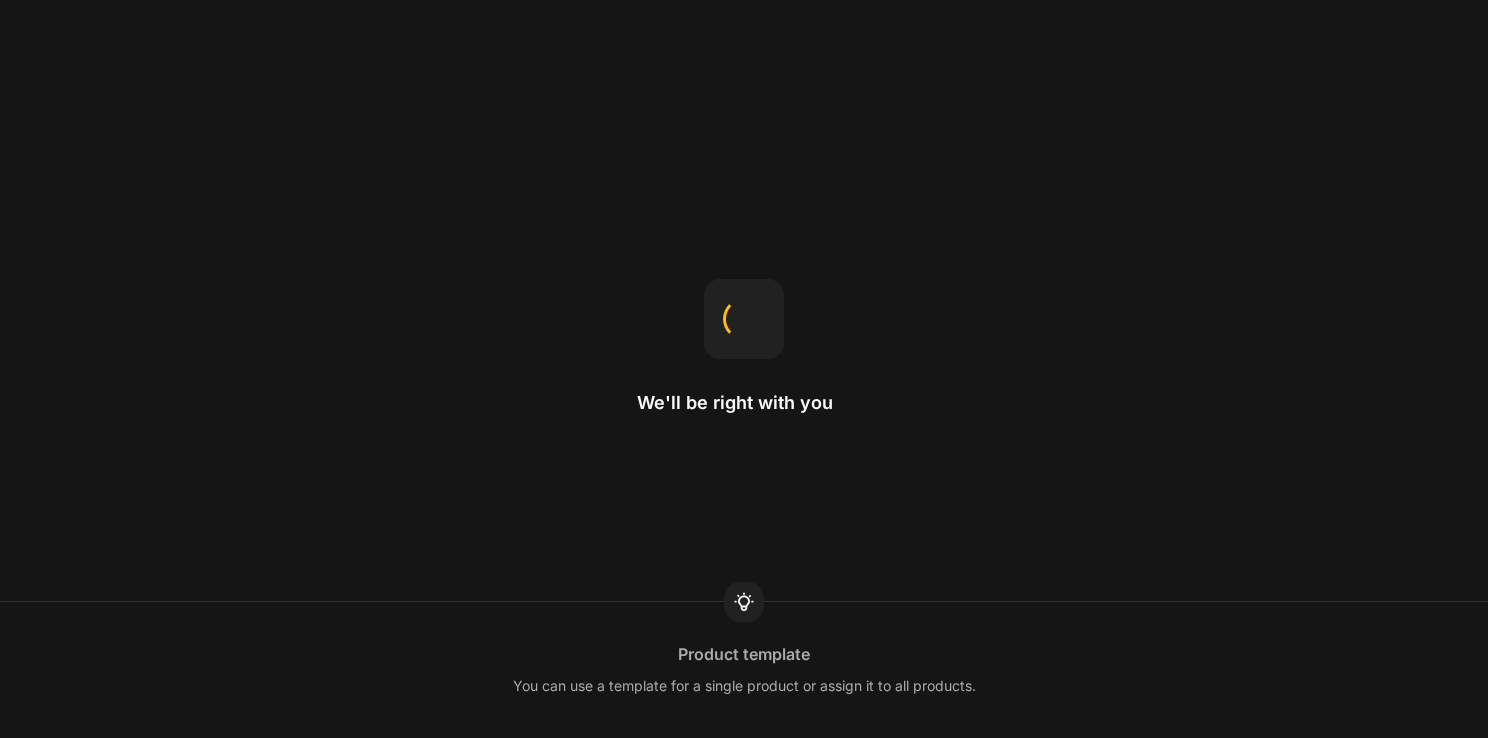 scroll, scrollTop: 0, scrollLeft: 0, axis: both 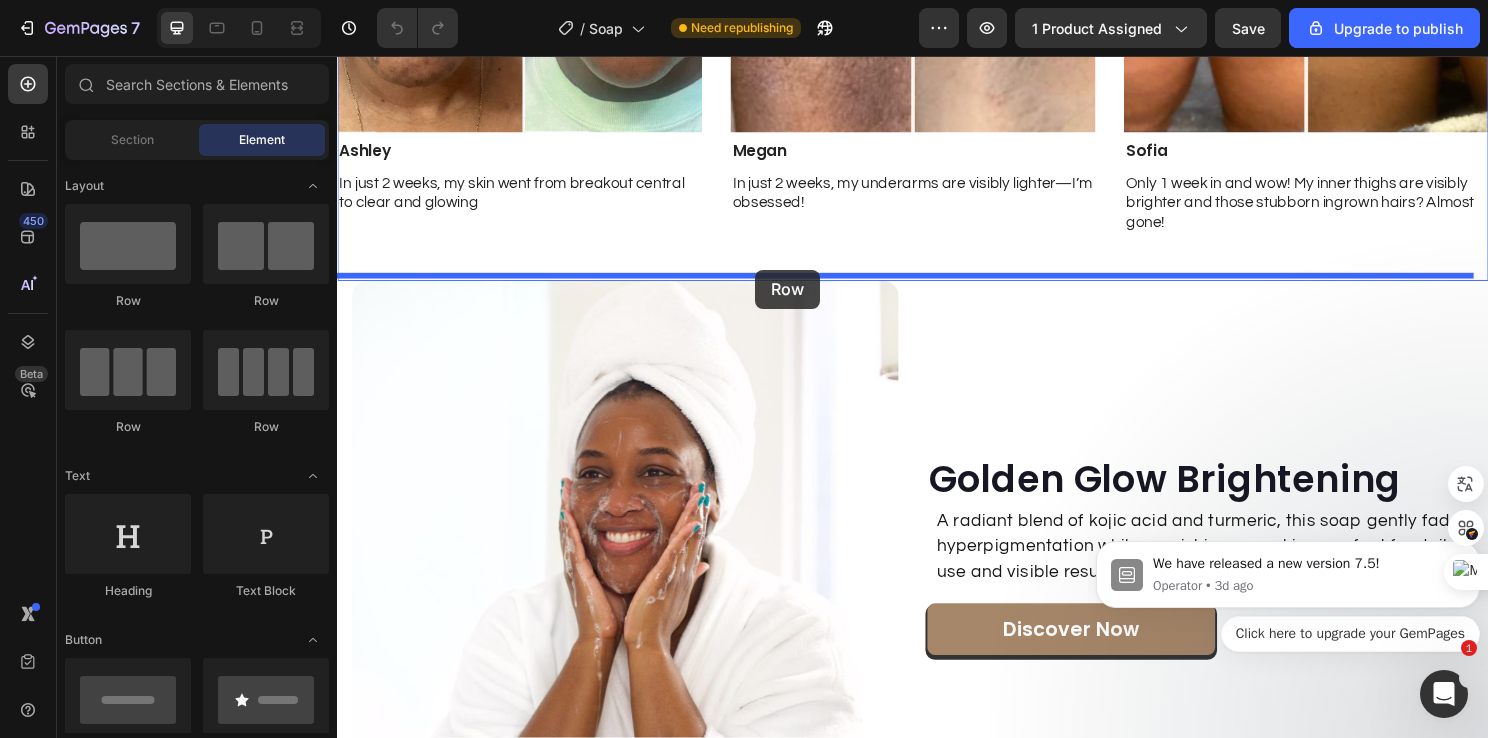 drag, startPoint x: 604, startPoint y: 300, endPoint x: 773, endPoint y: 279, distance: 170.29973 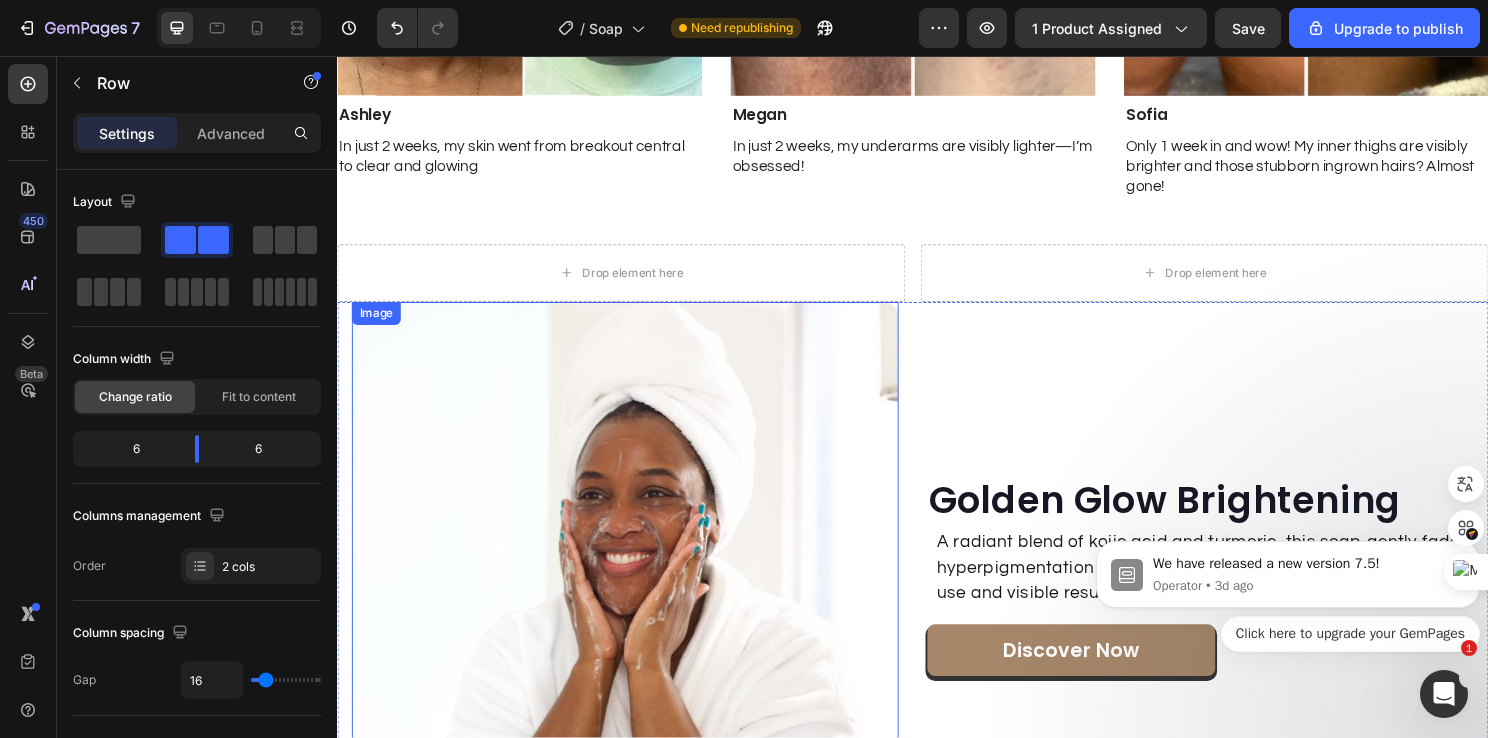 scroll, scrollTop: 2300, scrollLeft: 0, axis: vertical 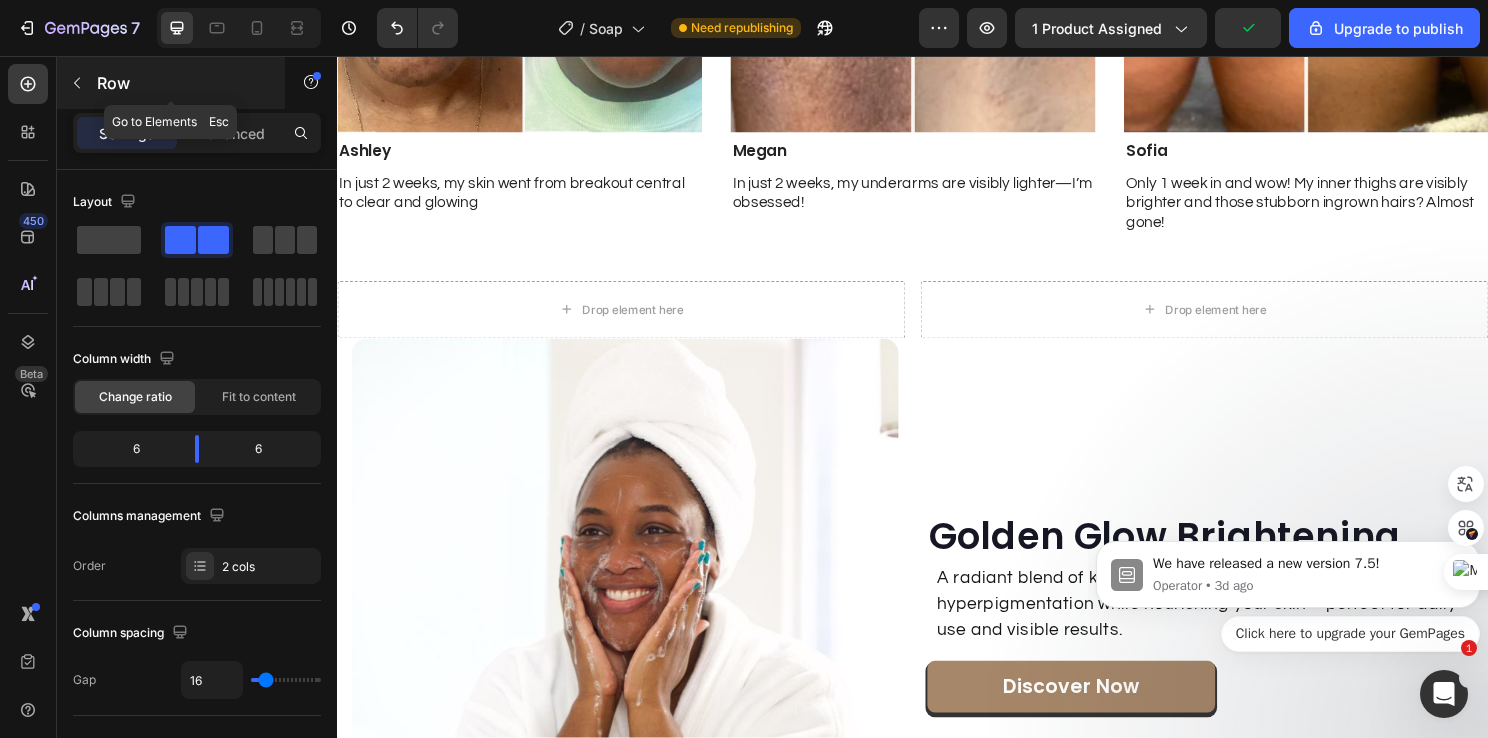 click 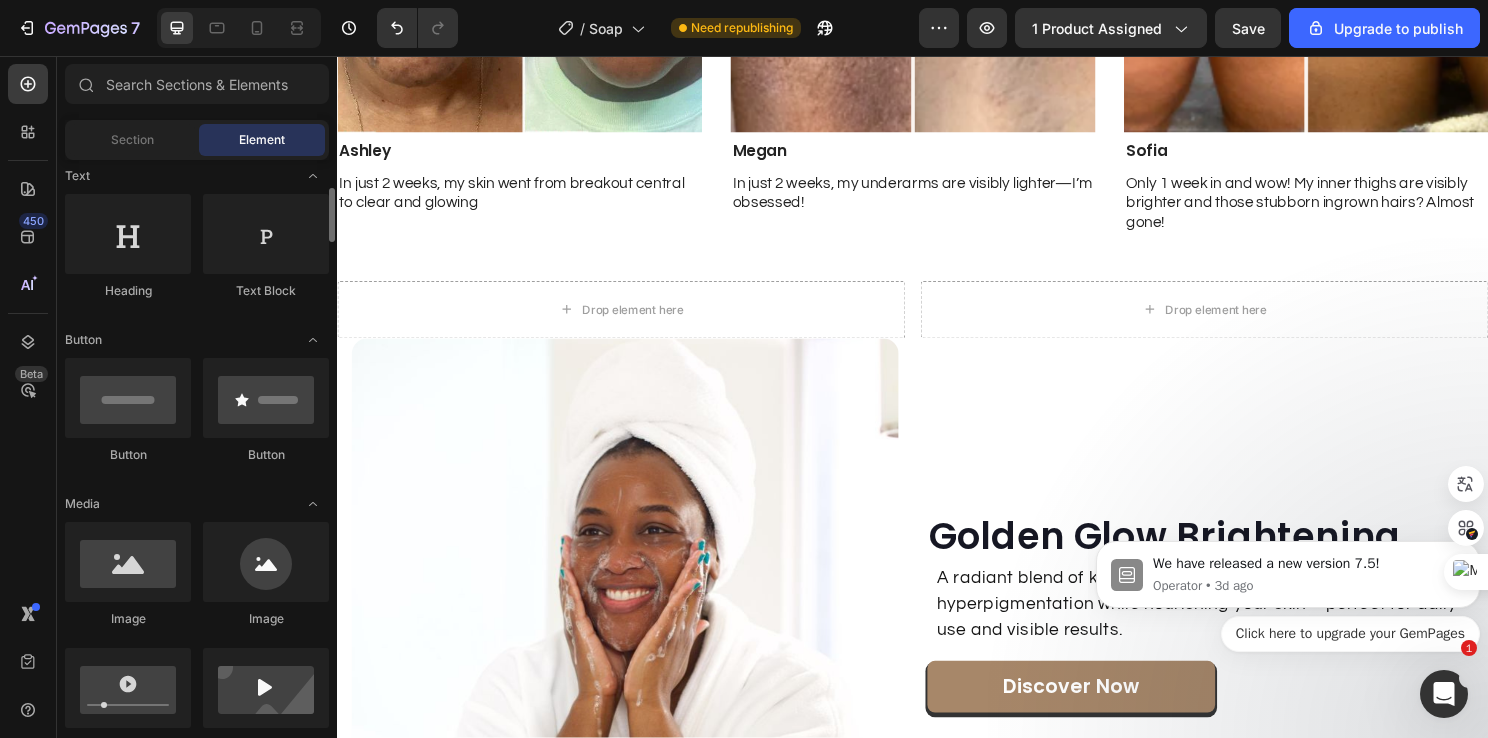 scroll, scrollTop: 400, scrollLeft: 0, axis: vertical 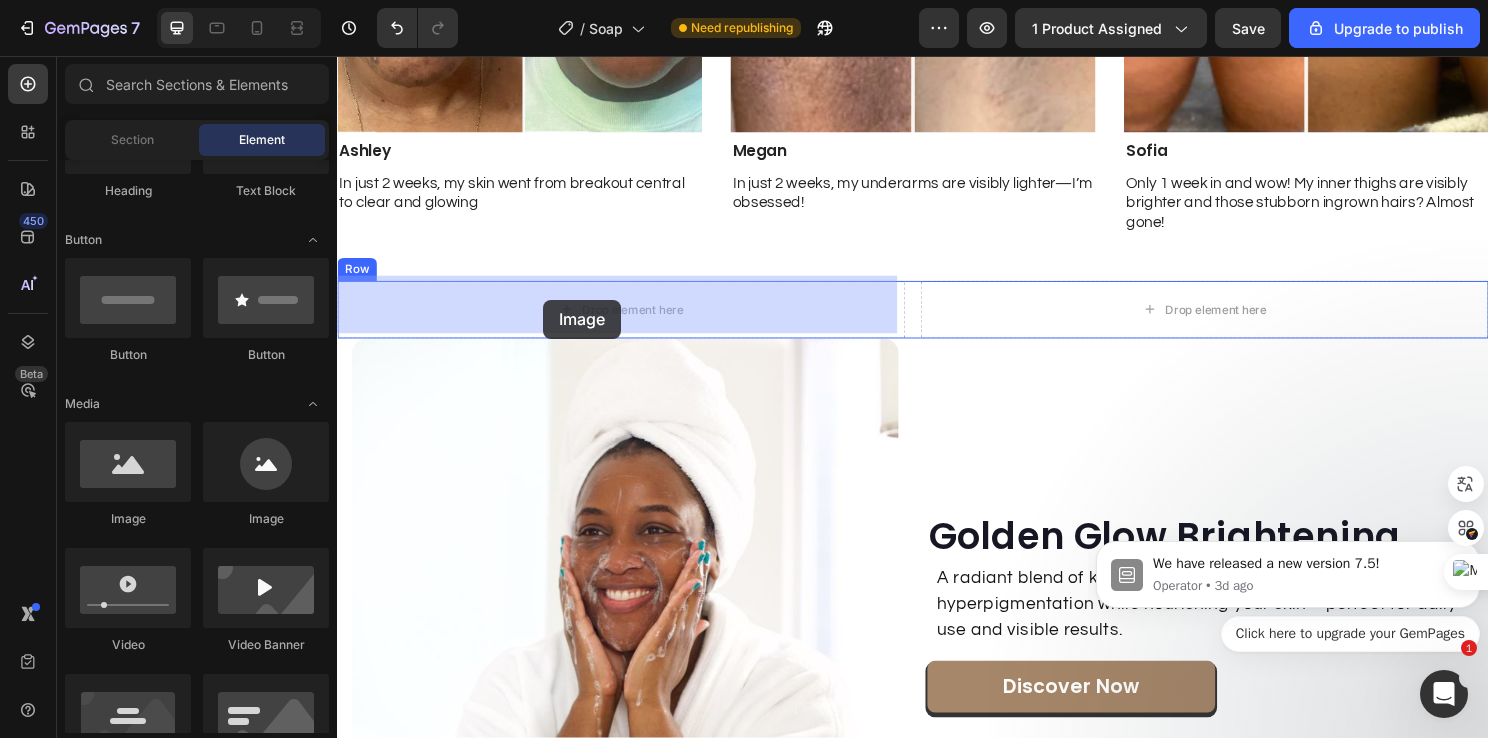 drag, startPoint x: 480, startPoint y: 542, endPoint x: 552, endPoint y: 310, distance: 242.91562 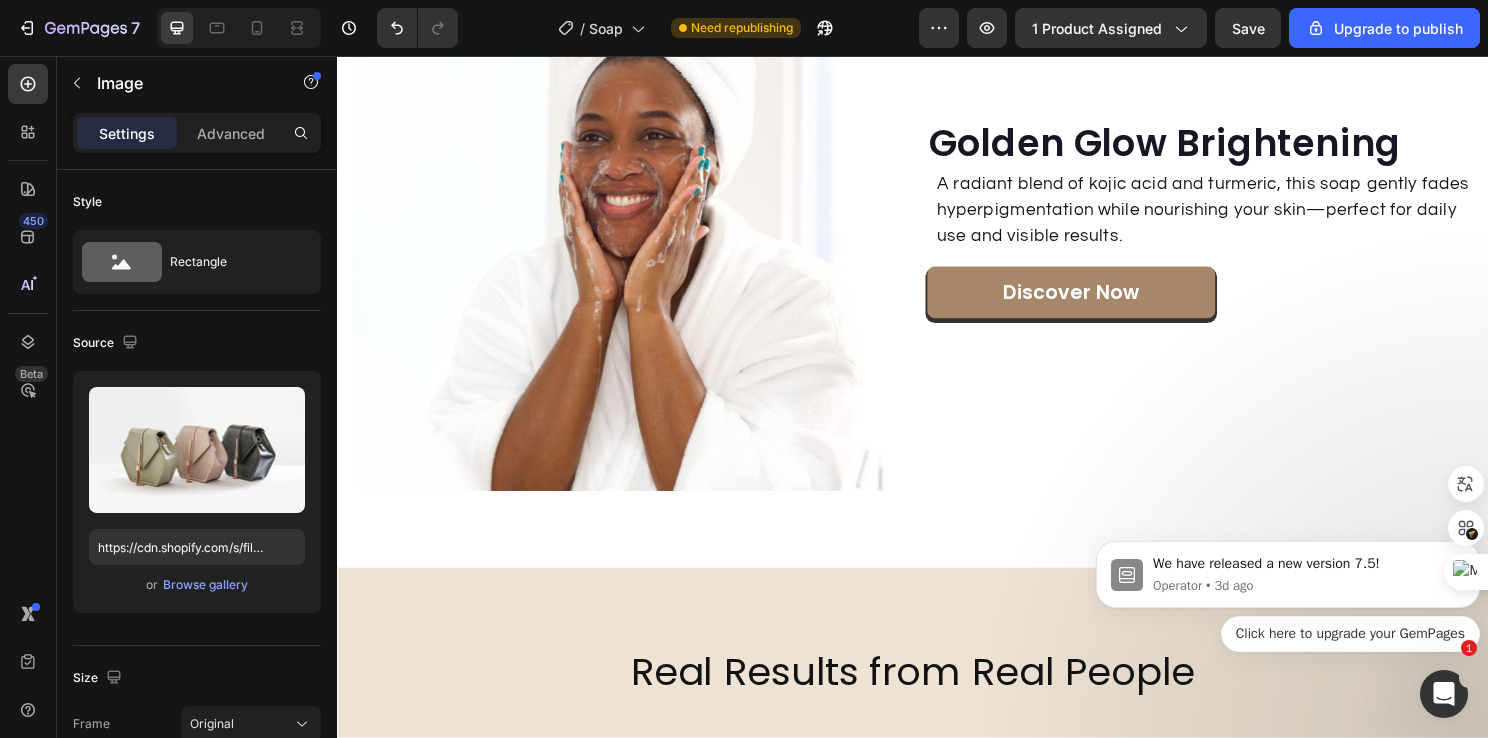 scroll, scrollTop: 3100, scrollLeft: 0, axis: vertical 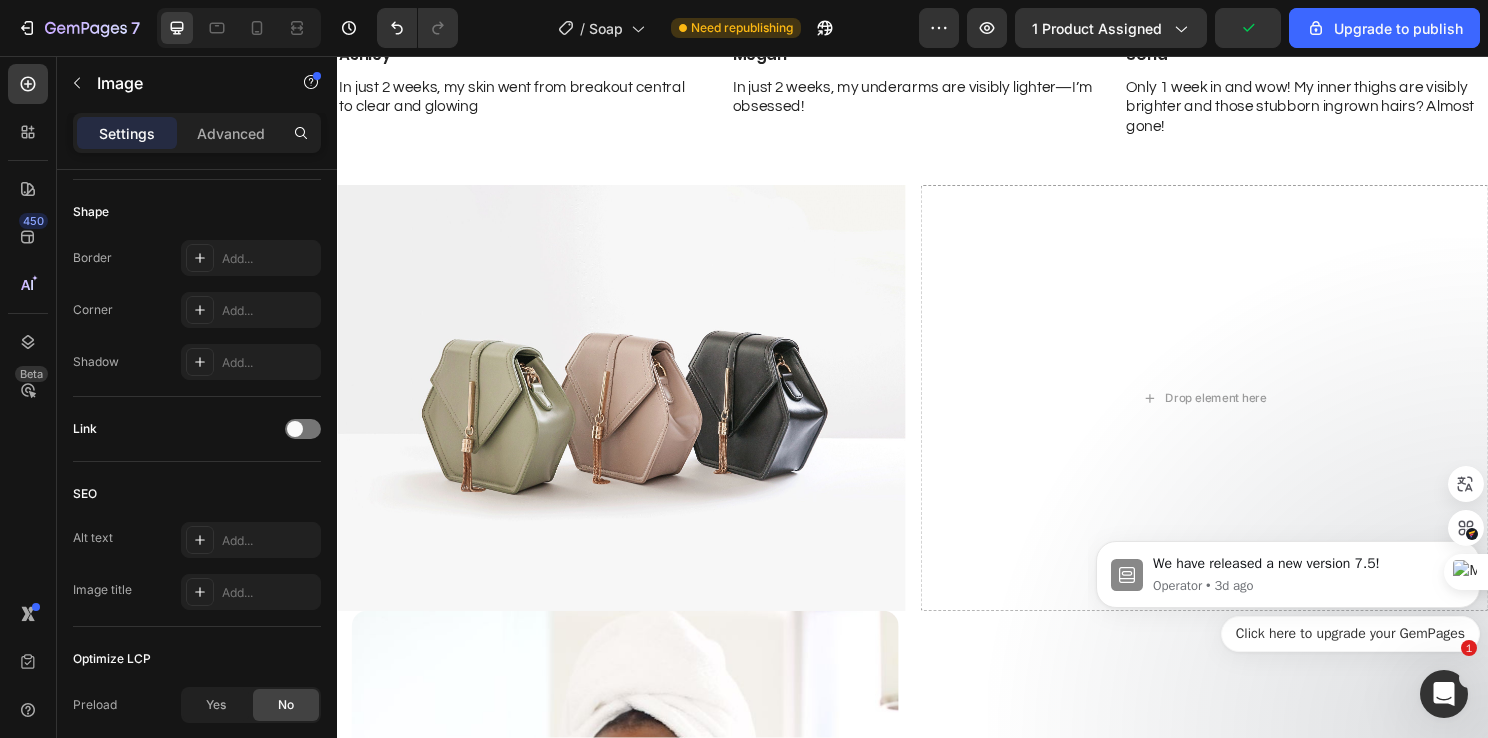 click at bounding box center [633, 413] 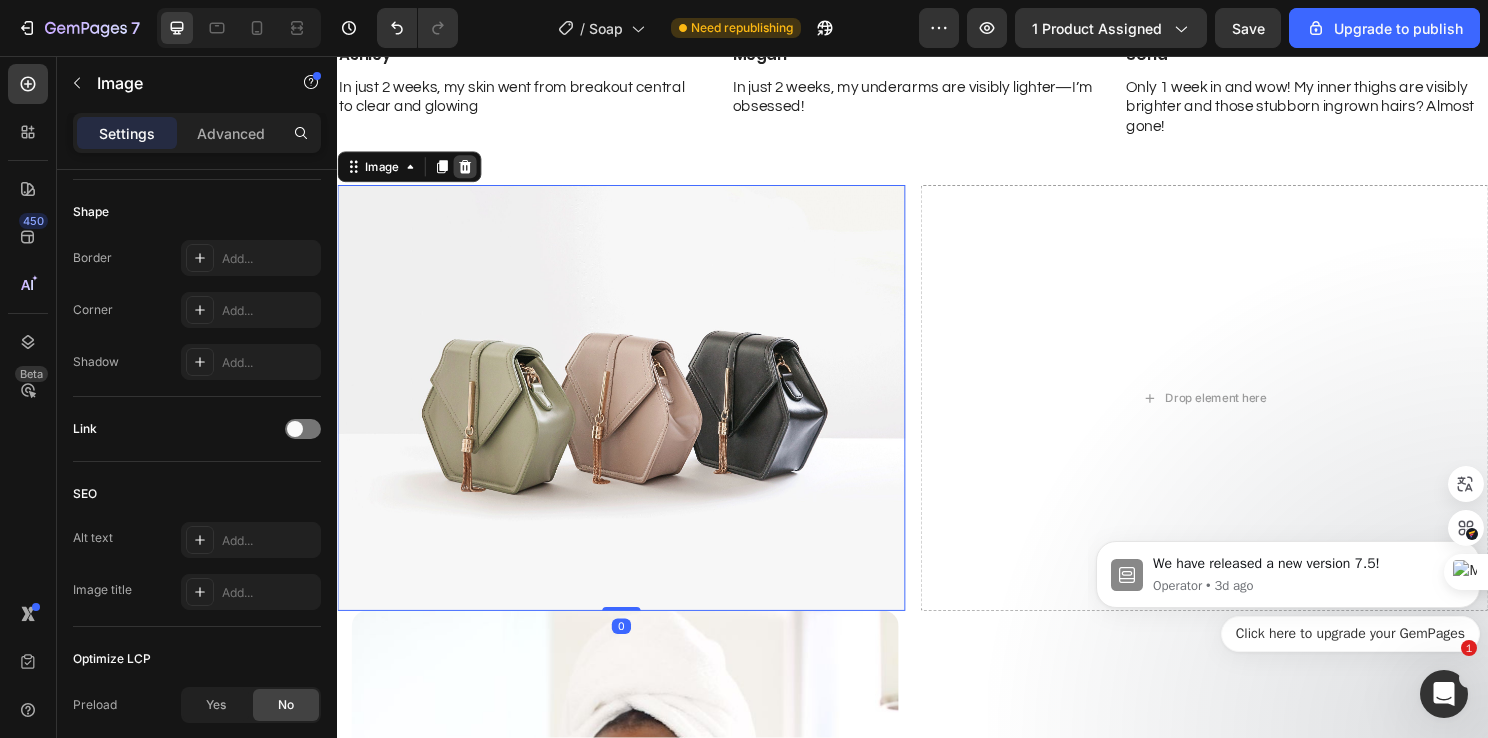 click 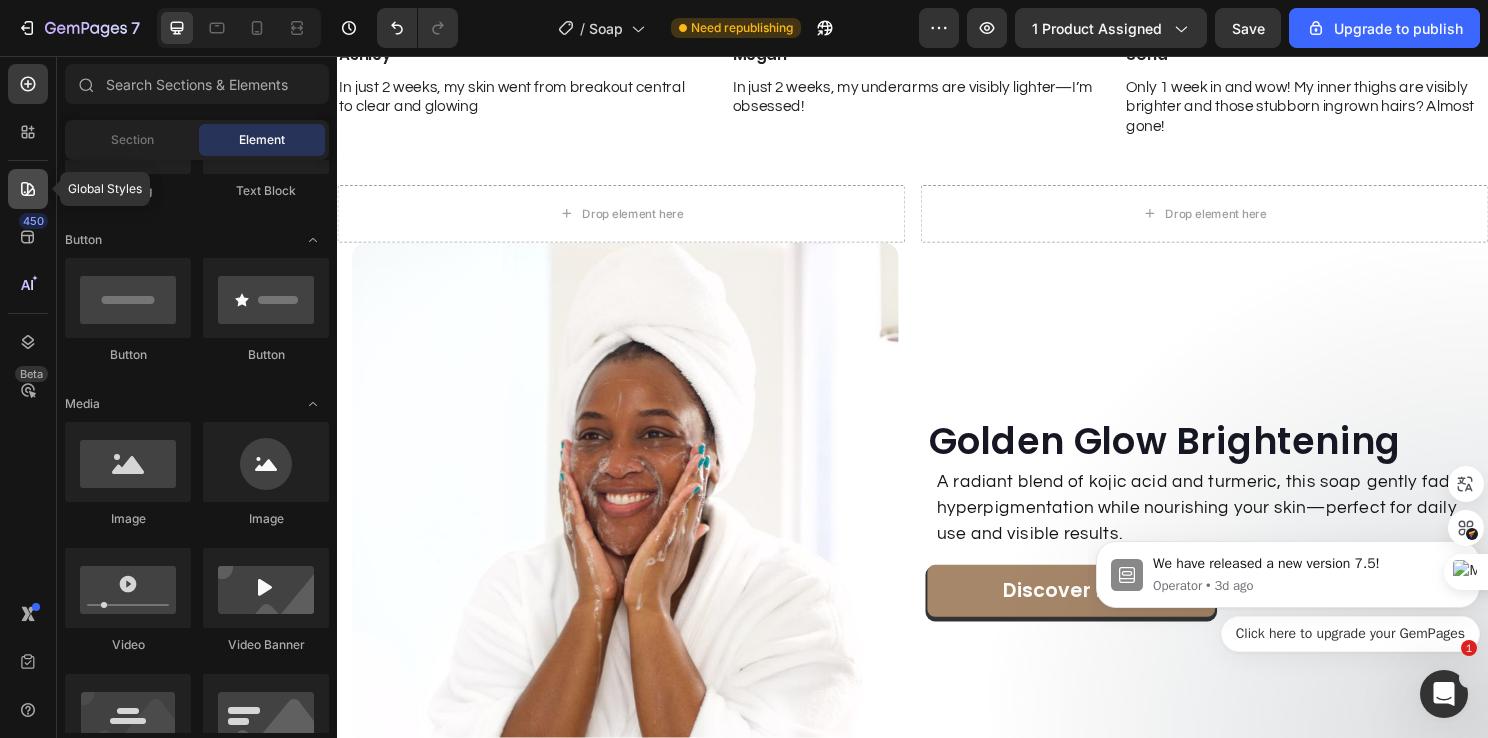 click 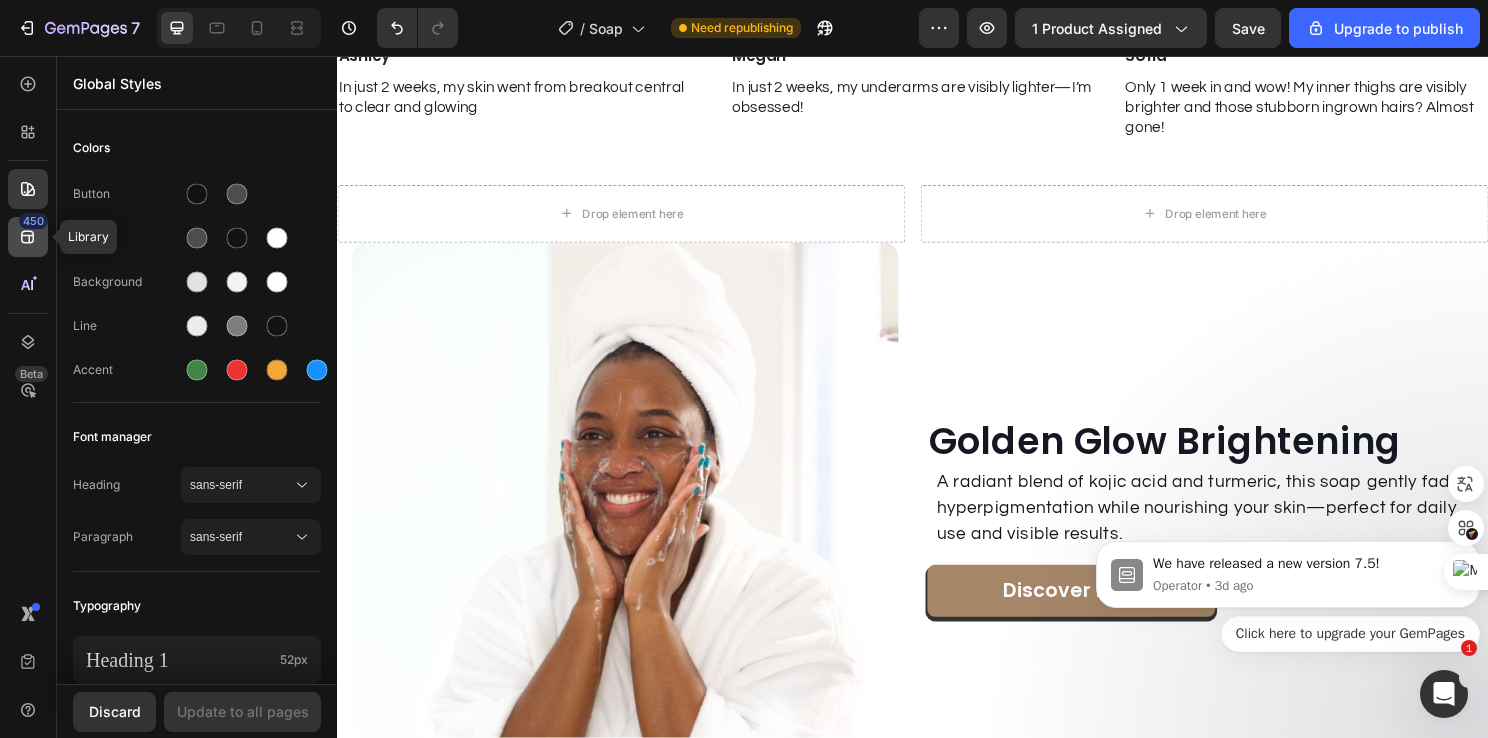 click on "450" 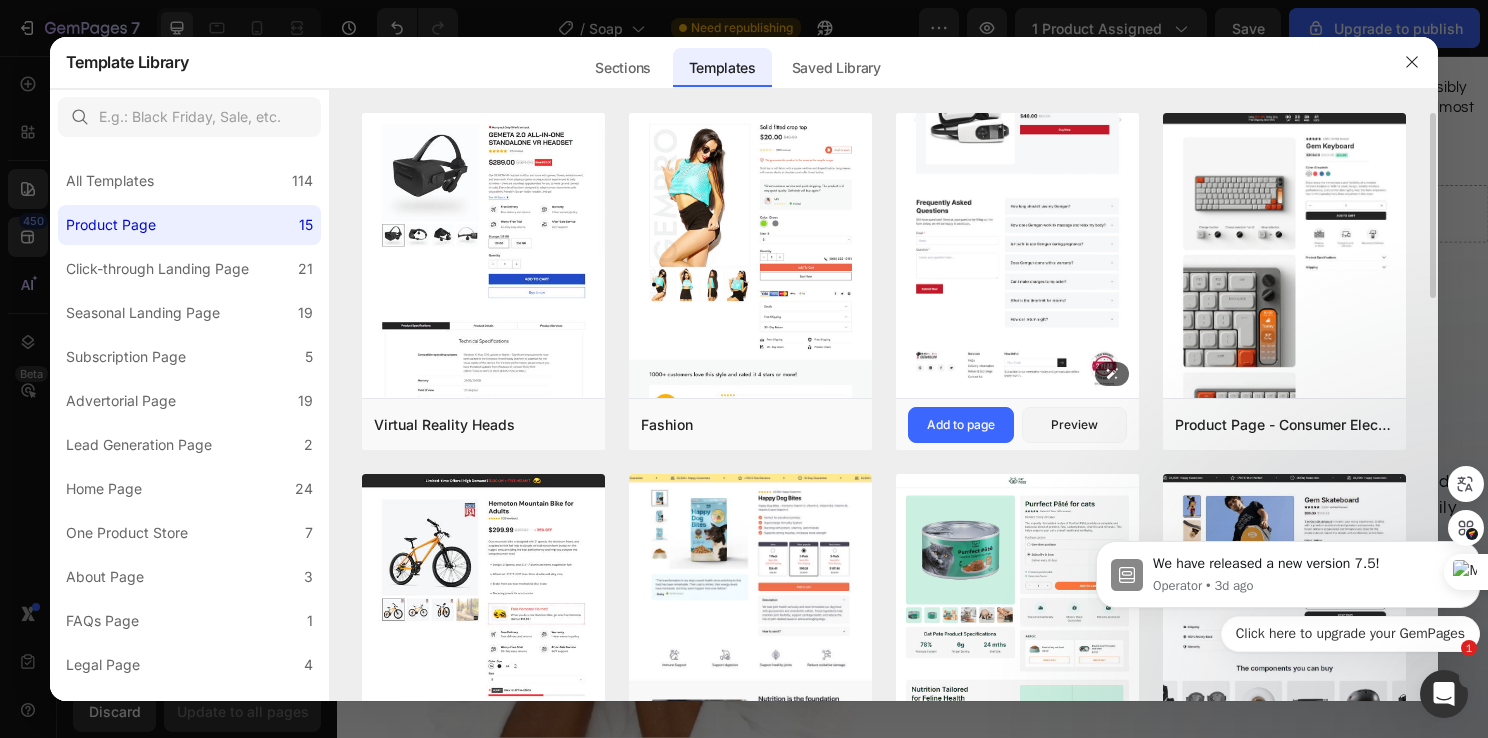 scroll, scrollTop: 200, scrollLeft: 0, axis: vertical 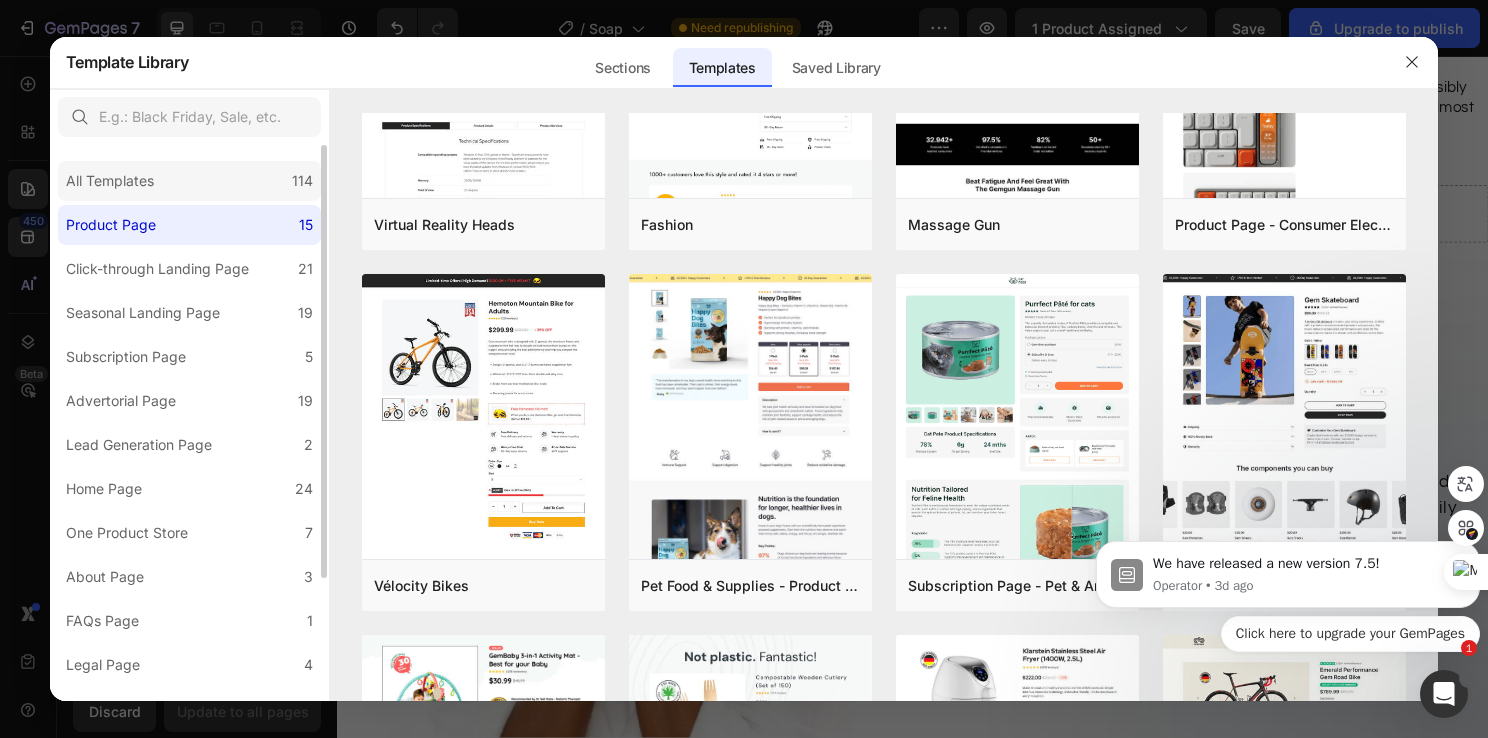 click on "All Templates" at bounding box center [110, 181] 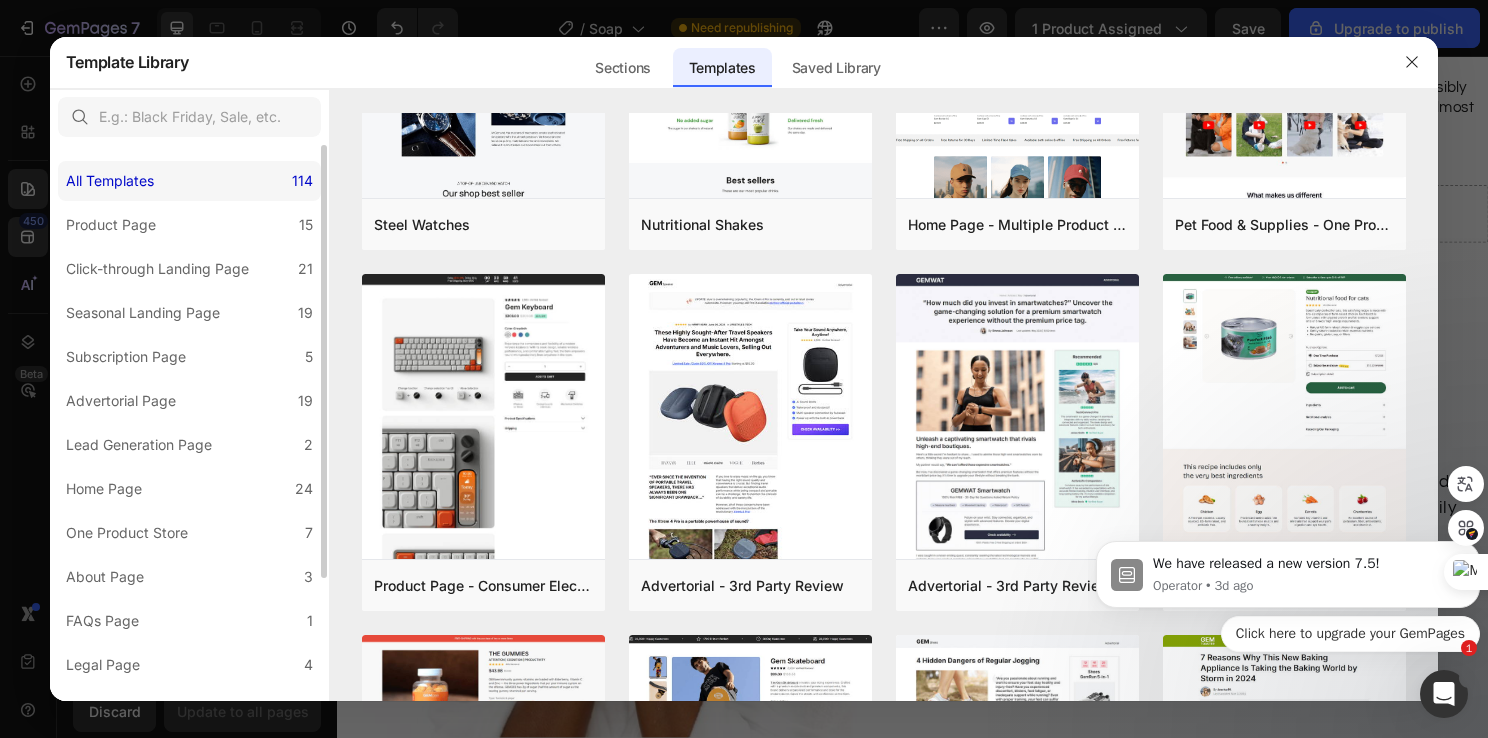 scroll, scrollTop: 0, scrollLeft: 0, axis: both 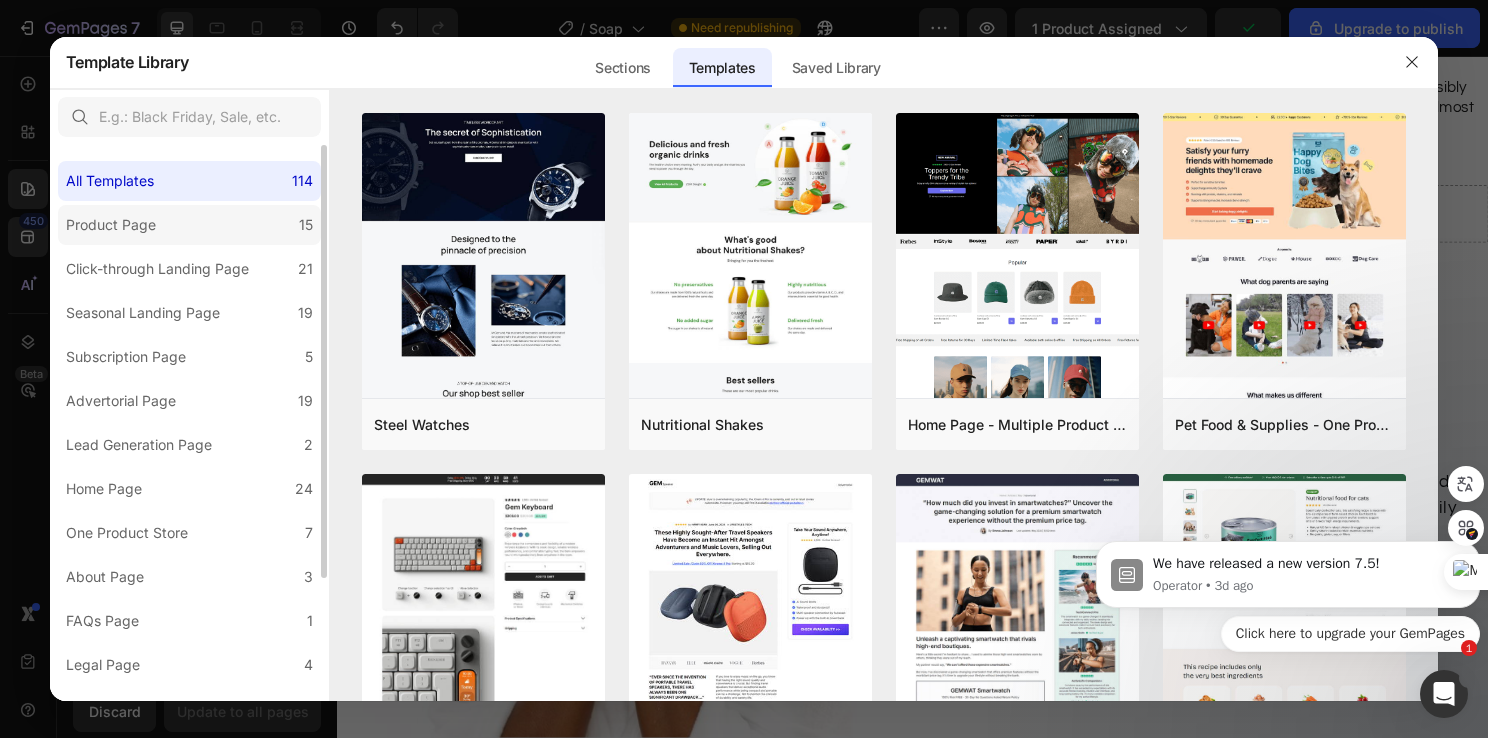 click on "Product Page" at bounding box center [111, 225] 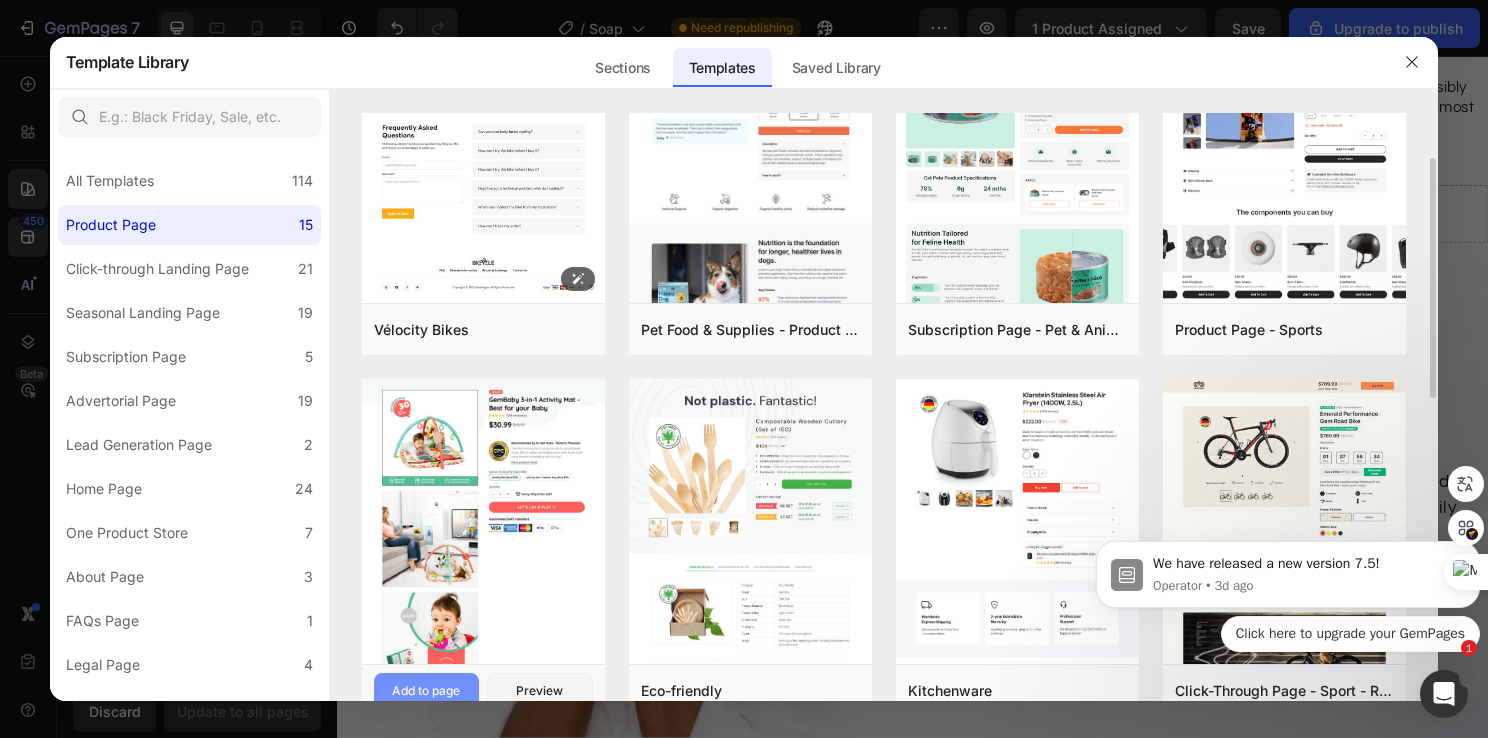 scroll, scrollTop: 156, scrollLeft: 0, axis: vertical 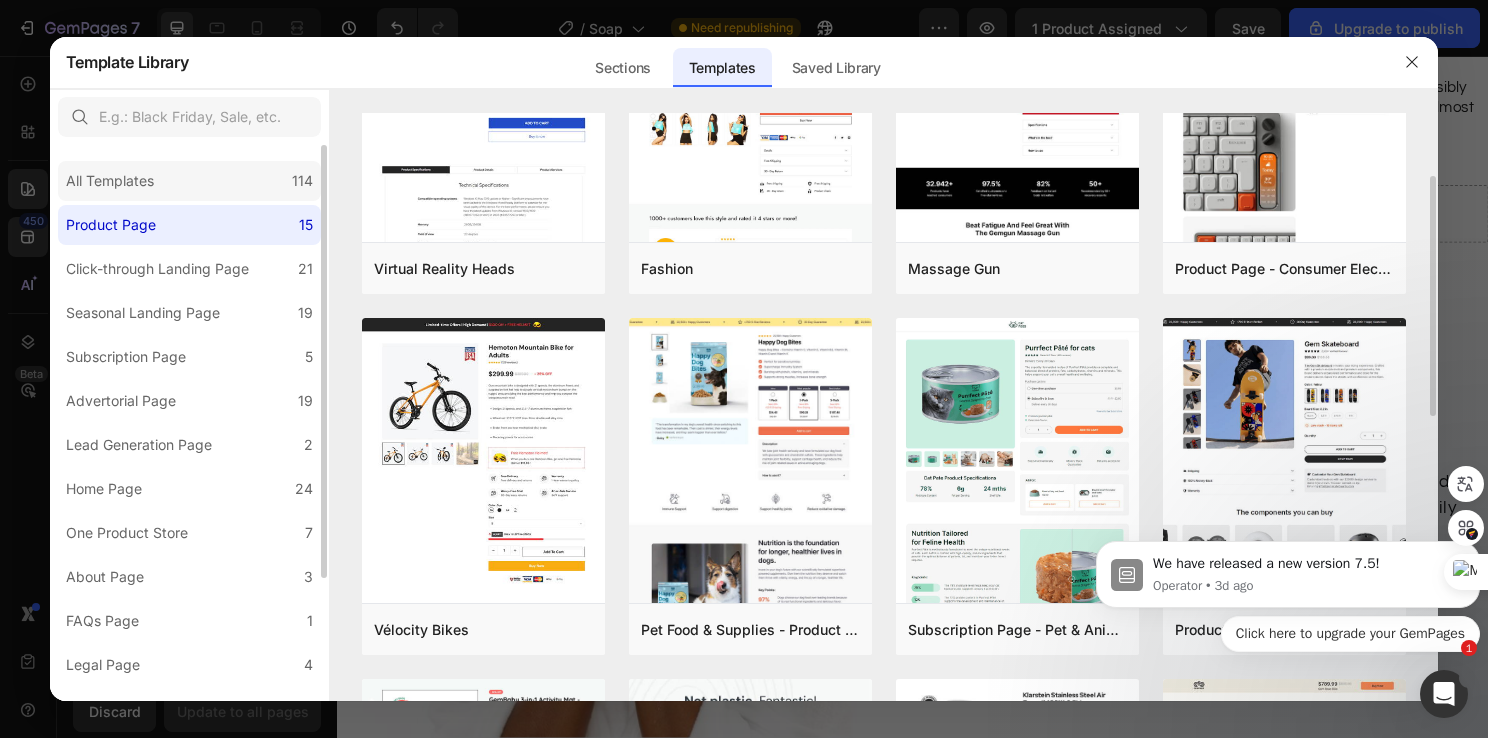 click on "All Templates" at bounding box center (110, 181) 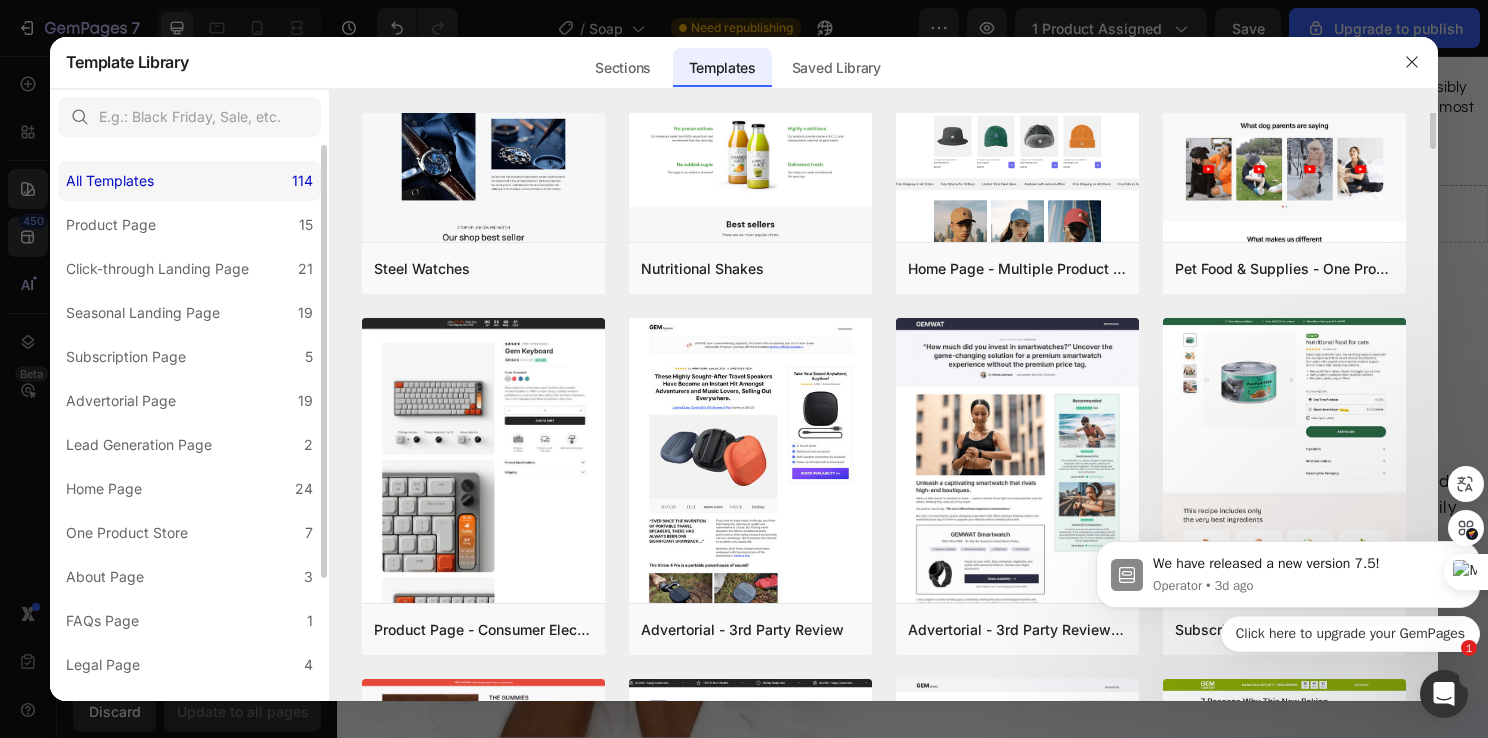 scroll, scrollTop: 0, scrollLeft: 0, axis: both 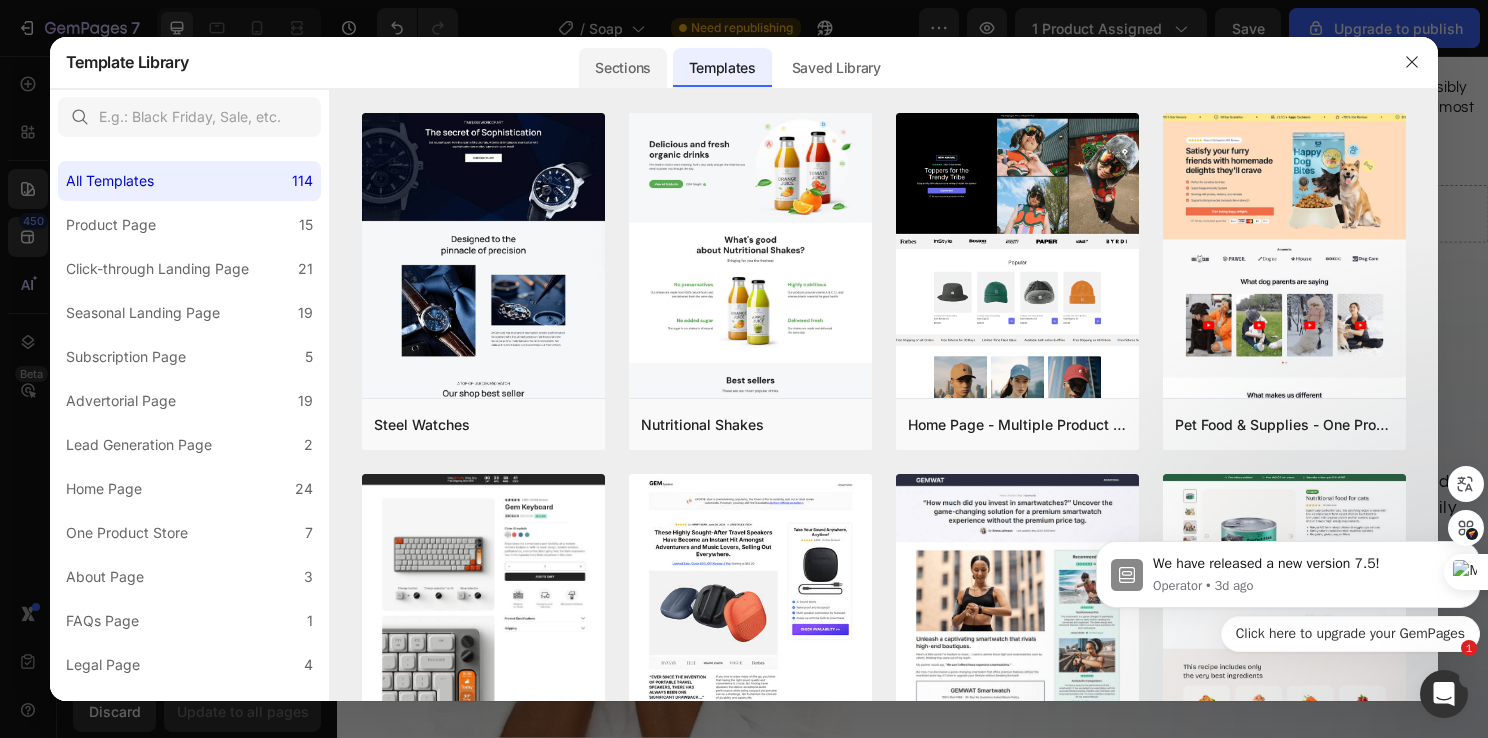 click on "Sections" 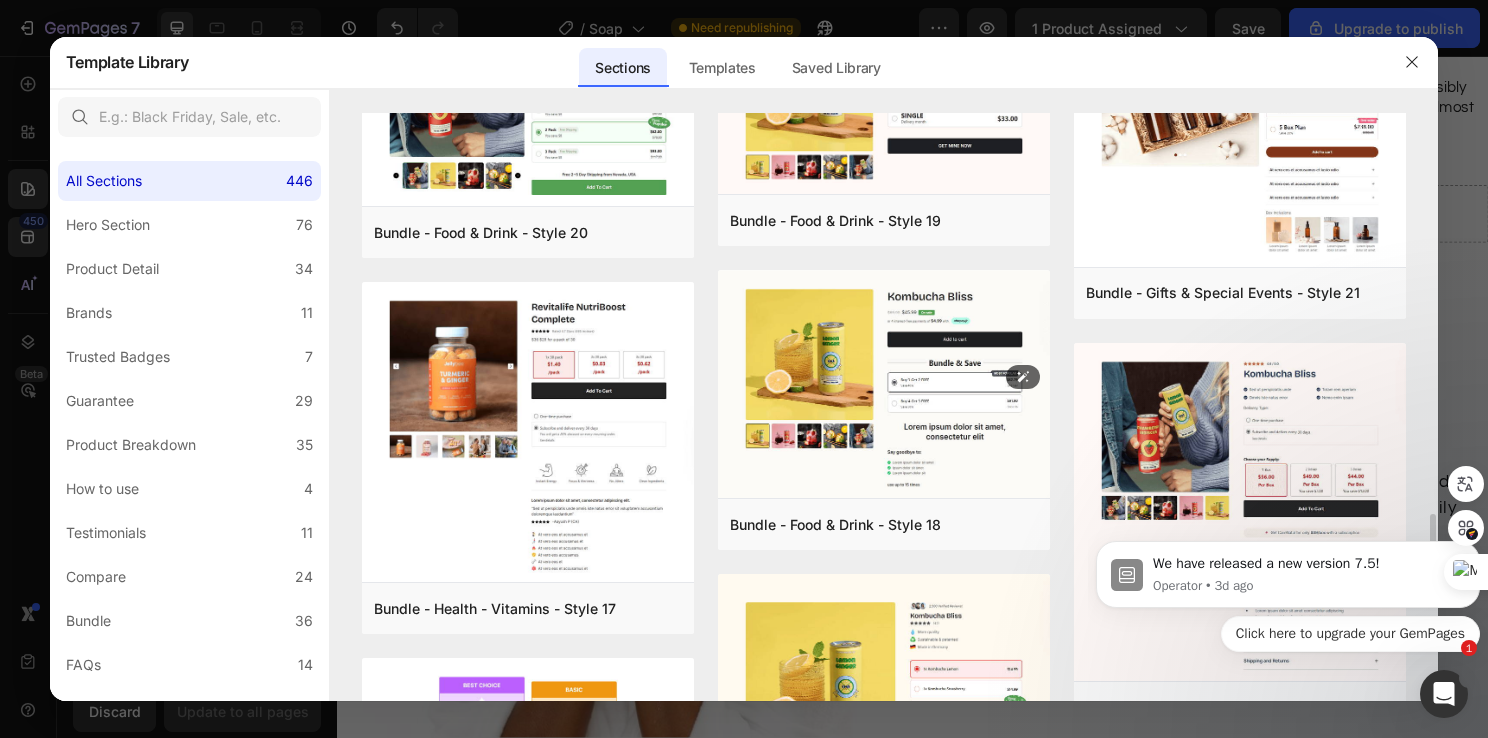 scroll, scrollTop: 2112, scrollLeft: 0, axis: vertical 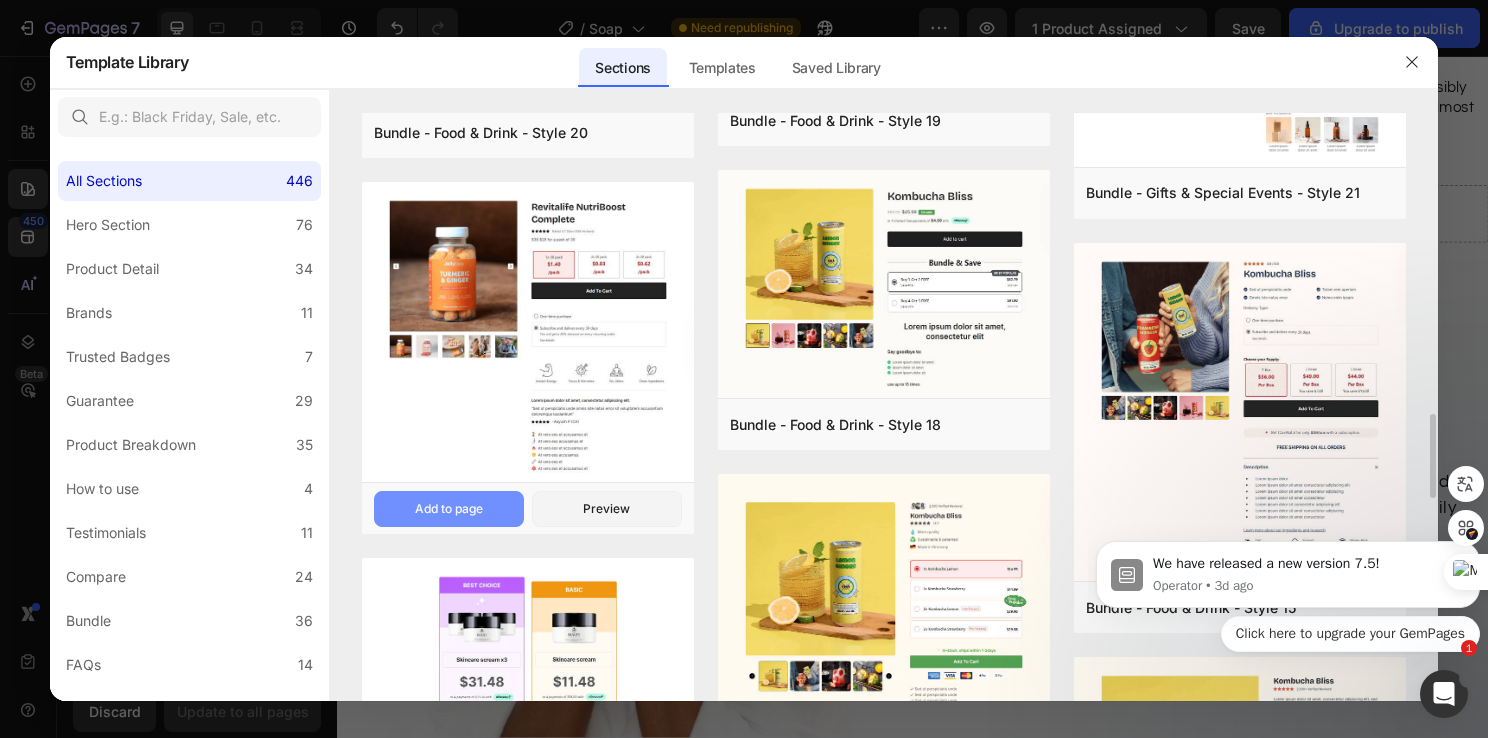 click on "Add to page" at bounding box center [449, 509] 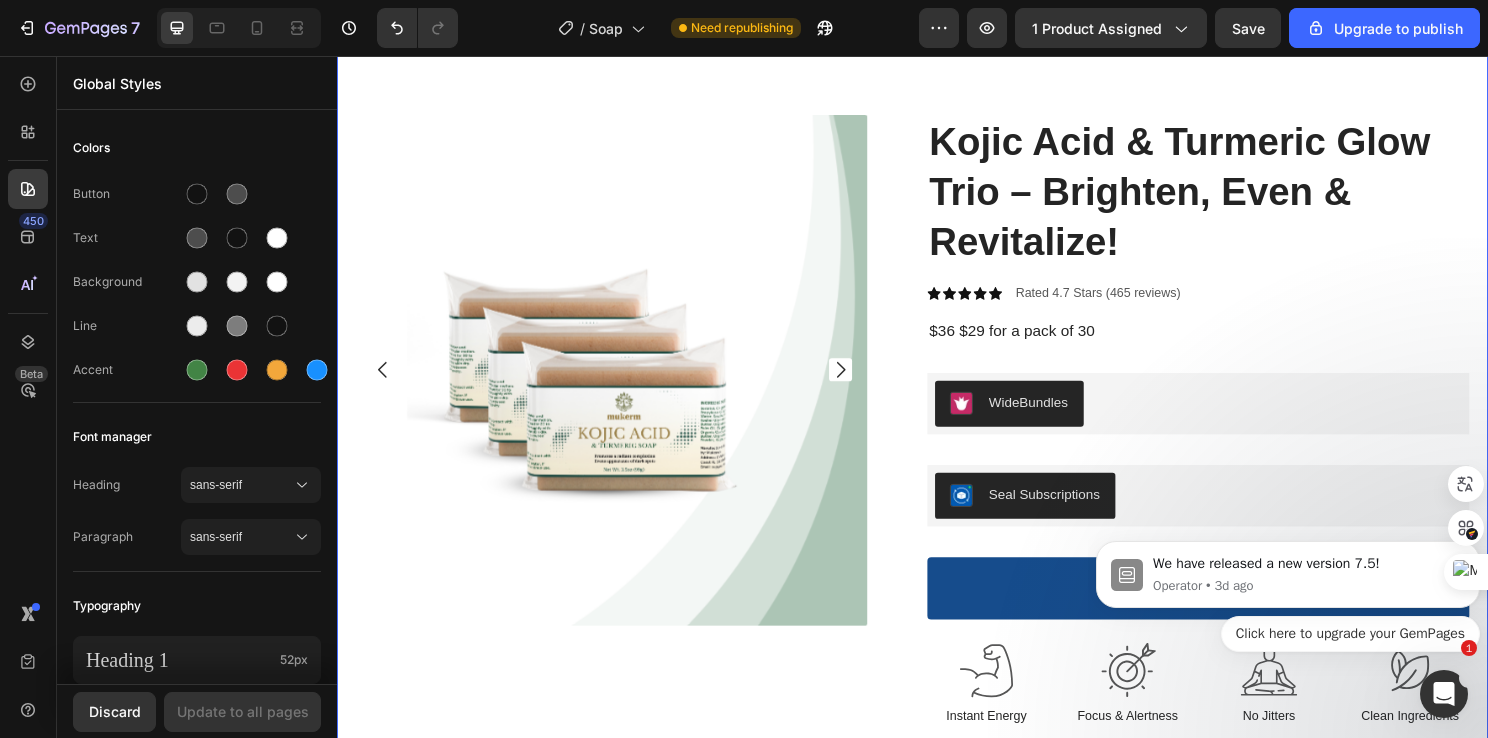 scroll, scrollTop: 5976, scrollLeft: 0, axis: vertical 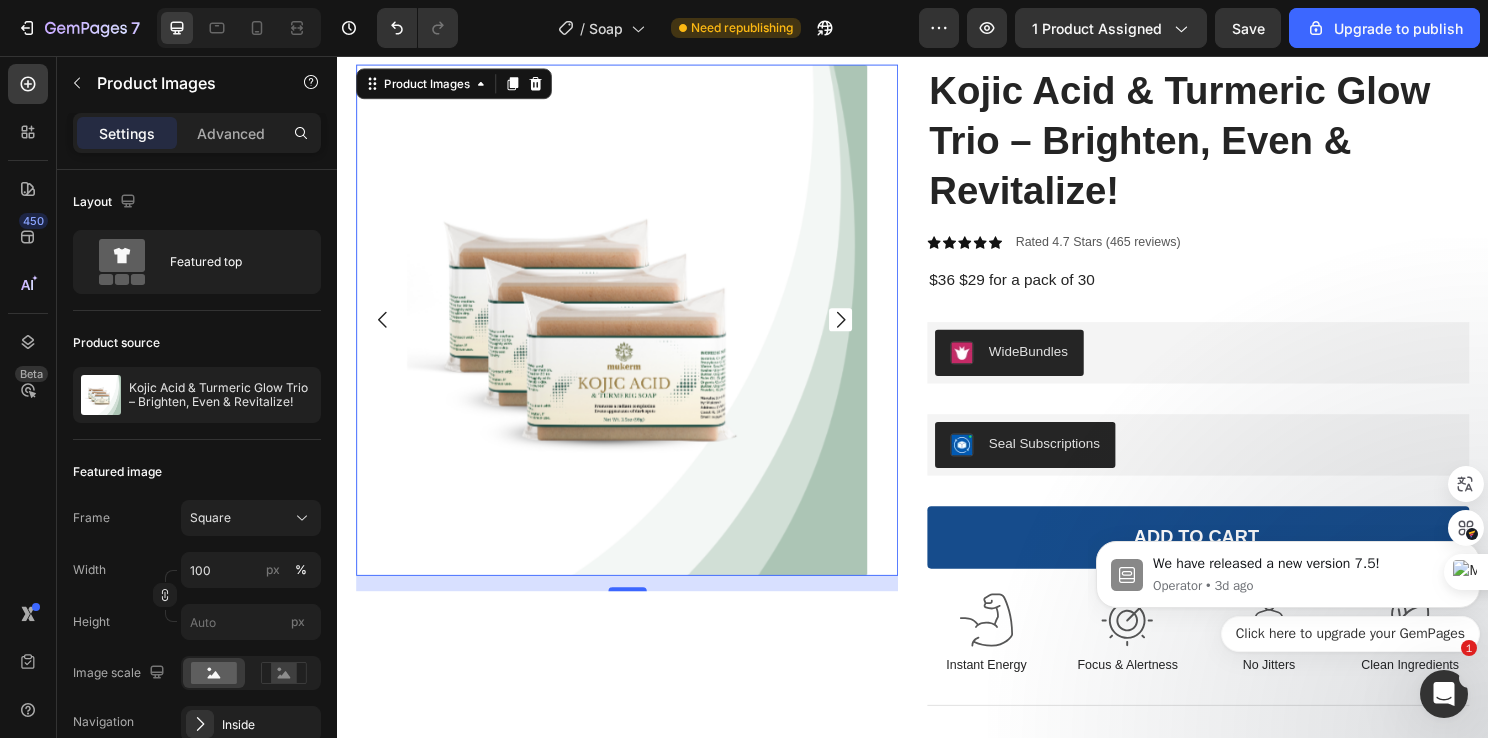 click at bounding box center [623, 331] 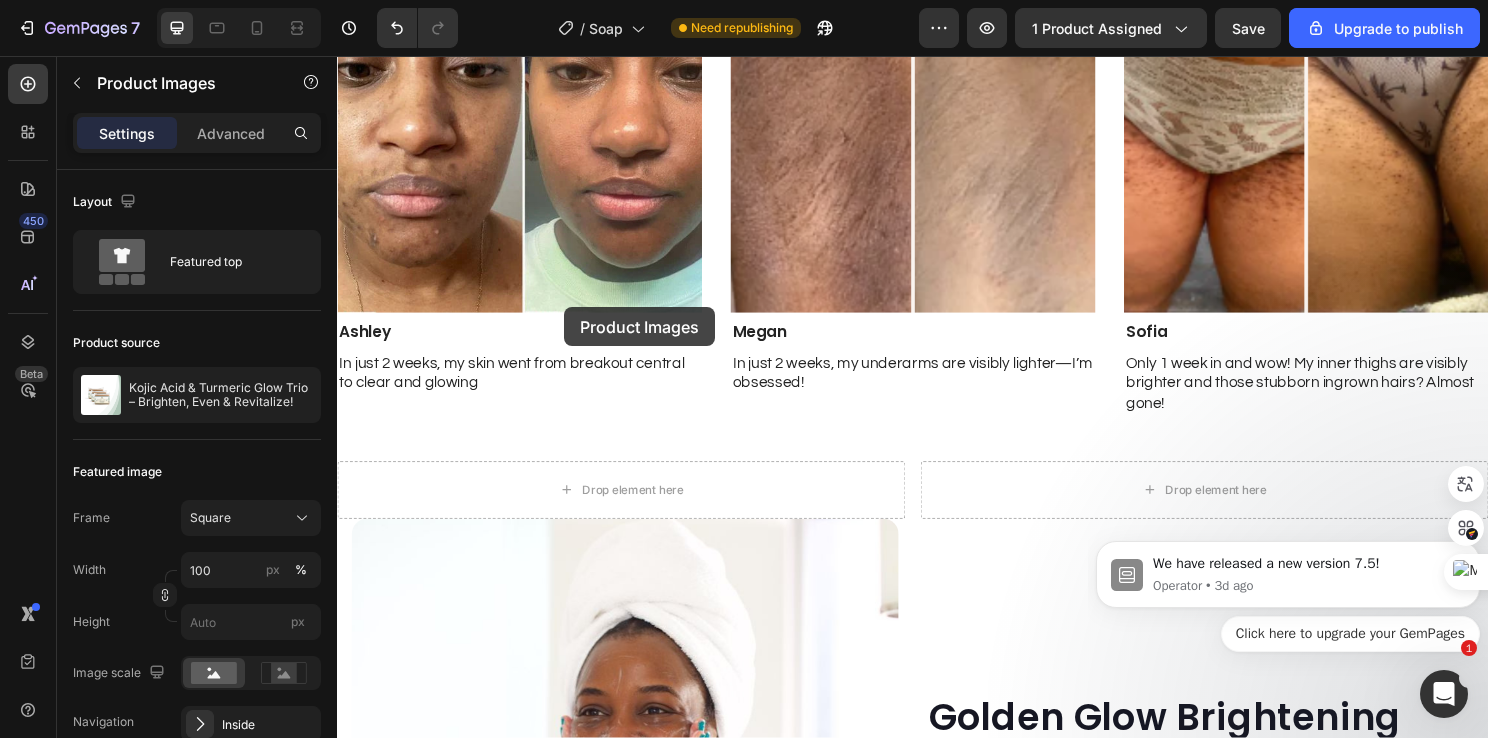 scroll, scrollTop: 2056, scrollLeft: 0, axis: vertical 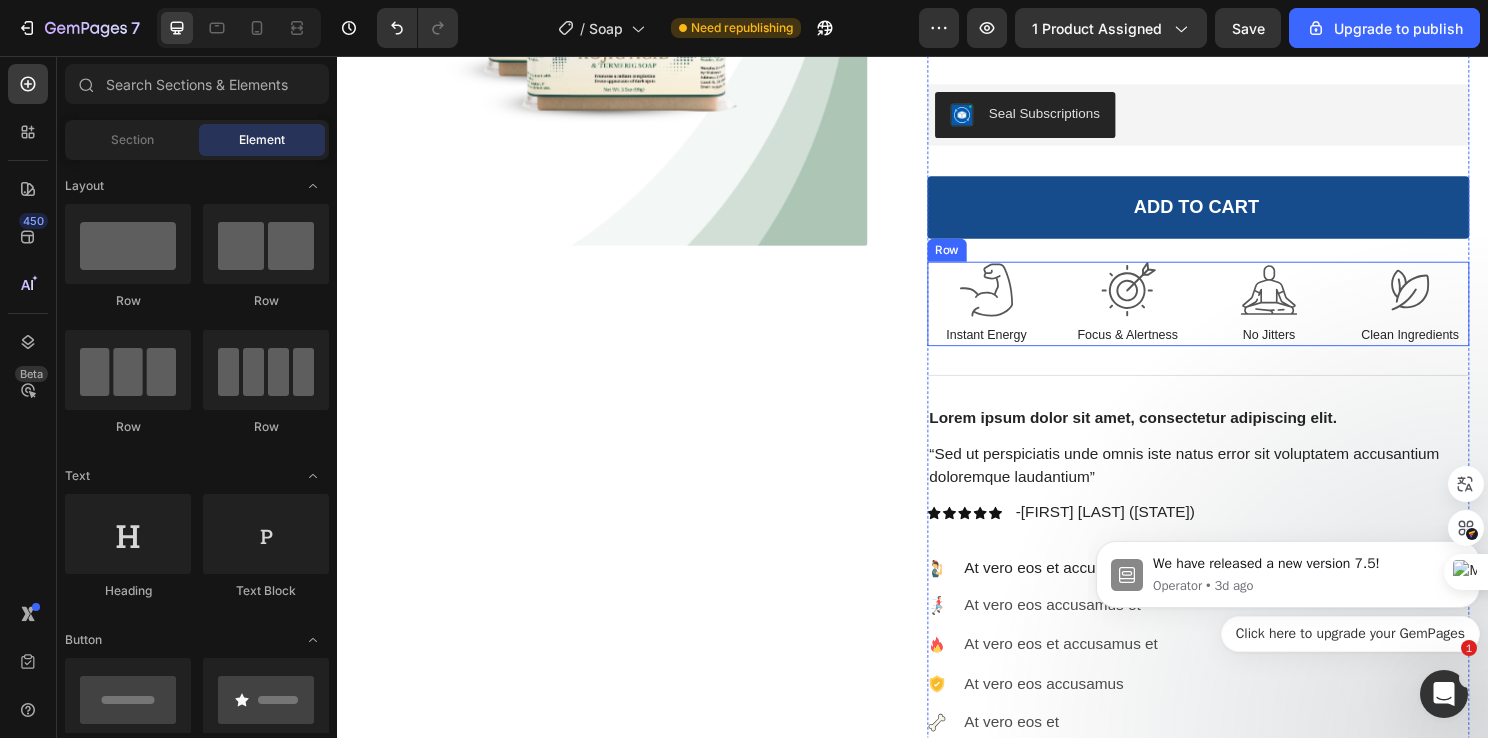 click on "Image Instant Energy Text Block Image Focus & Alertness Text Block Image No Jitters Text Block Image Clean Ingredients Text Block Row" at bounding box center (1234, 315) 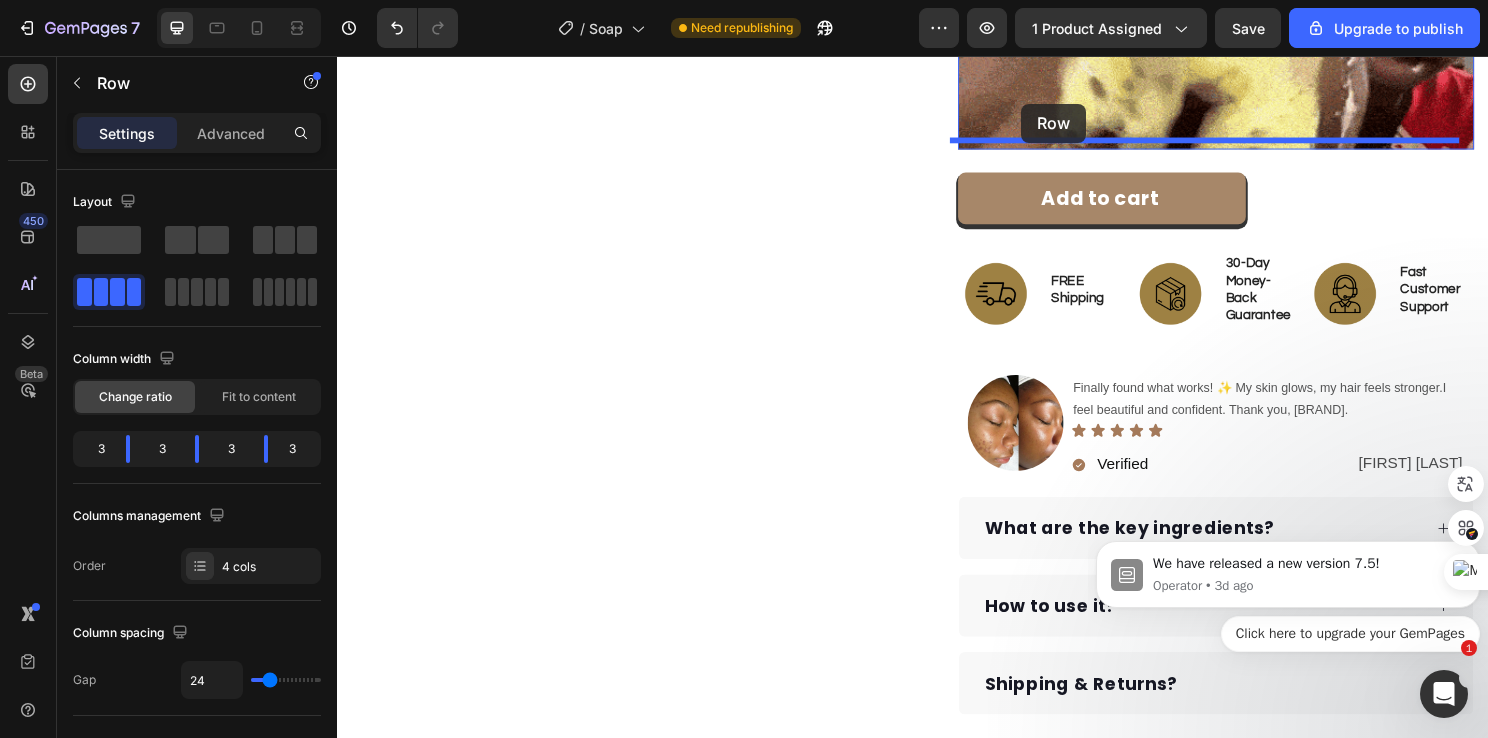 scroll, scrollTop: 933, scrollLeft: 0, axis: vertical 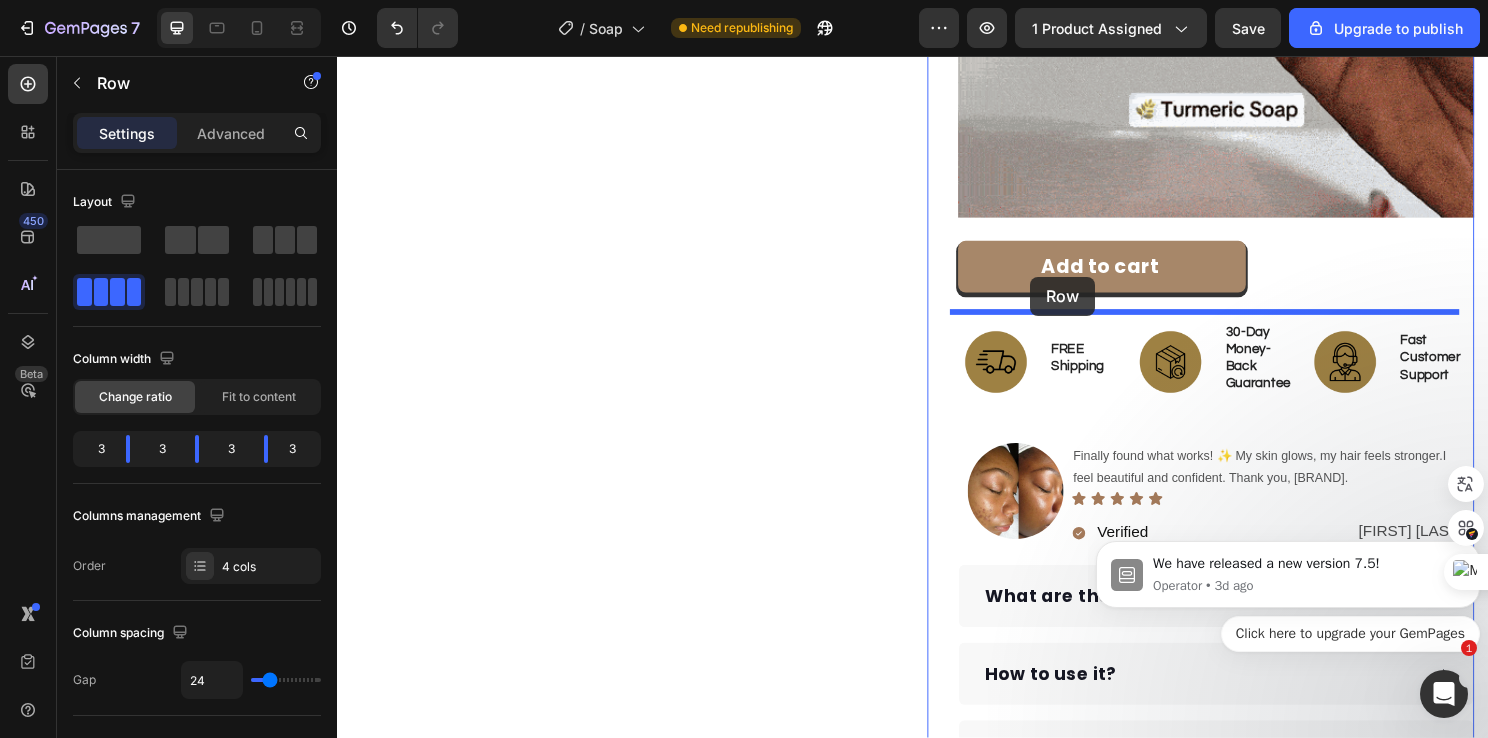 drag, startPoint x: 1074, startPoint y: 306, endPoint x: 1059, endPoint y: 286, distance: 25 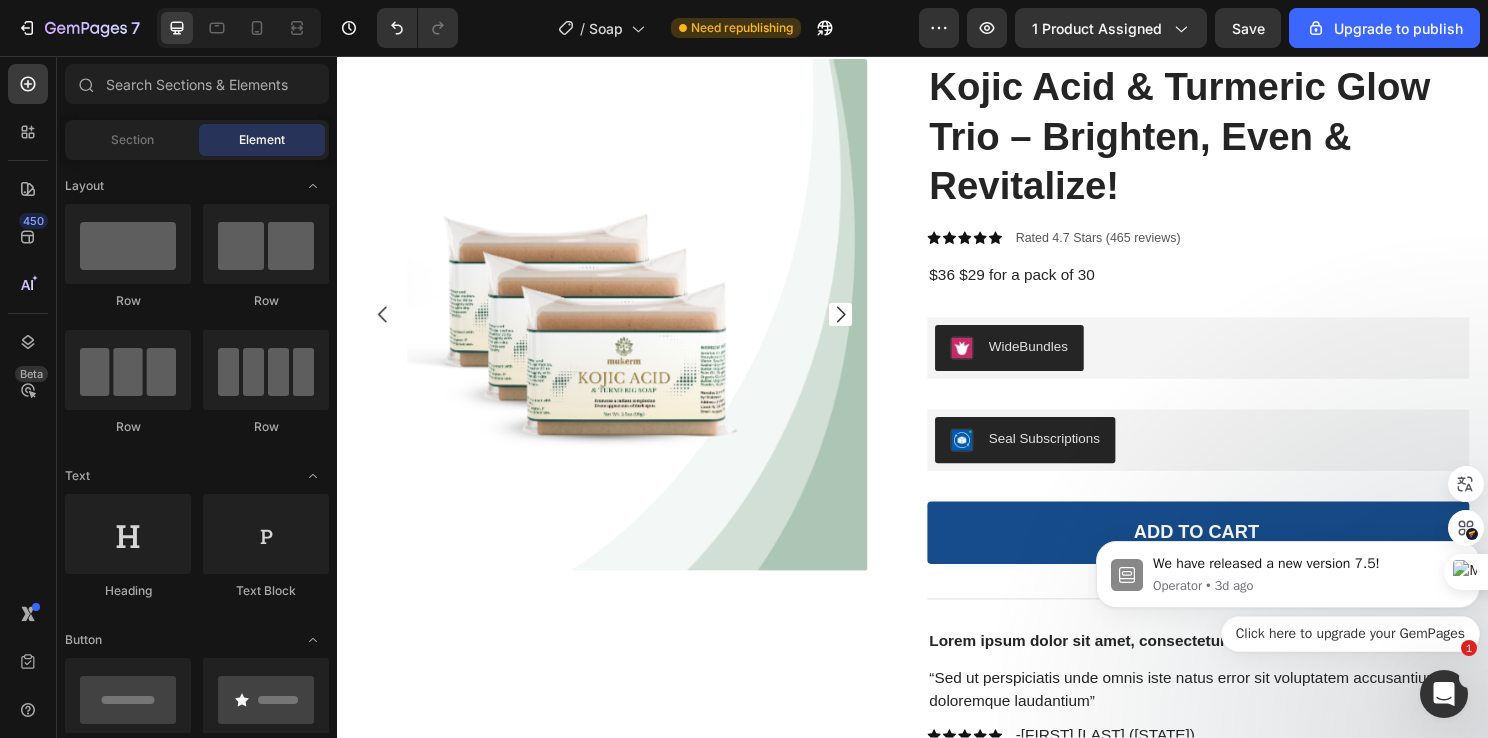 scroll, scrollTop: 6032, scrollLeft: 0, axis: vertical 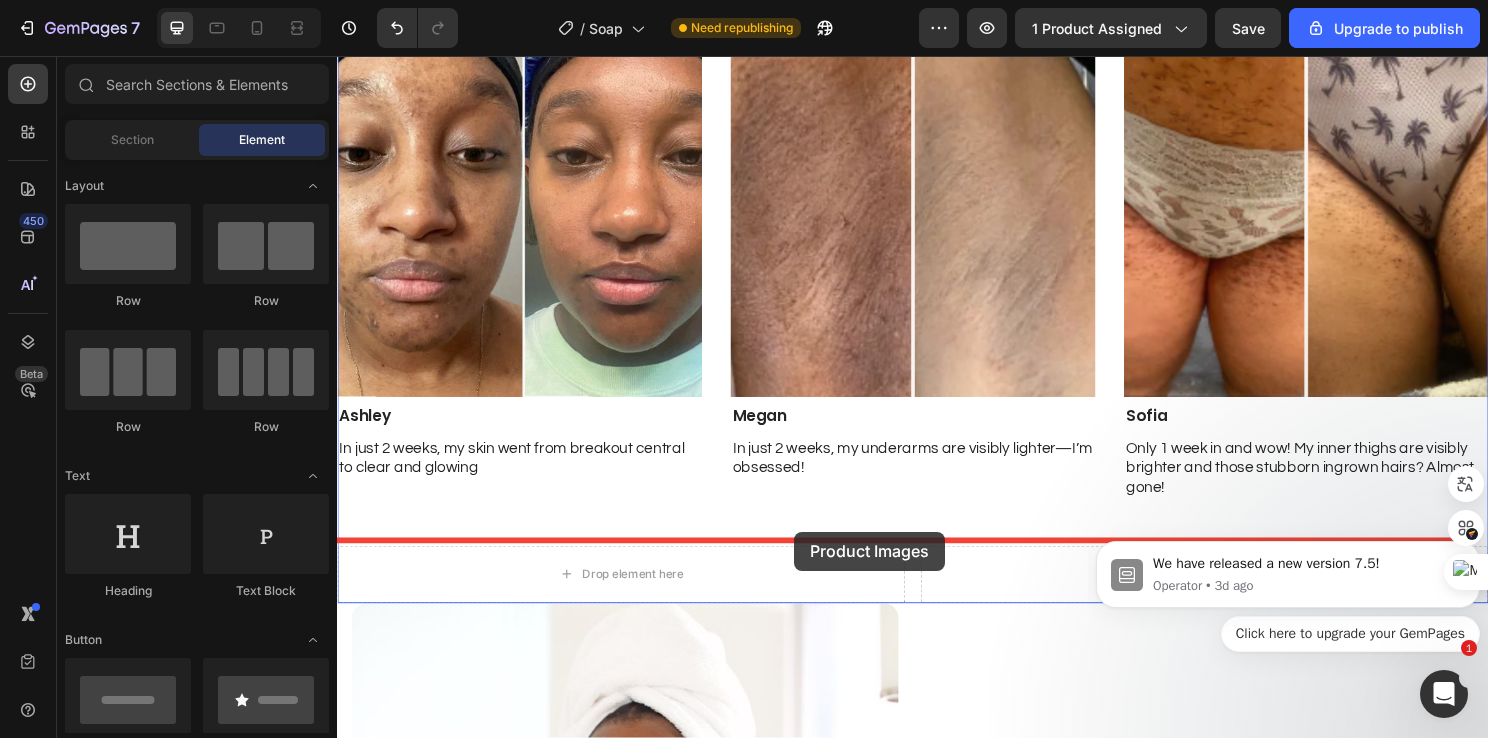 click at bounding box center (937, 1620) 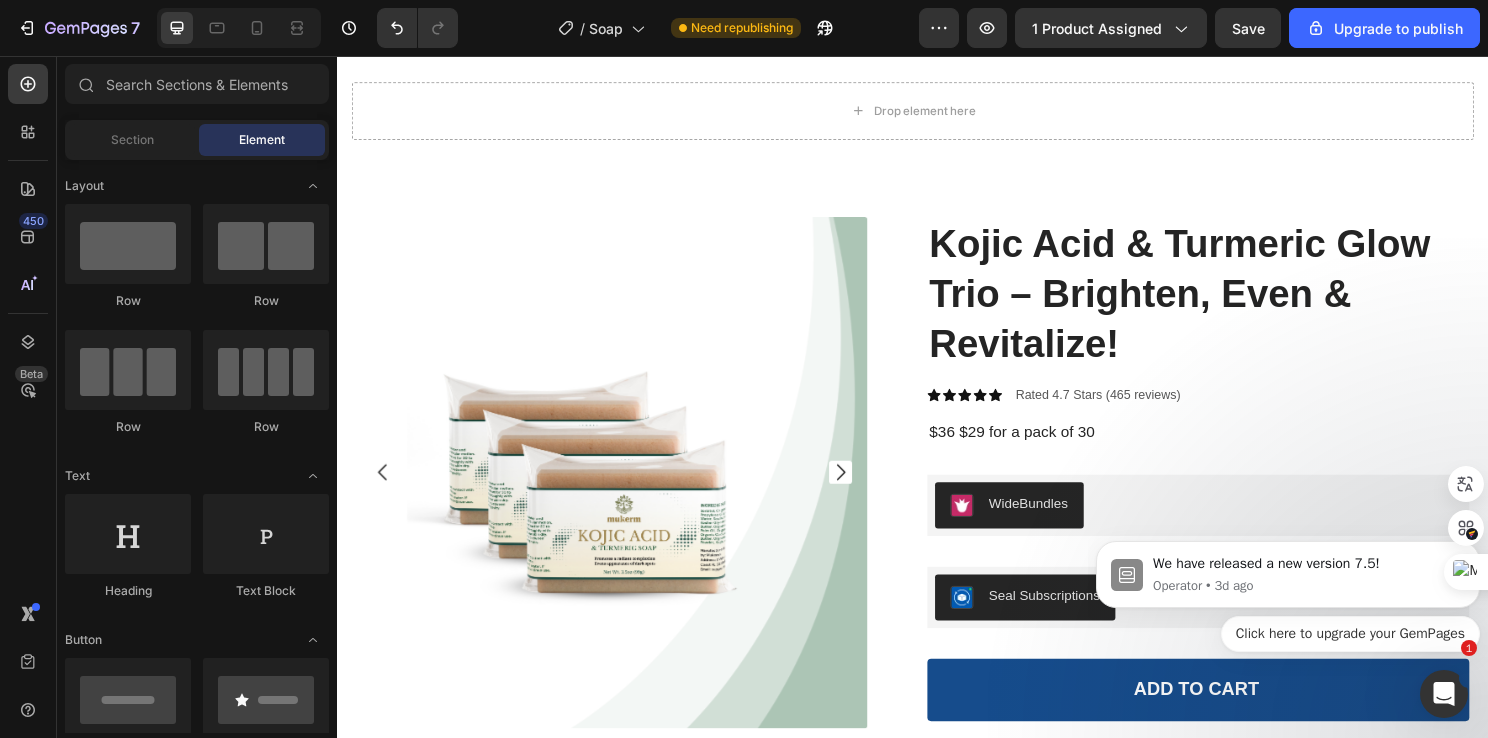 scroll, scrollTop: 5921, scrollLeft: 0, axis: vertical 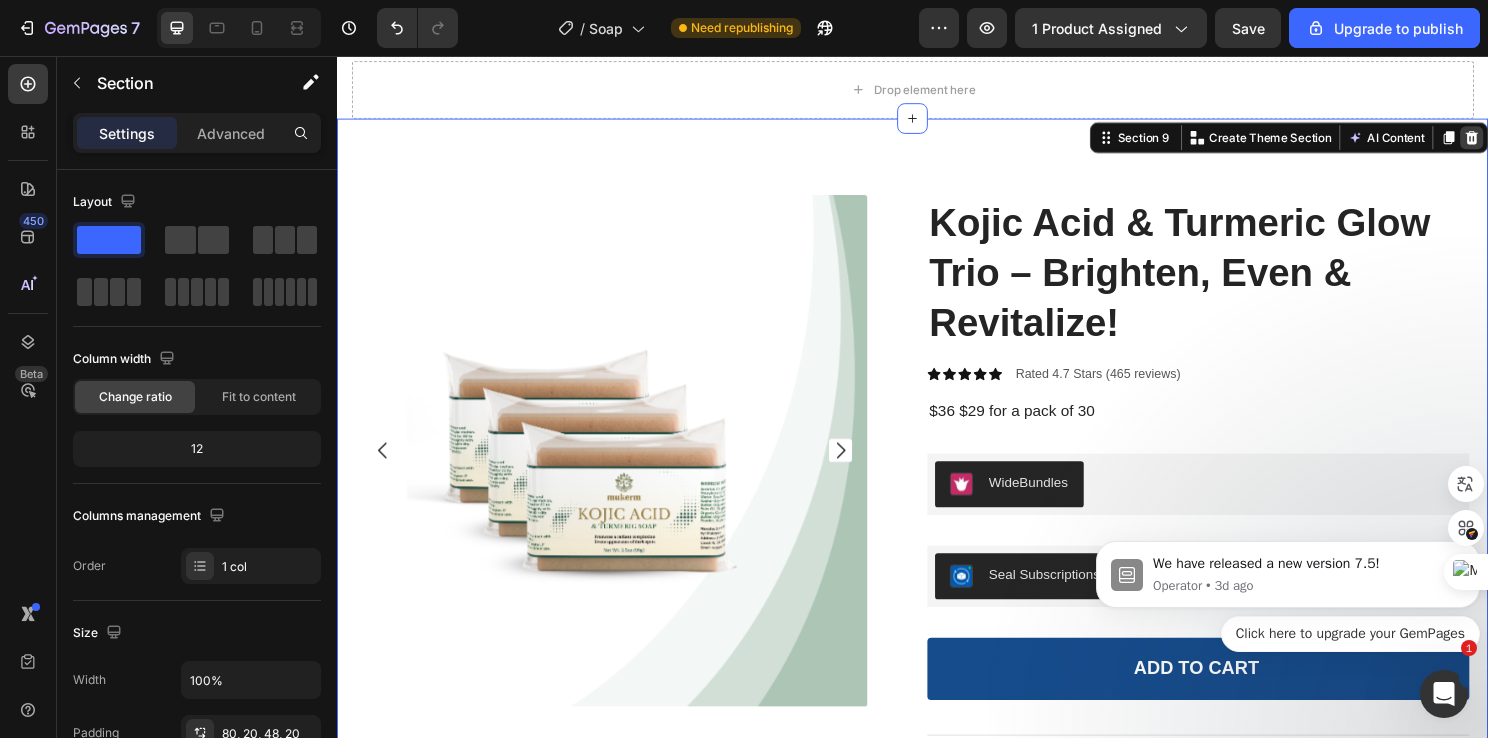 click 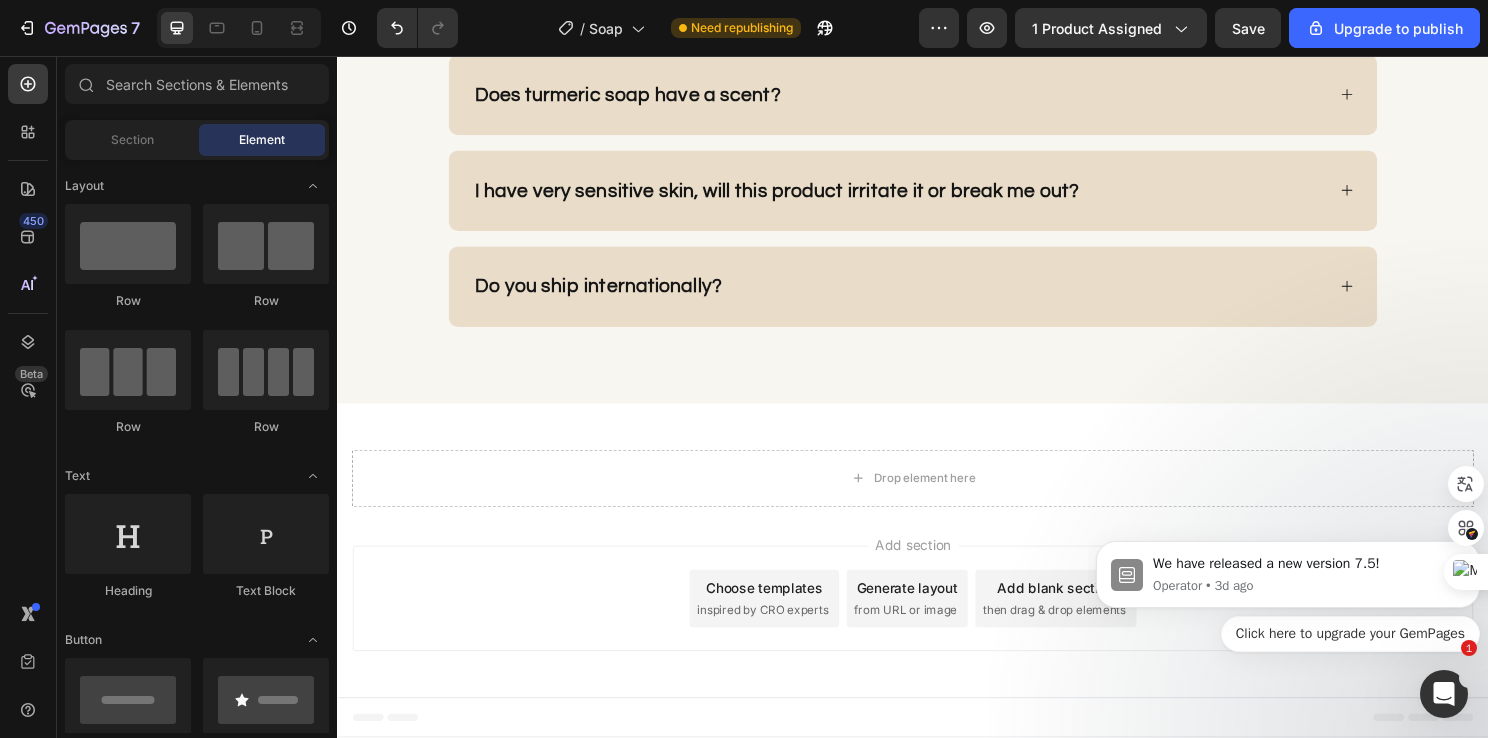 scroll, scrollTop: 5514, scrollLeft: 0, axis: vertical 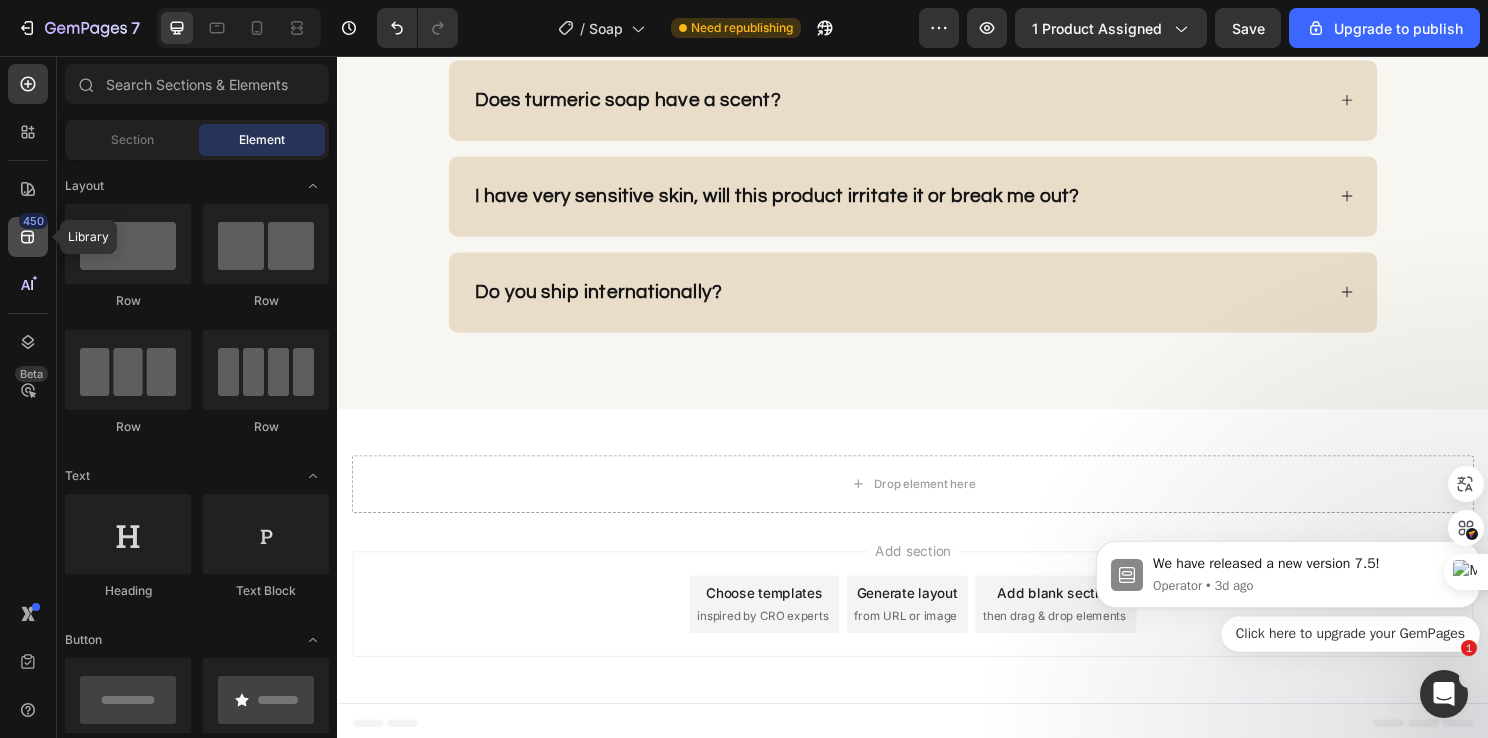 click 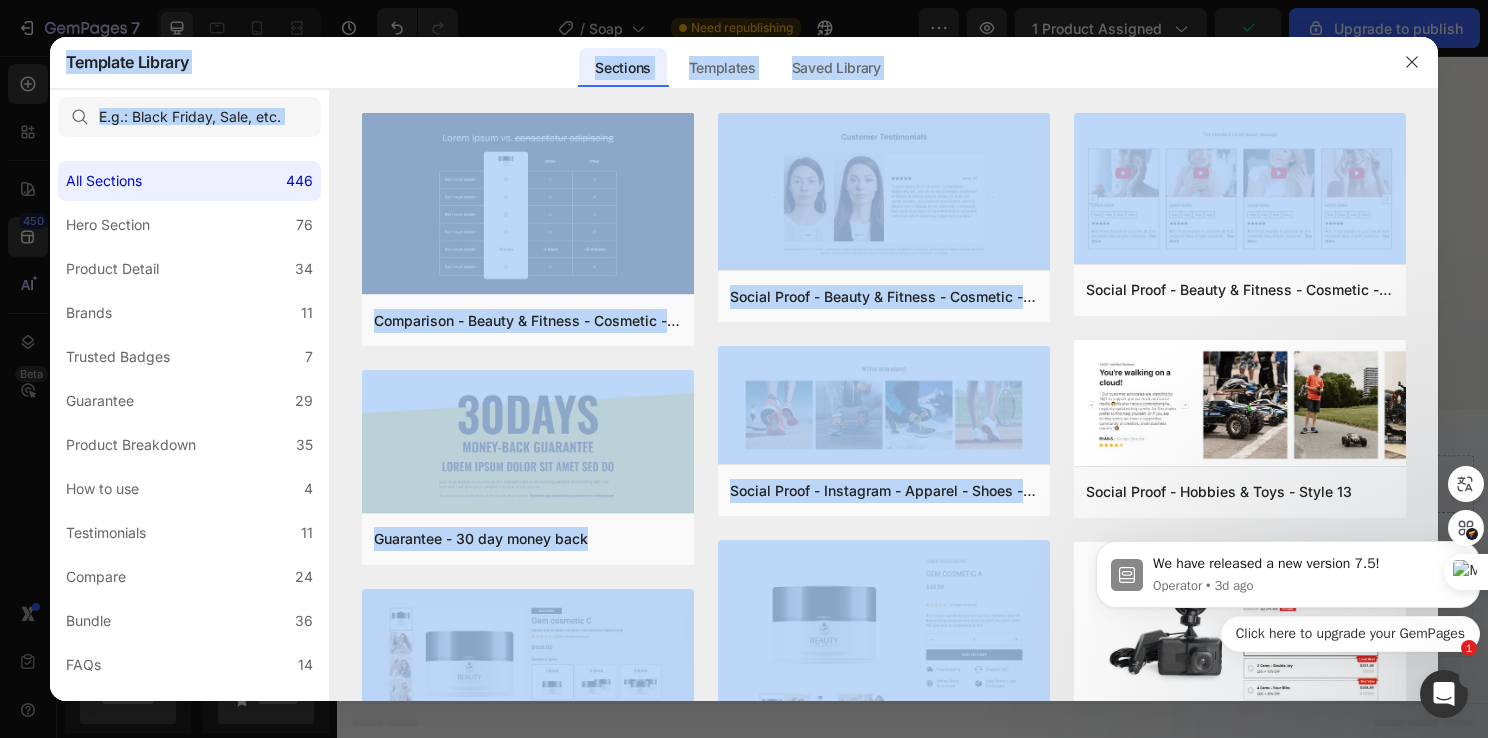 drag, startPoint x: 1432, startPoint y: 160, endPoint x: 1442, endPoint y: 250, distance: 90.55385 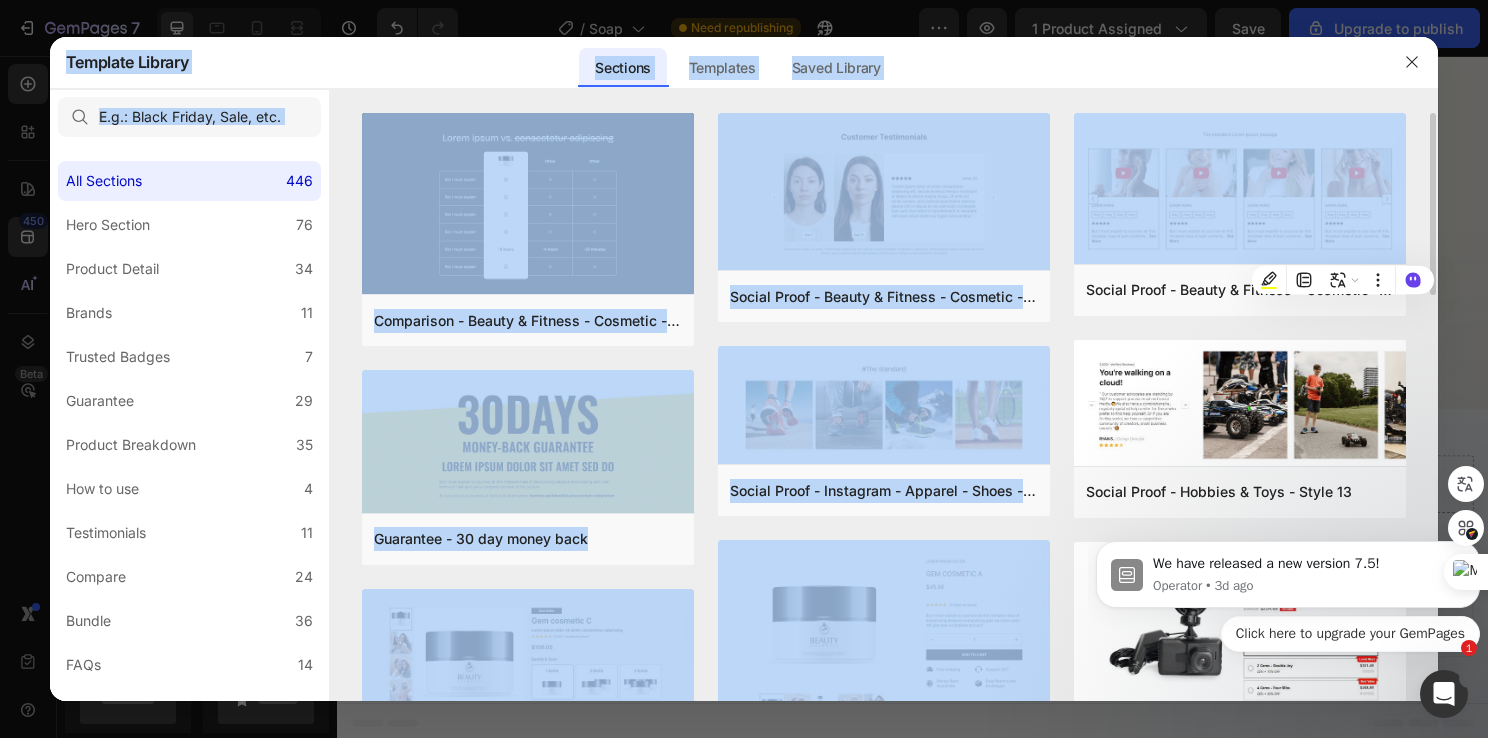 drag, startPoint x: 1442, startPoint y: 250, endPoint x: 1431, endPoint y: 229, distance: 23.70654 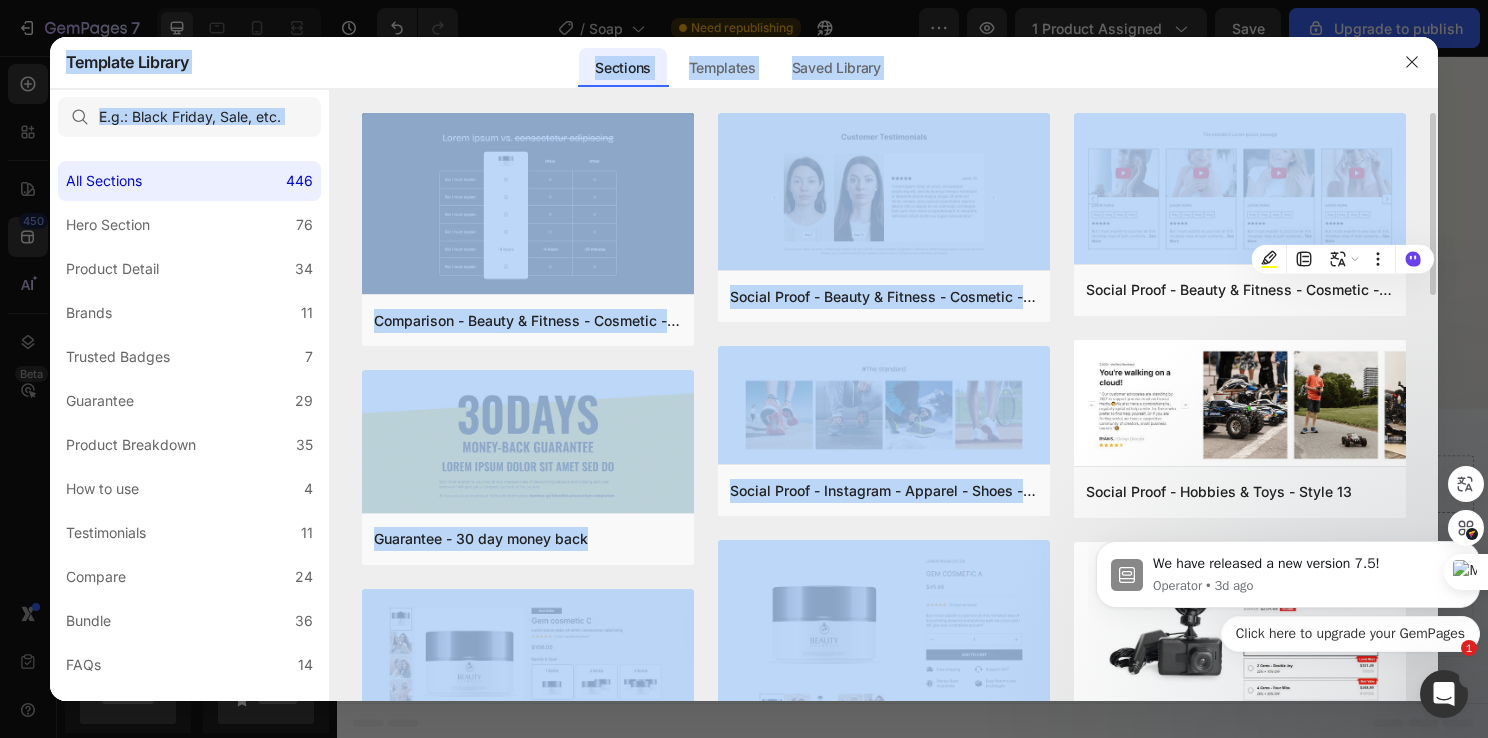 click on "Comparison - Beauty & Fitness - Cosmetic - Ingredients - Style 19 Add to page  Preview  Guarantee - 30 day money back Add to page  Preview  Product Detail - Beauty & Fitness - Cosmetic - Style 18 Add to page  Preview  Bundle - Food & Drink - Style 27 Add to page  Preview  Bundle - Health - Vitamins - Style 14 Add to page  Preview  Bundle - Food & Drink - Style 35 Add to page  Preview  Social Proof - Beauty & Fitness - Cosmetic  - Style 16 Add to page  Preview  Social Proof - Instagram - Apparel - Shoes - Style 30 Add to page  Preview  Product Detail - Beauty & Fitness - Cosmetic - Style 16 Add to page  Preview  Bundle - Food & Drink - Style 31 Add to page  Preview  Product Detail - Health - Drug - Style 43 Add to page  Preview  Bundle - Health - Vitamins - Style 34 Add to page  Preview  Social Proof - Beauty & Fitness - Cosmetic  - Style 8 Add to page  Preview  Social Proof - Hobbies & Toys - Style 13 Add to page  Preview  Product Detail - Autos & Vehicles - Dash Cam - Style 36 Add to page  Preview   Preview" at bounding box center (884, 407) 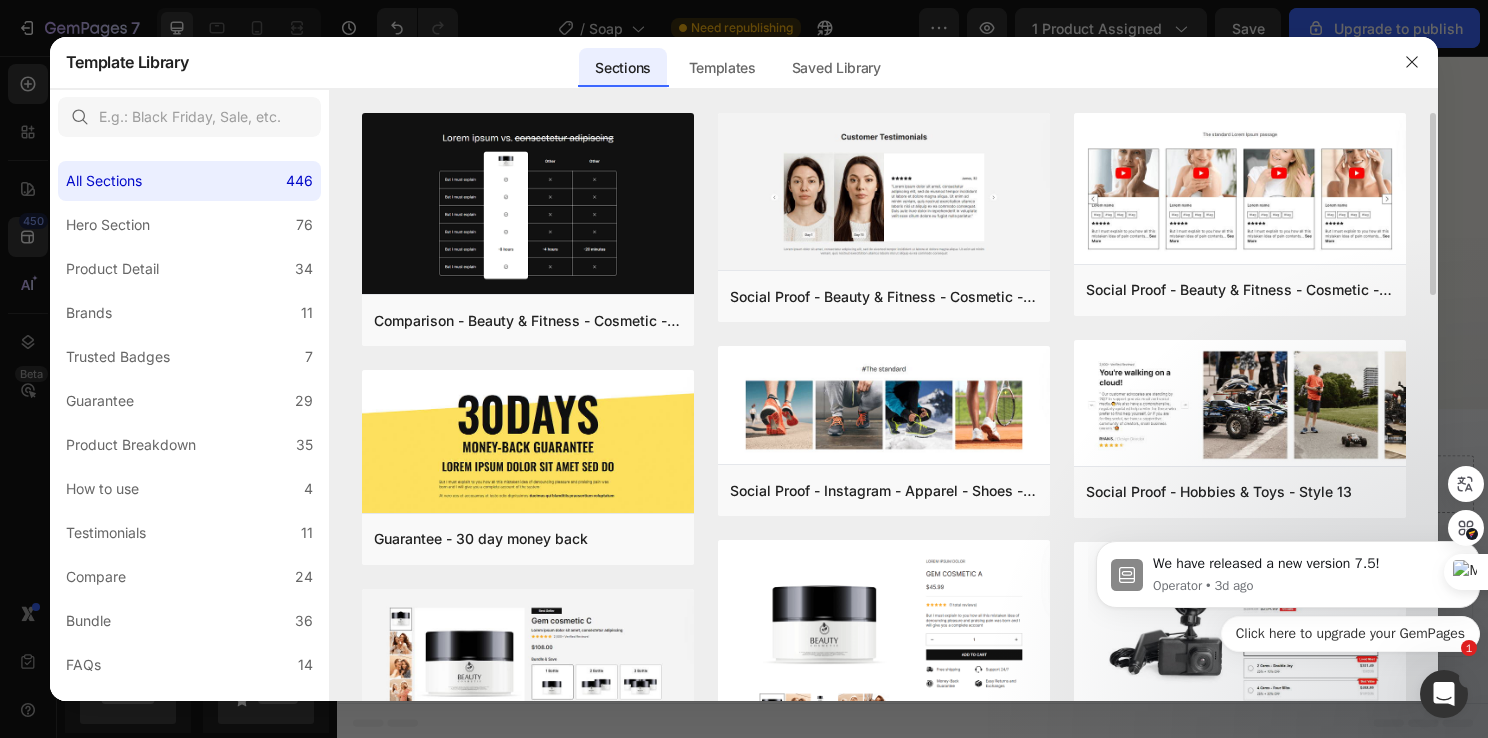 drag, startPoint x: 1433, startPoint y: 226, endPoint x: 1436, endPoint y: 303, distance: 77.05842 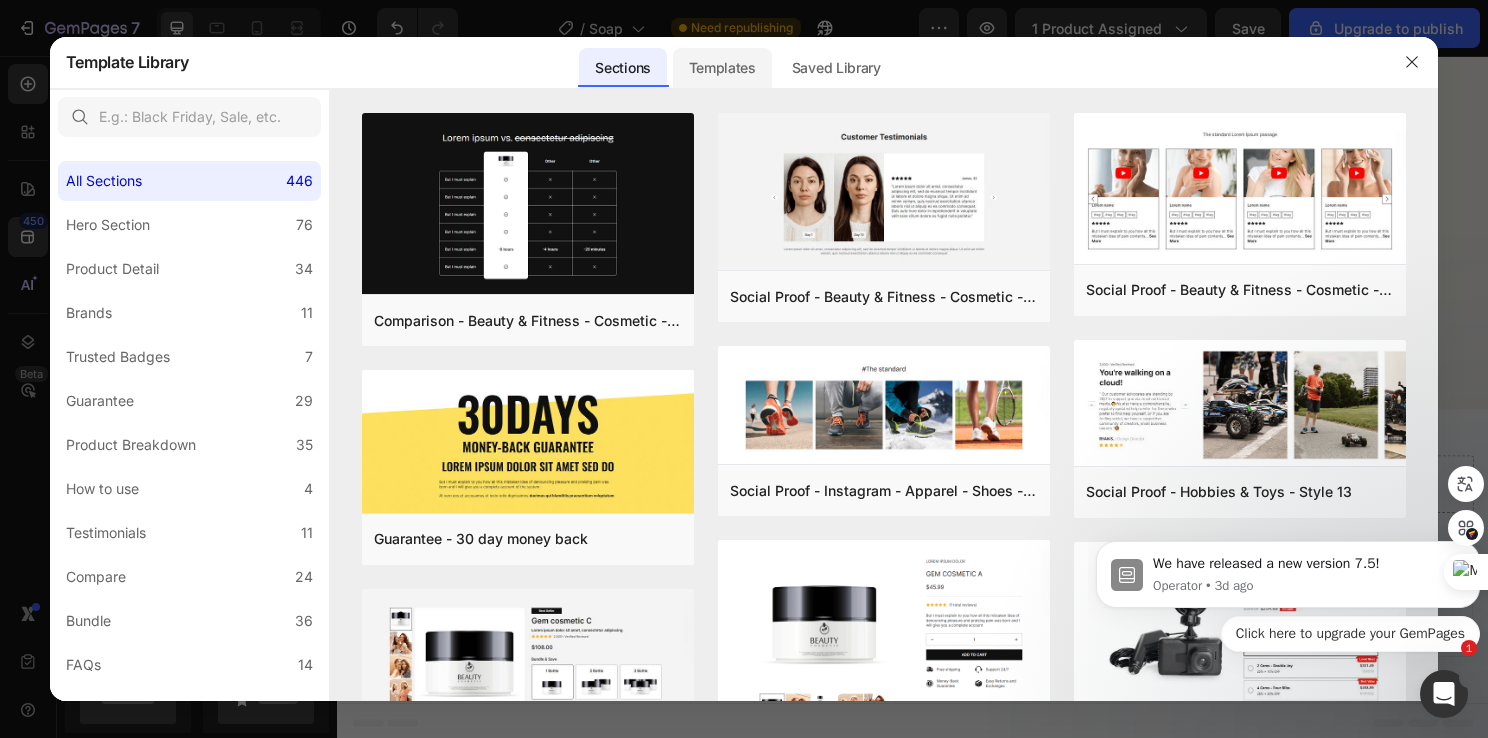 click on "Templates" 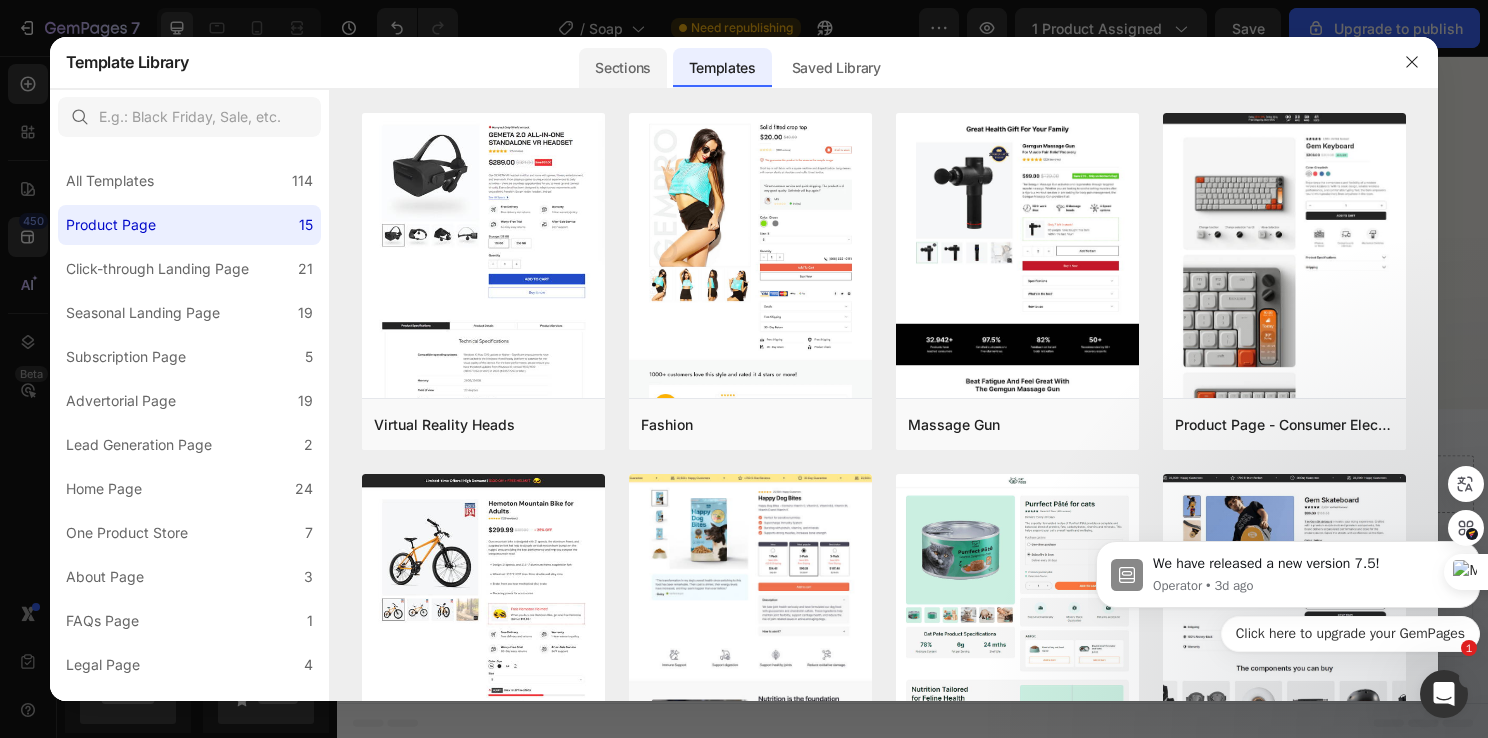 click on "Sections" 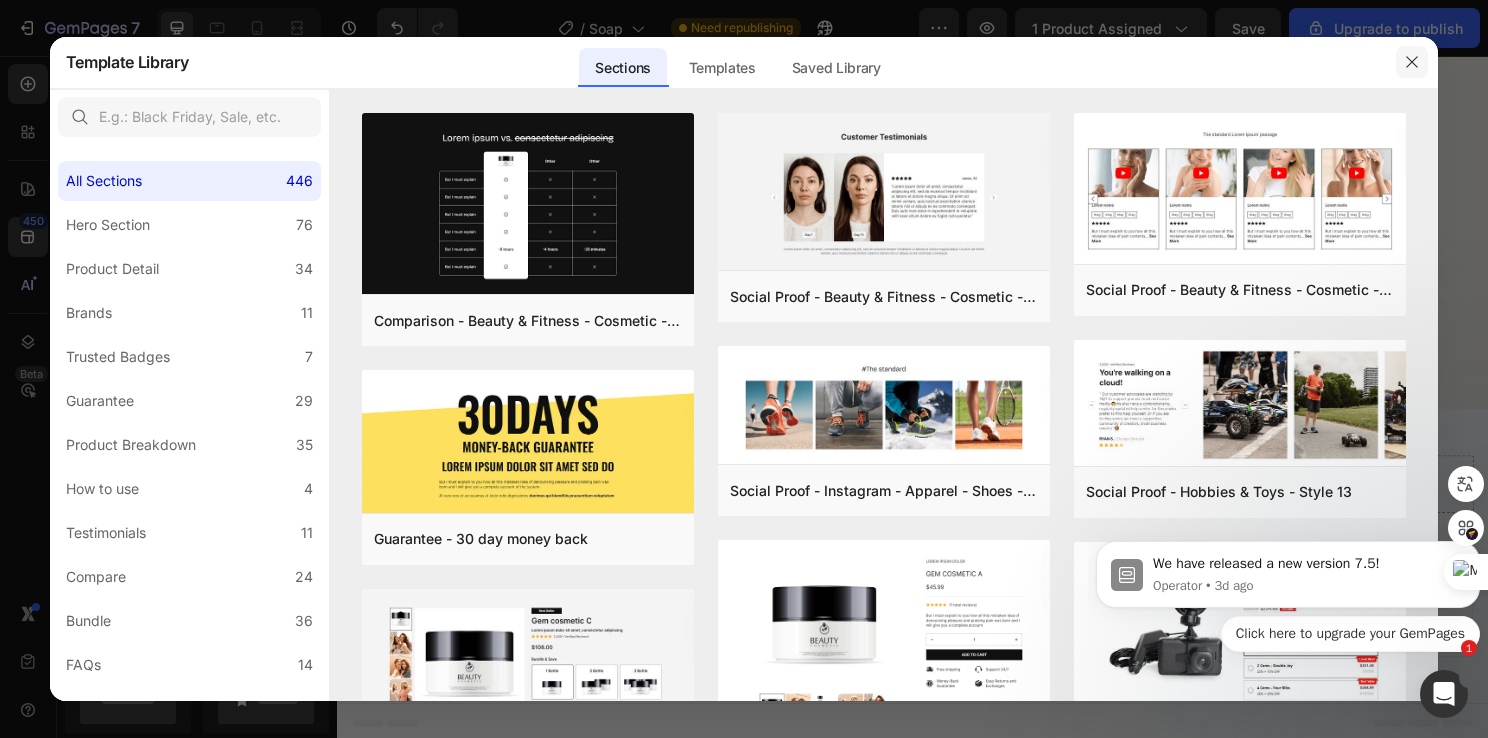 click 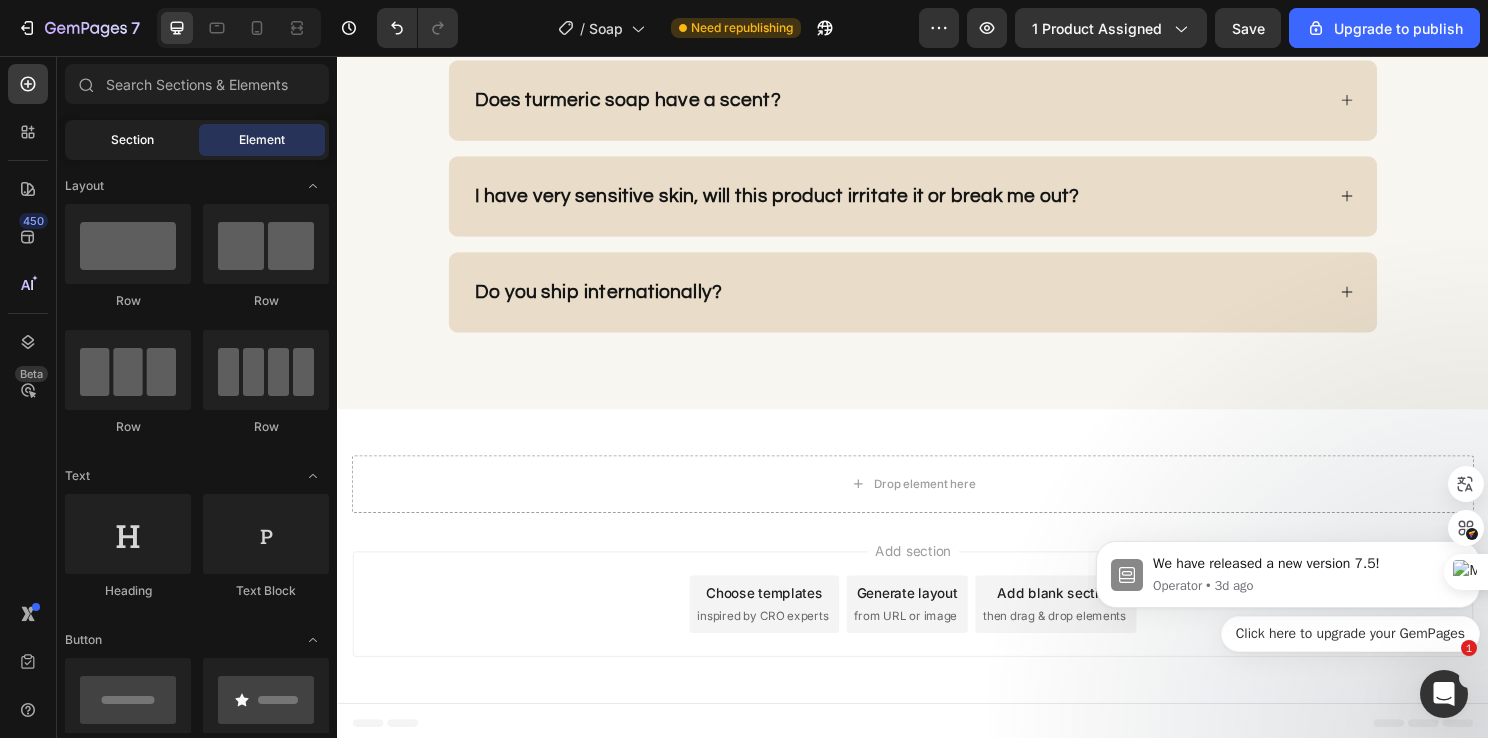click on "Section" at bounding box center [132, 140] 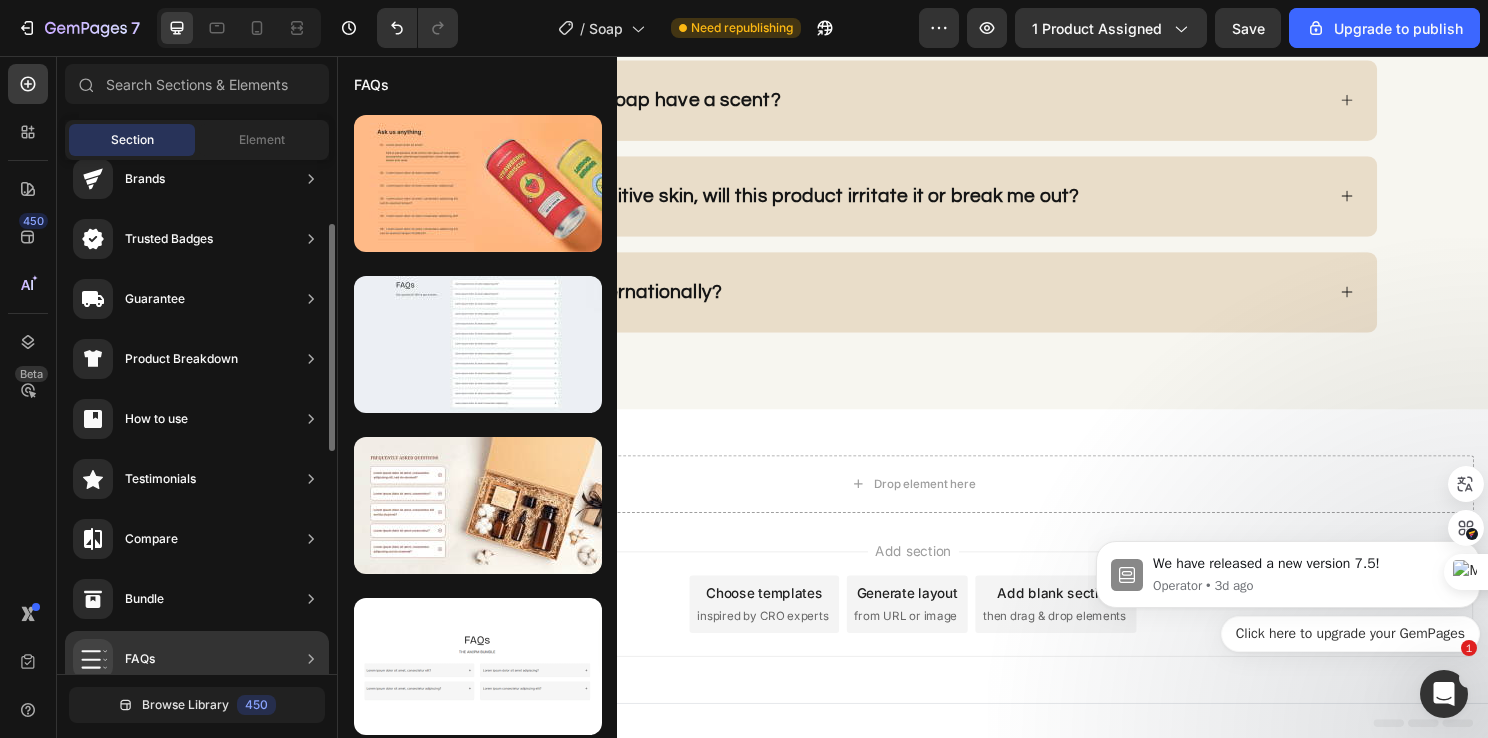 scroll, scrollTop: 0, scrollLeft: 0, axis: both 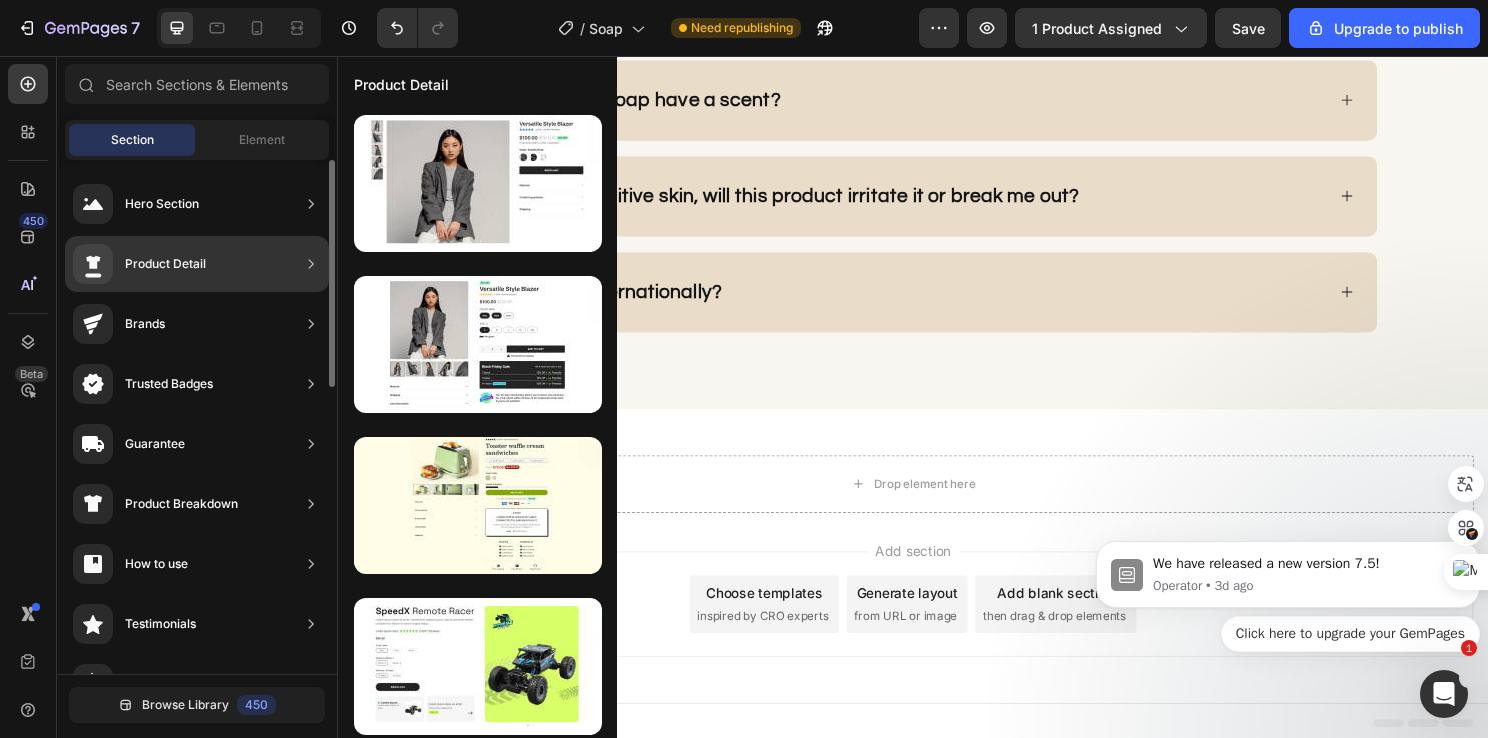 click on "Product Detail" at bounding box center [165, 264] 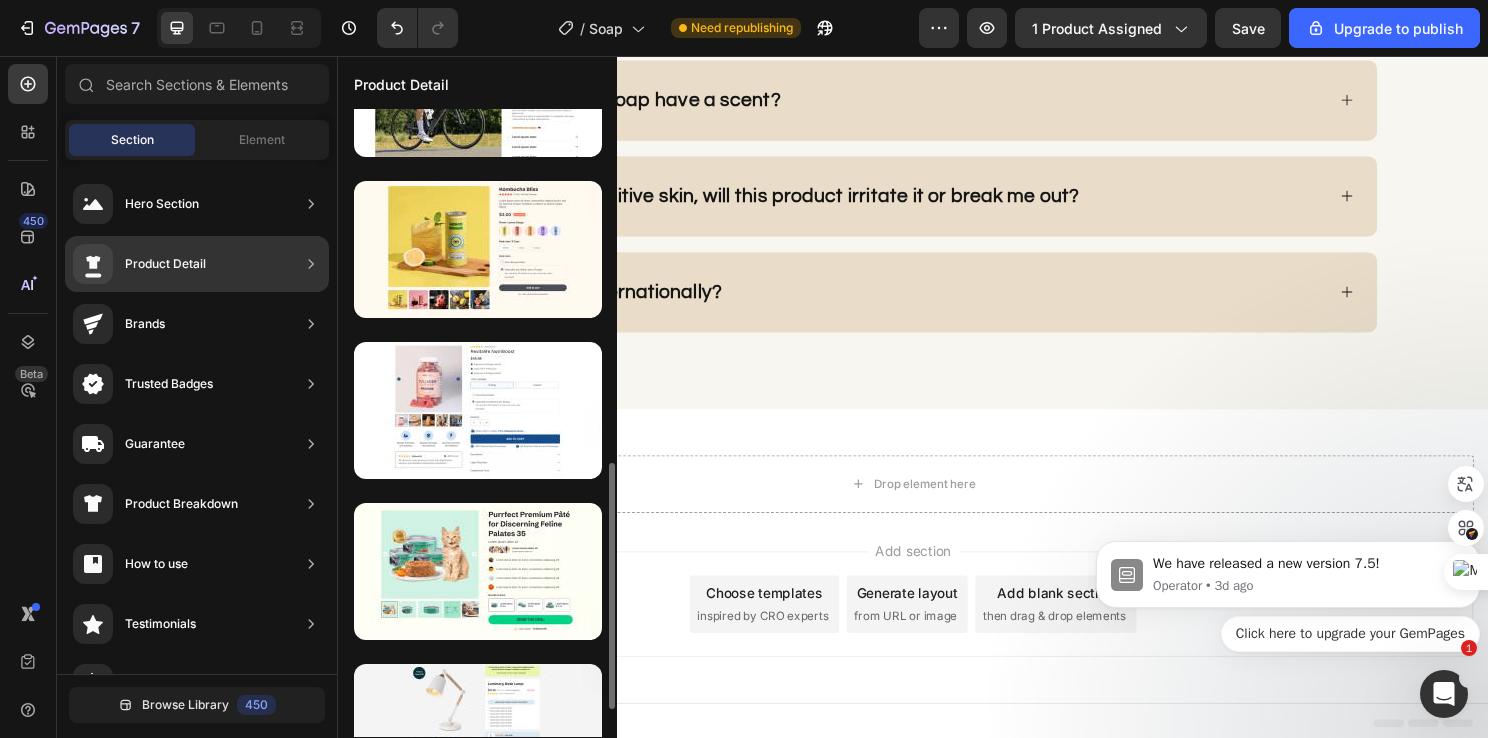 scroll, scrollTop: 969, scrollLeft: 0, axis: vertical 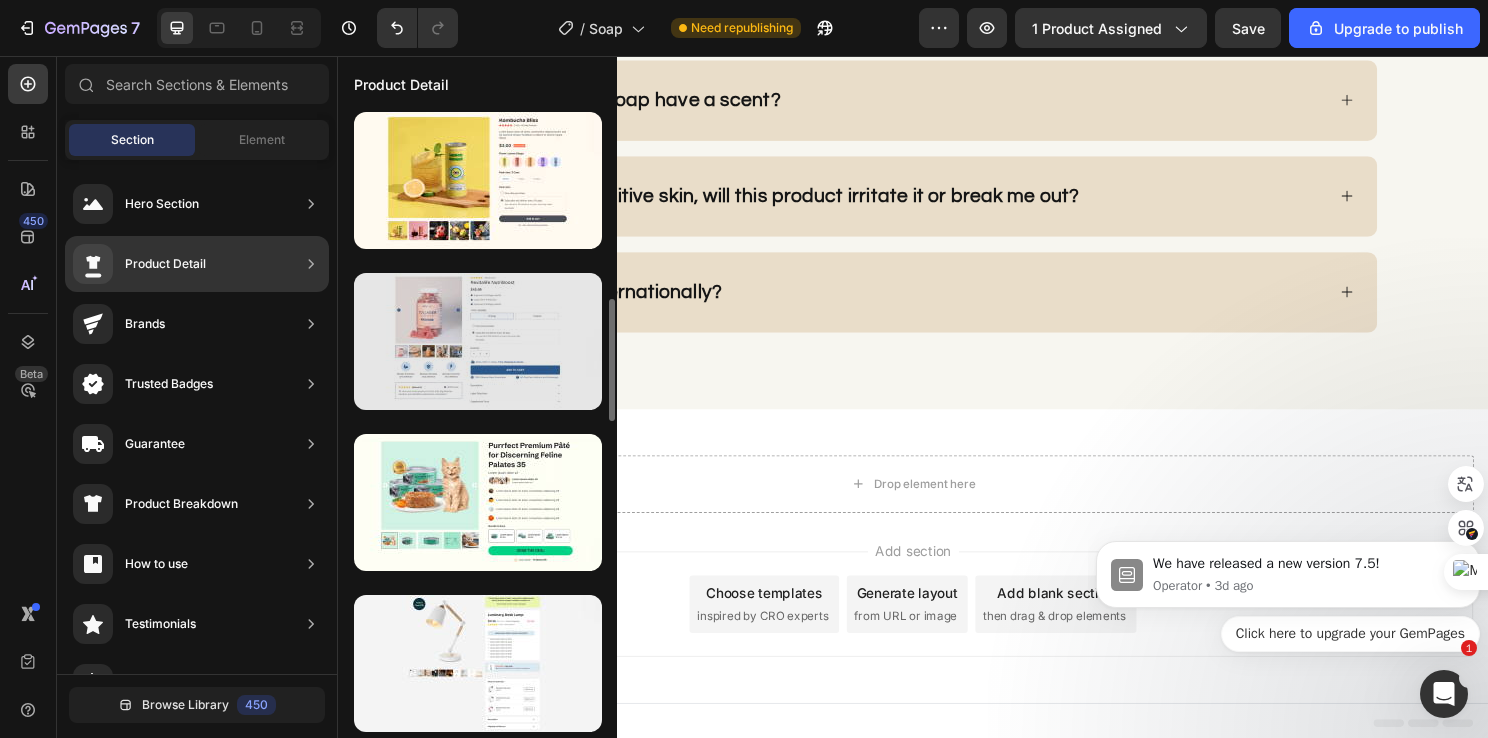 click at bounding box center [478, 341] 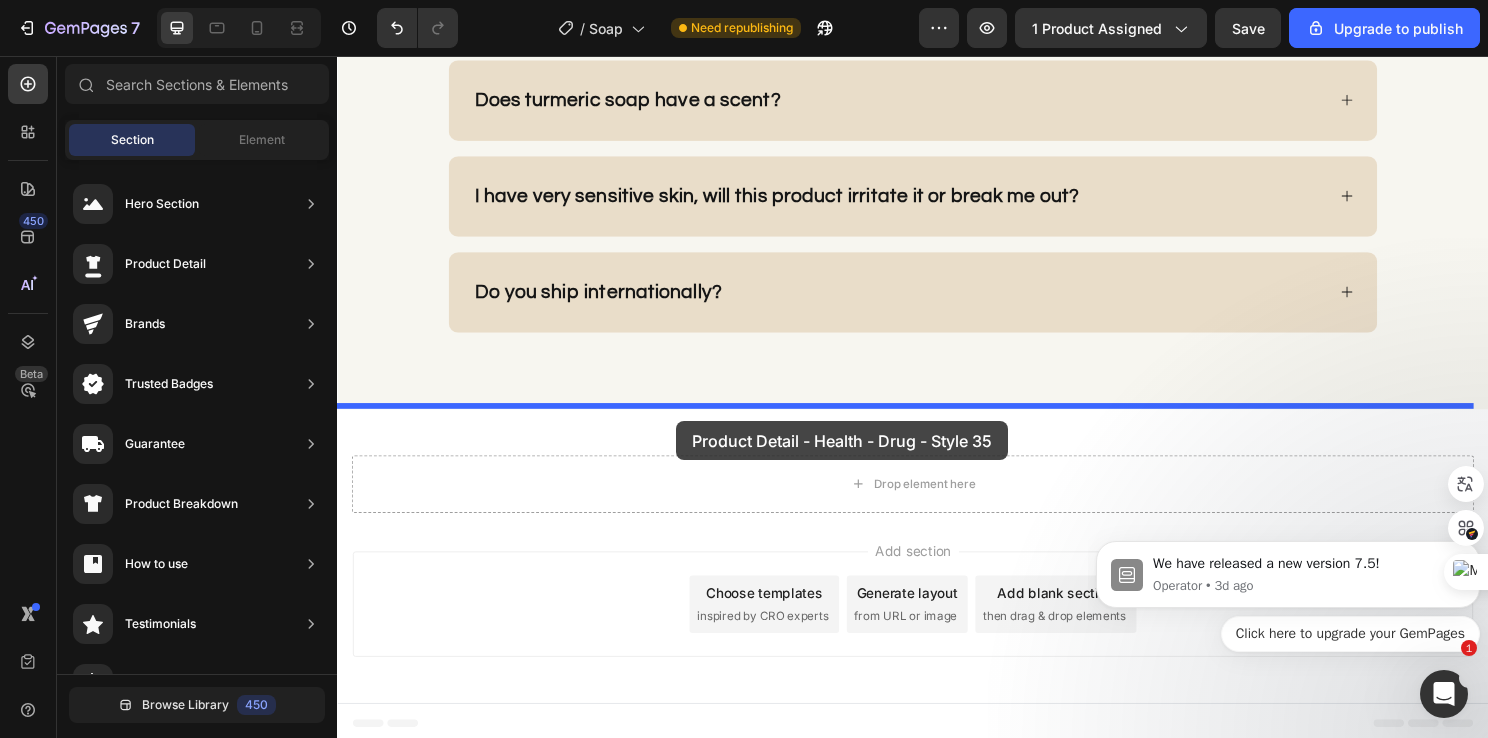 drag, startPoint x: 757, startPoint y: 400, endPoint x: 690, endPoint y: 437, distance: 76.537575 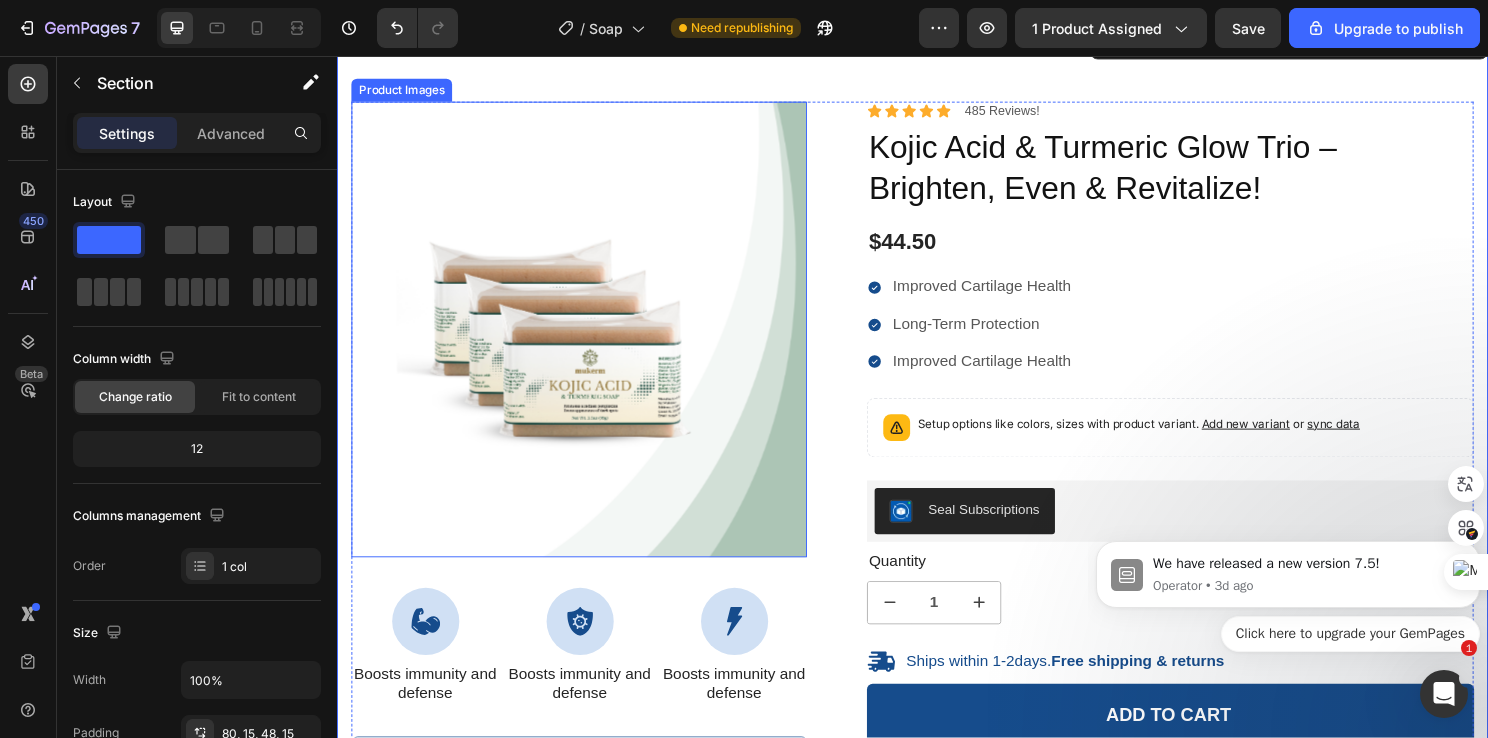 scroll, scrollTop: 5908, scrollLeft: 0, axis: vertical 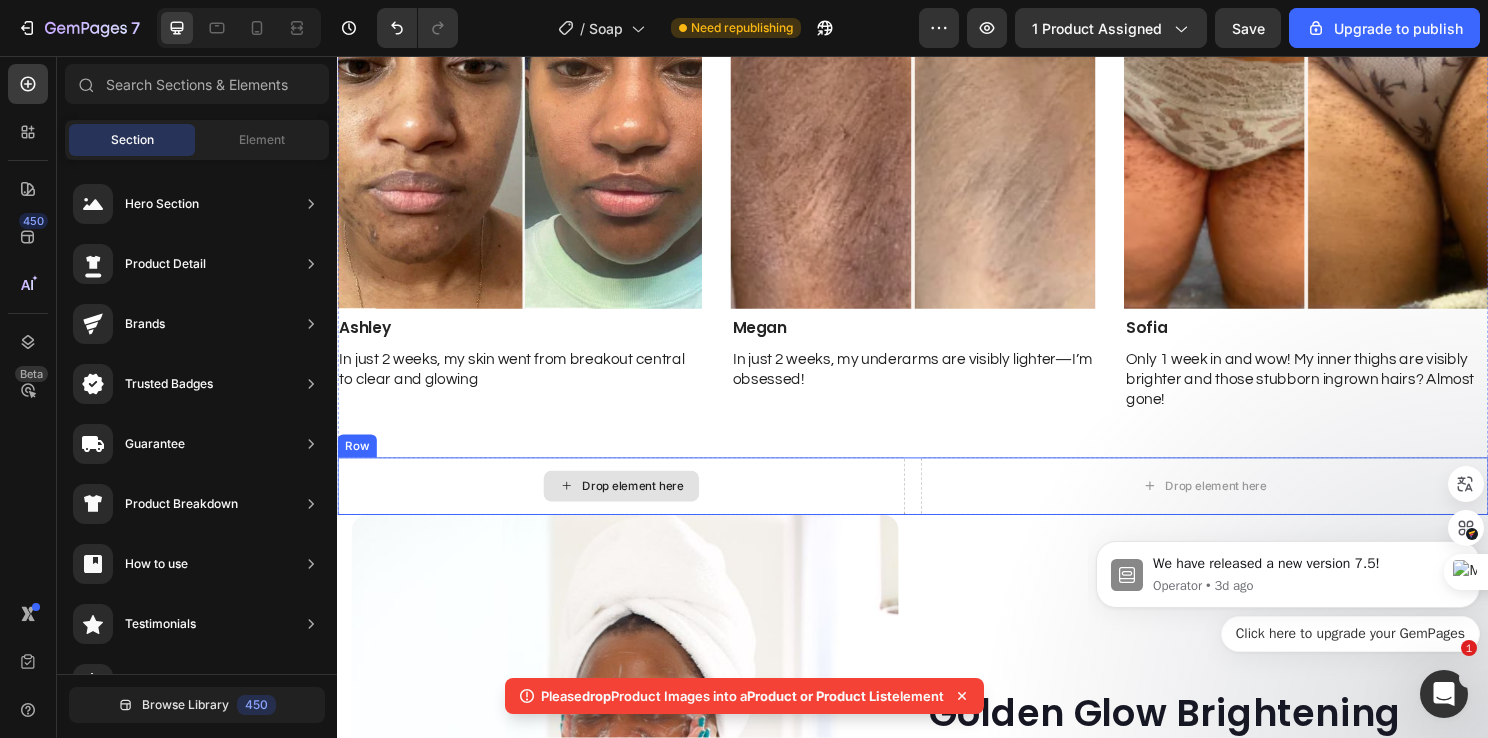 click on "Drop element here" at bounding box center (645, 505) 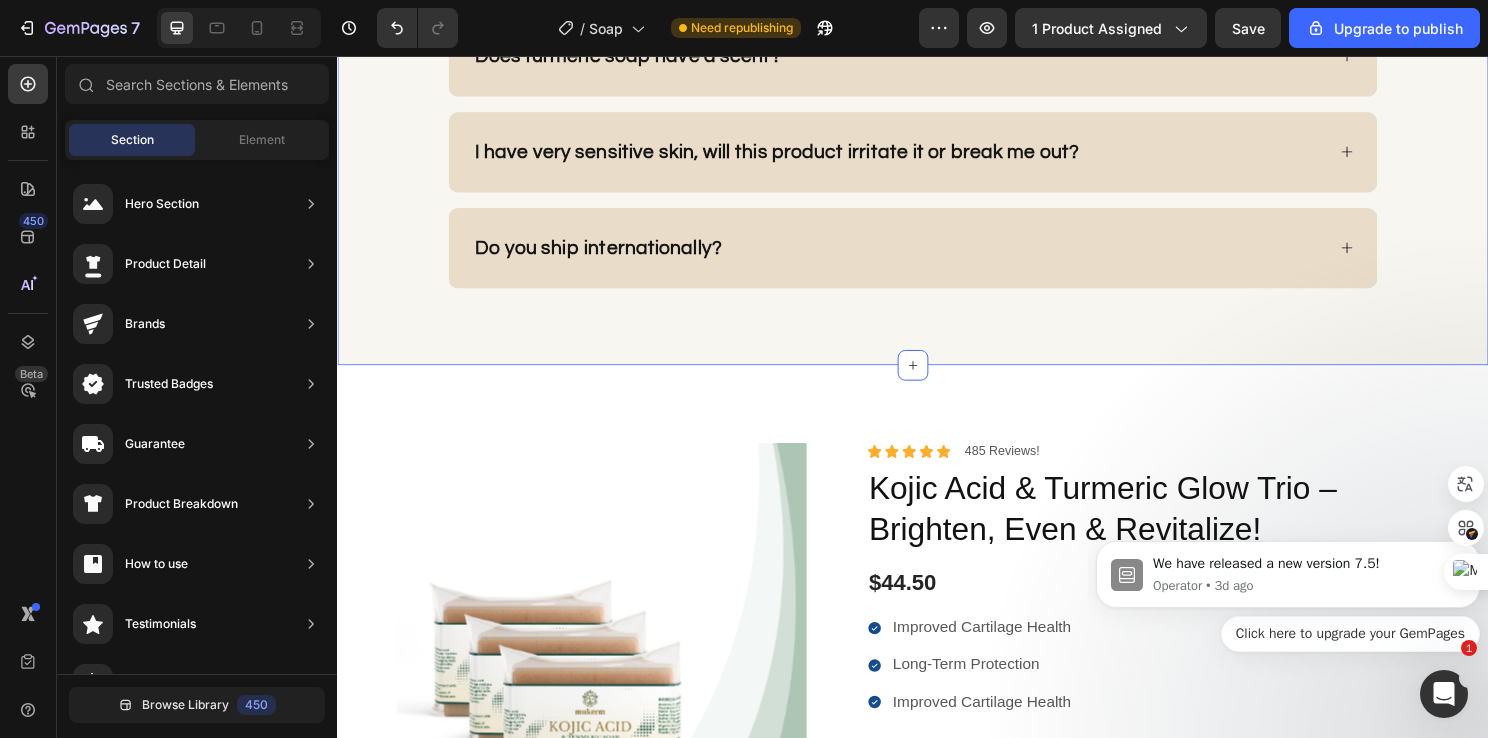 scroll, scrollTop: 5490, scrollLeft: 0, axis: vertical 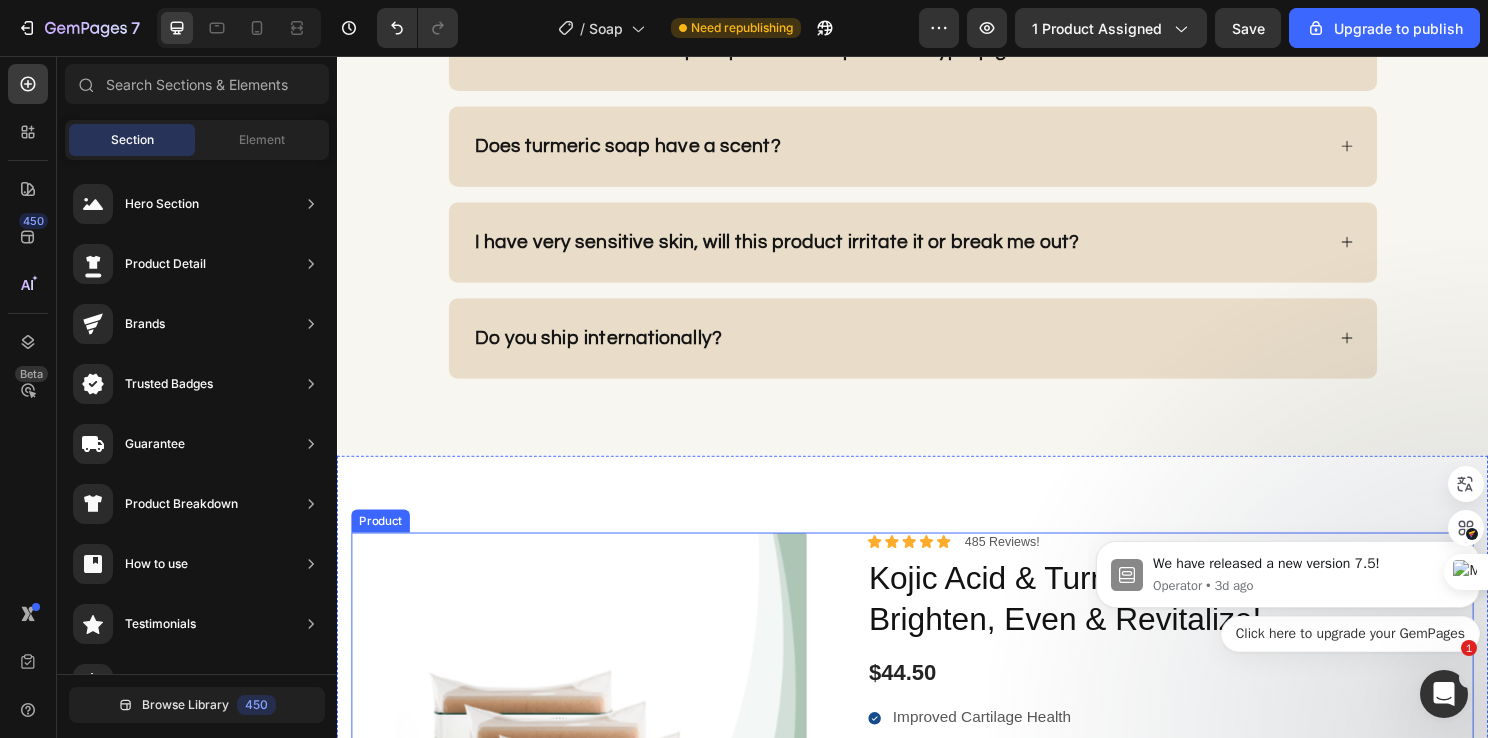 click on "100% Money-Back Guarantee Item List
60-Day Easy Returns Item List Row
Product Images
Icon Boosts immunity and defense Text Block
Icon Boosts immunity and defense Text Block
Icon Boosts immunity and defense Text Block Row Icon Icon Icon Icon Icon Icon List Briana M. Text Block Row Verified Buyer Item List Row “At vero eos et accusamus et iusto odio dignissimos ducimus qui blanditiis praesentium voluptatum” Text Block Row Icon Icon Icon Icon Icon Icon List 485 Reviews! Text Block Row Kojic Acid & Turmeric Glow Trio – Brighten, Even & Revitalize! Product Title $44.50 Product Price Product Price Improved Cartilage Health Long-Term Protection Improved Cartilage Health Item List Setup options like colors, sizes with product variant.       Add new variant   or   sync data Product Variants & Swatches Seal Subscriptions Seal Subscriptions Quantity Text Block
1" at bounding box center (937, 1009) 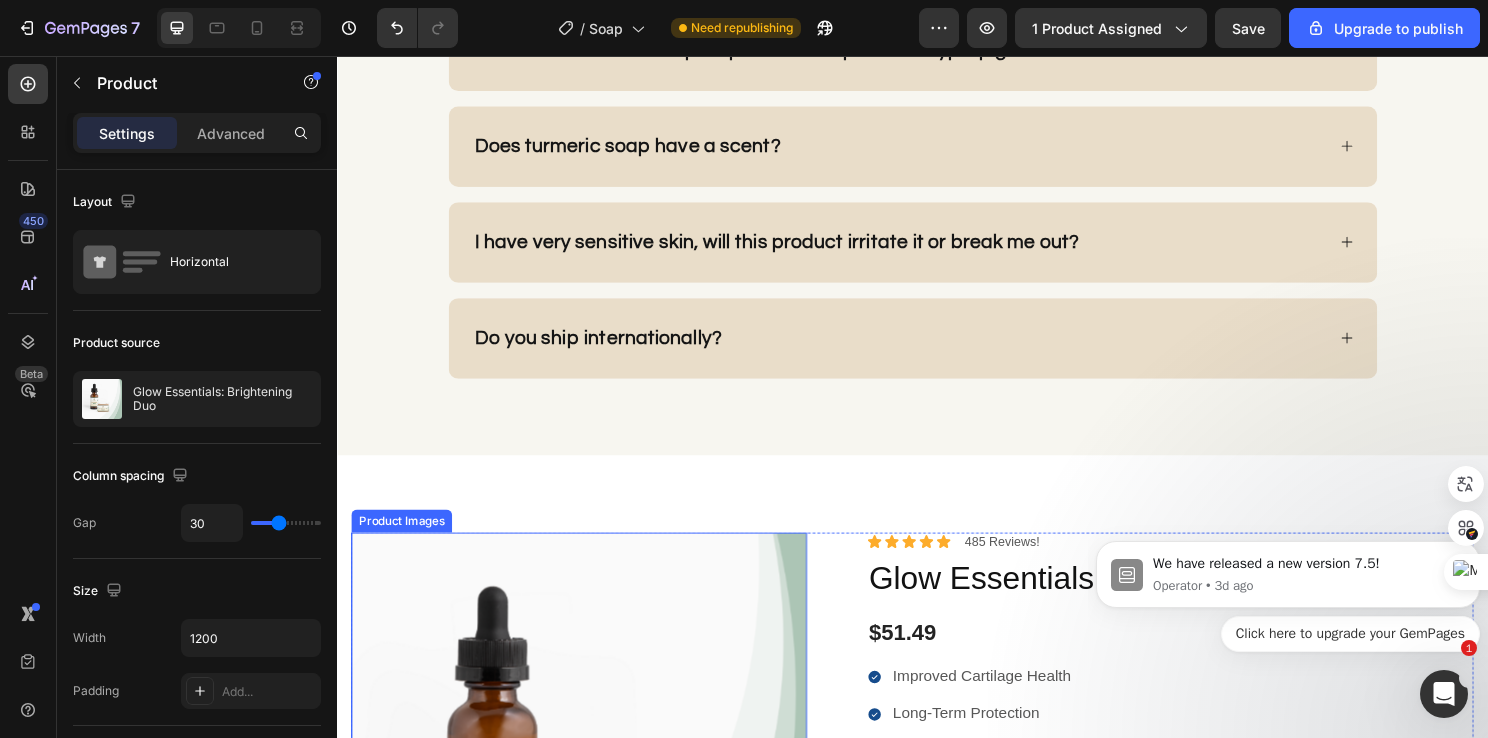 scroll, scrollTop: 5790, scrollLeft: 0, axis: vertical 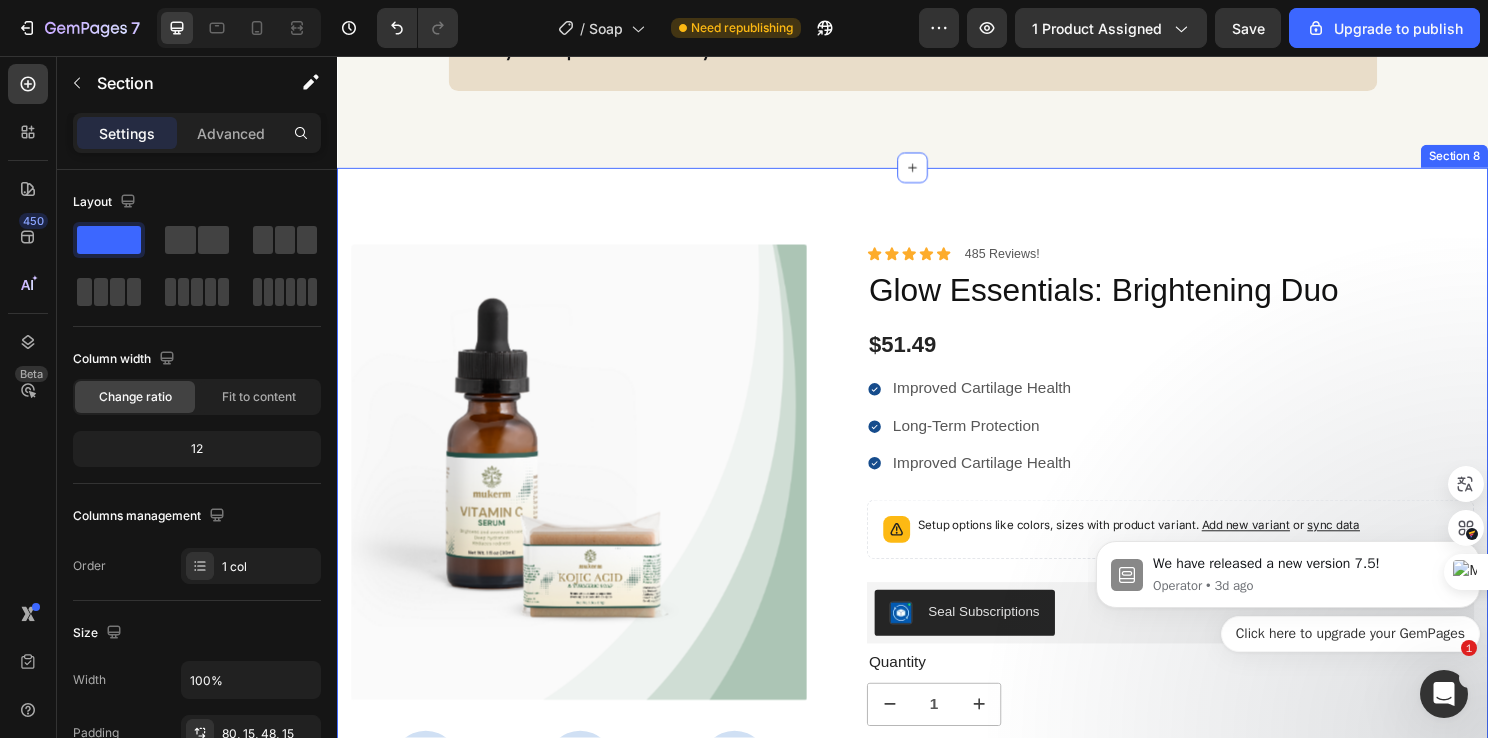 click on "100% Money-Back Guarantee Item List
60-Day Easy Returns Item List Row
Product Images
Icon Boosts immunity and defense Text Block
Icon Boosts immunity and defense Text Block
Icon Boosts immunity and defense Text Block Row Icon Icon Icon Icon Icon Icon List Briana M. Text Block Row Verified Buyer Item List Row “At vero eos et accusamus et iusto odio dignissimos ducimus qui blanditiis praesentium voluptatum” Text Block Row Icon Icon Icon Icon Icon Icon List 485 Reviews! Text Block Row Glow Essentials: Brightening Duo Product Title $51.49 Product Price Product Price Improved Cartilage Health Long-Term Protection Improved Cartilage Health Item List Setup options like colors, sizes with product variant.       Add new variant   or   sync data Product Variants & Swatches Seal Subscriptions Seal Subscriptions Quantity Text Block
1
Product Quantity
1 Row" at bounding box center [937, 679] 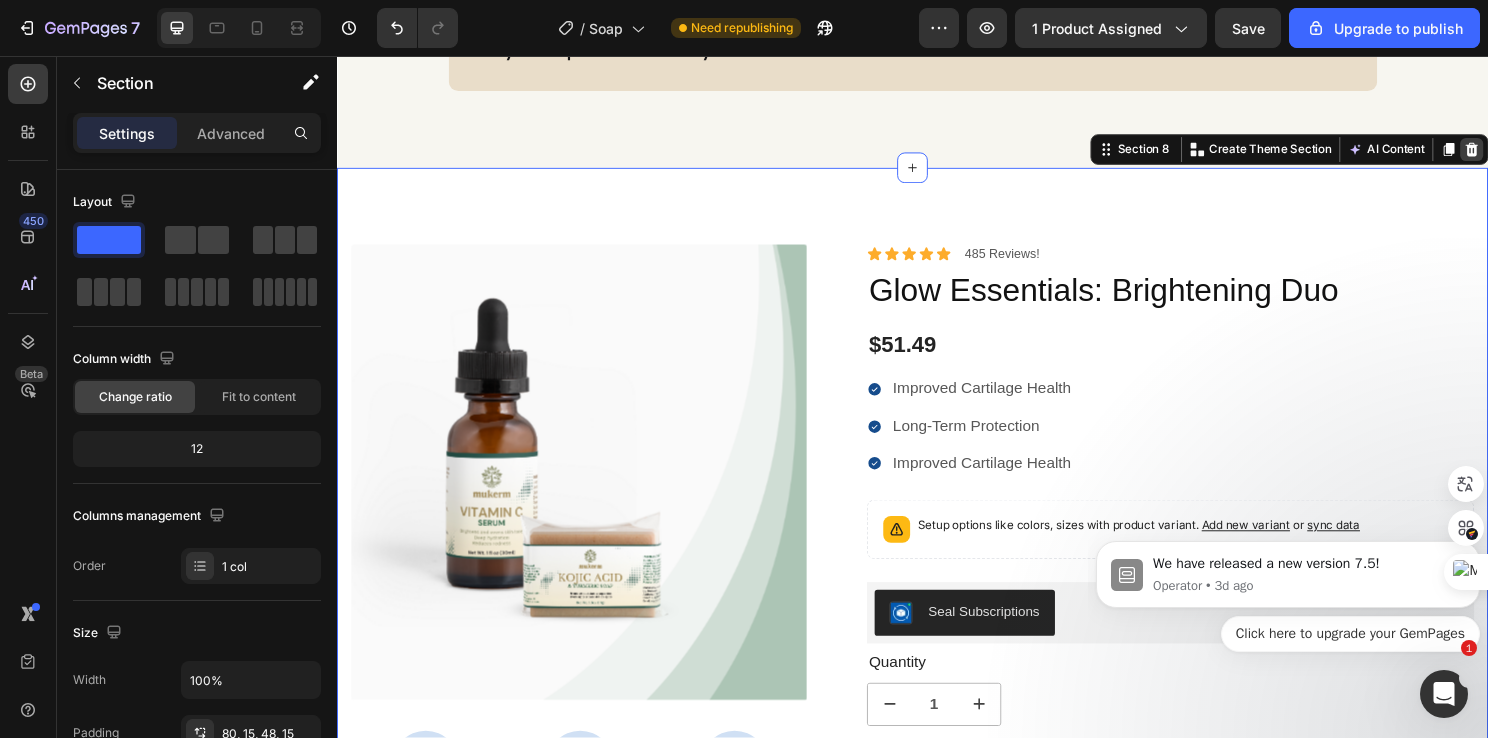 click 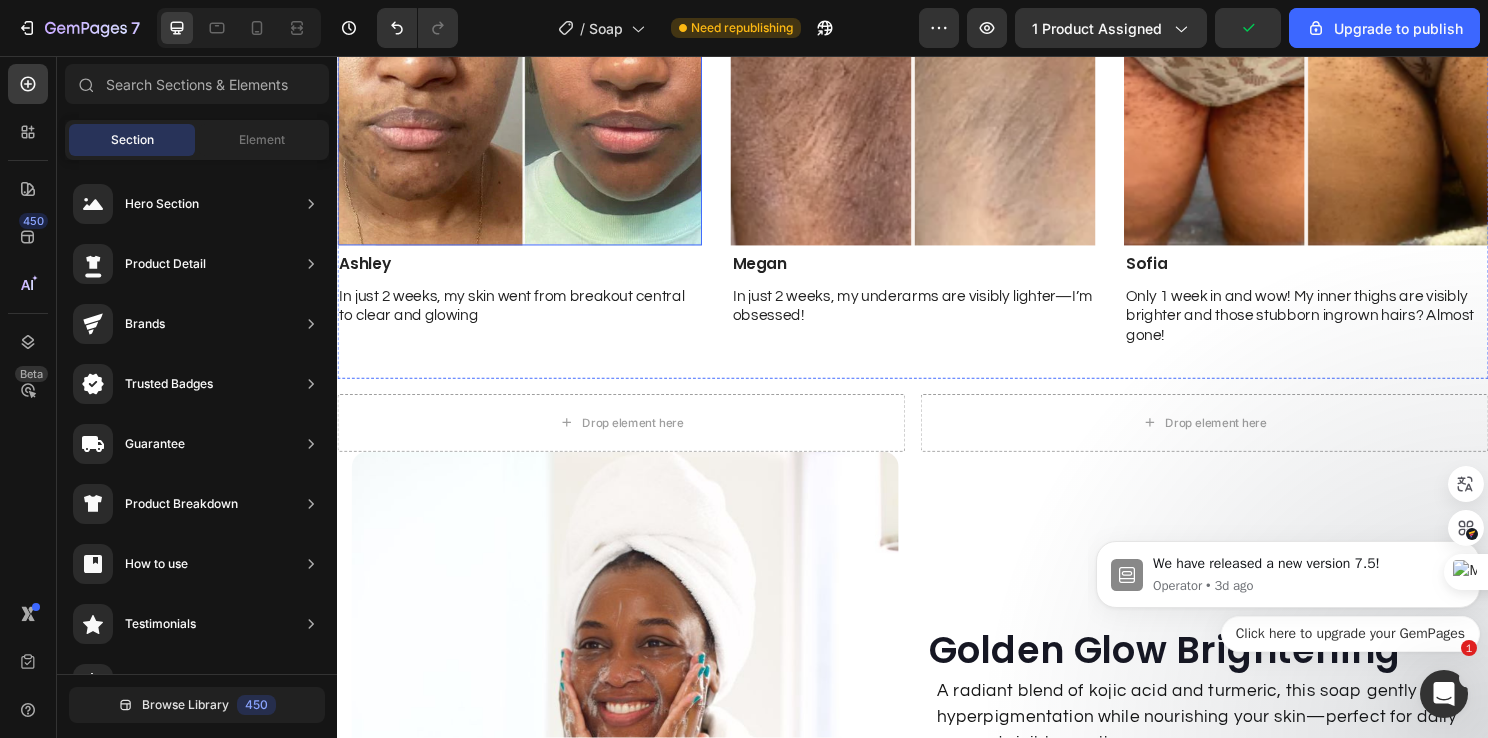 scroll, scrollTop: 2297, scrollLeft: 0, axis: vertical 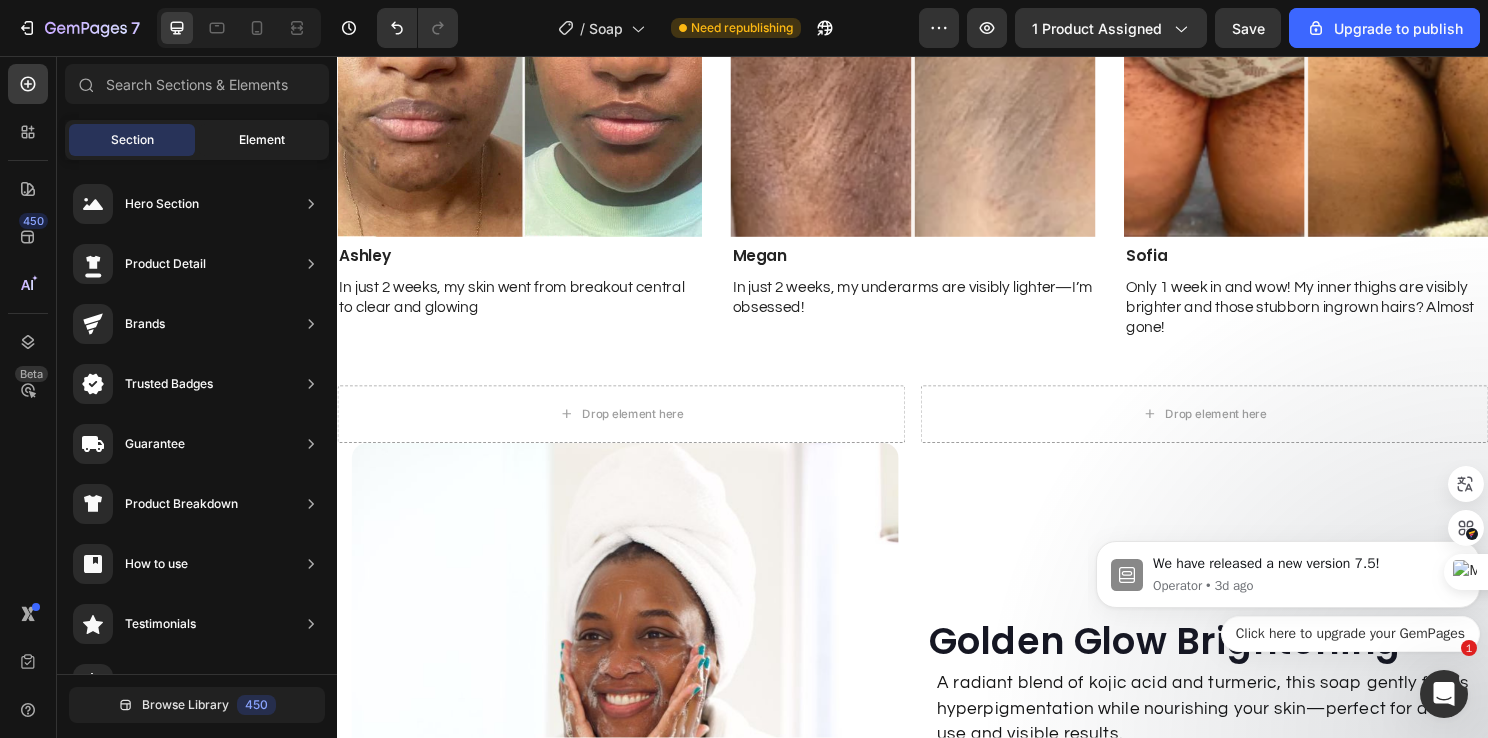 click on "Element" at bounding box center (262, 140) 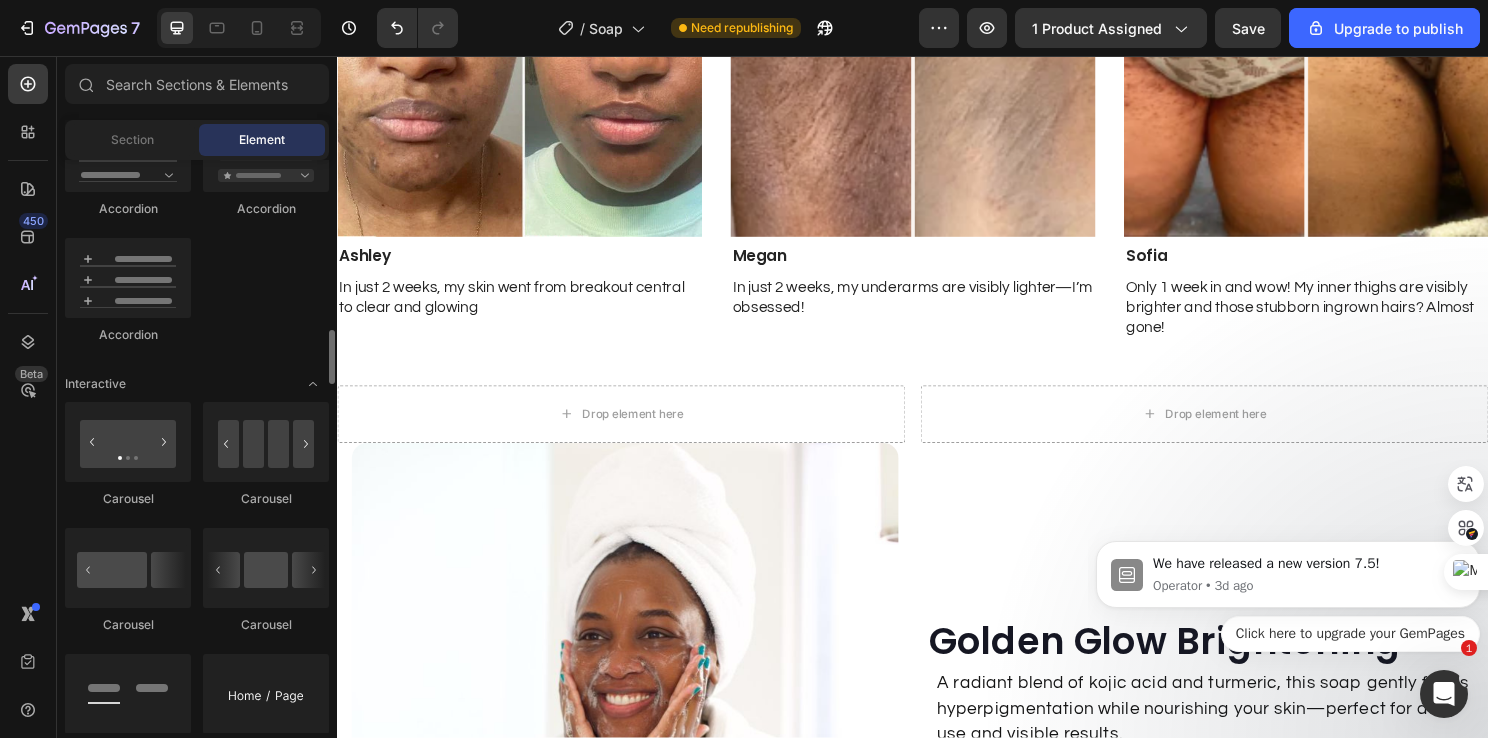 scroll, scrollTop: 1900, scrollLeft: 0, axis: vertical 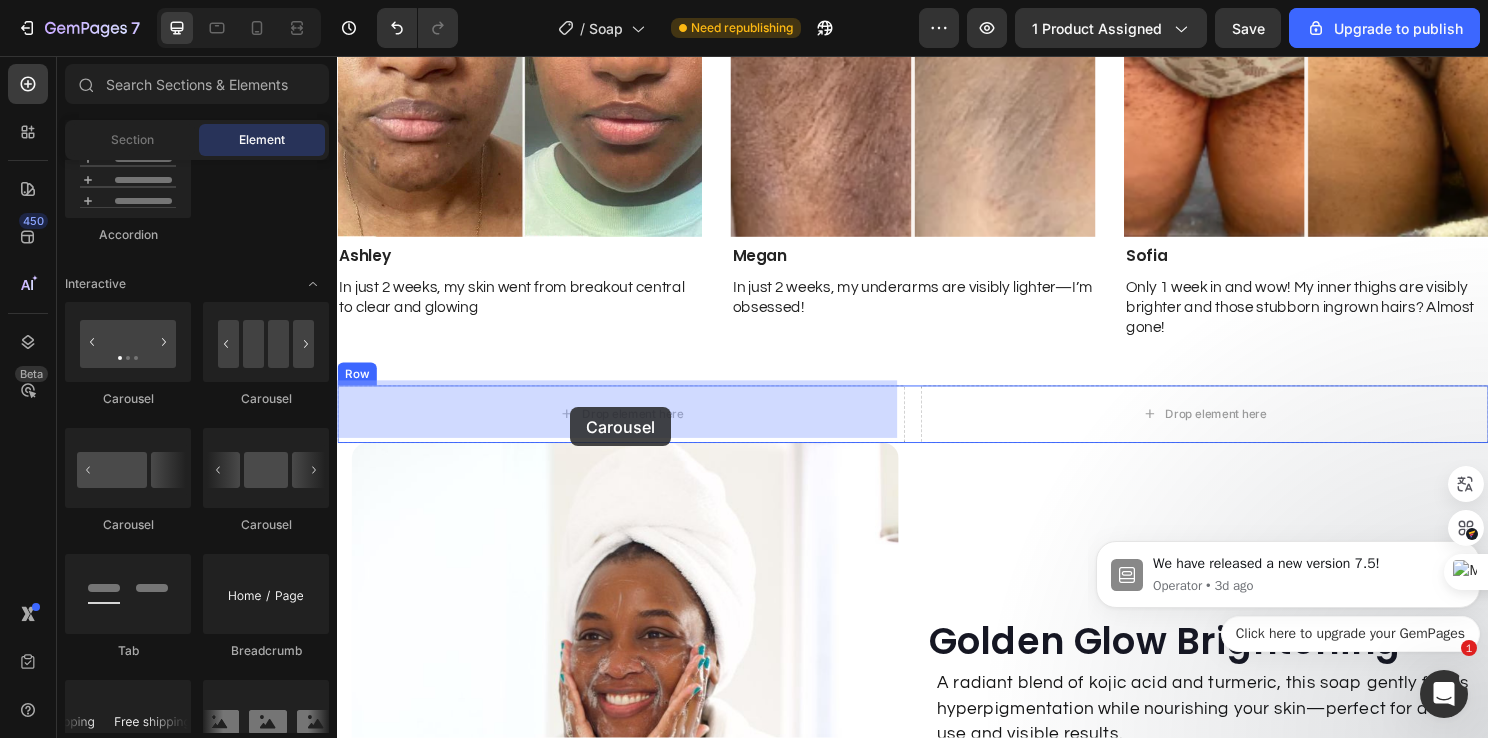 drag, startPoint x: 460, startPoint y: 417, endPoint x: 580, endPoint y: 422, distance: 120.10412 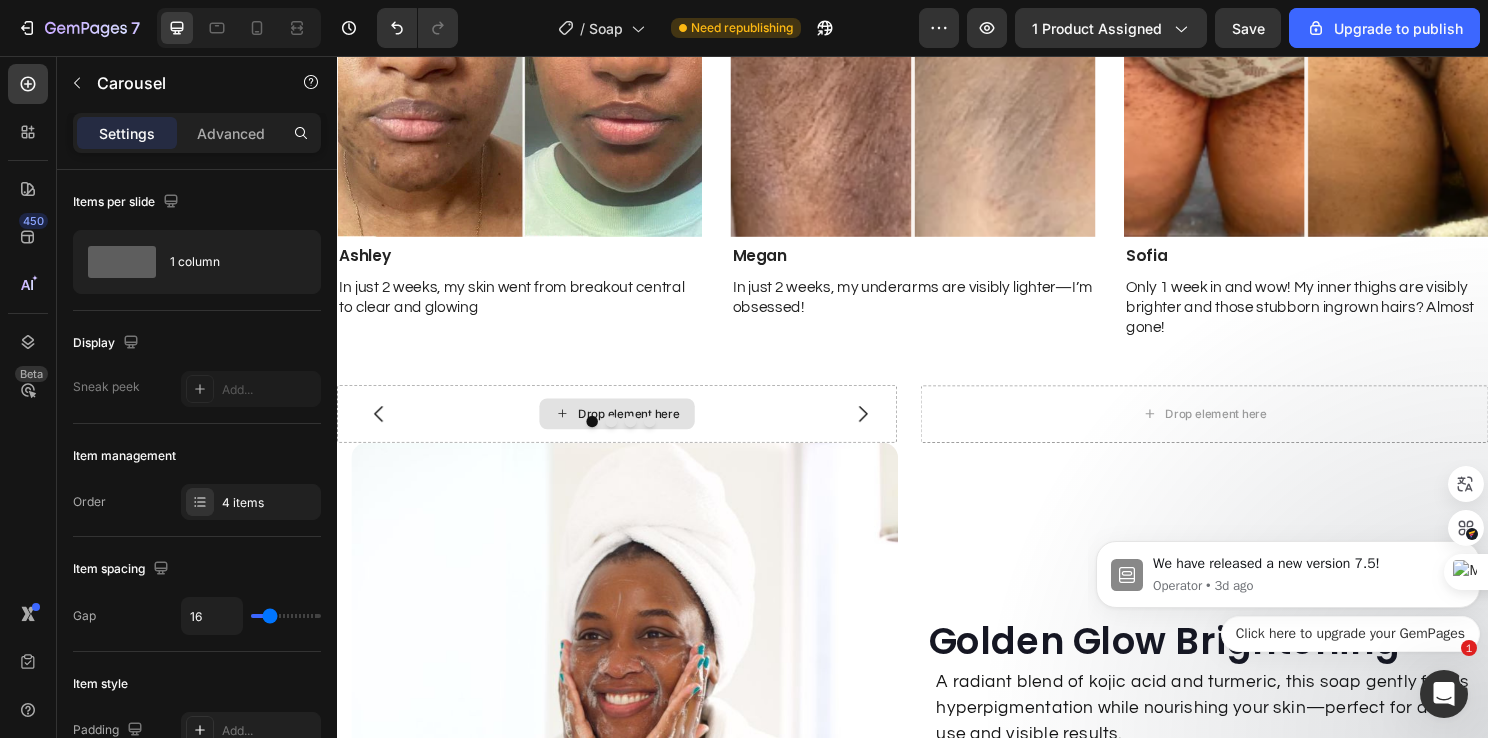 click on "Drop element here" at bounding box center (629, 430) 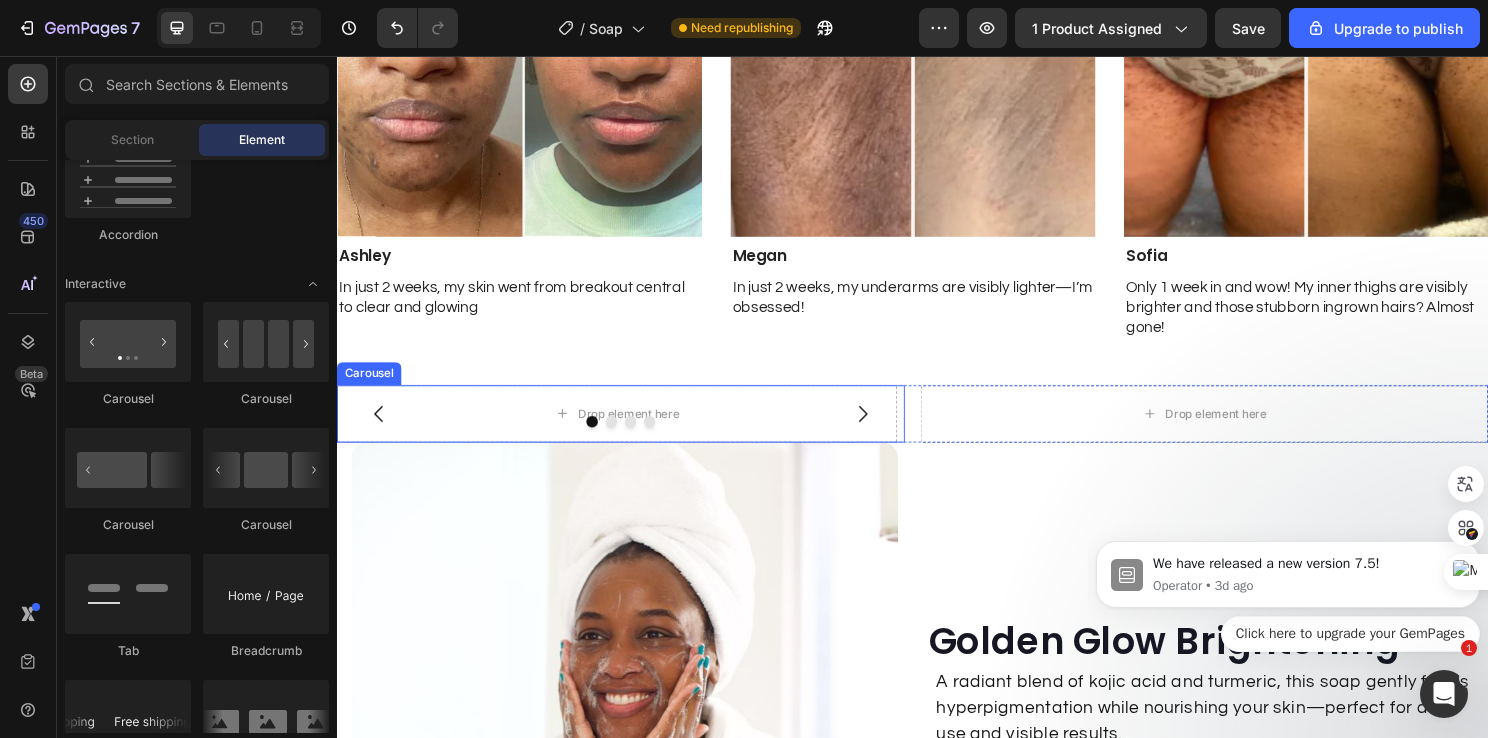 click at bounding box center [623, 438] 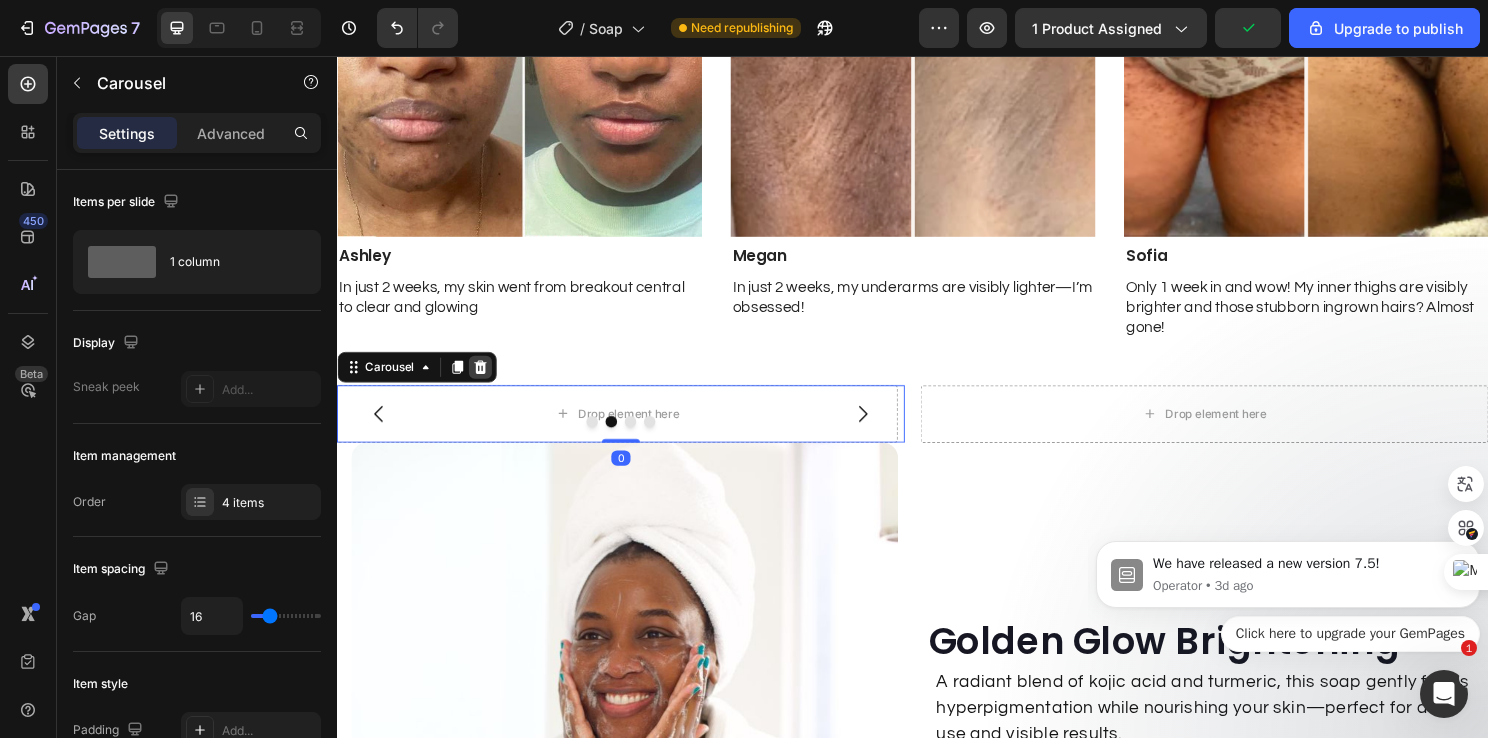 click 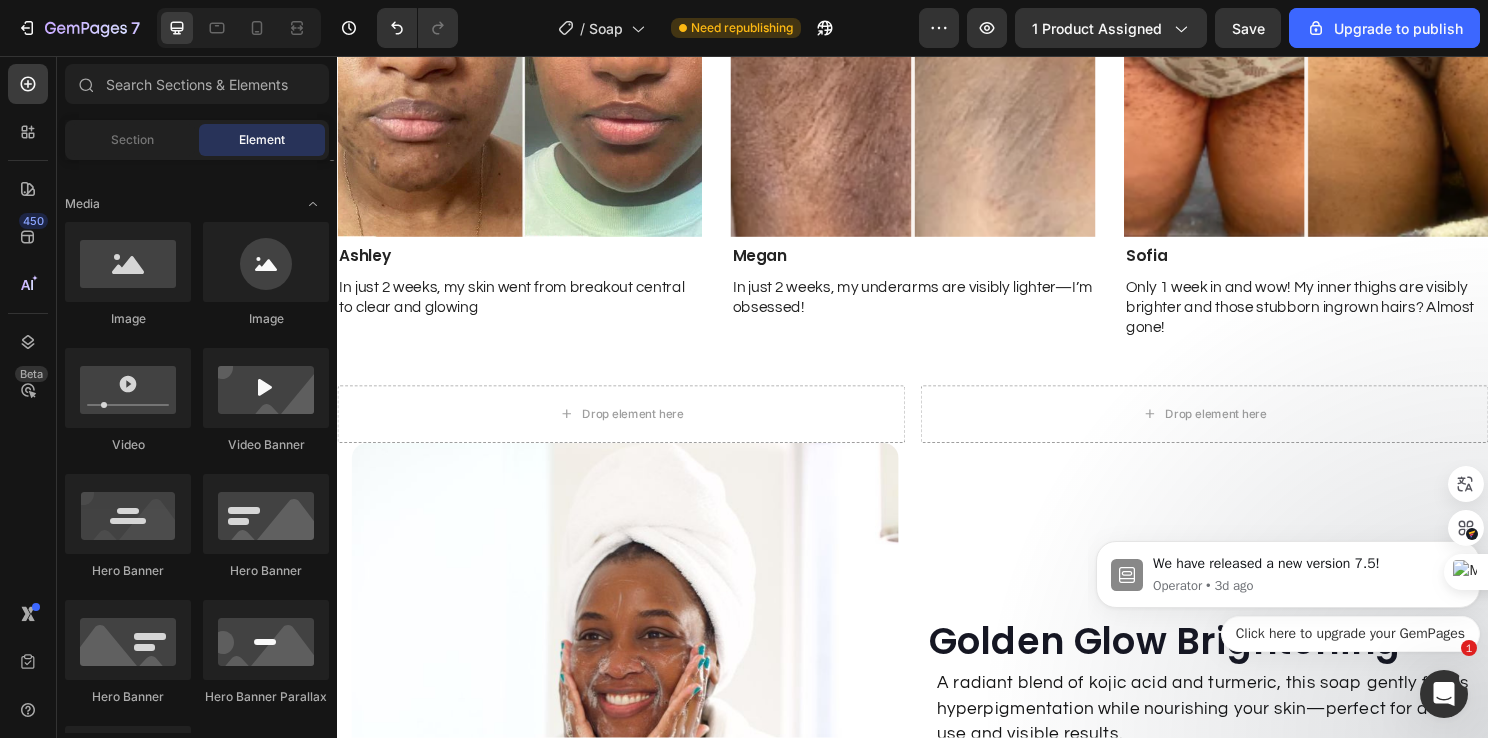 scroll, scrollTop: 500, scrollLeft: 0, axis: vertical 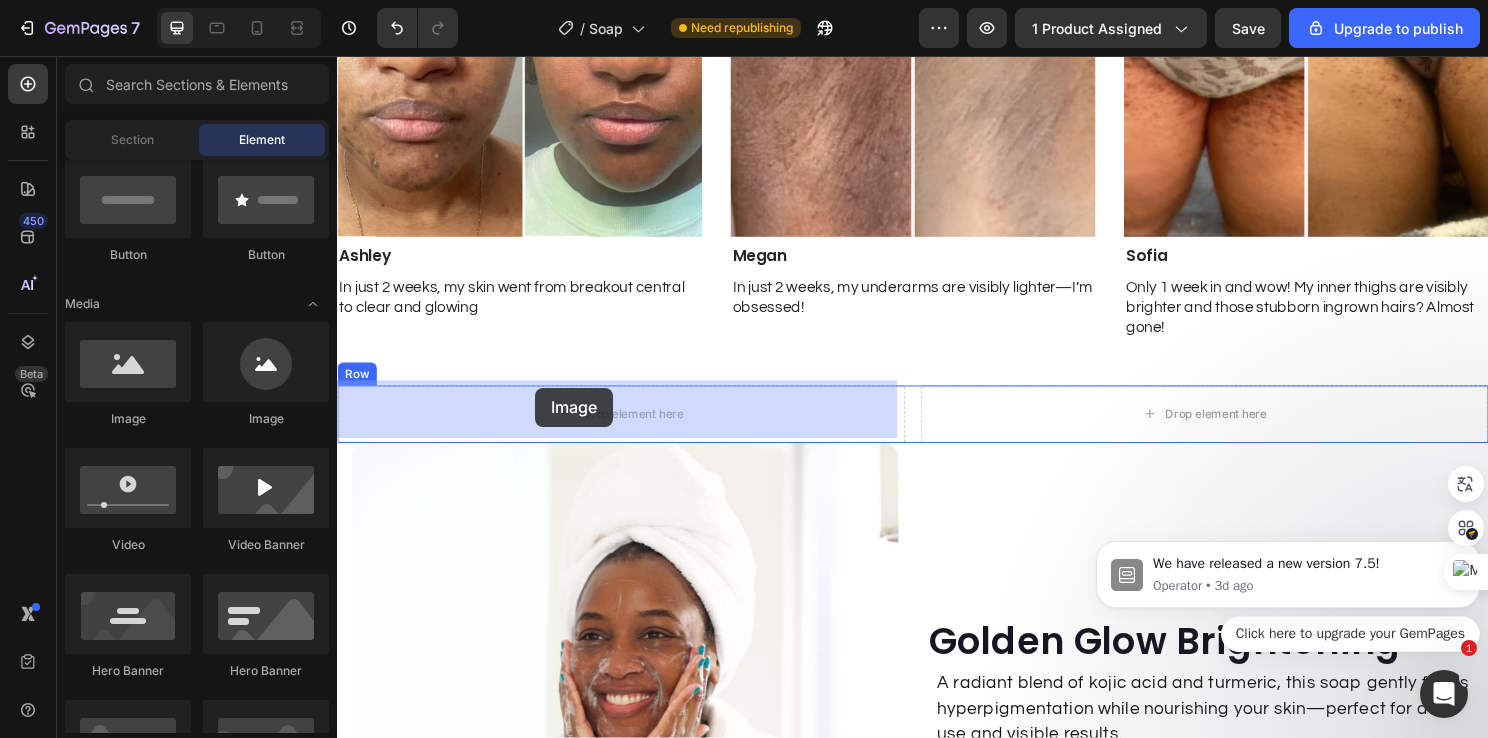 drag, startPoint x: 471, startPoint y: 437, endPoint x: 543, endPoint y: 402, distance: 80.05623 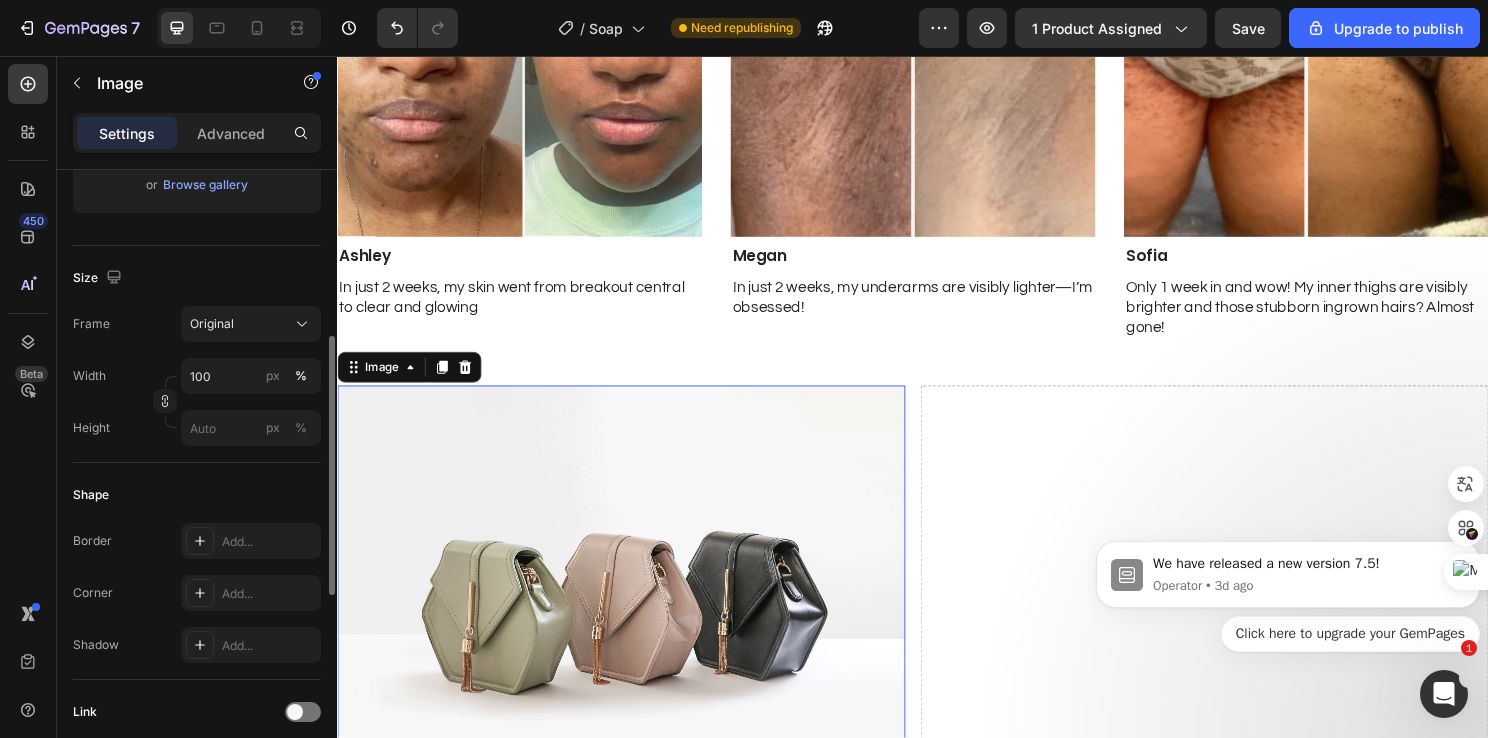 scroll, scrollTop: 0, scrollLeft: 0, axis: both 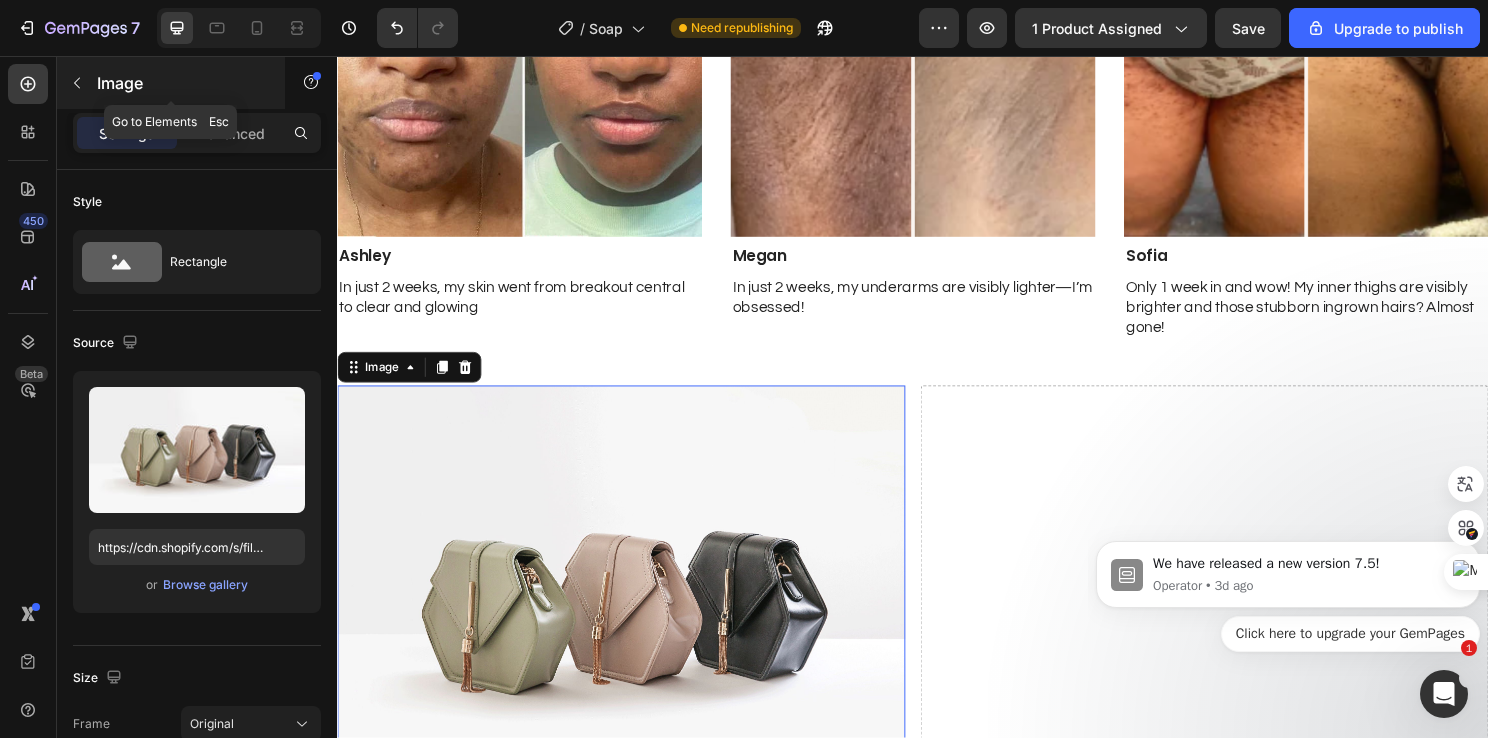 click at bounding box center [77, 83] 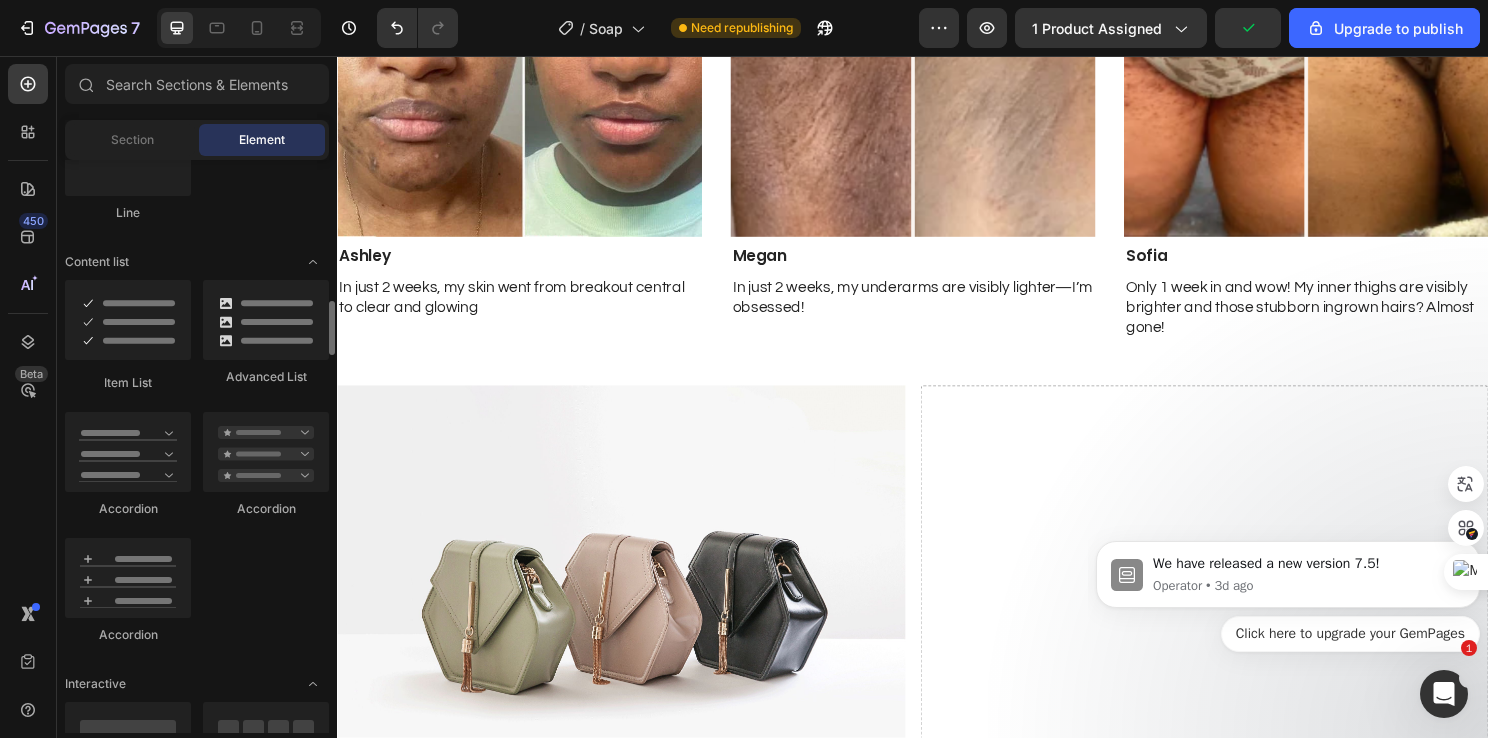scroll, scrollTop: 1900, scrollLeft: 0, axis: vertical 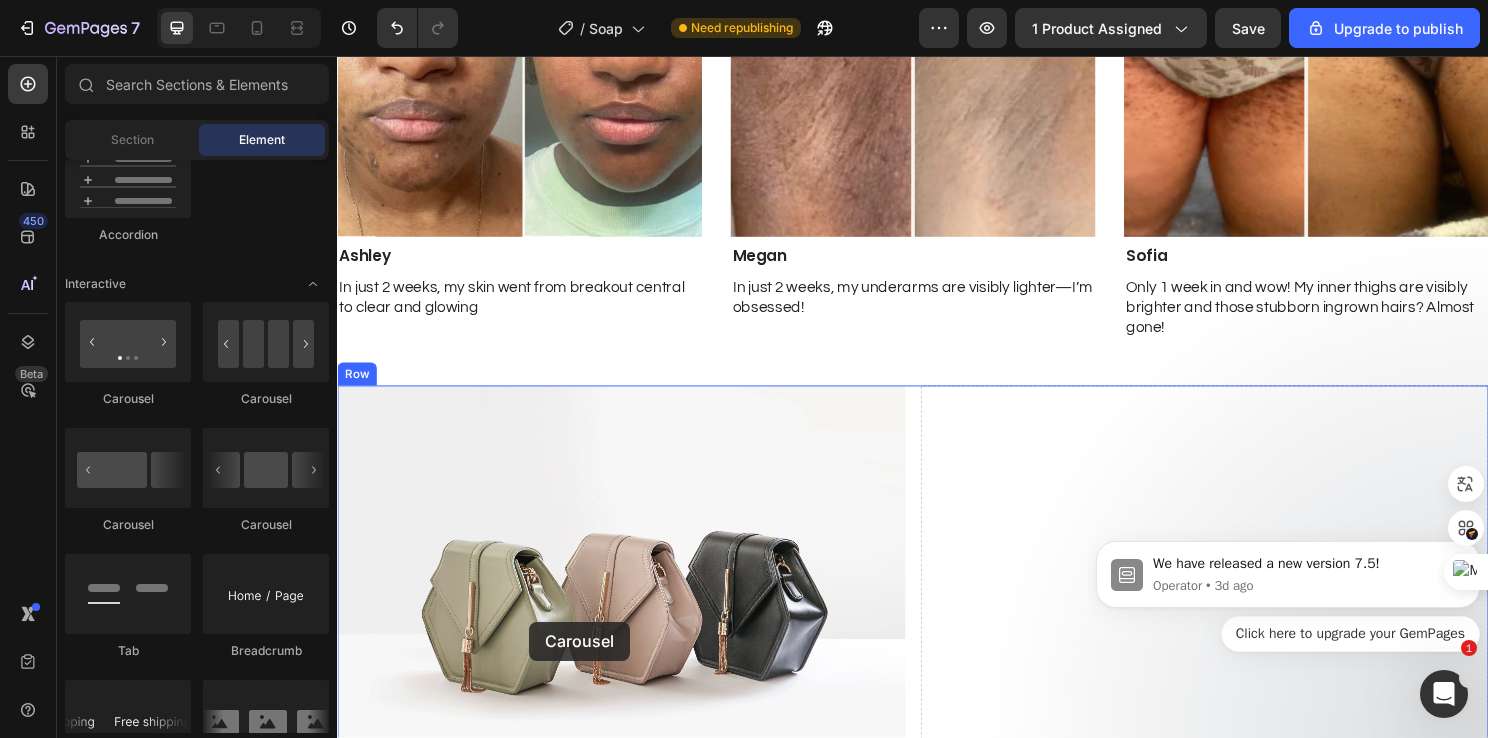 drag, startPoint x: 565, startPoint y: 422, endPoint x: 537, endPoint y: 646, distance: 225.74321 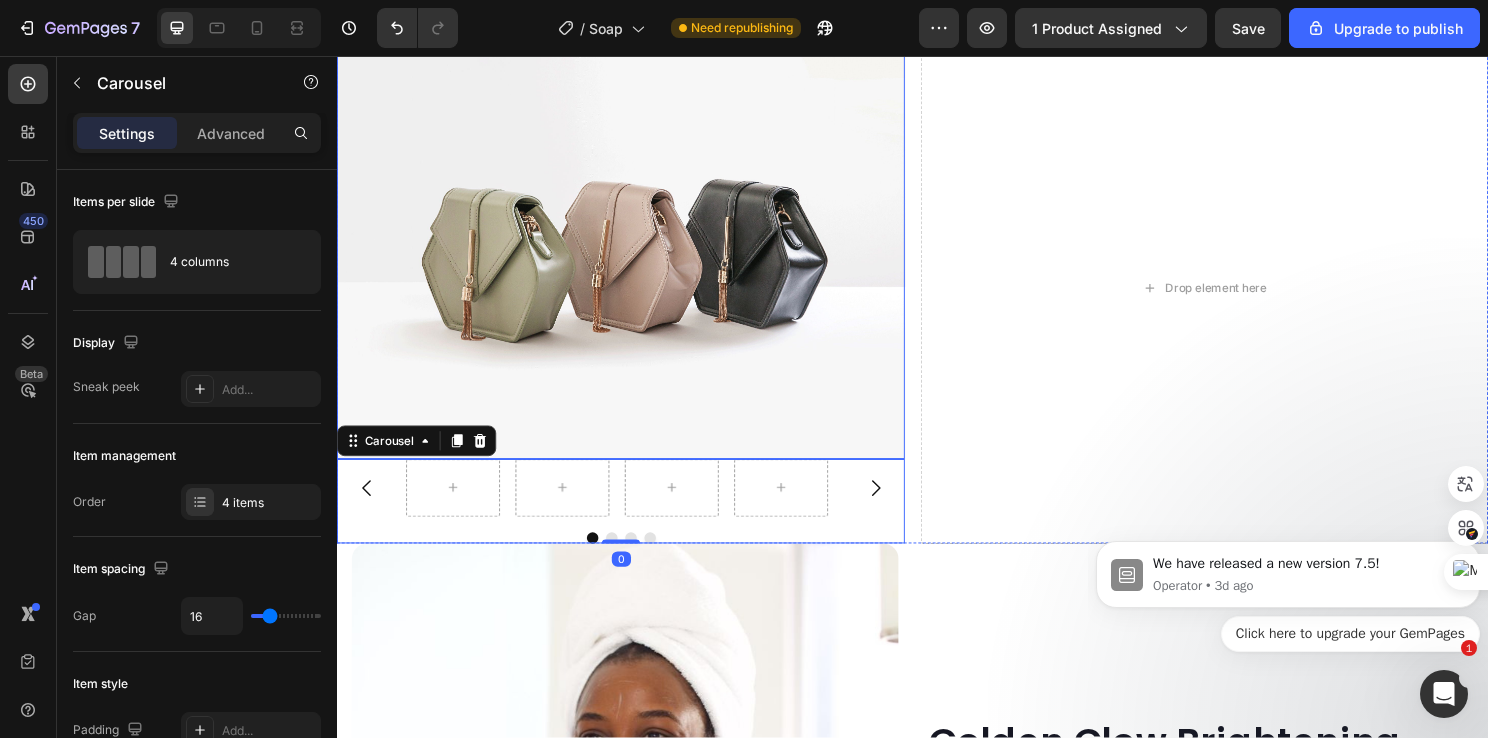 scroll, scrollTop: 2697, scrollLeft: 0, axis: vertical 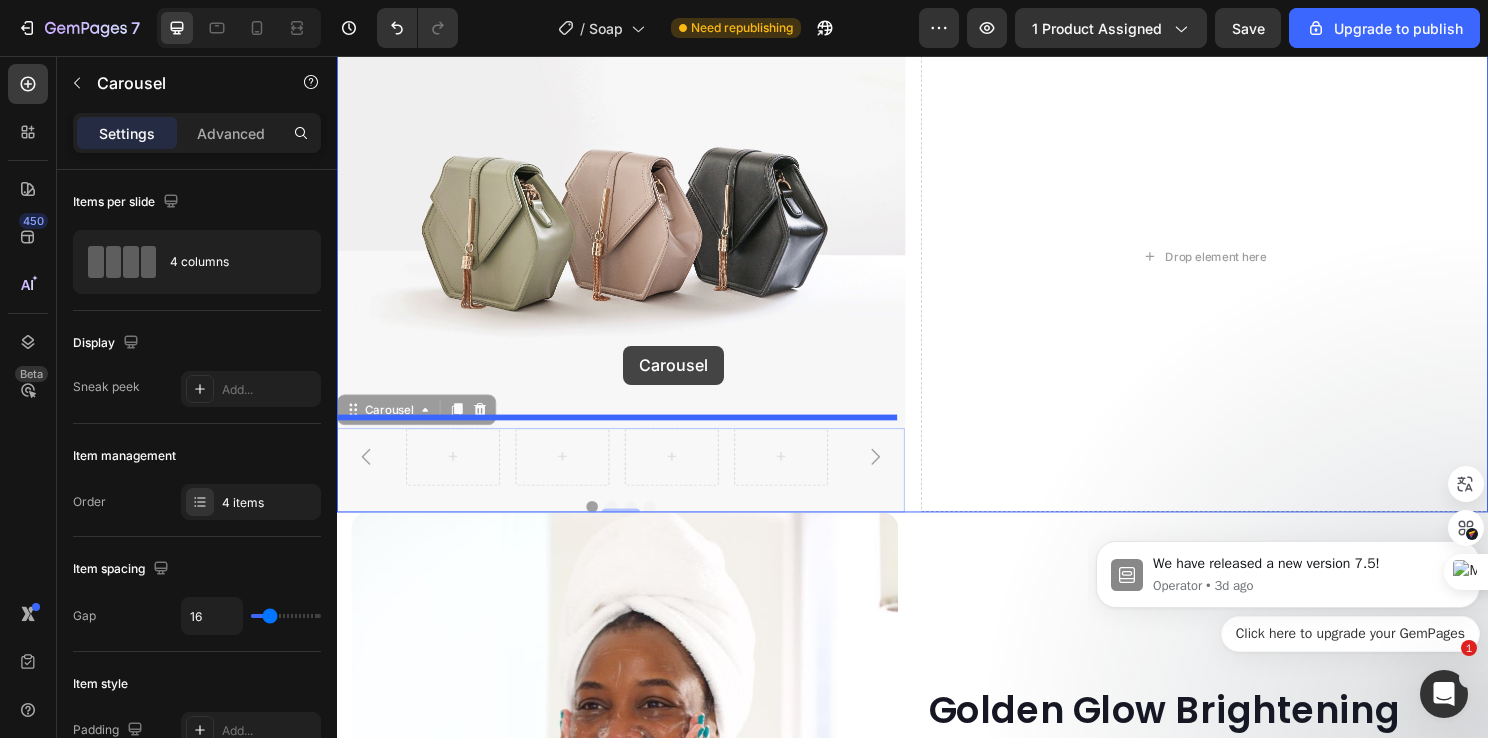 drag, startPoint x: 621, startPoint y: 485, endPoint x: 635, endPoint y: 358, distance: 127.769325 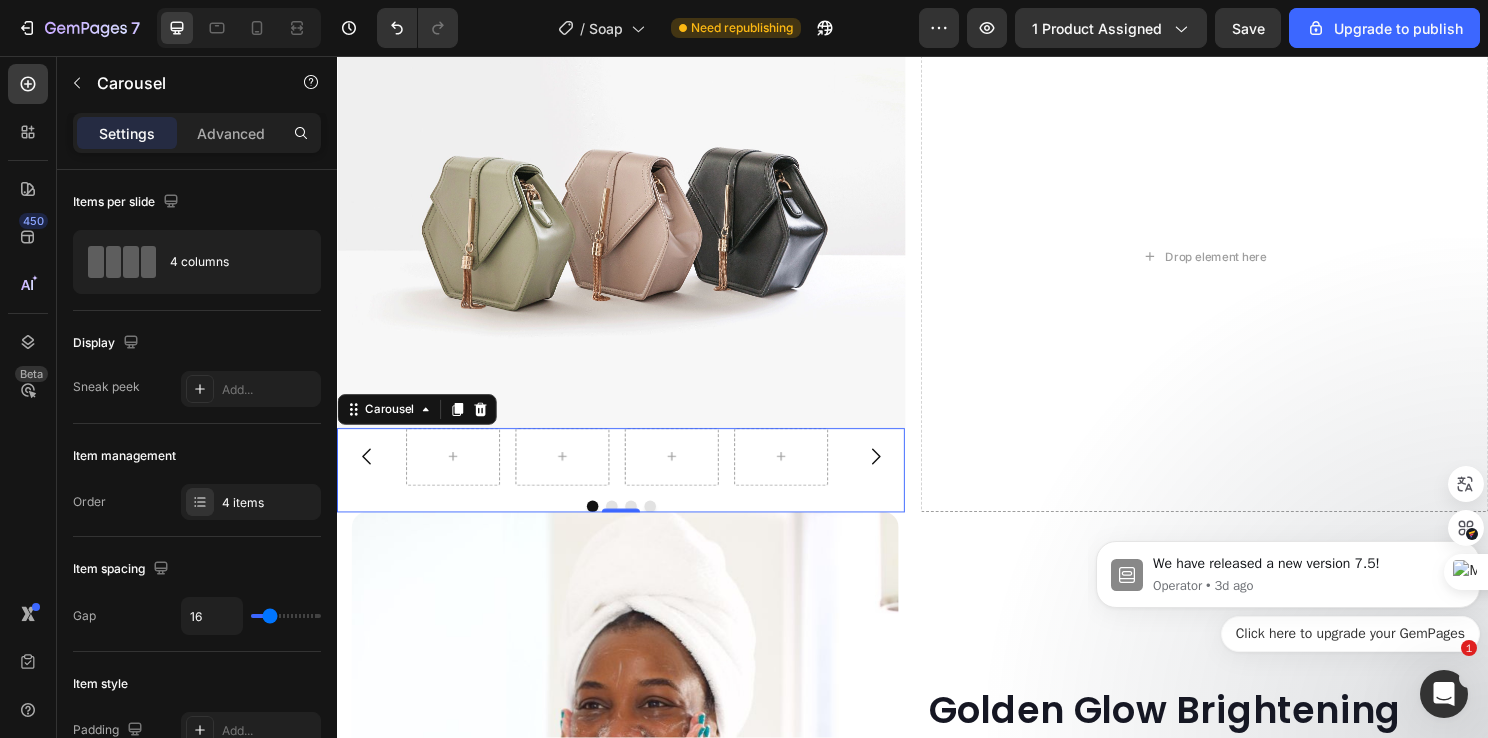 click 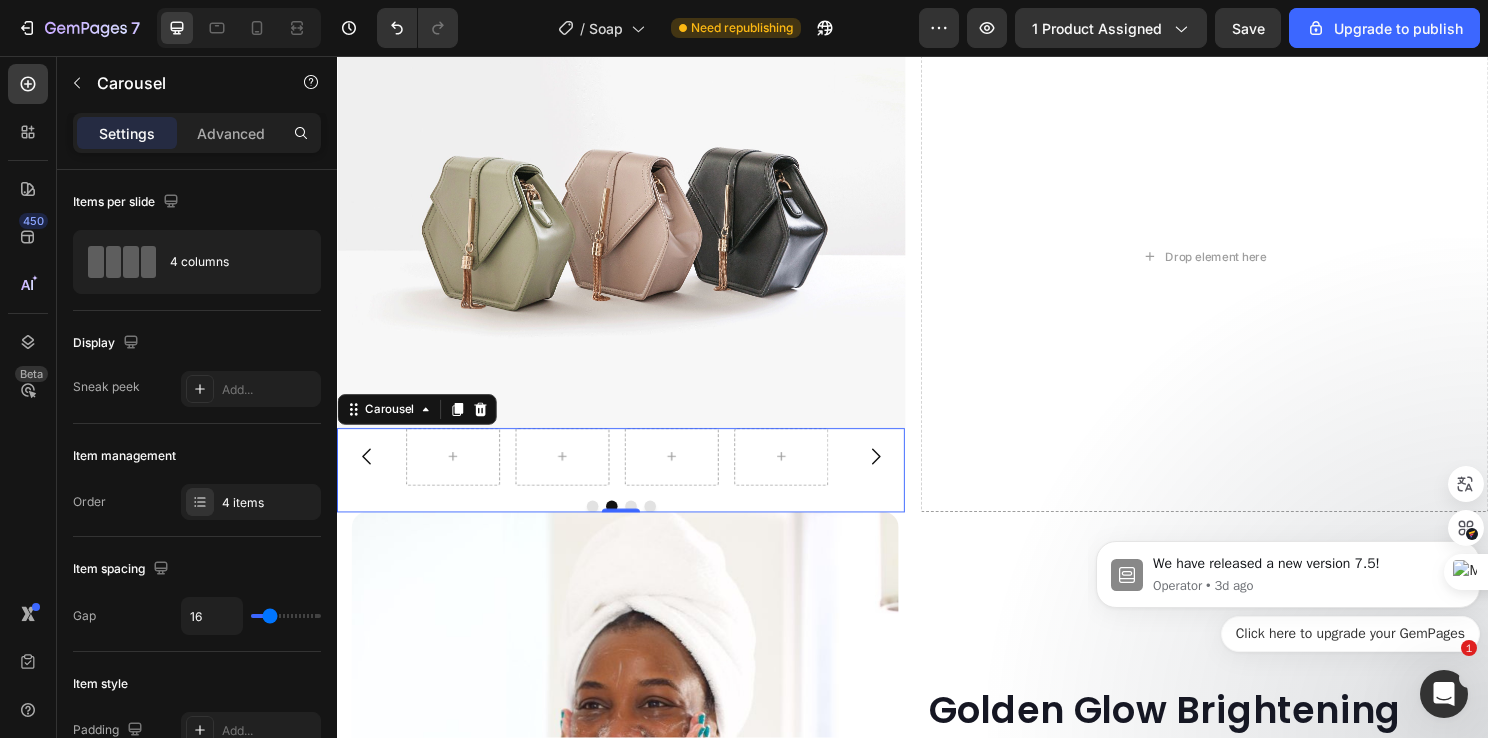 click 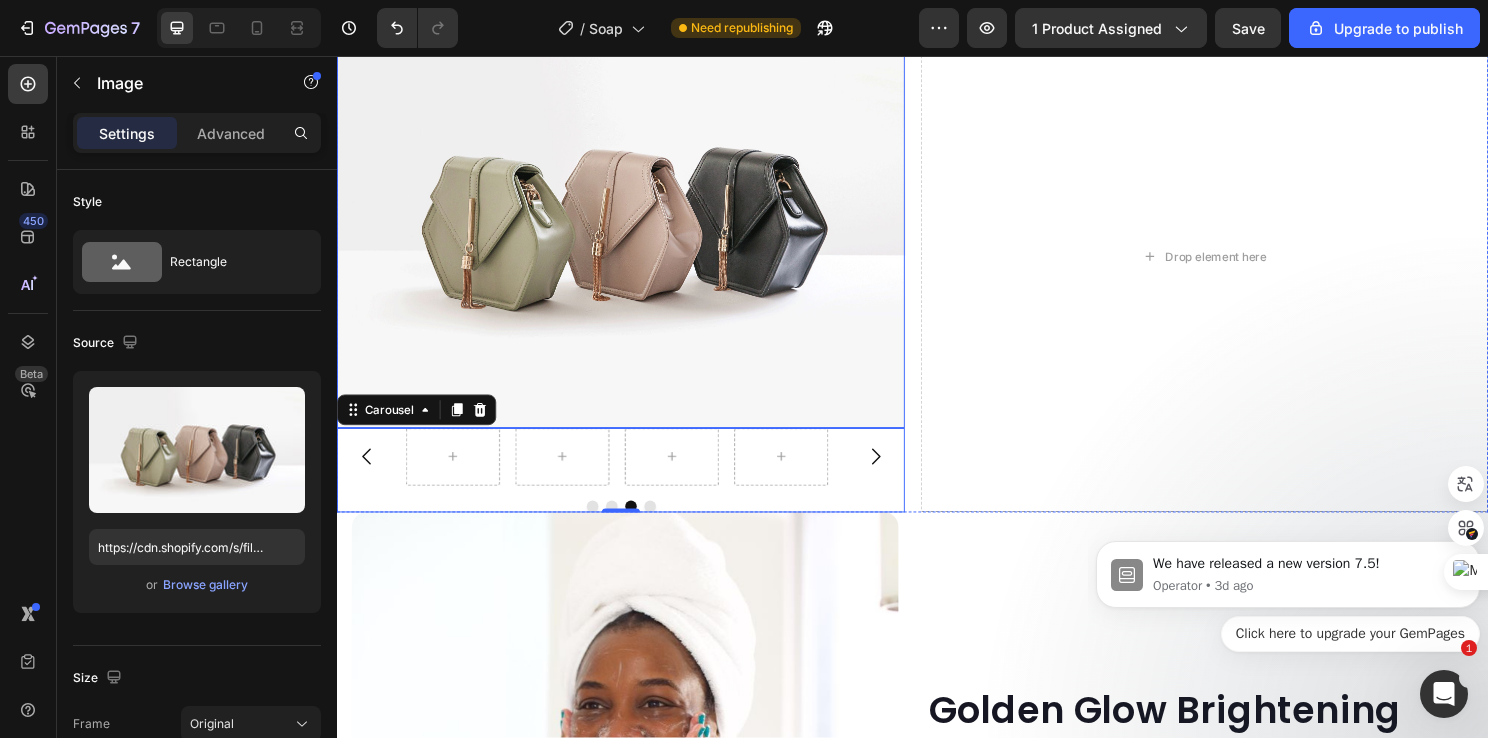 click at bounding box center [633, 222] 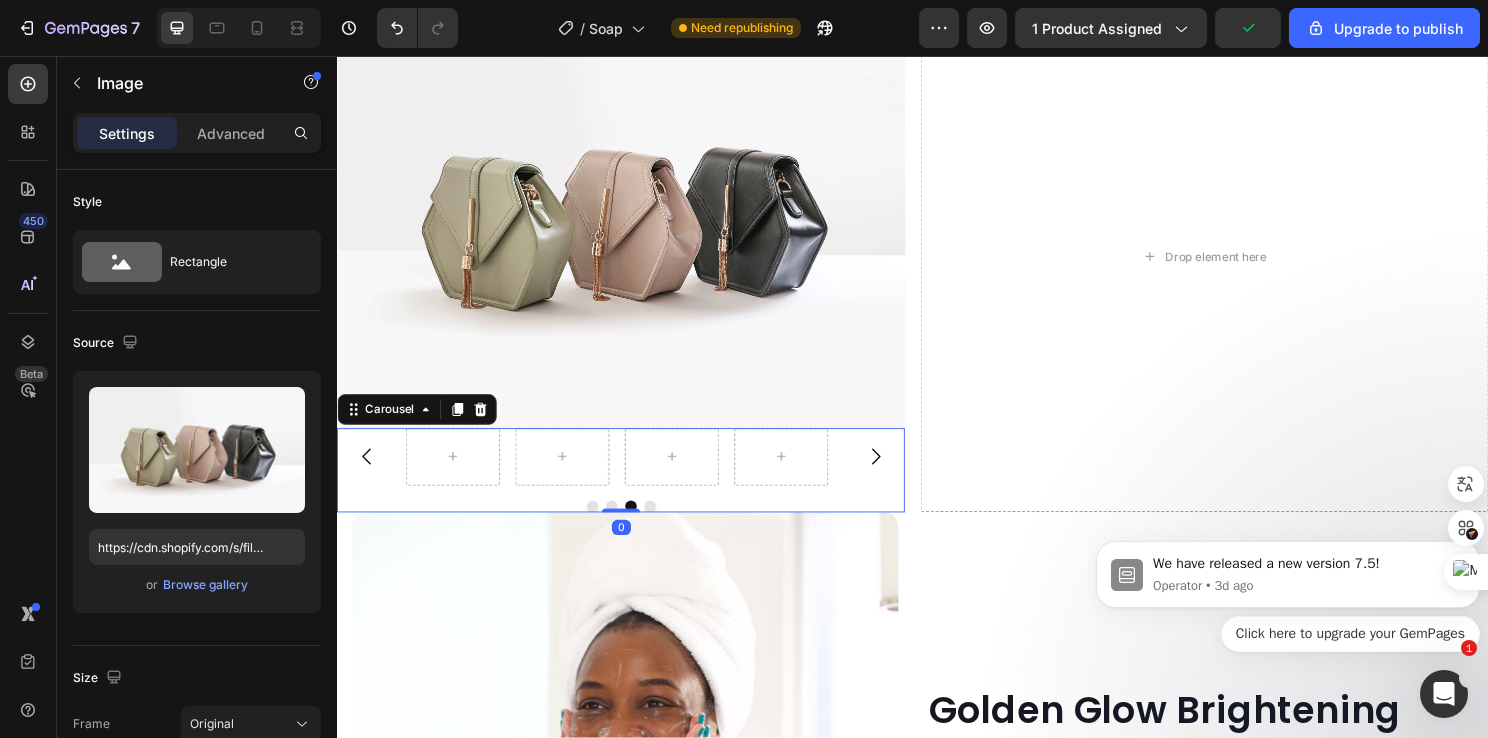 click 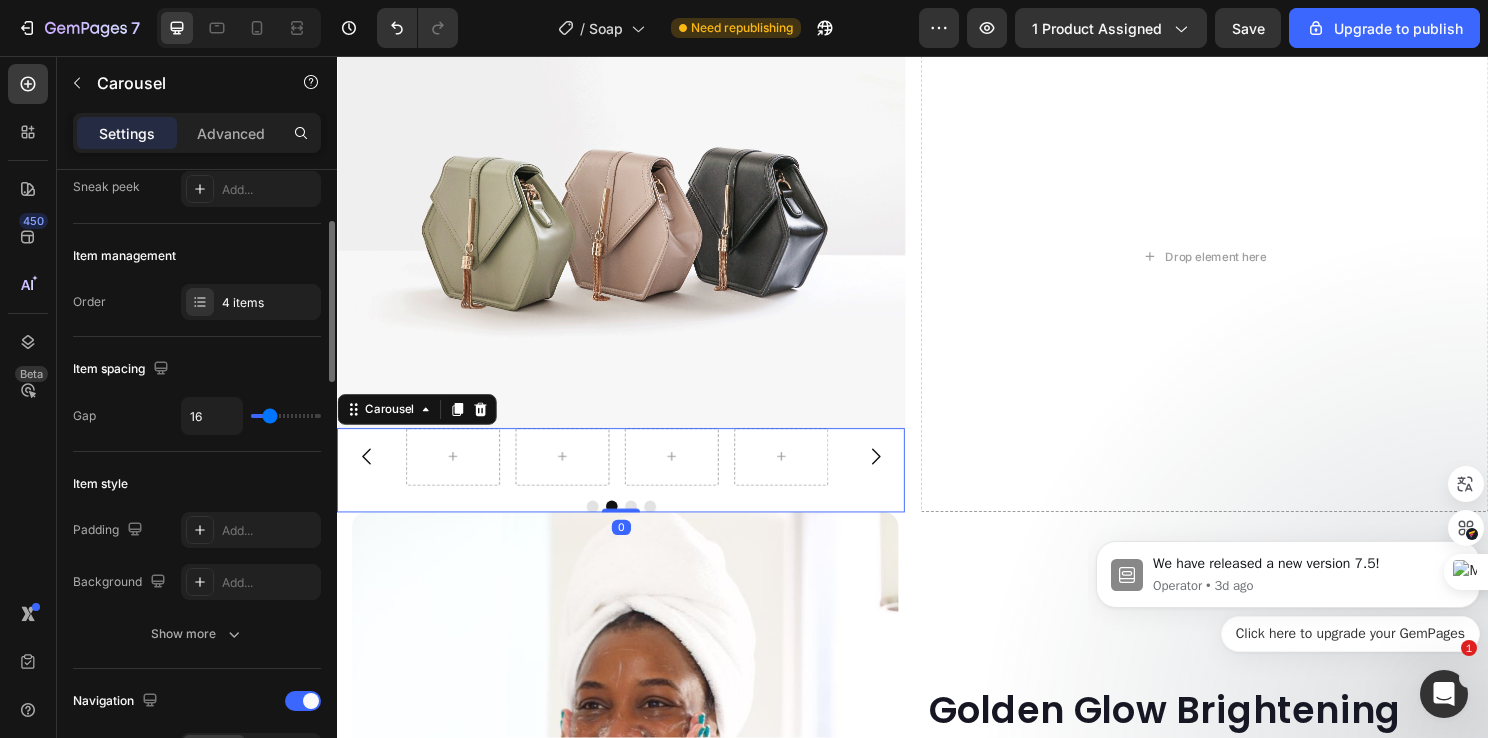 scroll, scrollTop: 0, scrollLeft: 0, axis: both 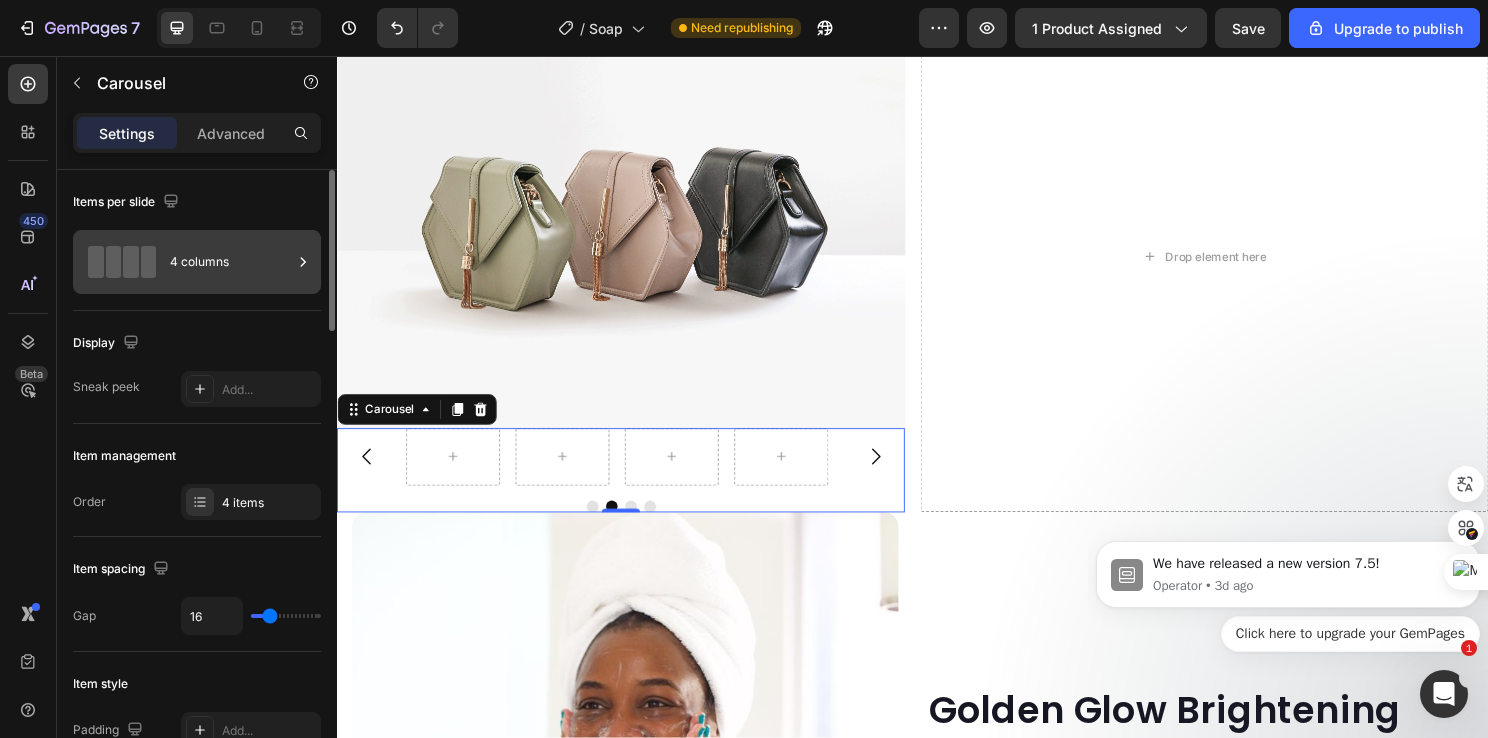 click on "4 columns" at bounding box center [197, 262] 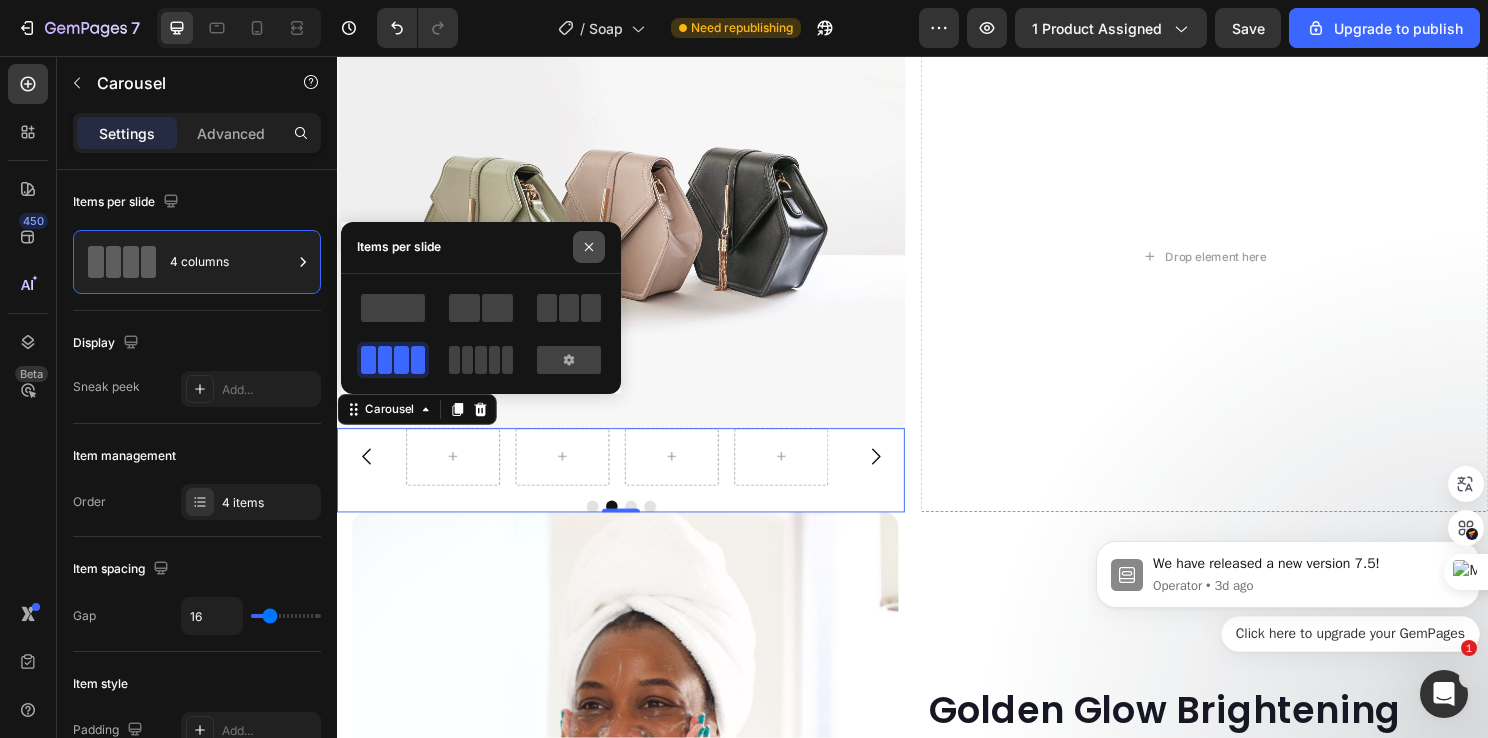 click 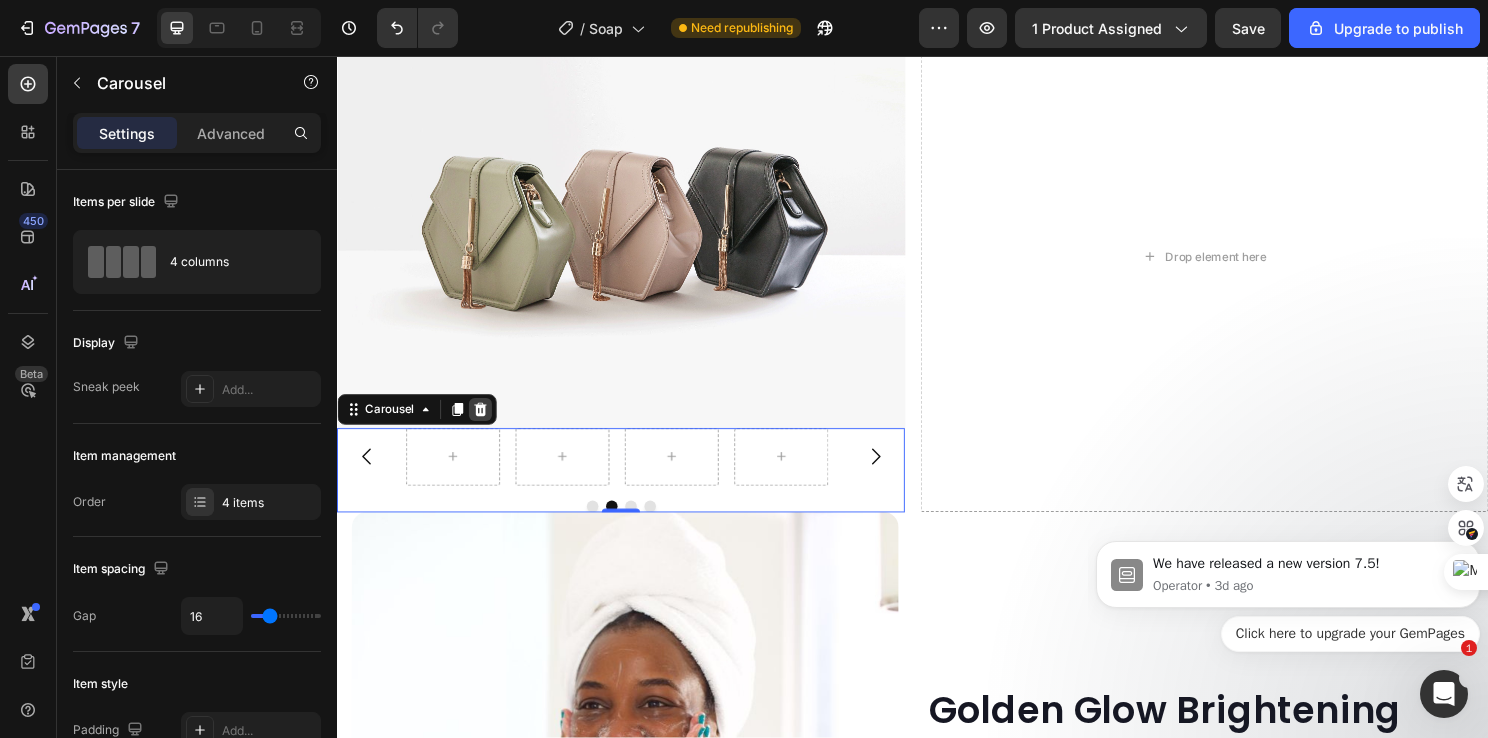 click 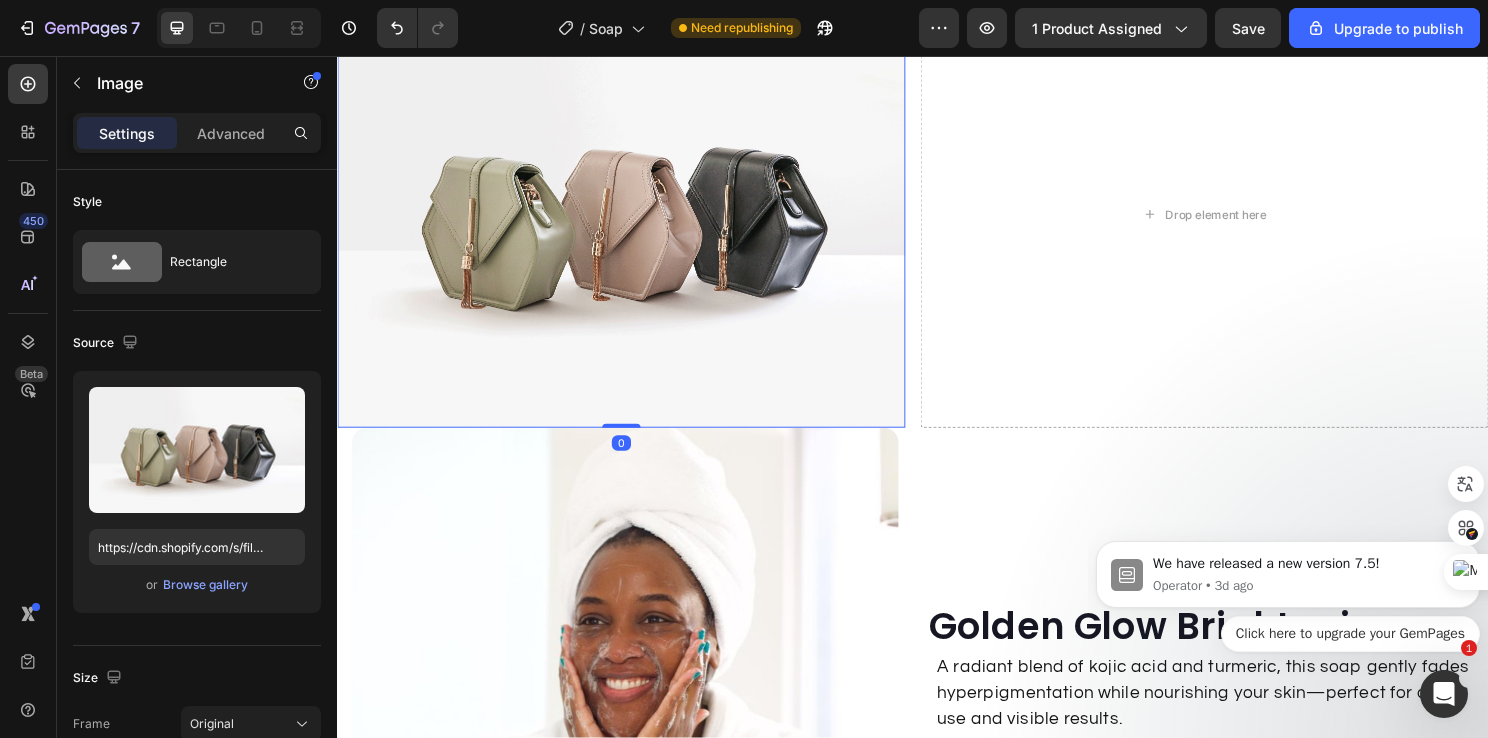 click at bounding box center (633, 222) 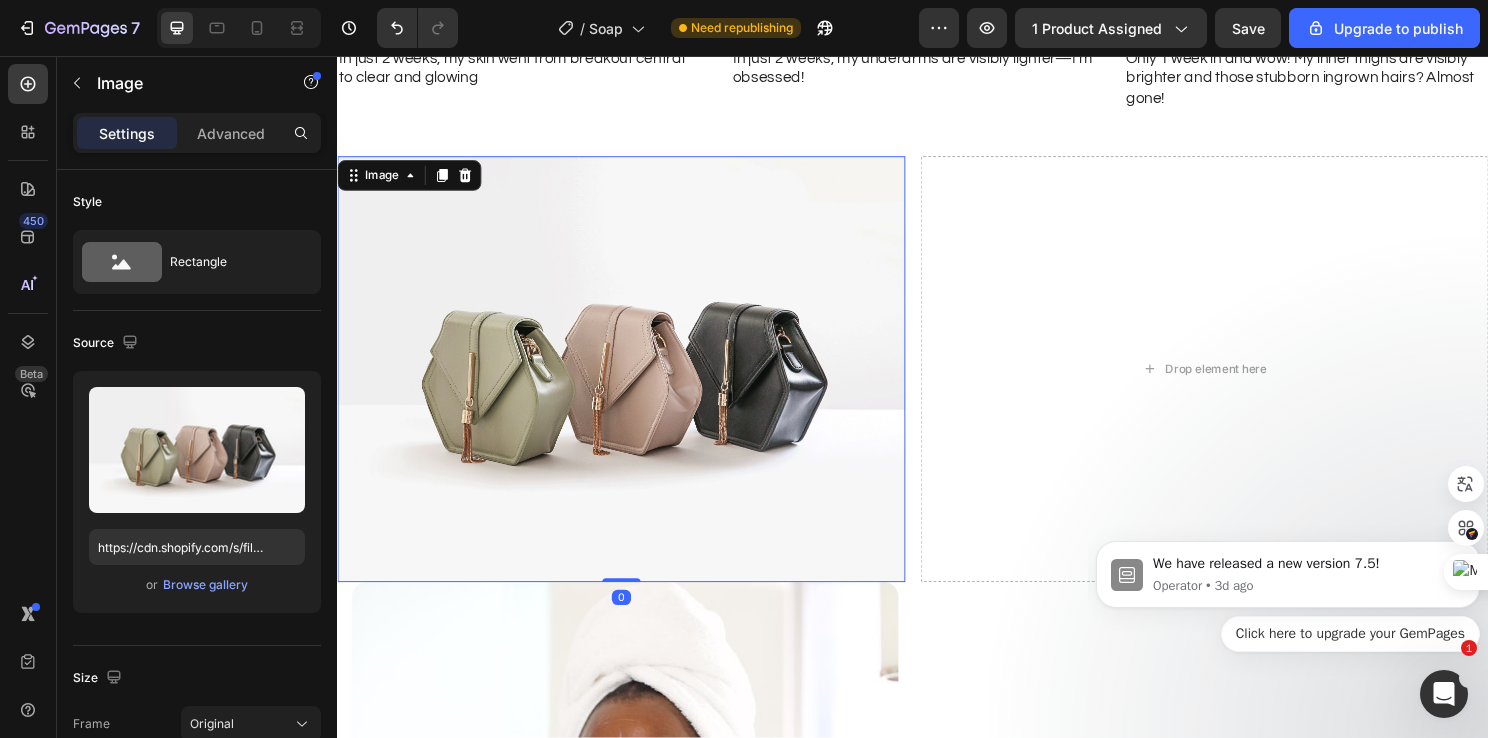 scroll, scrollTop: 2397, scrollLeft: 0, axis: vertical 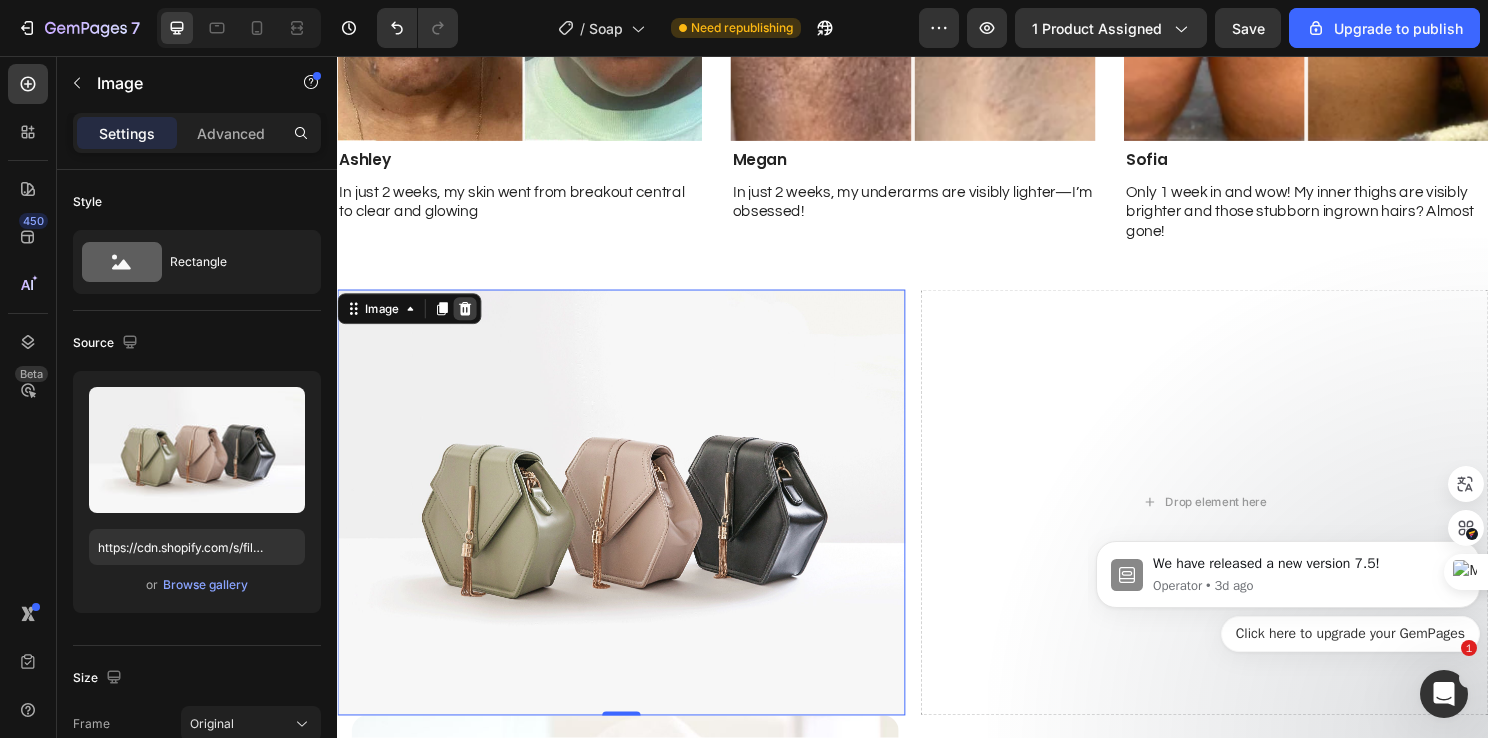 click 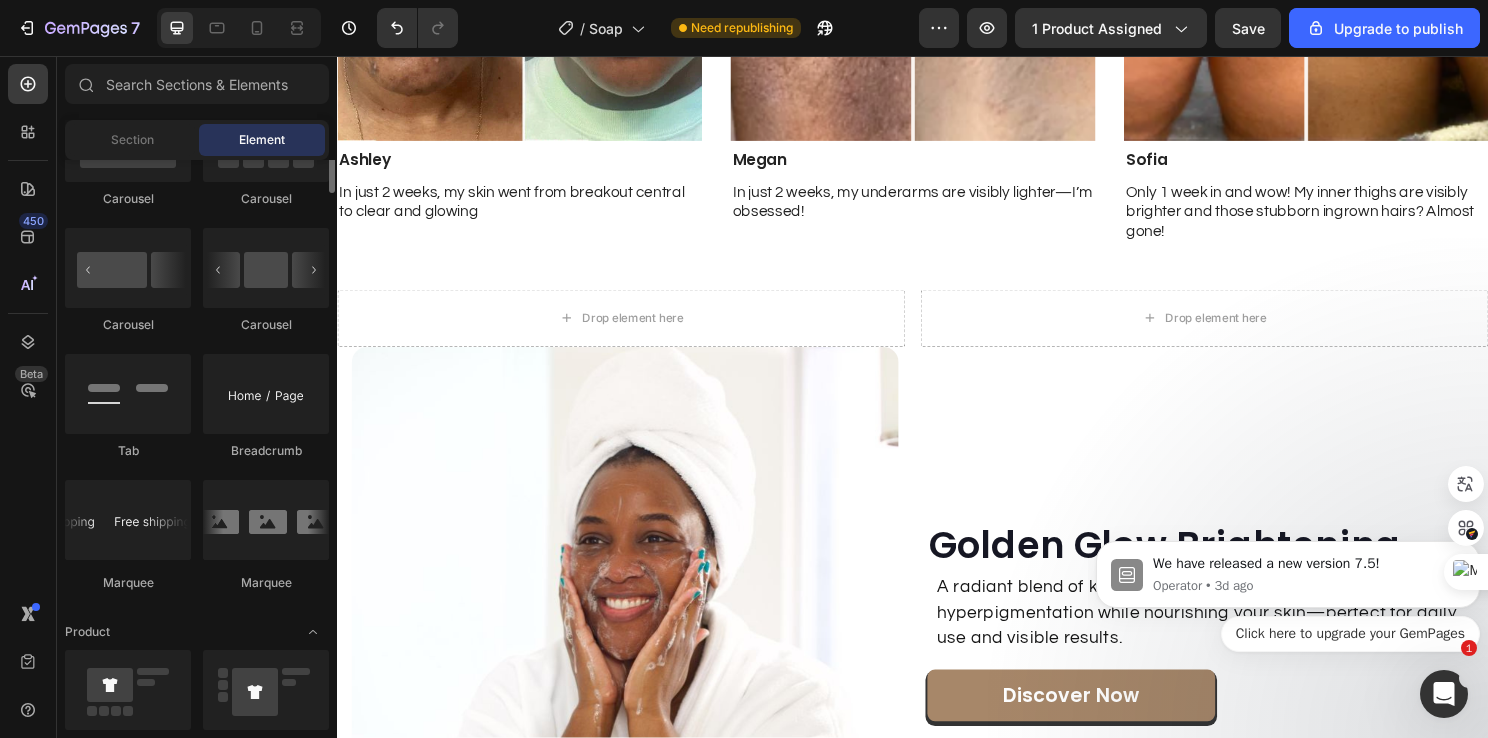scroll, scrollTop: 1900, scrollLeft: 0, axis: vertical 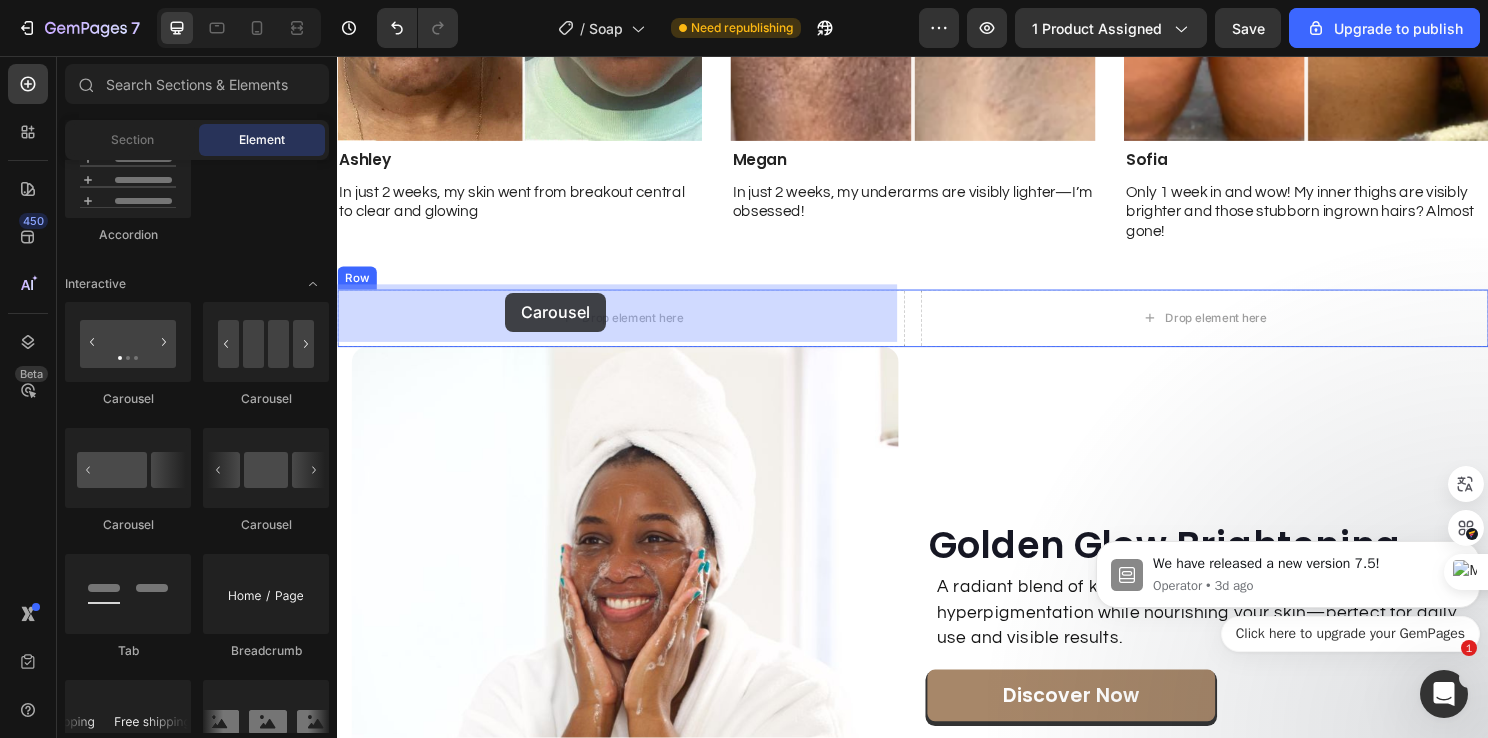 drag, startPoint x: 455, startPoint y: 412, endPoint x: 512, endPoint y: 303, distance: 123.00407 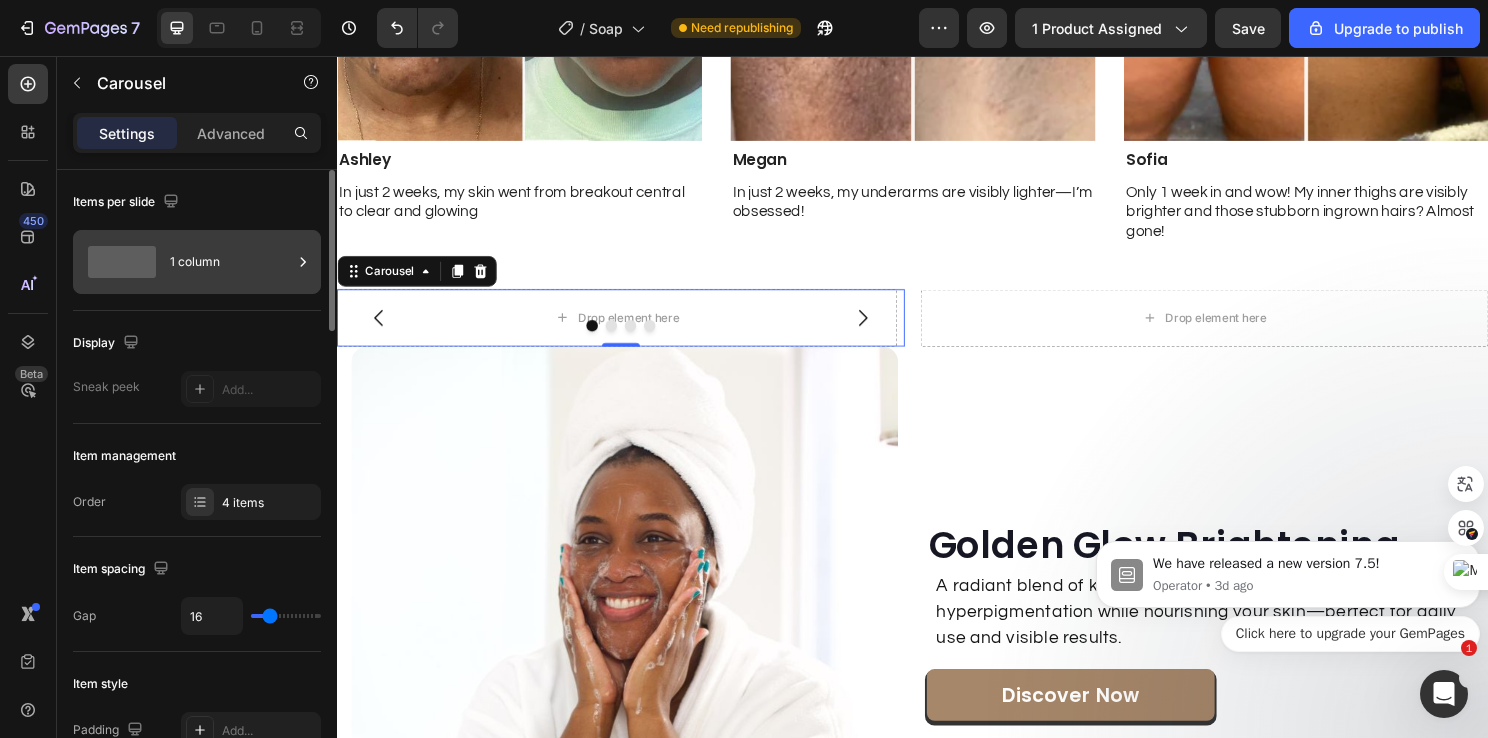 click on "1 column" at bounding box center [231, 262] 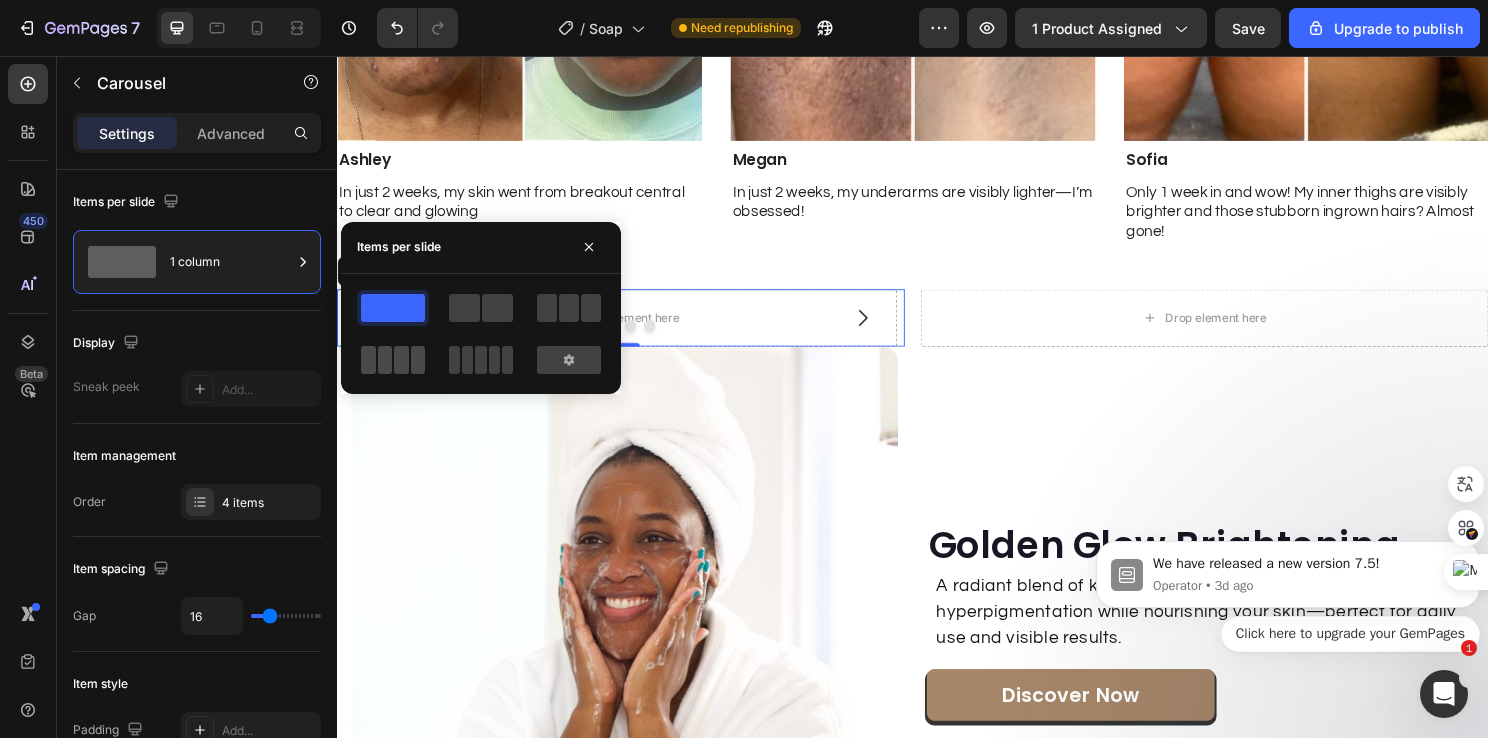 click 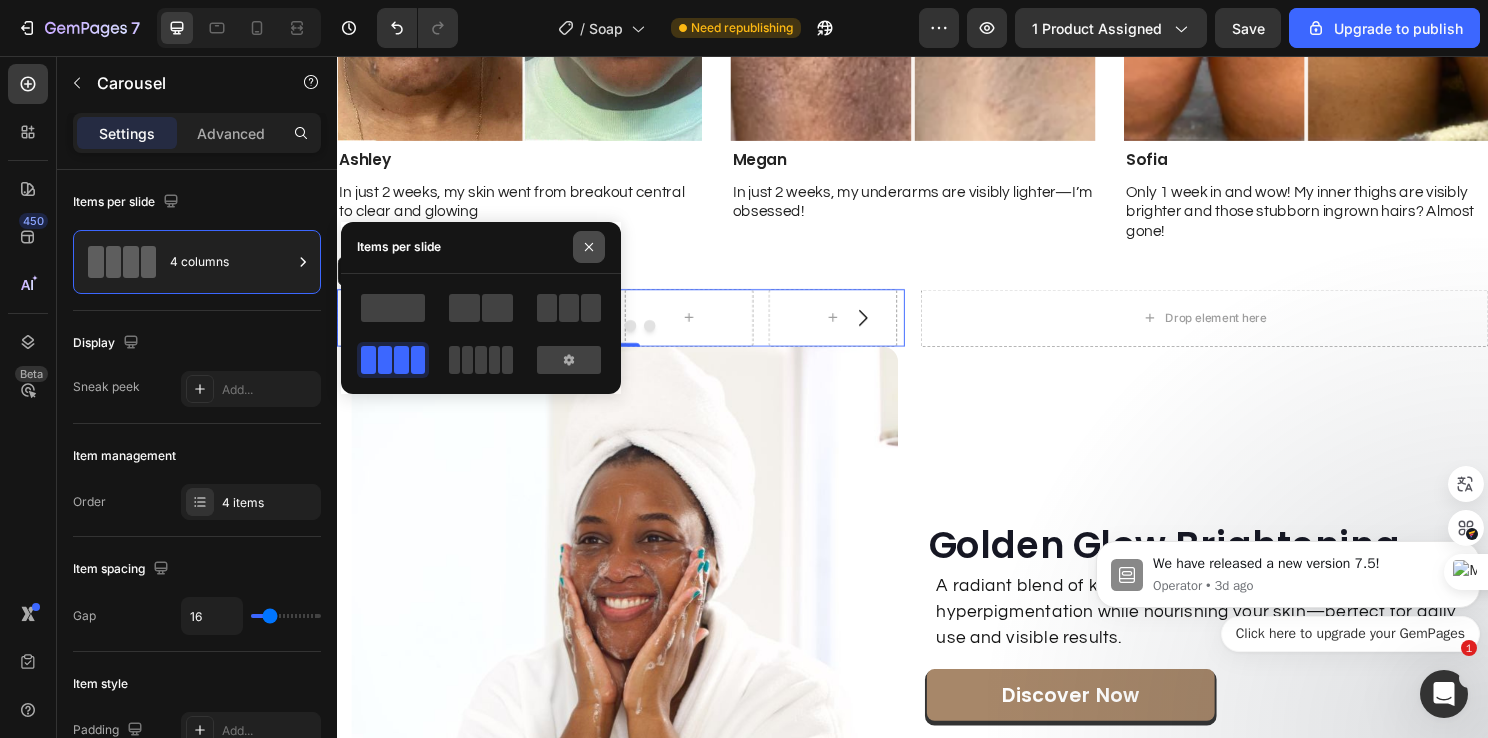 click 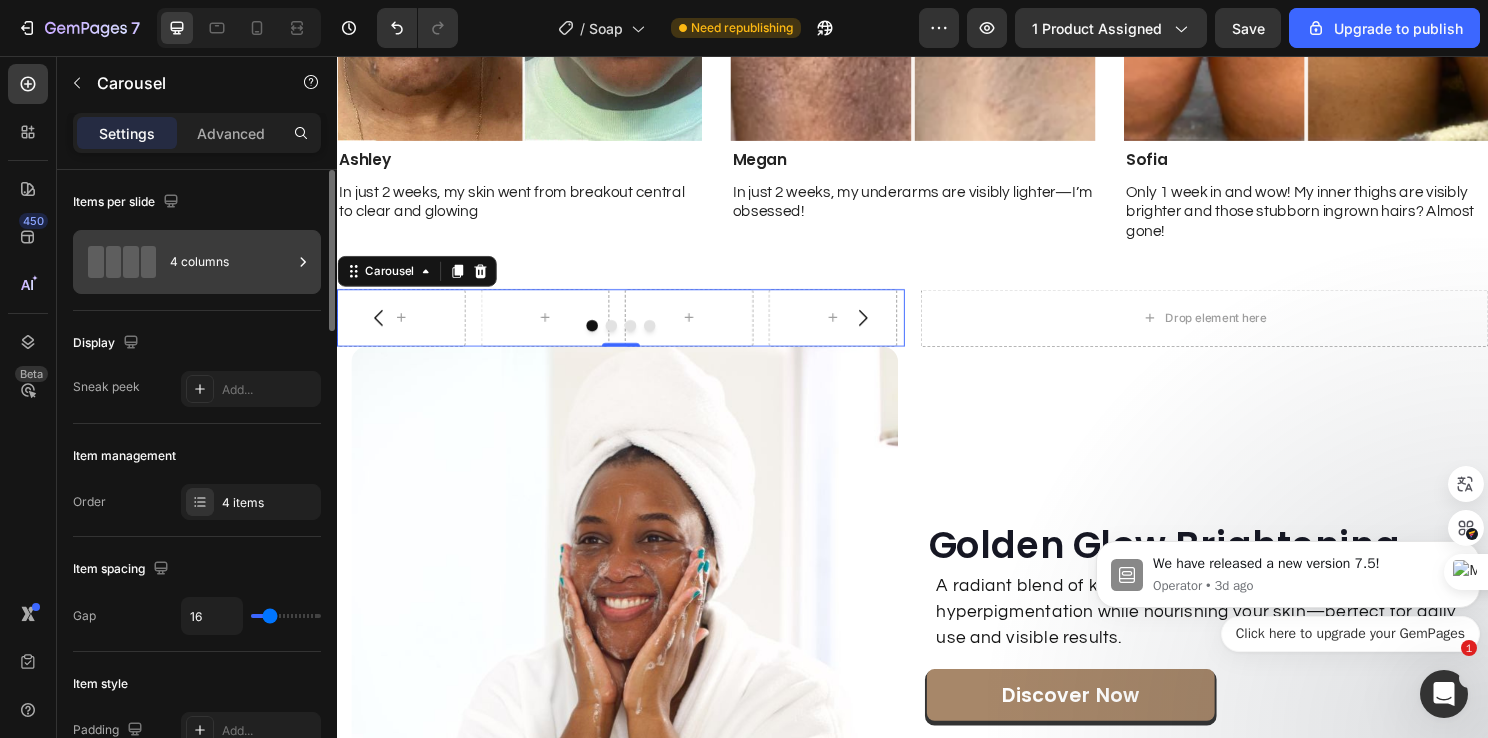 click on "4 columns" at bounding box center [231, 262] 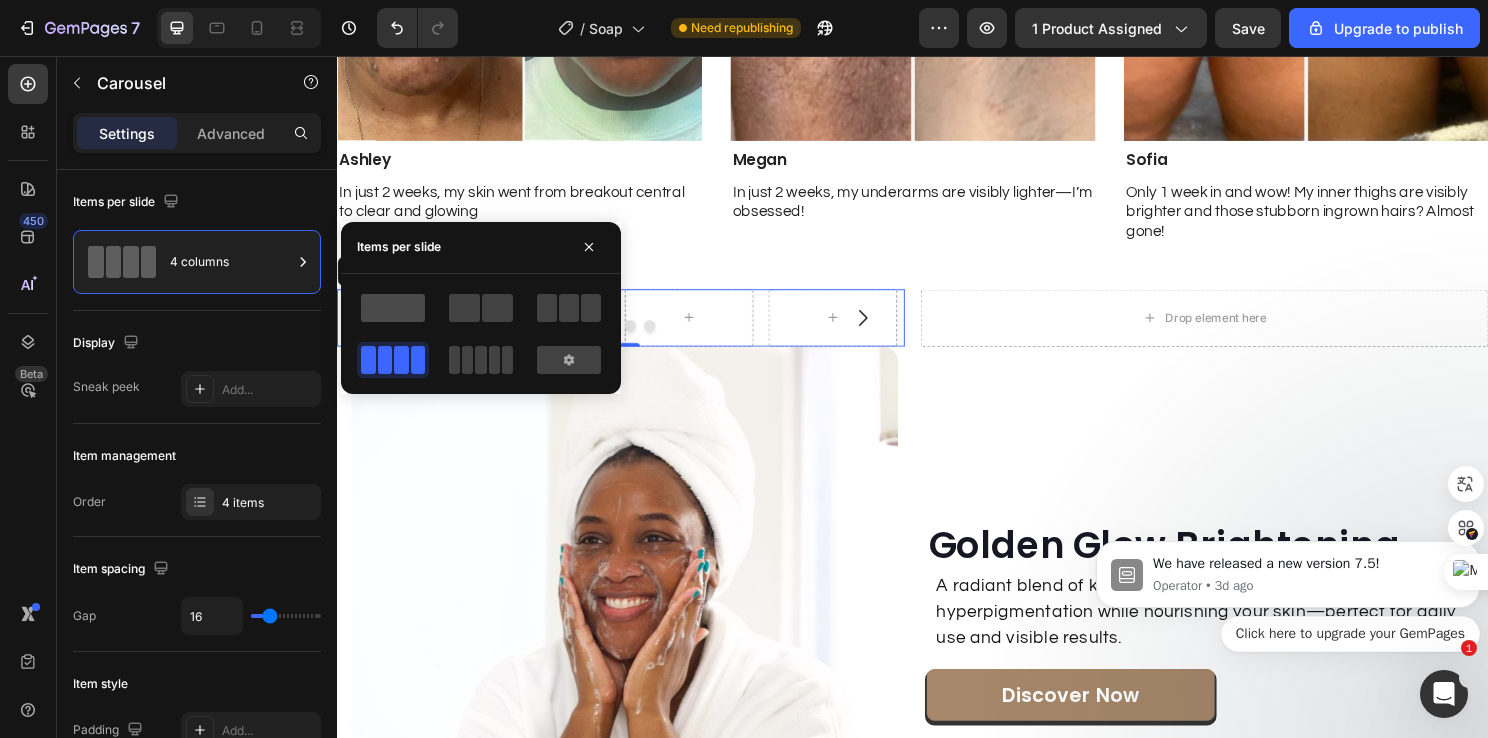 click 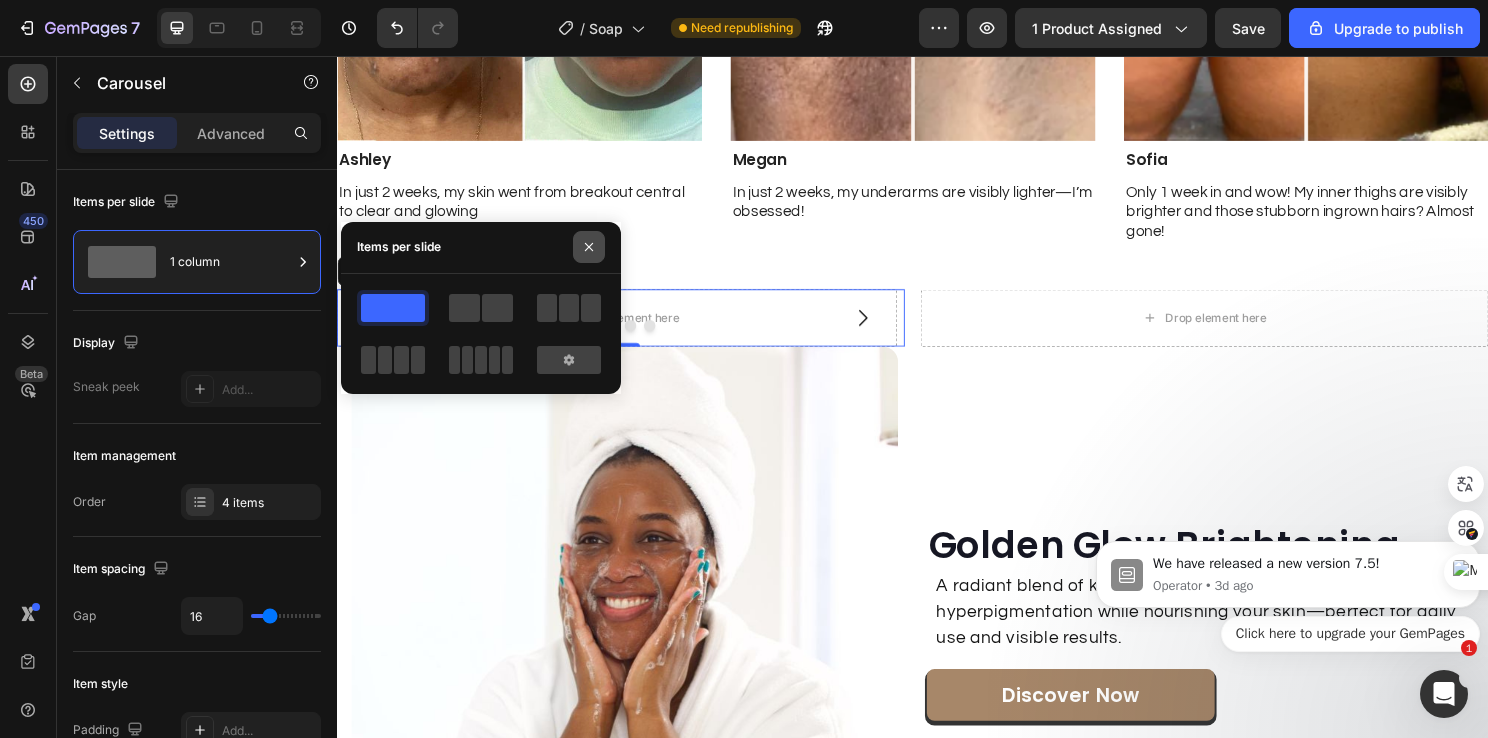 click at bounding box center [589, 247] 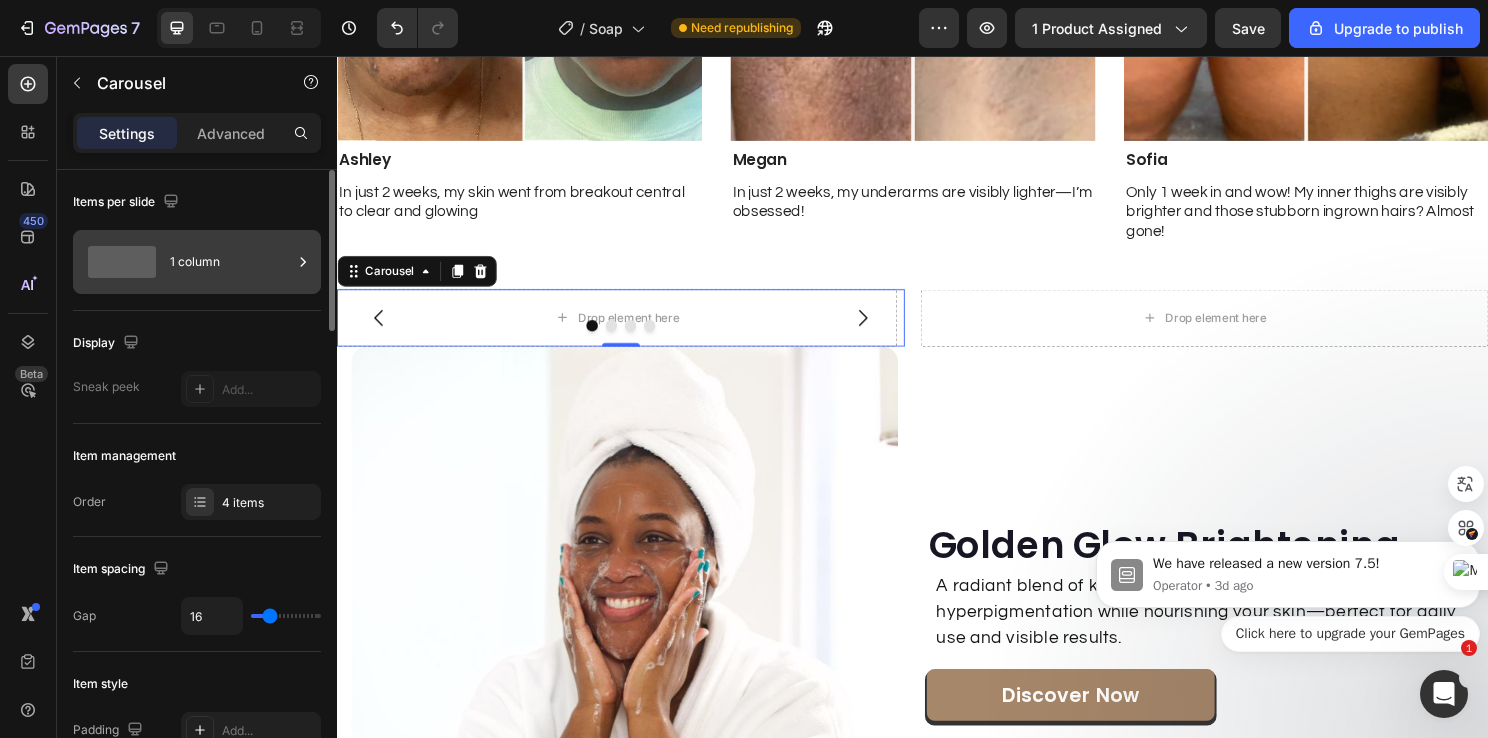 click on "1 column" at bounding box center (231, 262) 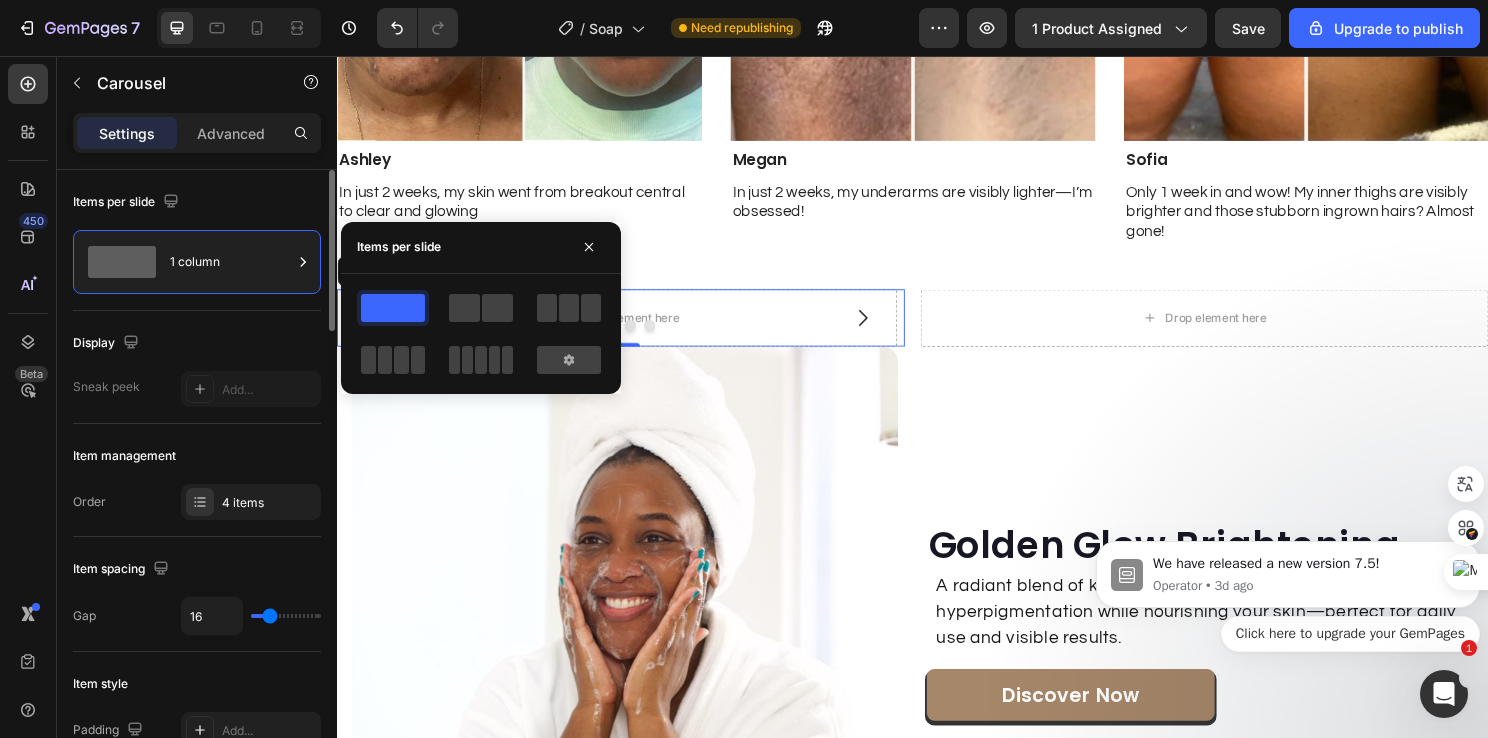 click on "Display" at bounding box center [197, 343] 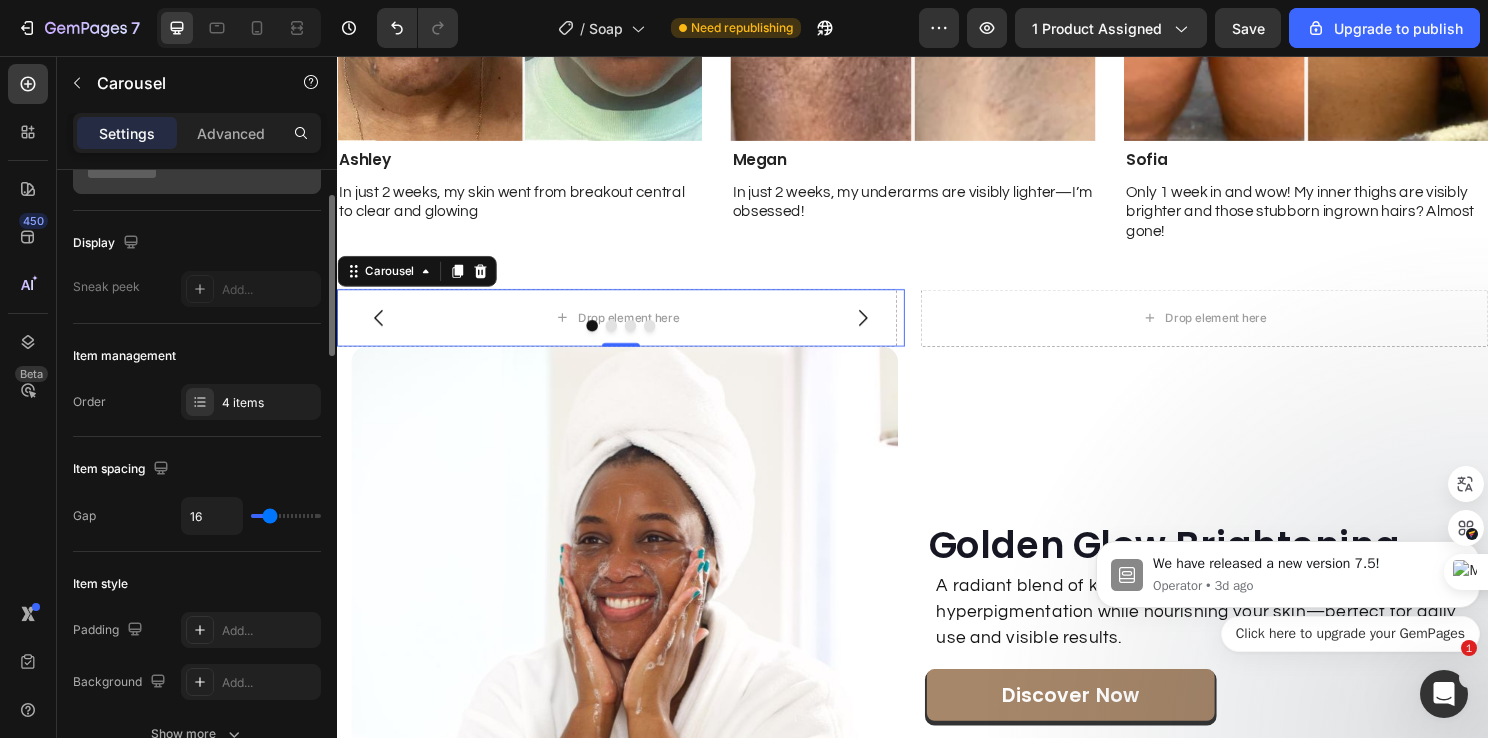 scroll, scrollTop: 0, scrollLeft: 0, axis: both 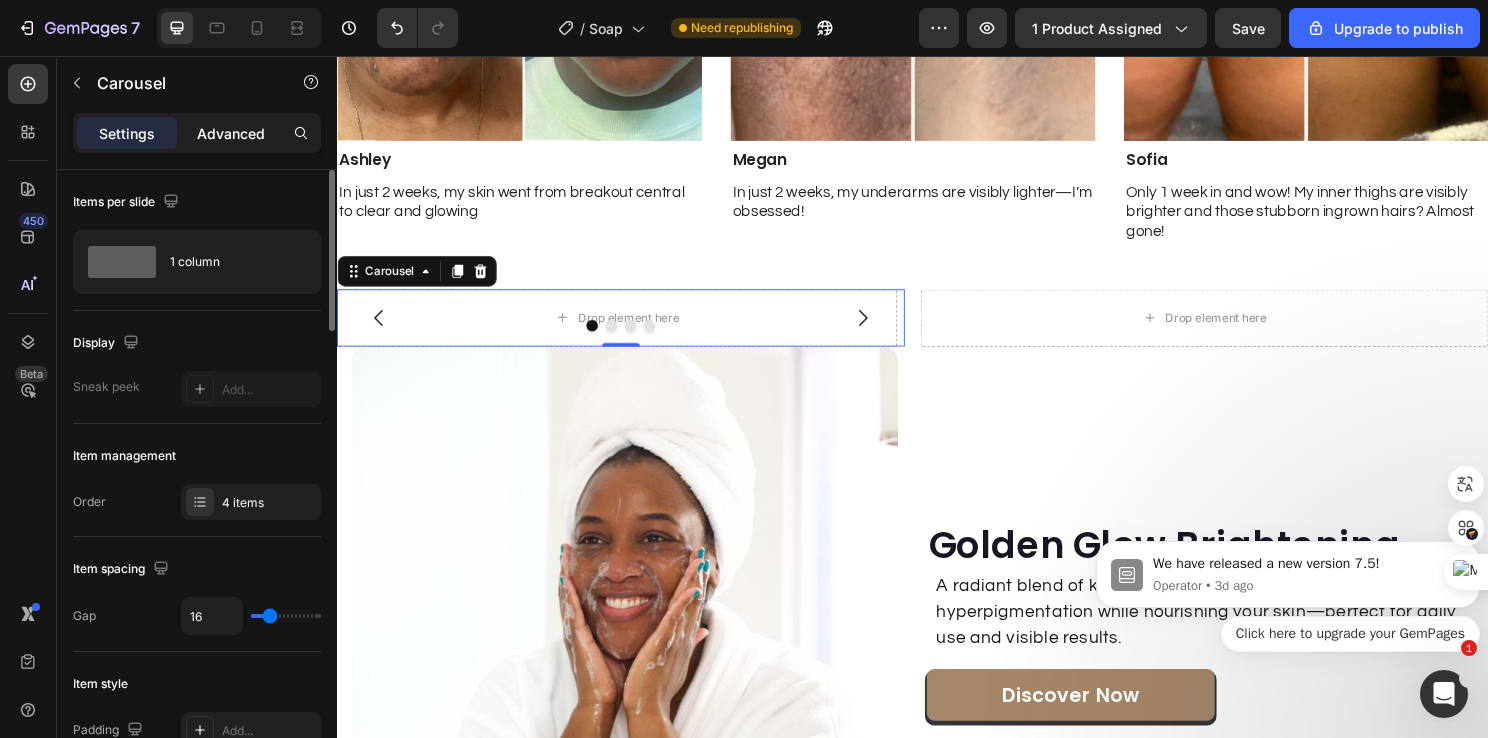 click on "Advanced" 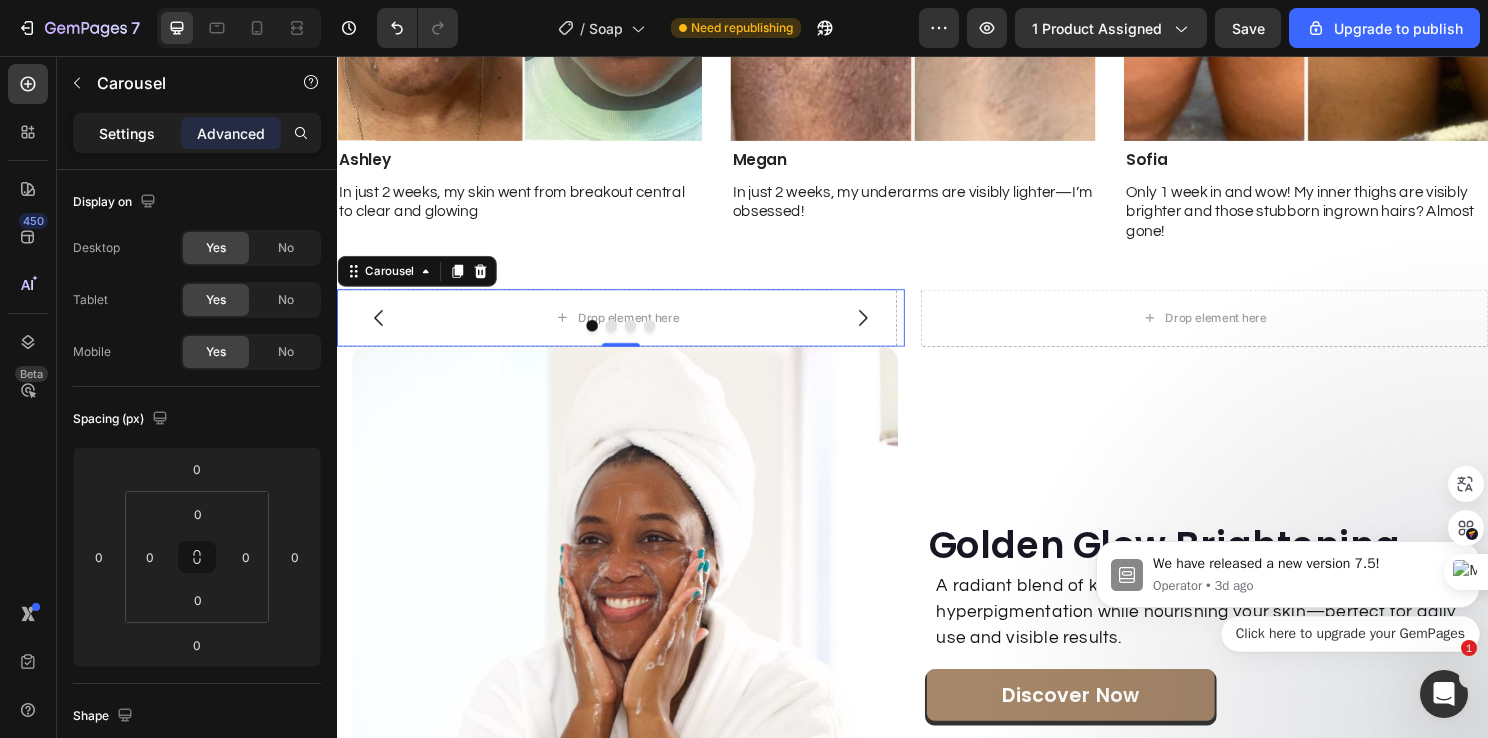 click on "Settings" at bounding box center [127, 133] 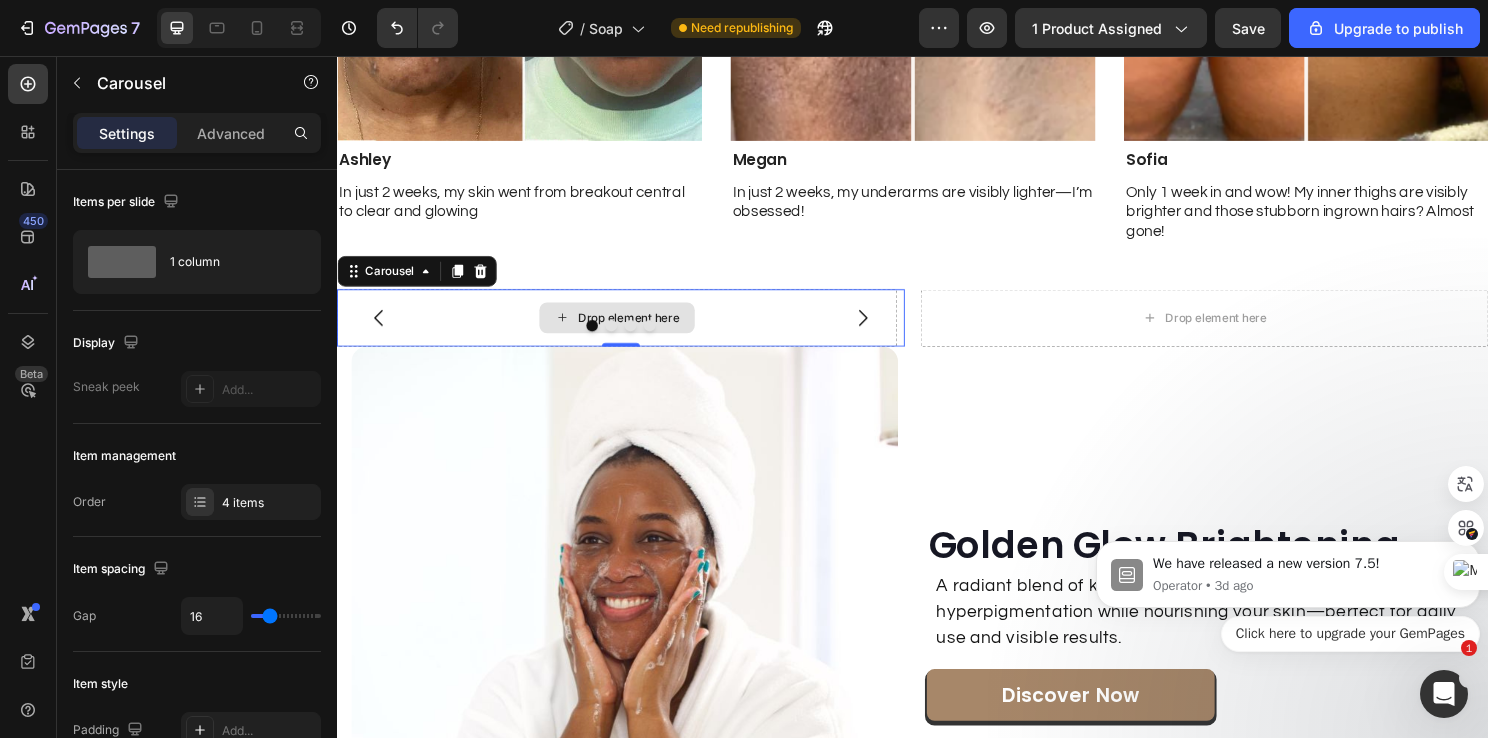 click 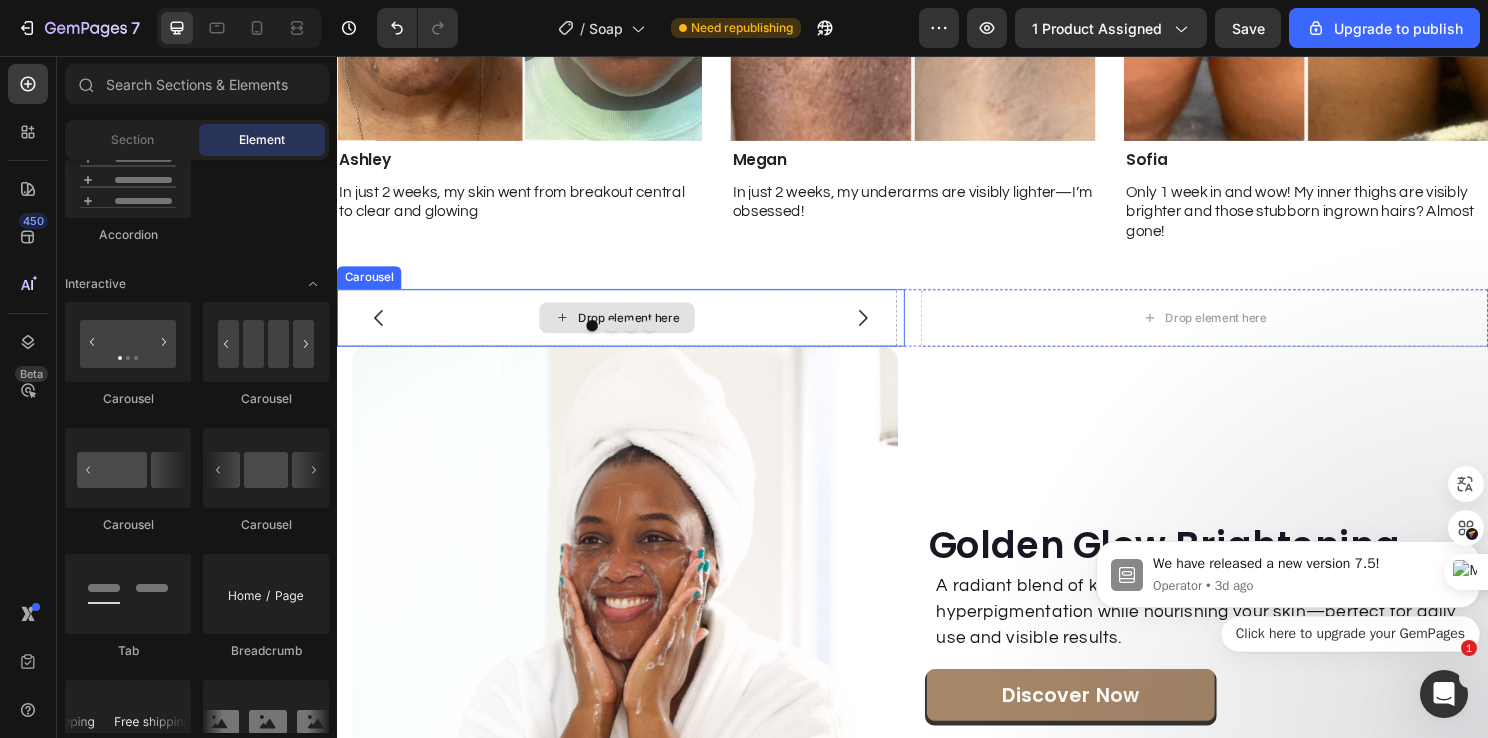 click on "Drop element here" at bounding box center (629, 330) 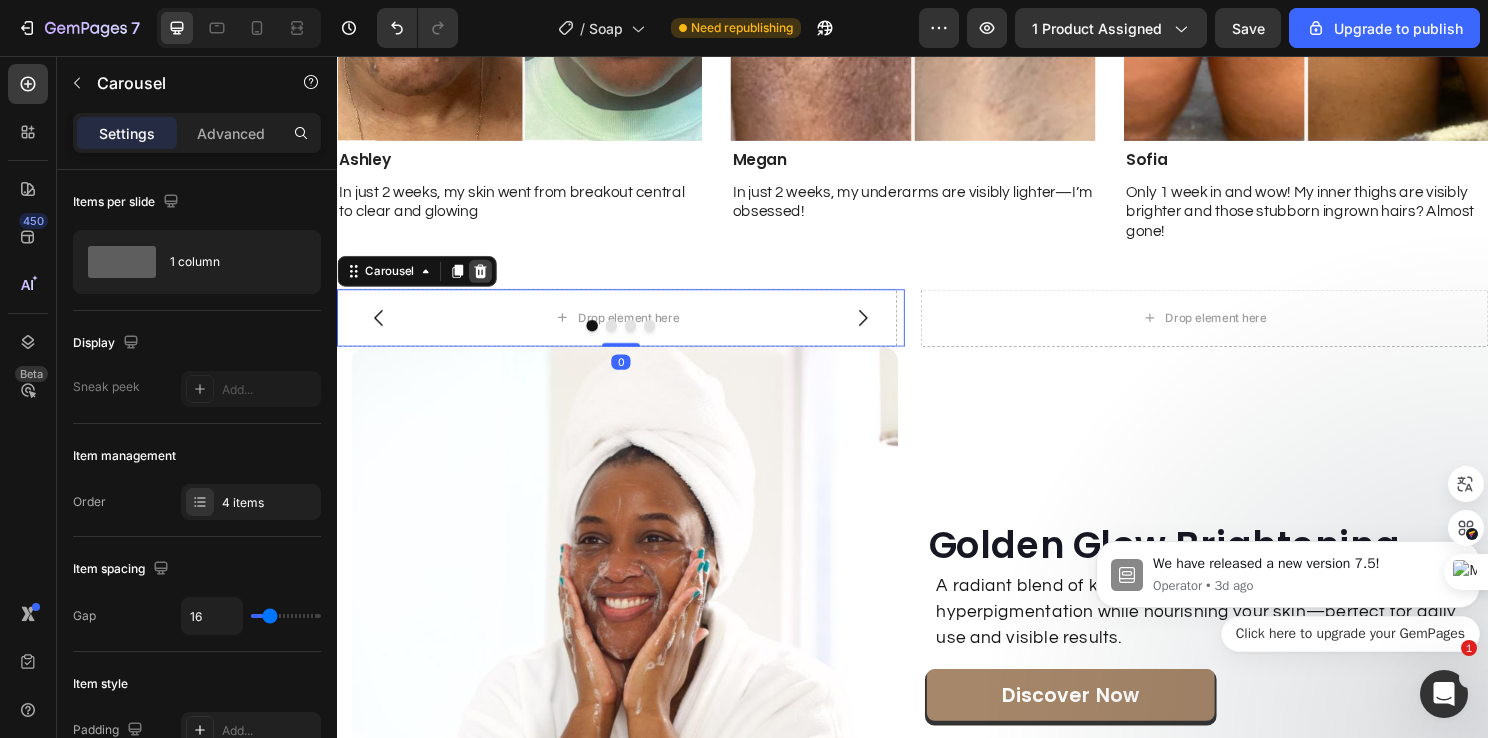 click 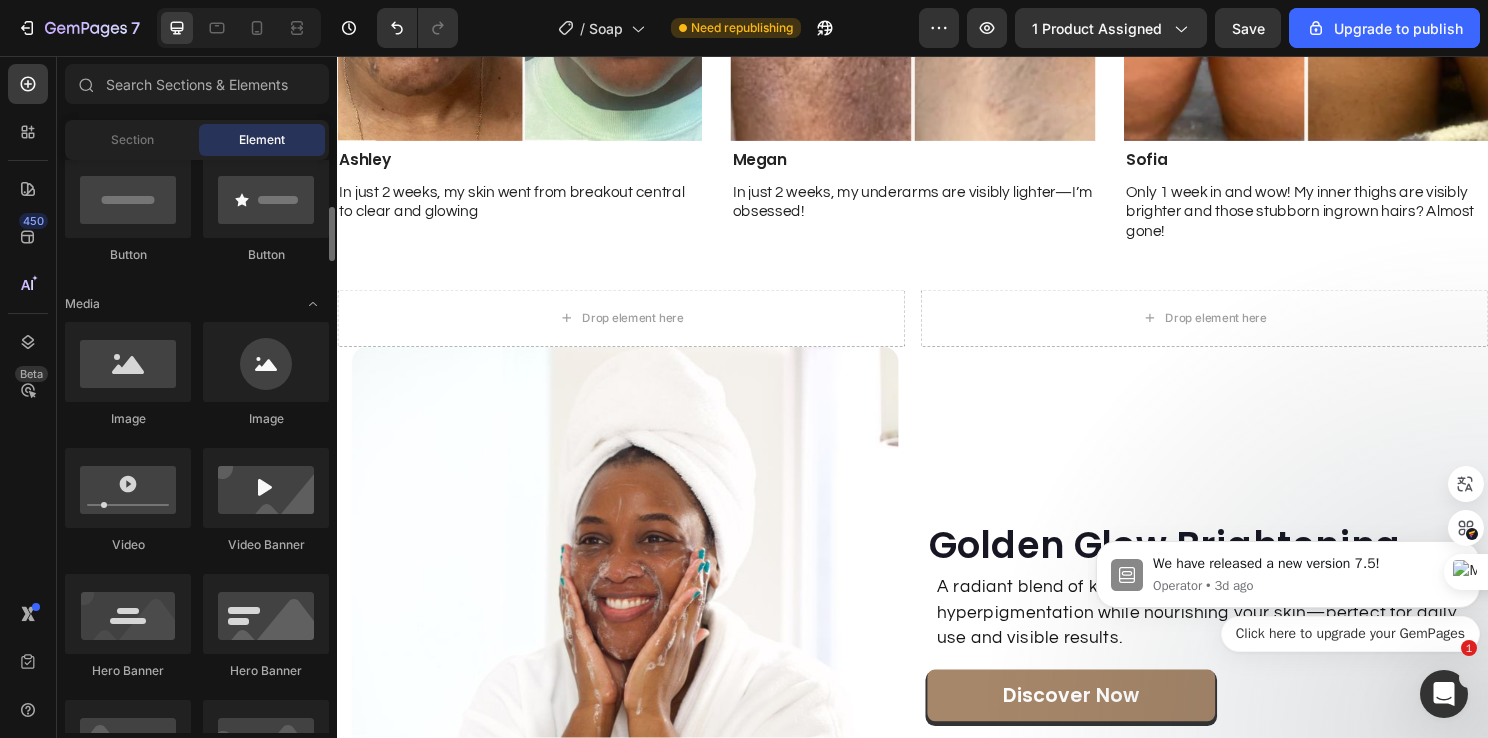 scroll, scrollTop: 400, scrollLeft: 0, axis: vertical 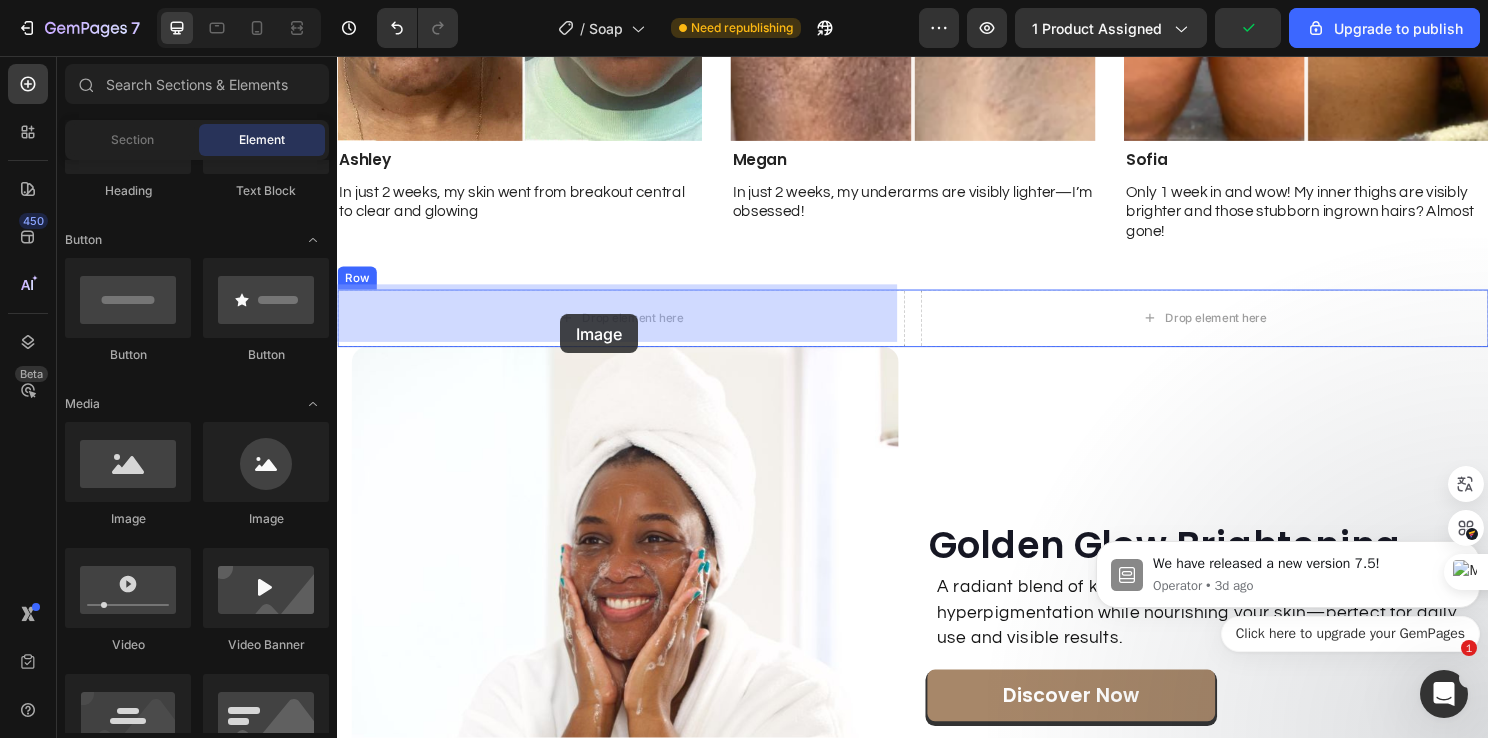 drag, startPoint x: 462, startPoint y: 508, endPoint x: 569, endPoint y: 325, distance: 211.98586 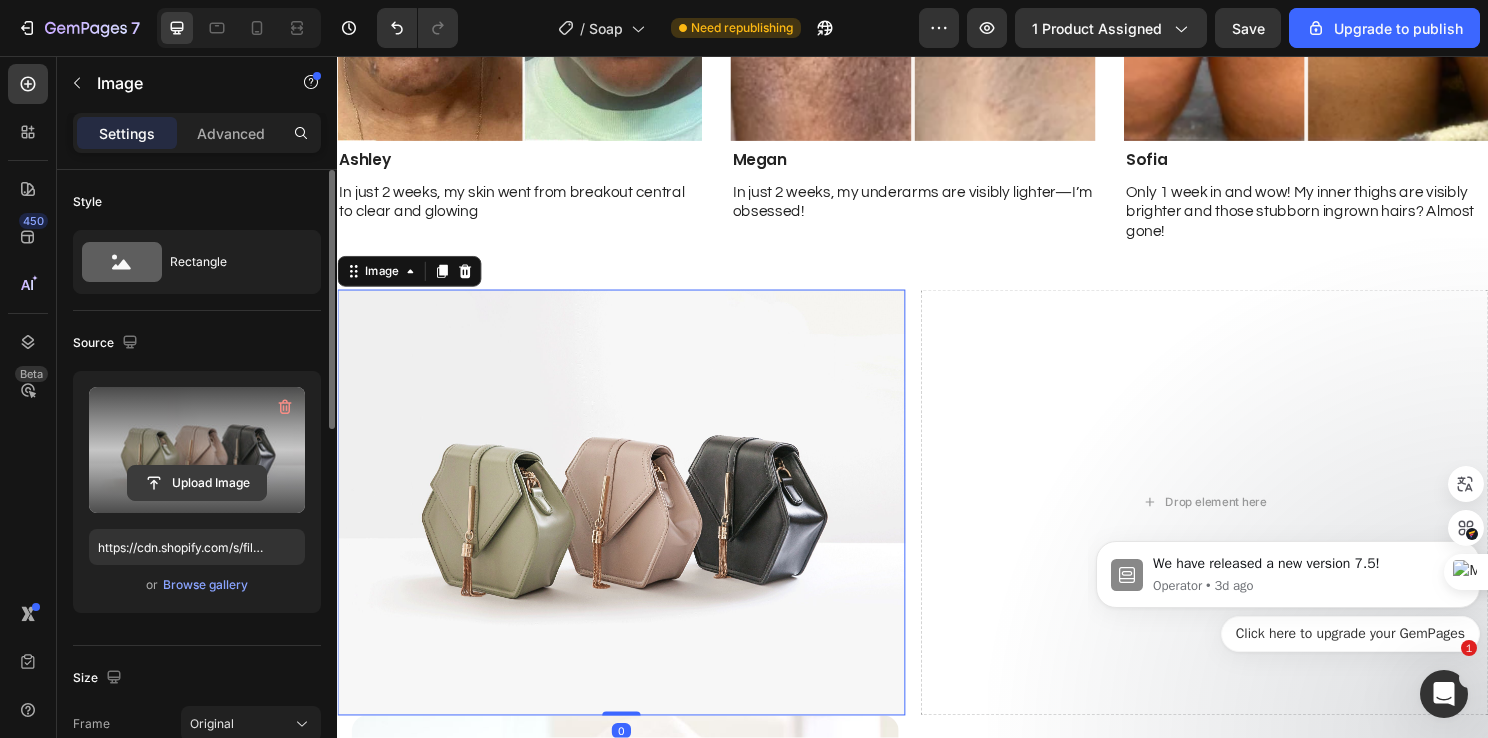 click 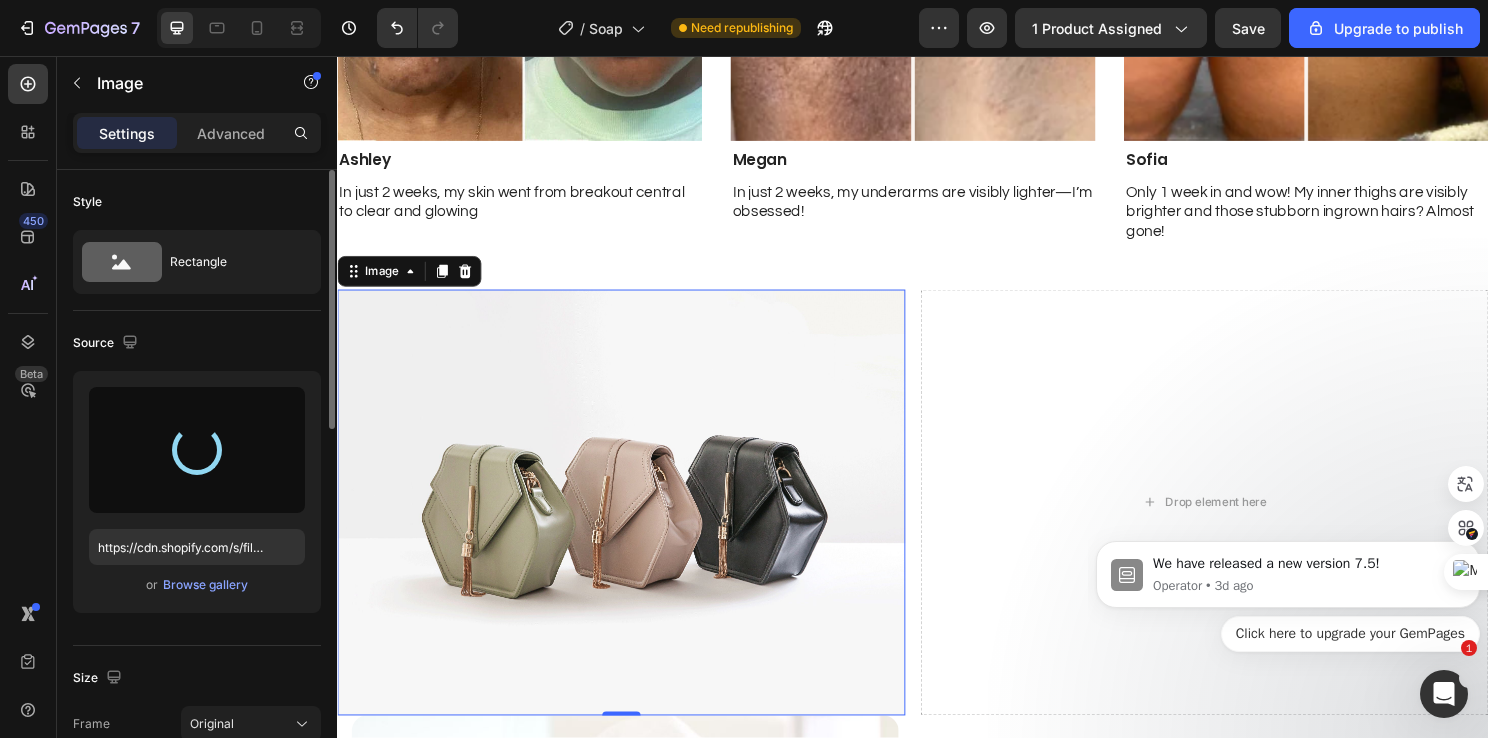 type on "https://cdn.shopify.com/s/files/1/0931/3268/5608/files/gempages_563449394565743411-a14fb5e8-7c18-45f1-9545-e823cb610f4f.webp" 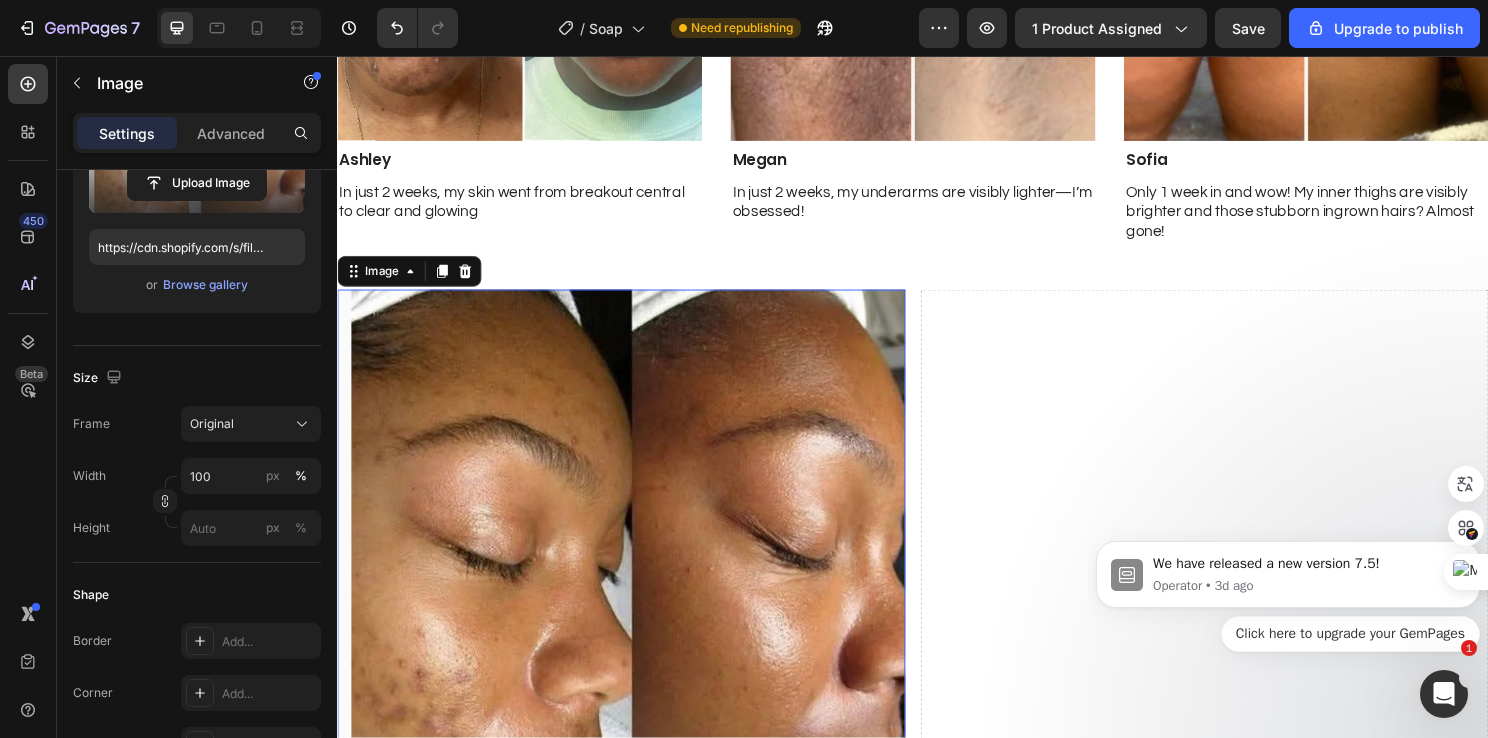 scroll, scrollTop: 0, scrollLeft: 0, axis: both 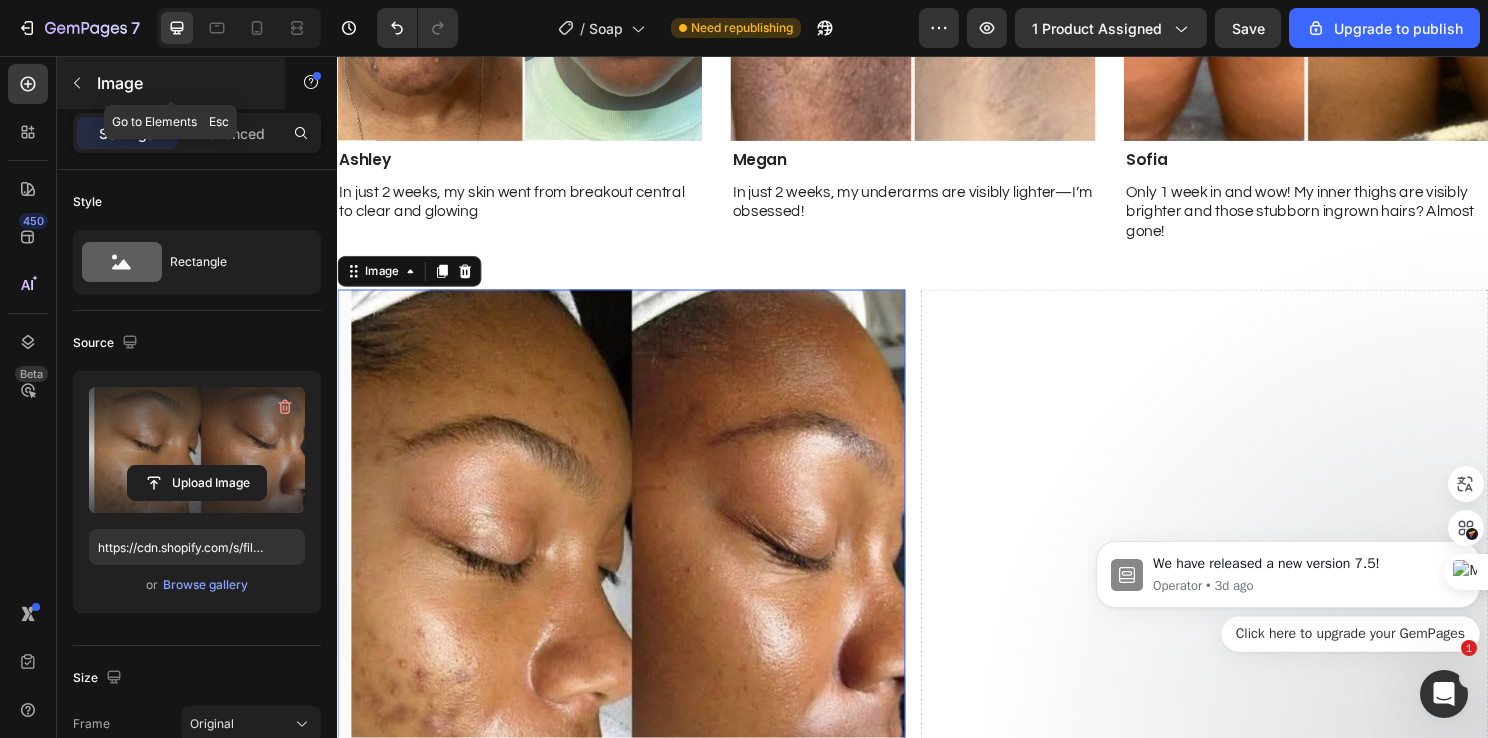 click at bounding box center (77, 83) 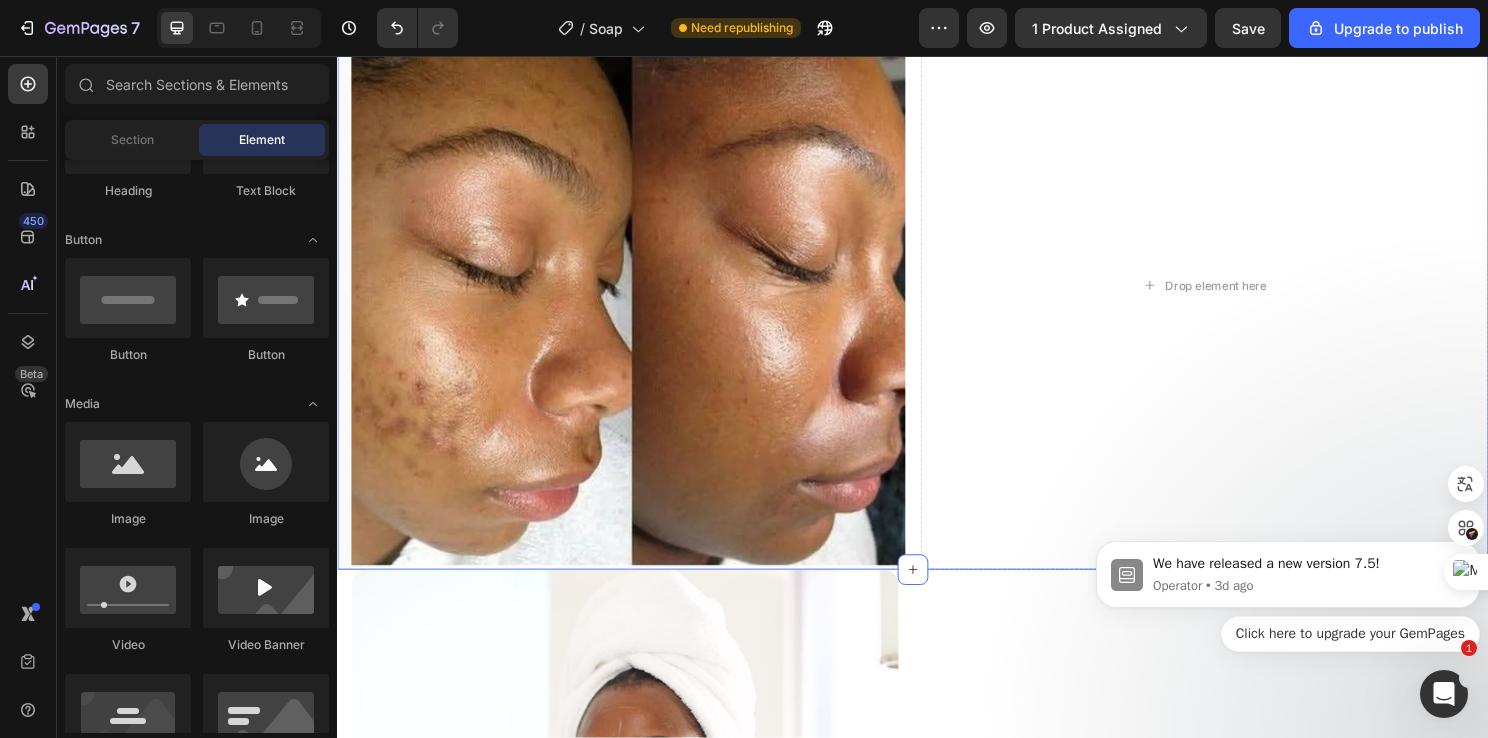 scroll, scrollTop: 2597, scrollLeft: 0, axis: vertical 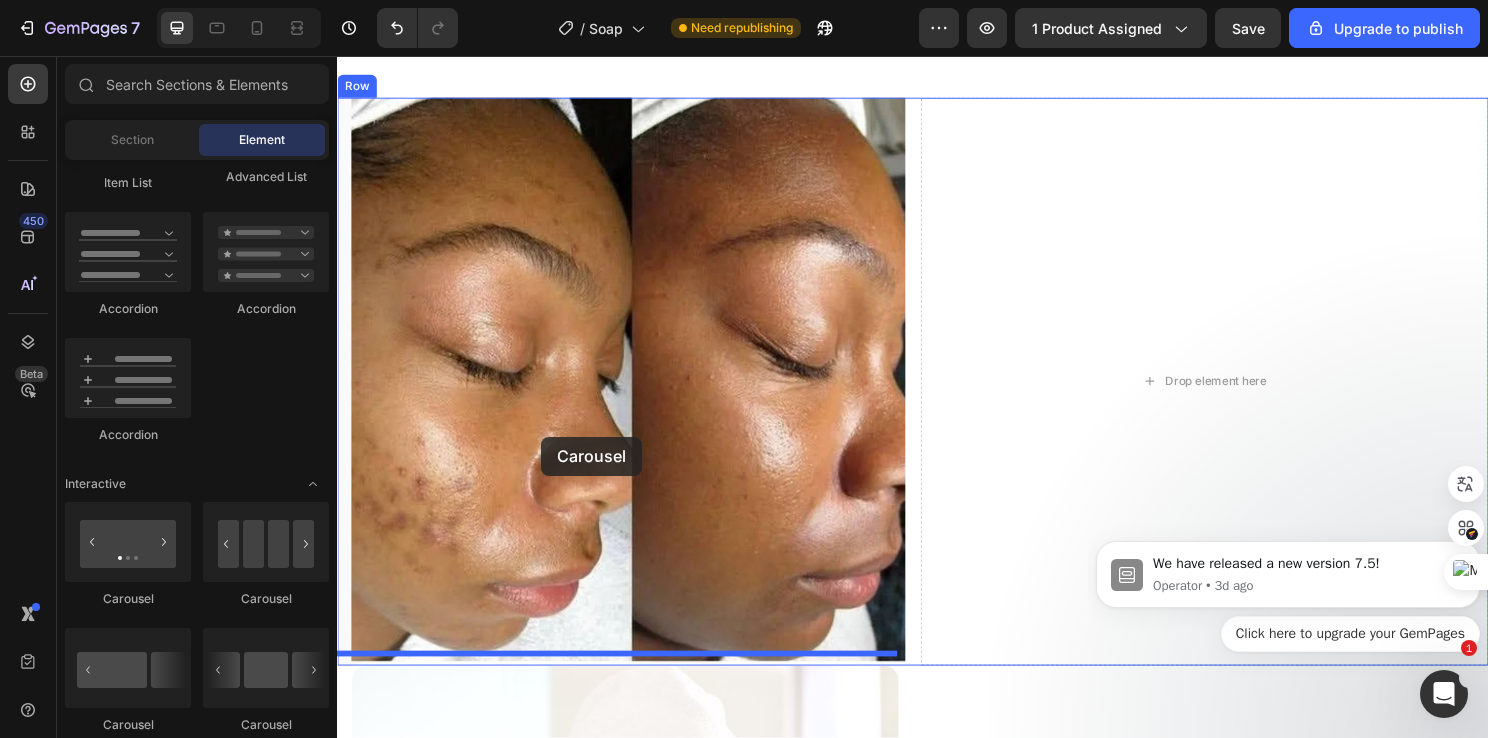drag, startPoint x: 464, startPoint y: 597, endPoint x: 550, endPoint y: 453, distance: 167.72597 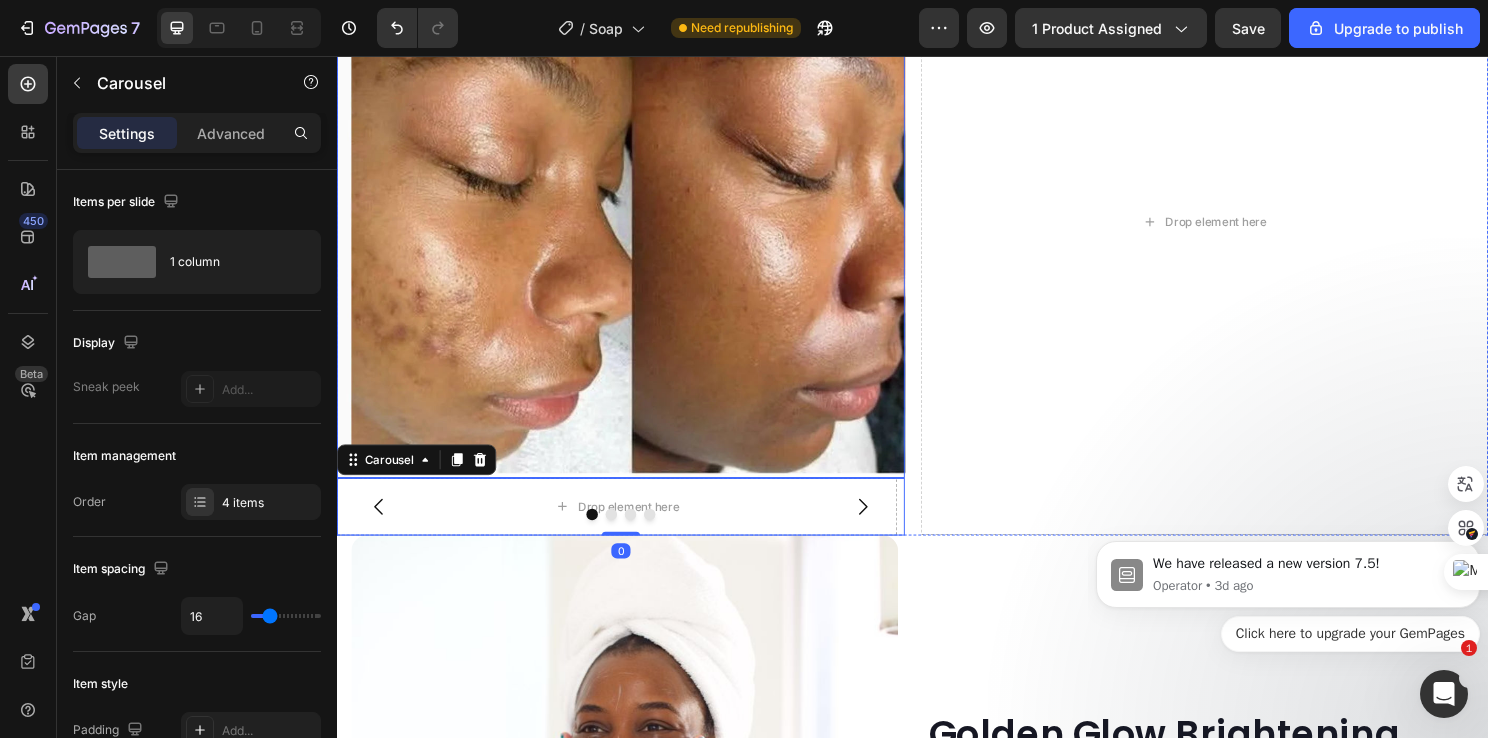 scroll, scrollTop: 2797, scrollLeft: 0, axis: vertical 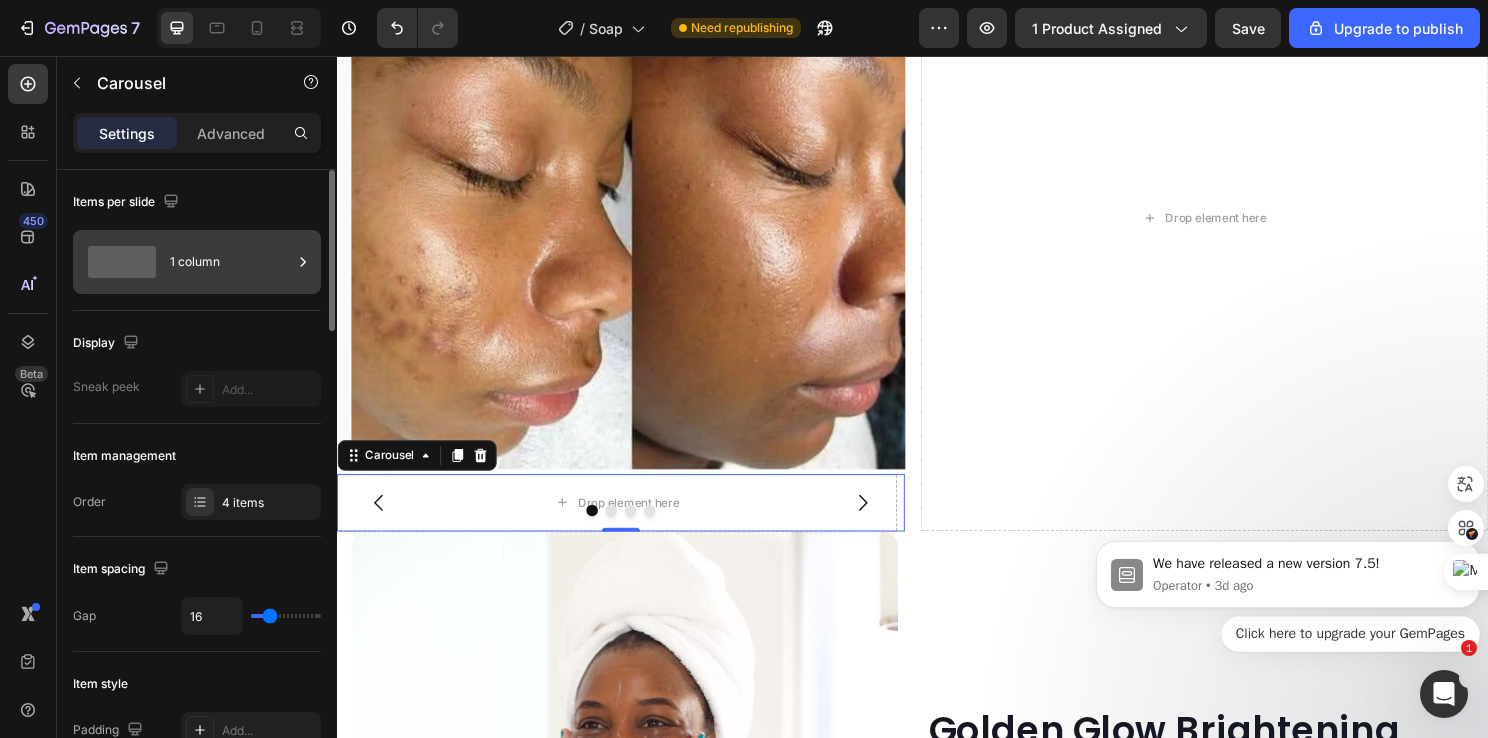 click 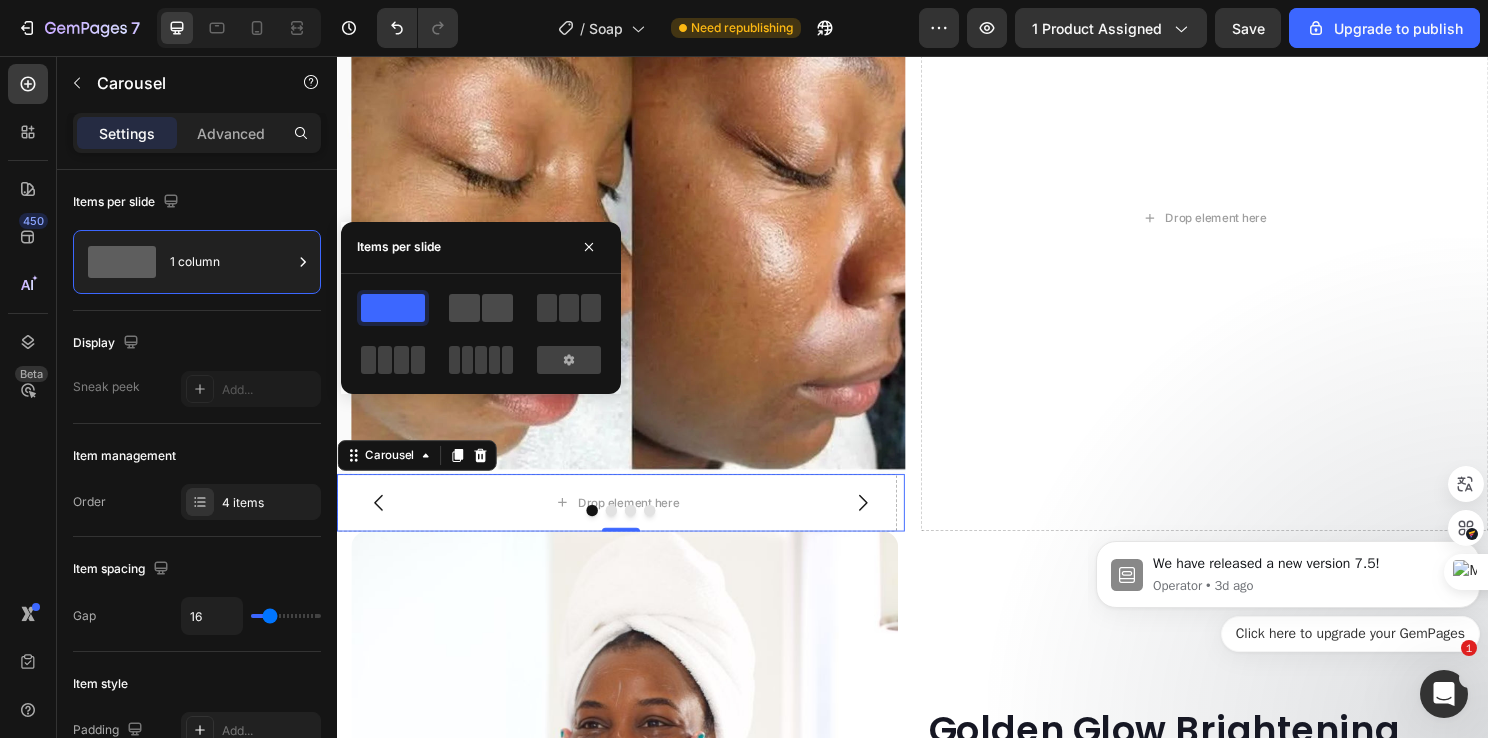 click 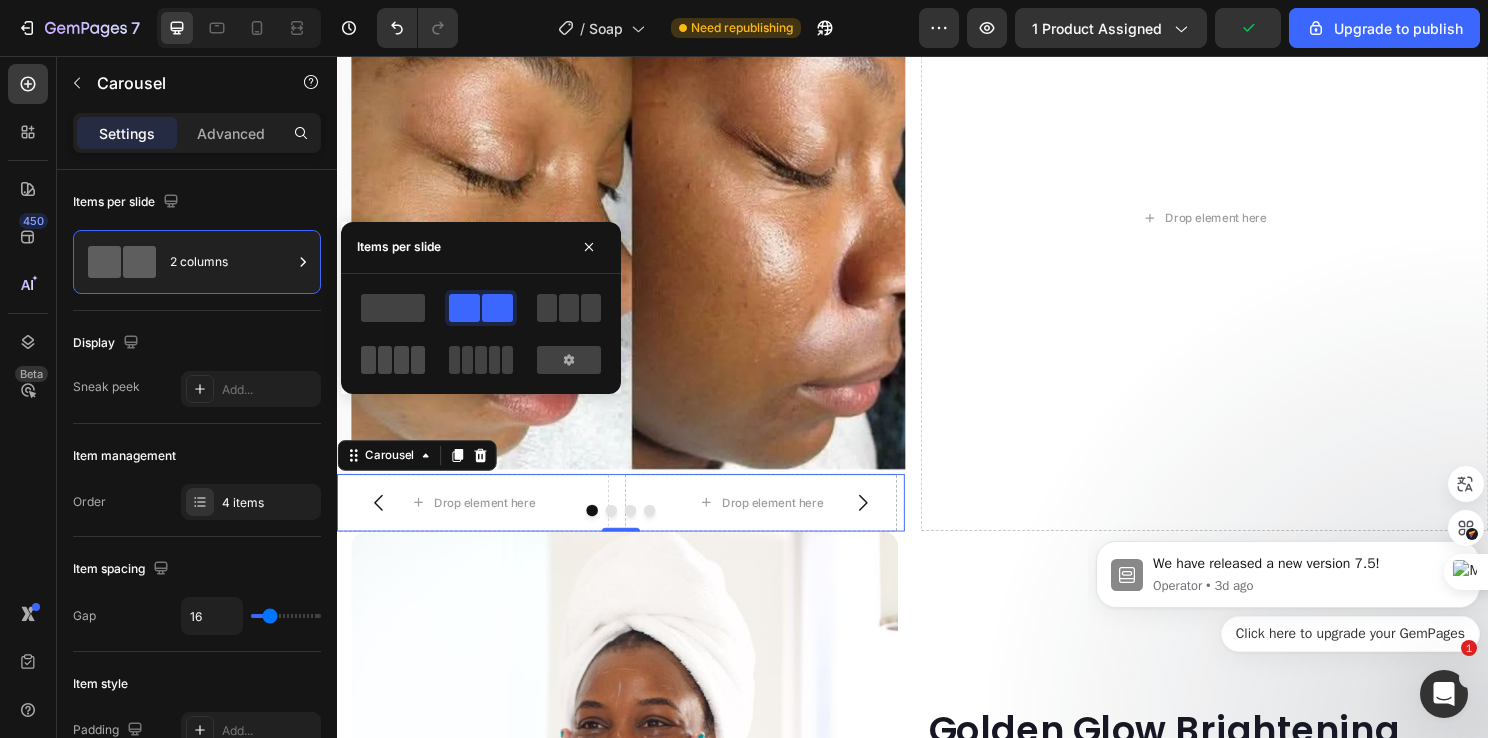 click 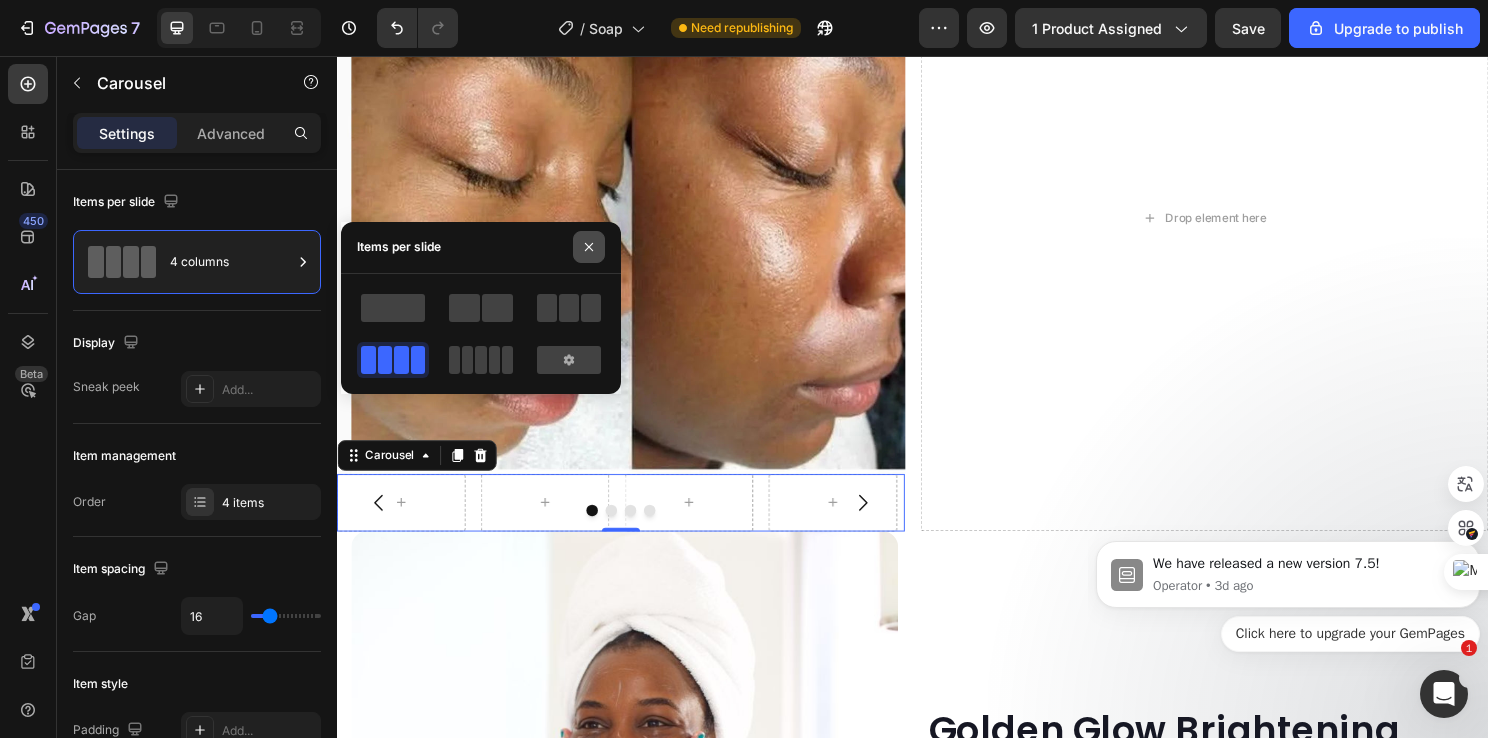 click 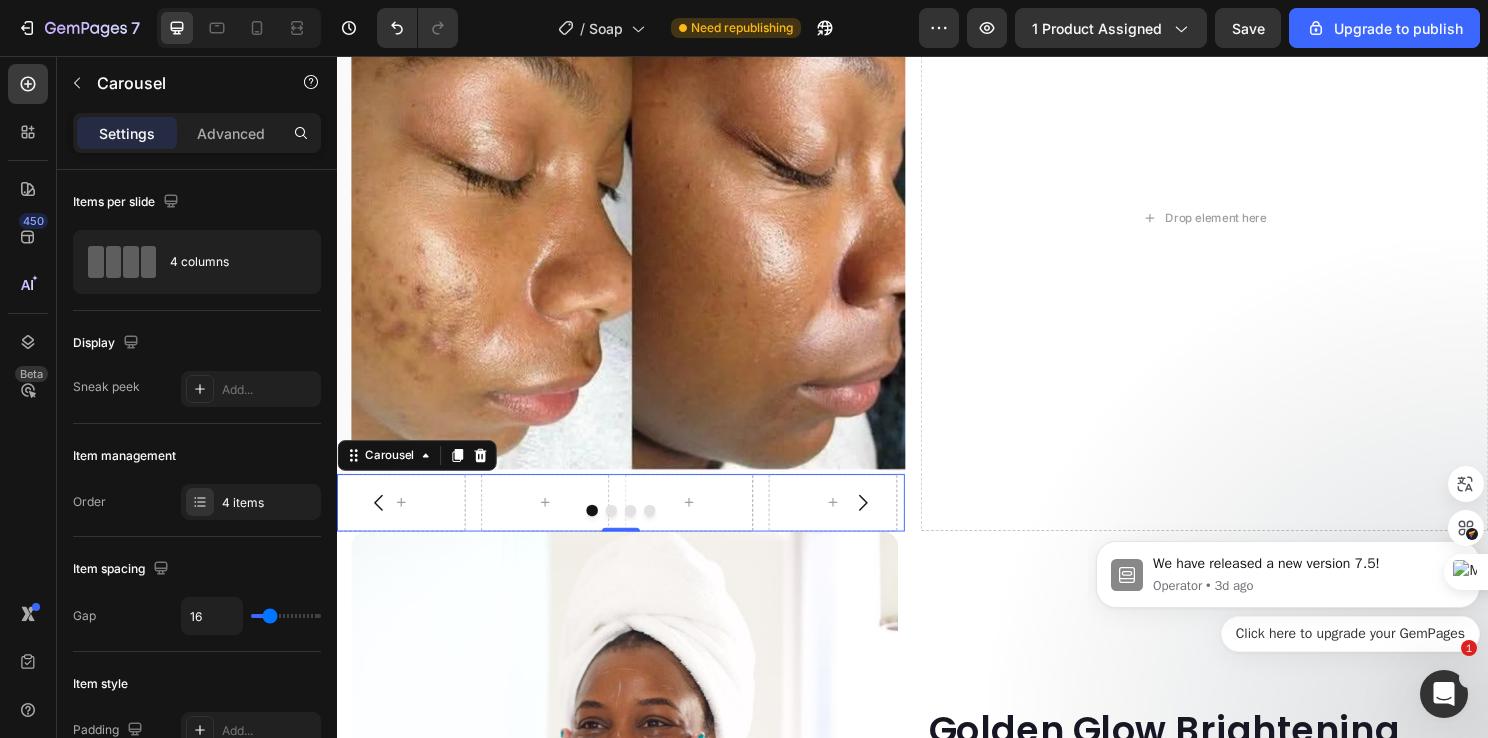 click at bounding box center (633, 530) 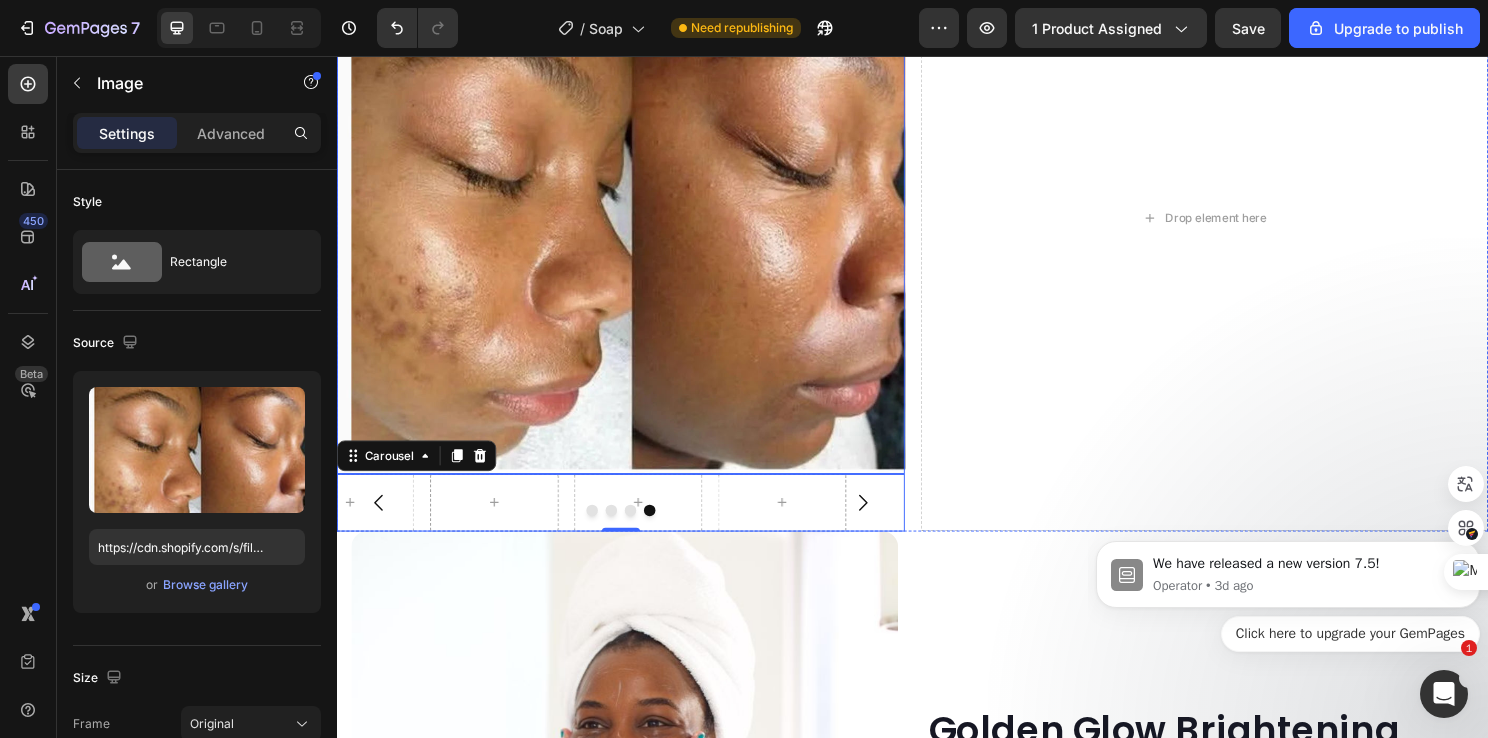 click at bounding box center [633, 196] 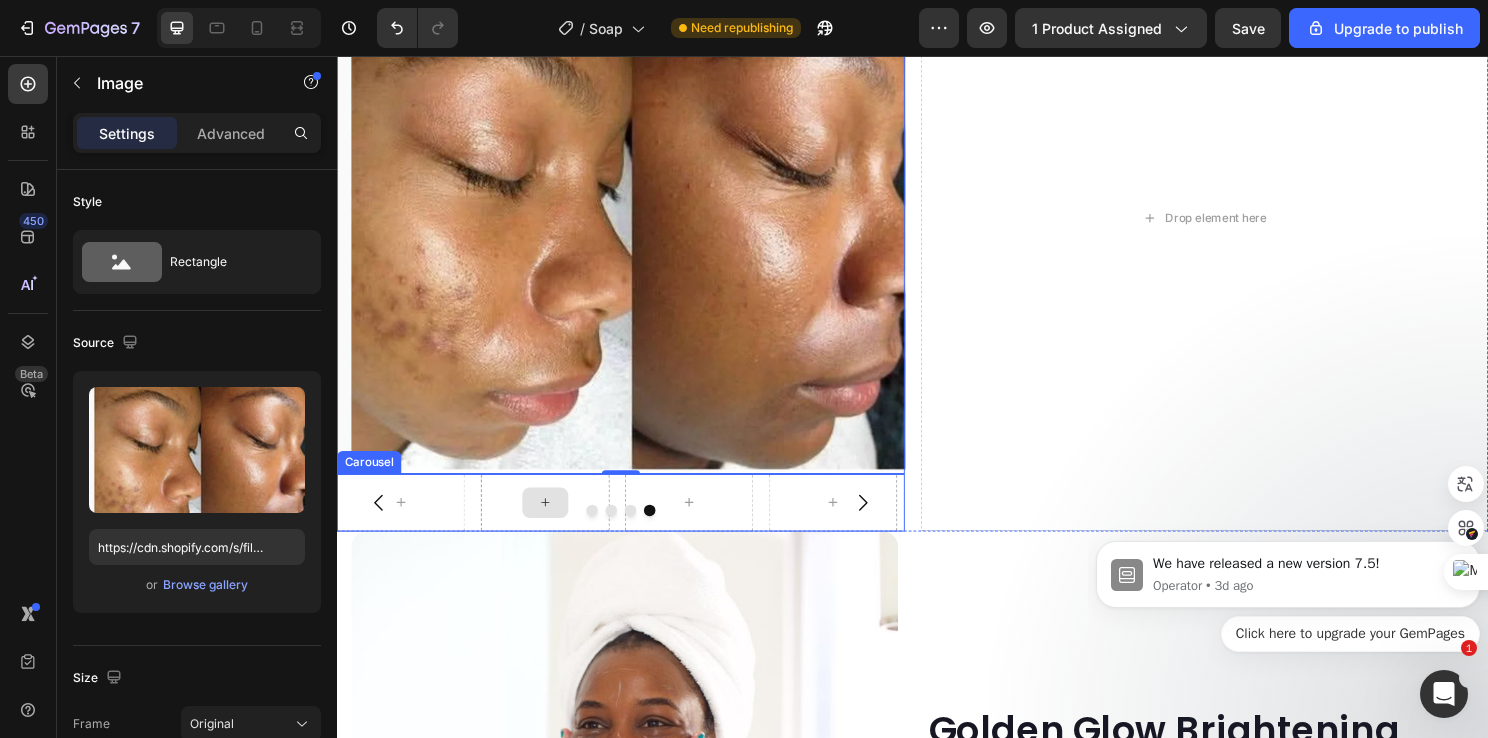 click at bounding box center [554, 522] 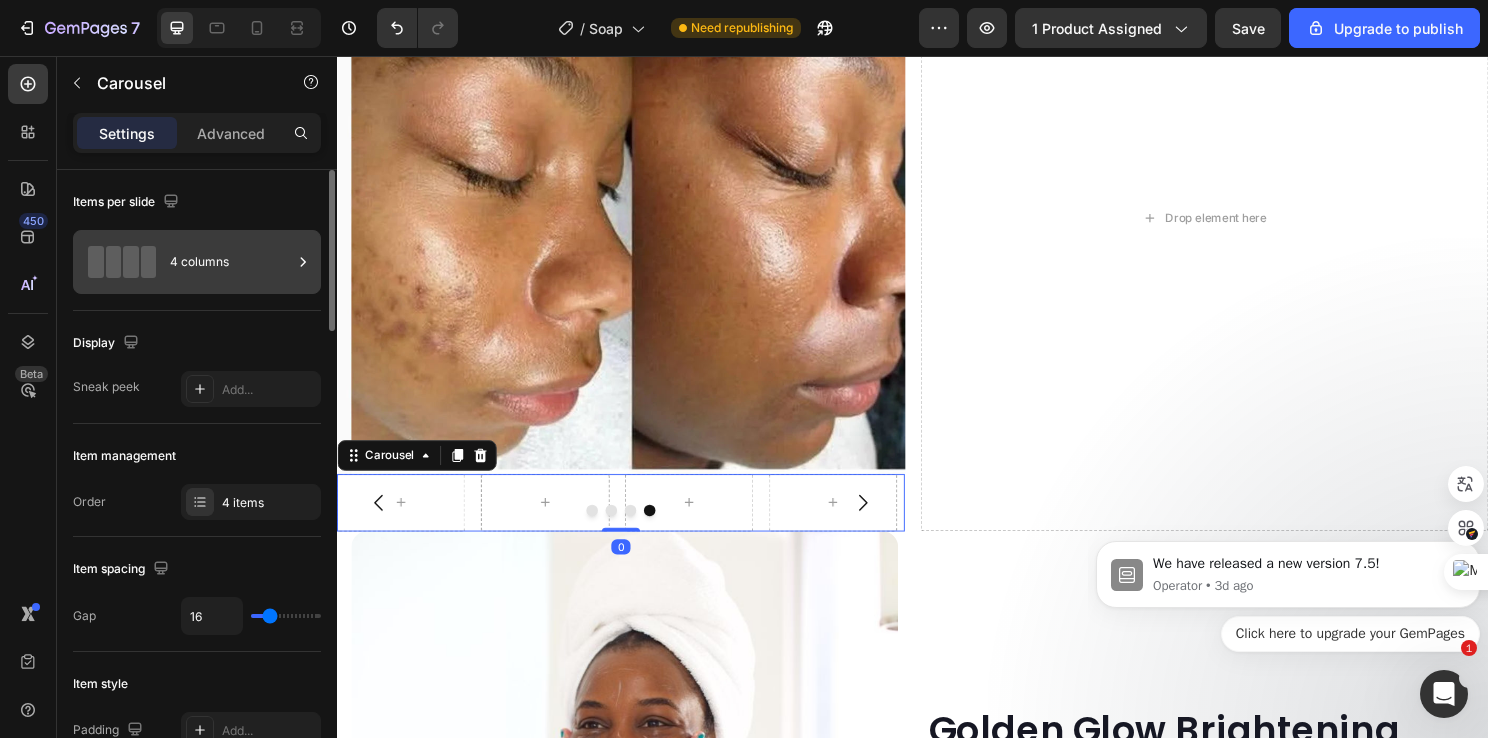 click on "4 columns" at bounding box center (231, 262) 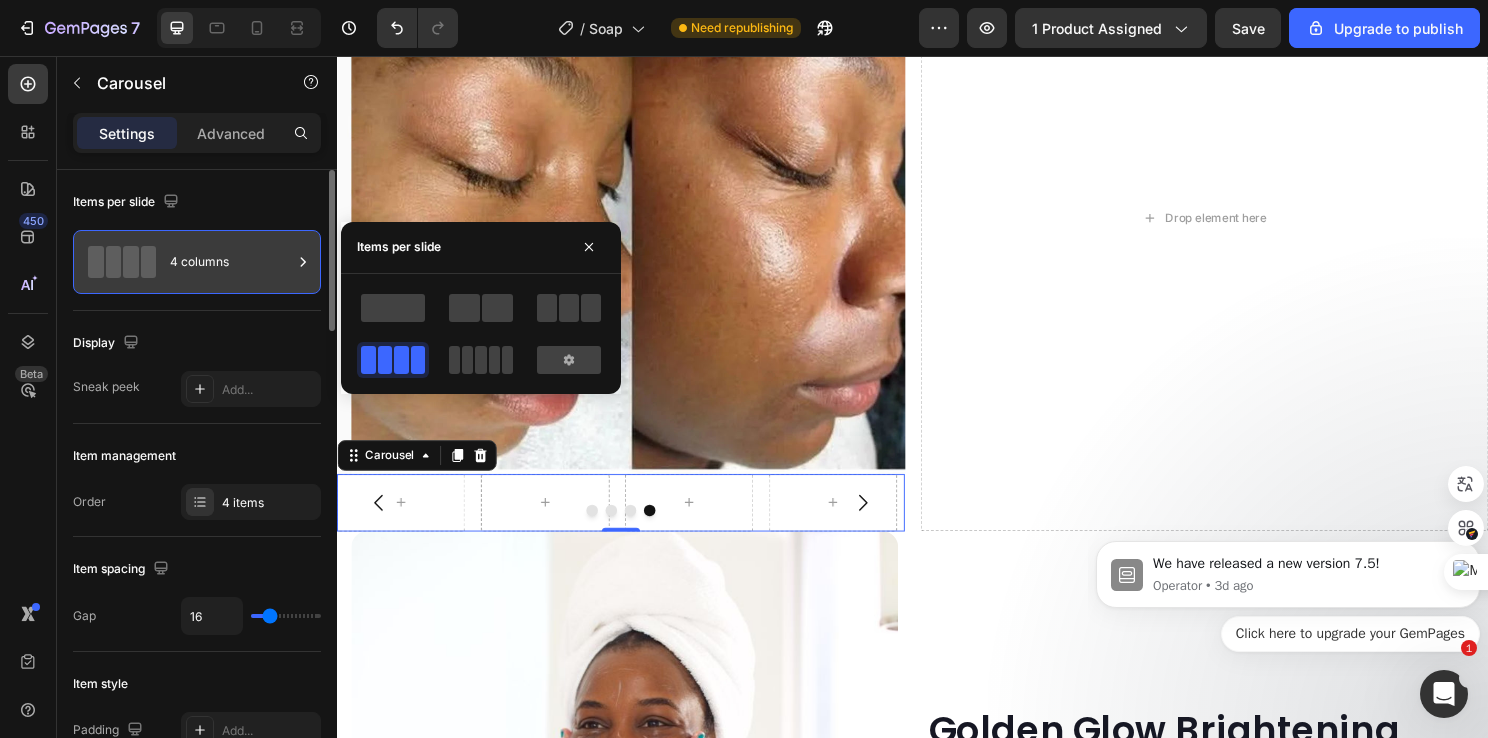 click on "4 columns" at bounding box center (231, 262) 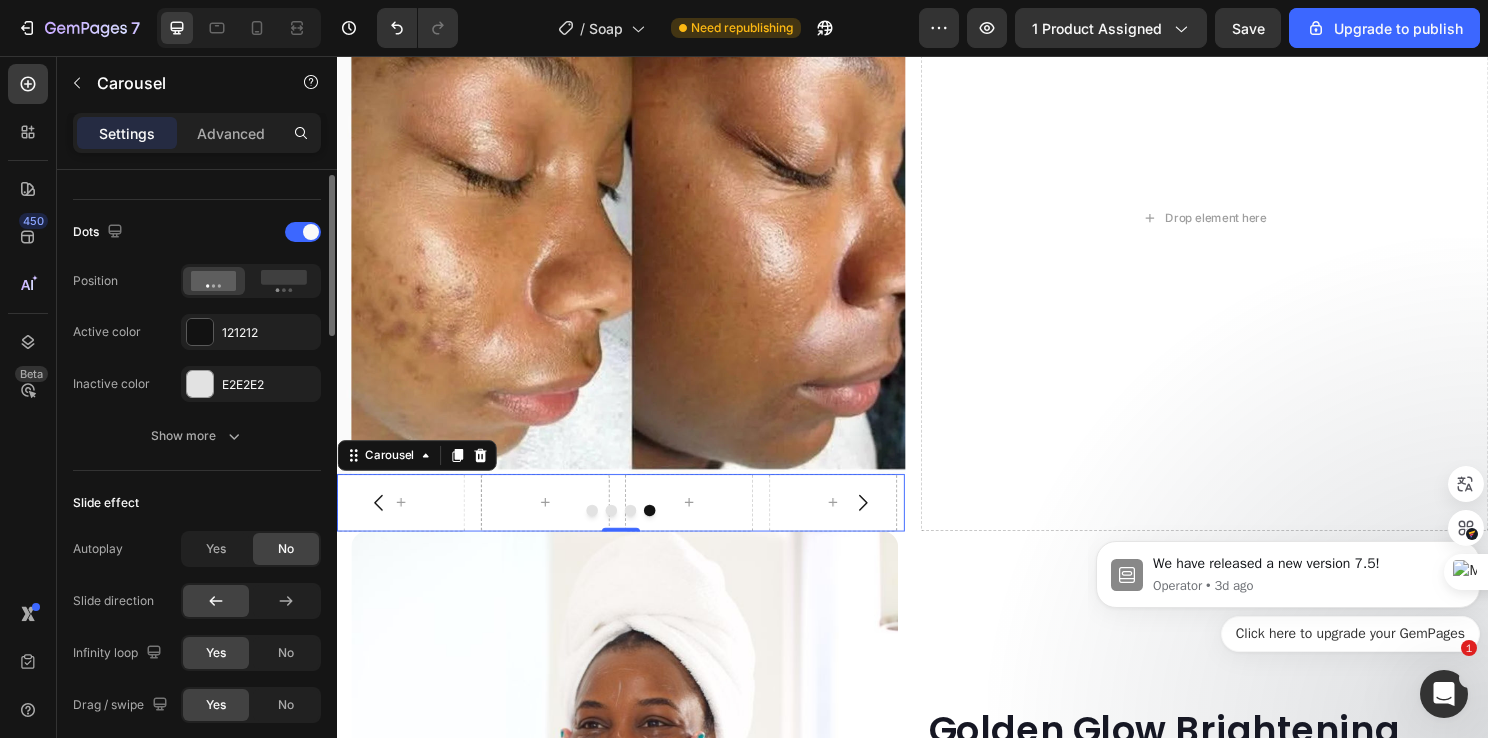 scroll, scrollTop: 494, scrollLeft: 0, axis: vertical 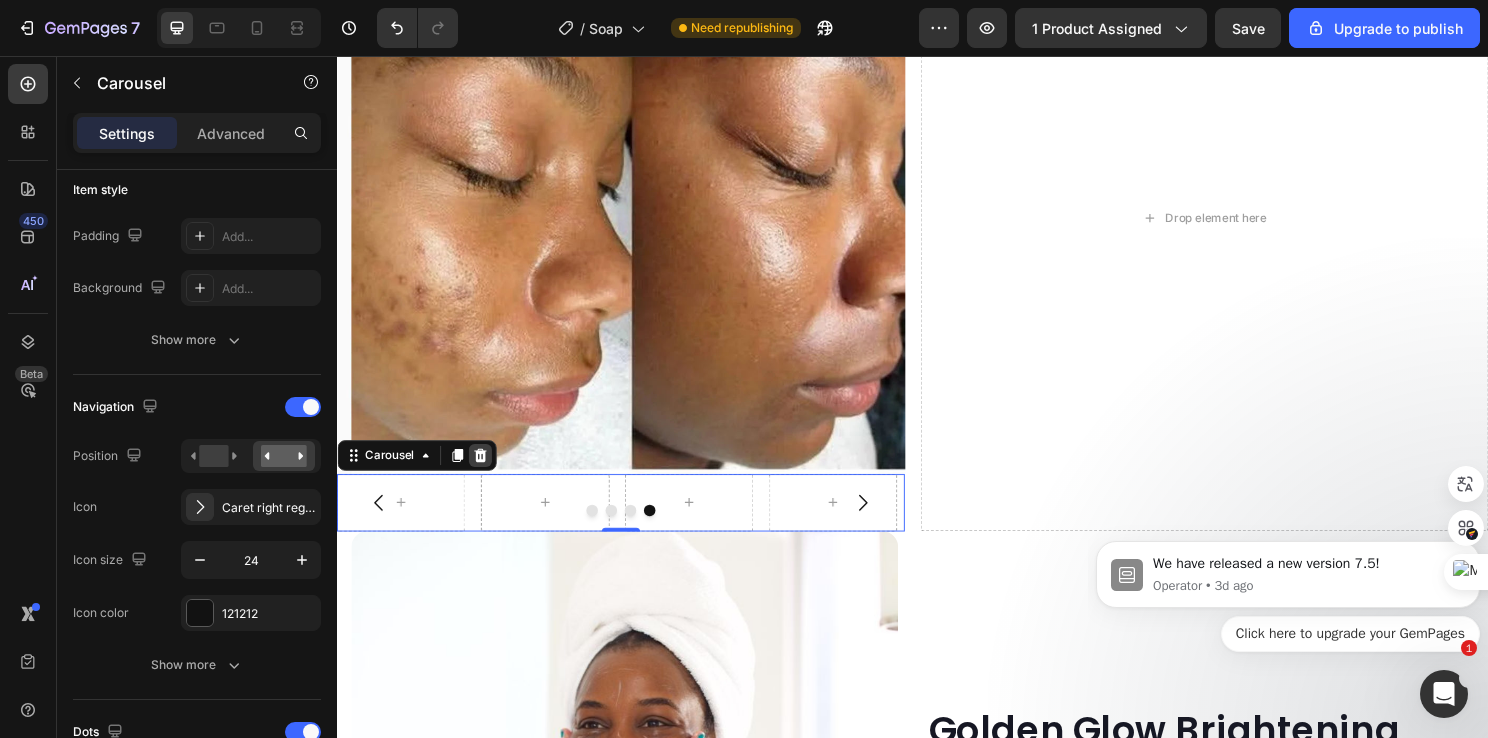 click 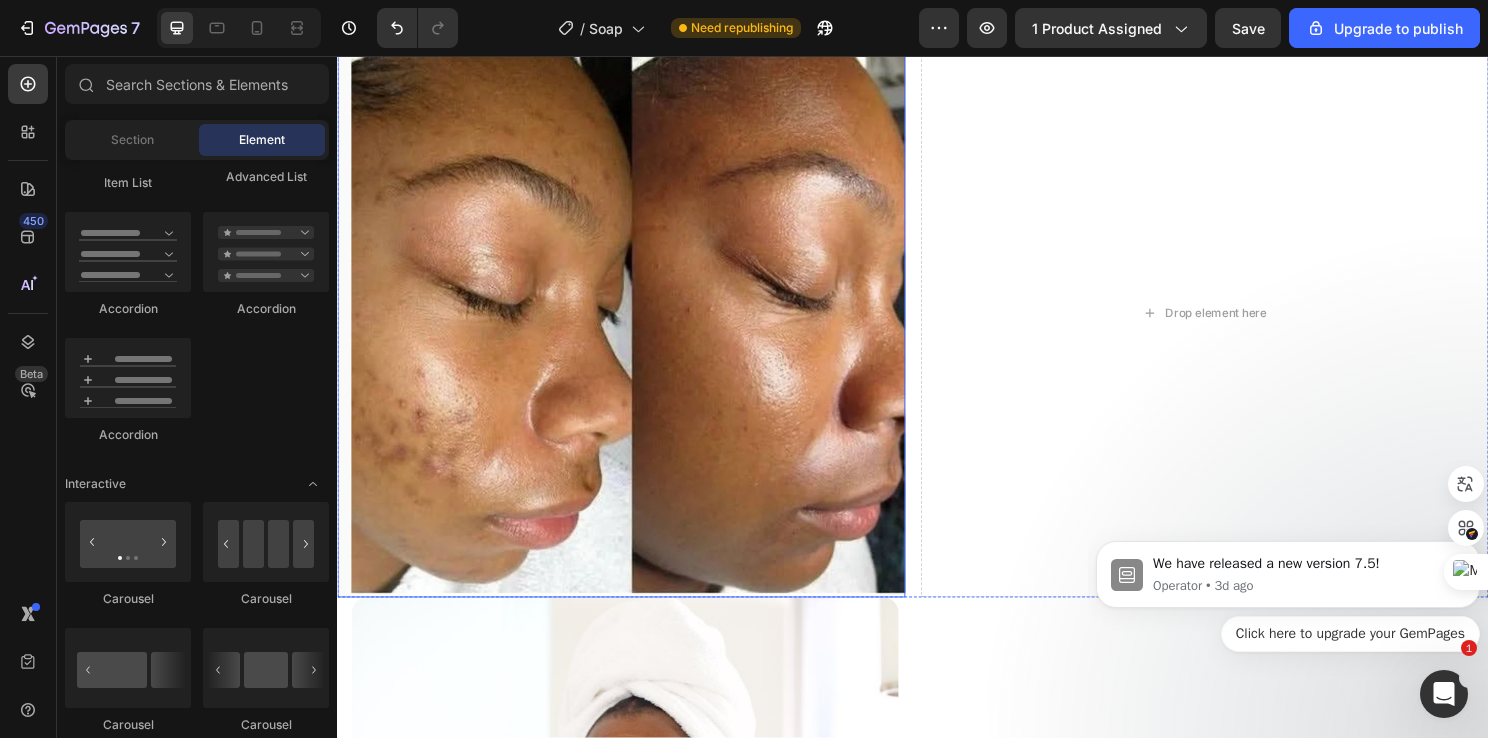 scroll, scrollTop: 2697, scrollLeft: 0, axis: vertical 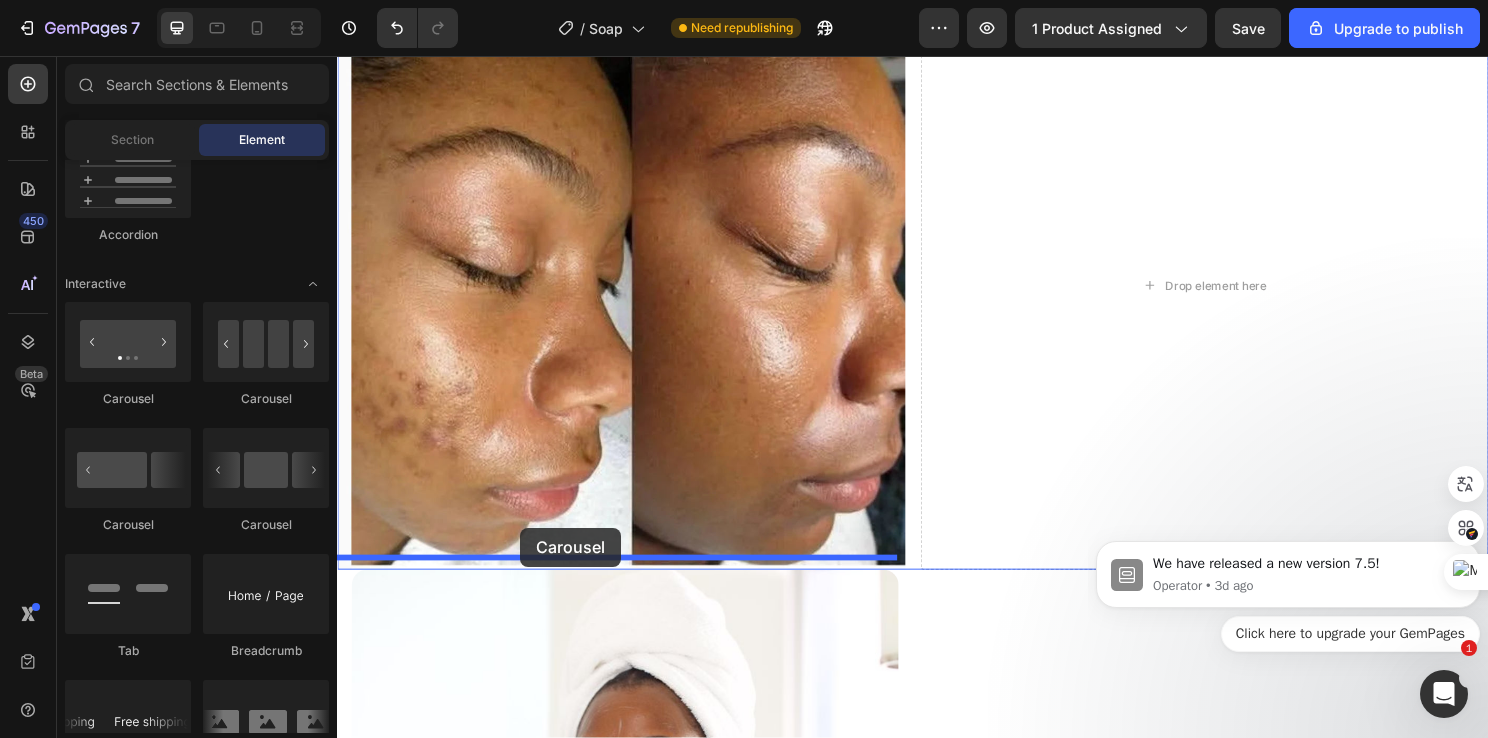 drag, startPoint x: 478, startPoint y: 418, endPoint x: 528, endPoint y: 548, distance: 139.28389 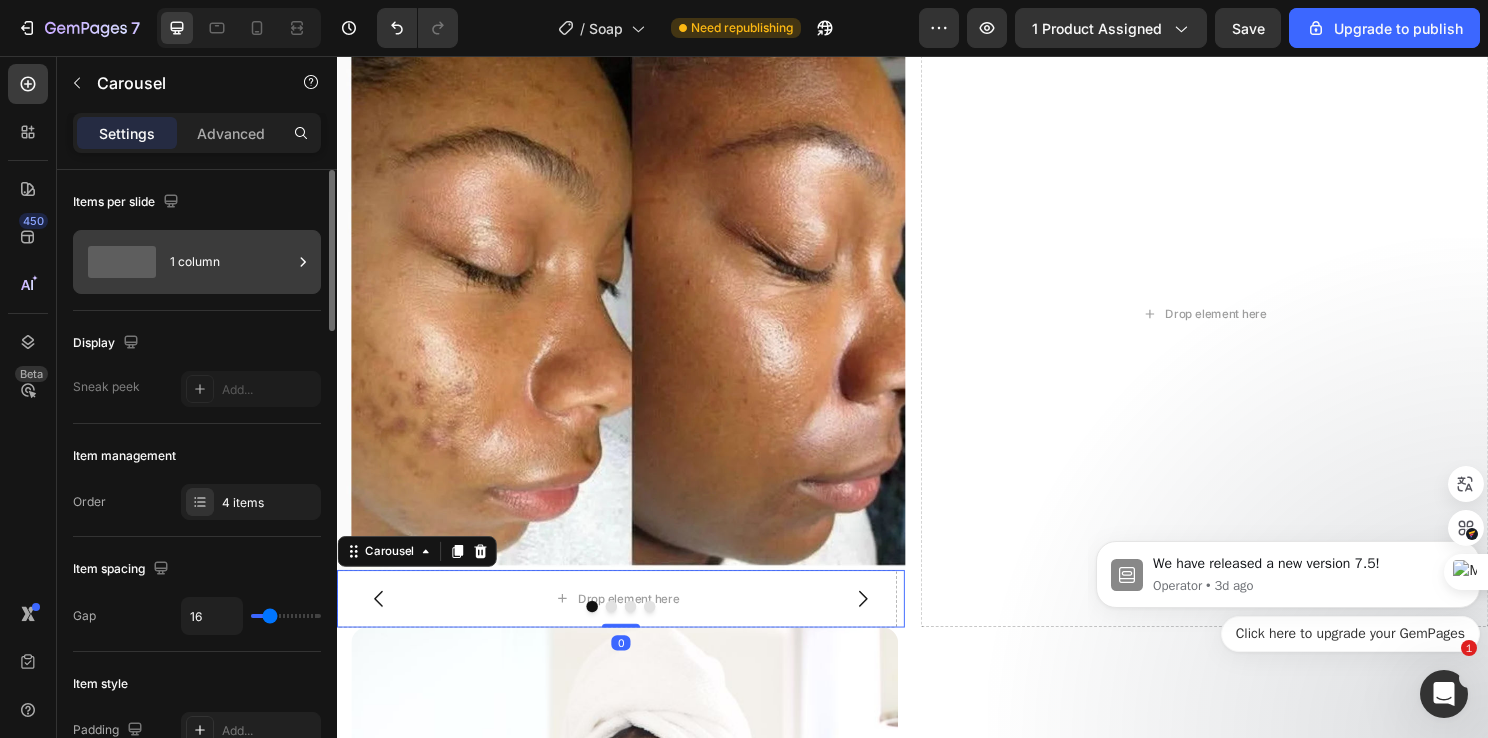 click on "1 column" at bounding box center [231, 262] 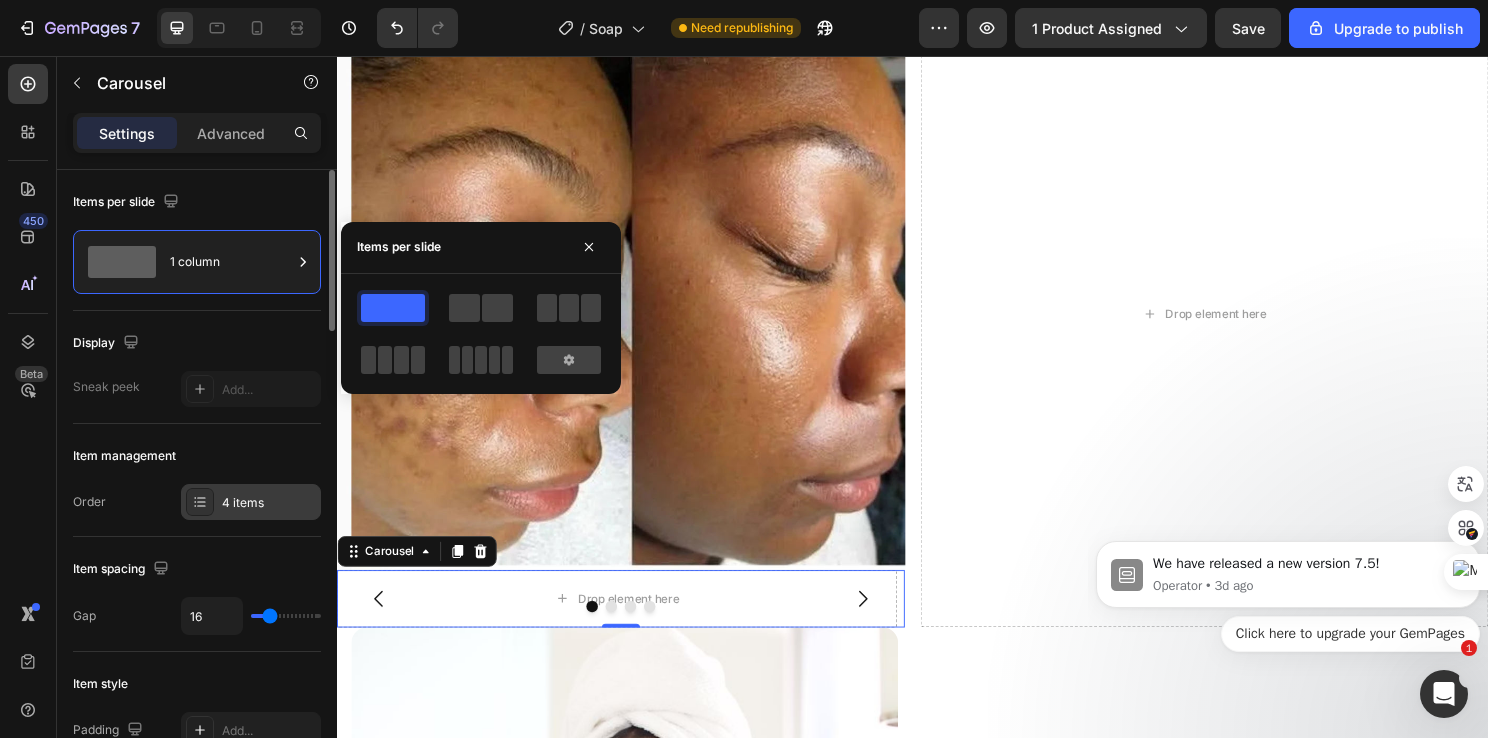 click on "4 items" at bounding box center [269, 503] 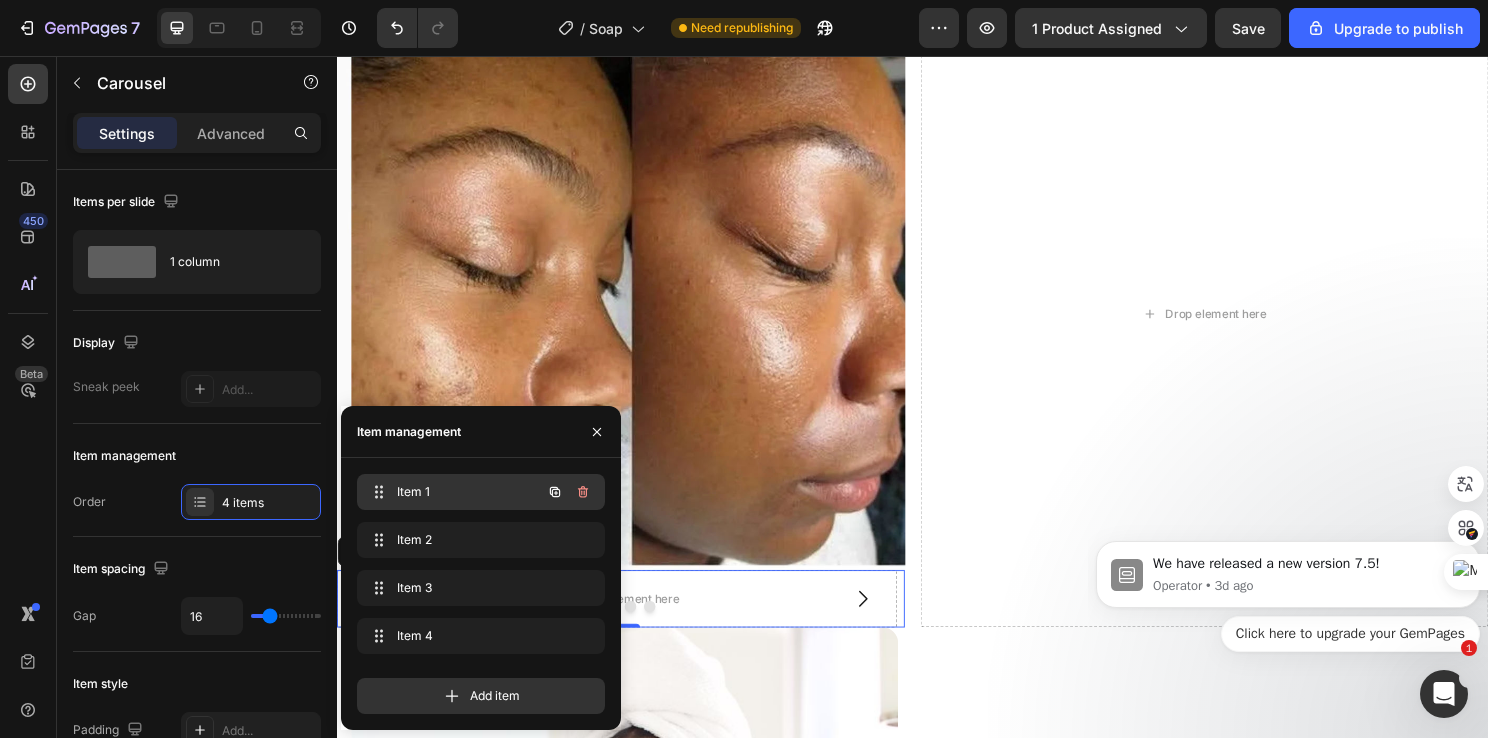click on "Item 1" at bounding box center [453, 492] 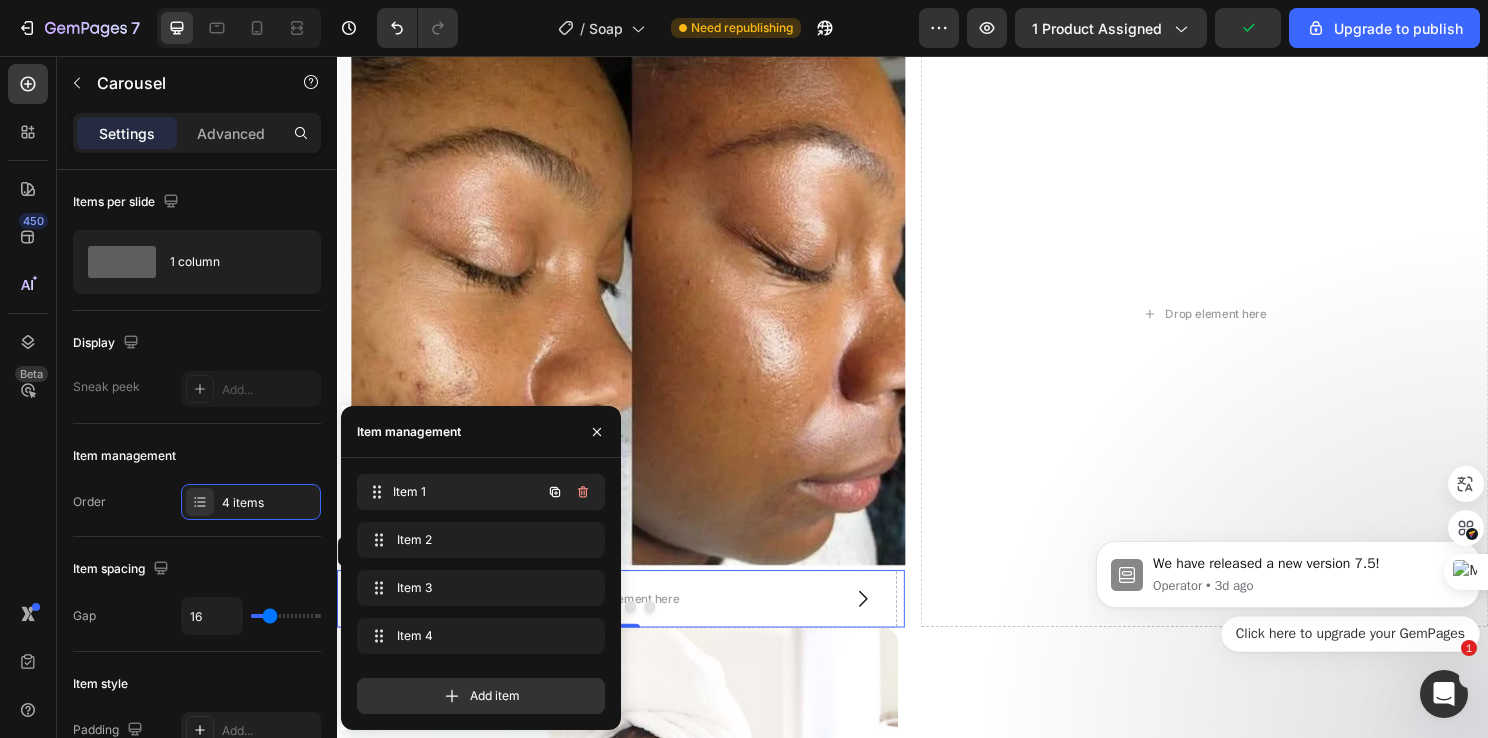 click on "Item 1" at bounding box center [467, 492] 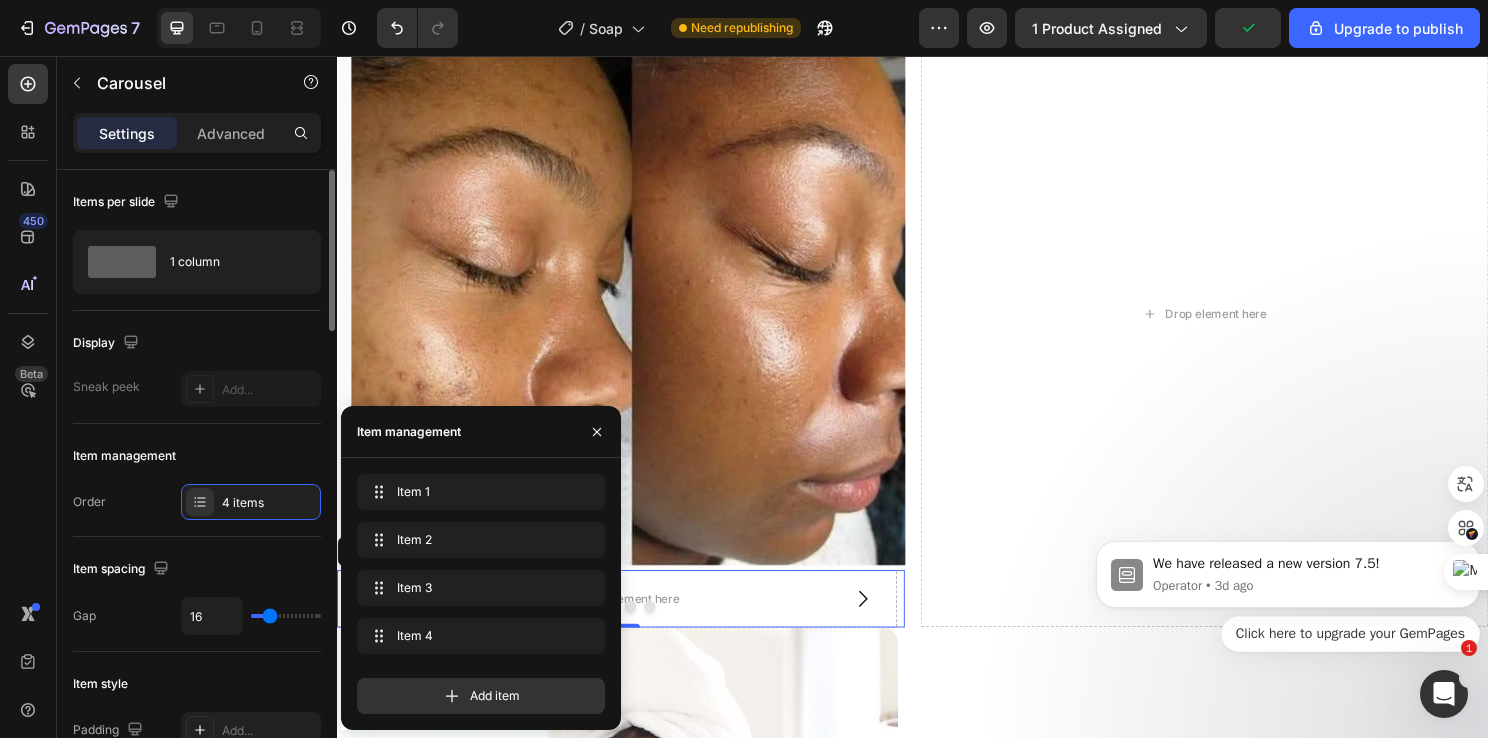 click on "Item spacing" at bounding box center [197, 569] 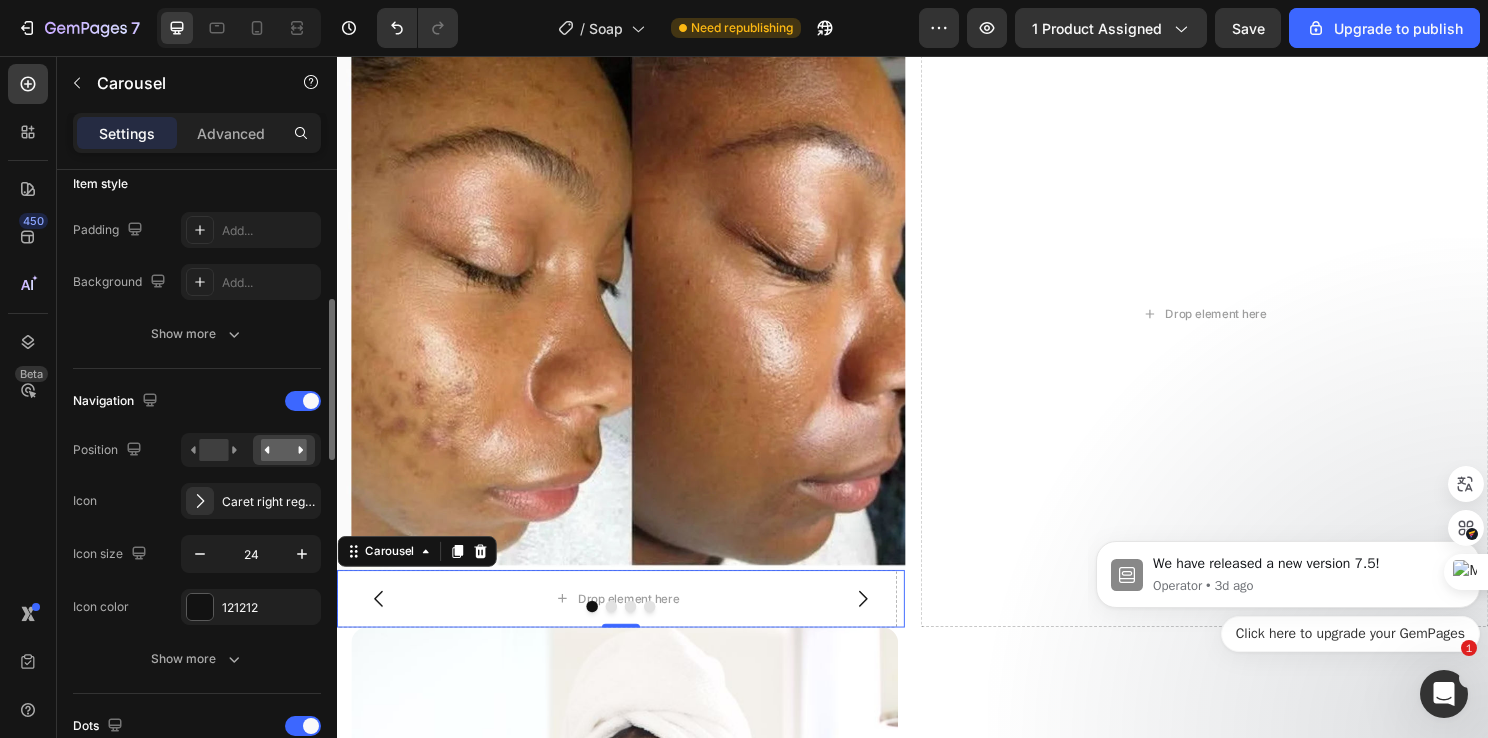 scroll, scrollTop: 600, scrollLeft: 0, axis: vertical 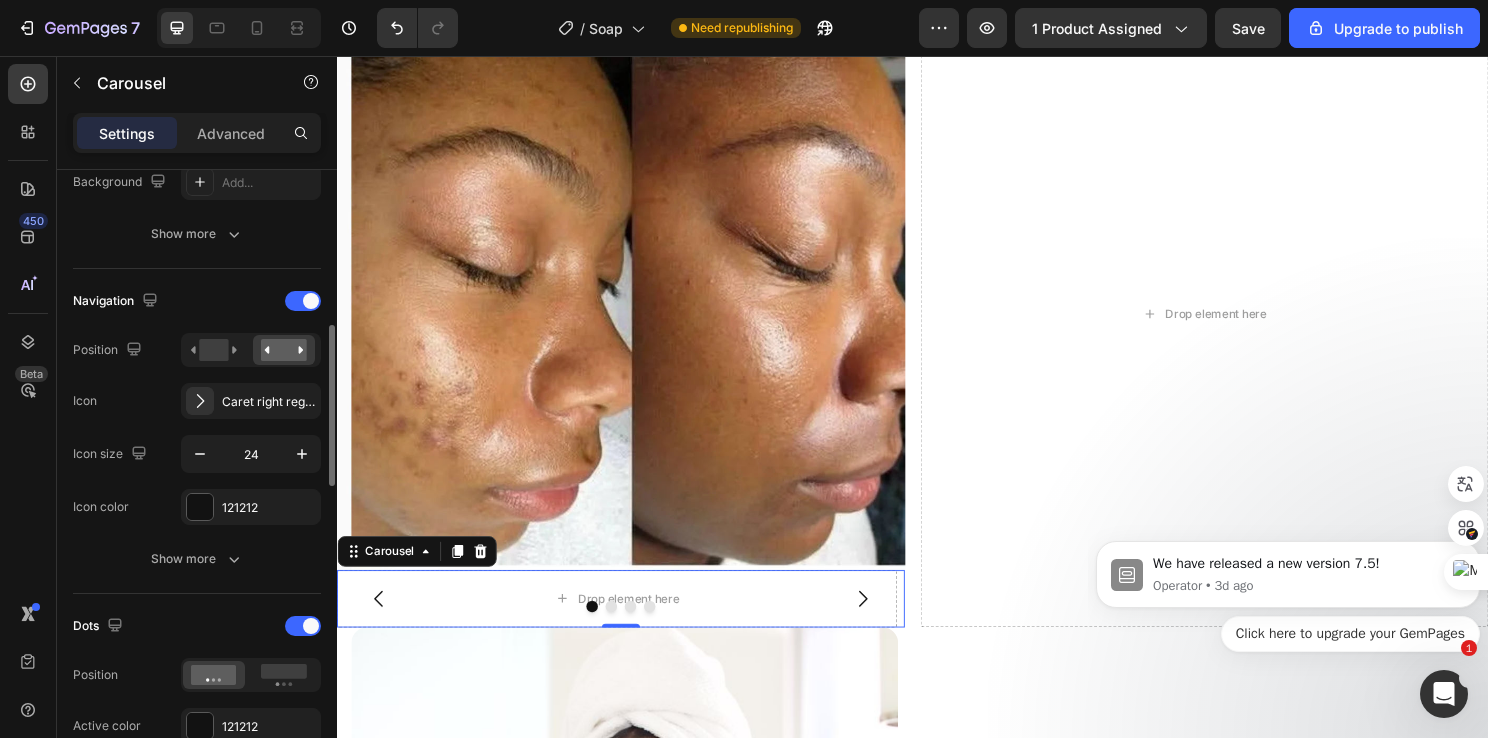 click on "Show more" at bounding box center (197, 559) 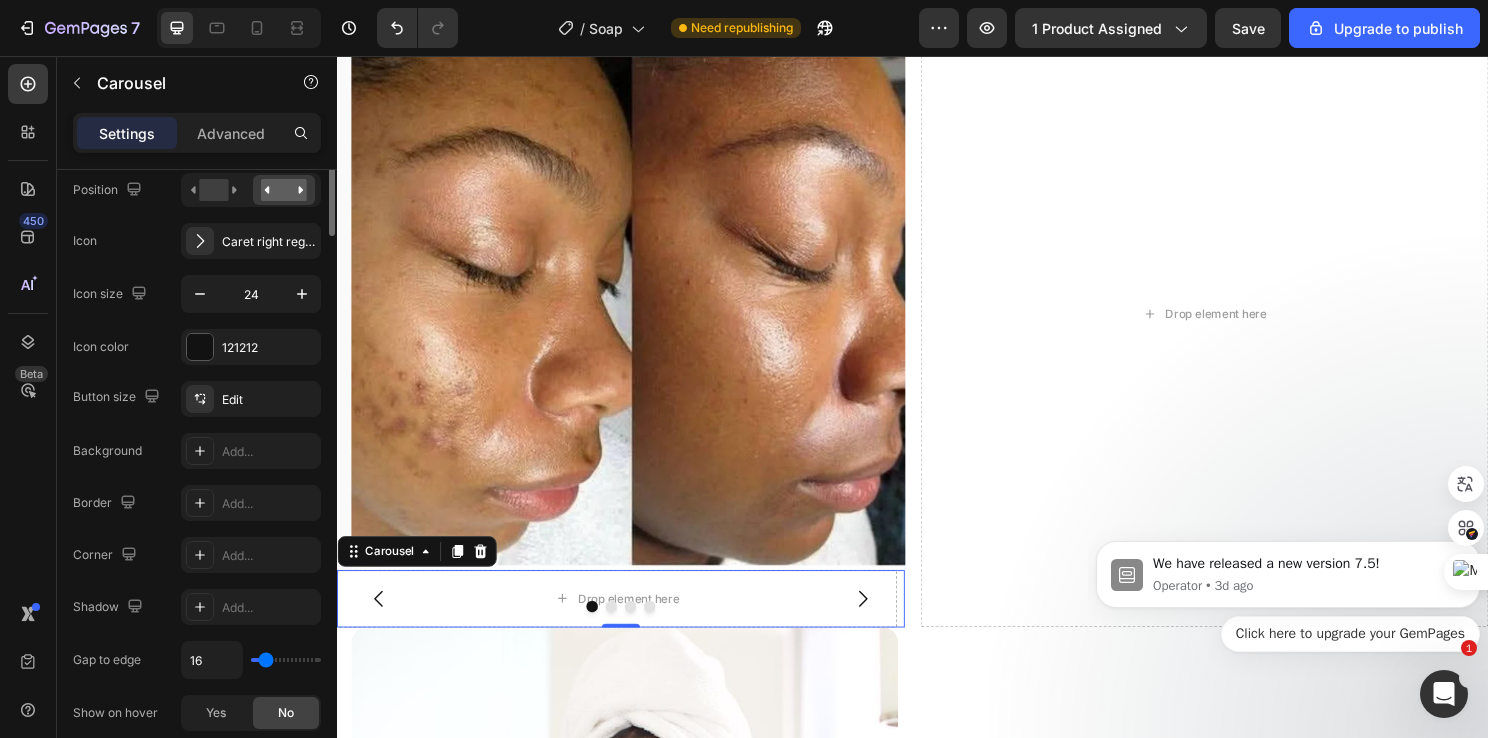 scroll, scrollTop: 460, scrollLeft: 0, axis: vertical 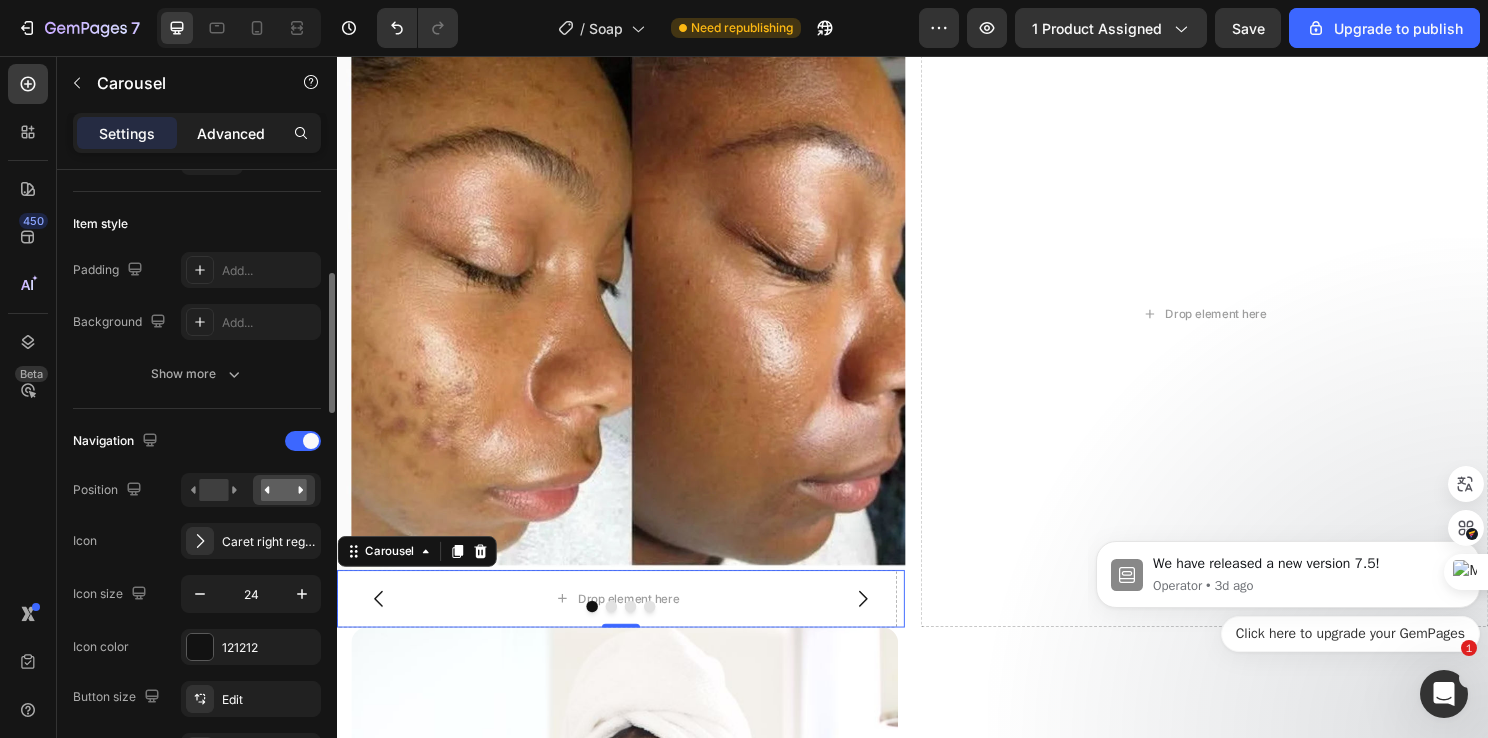 click on "Advanced" at bounding box center [231, 133] 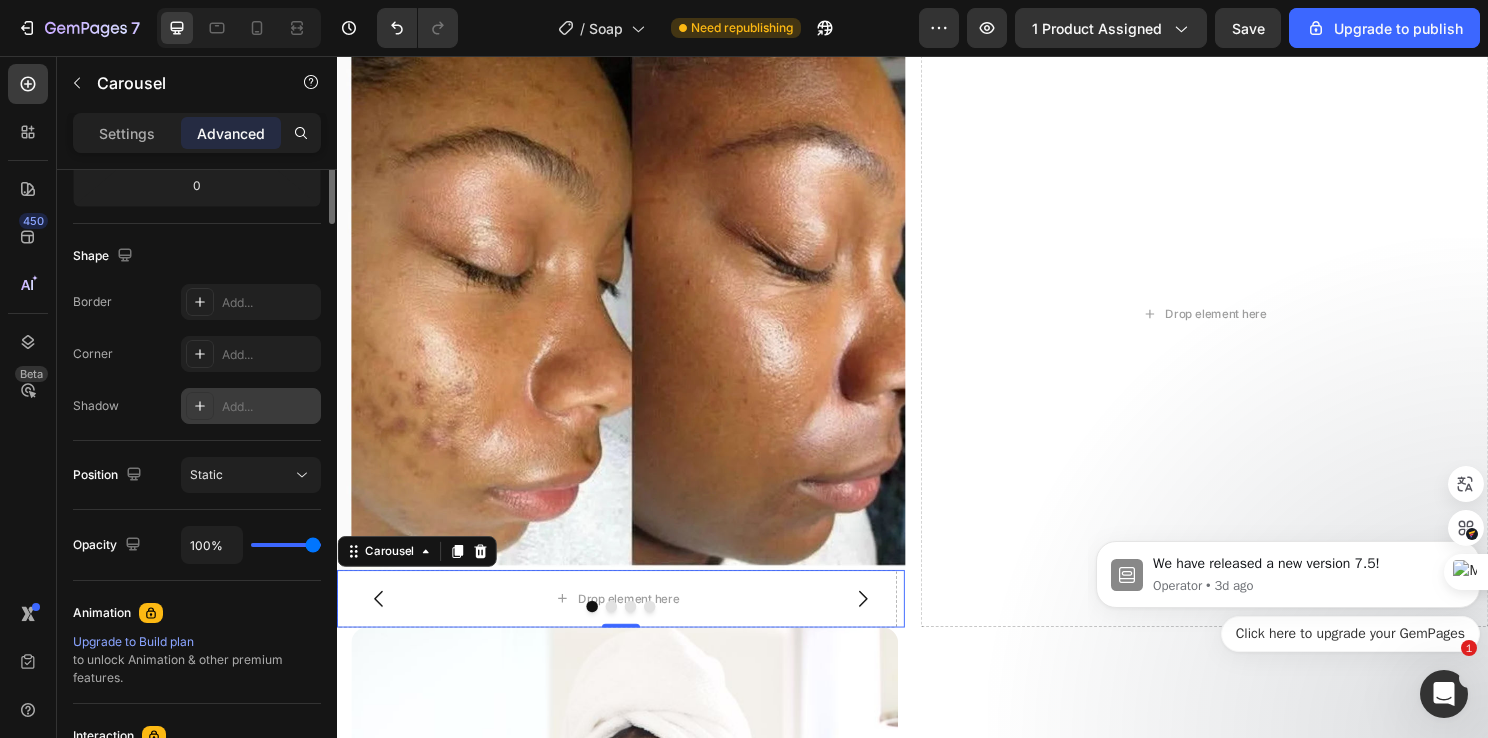 scroll, scrollTop: 0, scrollLeft: 0, axis: both 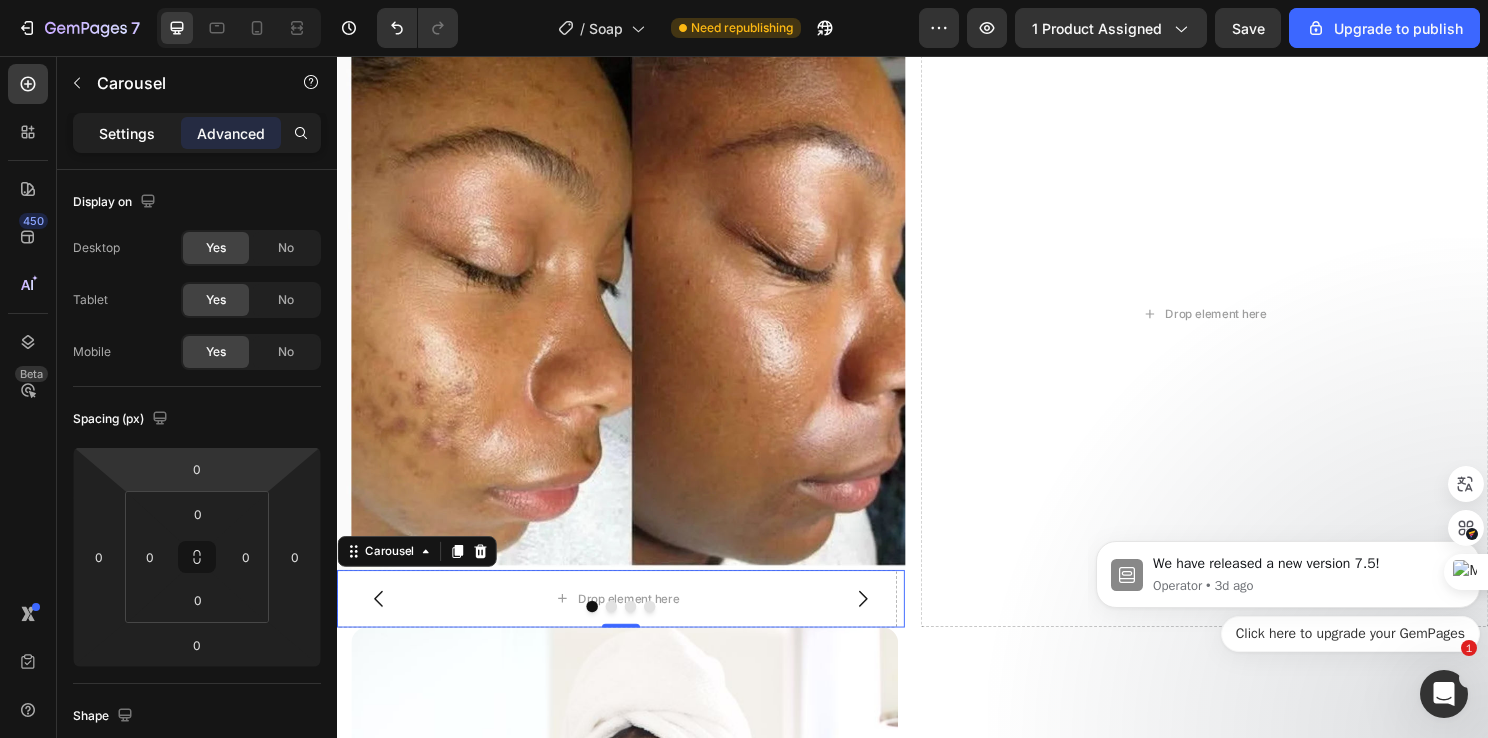 click on "Settings" at bounding box center (127, 133) 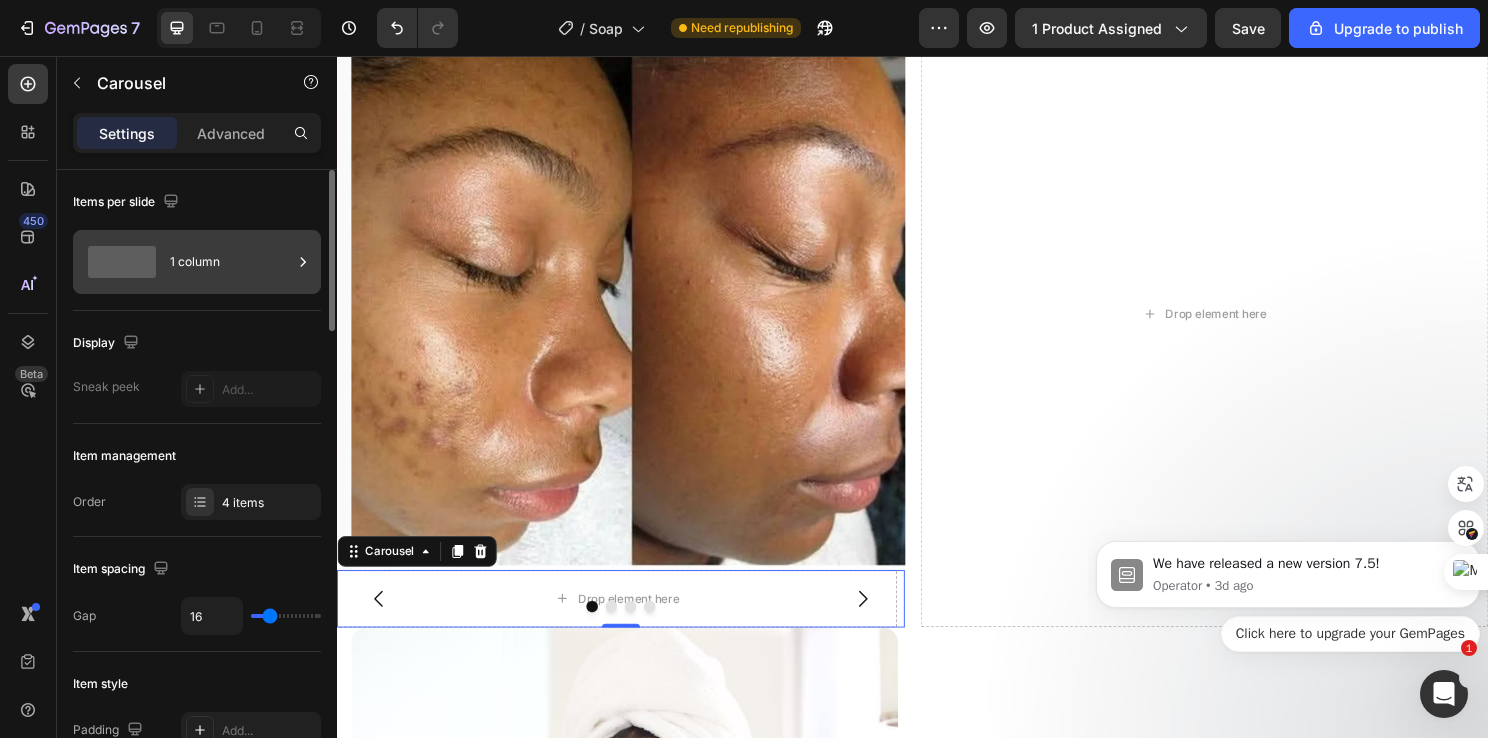 click on "1 column" at bounding box center (231, 262) 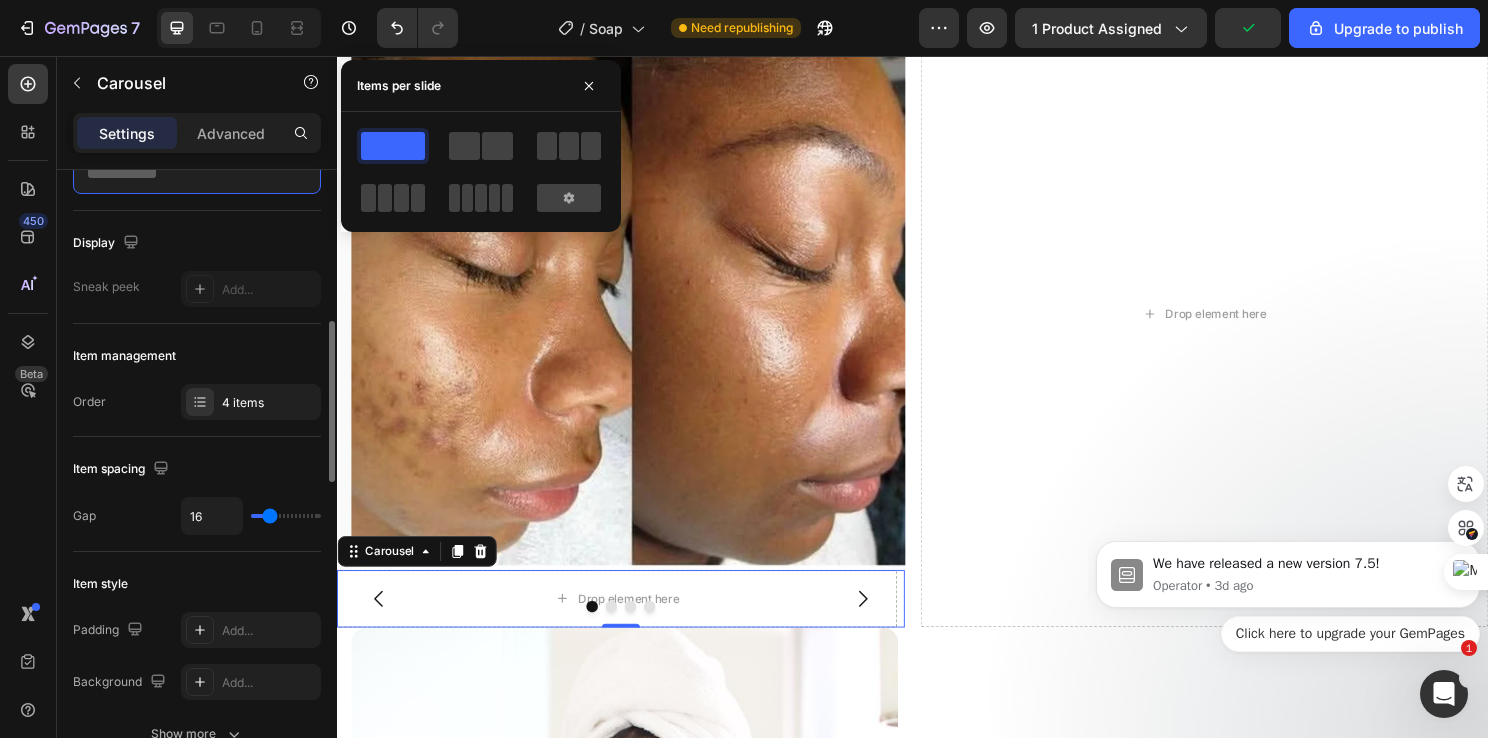 scroll, scrollTop: 200, scrollLeft: 0, axis: vertical 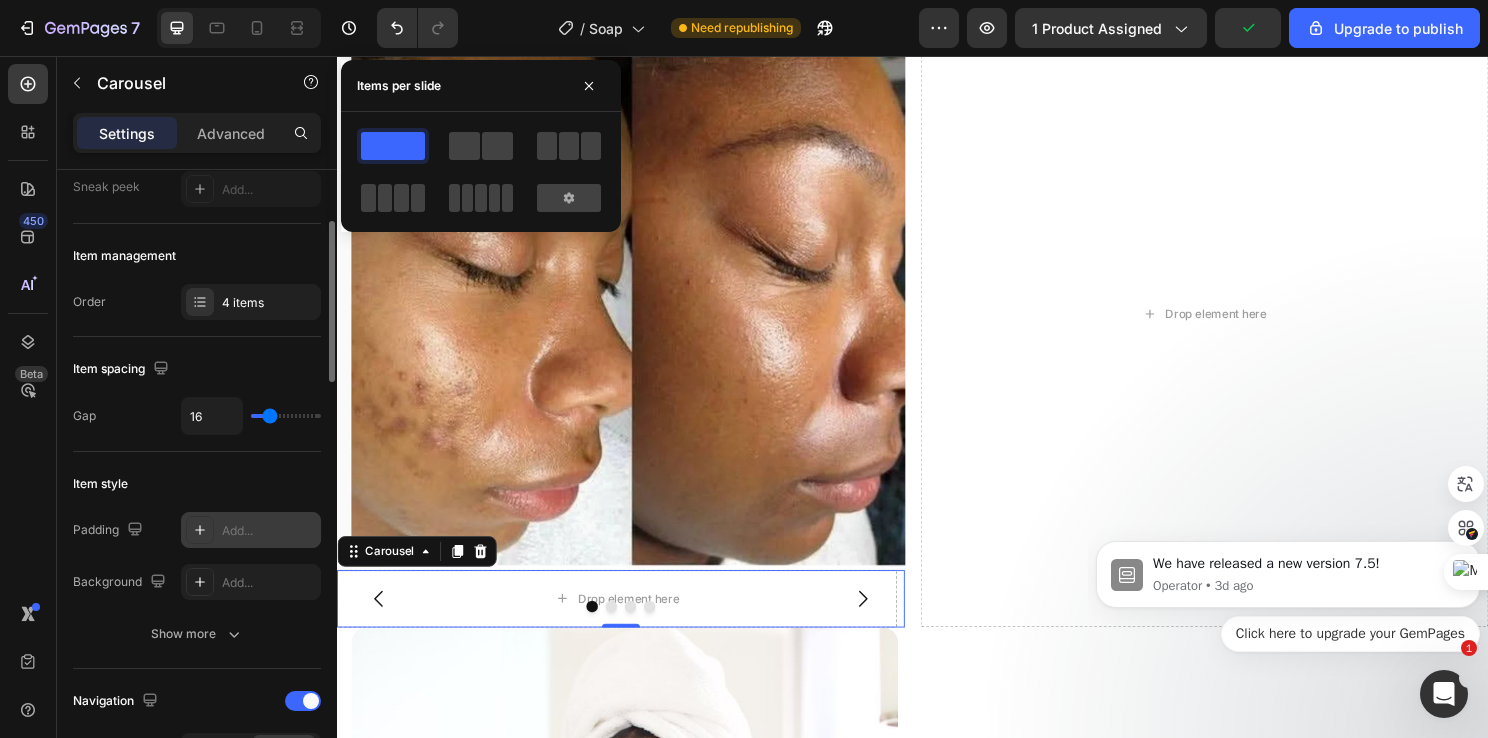 click on "Add..." at bounding box center (269, 531) 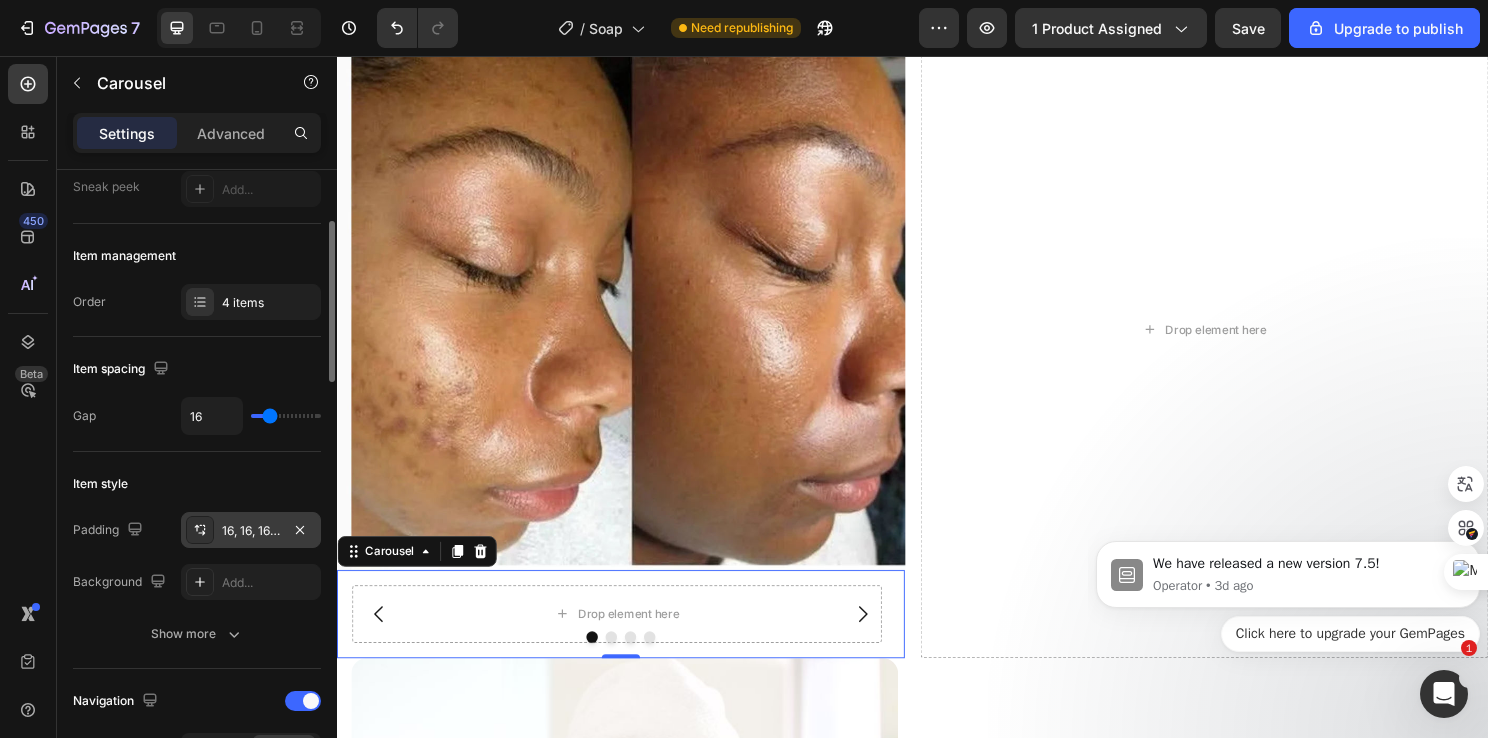 click on "Item style" at bounding box center (197, 484) 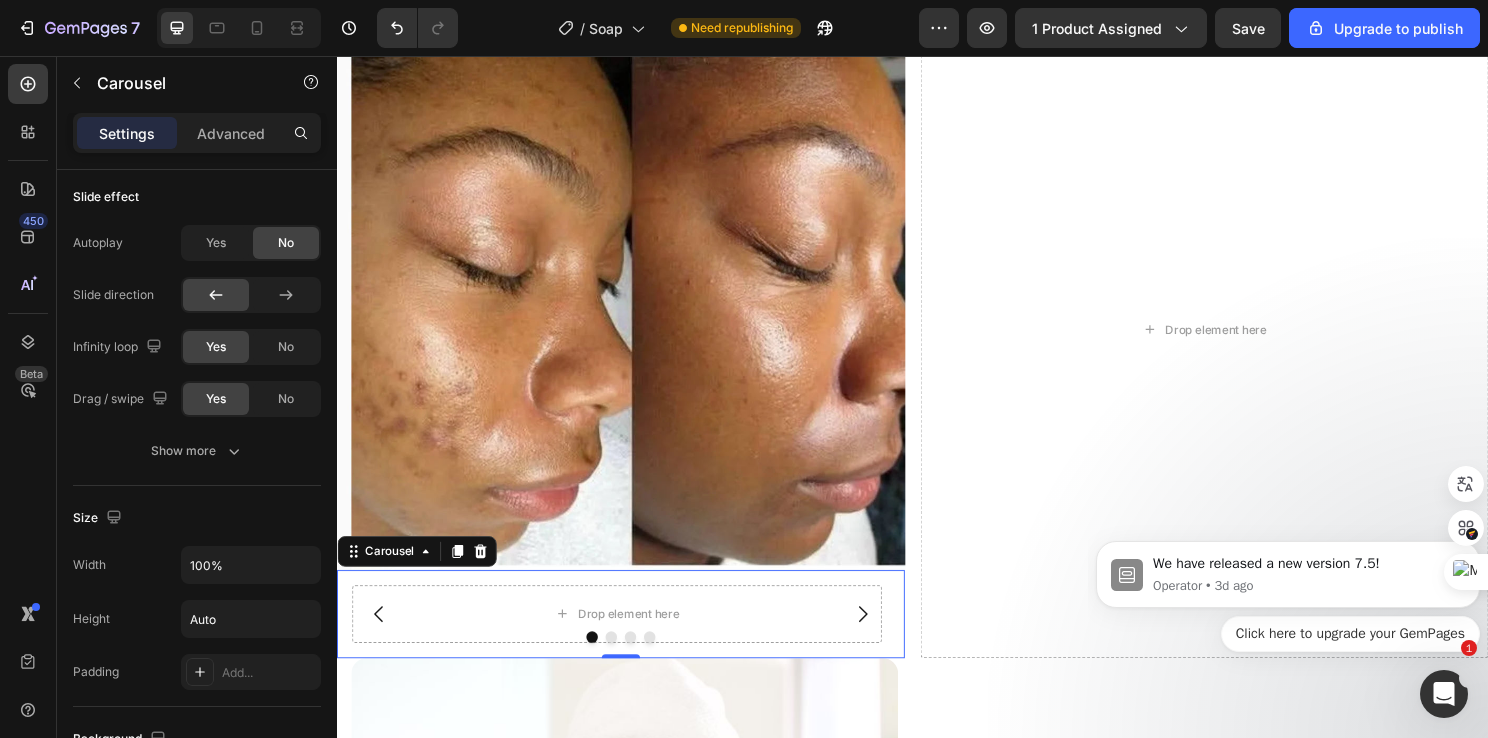 scroll, scrollTop: 1794, scrollLeft: 0, axis: vertical 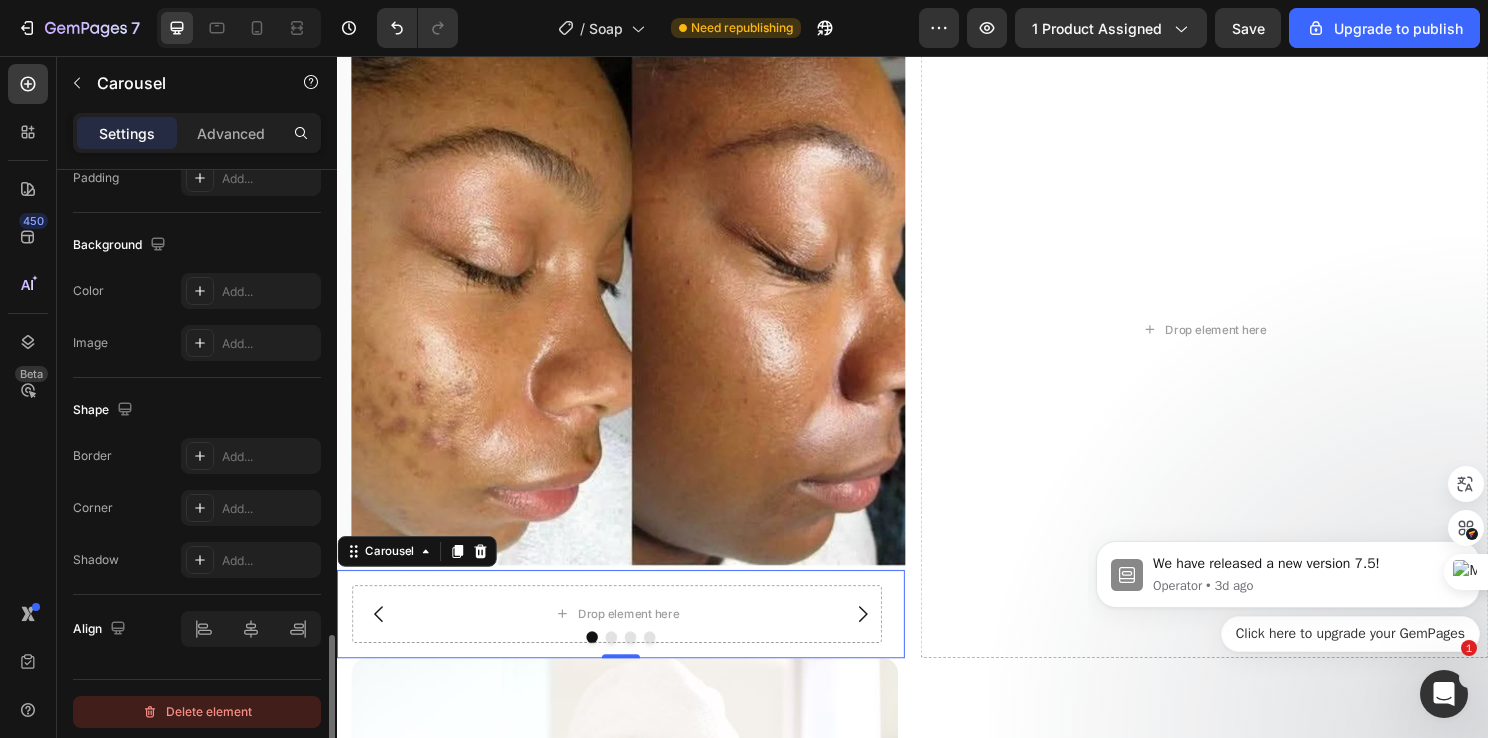 click on "Delete element" at bounding box center [197, 712] 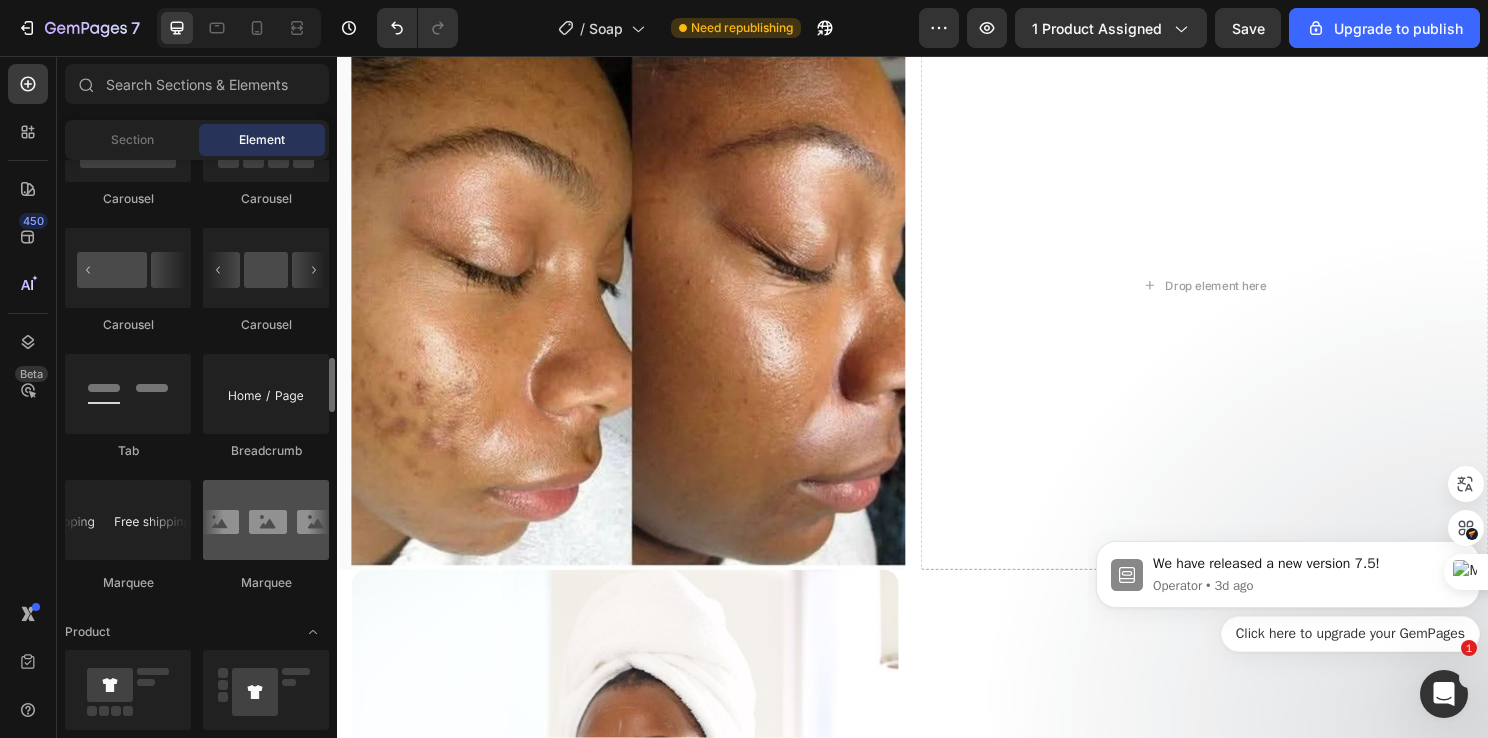 scroll, scrollTop: 2000, scrollLeft: 0, axis: vertical 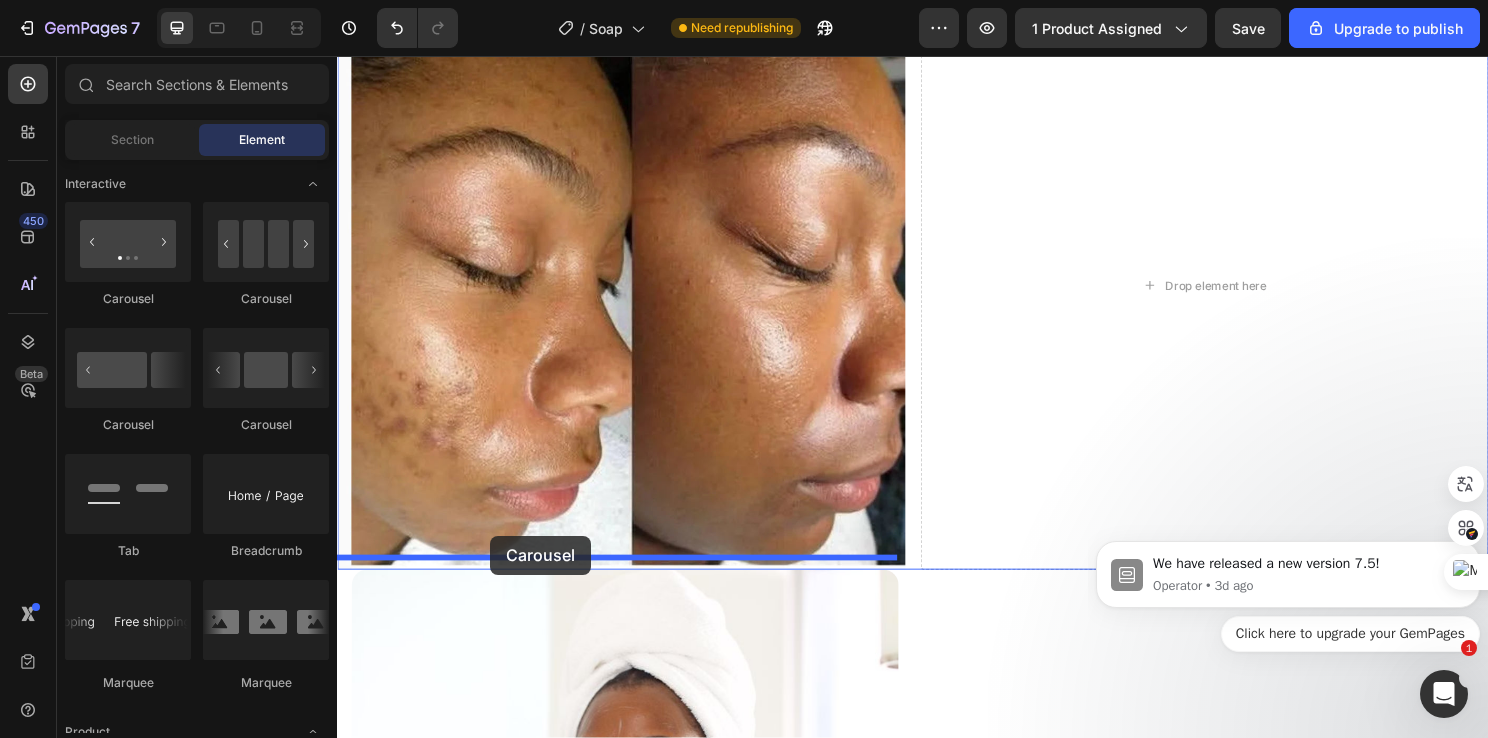 drag, startPoint x: 582, startPoint y: 439, endPoint x: 497, endPoint y: 556, distance: 144.61673 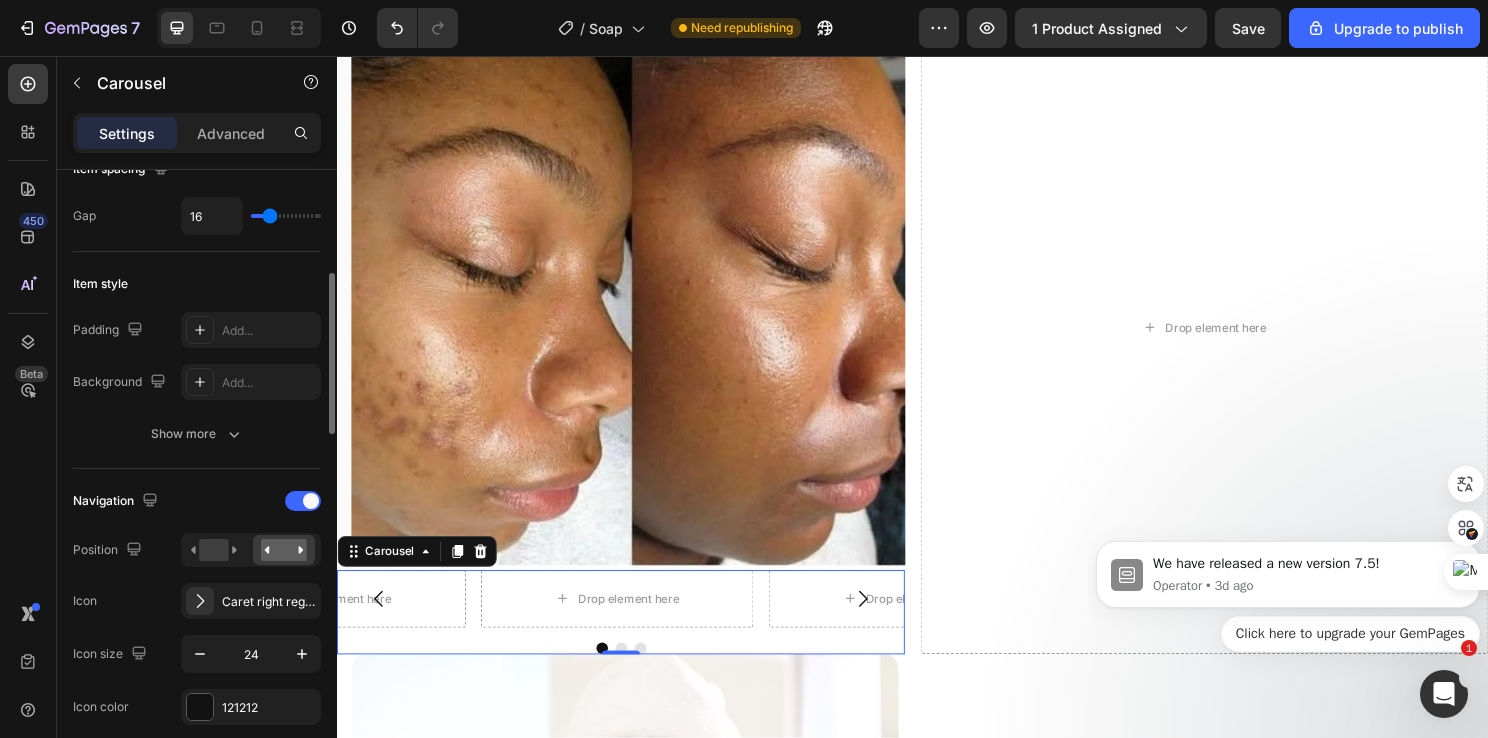 scroll, scrollTop: 0, scrollLeft: 0, axis: both 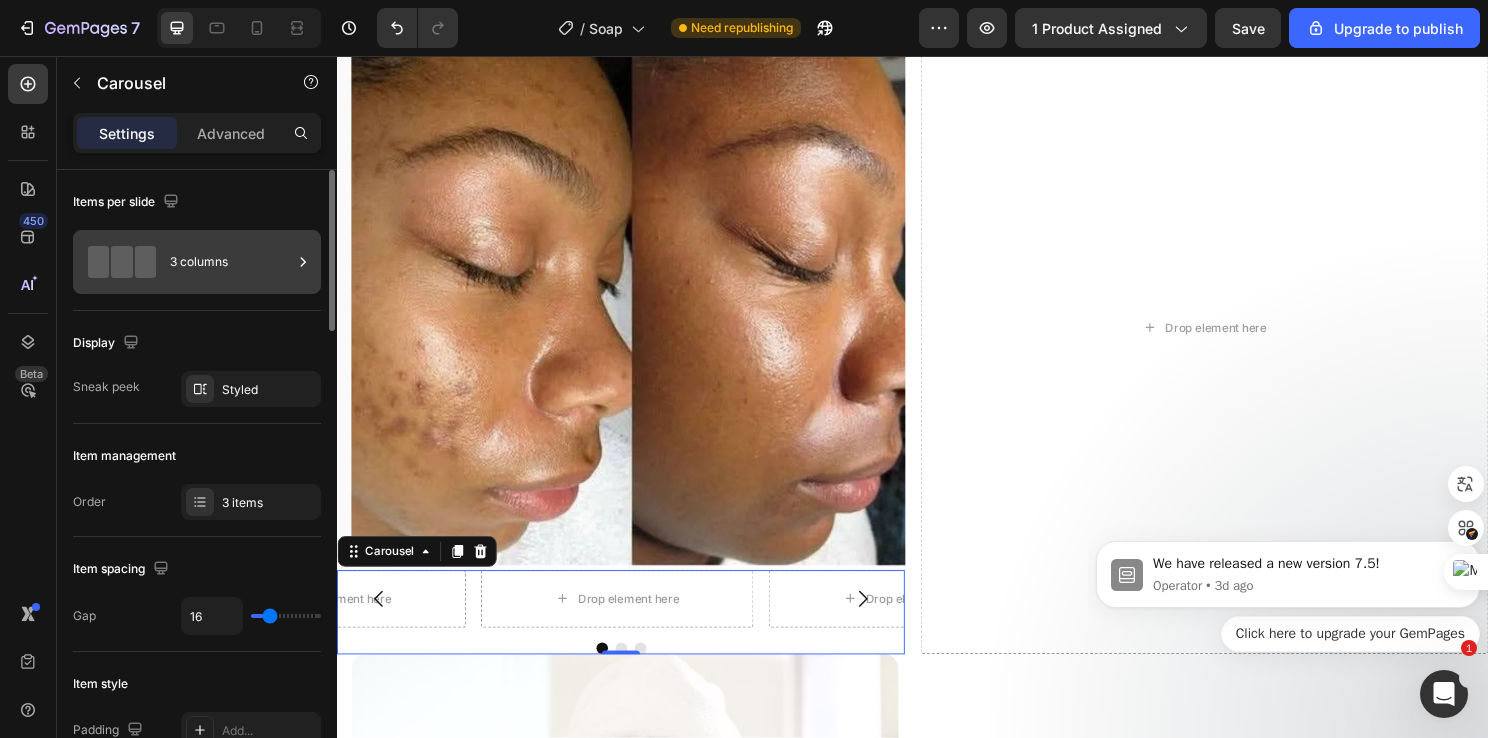 click 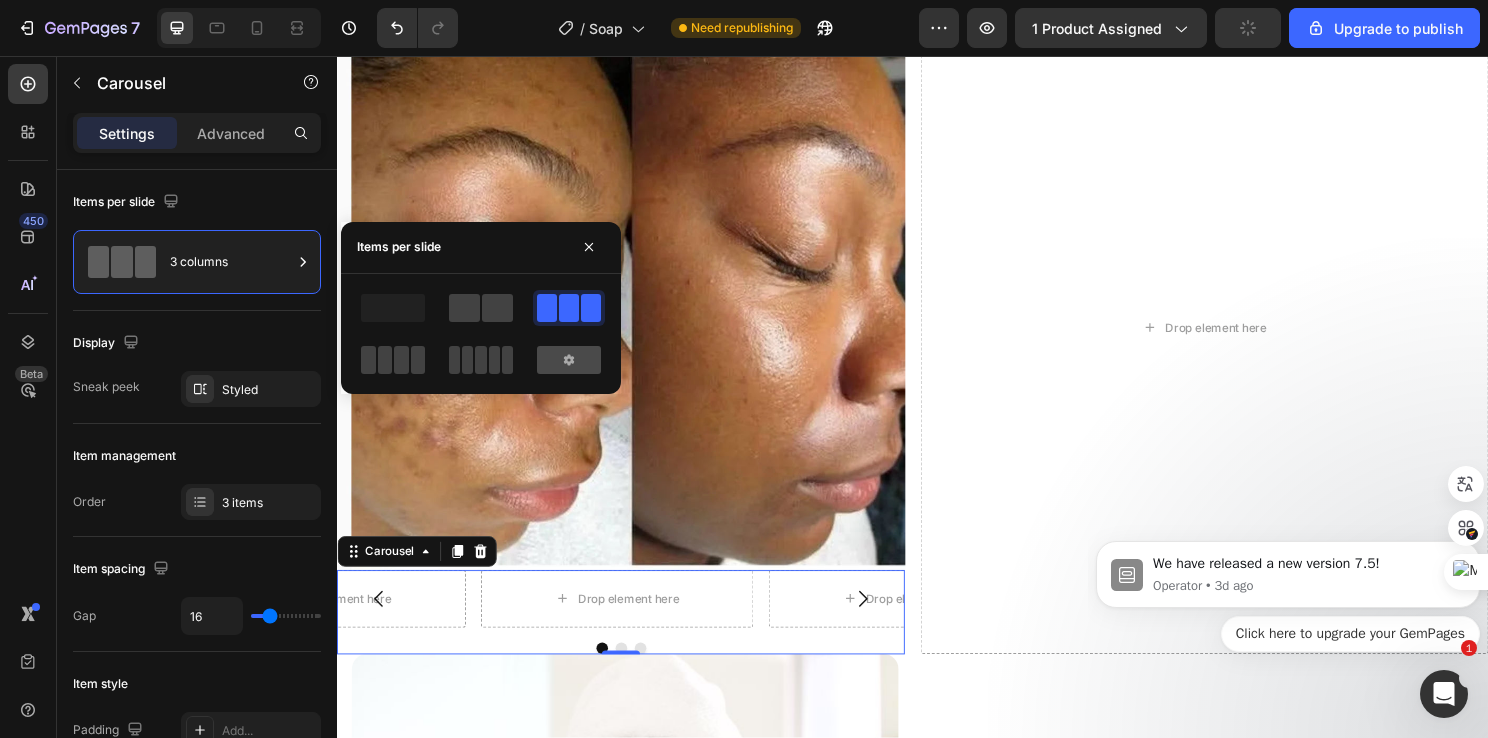 click 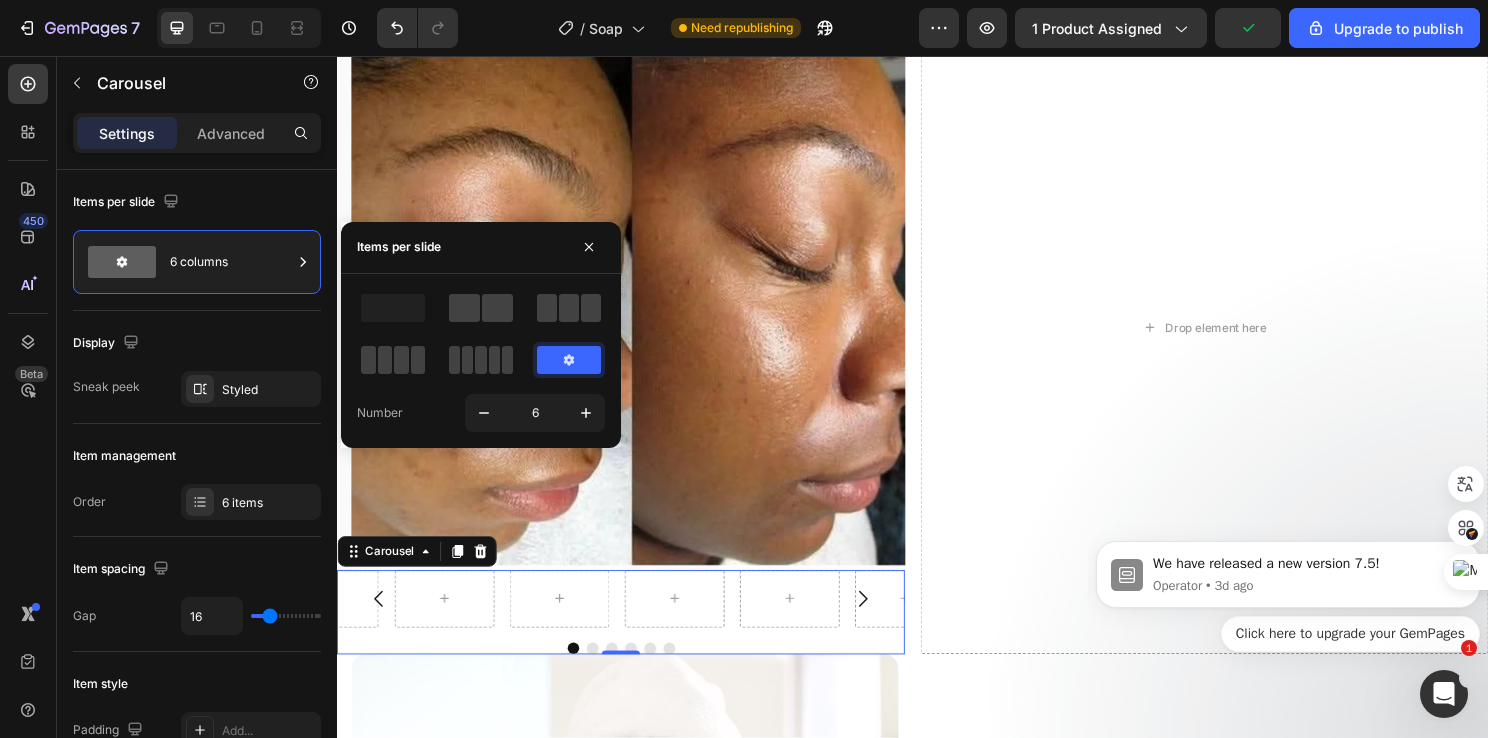 click at bounding box center (569, 360) 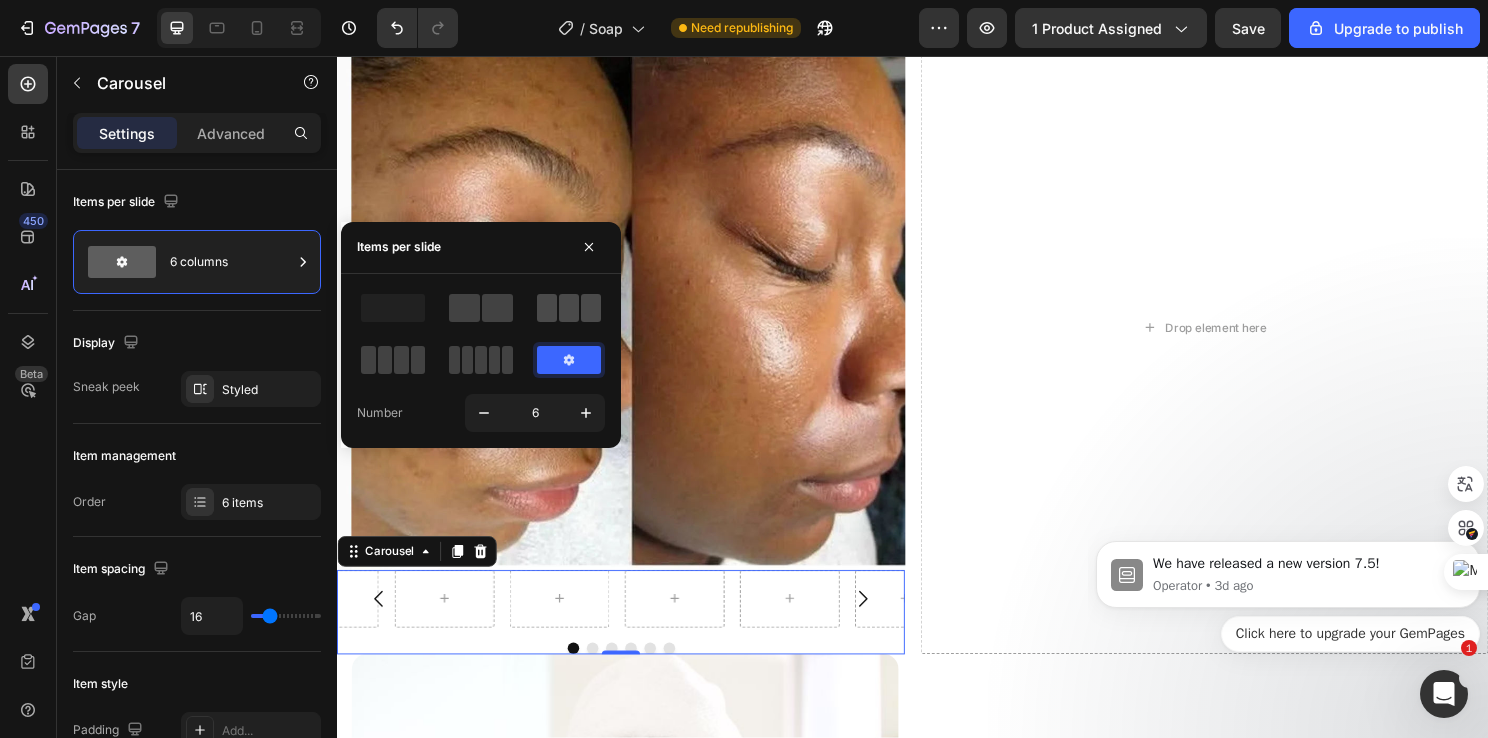 click 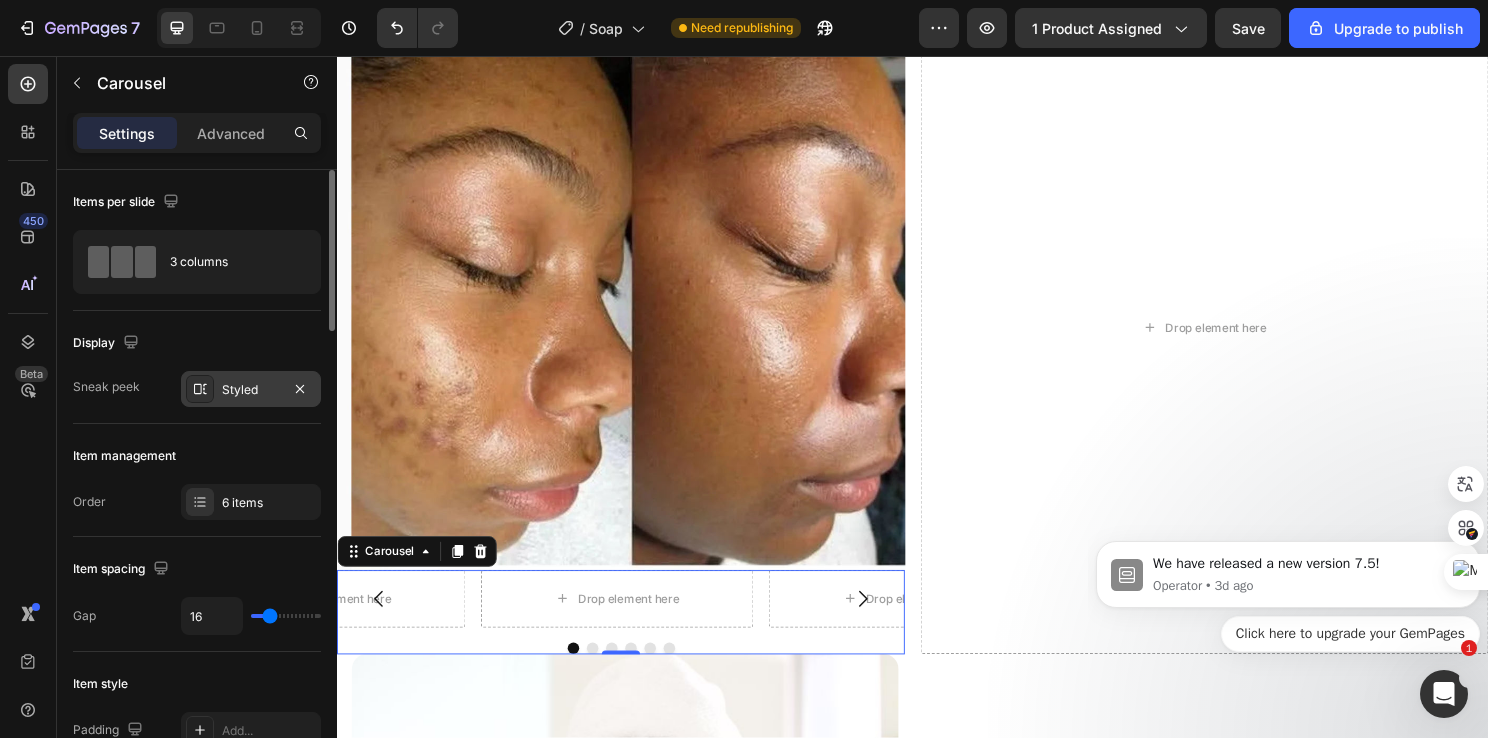 click on "Styled" at bounding box center (251, 390) 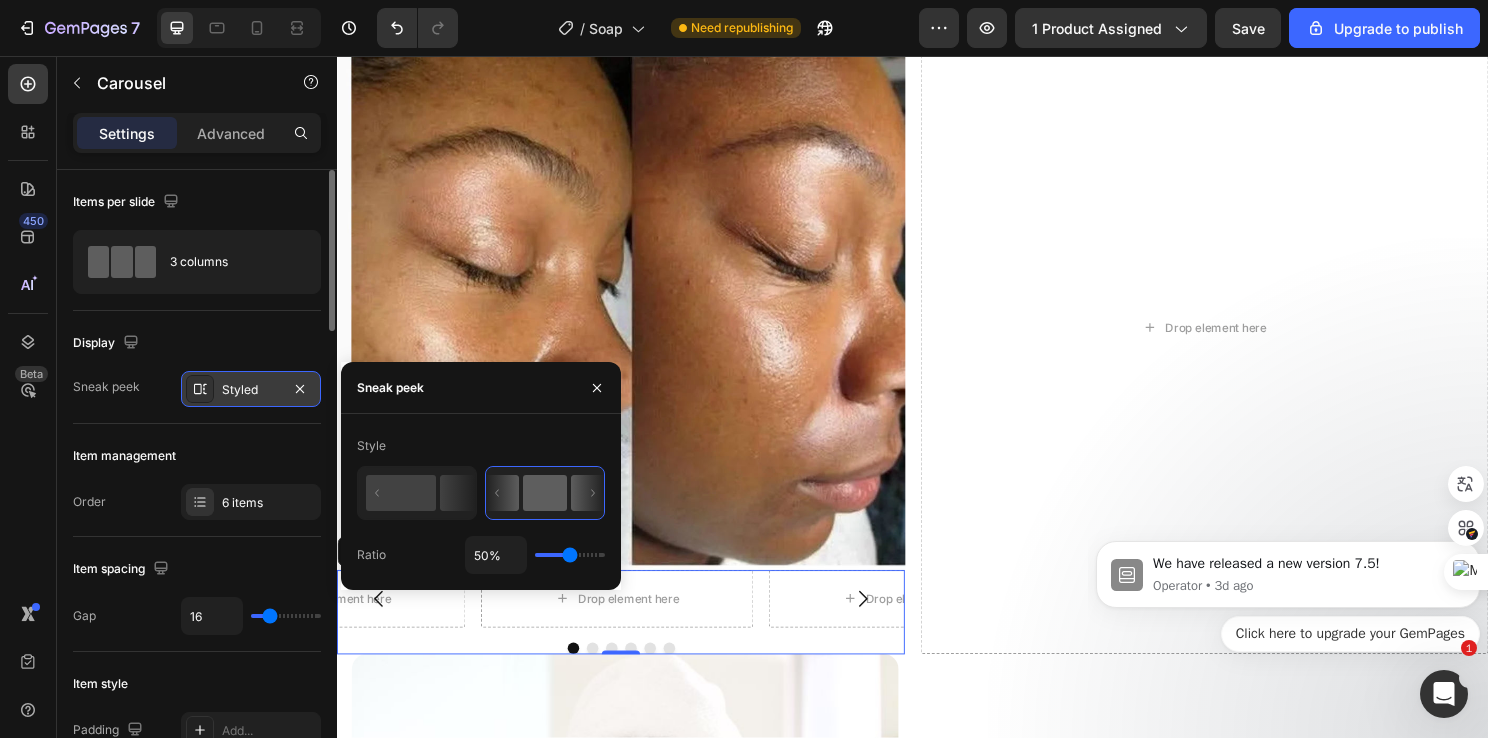 click on "Styled" at bounding box center (251, 390) 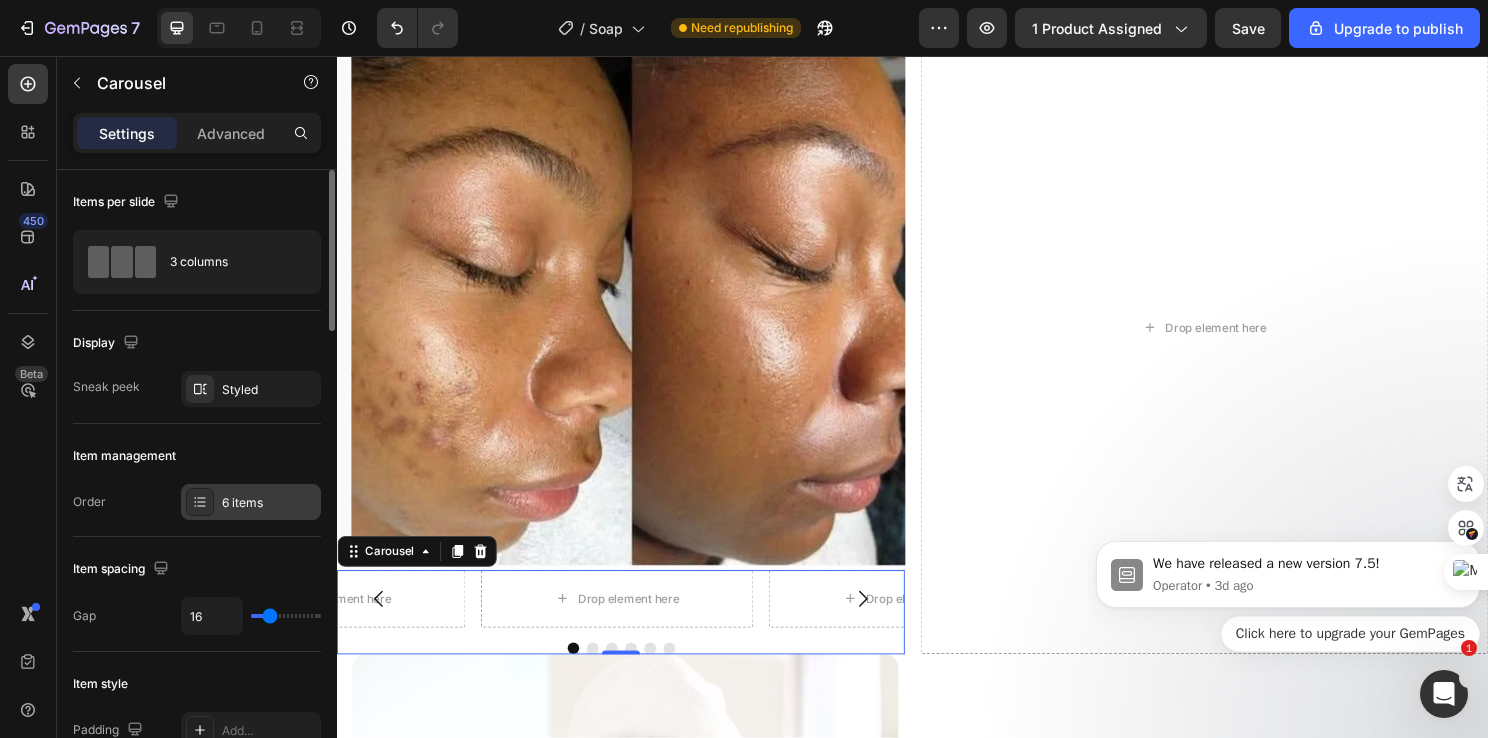 click on "6 items" at bounding box center [269, 503] 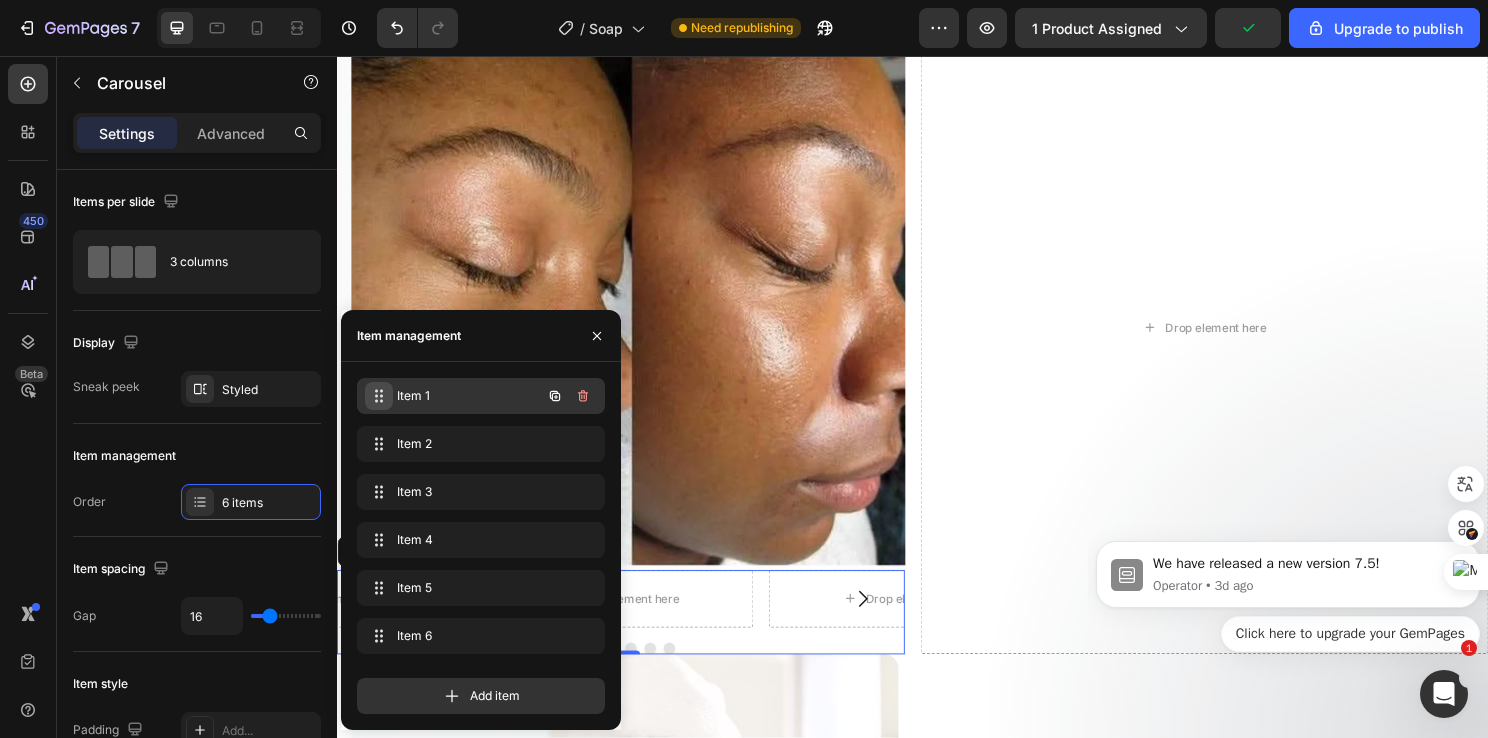 click 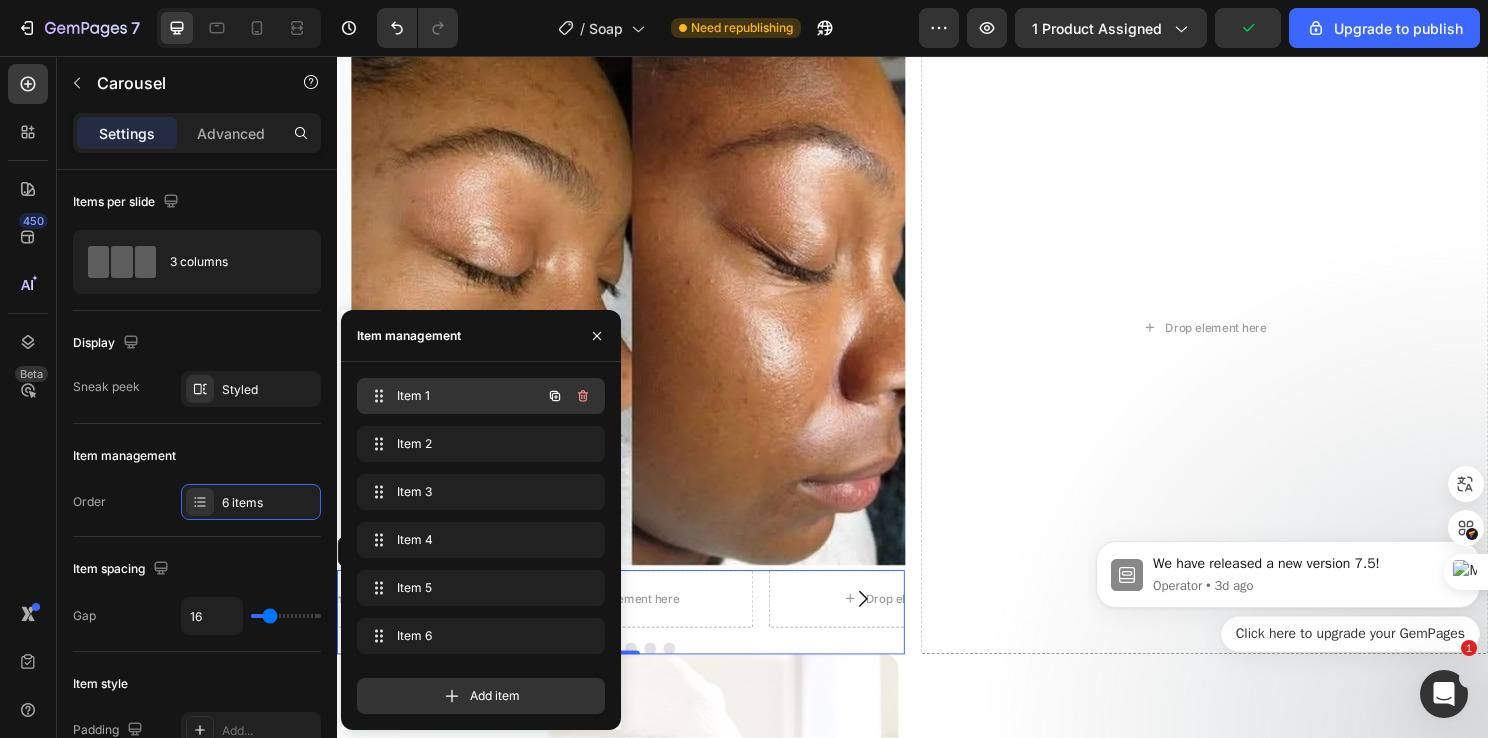click on "Item 1" at bounding box center [453, 396] 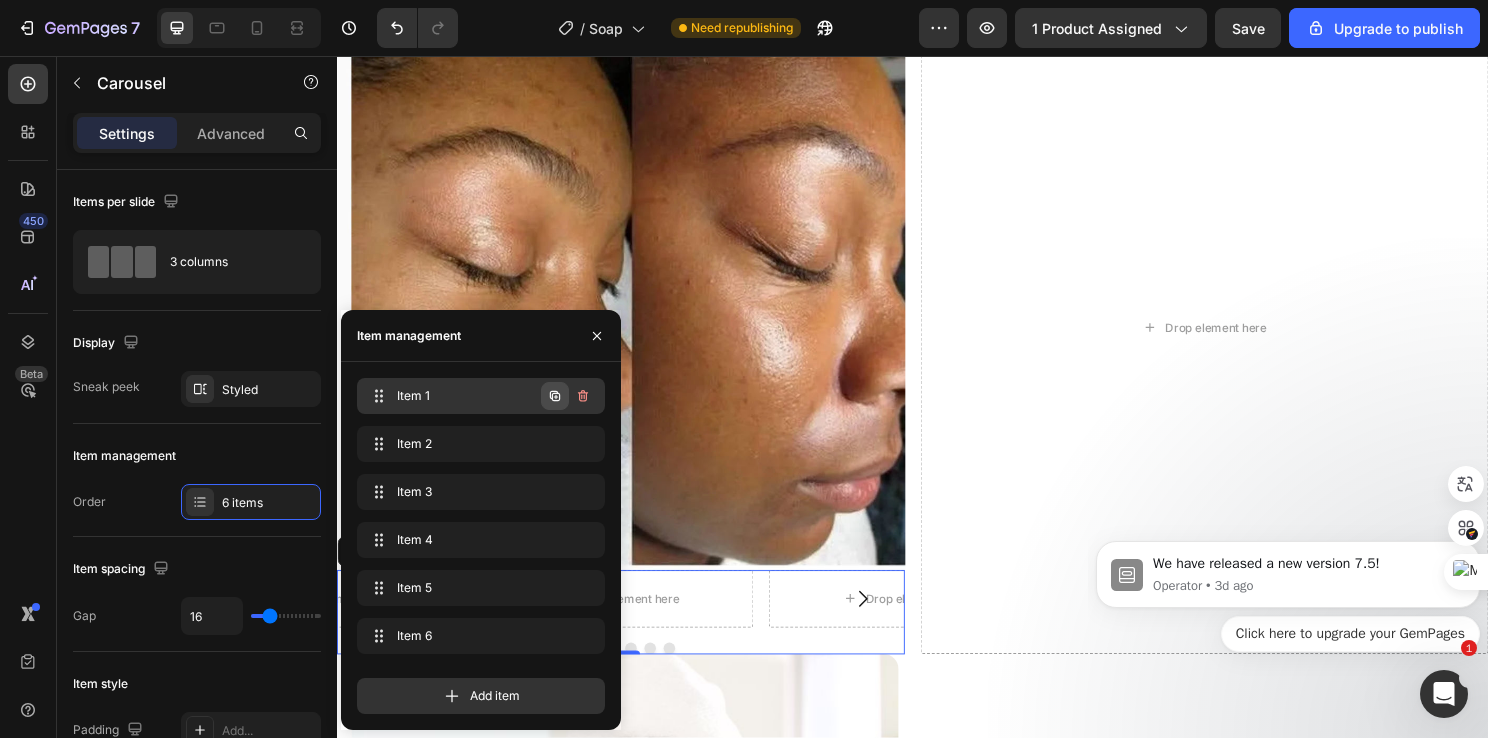 click 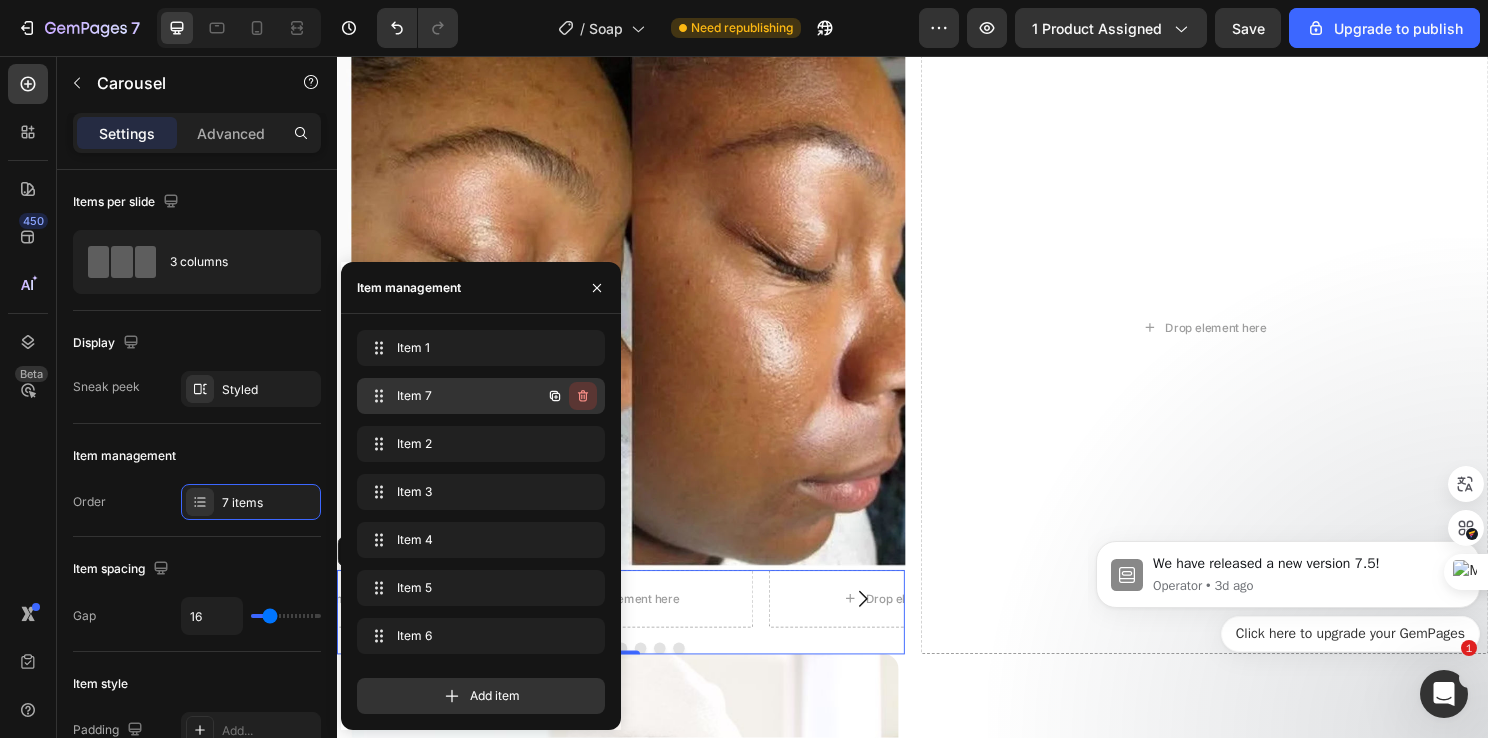 click 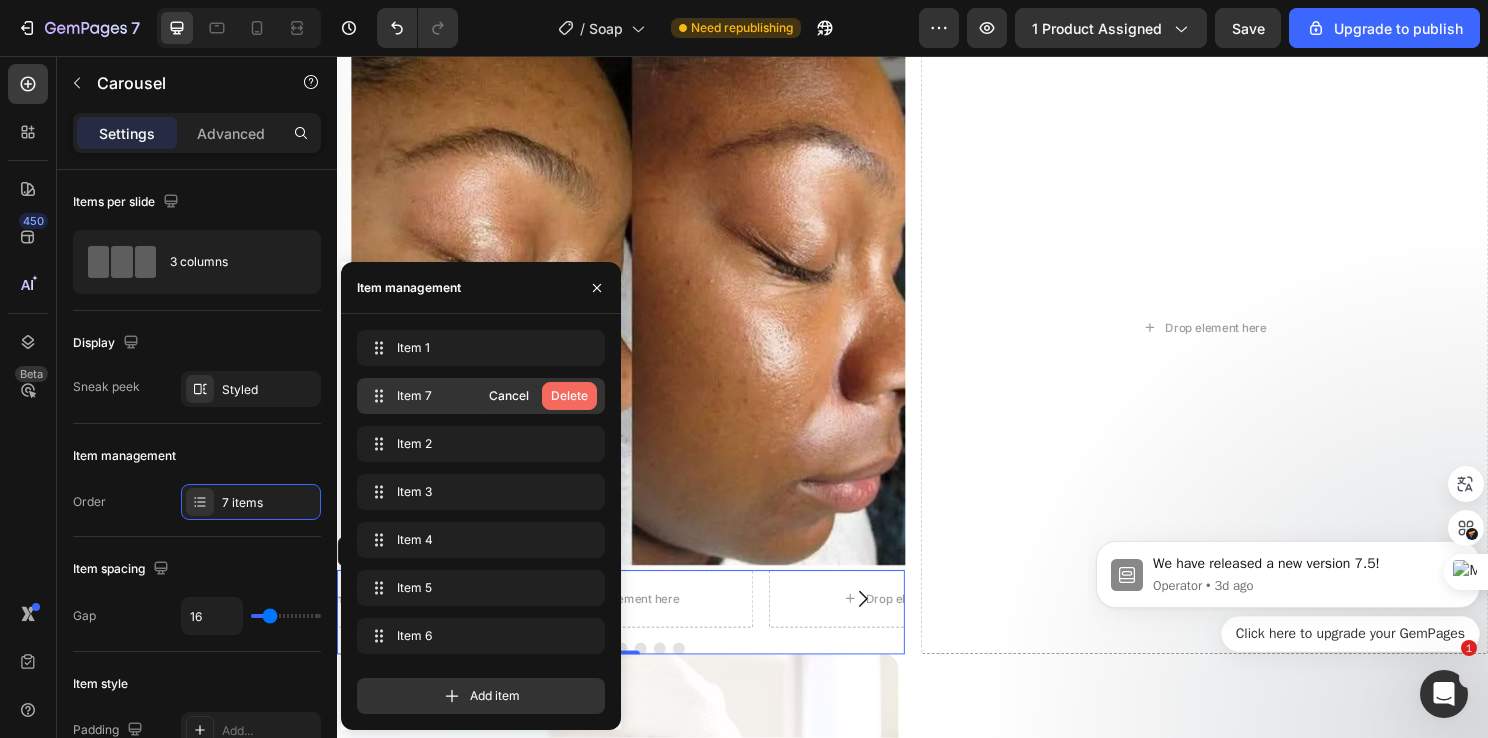 click on "Delete" at bounding box center (569, 396) 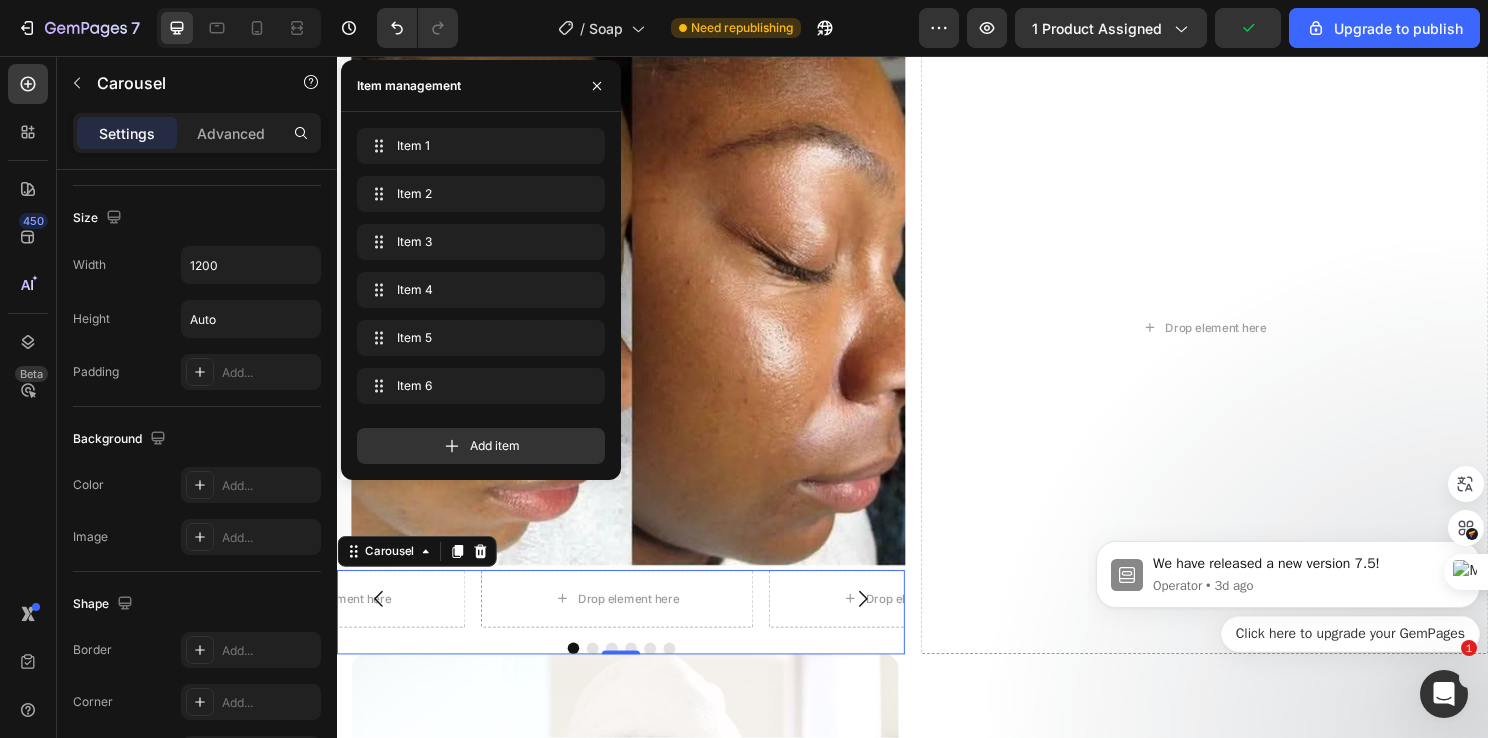 scroll, scrollTop: 1794, scrollLeft: 0, axis: vertical 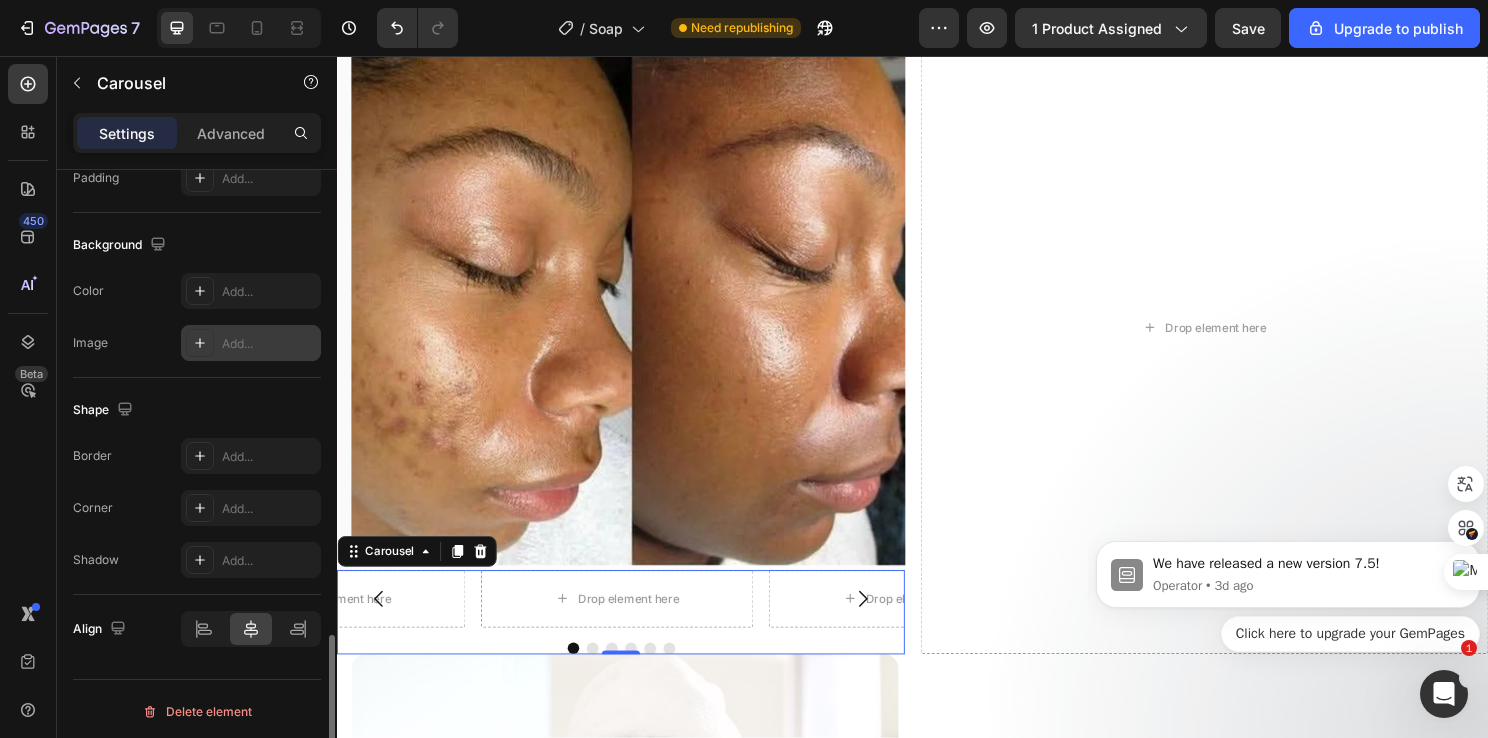click on "Add..." at bounding box center [251, 343] 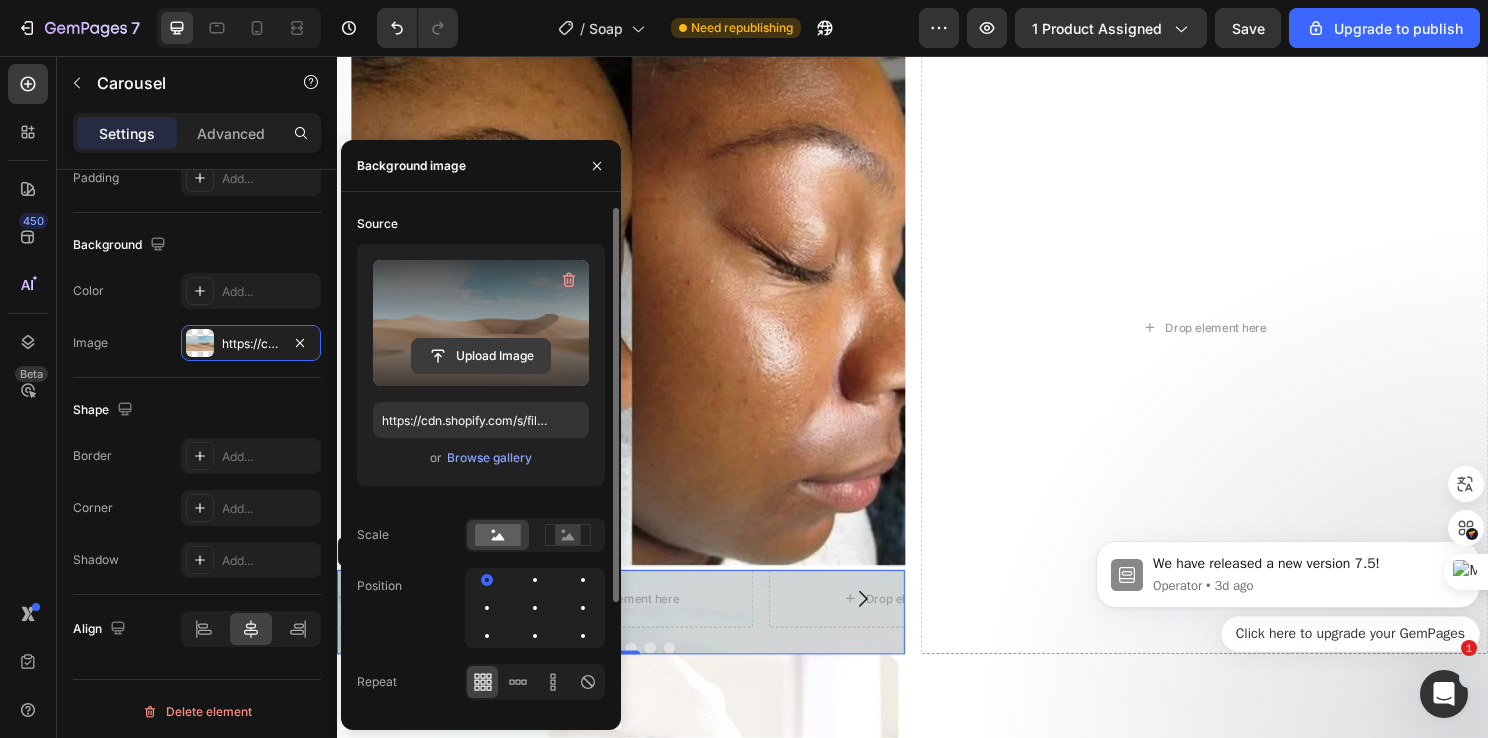 click 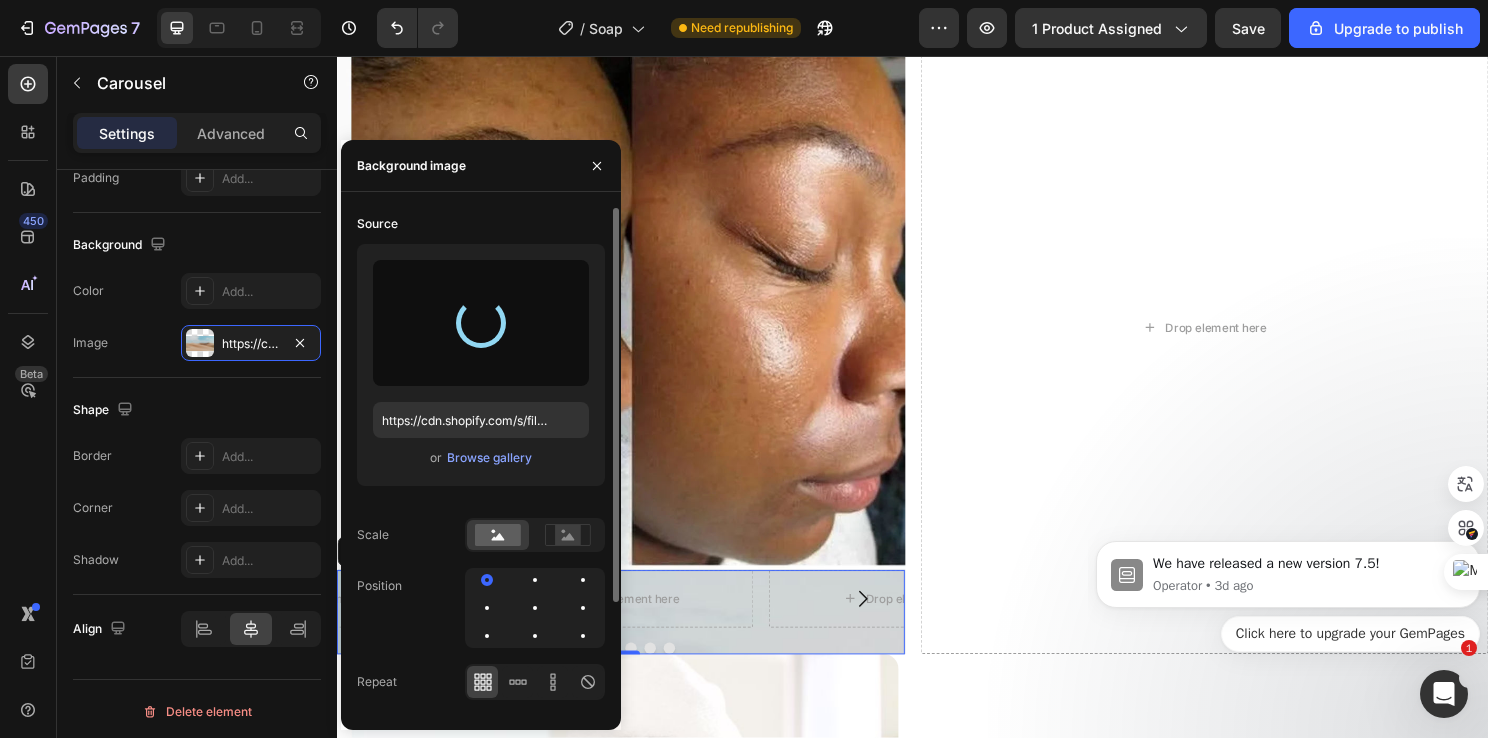 type on "https://cdn.shopify.com/s/files/1/0931/3268/5608/files/gempages_563449394565743411-a14fb5e8-7c18-45f1-9545-e823cb610f4f.webp" 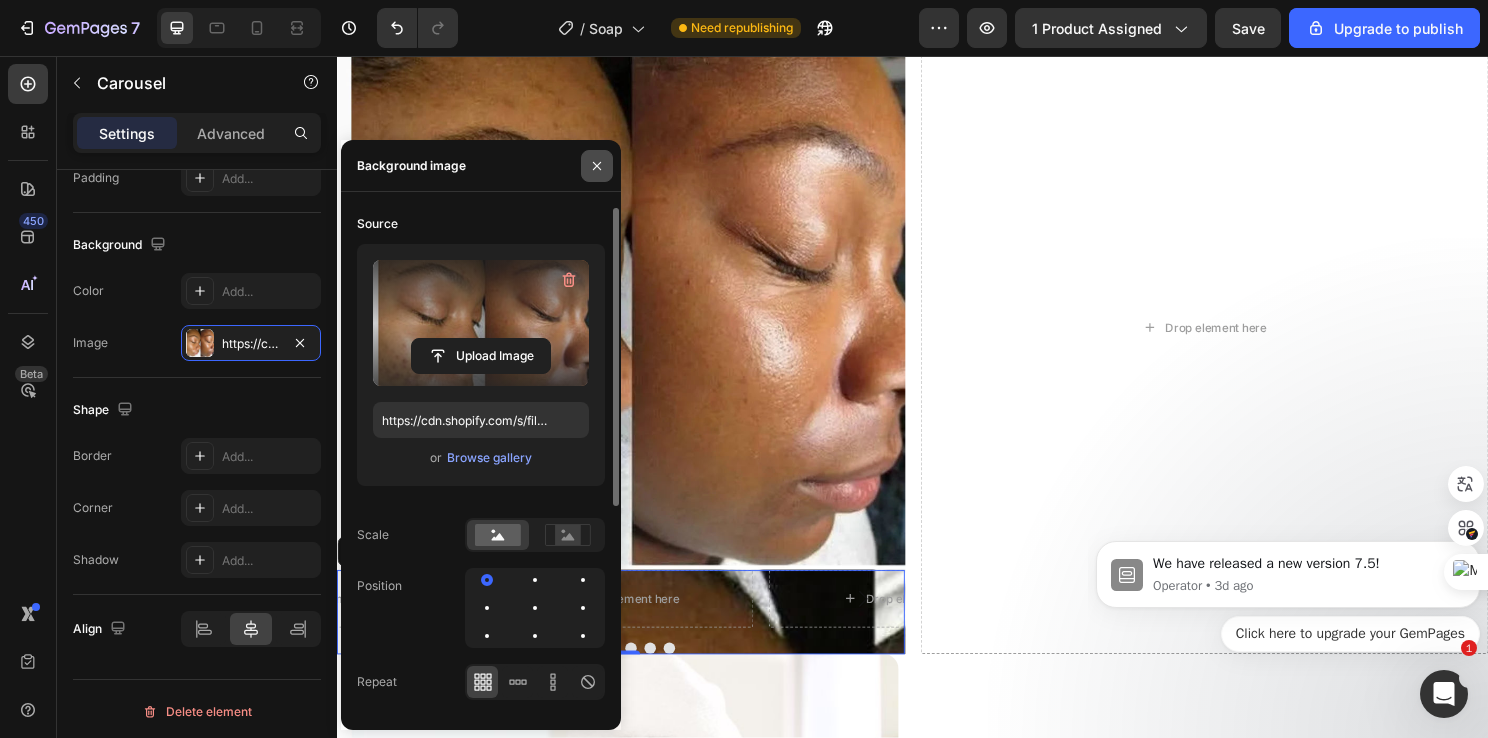 click 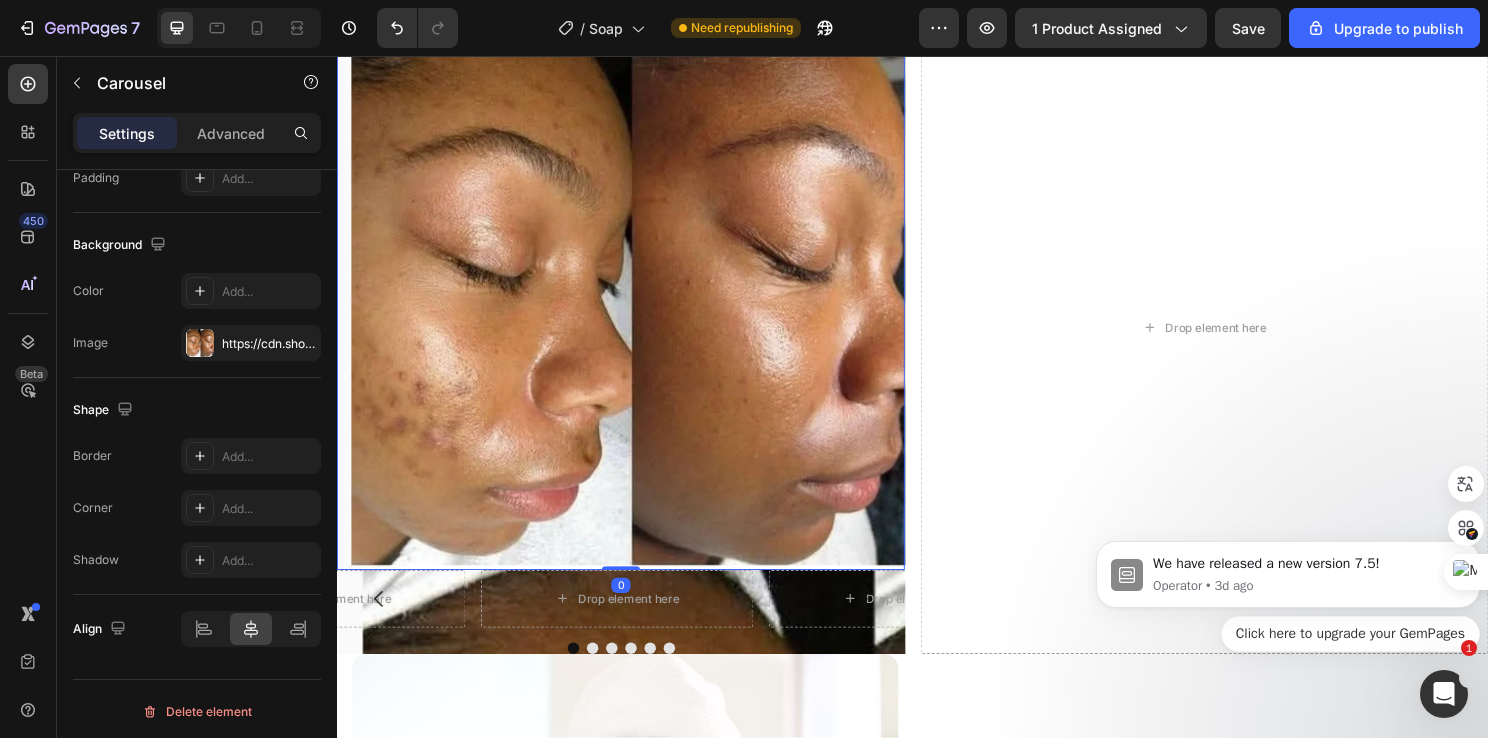 scroll, scrollTop: 0, scrollLeft: 0, axis: both 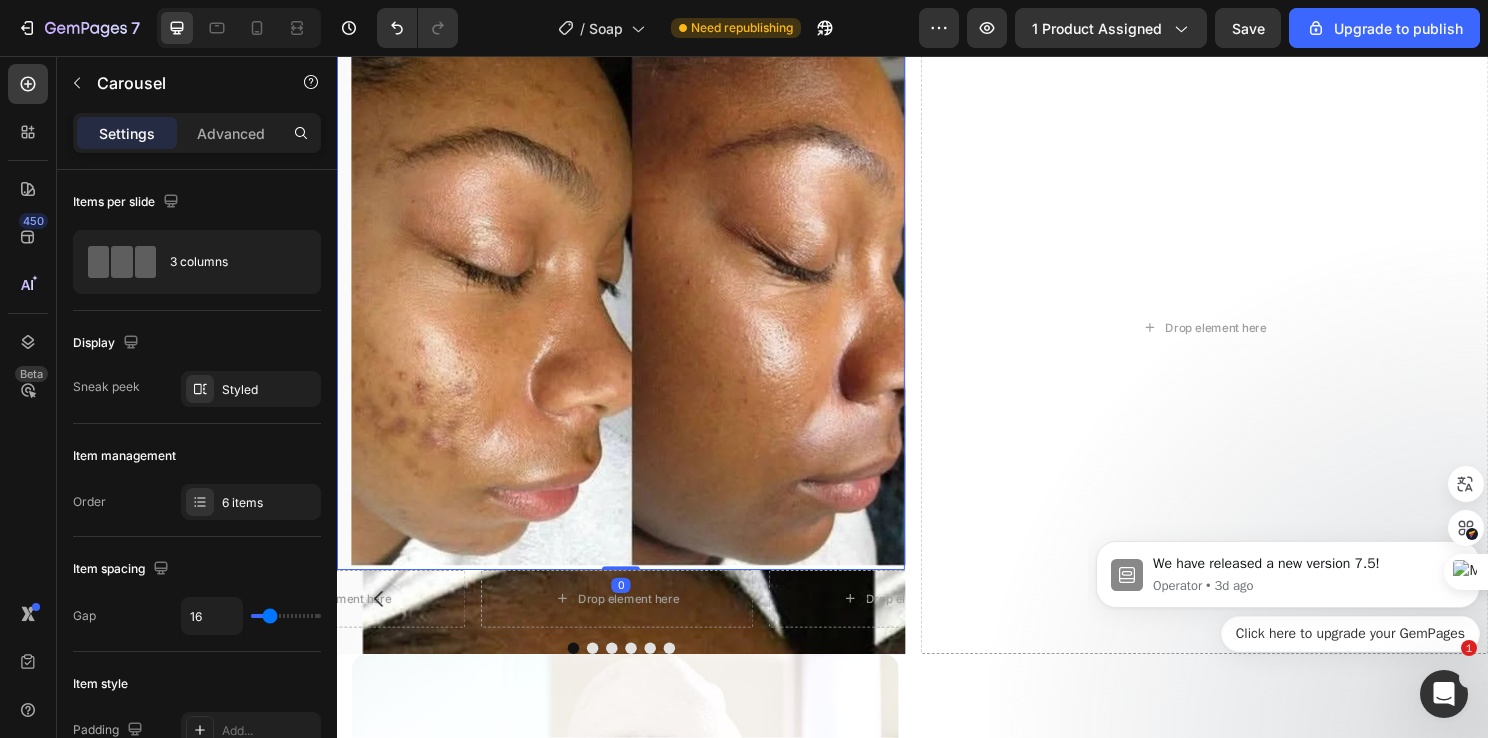 click at bounding box center (633, 296) 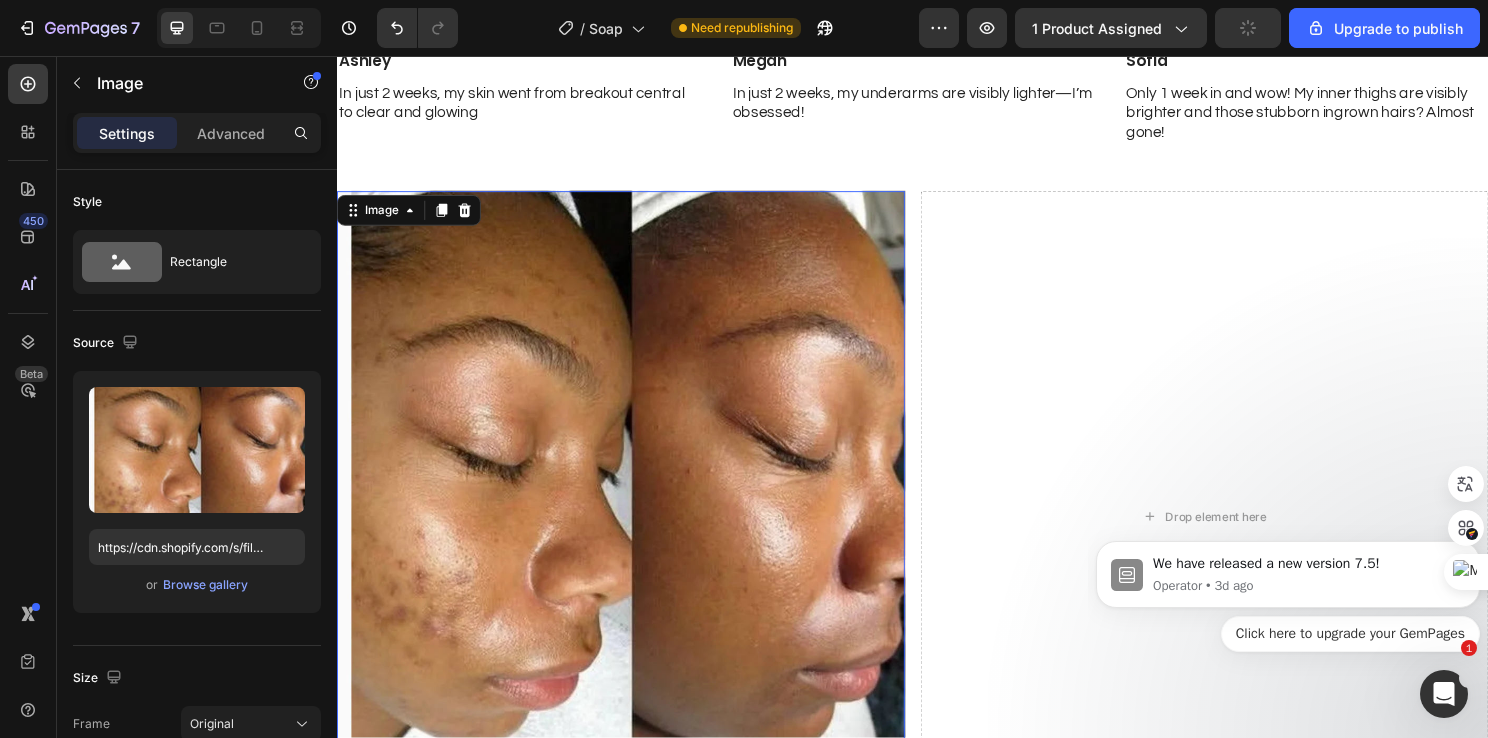 scroll, scrollTop: 2497, scrollLeft: 0, axis: vertical 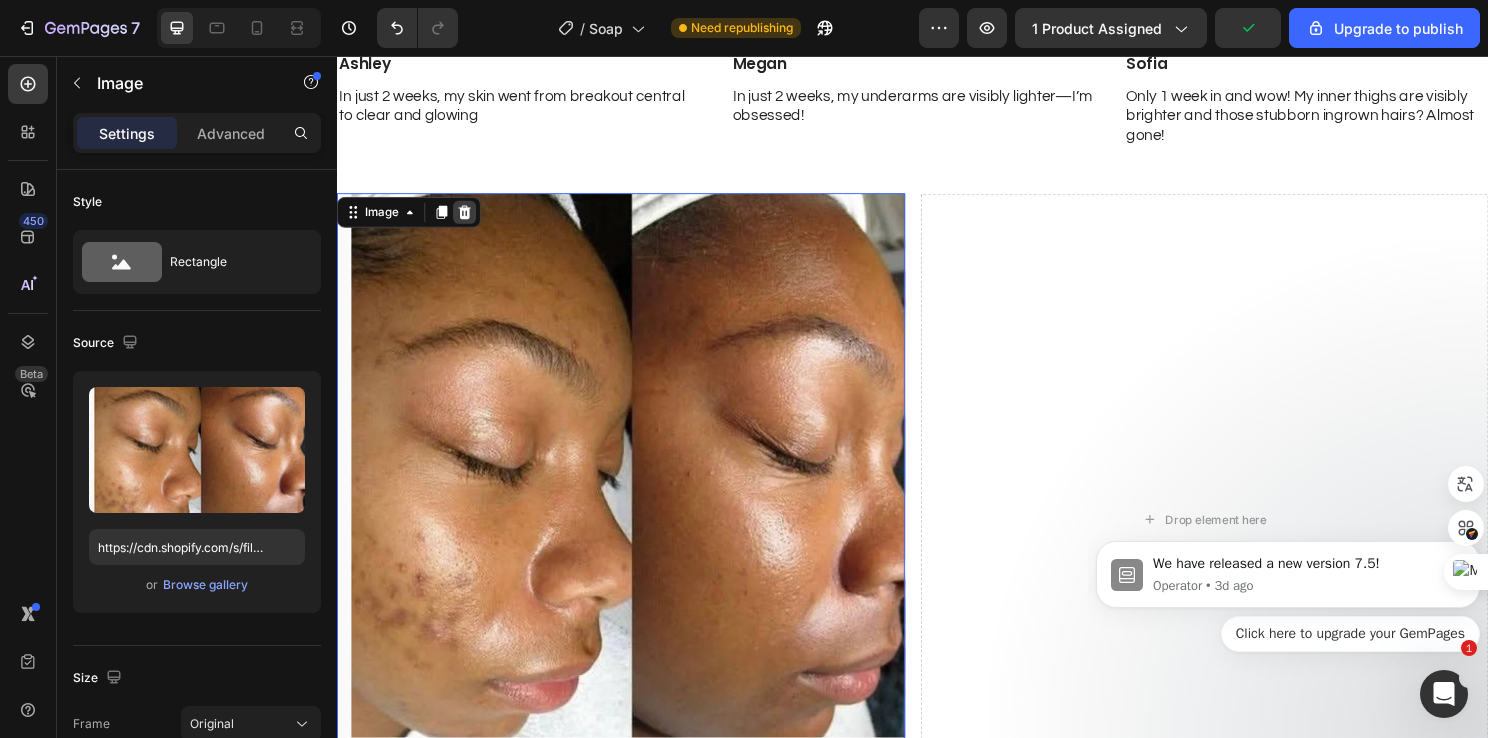 click 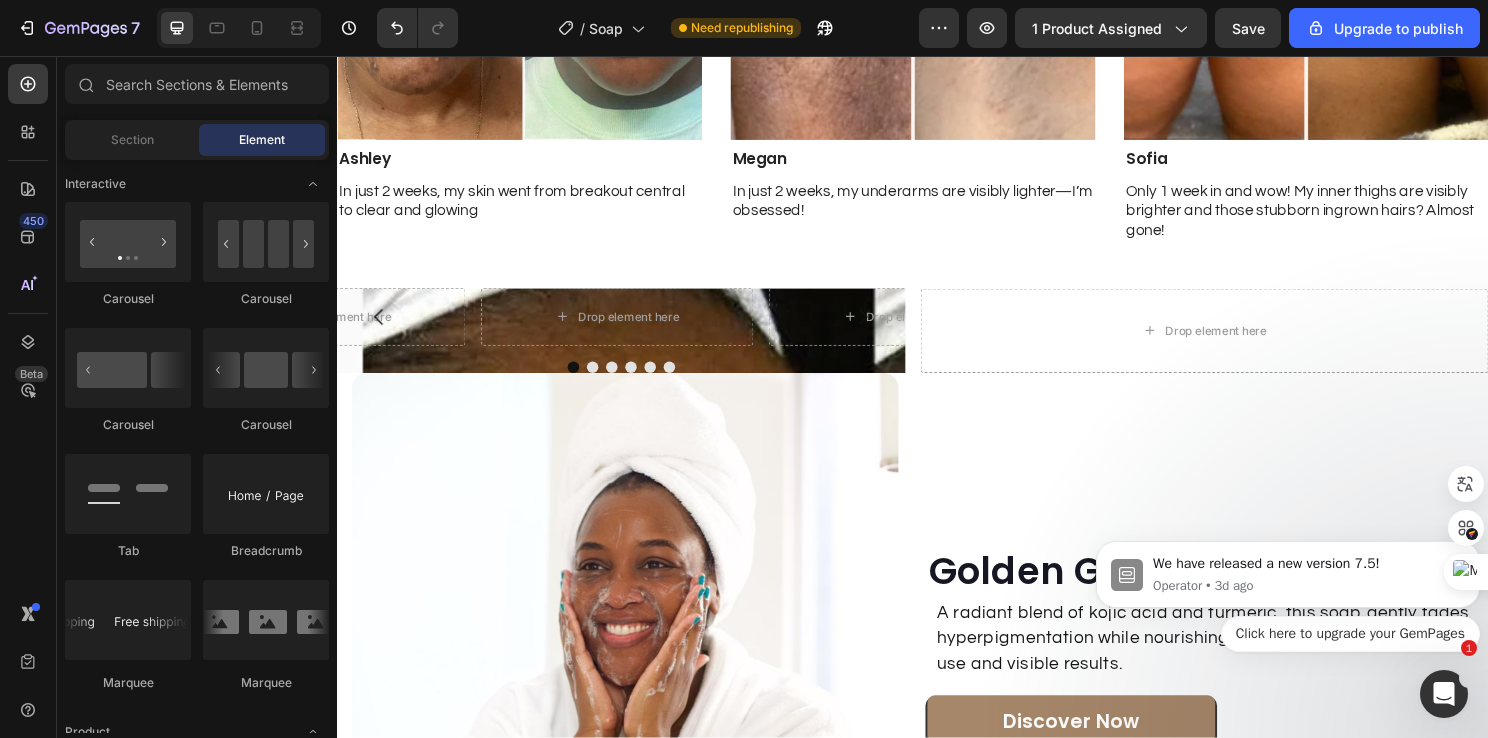 scroll, scrollTop: 2397, scrollLeft: 0, axis: vertical 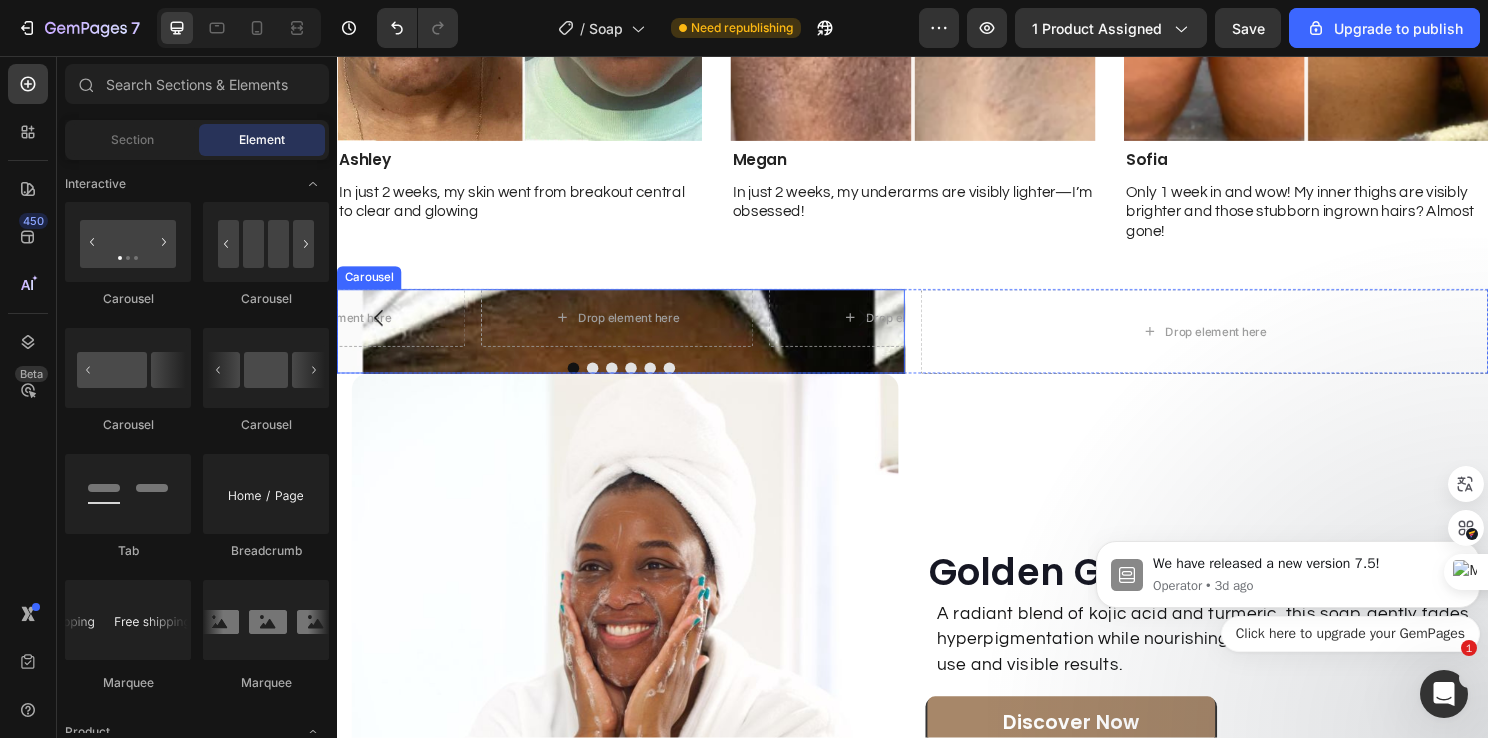 click on "Drop element here
Drop element here
Drop element here
Drop element here
Drop element here
Drop element here
Carousel" at bounding box center (633, 344) 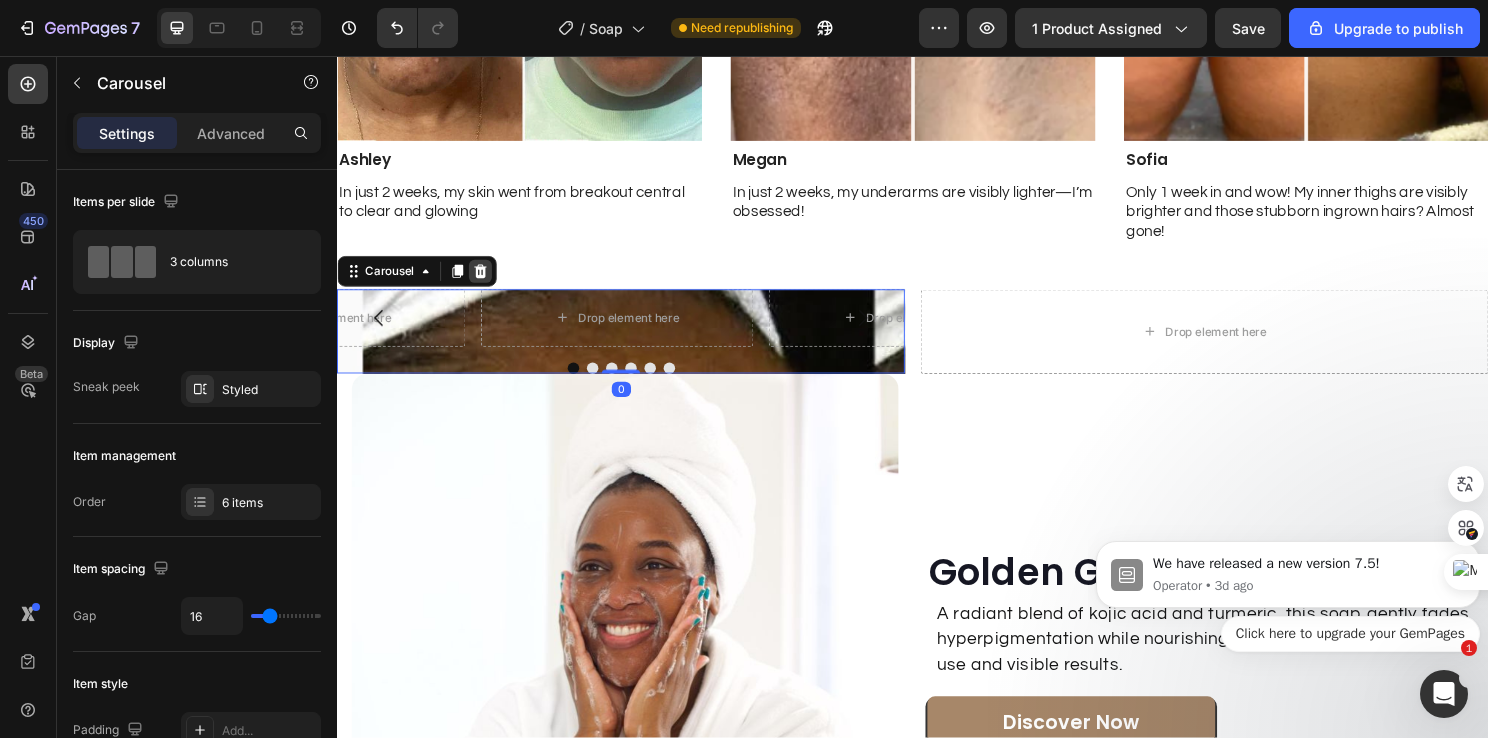 click 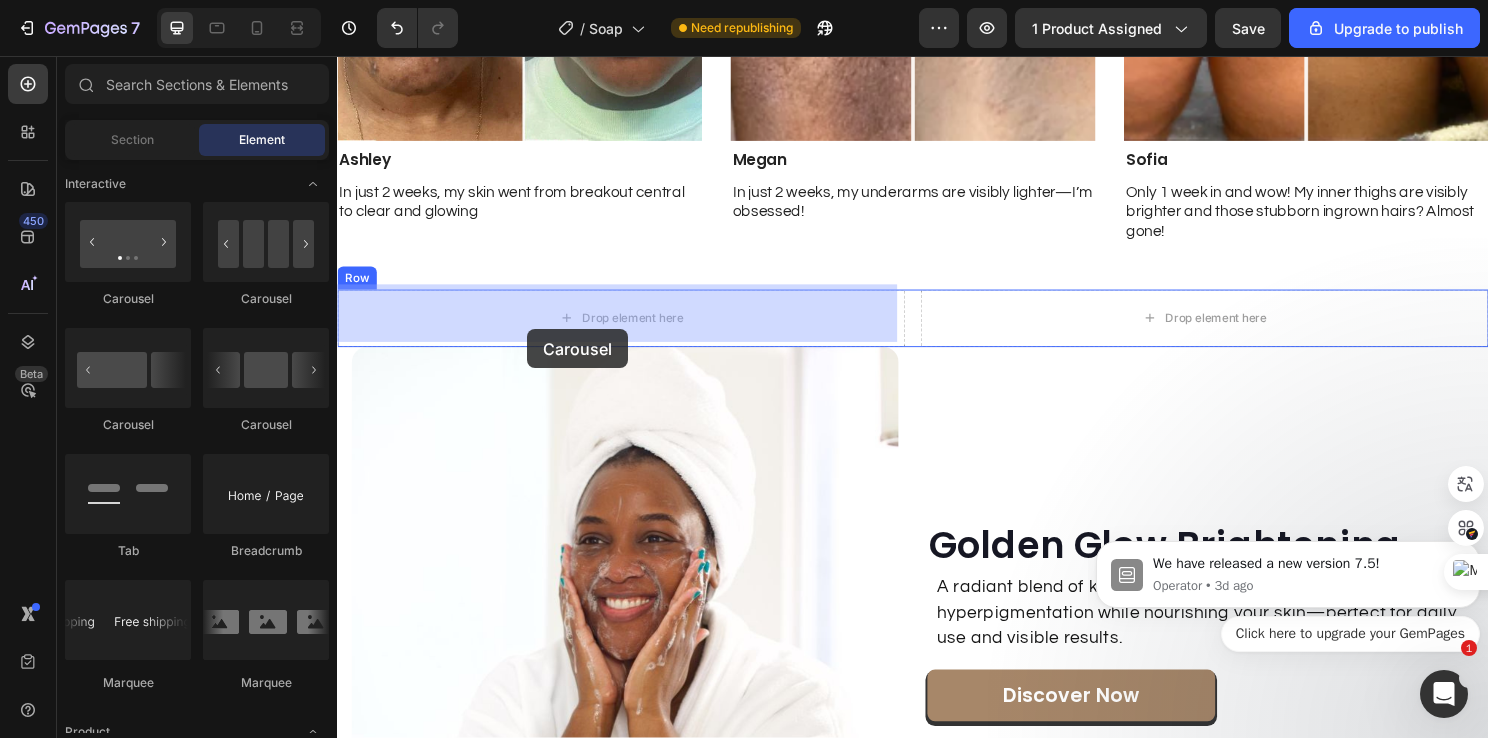 drag, startPoint x: 465, startPoint y: 330, endPoint x: 541, endPoint y: 329, distance: 76.00658 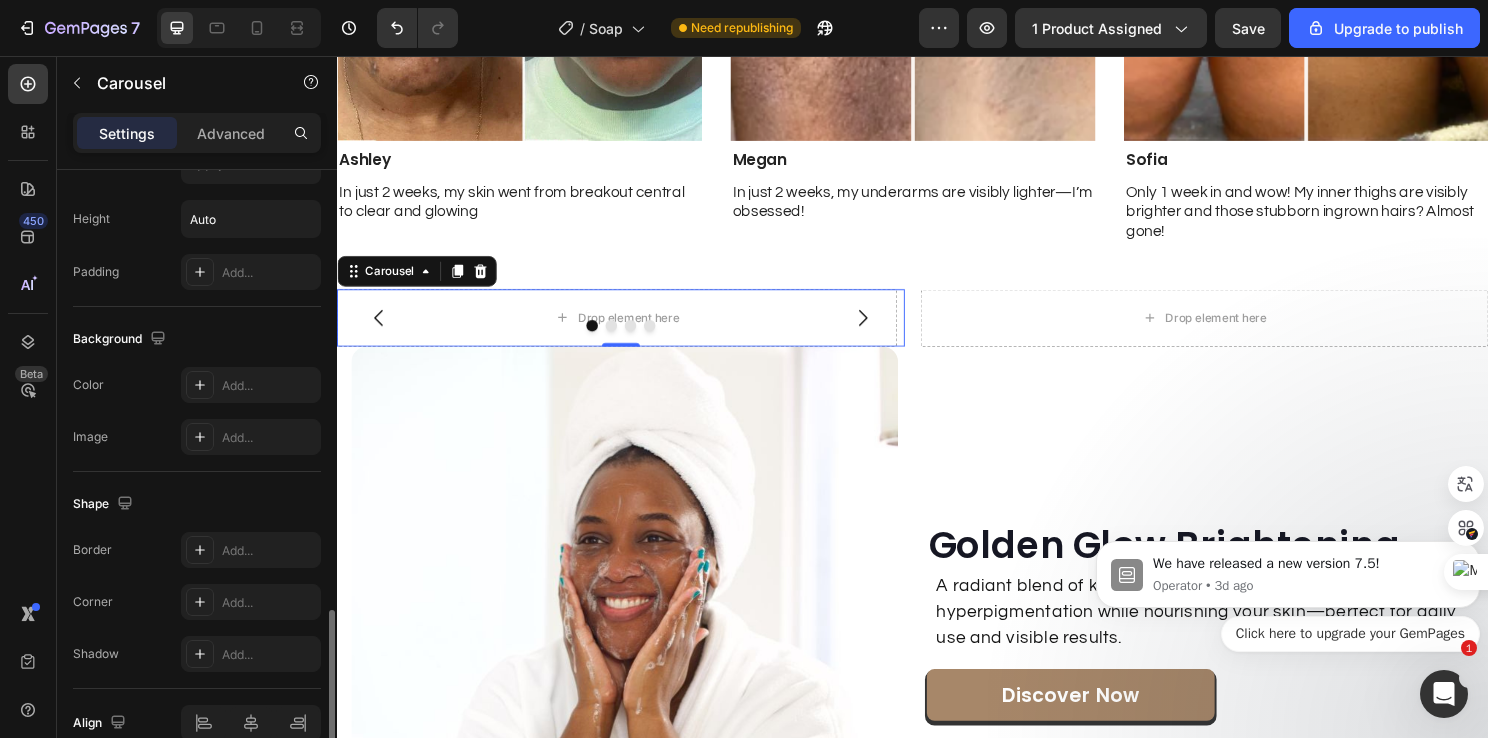 scroll, scrollTop: 1794, scrollLeft: 0, axis: vertical 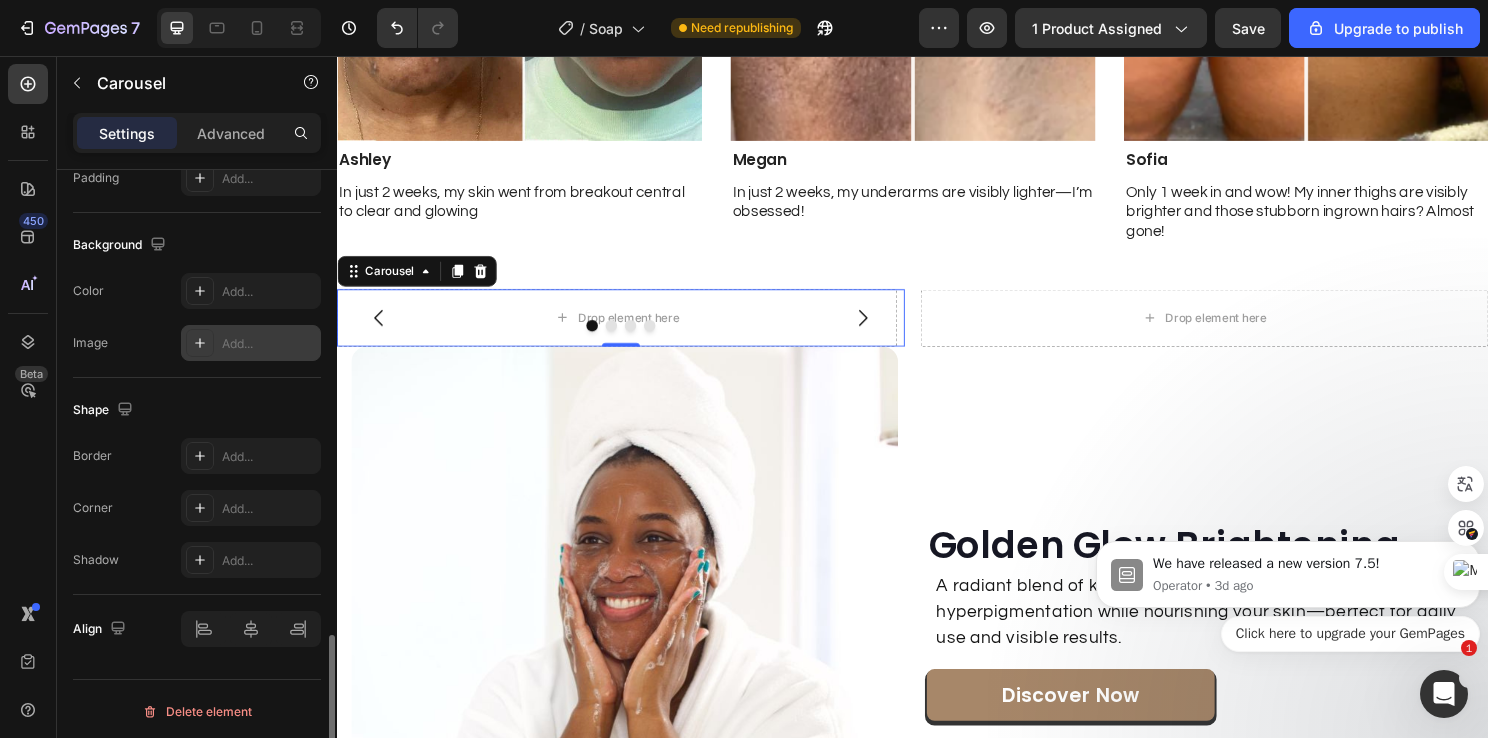 click on "Add..." at bounding box center [269, 344] 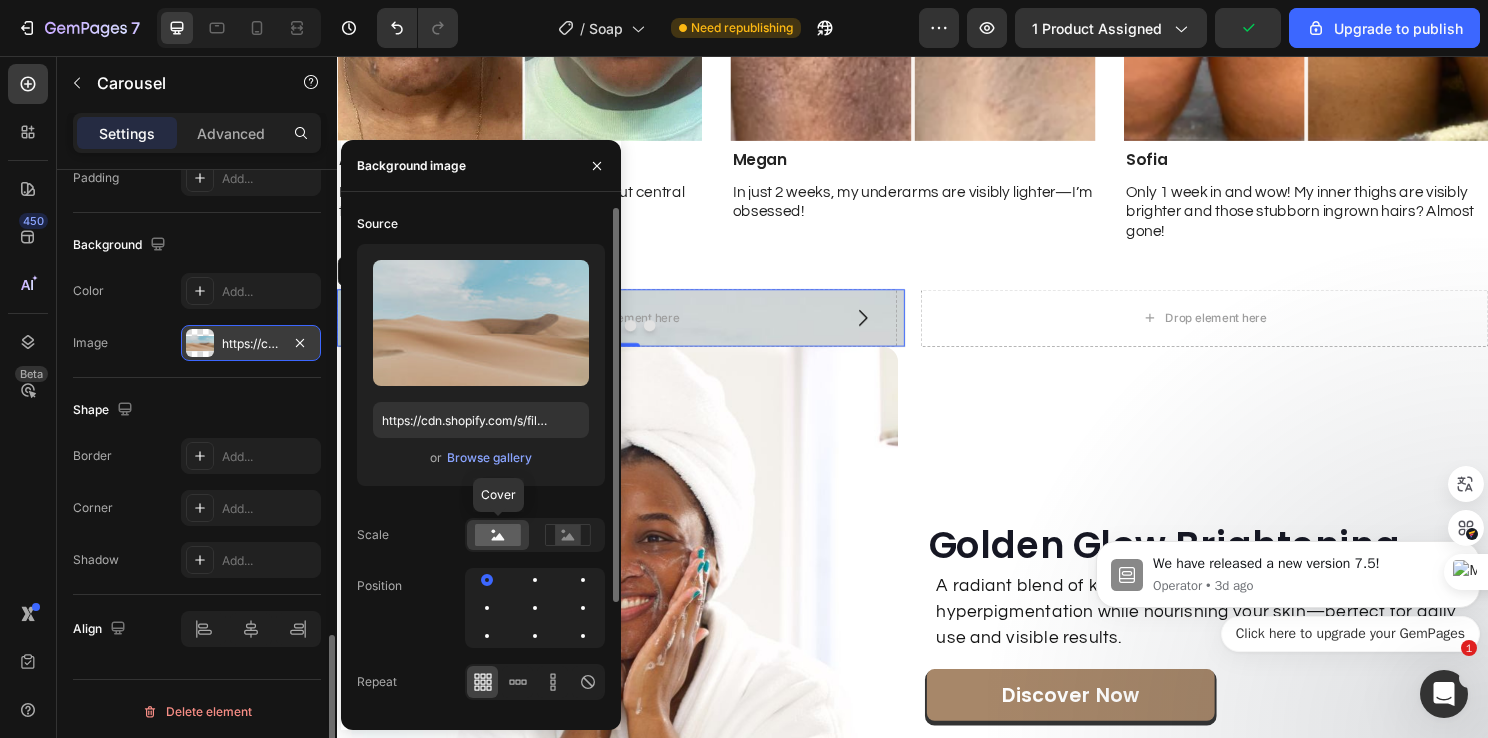 click 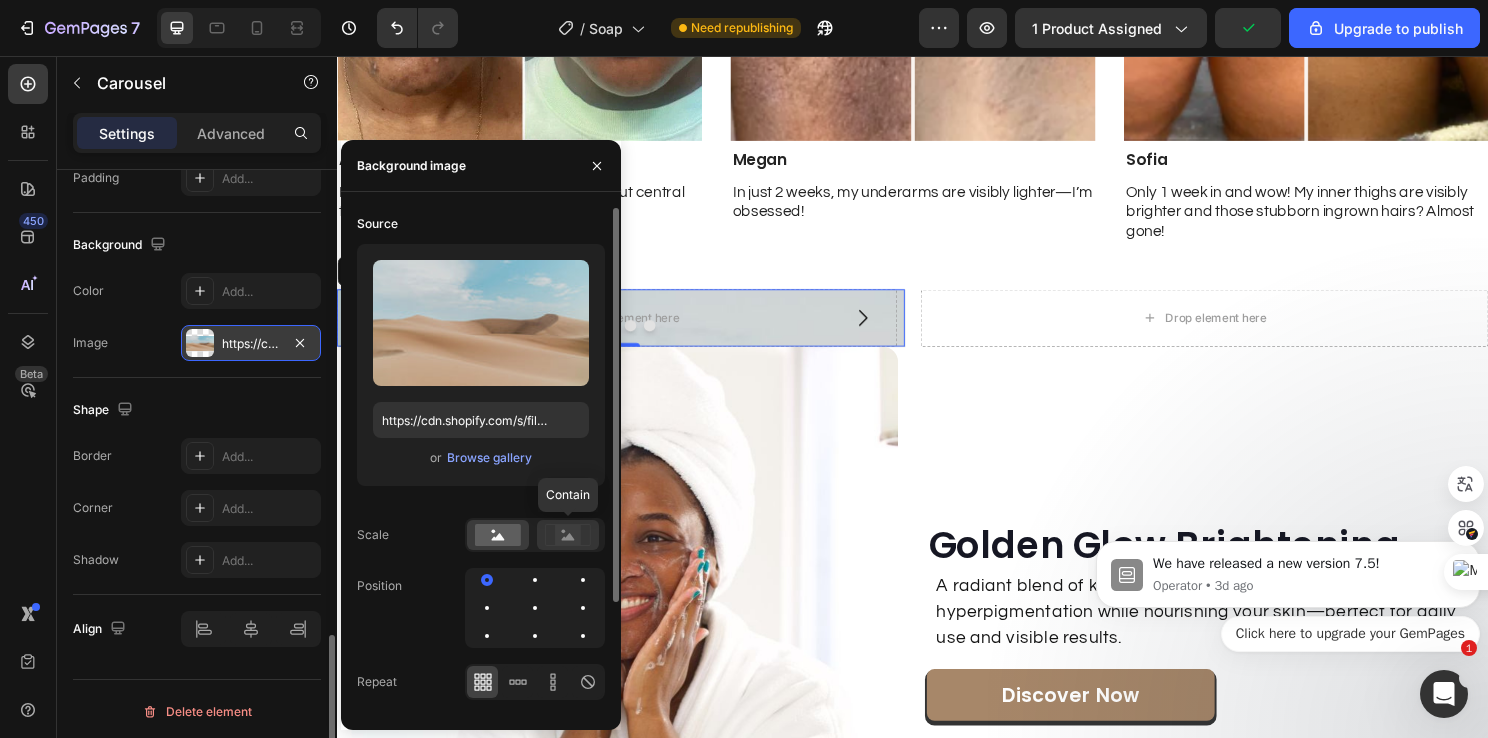 click 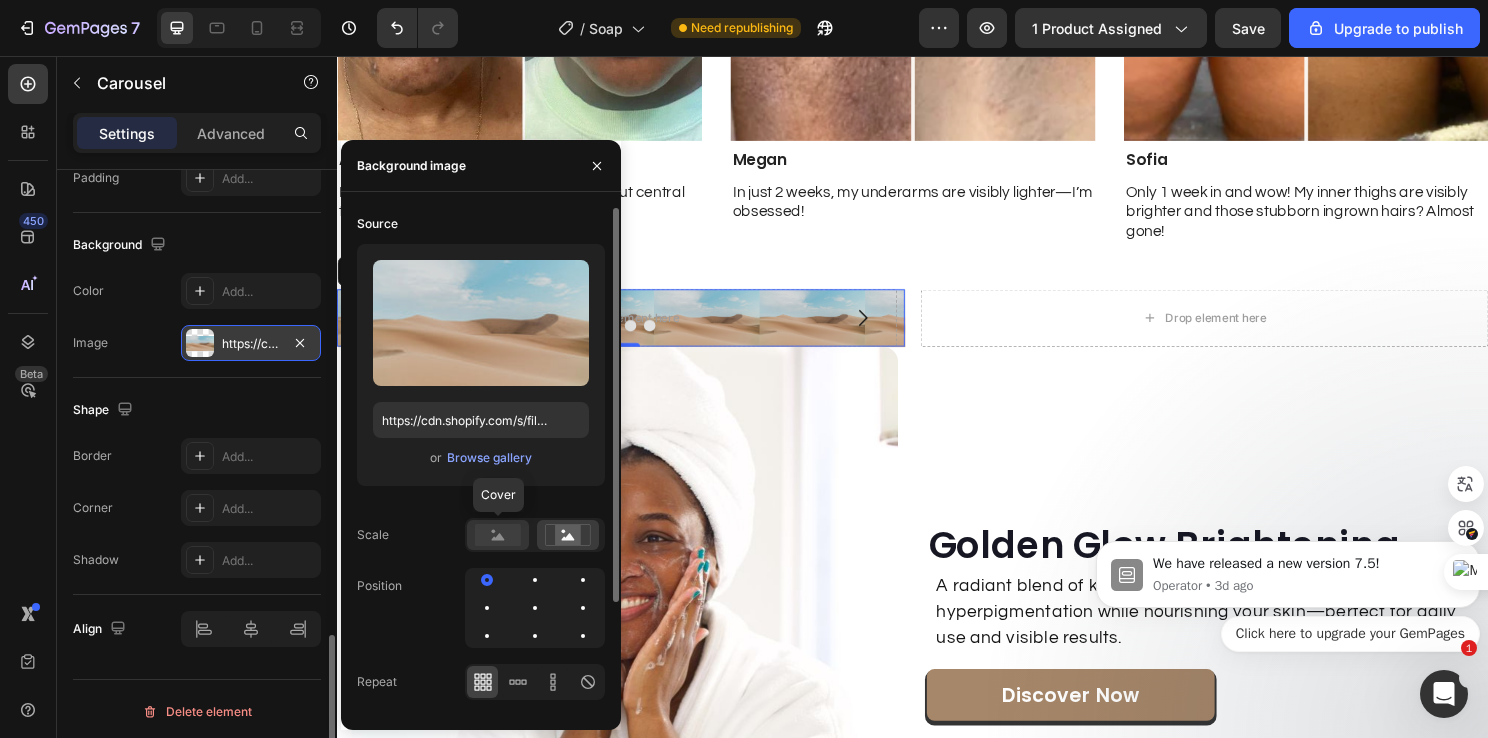 click 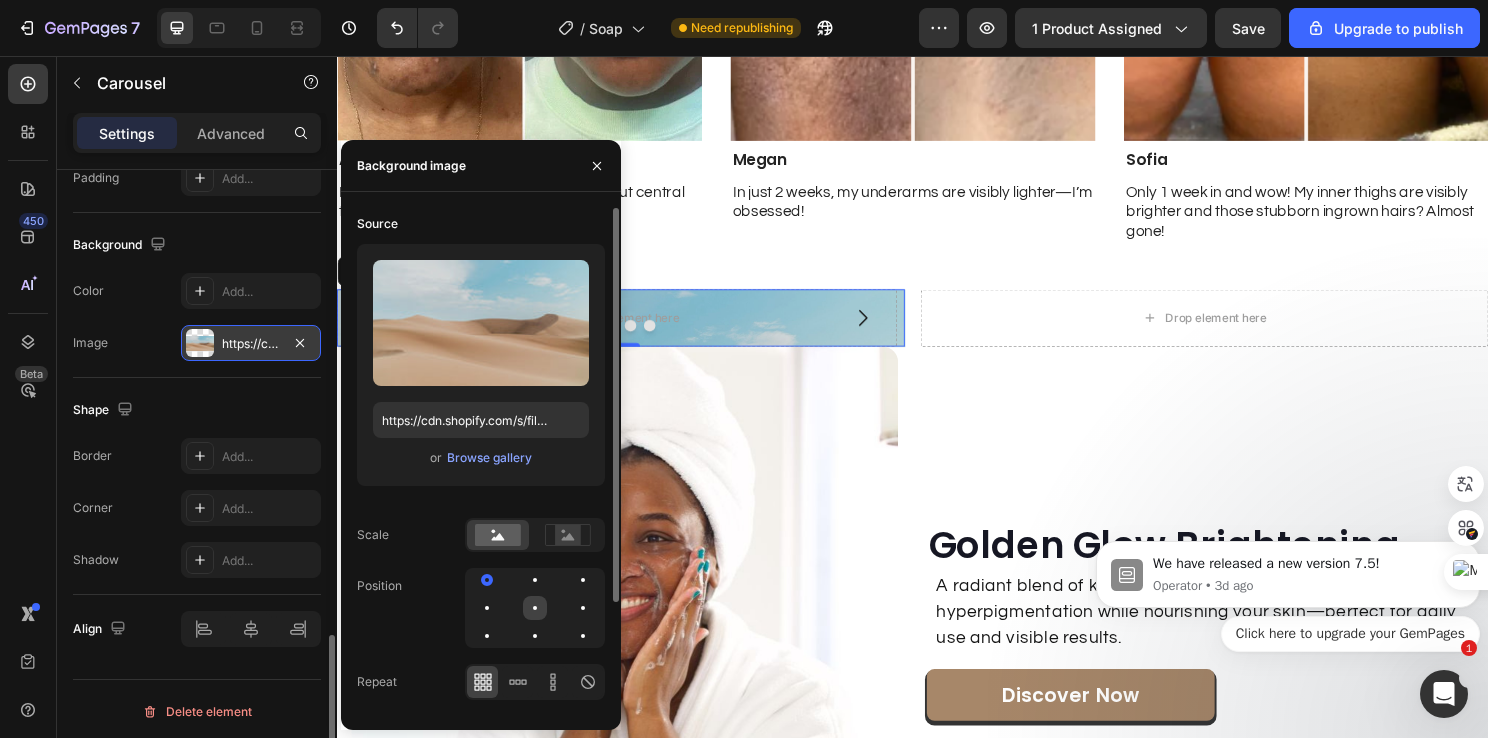 click 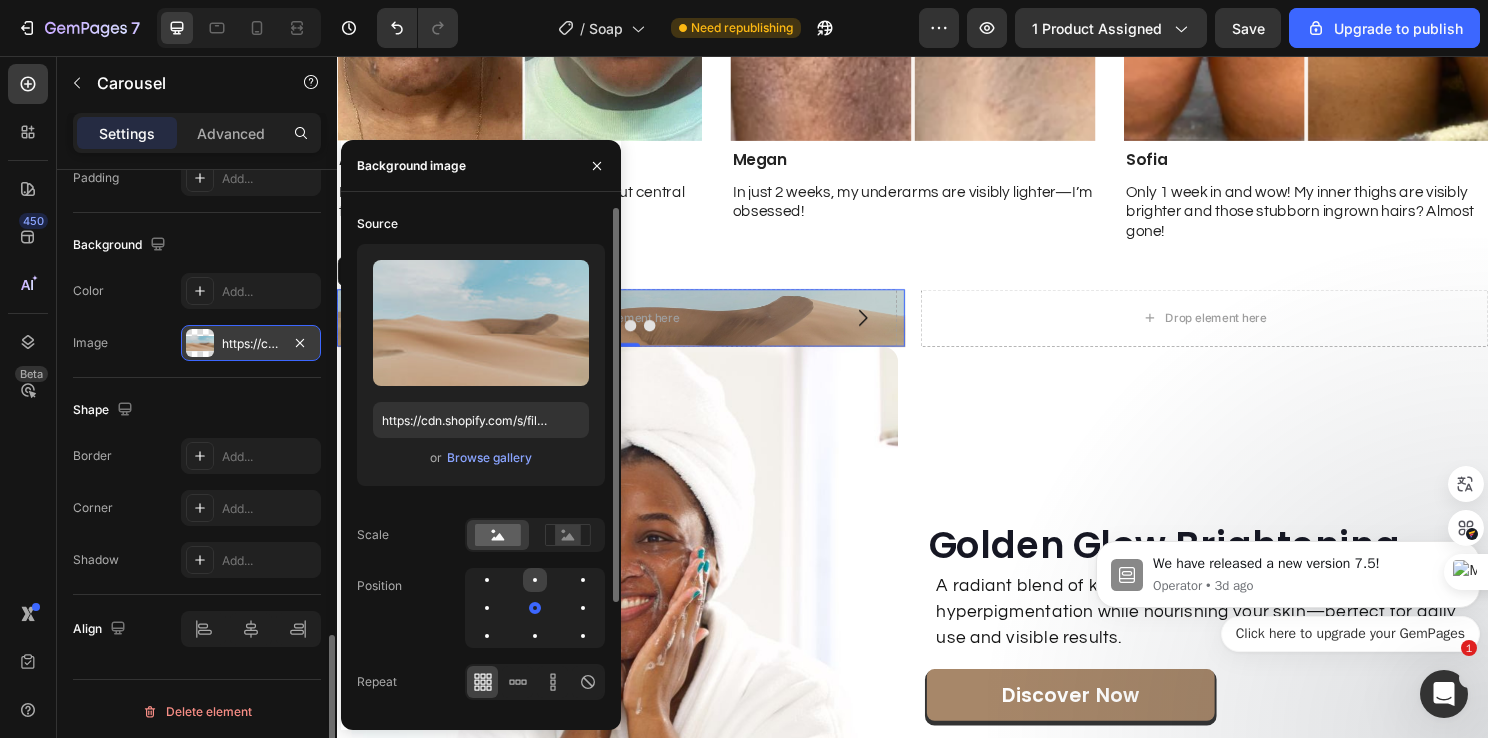 click 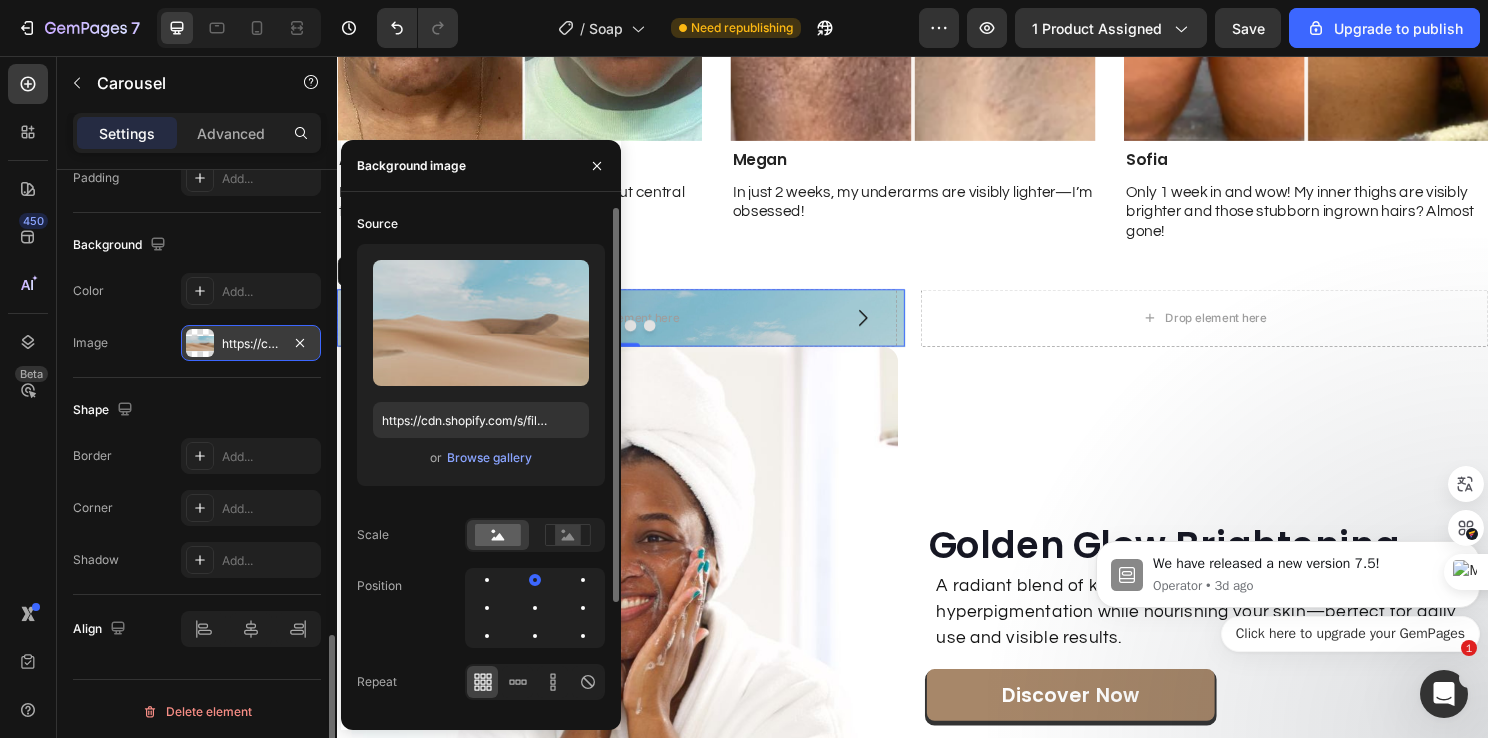 click 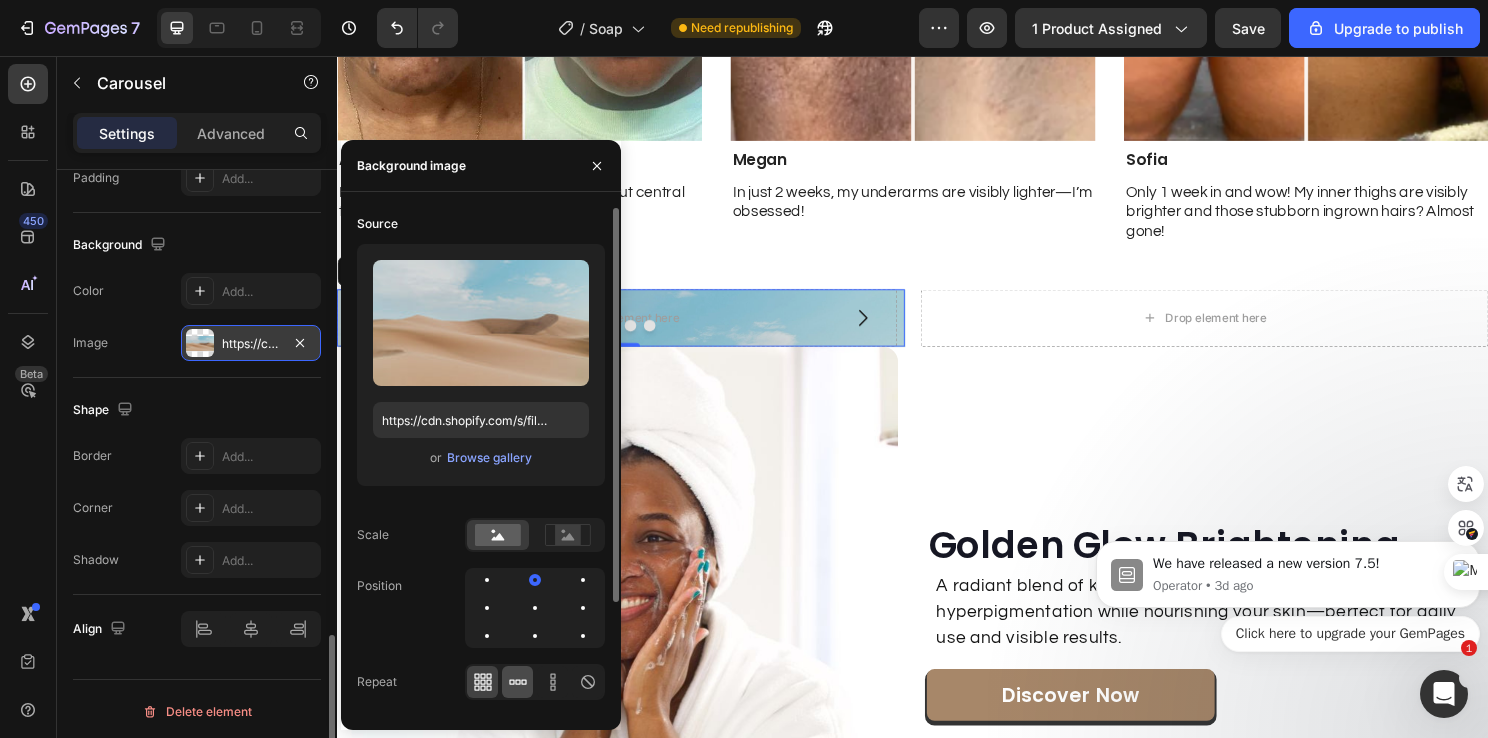 click 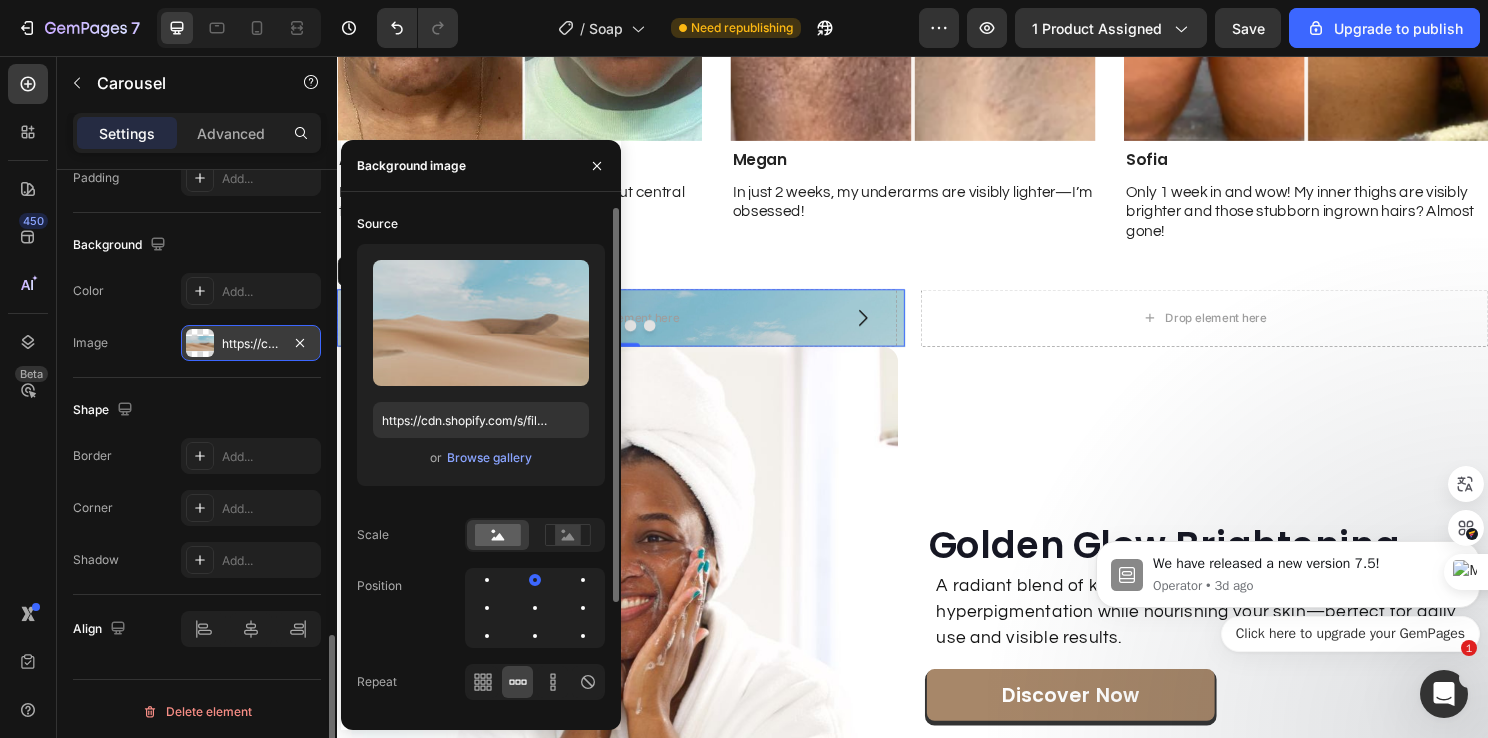 click 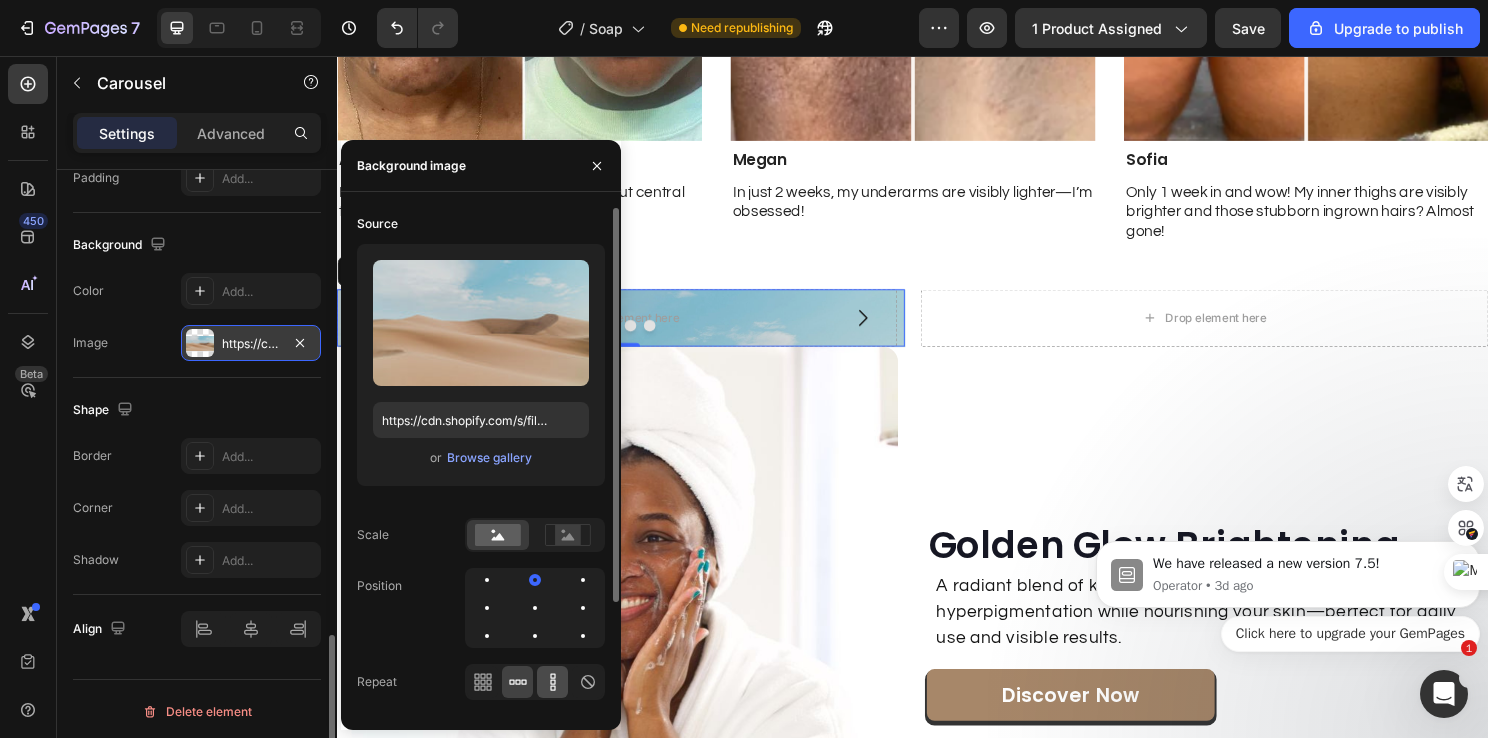 click 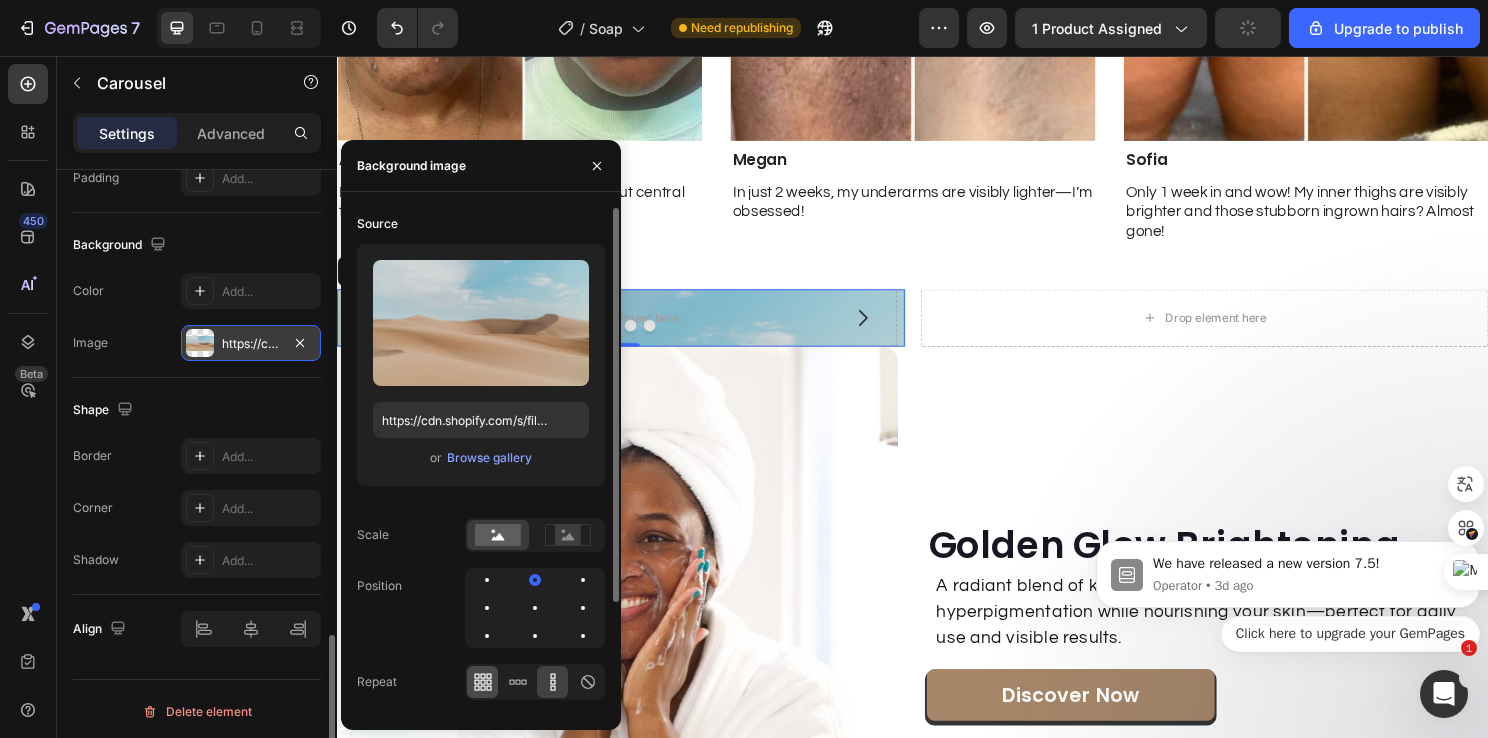 click 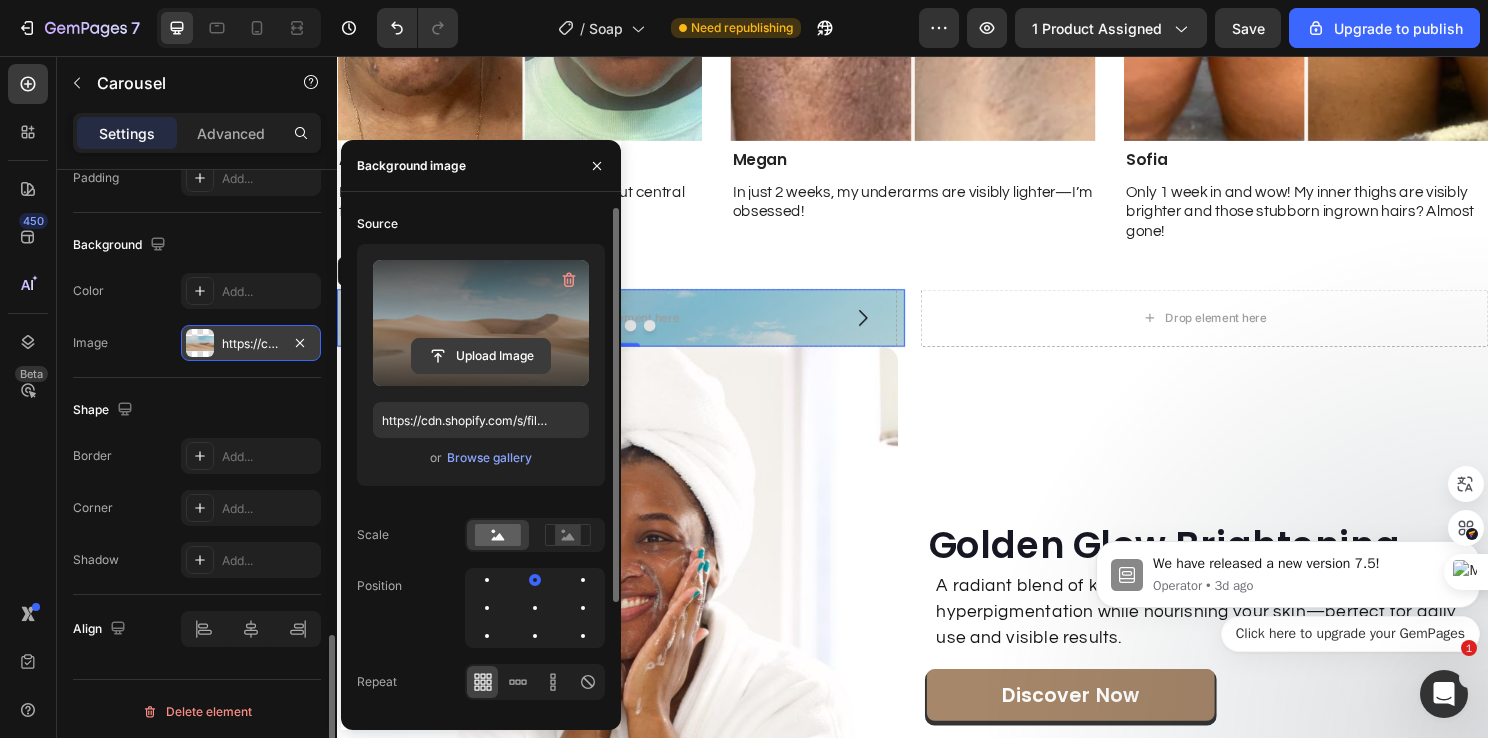 click 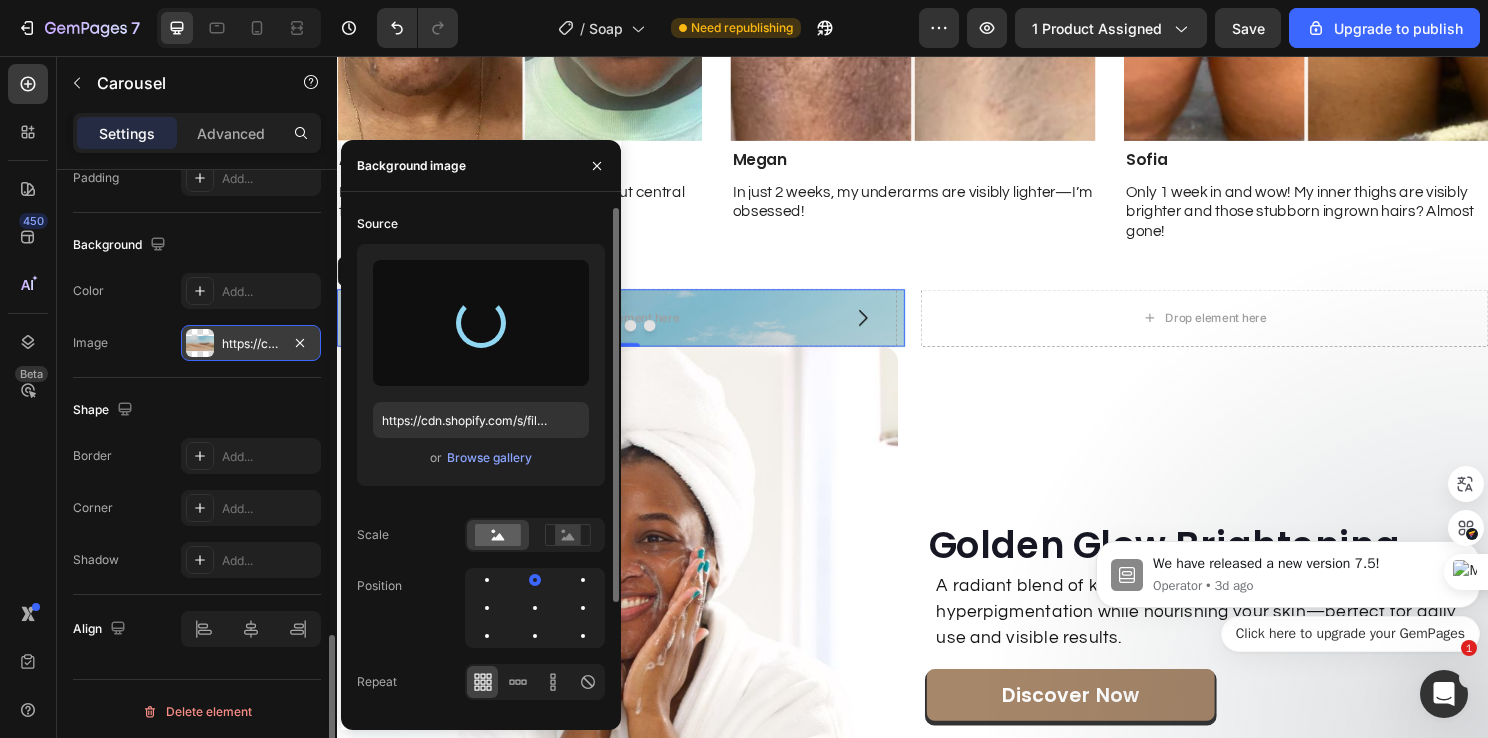 type on "https://cdn.shopify.com/s/files/1/0931/3268/5608/files/gempages_563449394565743411-a14fb5e8-7c18-45f1-9545-e823cb610f4f.webp" 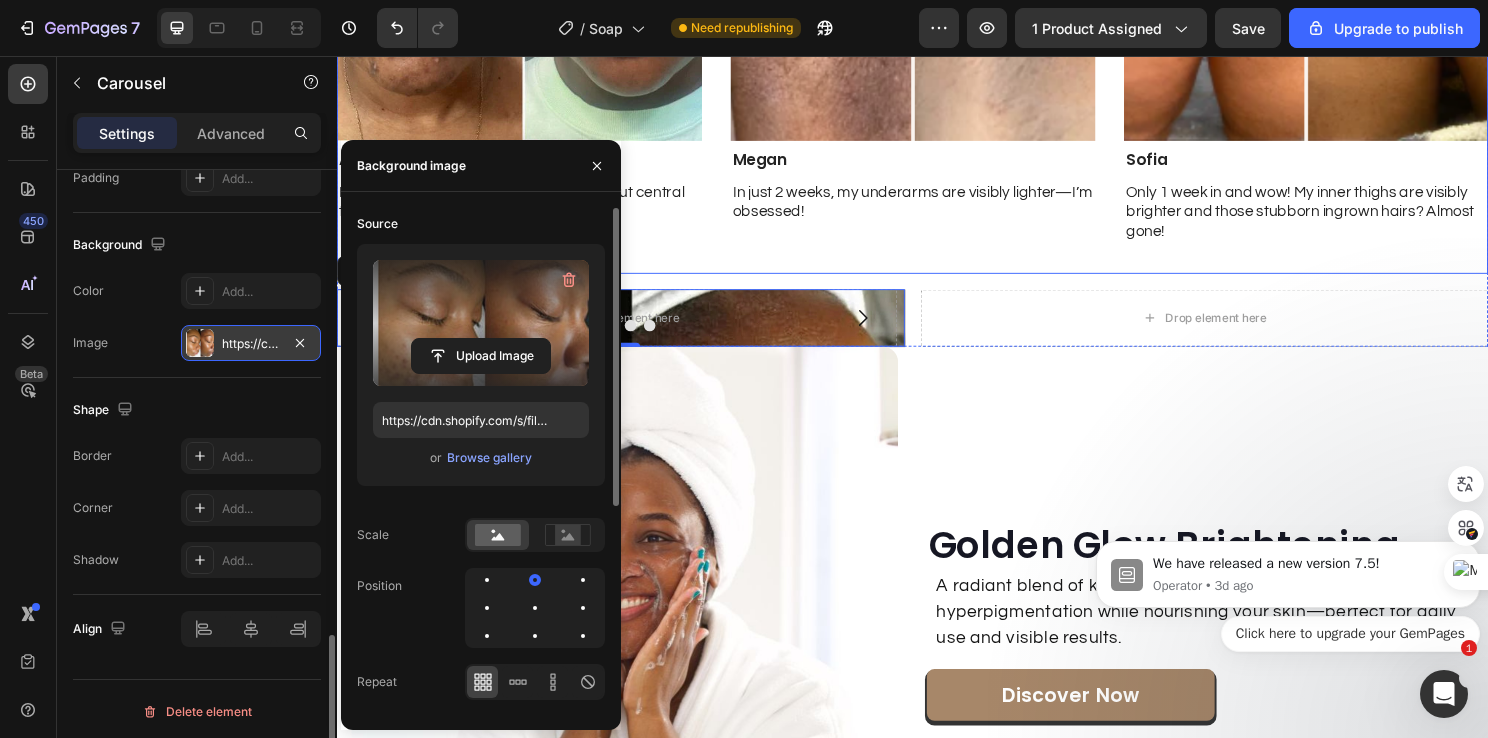 click on "Dark underarms Heading Image Megan Text Block In just 2 weeks, my underarms are visibly lighter—I’m obsessed! Text Block" at bounding box center [937, 6] 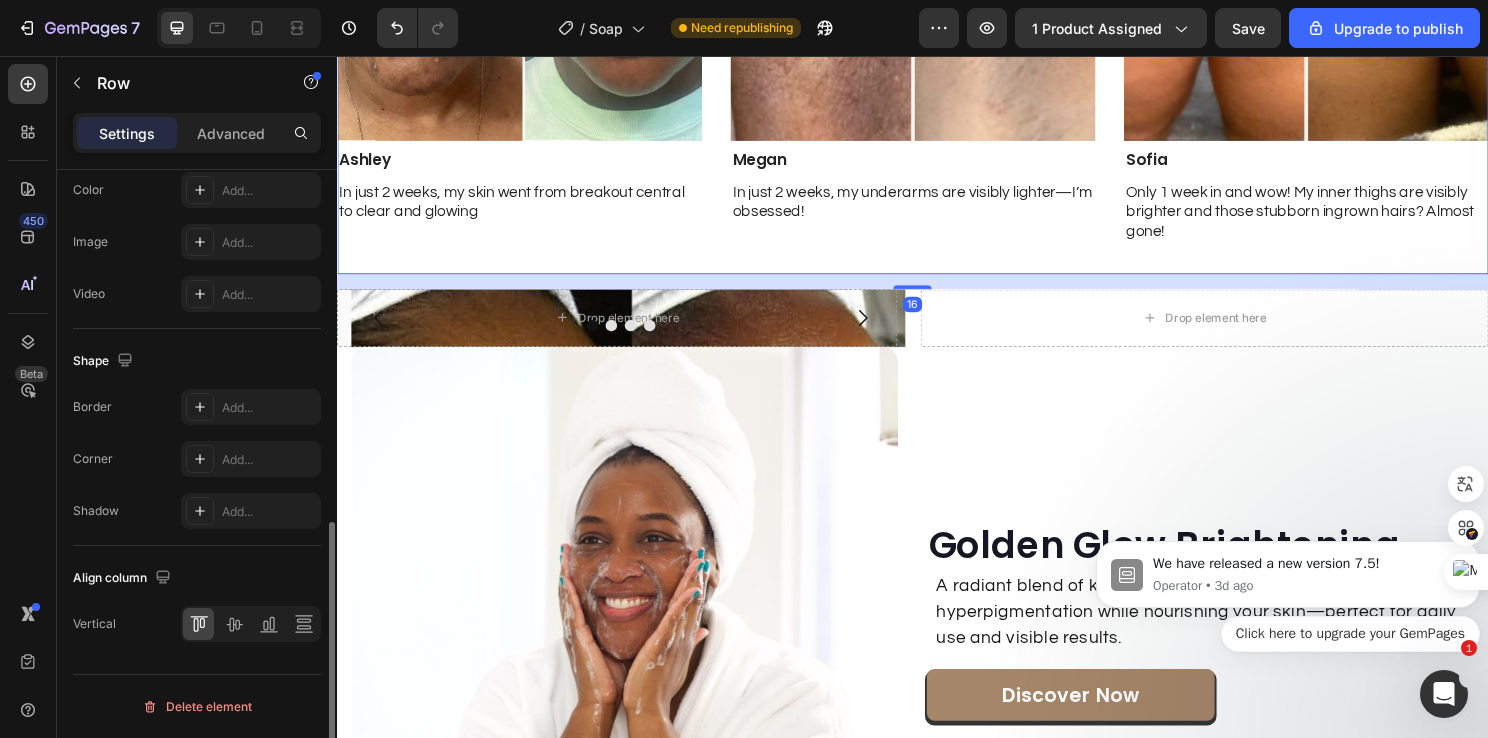 scroll, scrollTop: 0, scrollLeft: 0, axis: both 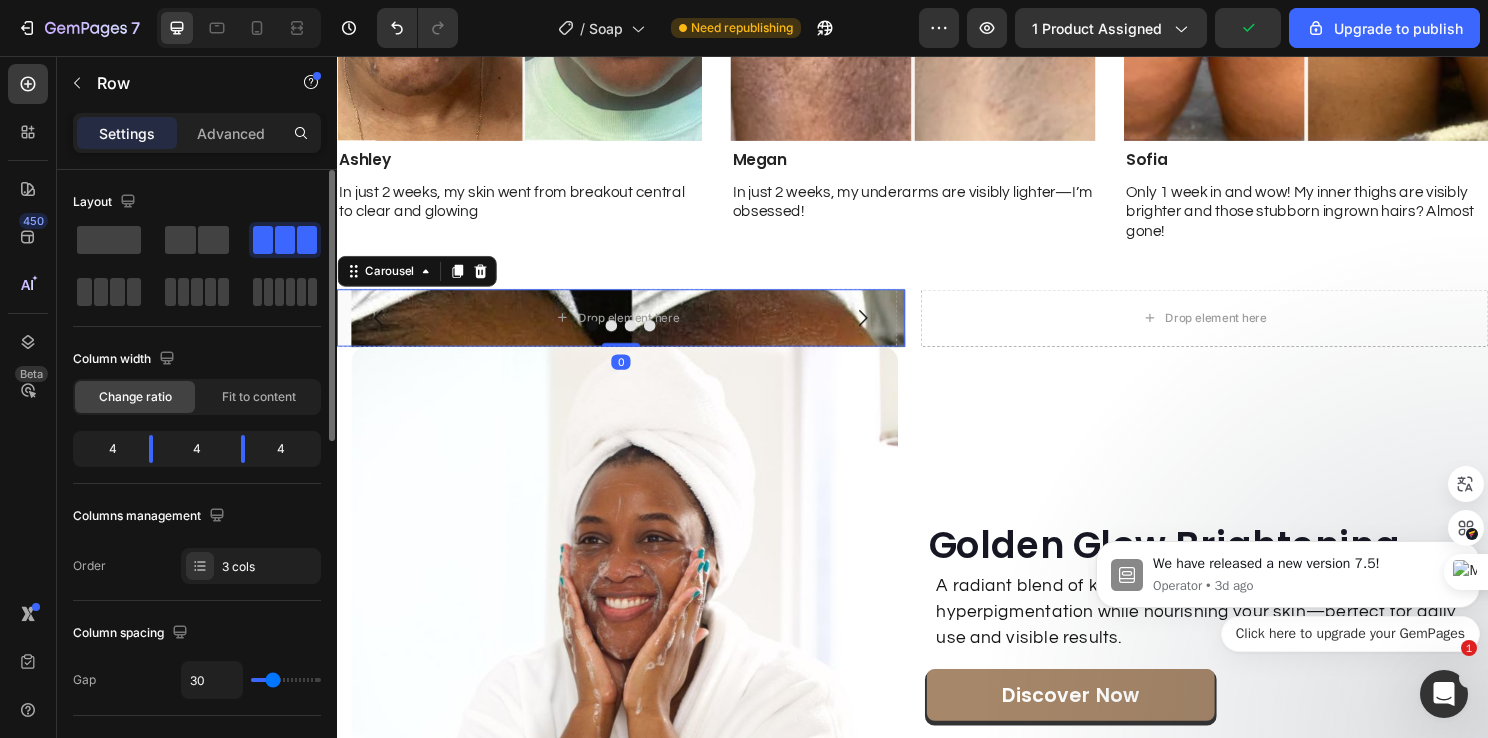 click 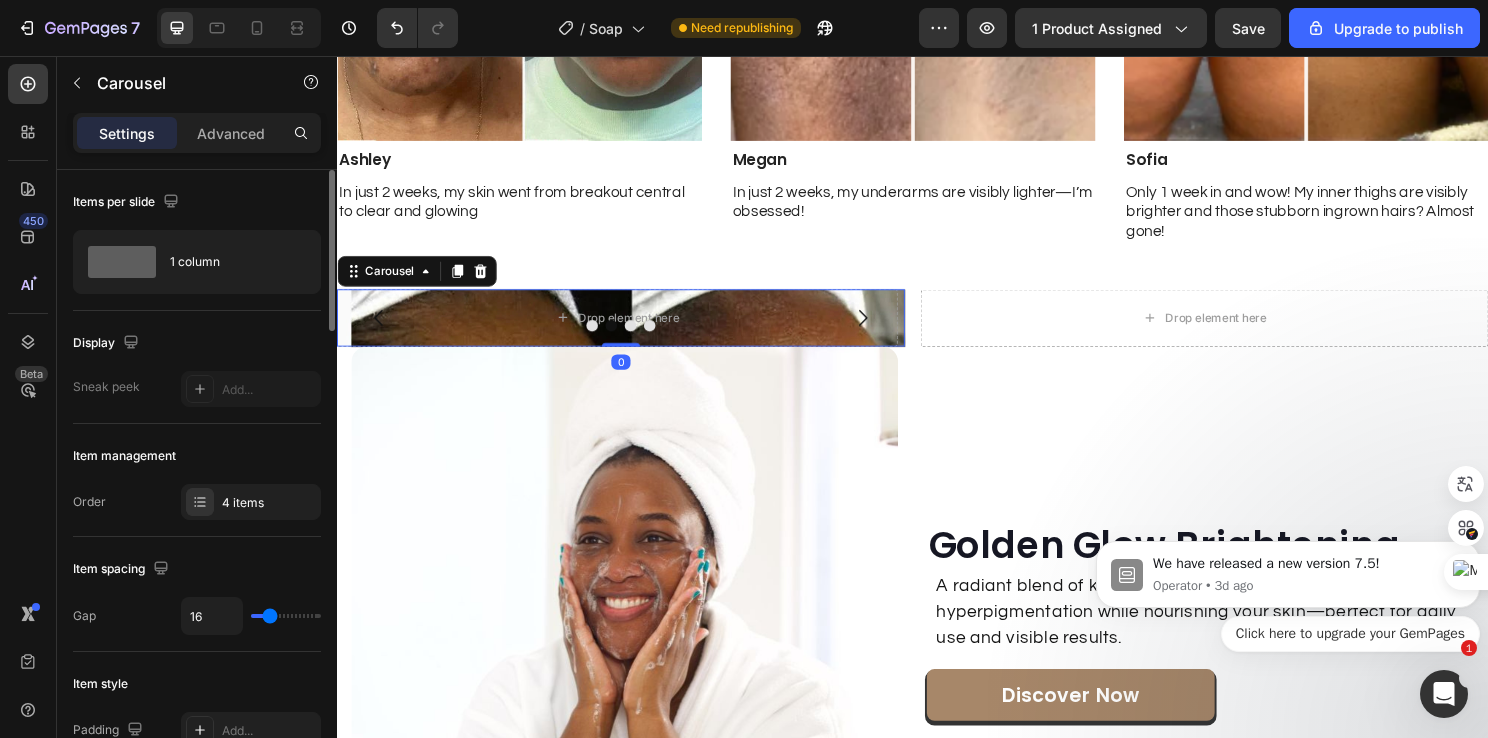 click 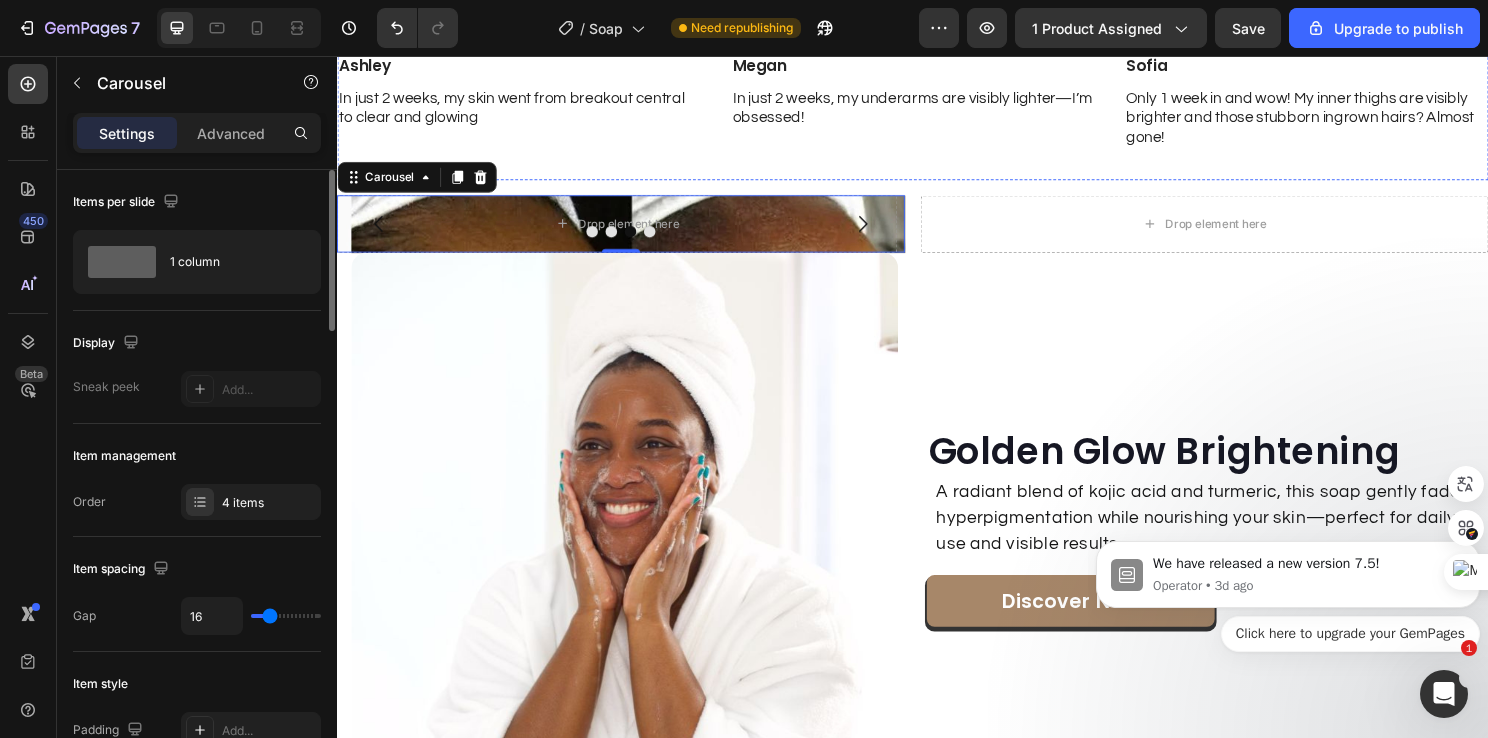 scroll, scrollTop: 2497, scrollLeft: 0, axis: vertical 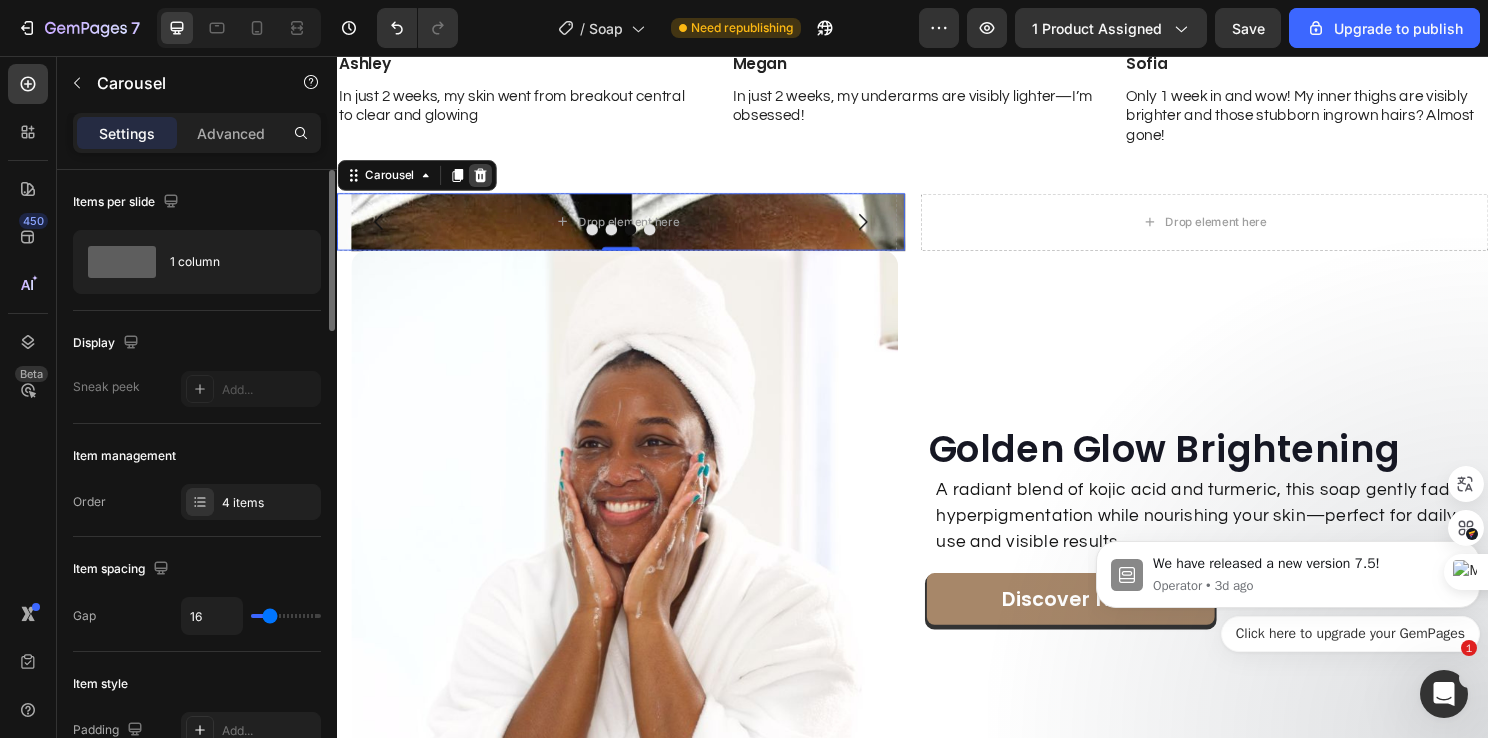 click 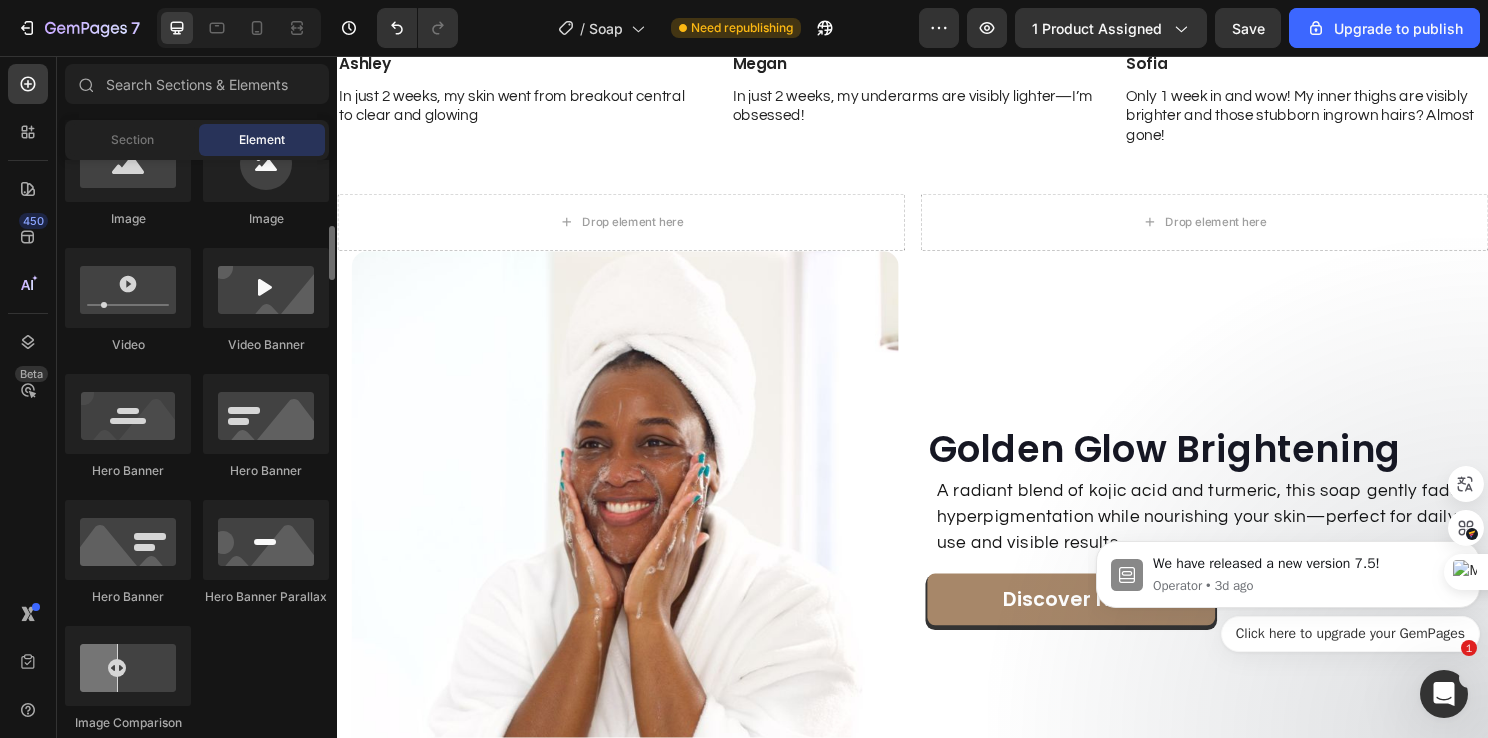 scroll, scrollTop: 600, scrollLeft: 0, axis: vertical 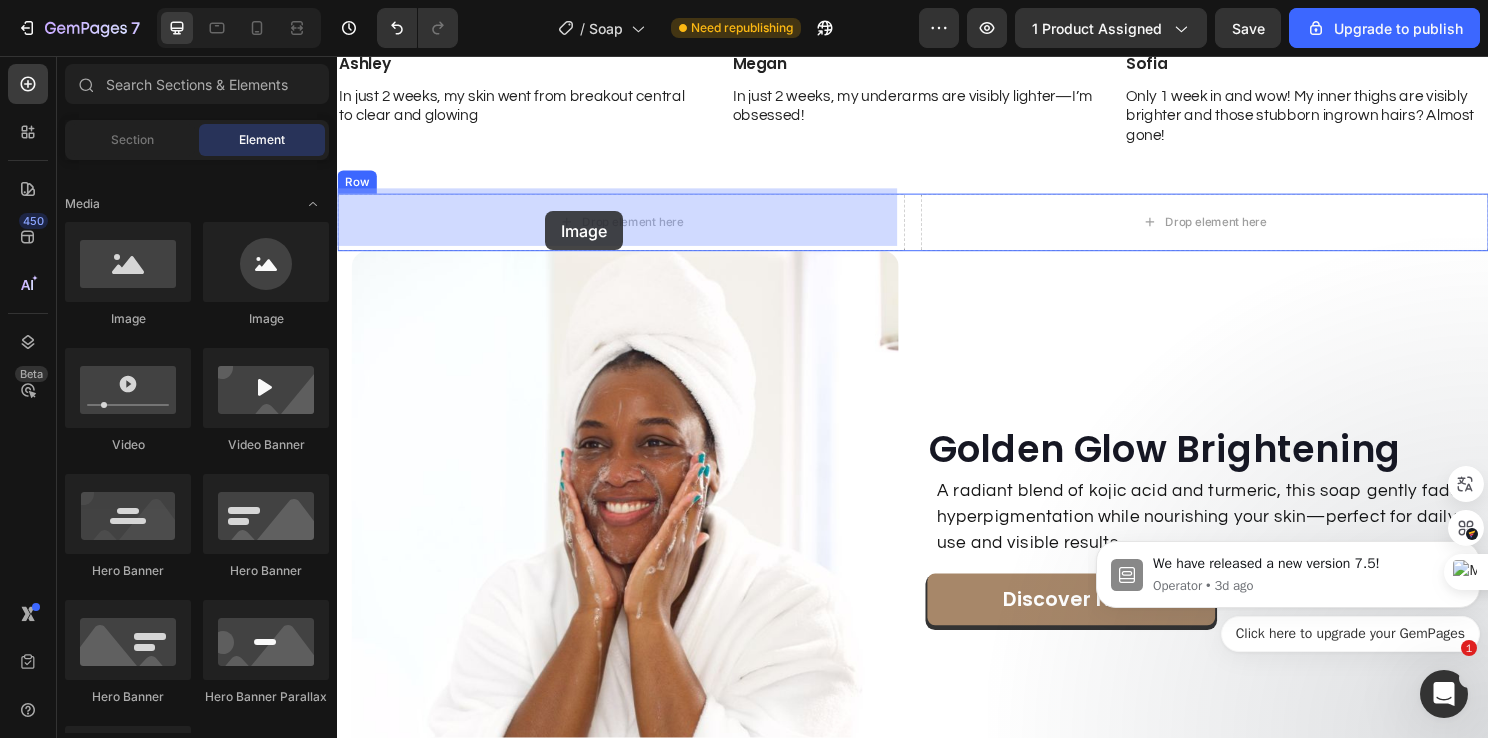 drag, startPoint x: 476, startPoint y: 339, endPoint x: 554, endPoint y: 218, distance: 143.9618 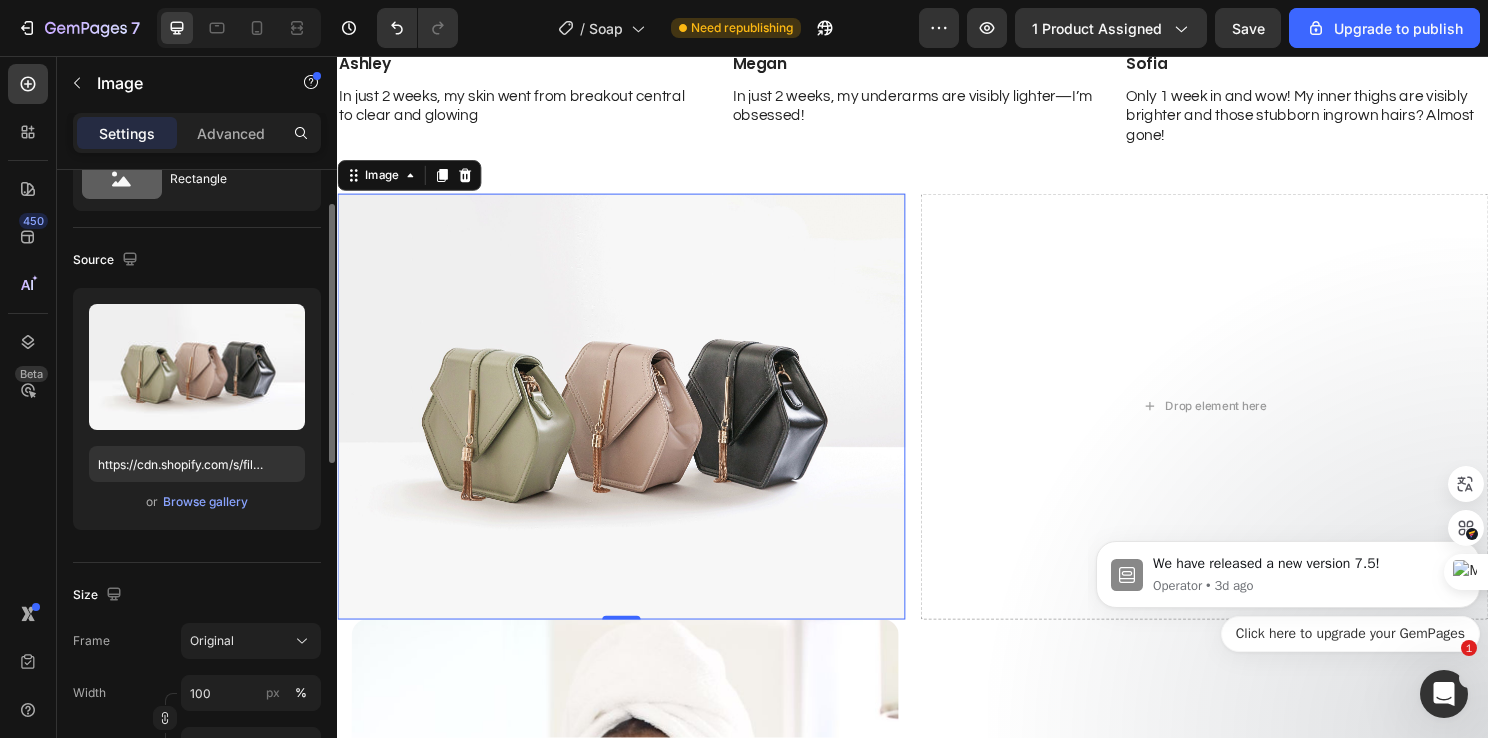 scroll, scrollTop: 0, scrollLeft: 0, axis: both 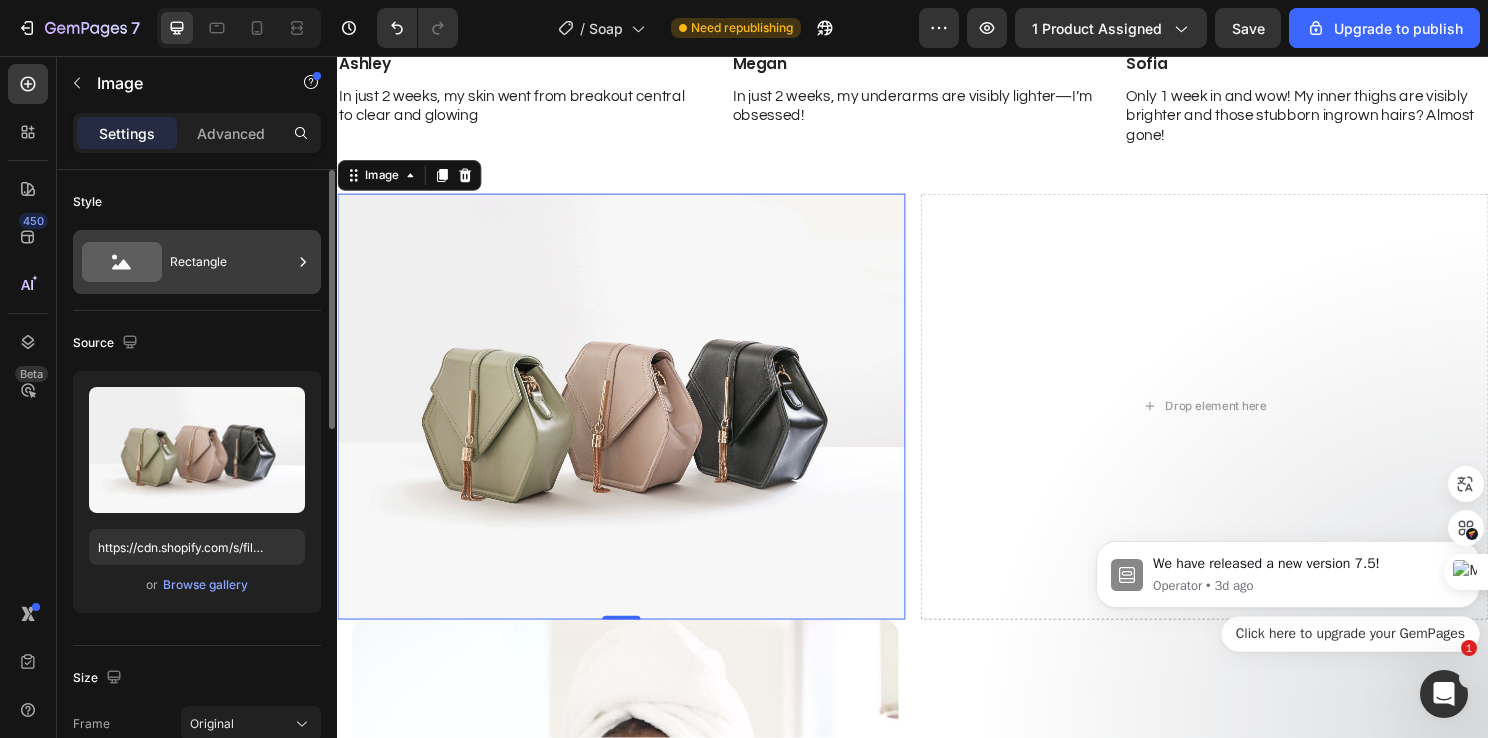 click 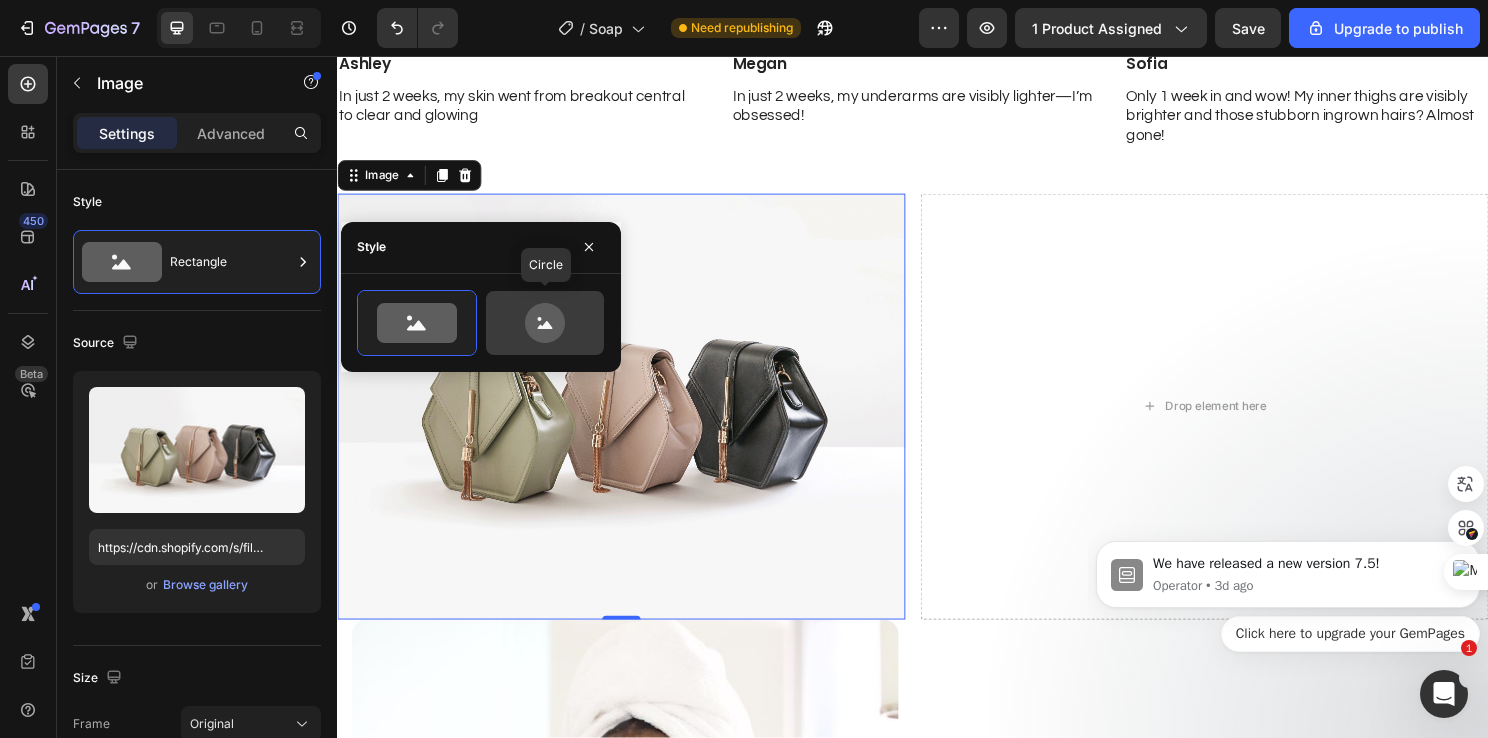 click 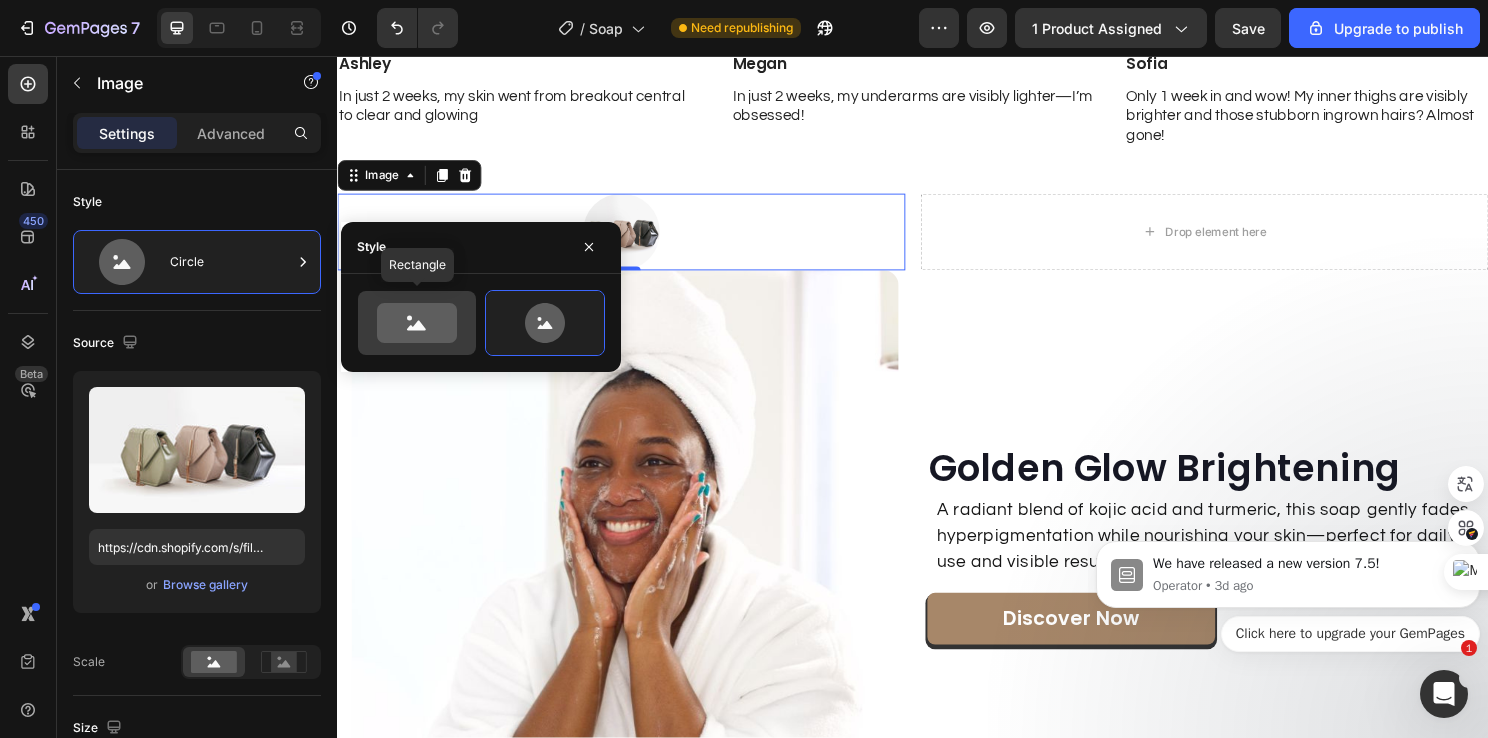 click 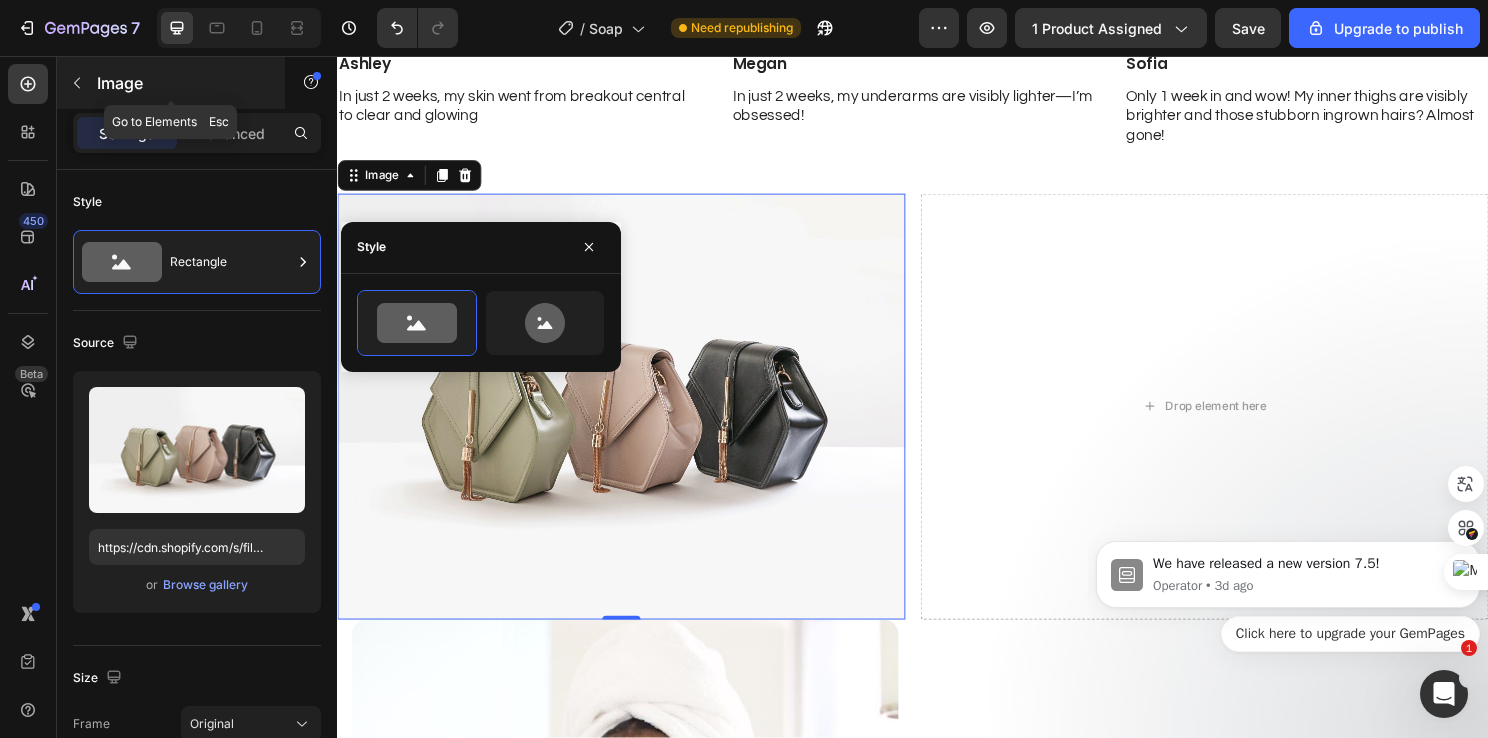 click 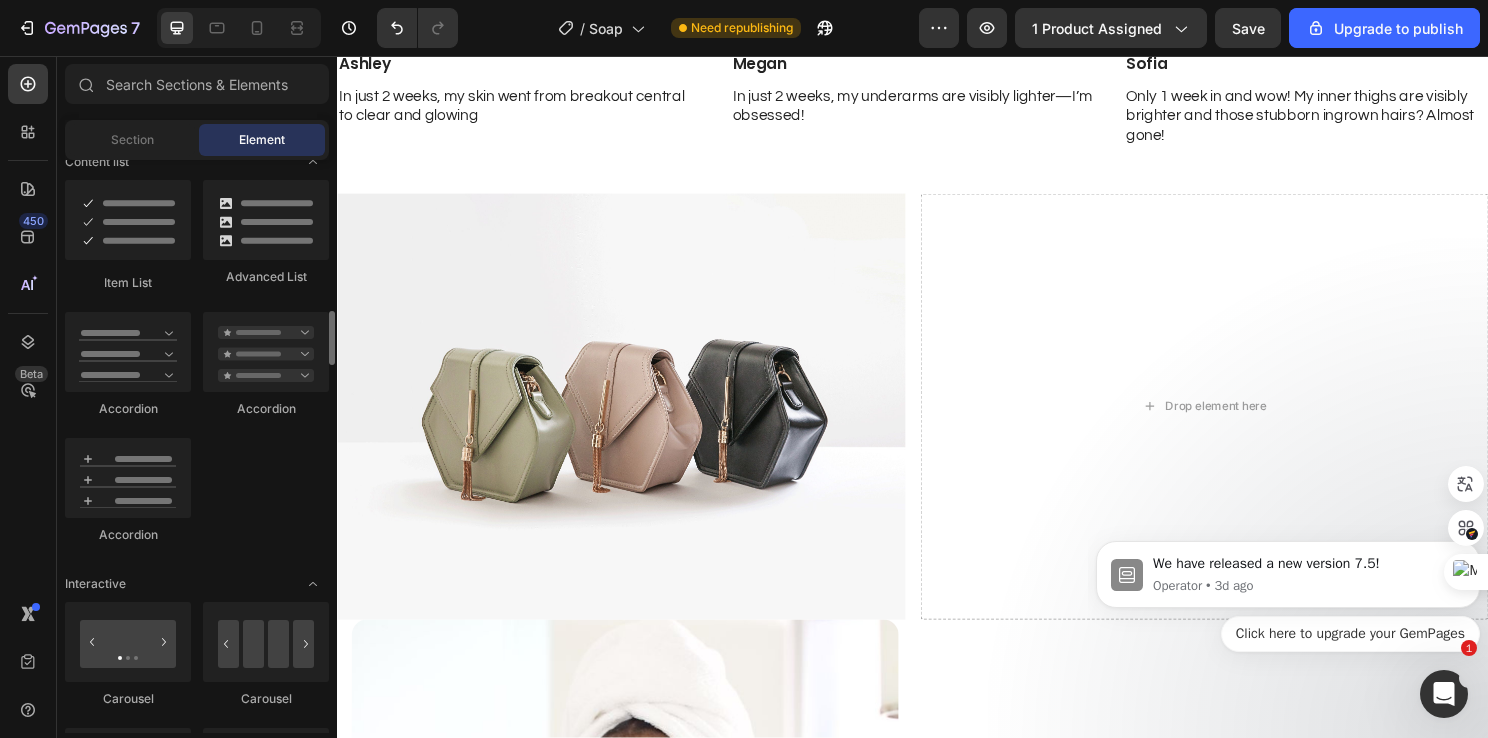scroll, scrollTop: 1800, scrollLeft: 0, axis: vertical 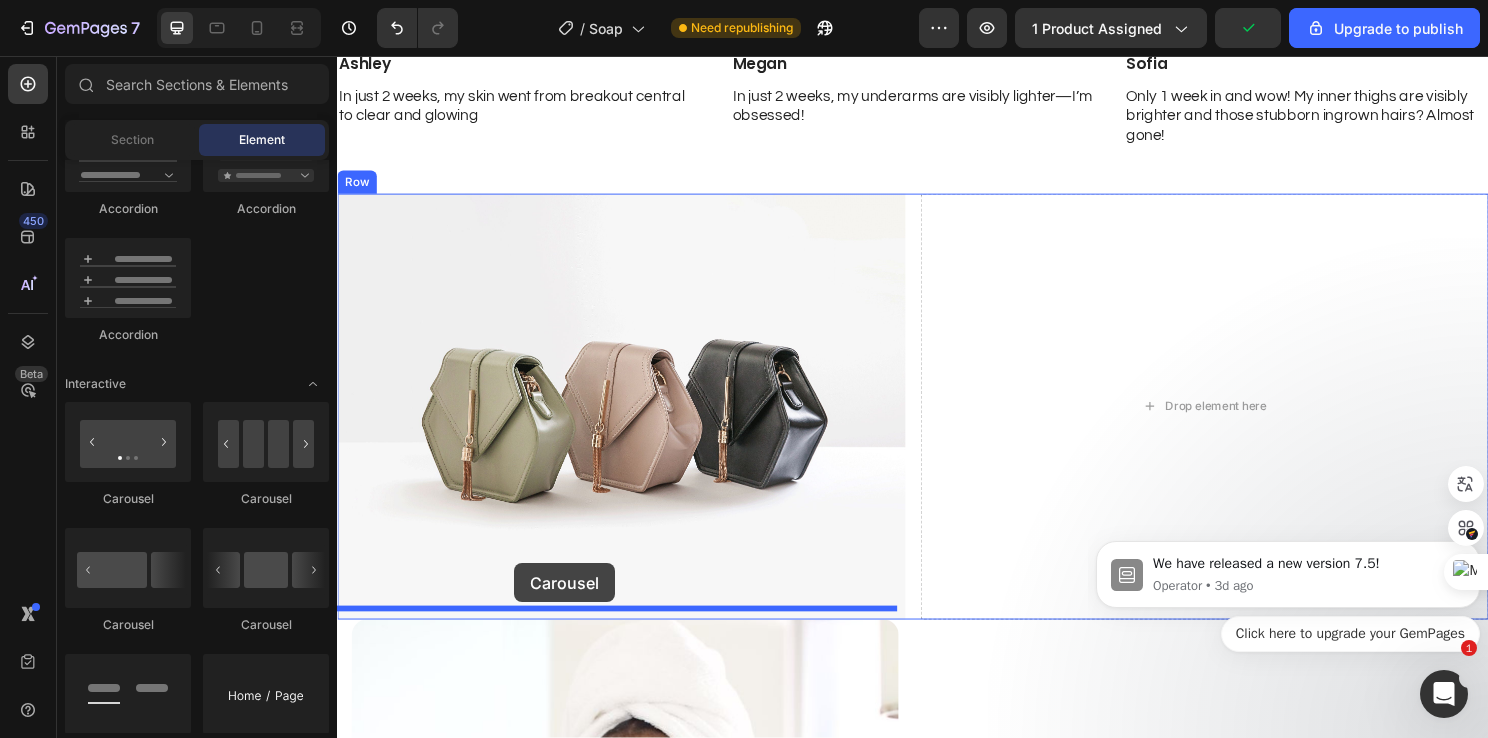 drag, startPoint x: 469, startPoint y: 500, endPoint x: 524, endPoint y: 586, distance: 102.0833 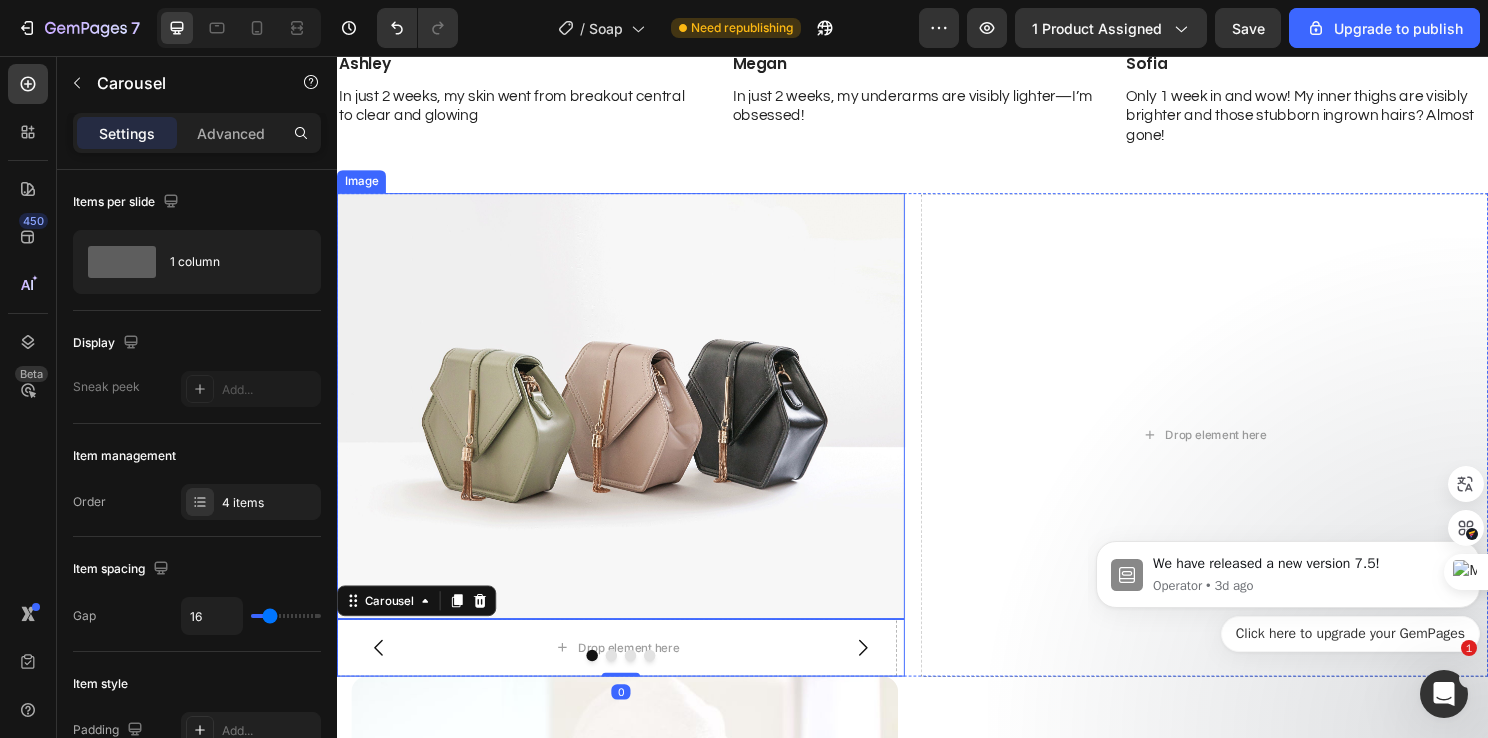 scroll, scrollTop: 2597, scrollLeft: 0, axis: vertical 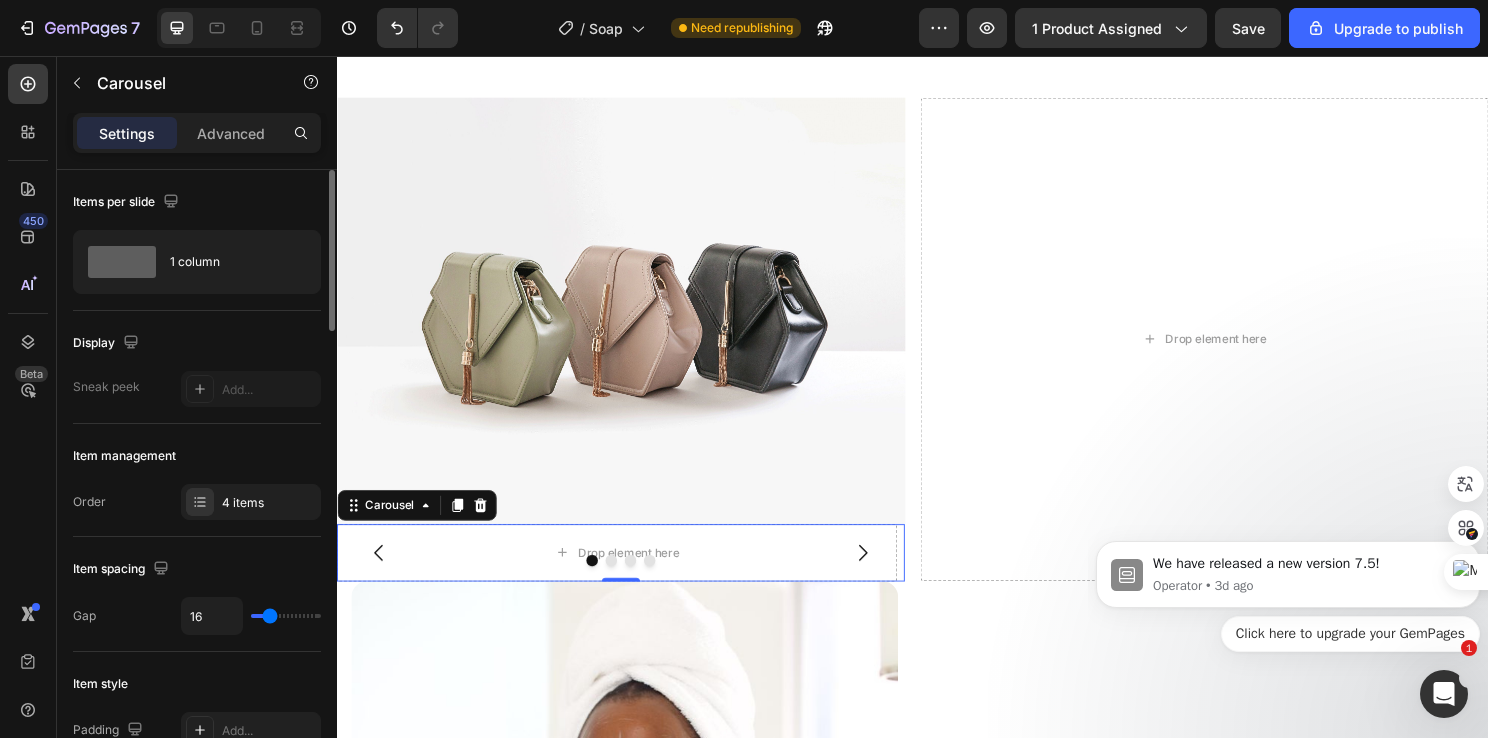 type on "30" 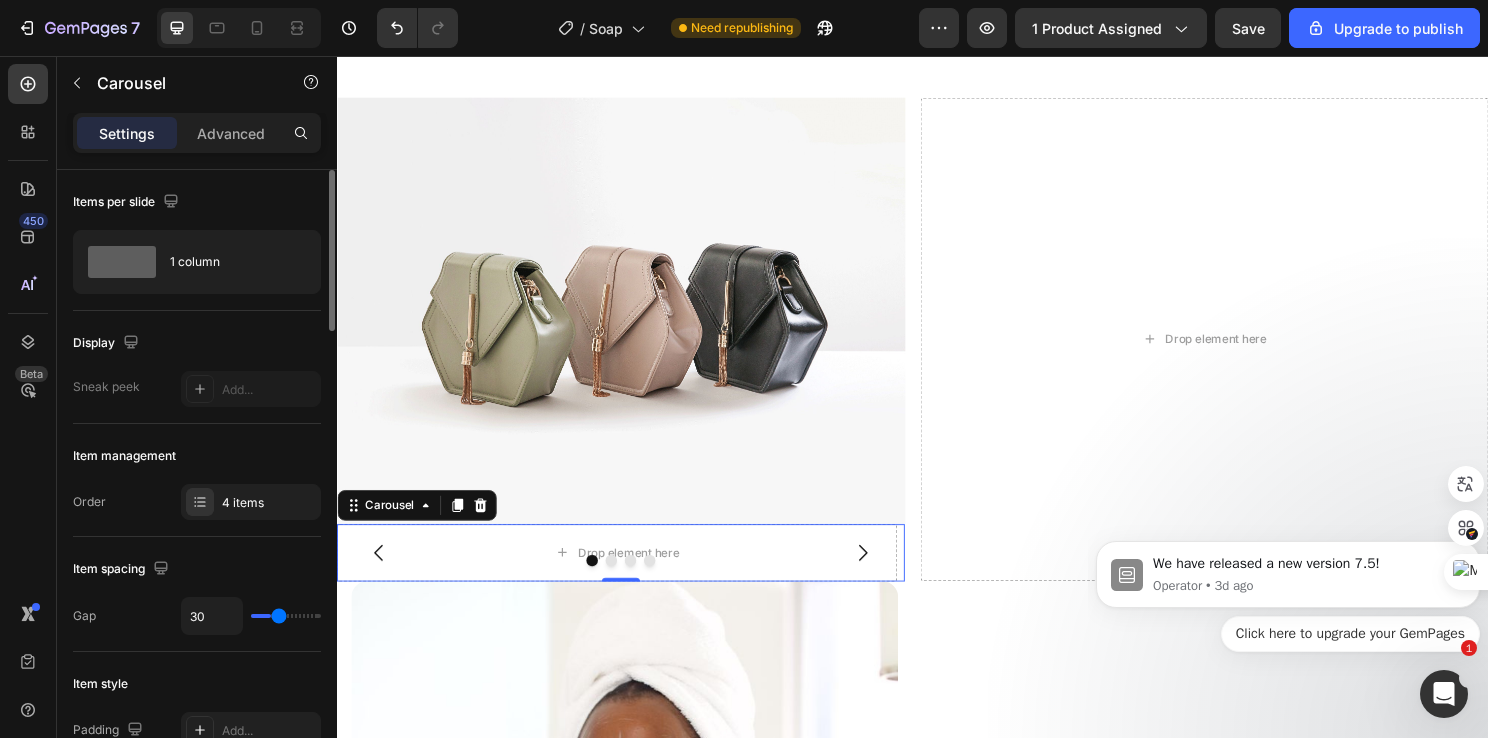 type on "61" 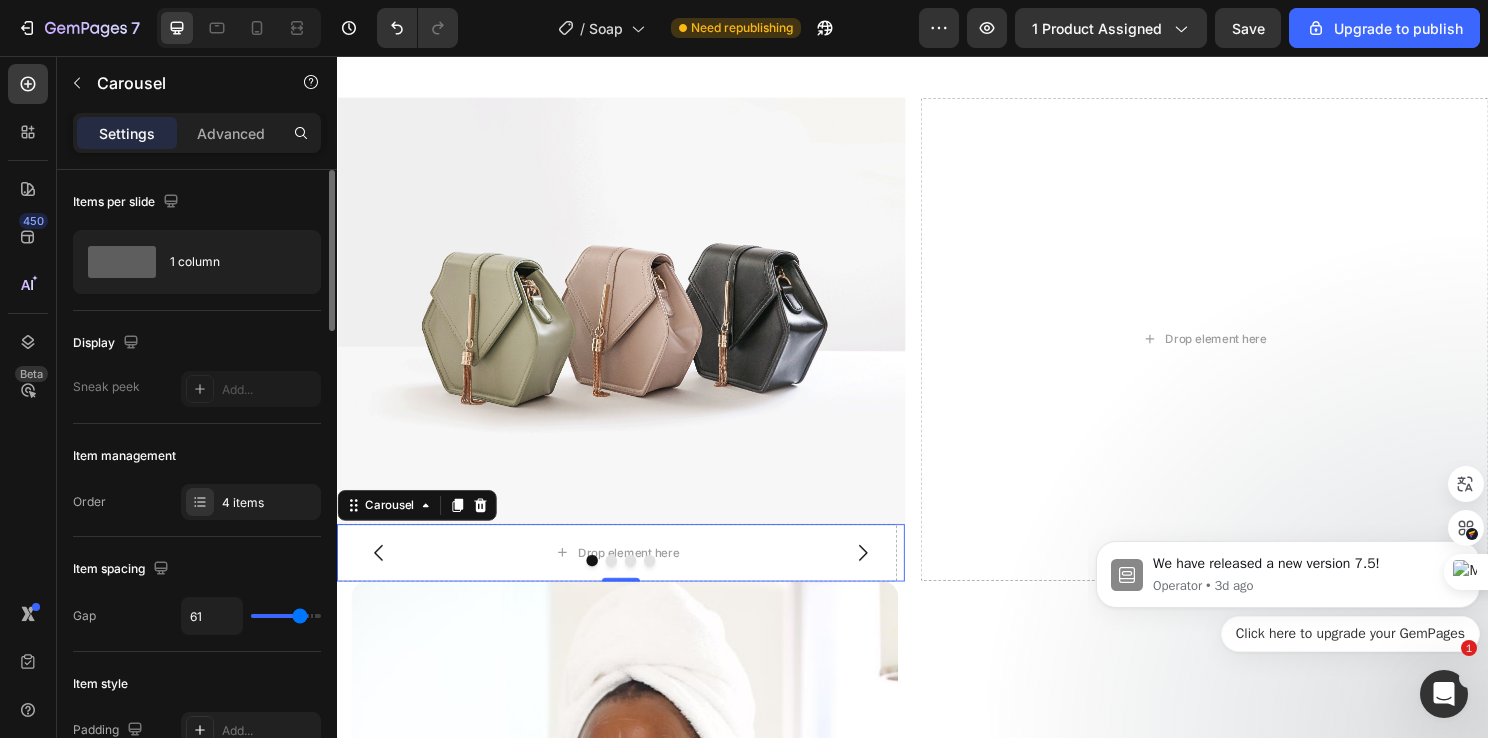 type on "63" 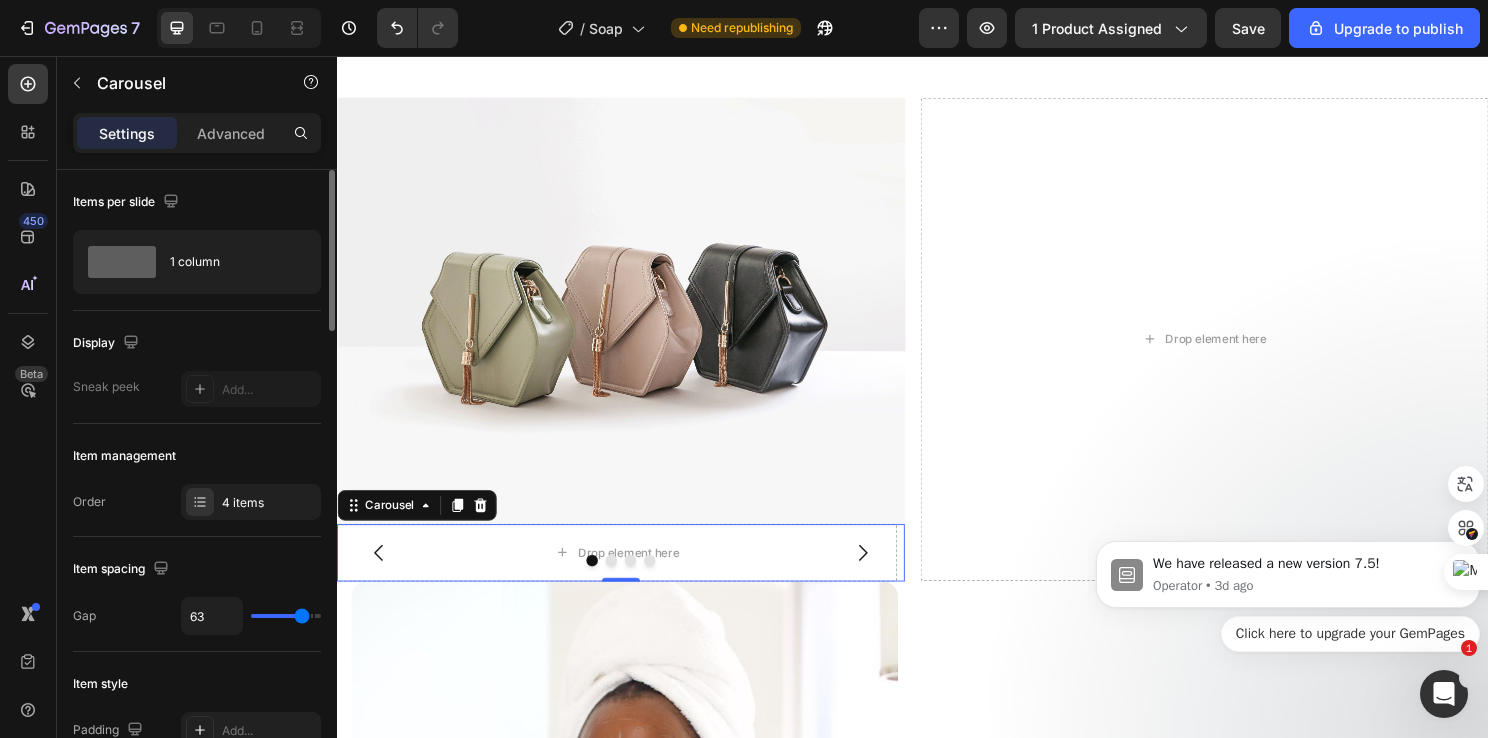 type on "49" 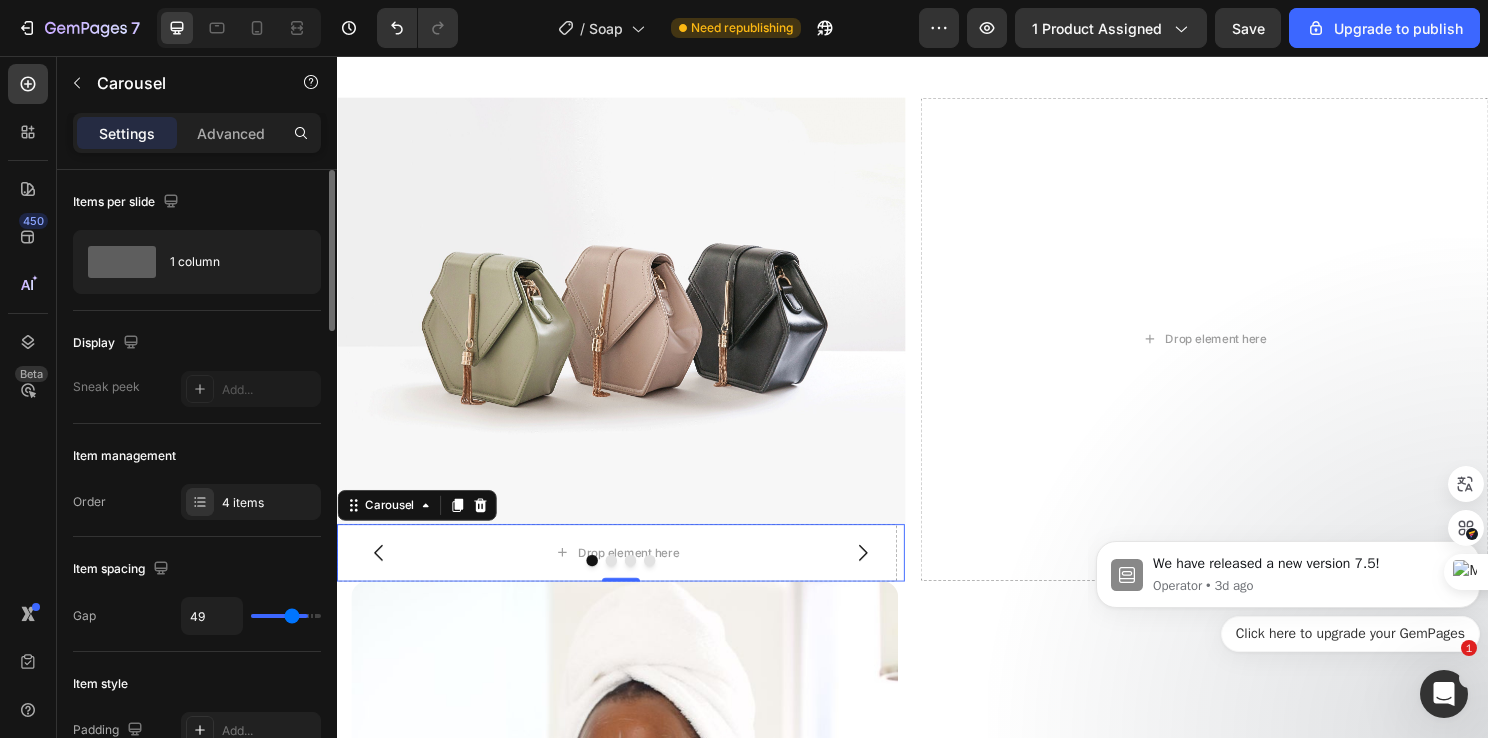 type on "30" 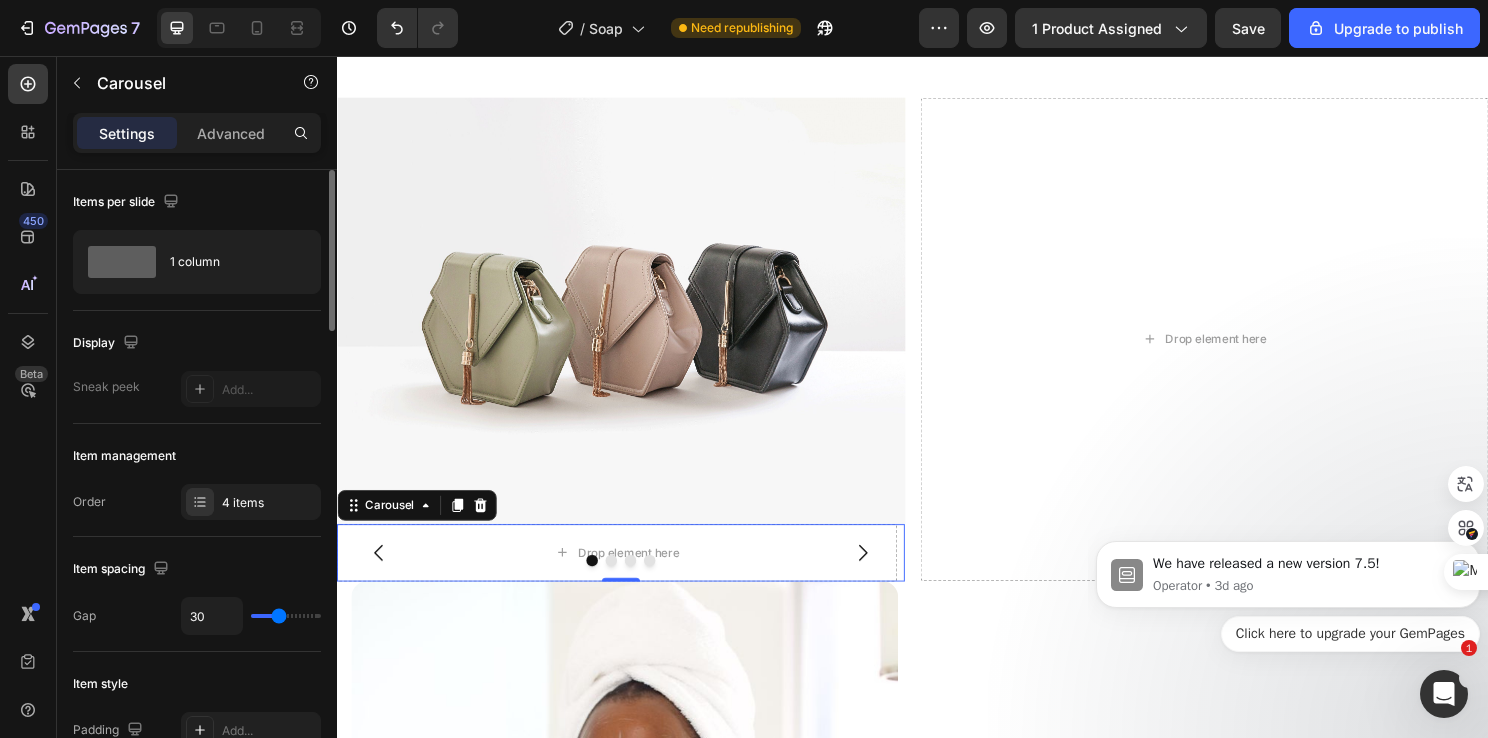 type on "26" 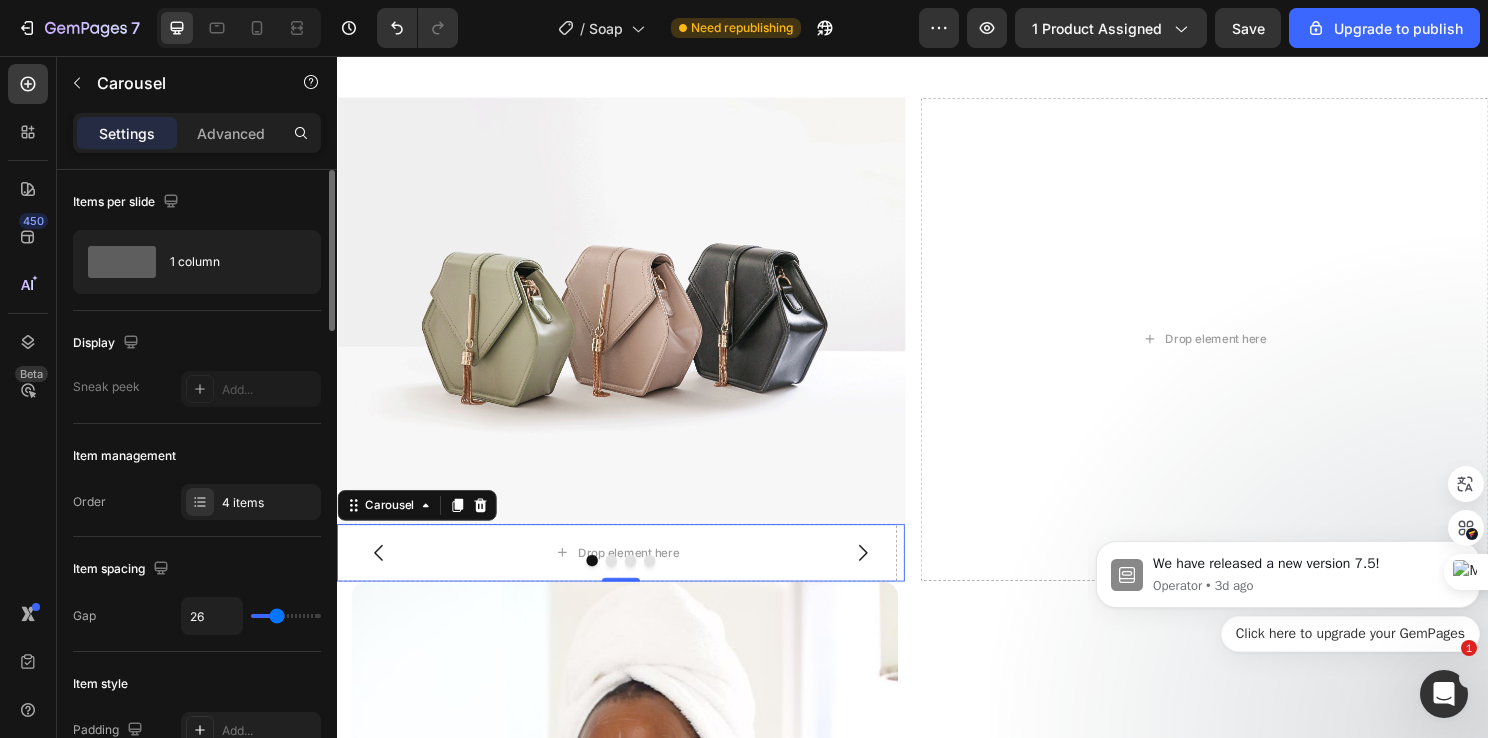 type on "25" 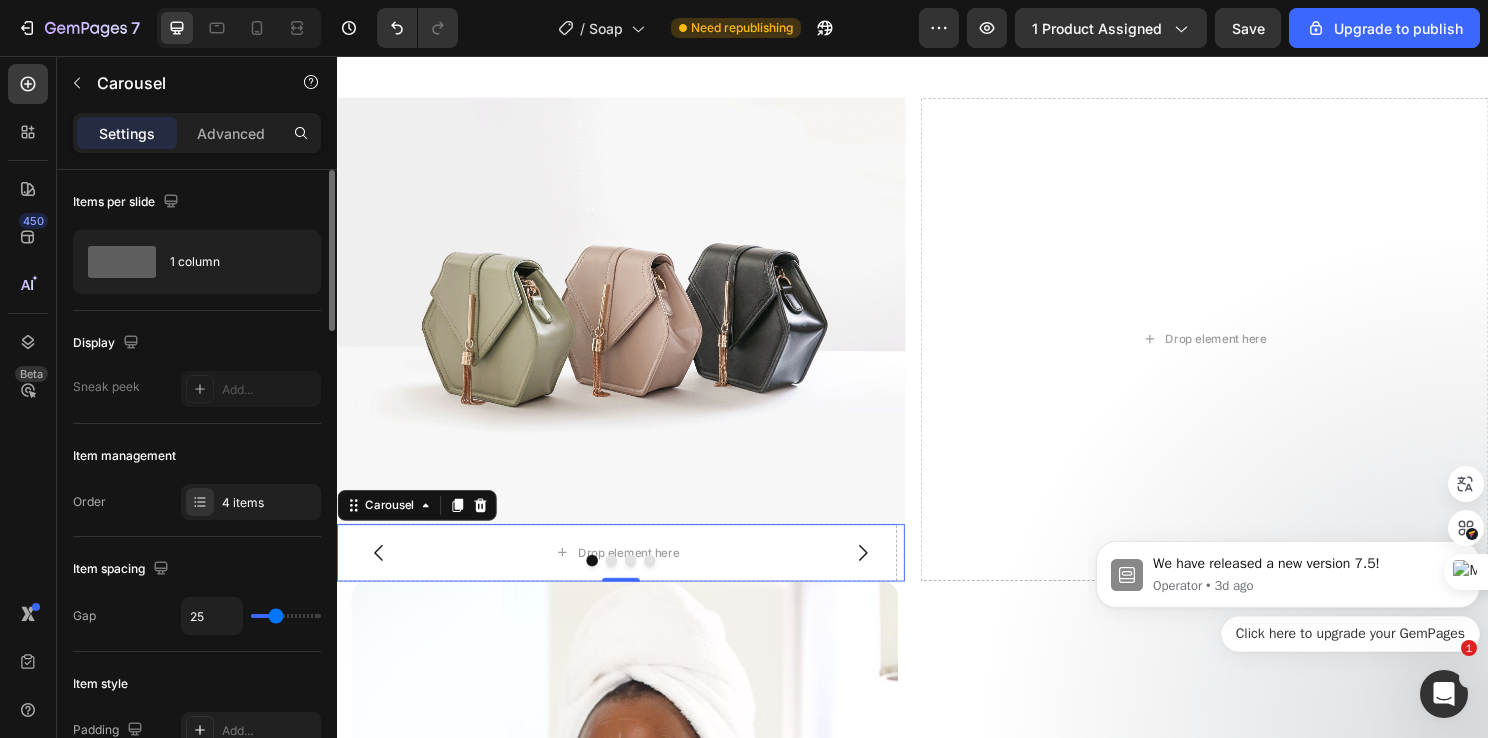type on "23" 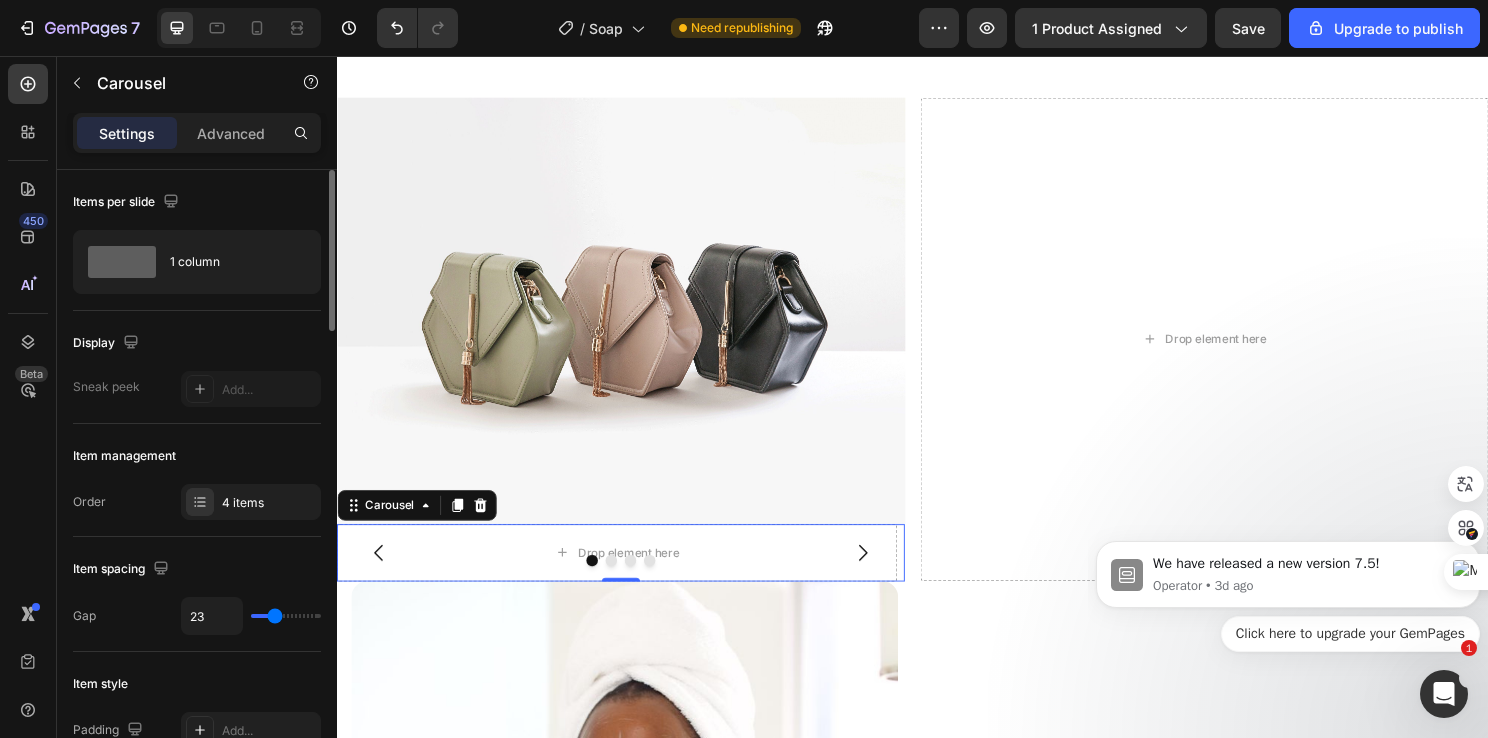 type on "22" 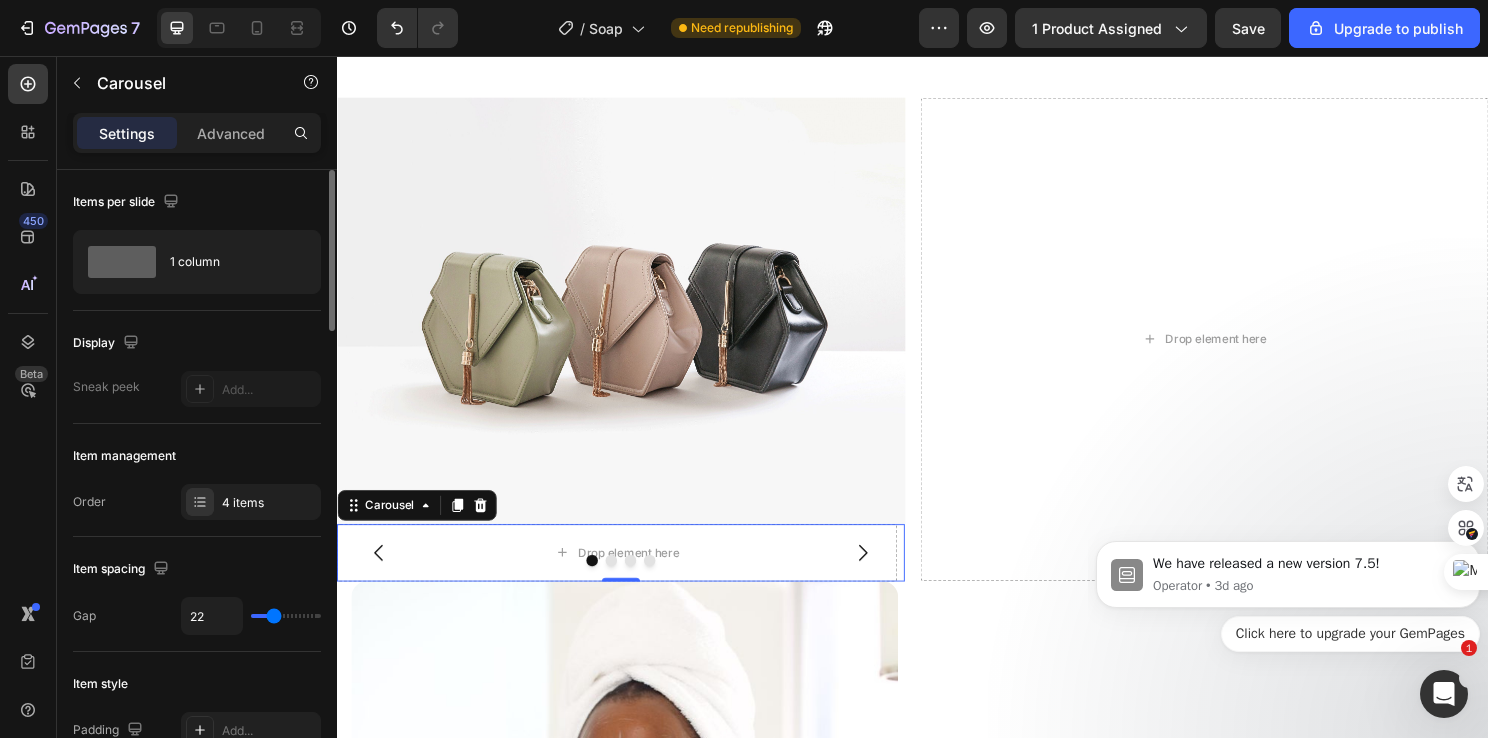 type on "20" 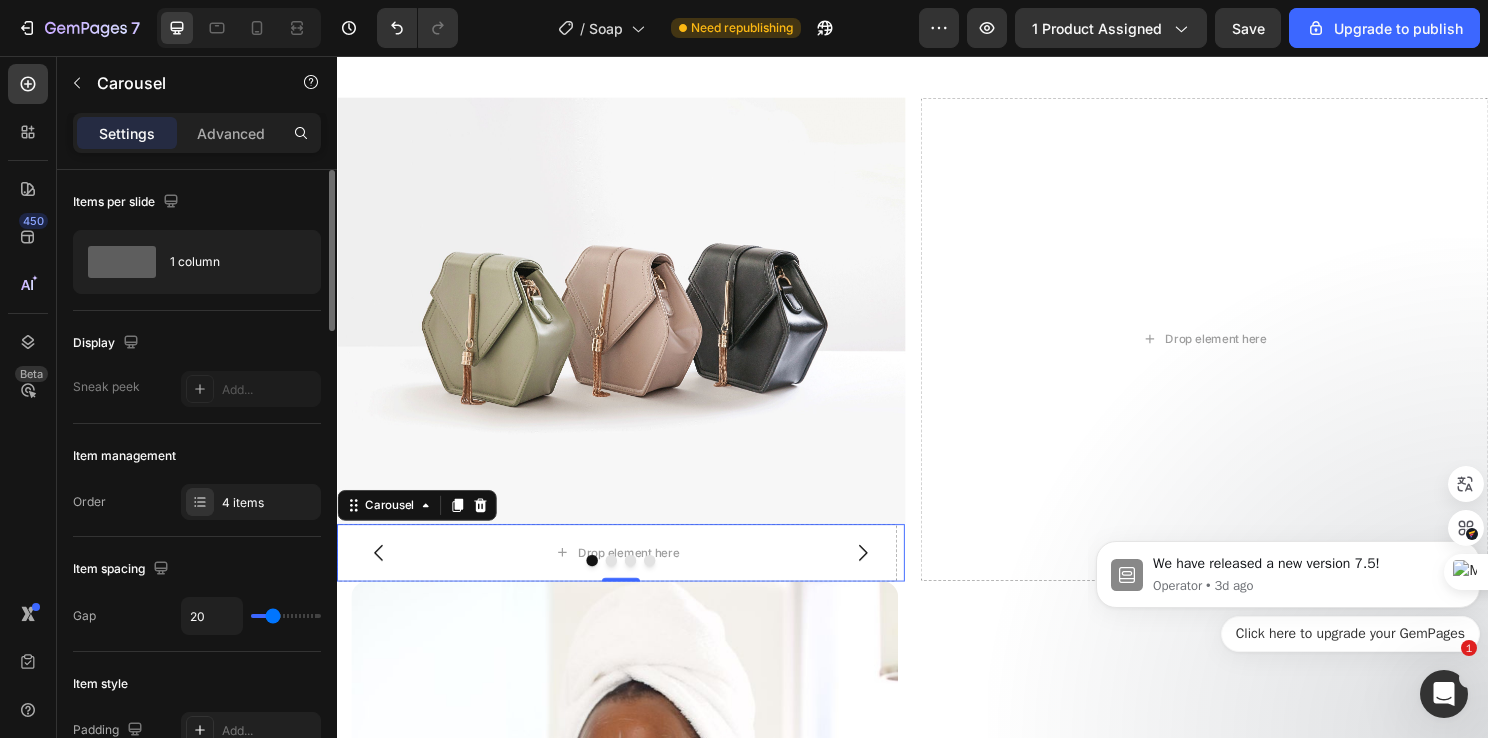 type on "18" 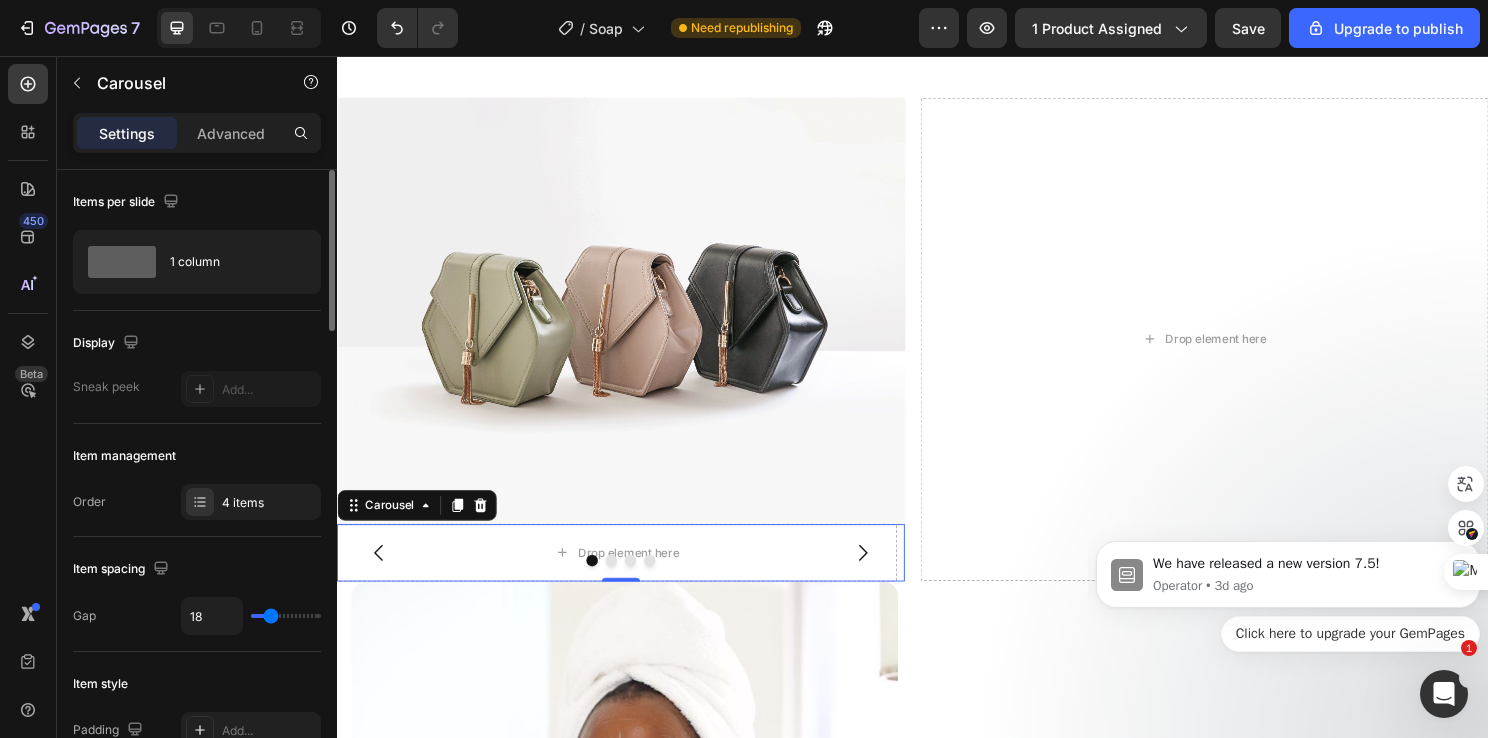 type on "18" 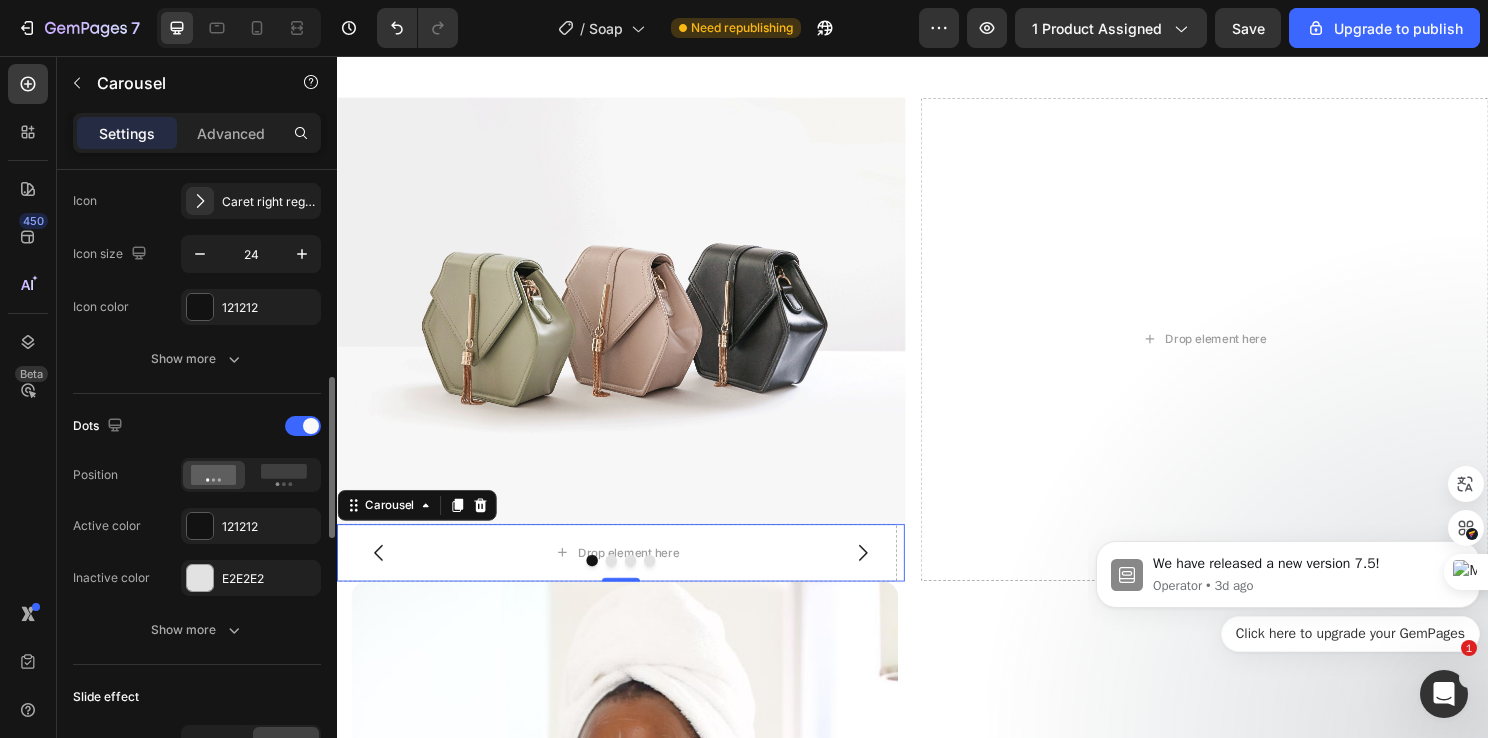 scroll, scrollTop: 900, scrollLeft: 0, axis: vertical 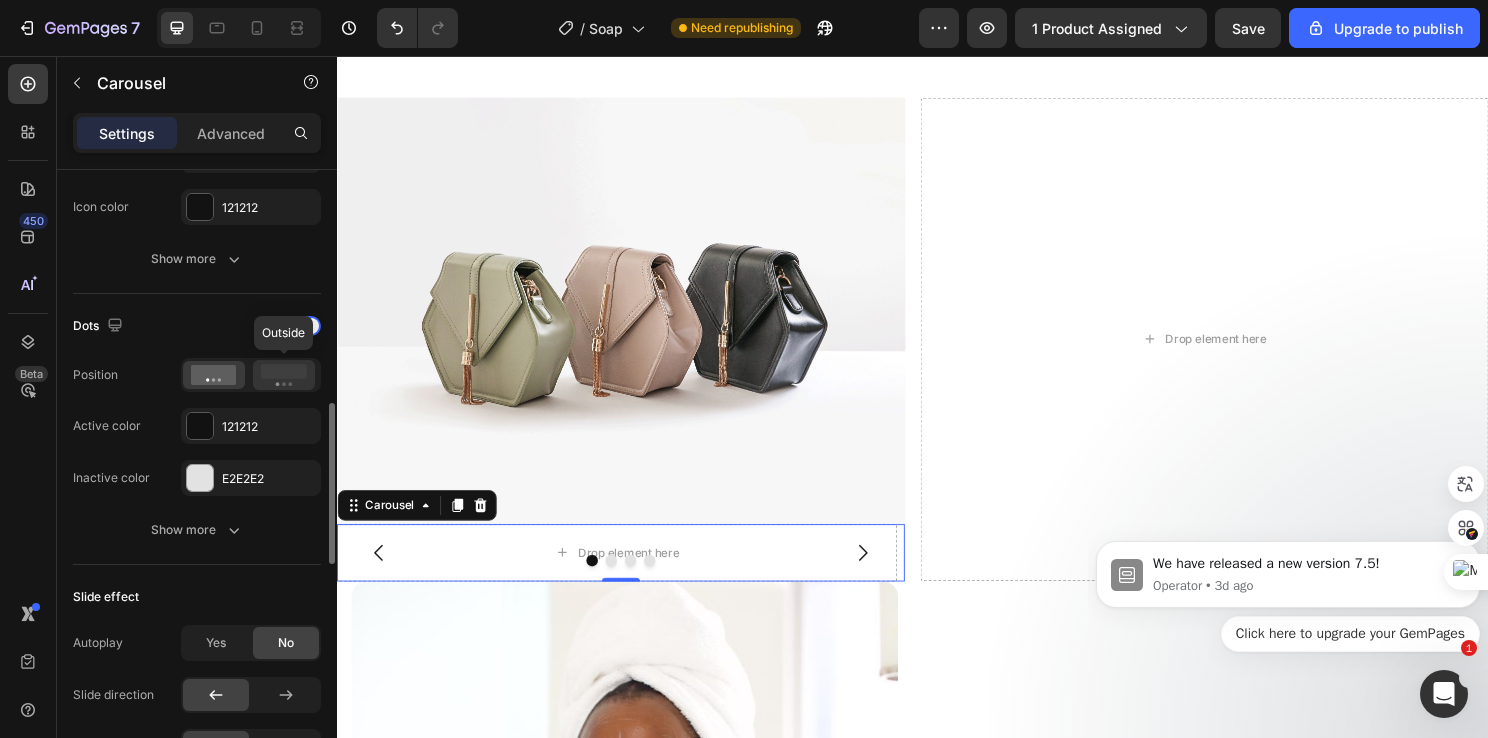 click 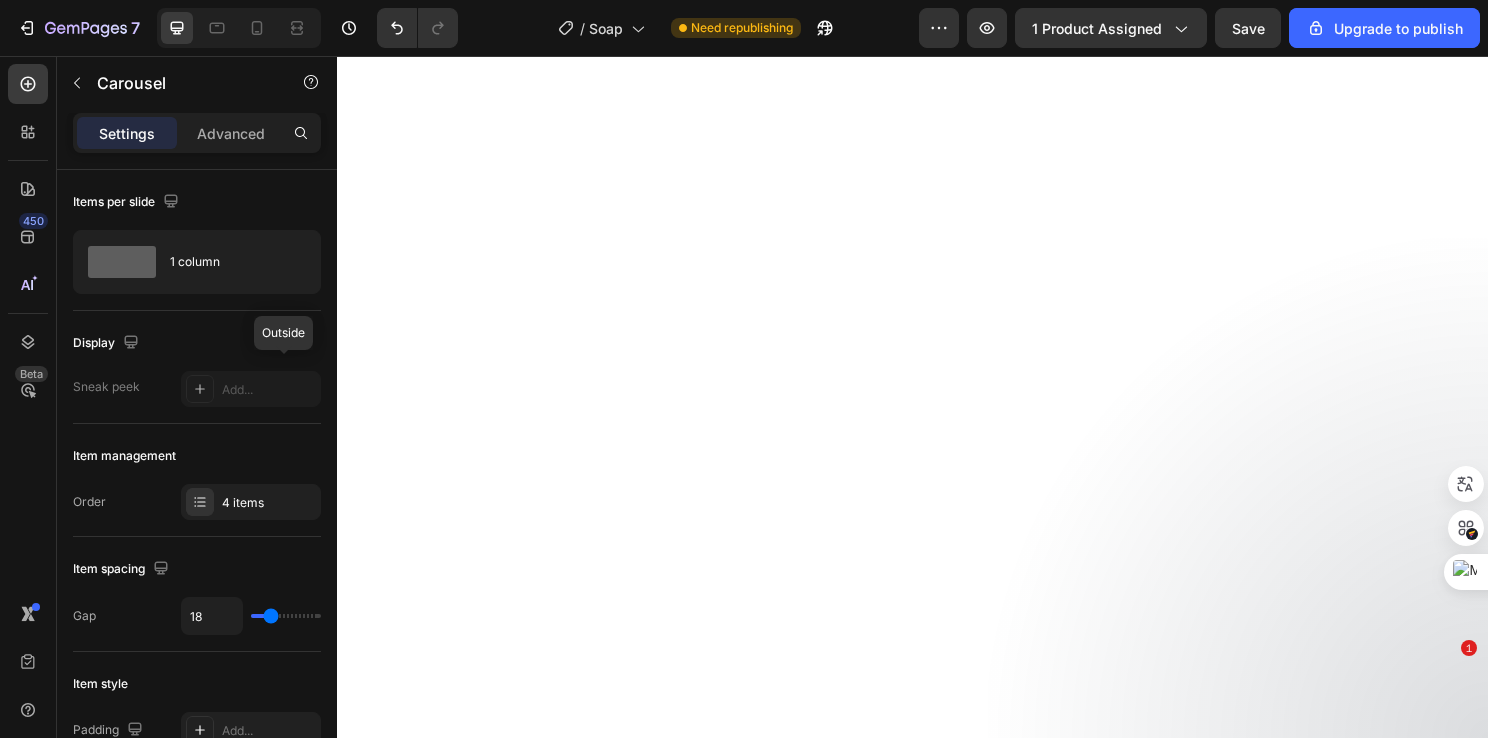 scroll, scrollTop: 0, scrollLeft: 0, axis: both 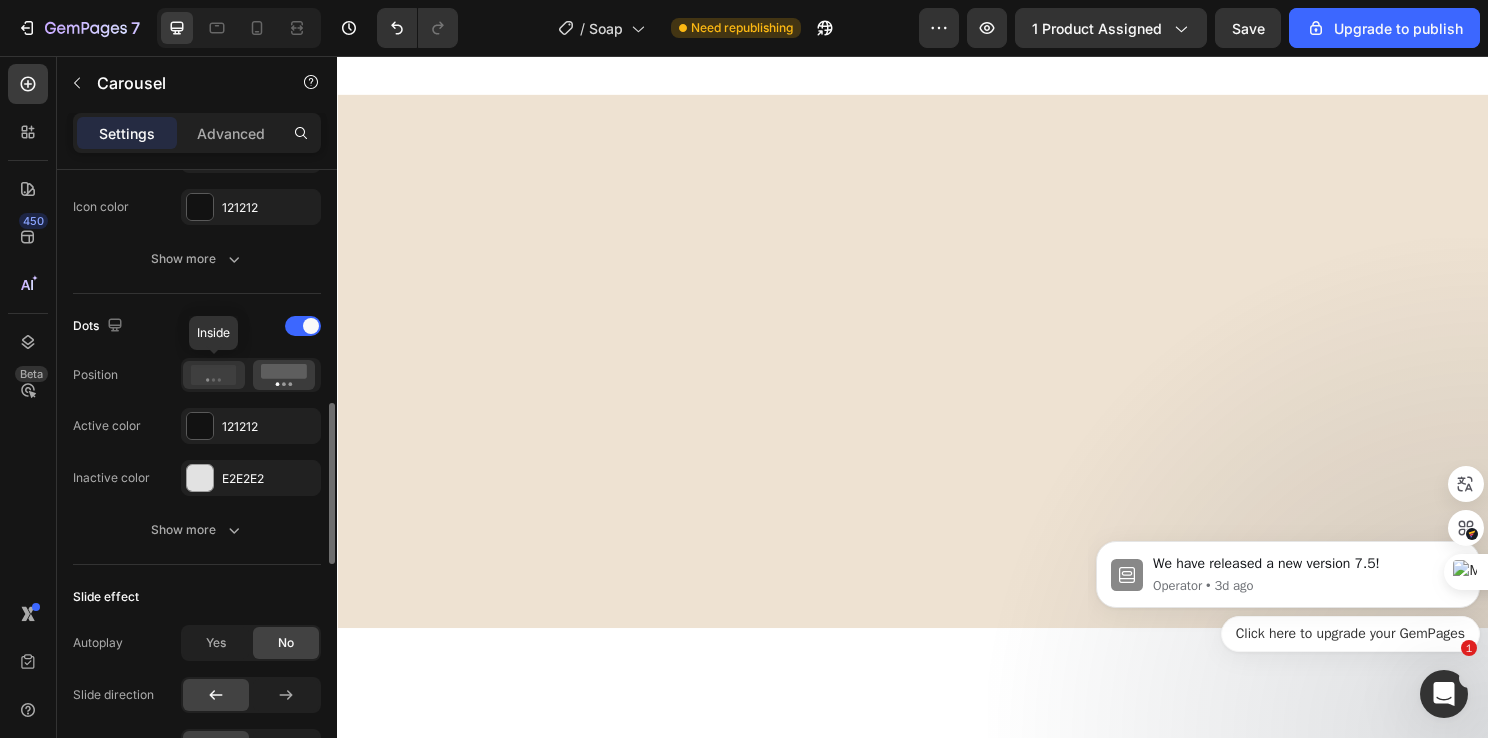 click 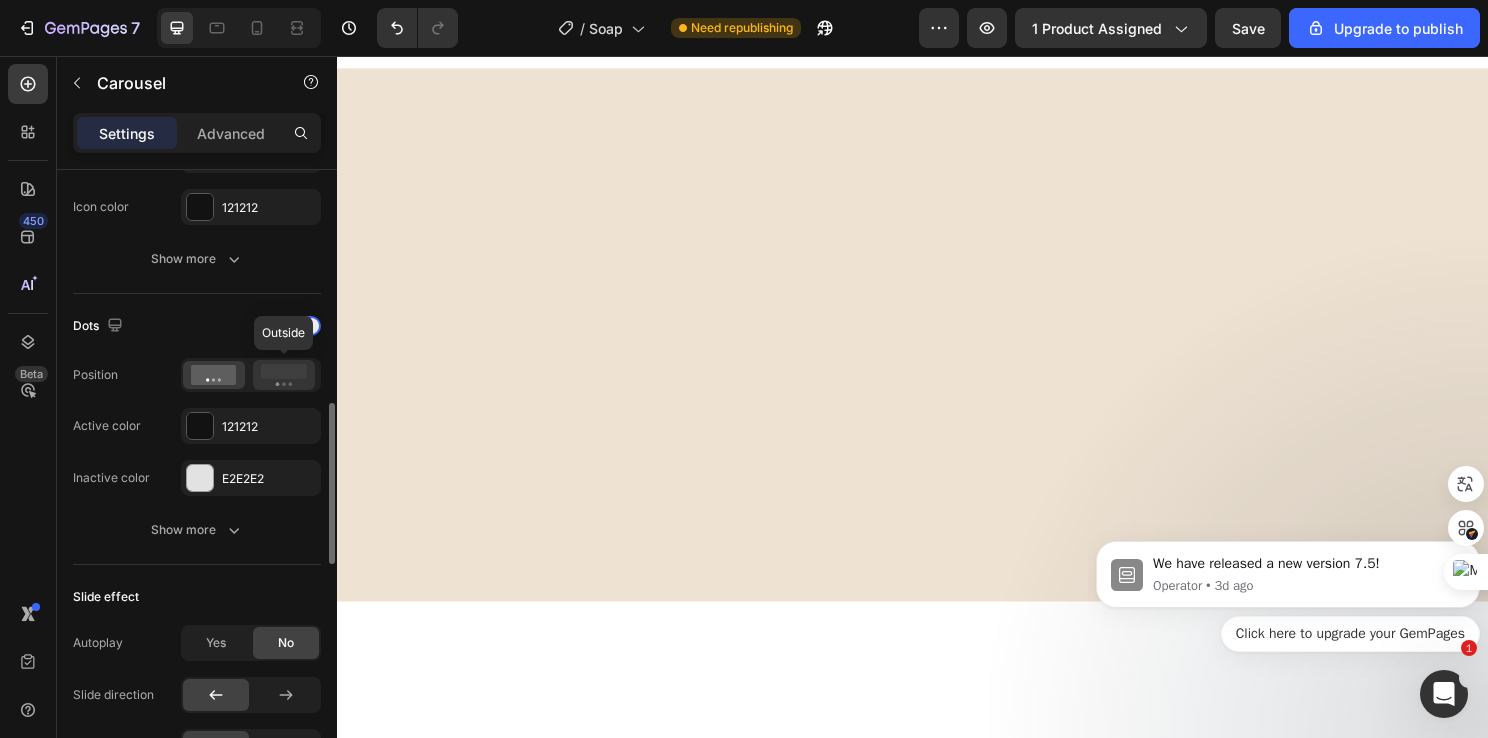 click 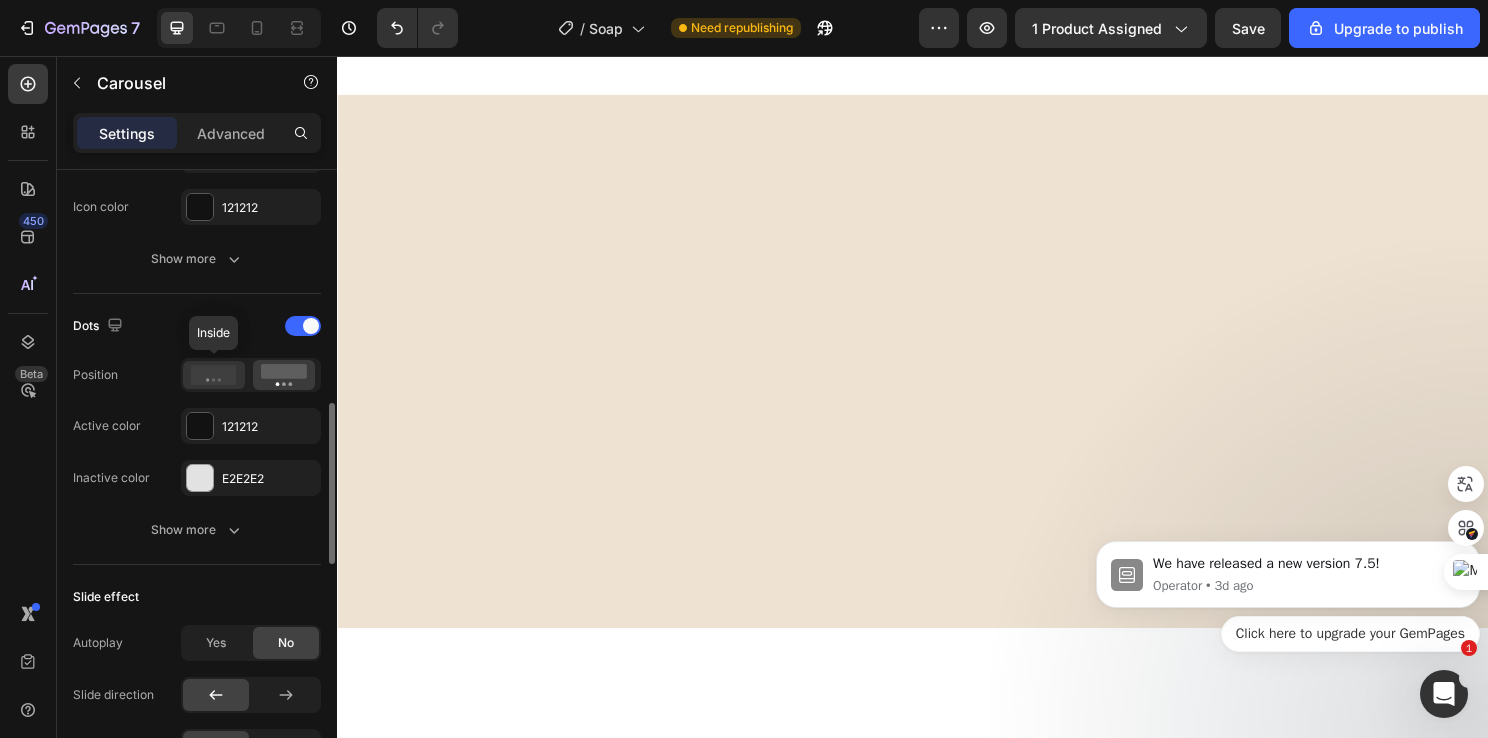 click 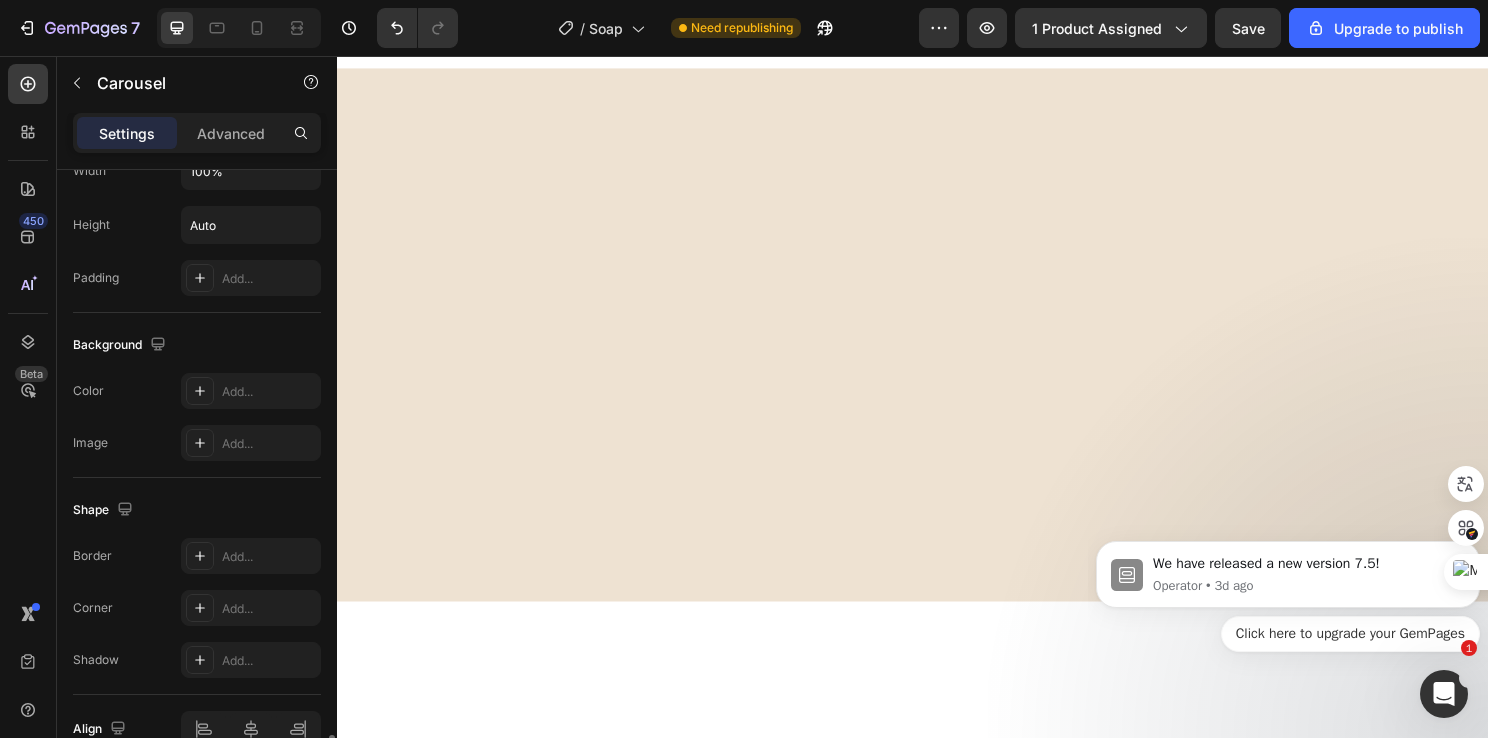 scroll, scrollTop: 1794, scrollLeft: 0, axis: vertical 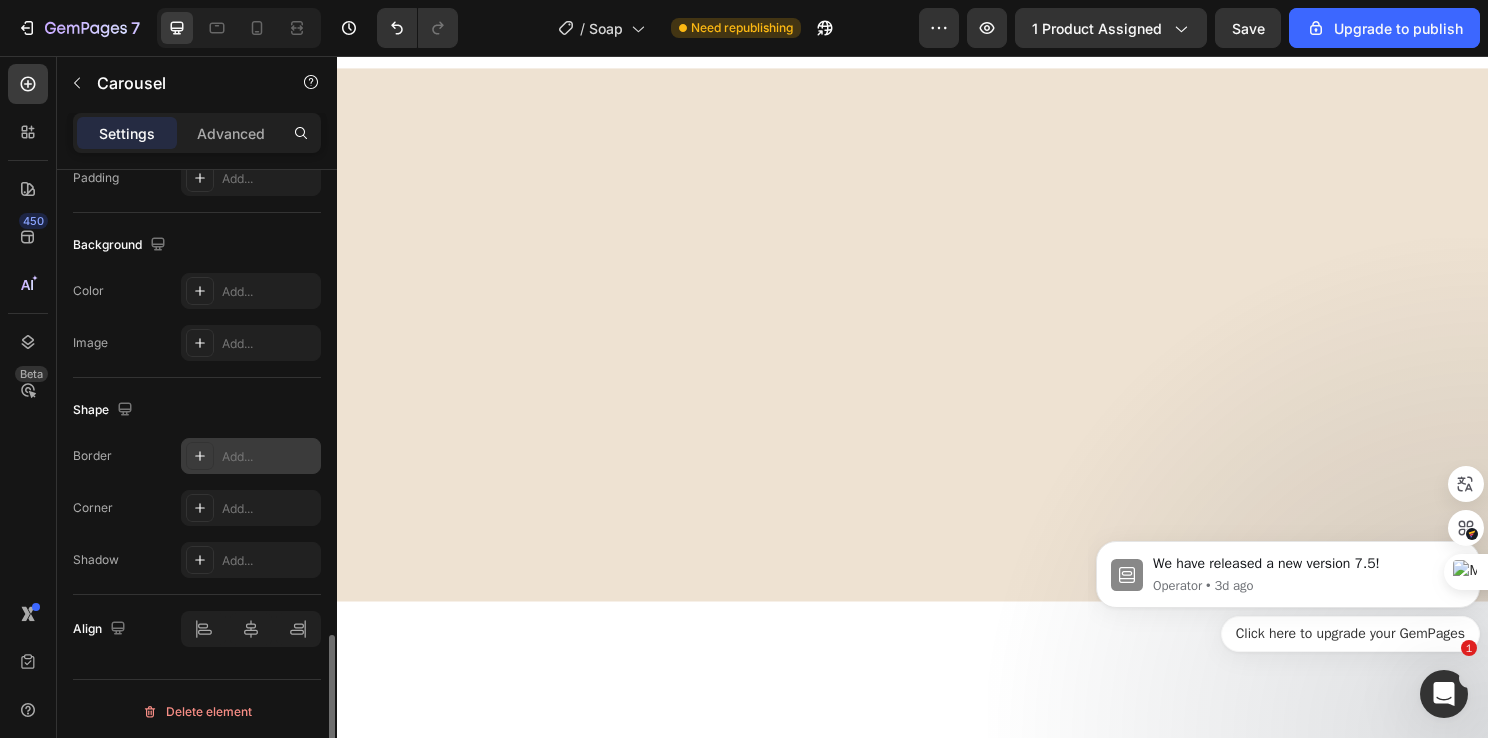 click on "Add..." at bounding box center [251, 456] 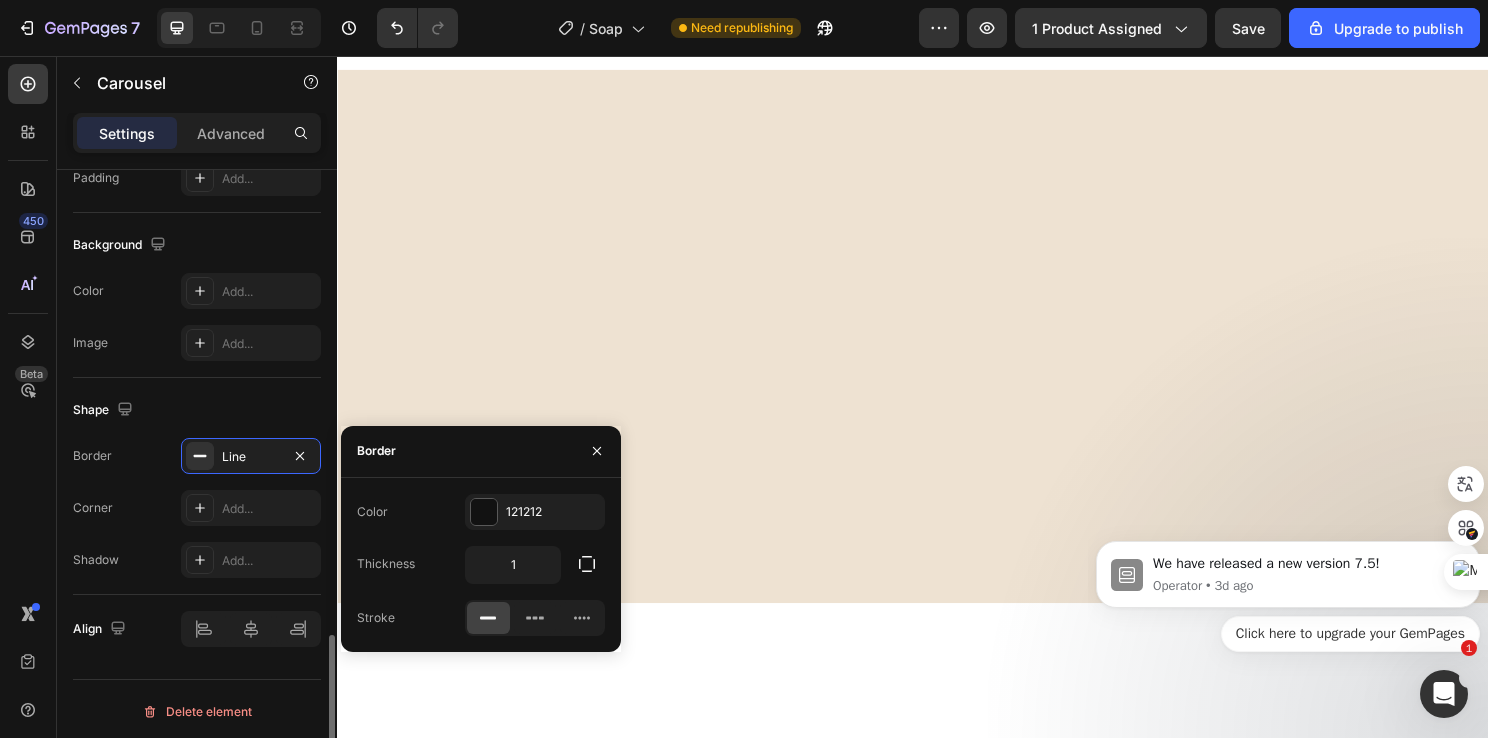 click on "Shape" at bounding box center (197, 410) 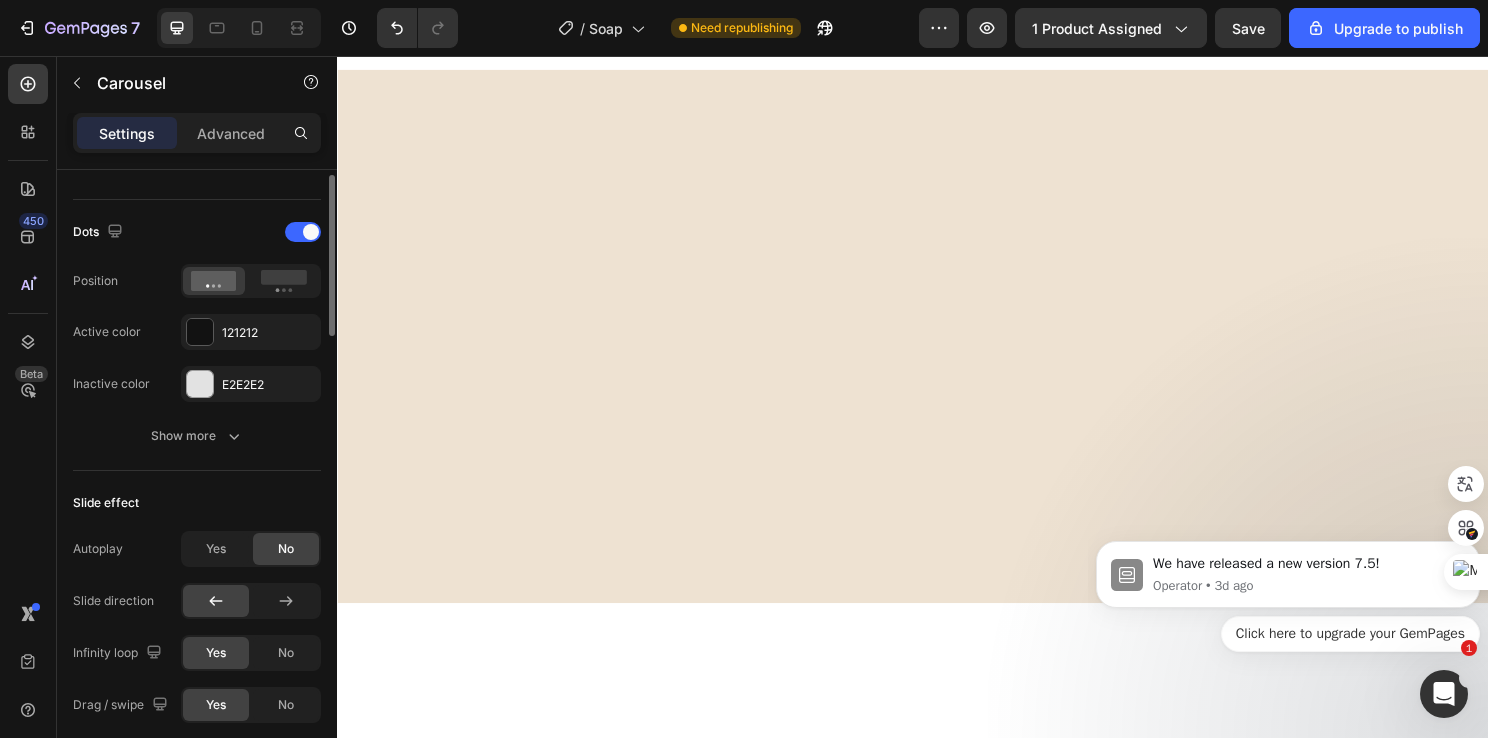 scroll, scrollTop: 594, scrollLeft: 0, axis: vertical 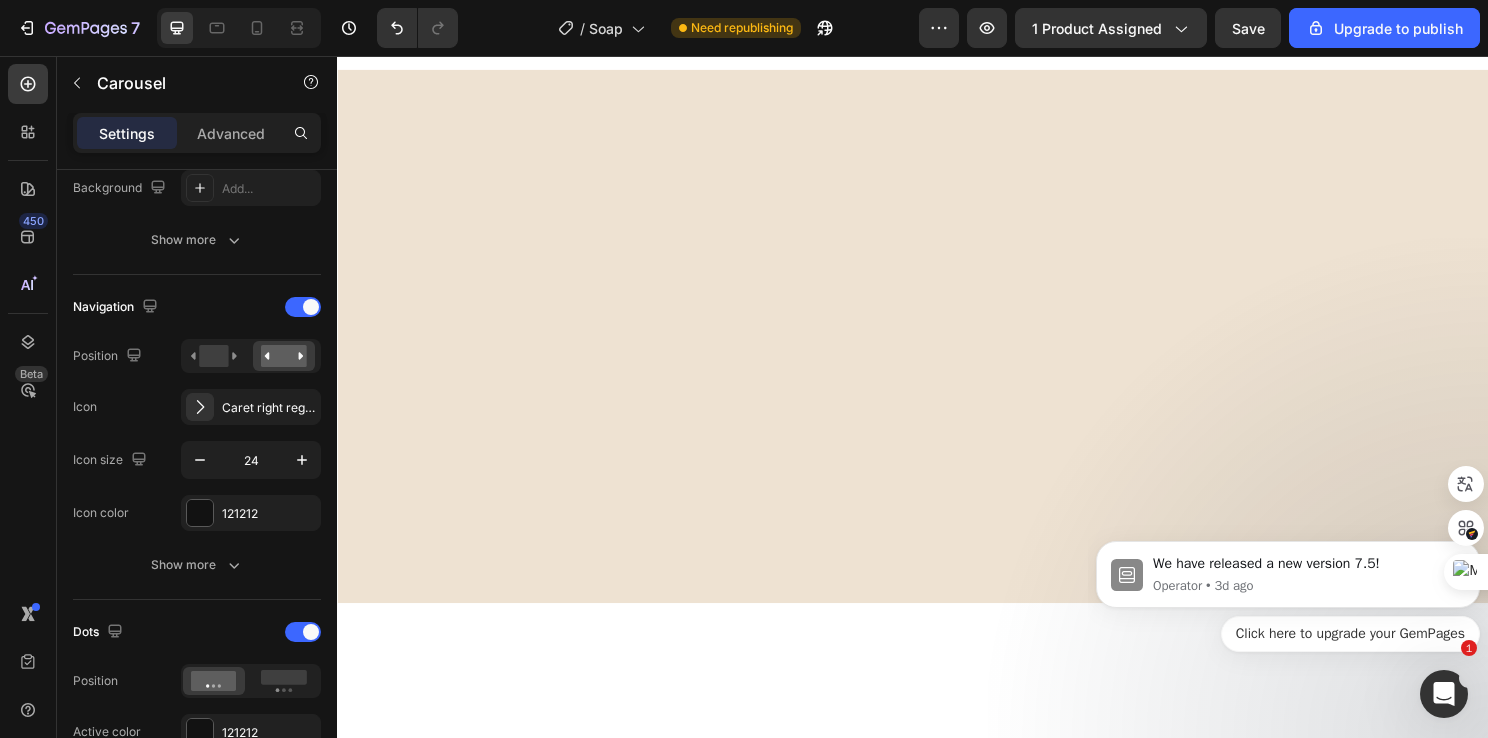 click 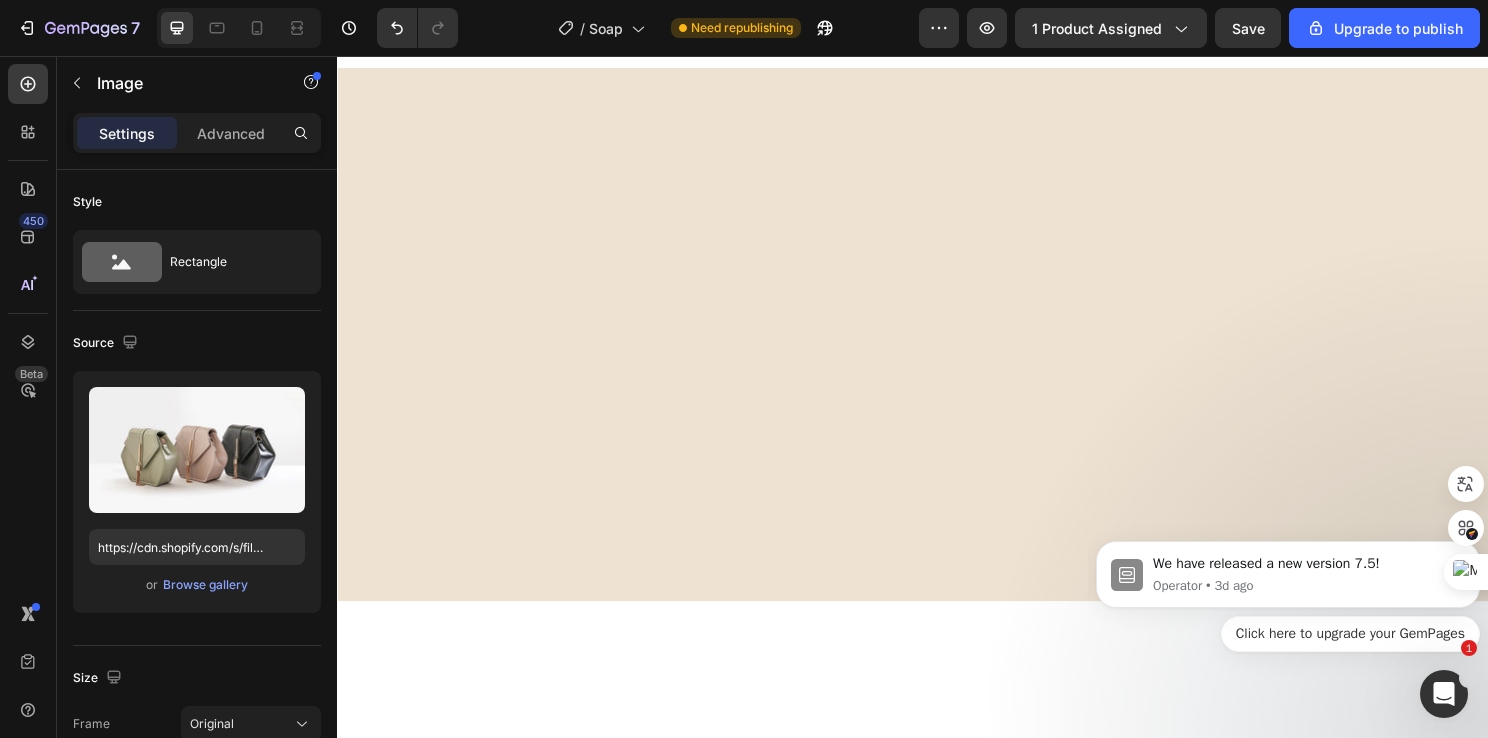 click at bounding box center [633, -280] 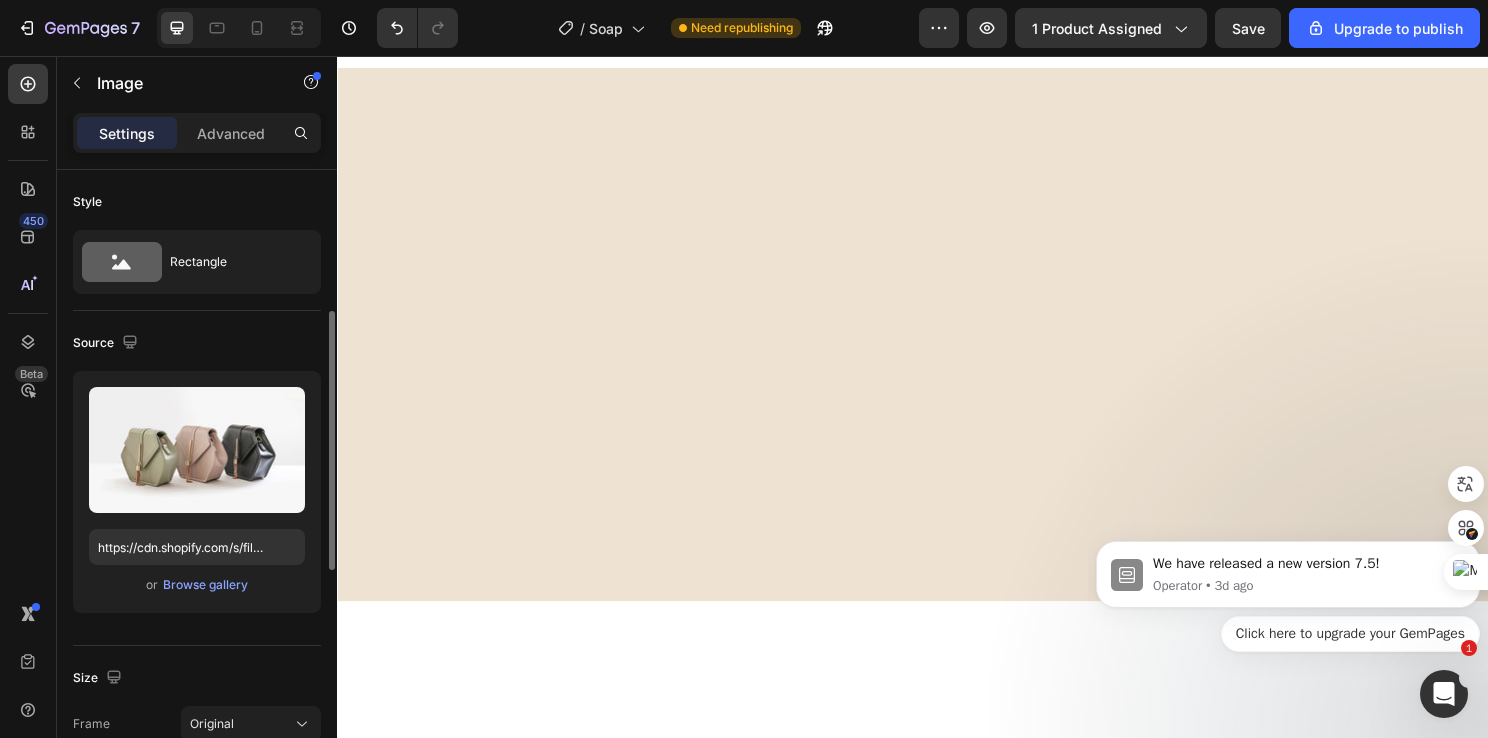scroll, scrollTop: 100, scrollLeft: 0, axis: vertical 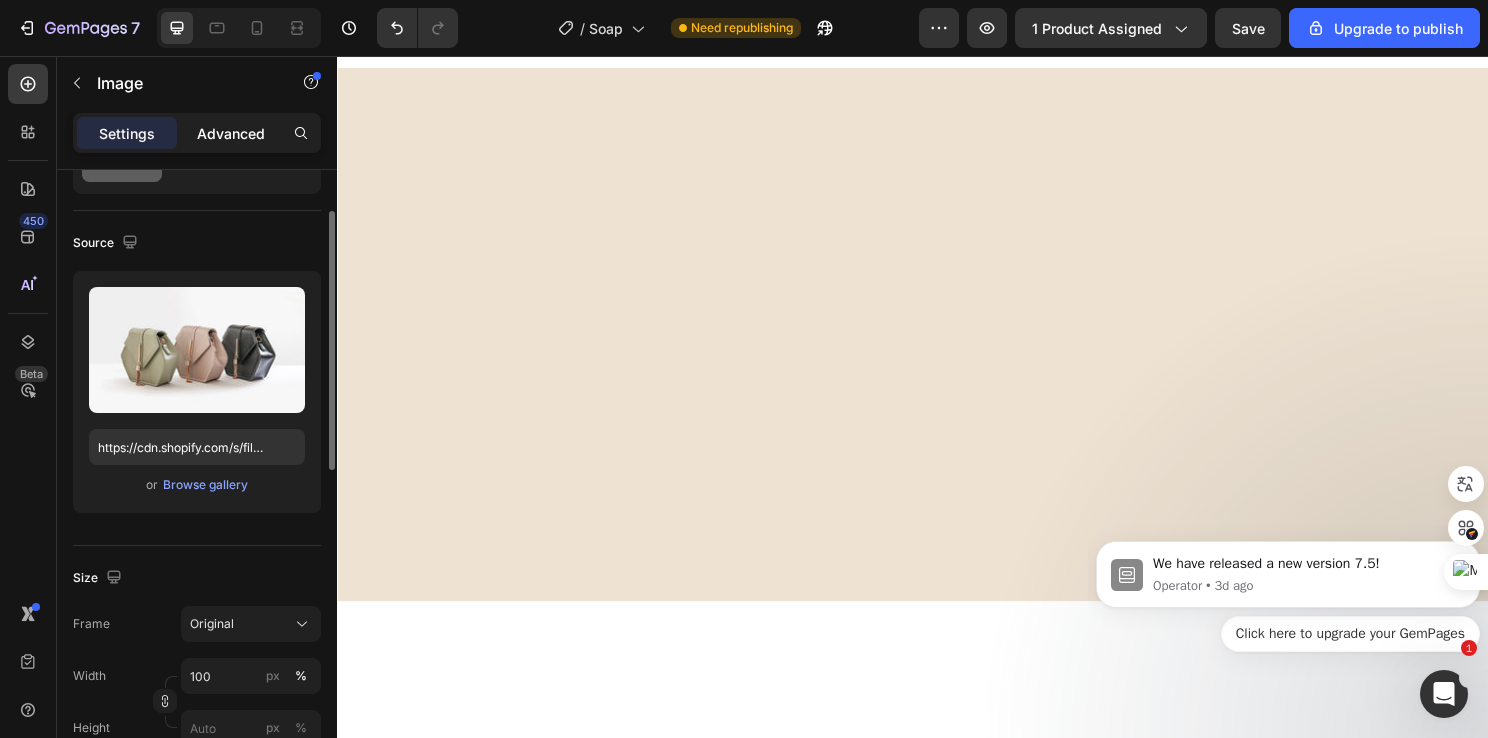 click on "Advanced" at bounding box center (231, 133) 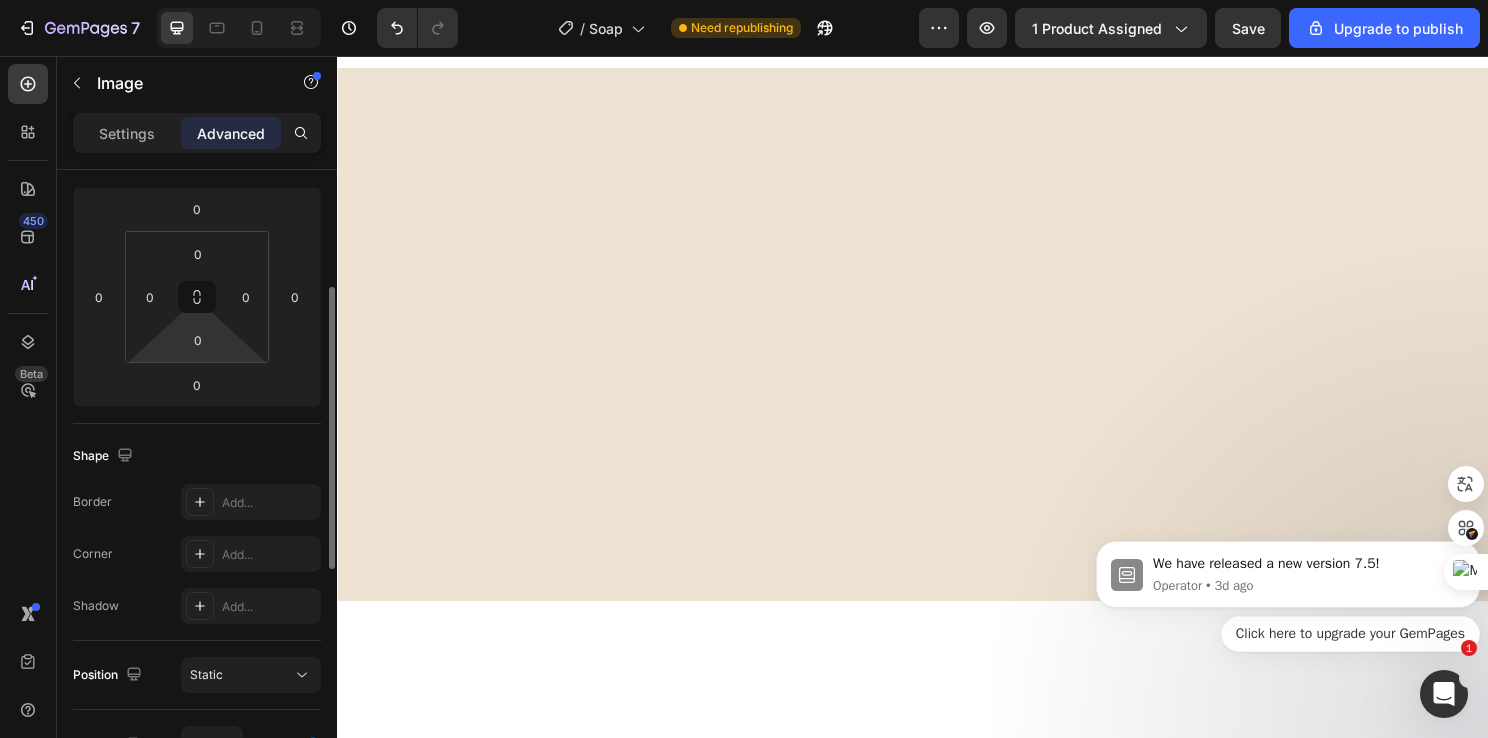 scroll, scrollTop: 0, scrollLeft: 0, axis: both 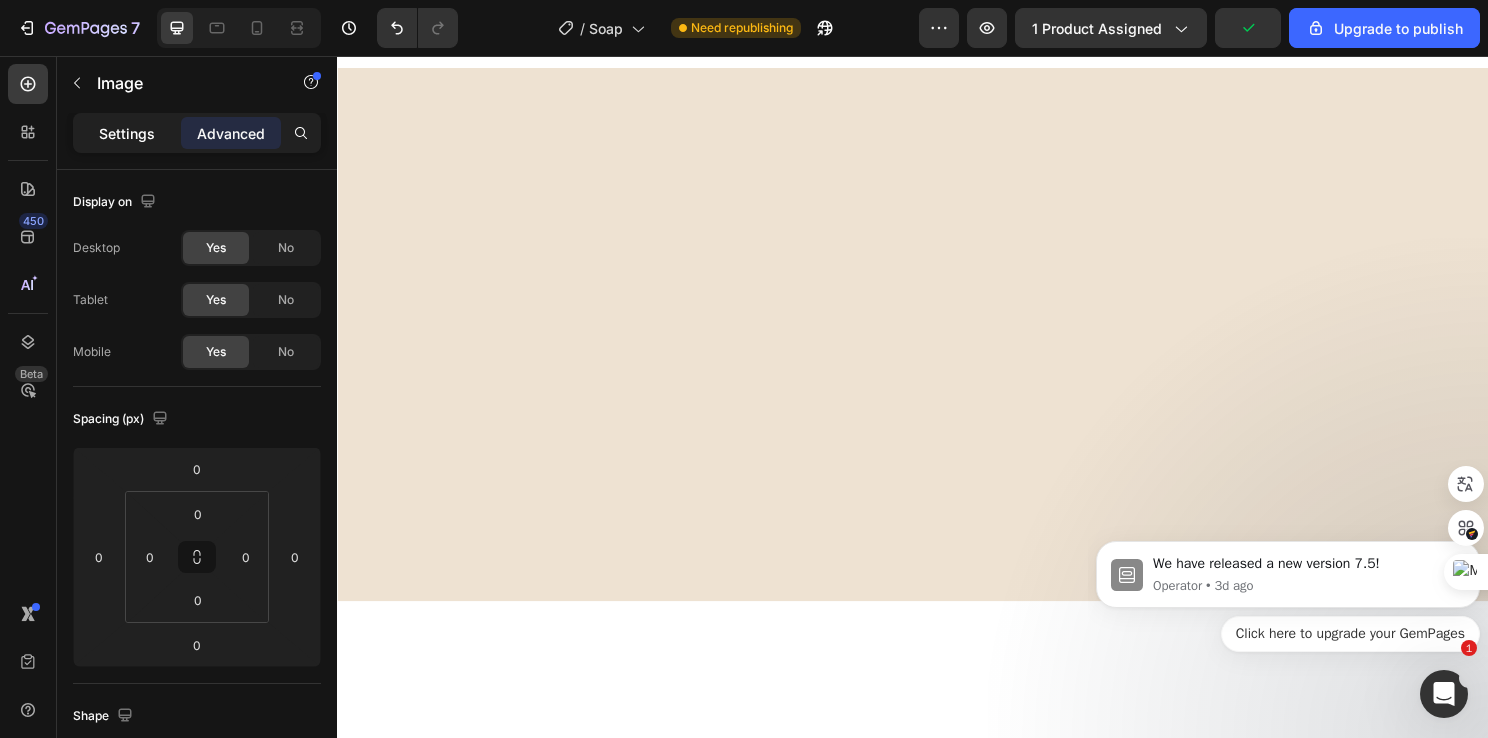 click on "Settings" at bounding box center (127, 133) 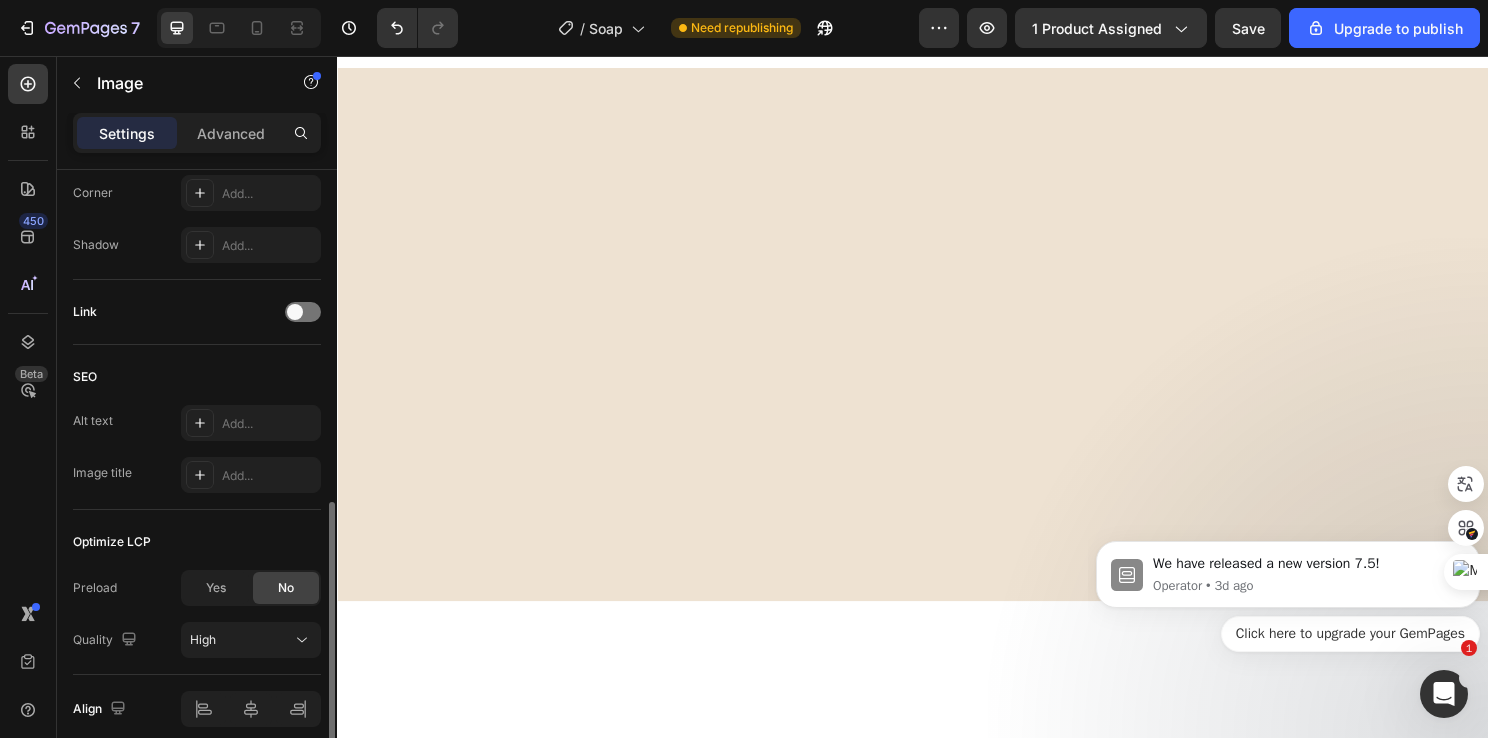 scroll, scrollTop: 883, scrollLeft: 0, axis: vertical 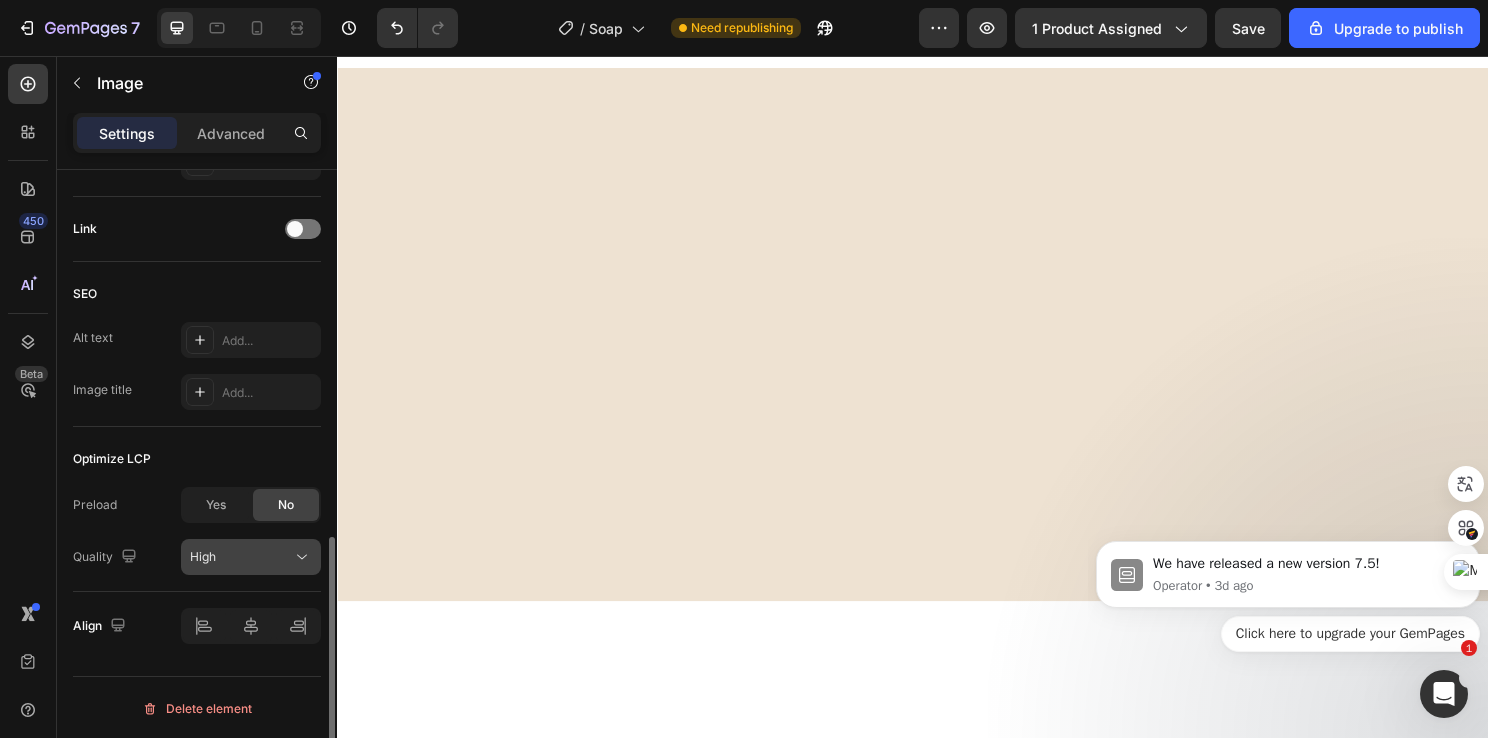 click on "High" at bounding box center [241, 557] 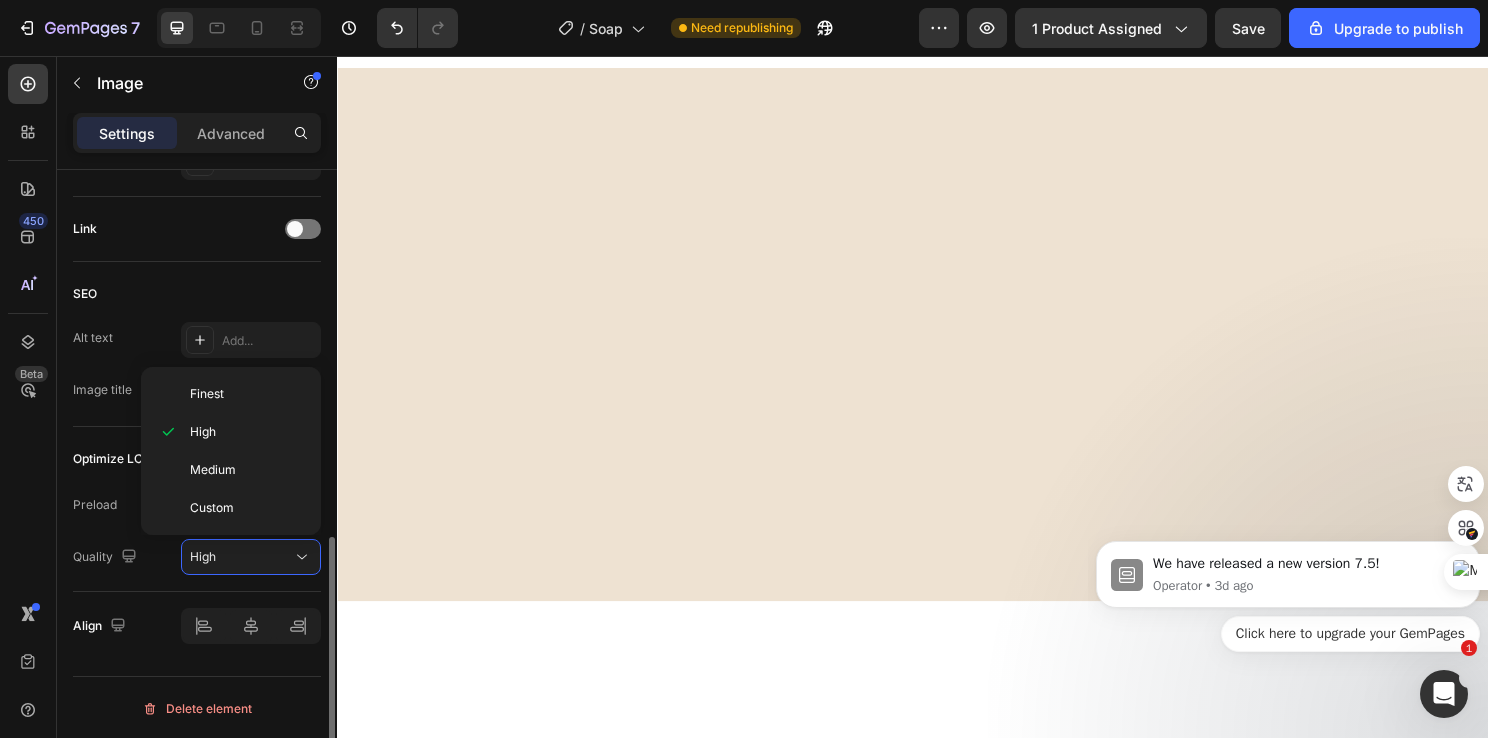 click on "SEO" at bounding box center [197, 294] 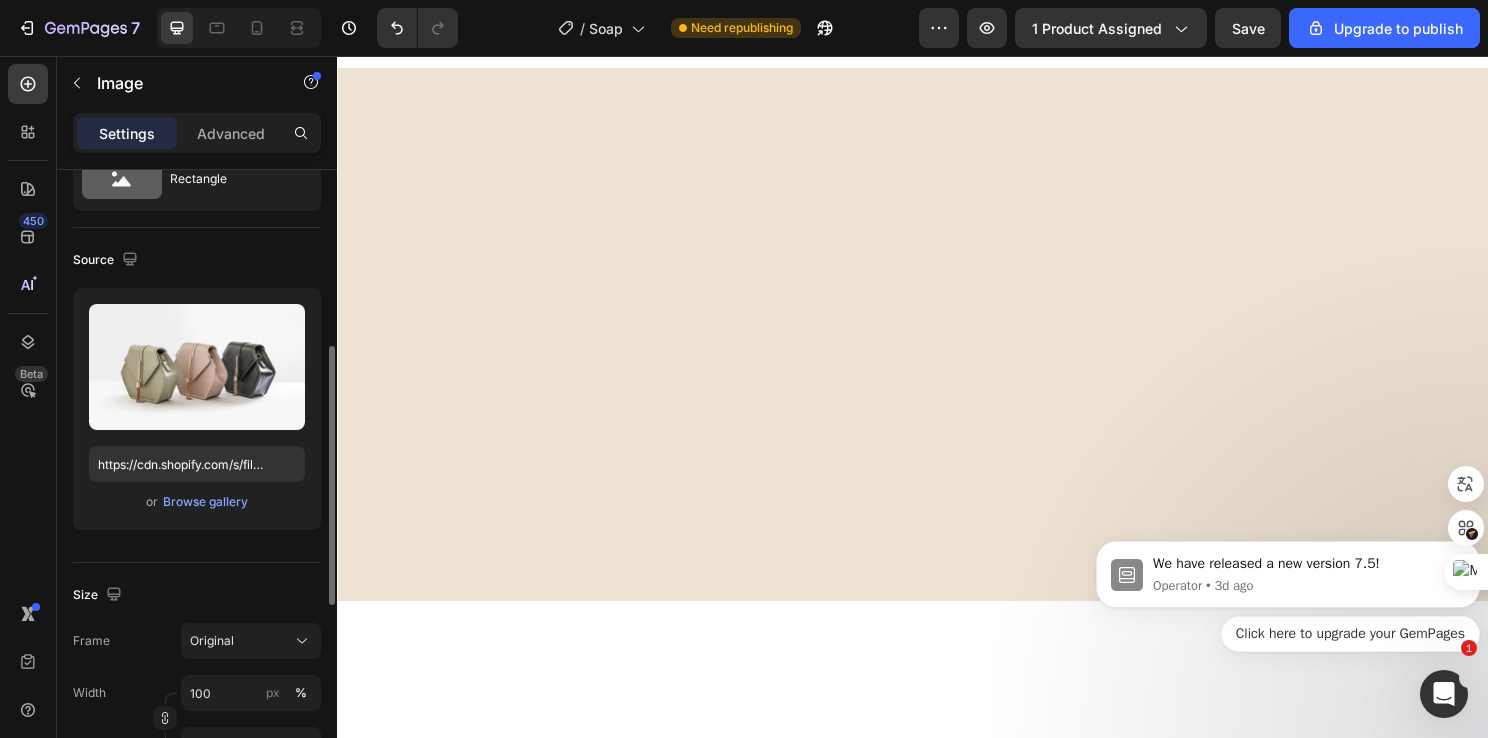 scroll, scrollTop: 0, scrollLeft: 0, axis: both 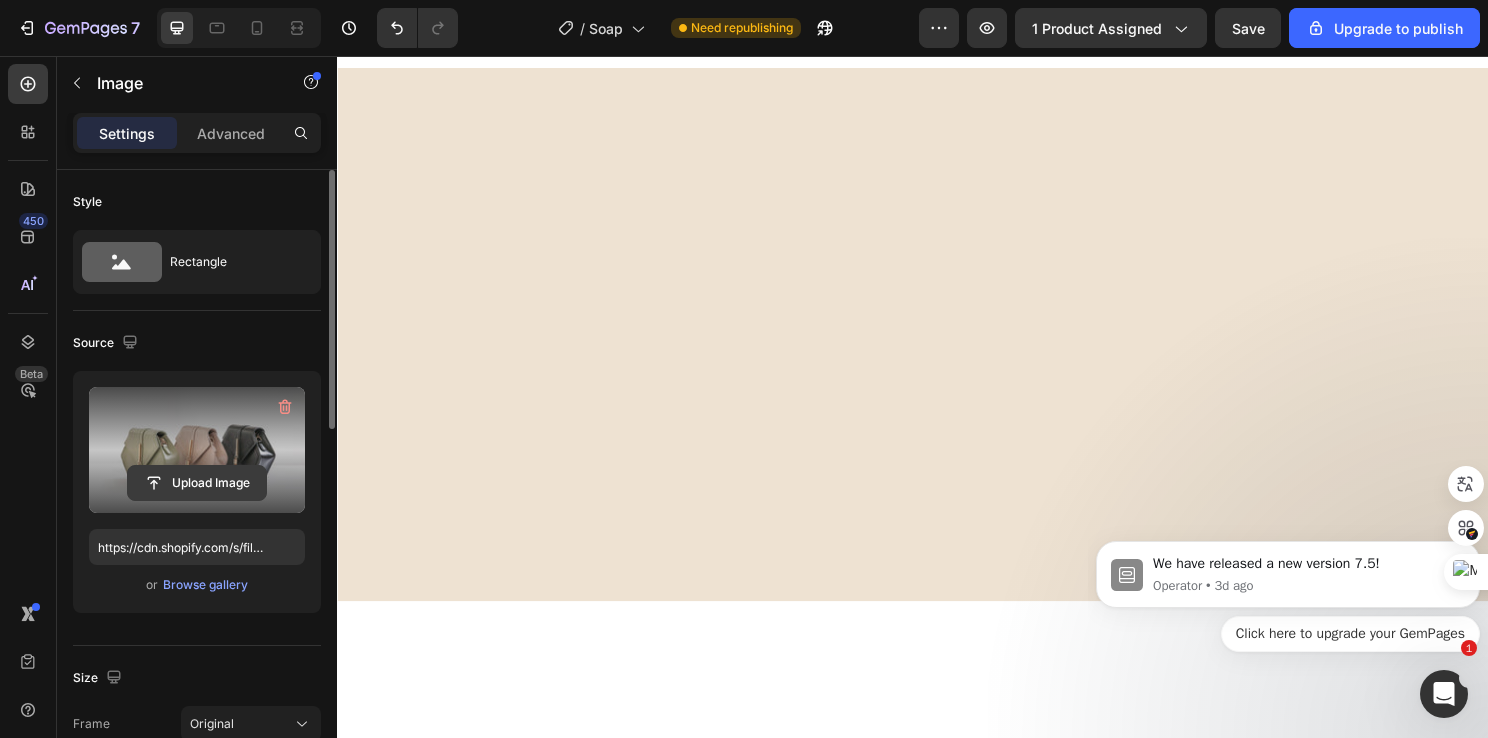 click 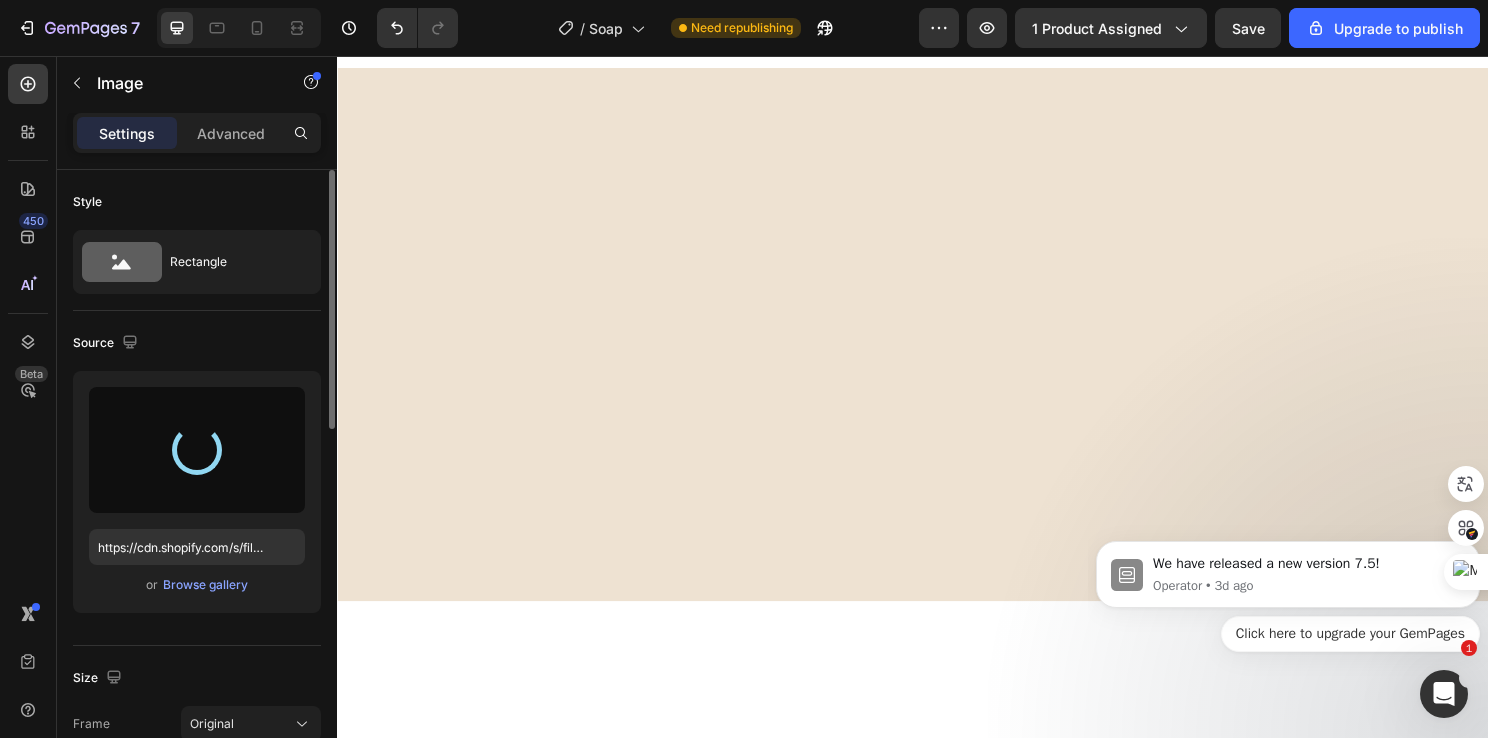 type on "https://cdn.shopify.com/s/files/1/0931/3268/5608/files/gempages_563449394565743411-a14fb5e8-7c18-45f1-9545-e823cb610f4f.webp" 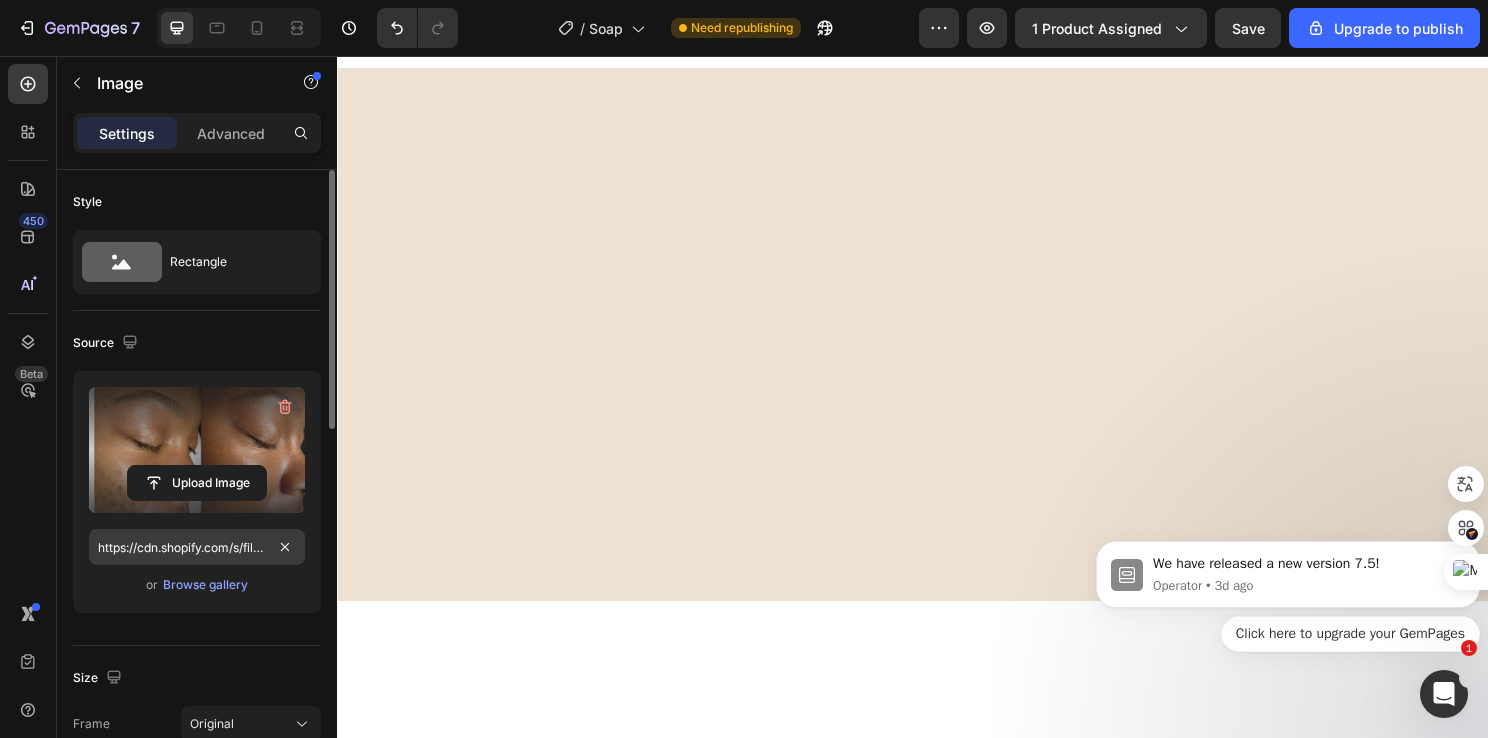 scroll, scrollTop: 300, scrollLeft: 0, axis: vertical 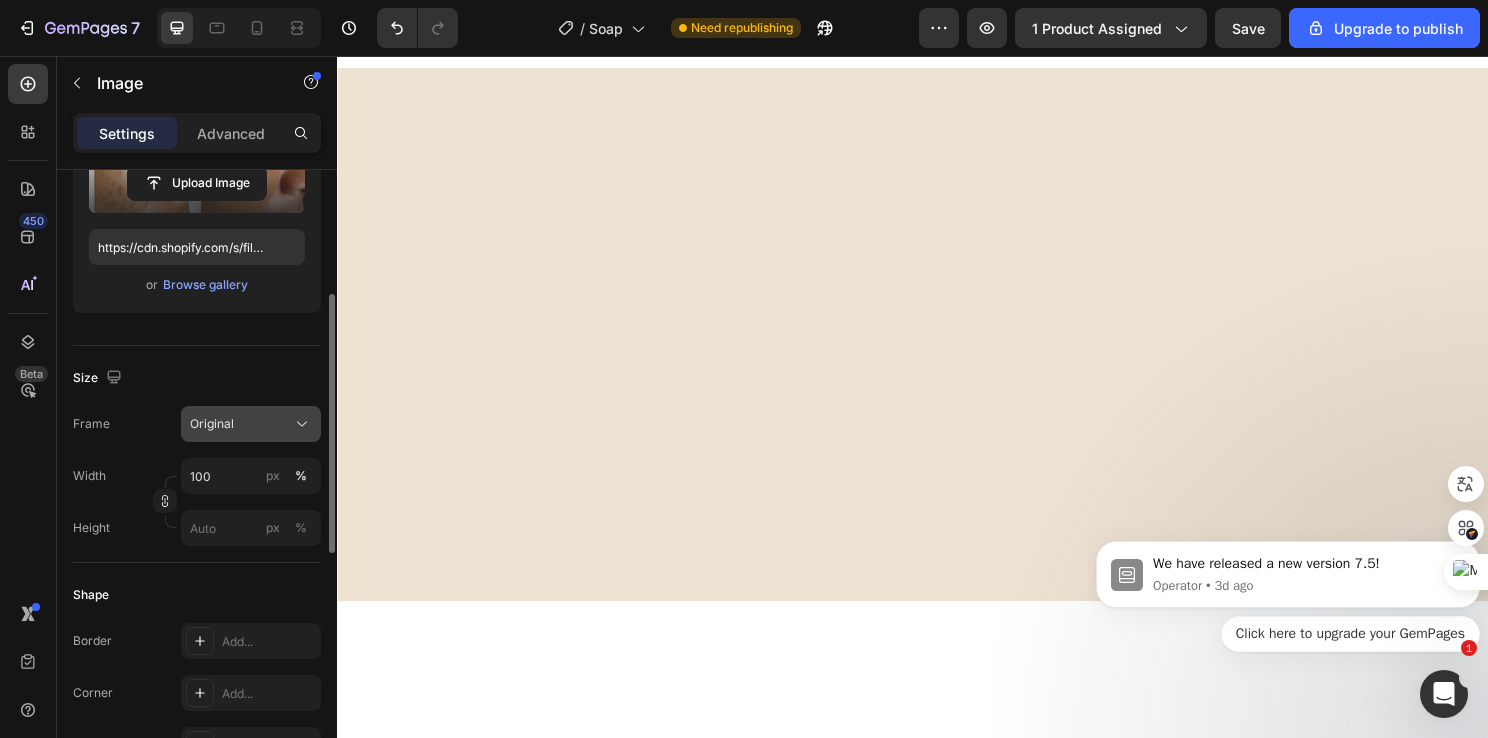 click on "Original" 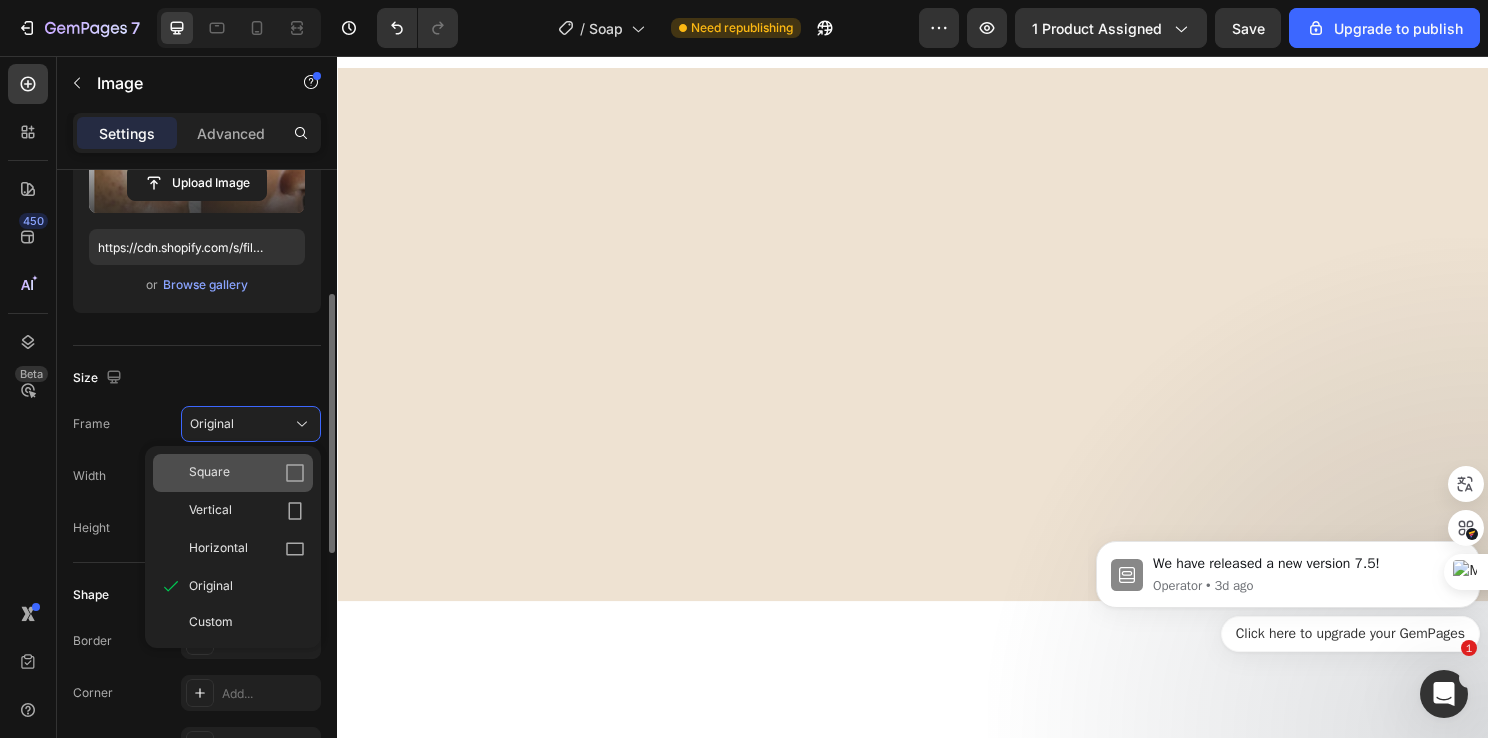 click 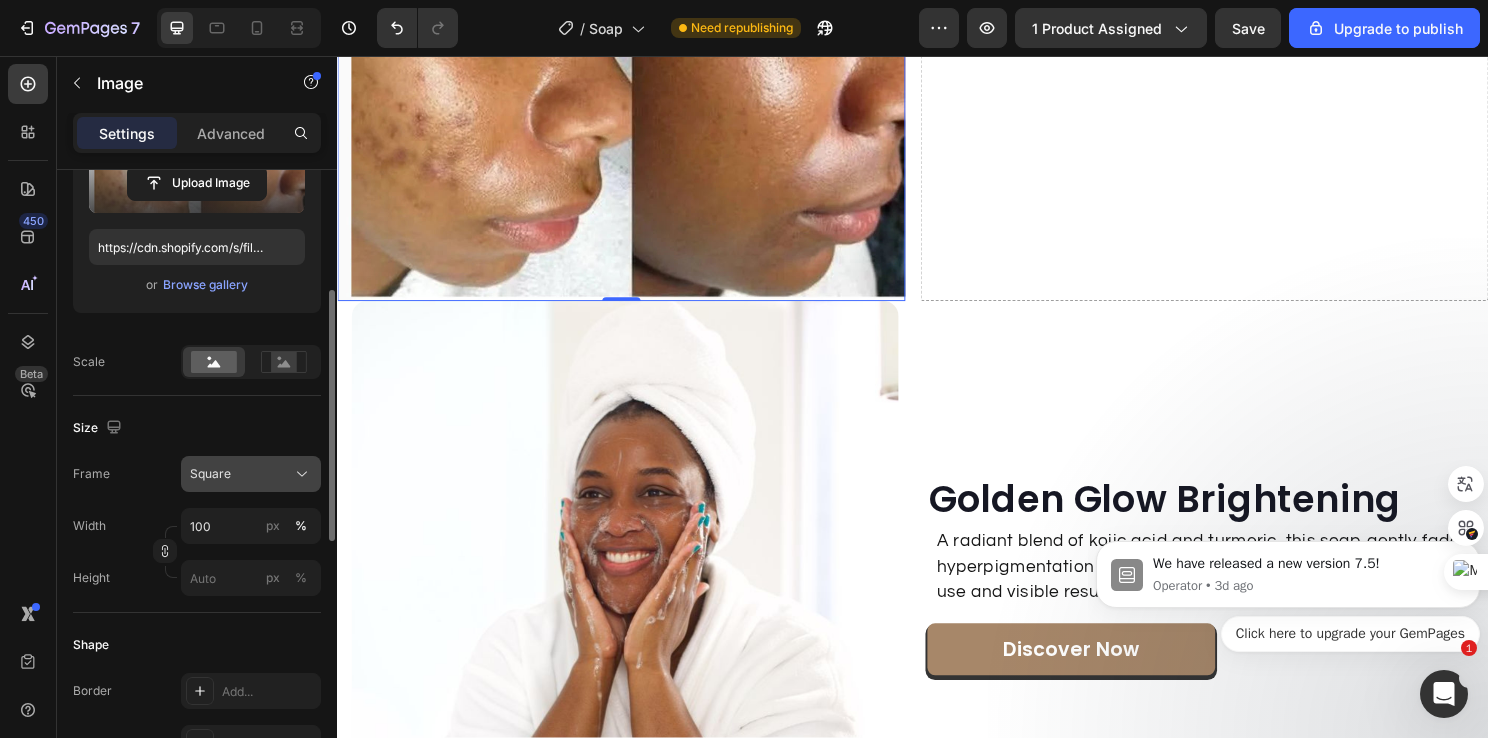 click on "Square" 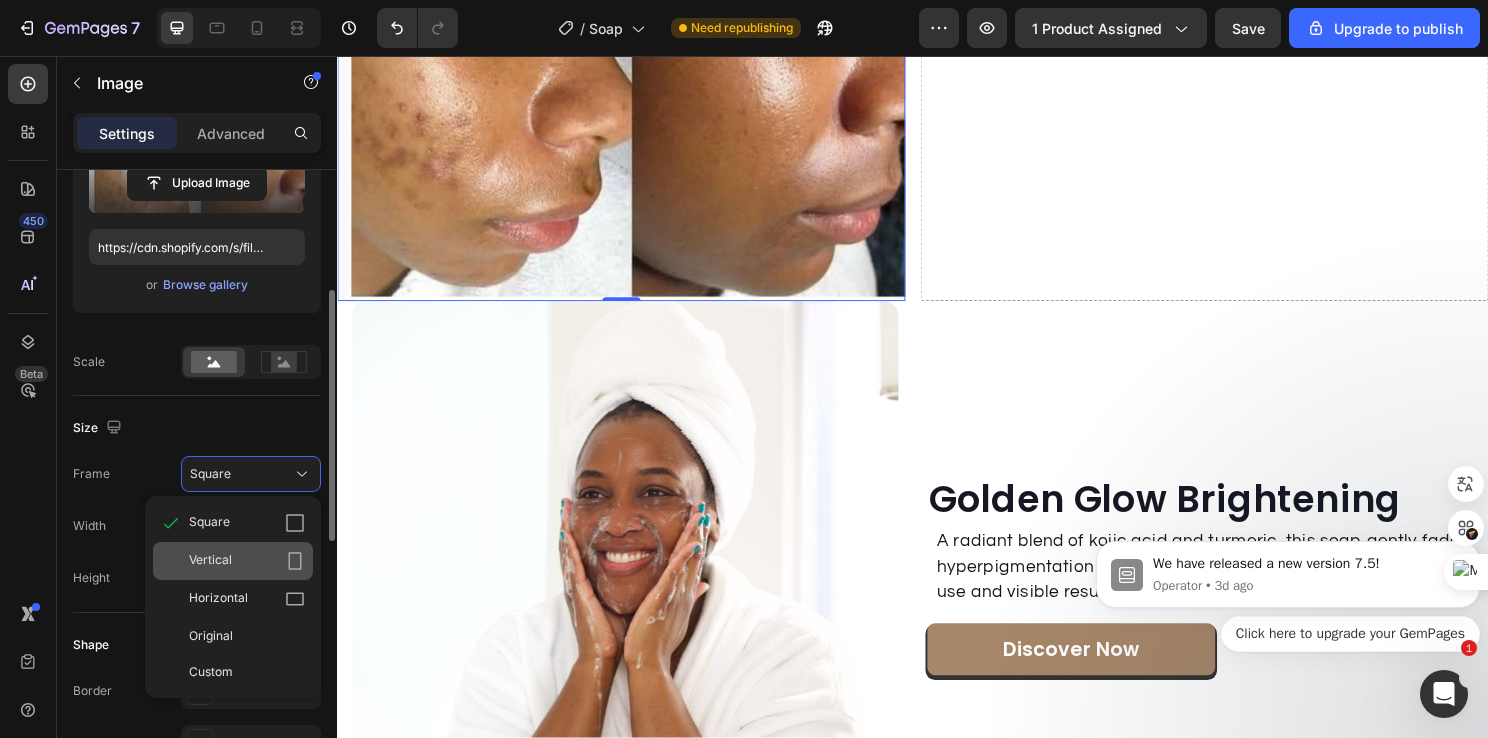 click 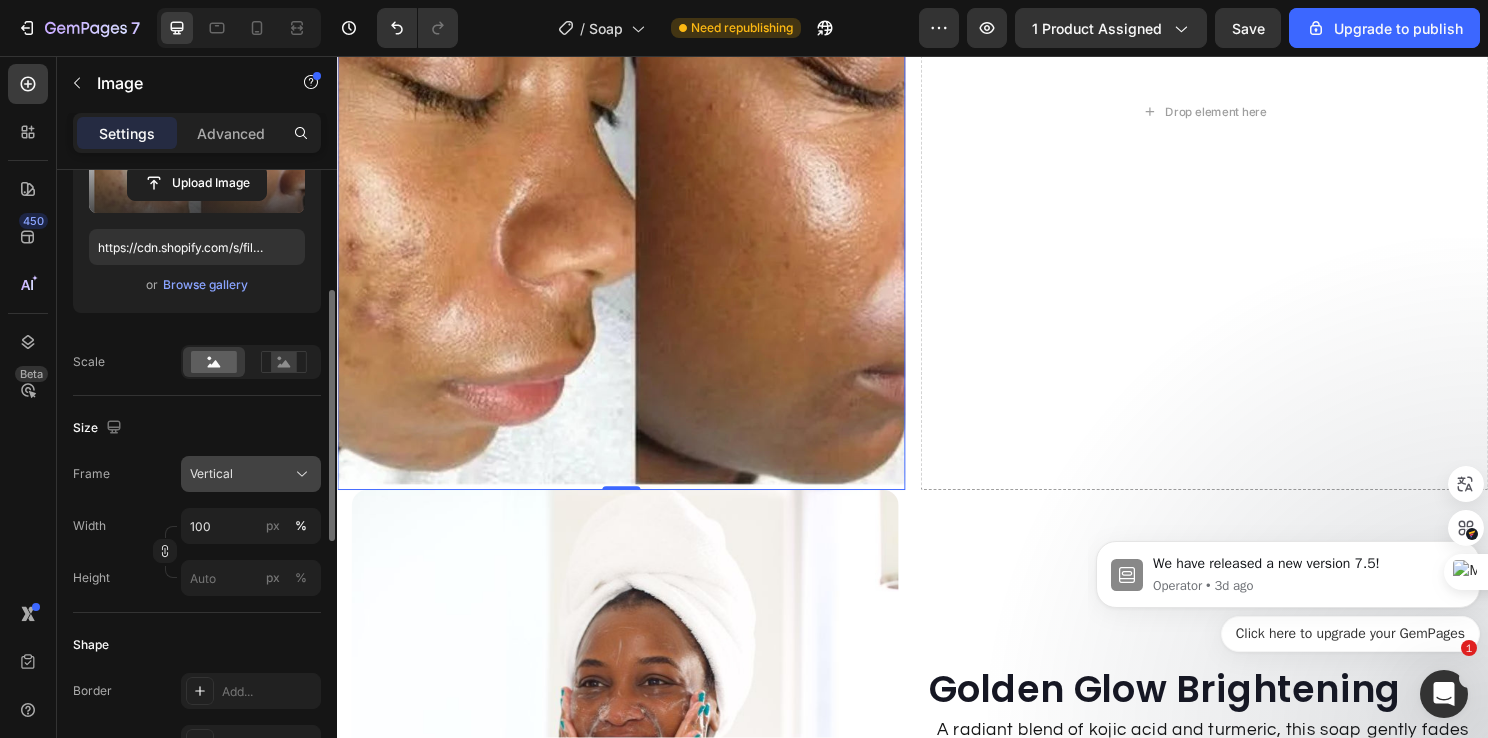 click 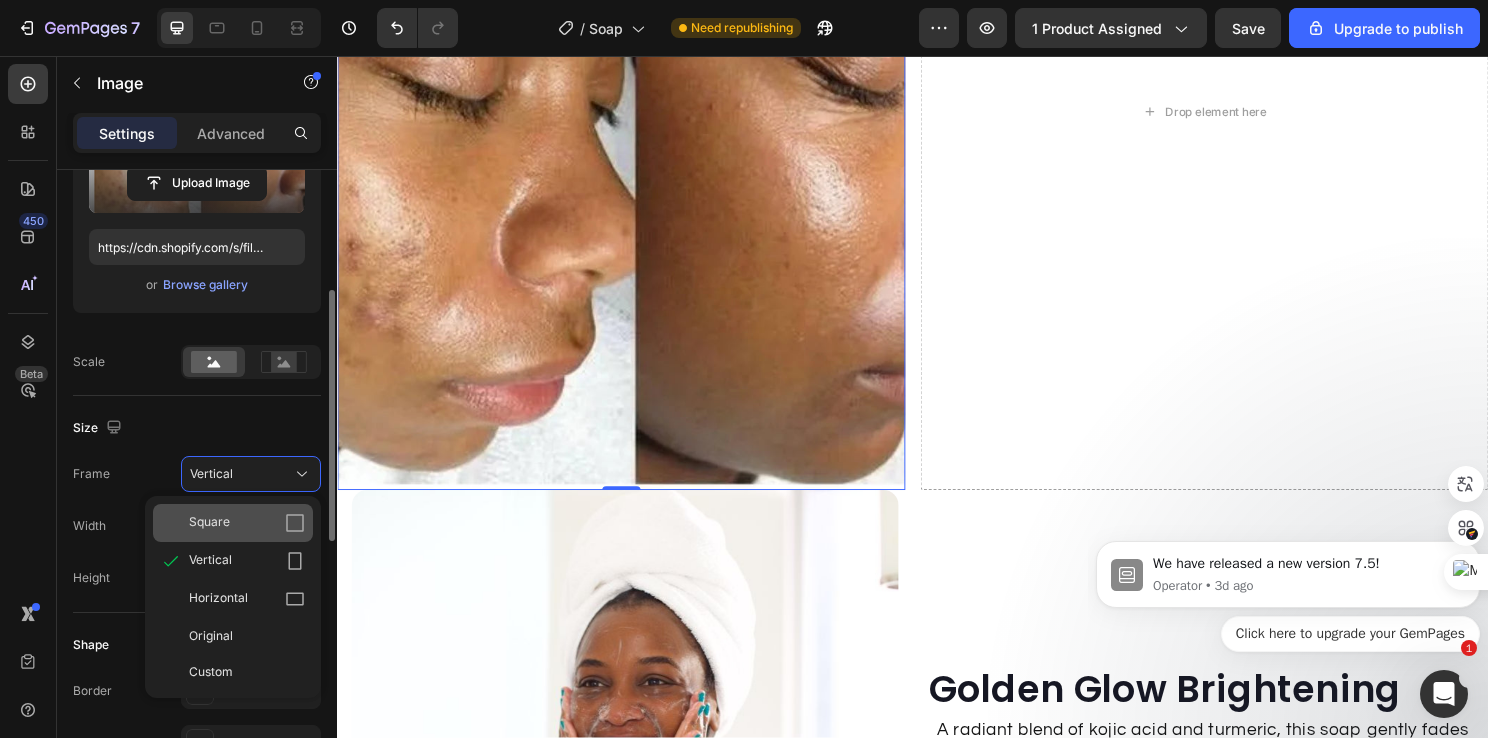 click on "Square" 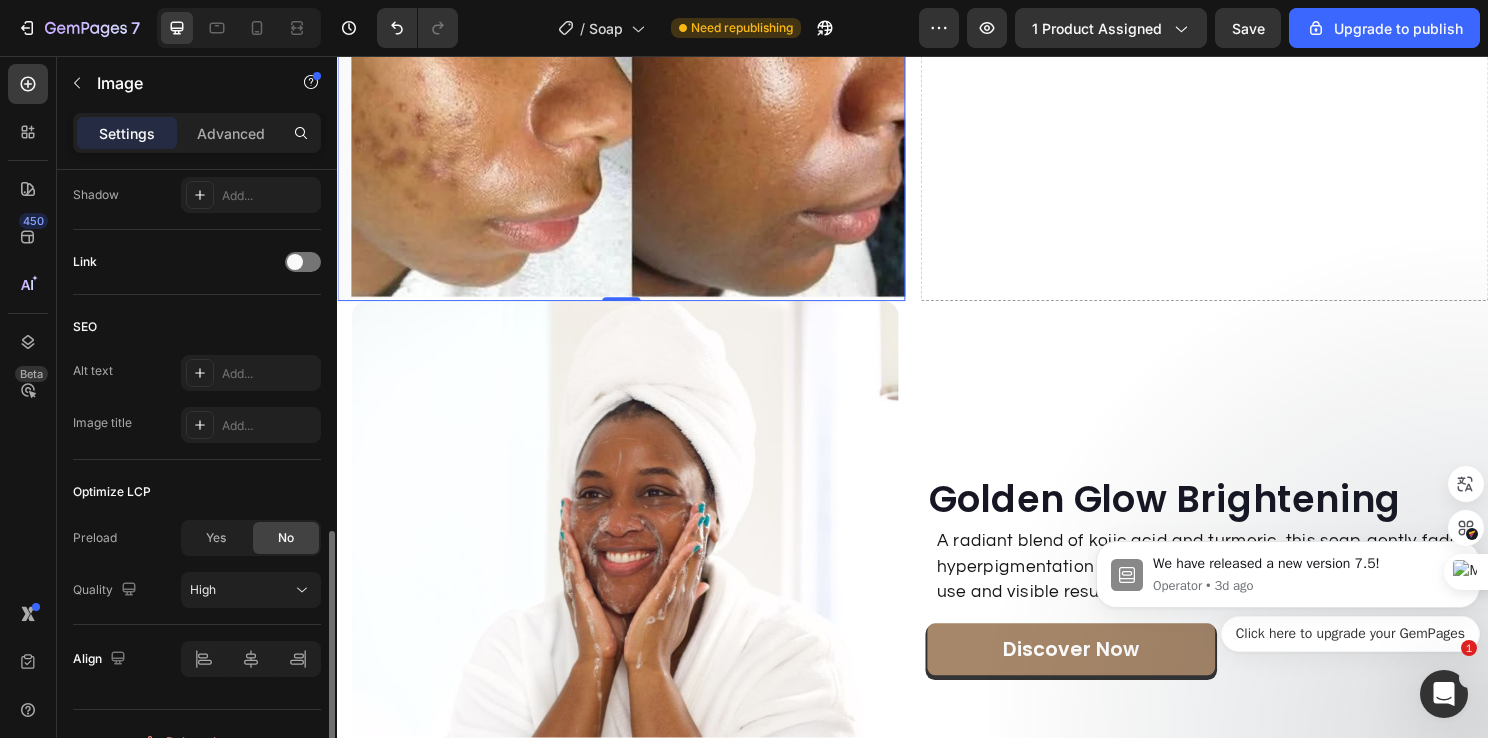 scroll, scrollTop: 932, scrollLeft: 0, axis: vertical 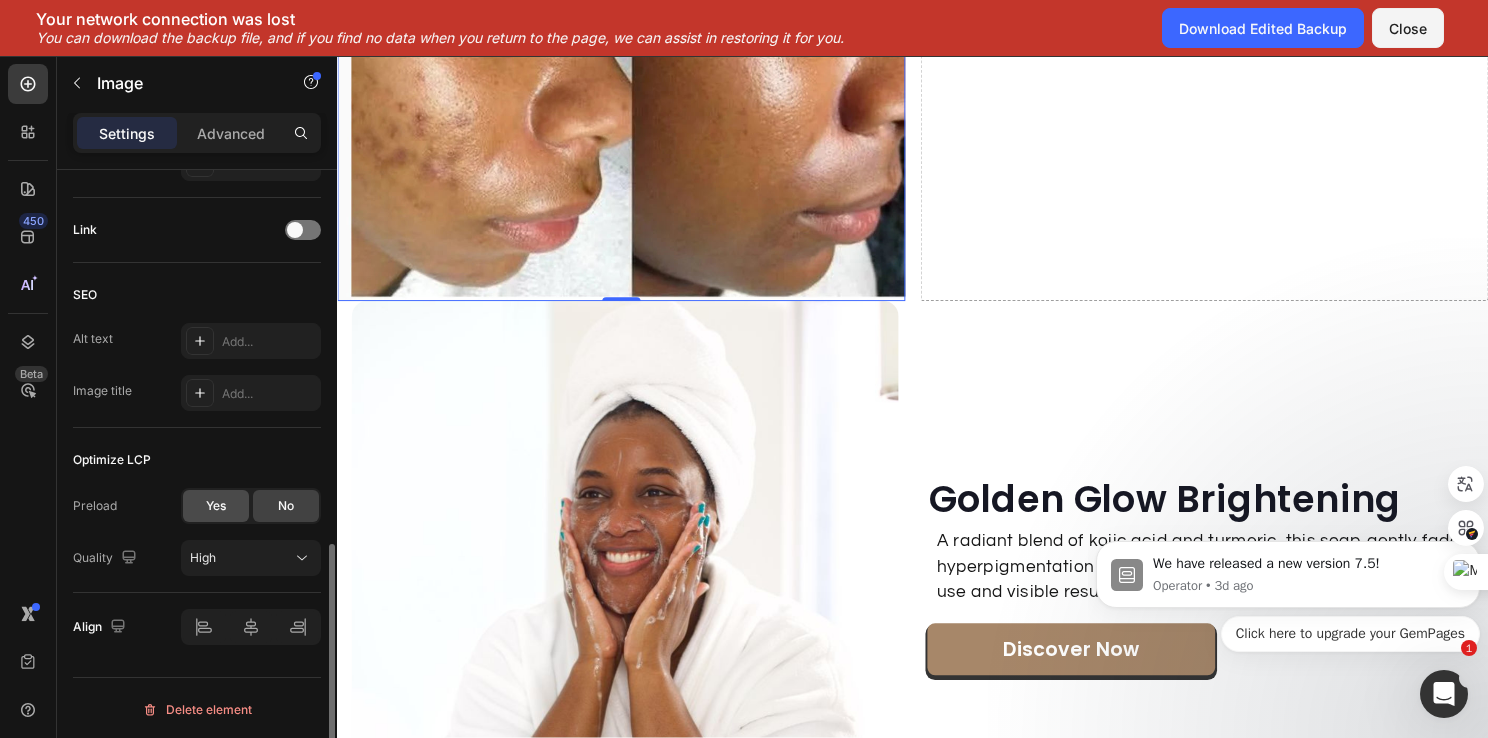 click on "Yes" 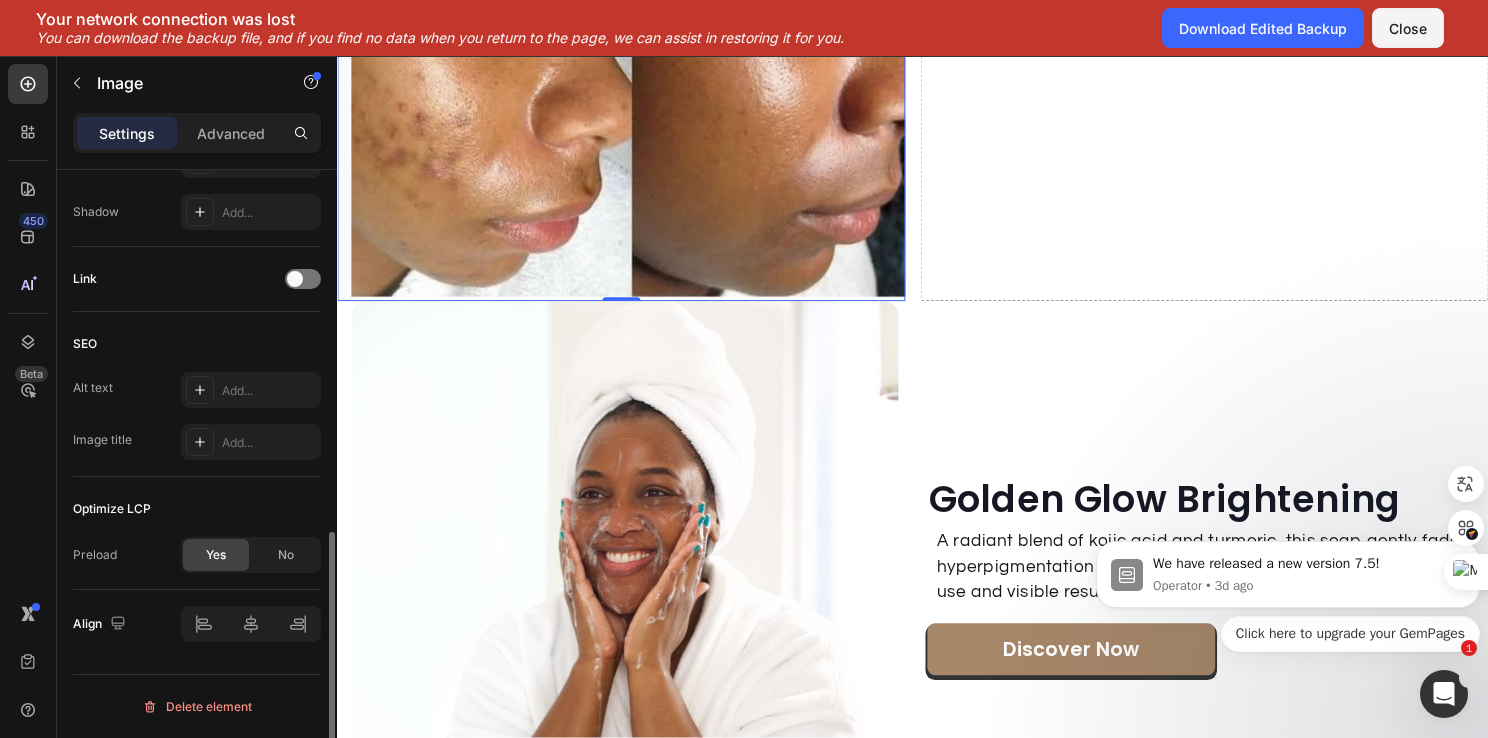 scroll, scrollTop: 880, scrollLeft: 0, axis: vertical 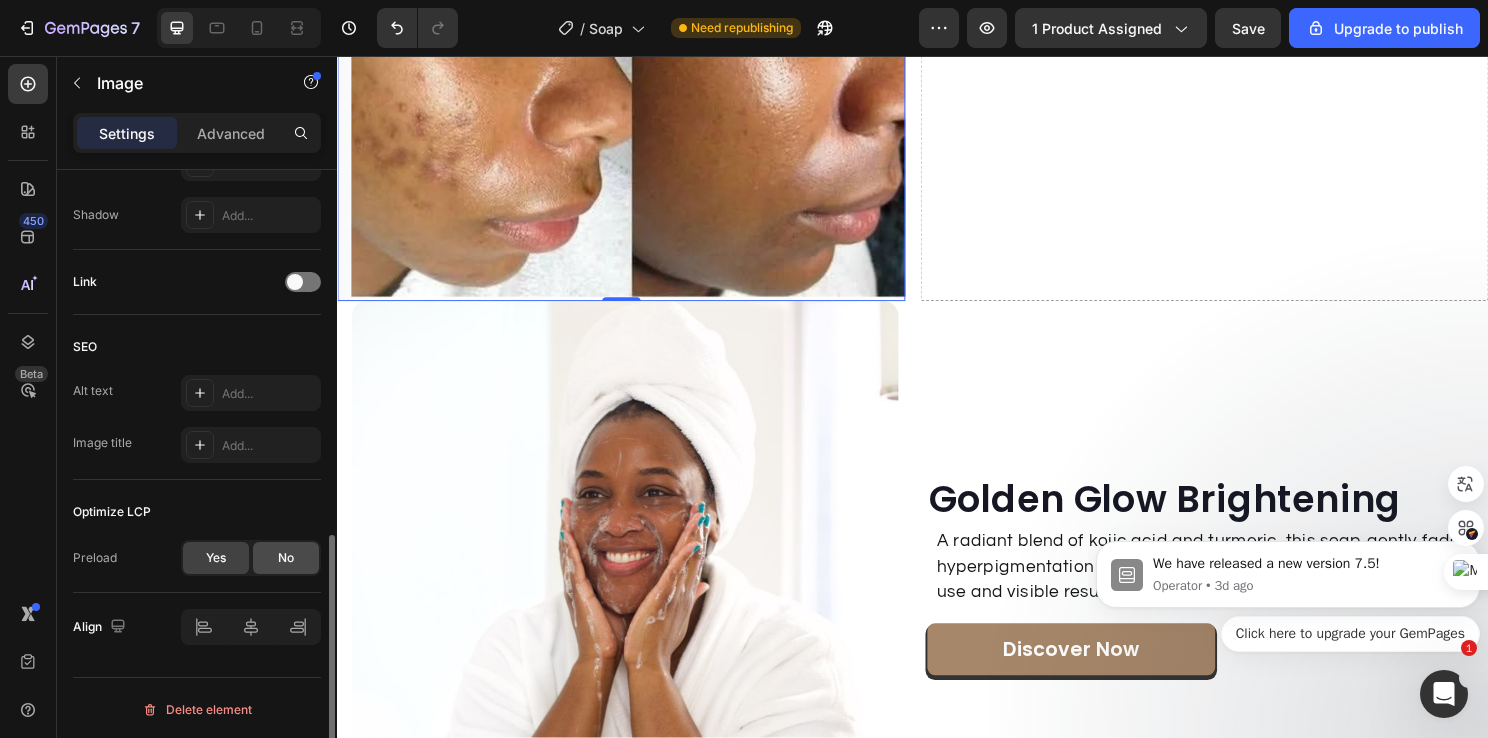 click on "No" 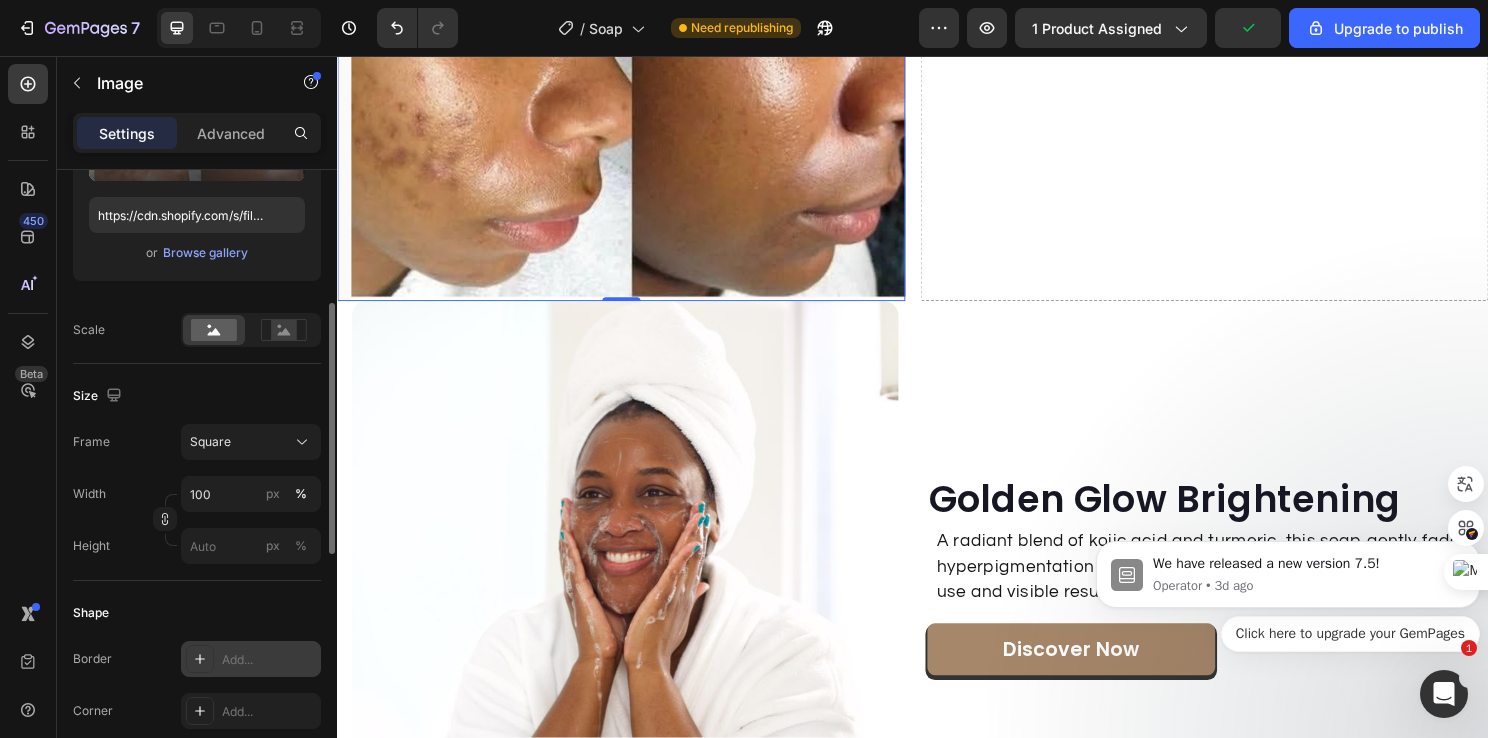 scroll, scrollTop: 132, scrollLeft: 0, axis: vertical 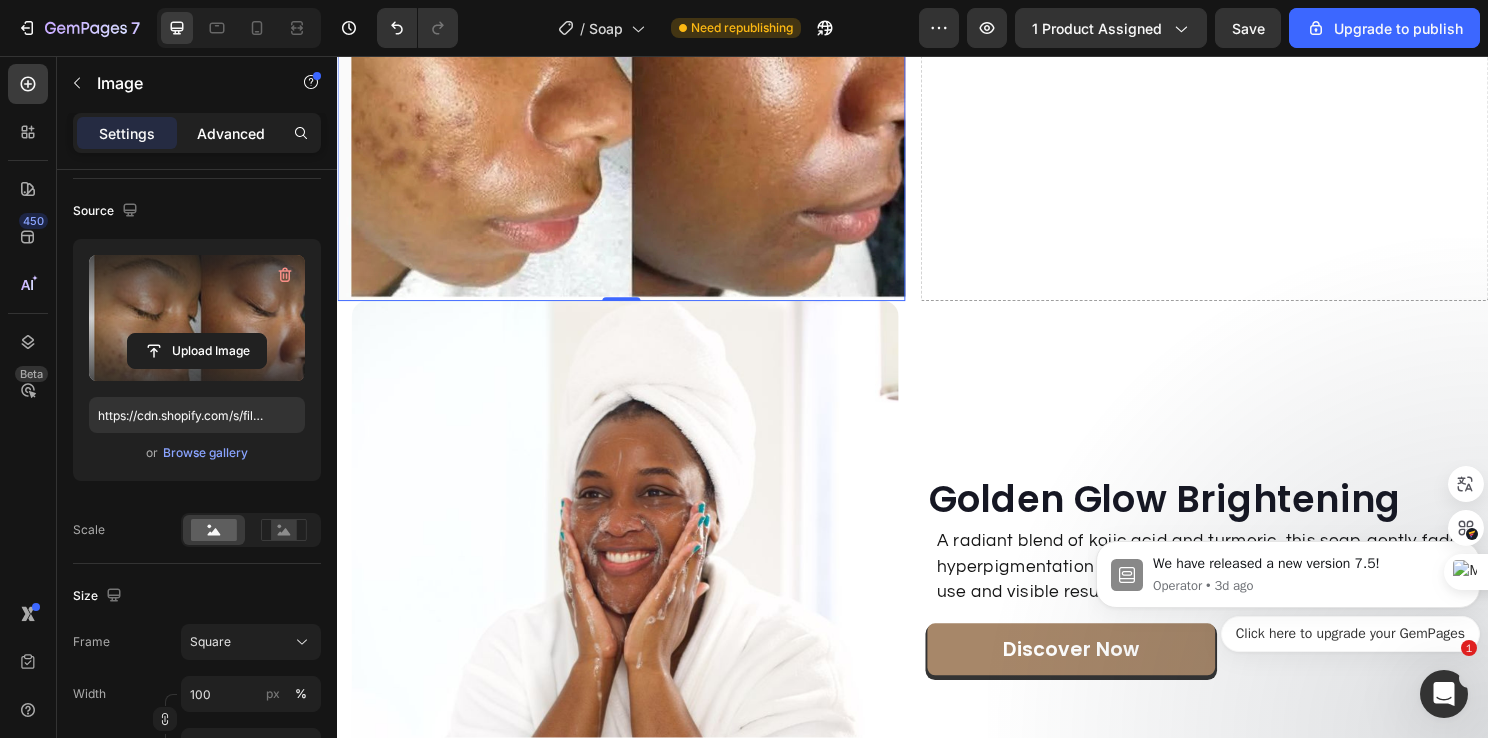 click on "Advanced" at bounding box center [231, 133] 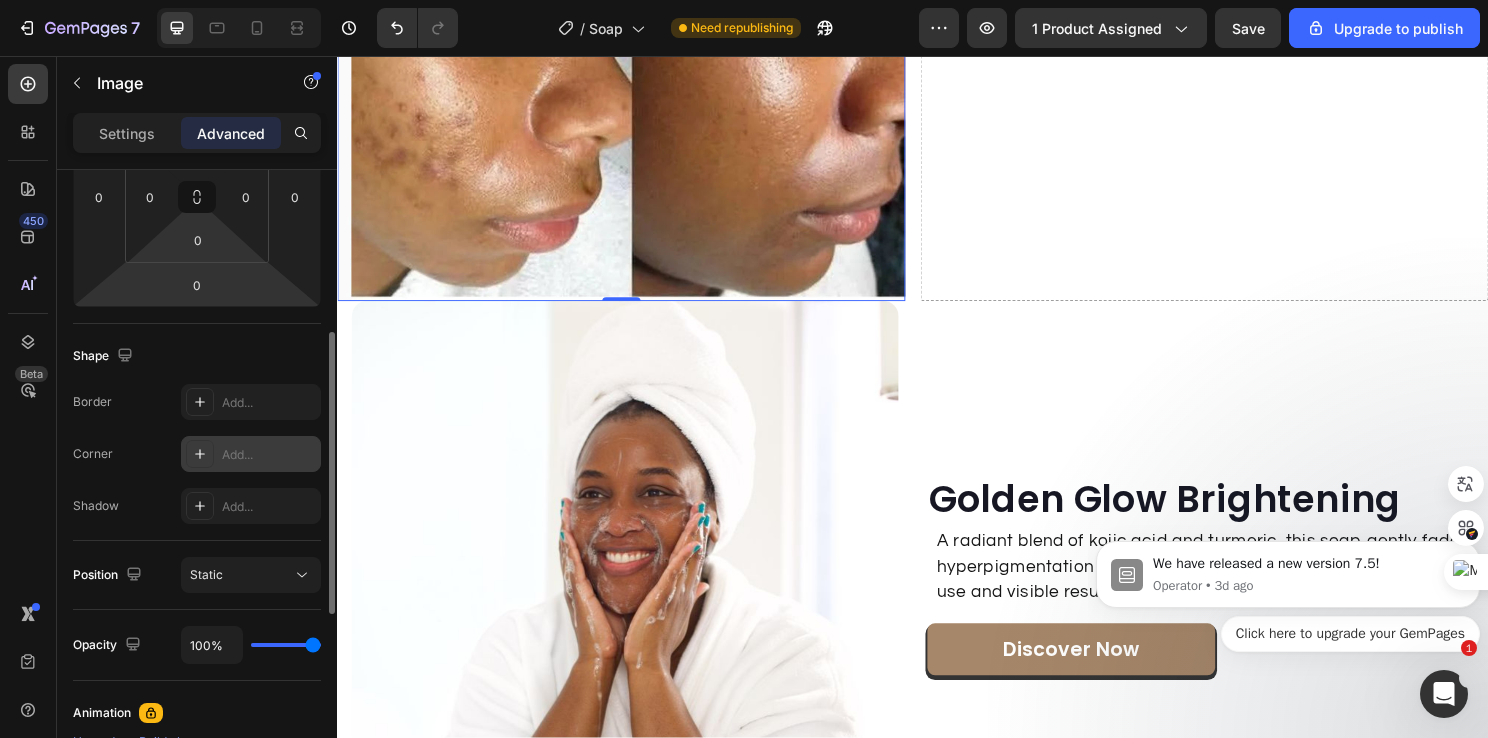 scroll, scrollTop: 260, scrollLeft: 0, axis: vertical 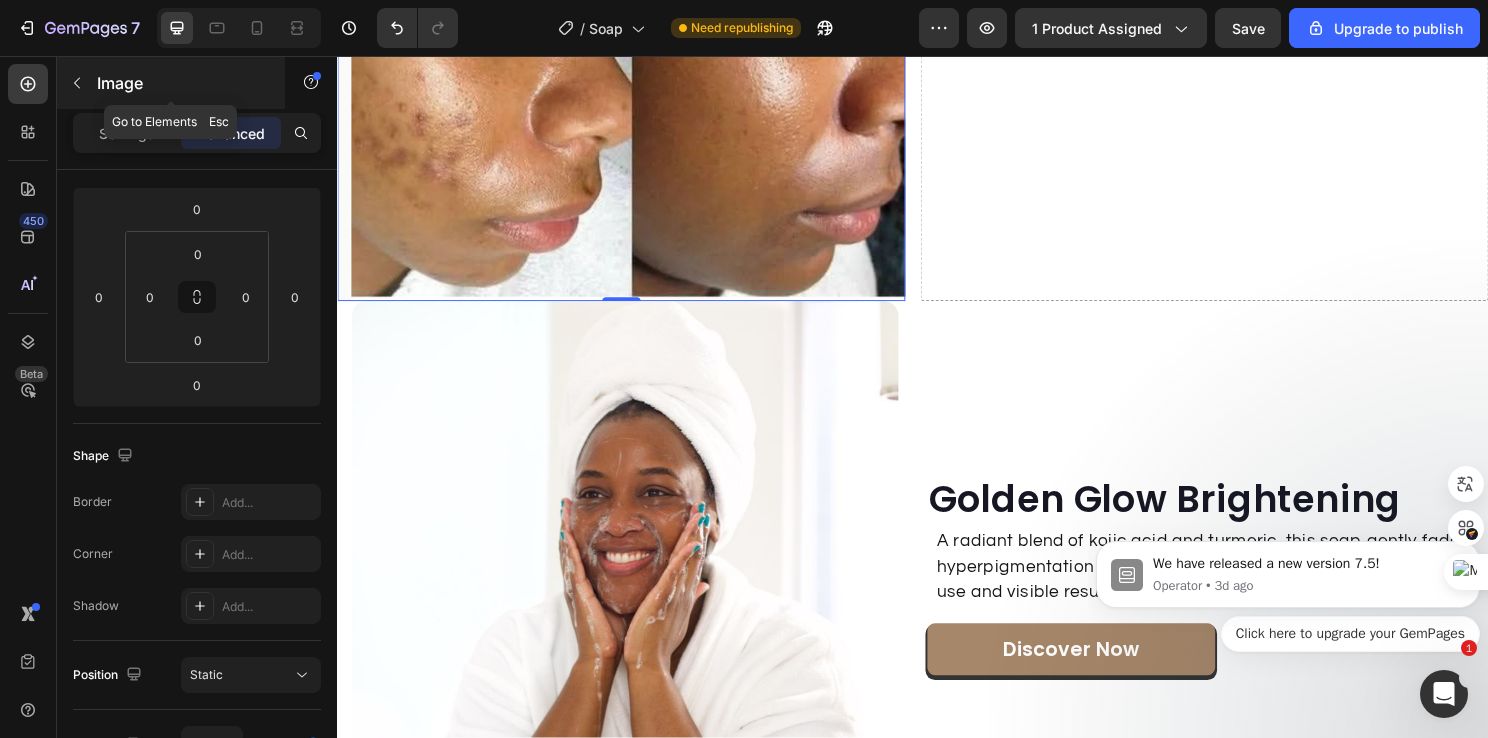click at bounding box center (77, 83) 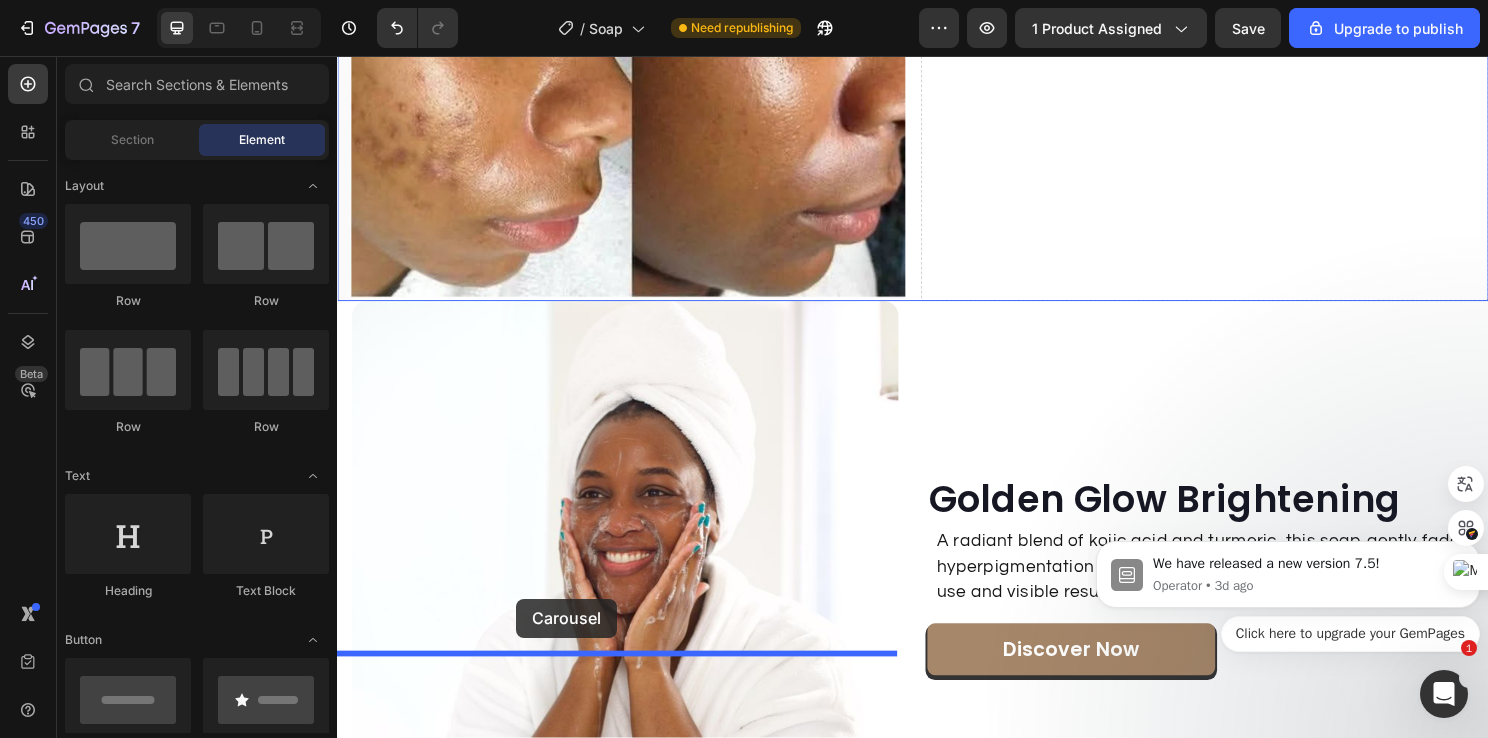 drag, startPoint x: 465, startPoint y: 516, endPoint x: 524, endPoint y: 622, distance: 121.313644 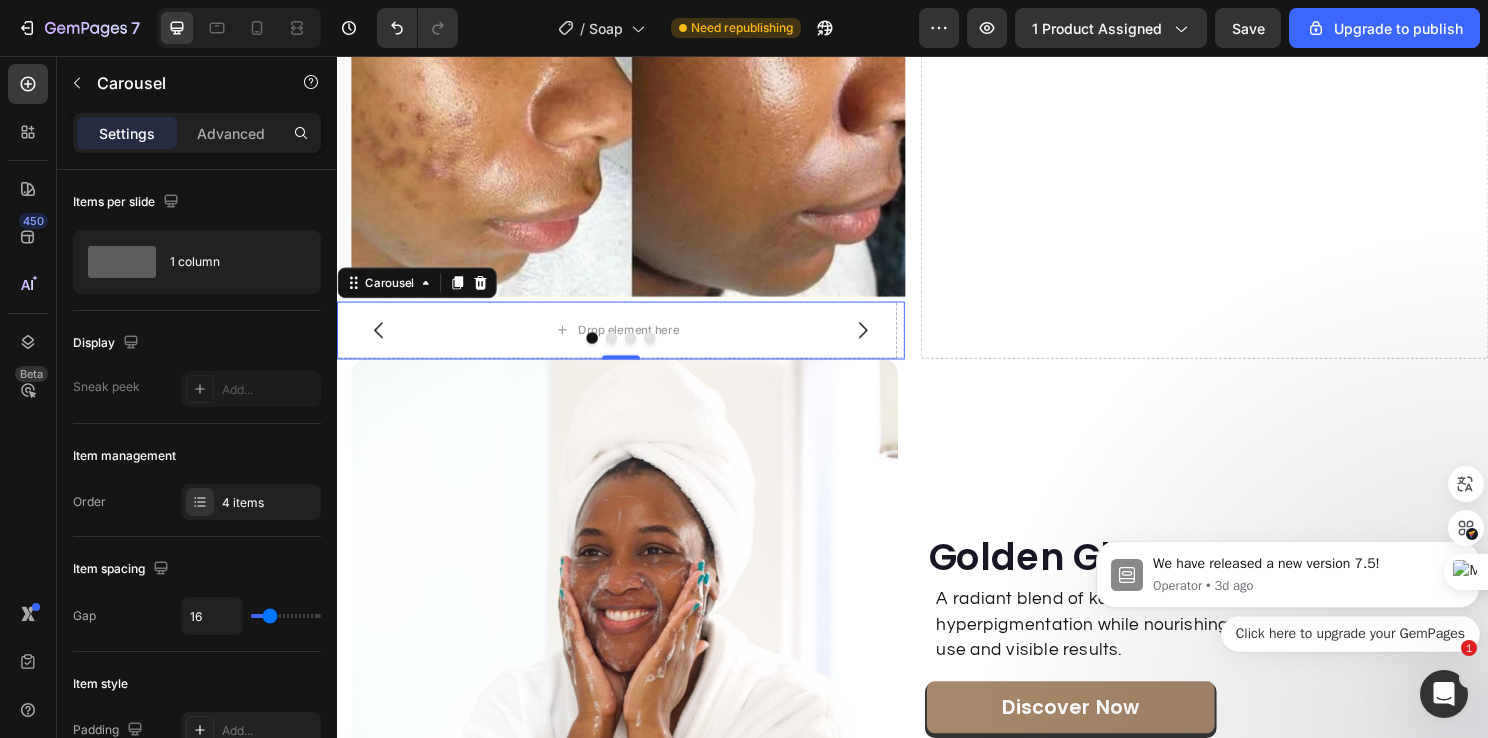 click at bounding box center [633, 350] 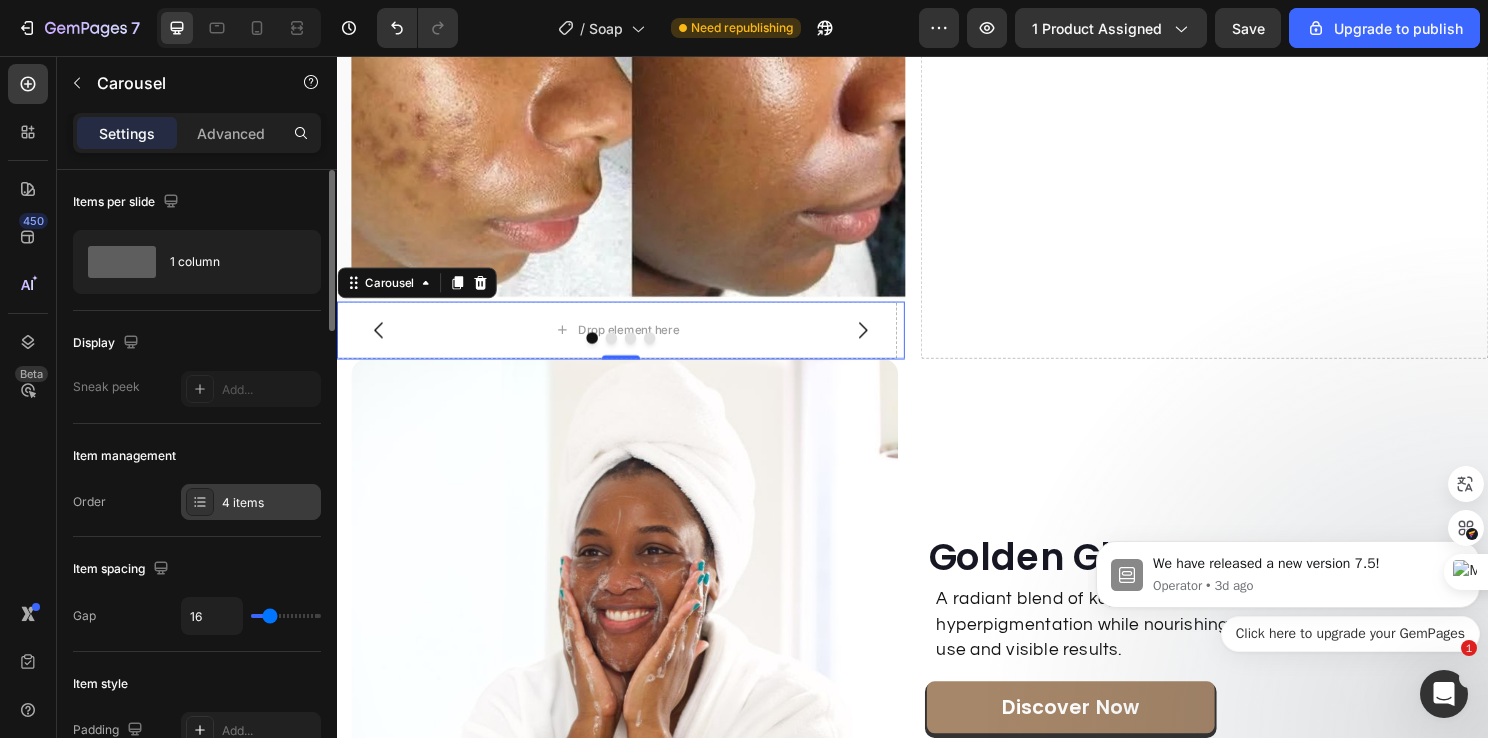 click on "4 items" at bounding box center (269, 503) 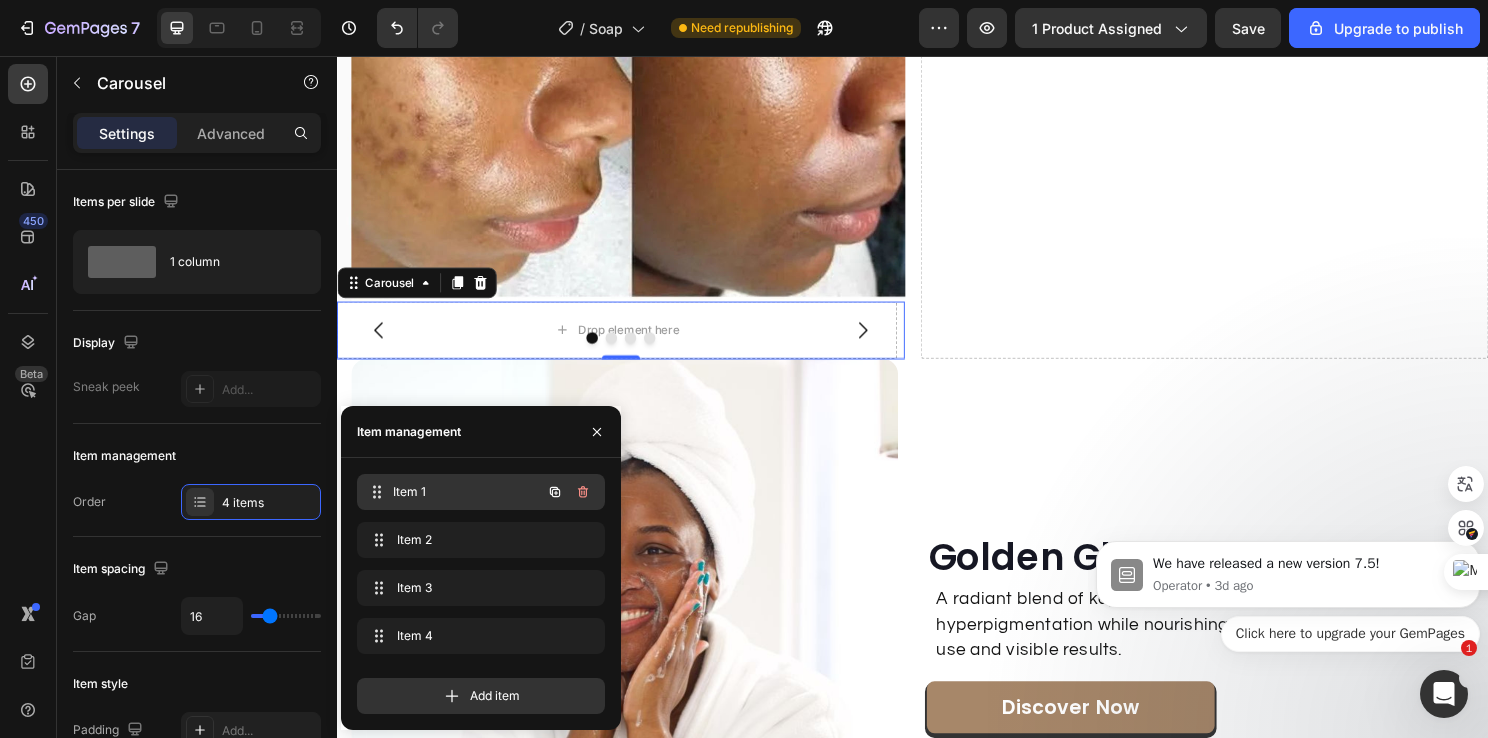 click on "Item 1 Item 1" at bounding box center [453, 492] 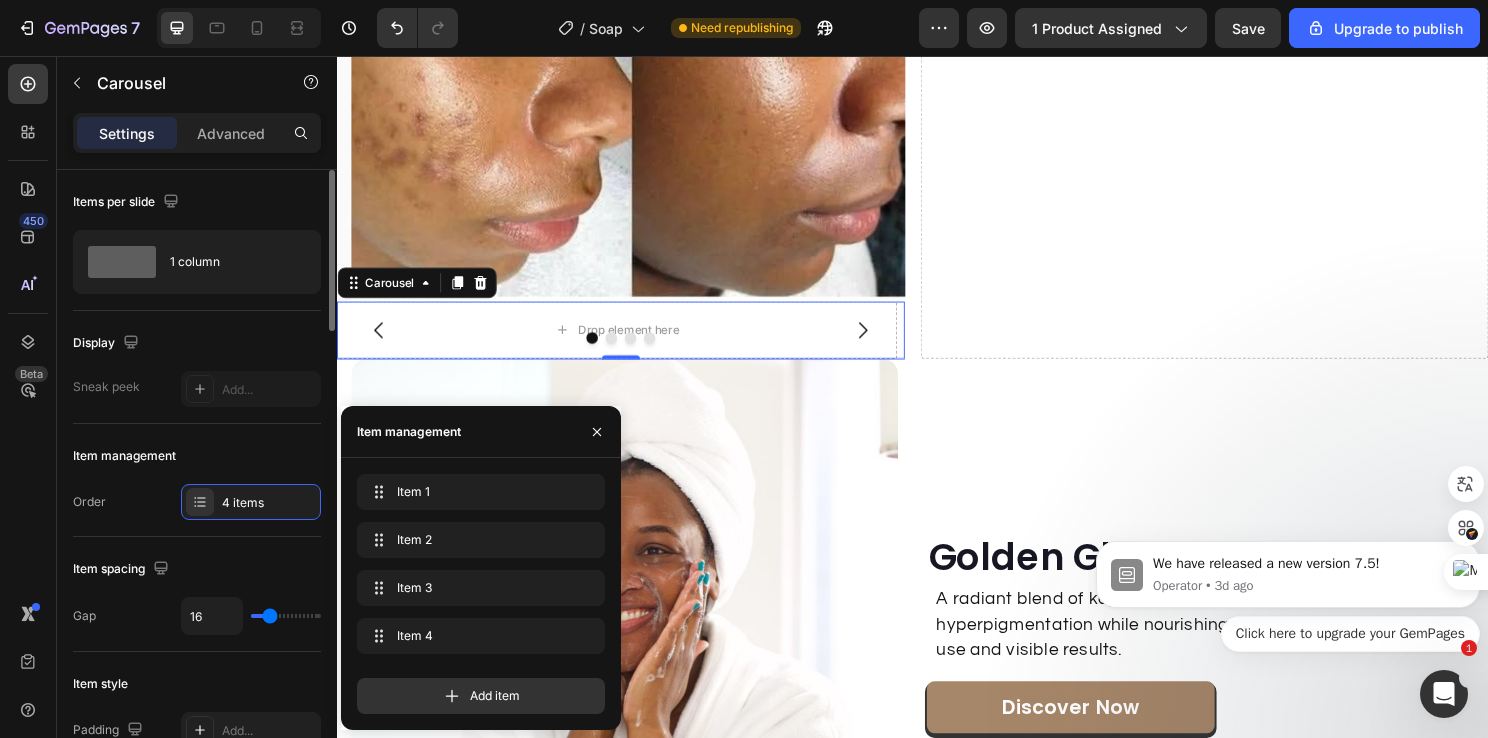 click on "Item management Order 4 items" 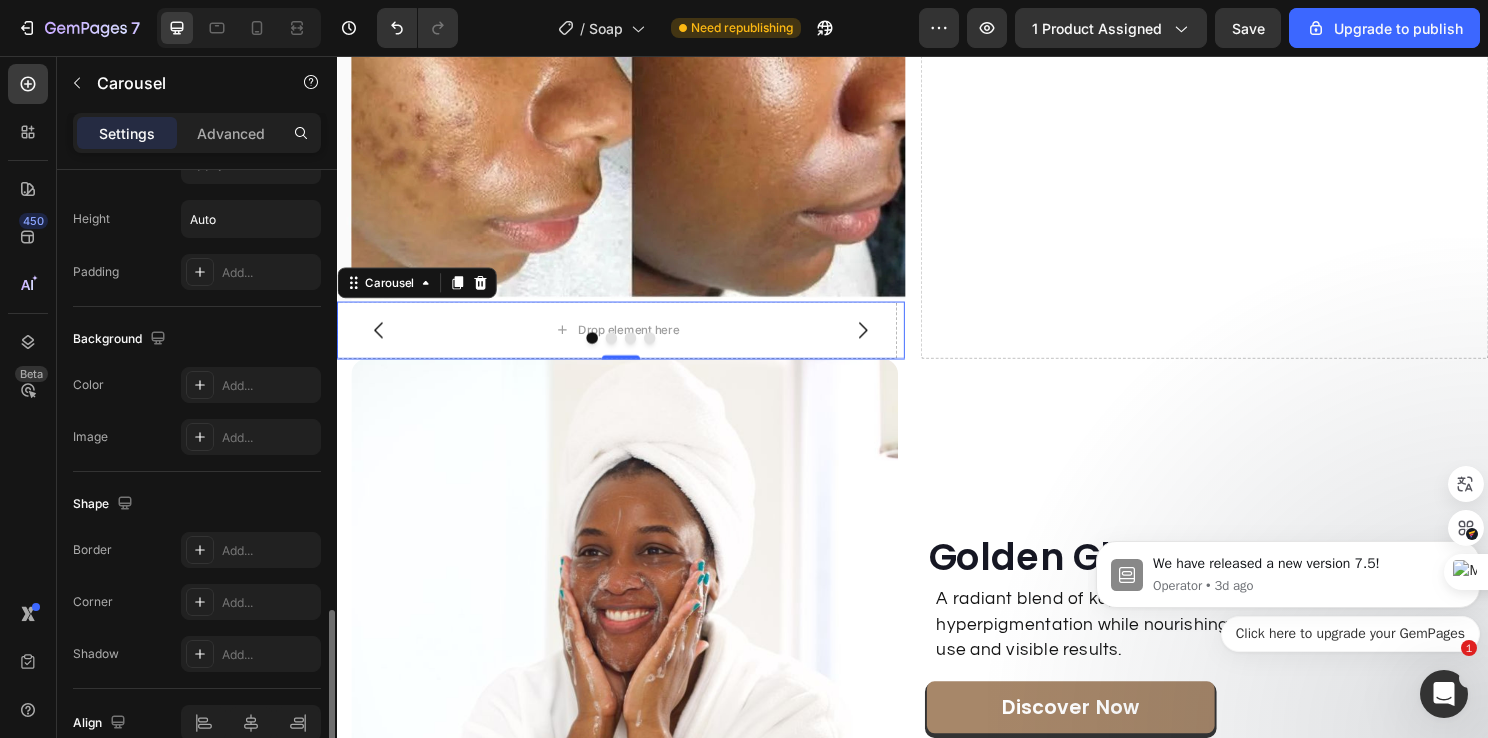 scroll, scrollTop: 1794, scrollLeft: 0, axis: vertical 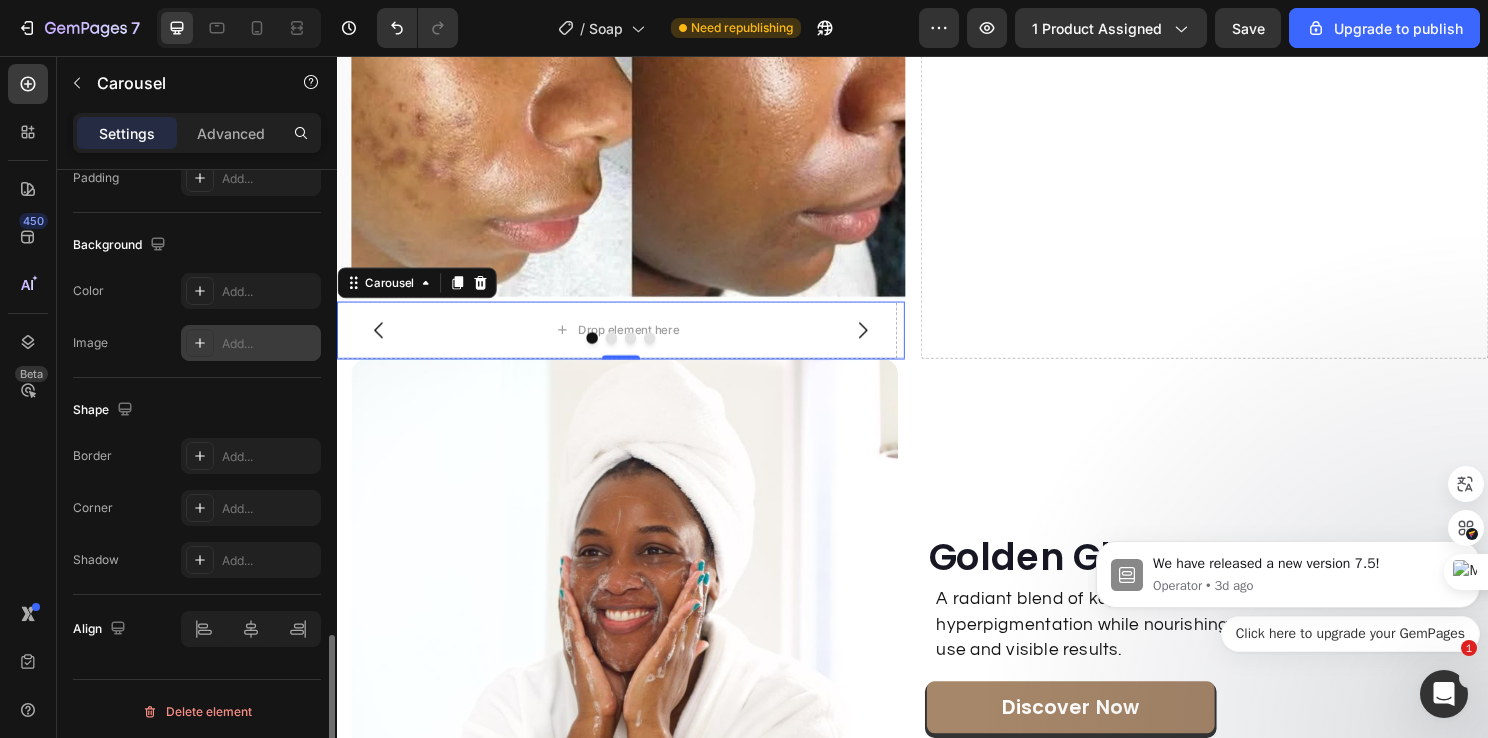 click 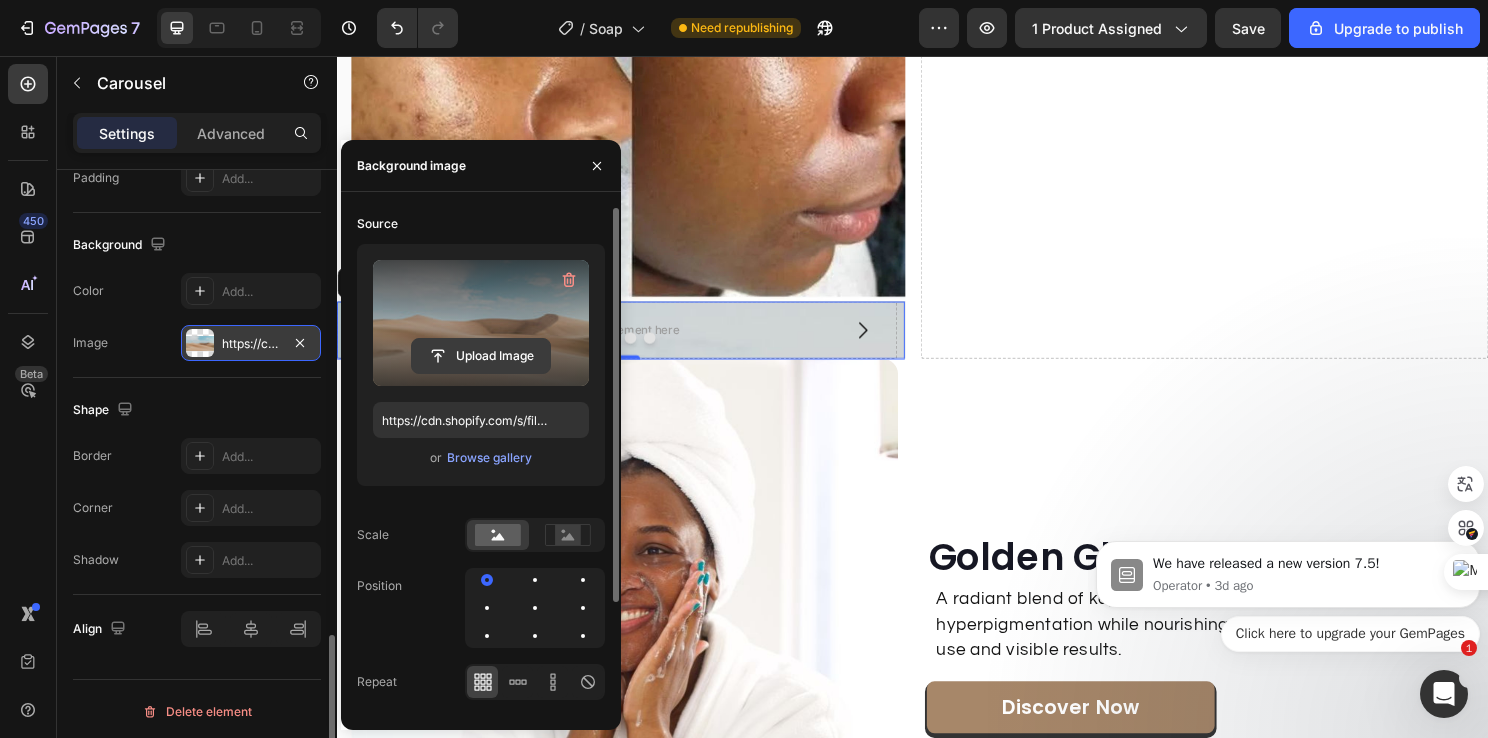 click 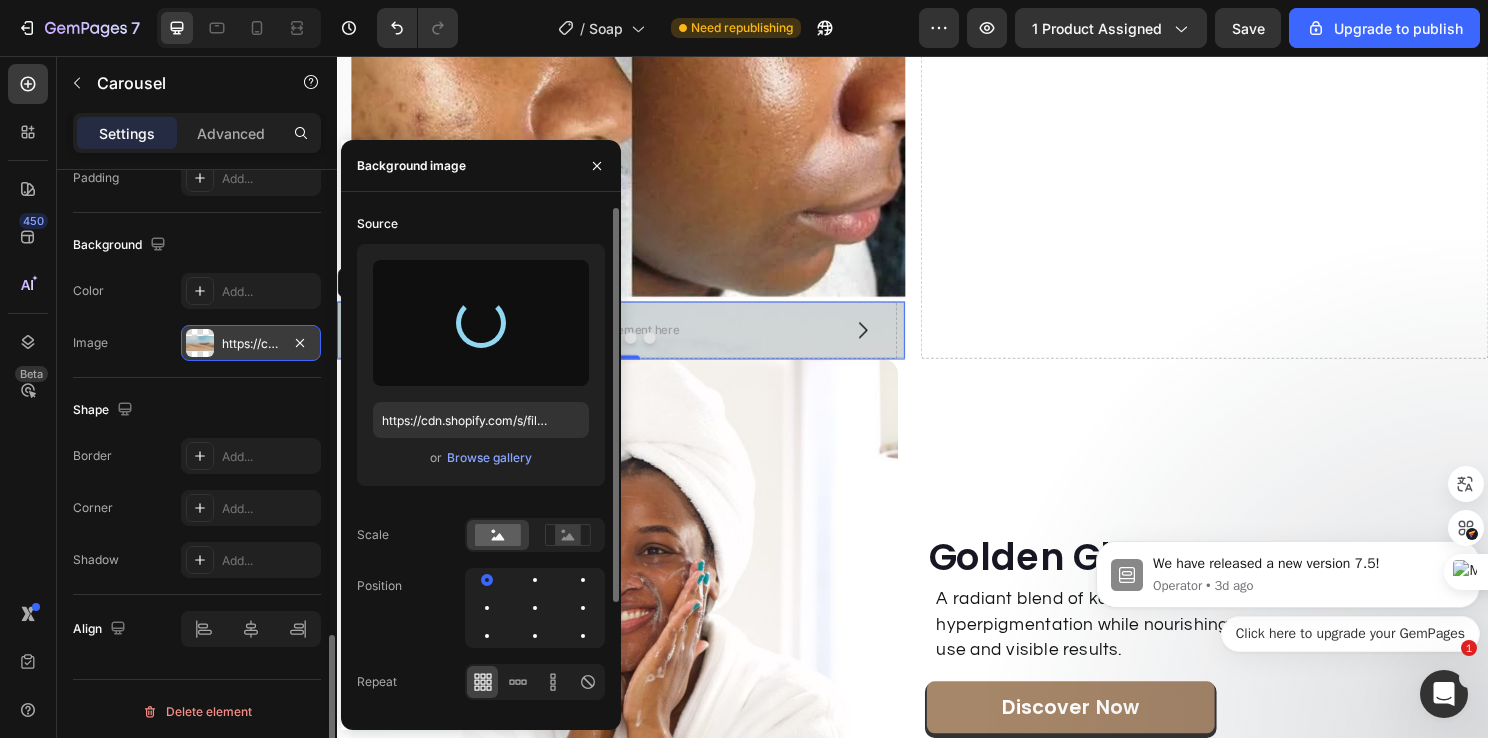 type on "https://cdn.shopify.com/s/files/1/0931/3268/5608/files/gempages_563449394565743411-a14fb5e8-7c18-45f1-9545-e823cb610f4f.webp" 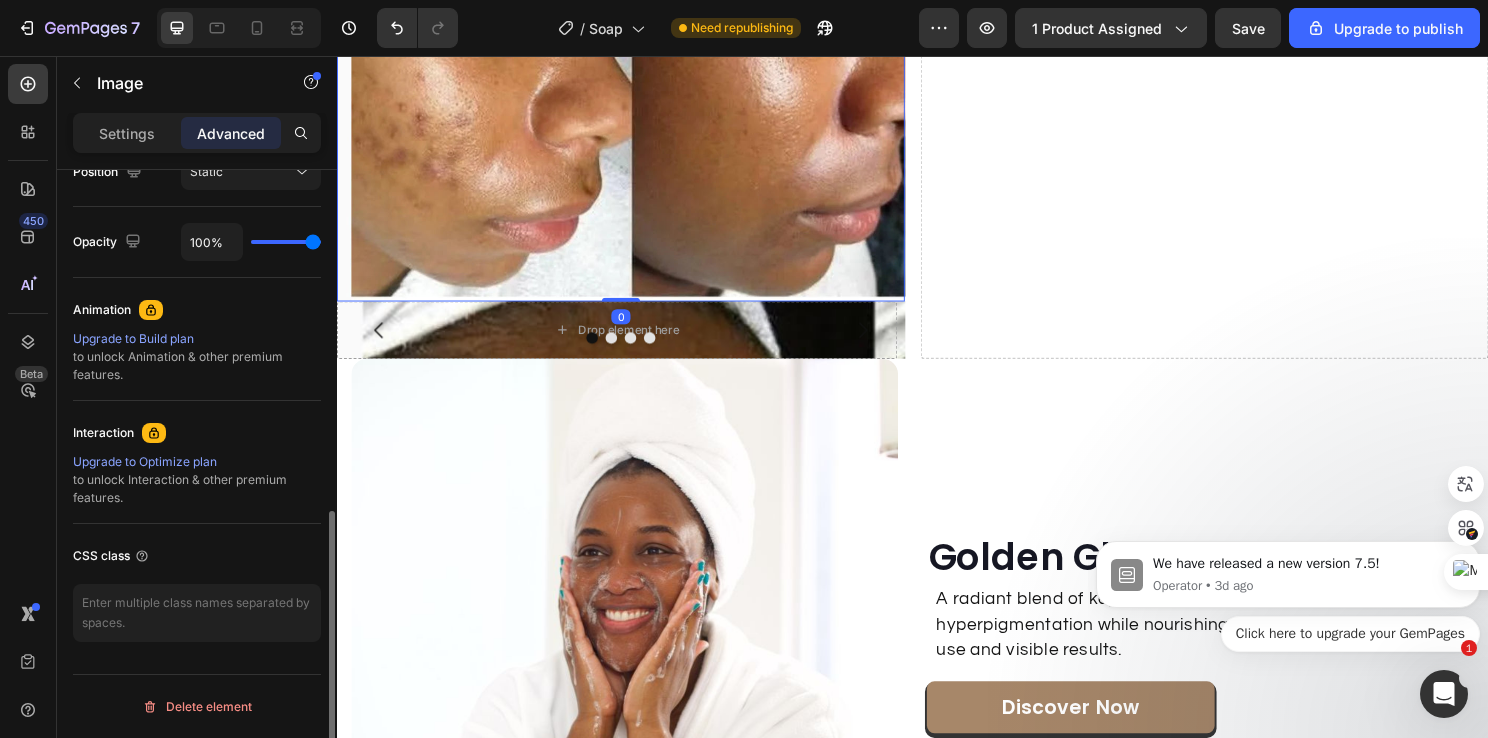 click at bounding box center (633, 16) 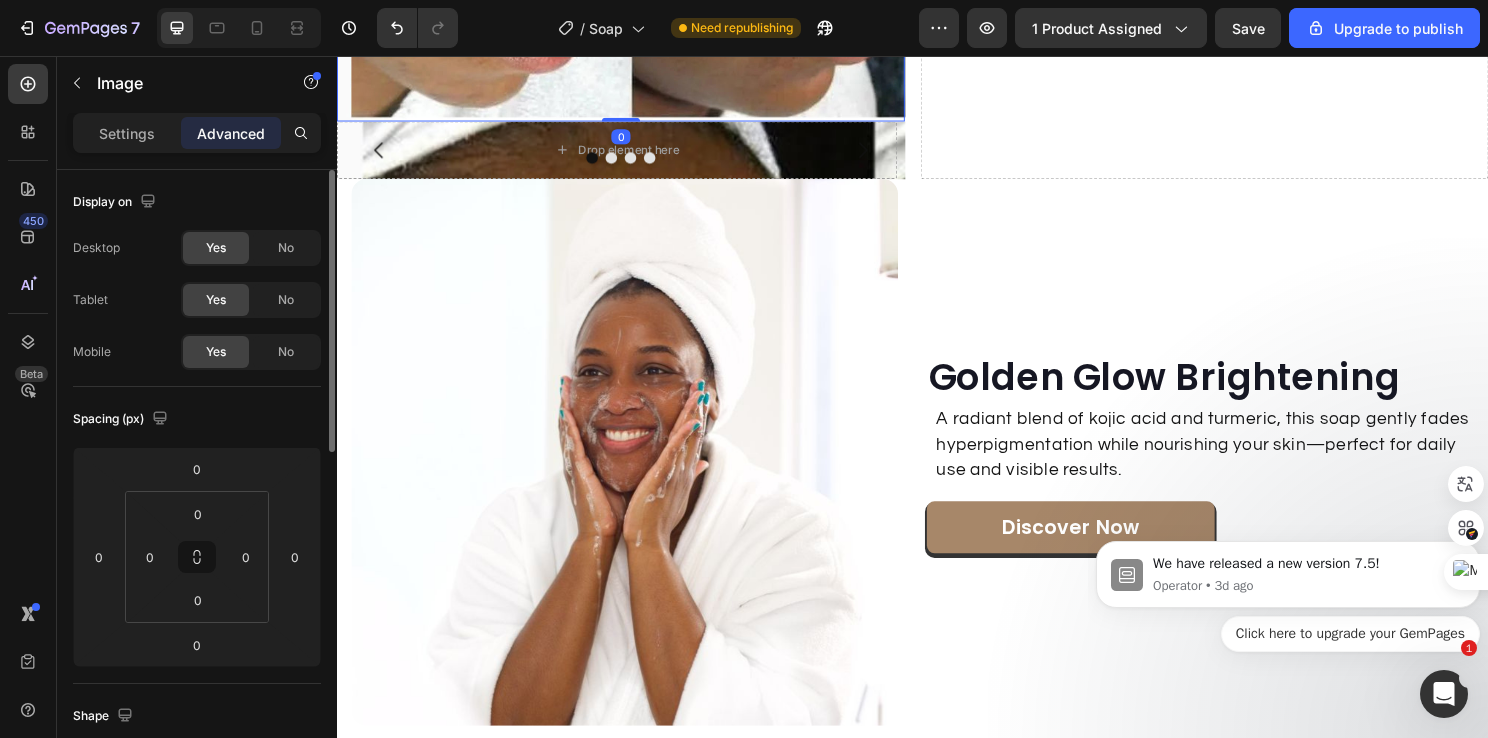 scroll, scrollTop: 2797, scrollLeft: 0, axis: vertical 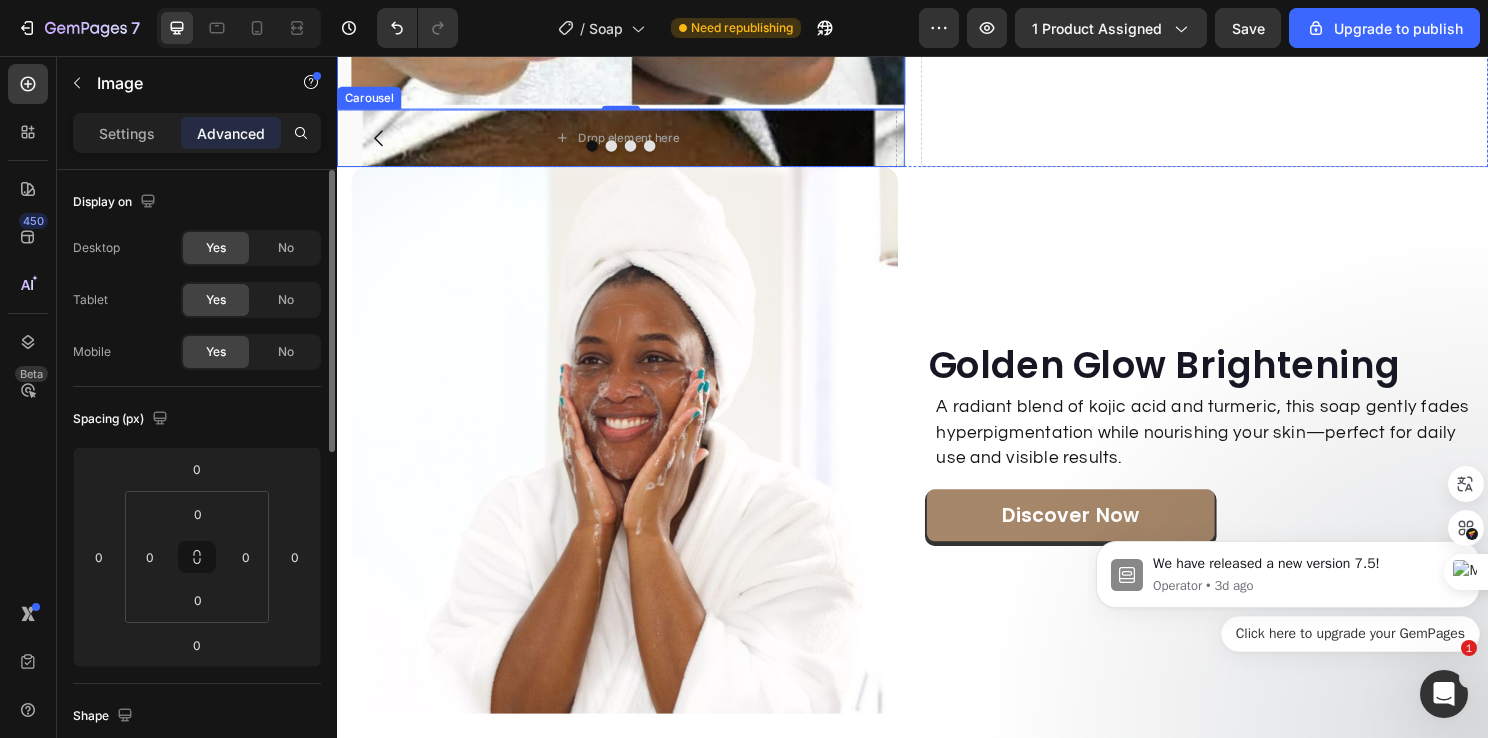 click at bounding box center [663, 150] 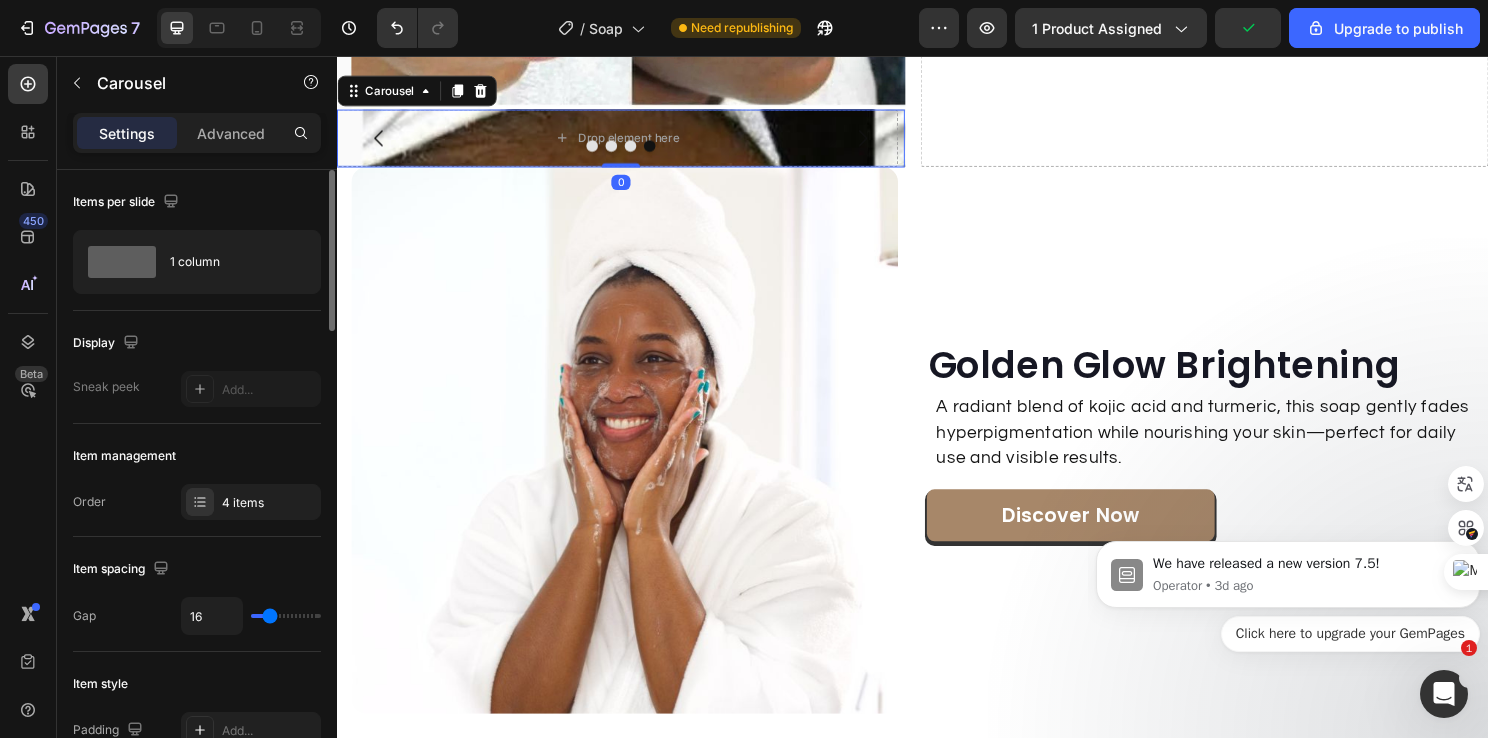 click at bounding box center (663, 150) 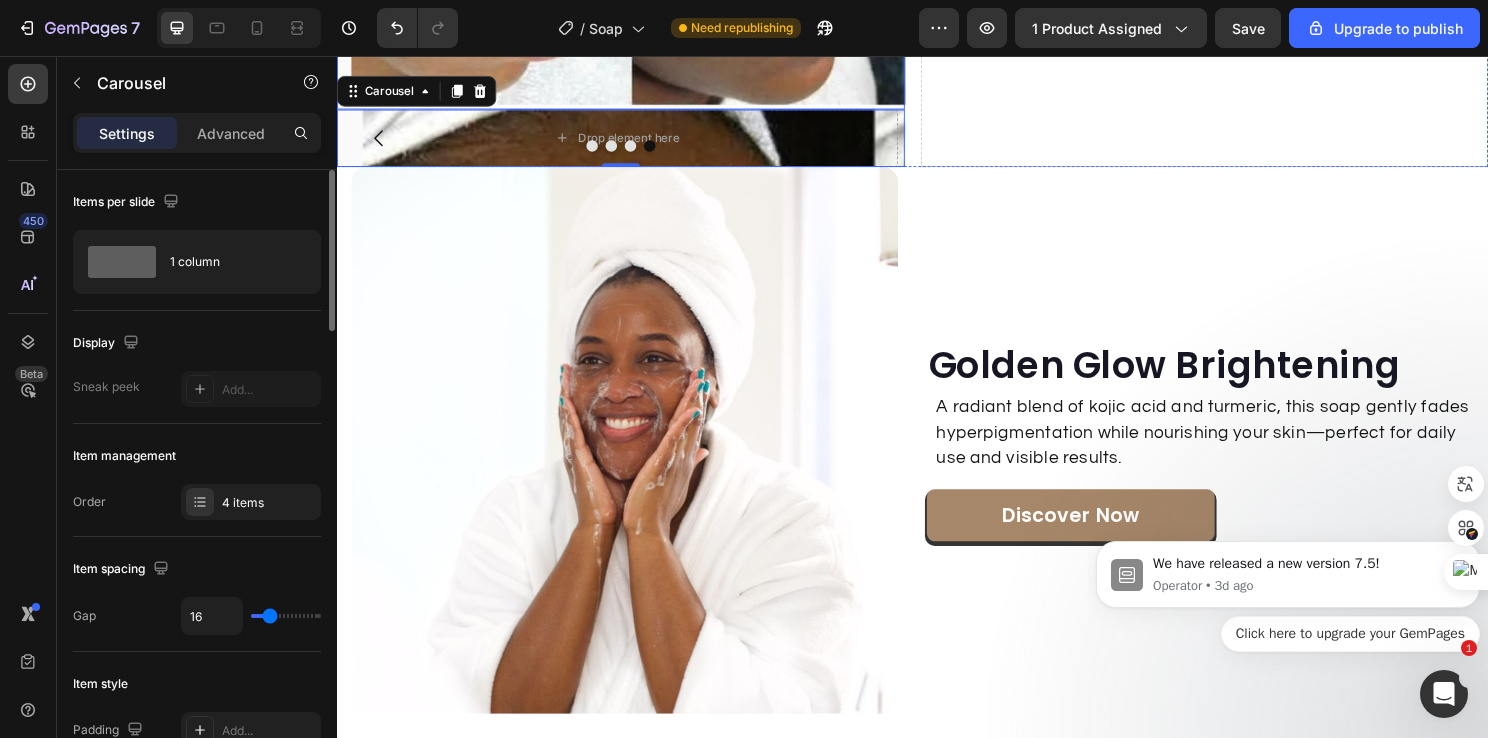 click at bounding box center [633, -184] 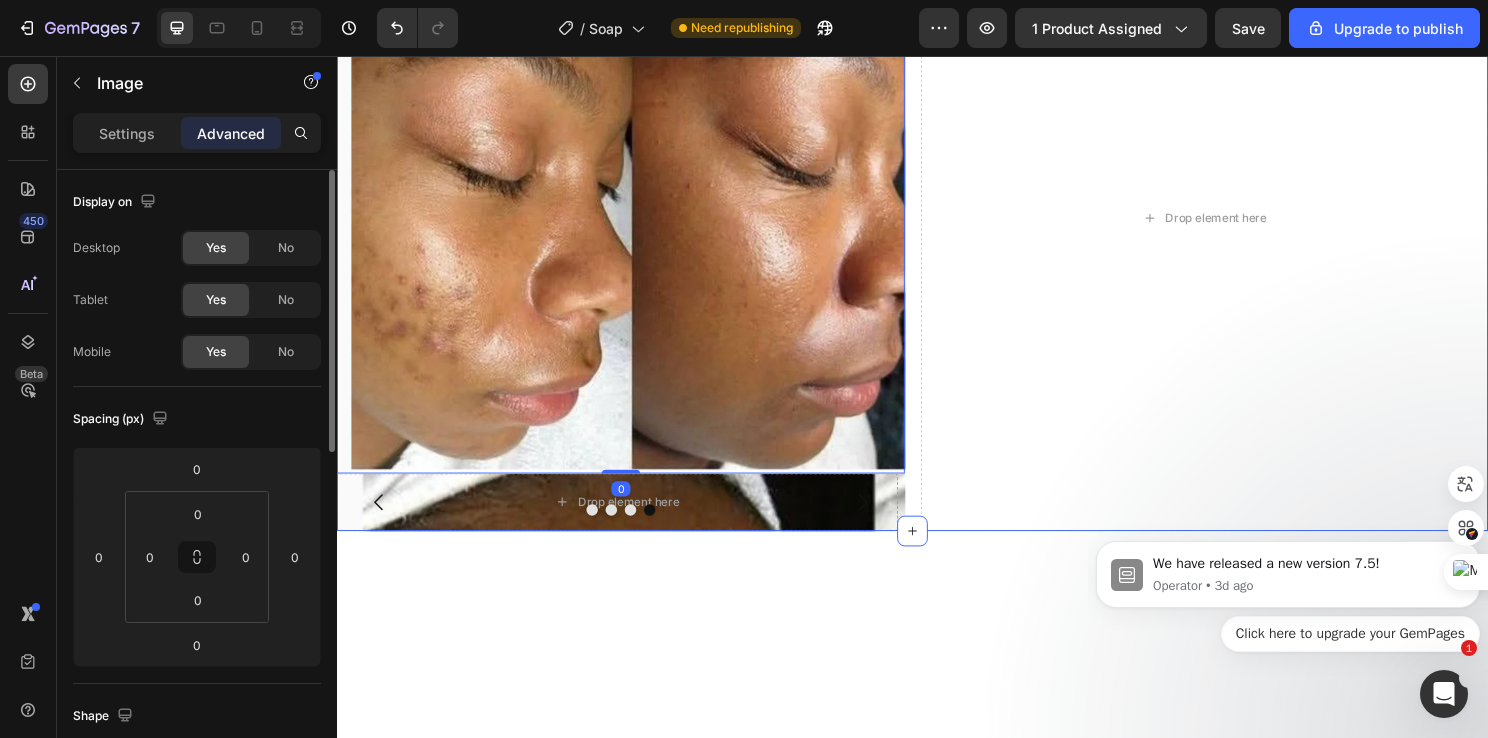 scroll, scrollTop: 2397, scrollLeft: 0, axis: vertical 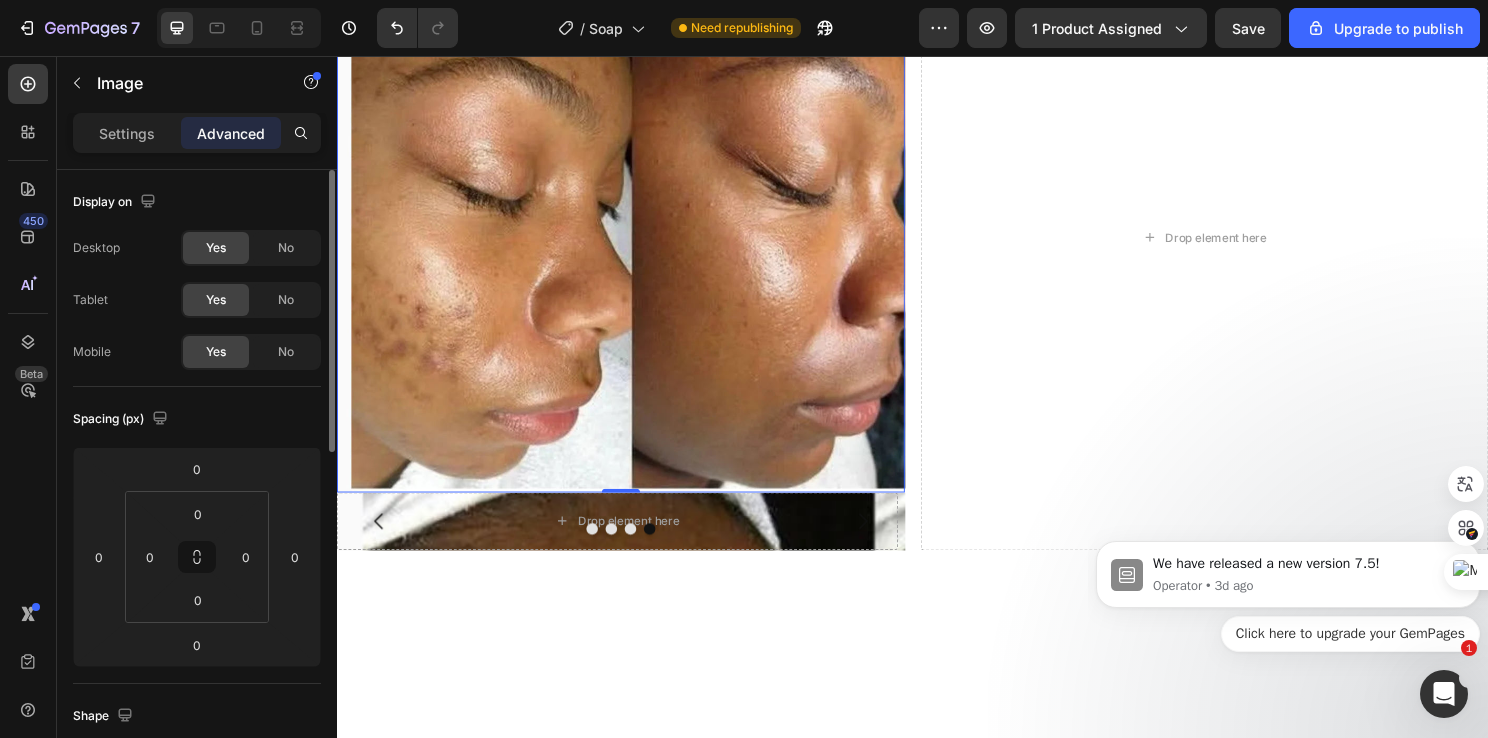 click at bounding box center (470, -60) 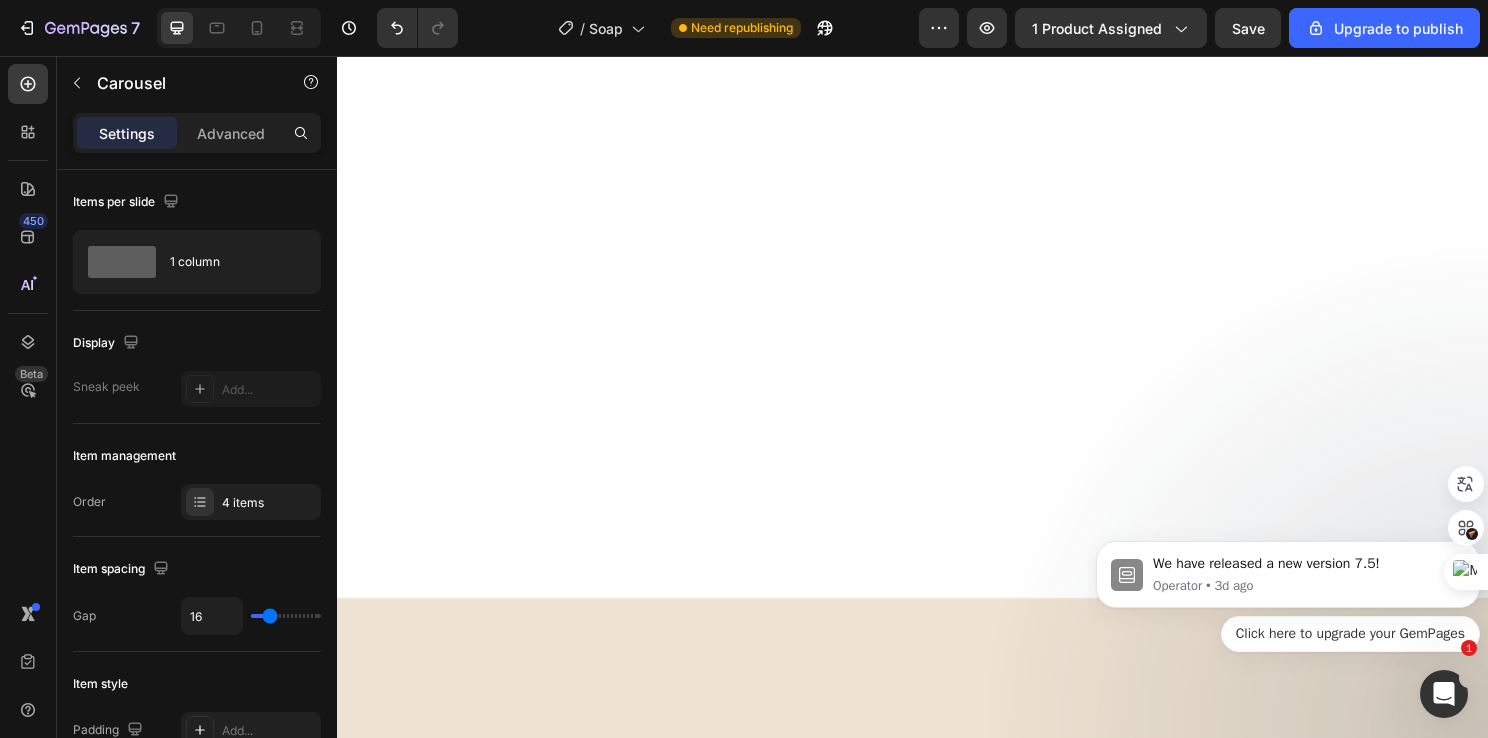 click at bounding box center [603, -42] 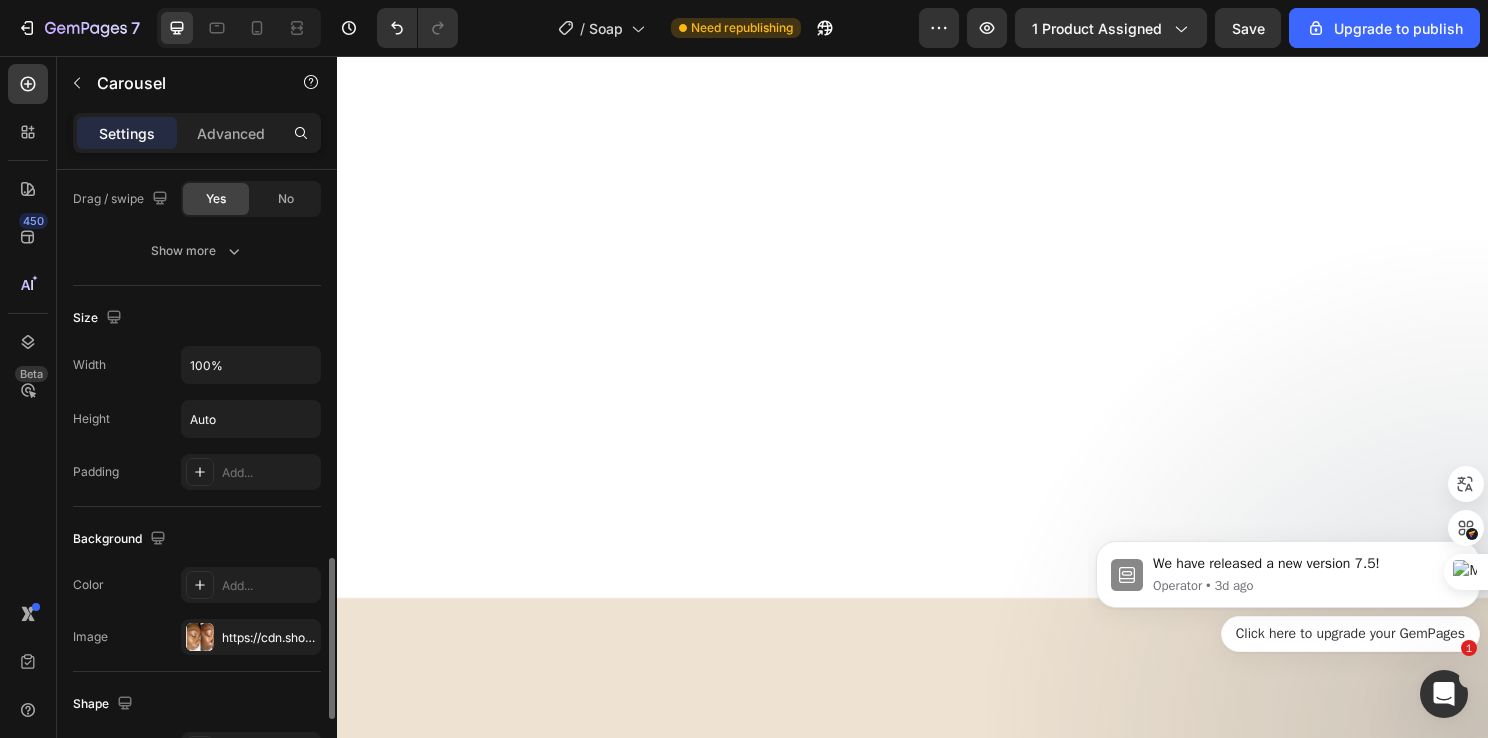 scroll, scrollTop: 1600, scrollLeft: 0, axis: vertical 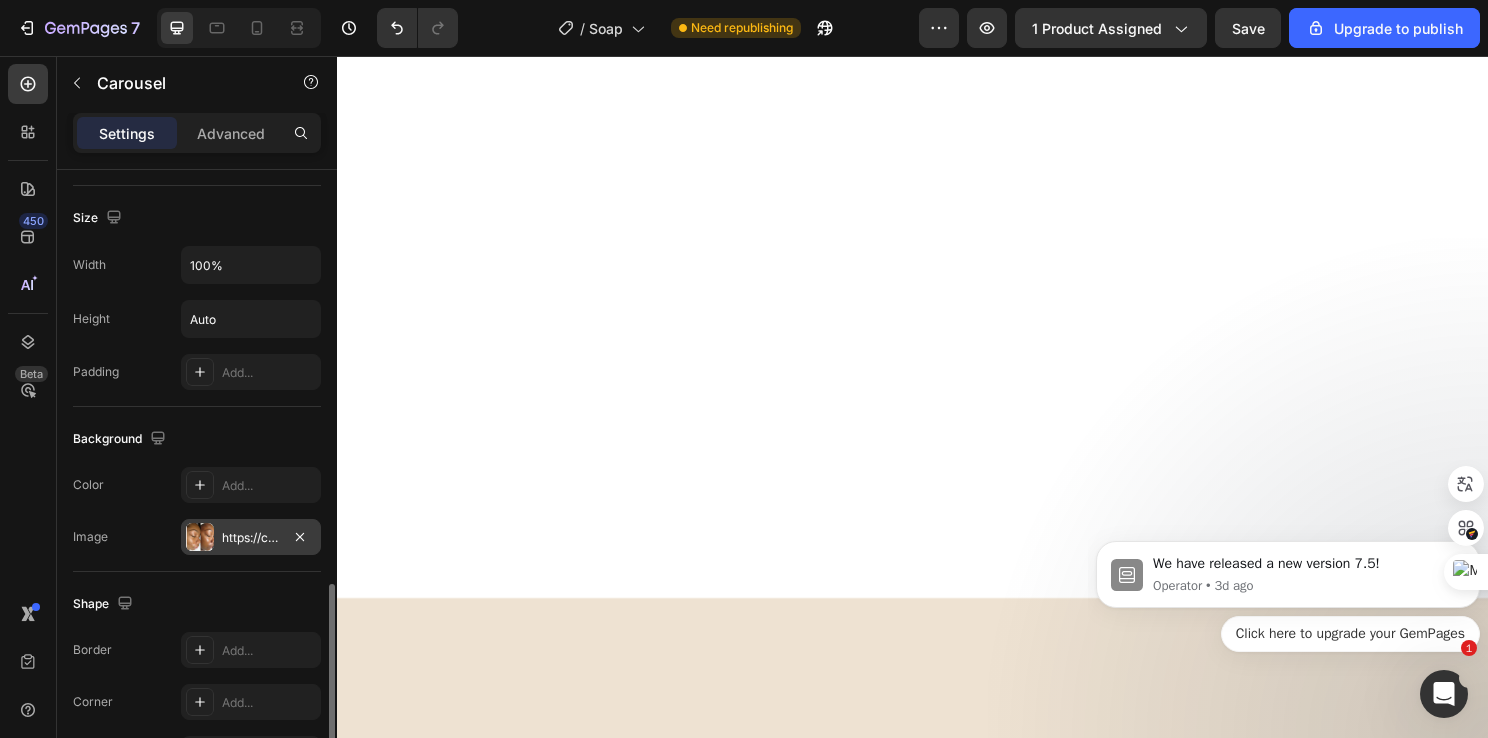 click on "https://cdn.shopify.com/s/files/1/0931/3268/5608/files/gempages_563449394565743411-a14fb5e8-7c18-45f1-9545-e823cb610f4f.webp" at bounding box center (251, 537) 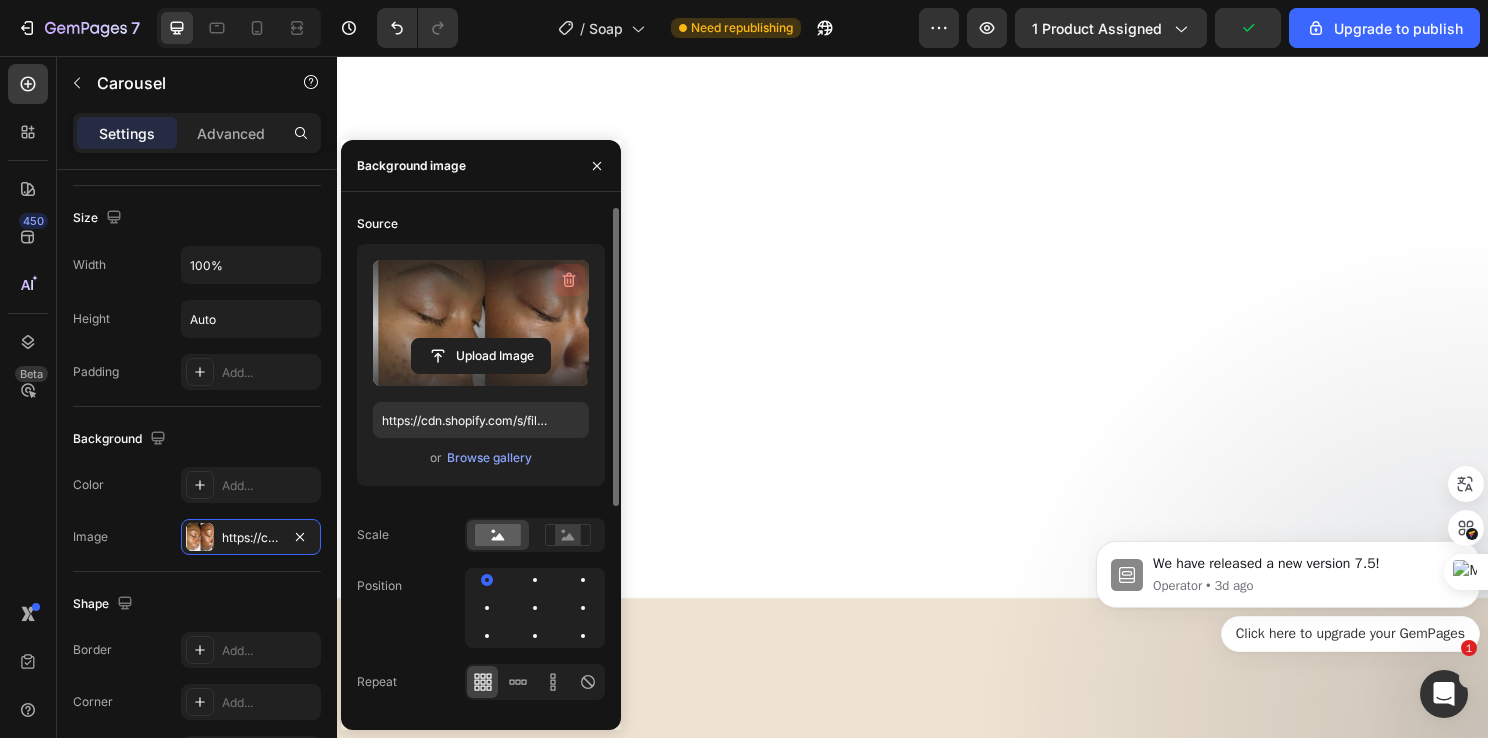 click 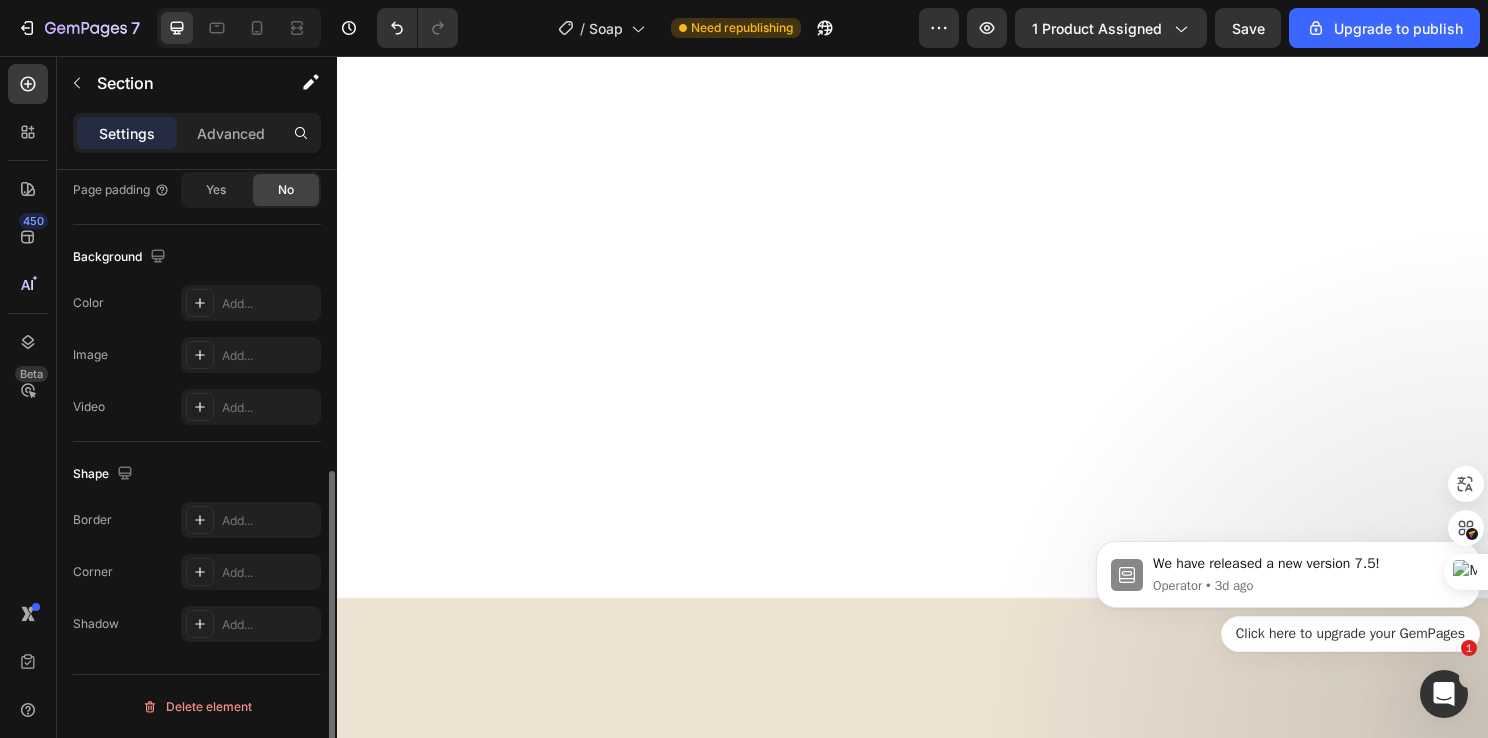 click at bounding box center [937, 261] 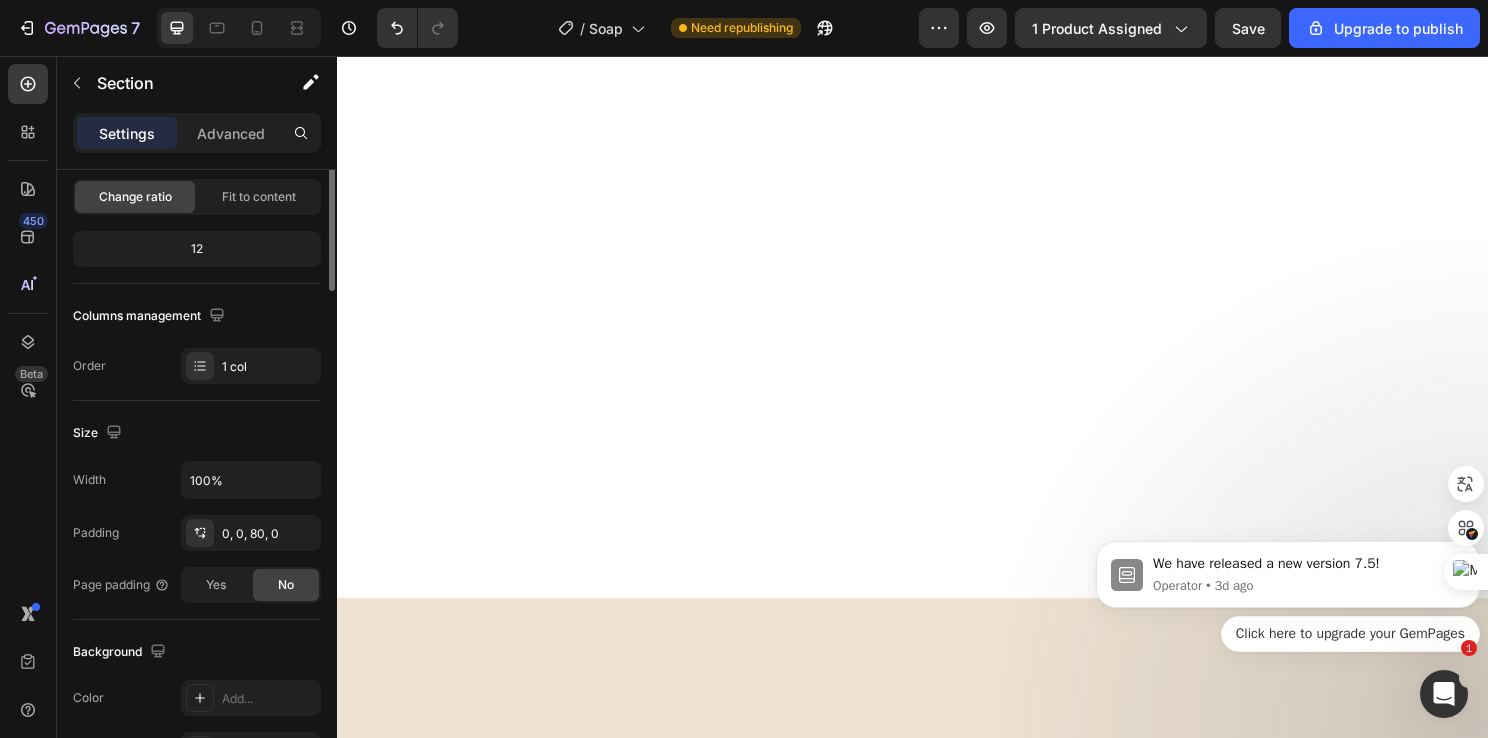 scroll, scrollTop: 0, scrollLeft: 0, axis: both 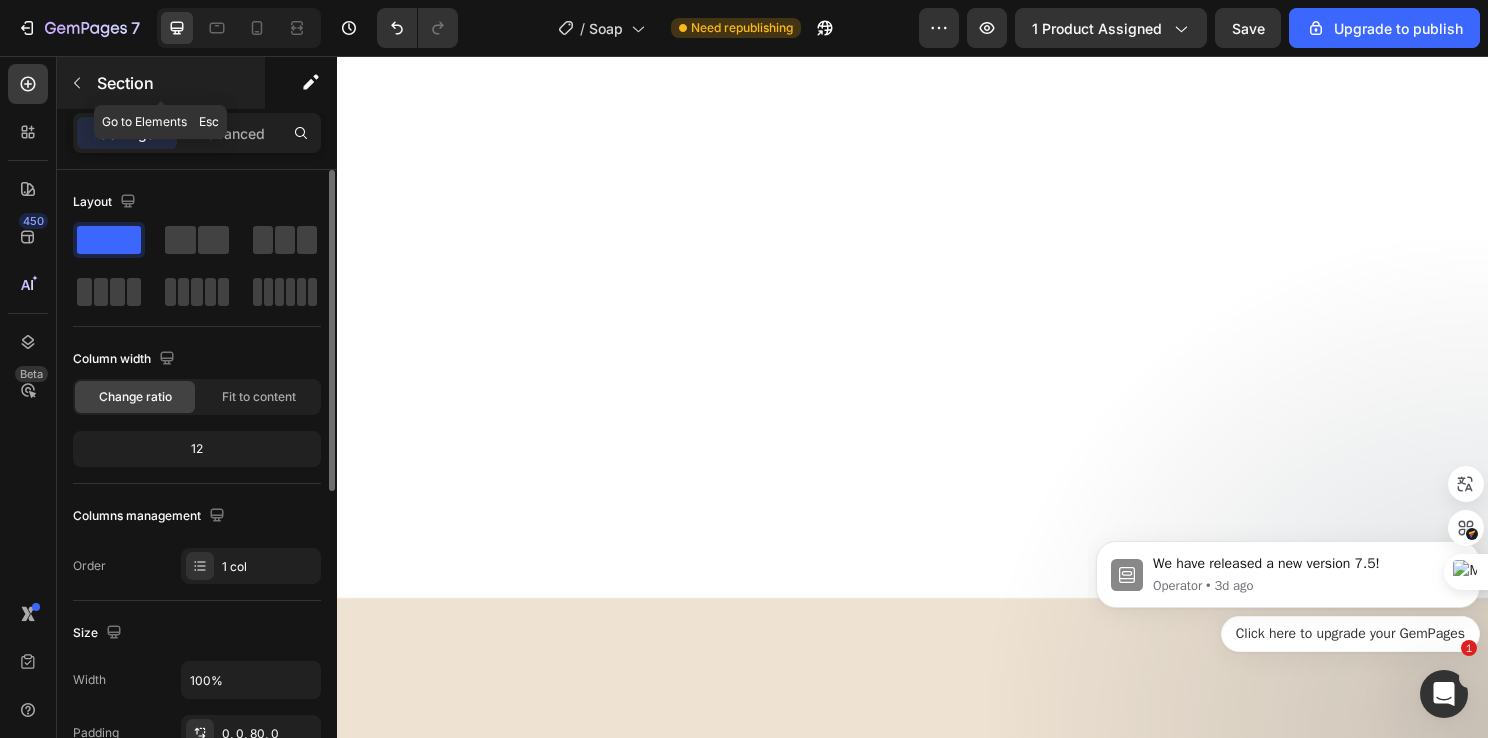 click 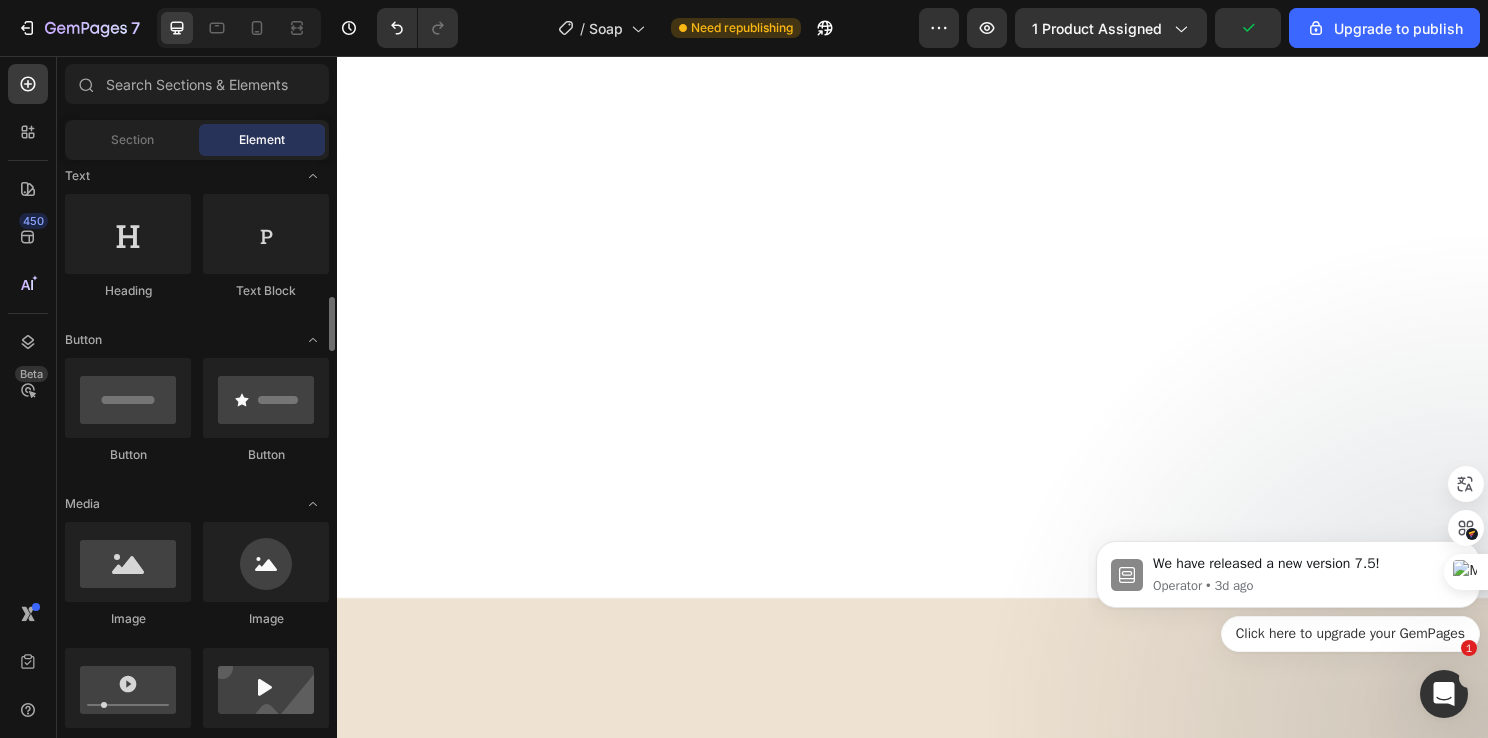 scroll, scrollTop: 400, scrollLeft: 0, axis: vertical 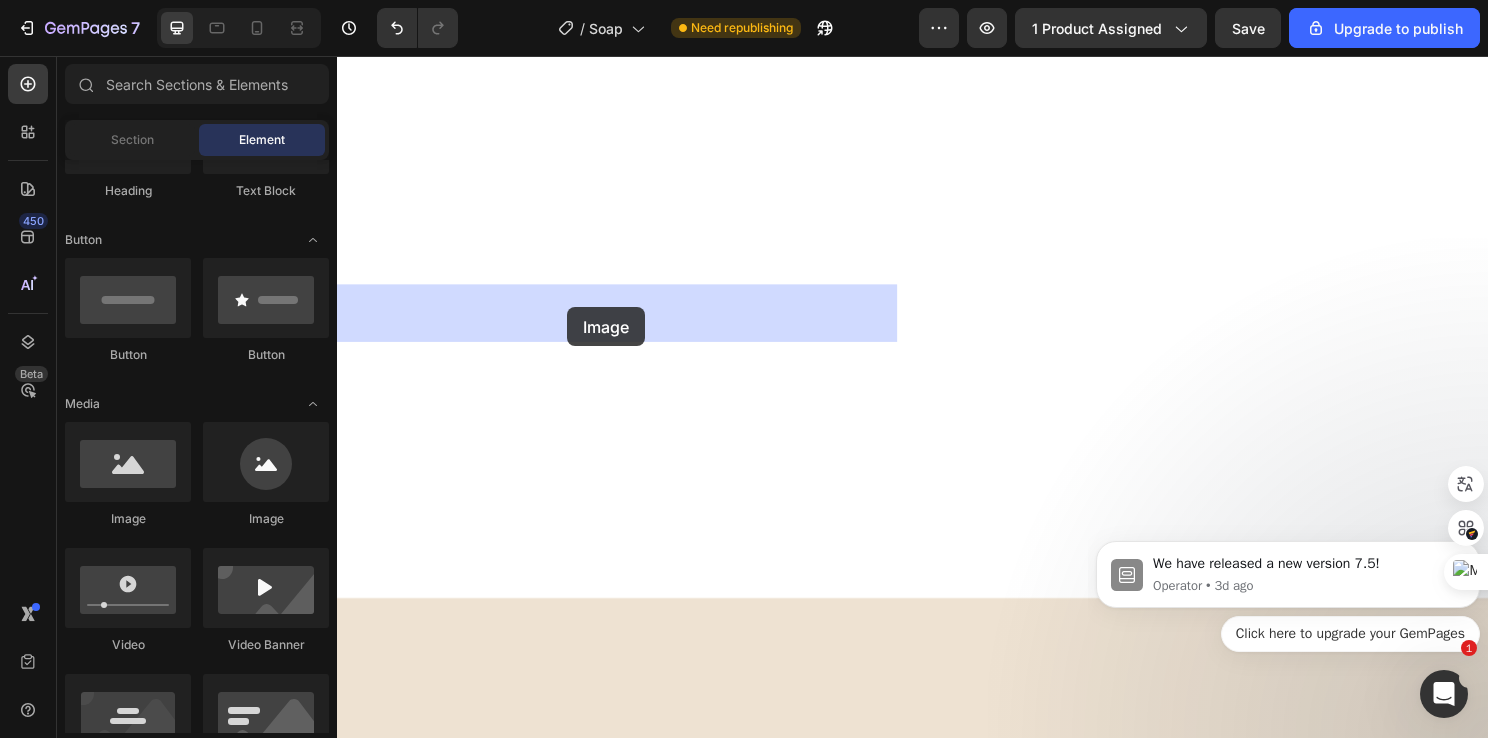 drag, startPoint x: 473, startPoint y: 537, endPoint x: 577, endPoint y: 318, distance: 242.43968 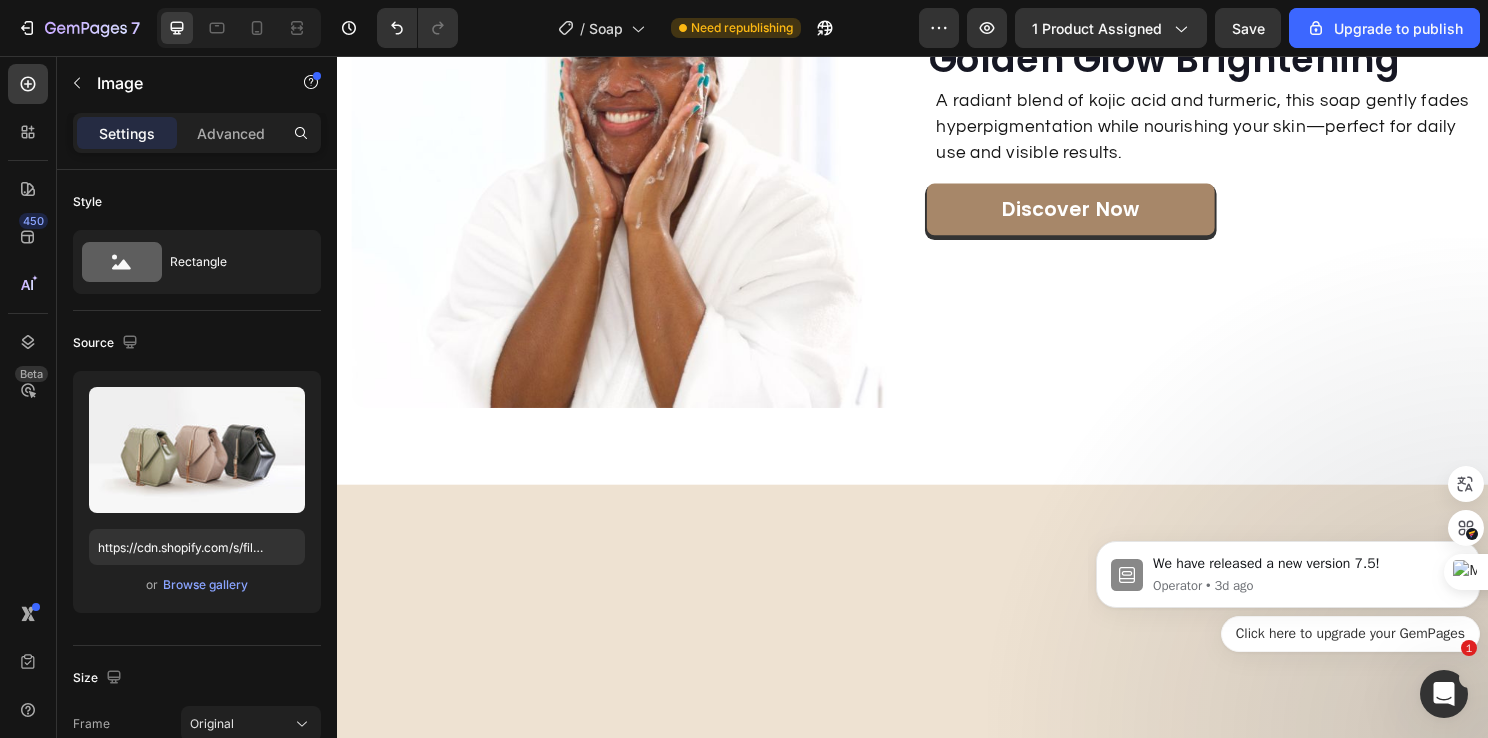 scroll, scrollTop: 2697, scrollLeft: 0, axis: vertical 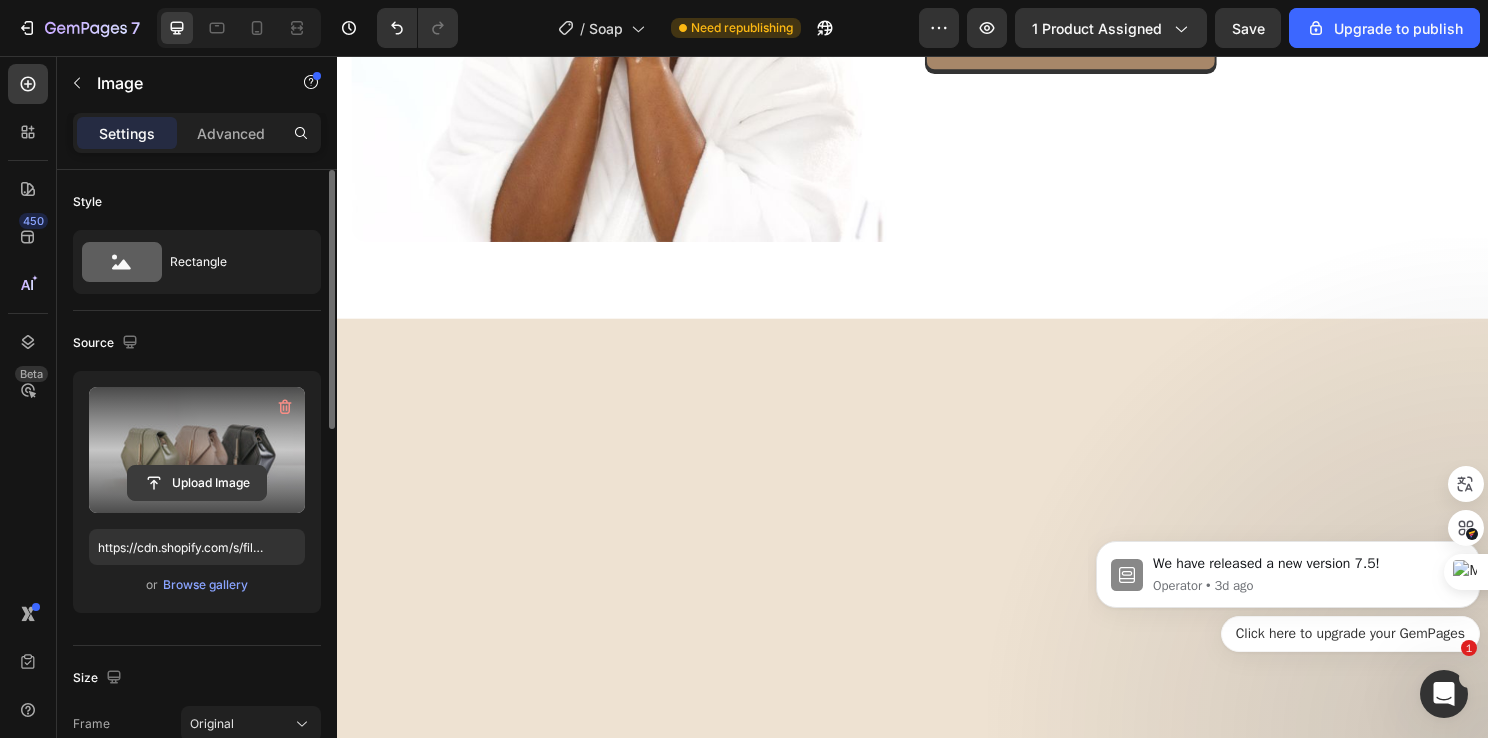 click 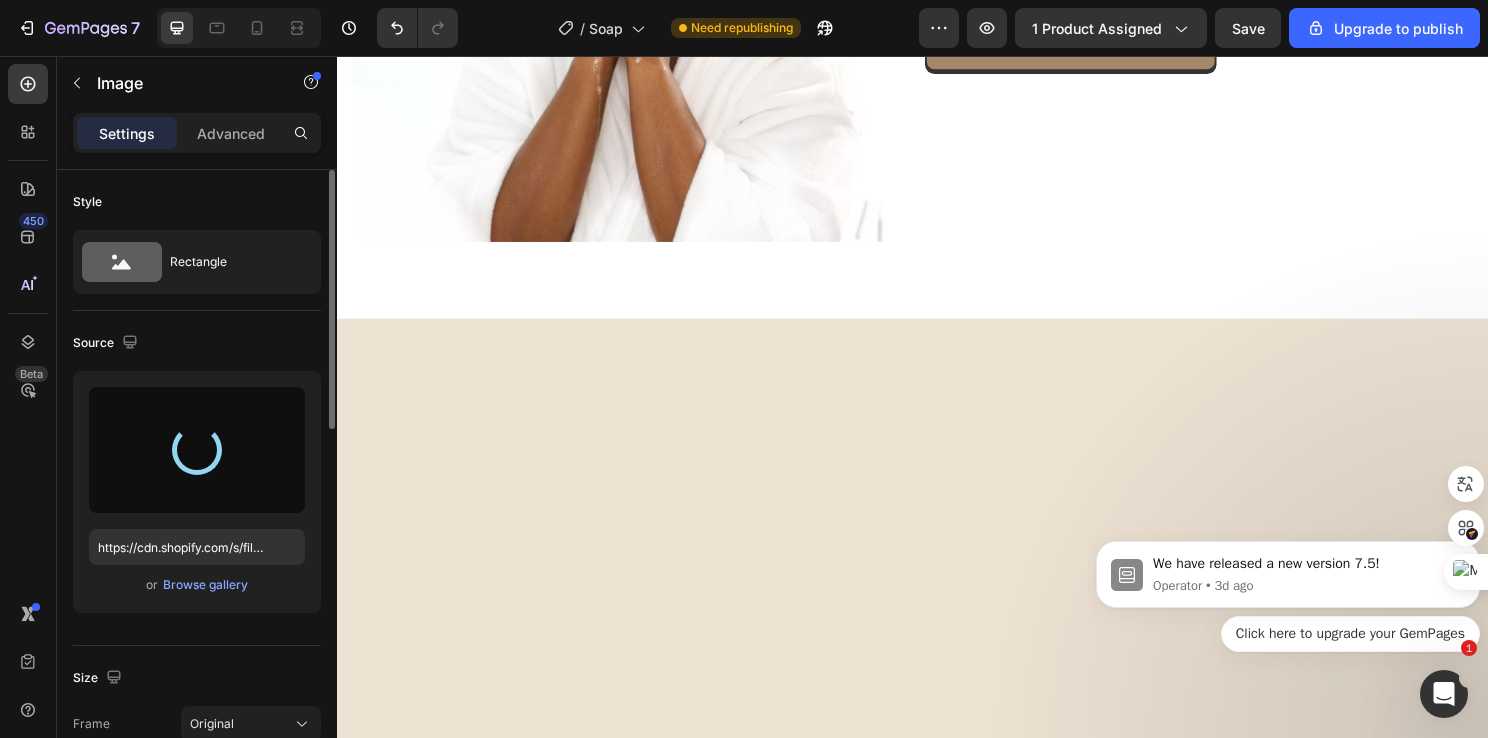 type on "https://cdn.shopify.com/s/files/1/0931/3268/5608/files/gempages_563449394565743411-a14fb5e8-7c18-45f1-9545-e823cb610f4f.webp" 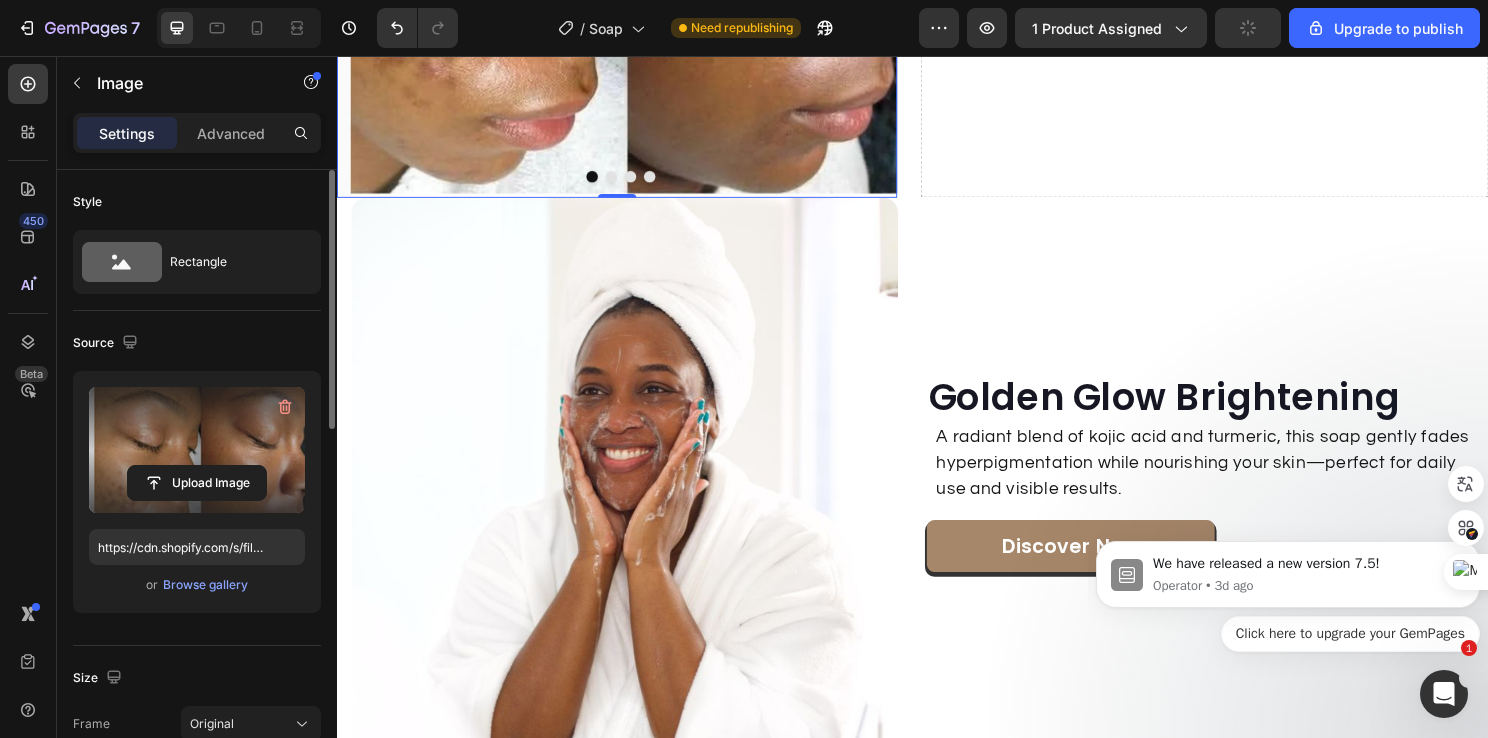 scroll, scrollTop: 2770, scrollLeft: 0, axis: vertical 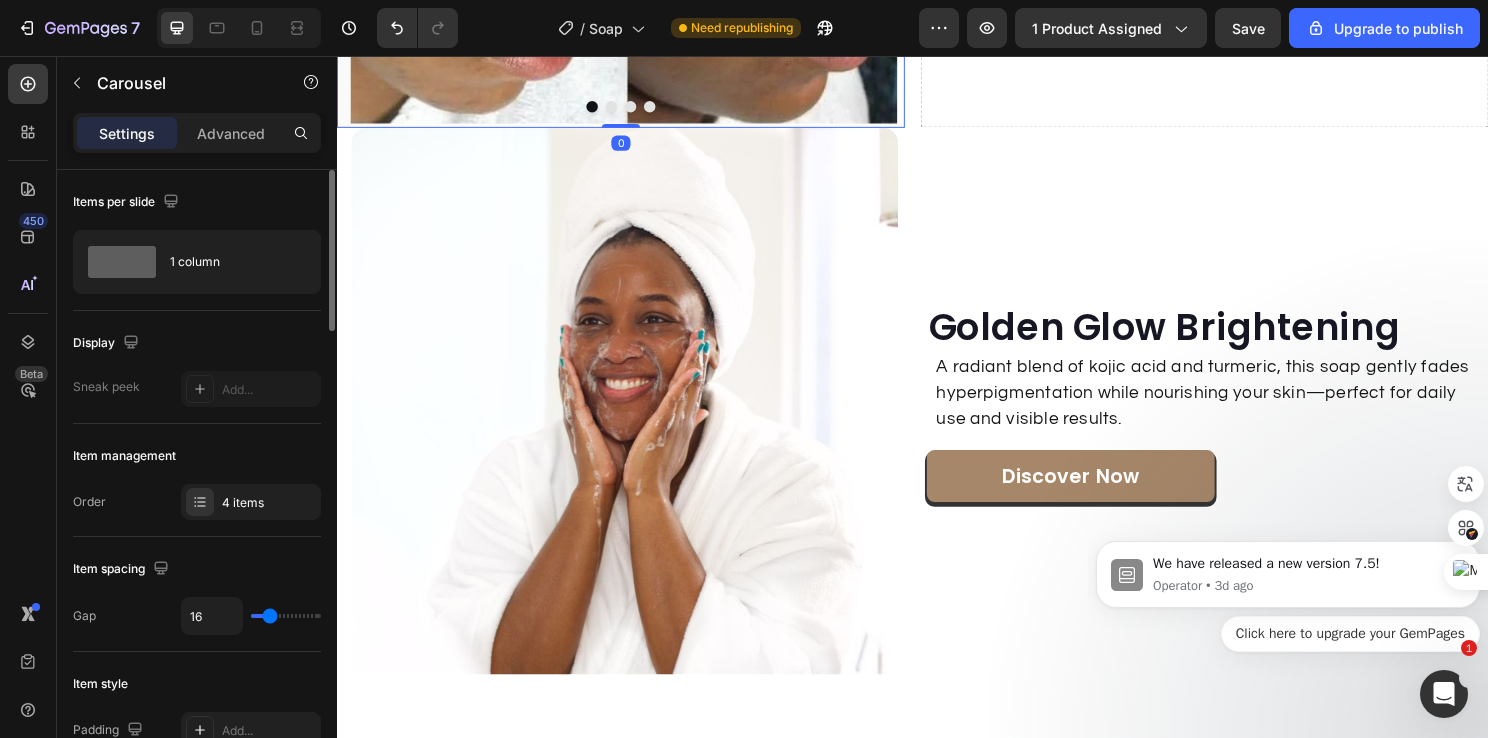 click 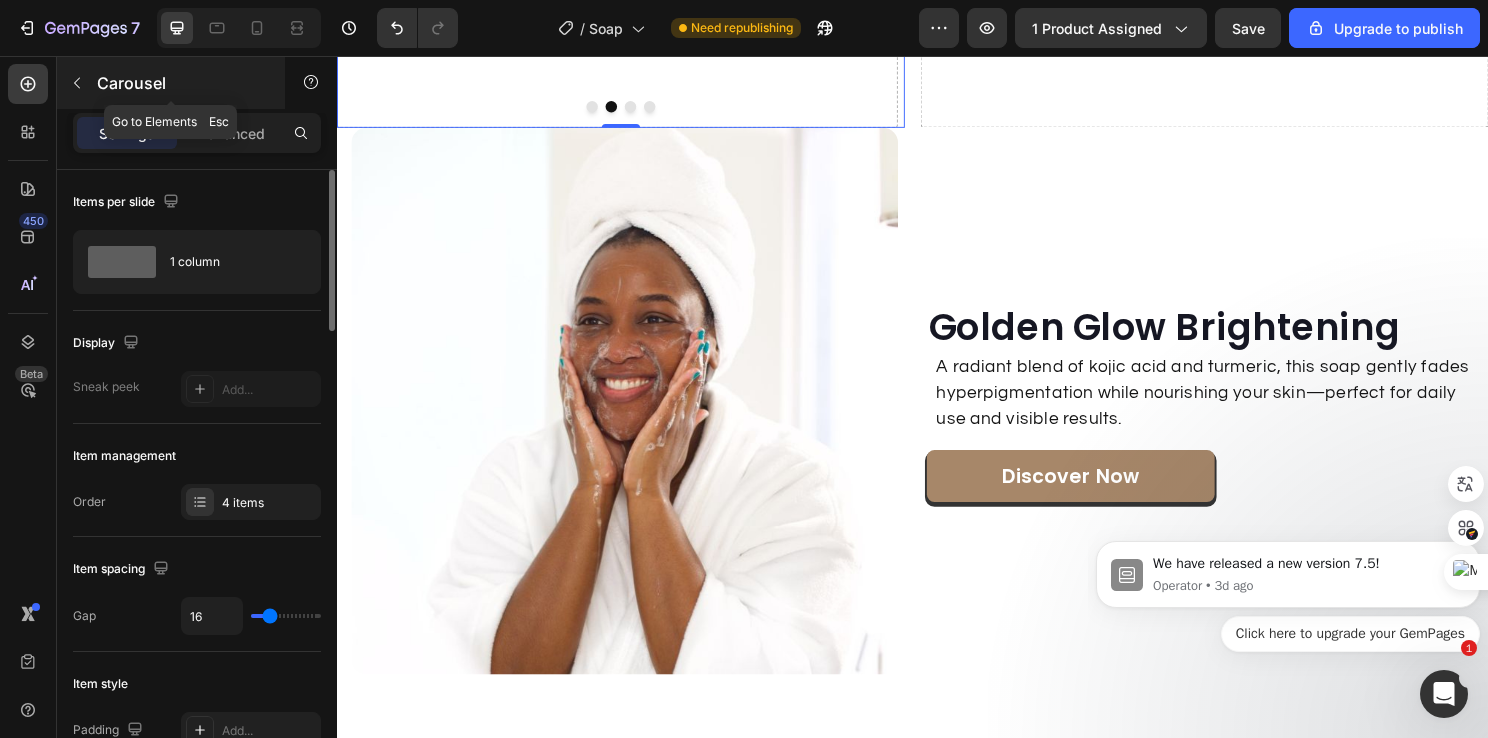 click at bounding box center (77, 83) 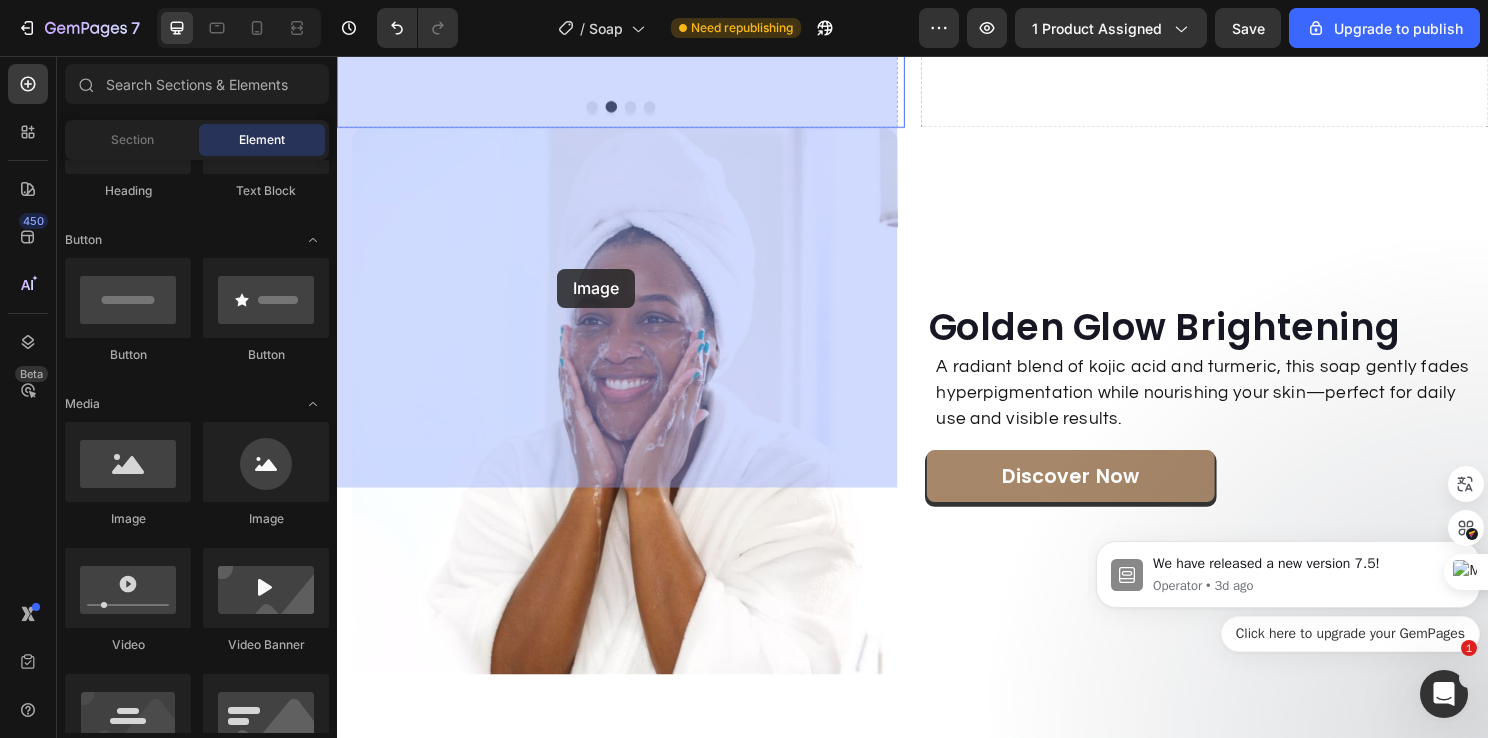 drag, startPoint x: 459, startPoint y: 519, endPoint x: 566, endPoint y: 278, distance: 263.68542 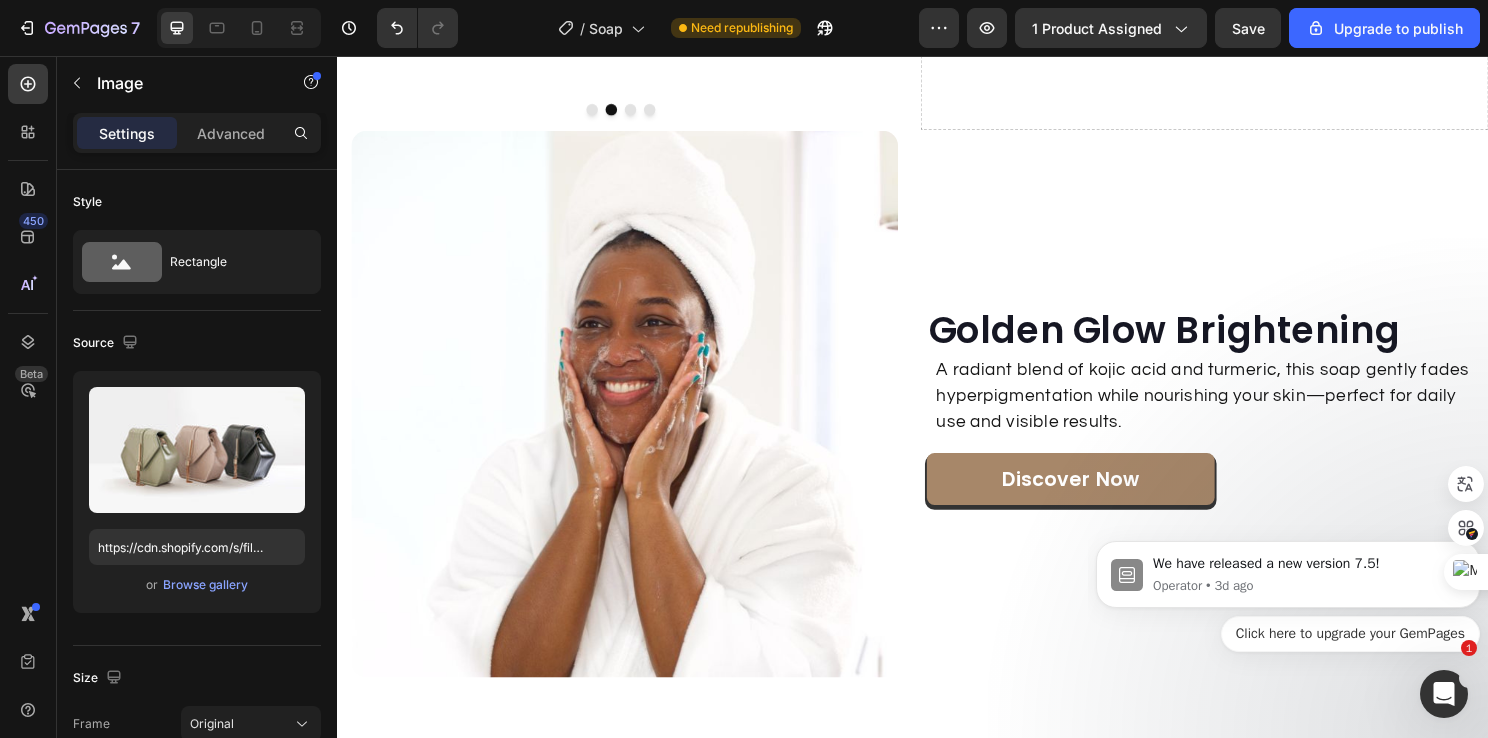 scroll, scrollTop: 2770, scrollLeft: 0, axis: vertical 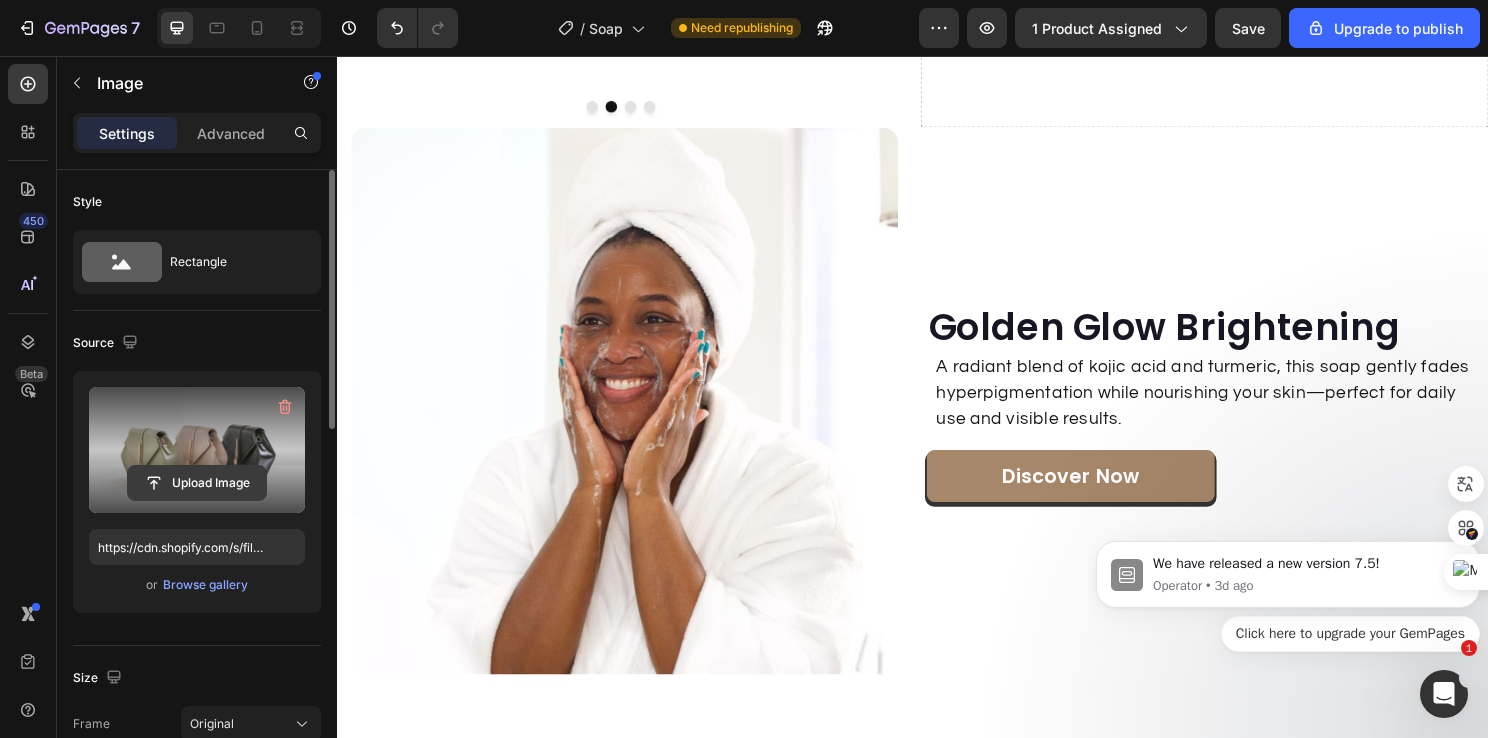 click 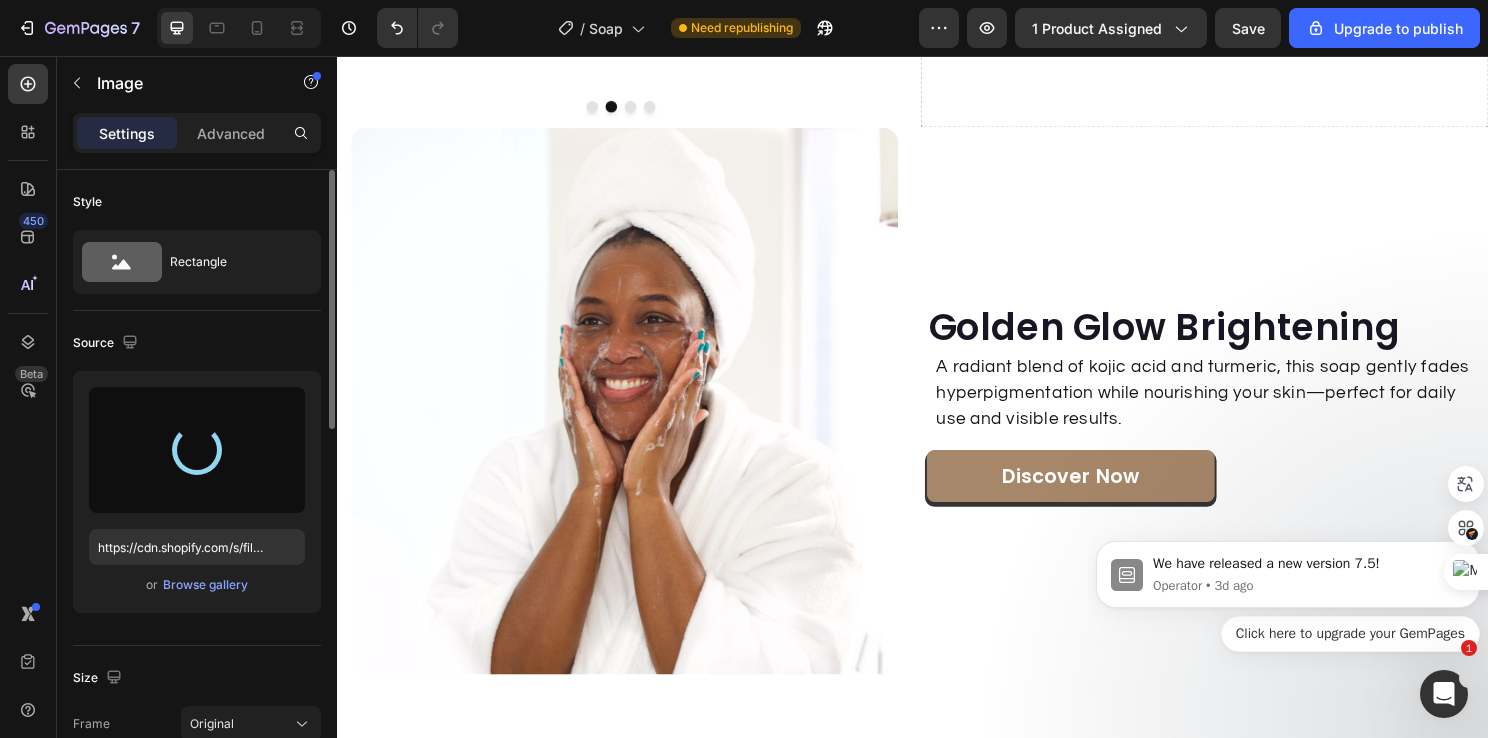 type on "https://cdn.shopify.com/s/files/1/0931/3268/5608/files/gempages_563449394565743411-264a3bda-f9f7-4c44-9130-e0f528bf30ae.webp" 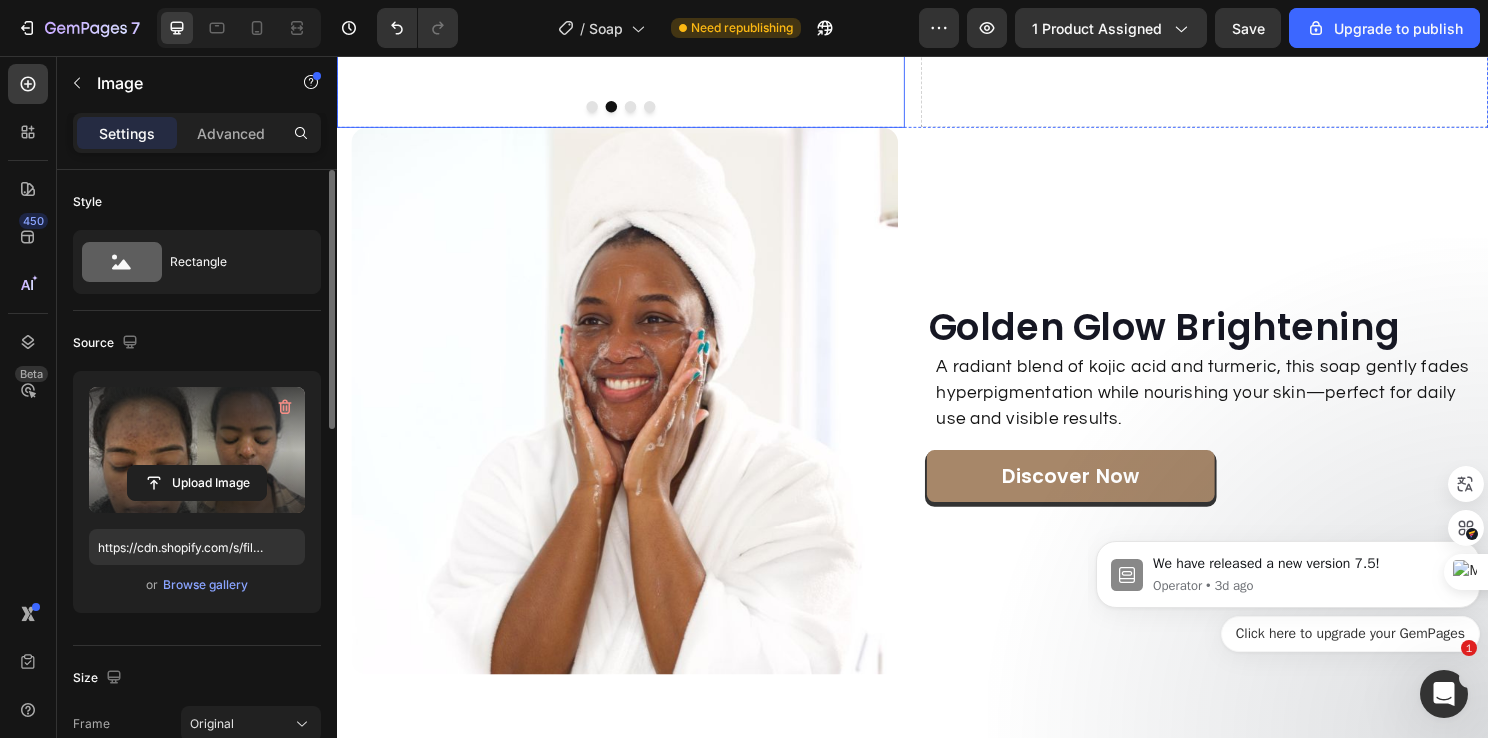 click 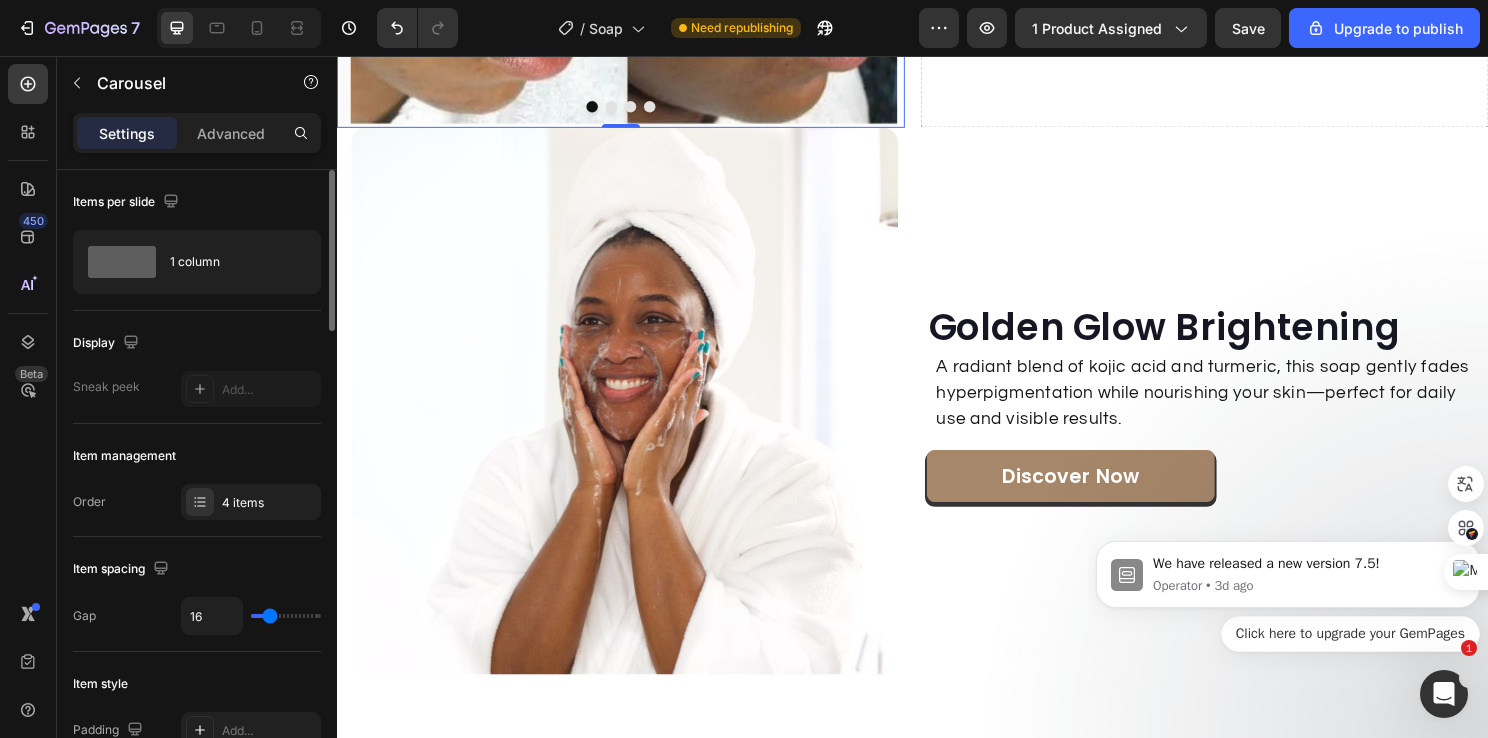 click 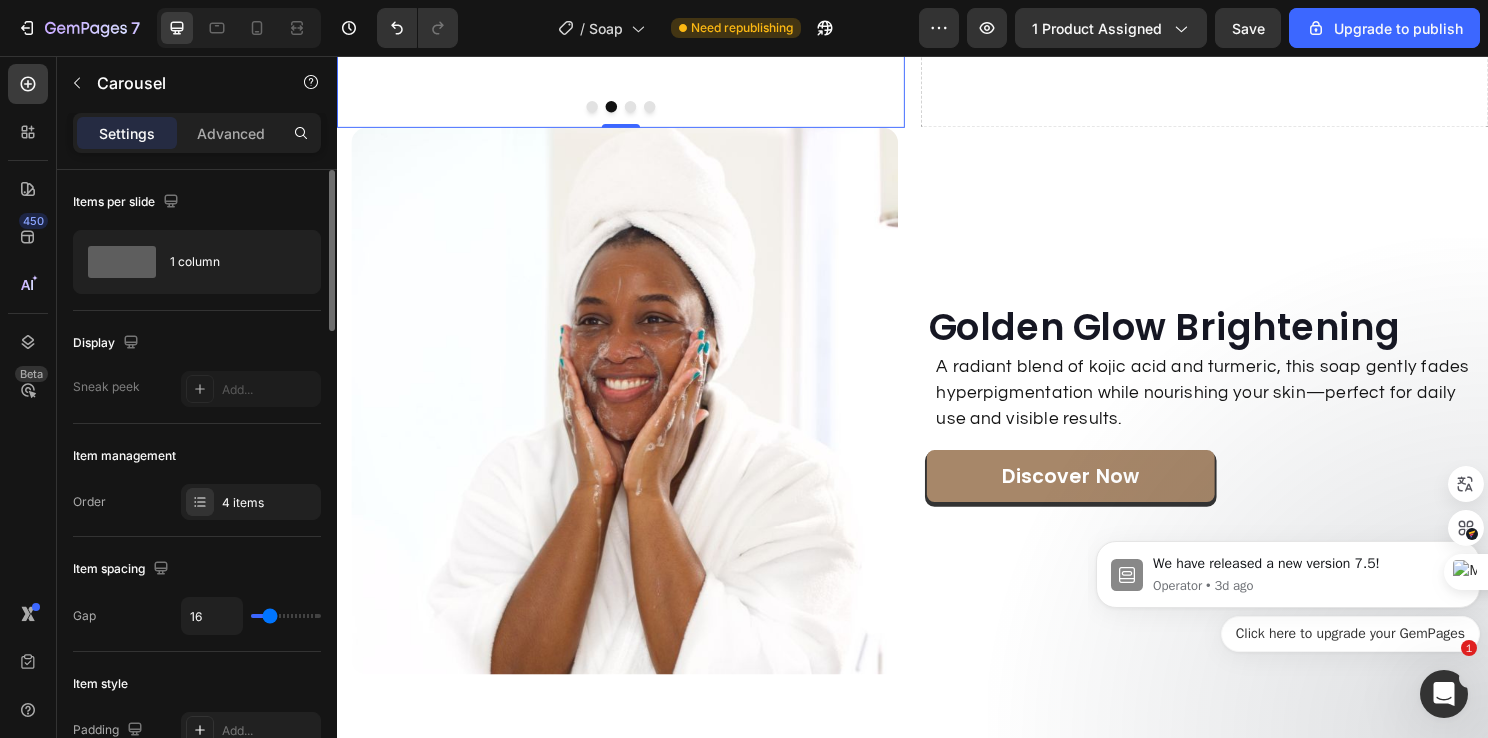 click 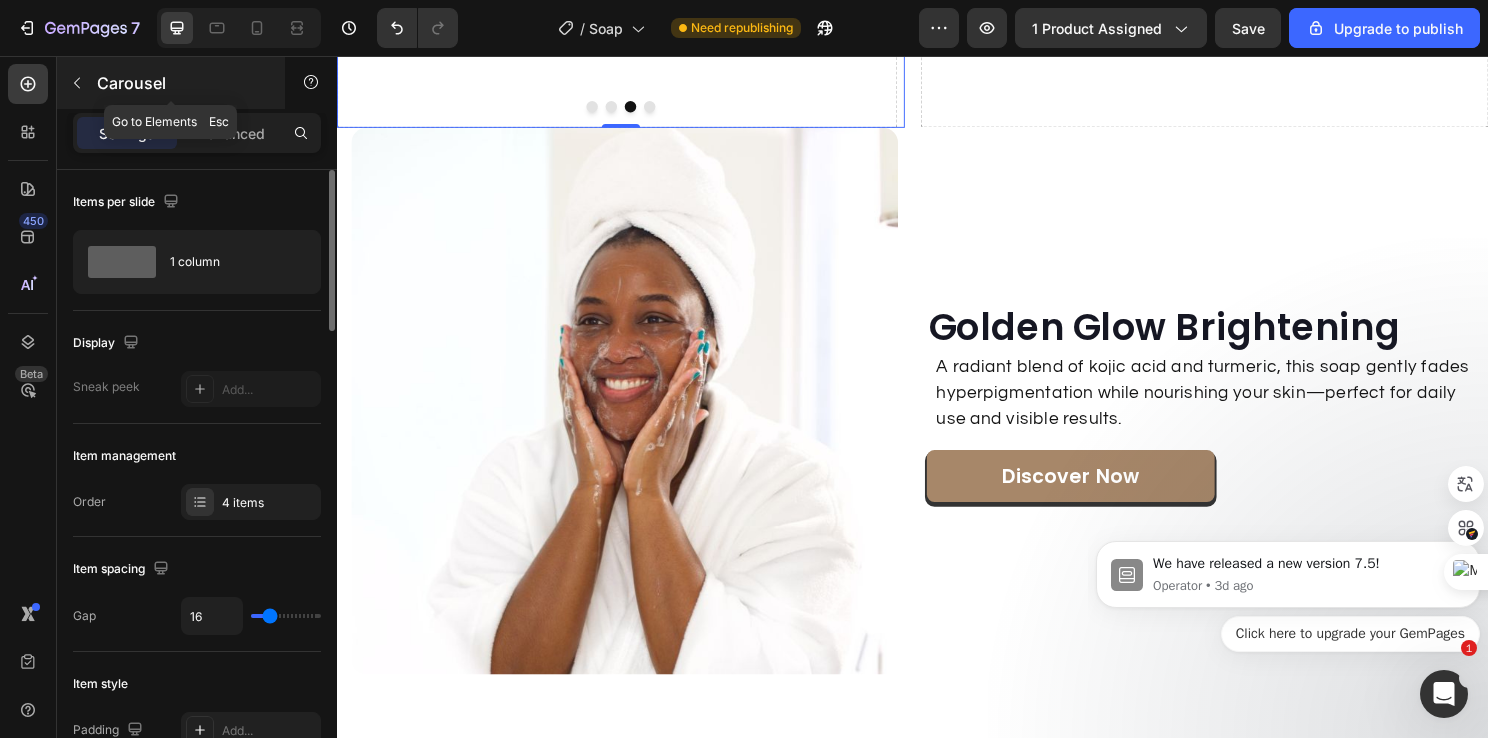 click 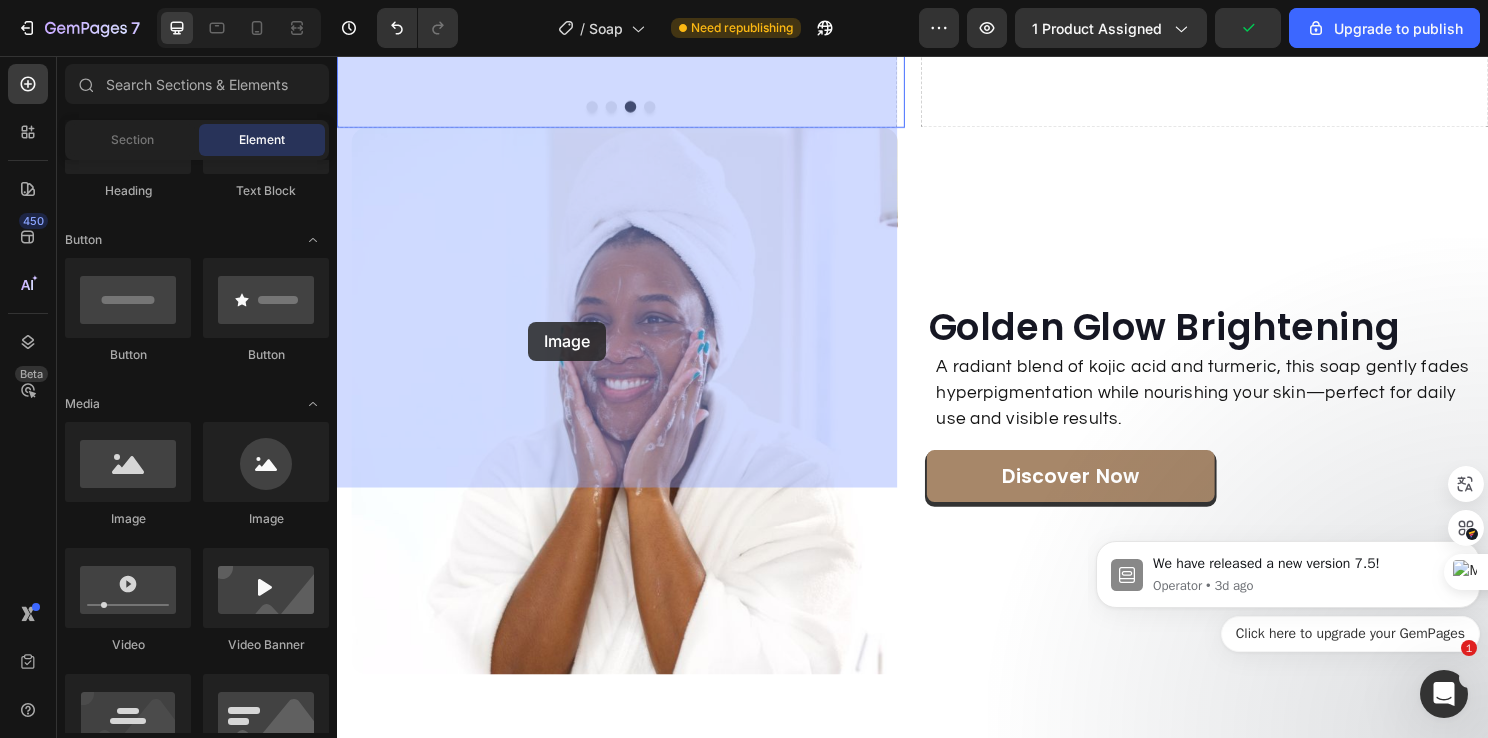 drag, startPoint x: 481, startPoint y: 540, endPoint x: 536, endPoint y: 333, distance: 214.18216 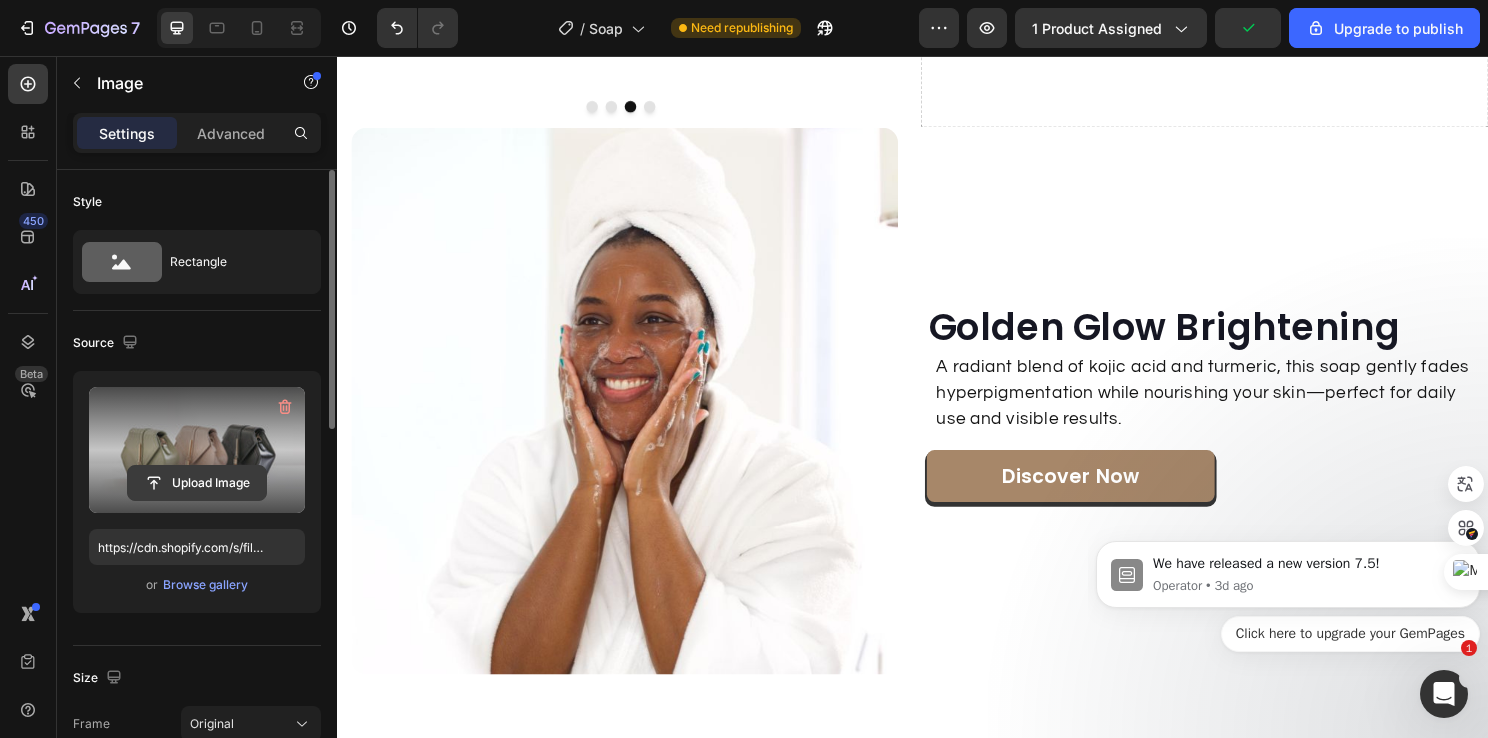 click 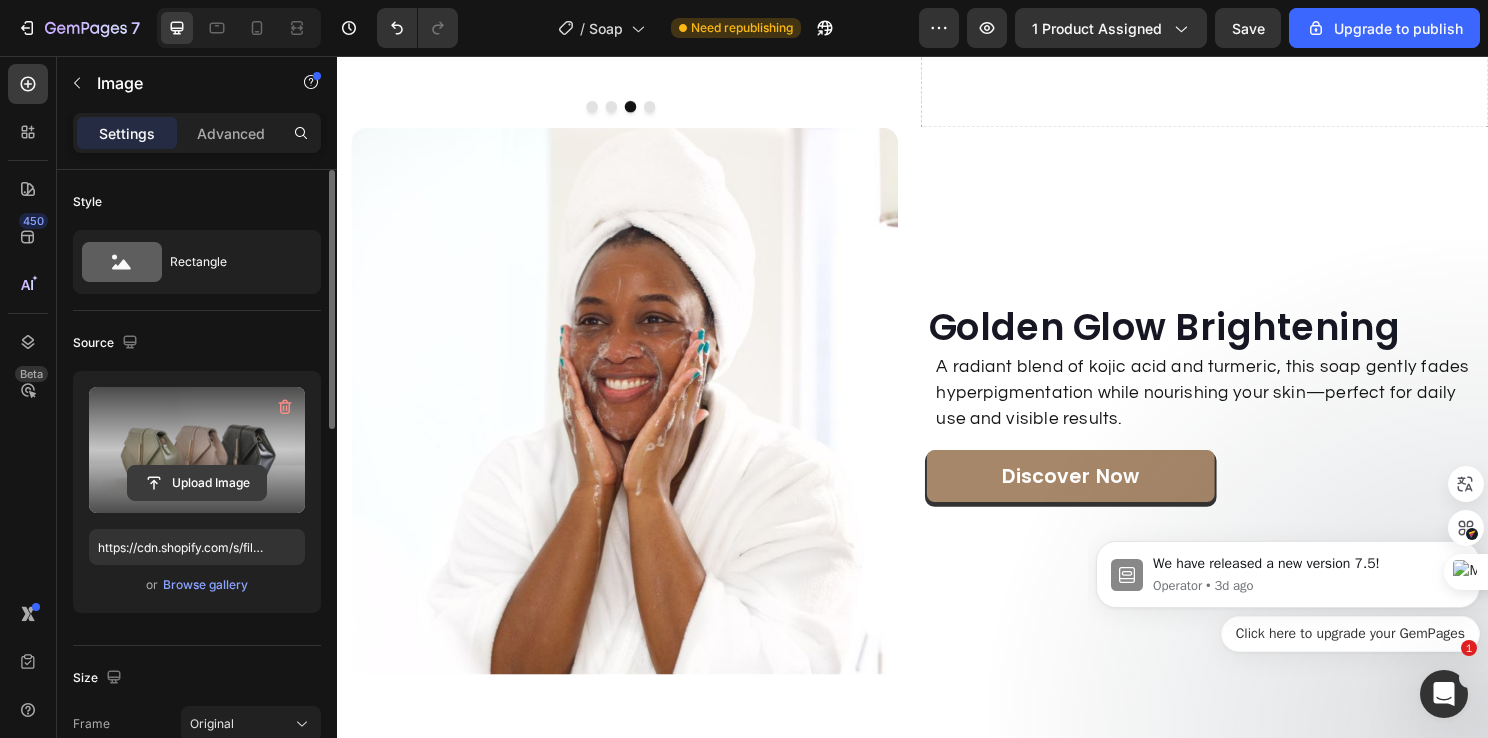 type on "https://cdn.shopify.com/s/files/1/0931/3268/5608/files/gempages_563449394565743411-09f44b3e-5a4a-44cd-b057-20d672ace776.webp" 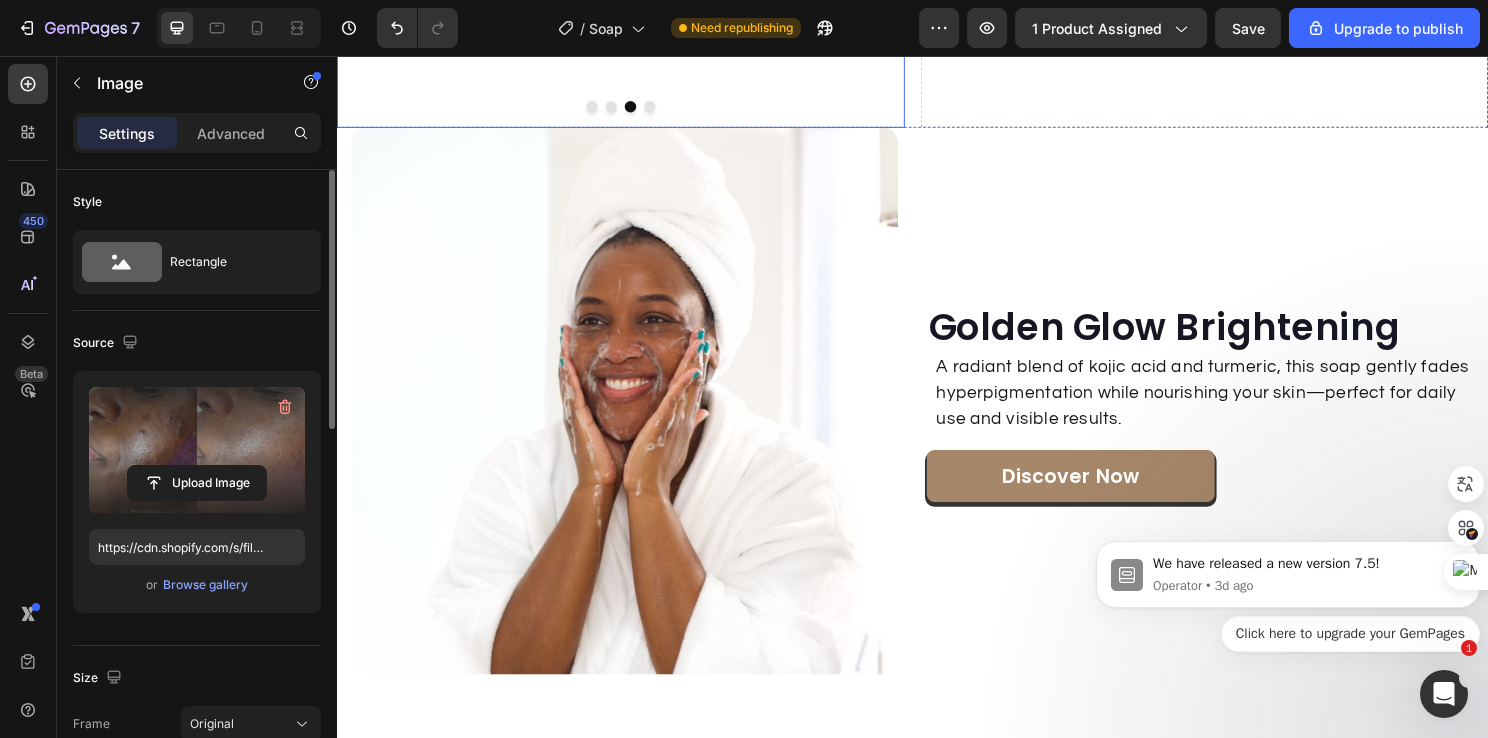 click 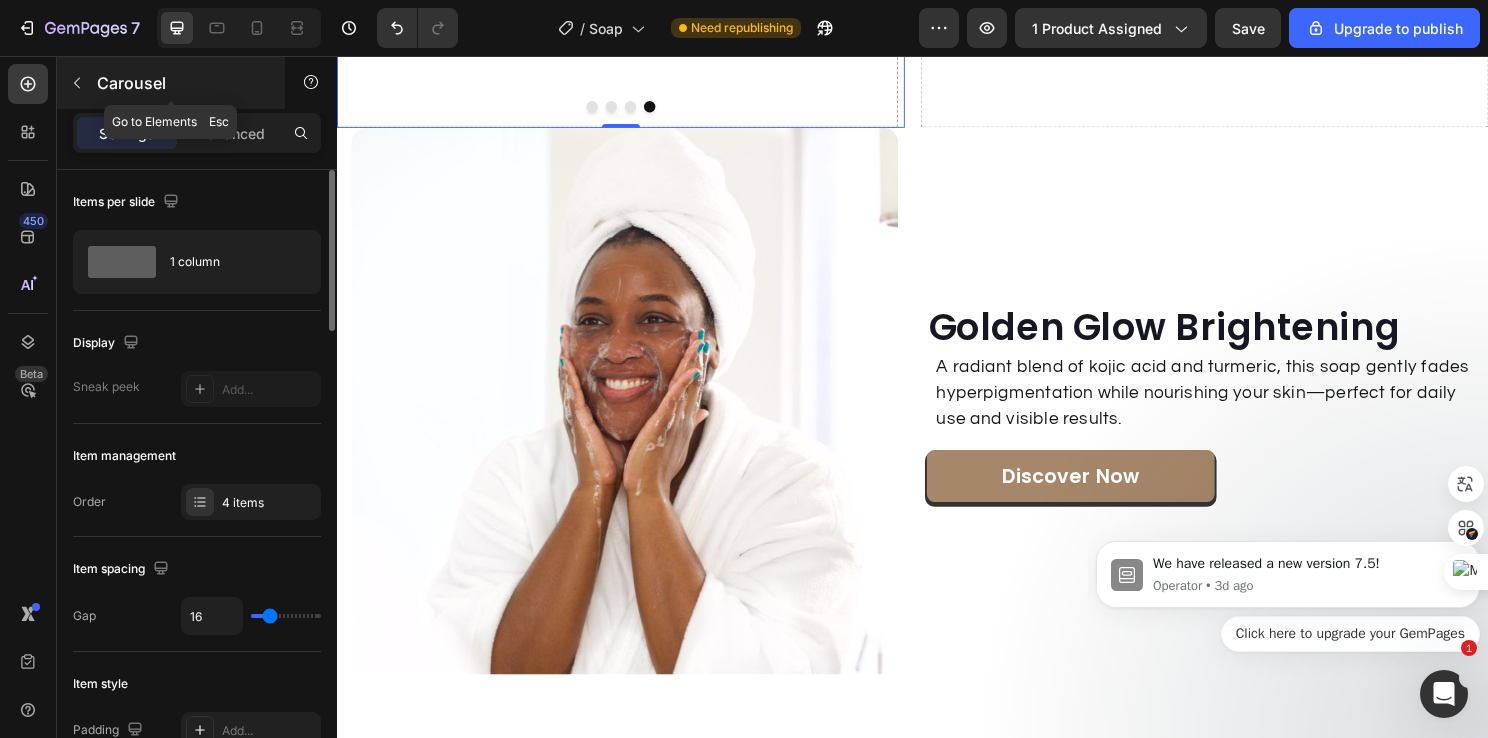 click 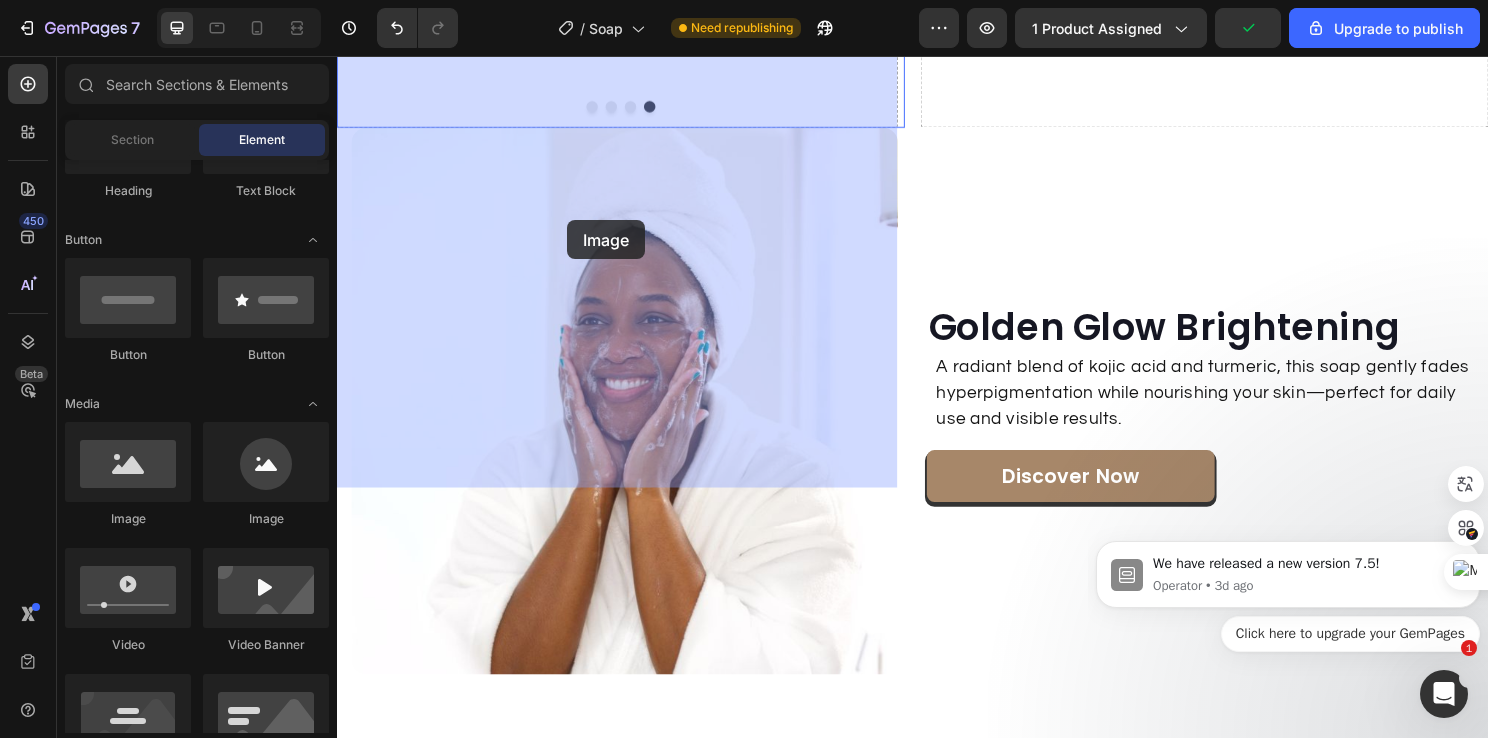 drag, startPoint x: 450, startPoint y: 530, endPoint x: 578, endPoint y: 226, distance: 329.84845 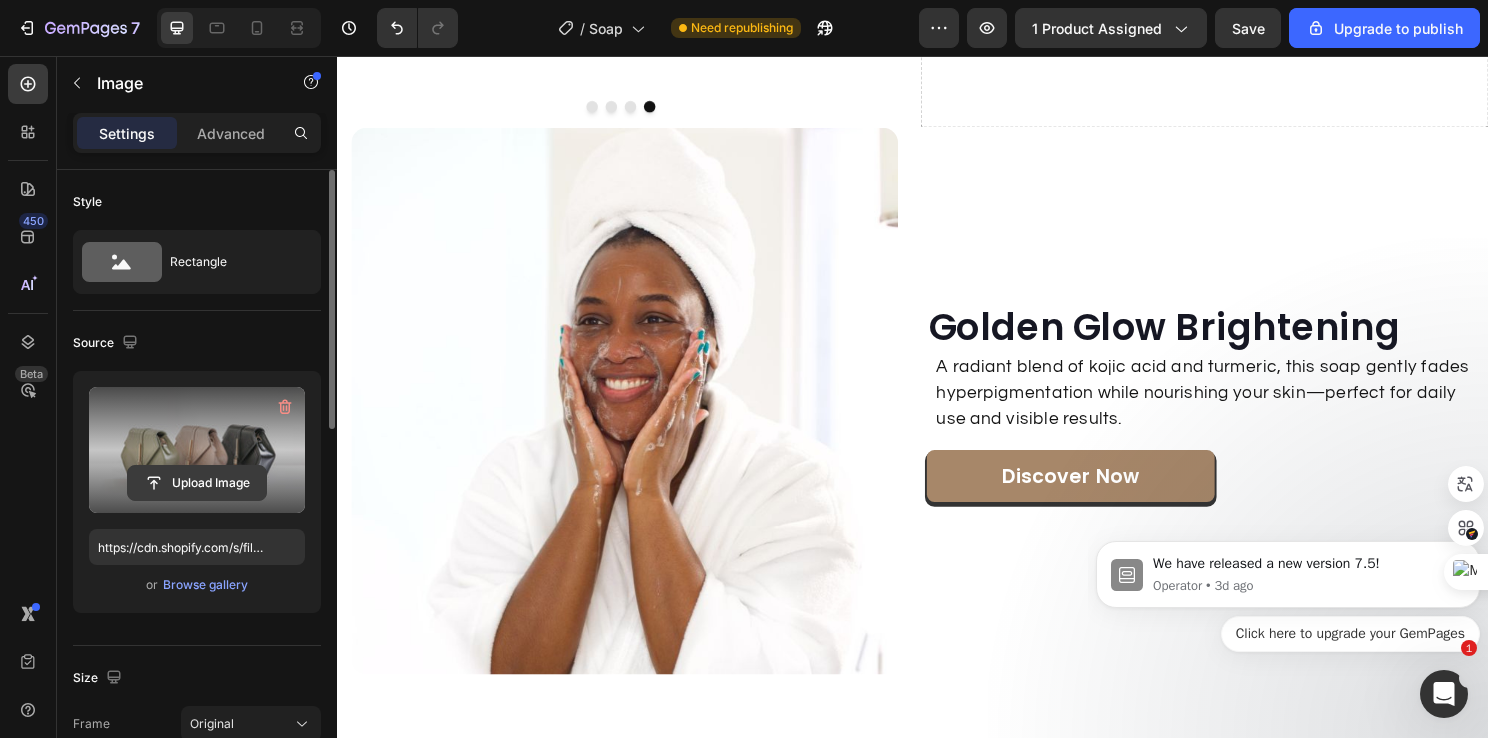 click 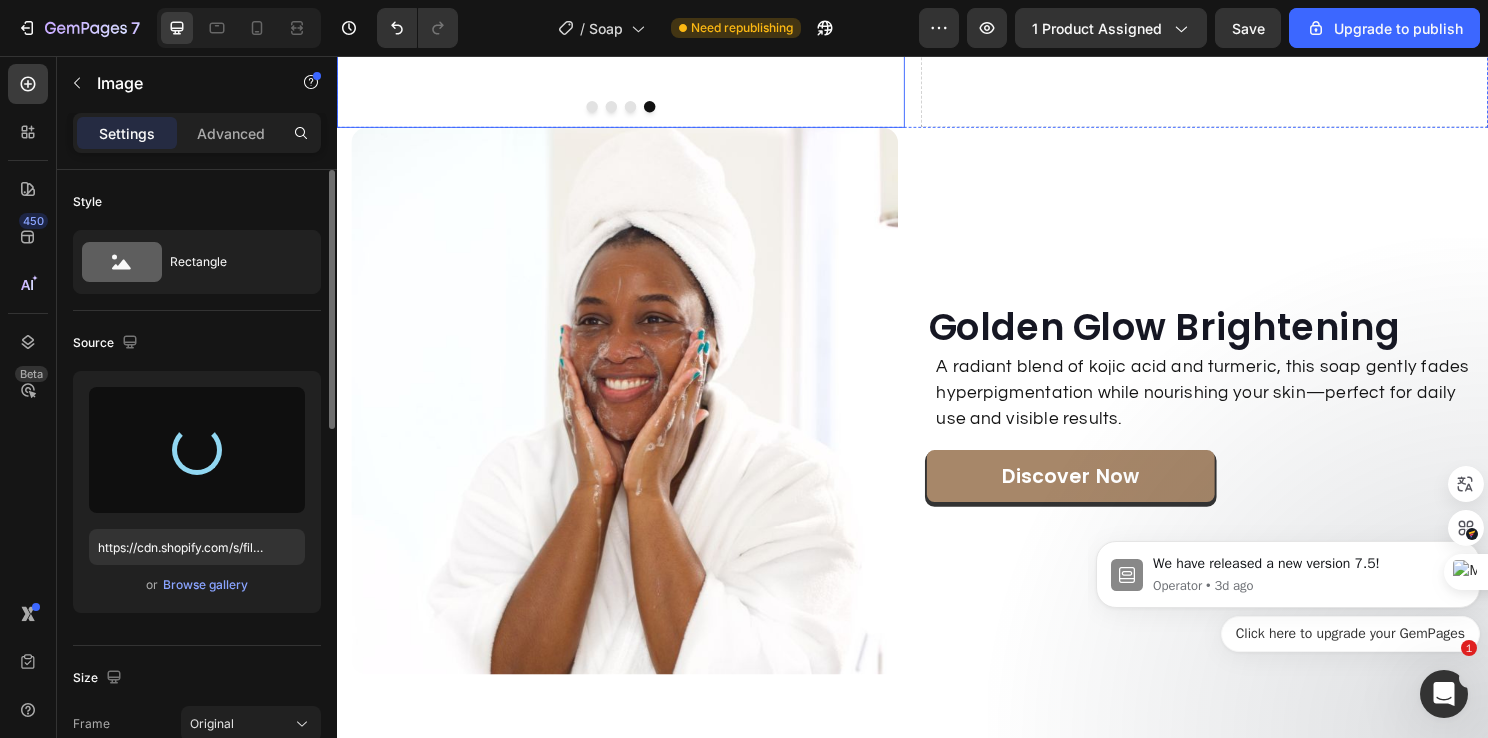 type on "https://cdn.shopify.com/s/files/1/0931/3268/5608/files/gempages_563449394565743411-a0e26c5f-4811-4fd4-82ac-8125a51f2e25.webp" 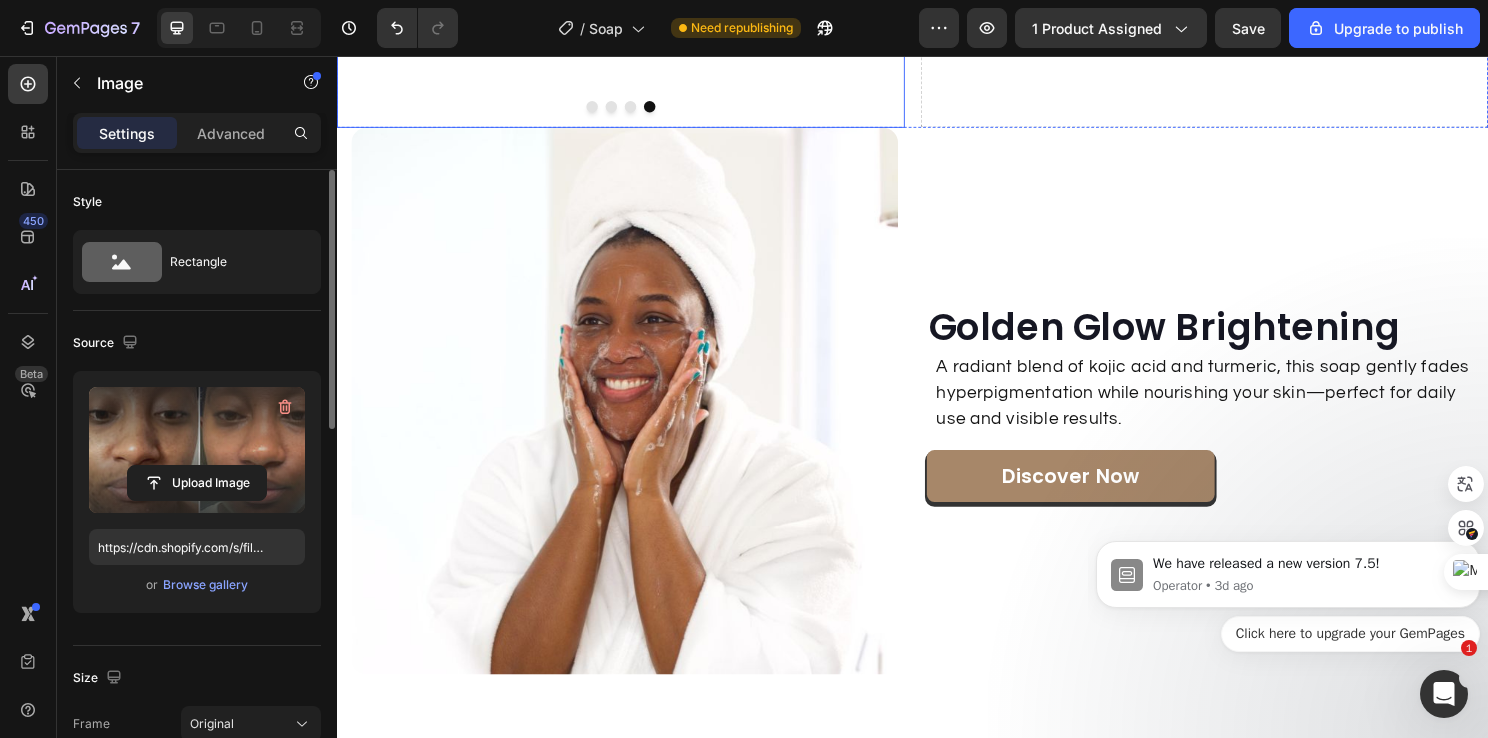 click 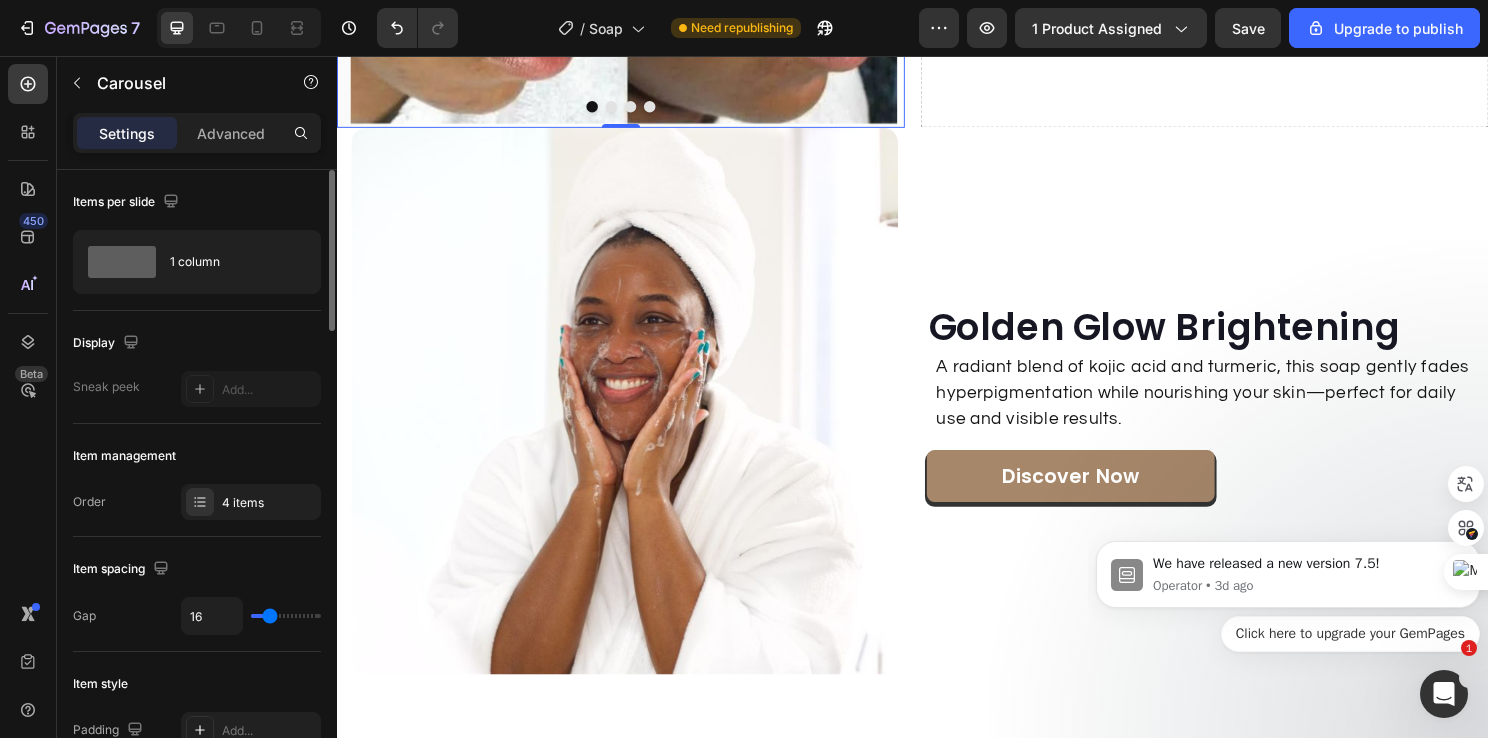 click 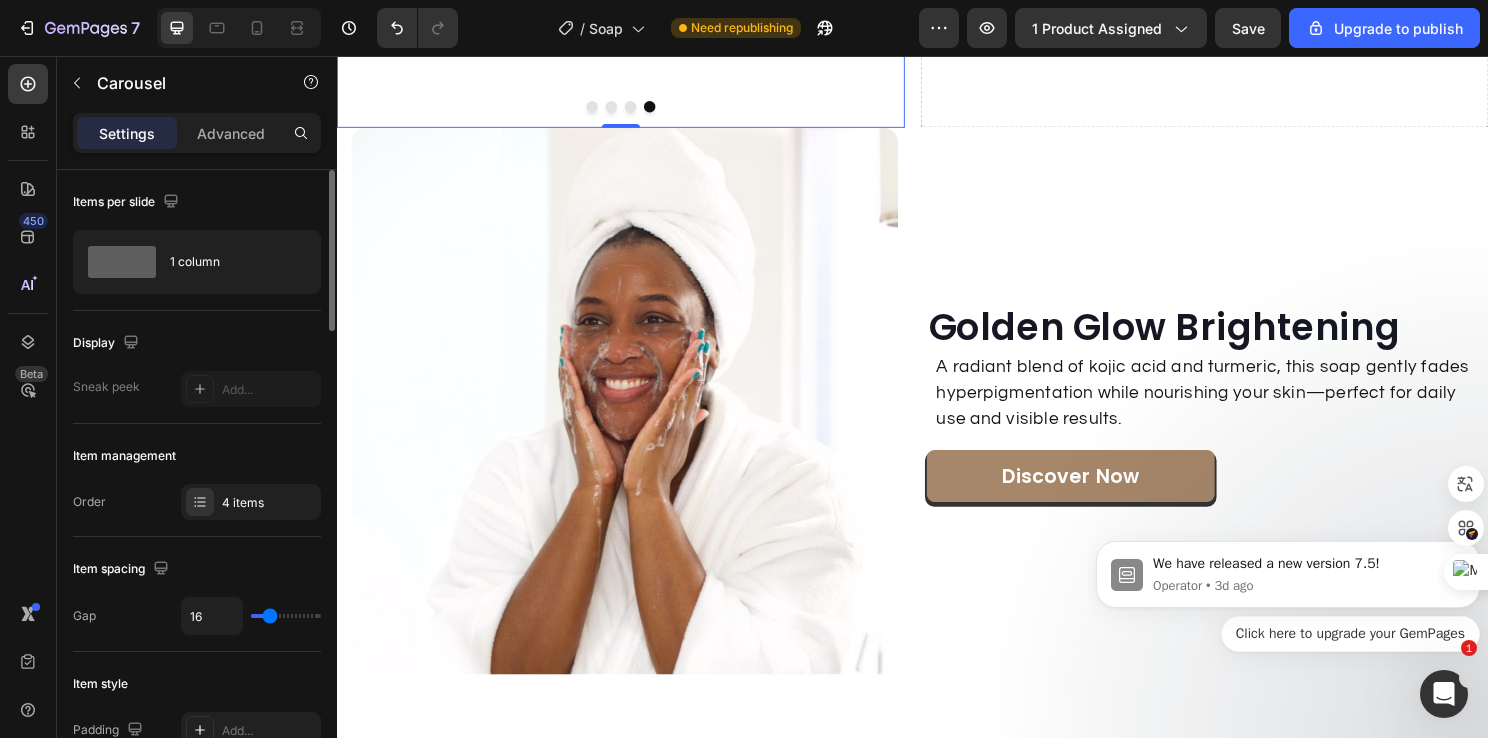 click at bounding box center (633, 109) 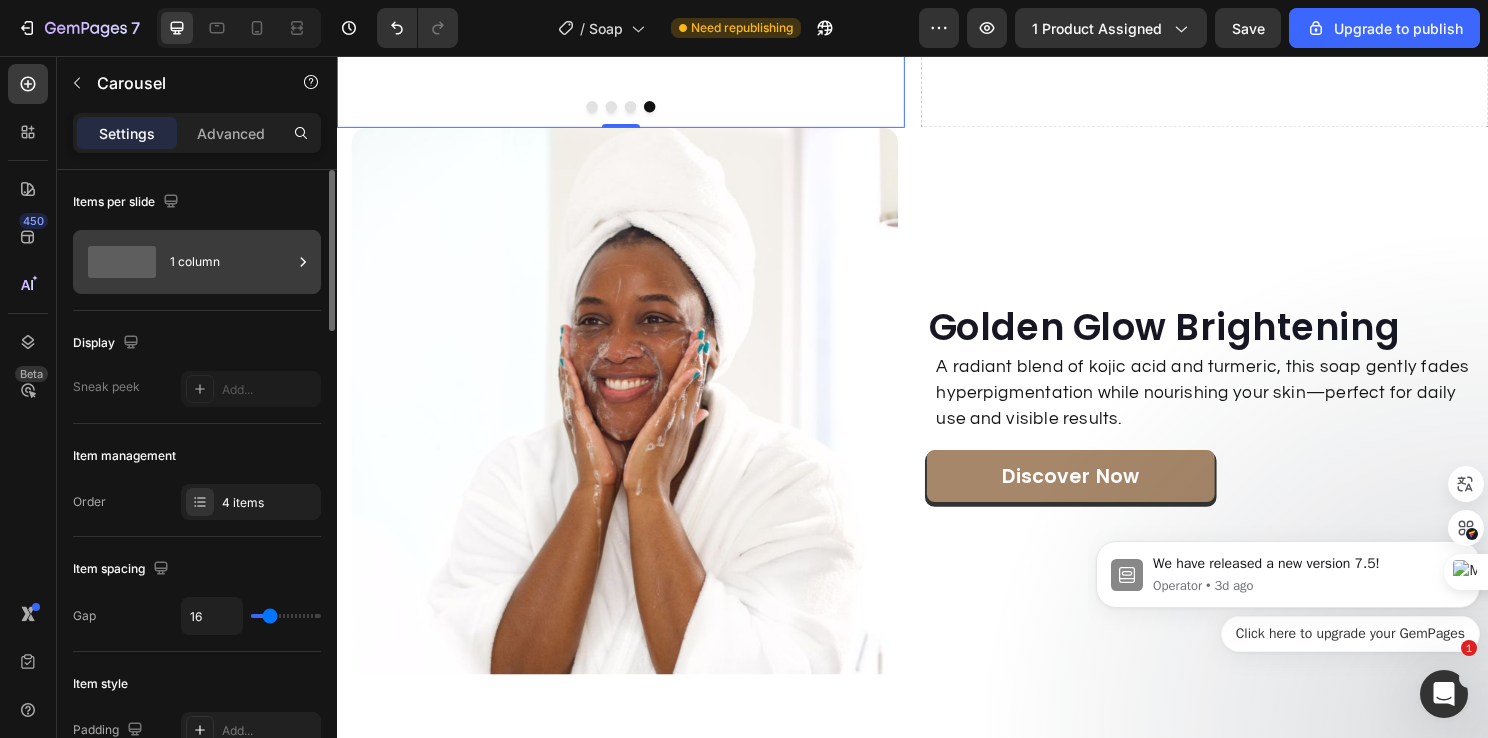 click on "1 column" at bounding box center [231, 262] 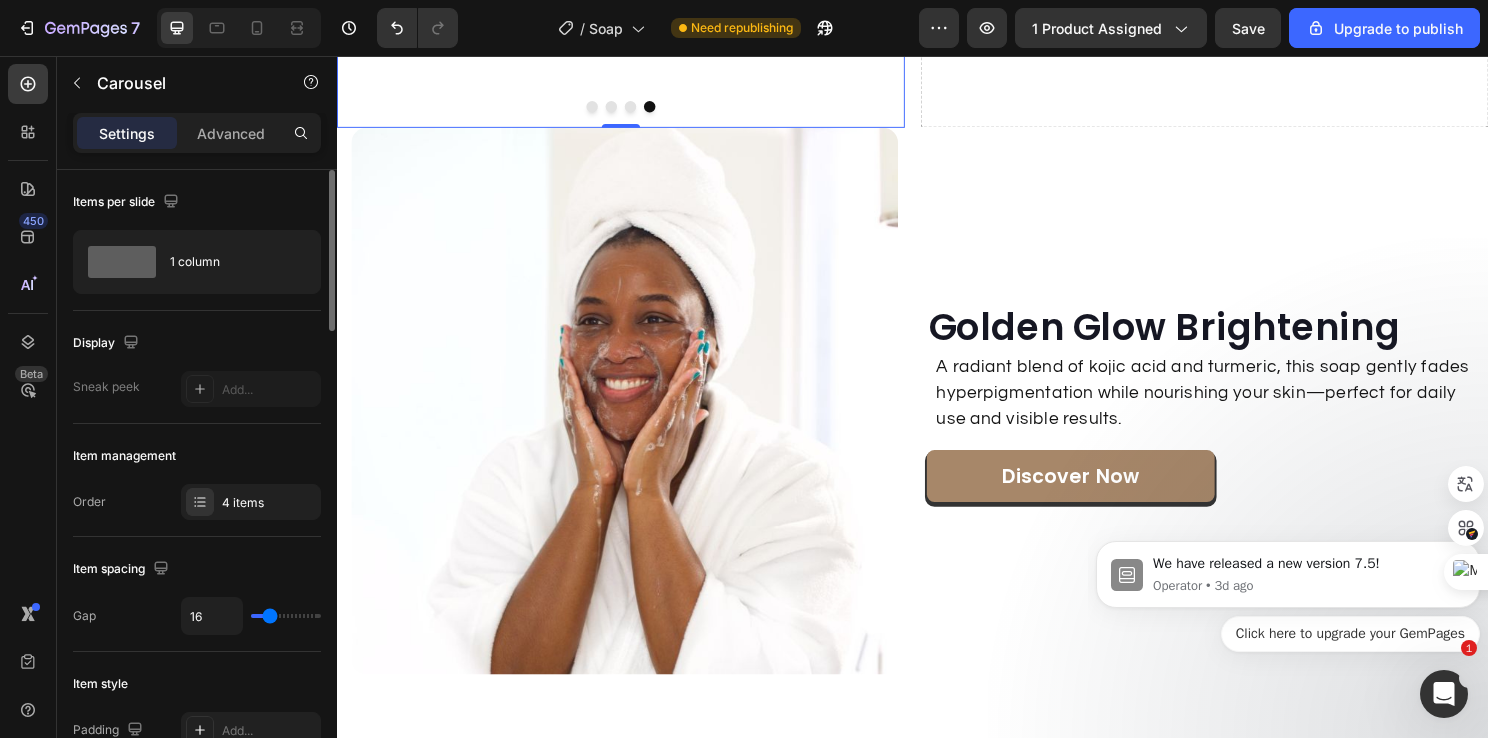 click on "Items per slide" at bounding box center [197, 202] 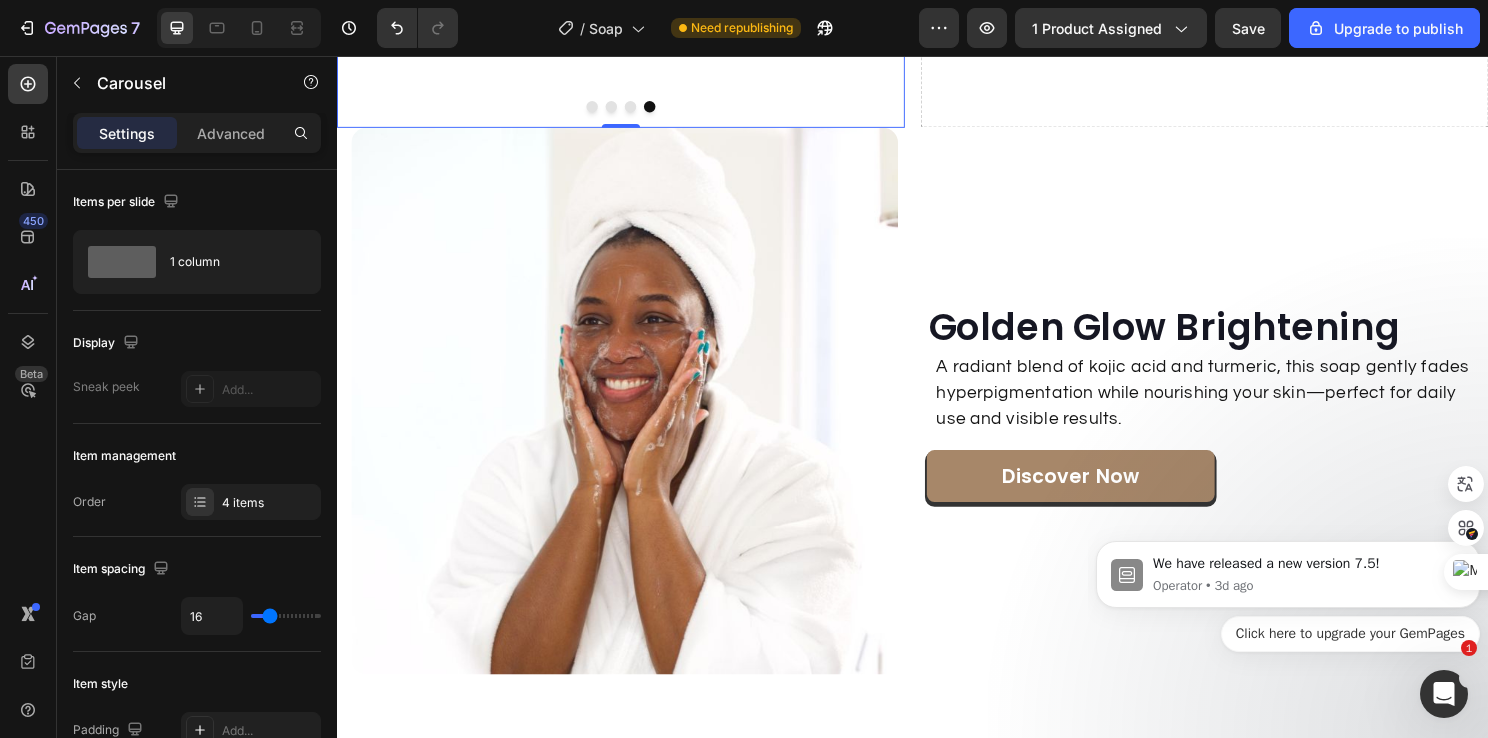 scroll, scrollTop: 100, scrollLeft: 0, axis: vertical 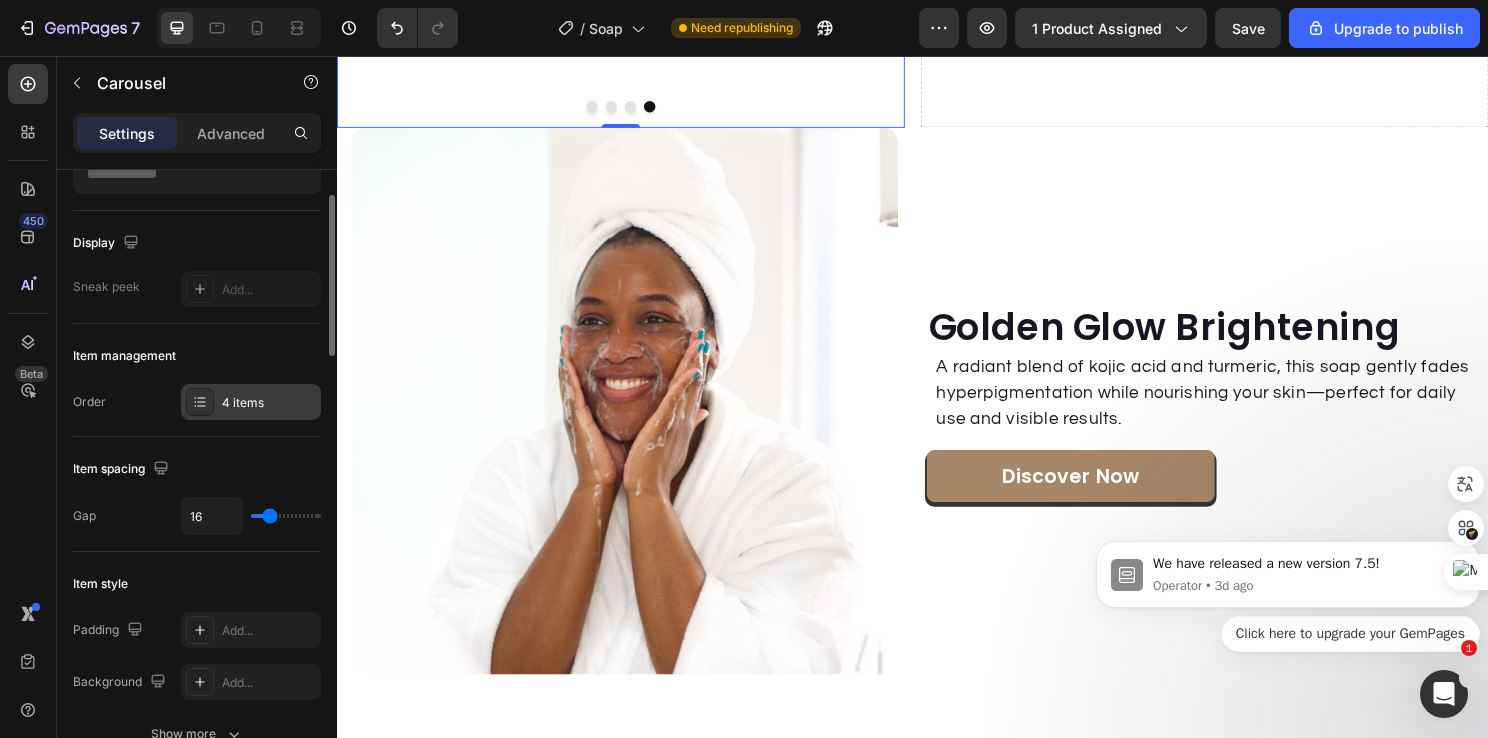 click on "4 items" at bounding box center [269, 403] 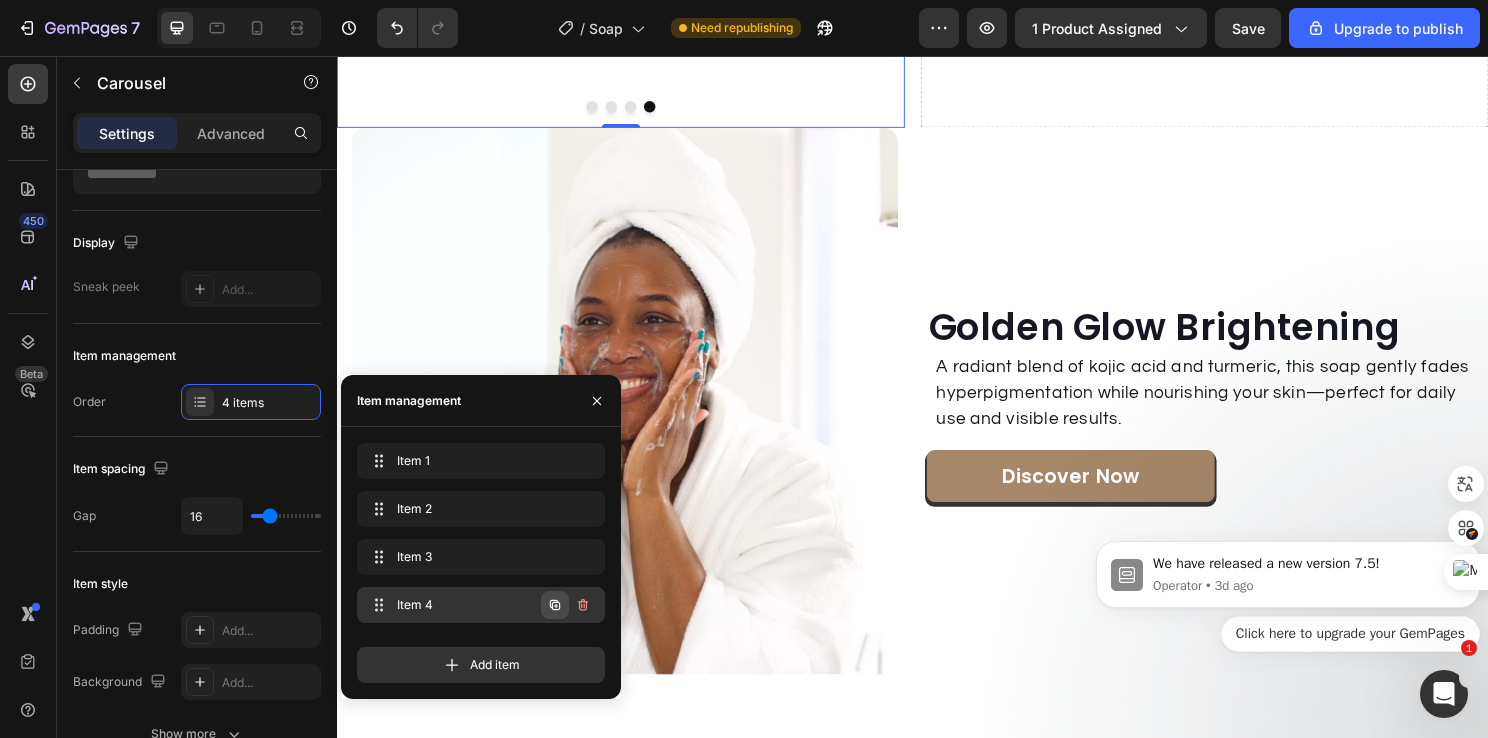 click 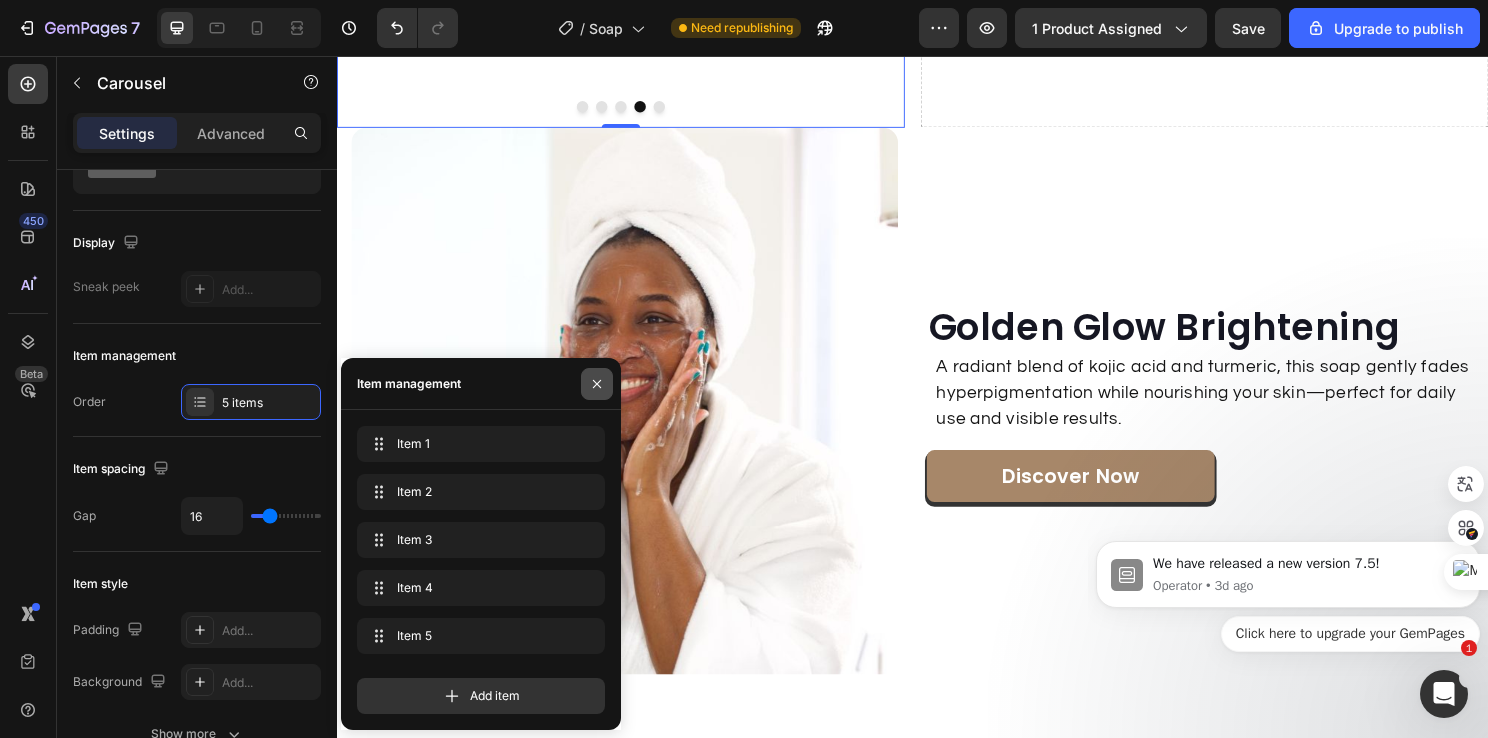 click 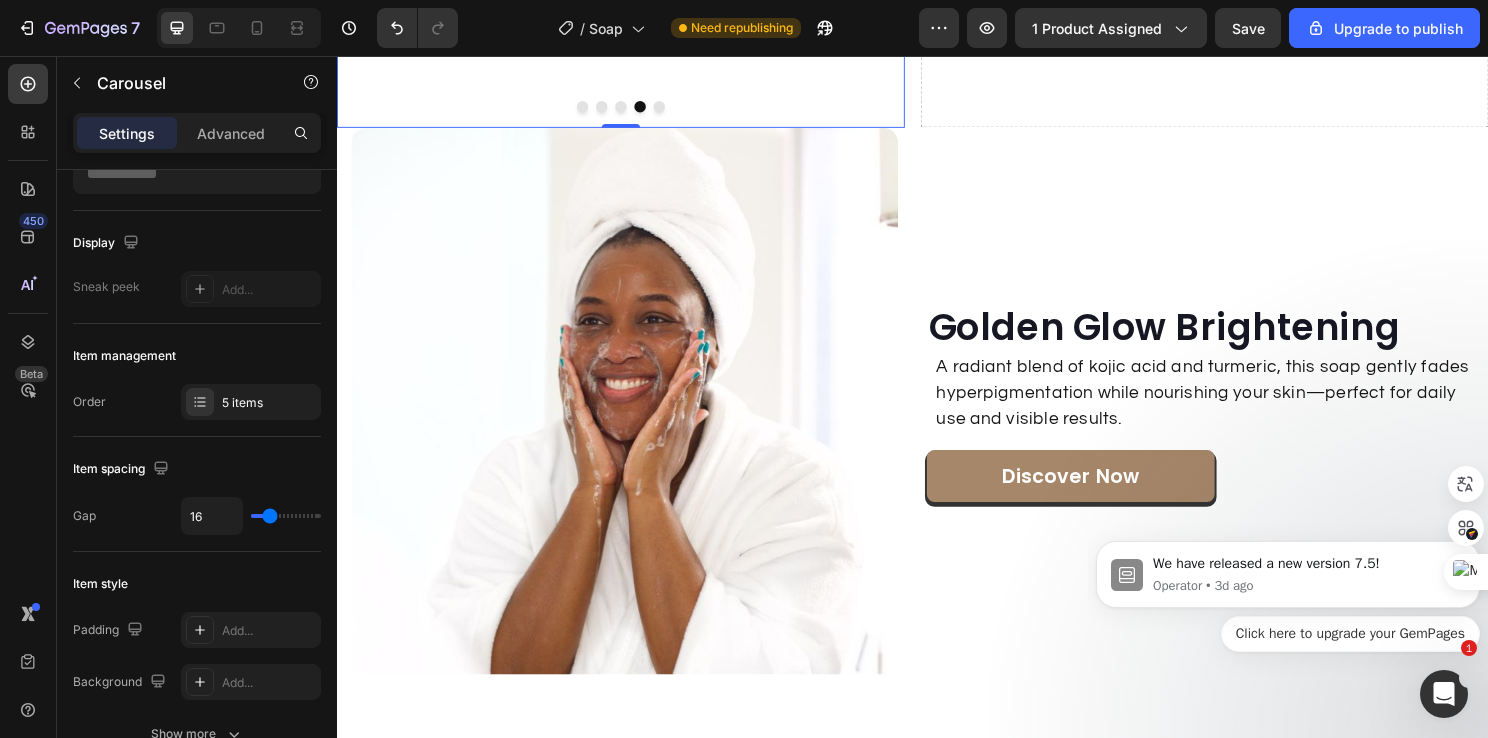 click at bounding box center (885, -161) 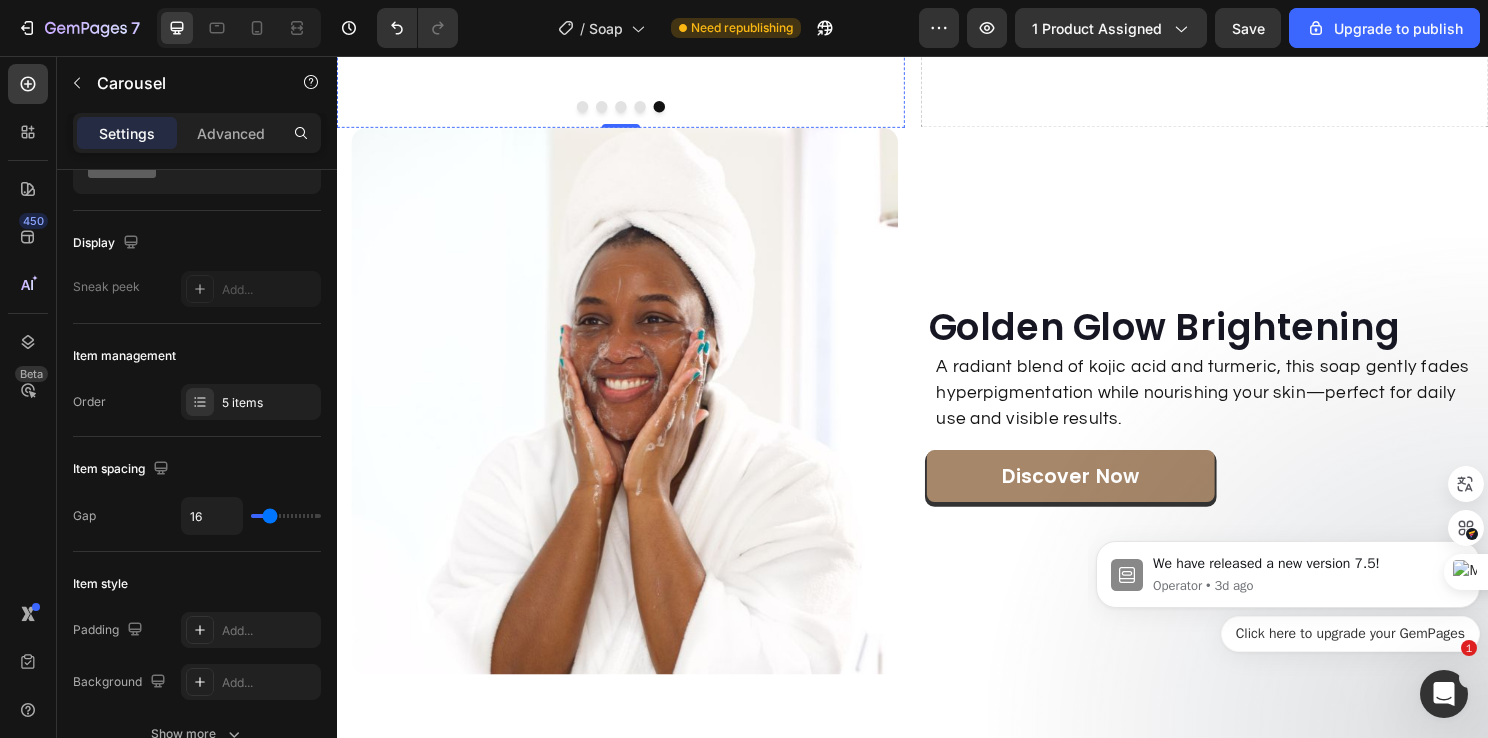 click at bounding box center (629, -453) 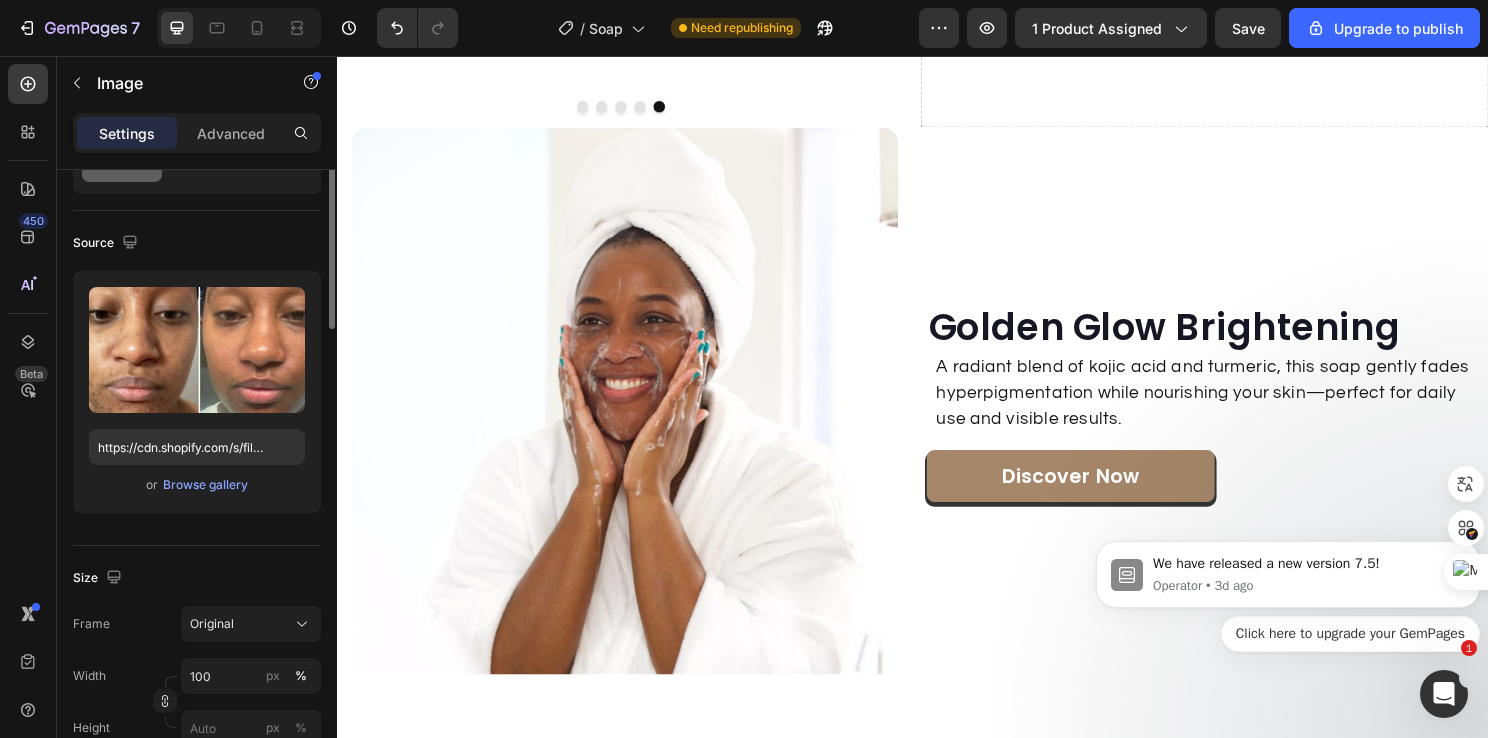 scroll, scrollTop: 0, scrollLeft: 0, axis: both 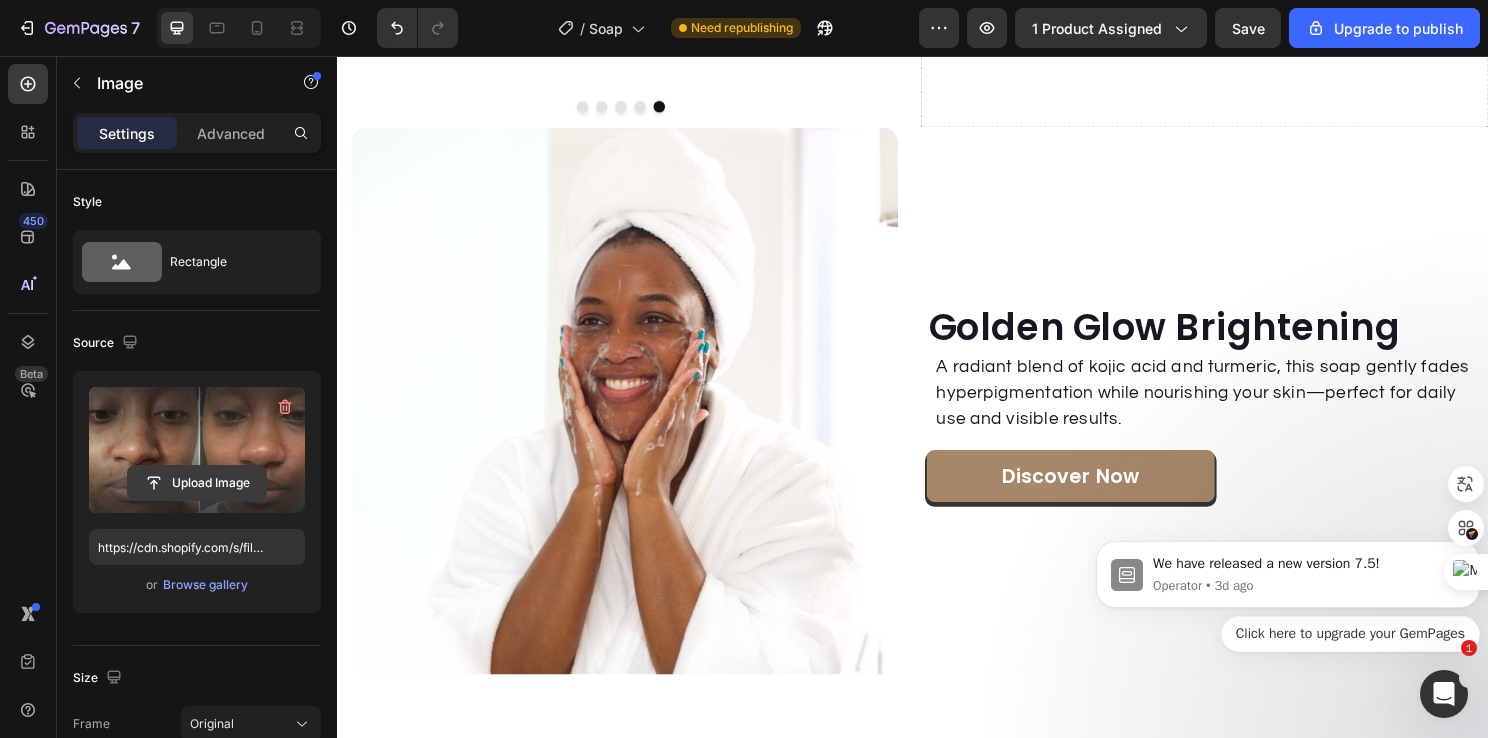 click 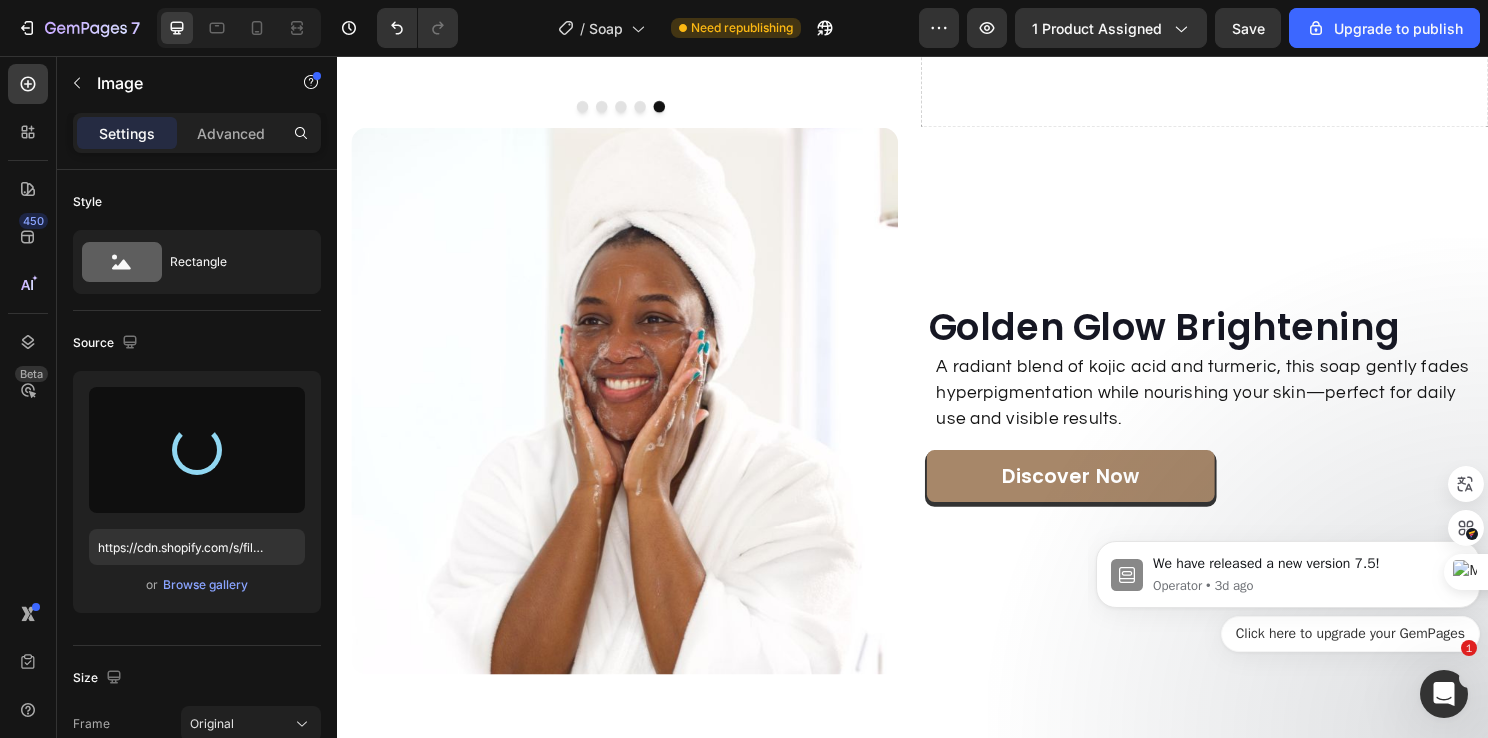 type on "https://cdn.shopify.com/s/files/1/0931/3268/5608/files/gempages_563449394565743411-2db270b7-70f8-4178-8c5a-c5318d12c322.webp" 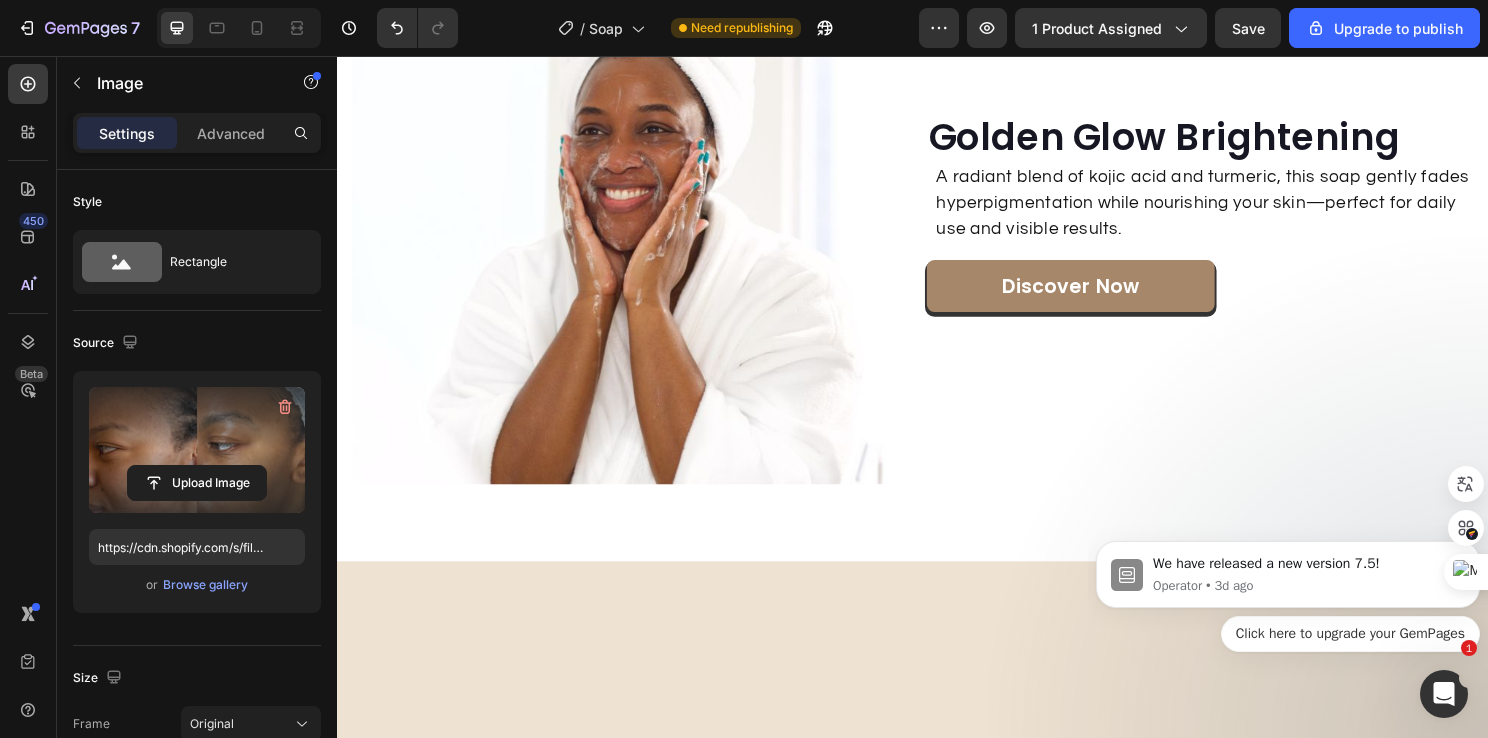 scroll, scrollTop: 2970, scrollLeft: 0, axis: vertical 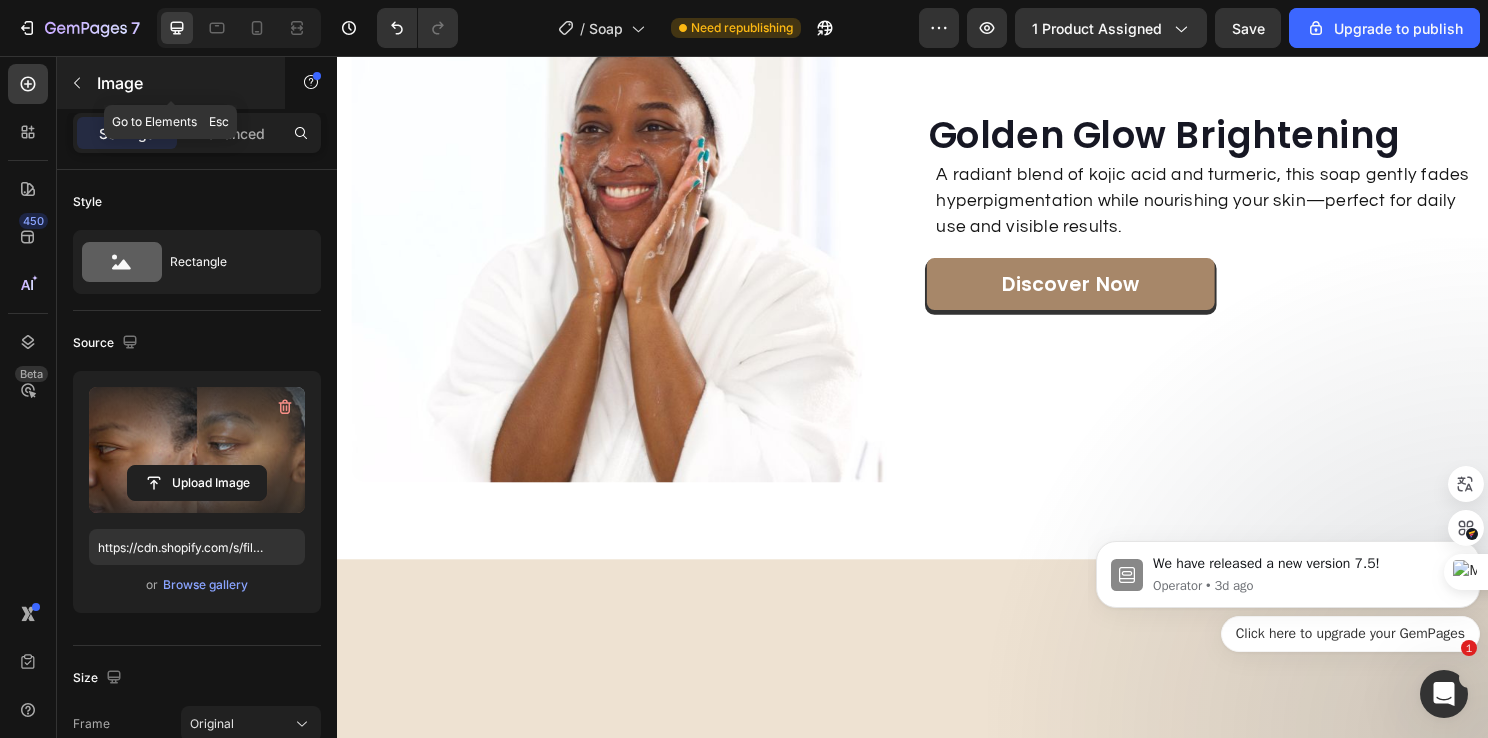 click 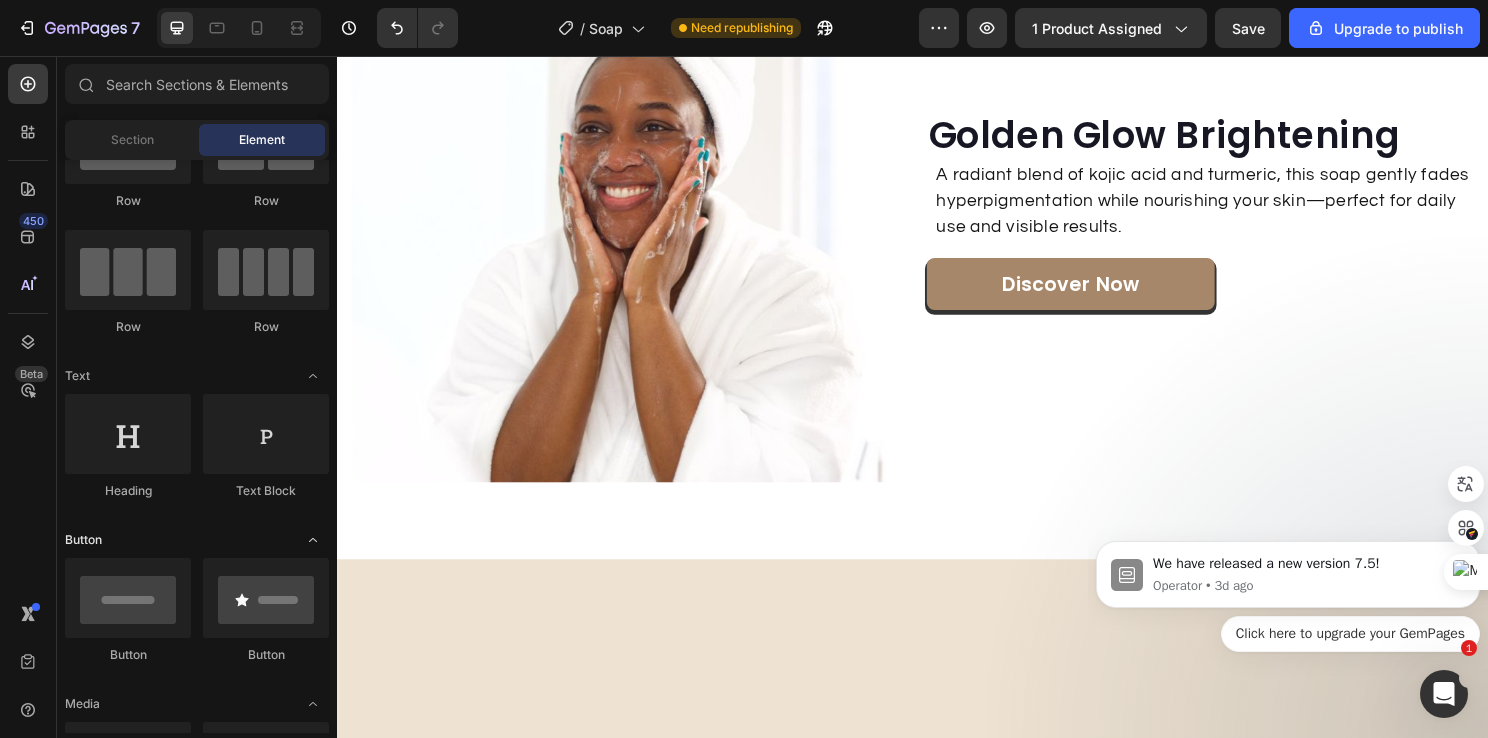 scroll, scrollTop: 0, scrollLeft: 0, axis: both 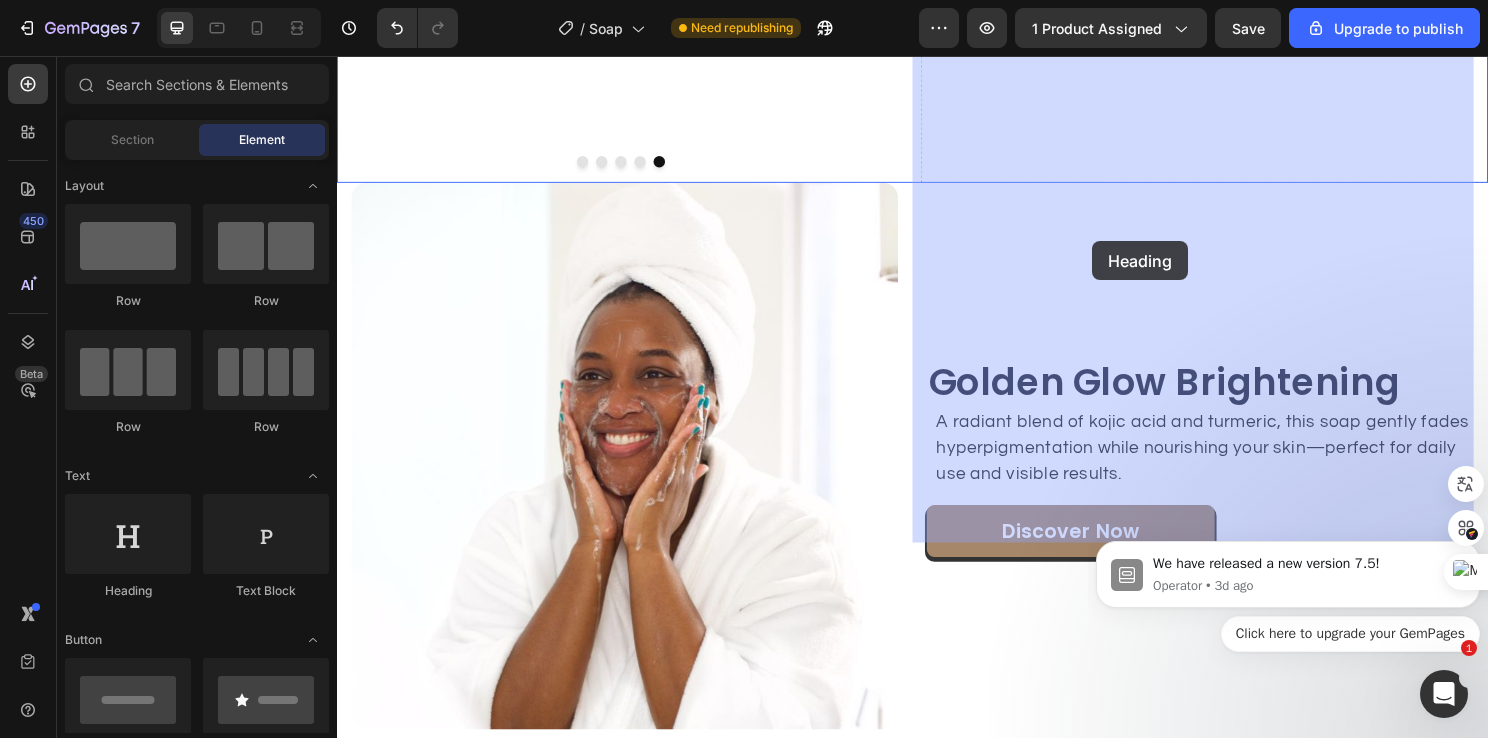 drag, startPoint x: 468, startPoint y: 606, endPoint x: 1124, endPoint y: 249, distance: 746.85004 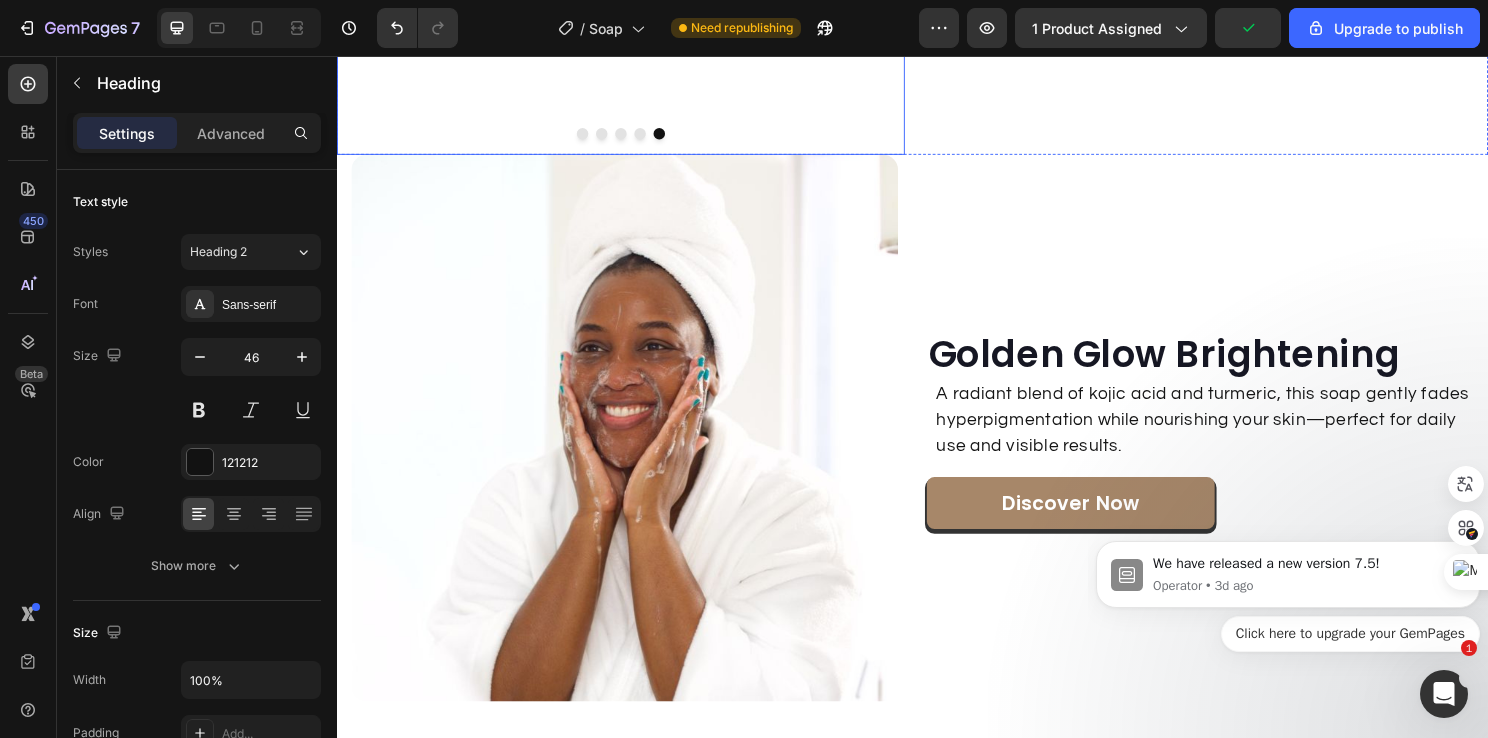 scroll, scrollTop: 2612, scrollLeft: 0, axis: vertical 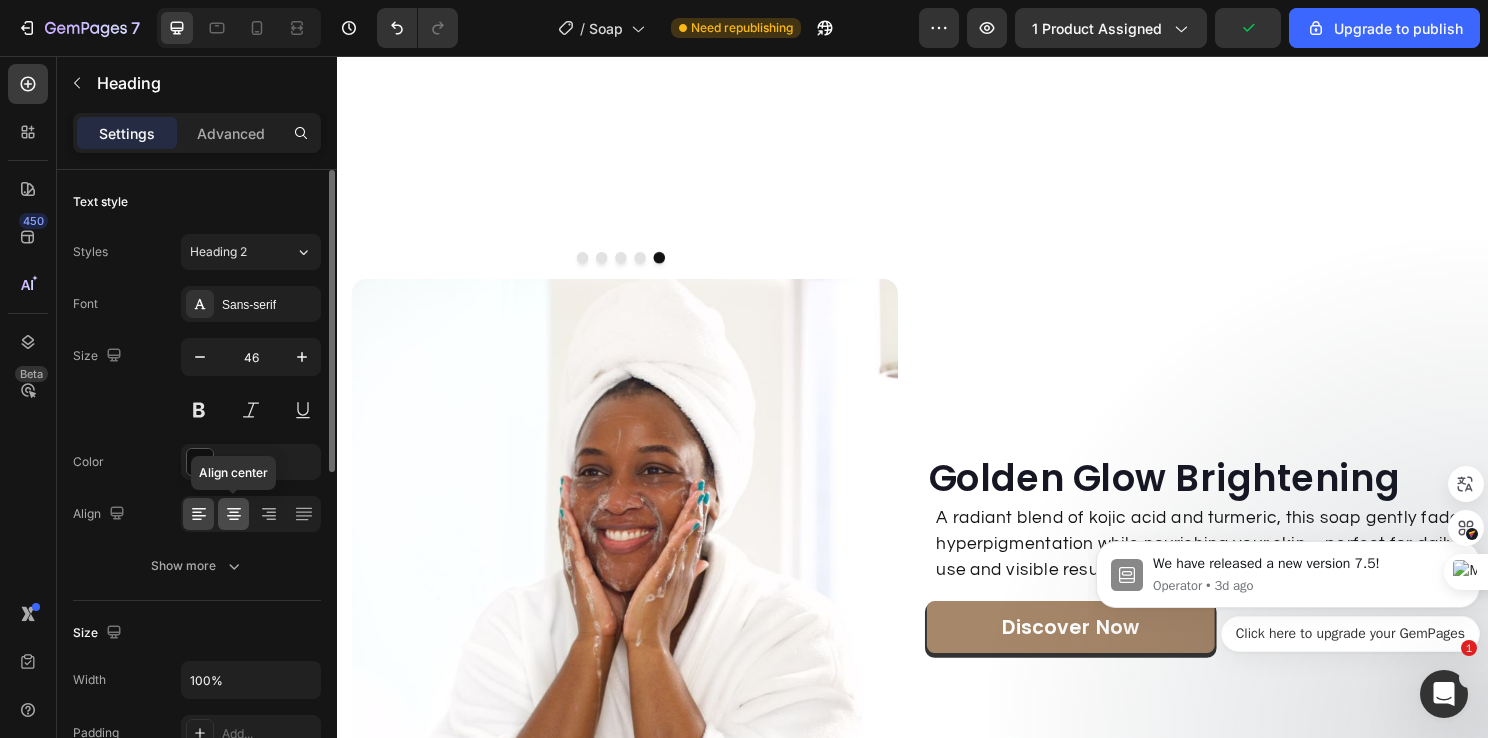 click 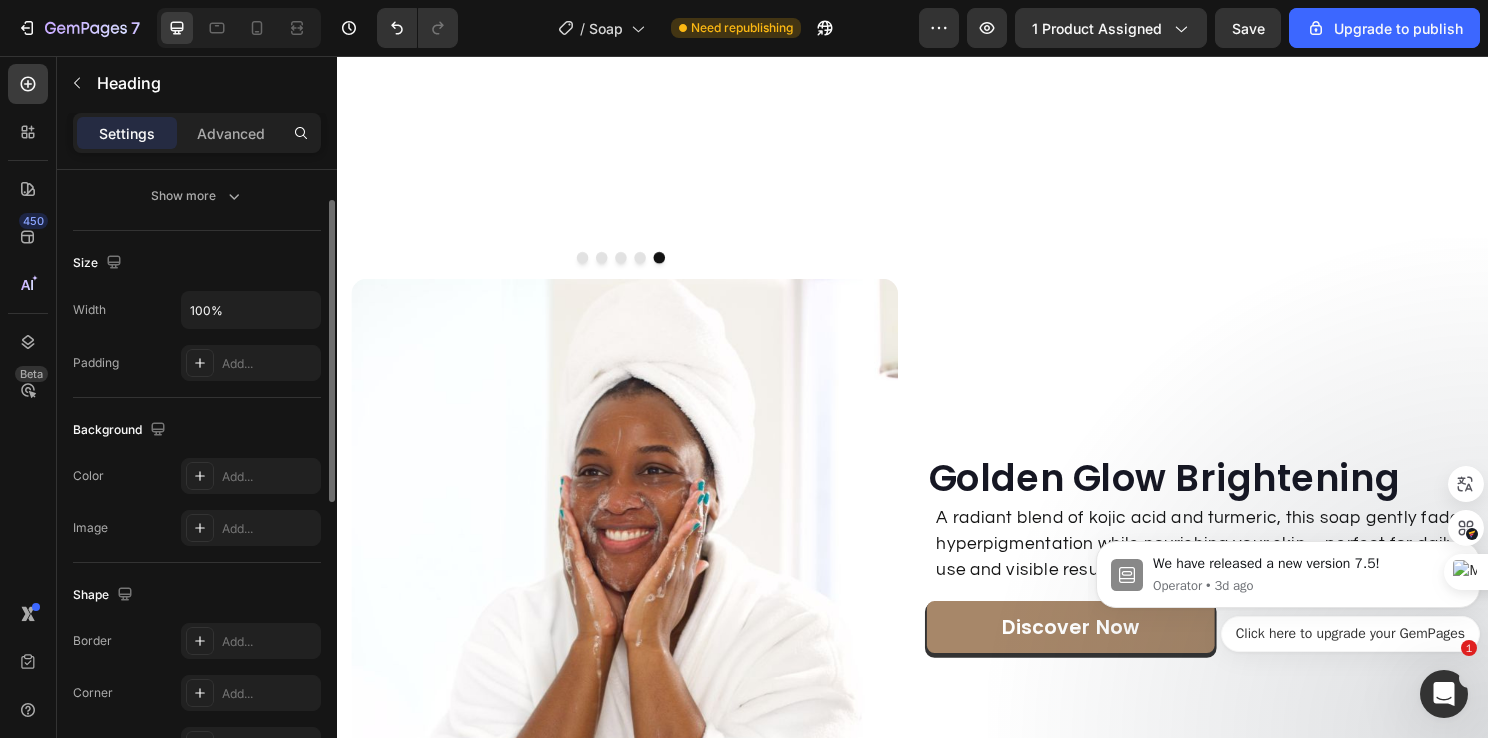 scroll, scrollTop: 0, scrollLeft: 0, axis: both 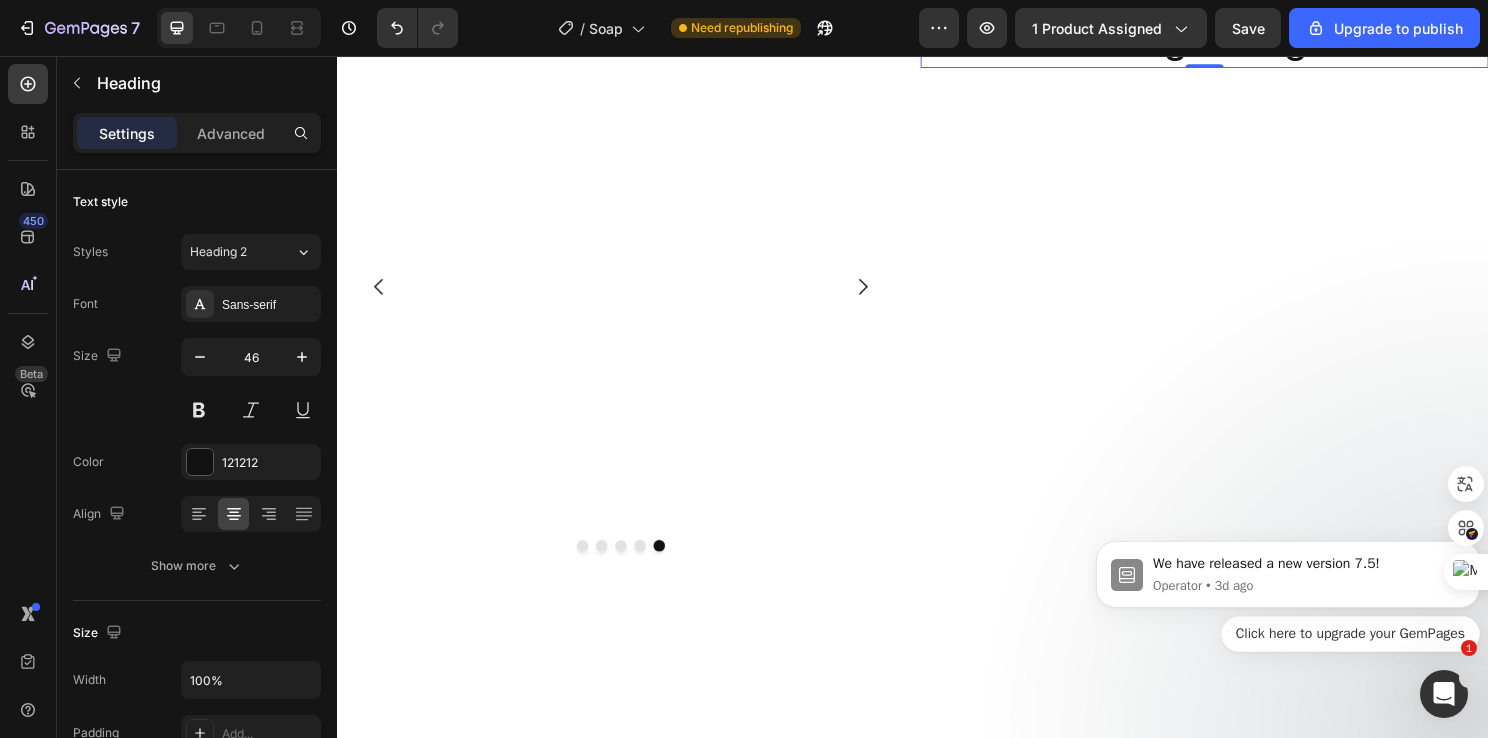click on "Your heading text goes here" at bounding box center (1241, 37) 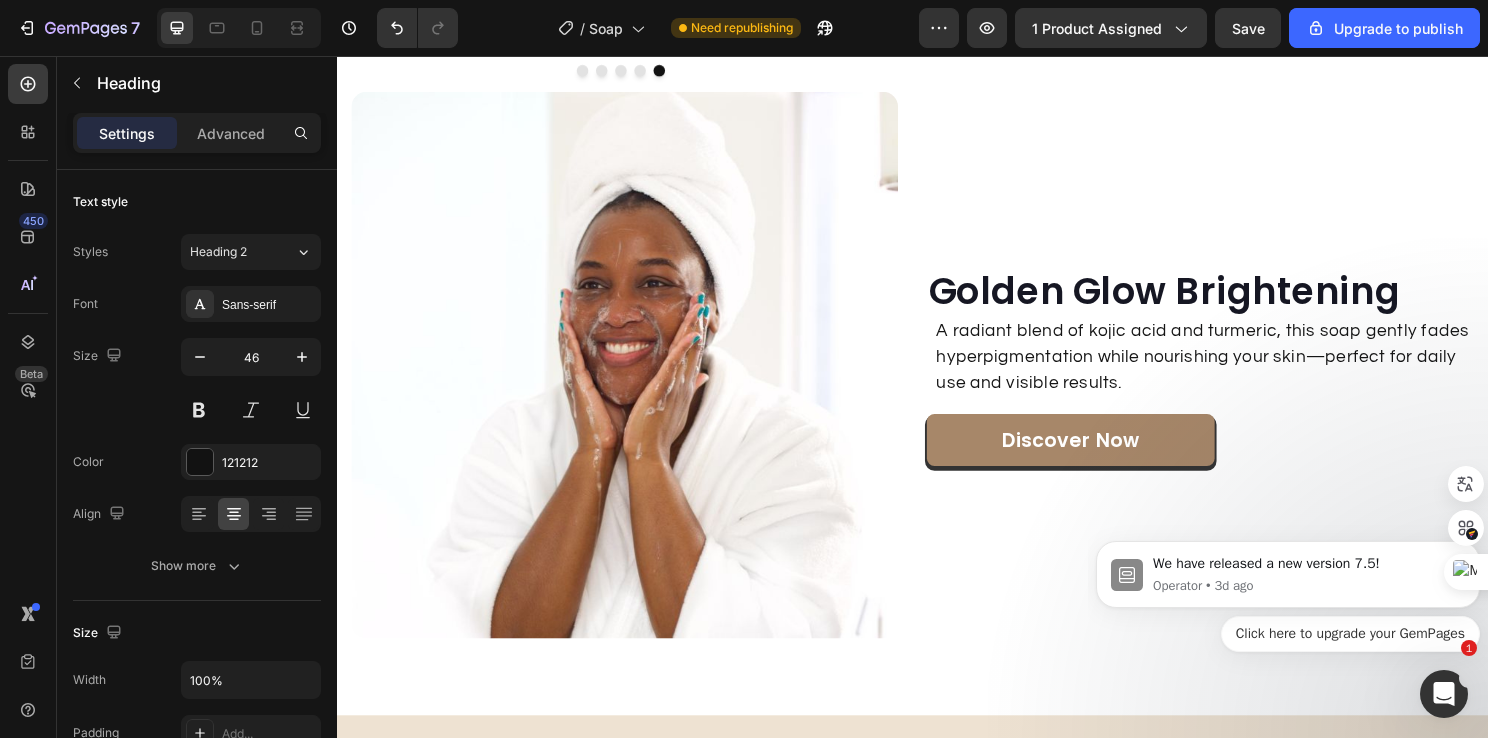 scroll, scrollTop: 2812, scrollLeft: 0, axis: vertical 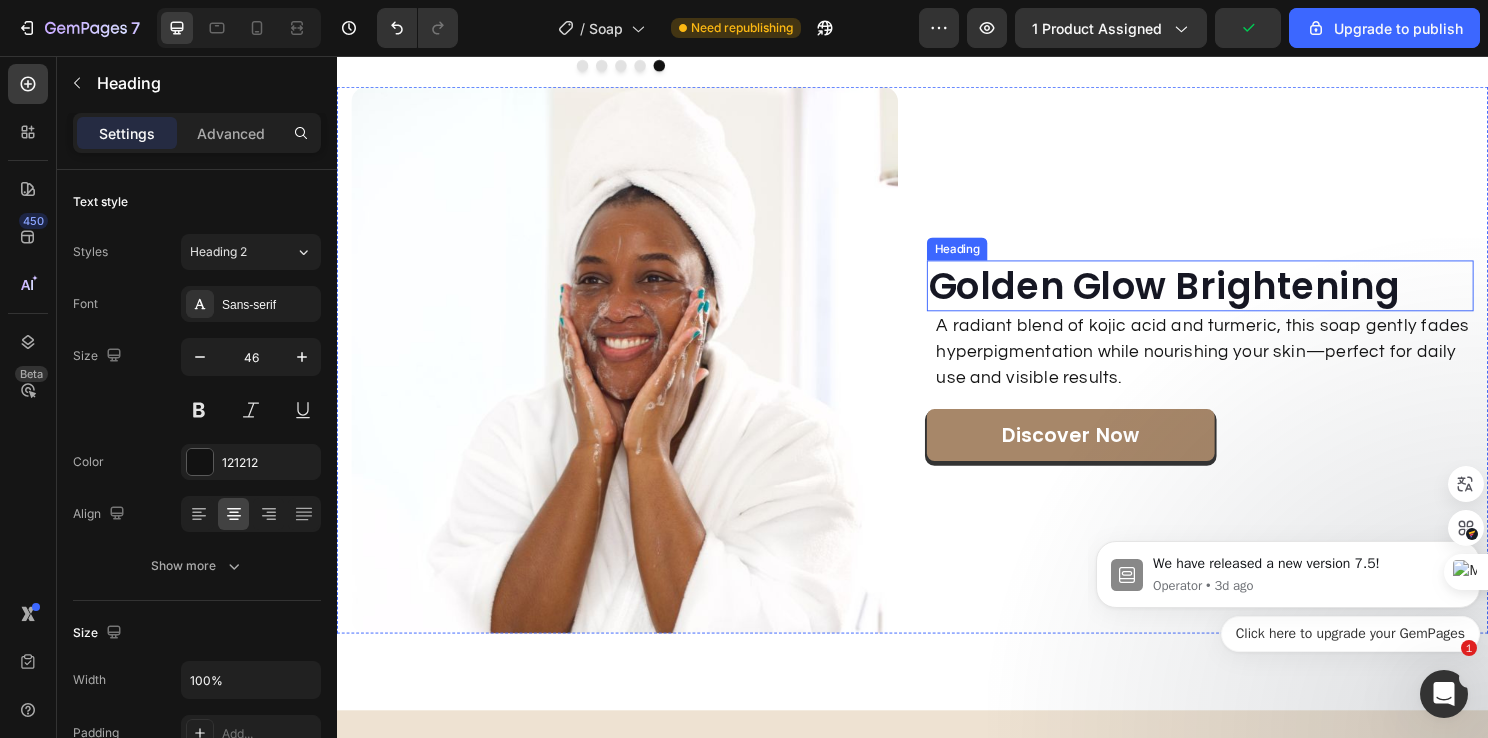 click on "Golden Glow Brightening" at bounding box center (1237, 296) 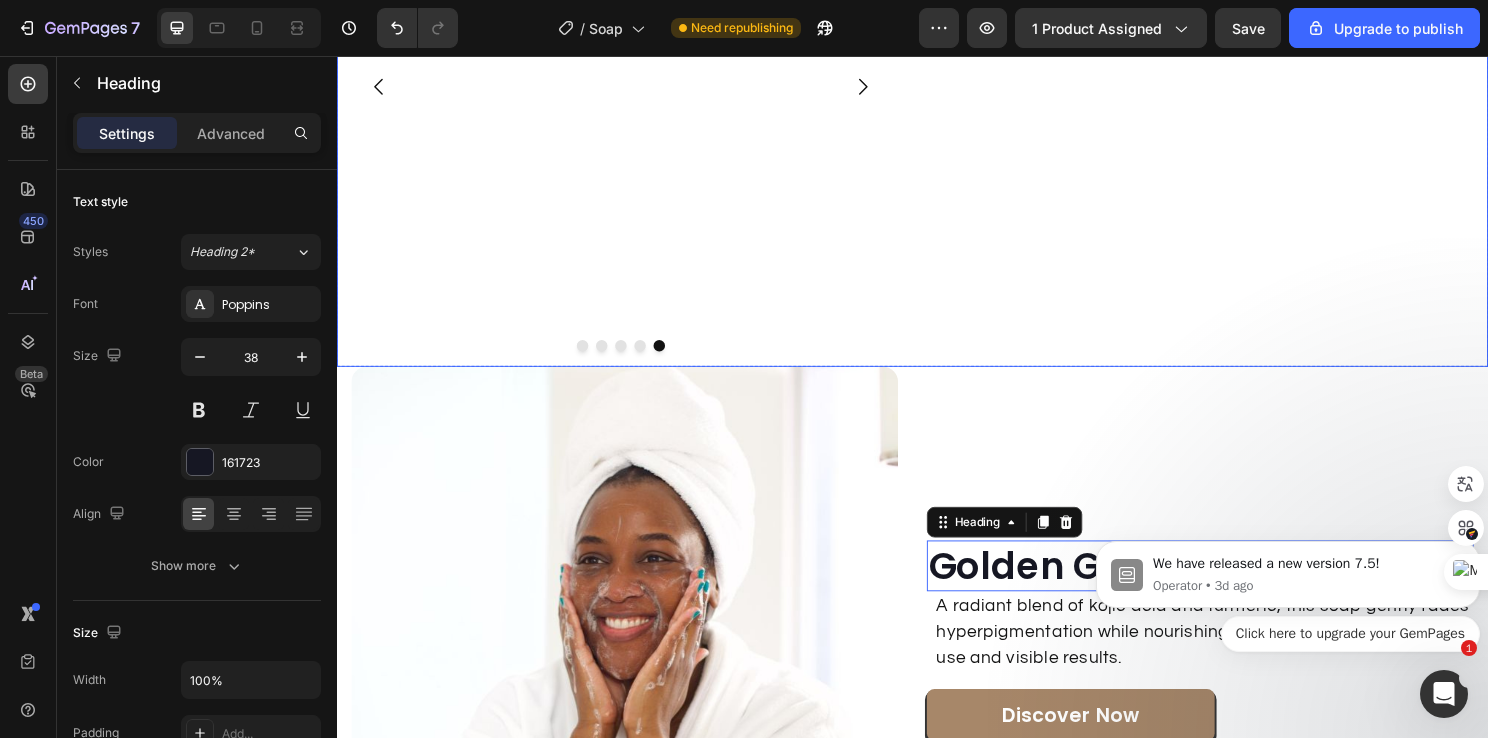 scroll, scrollTop: 2512, scrollLeft: 0, axis: vertical 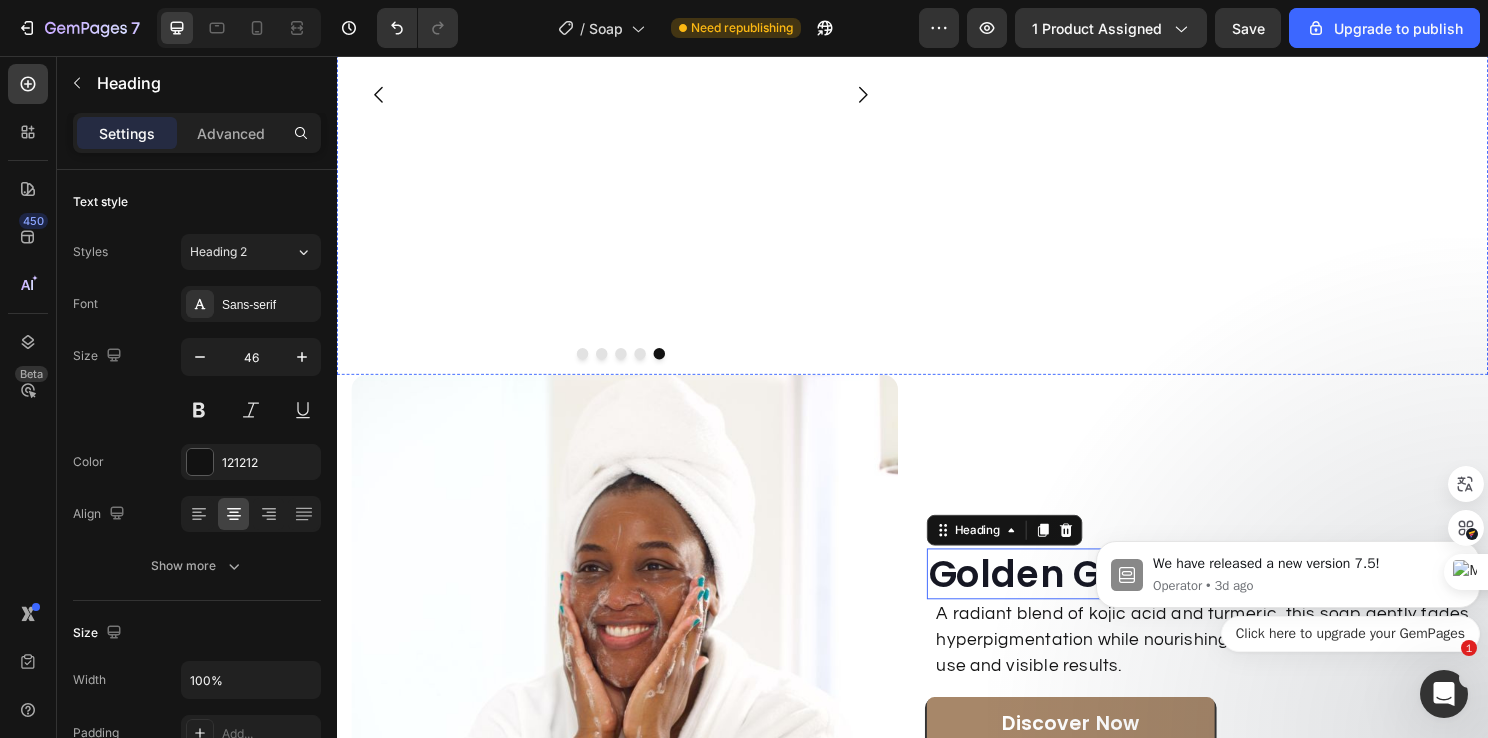 click on "⁠⁠⁠⁠⁠⁠⁠ From Dull to Glow – Just One Wash Away!" at bounding box center (1241, -133) 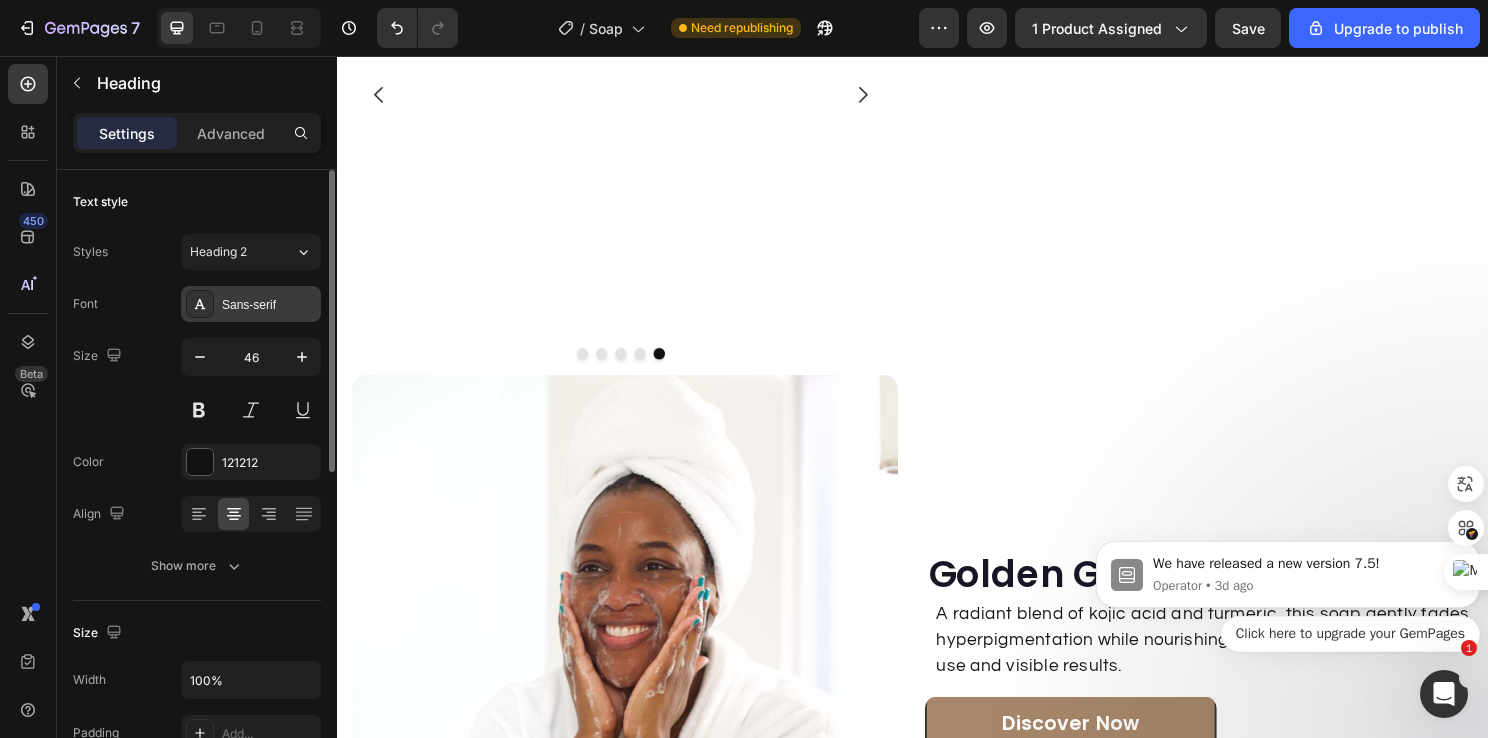 click on "Sans-serif" at bounding box center [269, 305] 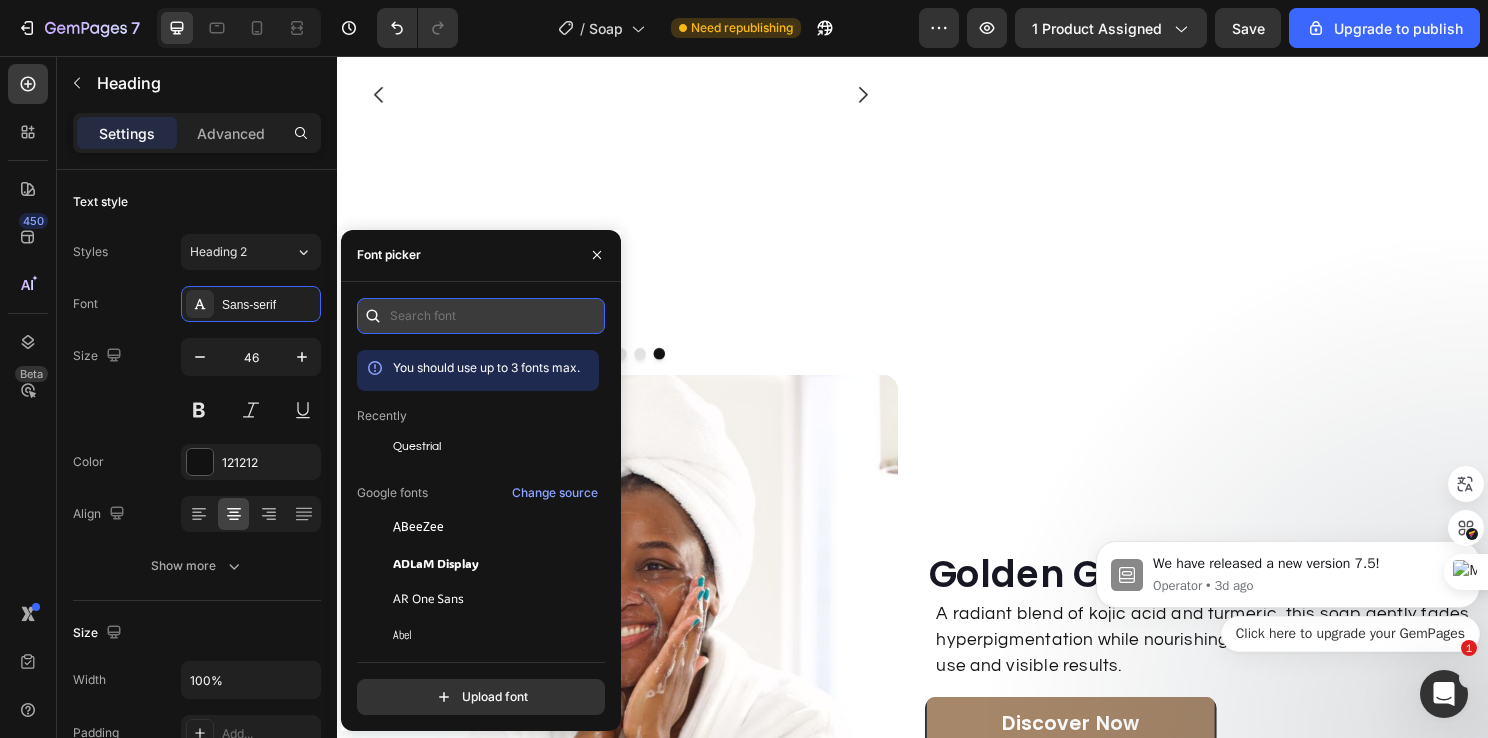 click at bounding box center (481, 316) 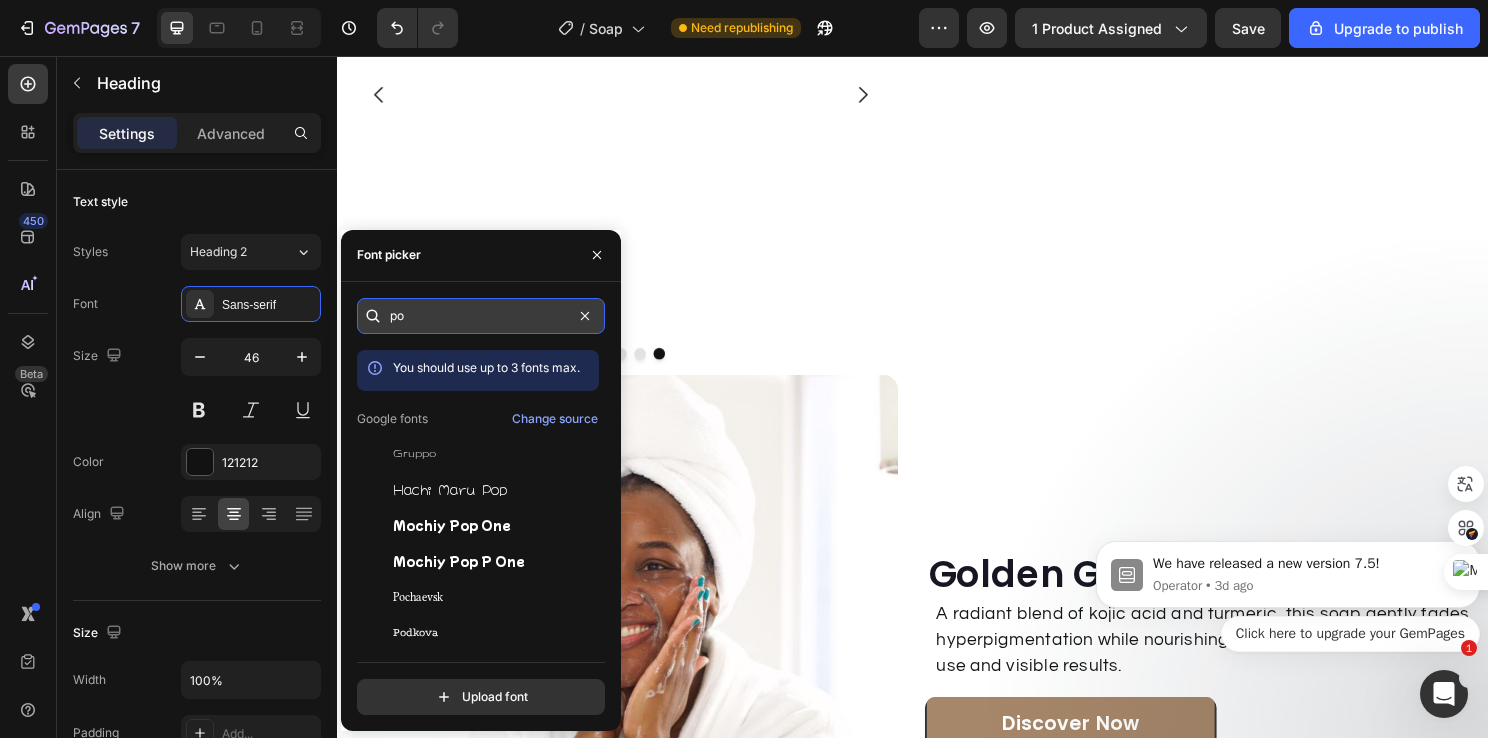 type on "p" 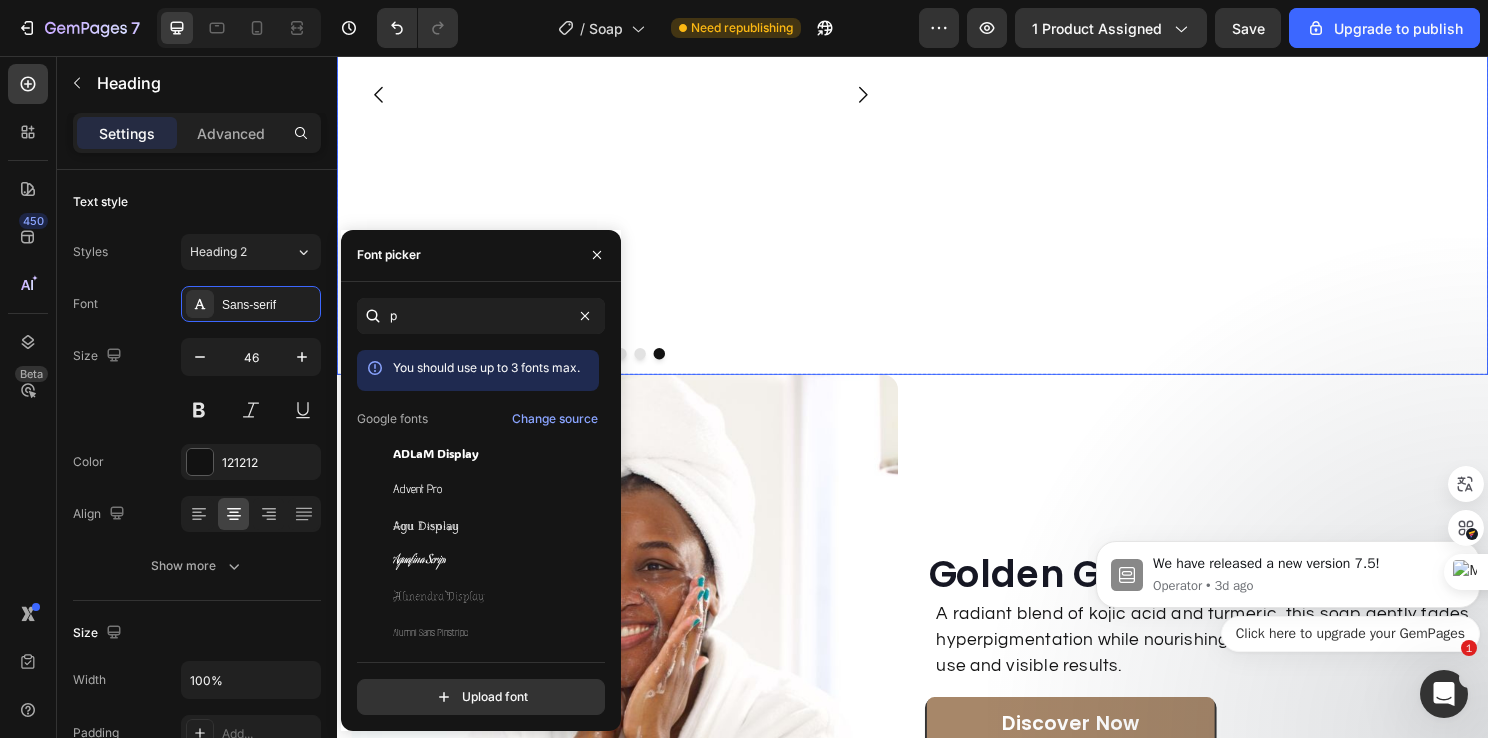 click on "⁠⁠⁠⁠⁠⁠⁠ From Dull to Glow – Just One Wash Away! Heading   0" at bounding box center (1241, 97) 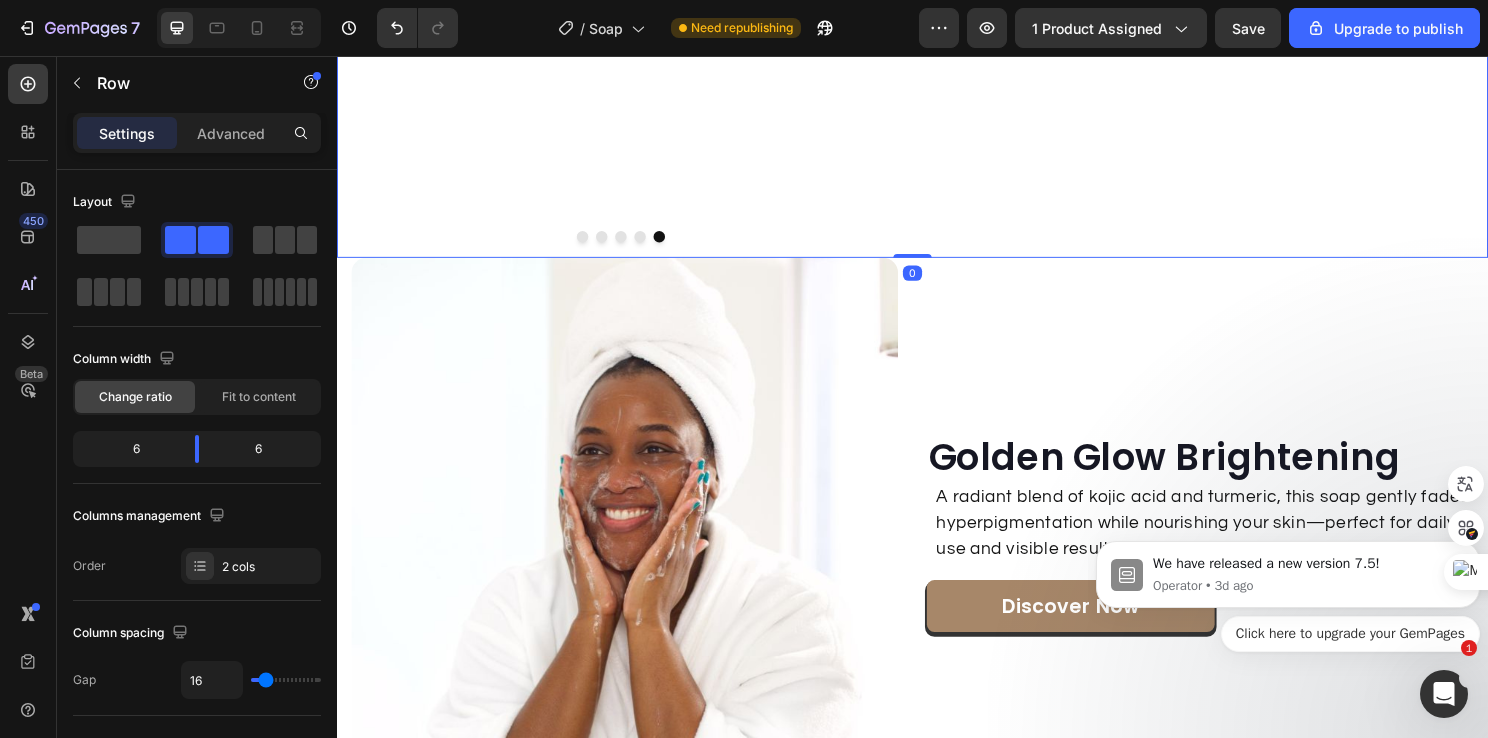 scroll, scrollTop: 3012, scrollLeft: 0, axis: vertical 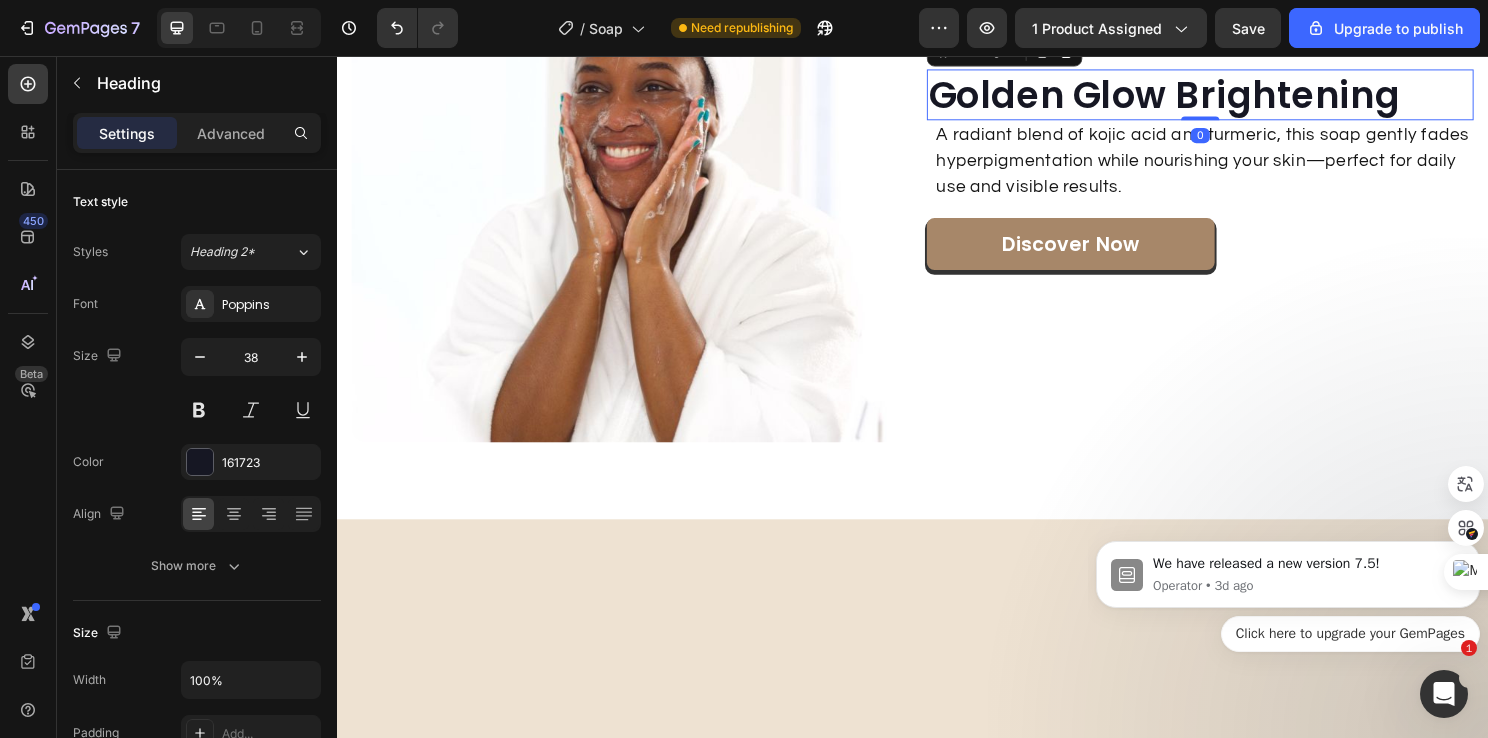 click on "Golden Glow Brightening" at bounding box center [1237, 96] 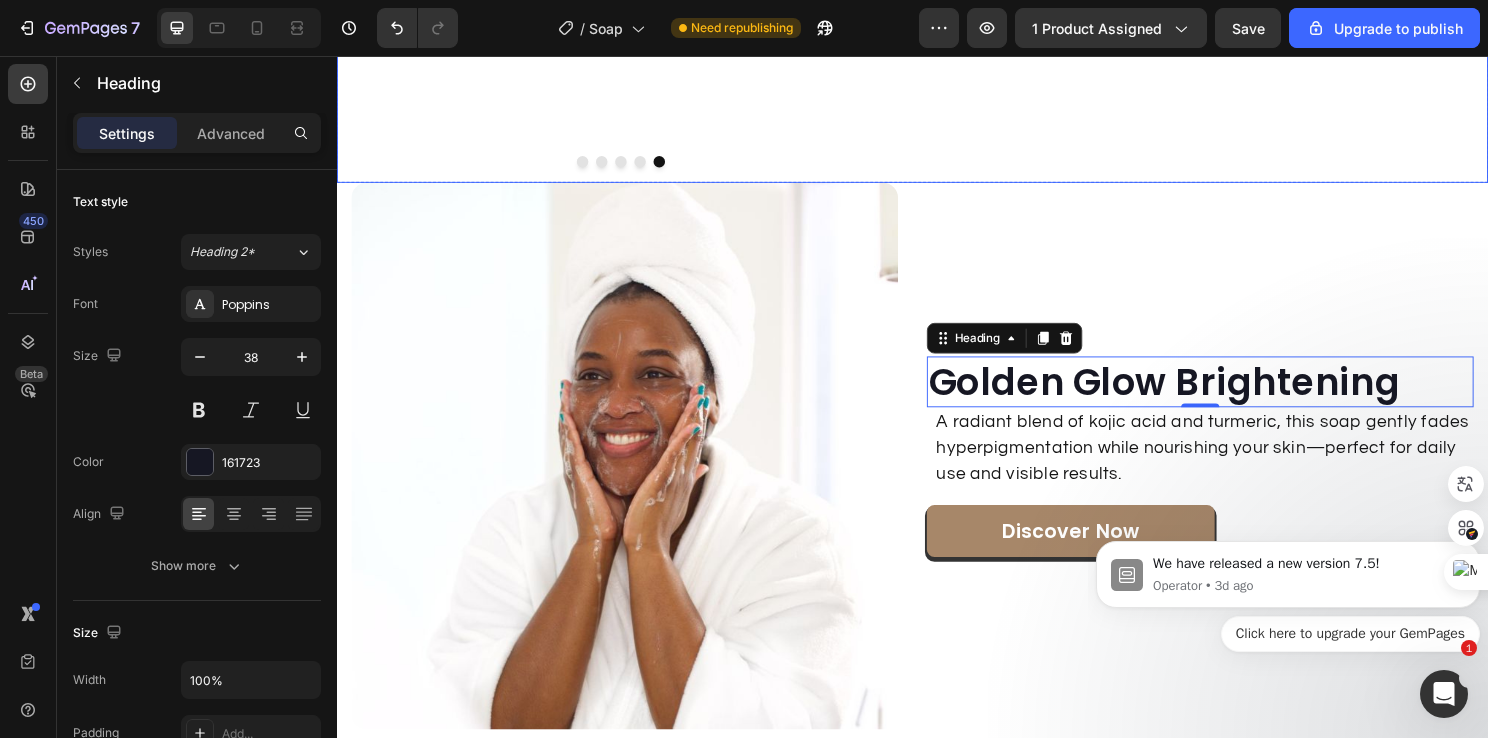 scroll, scrollTop: 2512, scrollLeft: 0, axis: vertical 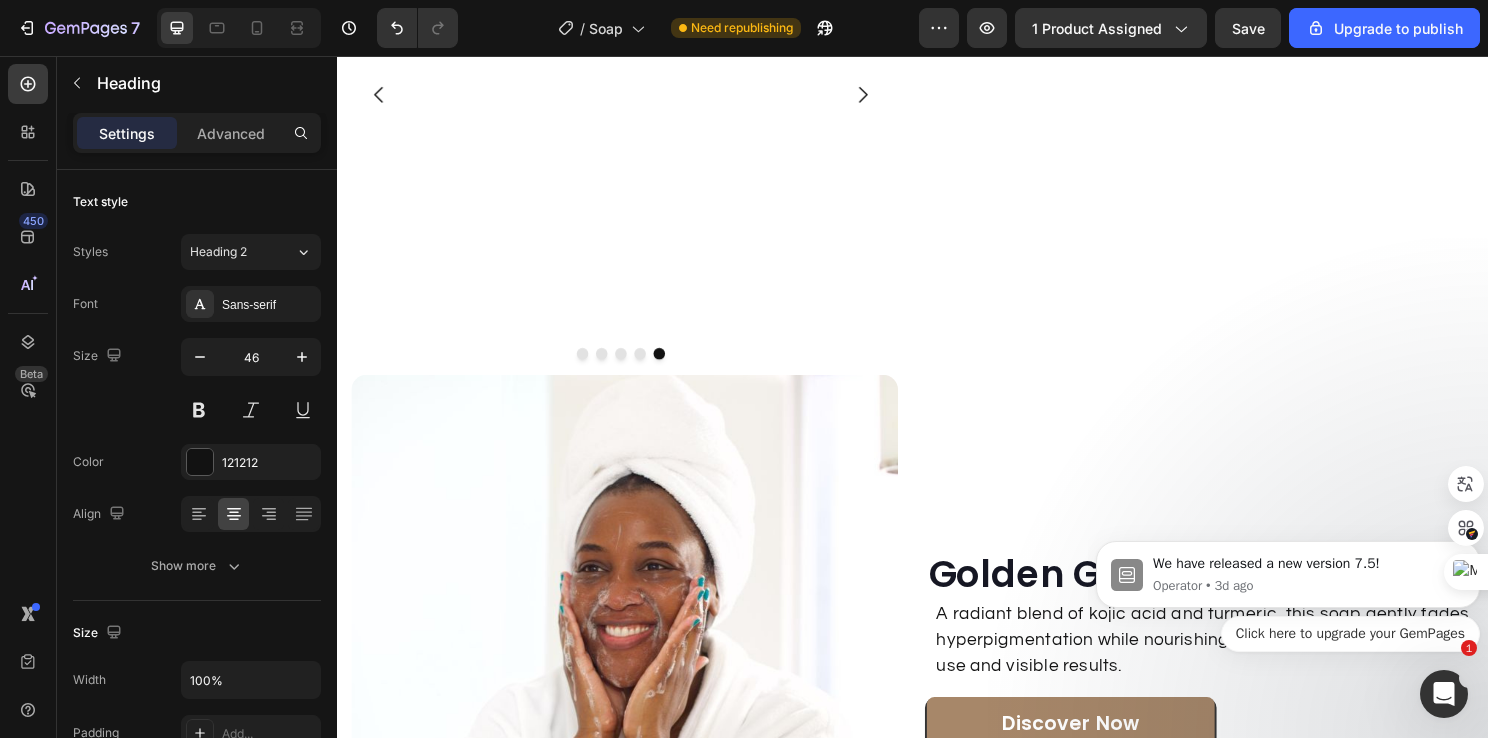 click on "From Dull to Glow – Just One Wash Away!" at bounding box center [1241, -134] 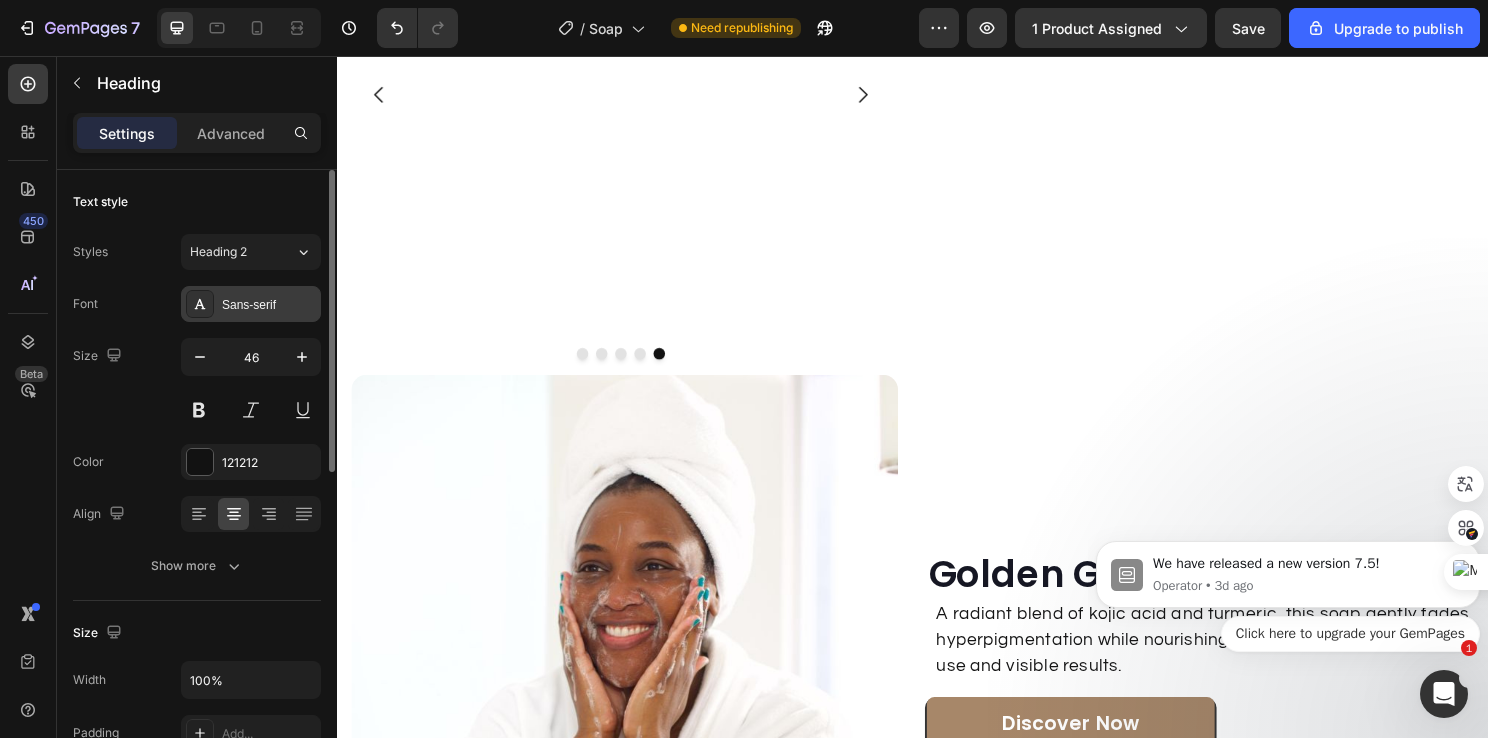 click on "Sans-serif" at bounding box center [269, 305] 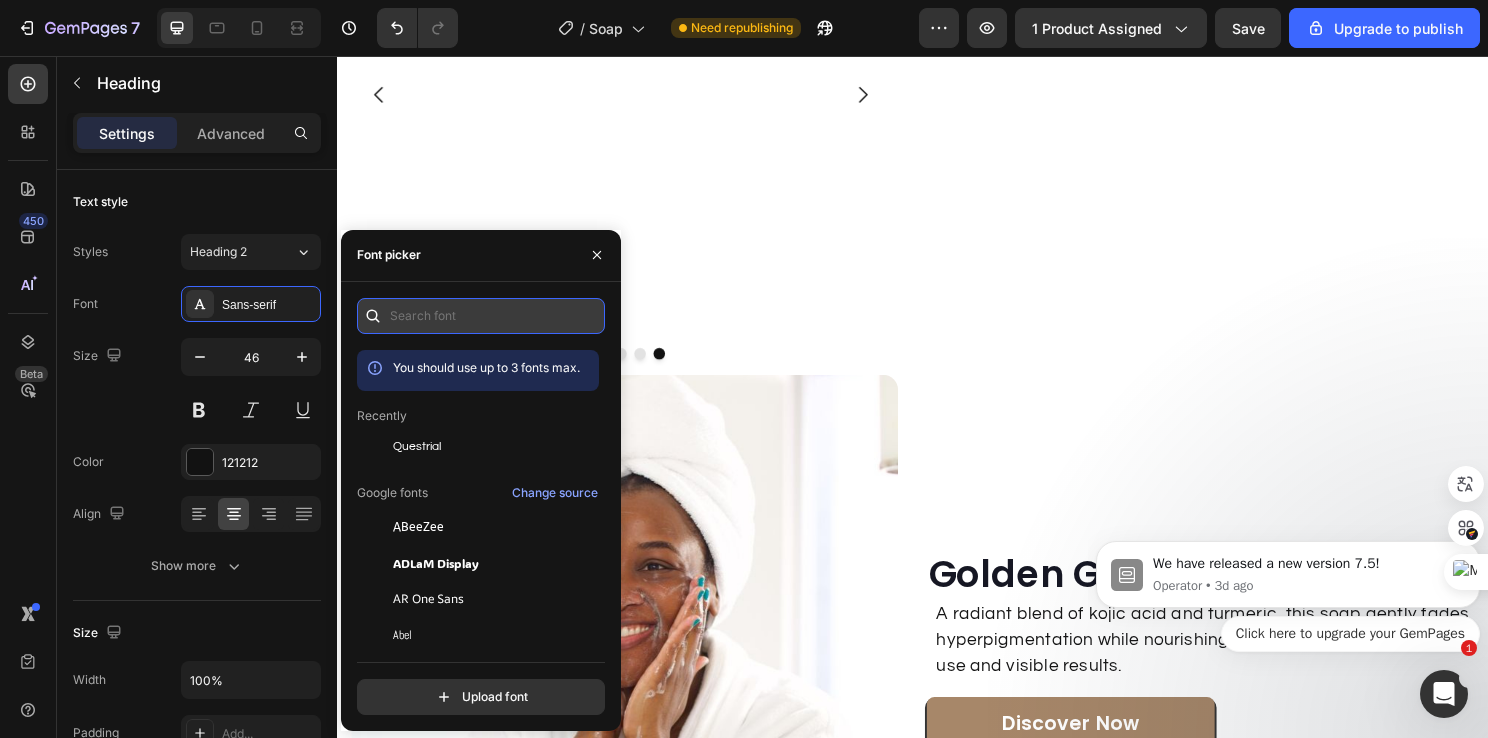 click at bounding box center (481, 316) 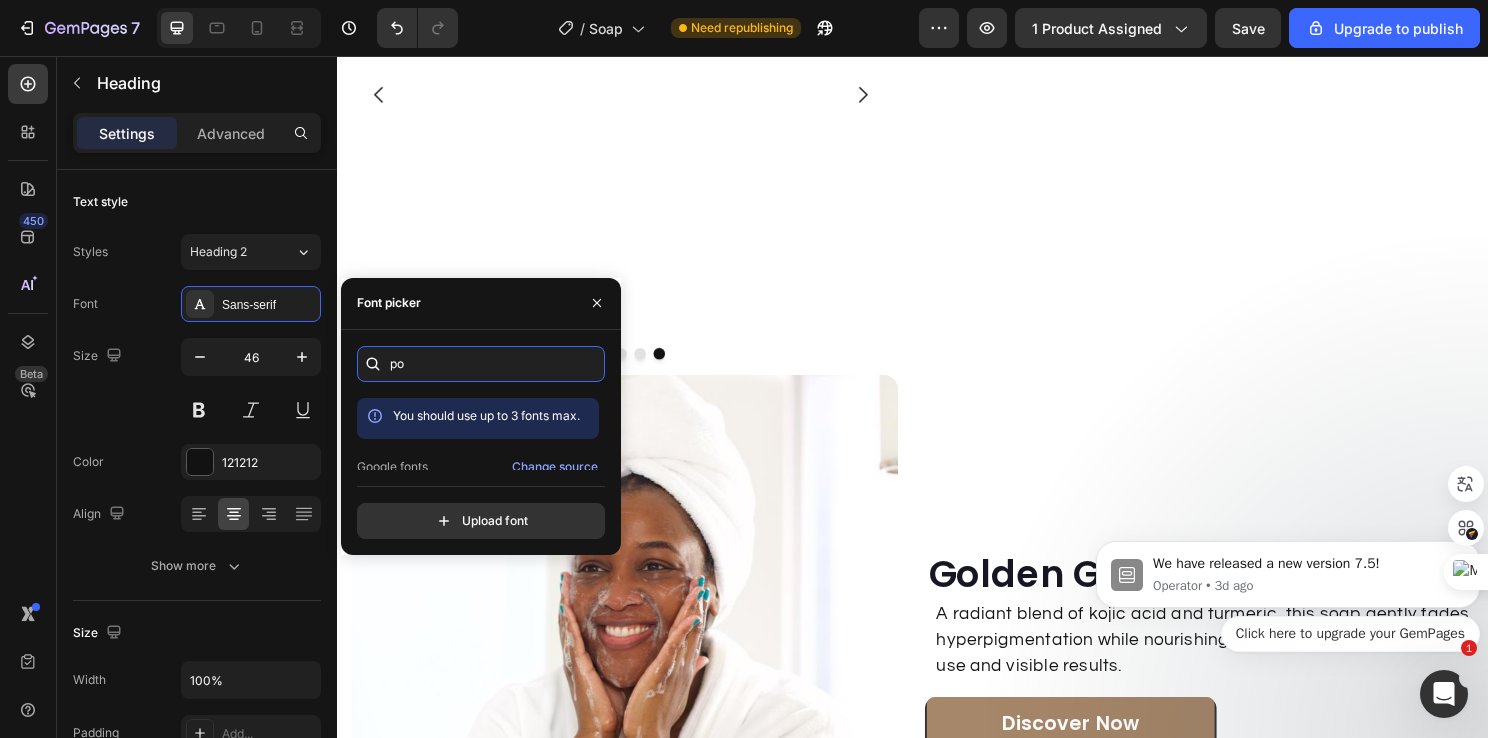 type on "p" 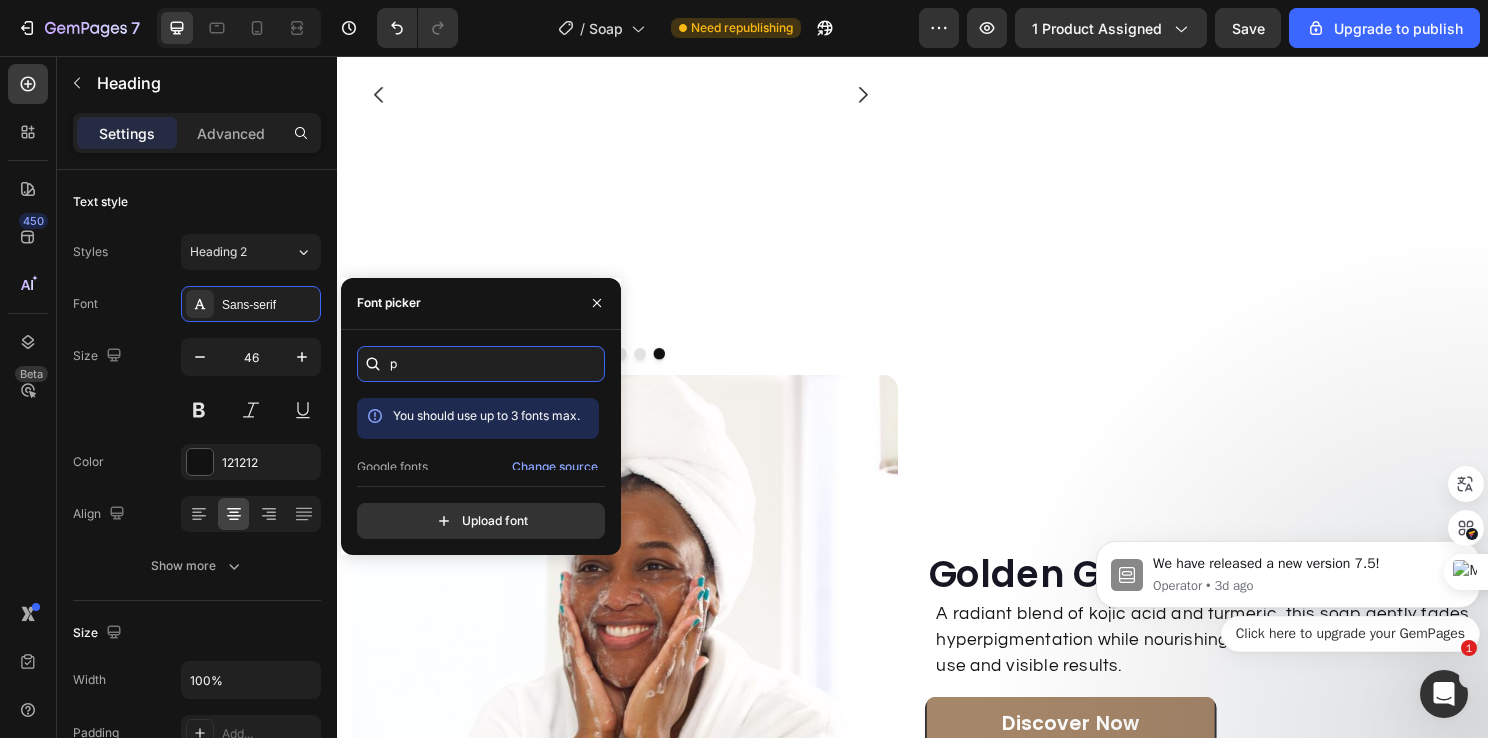 type 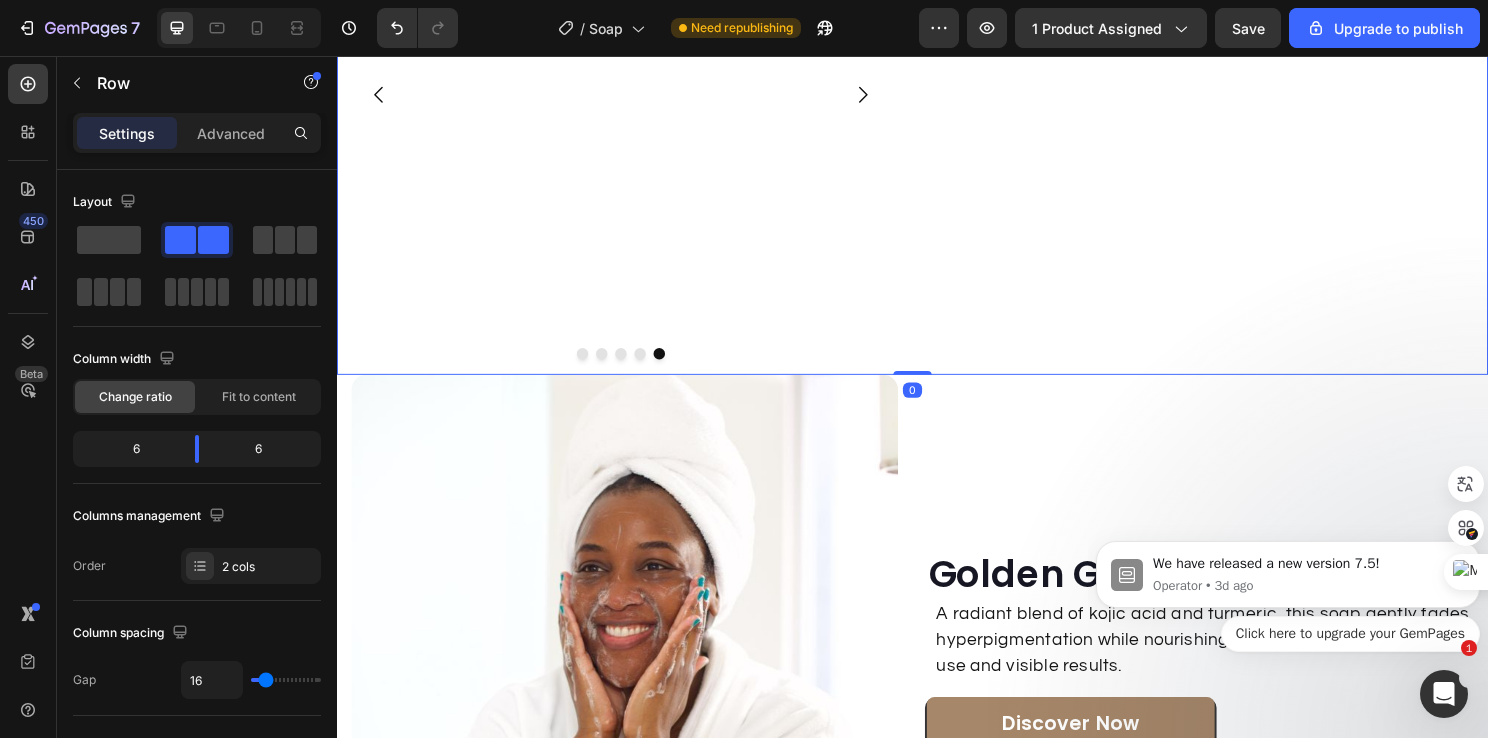 click on "⁠⁠⁠⁠⁠⁠⁠ From Dull to Glow – Just One Wash Away! Heading" at bounding box center (1241, 97) 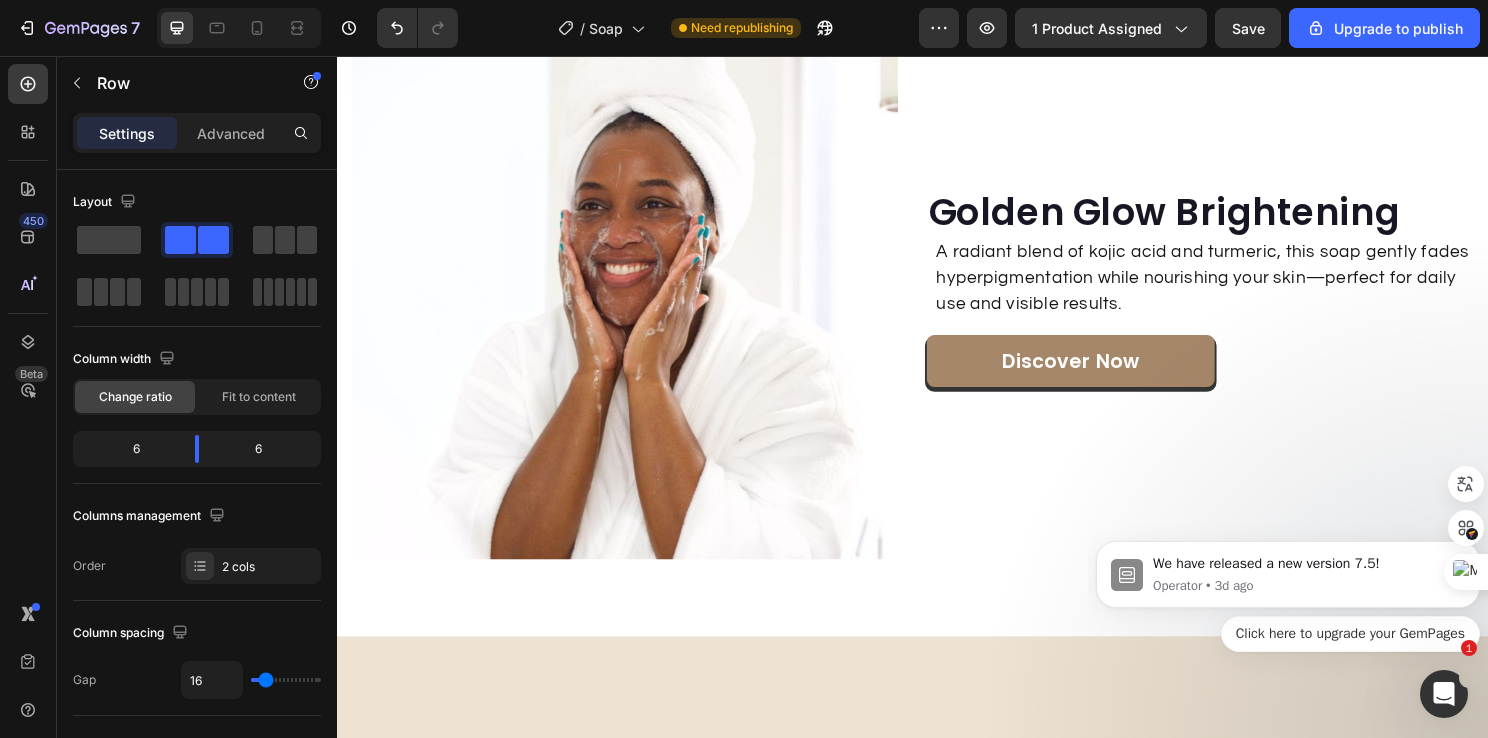 scroll, scrollTop: 2912, scrollLeft: 0, axis: vertical 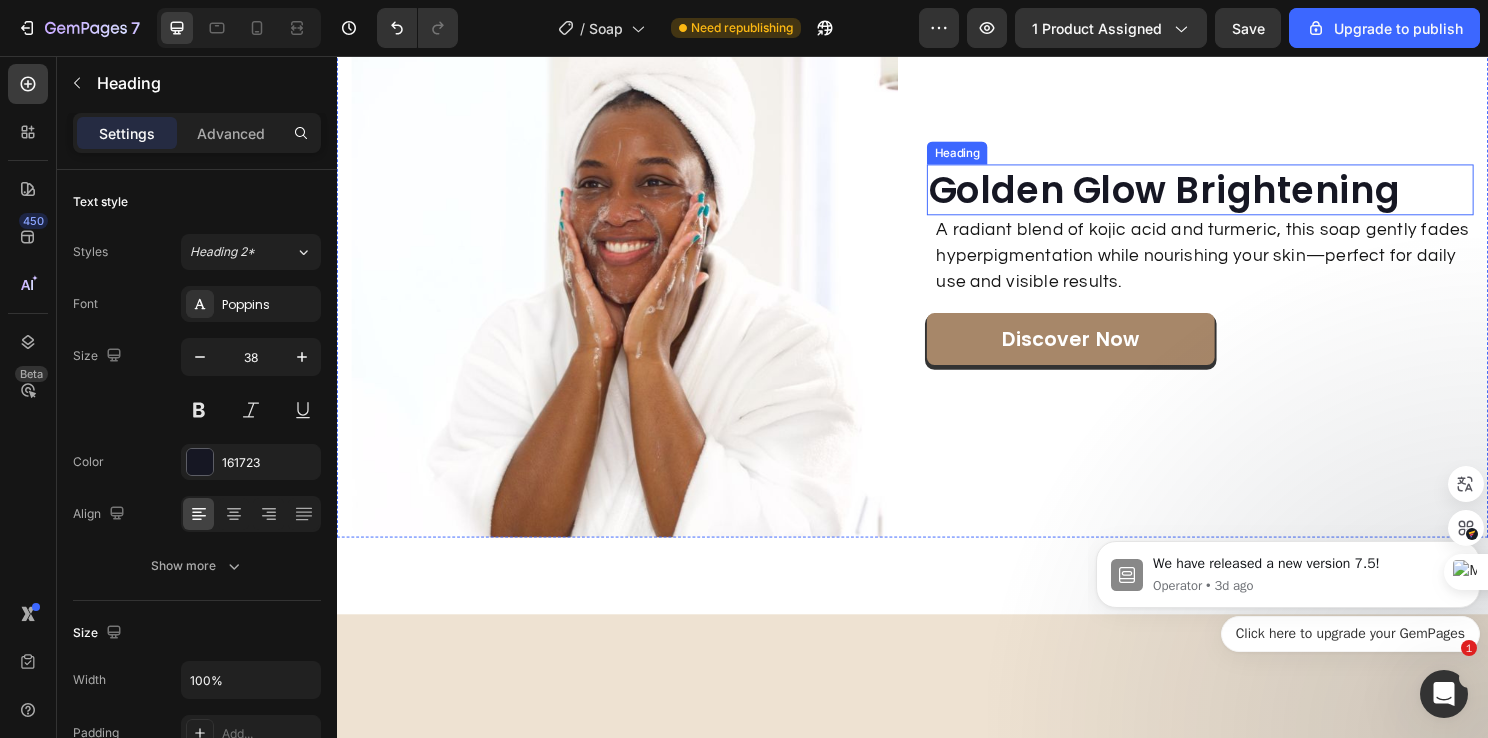 click on "Golden Glow Brightening" at bounding box center (1237, 196) 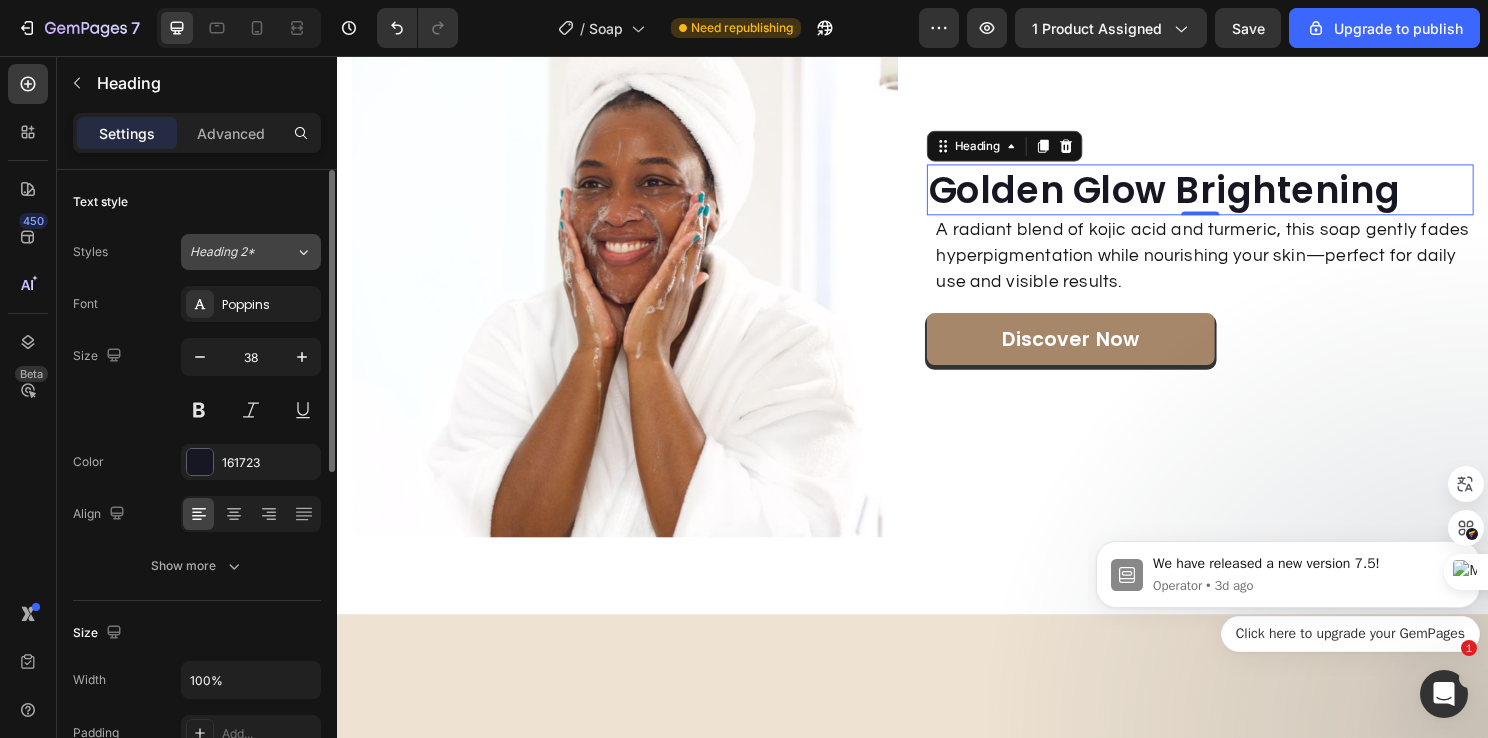 click on "Heading 2*" 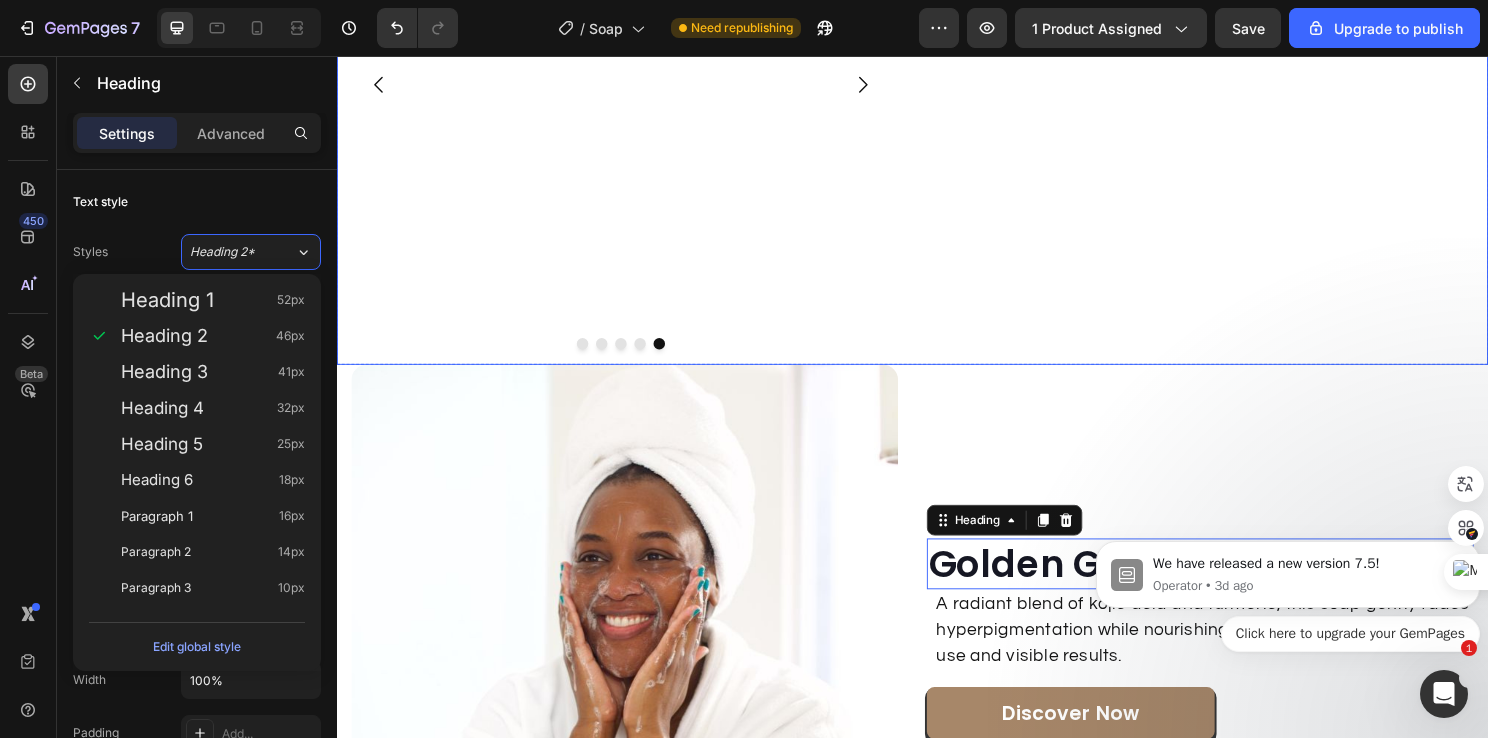 scroll, scrollTop: 2512, scrollLeft: 0, axis: vertical 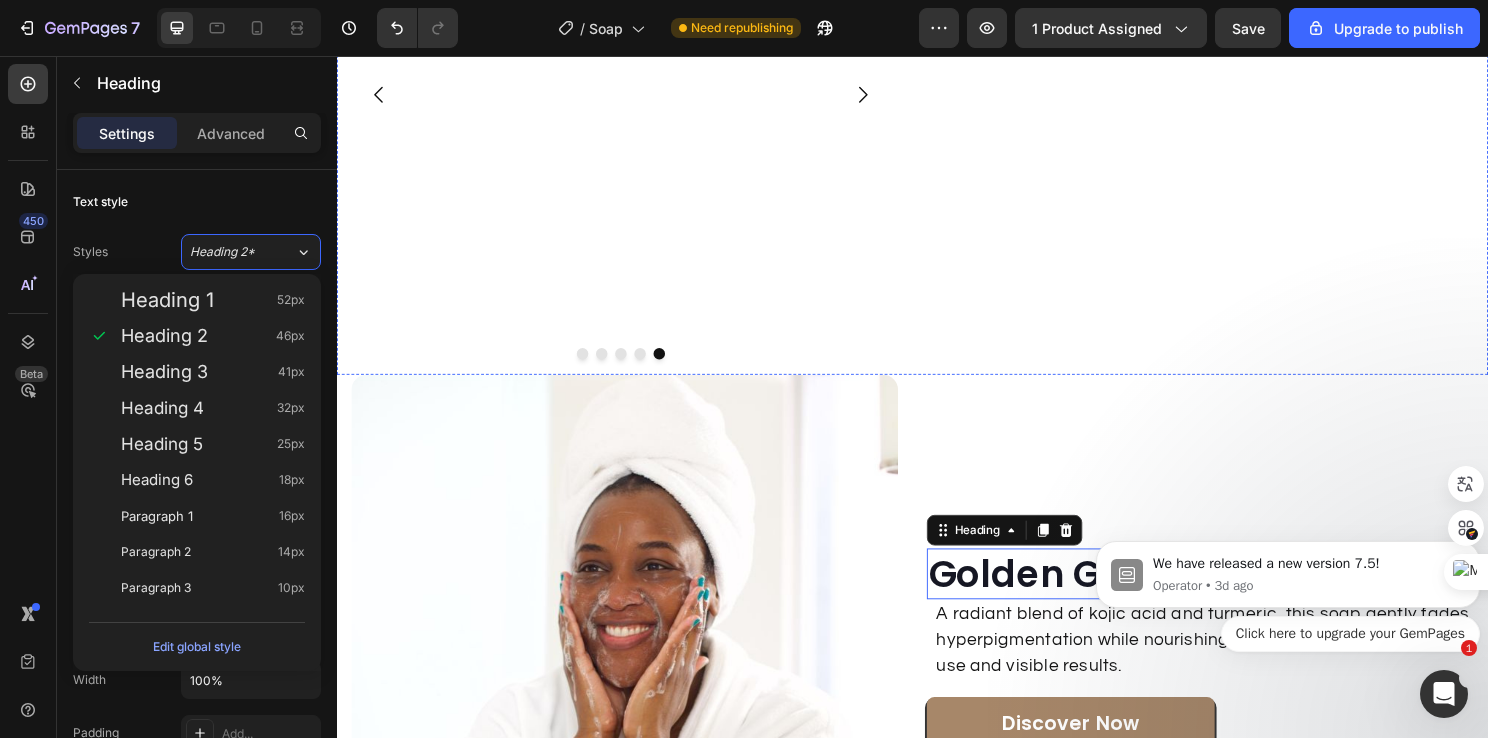 click on "From Dull to Glow – Just One Wash Away!" at bounding box center [1241, -134] 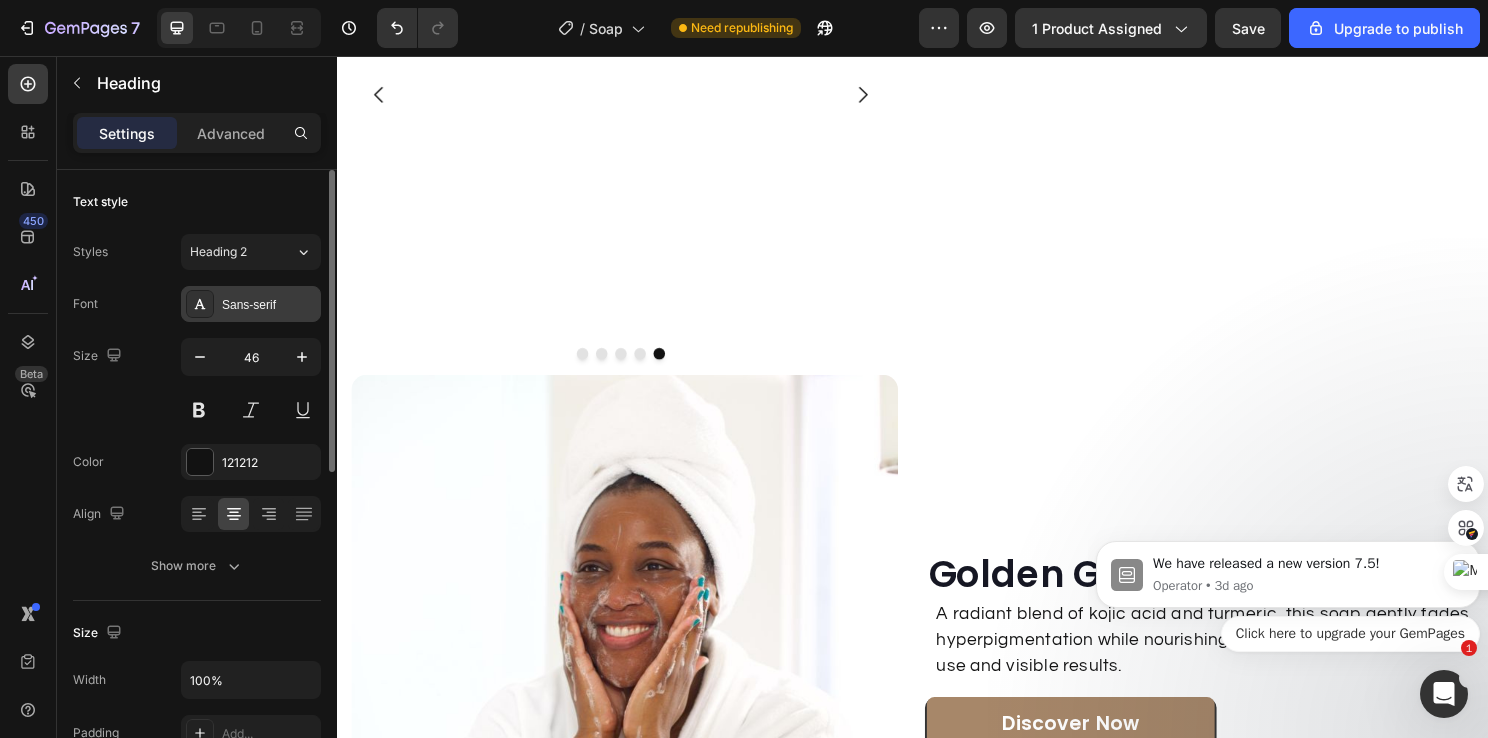 click on "Sans-serif" at bounding box center [269, 305] 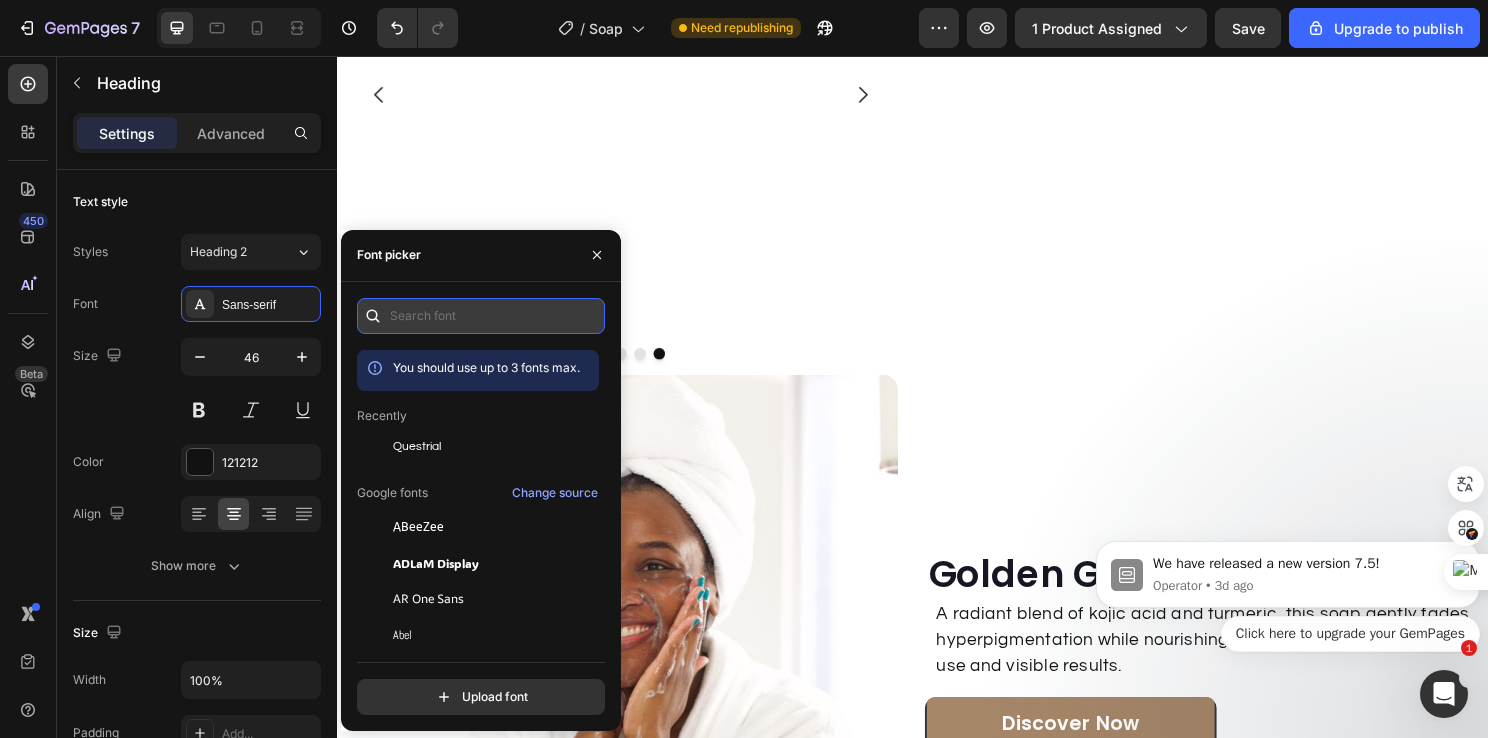 click at bounding box center [481, 316] 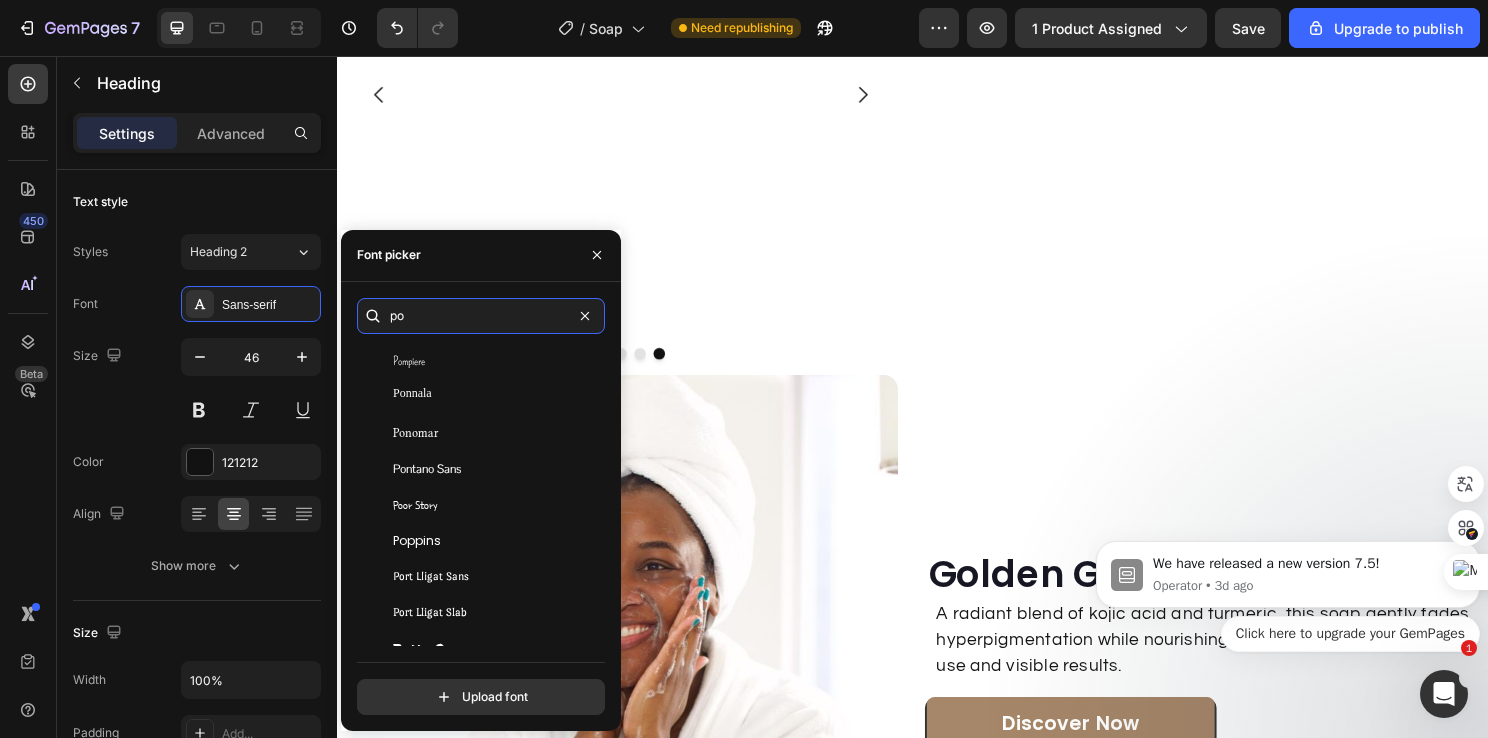 scroll, scrollTop: 500, scrollLeft: 0, axis: vertical 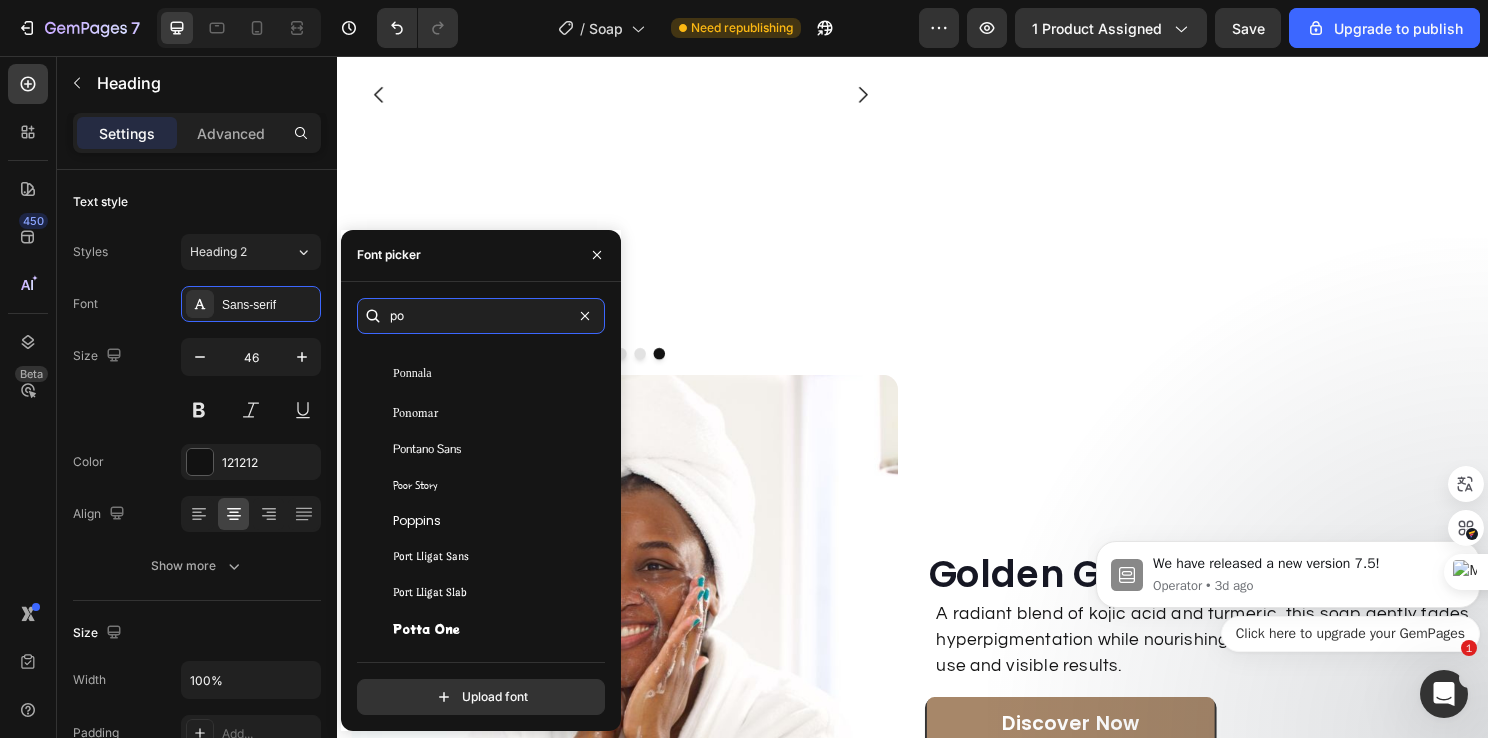 type on "po" 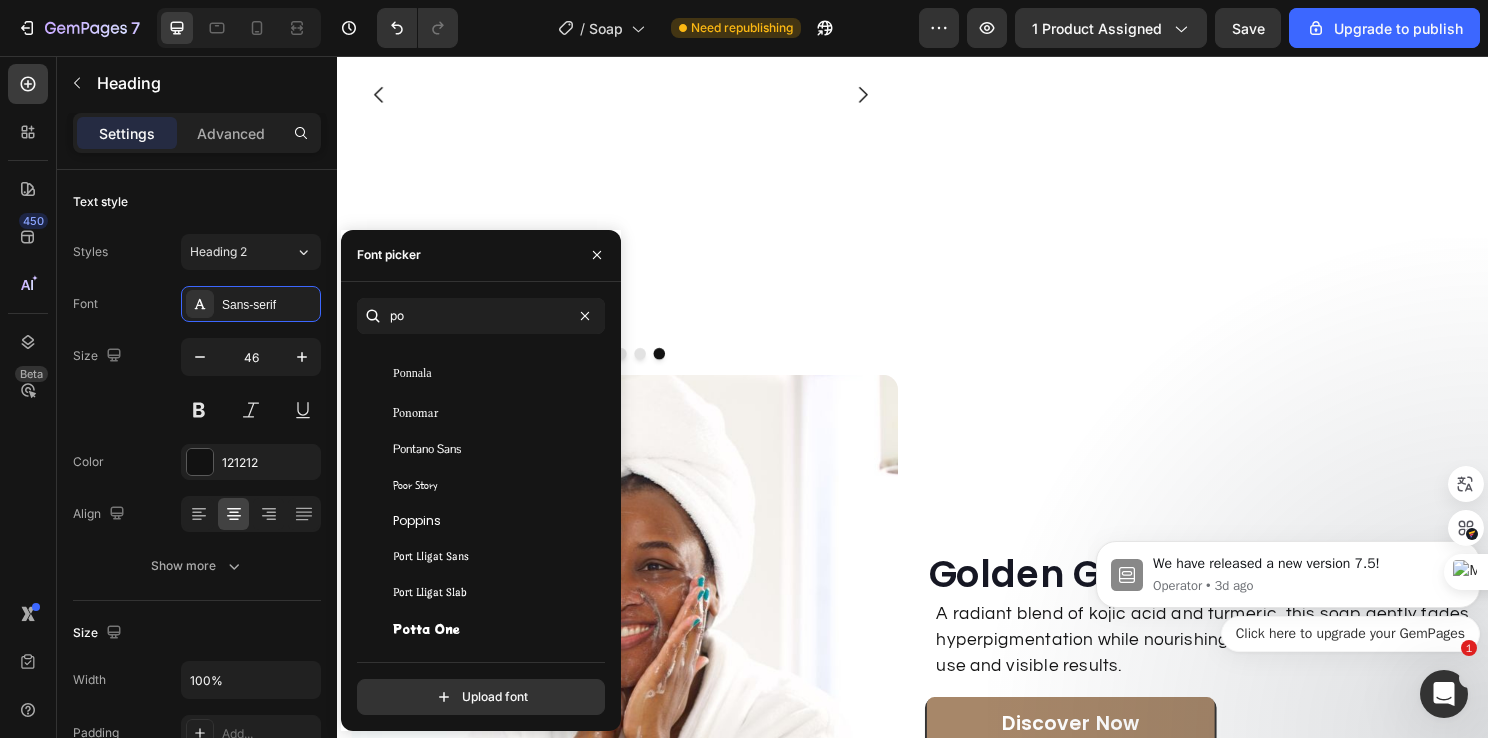 click on "Poppins" at bounding box center [417, 521] 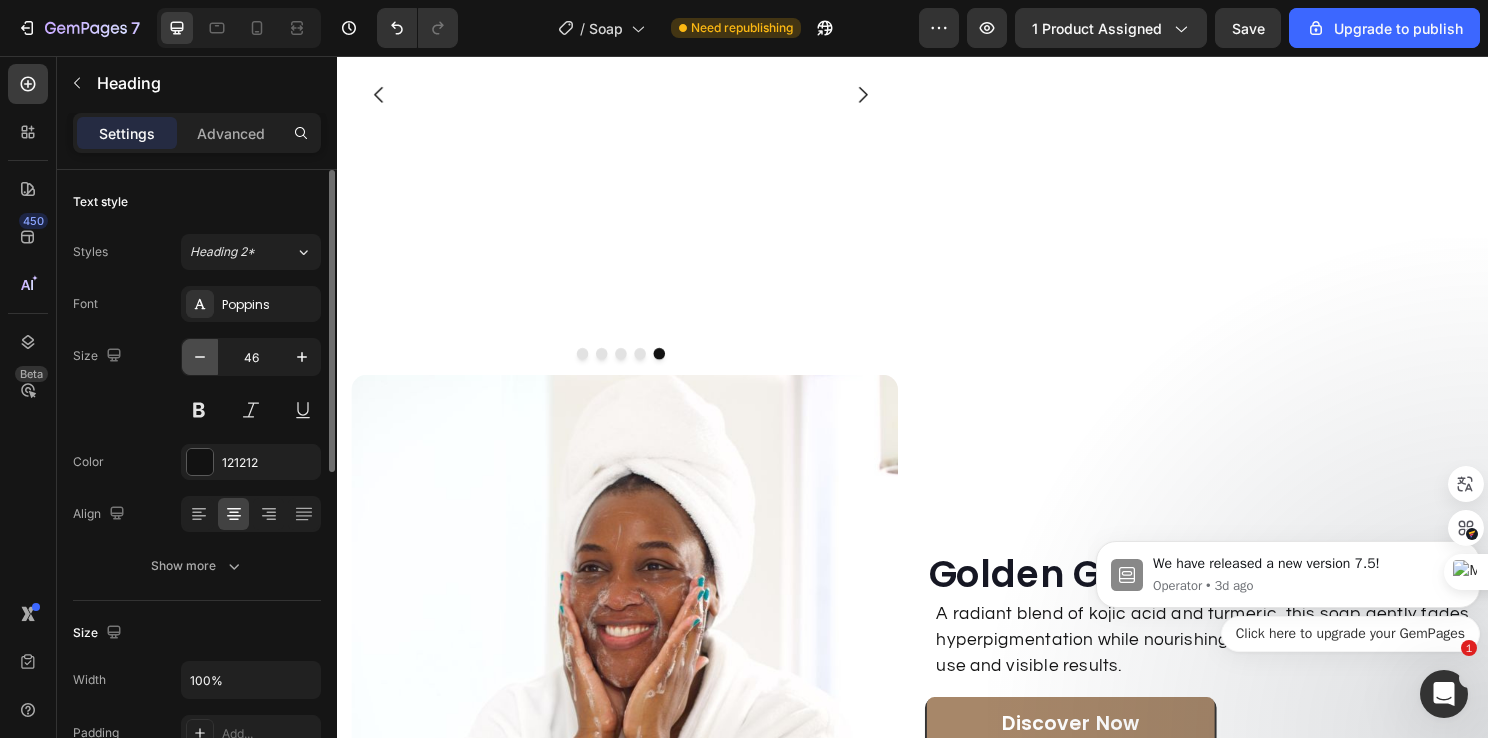 click 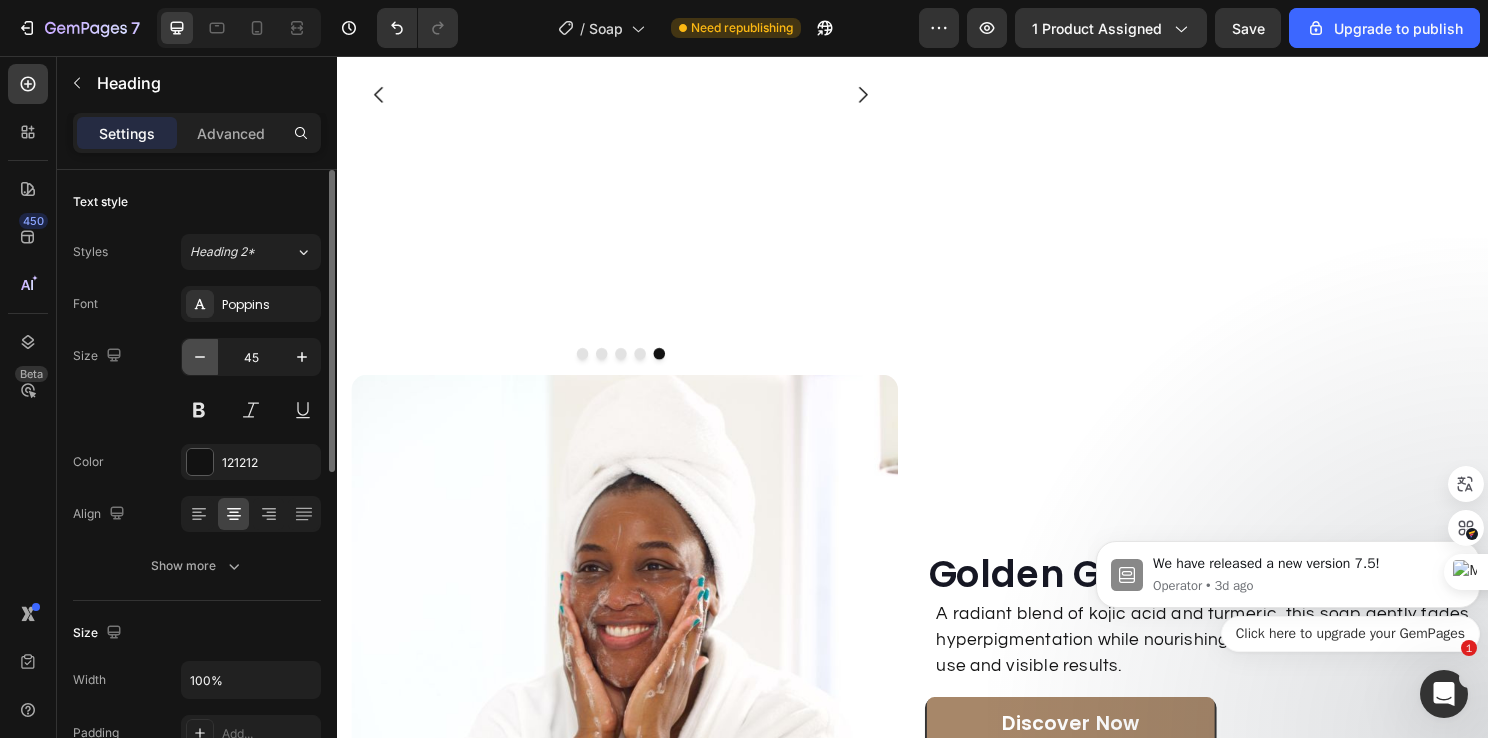 click 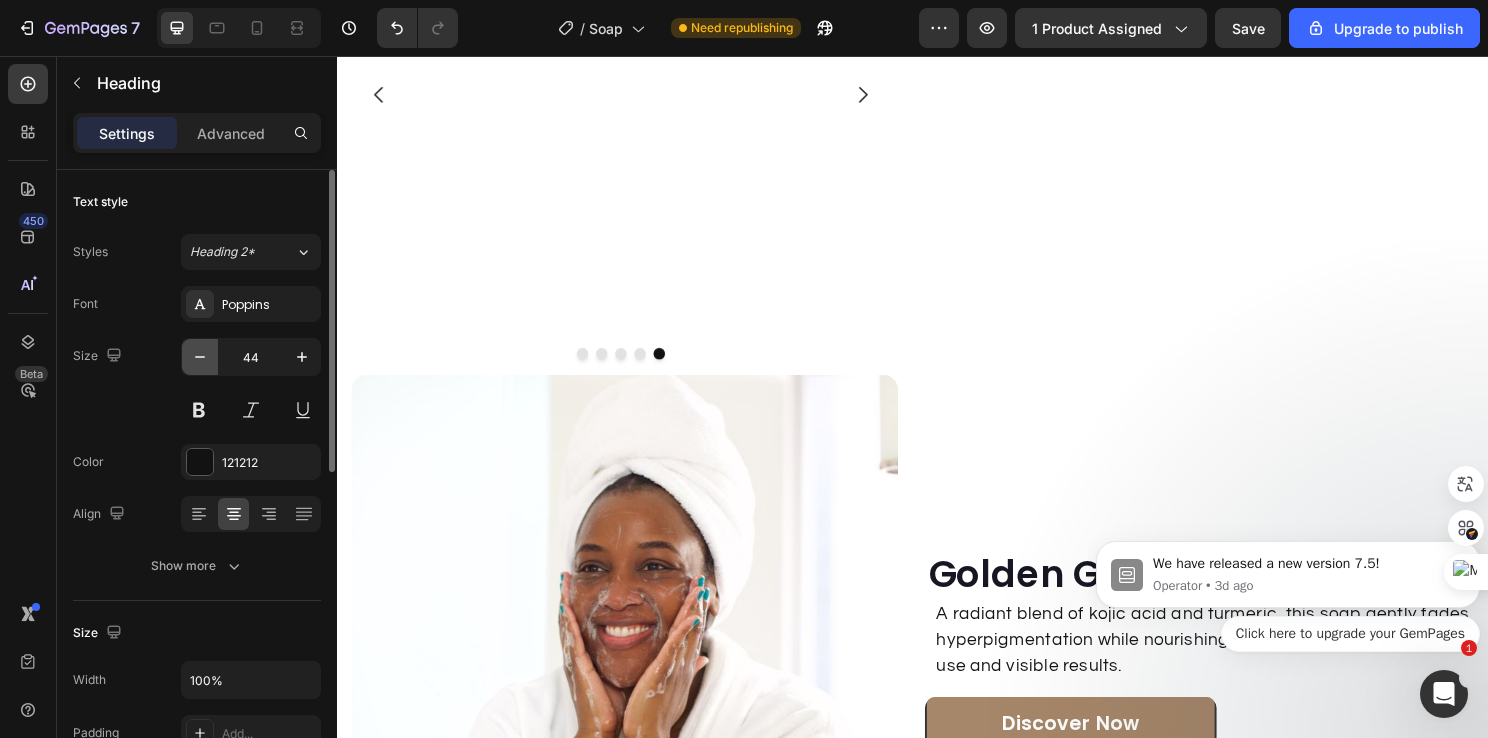 click 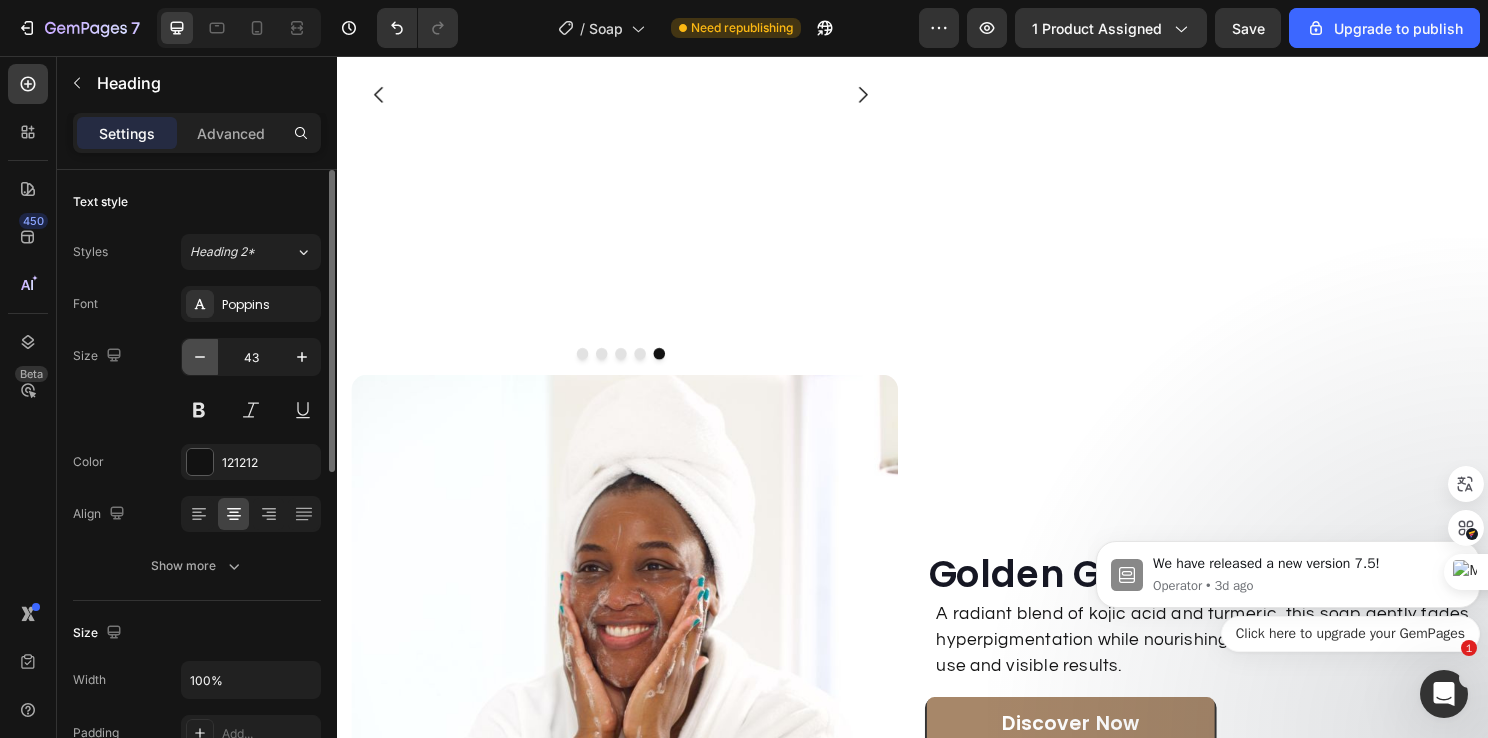 click 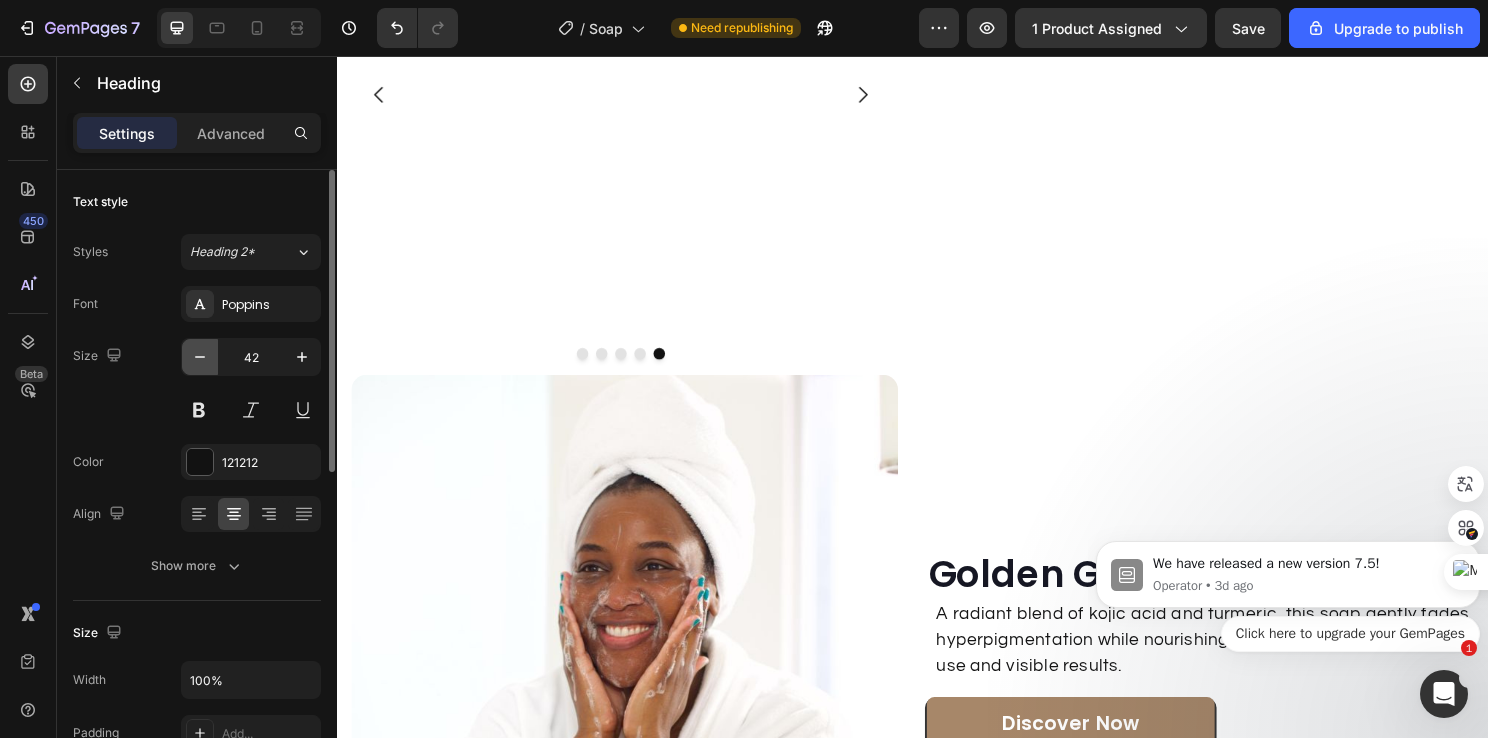 click 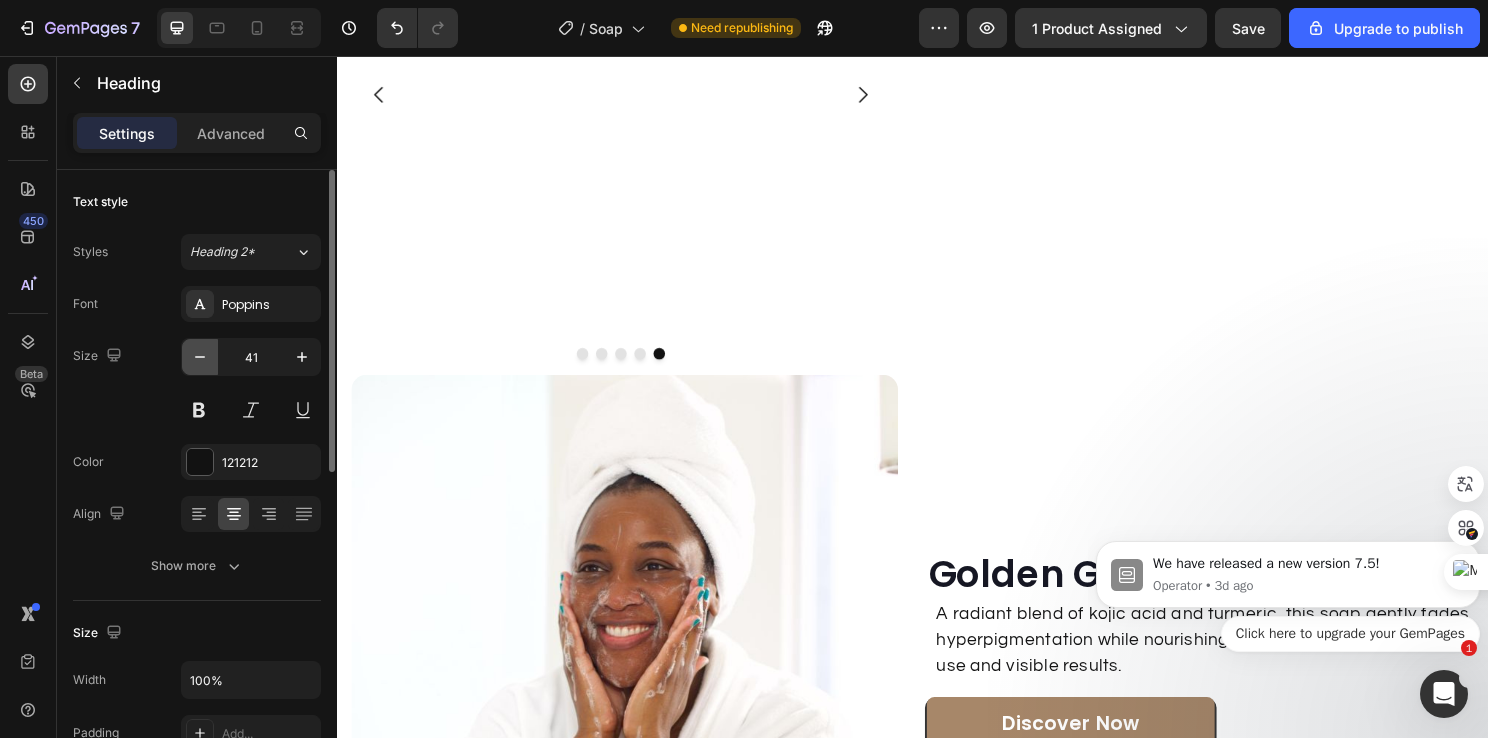click 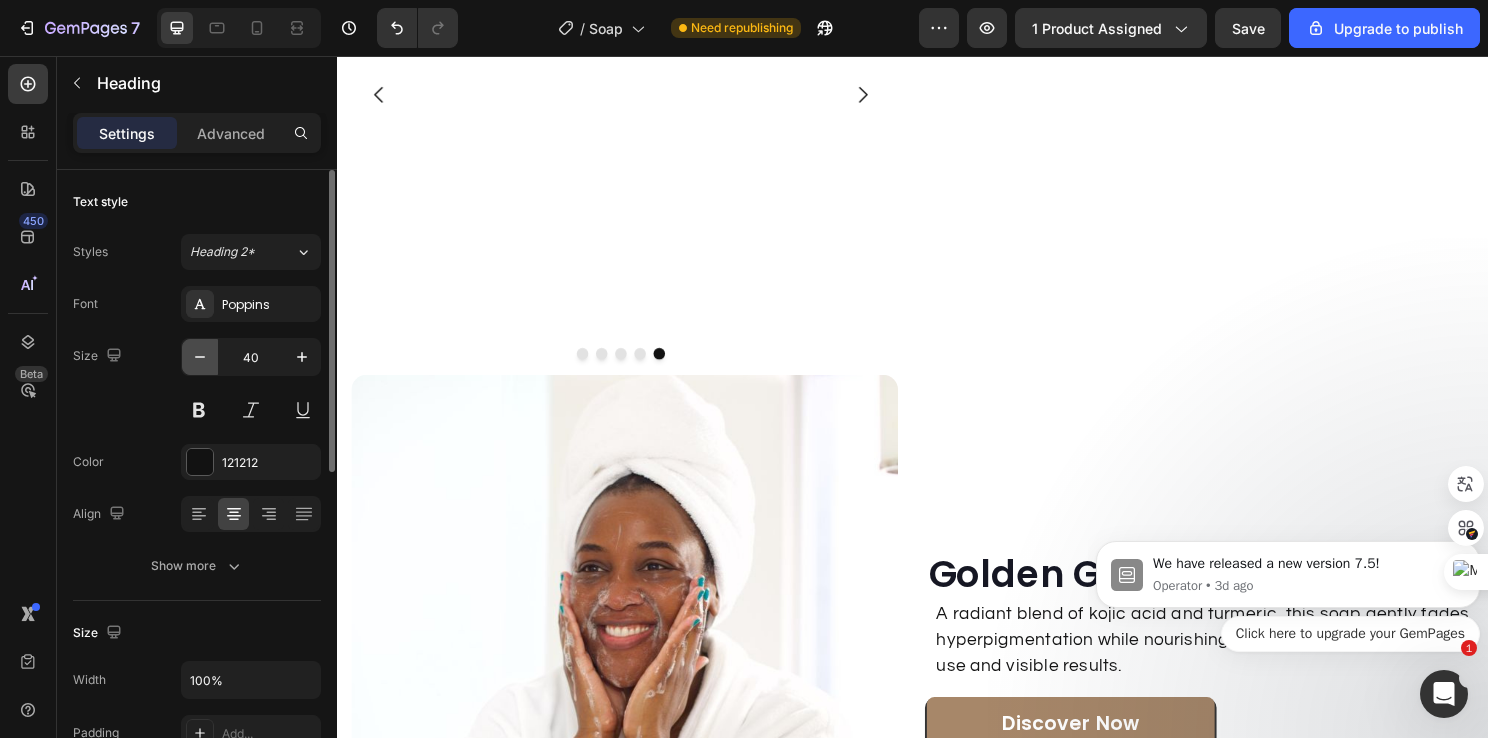 click 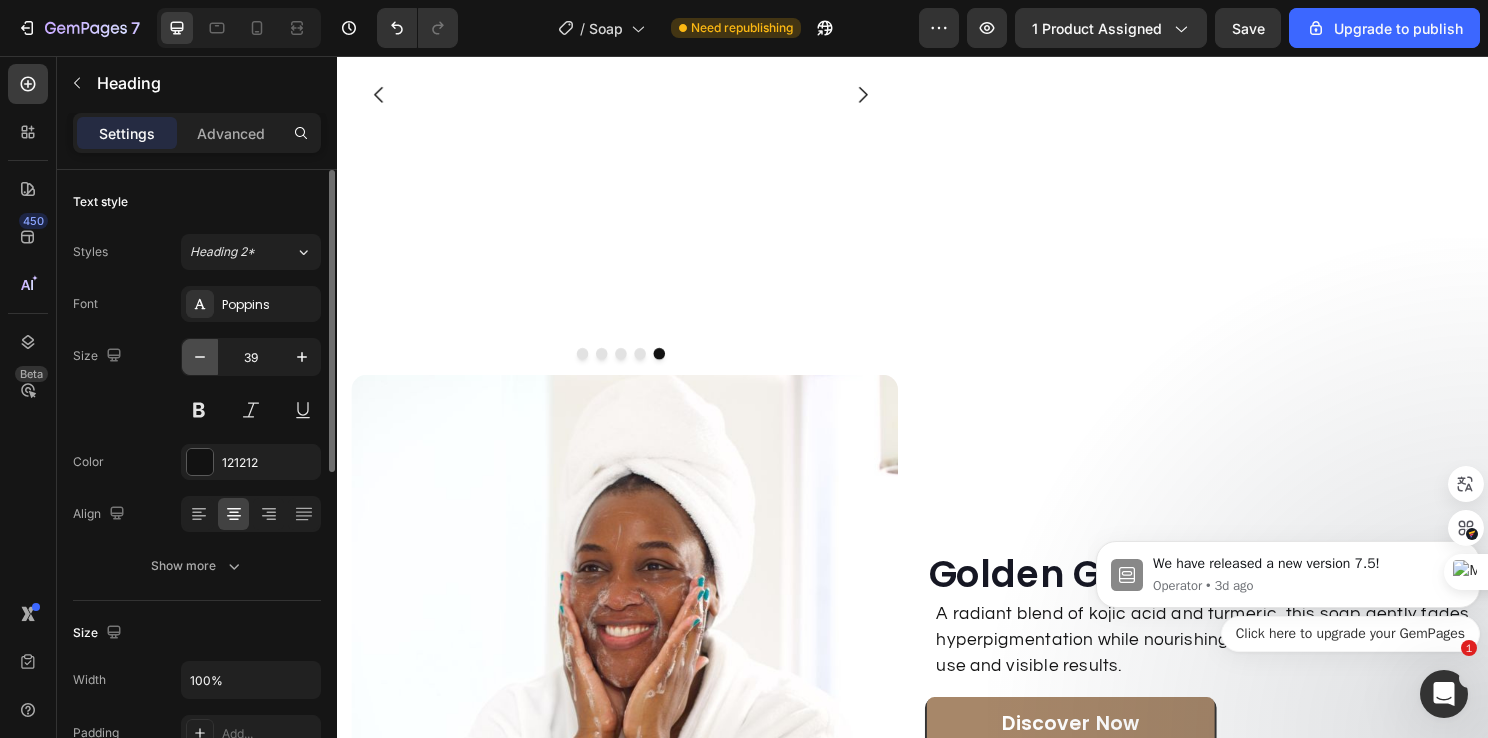 click 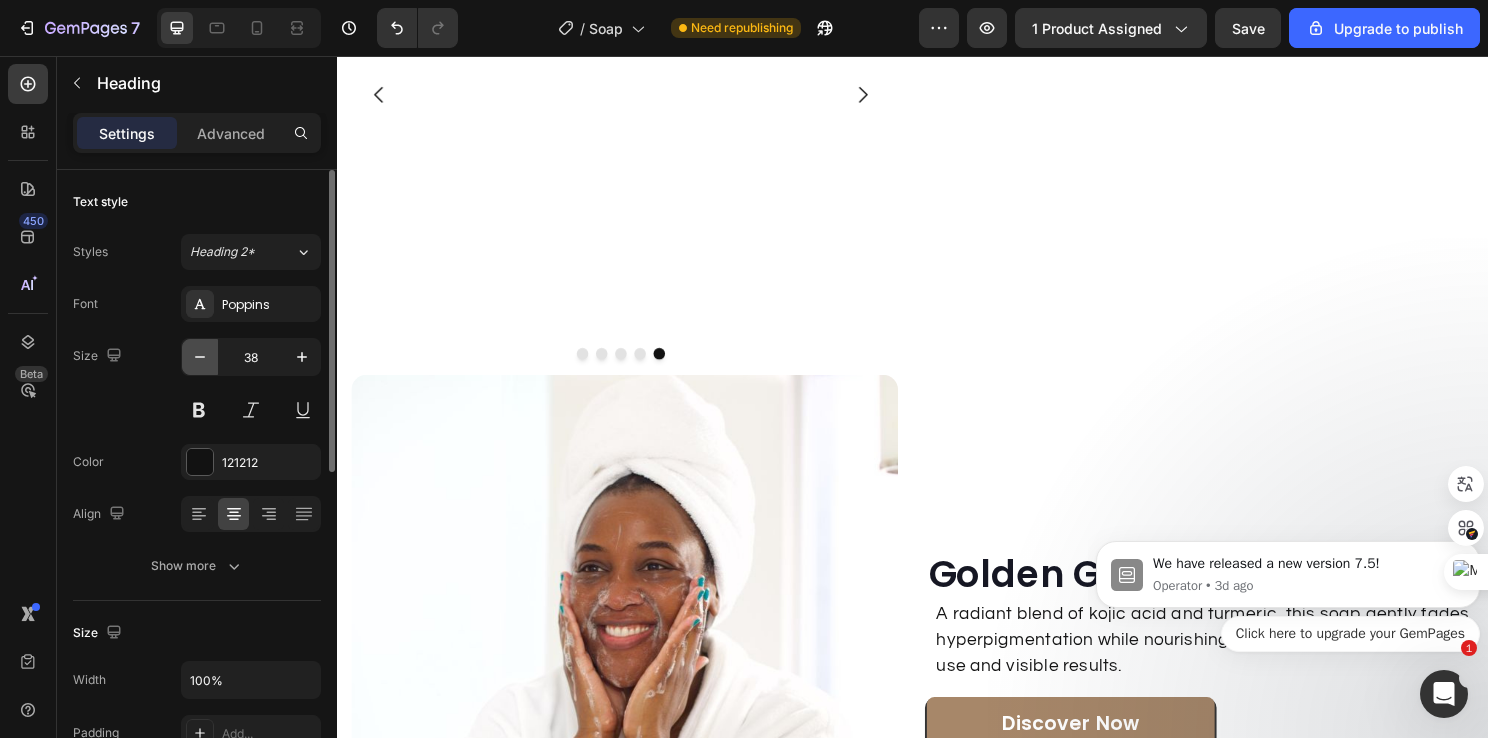 click 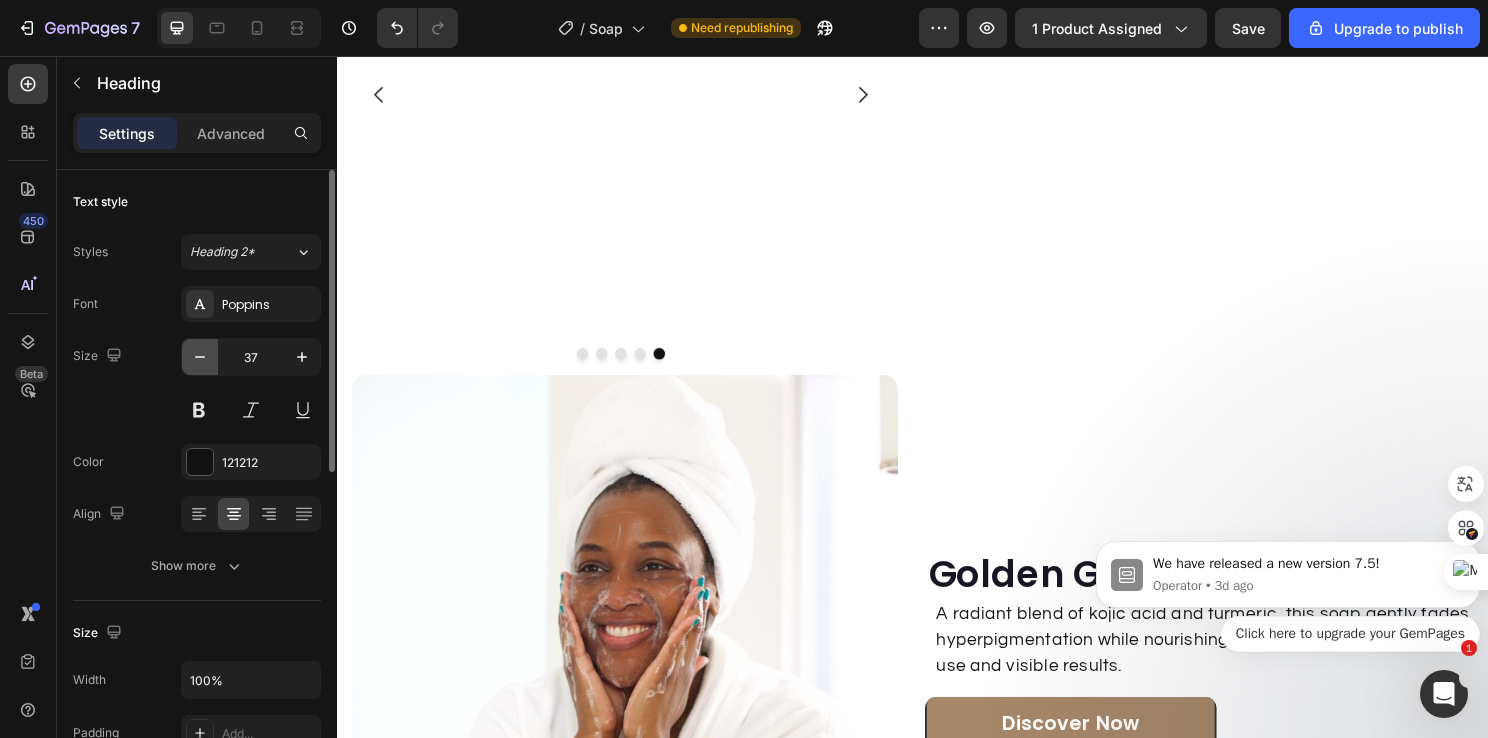 click 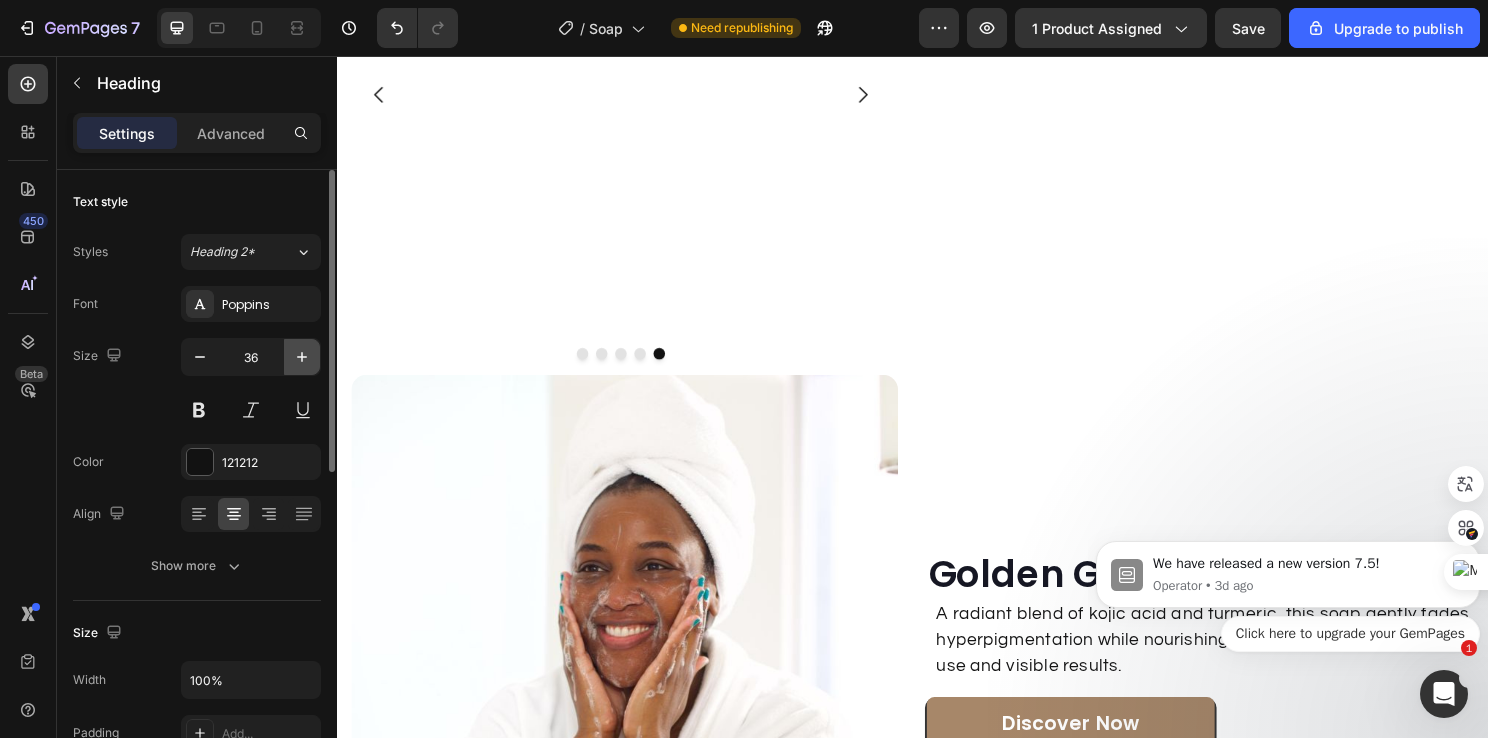 click 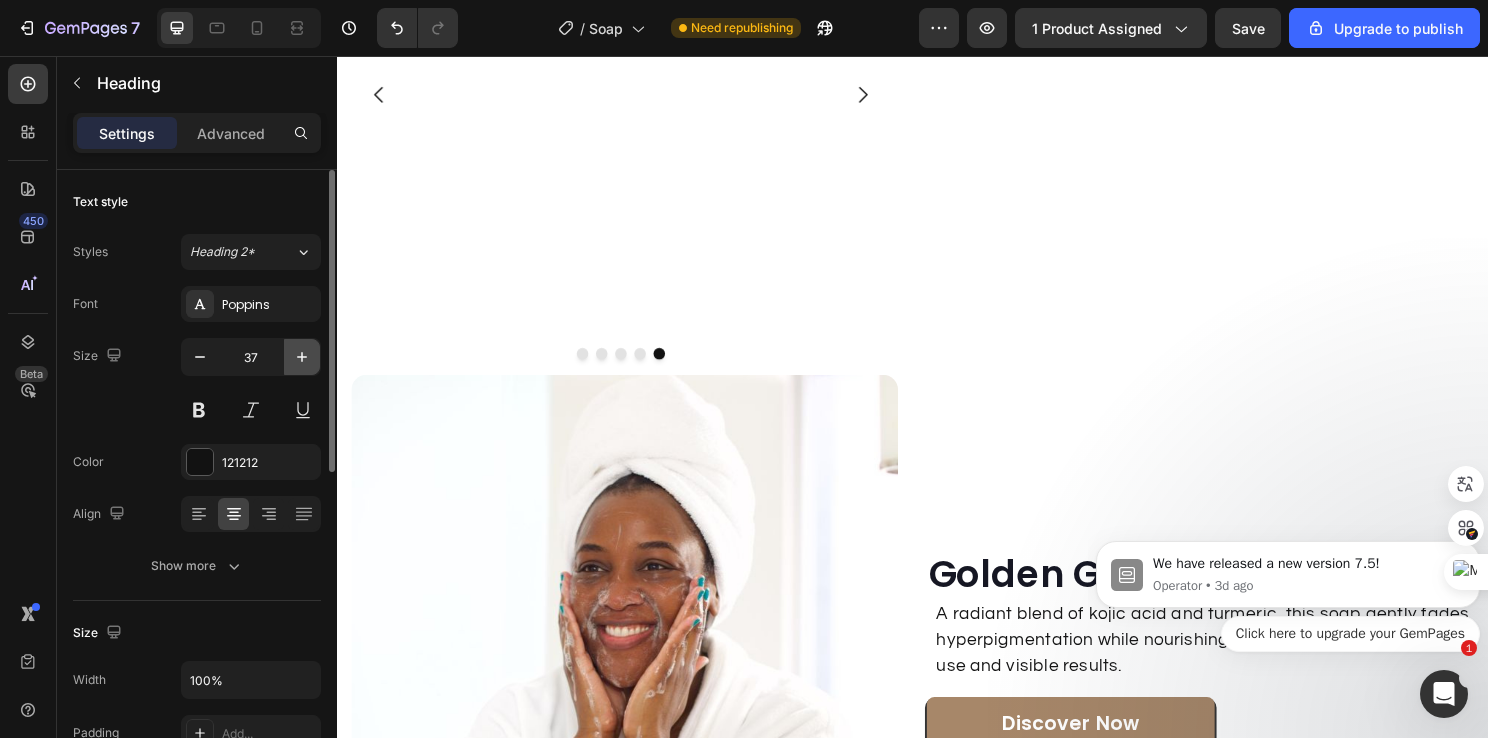 click 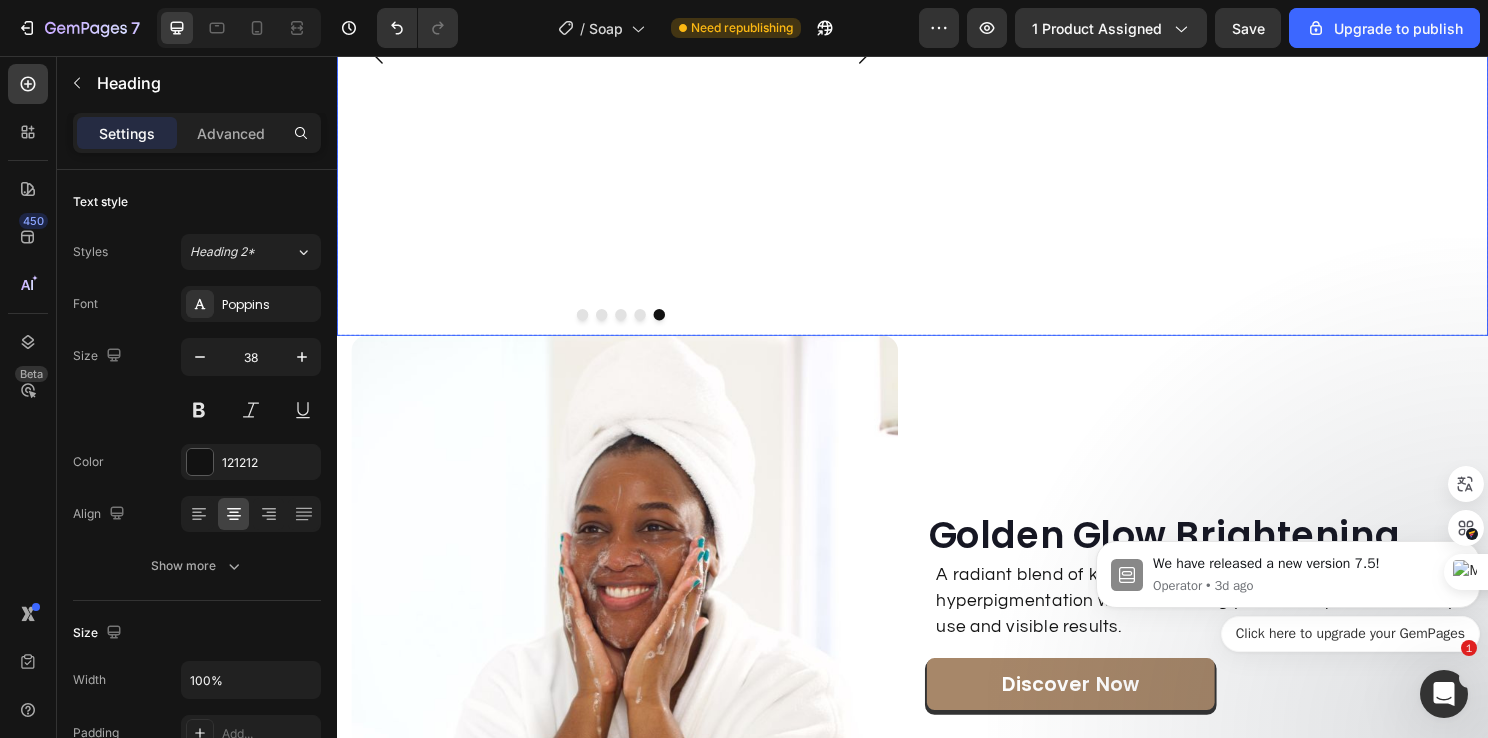 scroll, scrollTop: 2512, scrollLeft: 0, axis: vertical 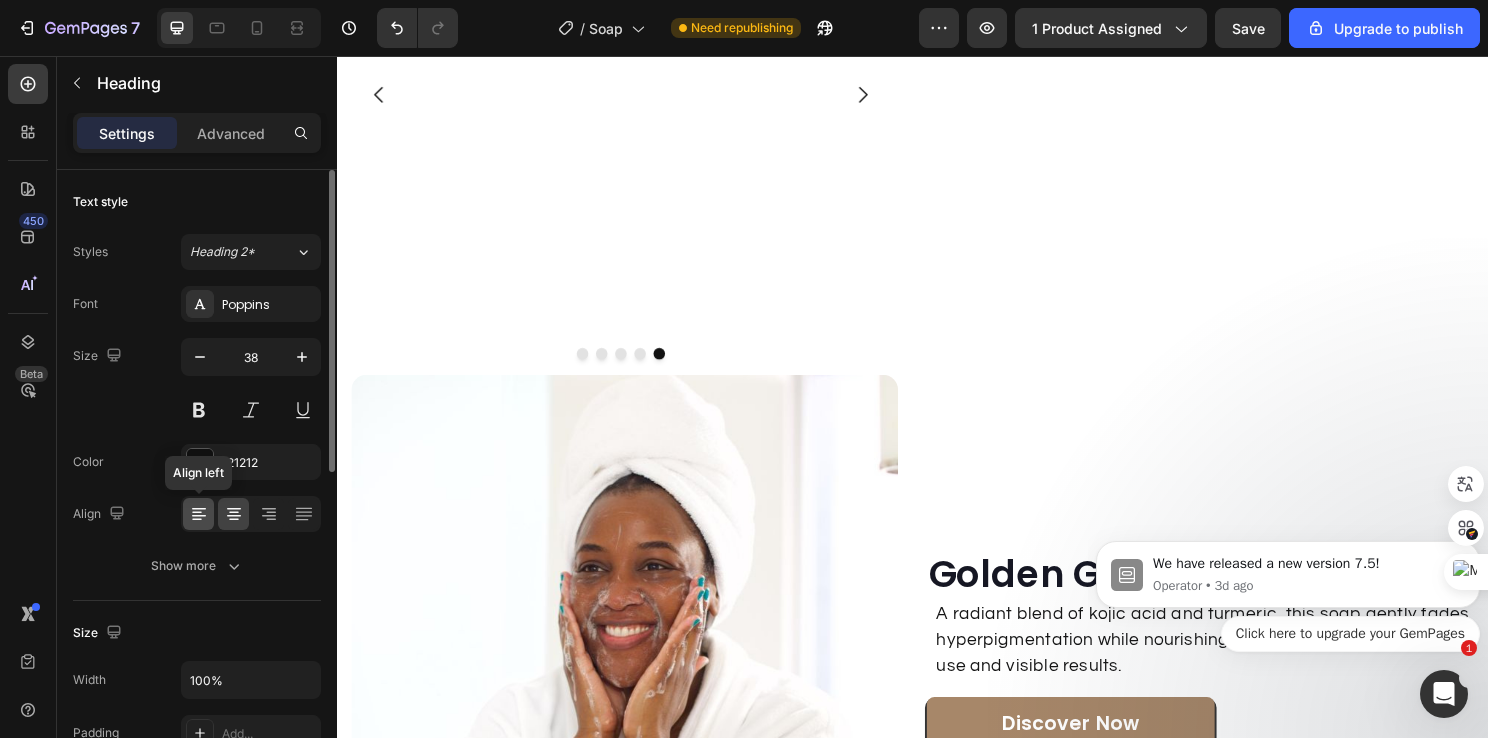 click 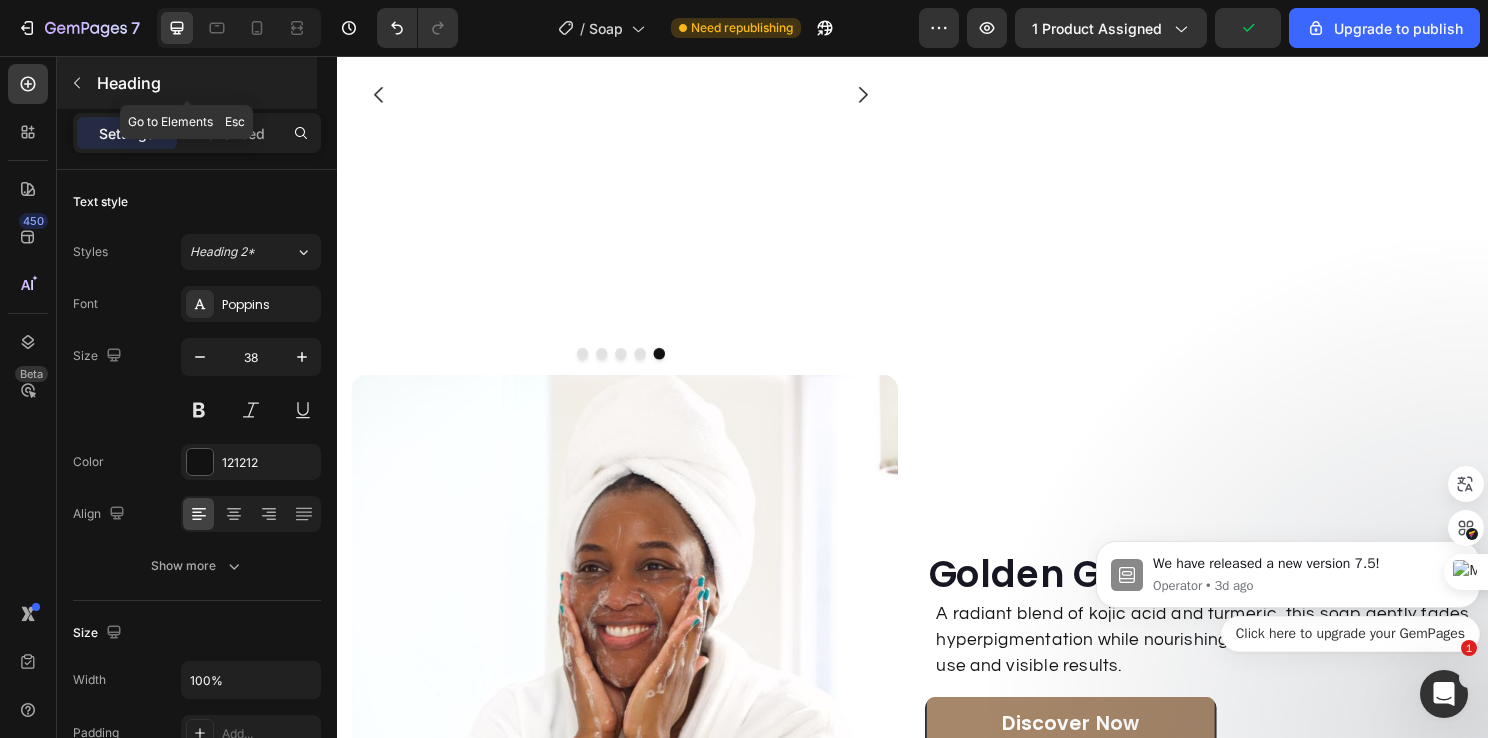 click 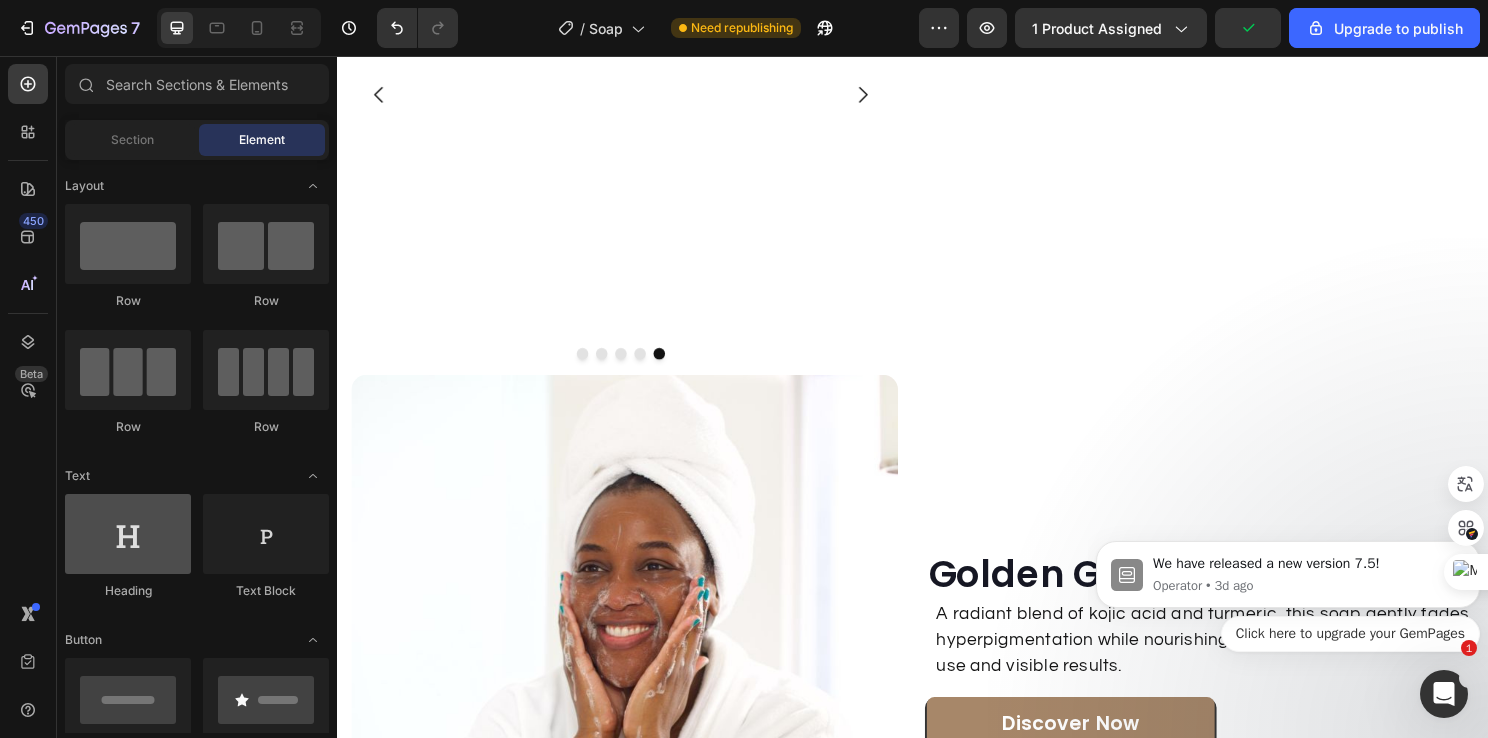 scroll, scrollTop: 200, scrollLeft: 0, axis: vertical 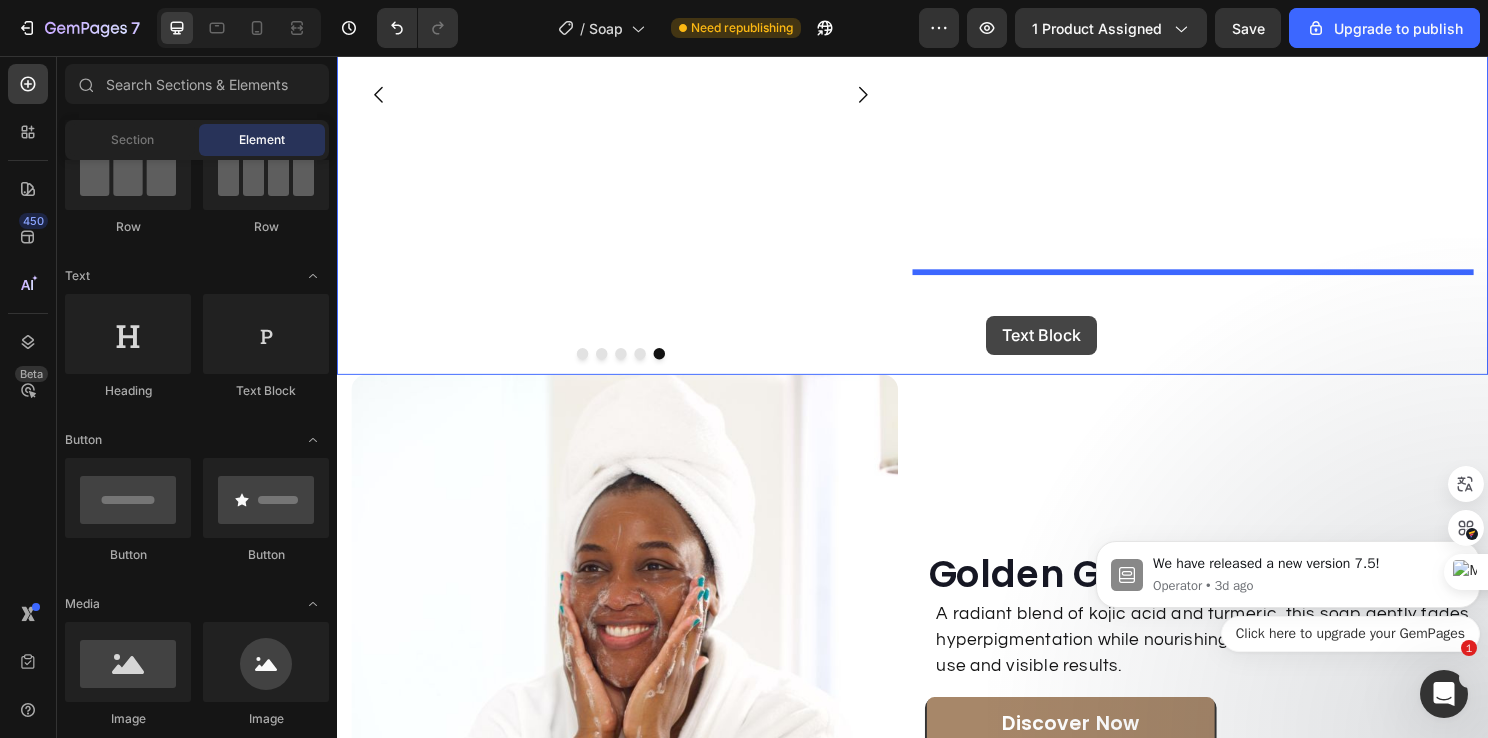 drag, startPoint x: 590, startPoint y: 410, endPoint x: 1014, endPoint y: 327, distance: 432.04745 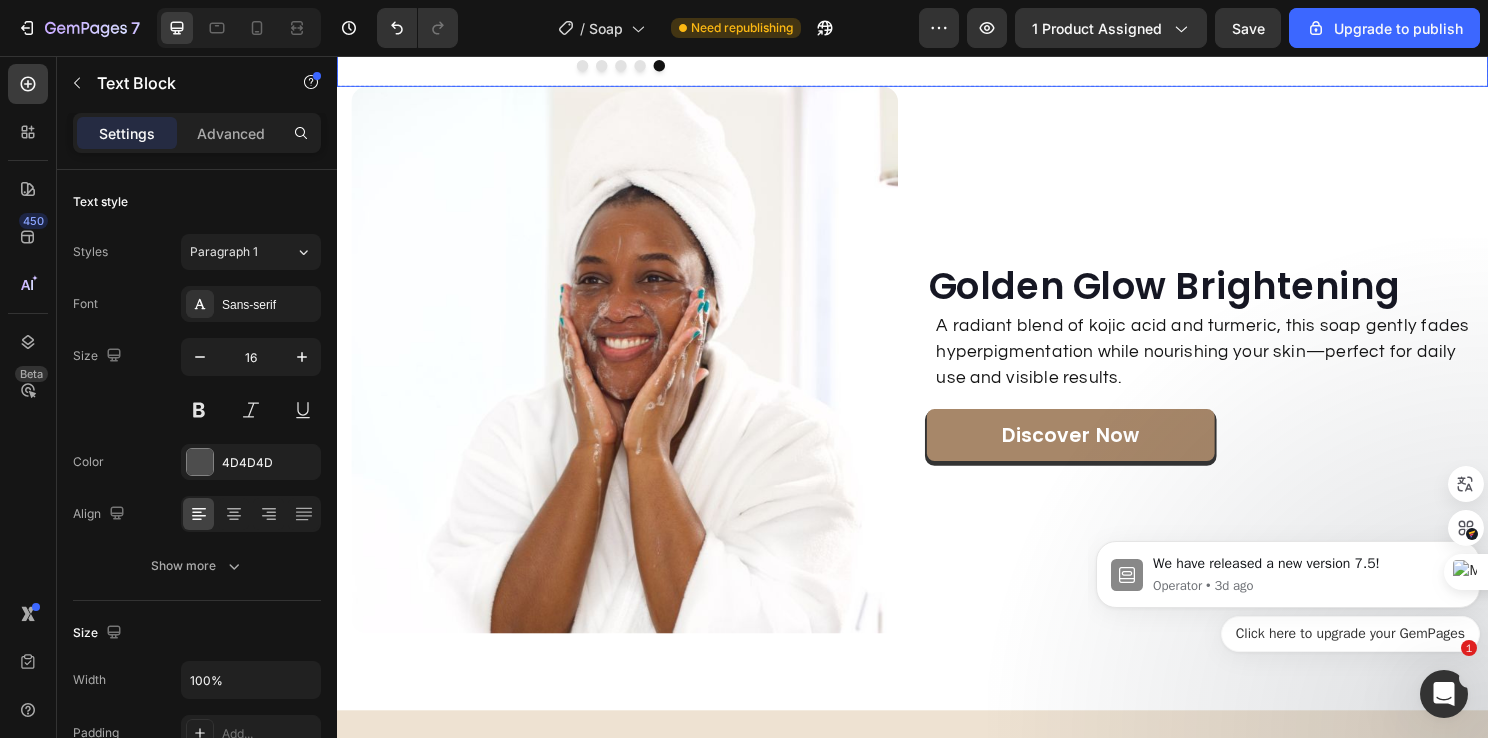 scroll, scrollTop: 2512, scrollLeft: 0, axis: vertical 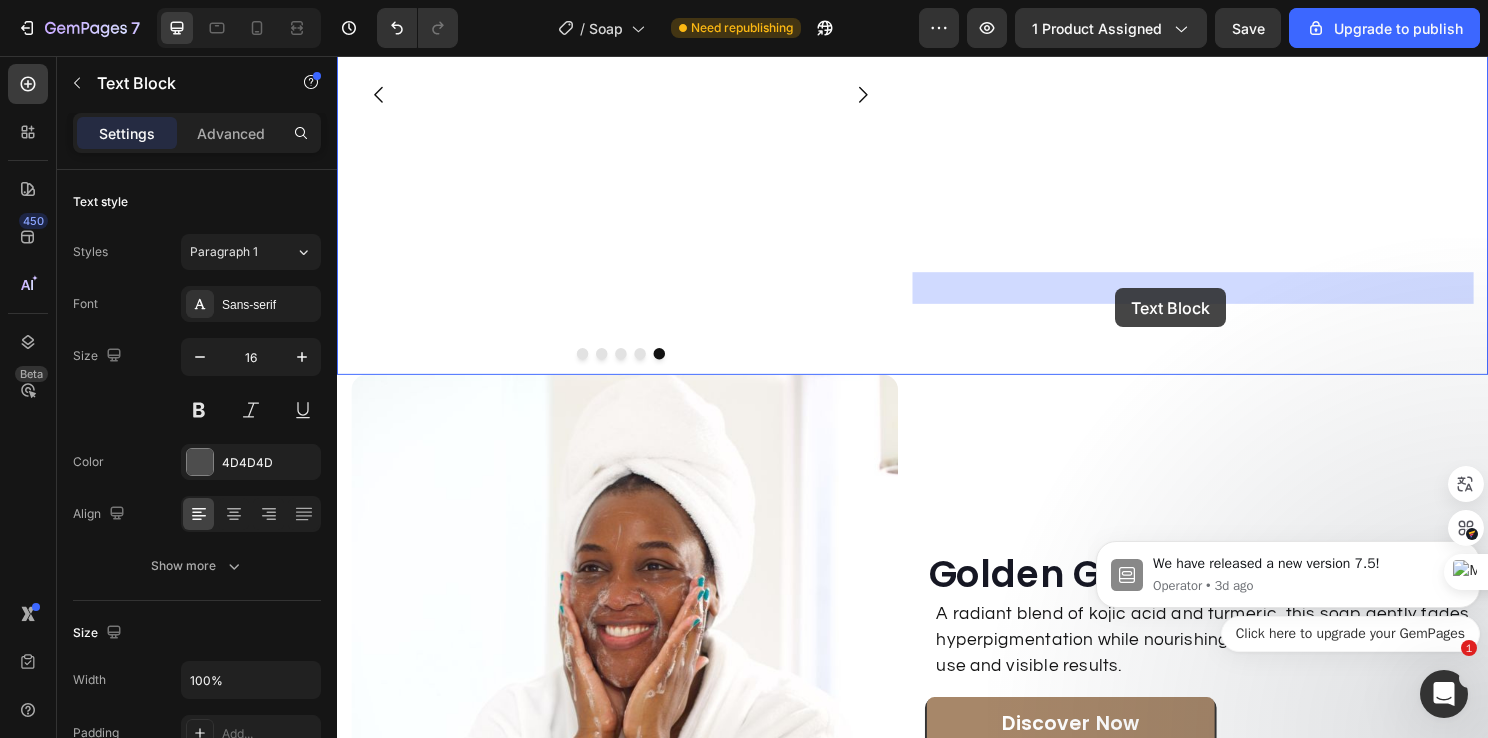 drag, startPoint x: 1202, startPoint y: 300, endPoint x: 1148, endPoint y: 298, distance: 54.037025 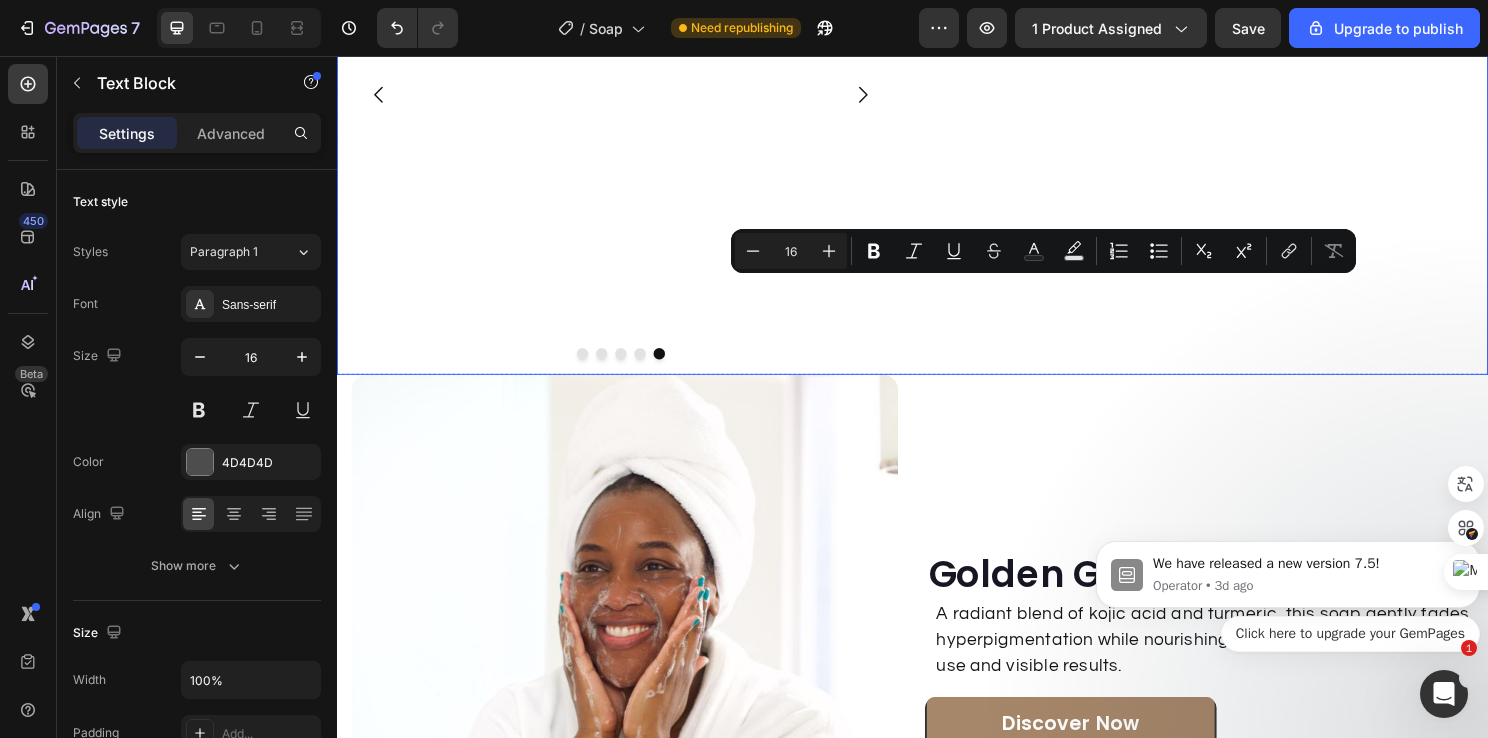 drag, startPoint x: 1196, startPoint y: 296, endPoint x: 933, endPoint y: 326, distance: 264.7055 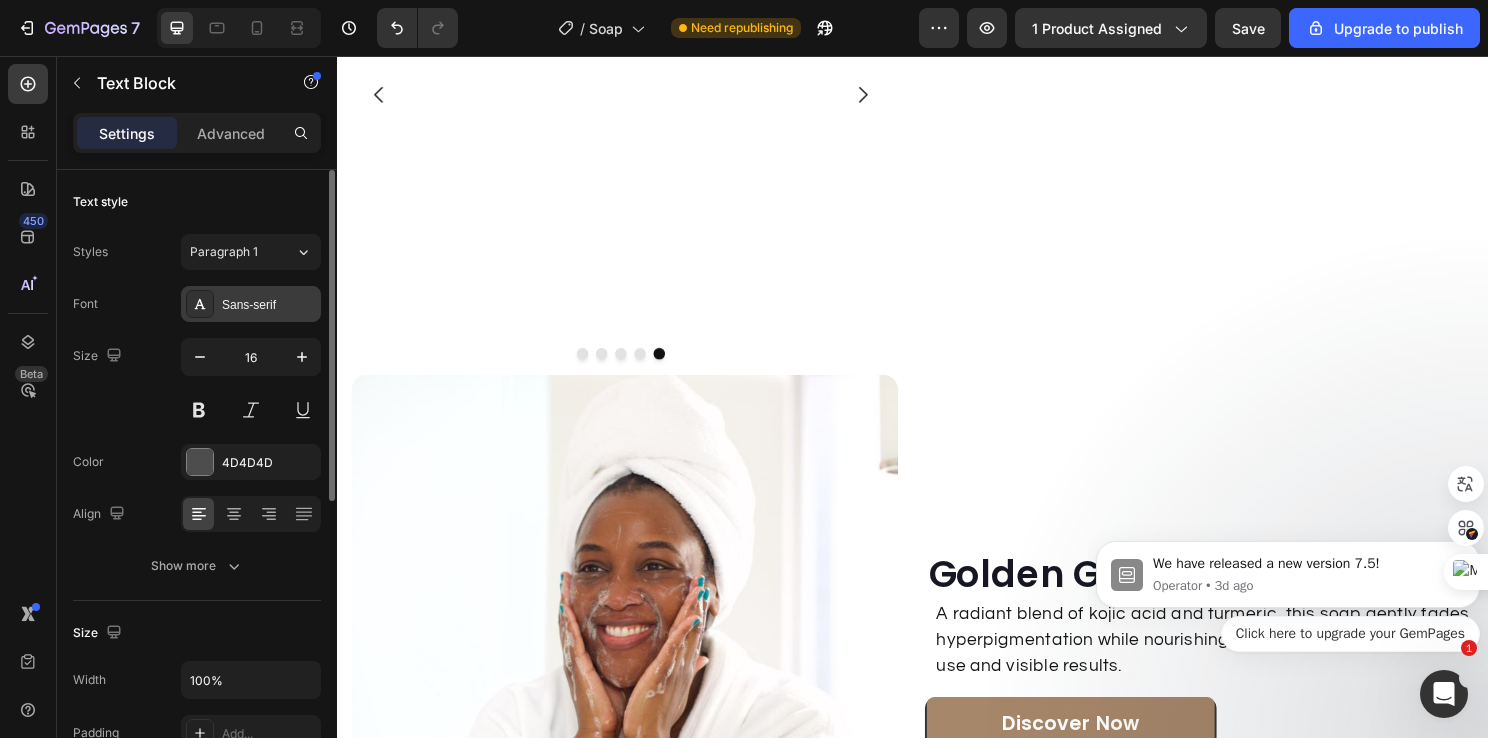 click on "Sans-serif" at bounding box center (251, 304) 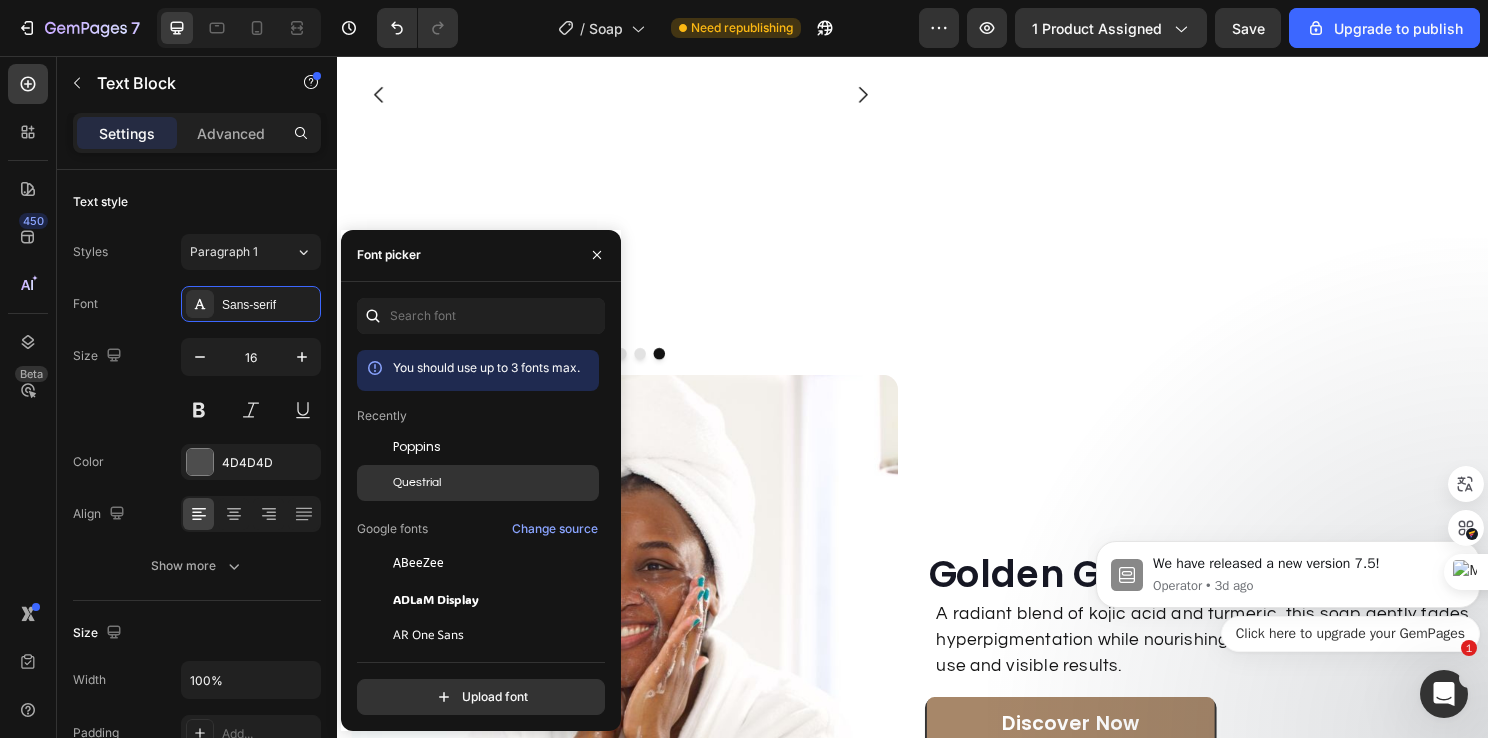 click on "Questrial" at bounding box center [417, 483] 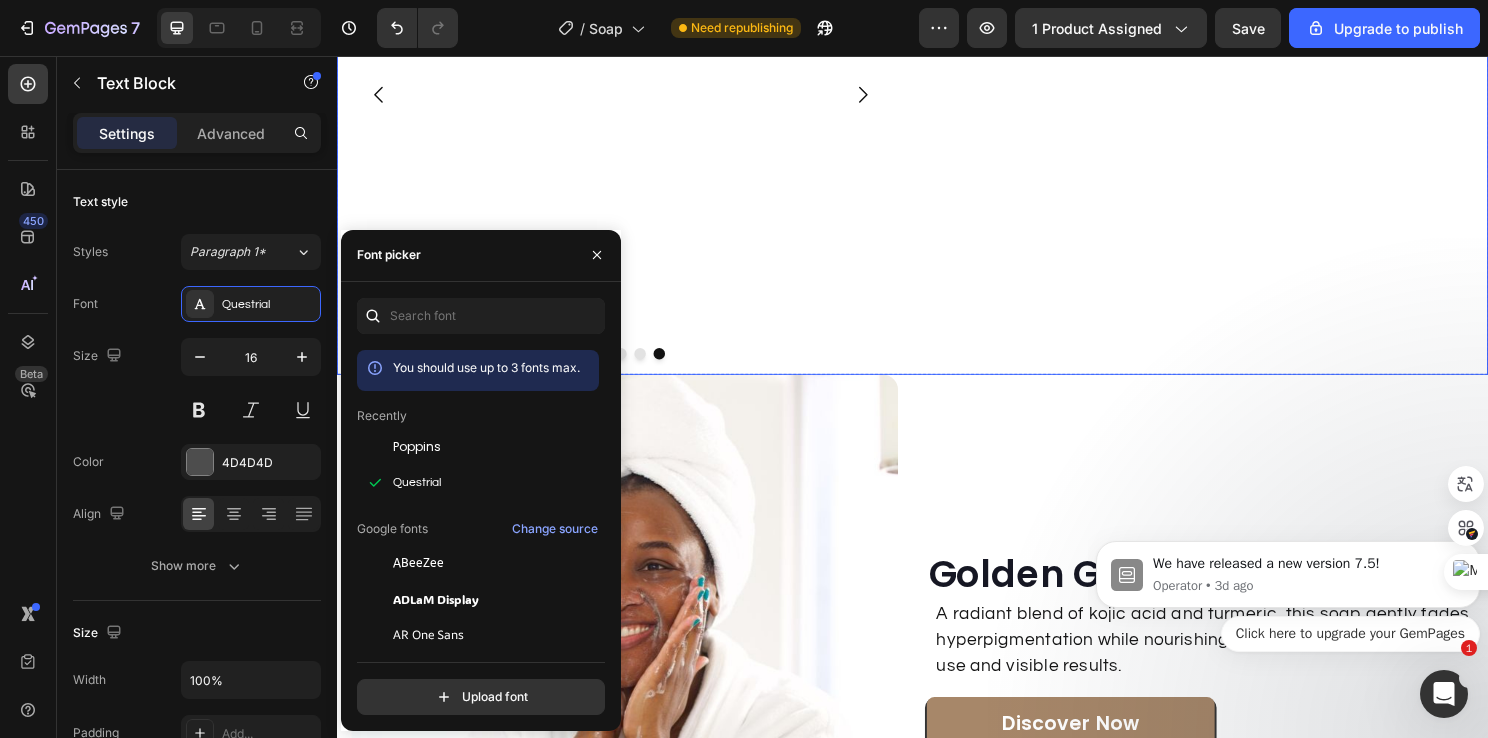 click on "⁠⁠⁠⁠⁠⁠⁠ From Dull to Glow – Just One Wash Away! Heading Our Kojic Acid & Turmeric Soap gently brightens and evens skin tone, revealing a naturally radiant complexion with every use. See the difference – feel the glow. Text Block   0" at bounding box center (1241, 97) 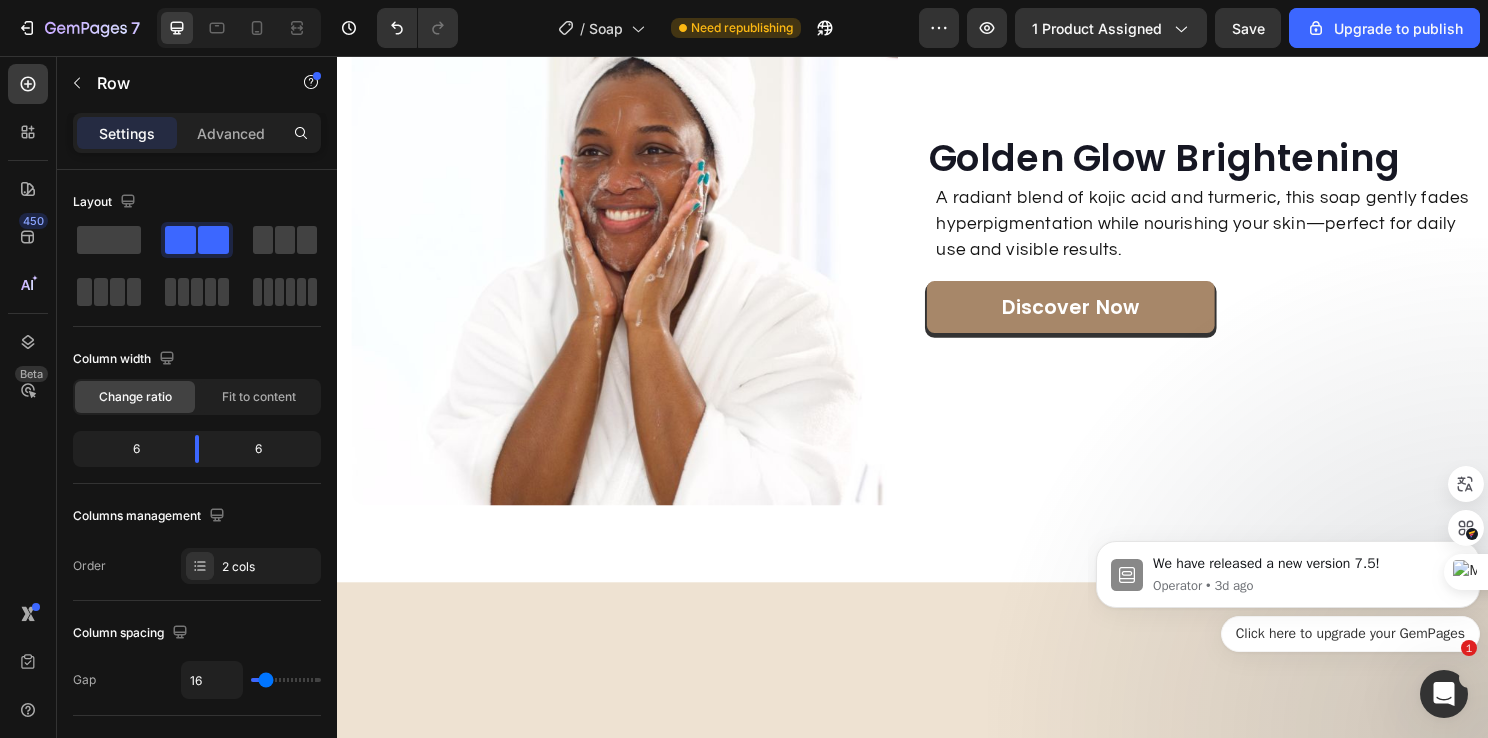 scroll, scrollTop: 3012, scrollLeft: 0, axis: vertical 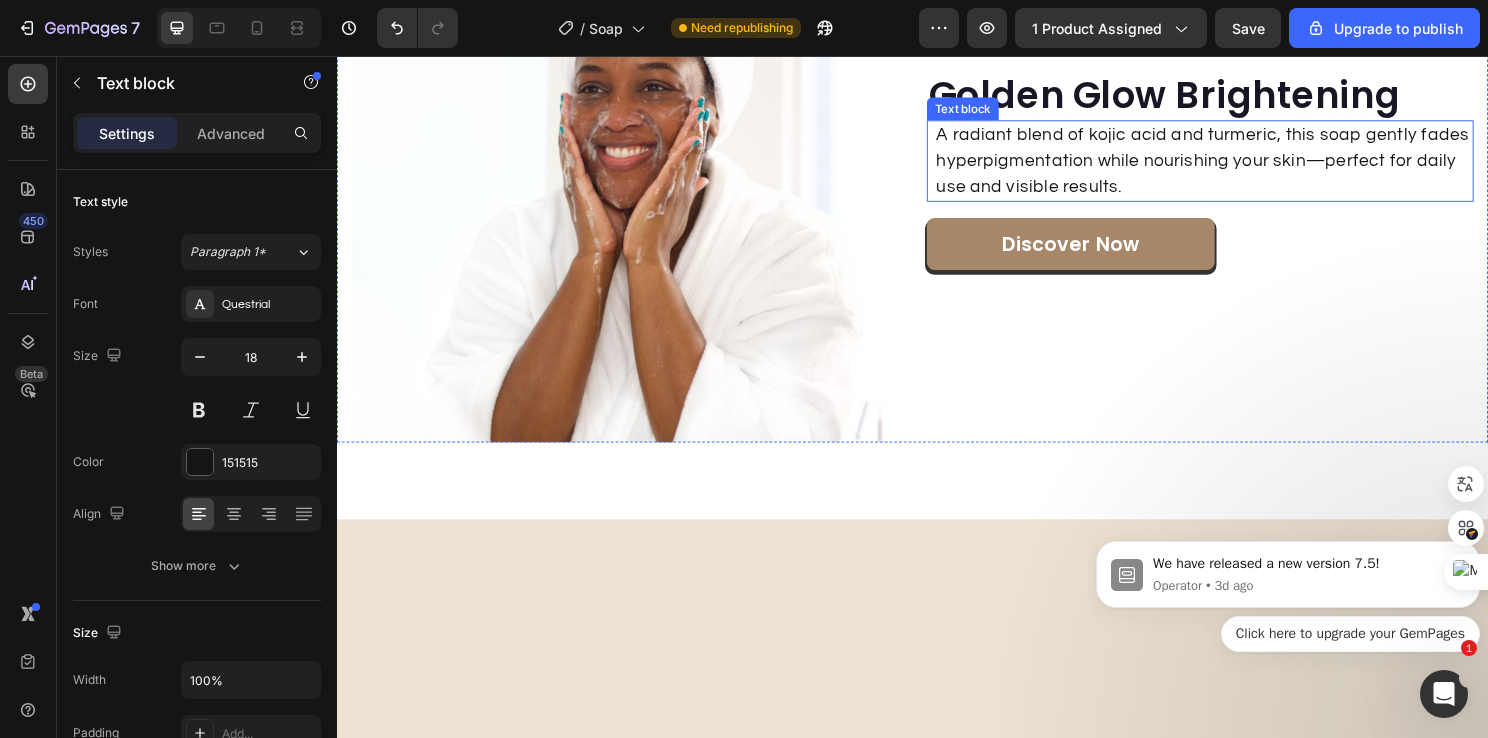 click on "A radiant blend of kojic acid and turmeric, this soap gently fades hyperpigmentation while nourishing your skin—perfect for daily use and visible results." at bounding box center [1241, 165] 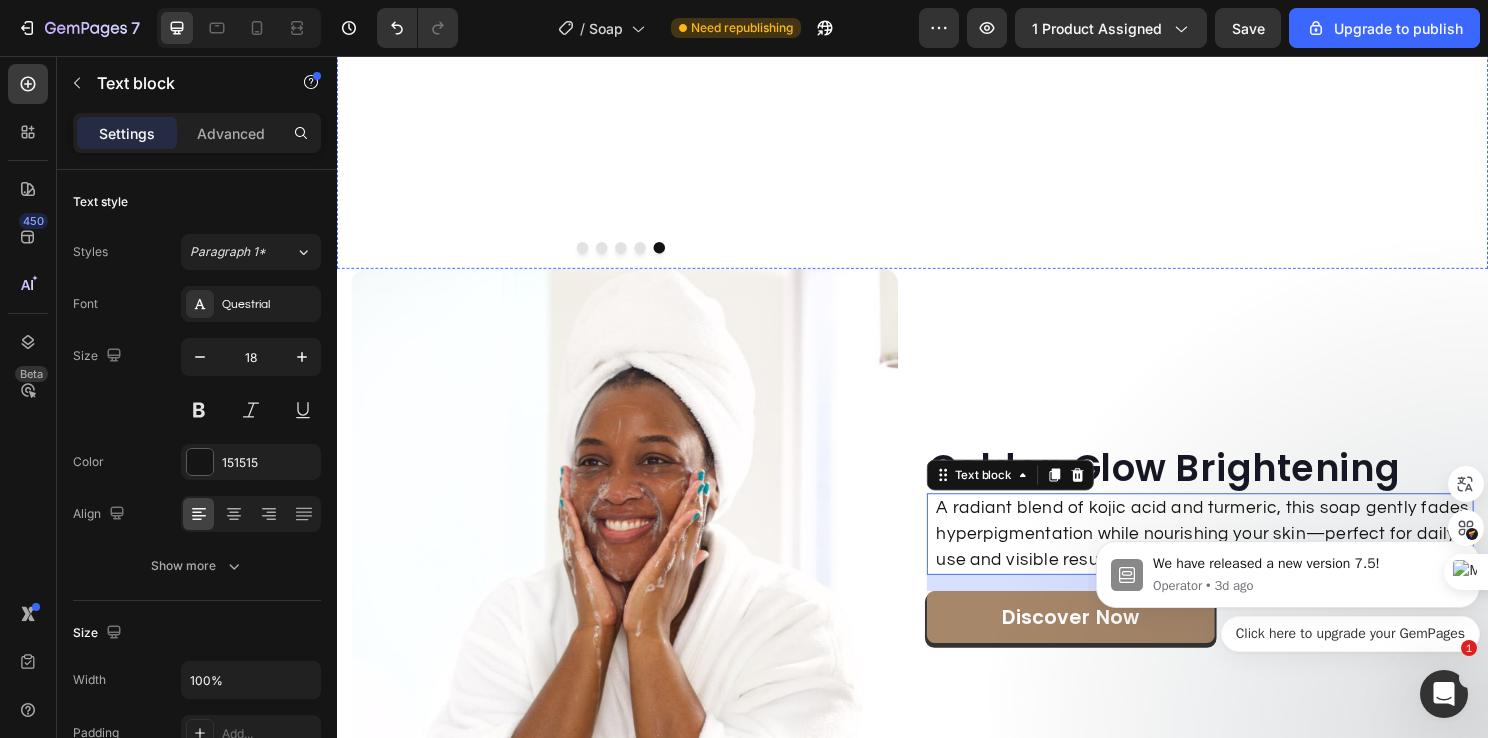 scroll, scrollTop: 2612, scrollLeft: 0, axis: vertical 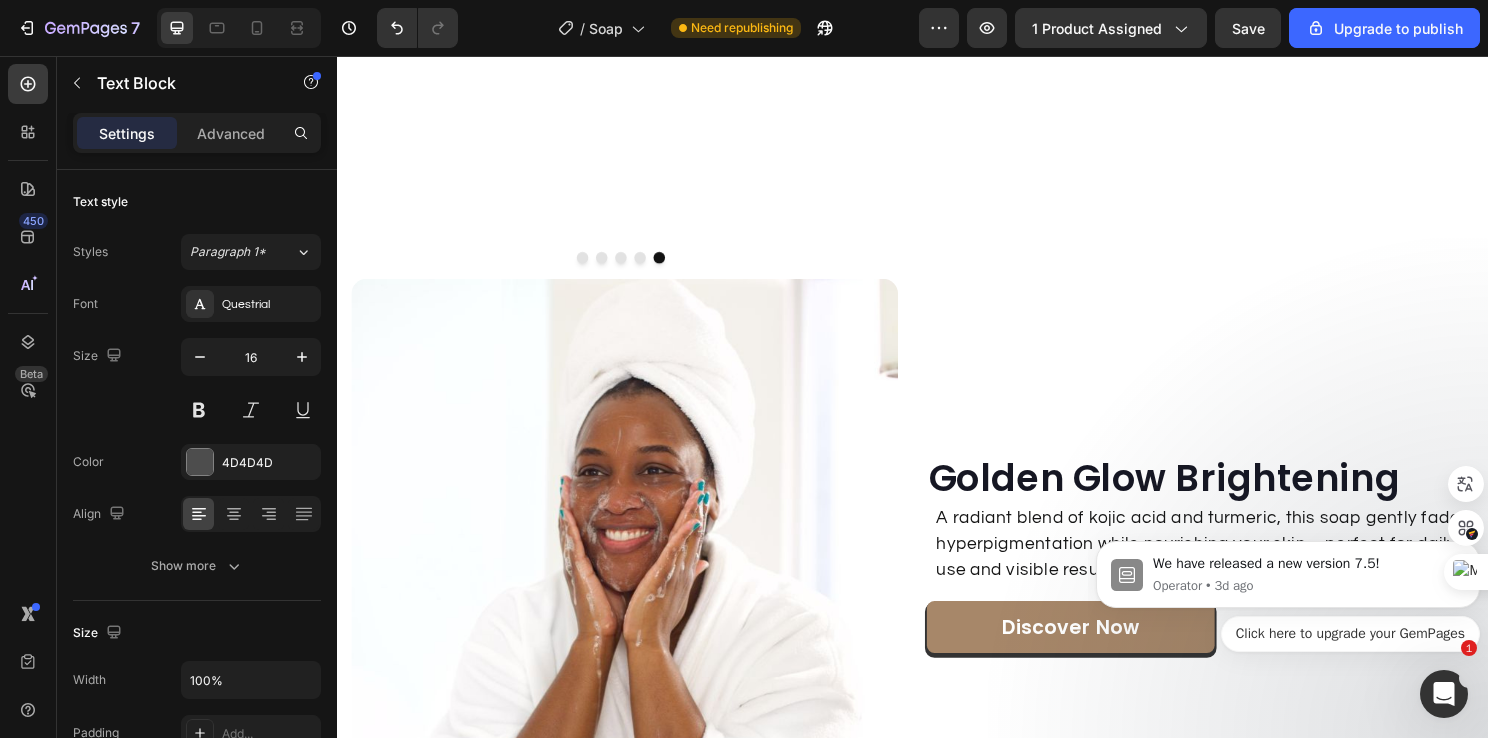 click on "Our Kojic Acid & Turmeric Soap gently brightens and evens skin tone, revealing a naturally radiant complexion with every use. See the difference – feel the glow." at bounding box center (1224, -148) 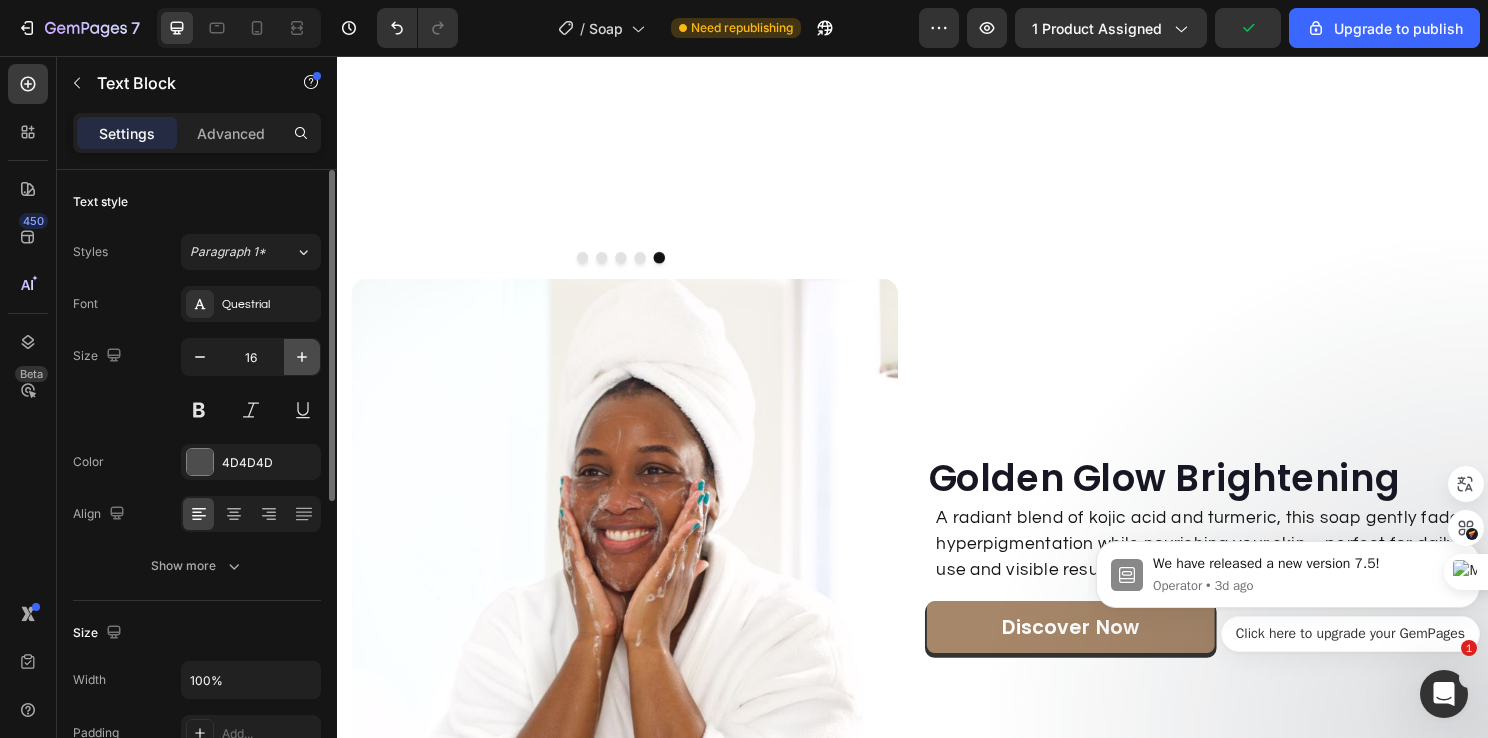 click at bounding box center [302, 357] 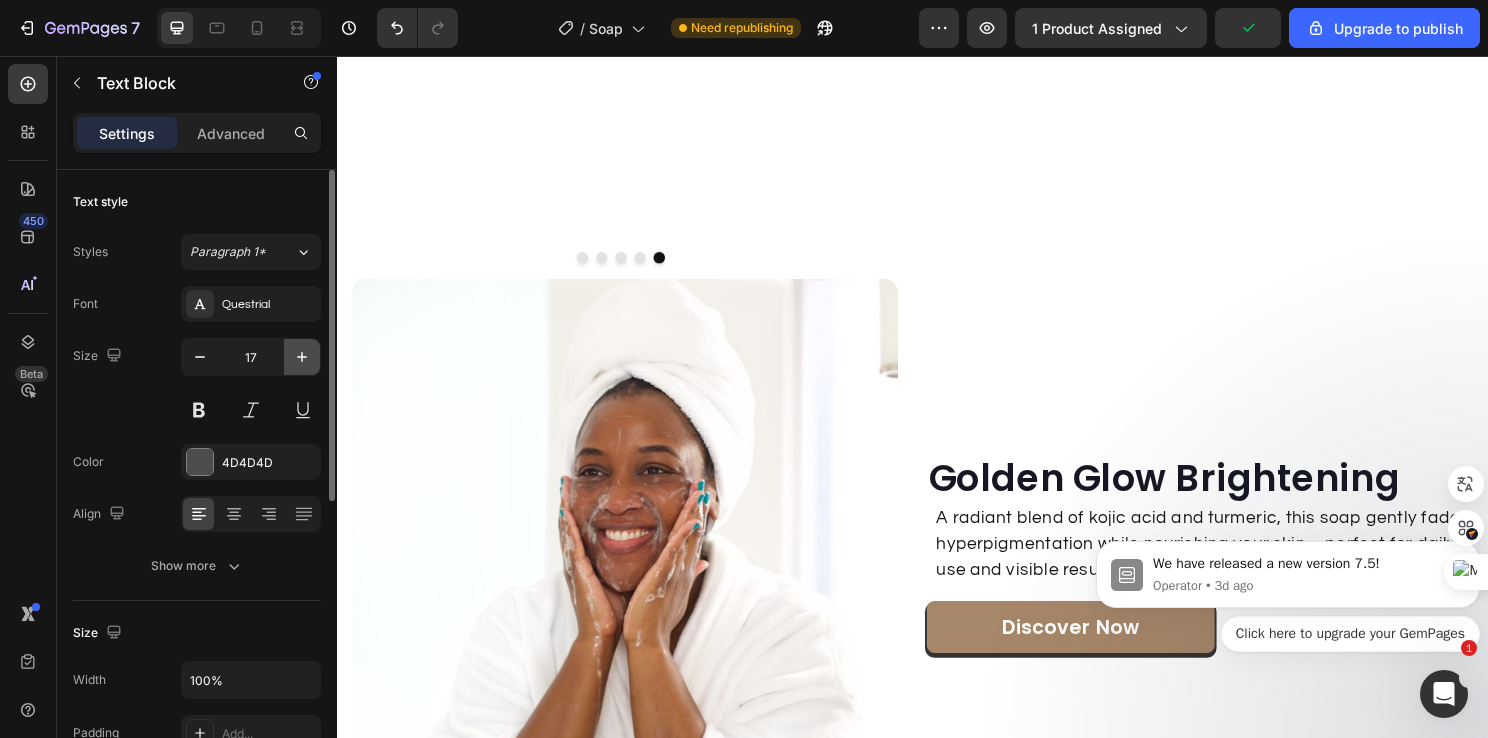 click at bounding box center [302, 357] 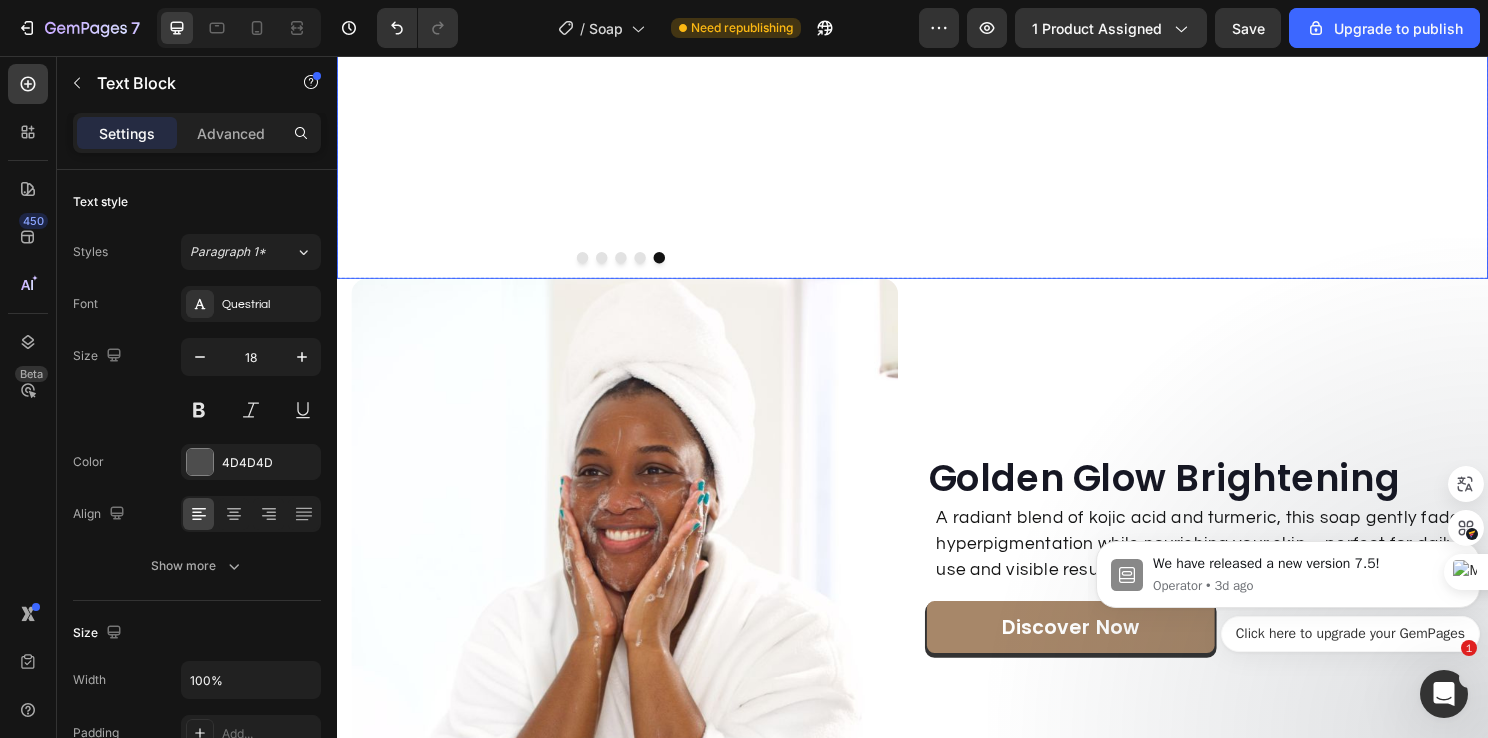 click on "⁠⁠⁠⁠⁠⁠⁠ From Dull to Glow – Just One Wash Away! Heading Our Kojic Acid & Turmeric Soap gently brightens and evens skin tone, revealing a naturally radiant complexion with every use. See the difference – feel the glow. Text Block   0" at bounding box center [1241, -3] 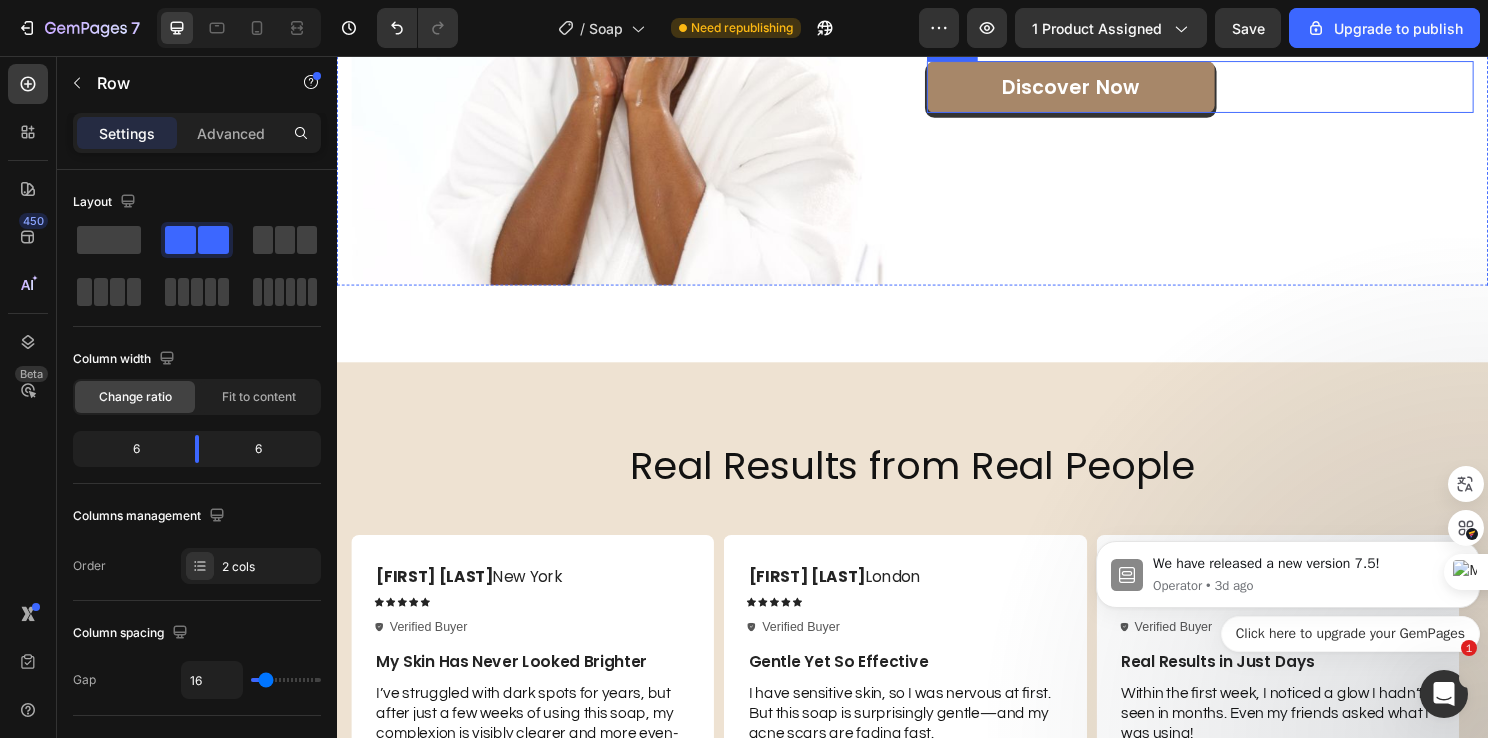 scroll, scrollTop: 3212, scrollLeft: 0, axis: vertical 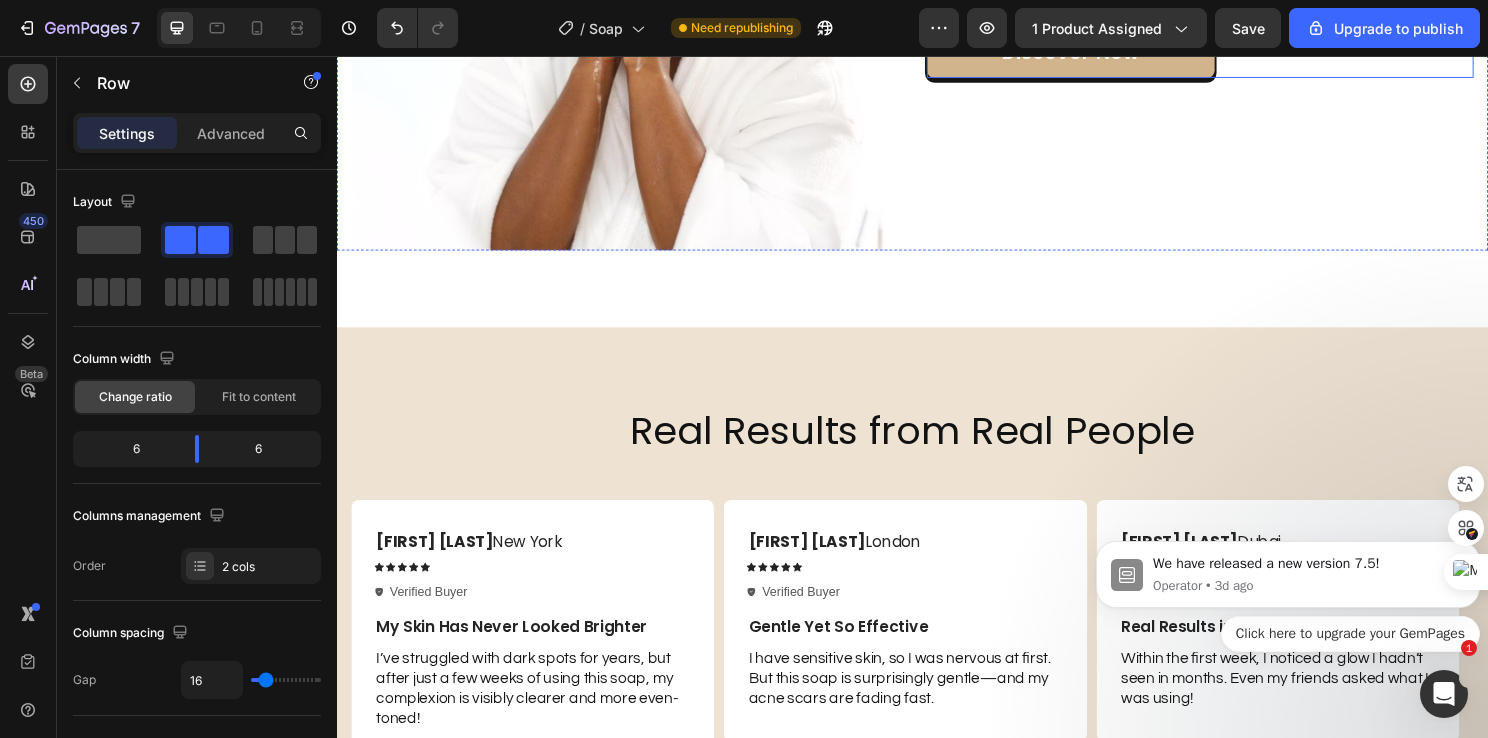 click on "Discover Now" at bounding box center [1102, 52] 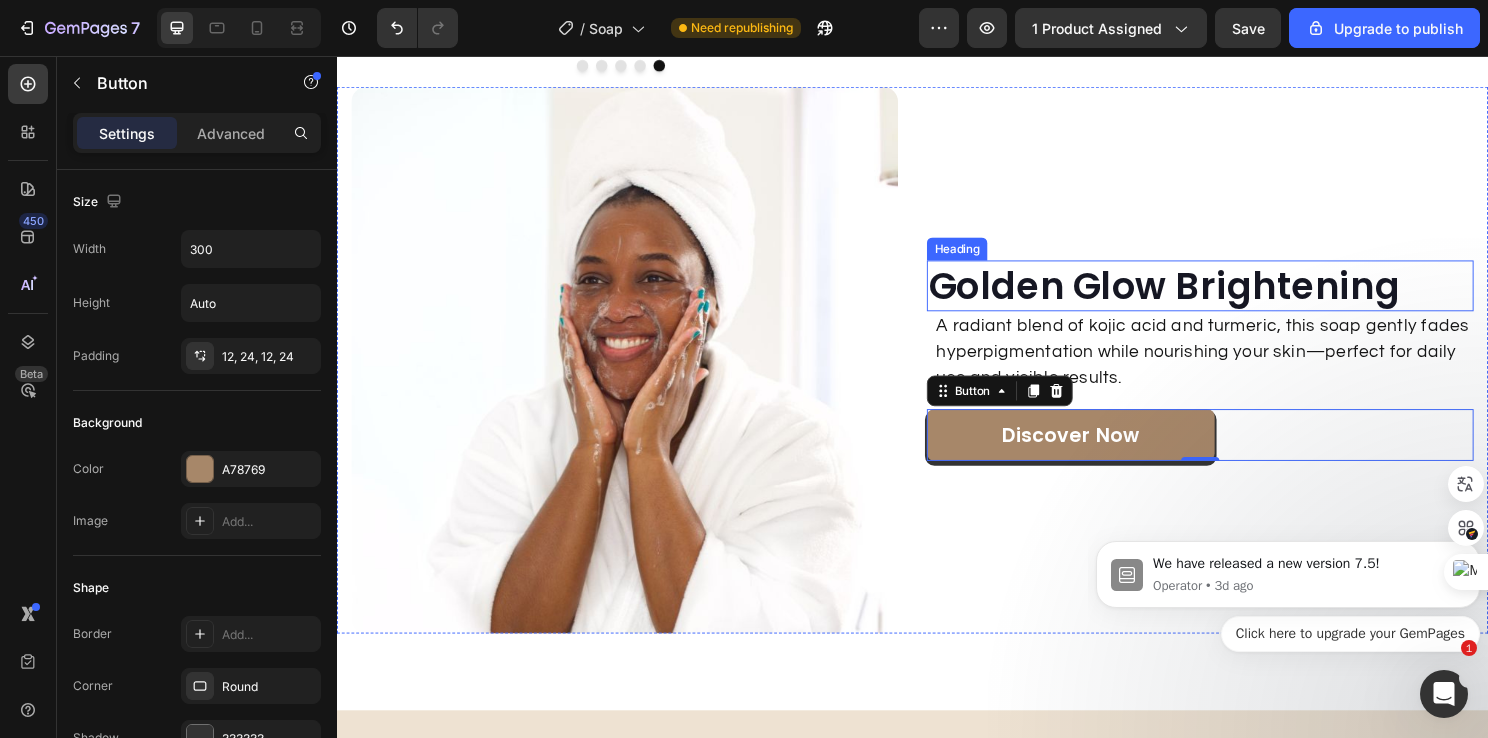 scroll, scrollTop: 2612, scrollLeft: 0, axis: vertical 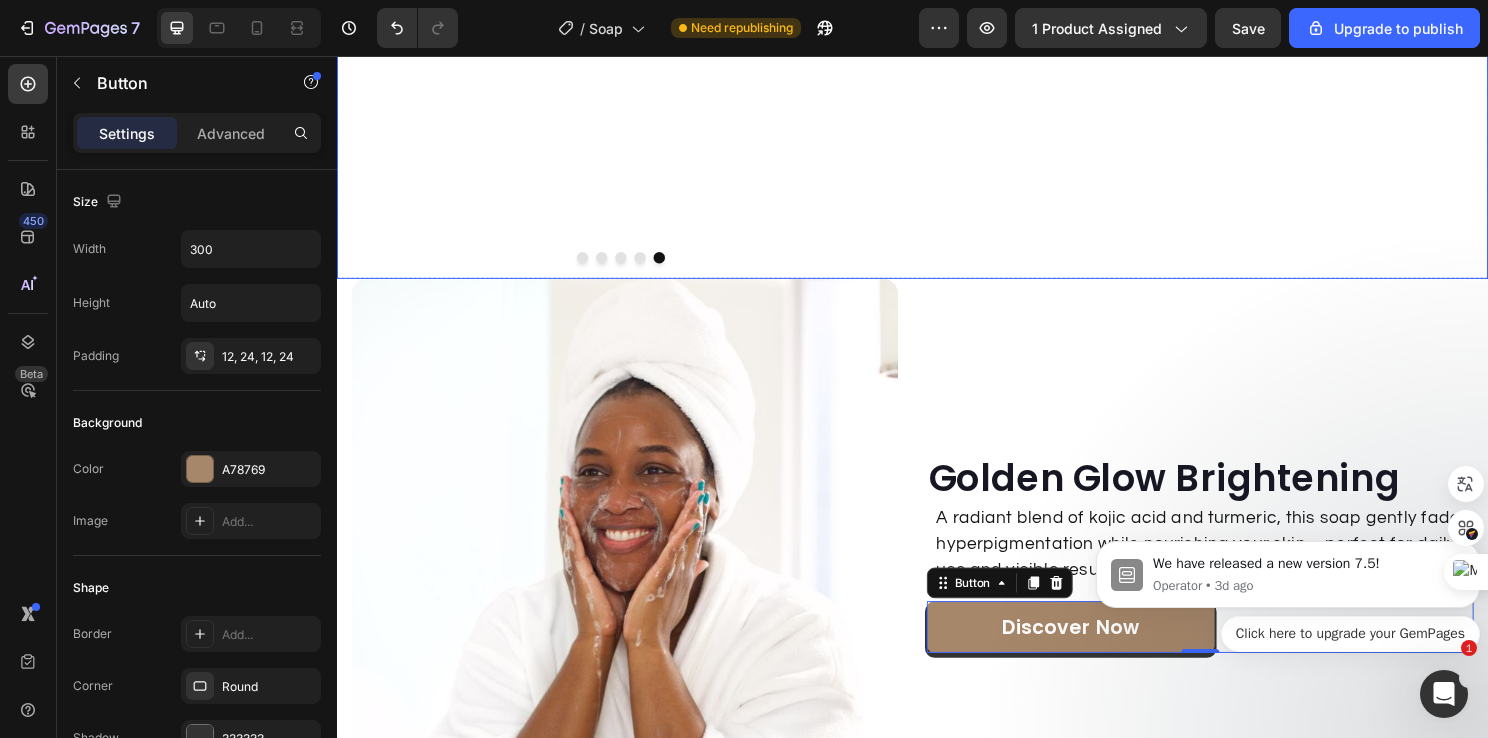 click on "⁠⁠⁠⁠⁠⁠⁠ From Dull to Glow – Just One Wash Away! Heading Our Kojic Acid & Turmeric Soap gently brightens and evens skin tone, revealing a naturally radiant complexion with every use. See the difference – feel the glow. Text Block" at bounding box center (1241, -3) 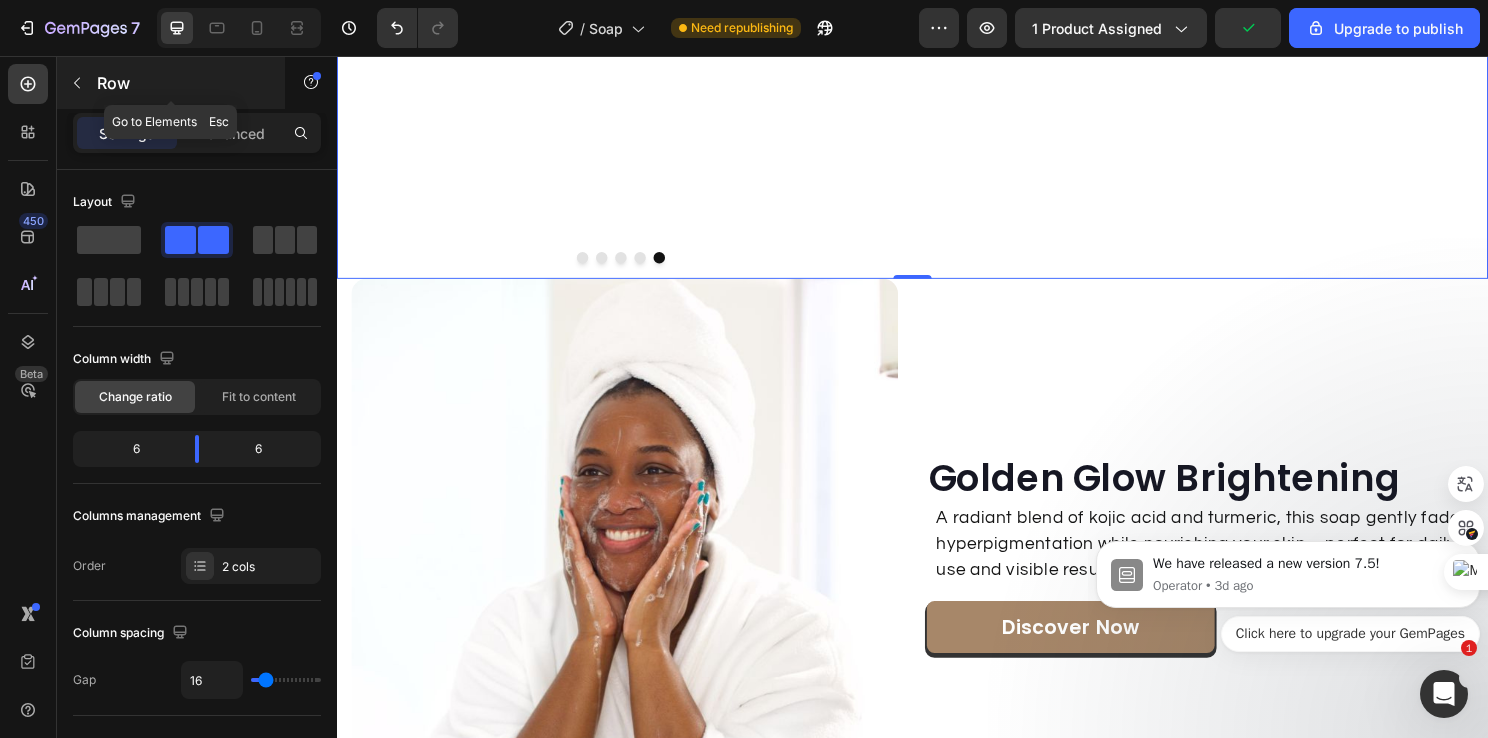 click 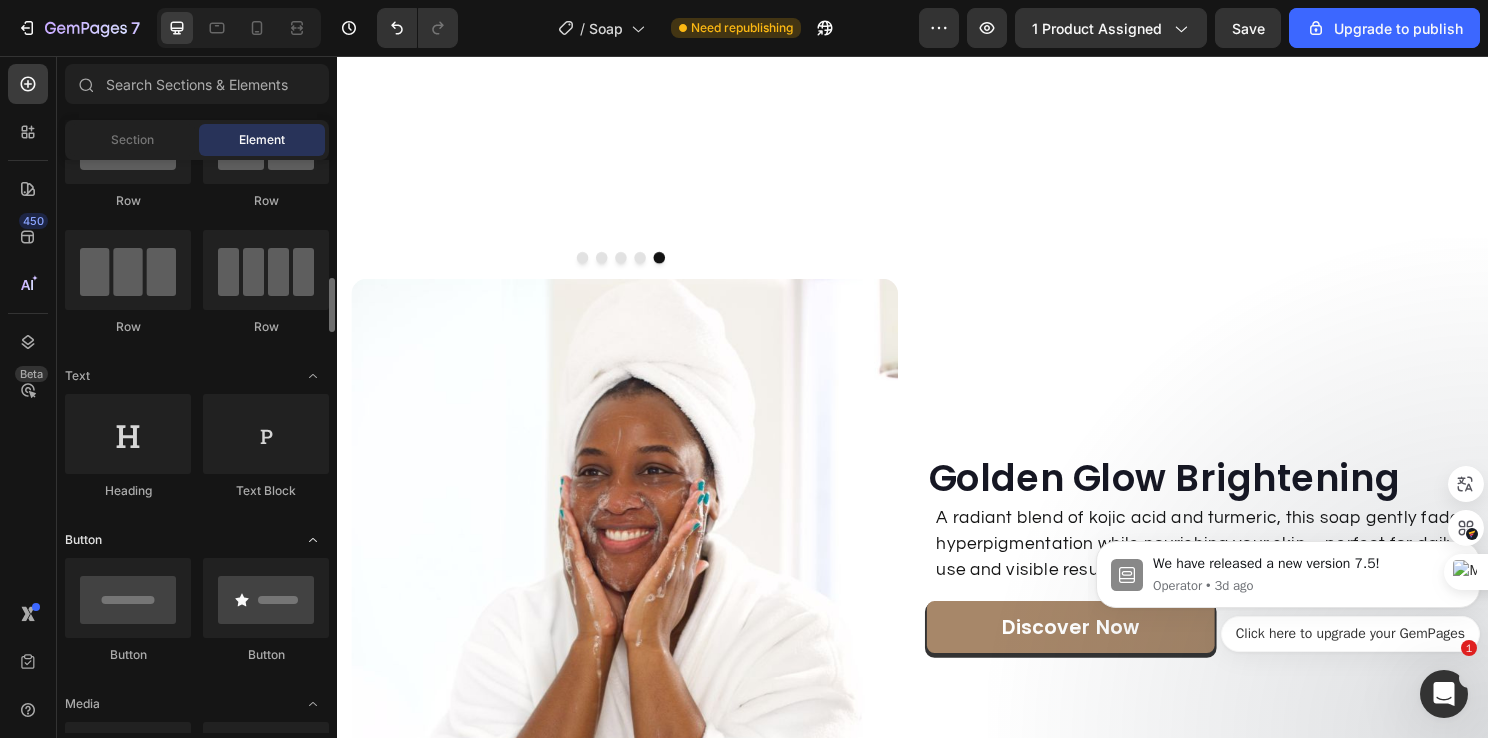 scroll, scrollTop: 200, scrollLeft: 0, axis: vertical 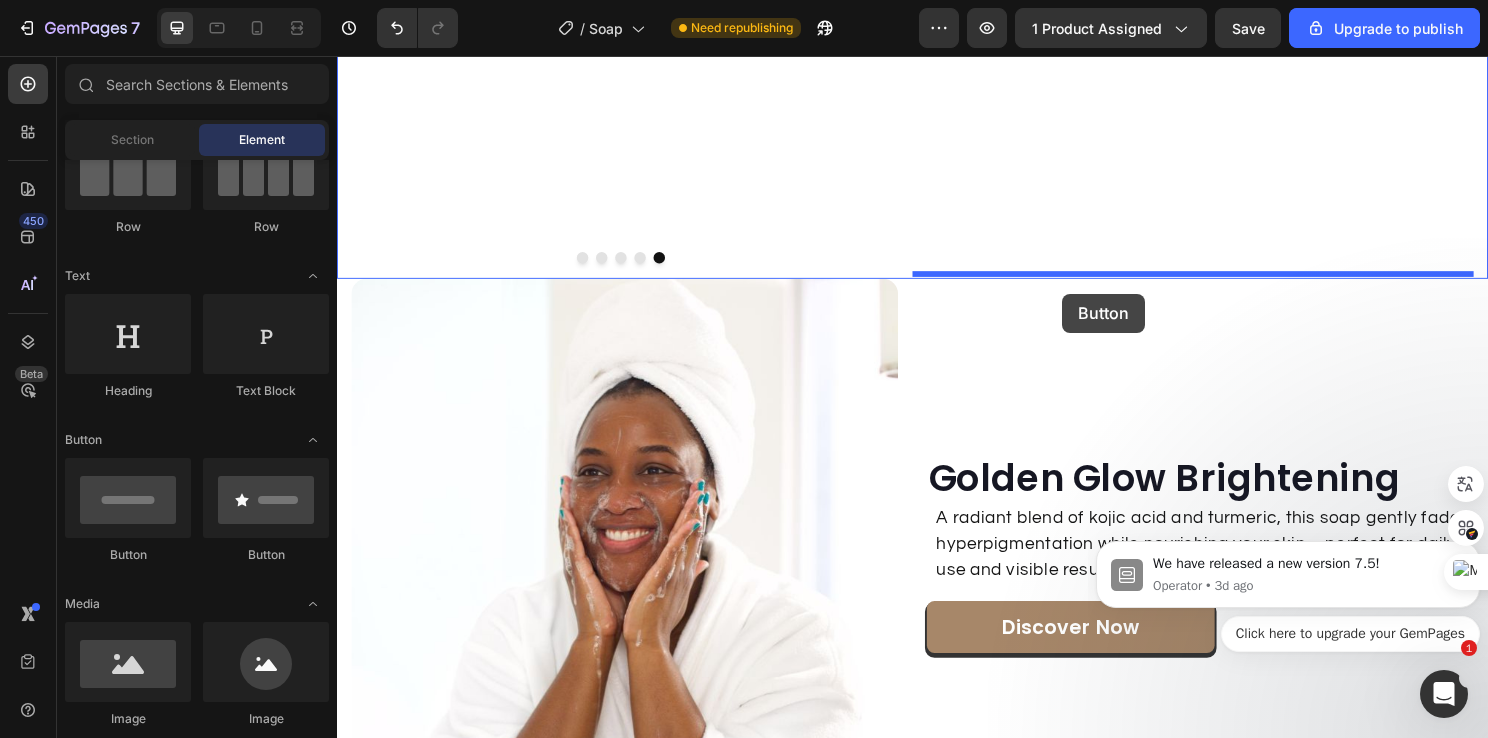 drag, startPoint x: 617, startPoint y: 562, endPoint x: 1093, endPoint y: 304, distance: 541.4241 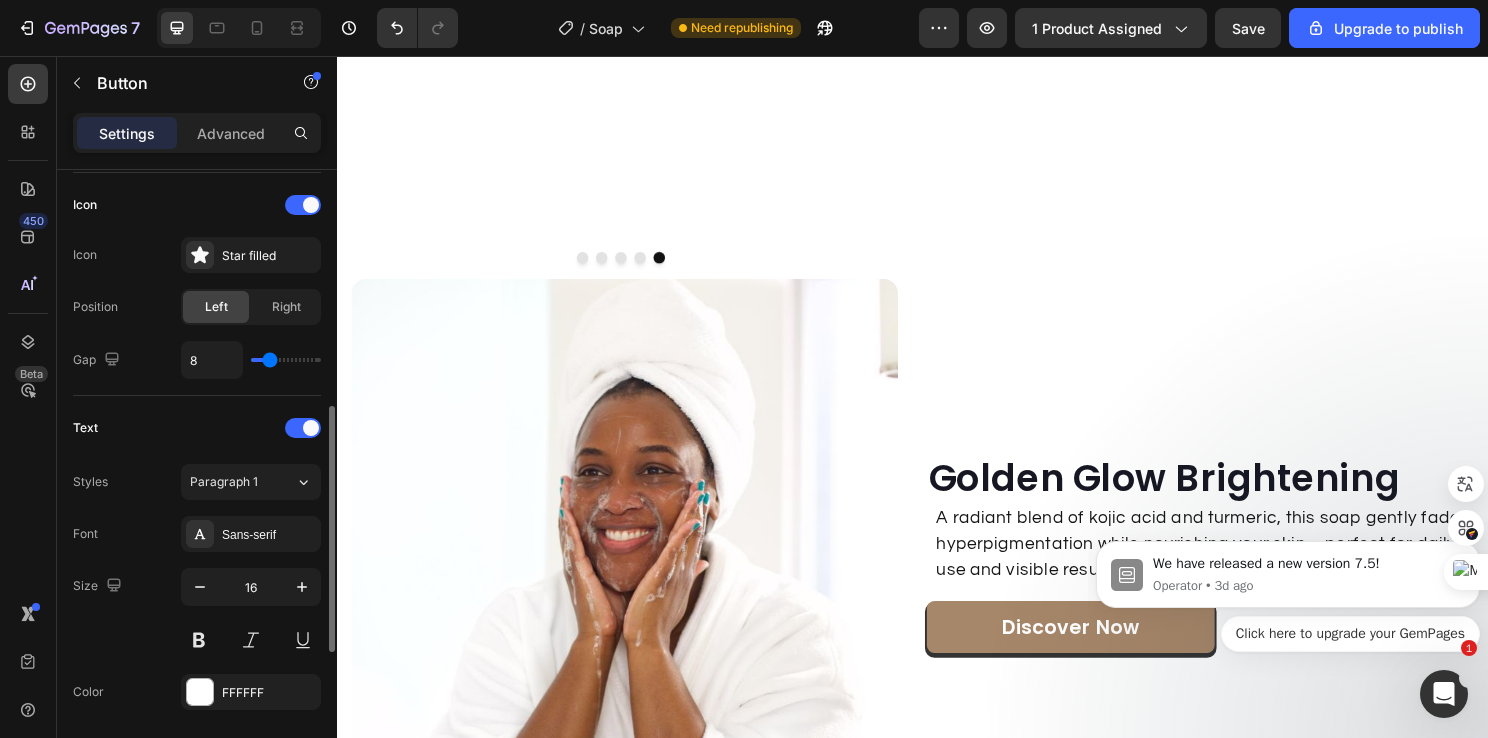 scroll, scrollTop: 0, scrollLeft: 0, axis: both 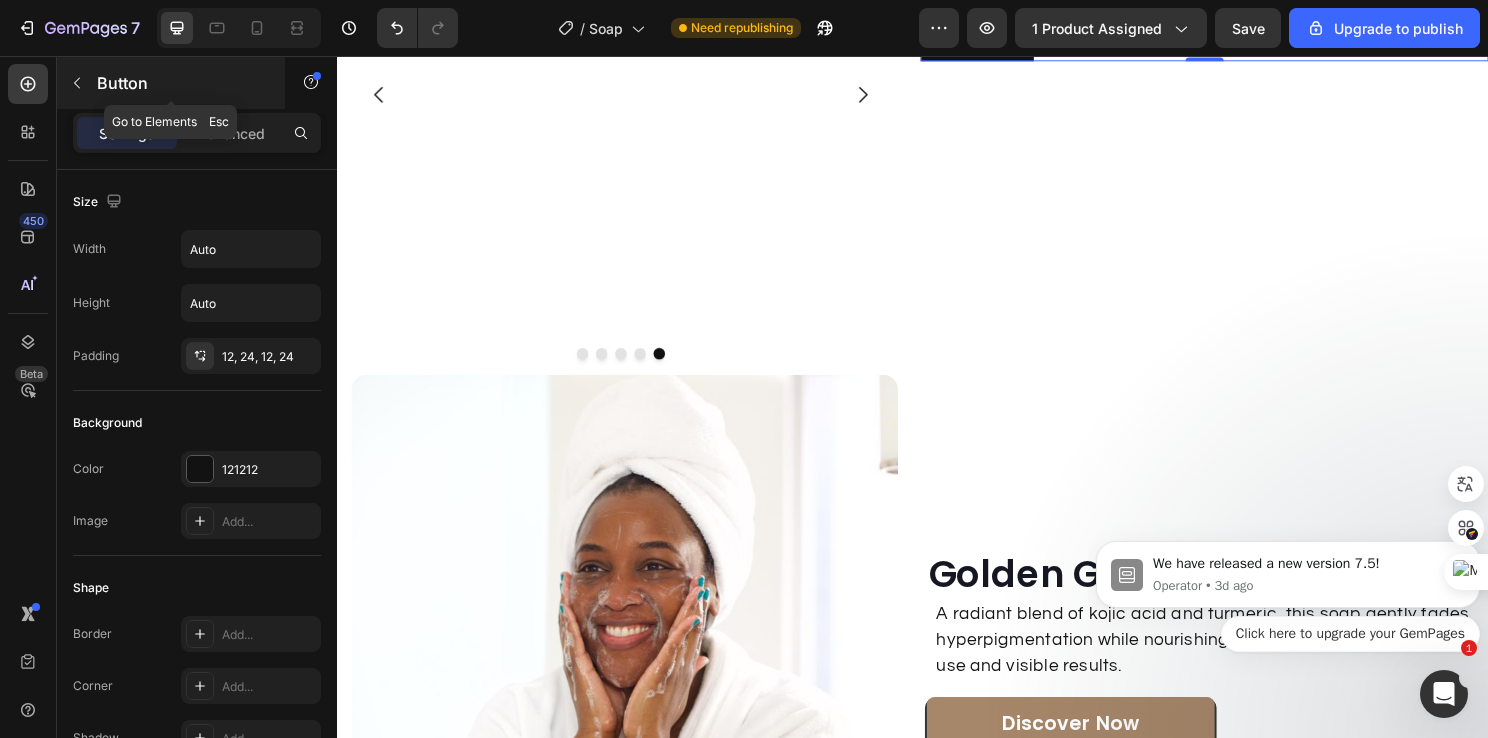 click 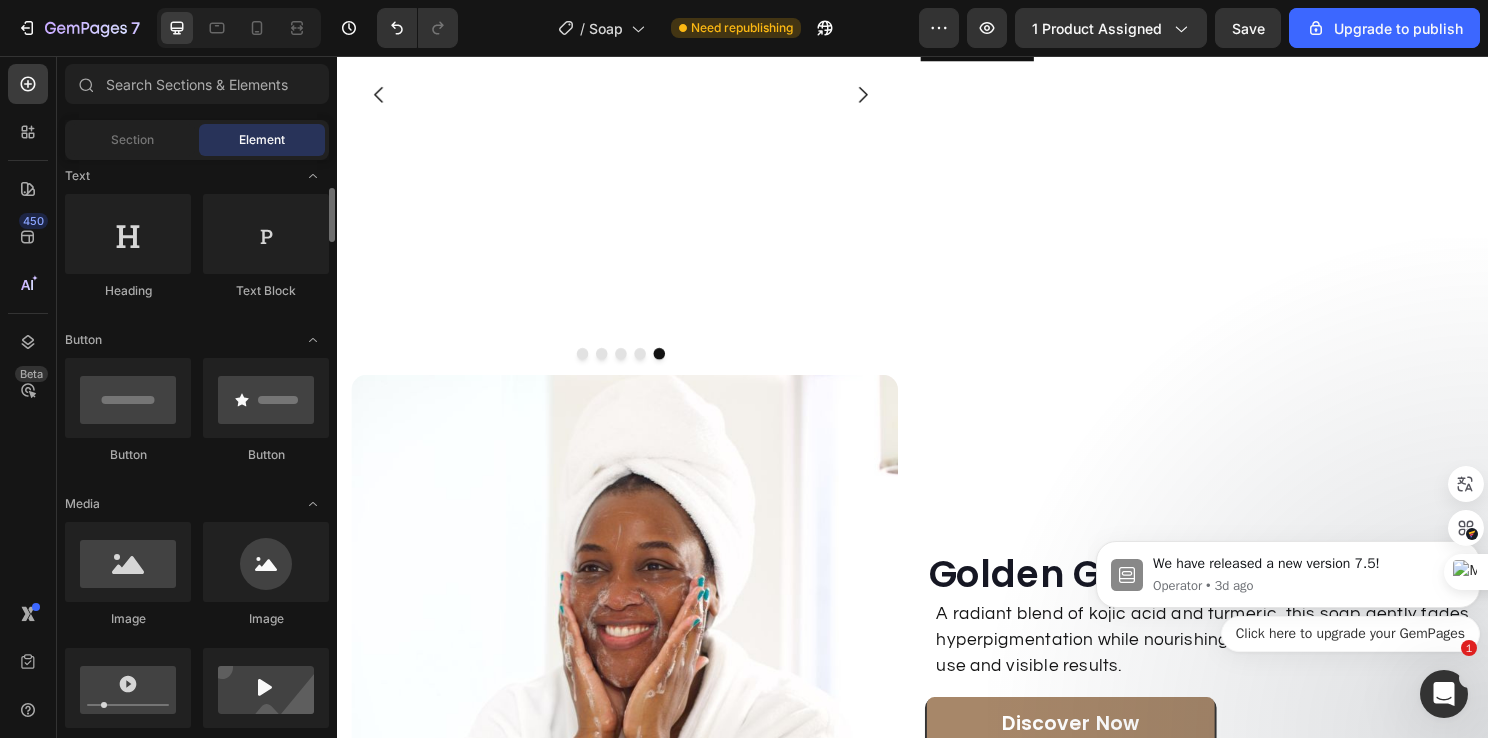 scroll, scrollTop: 400, scrollLeft: 0, axis: vertical 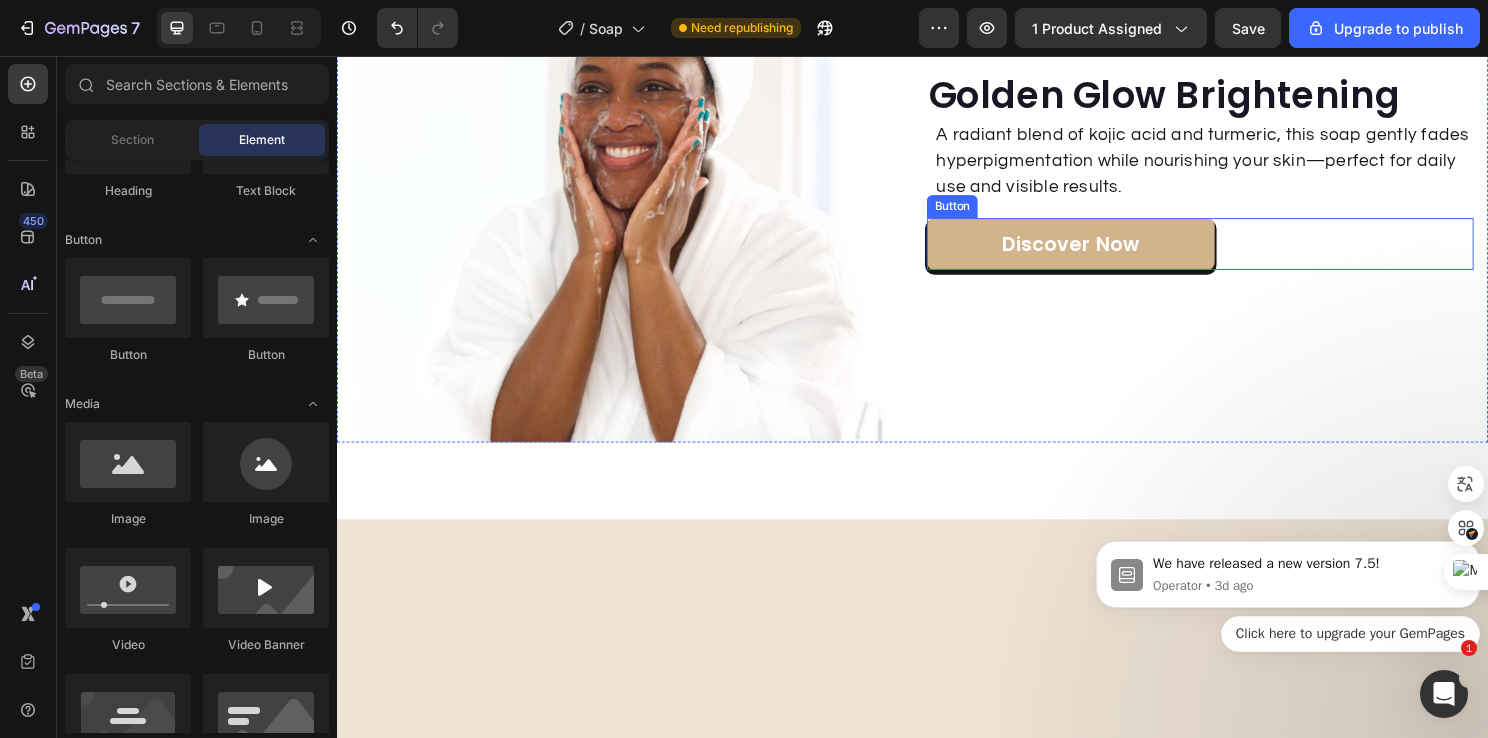 click on "Discover Now" at bounding box center (1102, 252) 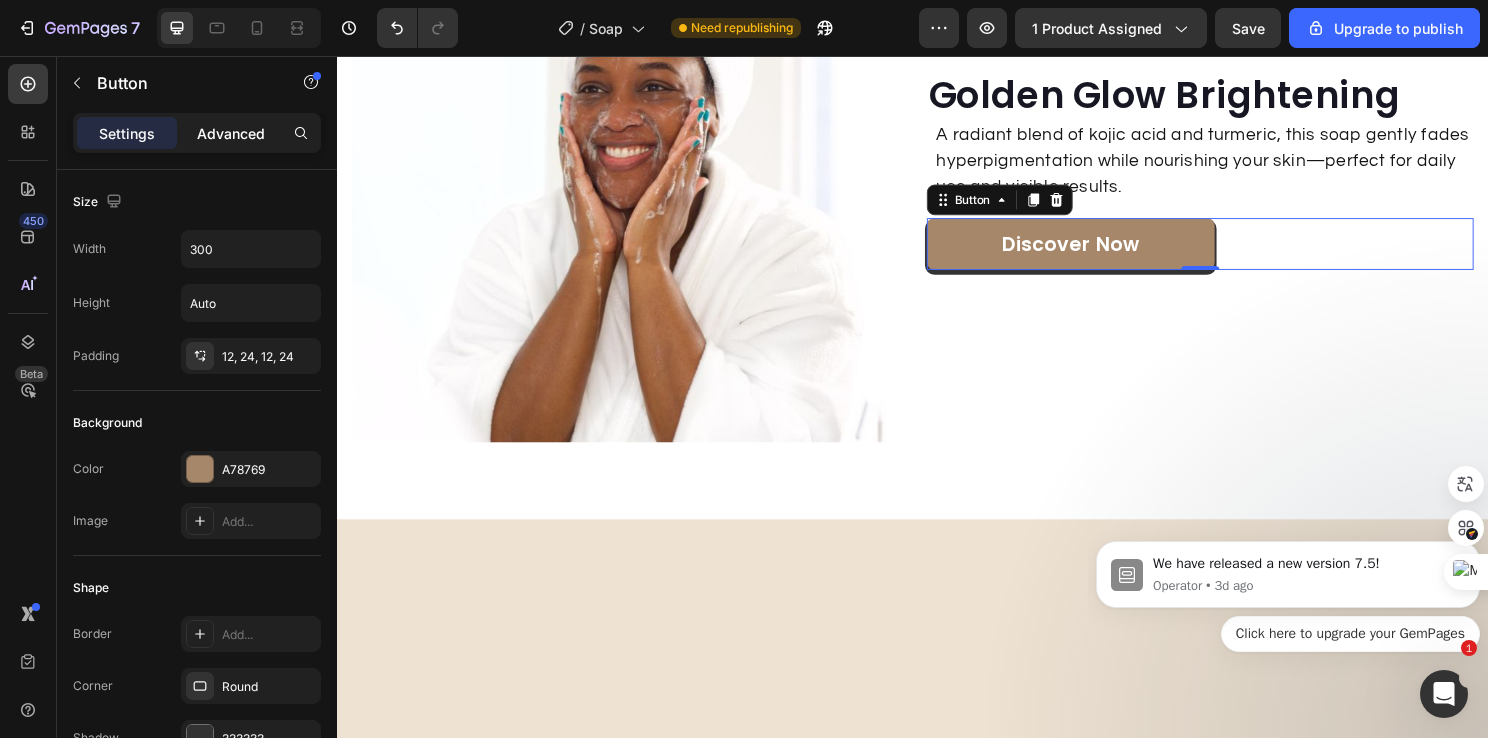 click on "Advanced" at bounding box center (231, 133) 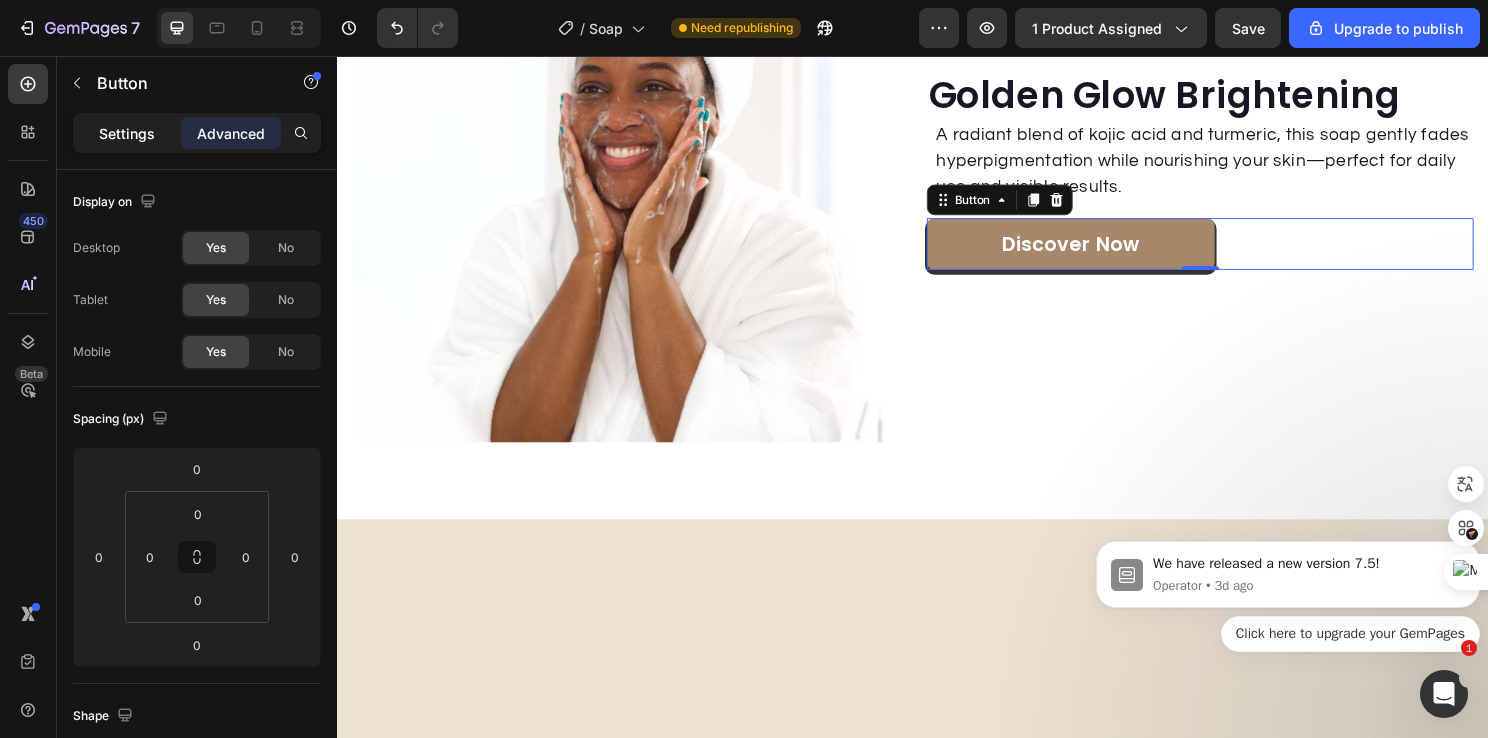 click on "Settings" 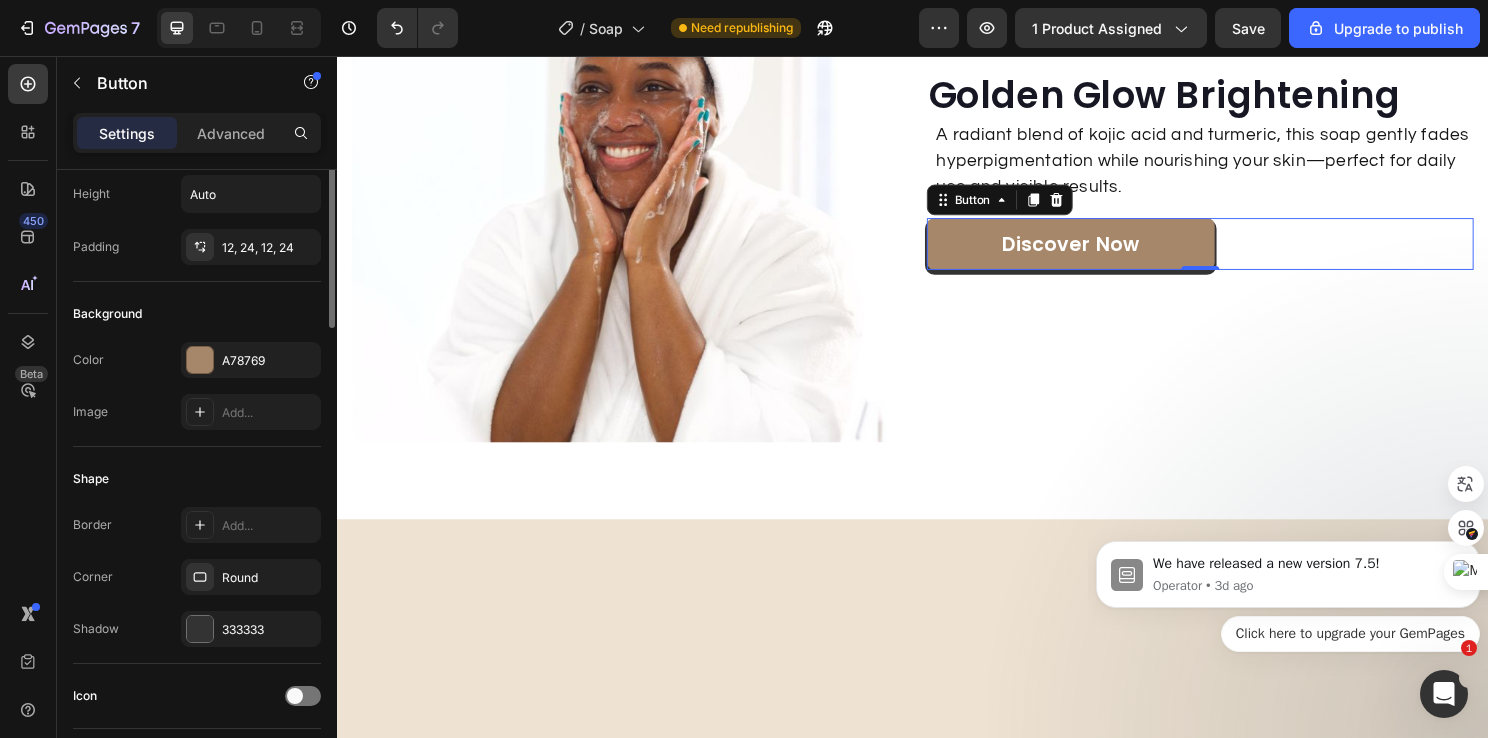 scroll, scrollTop: 0, scrollLeft: 0, axis: both 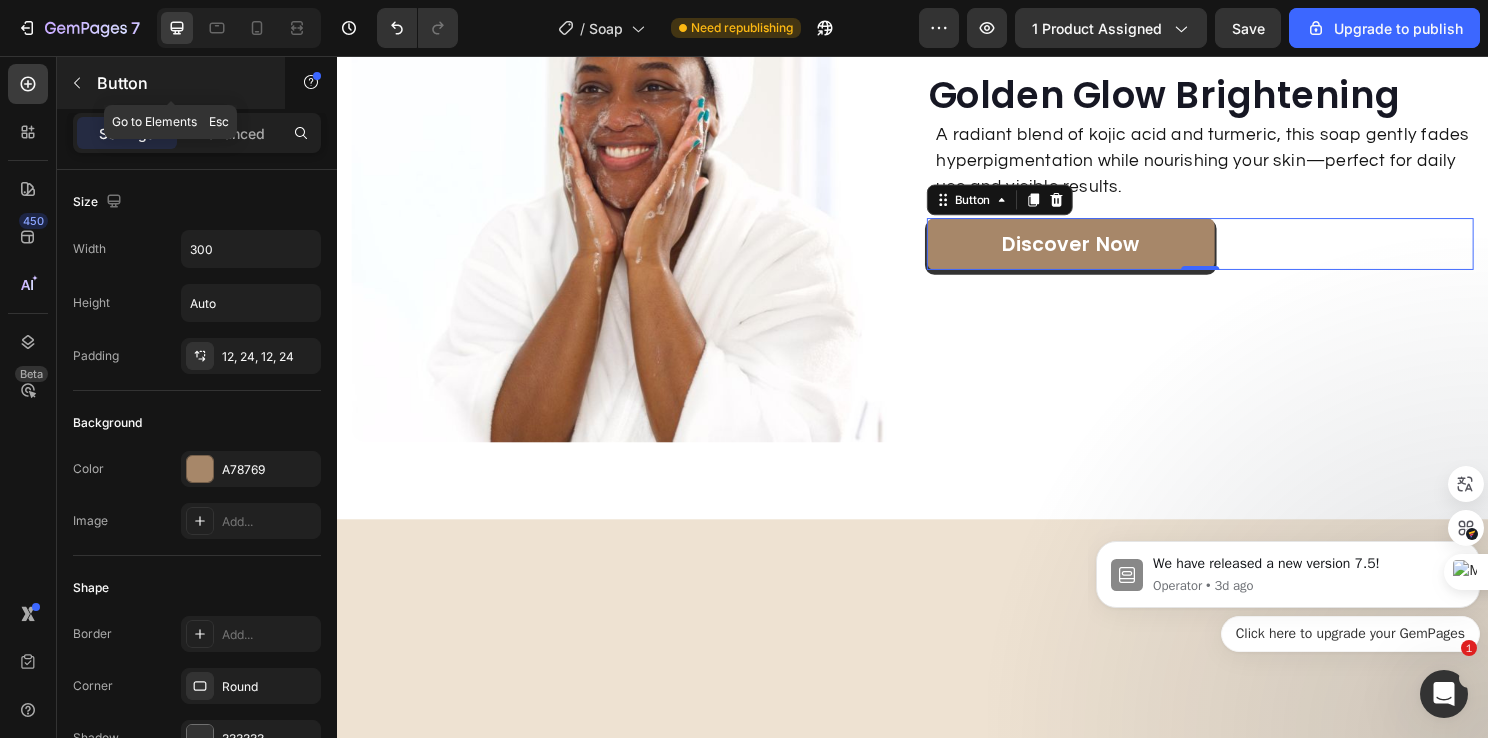 click 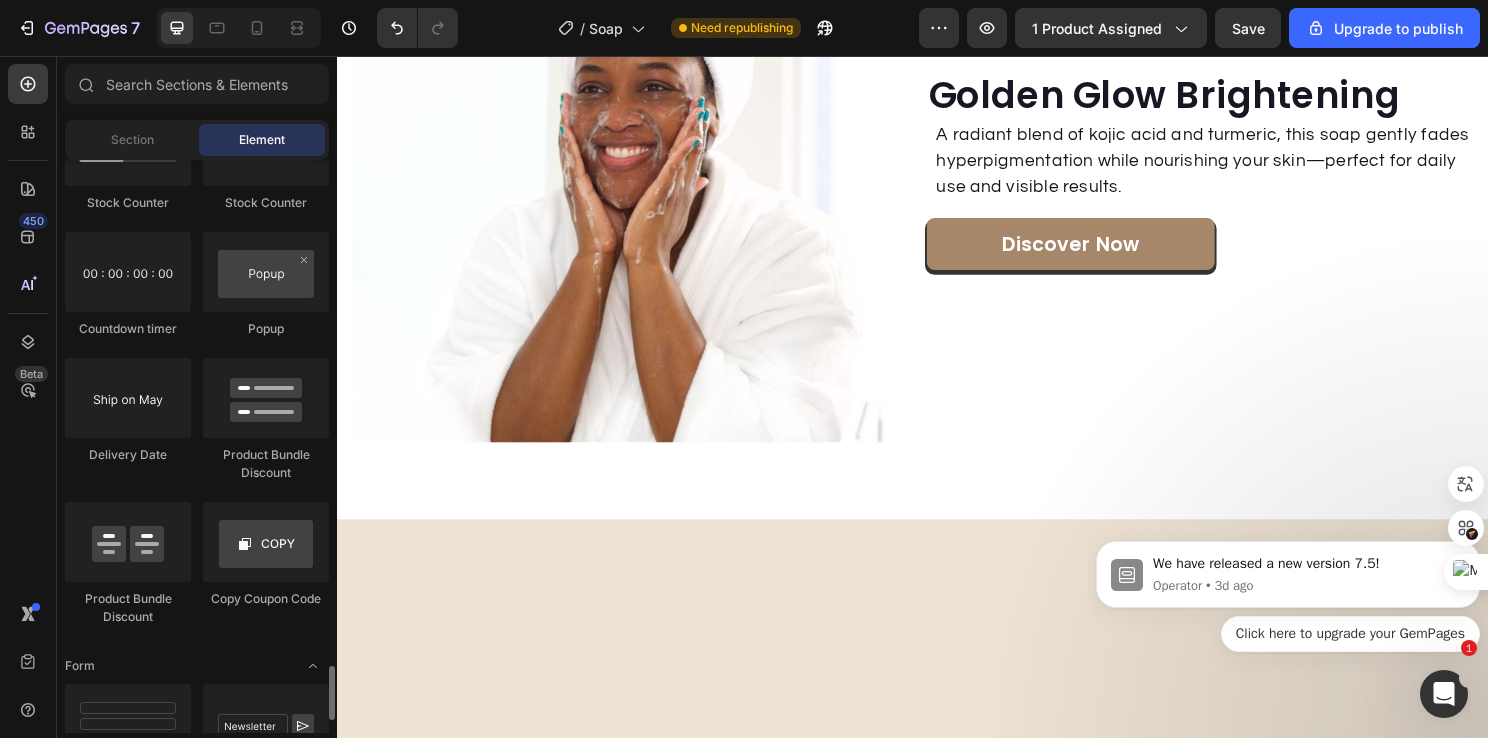 scroll, scrollTop: 4300, scrollLeft: 0, axis: vertical 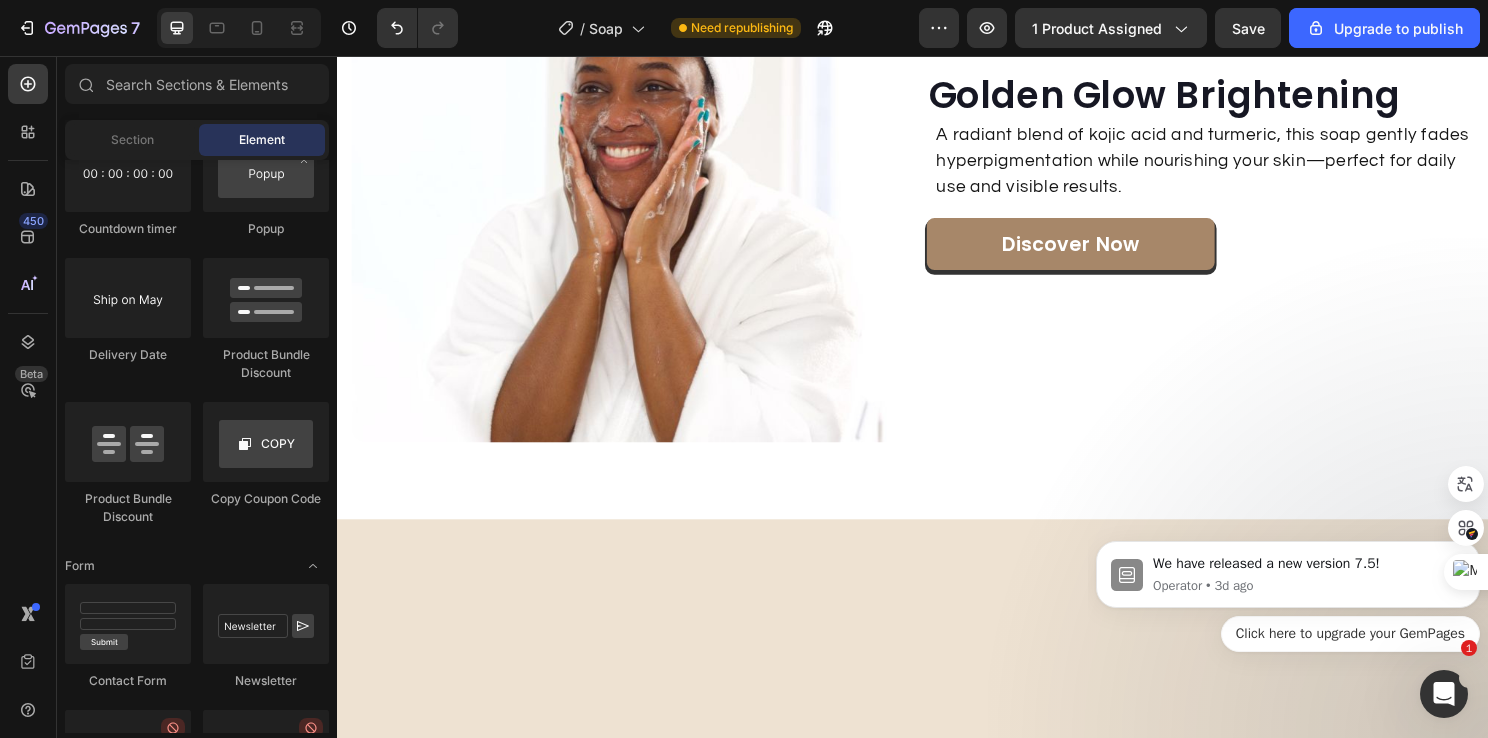 click on "Click here to upgrade your GemPages" at bounding box center (1288, 634) 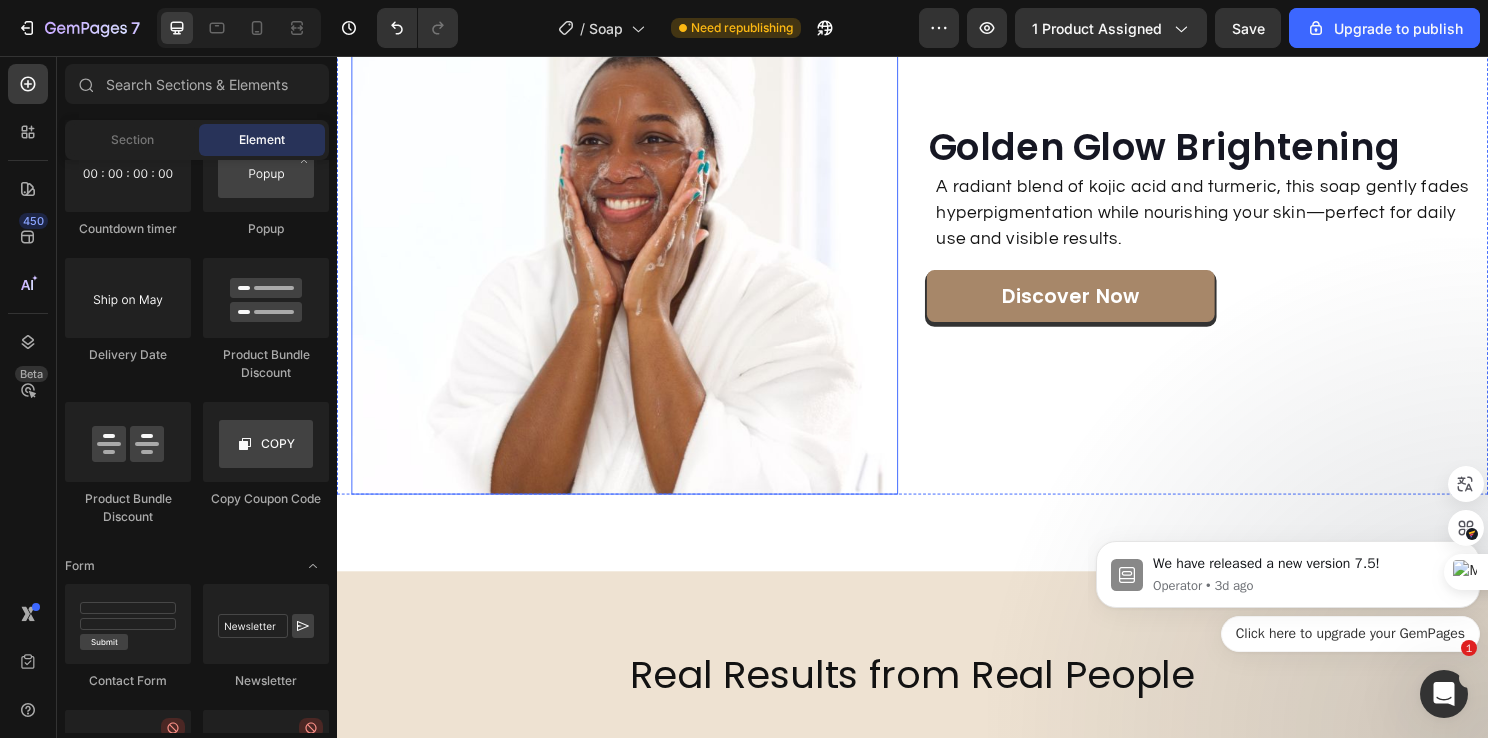 scroll, scrollTop: 3312, scrollLeft: 0, axis: vertical 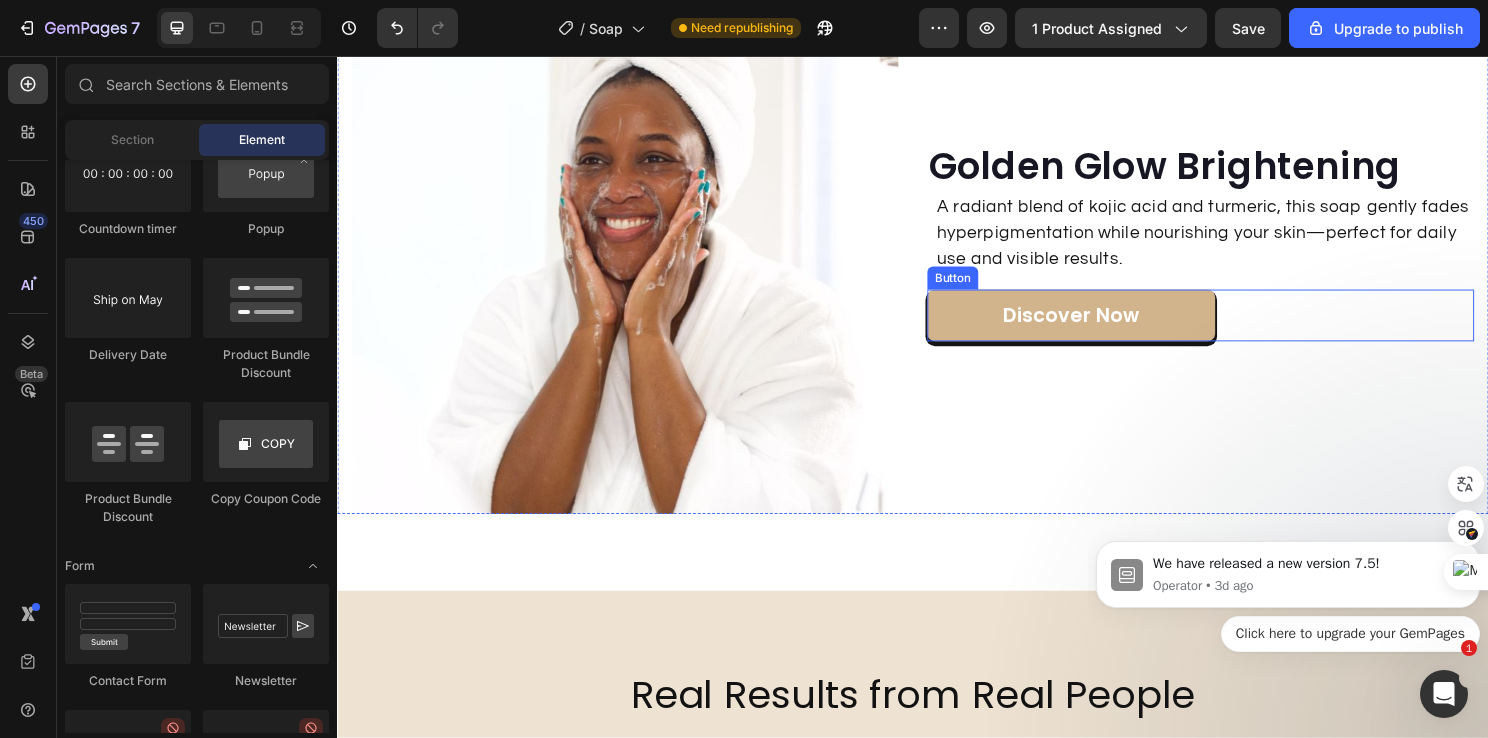 click on "Discover Now" at bounding box center [1102, 327] 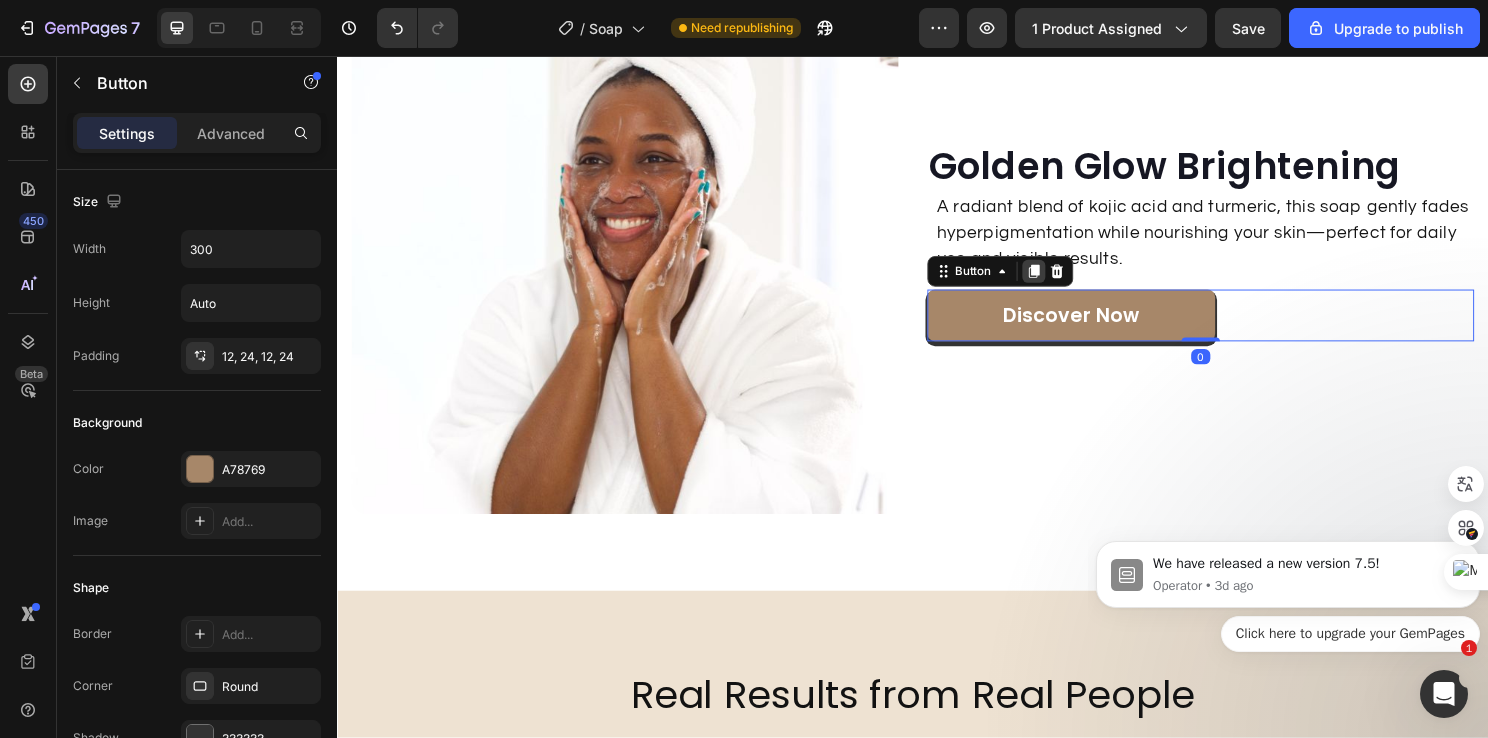 click 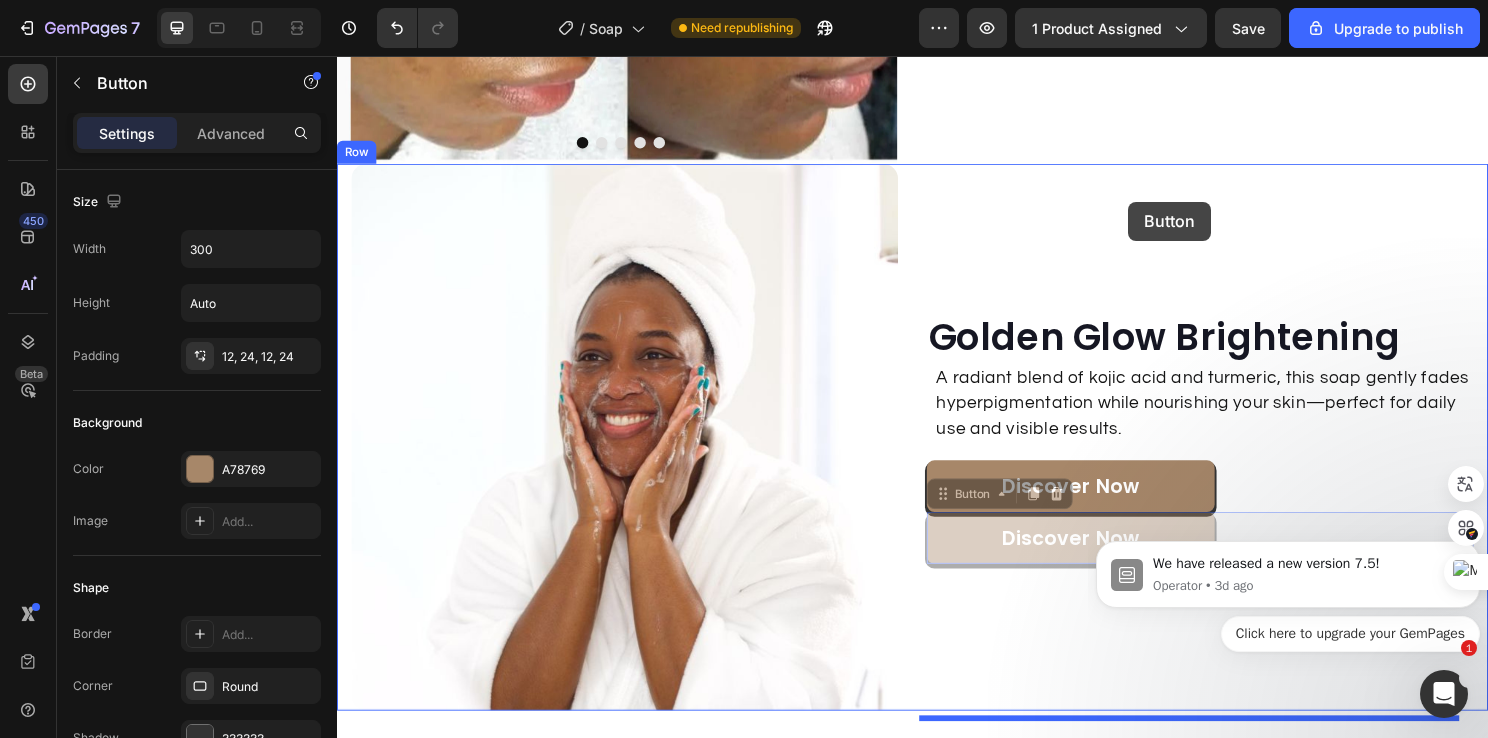 scroll, scrollTop: 2712, scrollLeft: 0, axis: vertical 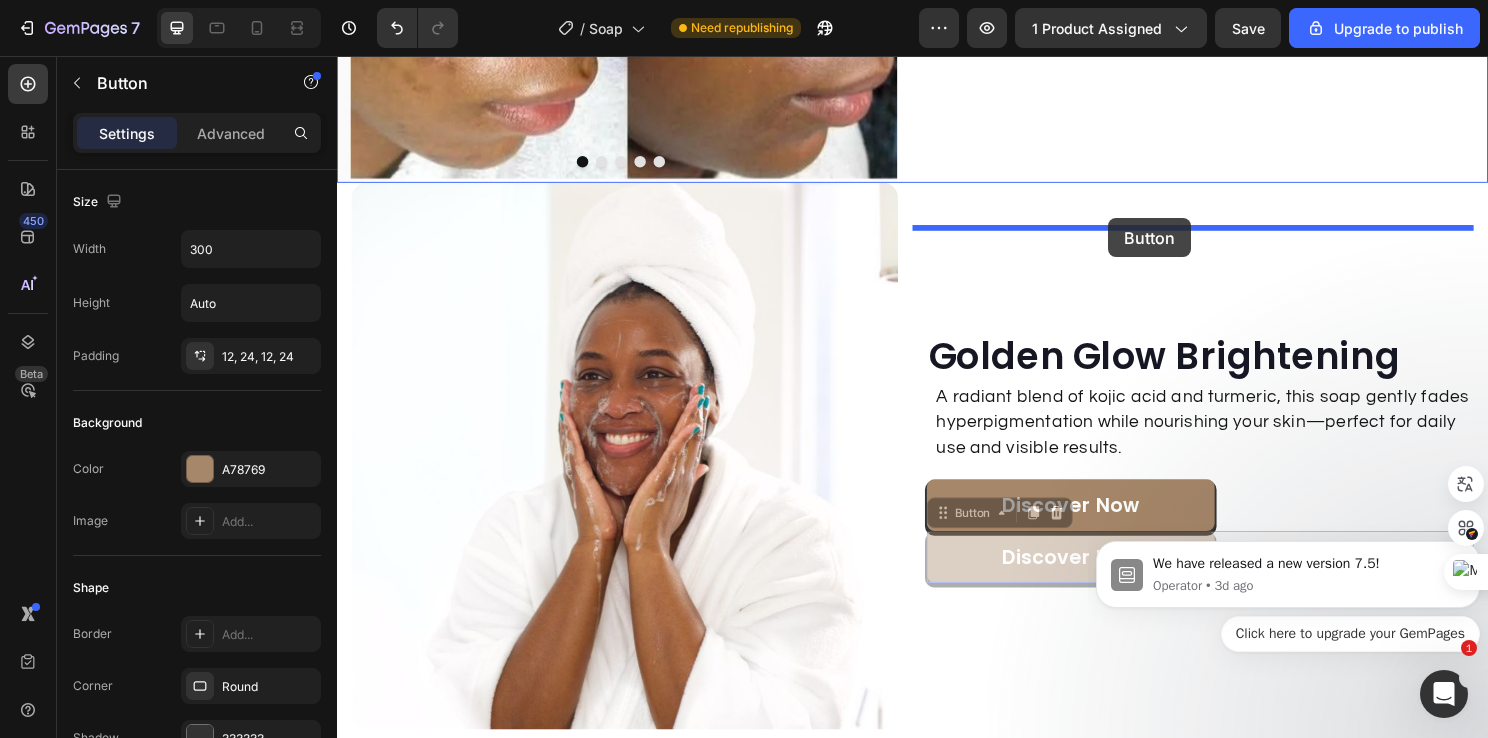 drag, startPoint x: 1183, startPoint y: 349, endPoint x: 1141, endPoint y: 225, distance: 130.91983 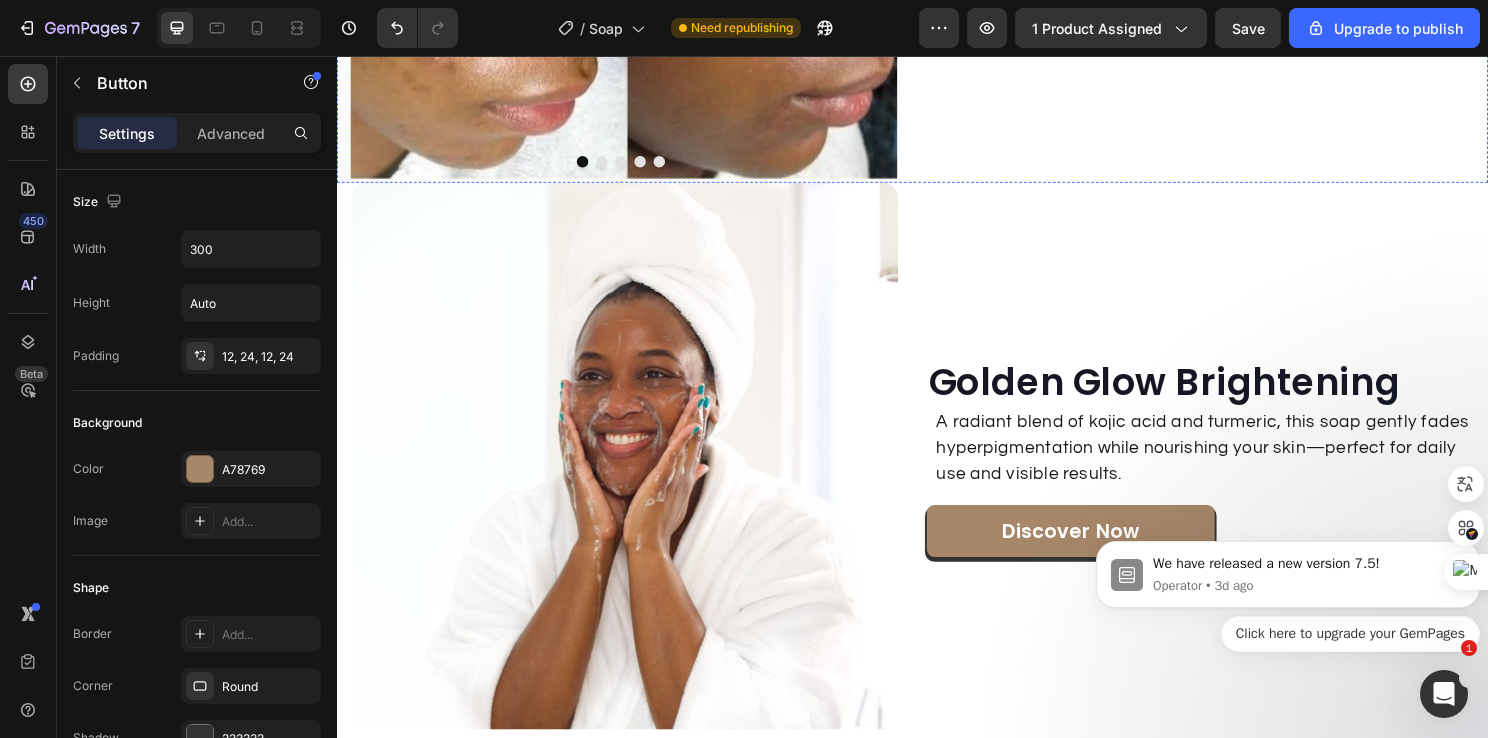click on "Button" at bounding box center [1004, -165] 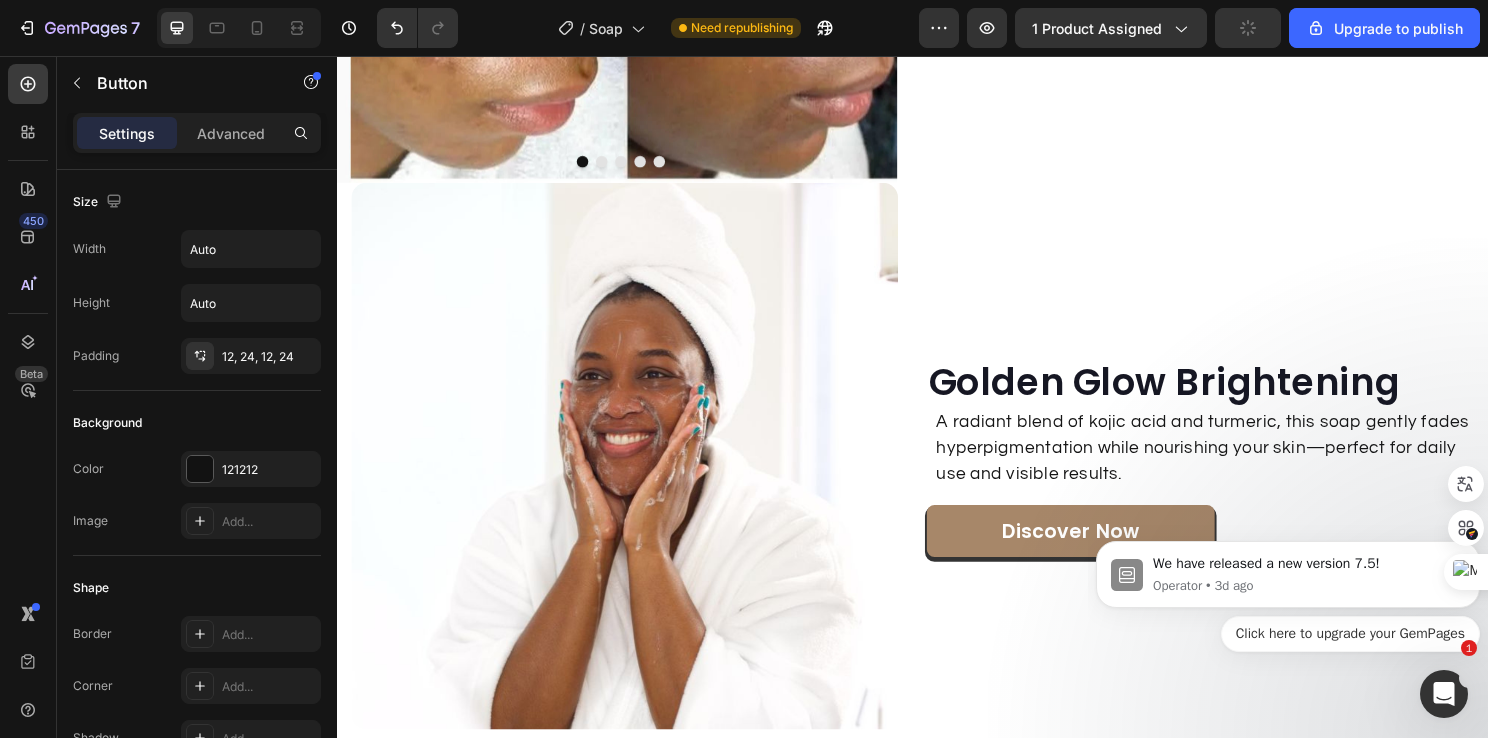 click 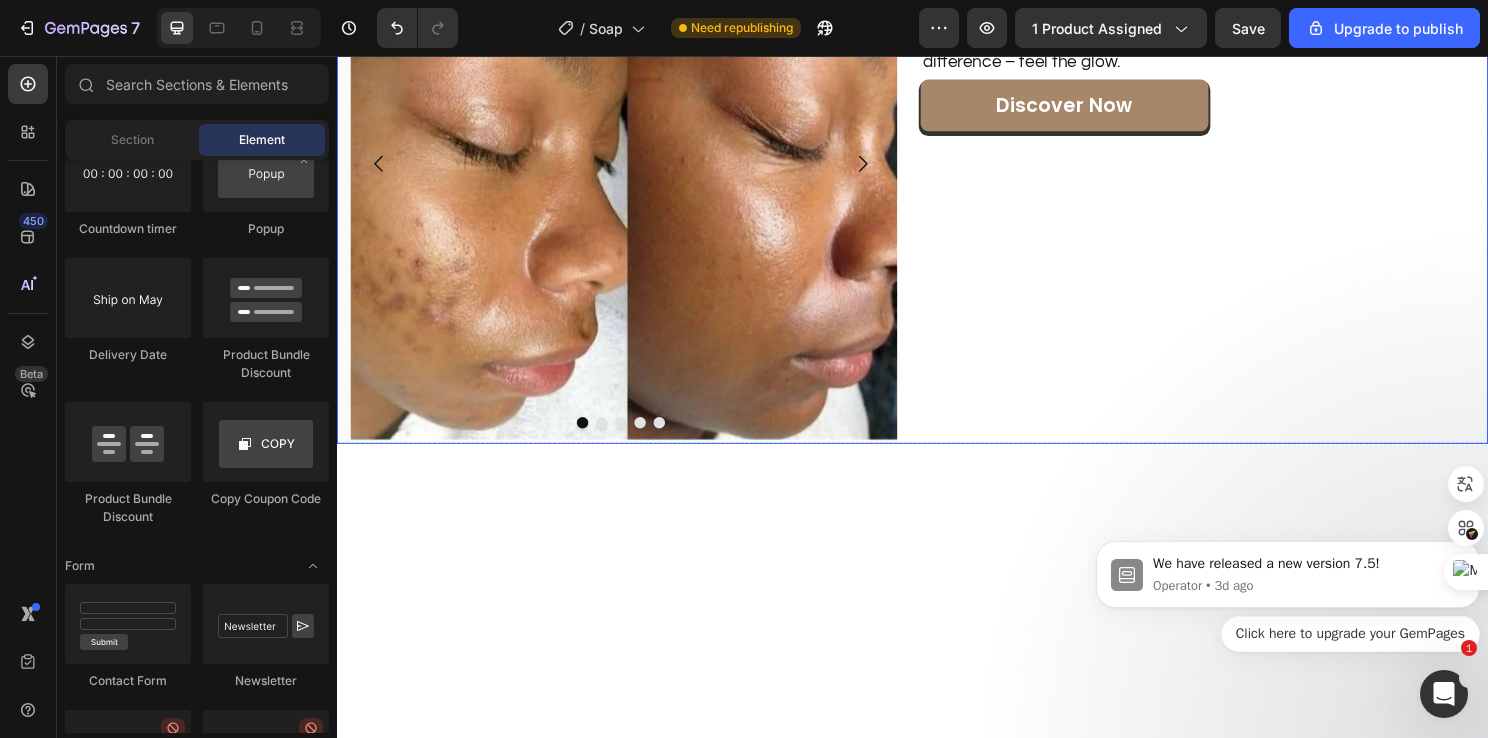 scroll, scrollTop: 2412, scrollLeft: 0, axis: vertical 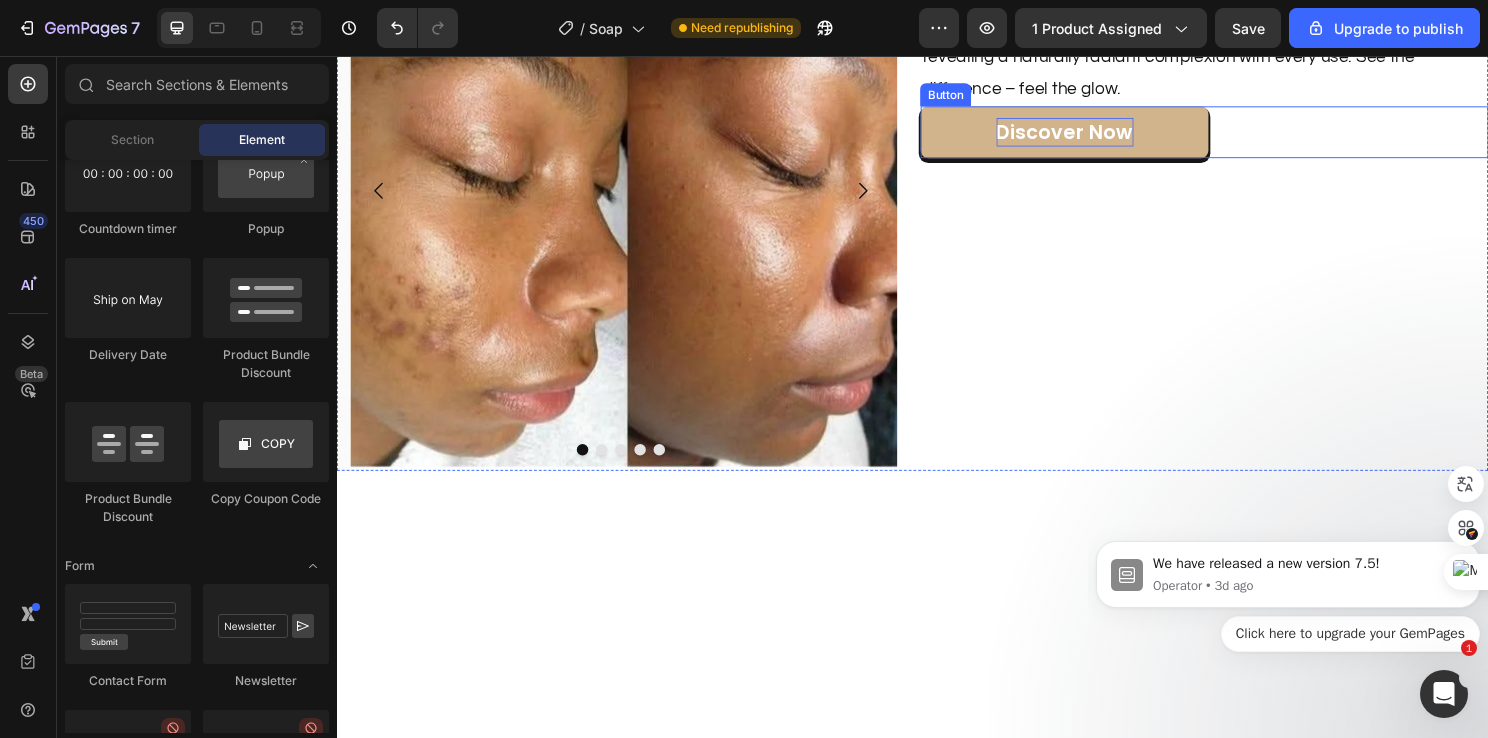 click on "Discover Now" at bounding box center (1095, 136) 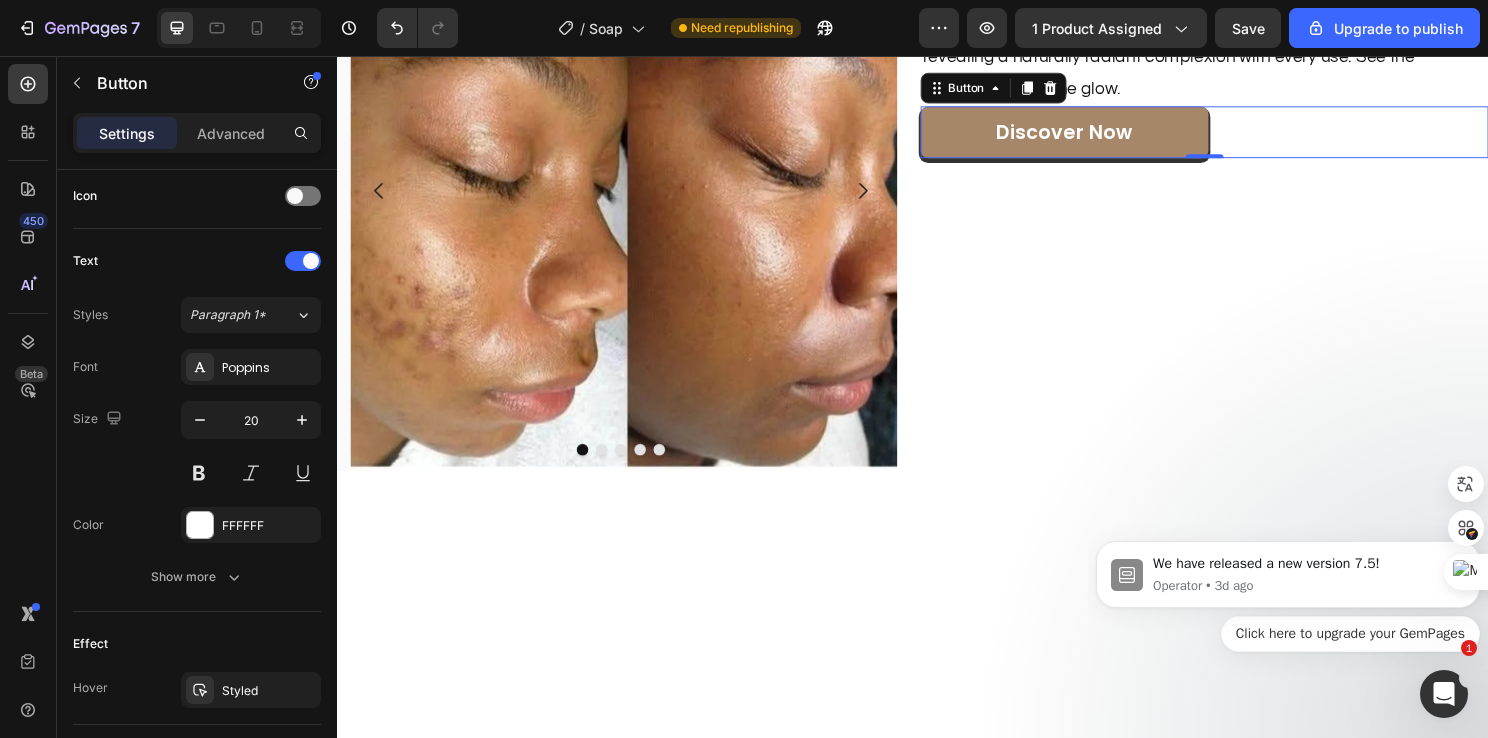 scroll, scrollTop: 909, scrollLeft: 0, axis: vertical 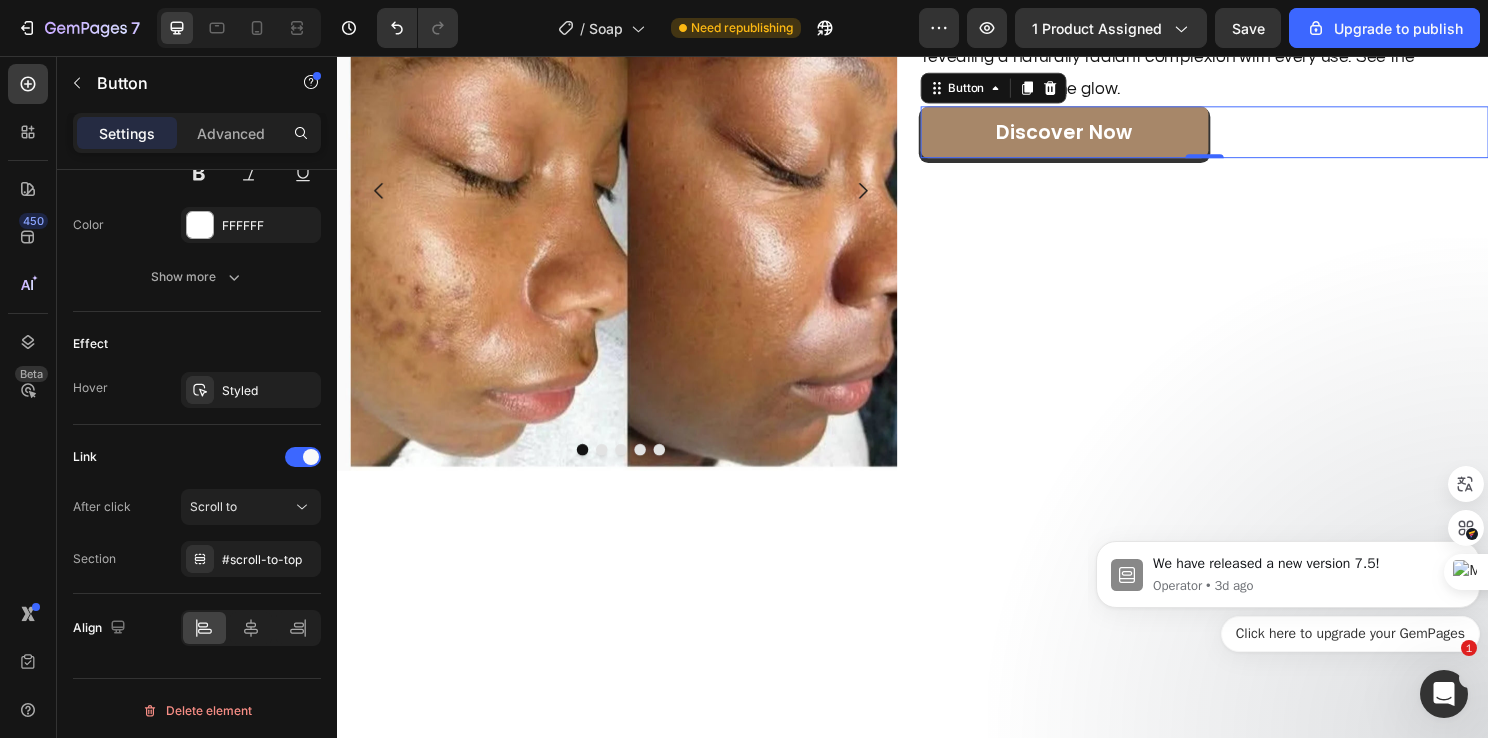 click on "We have released a new version 7.5! Operator • 3d ago Click here to upgrade your GemPages" at bounding box center [1288, 580] 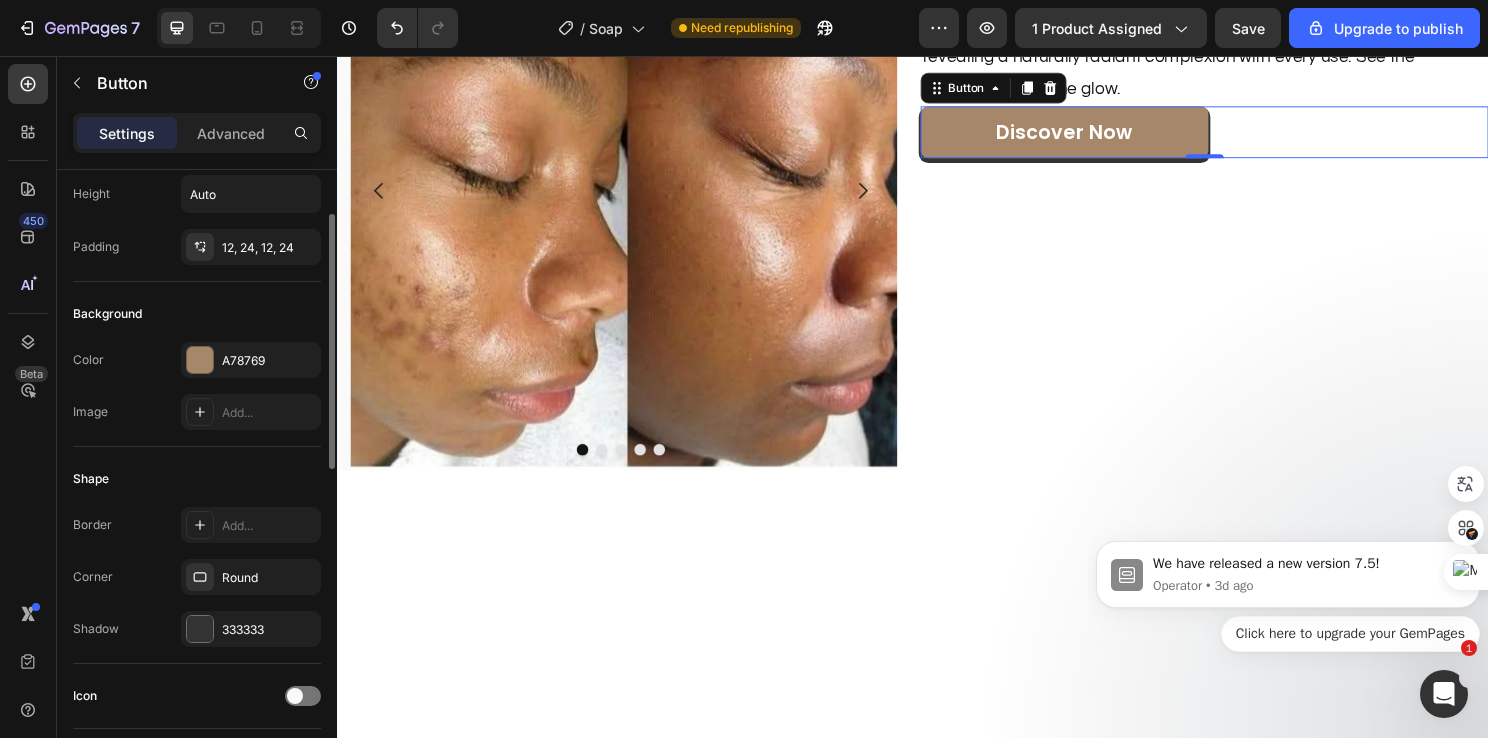 scroll, scrollTop: 0, scrollLeft: 0, axis: both 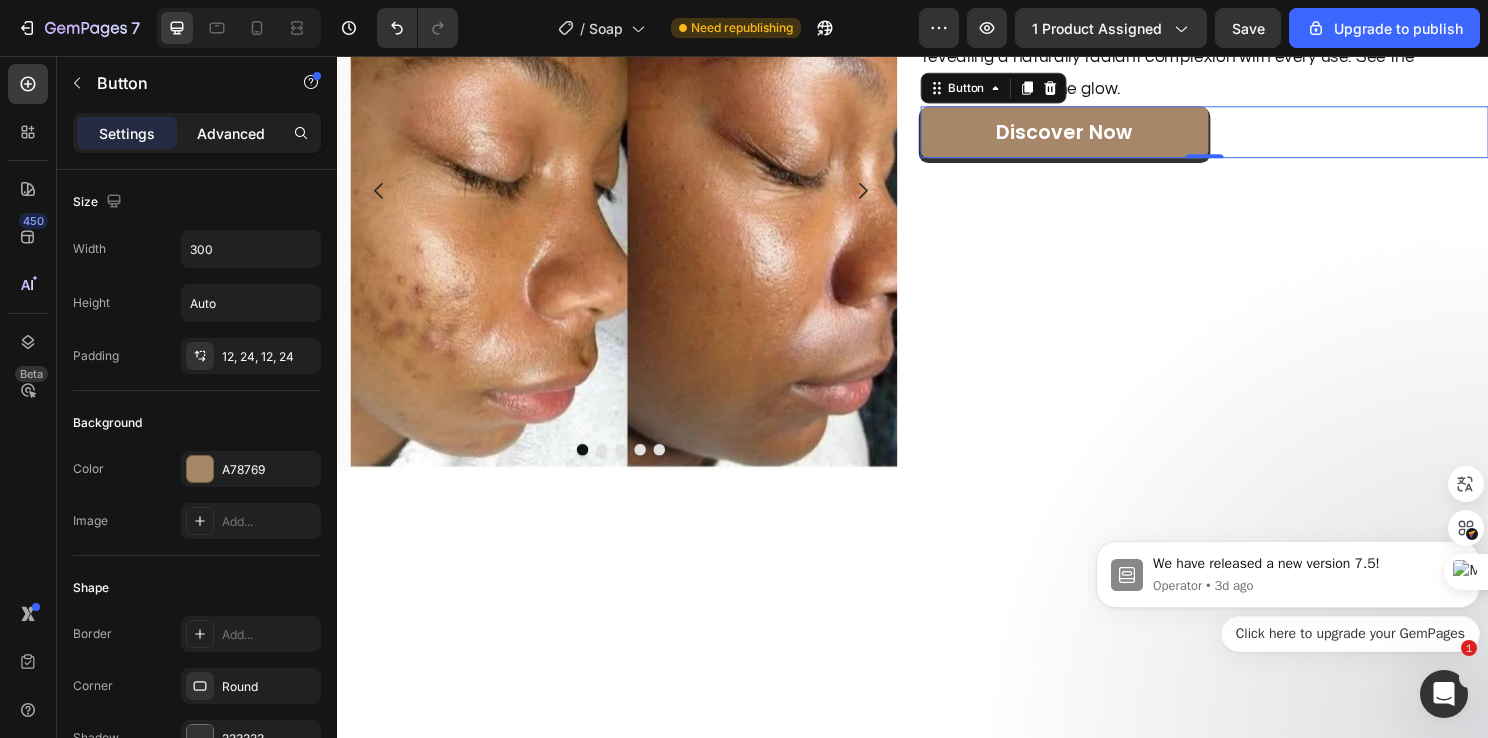 click on "Advanced" at bounding box center (231, 133) 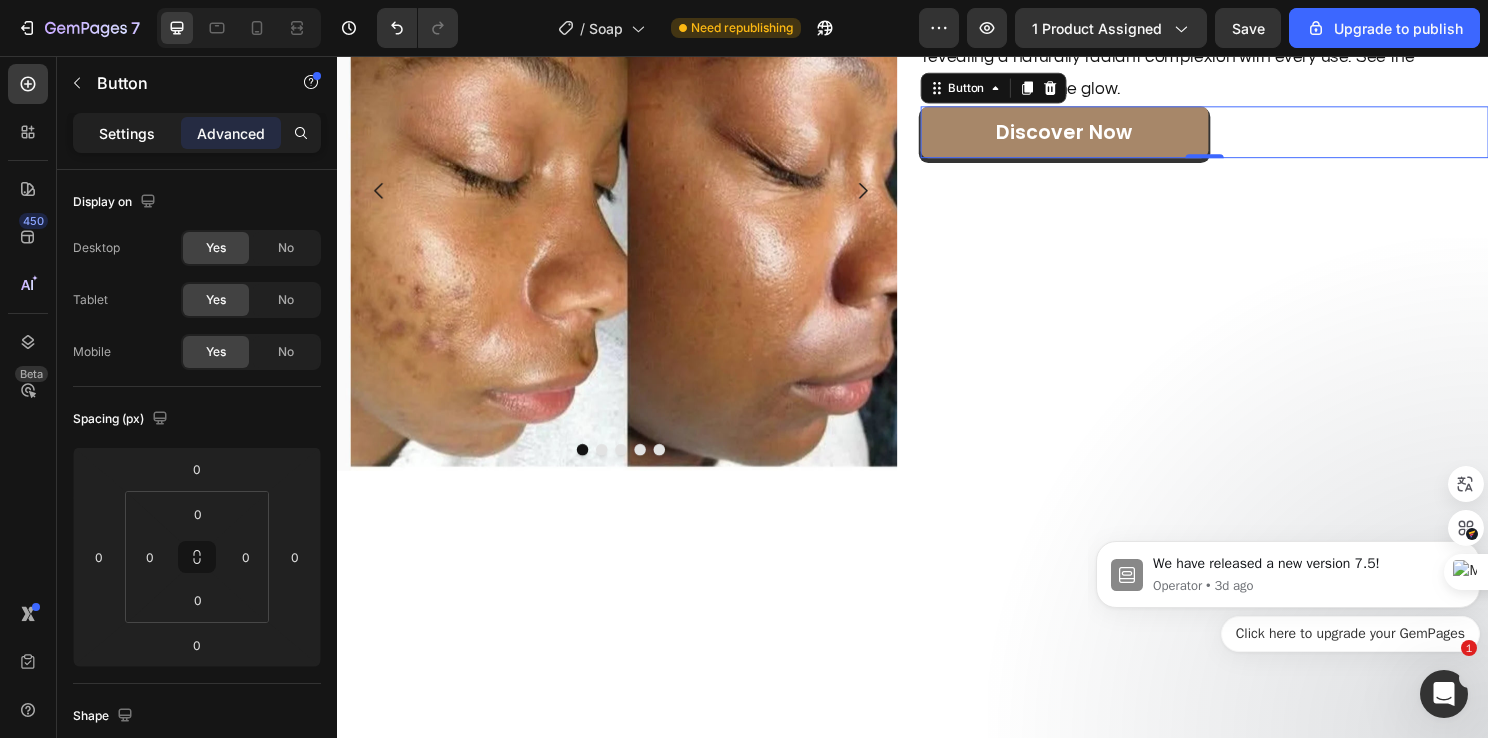 click on "Settings" at bounding box center (127, 133) 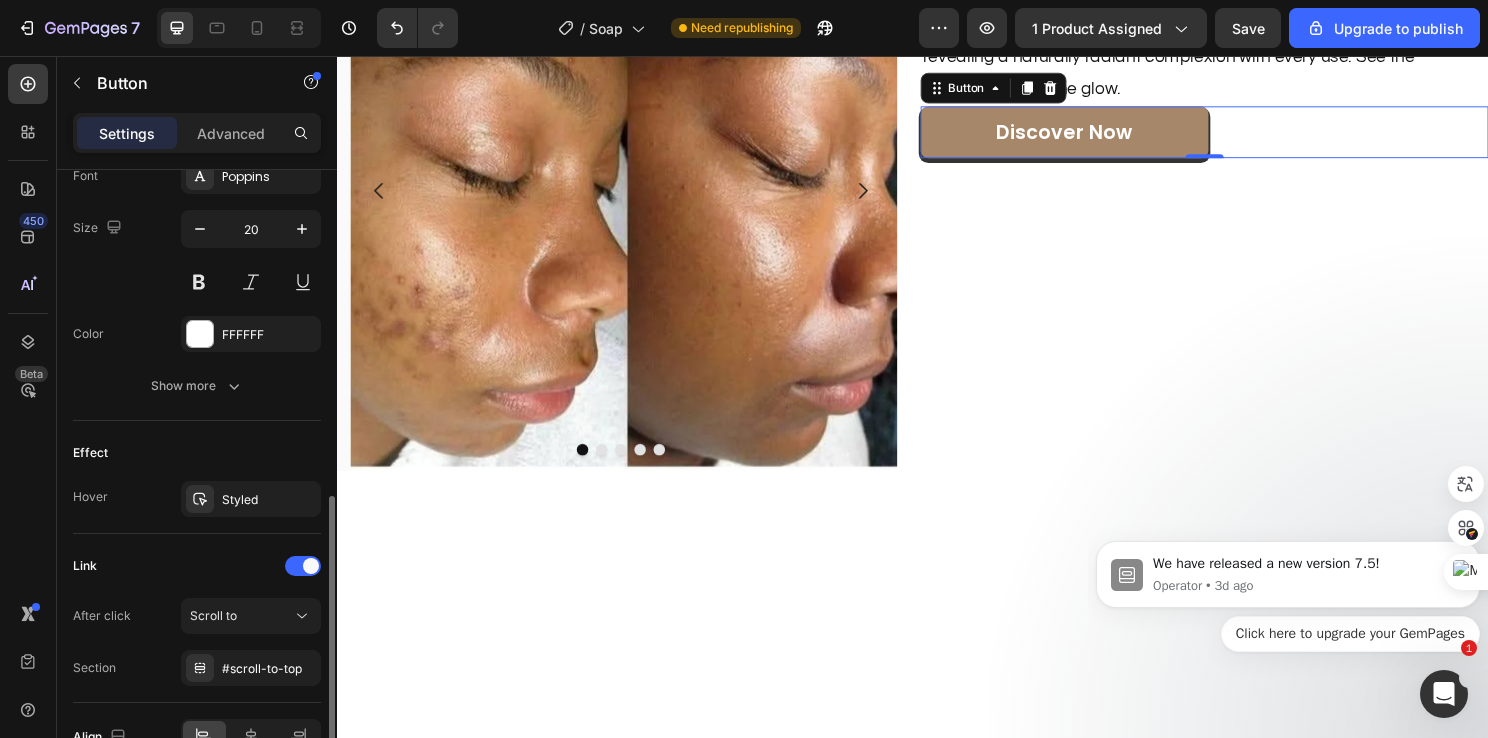 scroll, scrollTop: 909, scrollLeft: 0, axis: vertical 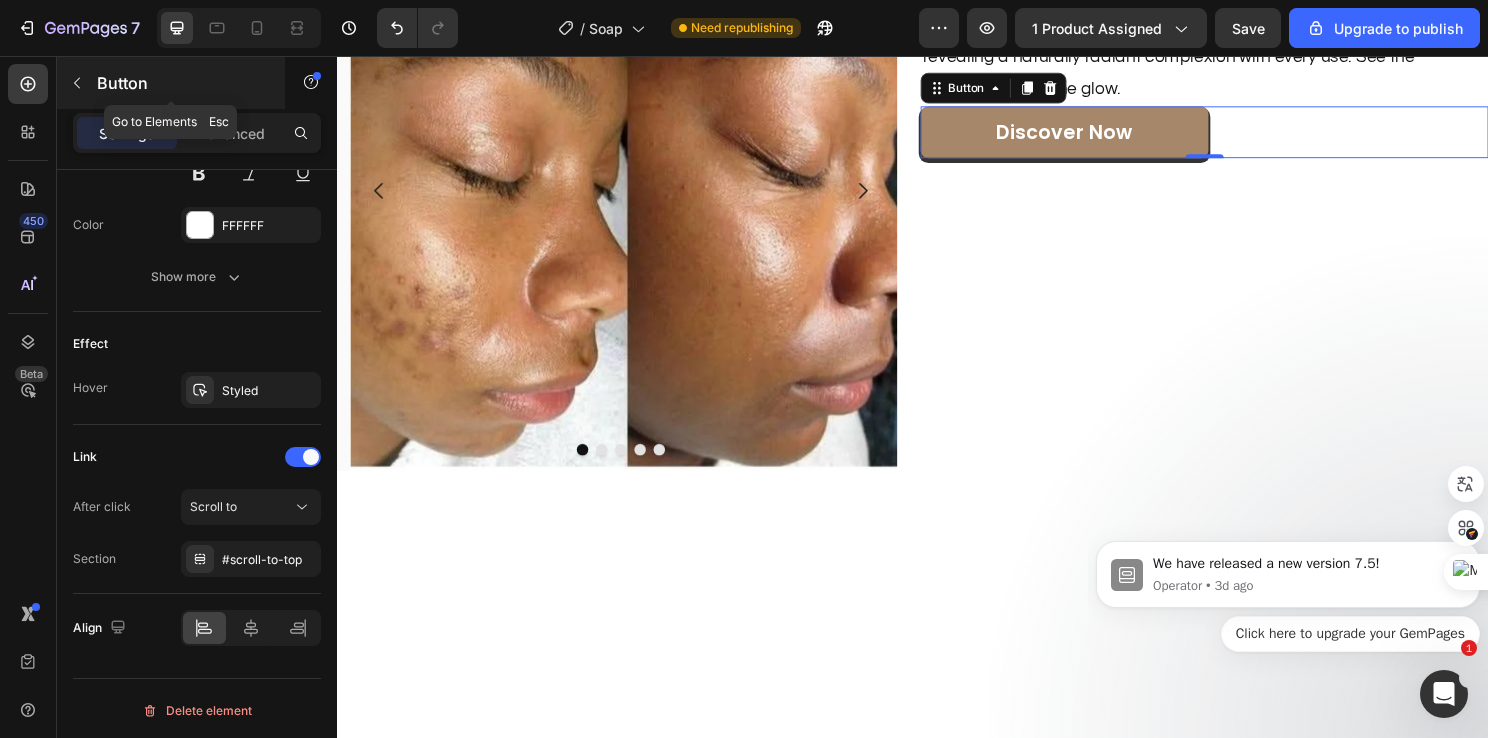 click at bounding box center [77, 83] 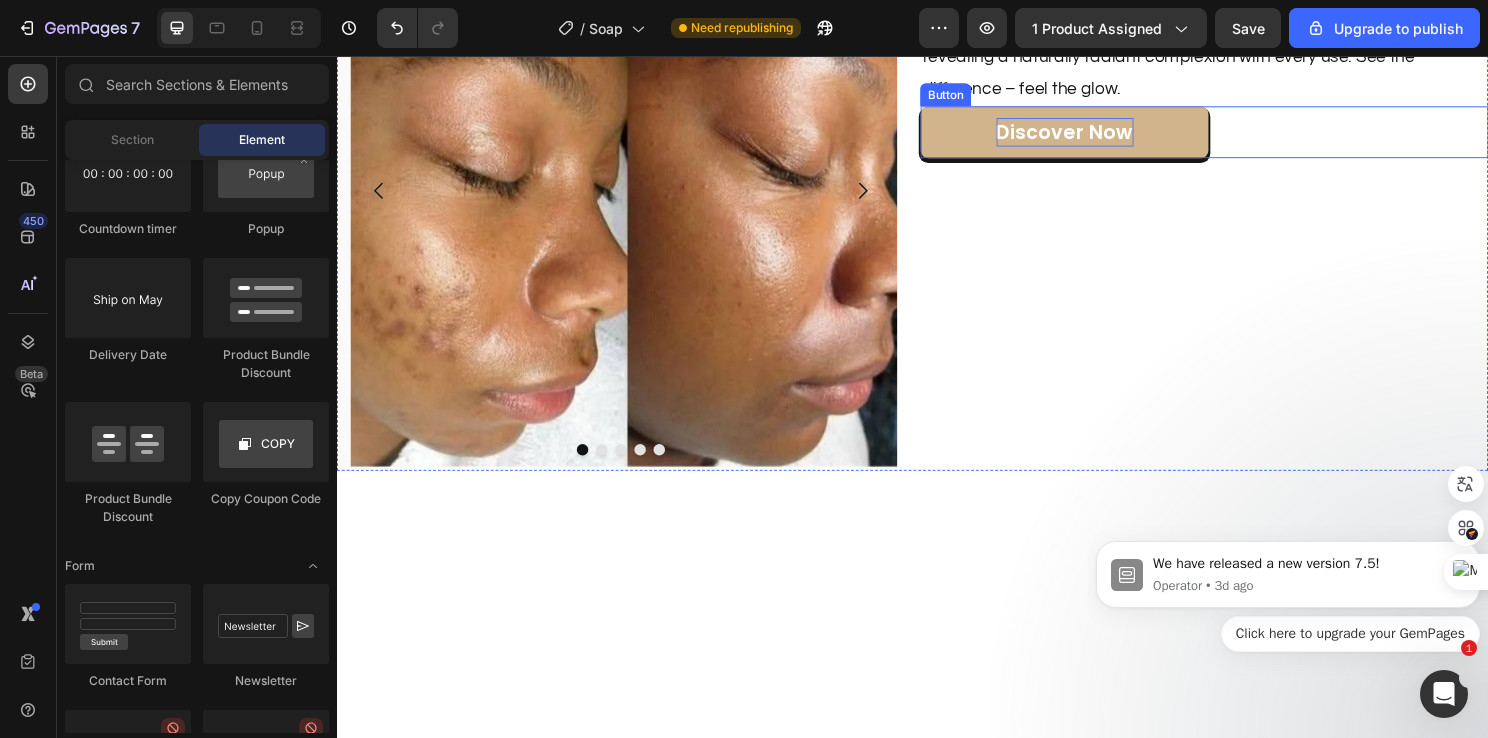 click on "Discover Now" at bounding box center (1095, 136) 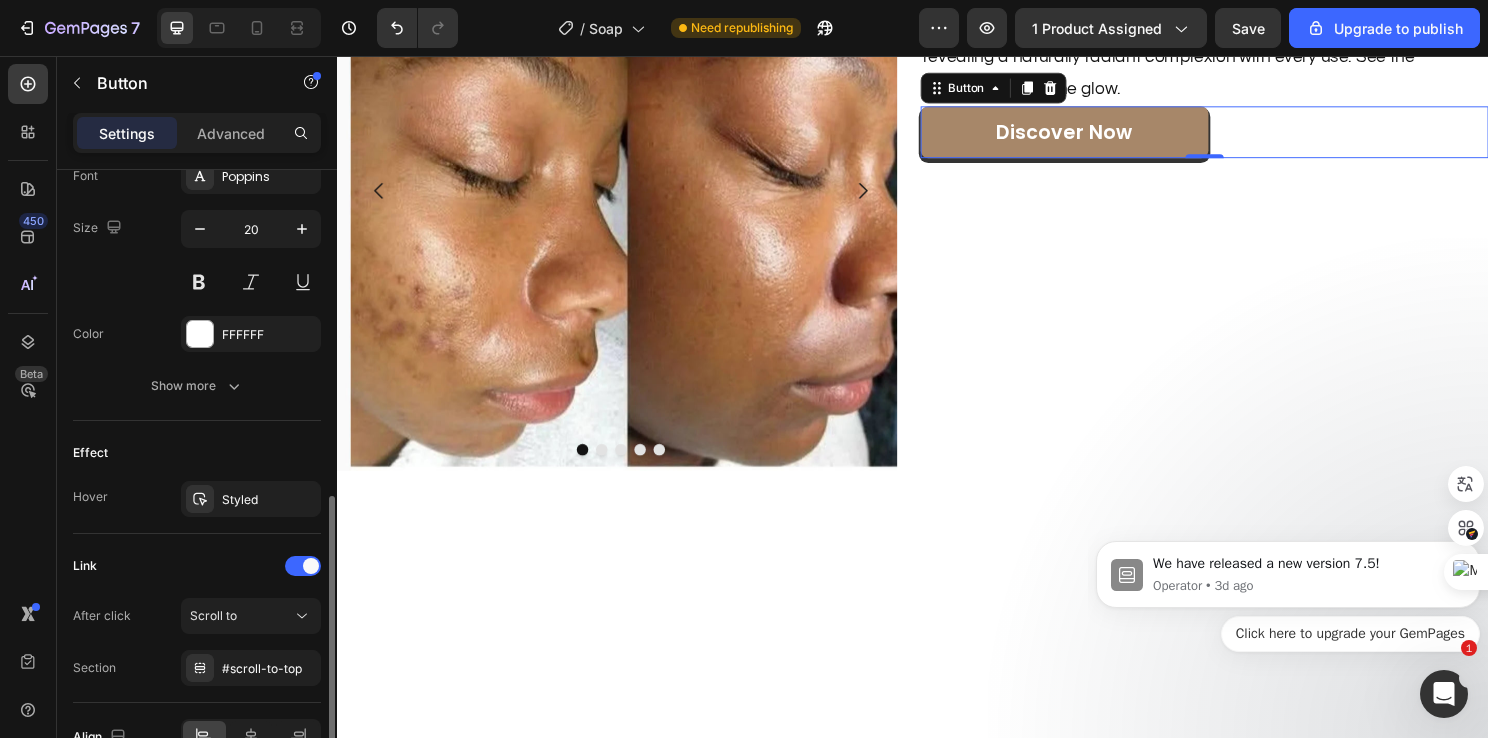 scroll, scrollTop: 909, scrollLeft: 0, axis: vertical 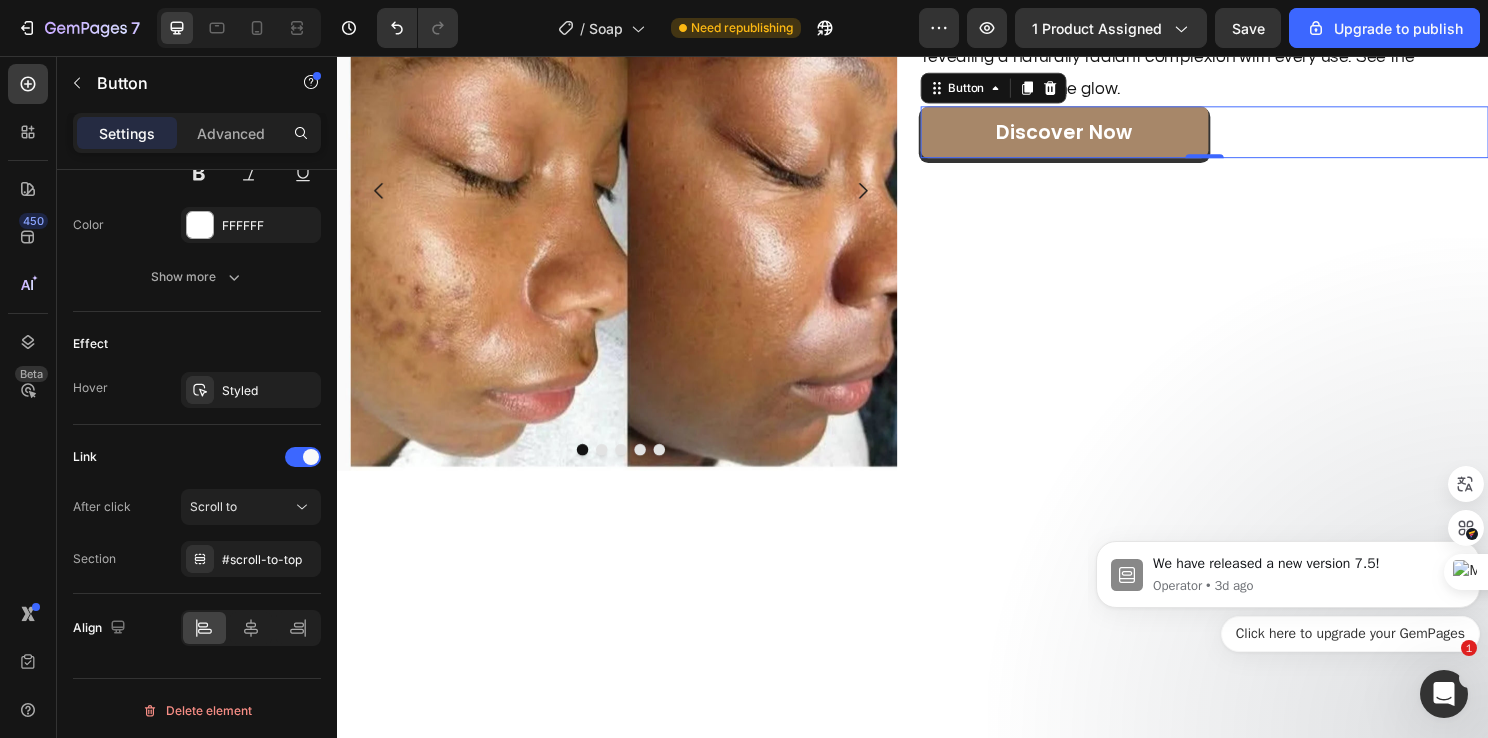 click on "We have released a new version 7.5! Operator • 3d ago Click here to upgrade your GemPages" at bounding box center [1288, 580] 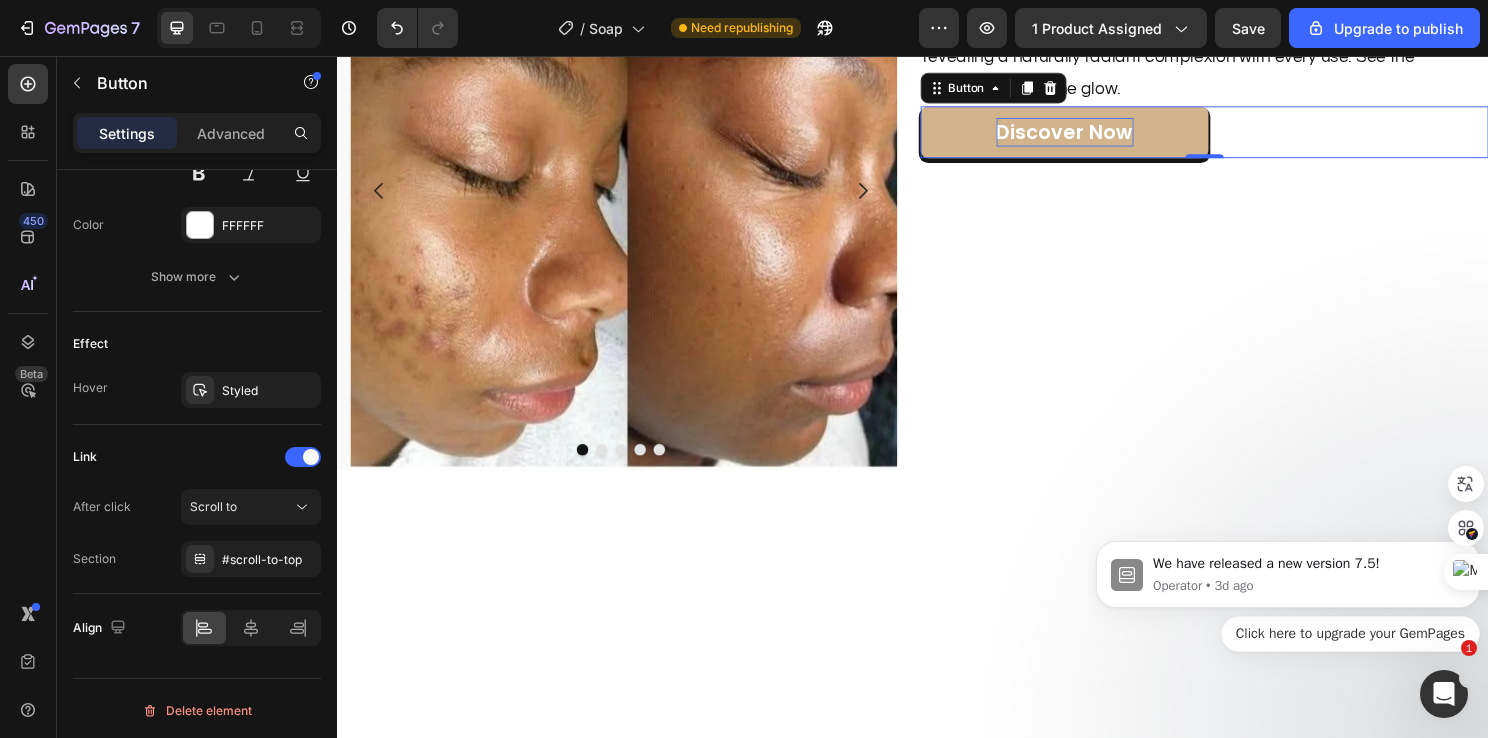 click on "Discover Now" at bounding box center (1095, 136) 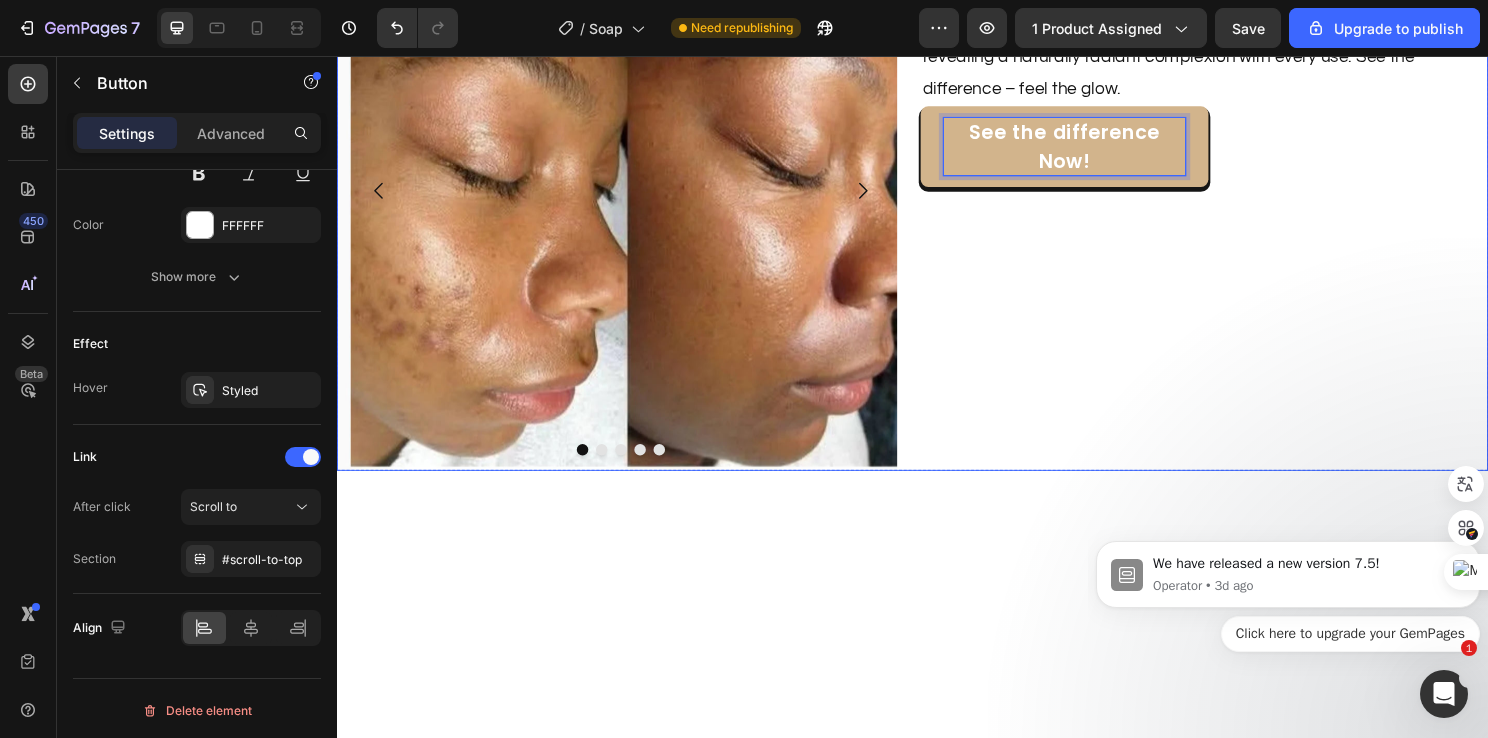 click on "From Dull to Glow – Just One Wash Away! Heading Our Kojic Acid & Turmeric Soap gently brightens and evens skin tone, revealing a naturally radiant complexion with every use. See the difference – feel the glow. Text Block See the difference Now! Button   0" at bounding box center [1241, 197] 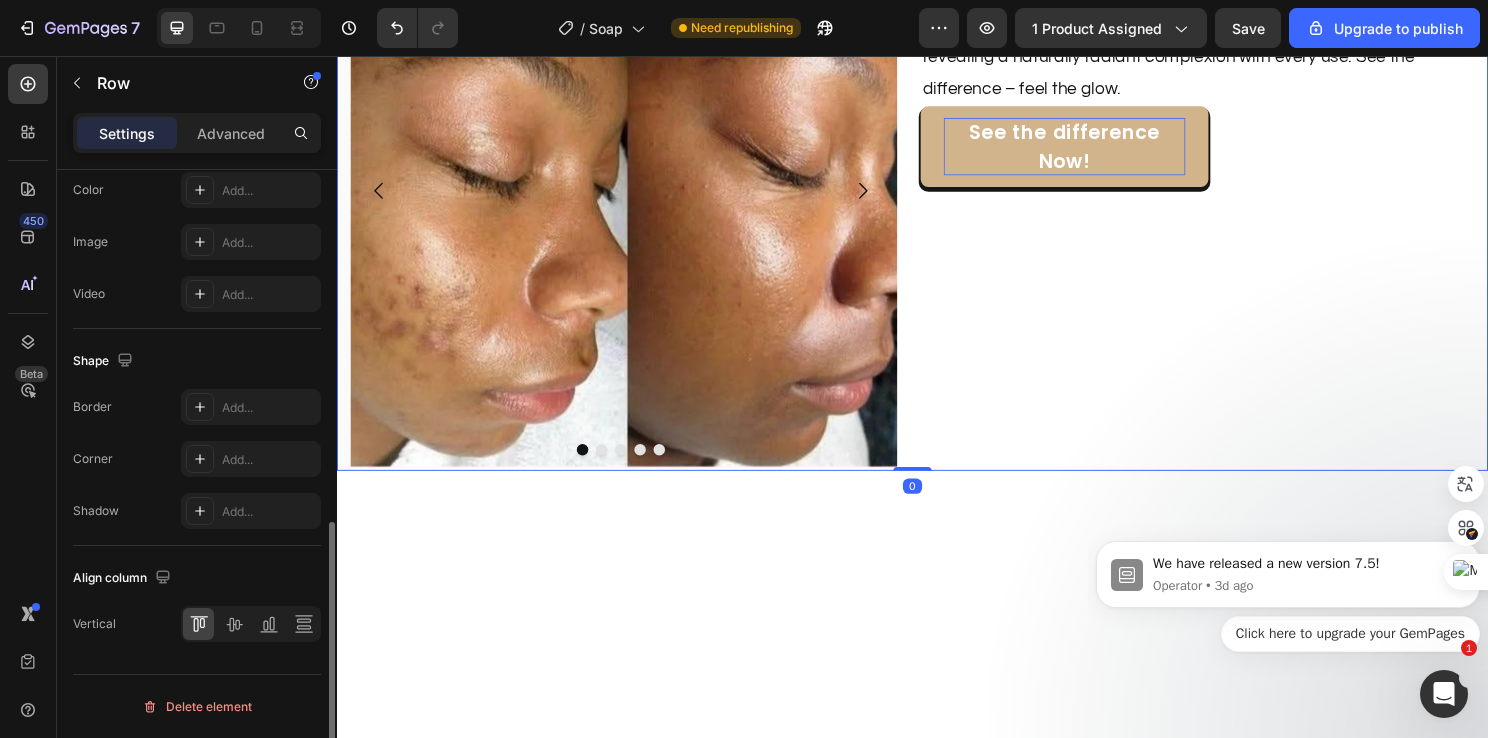 scroll, scrollTop: 0, scrollLeft: 0, axis: both 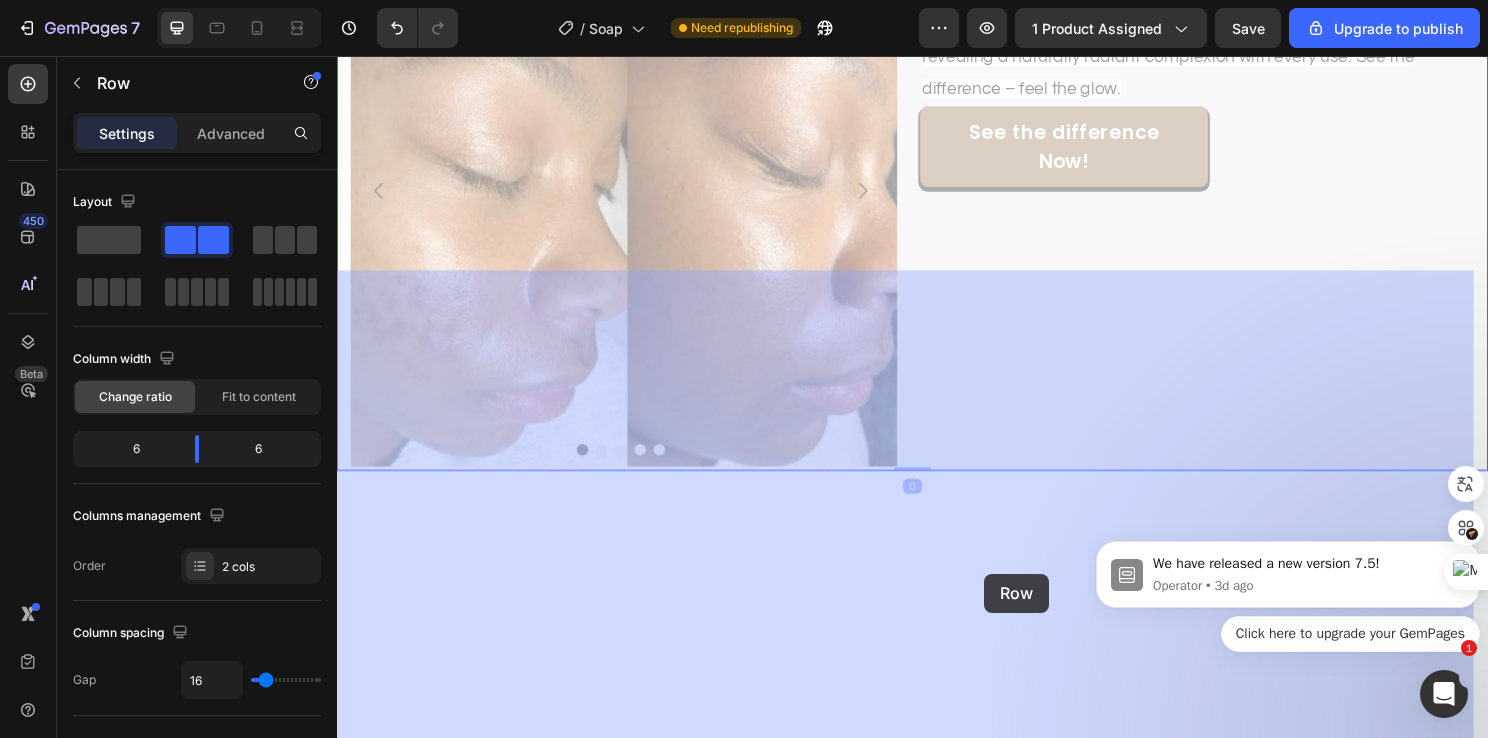 drag, startPoint x: 986, startPoint y: 609, endPoint x: 1012, endPoint y: 596, distance: 29.068884 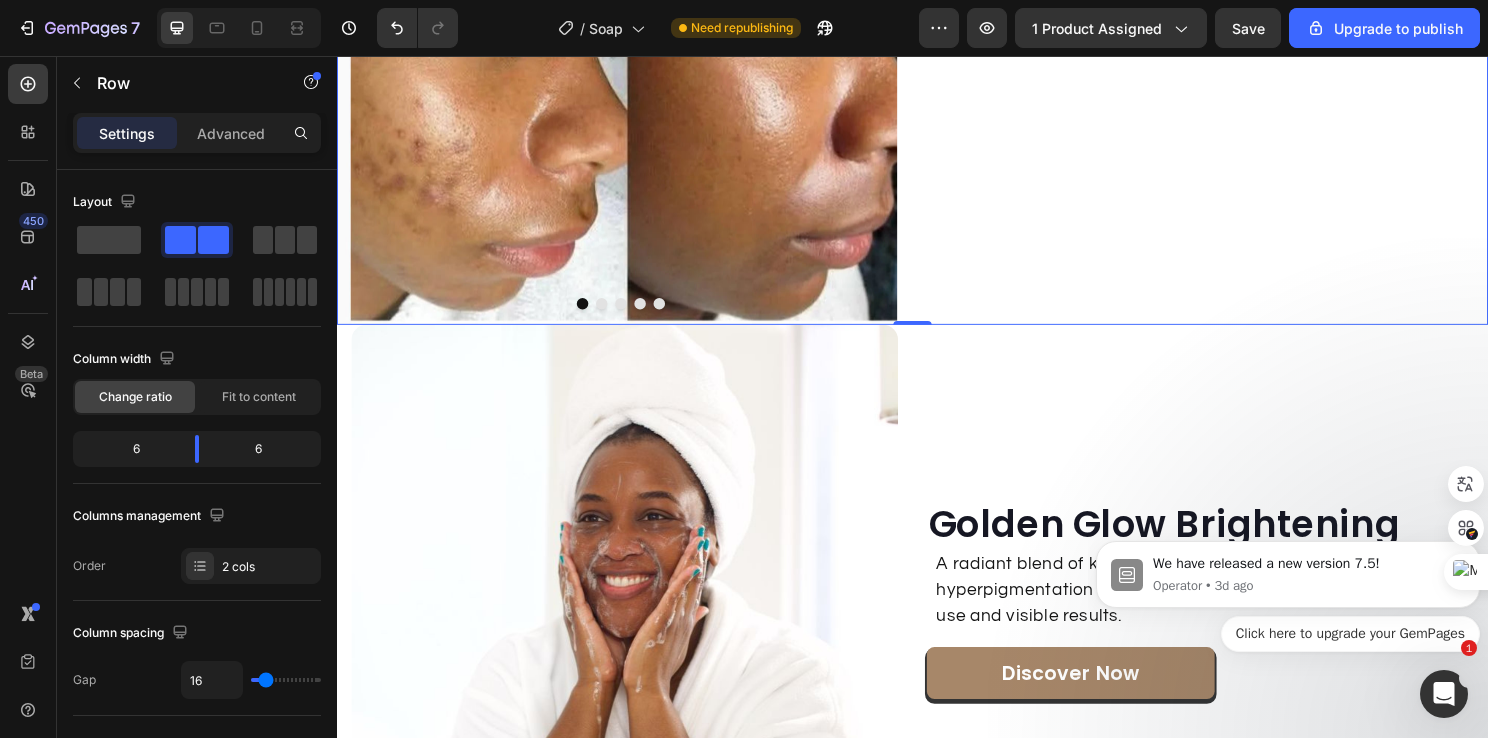 scroll, scrollTop: 2612, scrollLeft: 0, axis: vertical 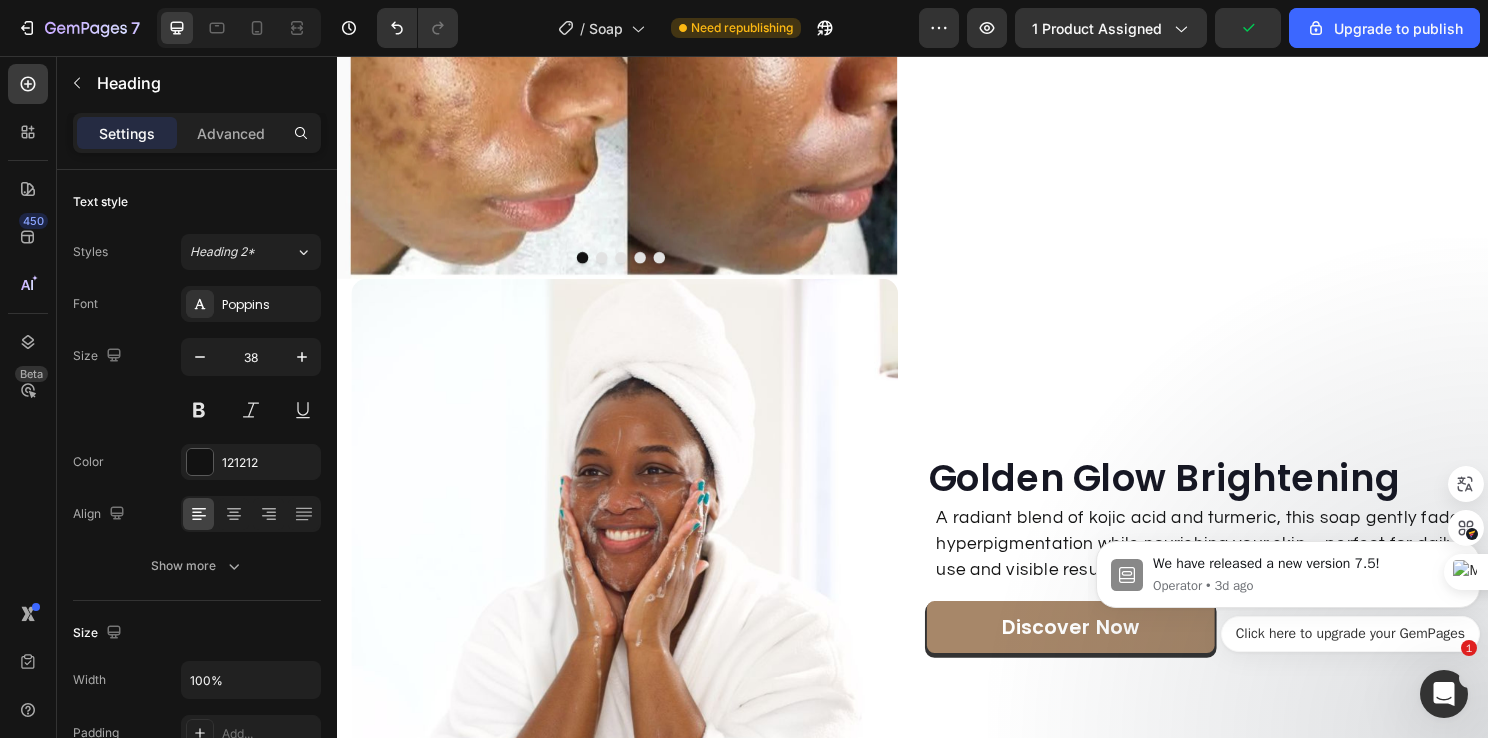 click on "From Dull to Glow – Just One Wash Away!" at bounding box center [1221, -244] 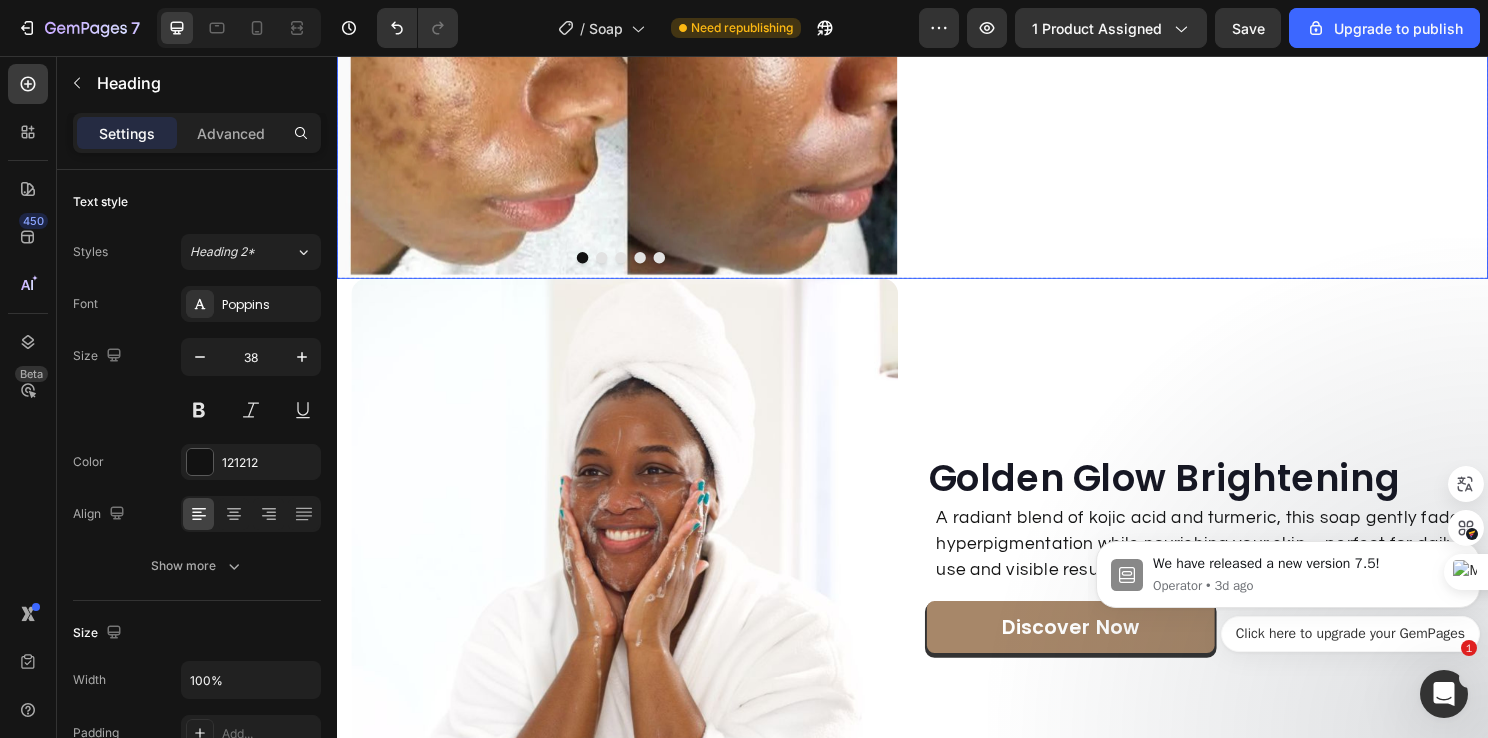 click on "From Dull to Glow – Just One Wash Away! Heading   0 Our Kojic Acid & Turmeric Soap gently brightens and evens skin tone, revealing a naturally radiant complexion with every use. See the difference – feel the glow. Text Block See the difference Now! Button" at bounding box center [1241, -3] 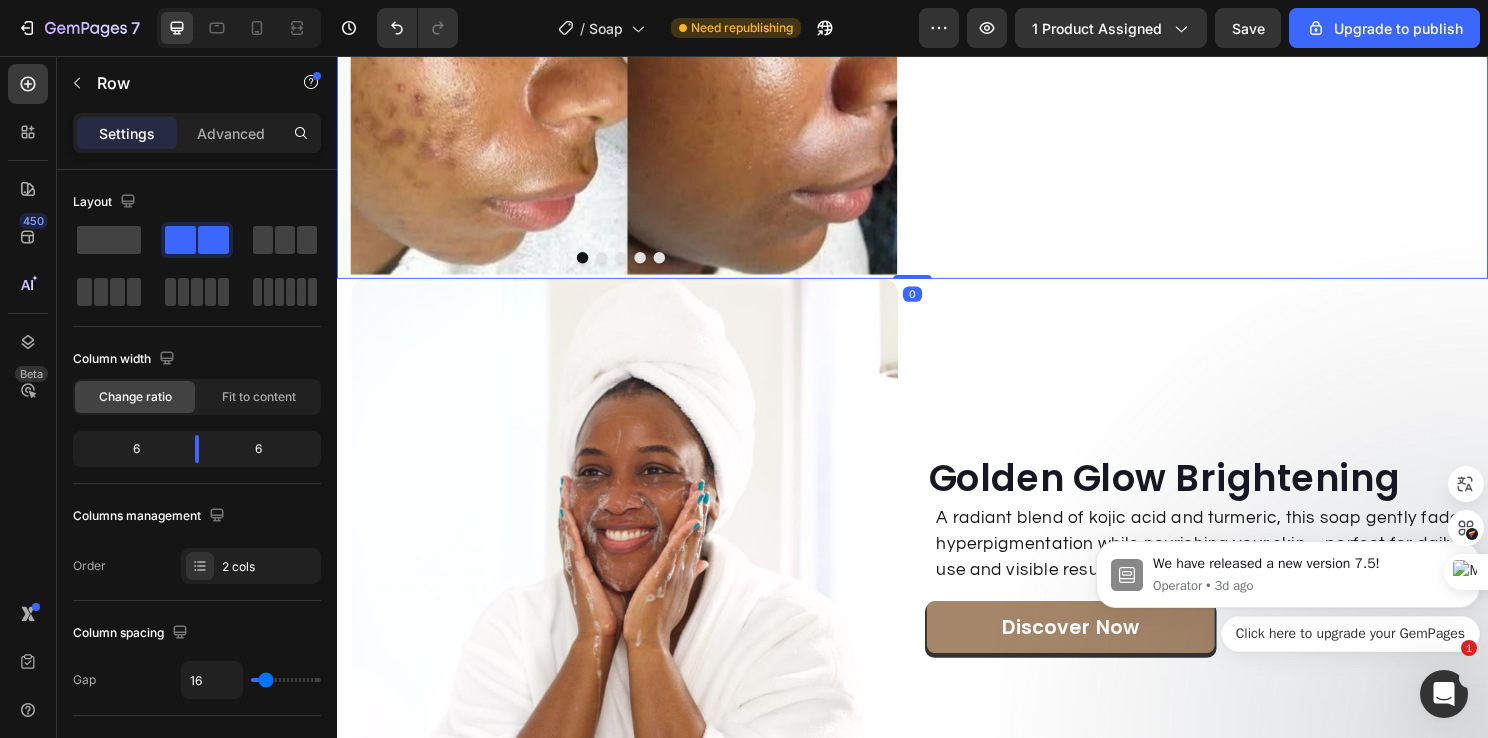 click on "From Dull to Glow – Just One Wash Away! Heading Our Kojic Acid & Turmeric Soap gently brightens and evens skin tone, revealing a naturally radiant complexion with every use. See the difference – feel the glow. Text Block See the difference Now! Button" at bounding box center (1241, -3) 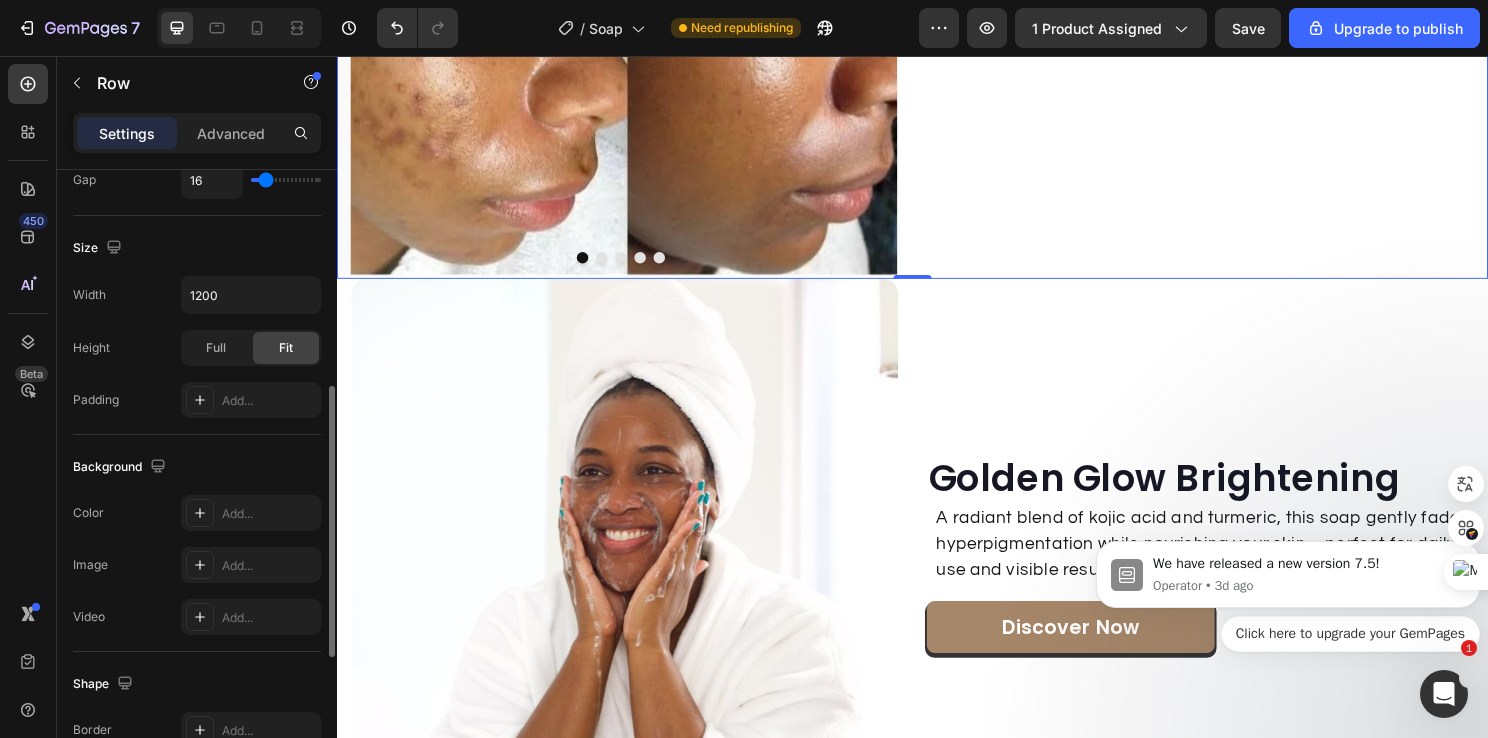scroll, scrollTop: 820, scrollLeft: 0, axis: vertical 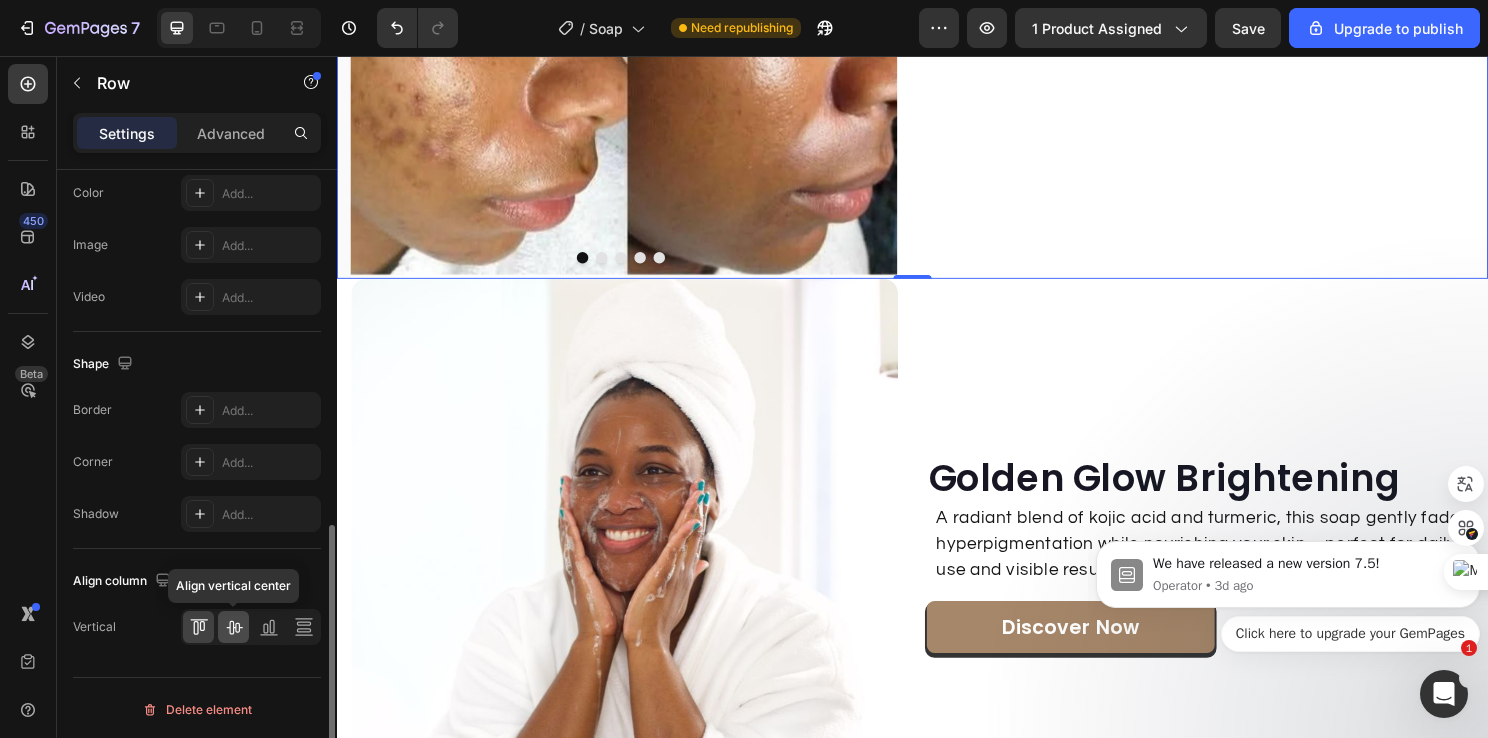 click 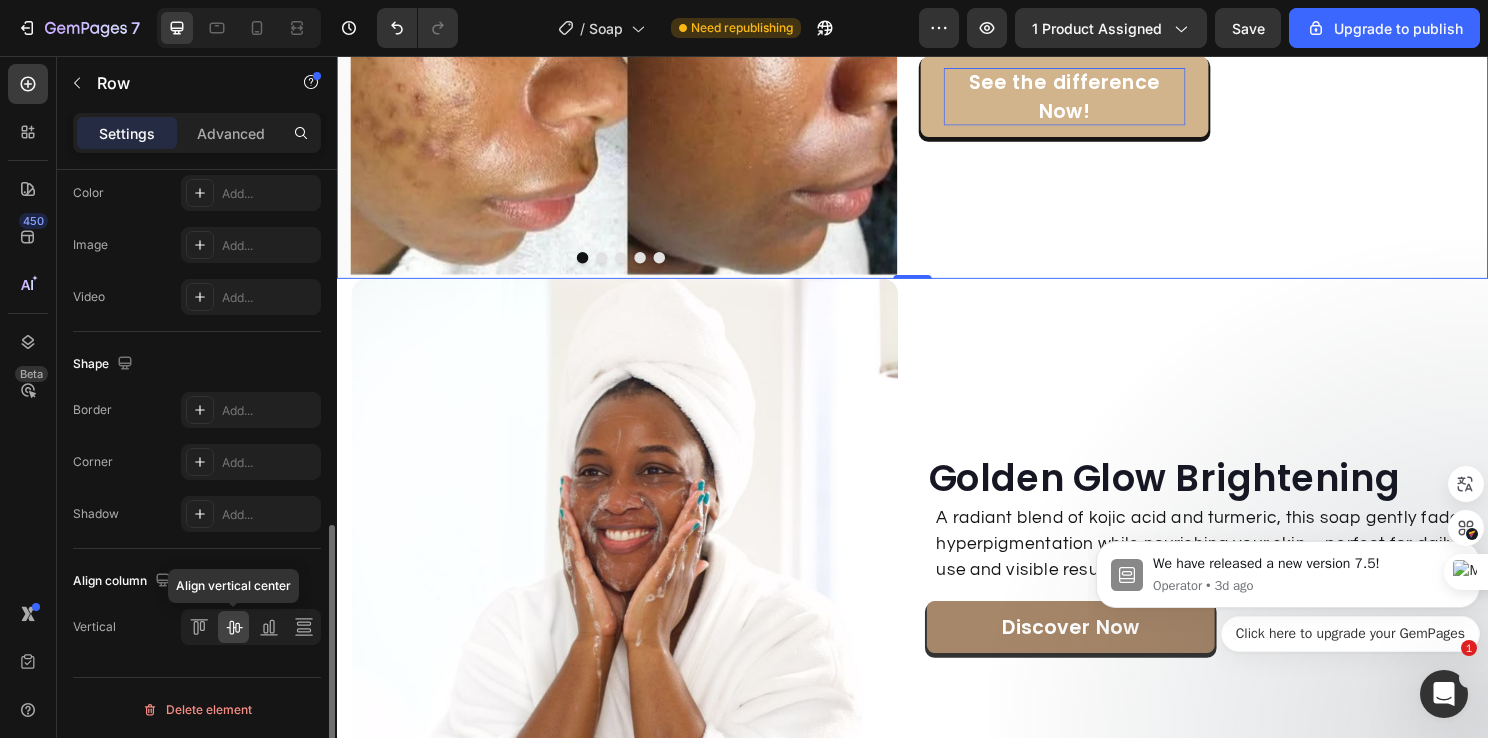 scroll, scrollTop: 820, scrollLeft: 0, axis: vertical 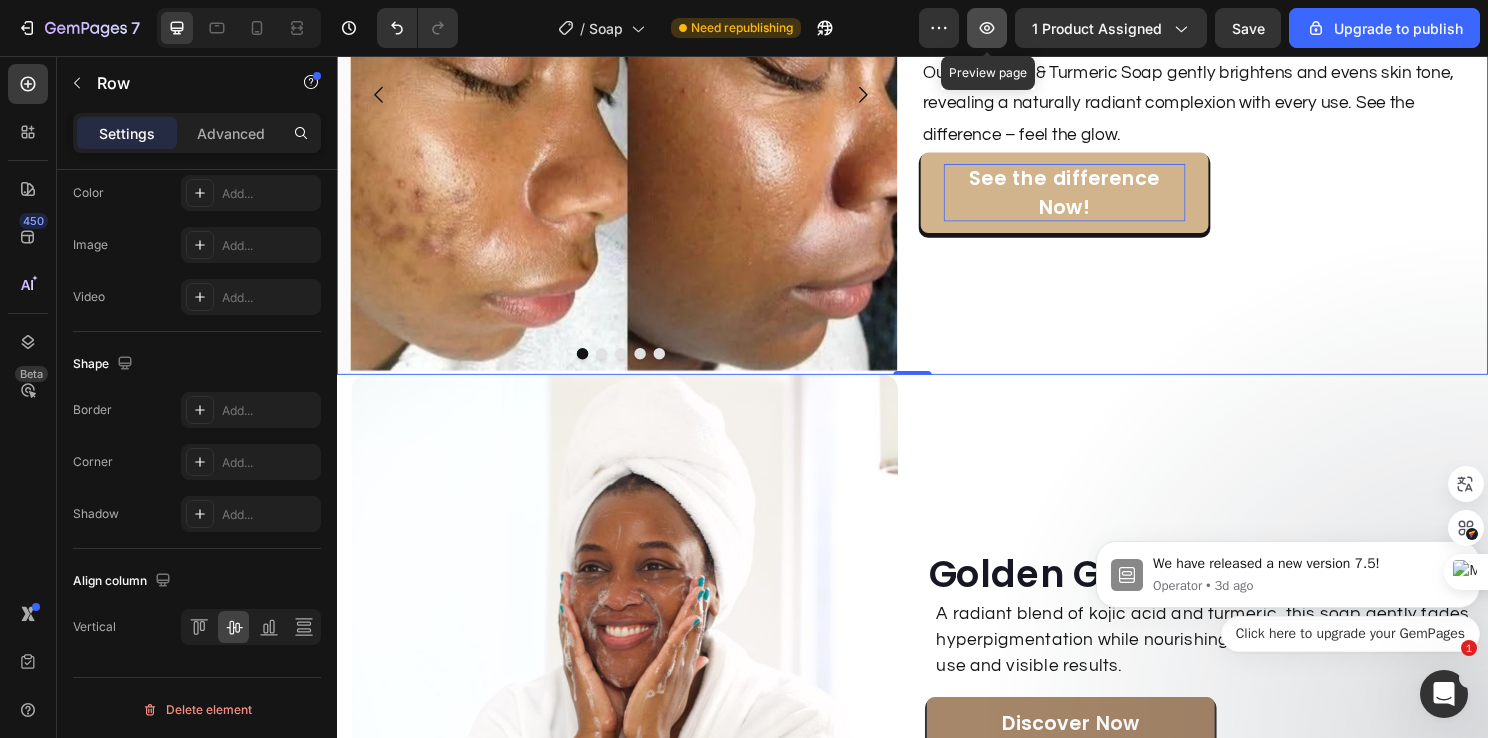 click 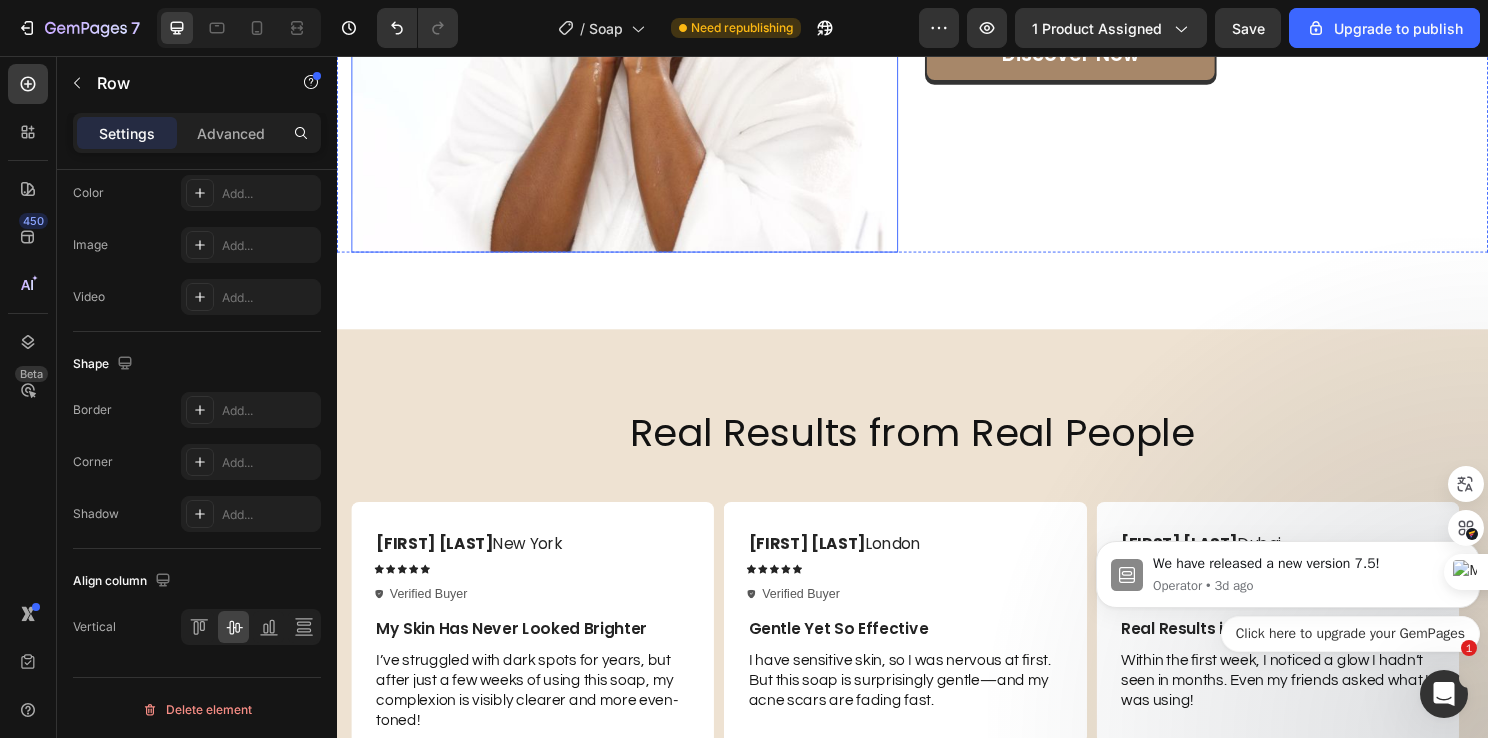 scroll, scrollTop: 3212, scrollLeft: 0, axis: vertical 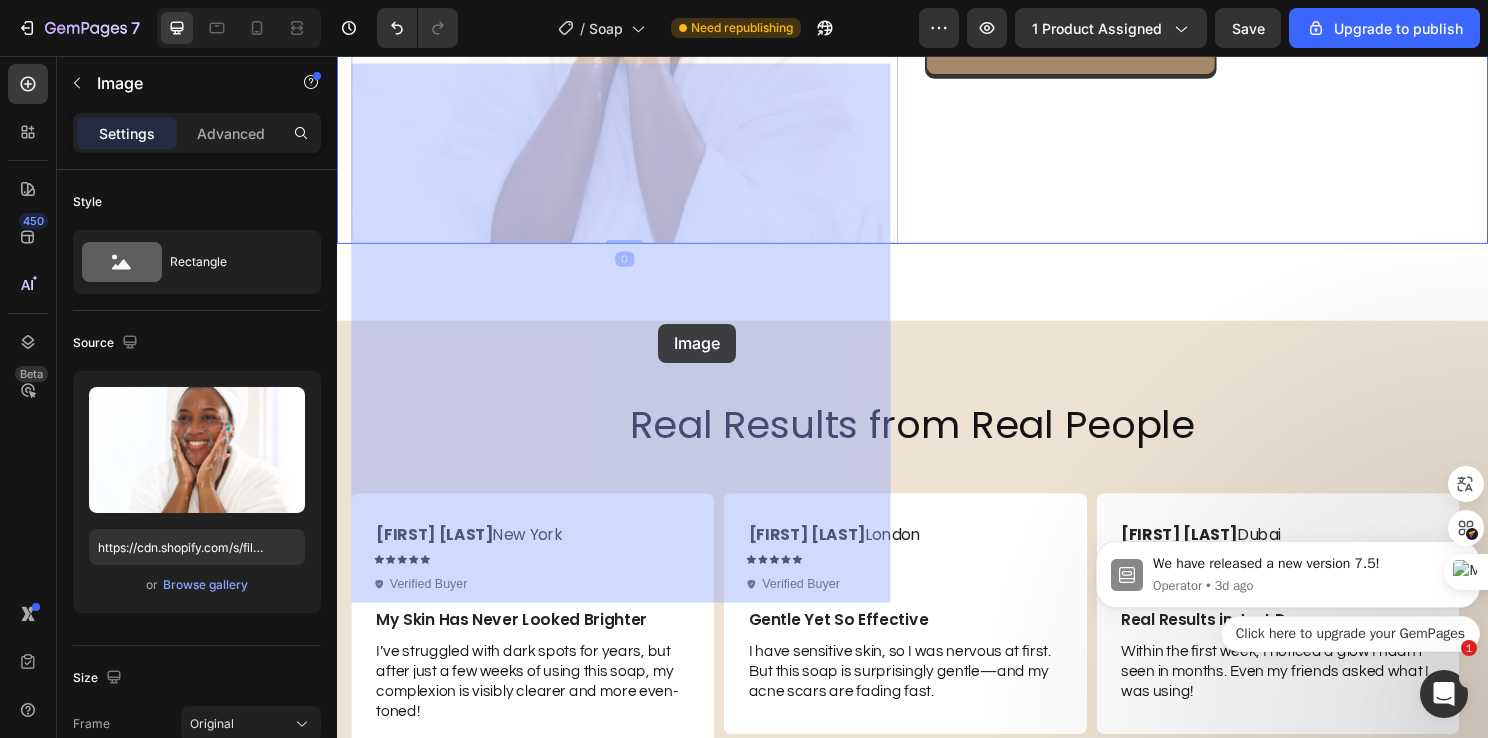 drag, startPoint x: 642, startPoint y: 347, endPoint x: 672, endPoint y: 335, distance: 32.31099 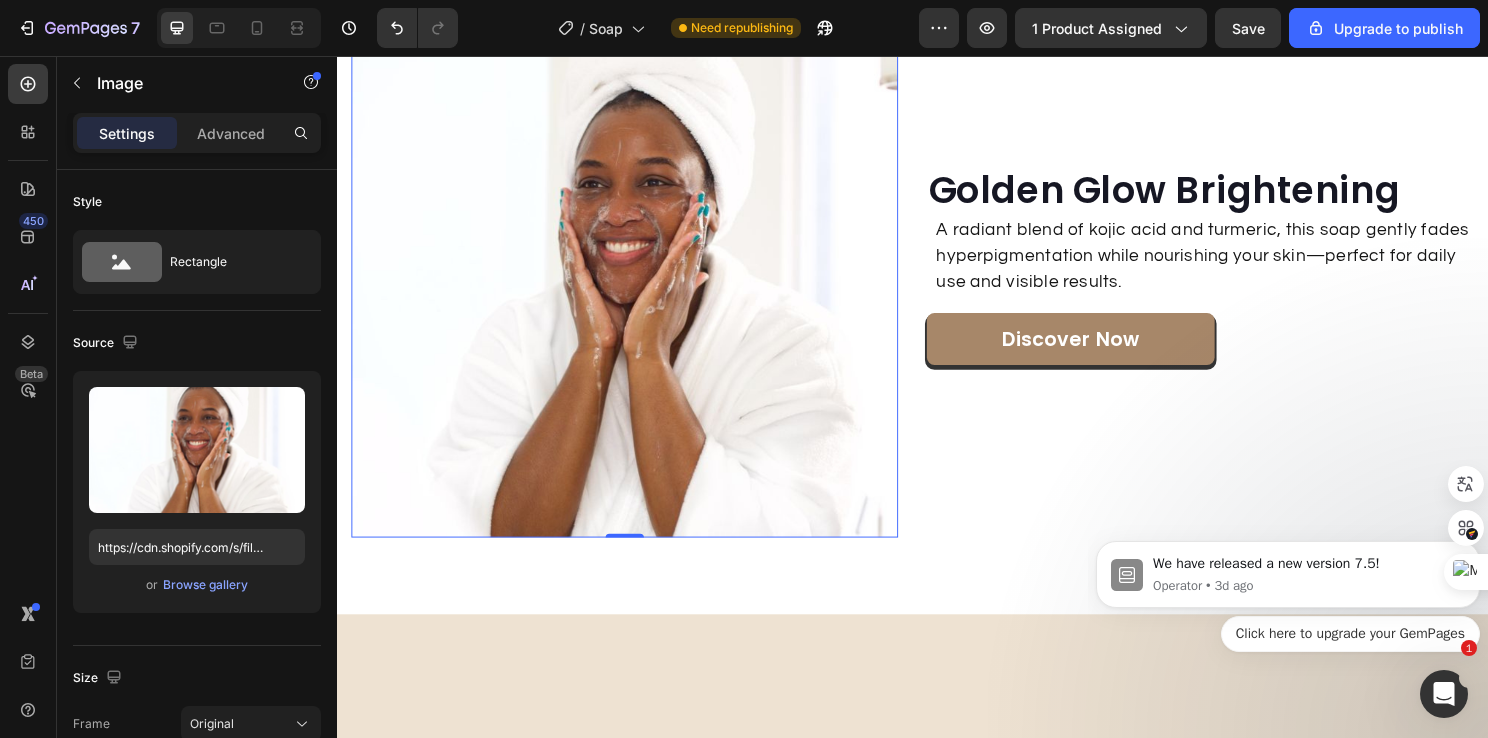 scroll, scrollTop: 2912, scrollLeft: 0, axis: vertical 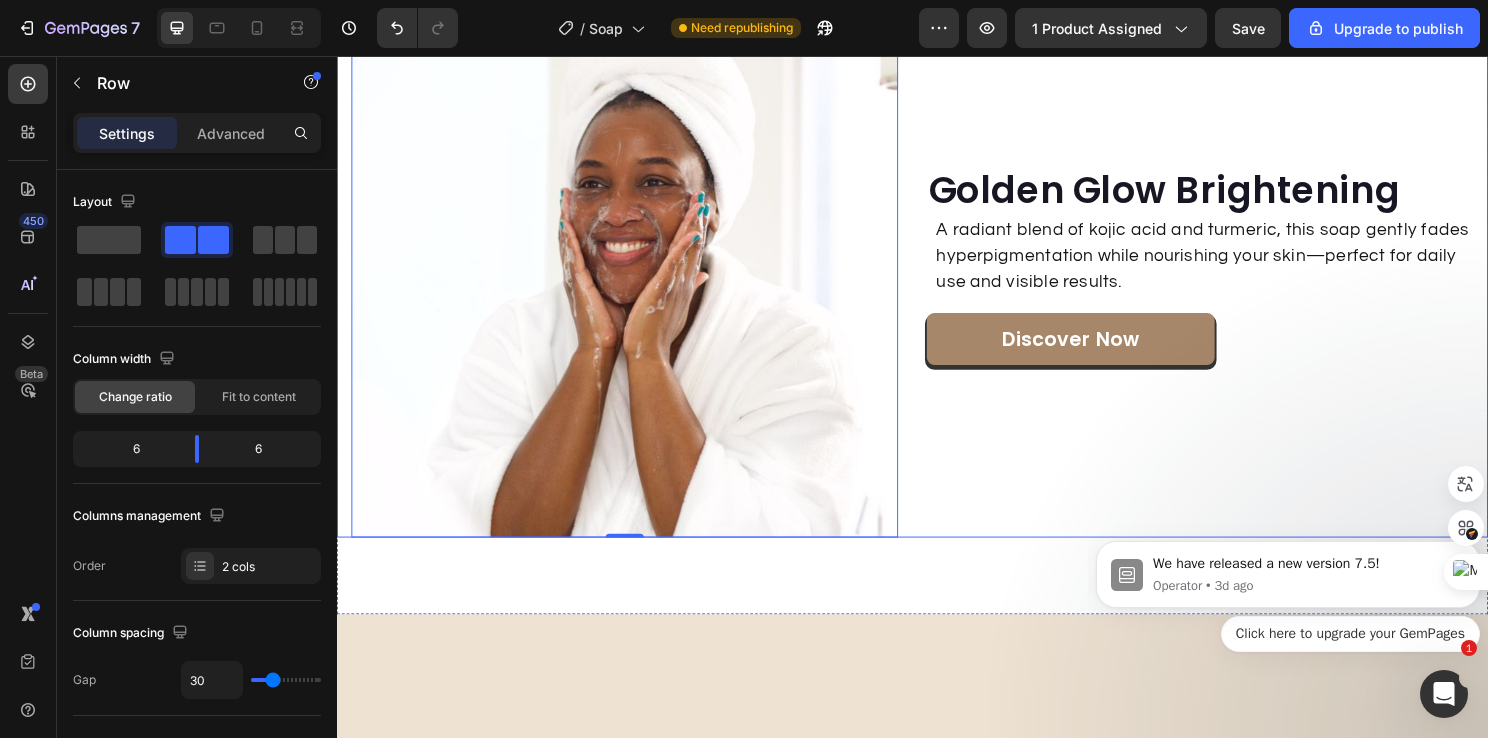click on "Golden Glow Brightening Heading A radiant blend of kojic acid and turmeric, this soap gently fades hyperpigmentation while nourishing your skin—perfect for daily use and visible results. Text block Discover Now Button" at bounding box center (1237, 274) 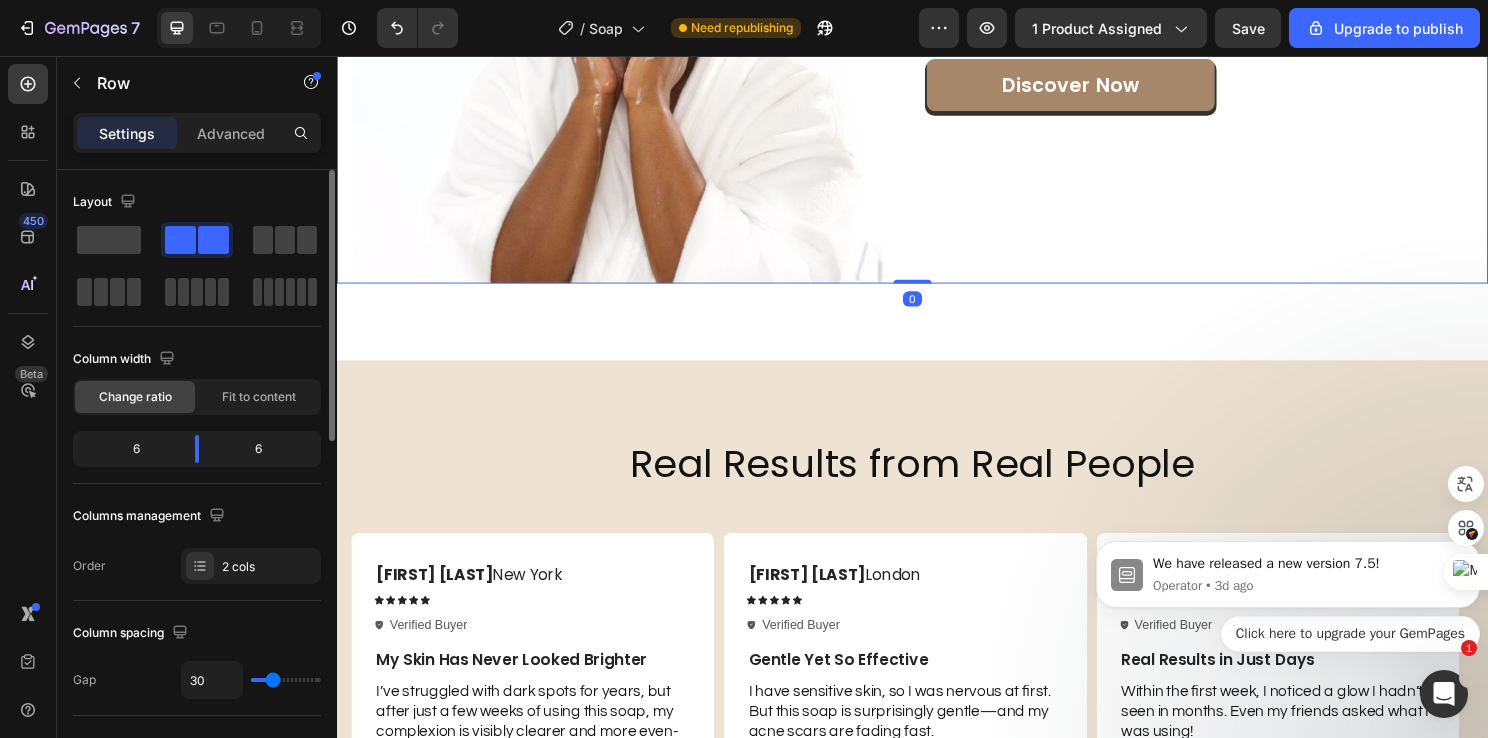 scroll, scrollTop: 3212, scrollLeft: 0, axis: vertical 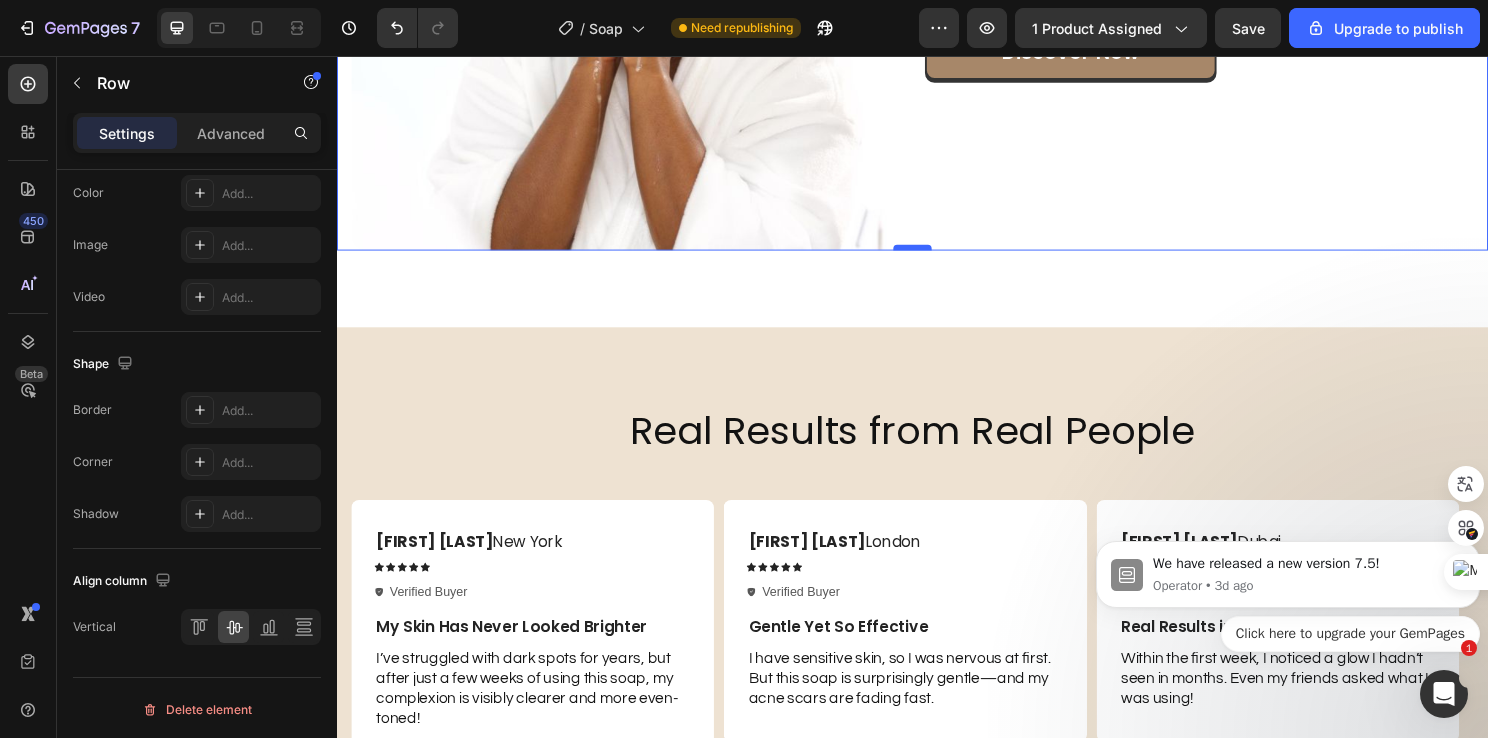 click at bounding box center (937, 256) 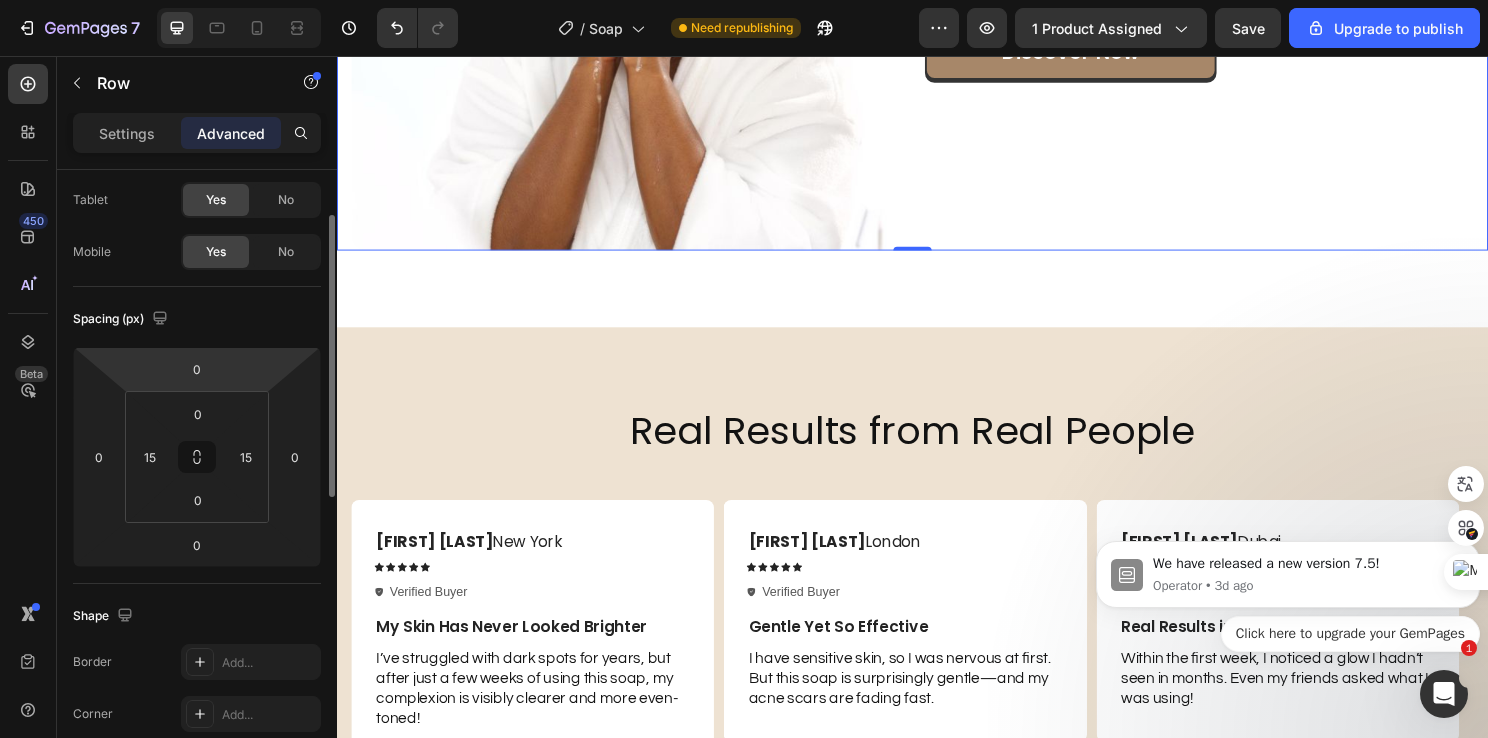 scroll, scrollTop: 0, scrollLeft: 0, axis: both 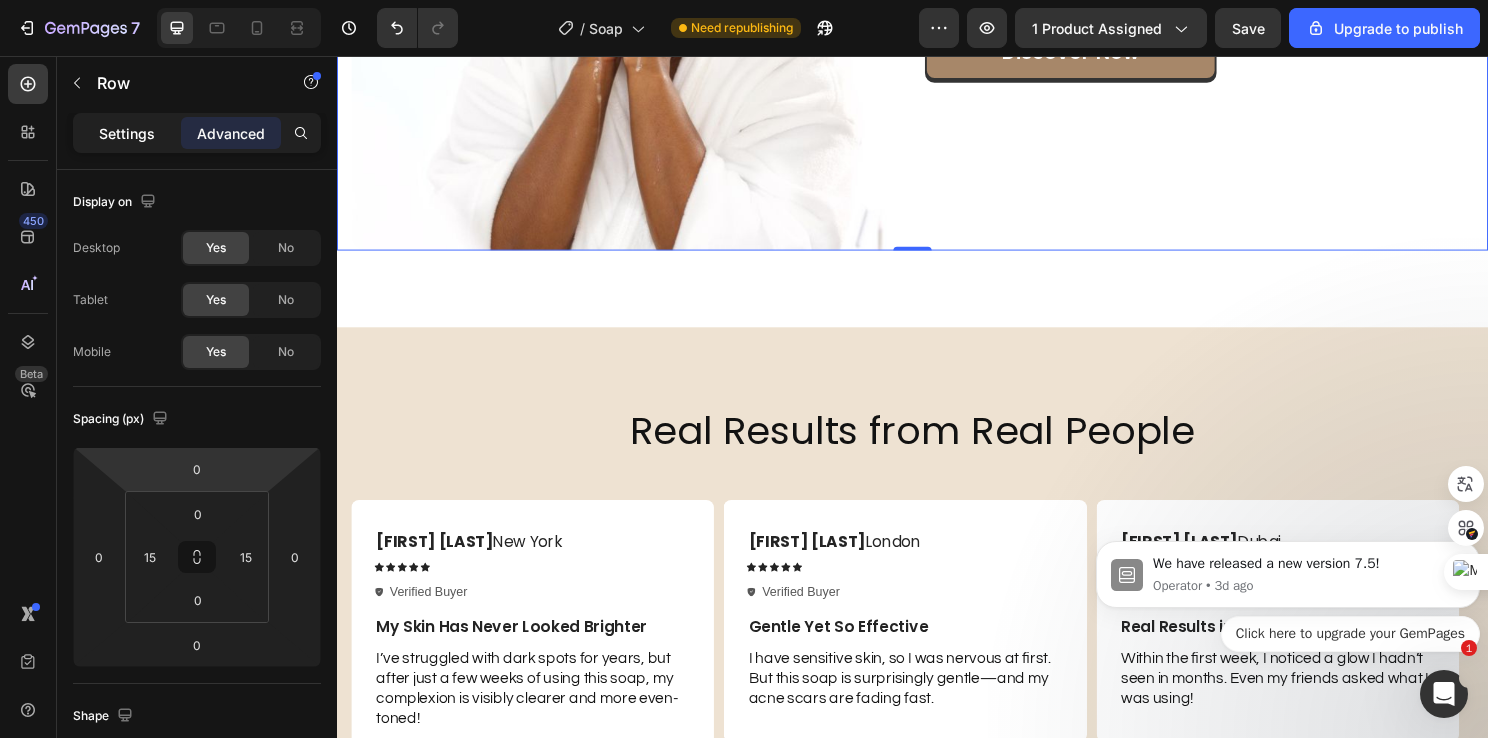 click on "Settings" at bounding box center (127, 133) 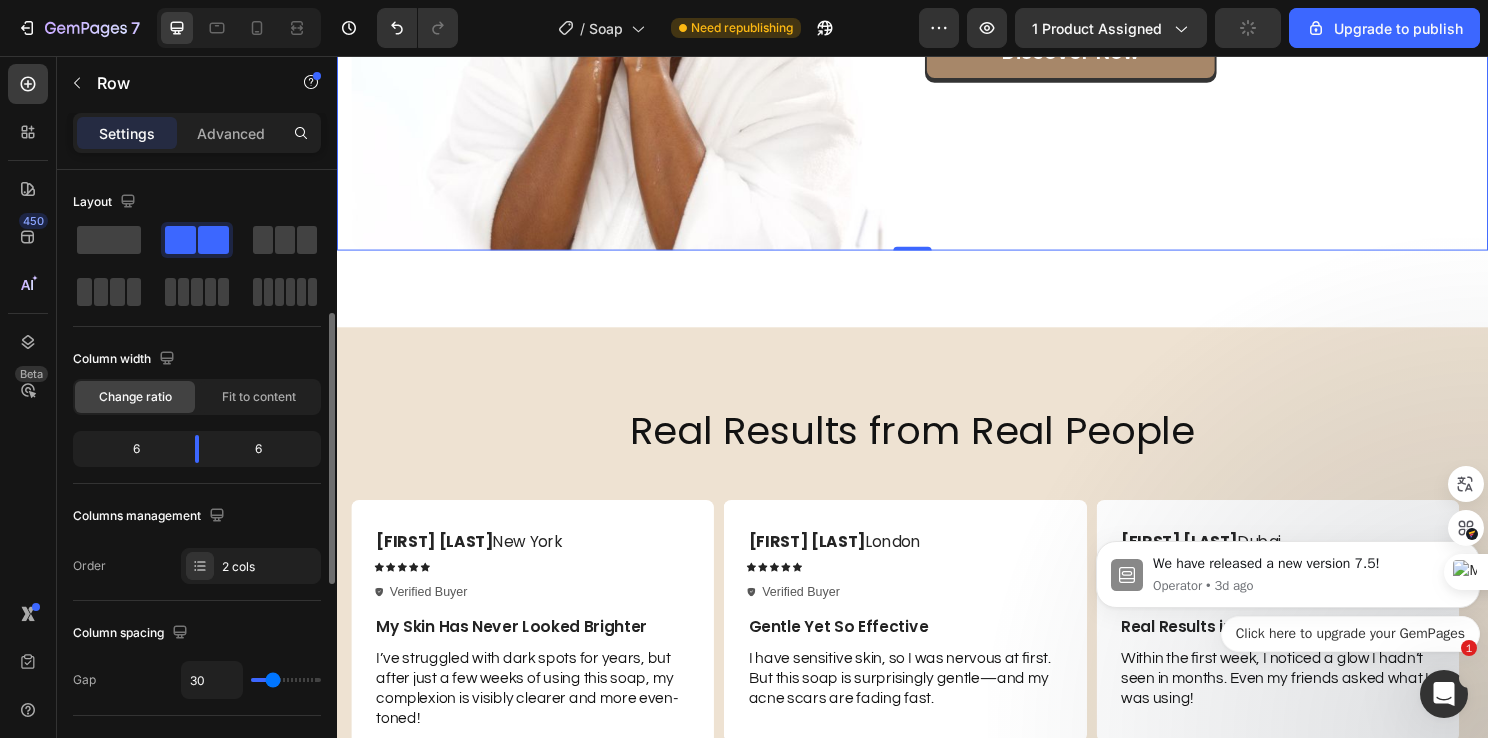 scroll, scrollTop: 100, scrollLeft: 0, axis: vertical 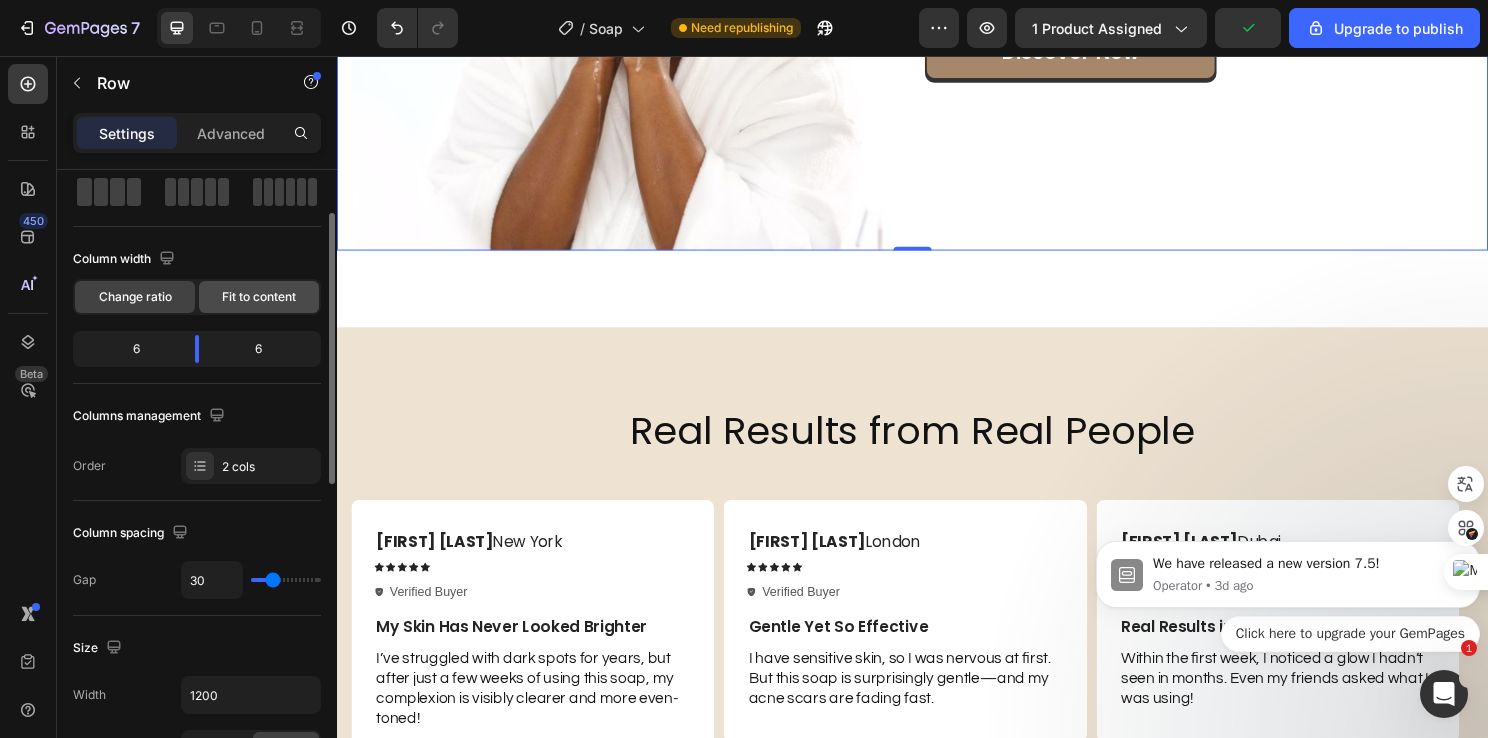 click on "Fit to content" 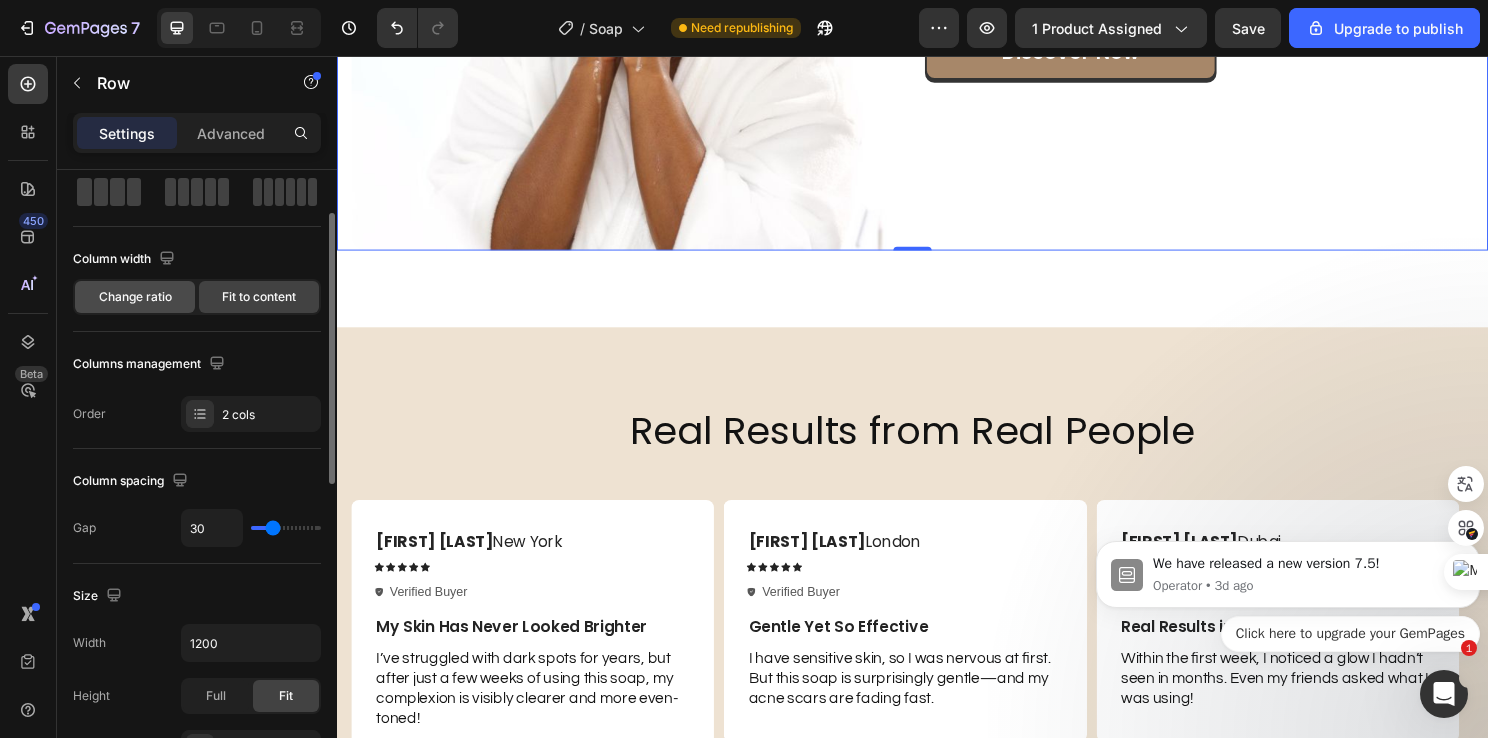 click on "Change ratio" 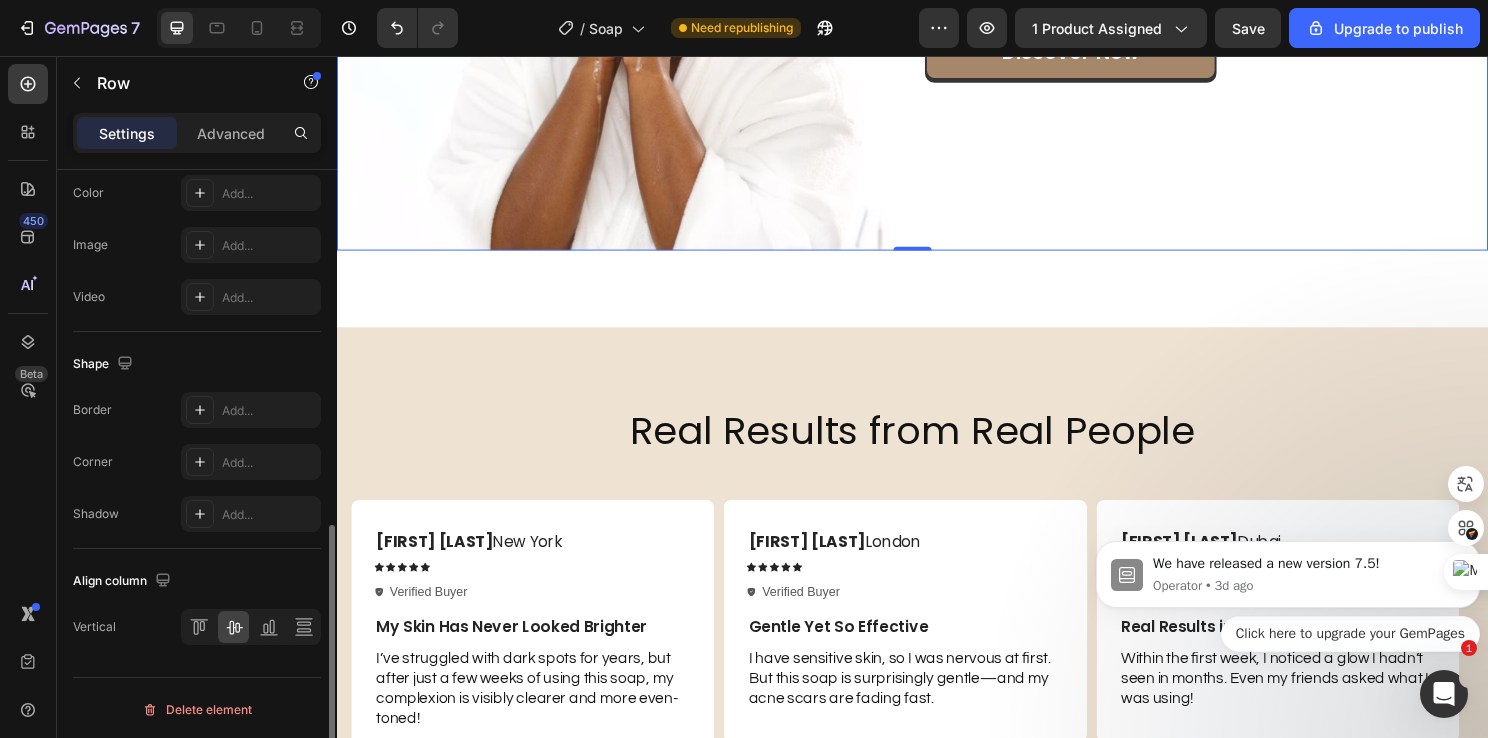 scroll, scrollTop: 820, scrollLeft: 0, axis: vertical 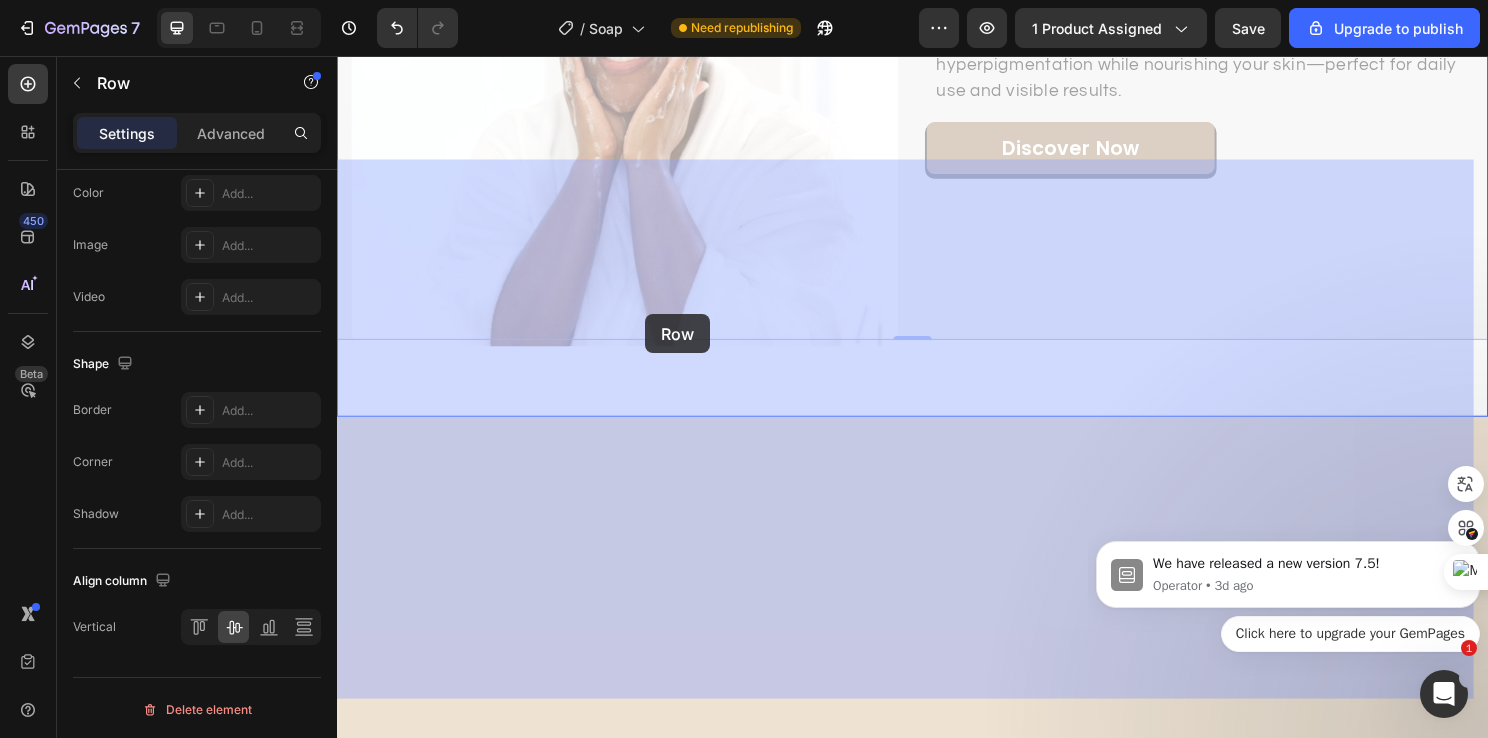 drag, startPoint x: 1160, startPoint y: 289, endPoint x: 658, endPoint y: 325, distance: 503.28918 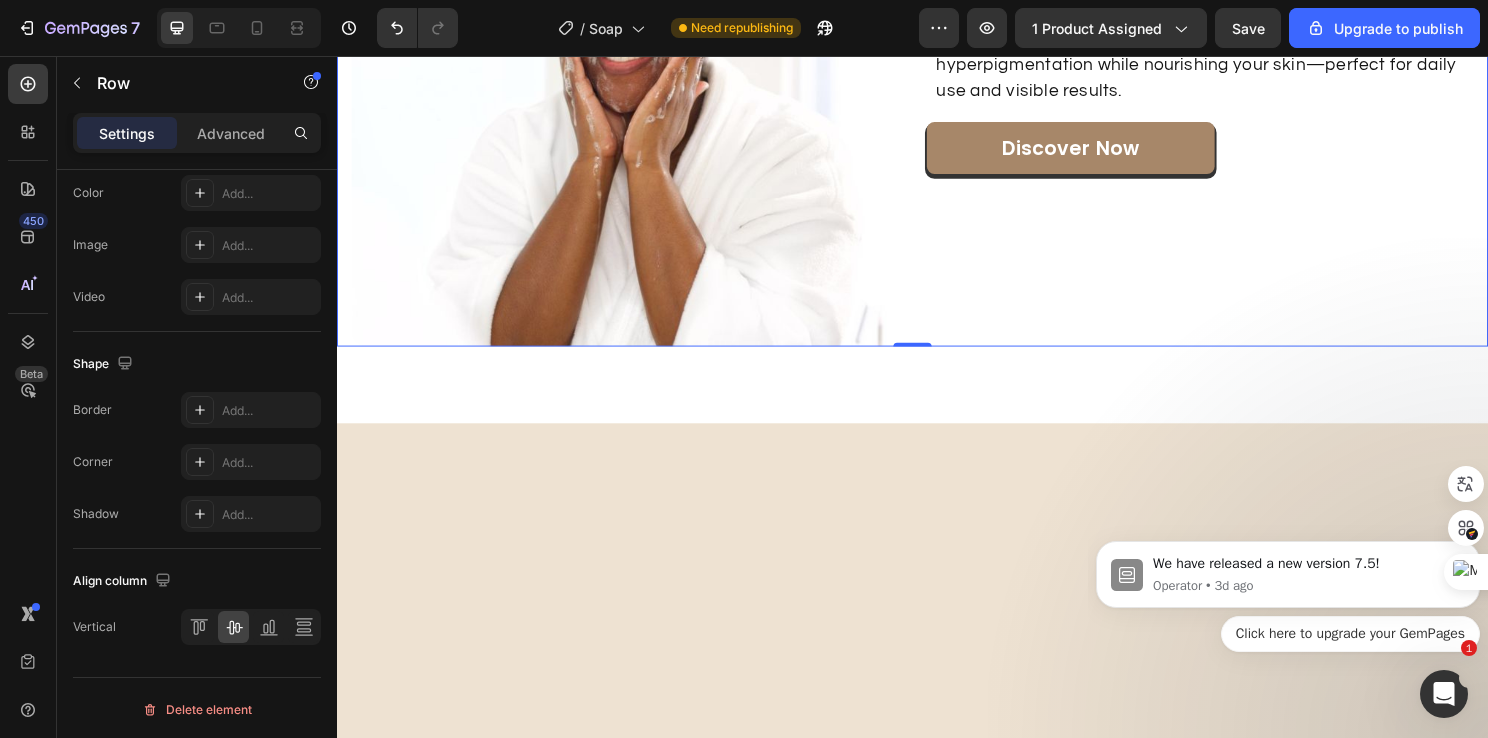 click on "Golden Glow Brightening Heading A radiant blend of kojic acid and turmeric, this soap gently fades hyperpigmentation while nourishing your skin—perfect for daily use and visible results. Text block Discover Now Button" at bounding box center (1237, 74) 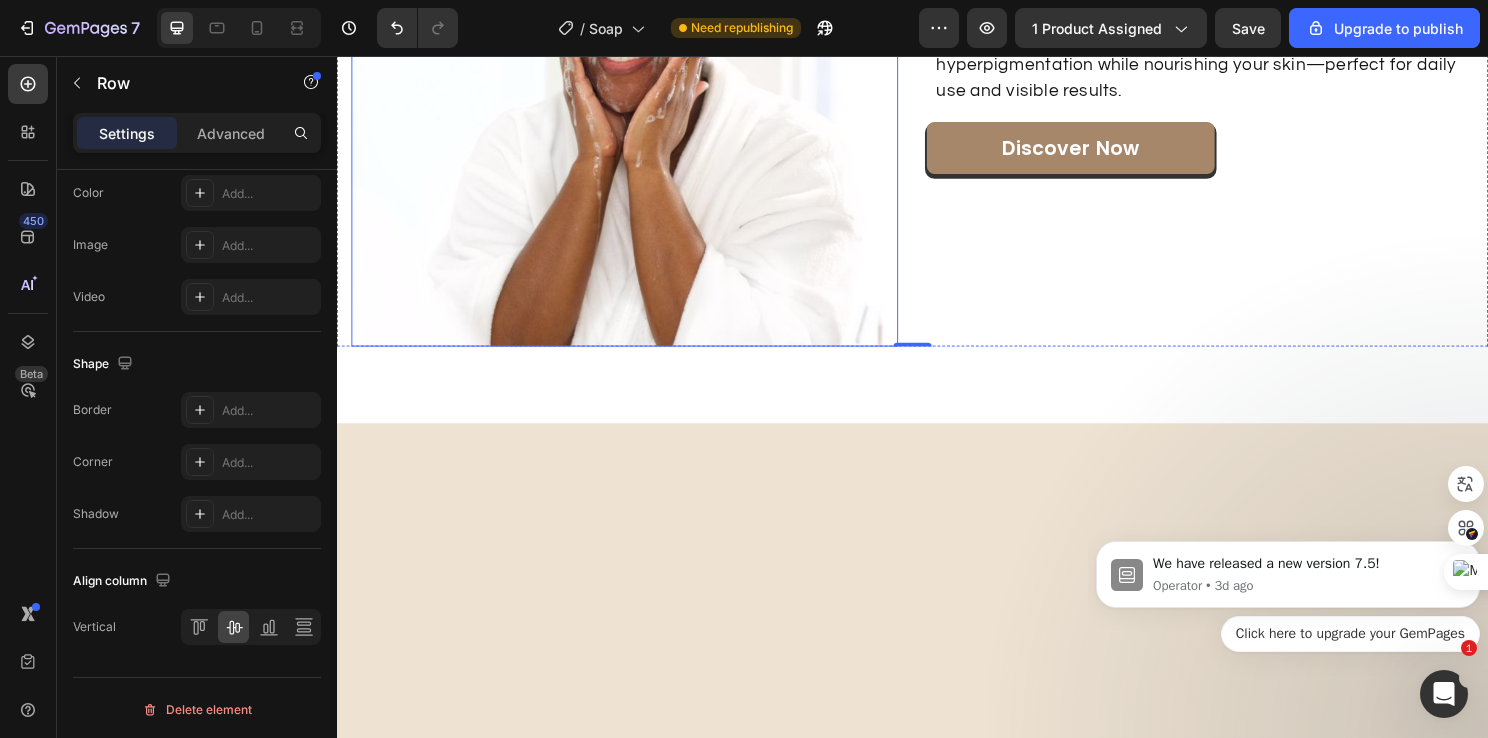 click at bounding box center [637, 74] 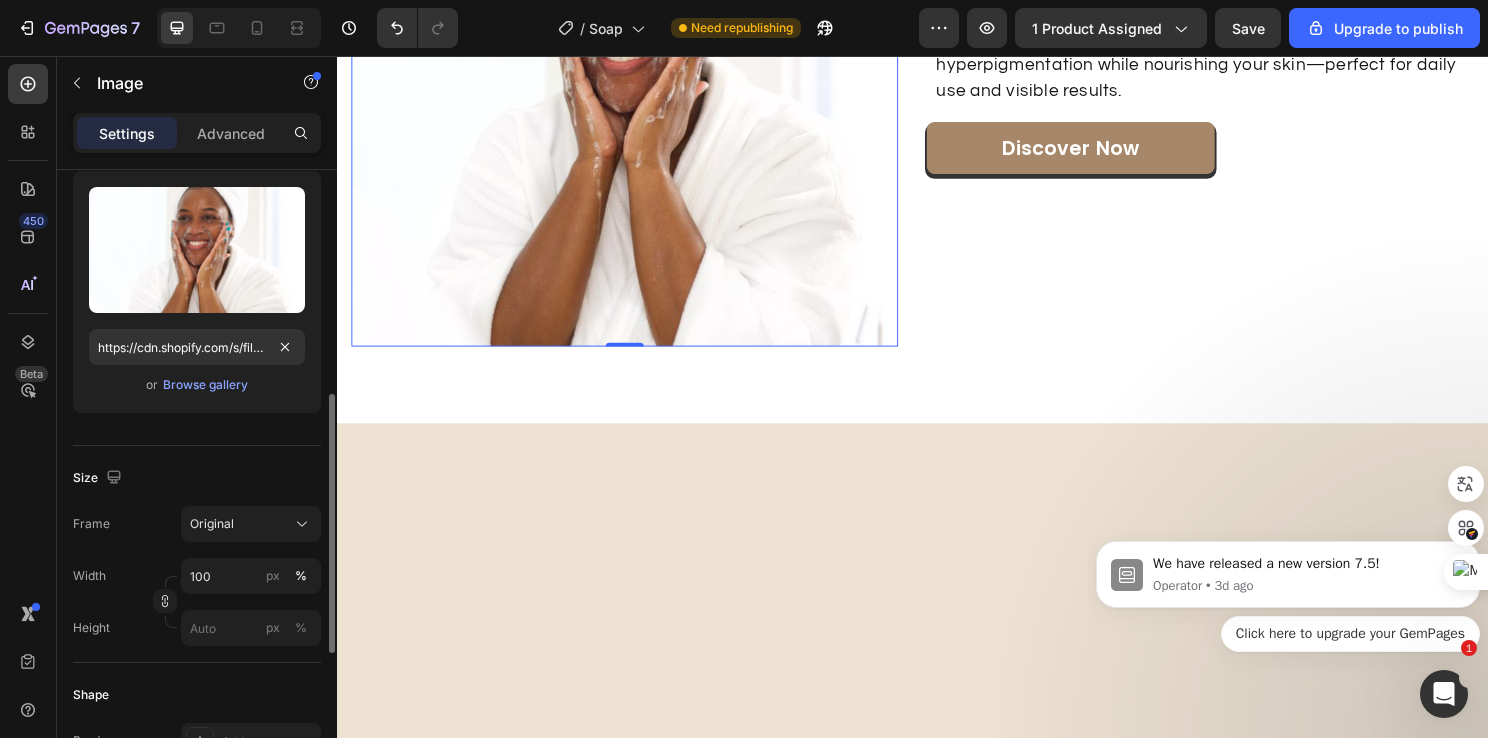 scroll, scrollTop: 300, scrollLeft: 0, axis: vertical 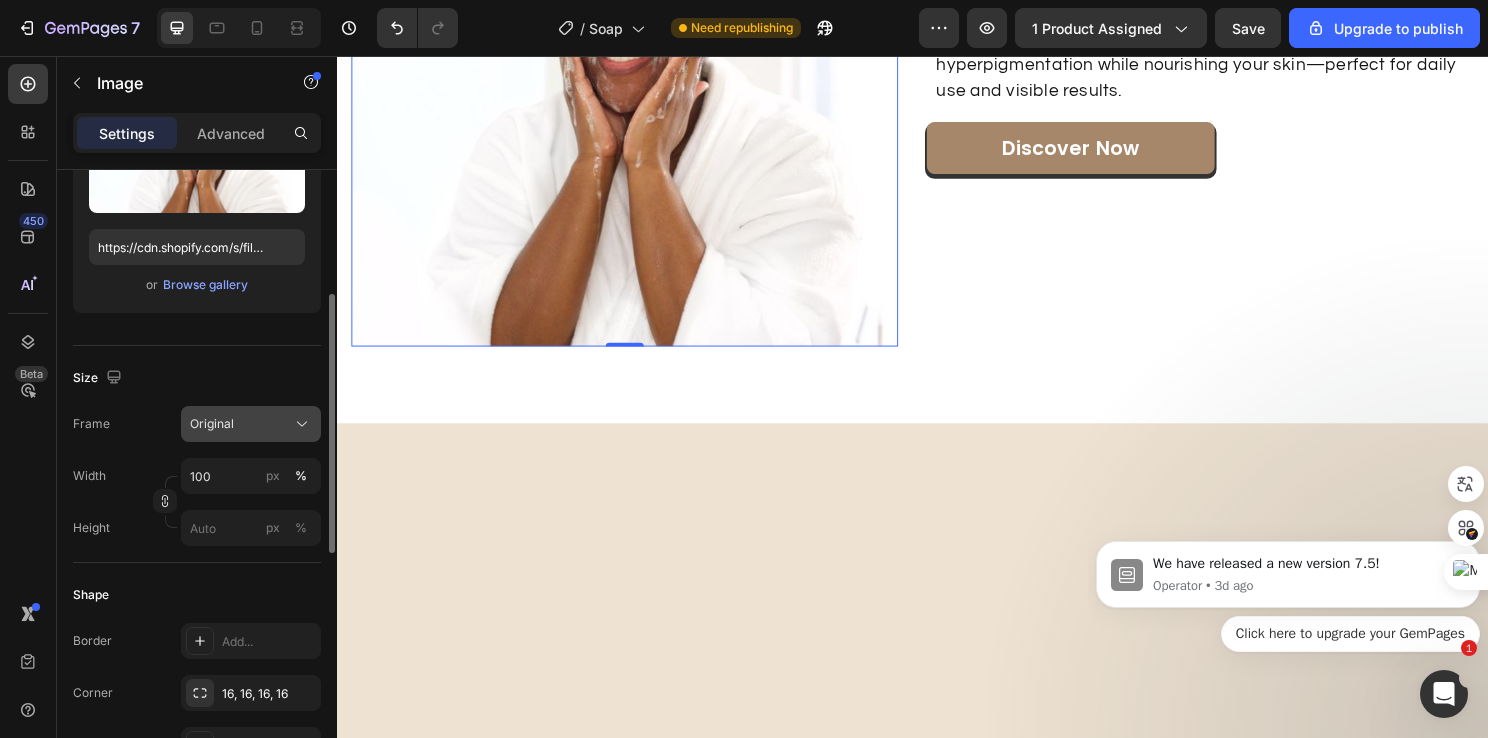 click on "Original" at bounding box center [251, 424] 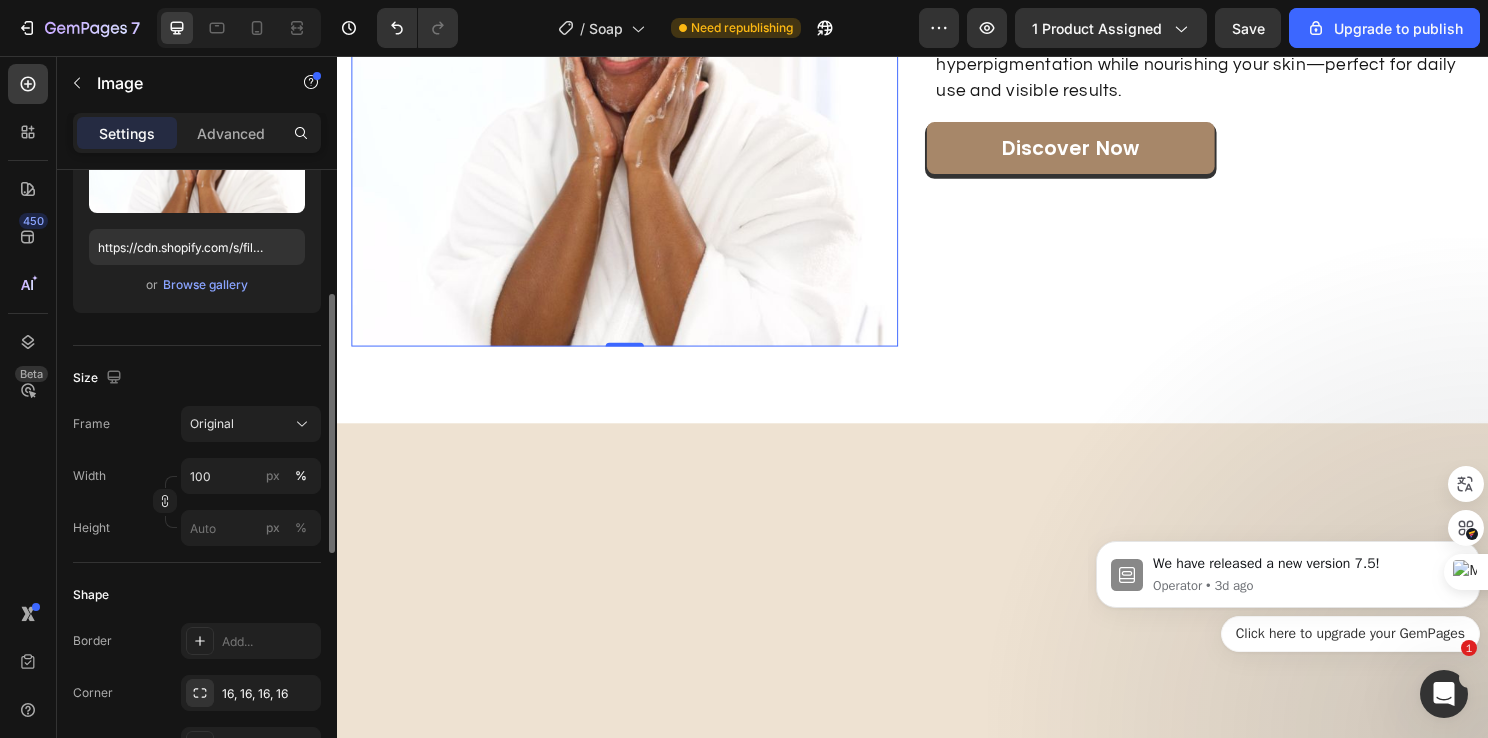 click on "Size Frame Original Width 100 px % Height px %" 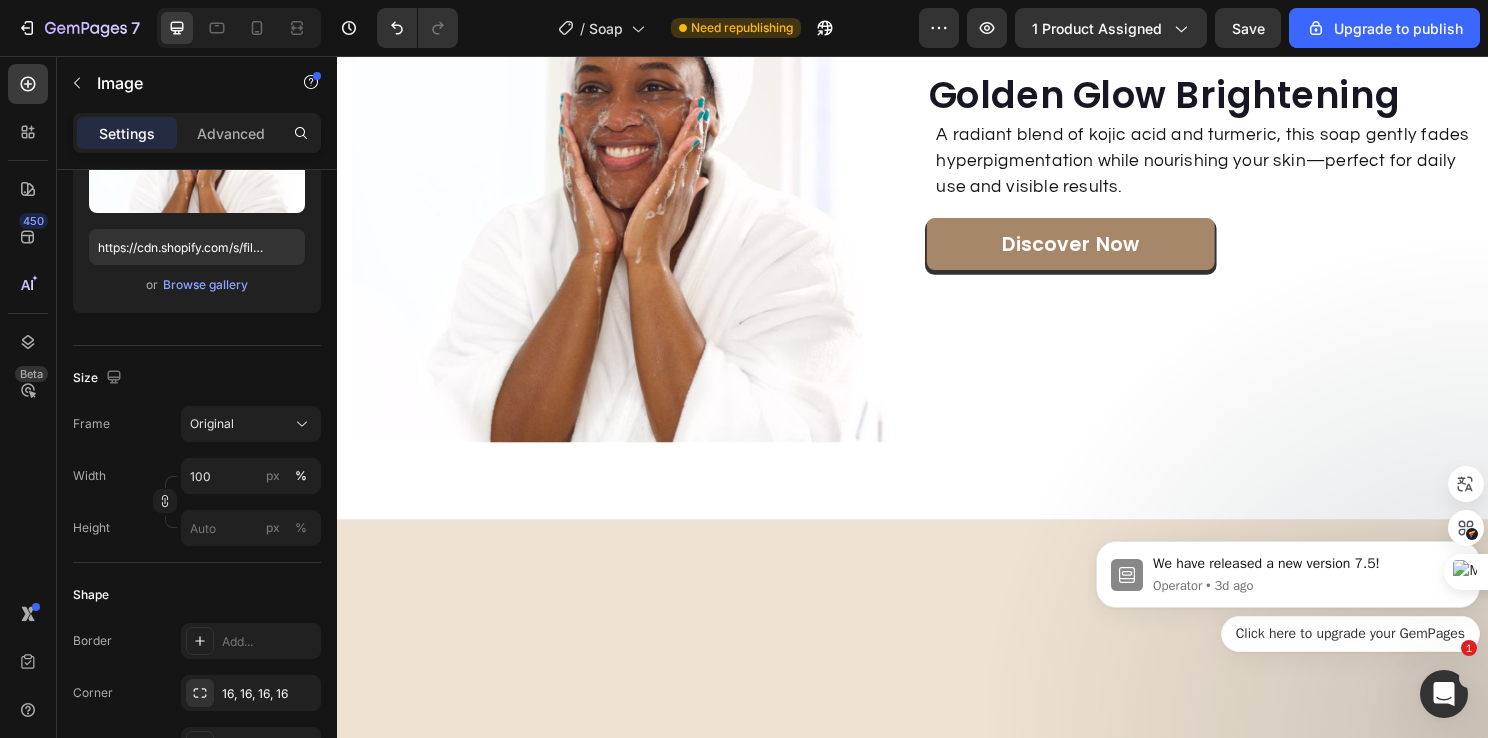scroll, scrollTop: 3012, scrollLeft: 0, axis: vertical 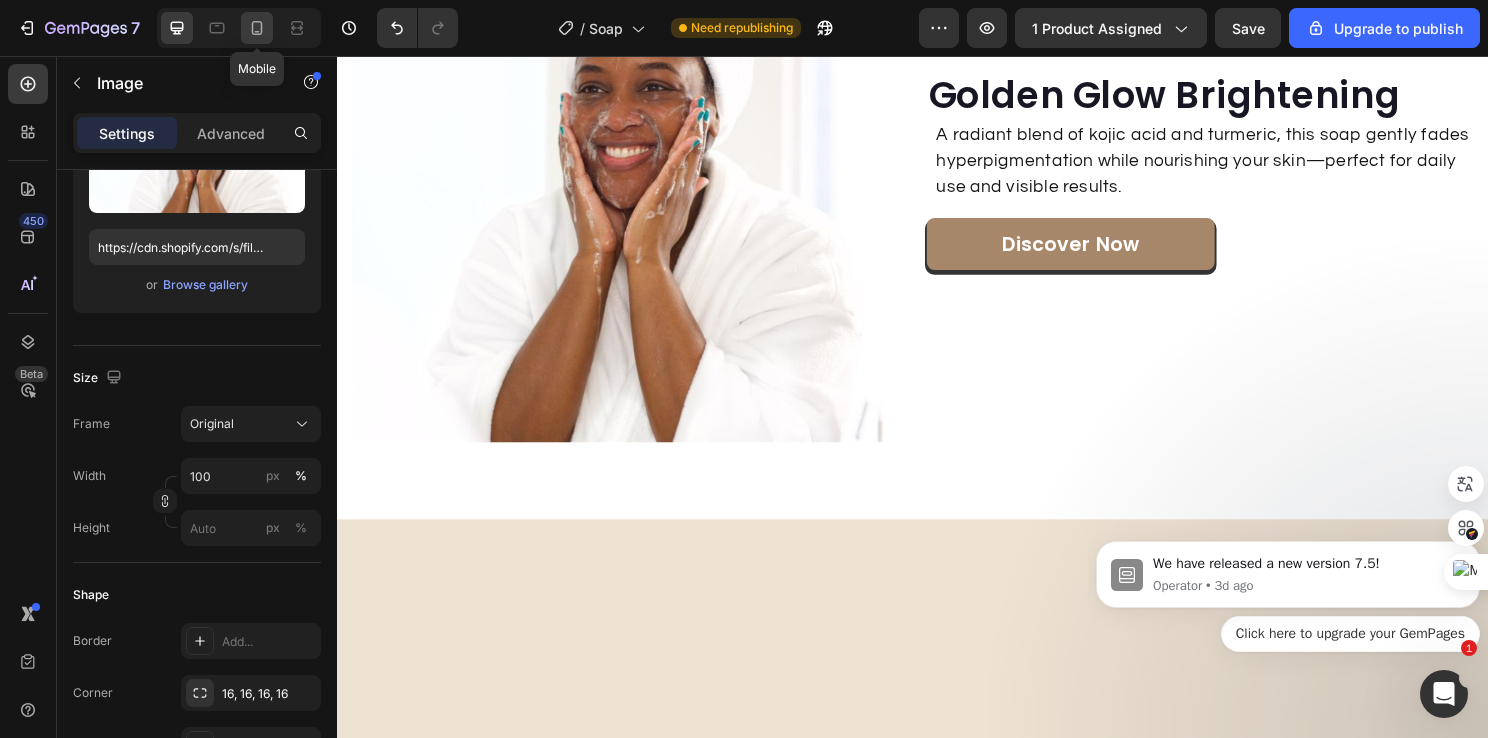 click 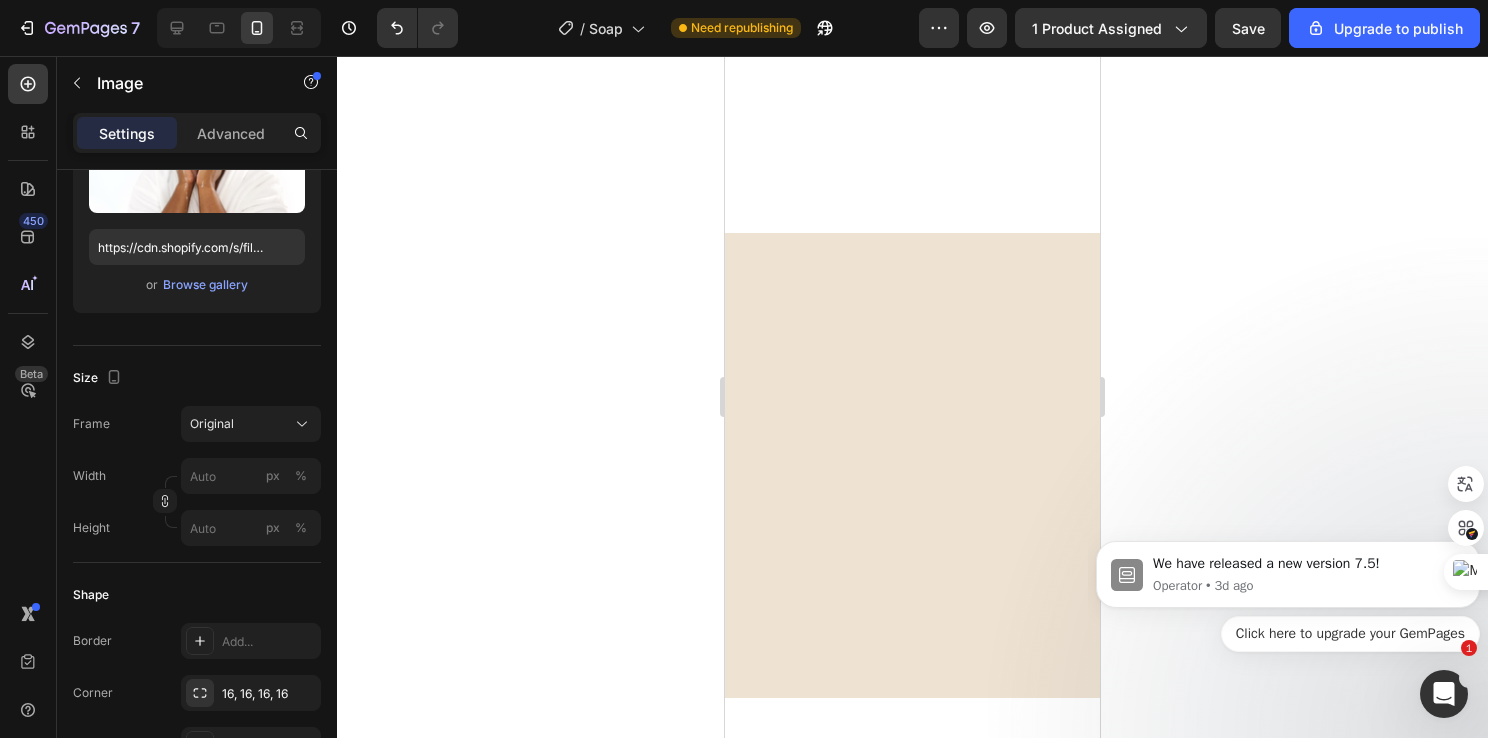 scroll, scrollTop: 3881, scrollLeft: 0, axis: vertical 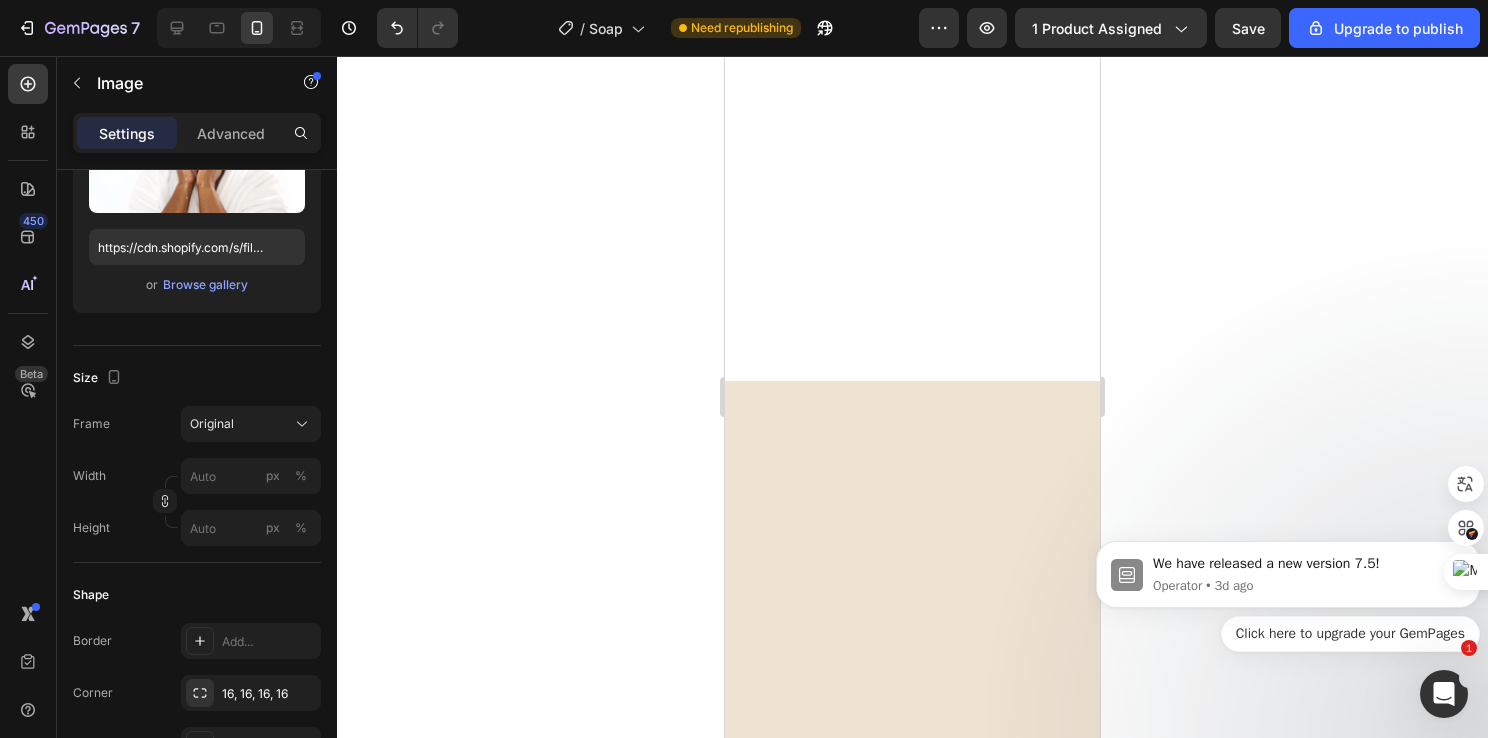 click 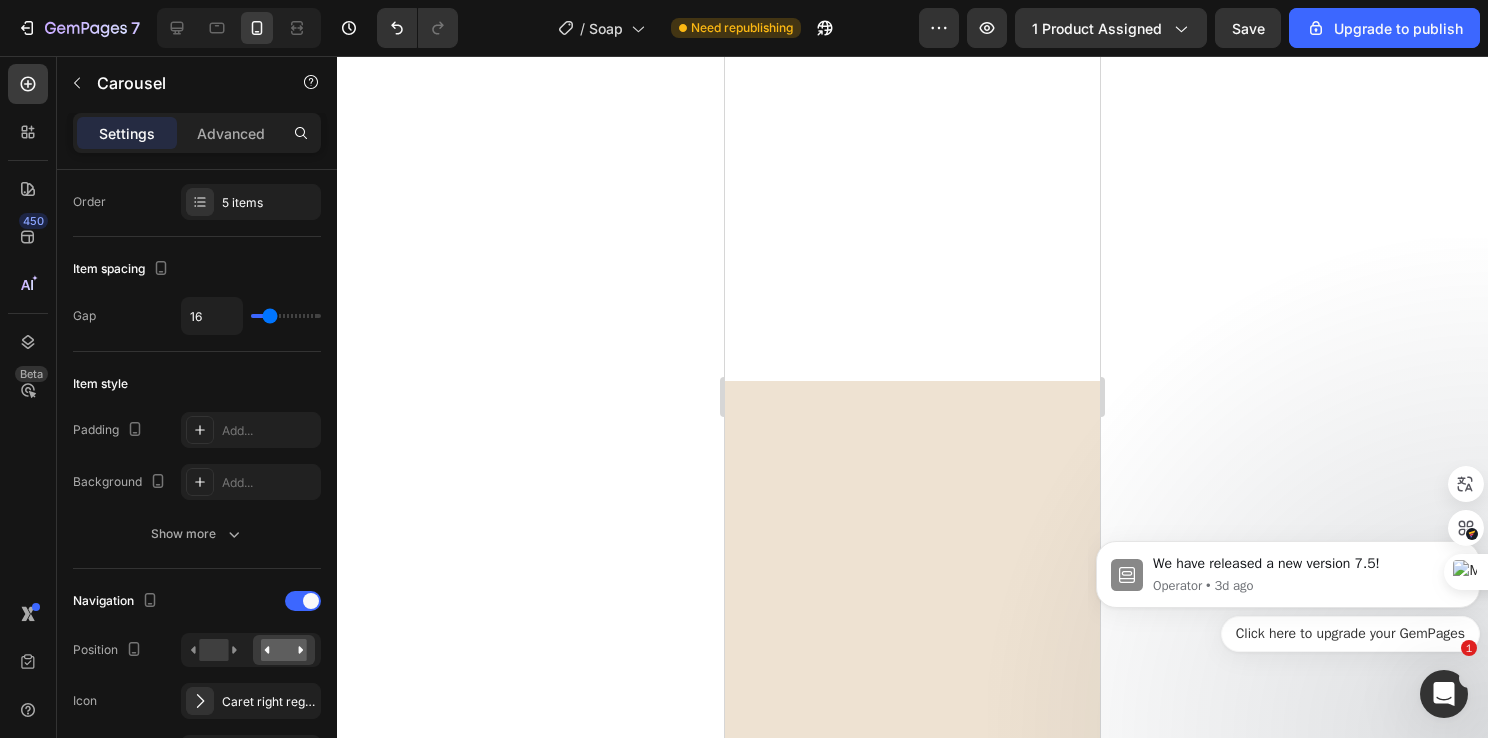 scroll, scrollTop: 0, scrollLeft: 0, axis: both 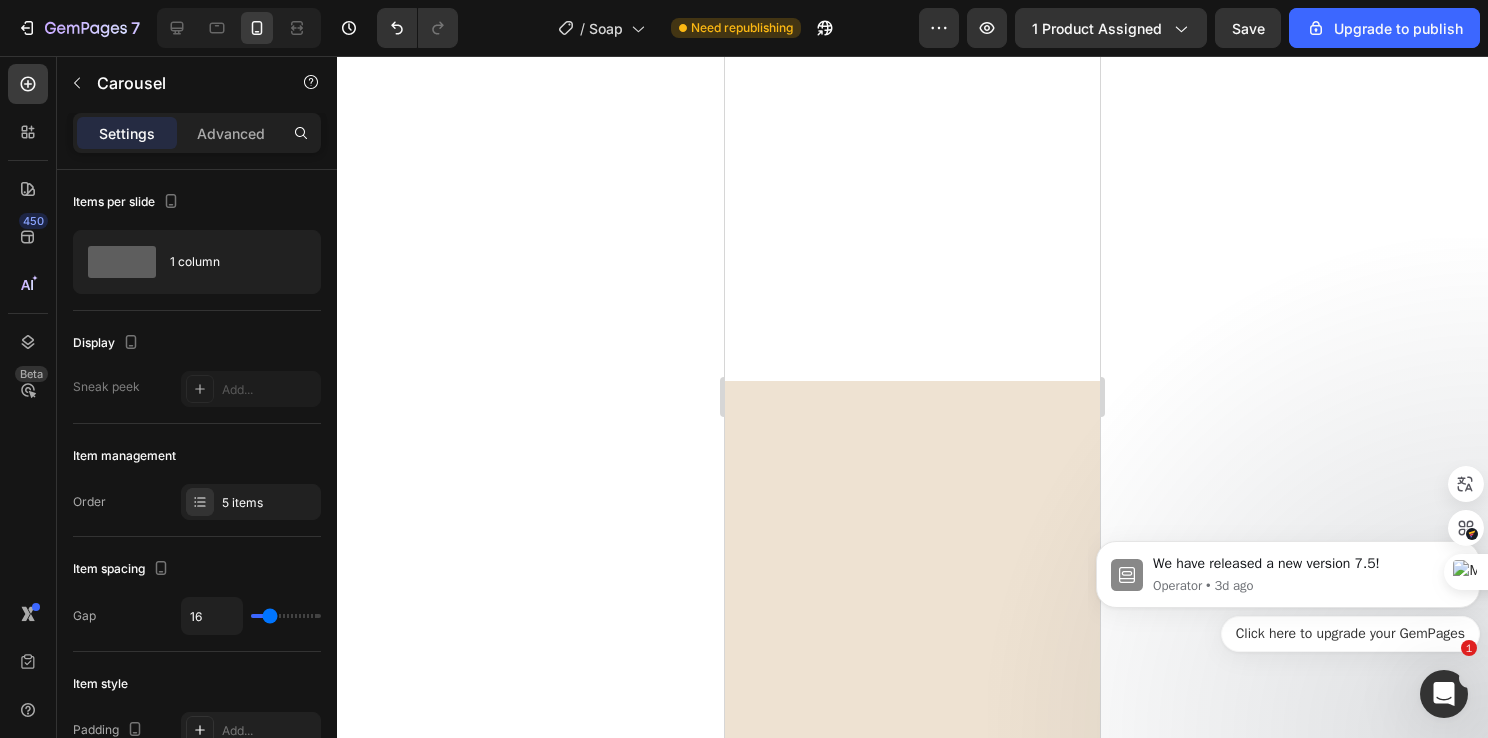click 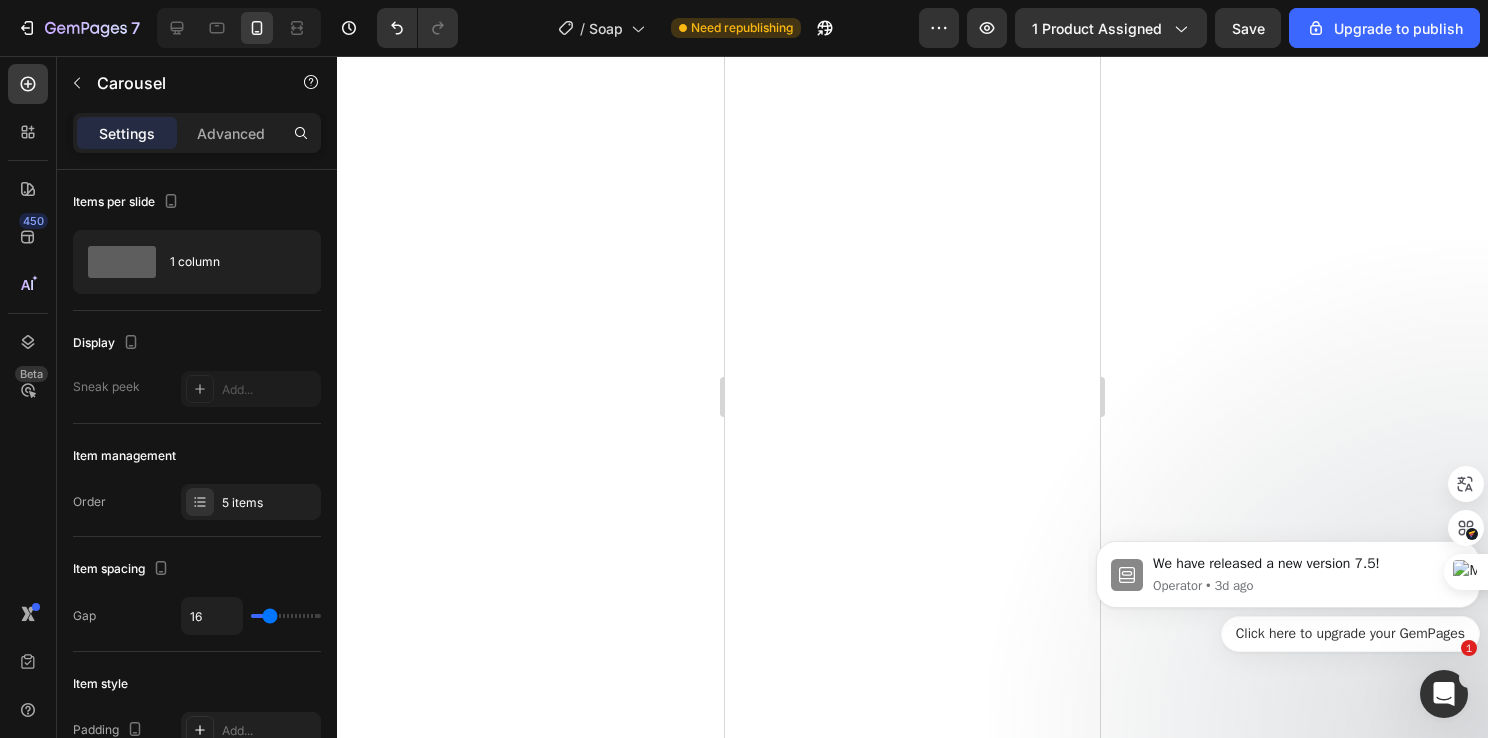 scroll, scrollTop: 4481, scrollLeft: 0, axis: vertical 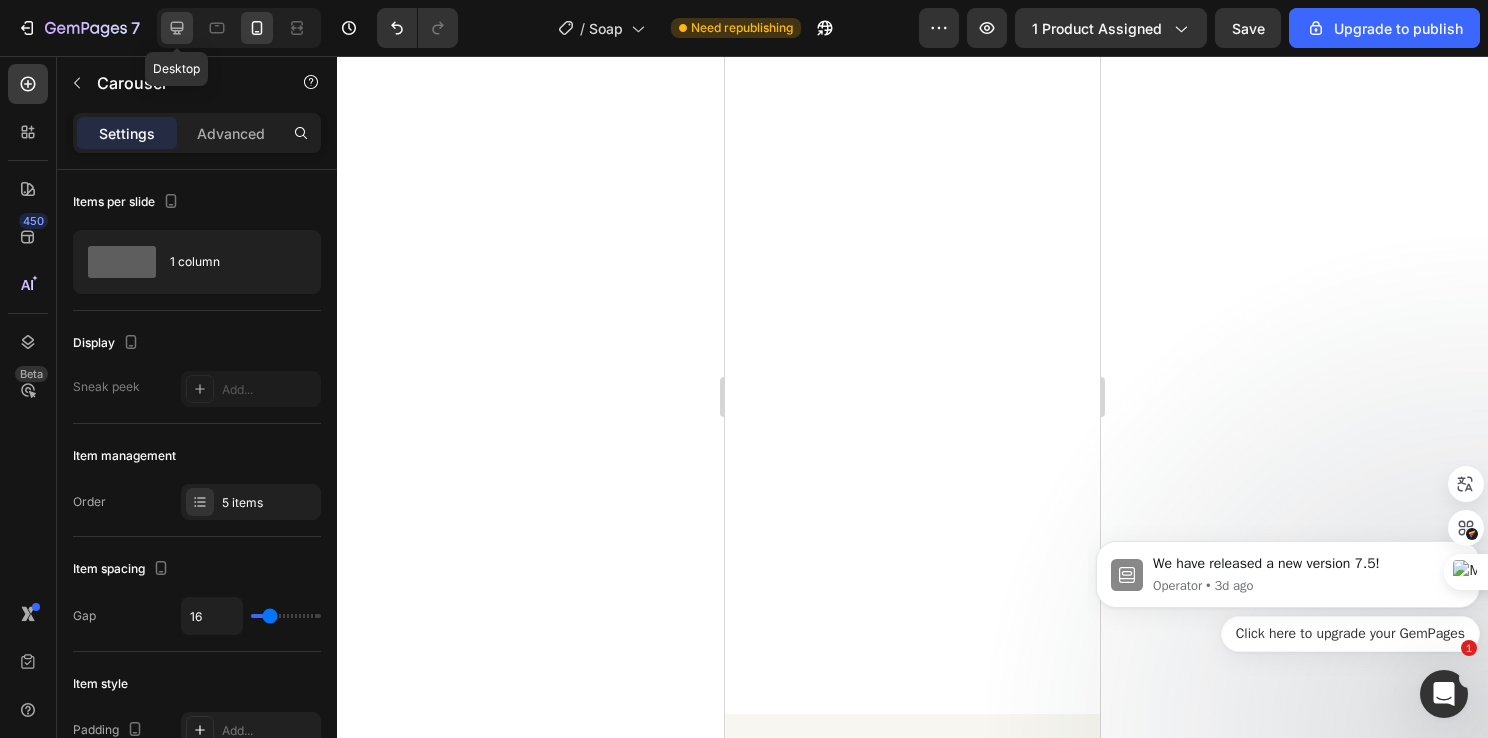 click 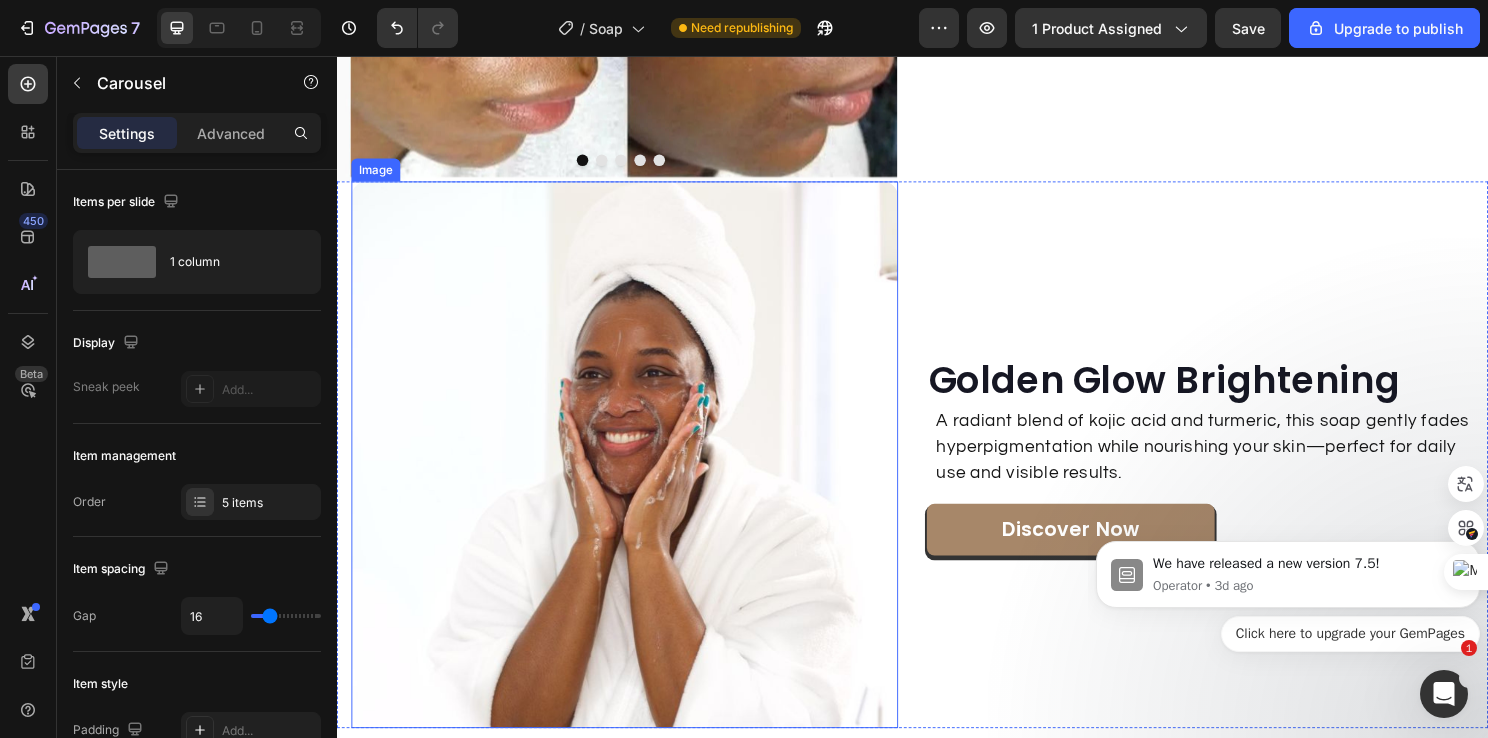 scroll, scrollTop: 3479, scrollLeft: 0, axis: vertical 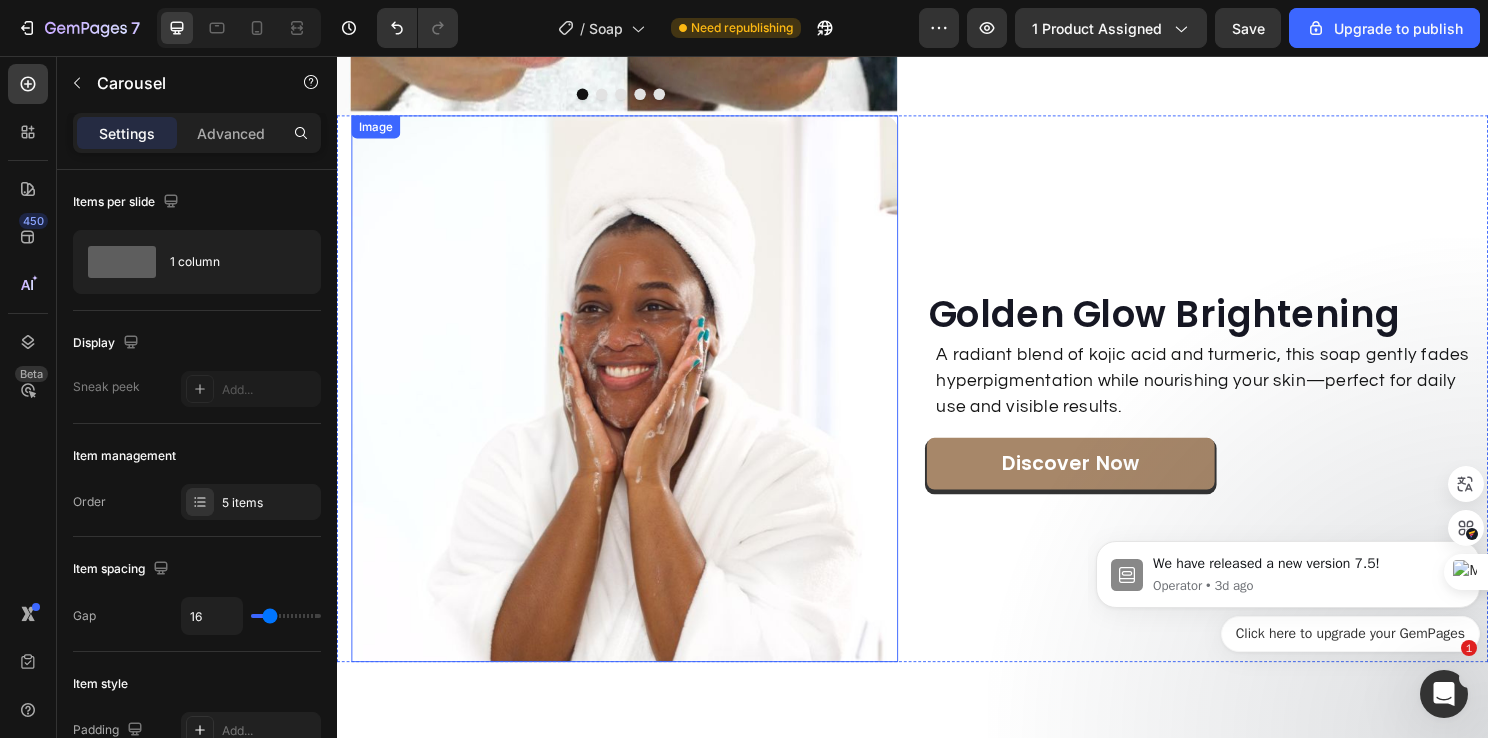 click at bounding box center (637, 403) 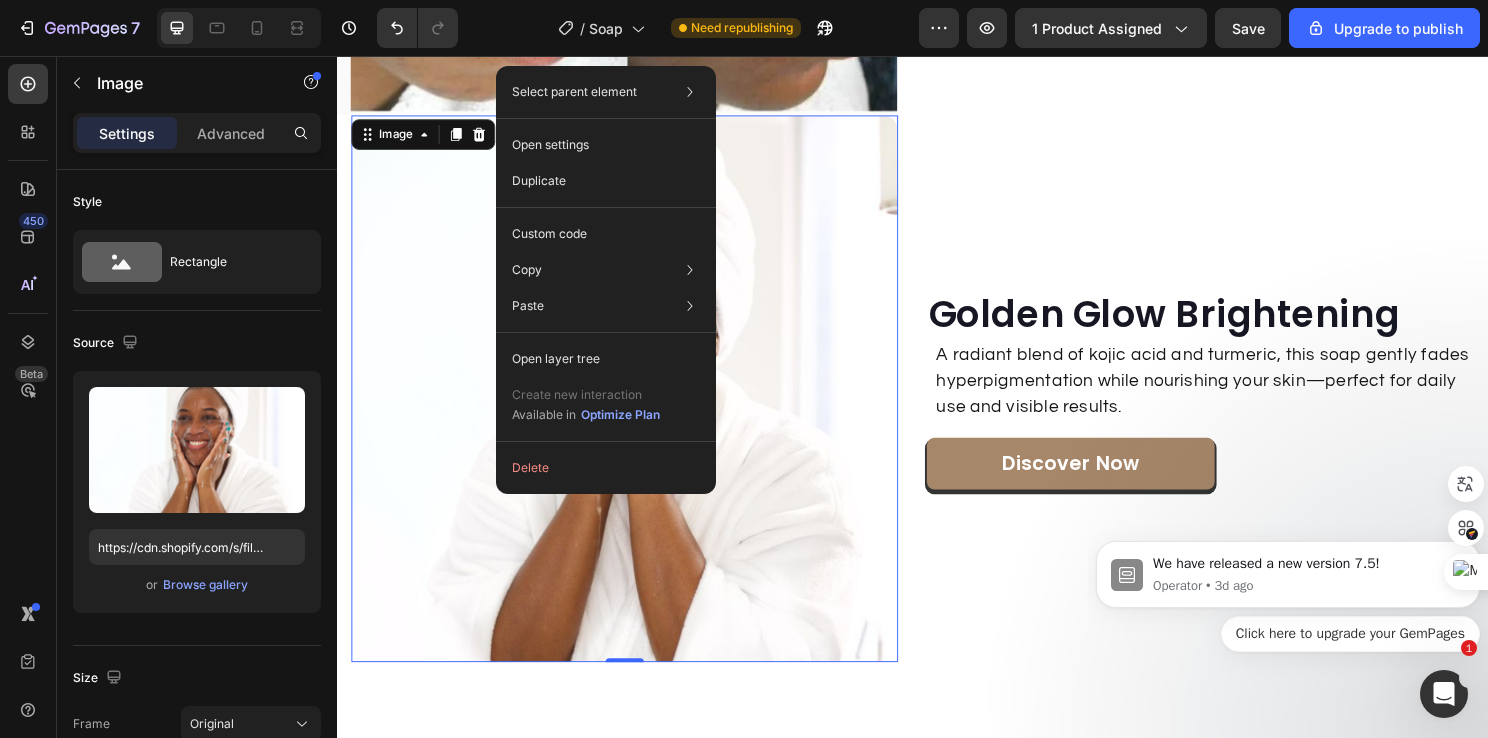 click at bounding box center [637, 403] 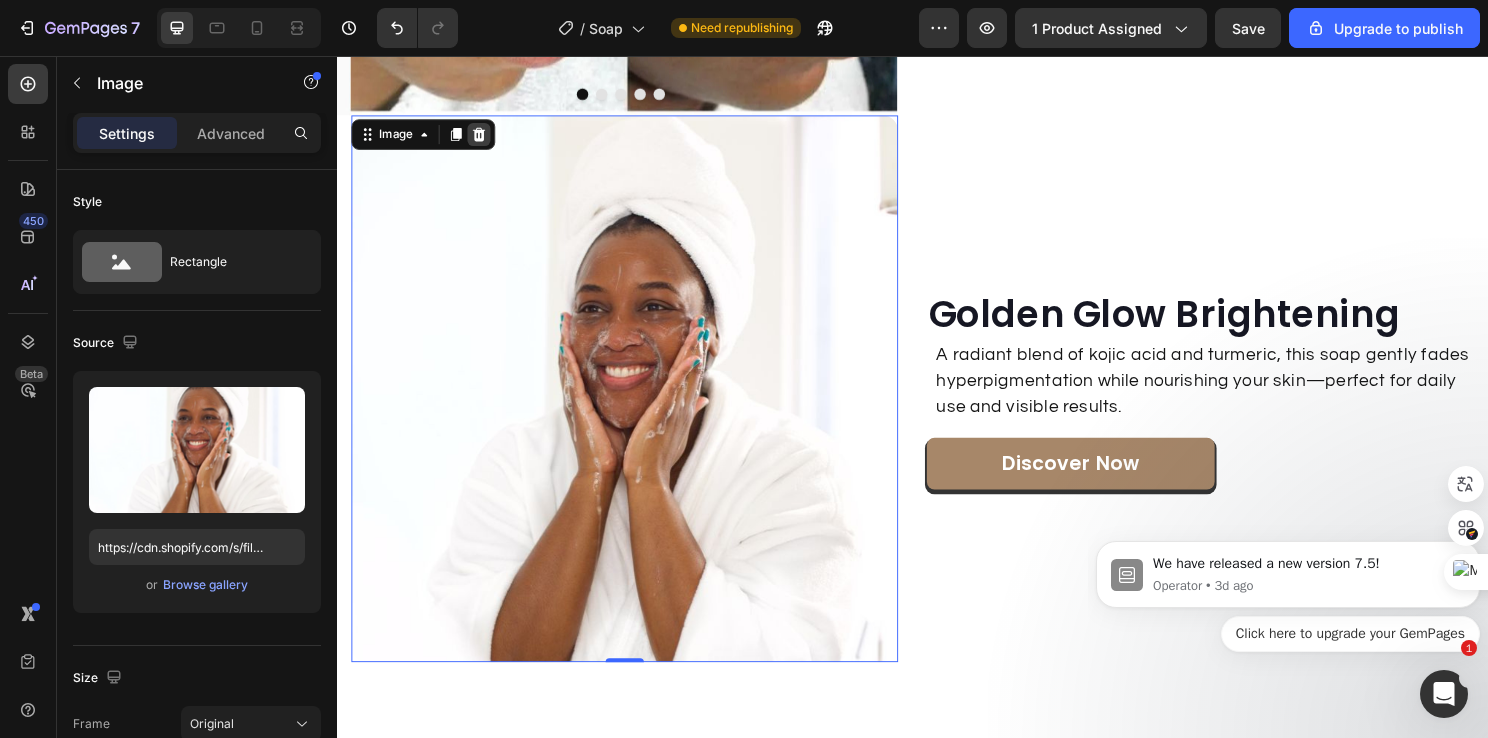 click 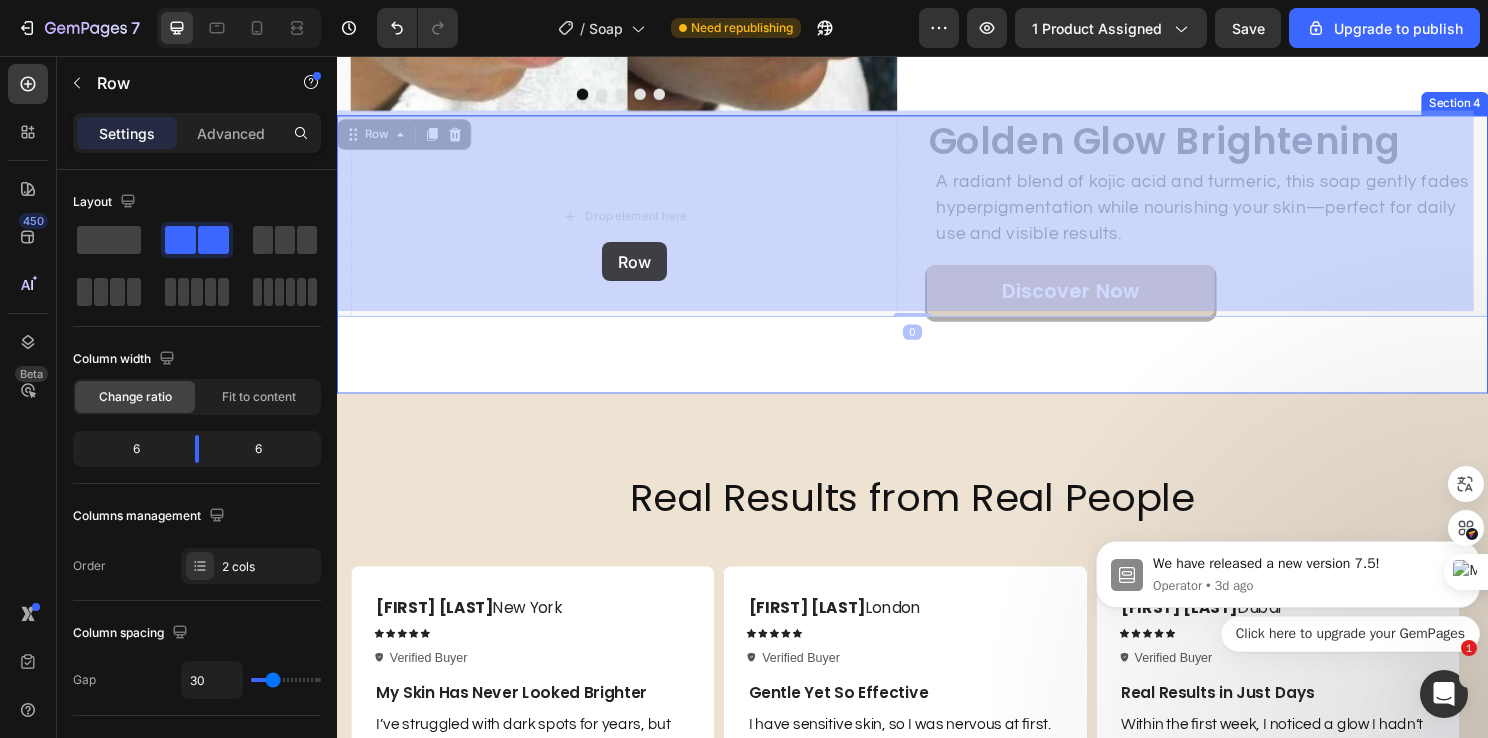 drag, startPoint x: 942, startPoint y: 249, endPoint x: 612, endPoint y: 250, distance: 330.00153 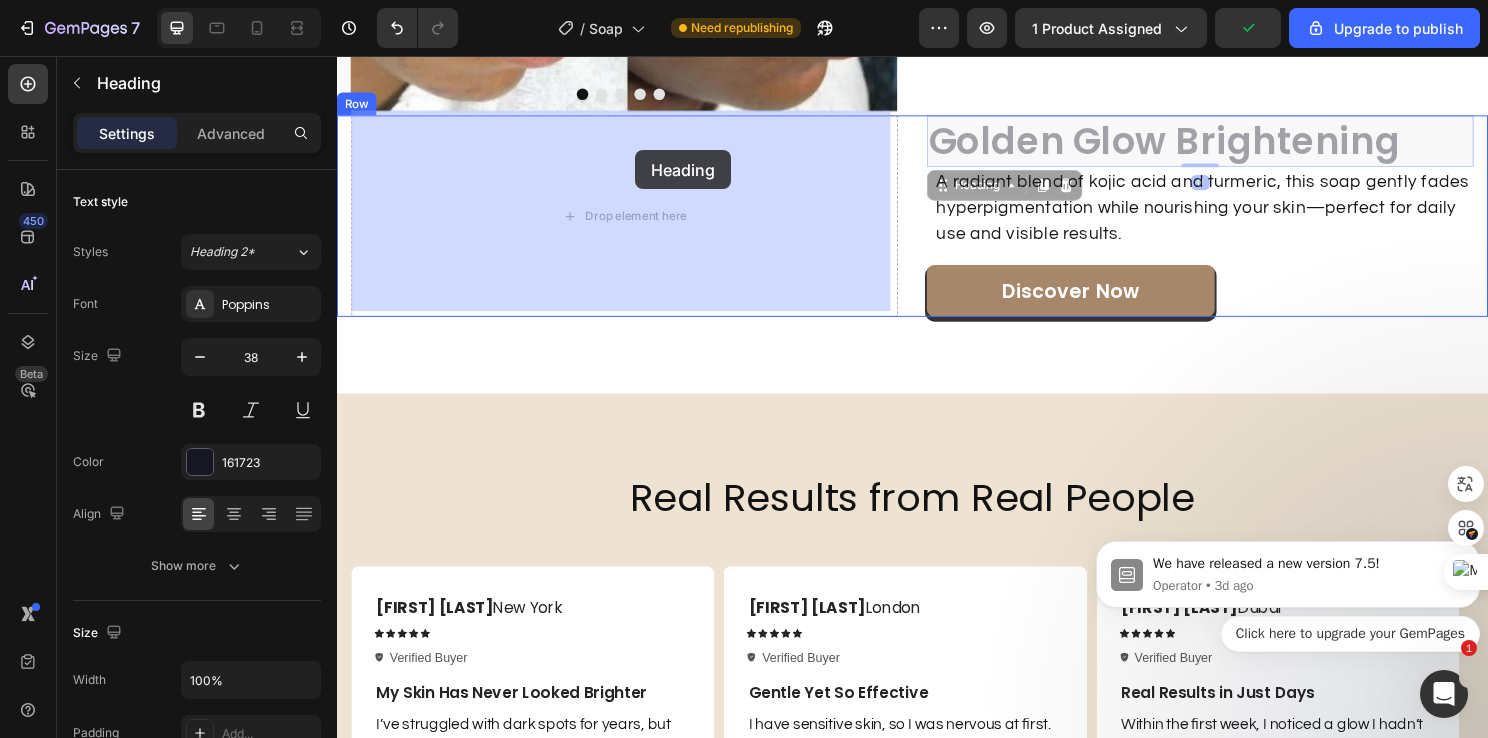drag, startPoint x: 1011, startPoint y: 135, endPoint x: 647, endPoint y: 150, distance: 364.30893 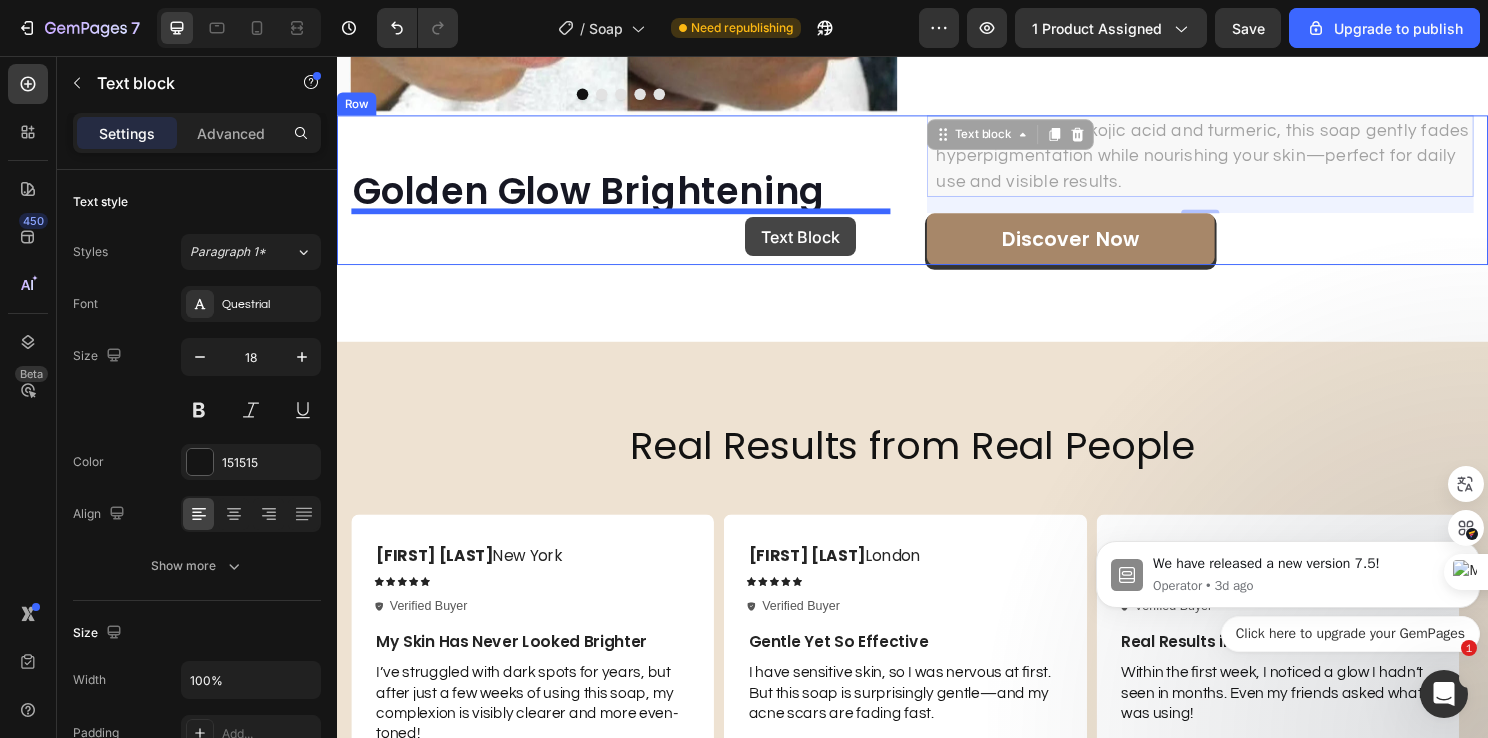 drag, startPoint x: 1178, startPoint y: 151, endPoint x: 762, endPoint y: 224, distance: 422.35648 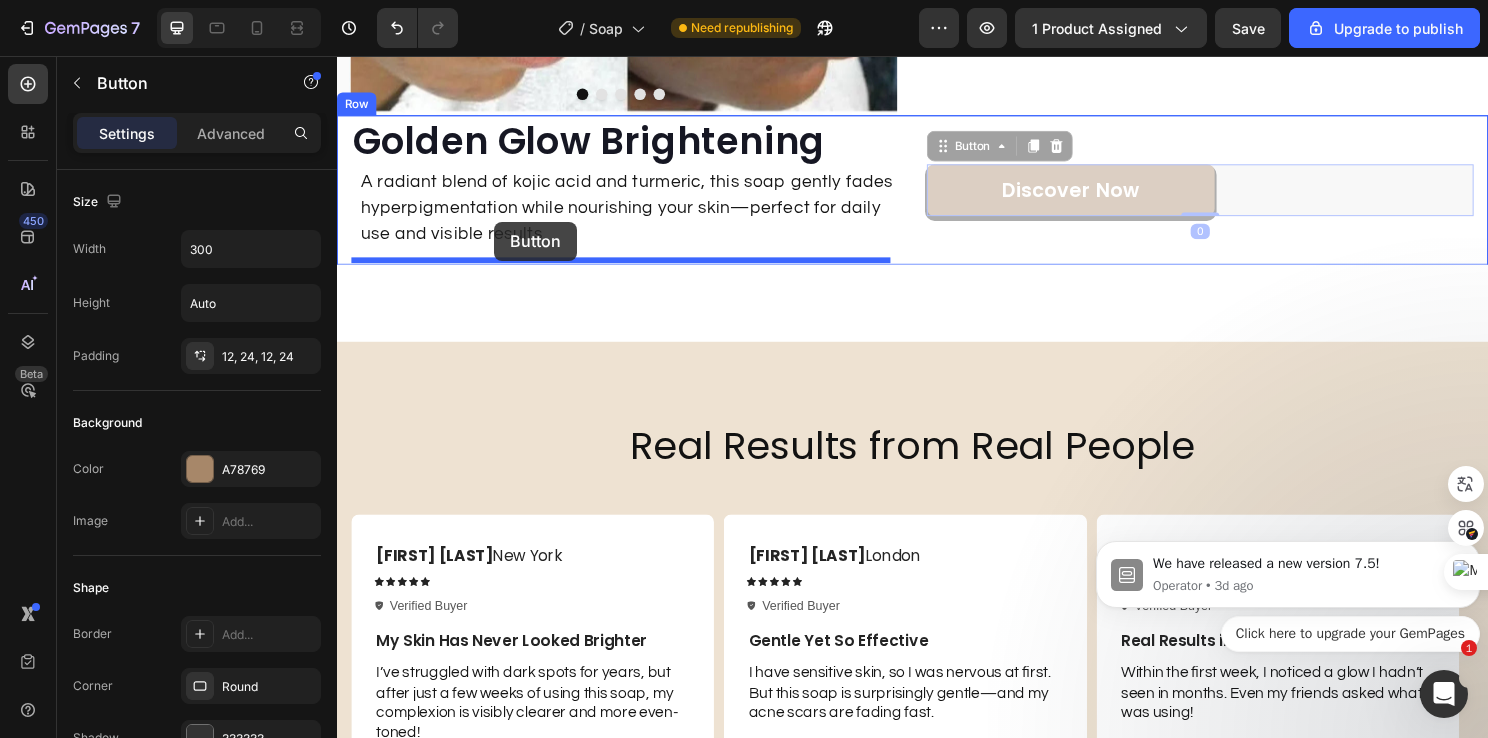 drag, startPoint x: 962, startPoint y: 199, endPoint x: 501, endPoint y: 229, distance: 461.9751 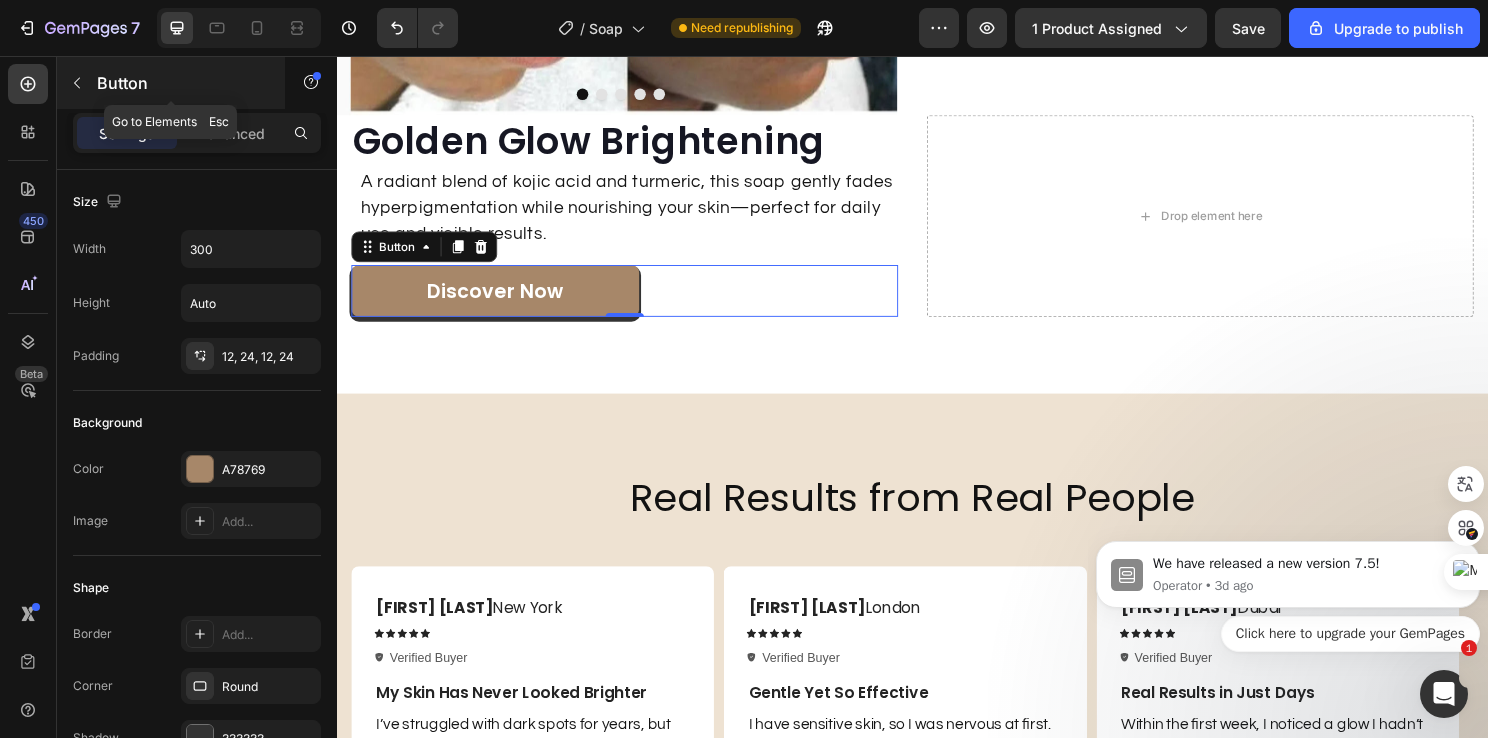 click at bounding box center (77, 83) 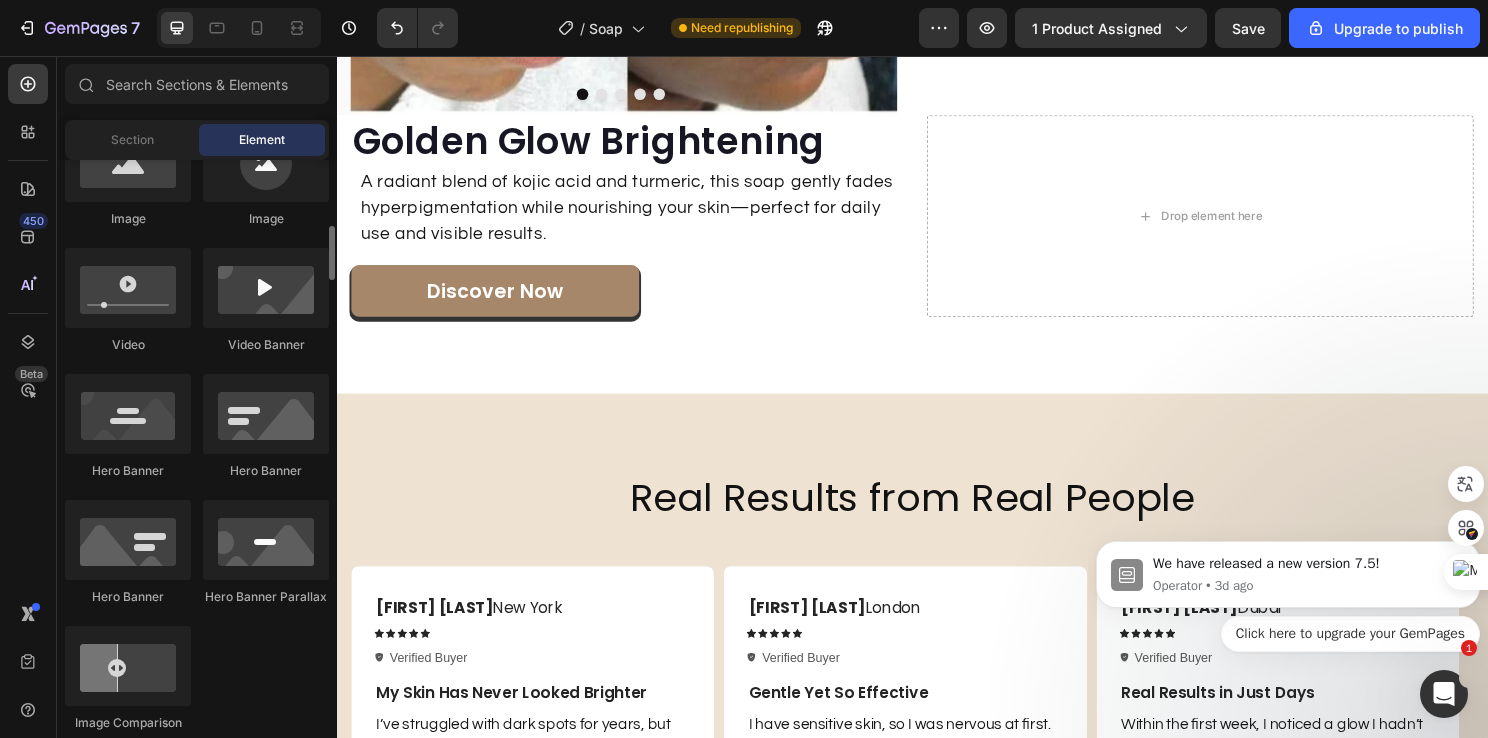 scroll, scrollTop: 400, scrollLeft: 0, axis: vertical 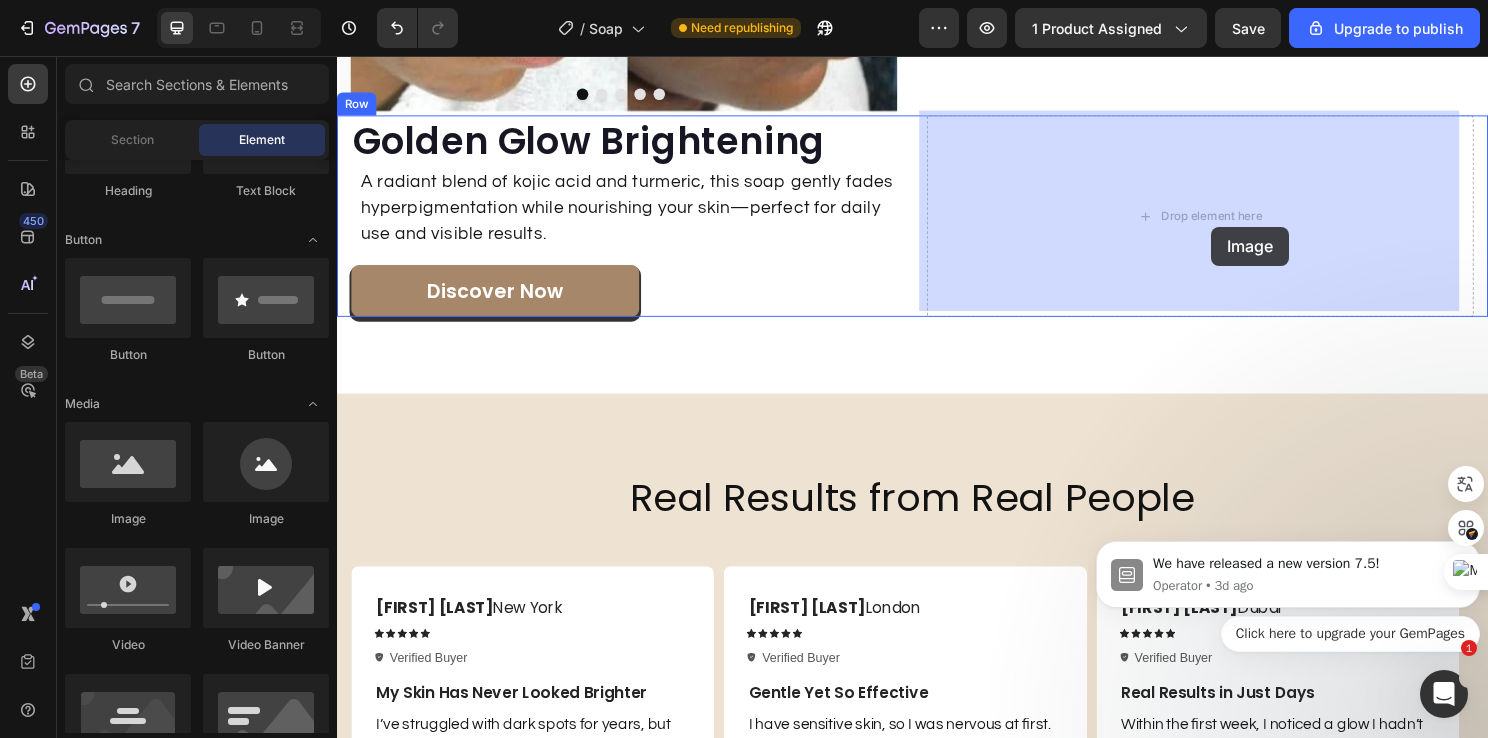 drag, startPoint x: 460, startPoint y: 544, endPoint x: 1246, endPoint y: 234, distance: 844.92365 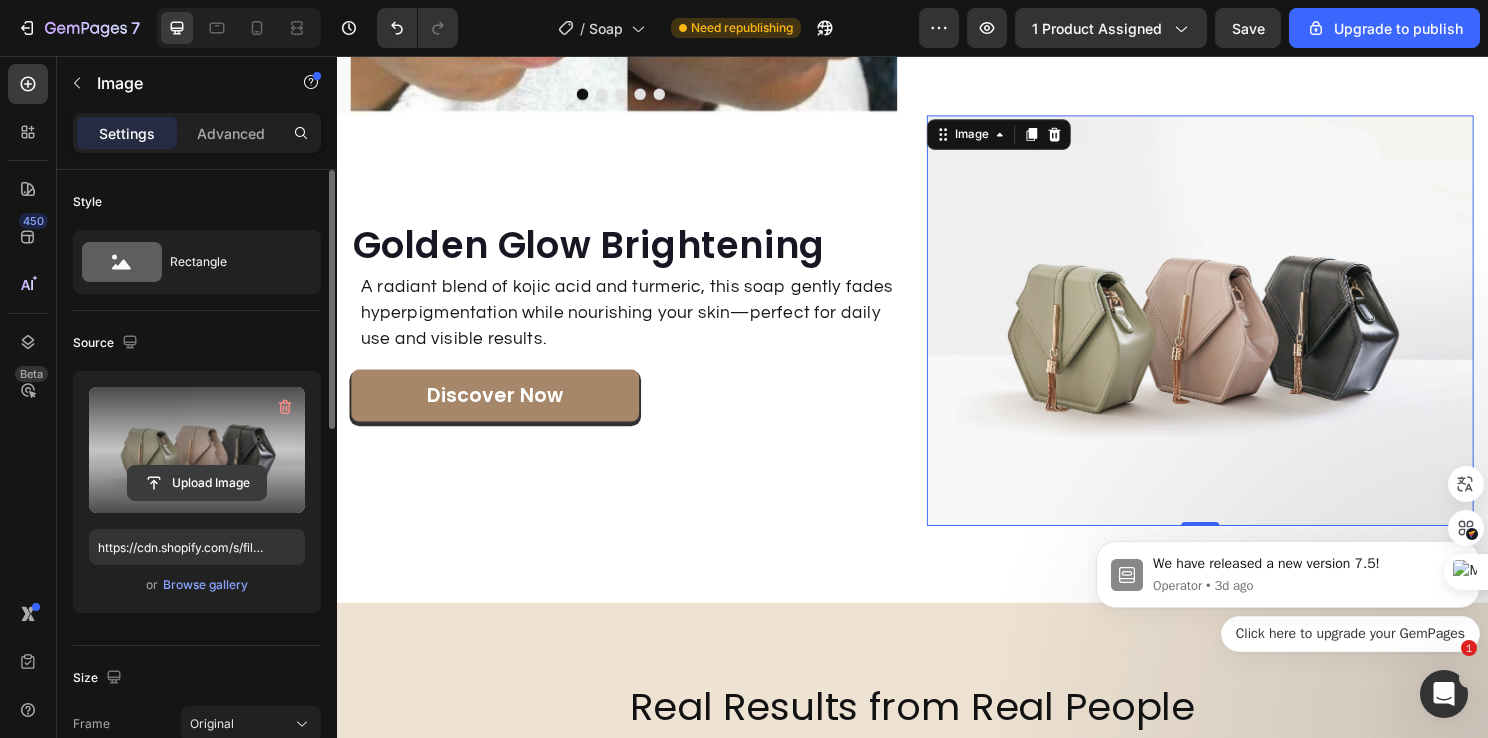 click 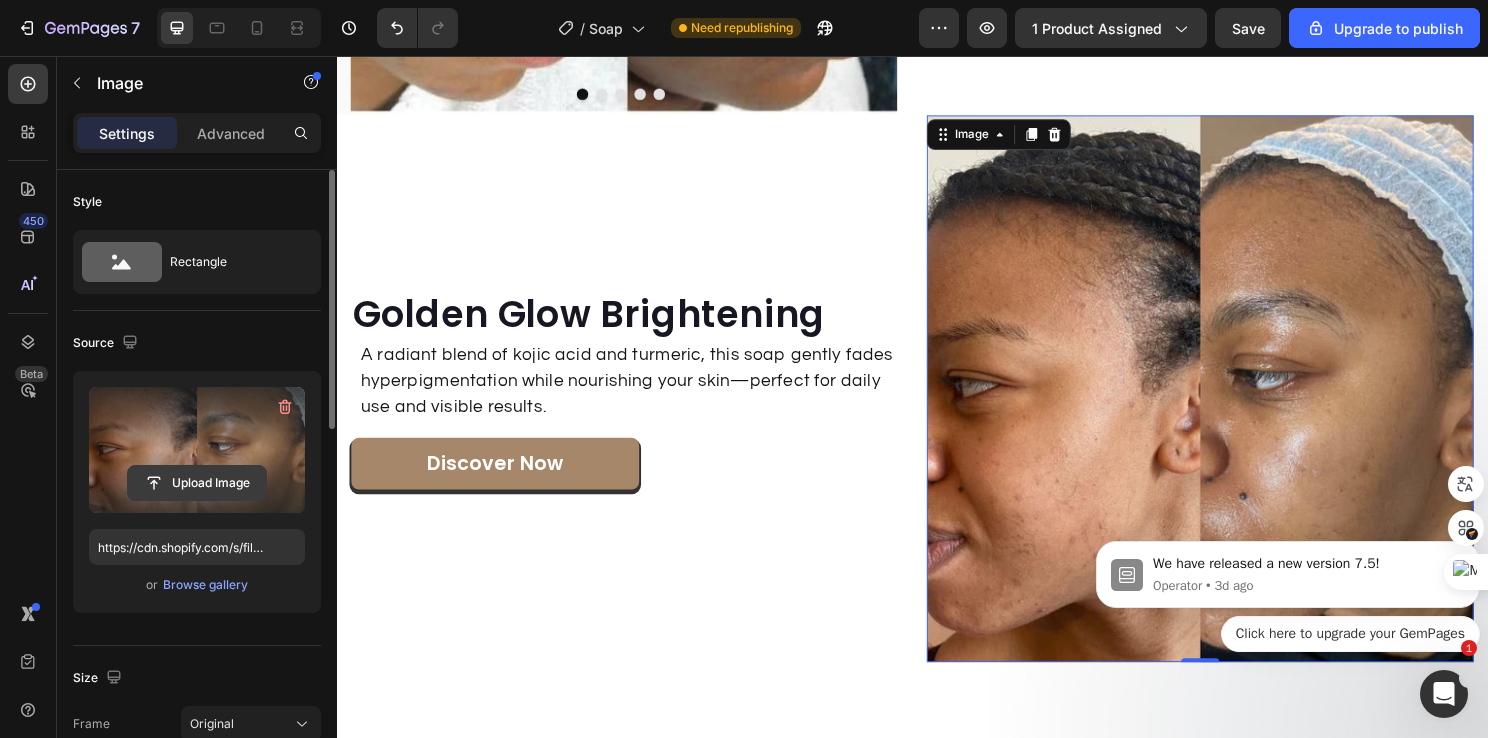 click 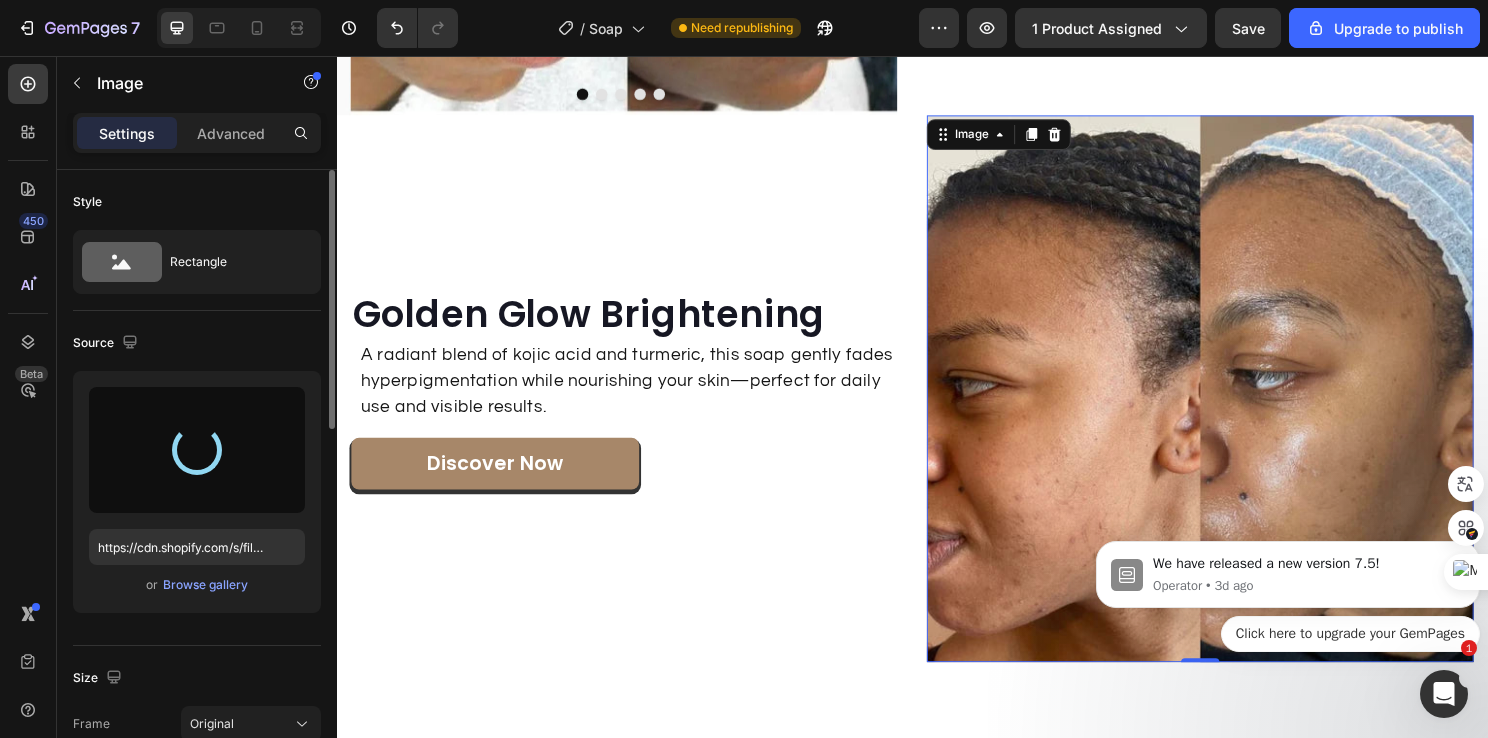 type on "https://cdn.shopify.com/s/files/1/0931/3268/5608/files/gempages_563449394565743411-f57b63a0-6012-48d5-9fb4-87273eccada2.webp" 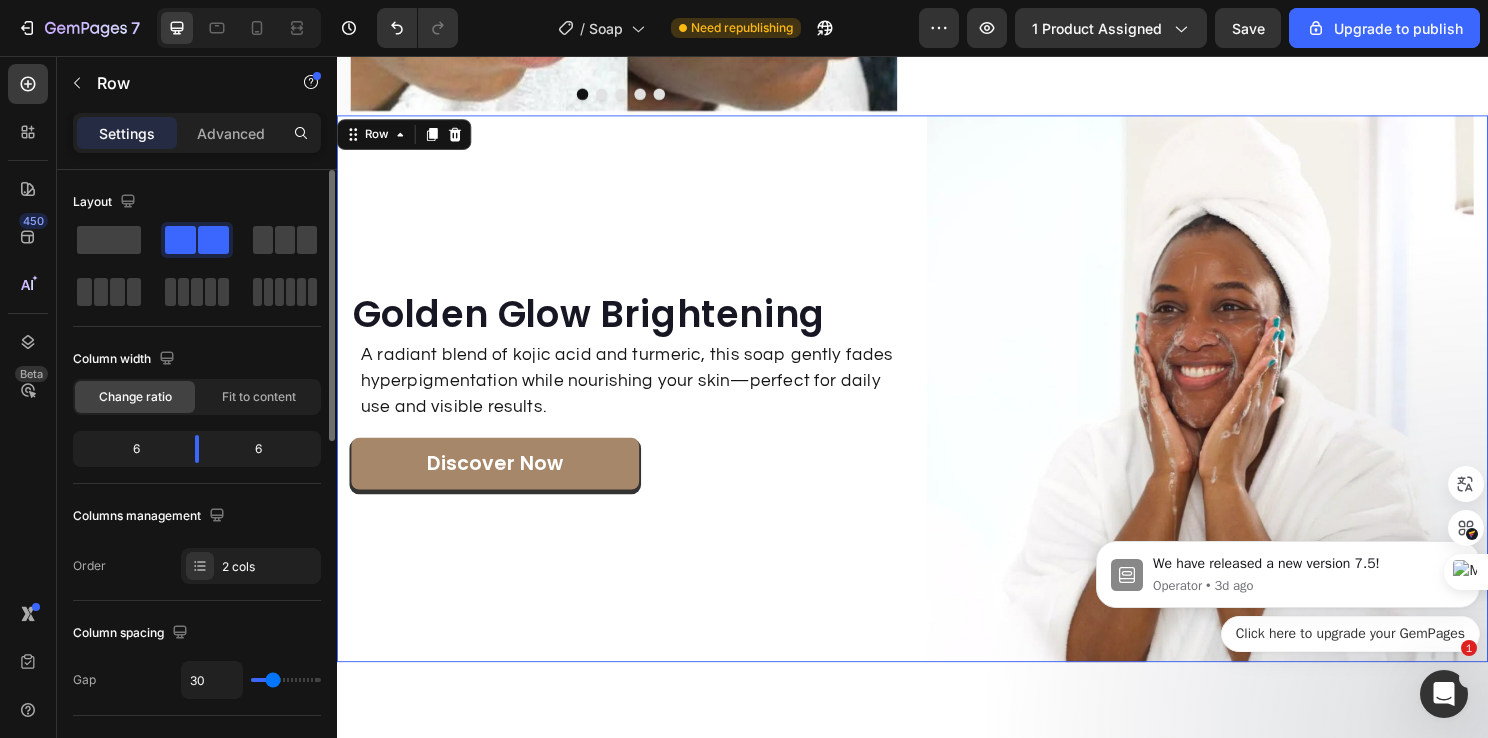 click on "Golden Glow Brightening Heading A radiant blend of kojic acid and turmeric, this soap gently fades hyperpigmentation while nourishing your skin—perfect for daily use and visible results. Text block Discover Now Button" at bounding box center (637, 403) 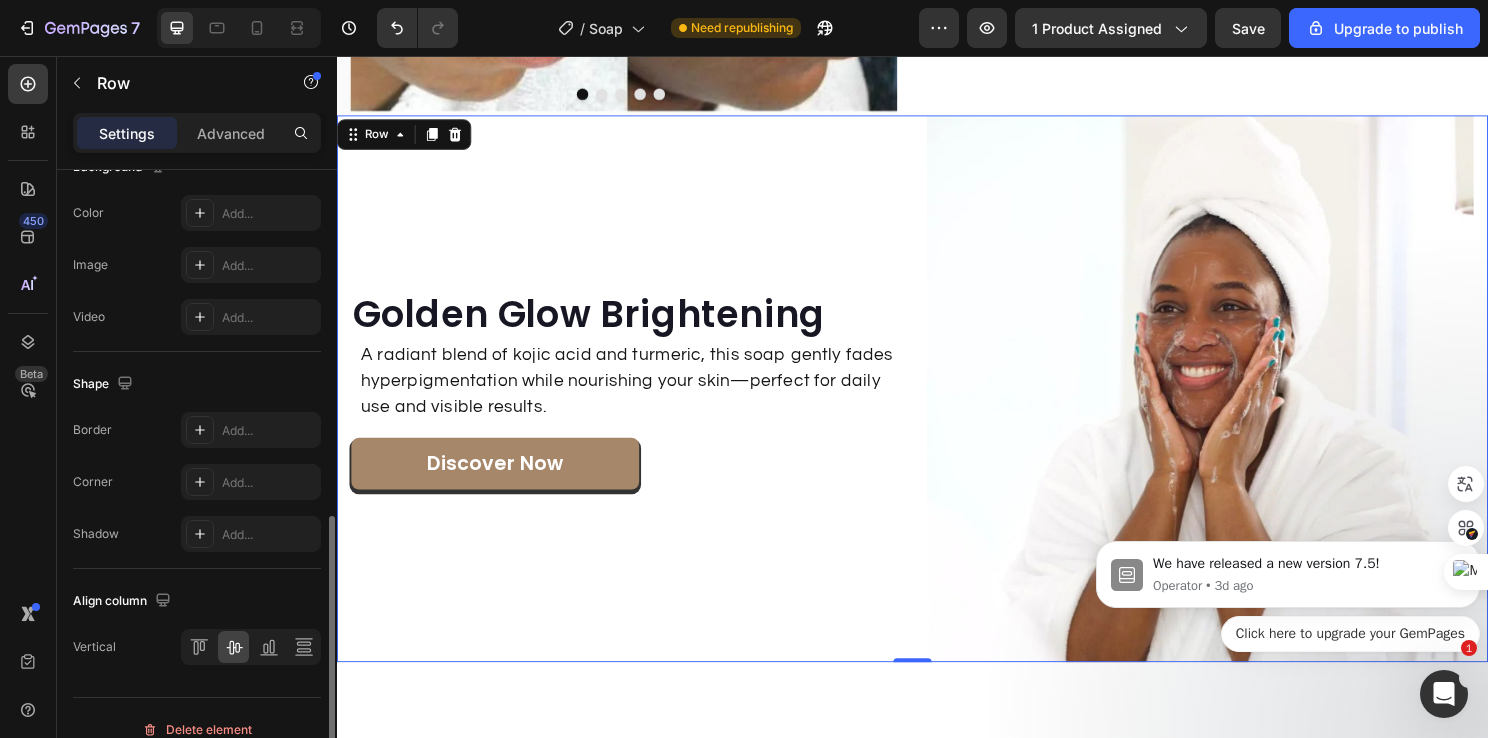 scroll, scrollTop: 820, scrollLeft: 0, axis: vertical 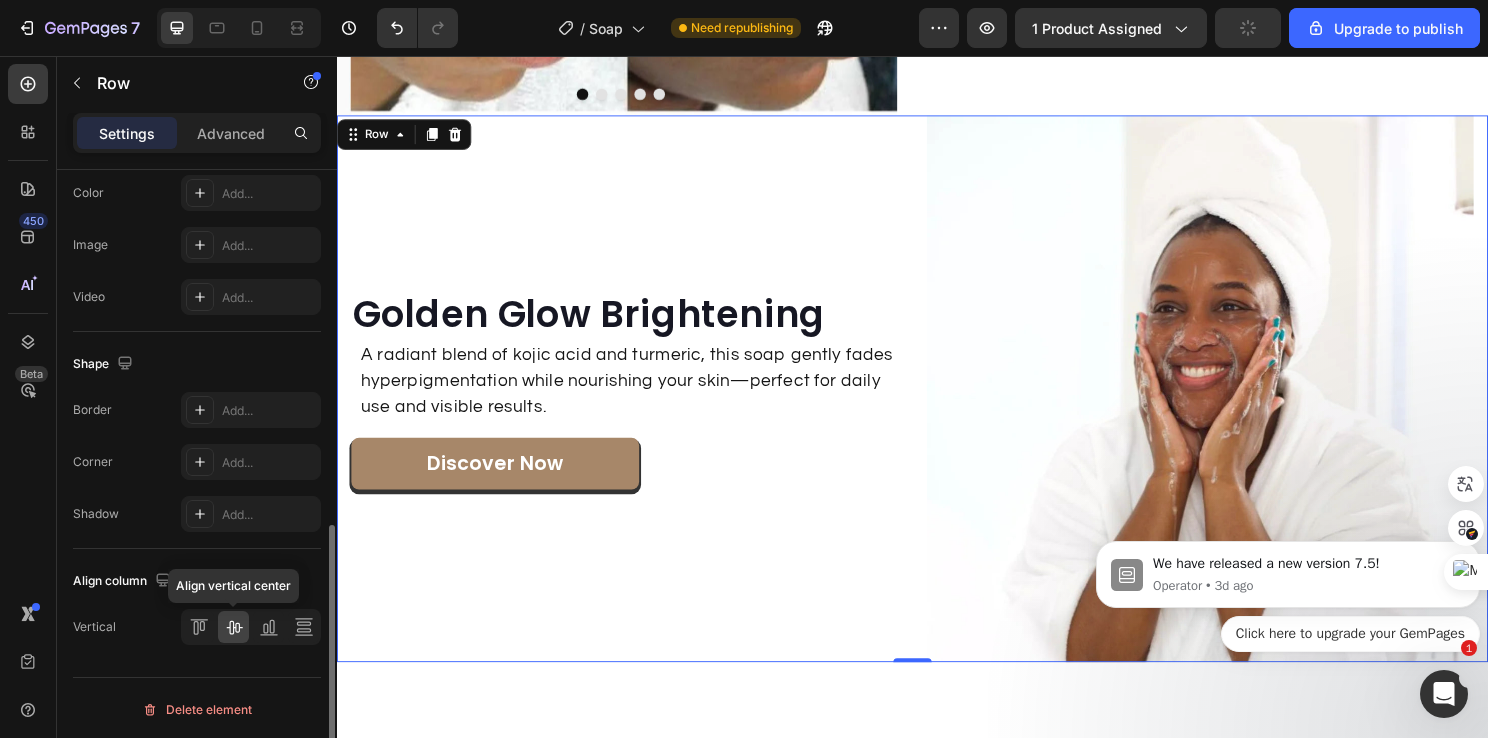 click 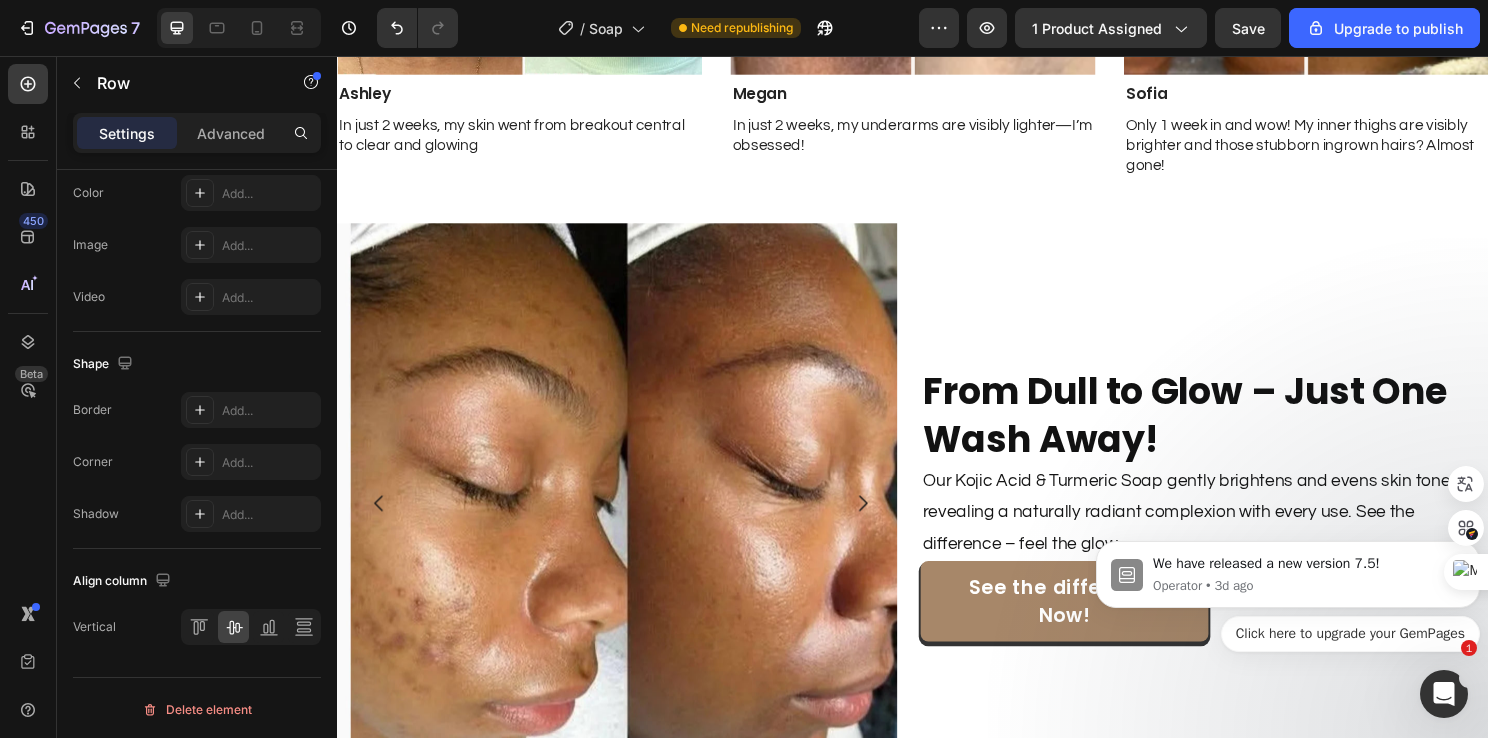 scroll, scrollTop: 3079, scrollLeft: 0, axis: vertical 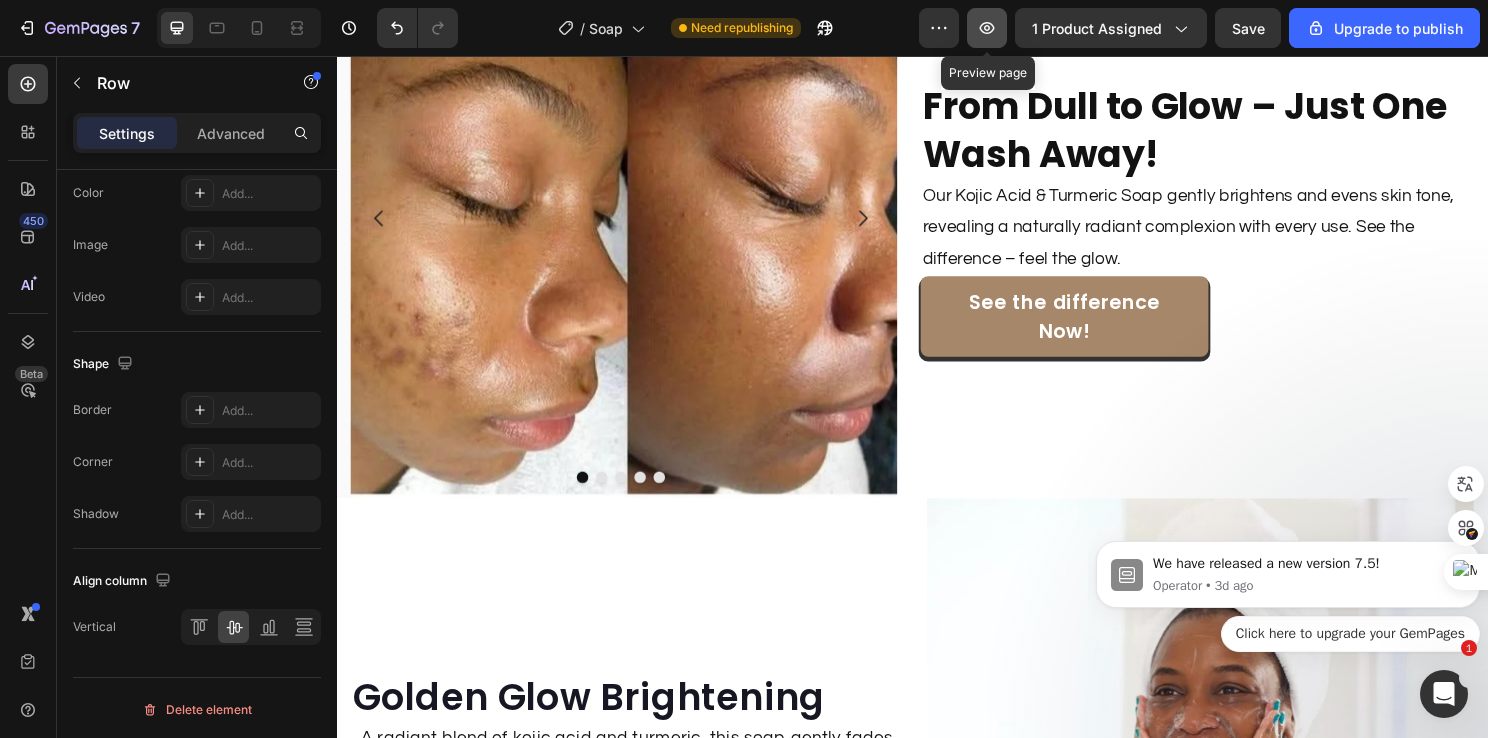click 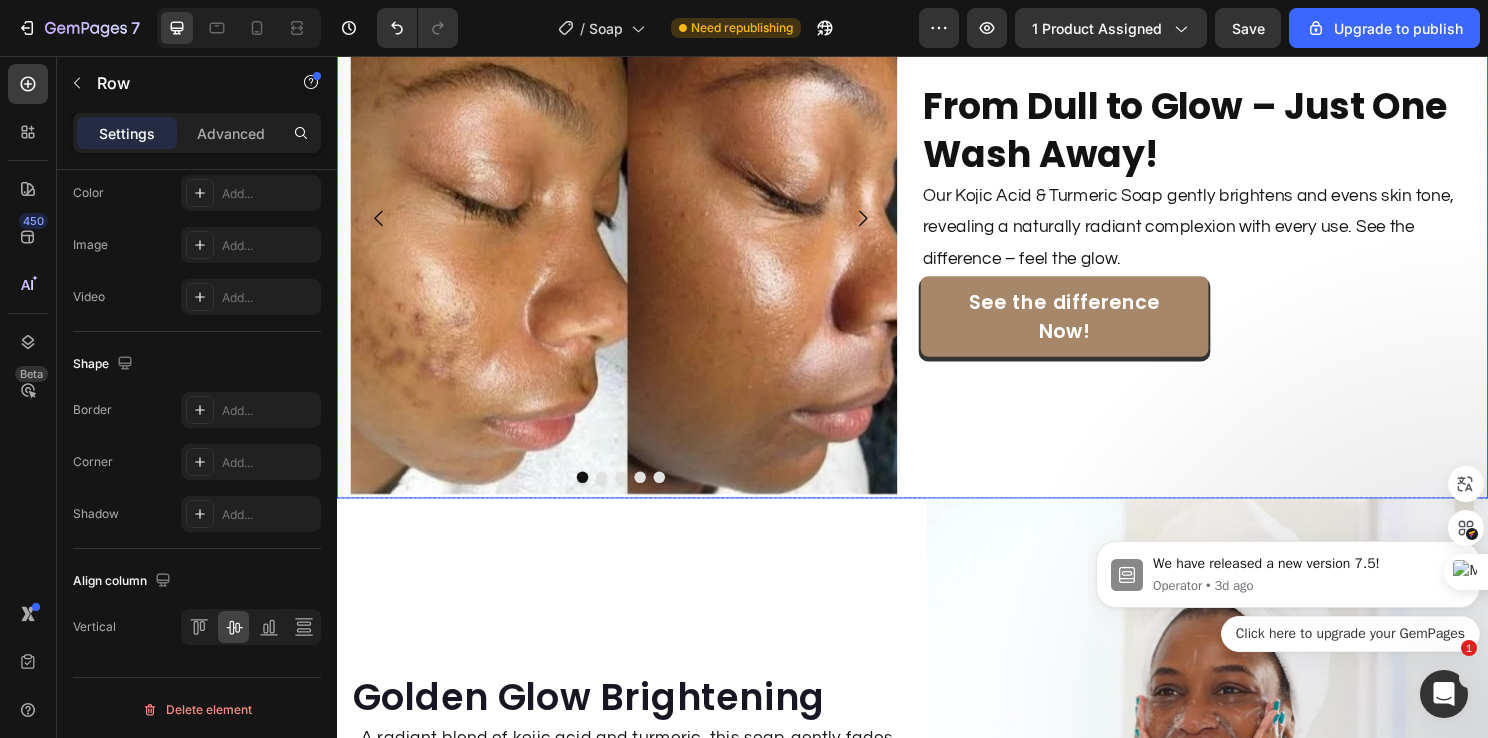 click on "From Dull to Glow – Just One Wash Away! Heading Our Kojic Acid & Turmeric Soap gently brightens and evens skin tone, revealing a naturally radiant complexion with every use. See the difference – feel the glow. Text Block See the difference Now! Button" at bounding box center (1241, 226) 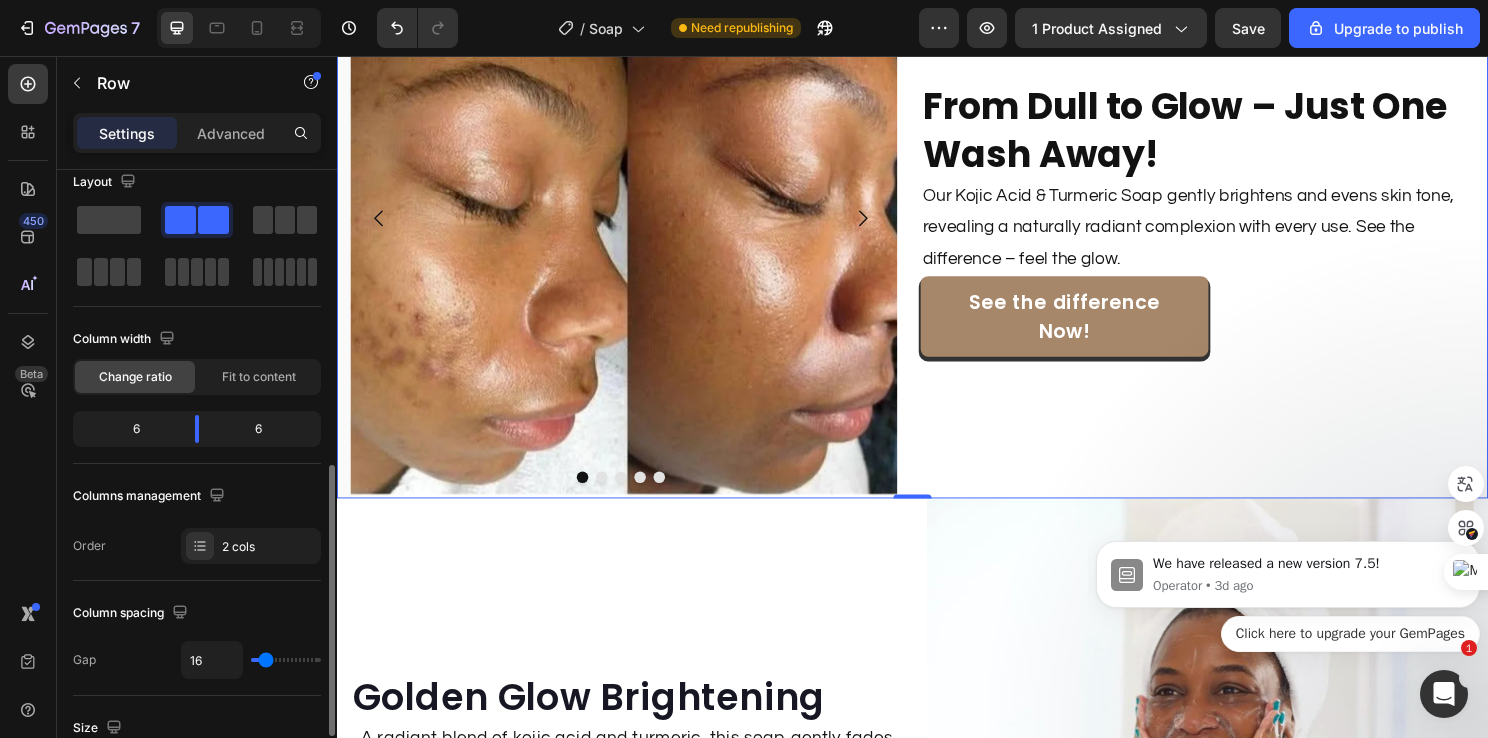 scroll, scrollTop: 0, scrollLeft: 0, axis: both 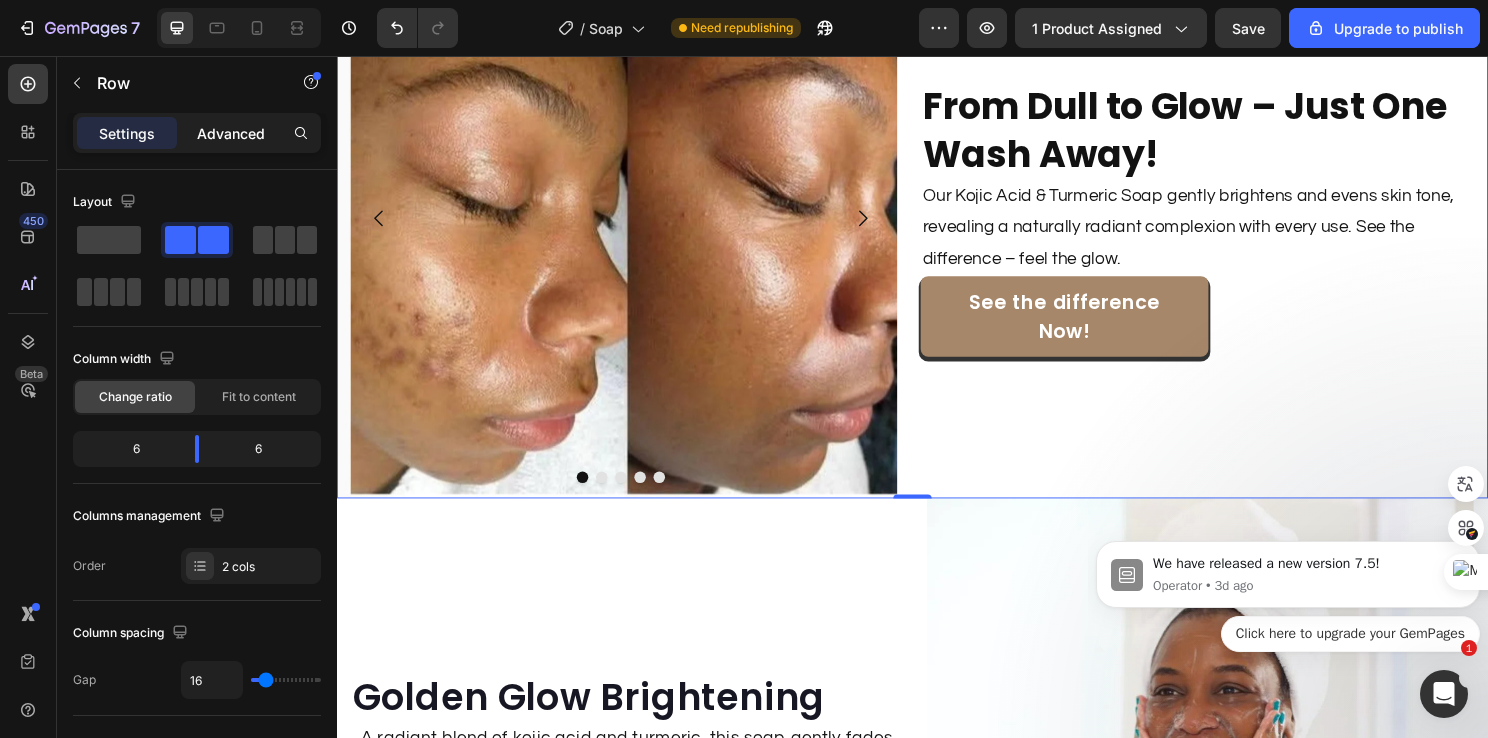 click on "Advanced" at bounding box center (231, 133) 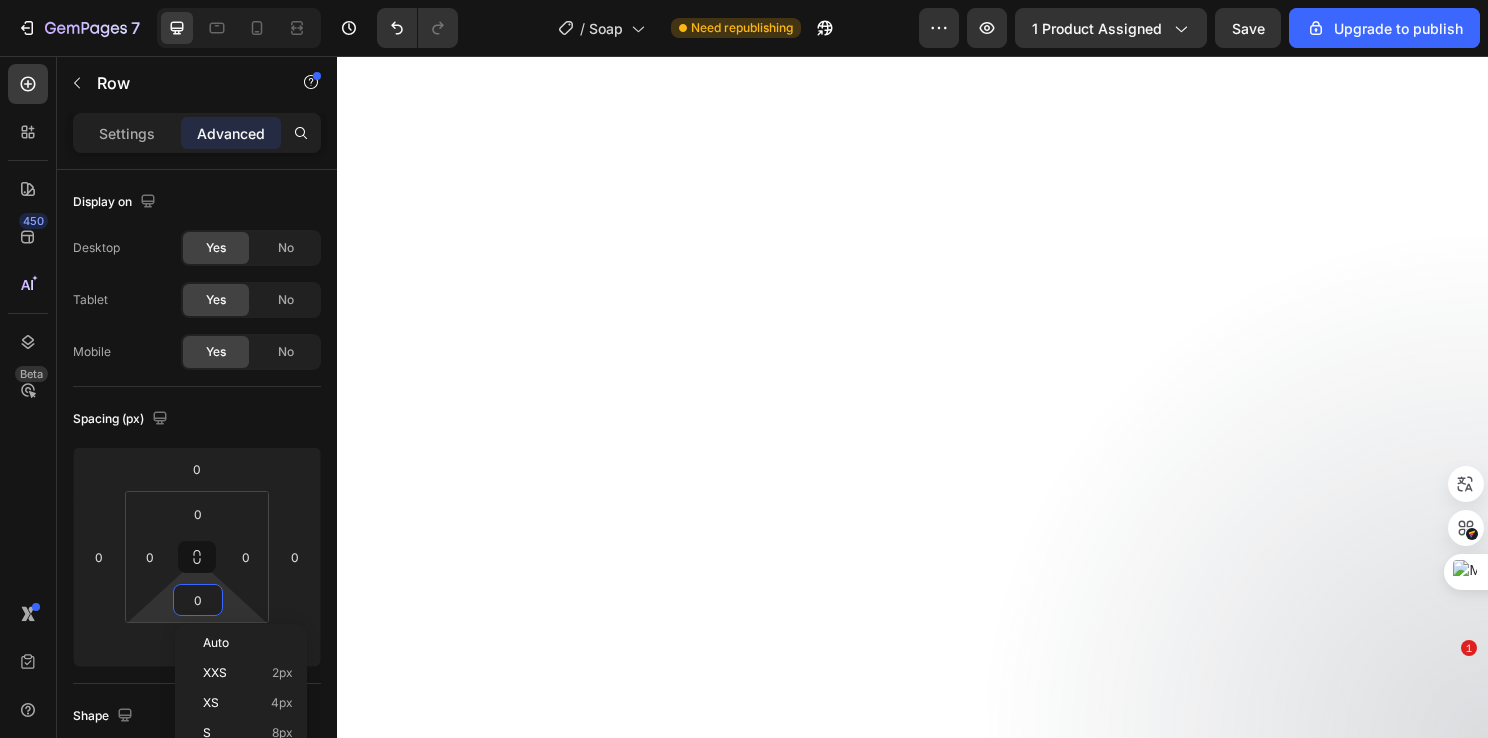 scroll, scrollTop: 0, scrollLeft: 0, axis: both 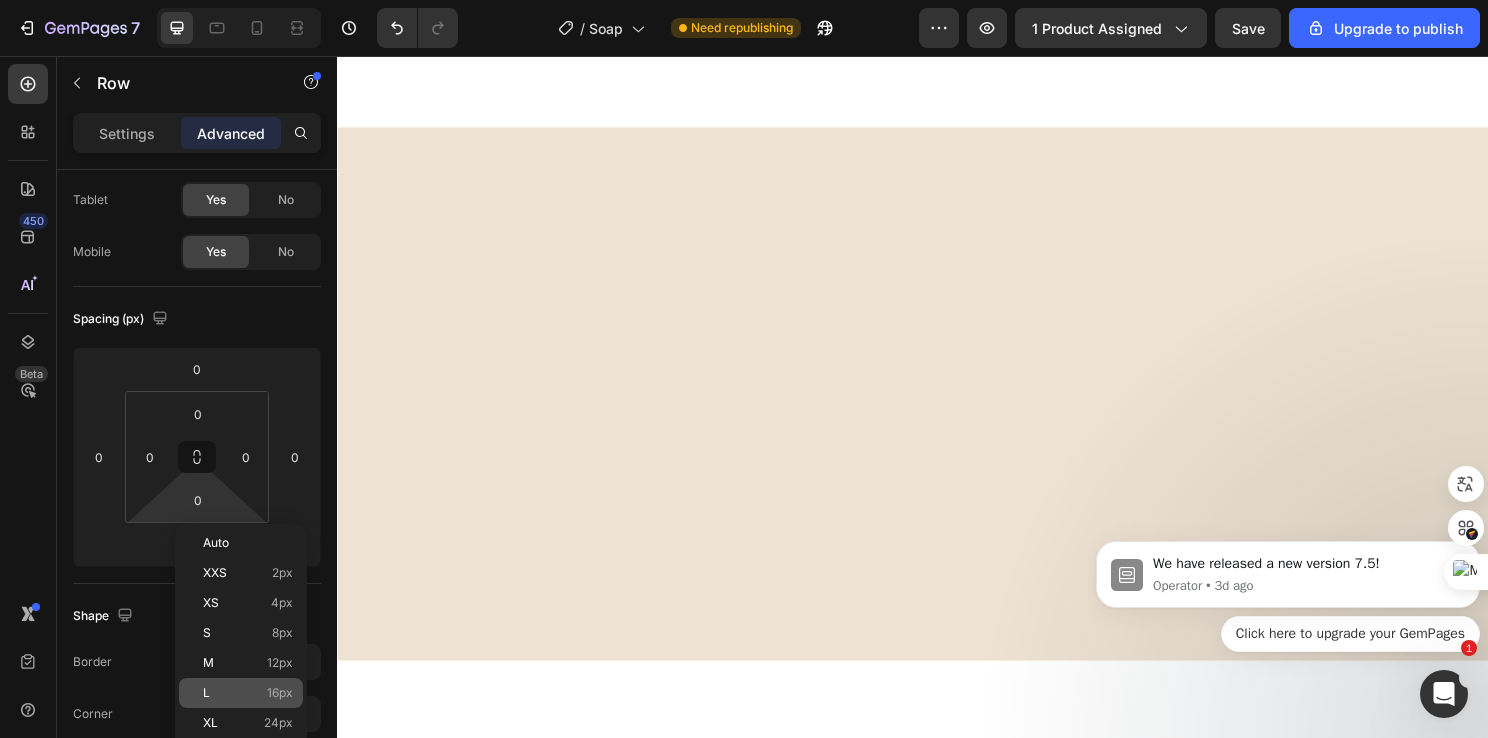click on "L 16px" at bounding box center [248, 693] 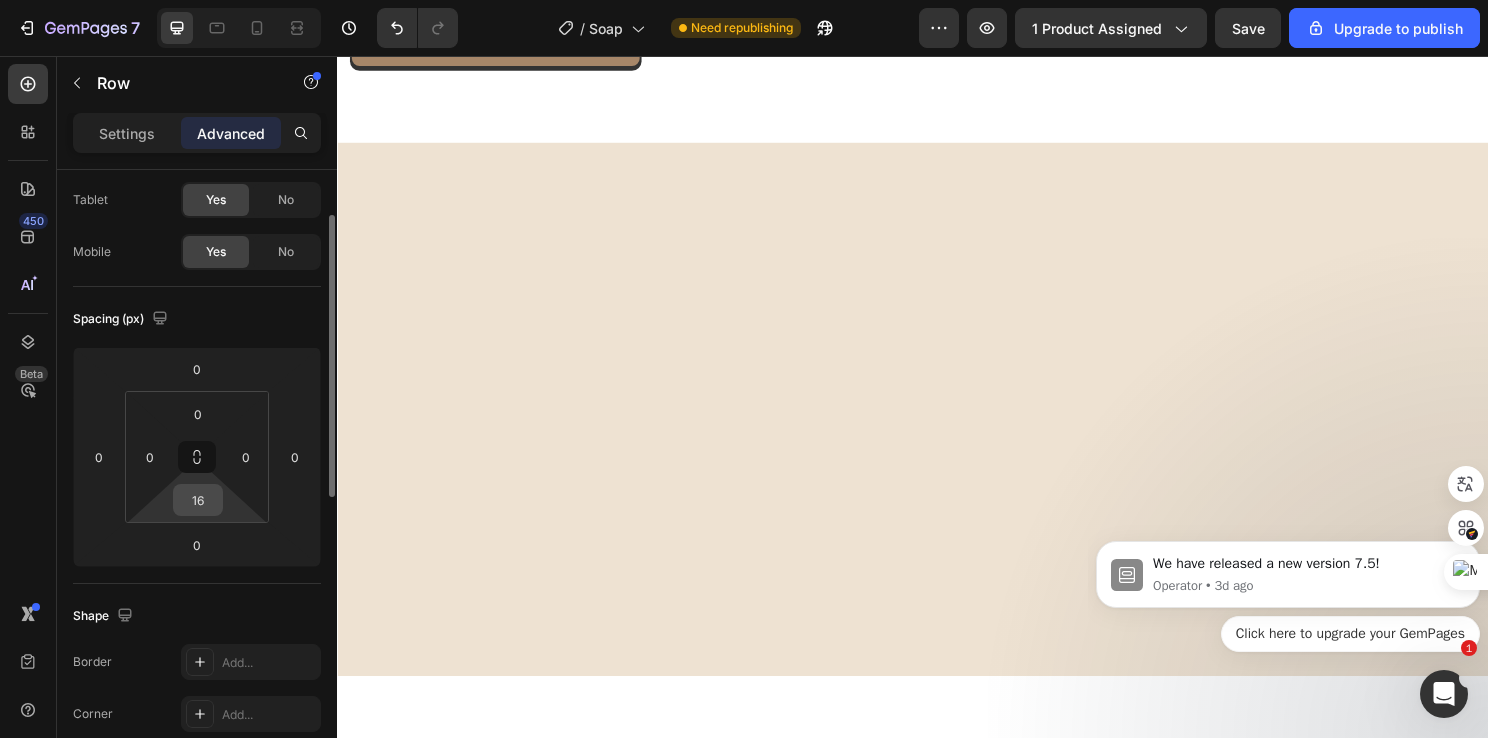 click on "16" at bounding box center [198, 500] 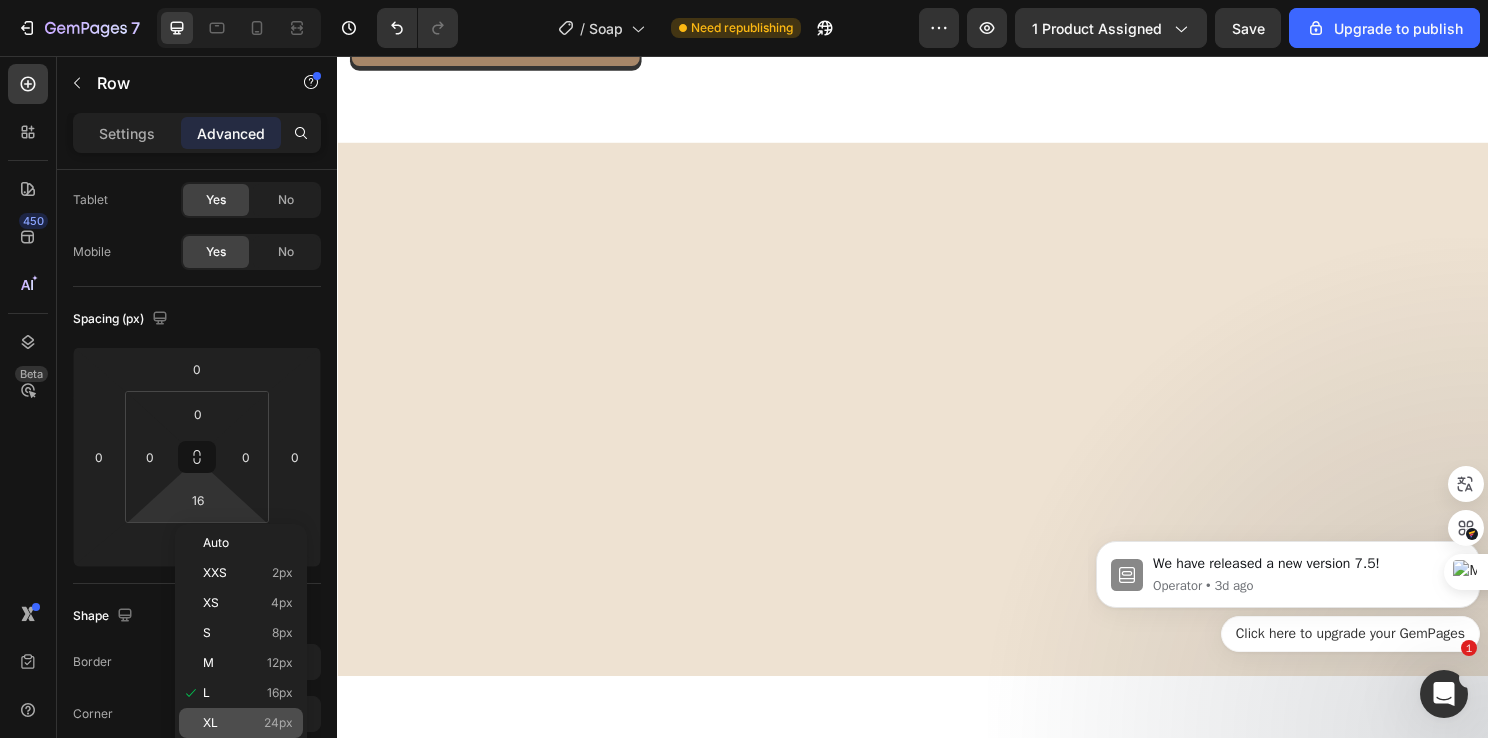click on "XL 24px" 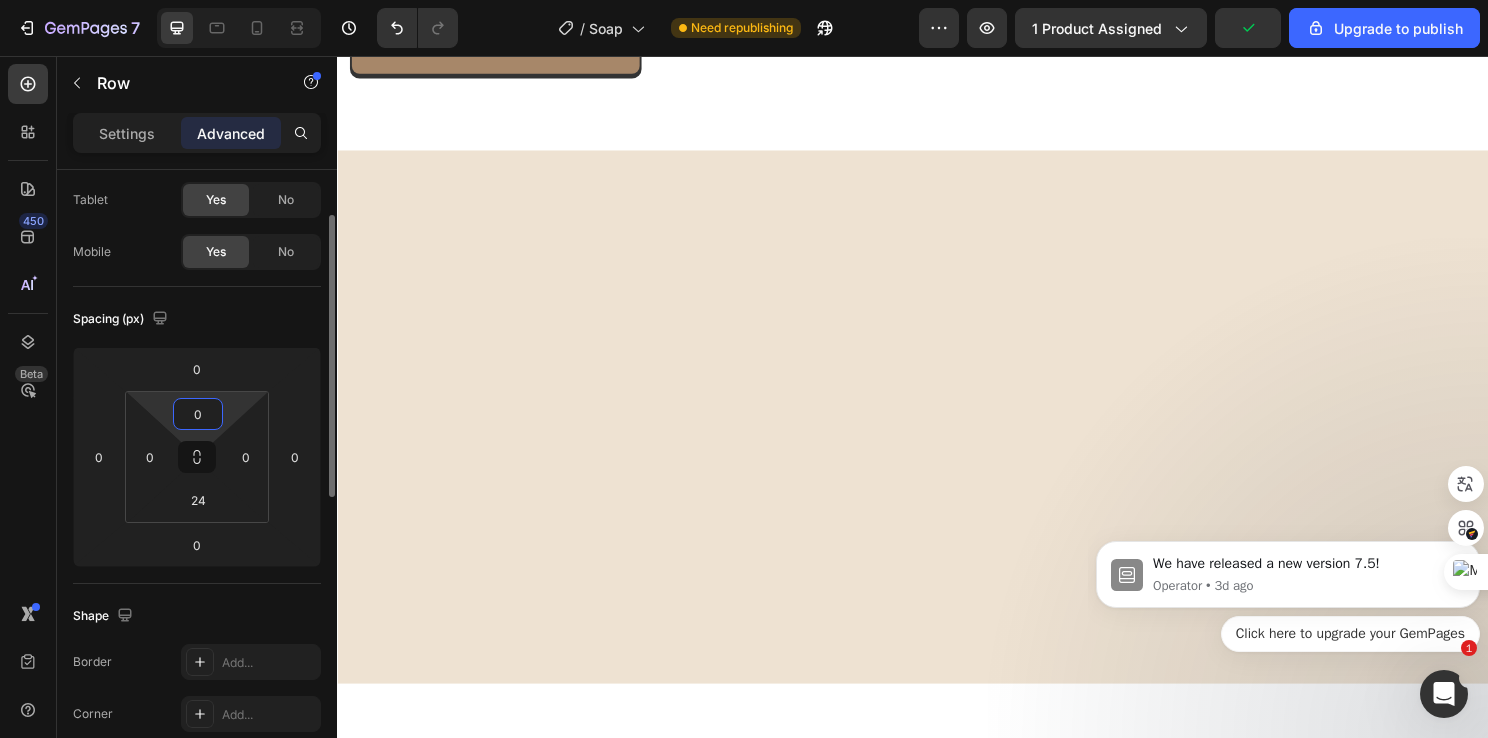 click on "0" at bounding box center [198, 414] 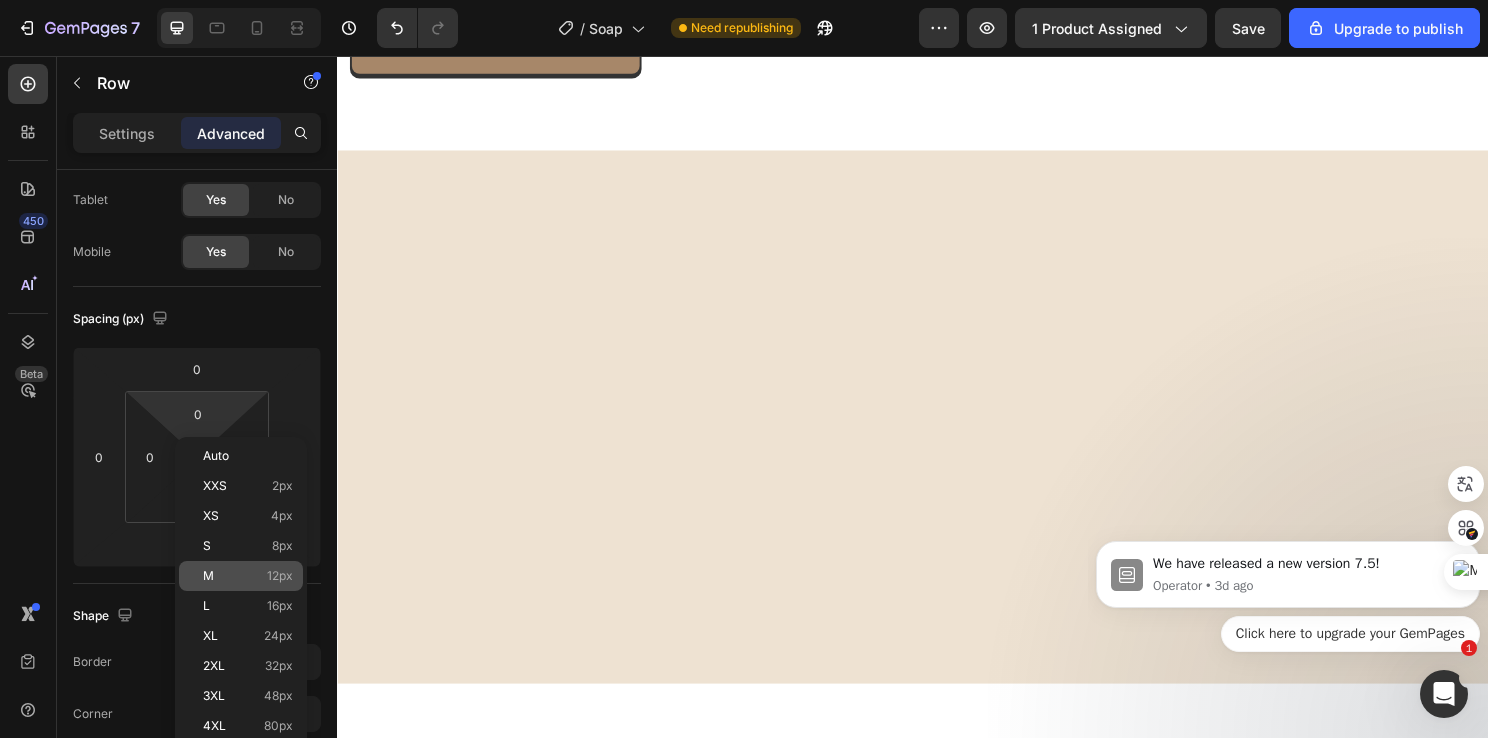 click on "M 12px" 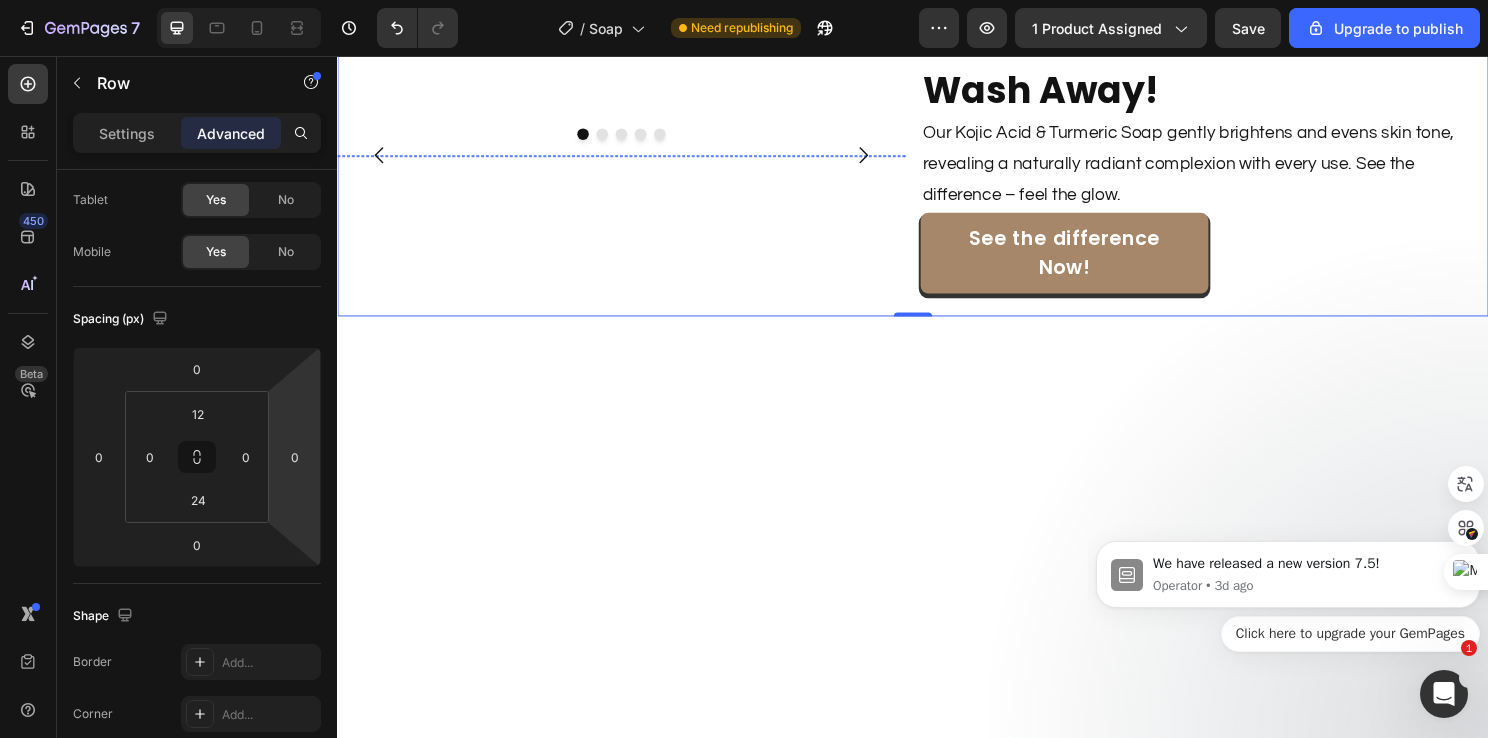 scroll, scrollTop: 2679, scrollLeft: 0, axis: vertical 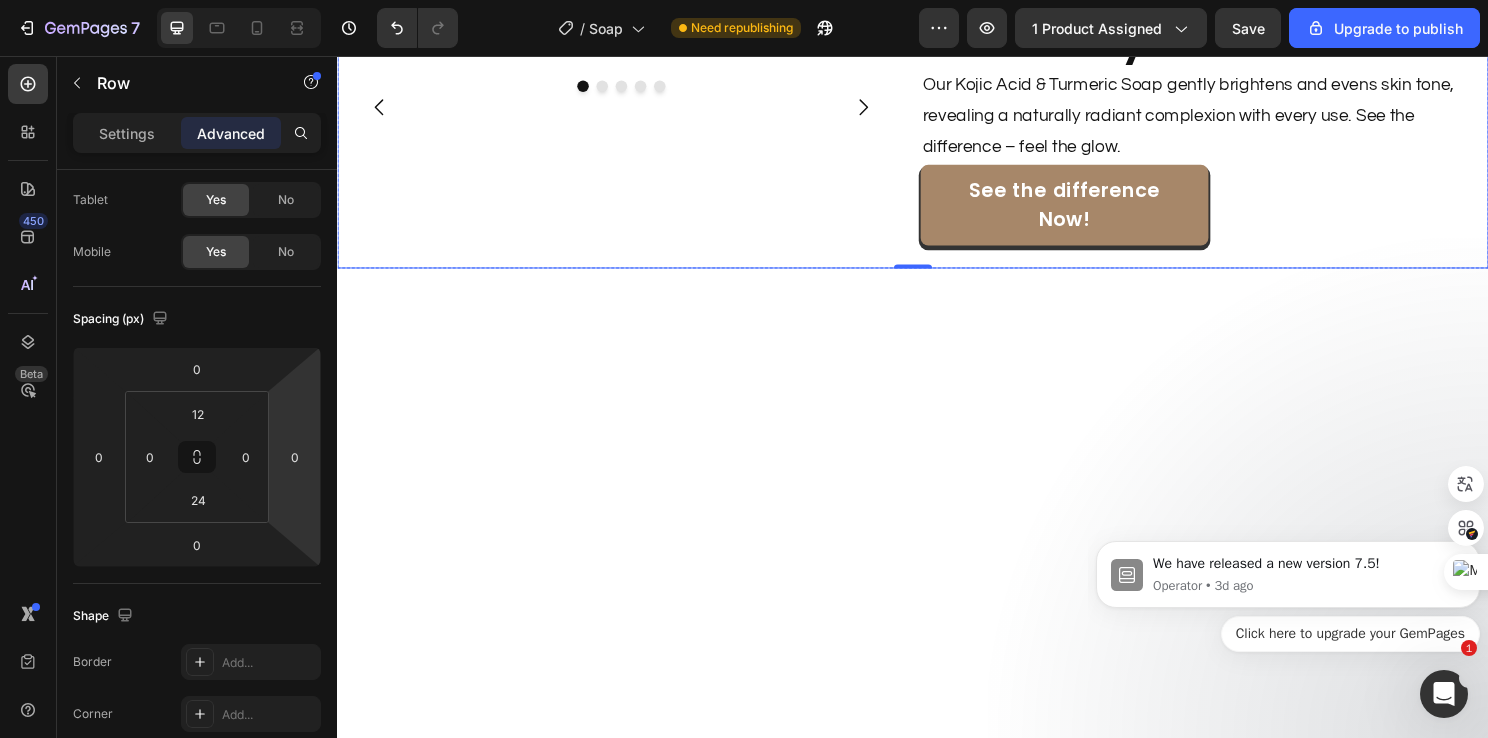 click on "Dark underarms Heading Image Megan Text Block In just 2 weeks, my underarms are visibly lighter—I’m obsessed! Text Block" at bounding box center (937, -150) 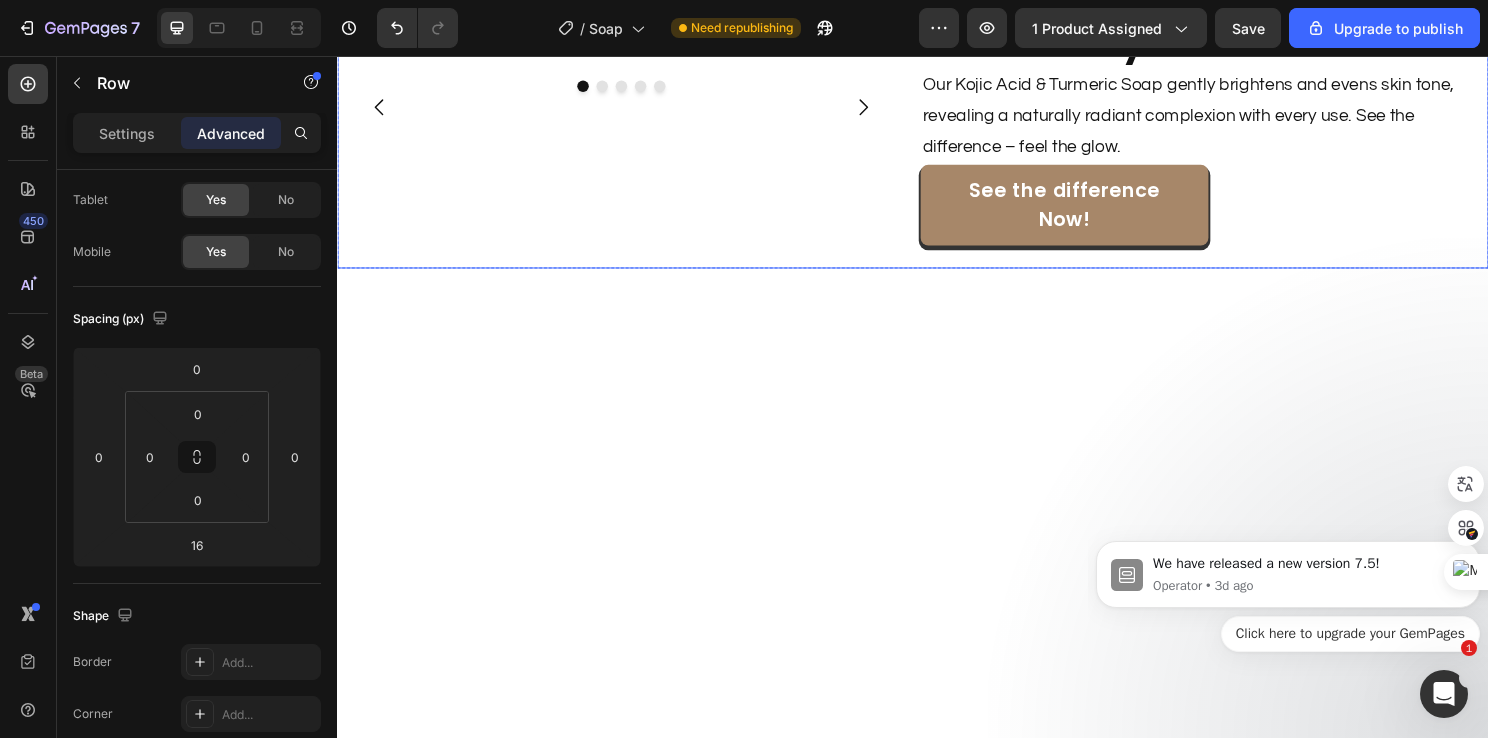 click on "From Dull to Glow – Just One Wash Away! Heading Our Kojic Acid & Turmeric Soap gently brightens and evens skin tone, revealing a naturally radiant complexion with every use. See the difference – feel the glow. Text Block See the difference Now! Button" at bounding box center [1241, 110] 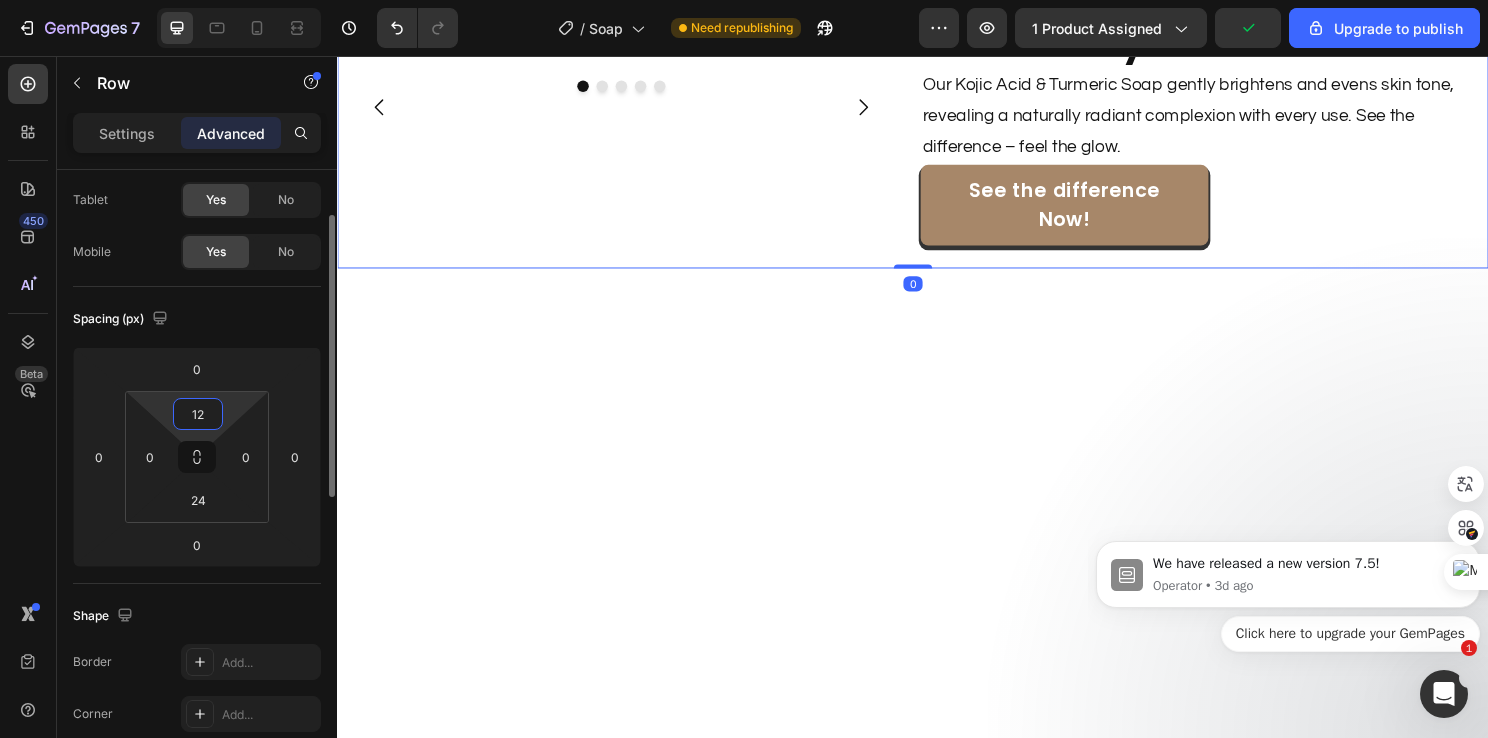 click on "12" at bounding box center (198, 414) 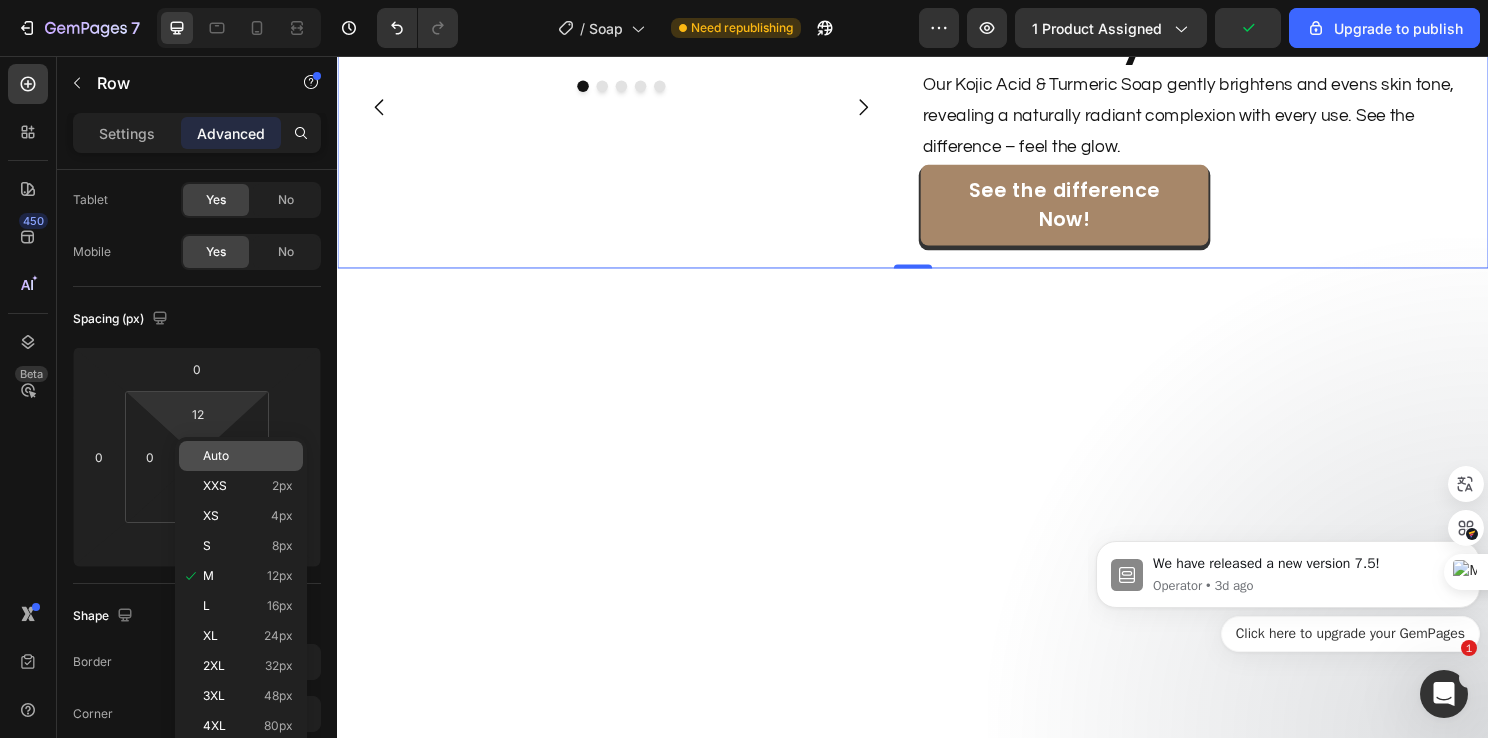 click on "Auto" at bounding box center (216, 456) 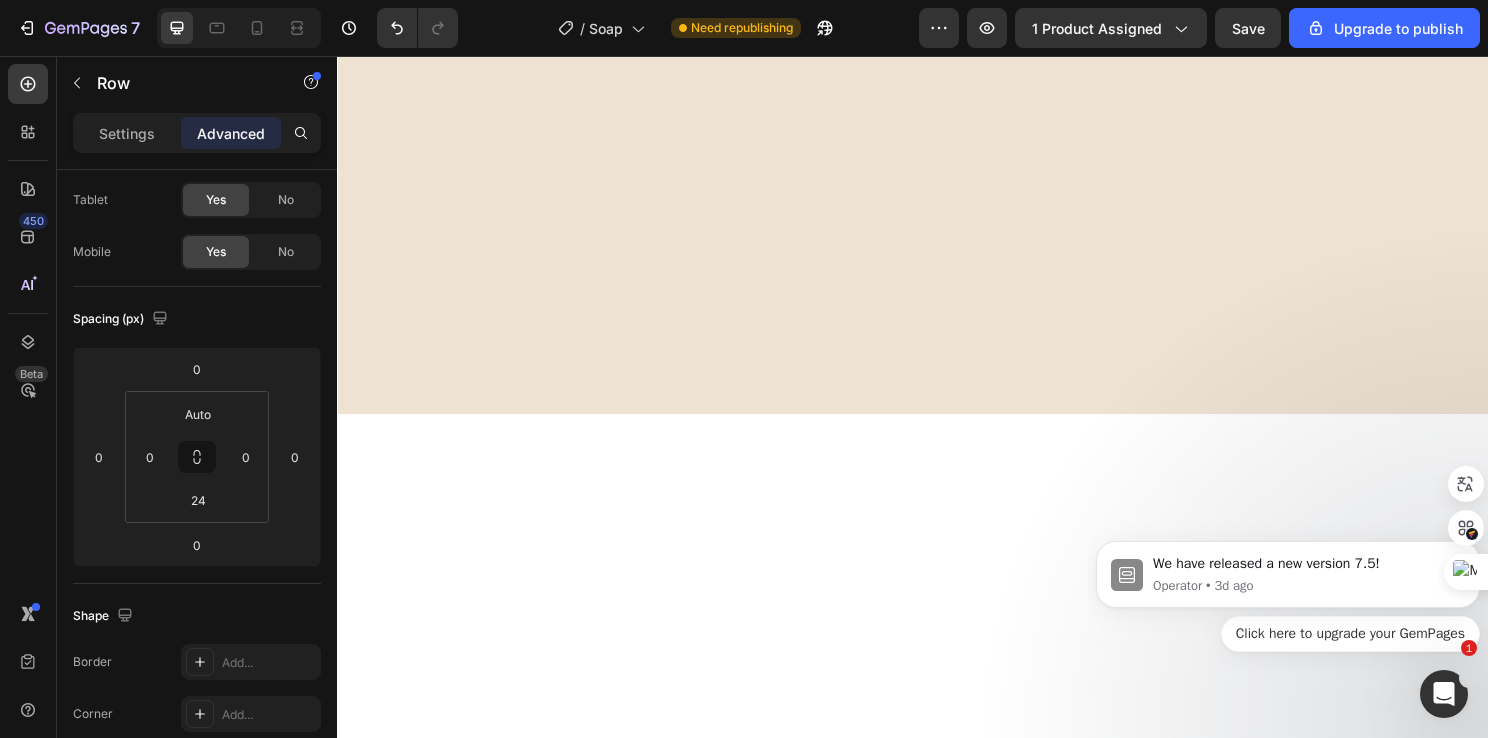 scroll, scrollTop: 3379, scrollLeft: 0, axis: vertical 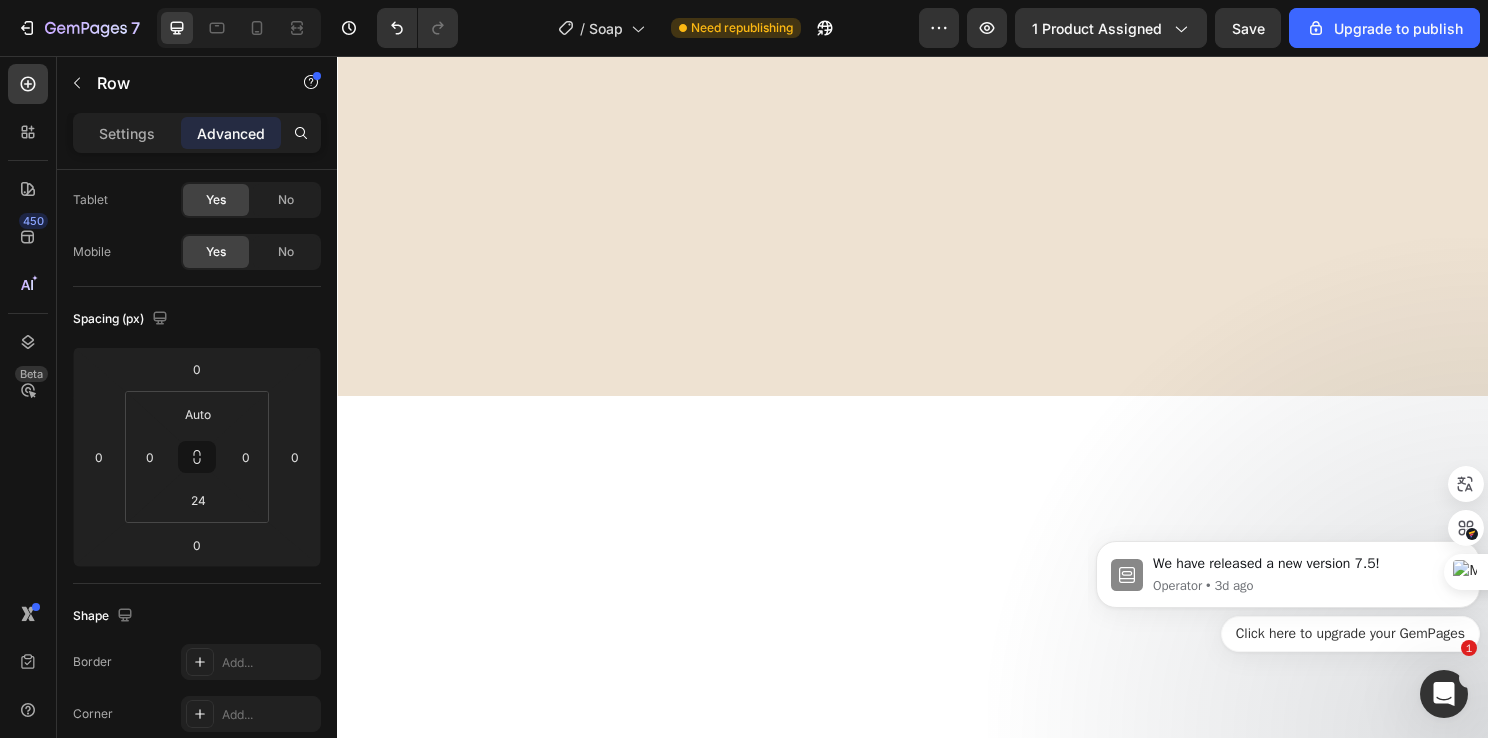 click on "Golden Glow Brightening Heading A radiant blend of kojic acid and turmeric, this soap gently fades hyperpigmentation while nourishing your skin—perfect for daily use and visible results. Text block Discover Now Button" at bounding box center (637, -330) 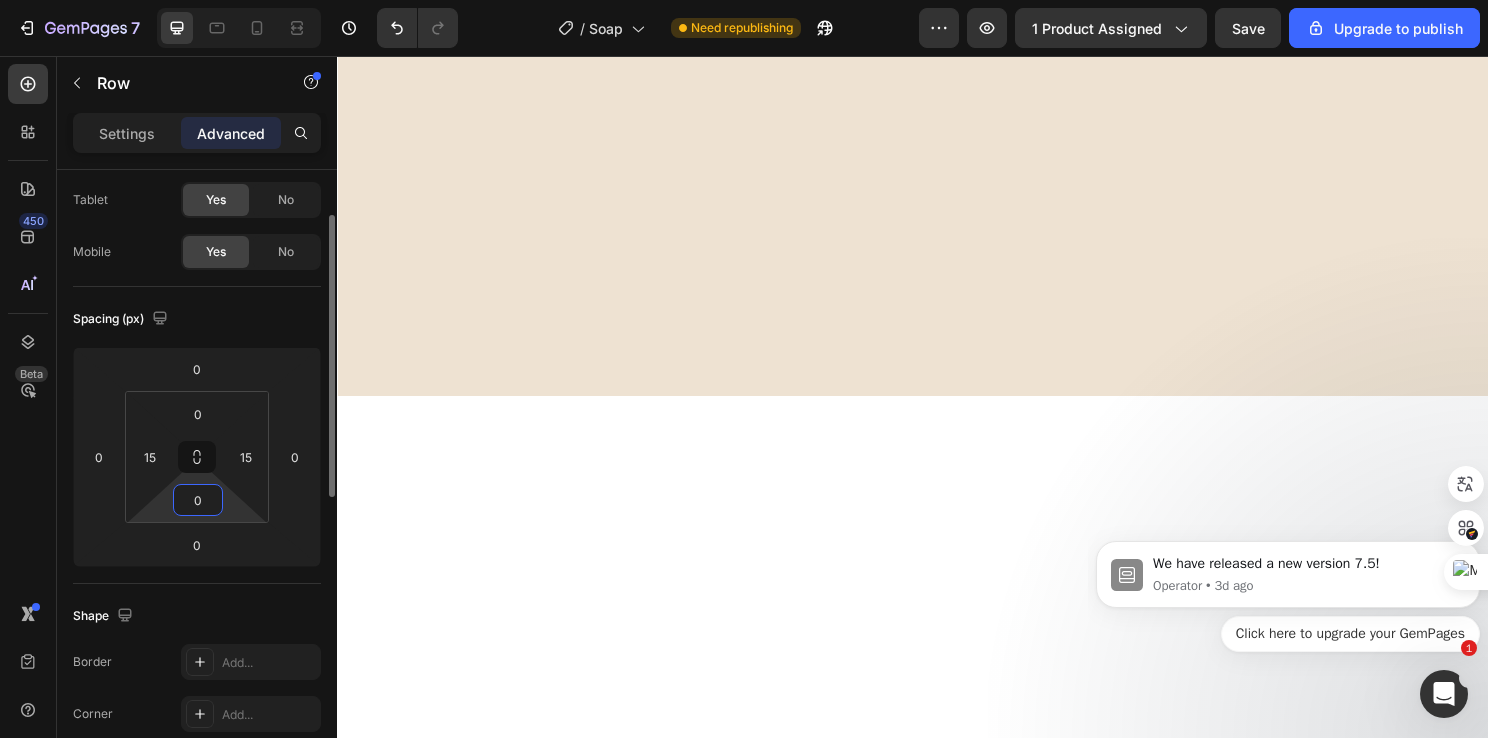 click on "0" at bounding box center [198, 500] 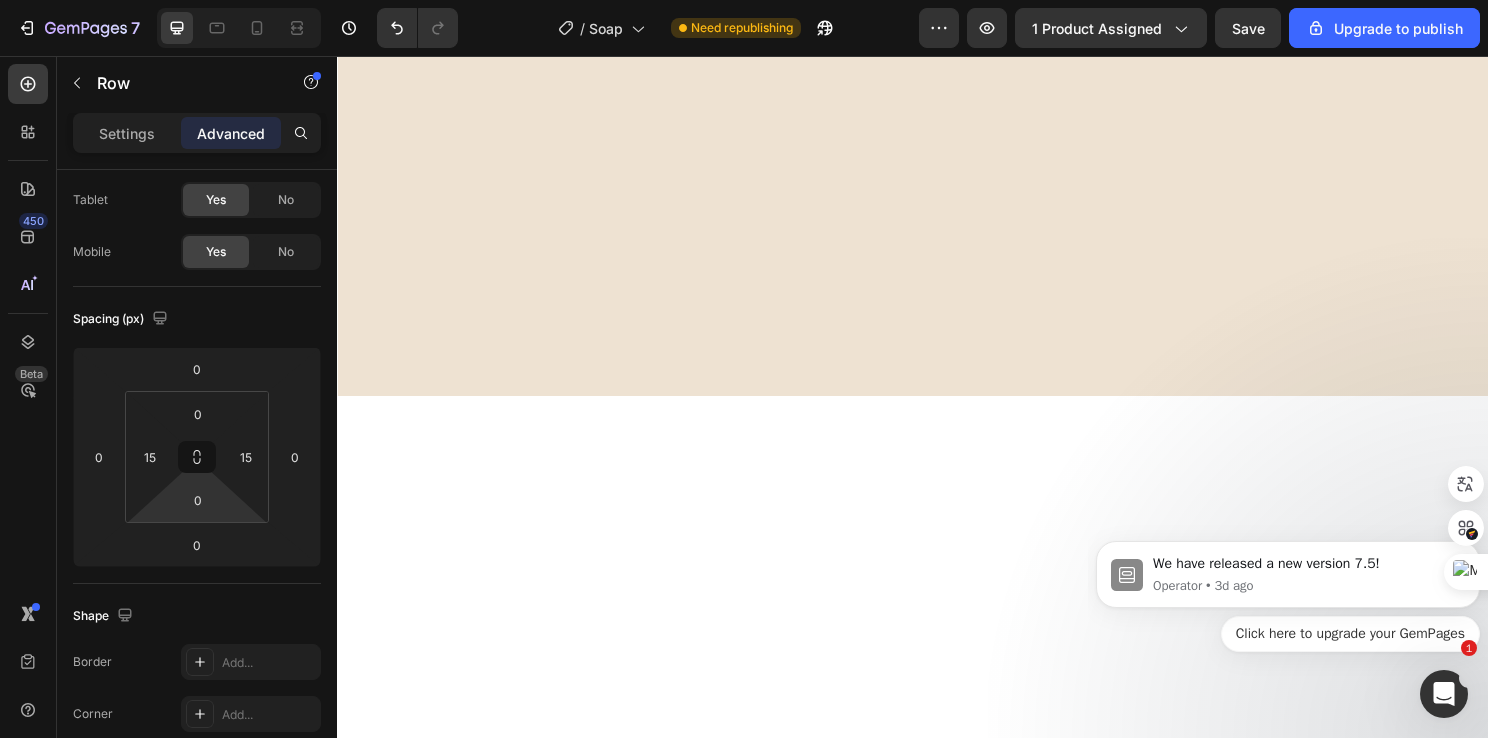 click on "Golden Glow Brightening Heading A radiant blend of kojic acid and turmeric, this soap gently fades hyperpigmentation while nourishing your skin—perfect for daily use and visible results. Text block Discover Now Button" at bounding box center (637, -330) 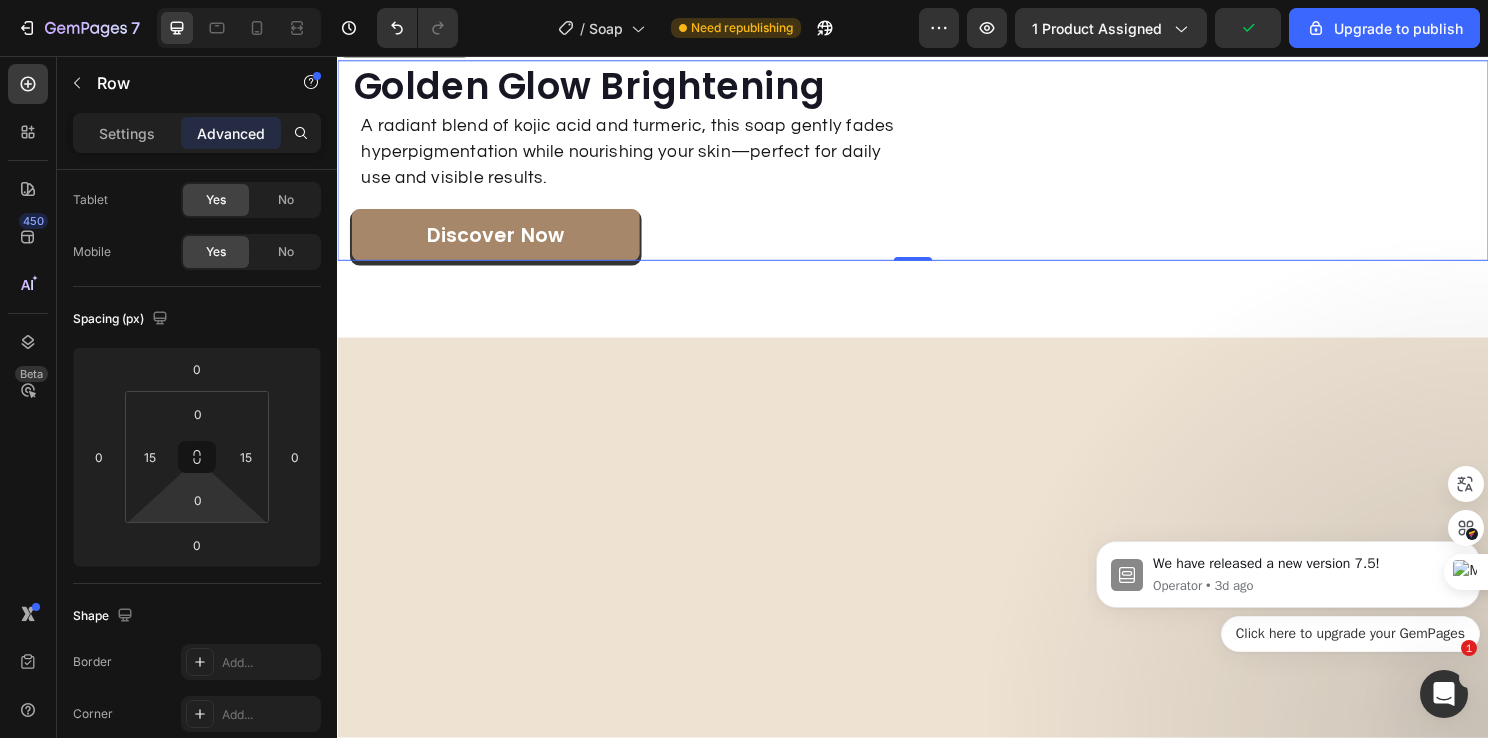 scroll, scrollTop: 2879, scrollLeft: 0, axis: vertical 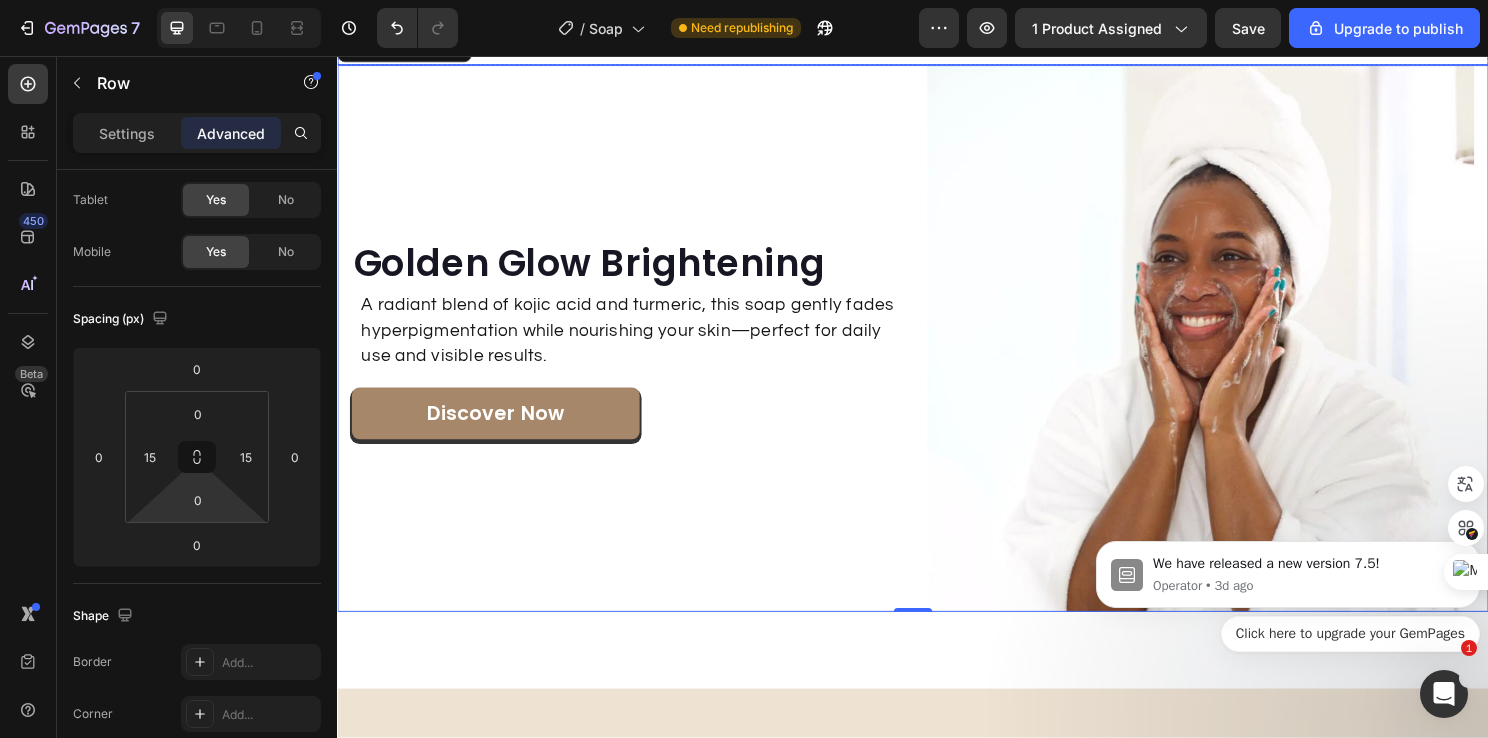click on "From Dull to Glow – Just One Wash Away! Heading Our Kojic Acid & Turmeric Soap gently brightens and evens skin tone, revealing a naturally radiant complexion with every use. See the difference – feel the glow. Text Block See the difference Now! Button" at bounding box center (1241, -102) 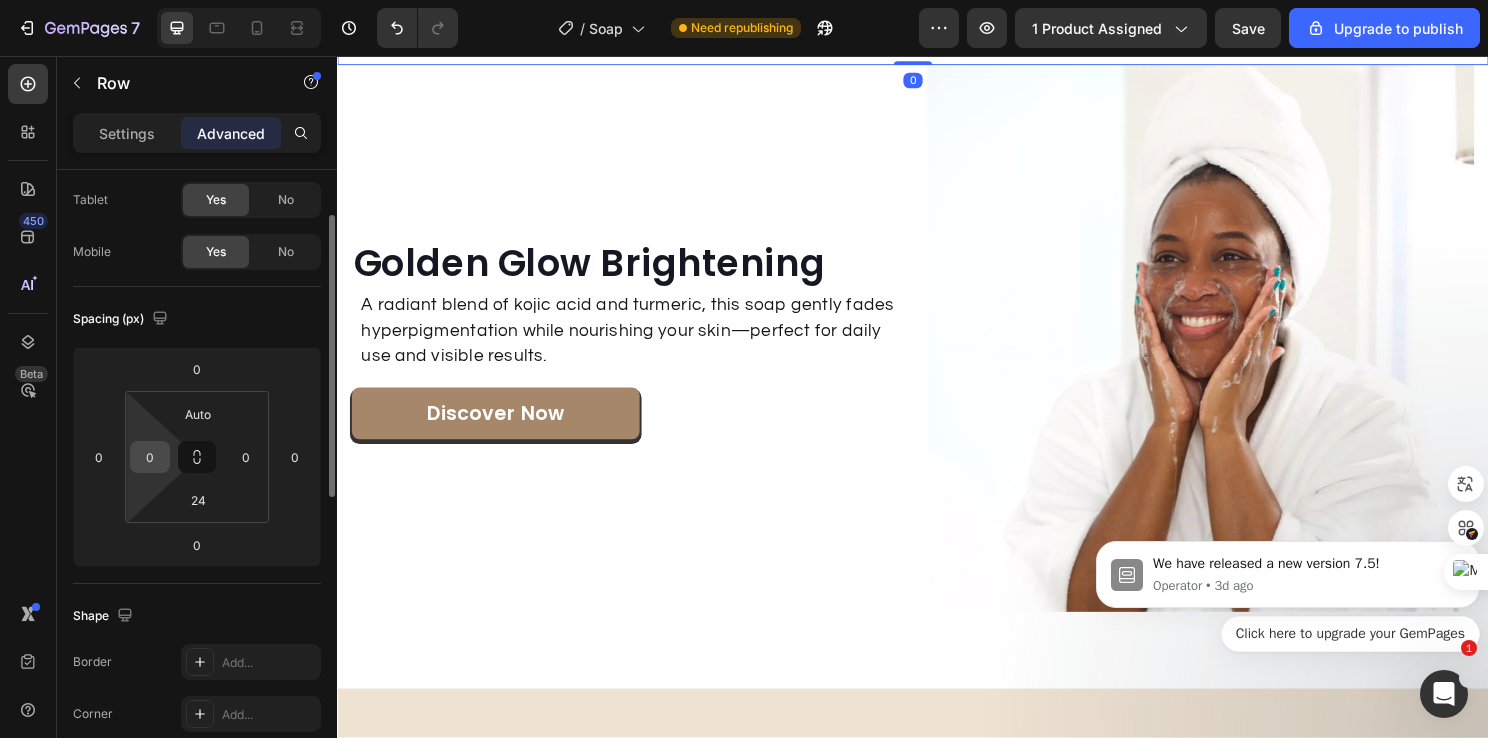 click on "0" at bounding box center [150, 457] 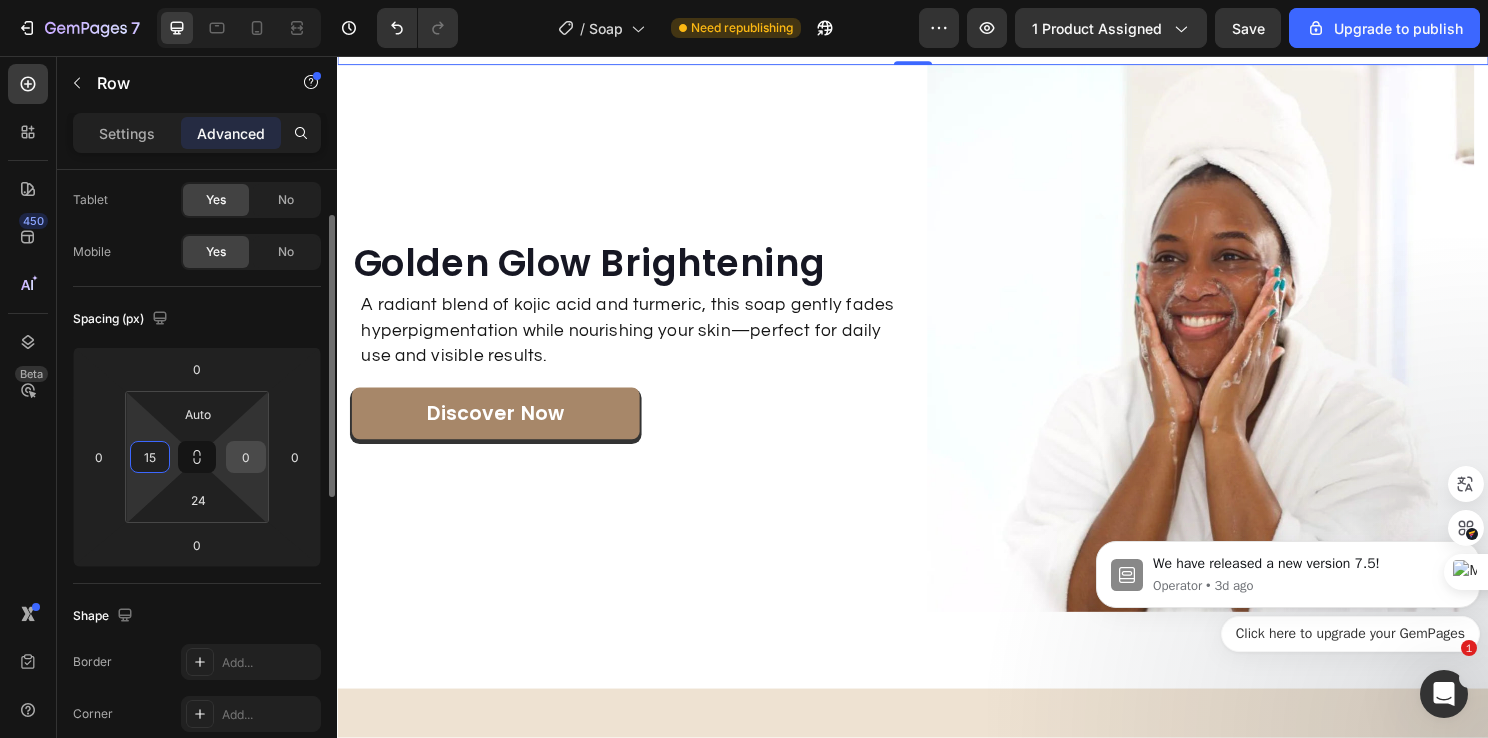 type on "15" 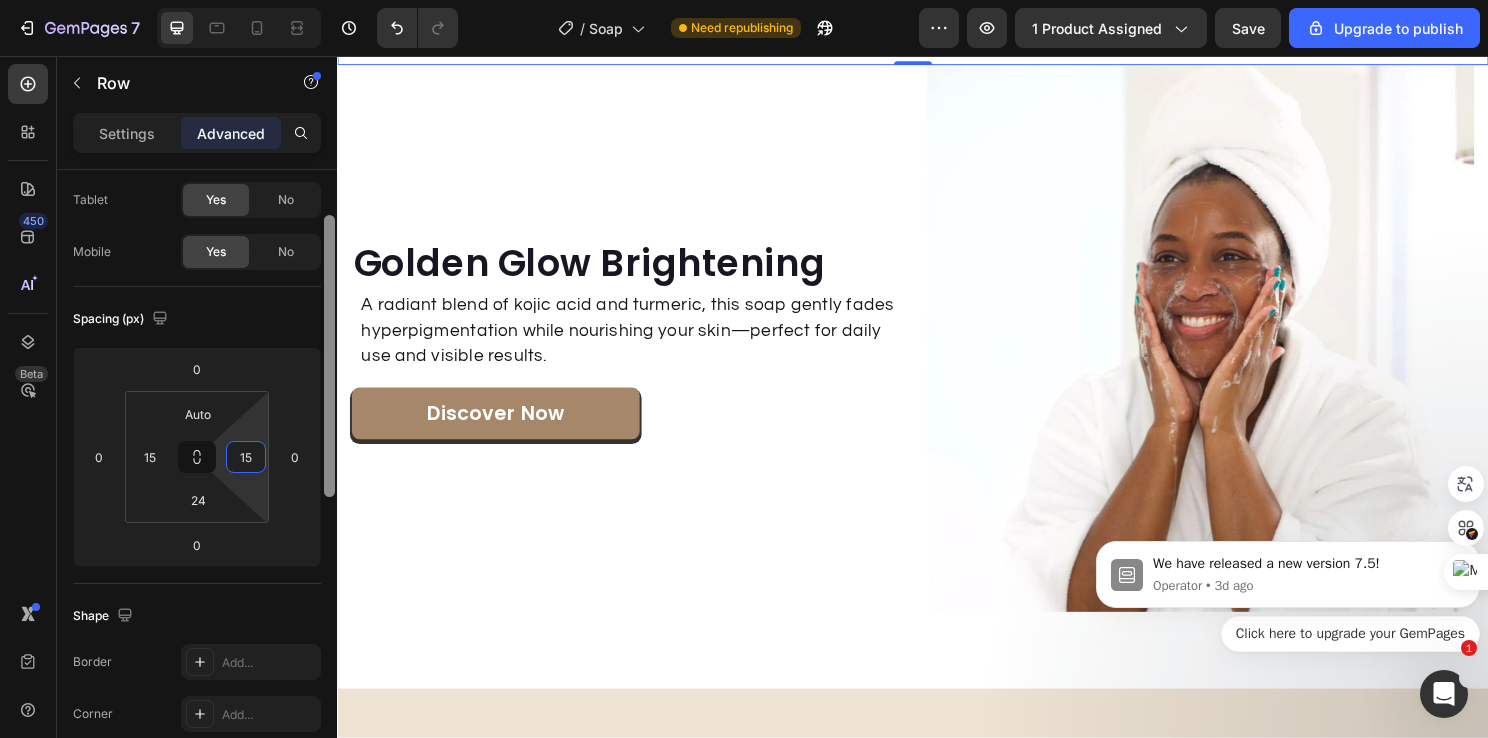 type on "15" 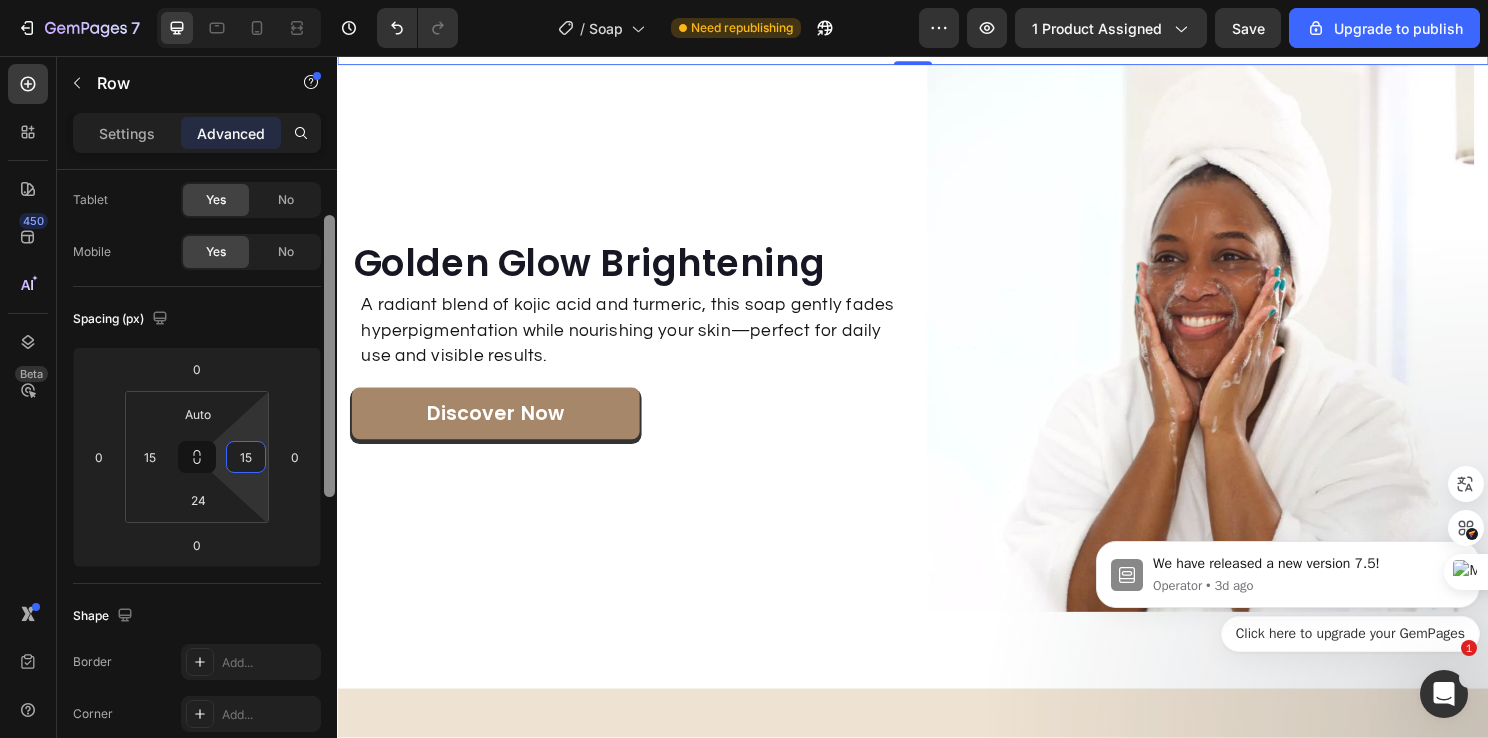click at bounding box center (329, 483) 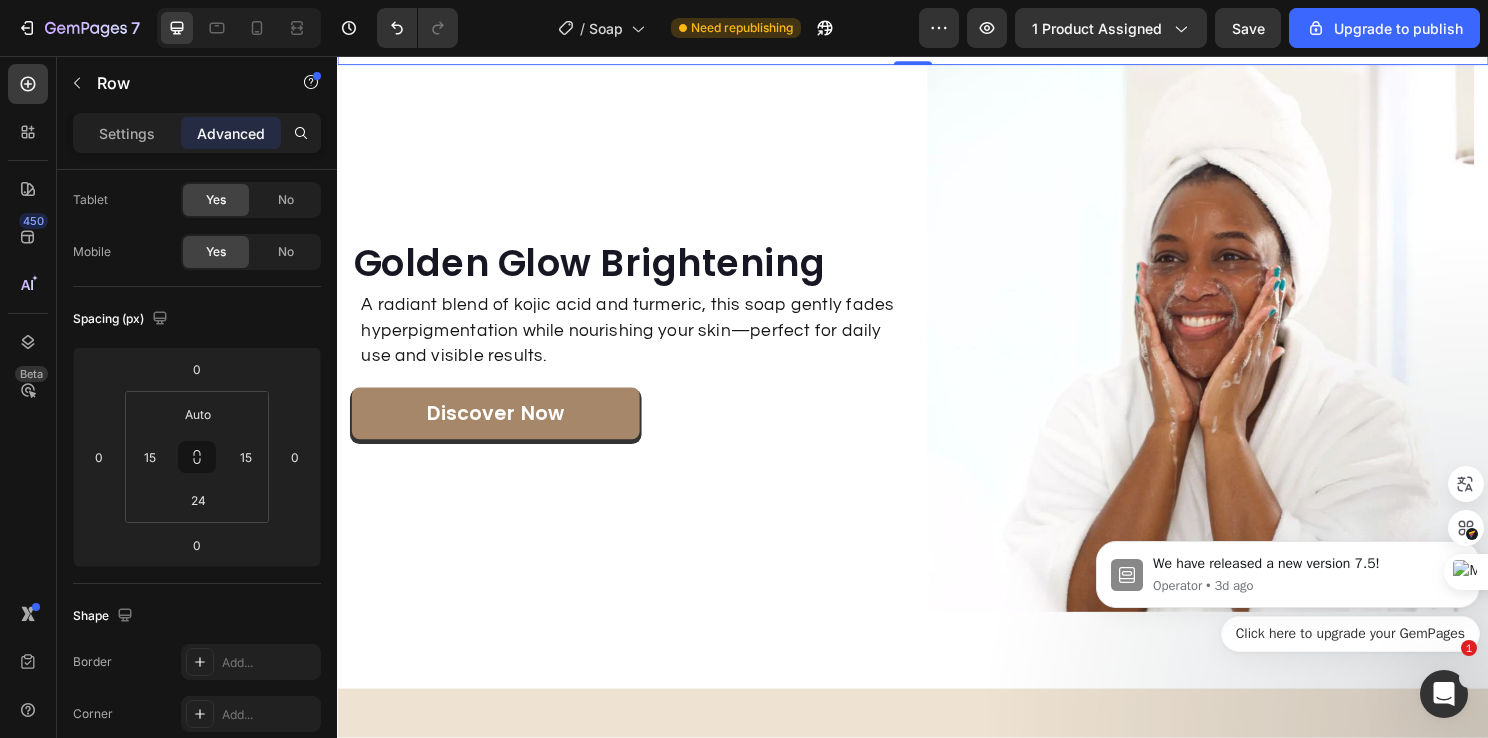 scroll, scrollTop: 726, scrollLeft: 0, axis: vertical 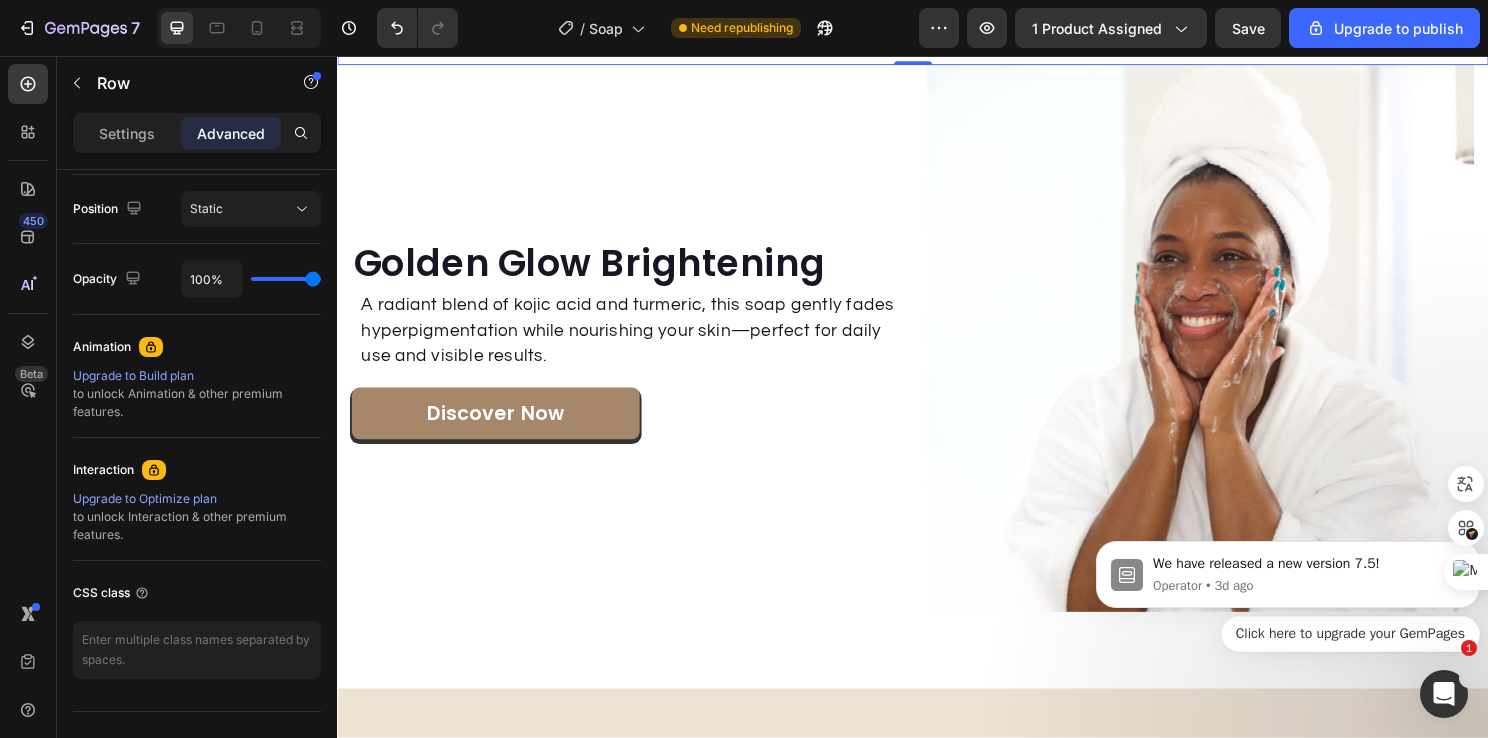 click on "From Dull to Glow – Just One Wash Away! Heading Our Kojic Acid & Turmeric Soap gently brightens and evens skin tone, revealing a naturally radiant complexion with every use. See the difference – feel the glow. Text Block See the difference Now! Button" at bounding box center [1233, -102] 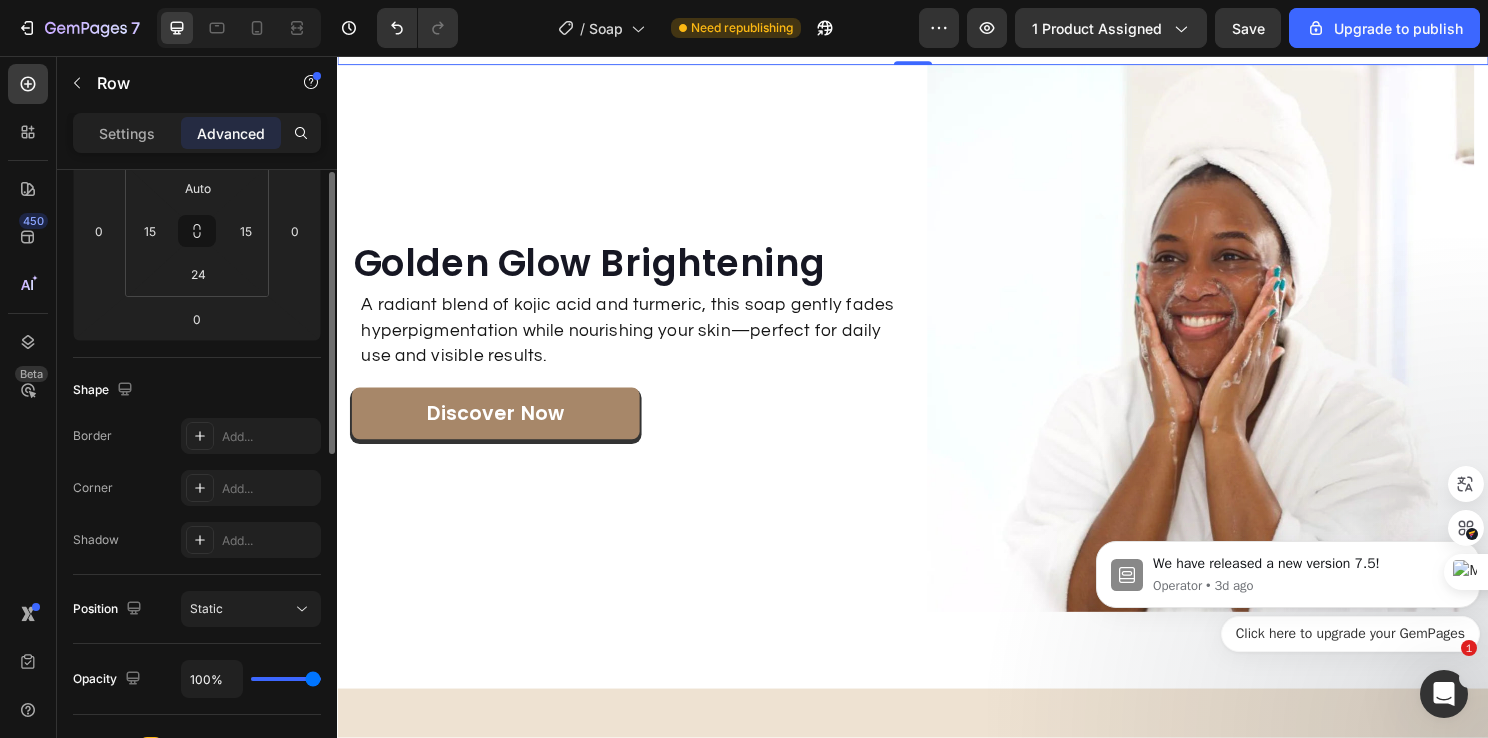 scroll, scrollTop: 226, scrollLeft: 0, axis: vertical 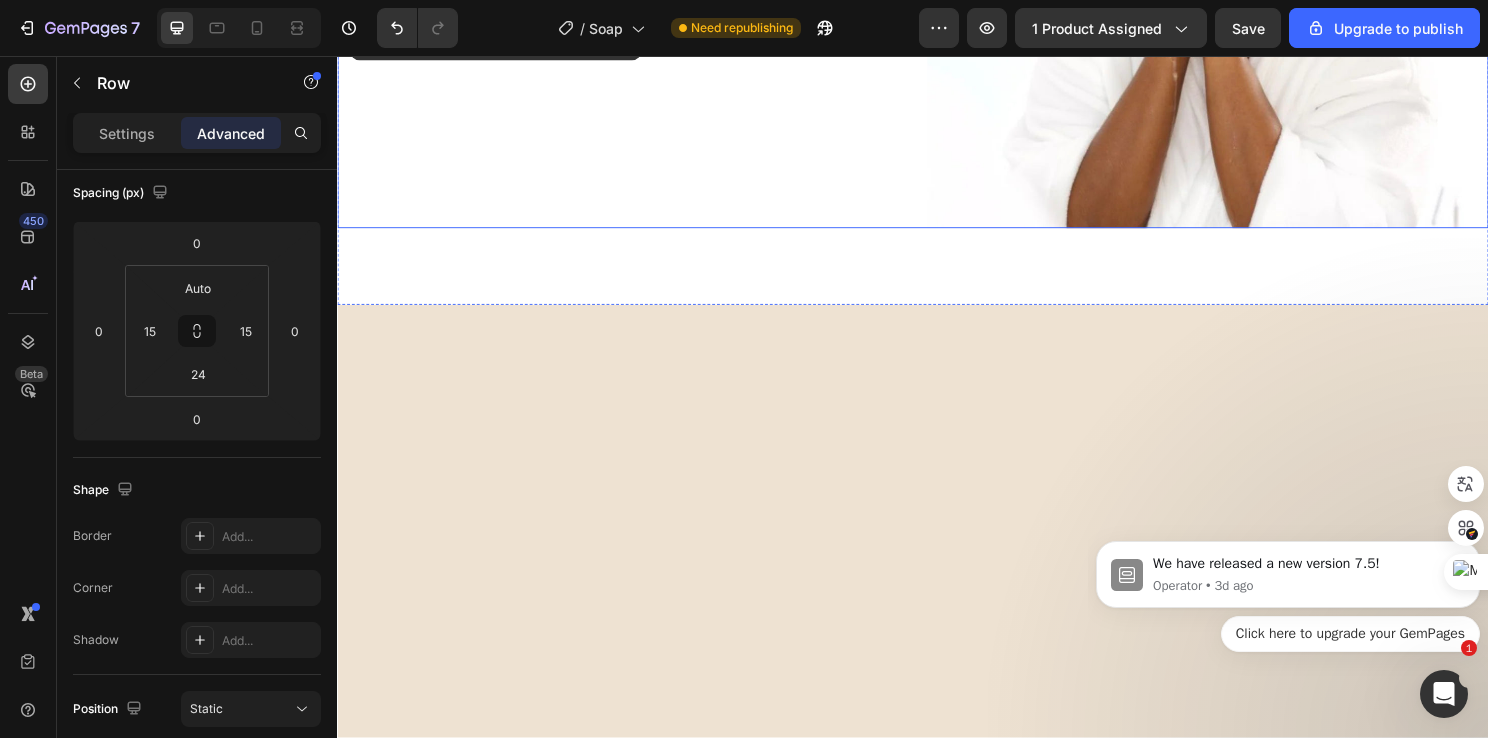 click on "Golden Glow Brightening Heading A radiant blend of kojic acid and turmeric, this soap gently fades hyperpigmentation while nourishing your skin—perfect for daily use and visible results. Text block Discover Now Button" at bounding box center [637, -49] 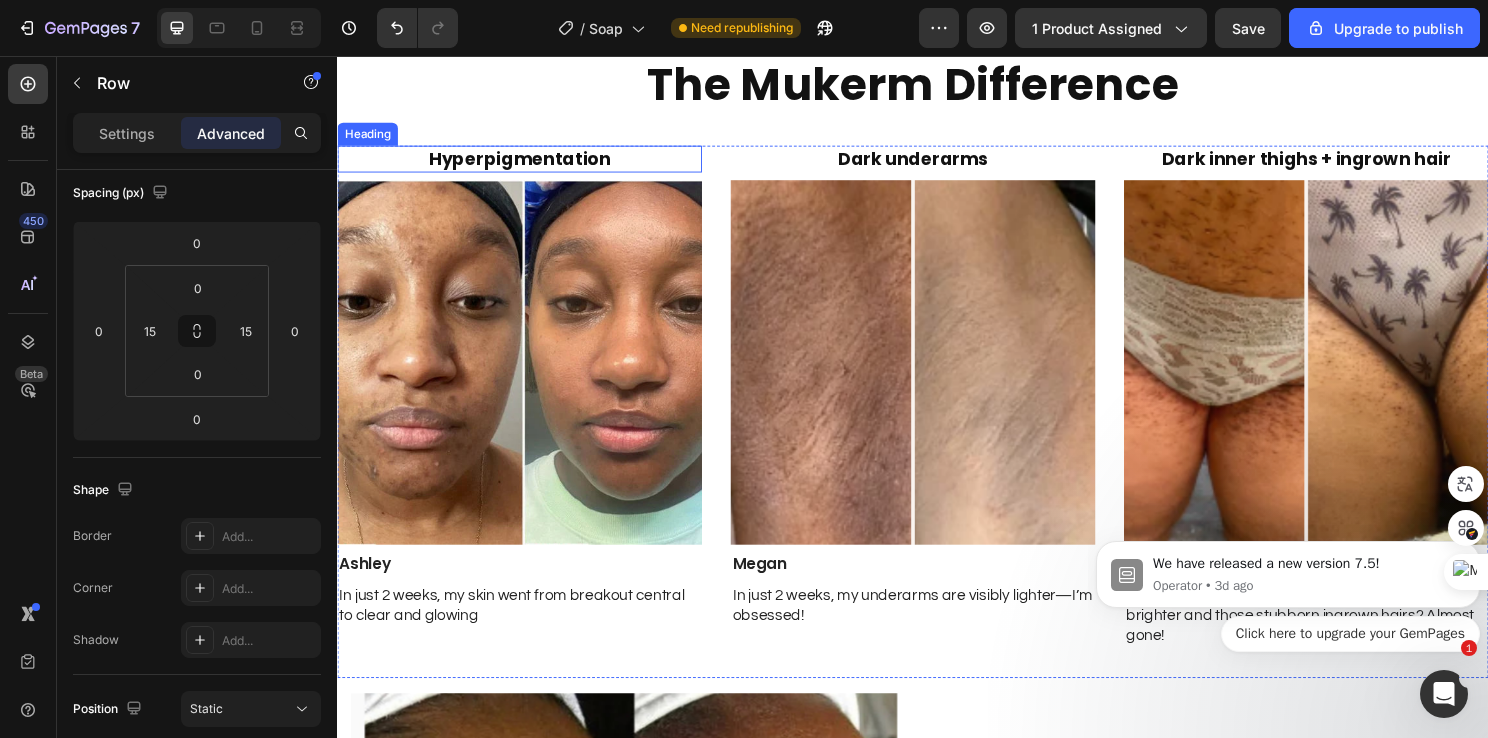 scroll, scrollTop: 1979, scrollLeft: 0, axis: vertical 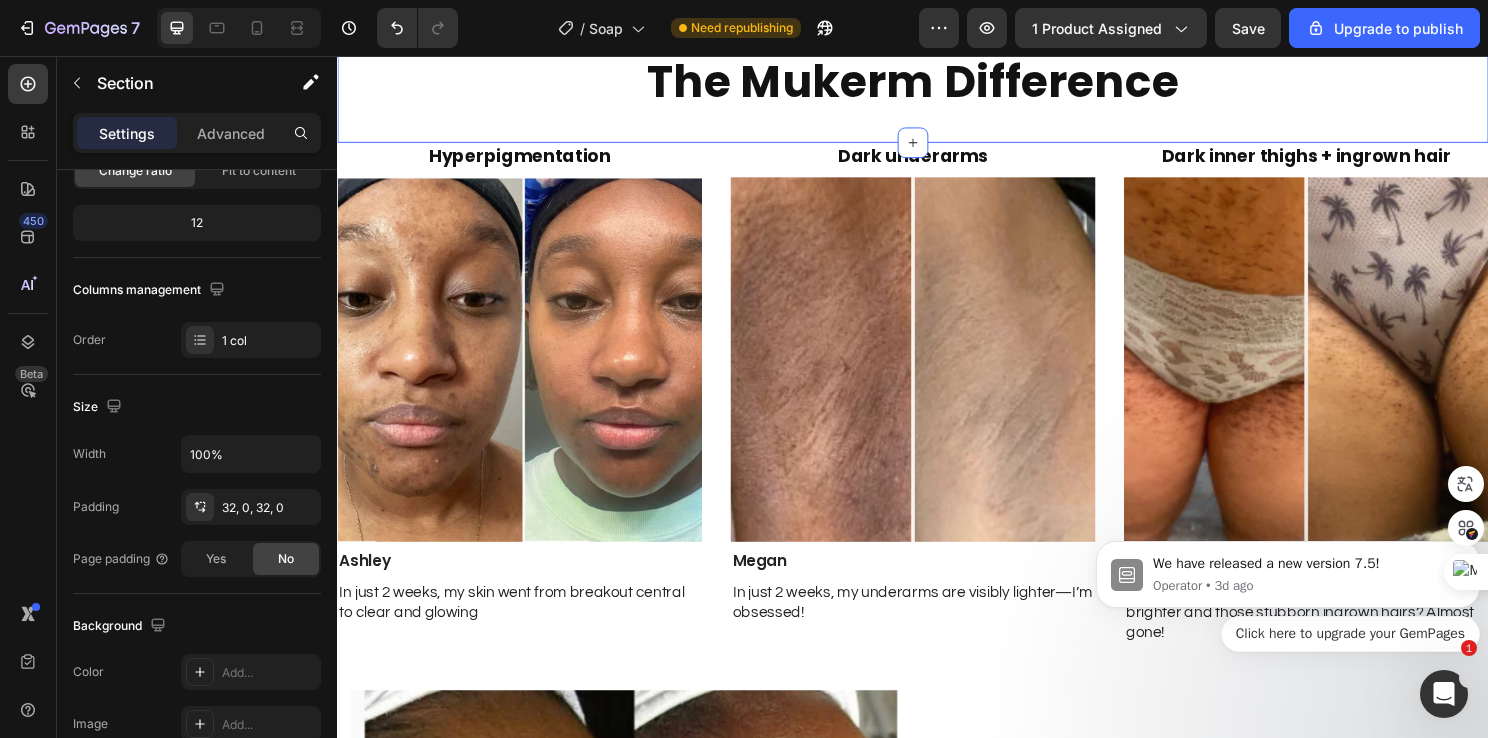 click on "The Mukerm Difference Heading Section 2" at bounding box center (937, 84) 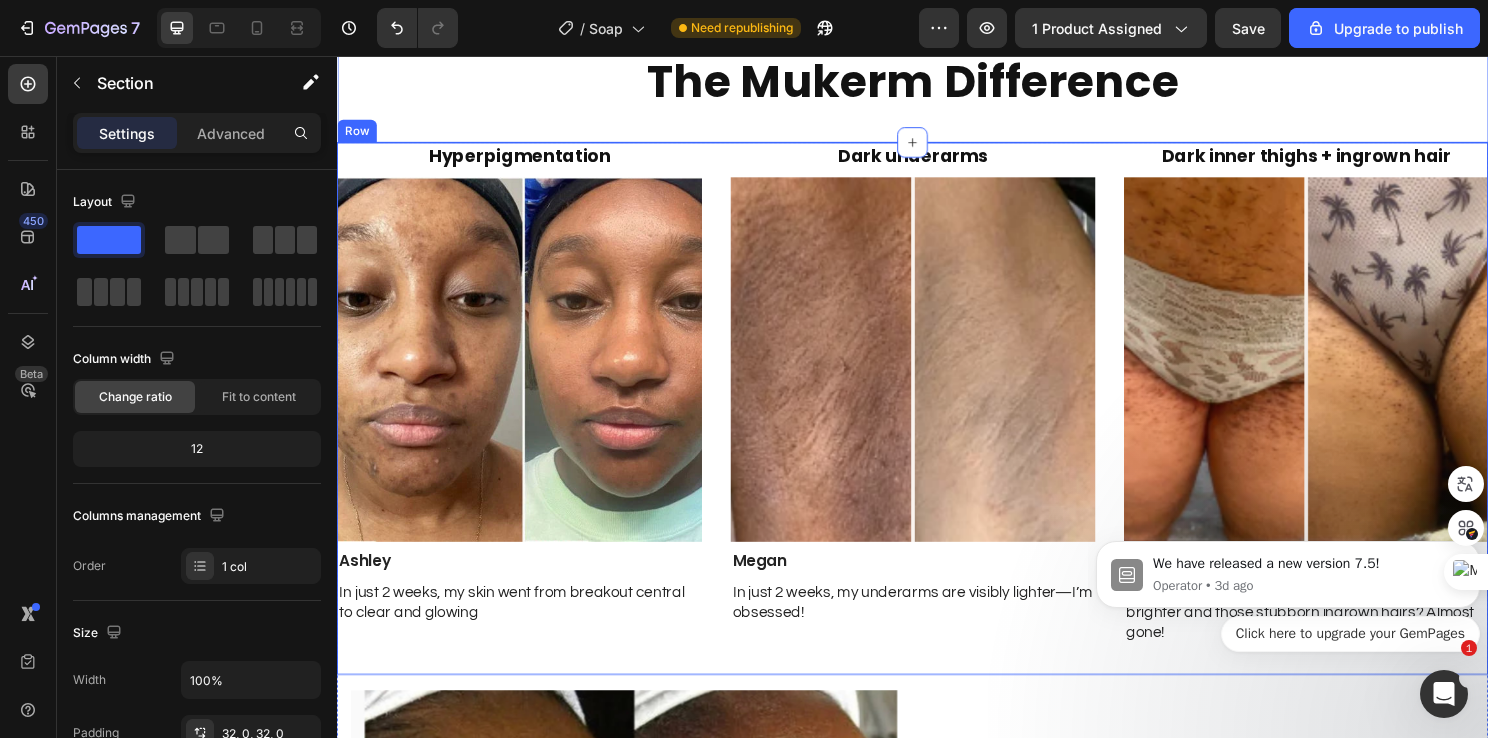 click on "Hyperpigmentation Heading Image Ashley Text Block In just 2 weeks, my skin went from breakout central to clear and glowing Text Block Dark underarms Heading Image Megan Text Block In just 2 weeks, my underarms are visibly lighter—I’m obsessed! Text Block Dark inner thighs + ingrown hair Heading Image Sofia Text Block Only 1 week in and wow! My inner thighs are visibly brighter and those stubborn ingrown hairs? Almost gone! Text Block Row" at bounding box center (937, 424) 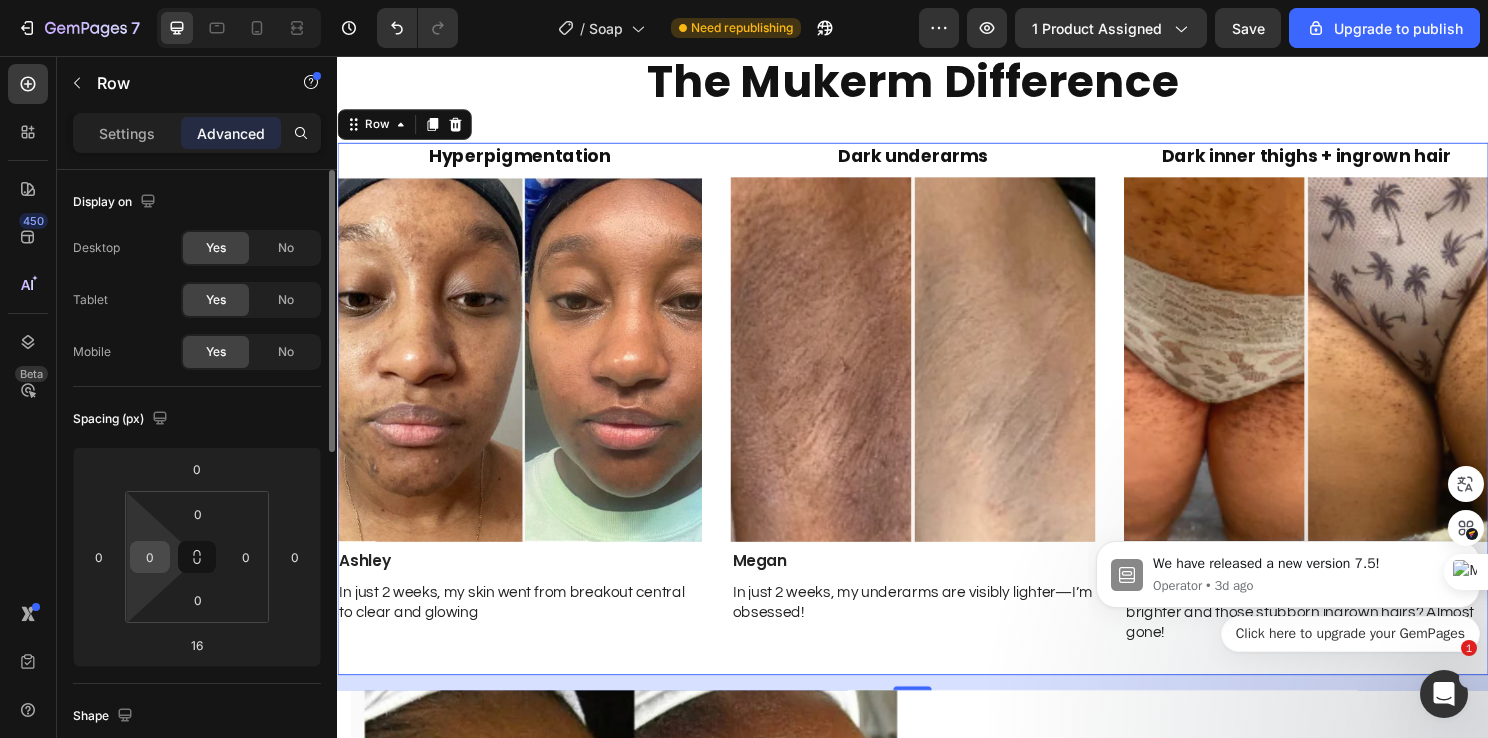 click on "0" at bounding box center (150, 557) 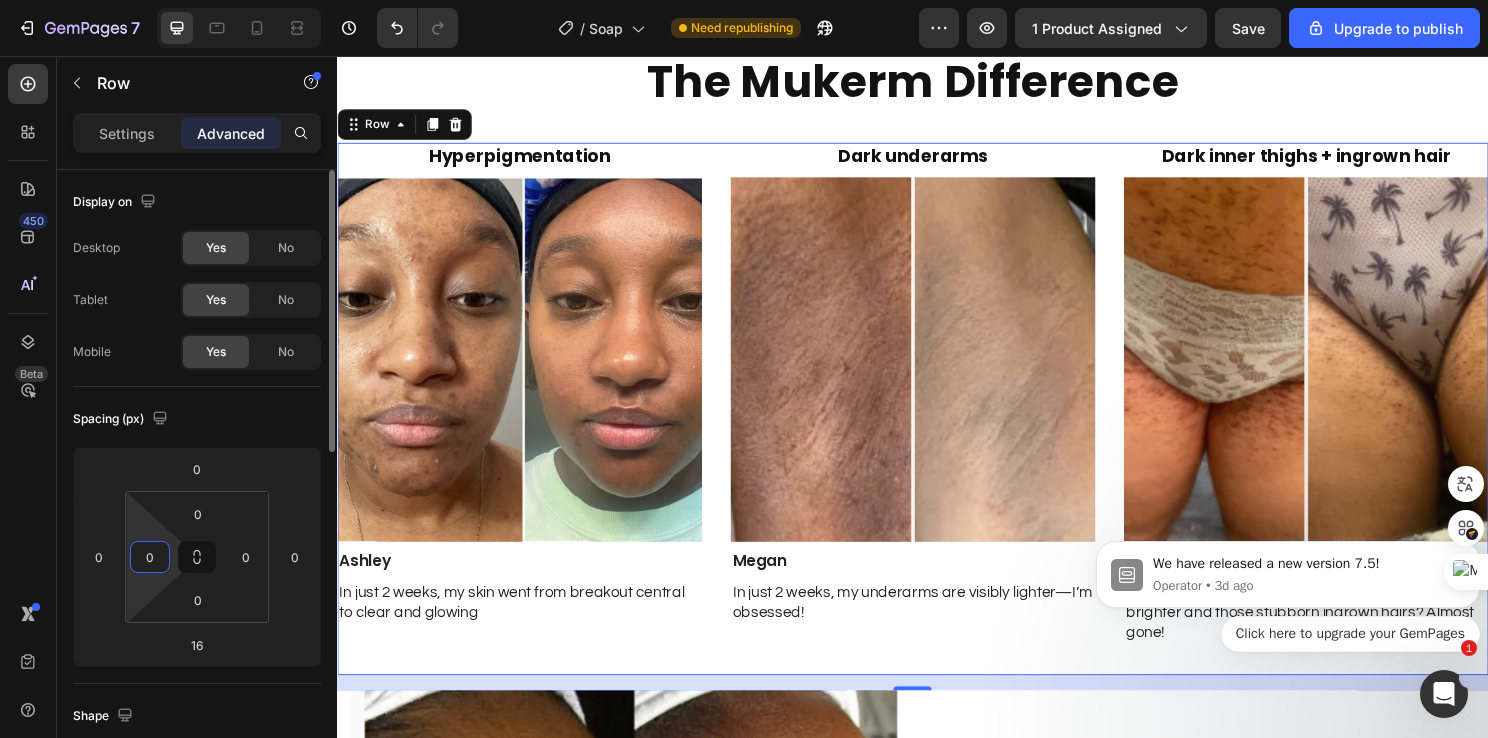 click on "0" at bounding box center (150, 557) 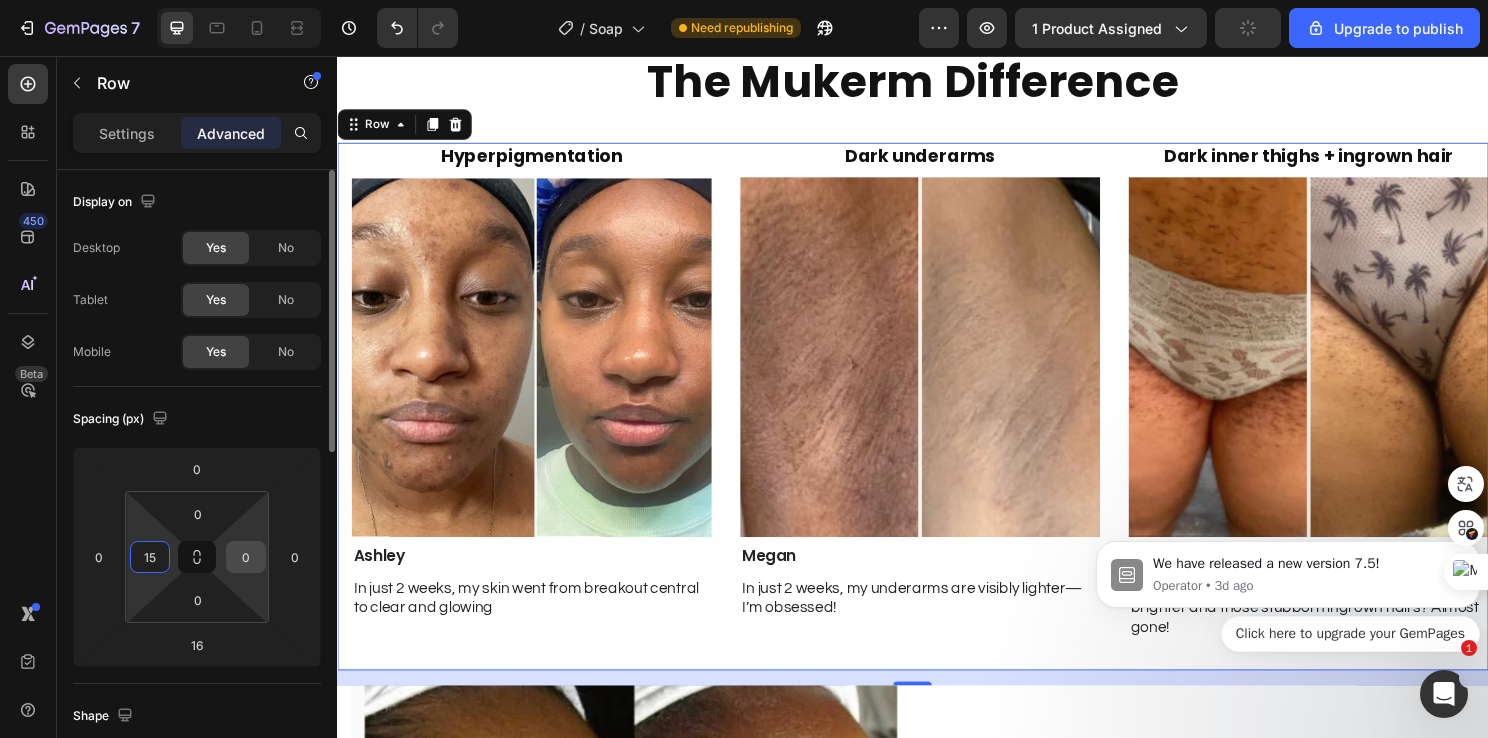 type on "15" 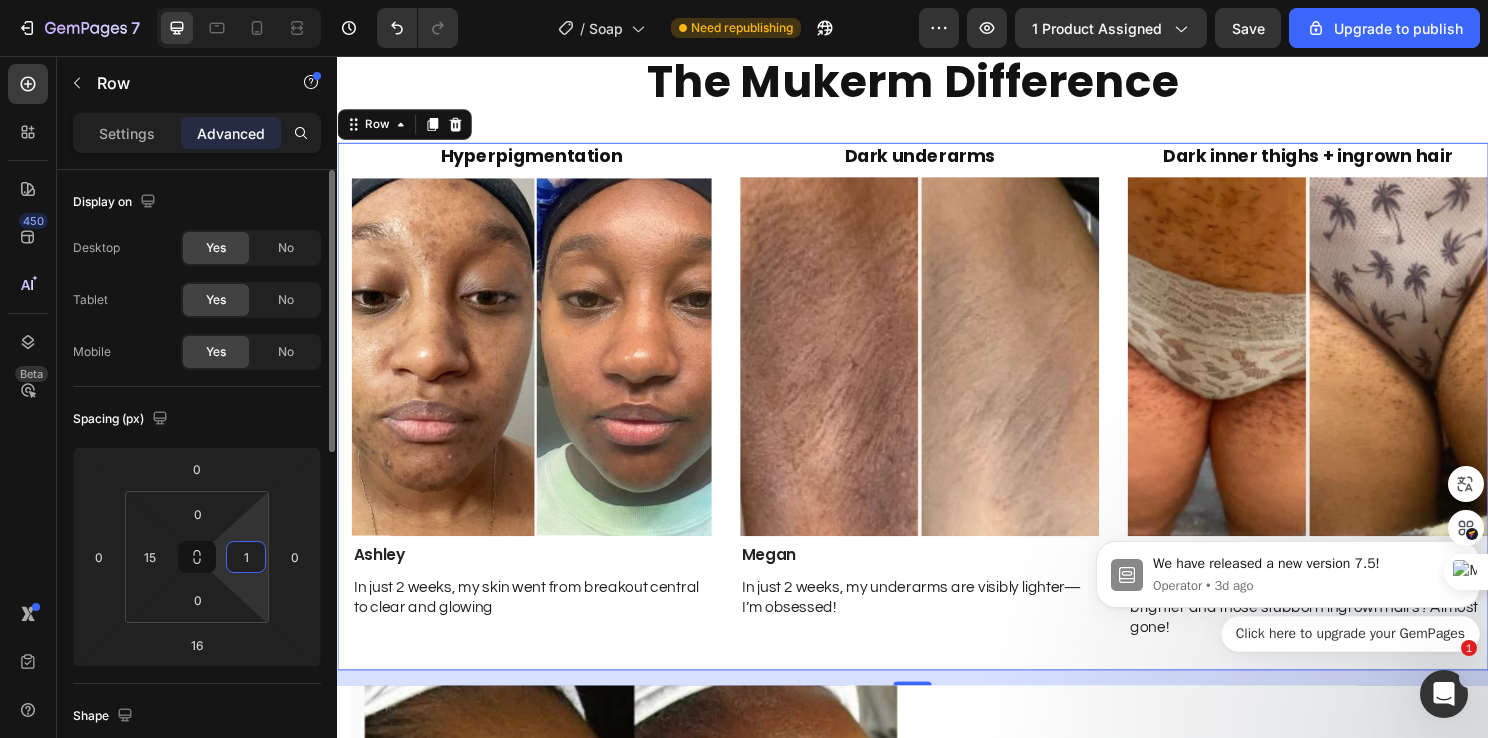 type on "15" 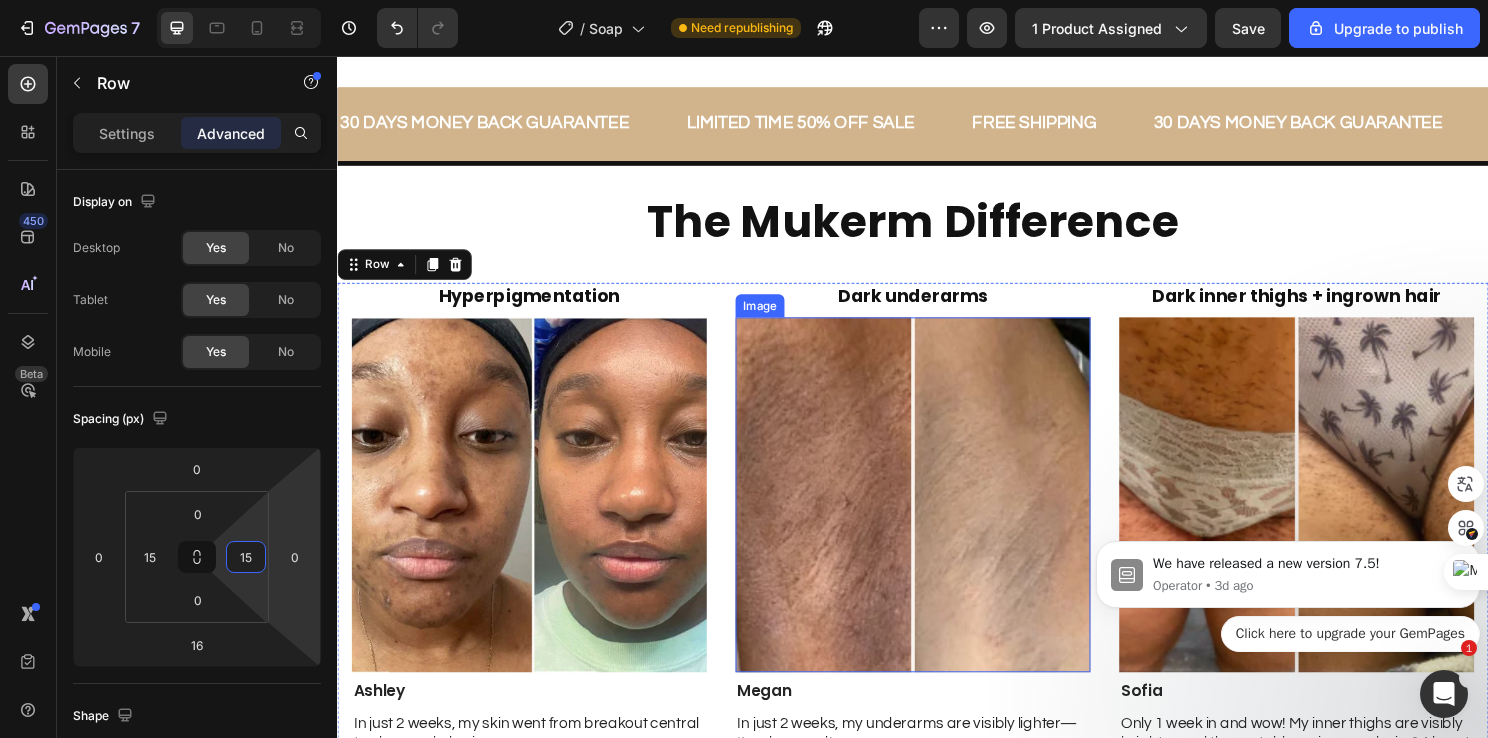 scroll, scrollTop: 1879, scrollLeft: 0, axis: vertical 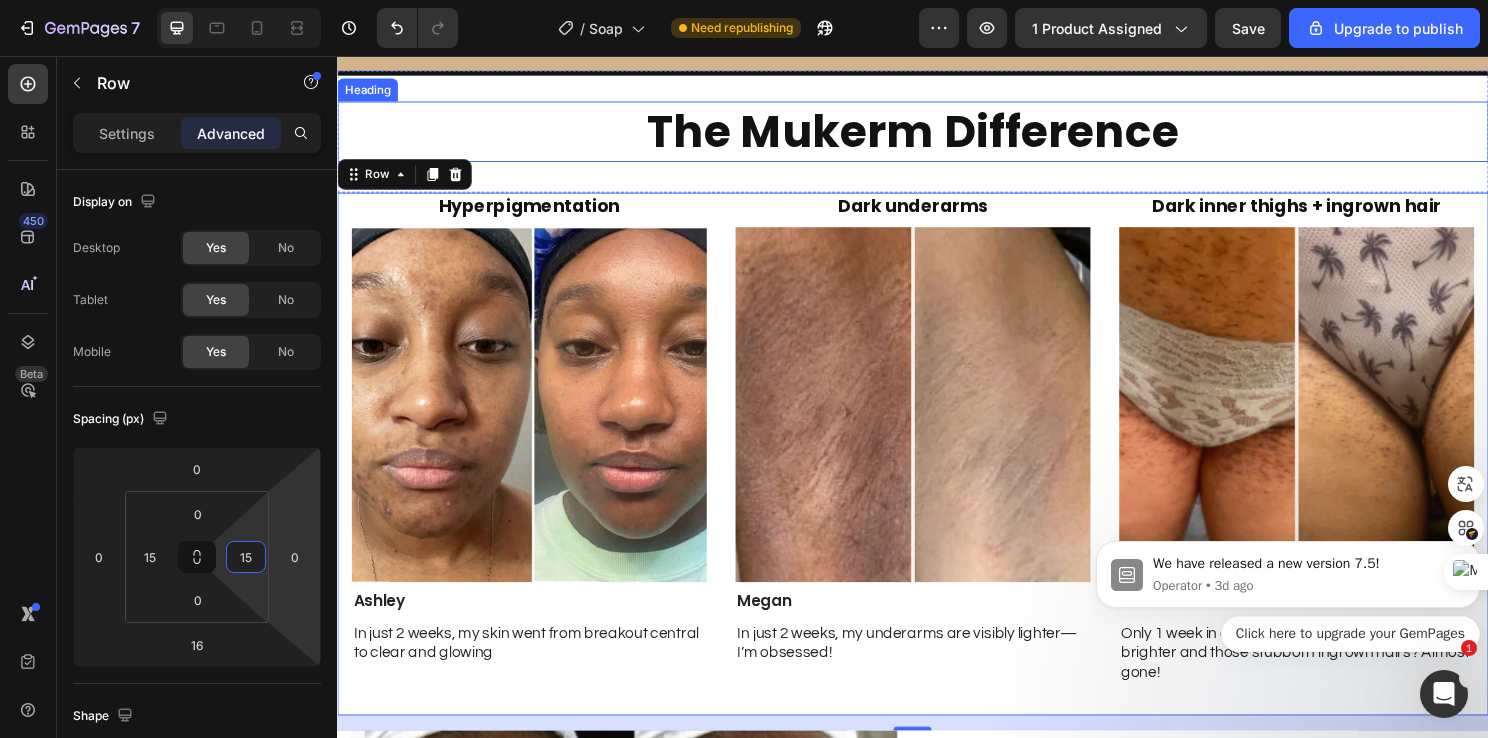 click on "The Mukerm Difference" at bounding box center [937, 136] 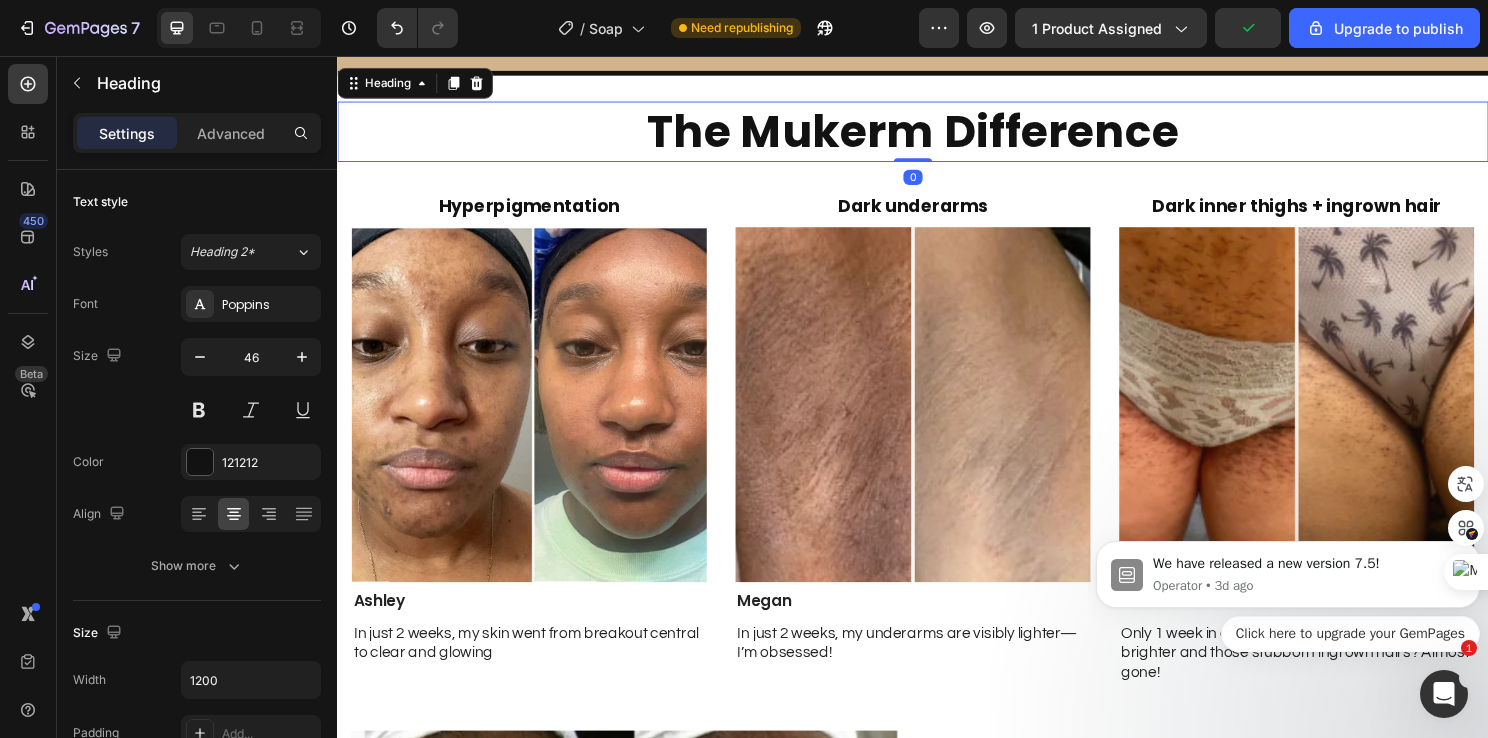click on "The Mukerm Difference" at bounding box center (937, 136) 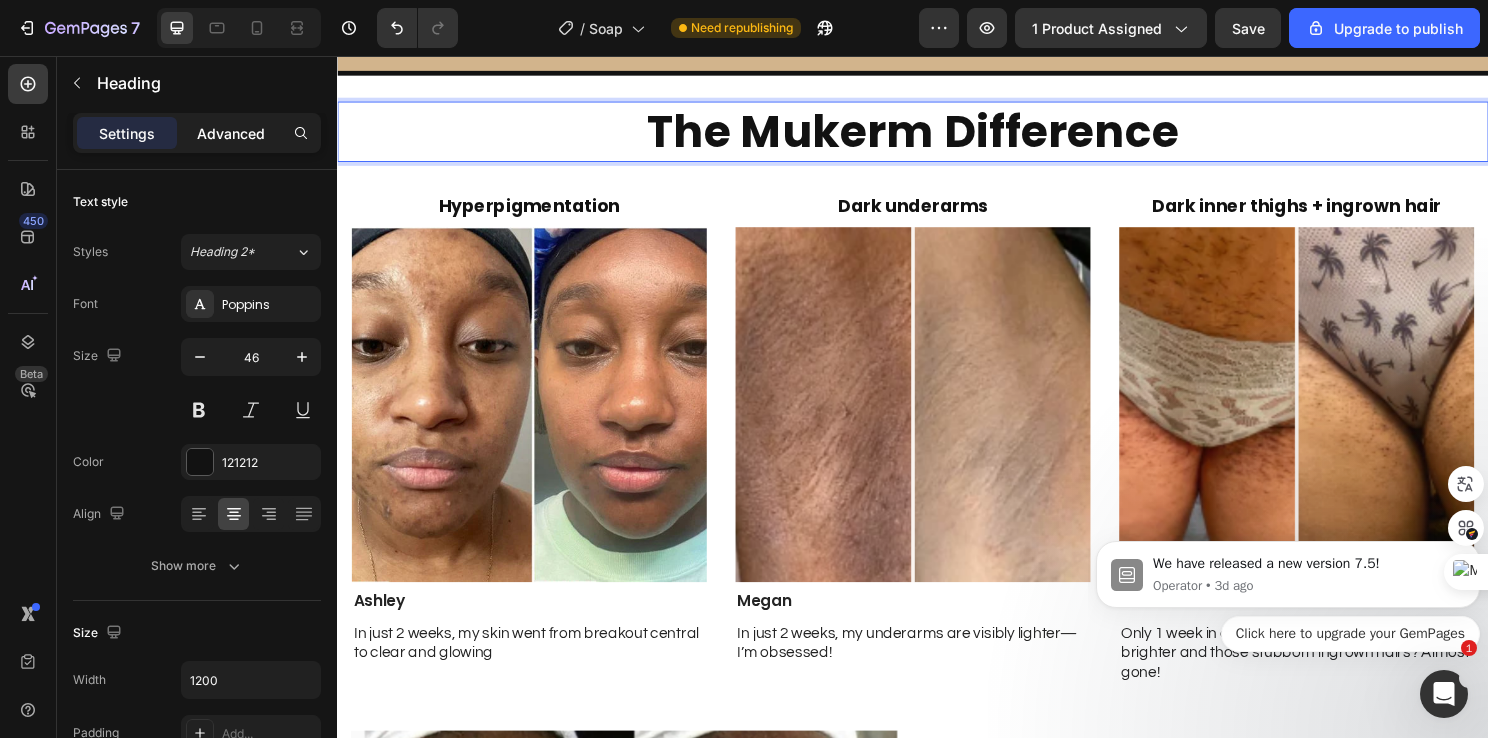 click on "Advanced" 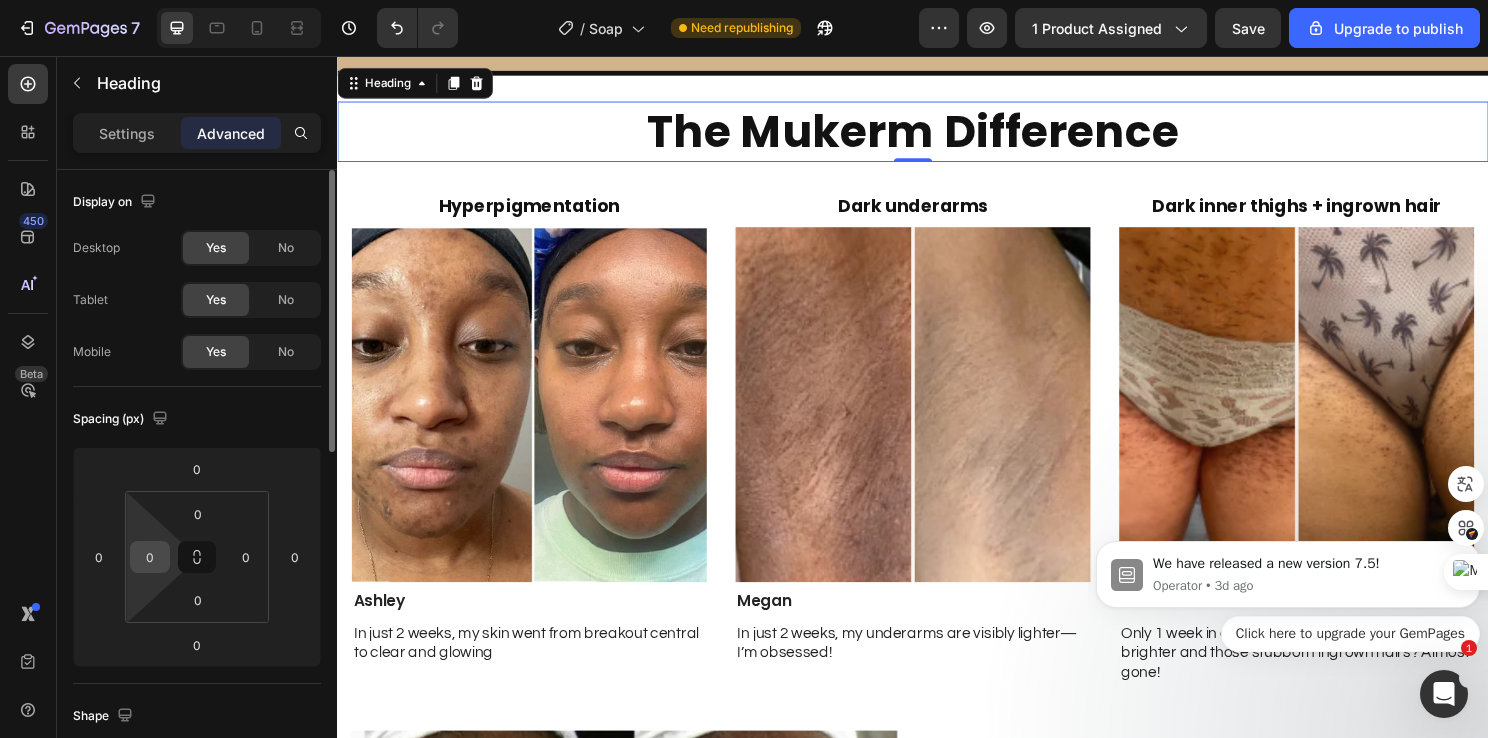 click on "0" at bounding box center (150, 557) 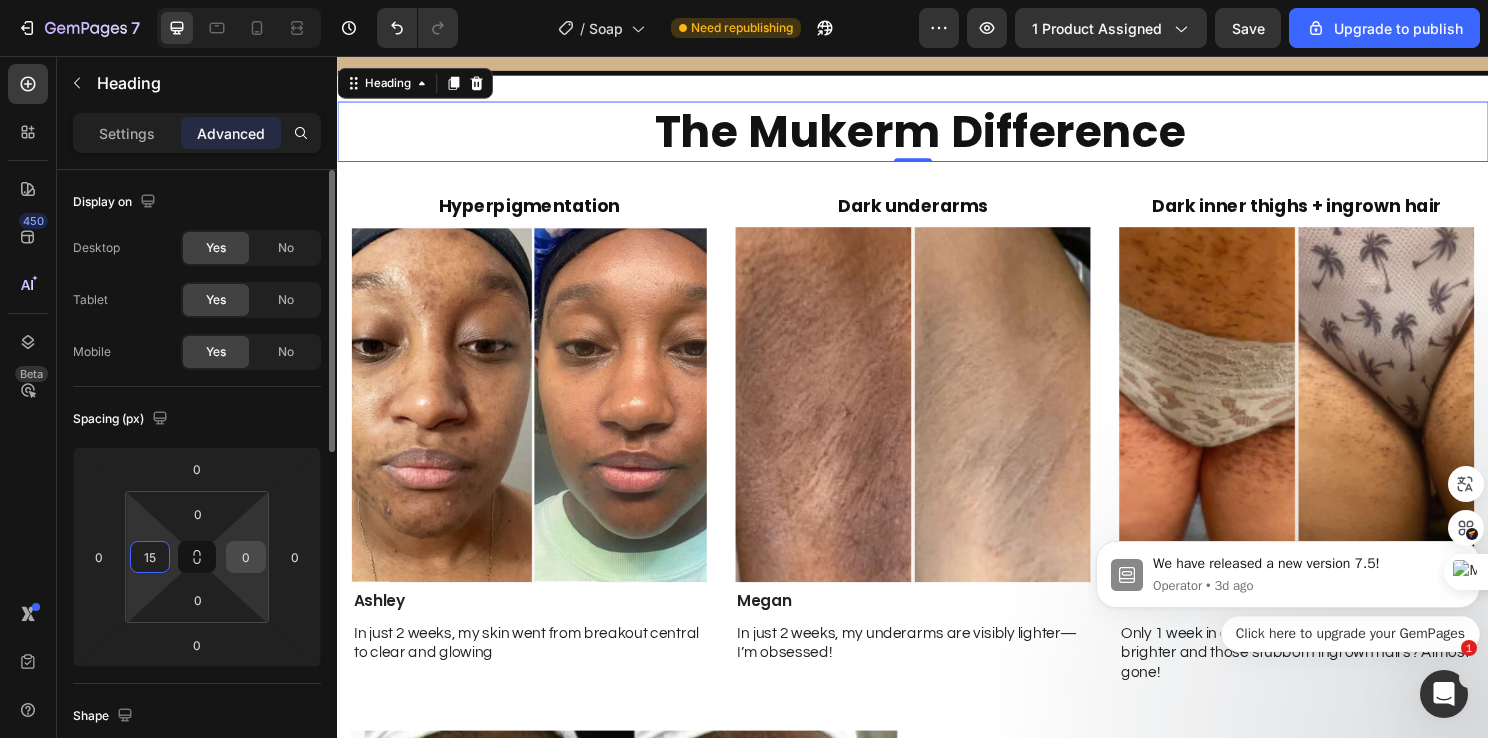 type on "15" 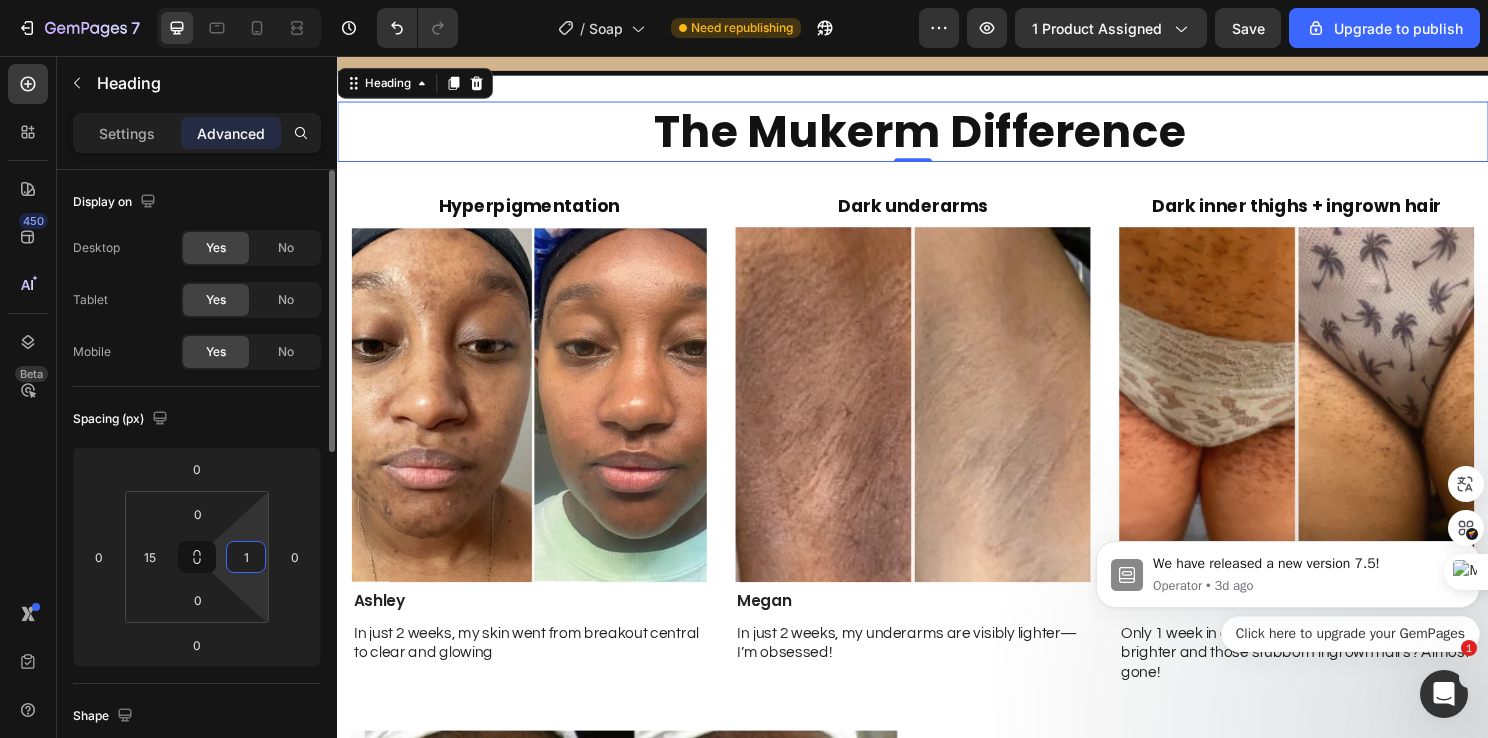 type on "15" 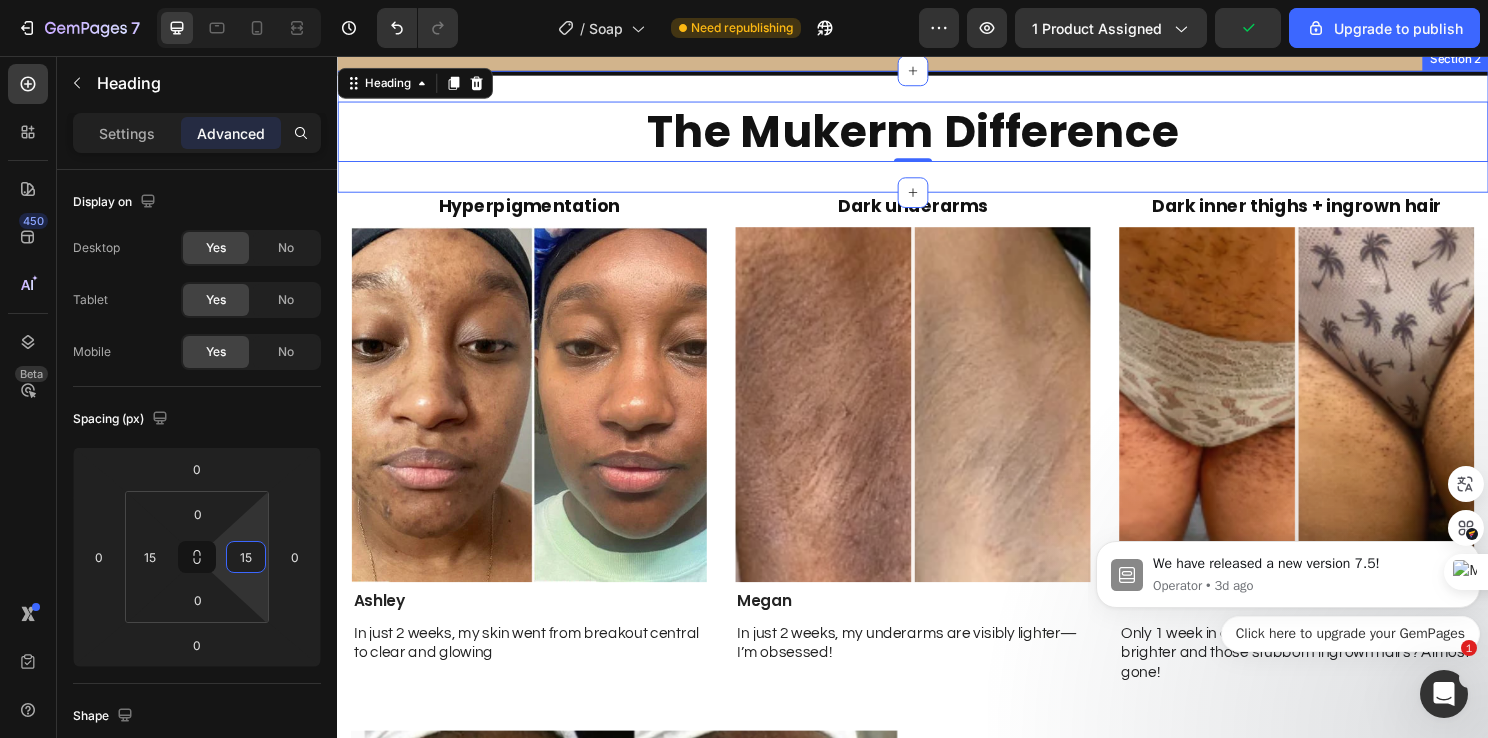 click on "⁠⁠⁠⁠⁠⁠⁠ The Mukerm Difference Heading   0 Section 2" at bounding box center (937, 136) 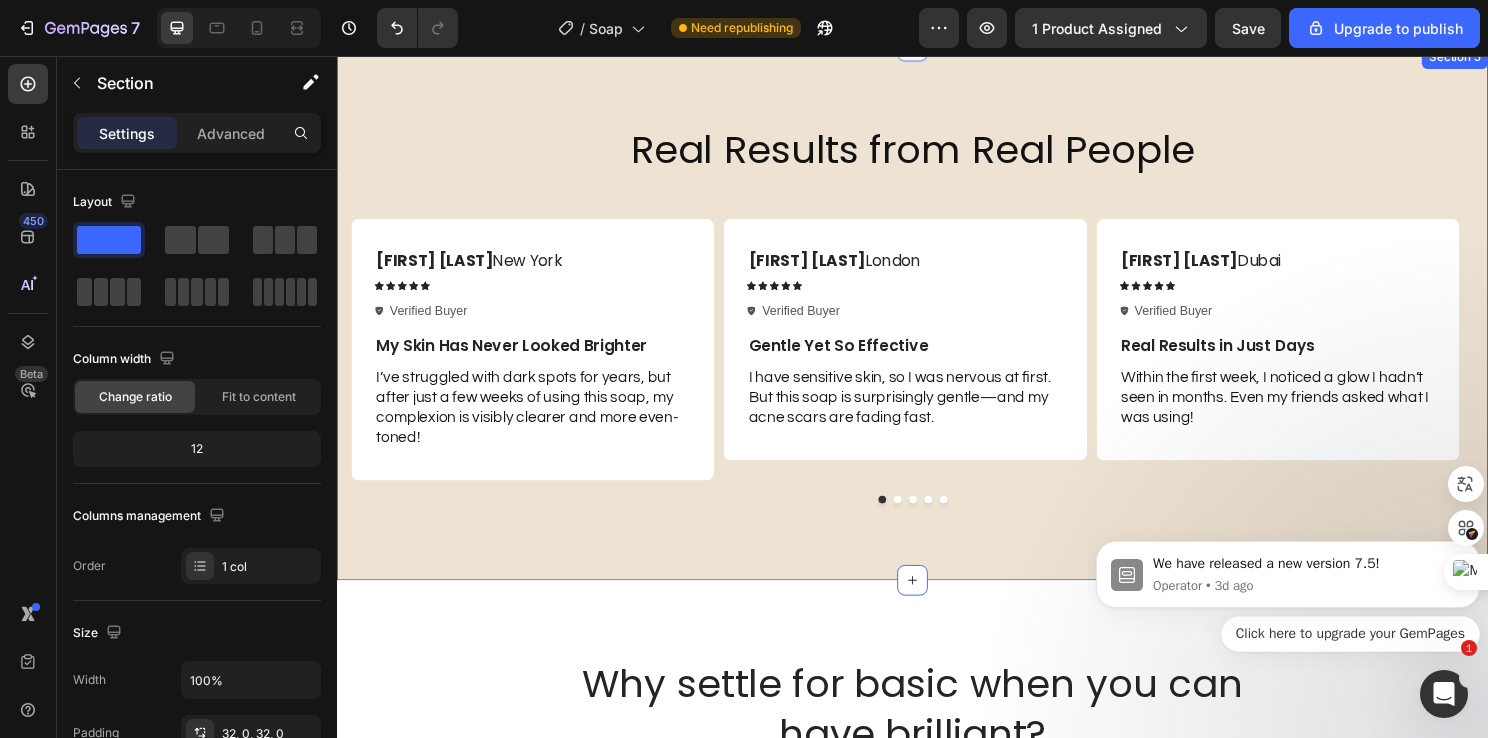scroll, scrollTop: 3779, scrollLeft: 0, axis: vertical 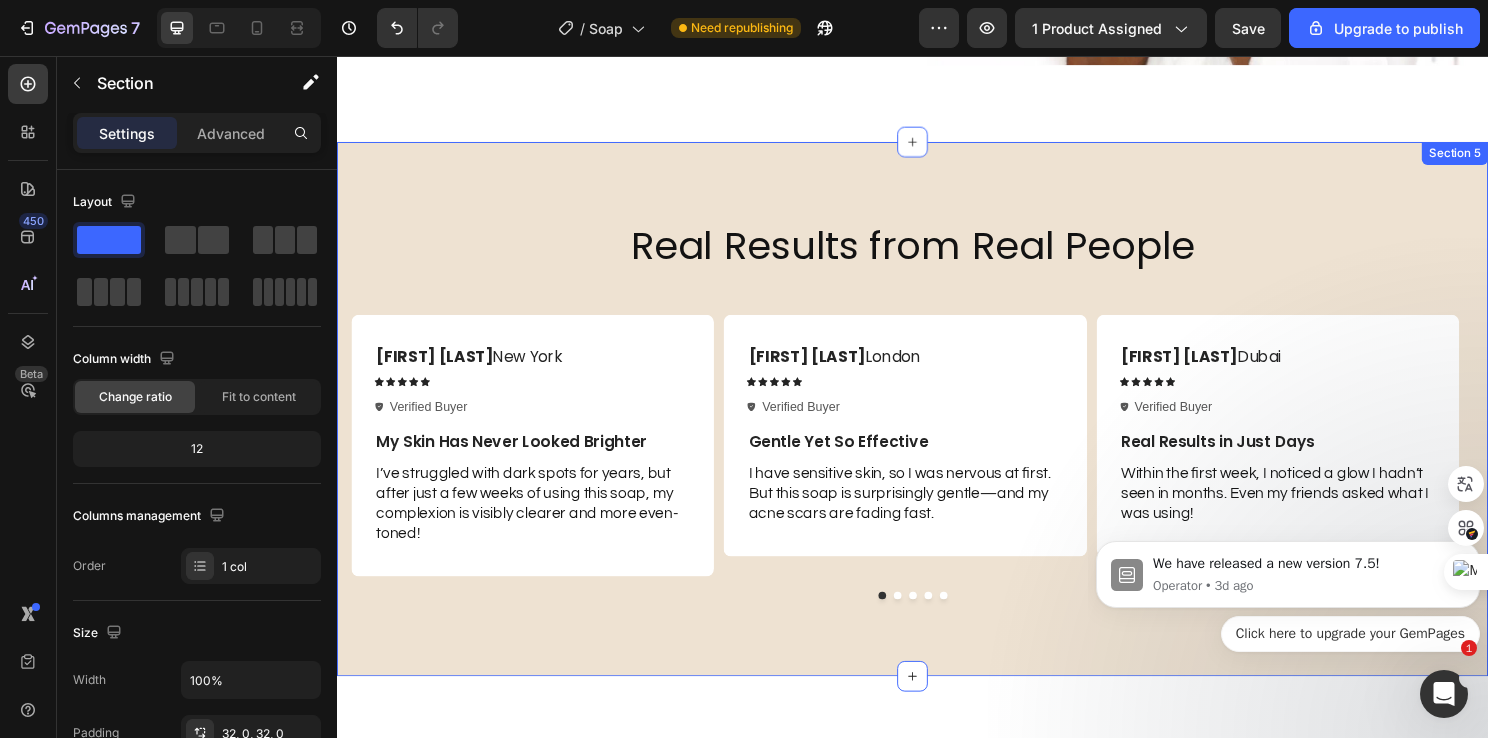 click on "Real Results from Real People Heading Row Richard B.   New York Text Block Icon Icon Icon Icon Icon Icon List
Verified Buyer Item List Row My Skin Has Never Looked Brighter Text Block I’ve struggled with dark spots for years, but after just a few weeks of using this soap, my complexion is visibly clearer and more even-toned! Text Block Row  Mack S.   London Text Block Icon Icon Icon Icon Icon Icon List
Verified Buyer Item List Row Gentle Yet So Effective Text Block I have sensitive skin, so I was nervous at first. But this soap is surprisingly gentle—and my acne scars are fading fast. Text Block Row  Riana C.   Dubai Text Block Icon Icon Icon Icon Icon Icon List
Verified Buyer Item List Row Real Results in Just Days Text Block Within the first week, I noticed a glow I hadn’t seen in months. Even my friends asked what I was using! Text Block Row  Esther L.   Los Angeles Text Block Icon Icon Icon Icon Icon Icon List
Item List" at bounding box center [937, 424] 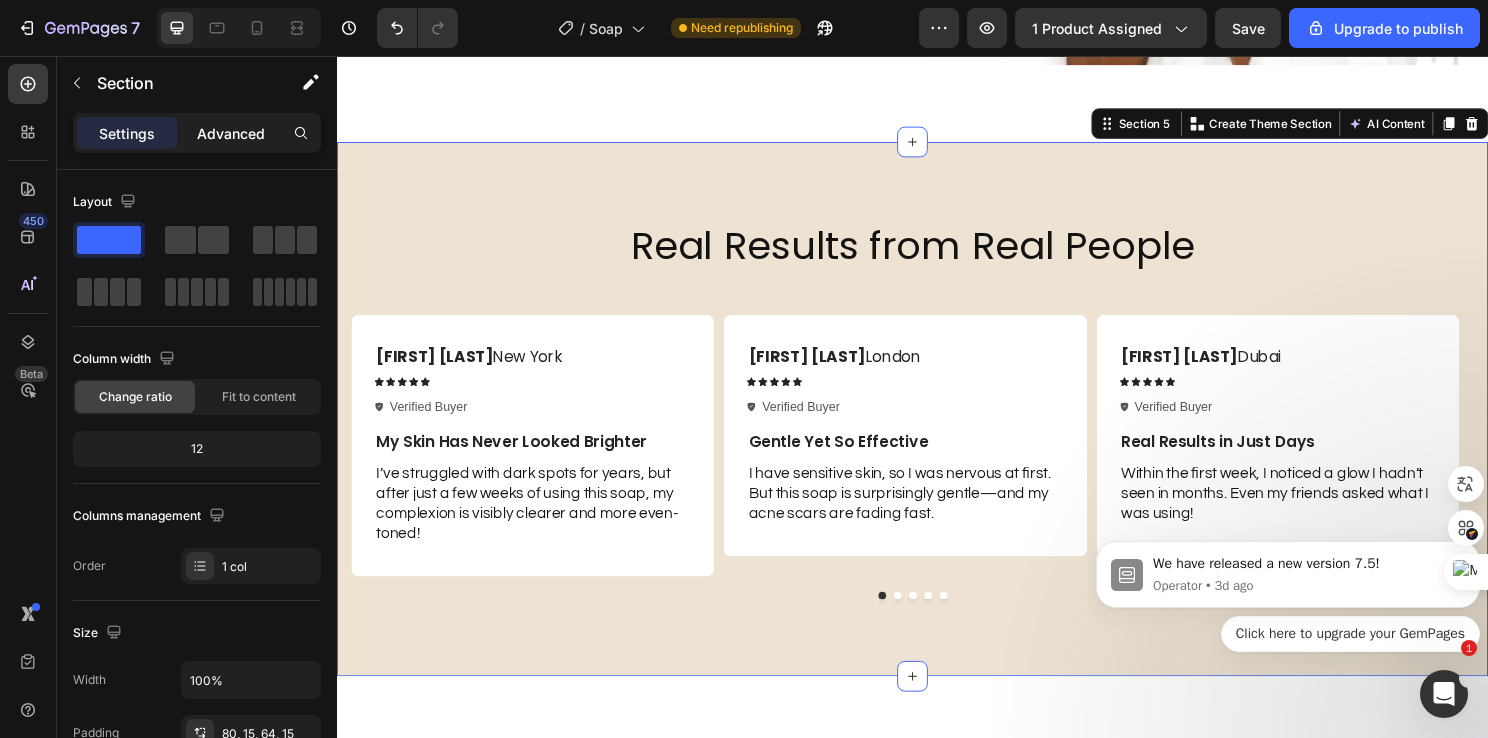 click on "Advanced" at bounding box center [231, 133] 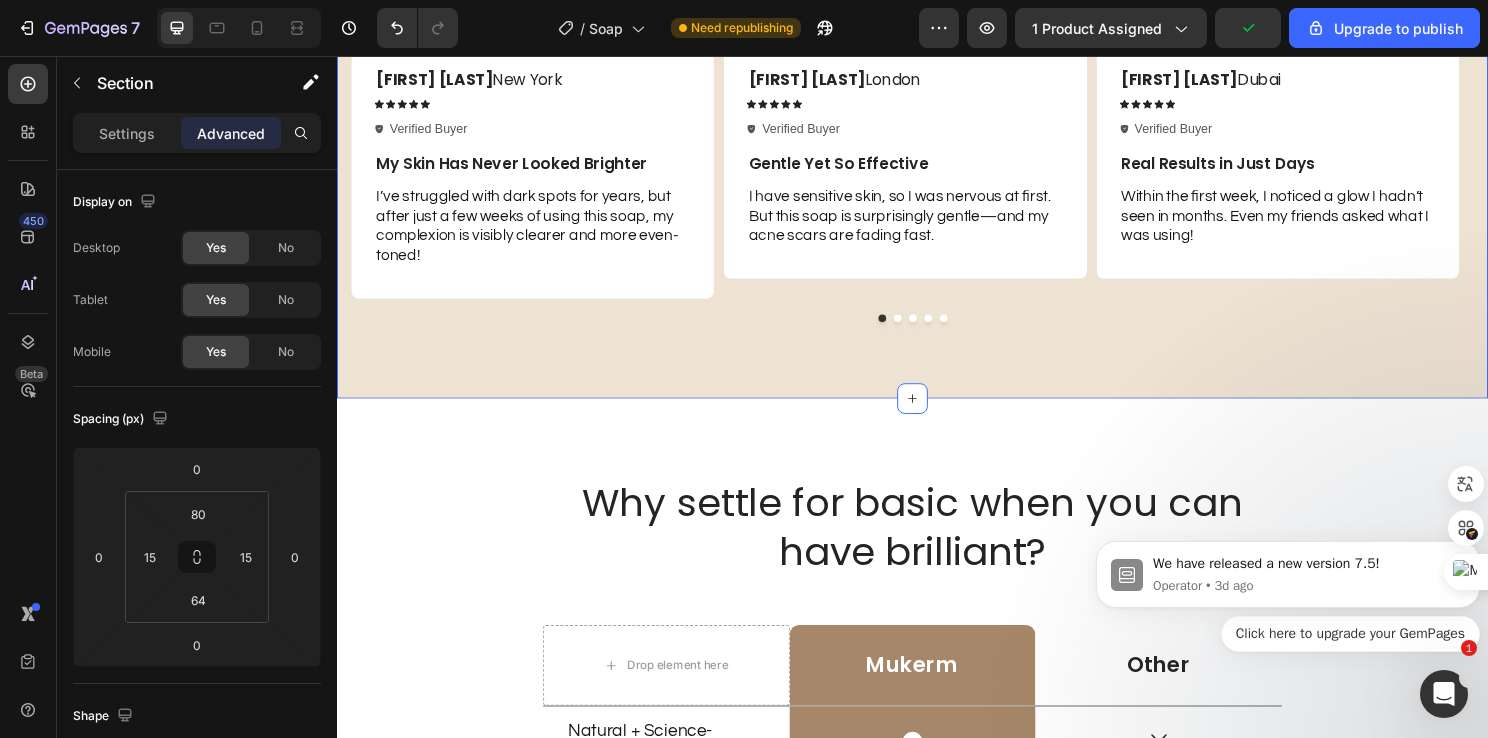 scroll, scrollTop: 4379, scrollLeft: 0, axis: vertical 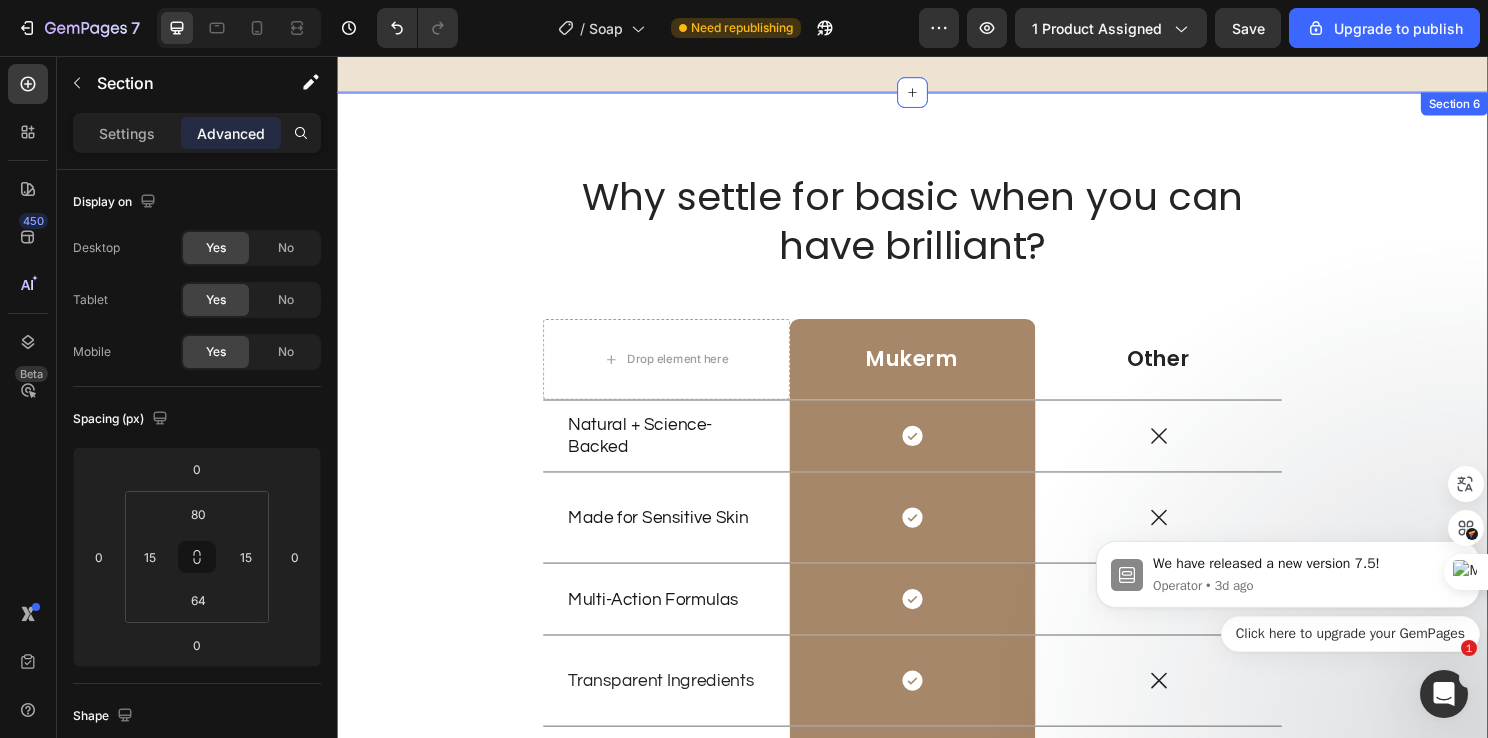 click on "Why settle for basic when you can have brilliant? Heading
Drop element here Mukerm Text Block Row Other Text Block Row Natural + Science-Backed Text Block
Icon Row
Icon Row Made for Sensitive Skin Text Block
Icon Row
Icon Row Multi-Action Formulas Text Block
Icon Row
Icon Row Transparent Ingredients Text Block
Icon Row
Icon Row Affordable Luxury Text Block
Icon Row
Icon Row Row" at bounding box center [937, 519] 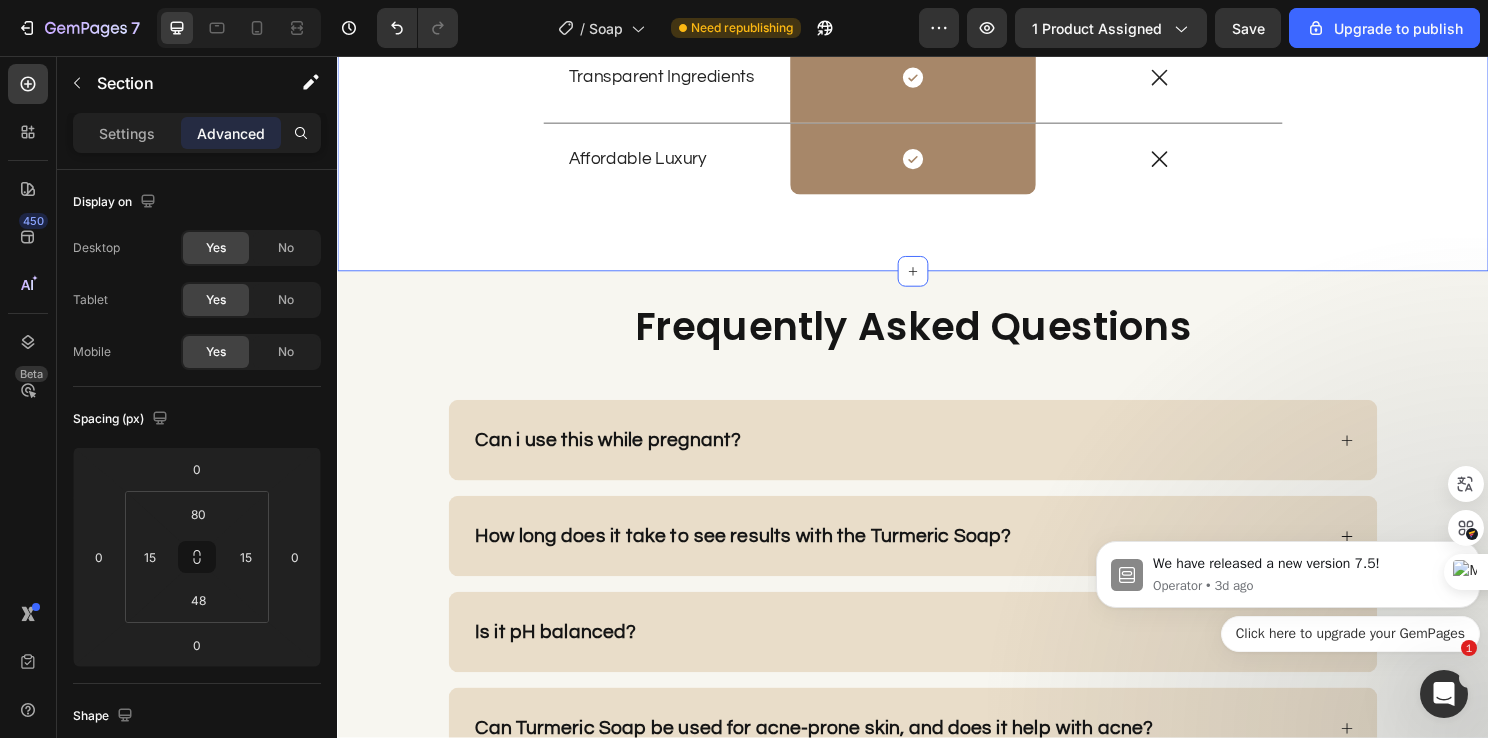 scroll, scrollTop: 5079, scrollLeft: 0, axis: vertical 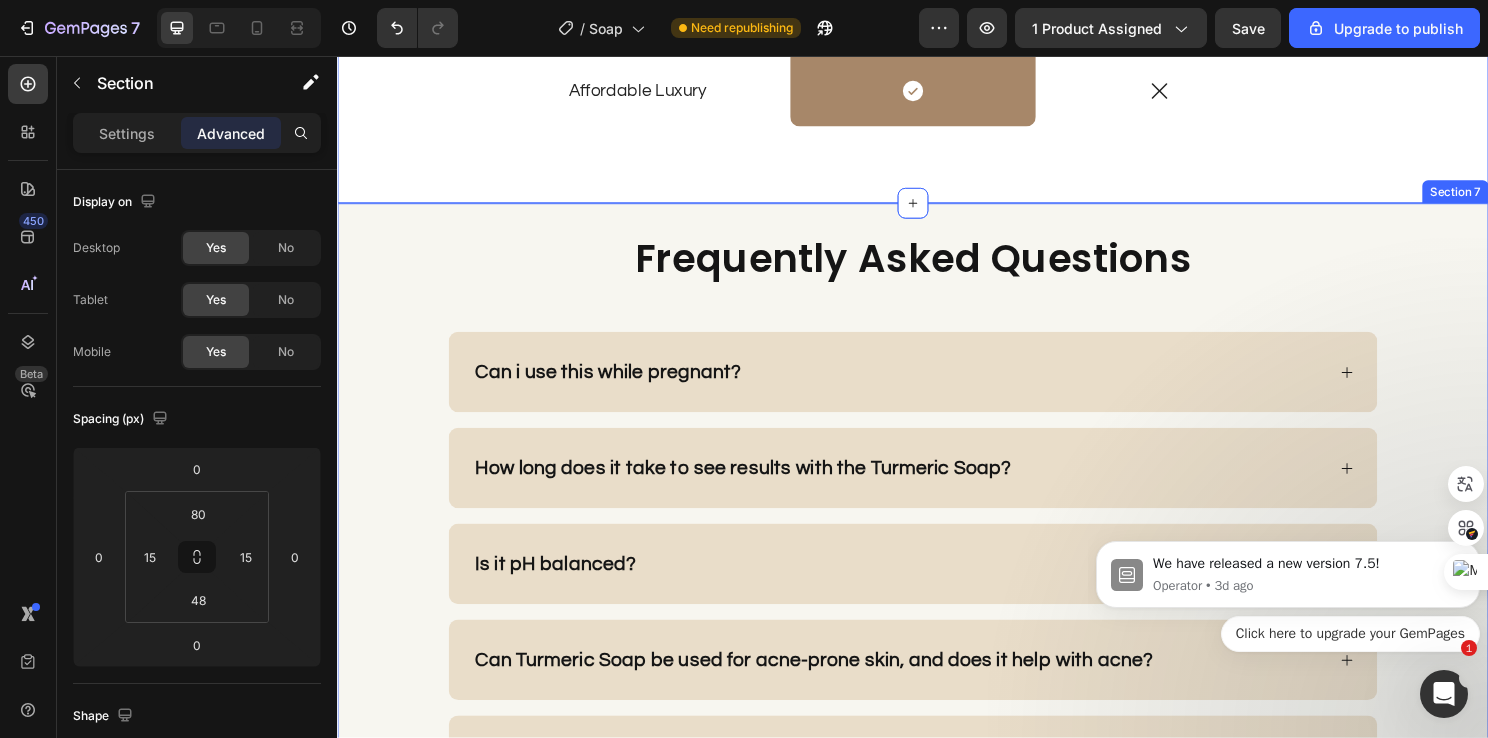 click on "Frequently Asked Questions Heading
Can i use this while pregnant?
How long does it take to see results with the Turmeric Soap?
Is it pH balanced?
Can Turmeric Soap be used for acne-prone skin, and does it help with acne?
Is Turmeric Soap suitable for daily use?
What are the primary benefits of using Turmeric Soap?
How does Turmeric Soap help with dark spots and hyperpigmentation?
Does turmeric soap have a scent?
I have very sensitive skin, will this product irritate it or break me out?
Do you ship internationally? Accordion Row" at bounding box center [937, 784] 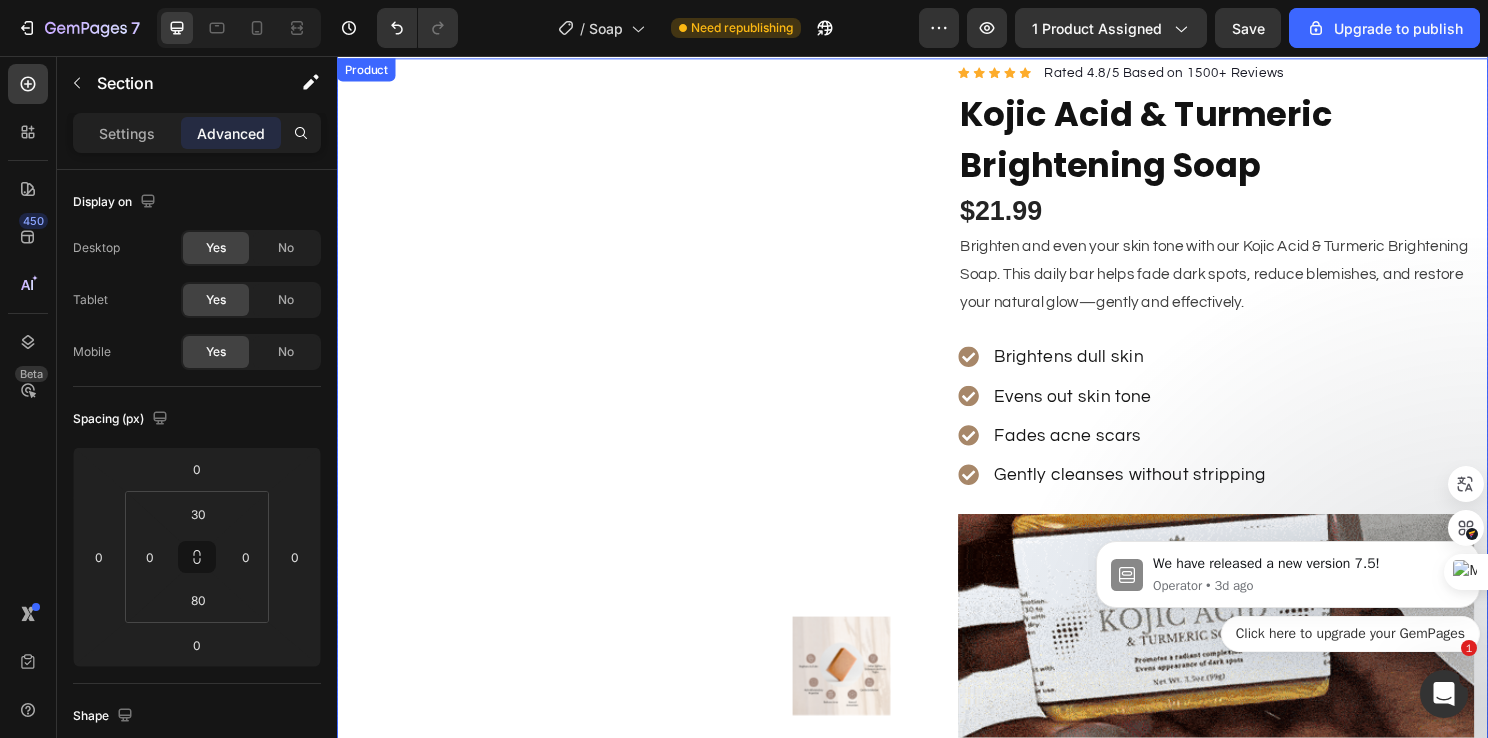 scroll, scrollTop: 38, scrollLeft: 0, axis: vertical 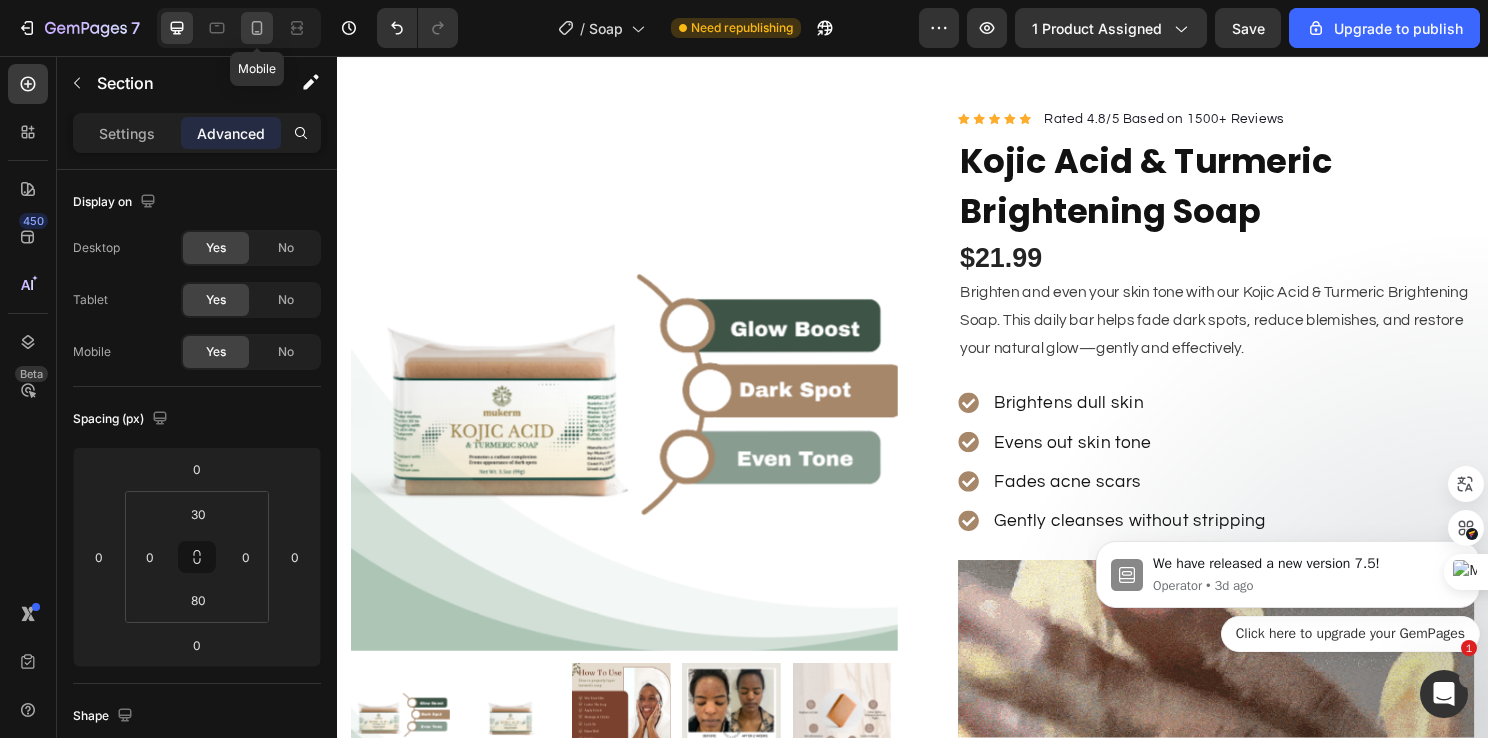 click 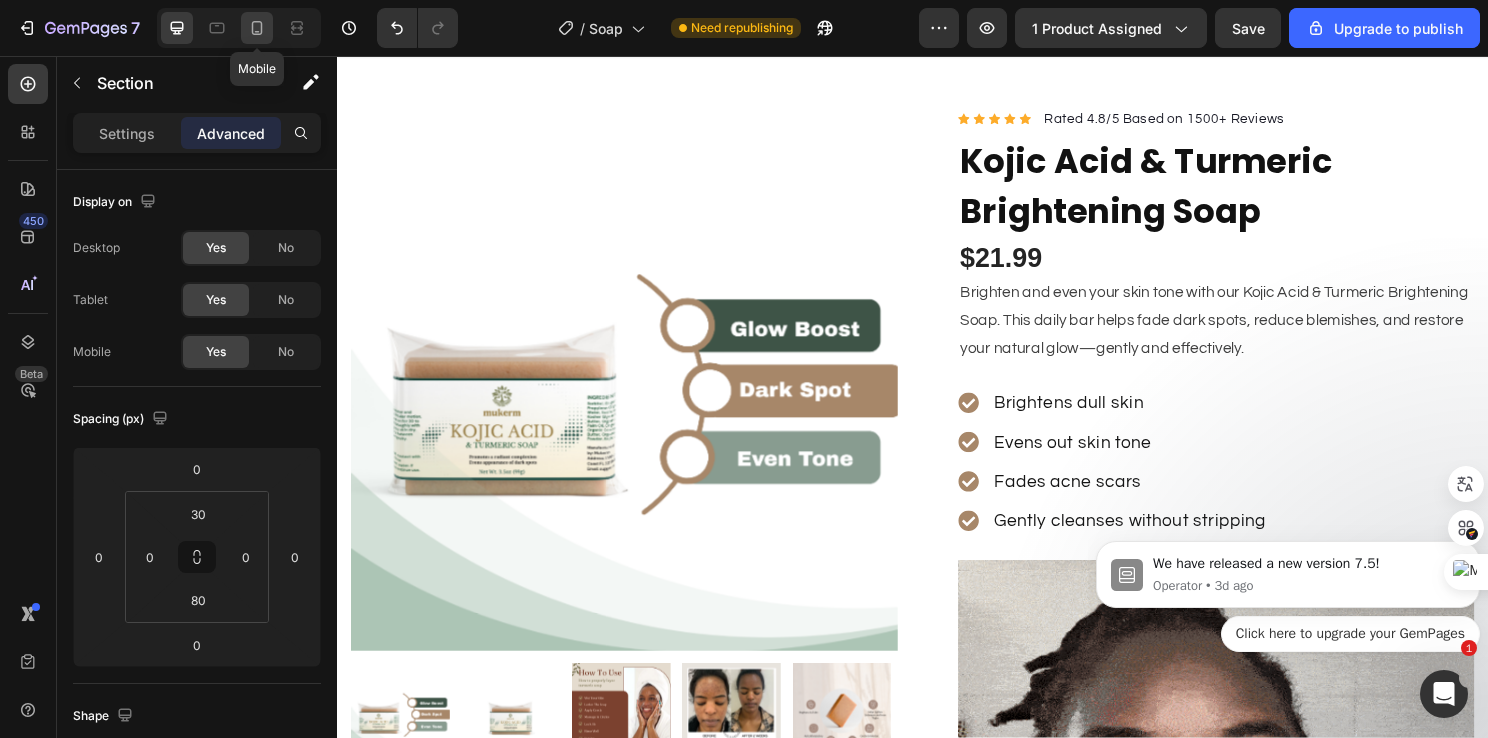 type on "56" 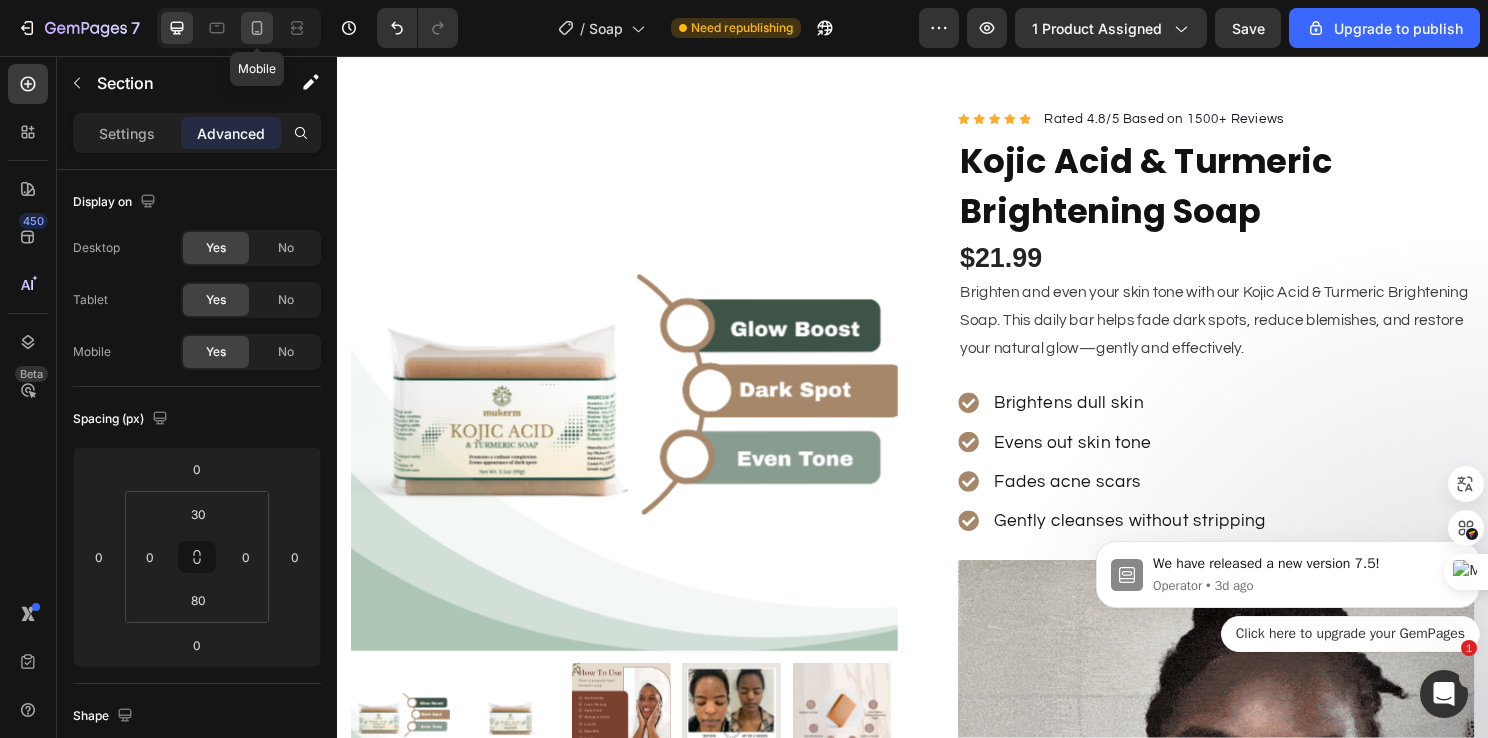 type on "56" 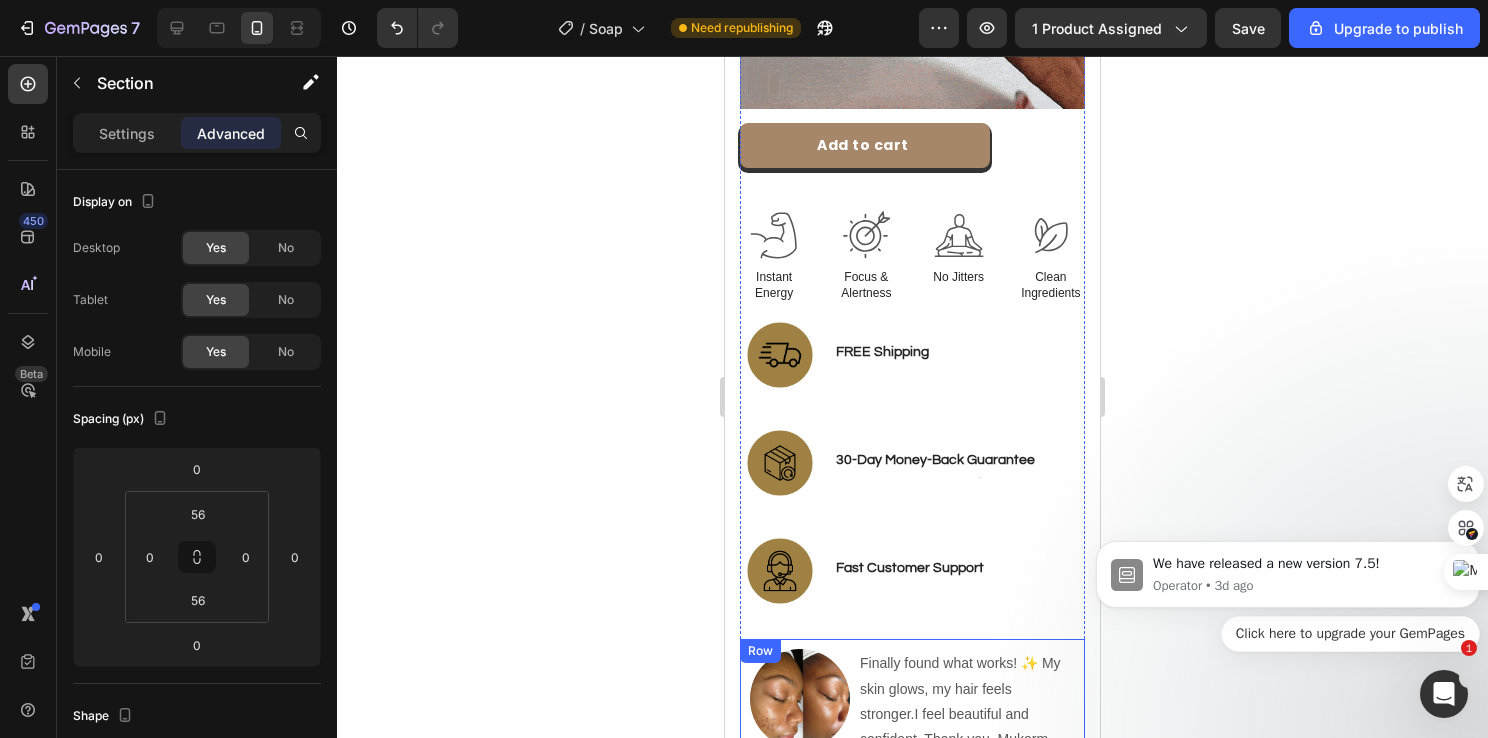 scroll, scrollTop: 1104, scrollLeft: 0, axis: vertical 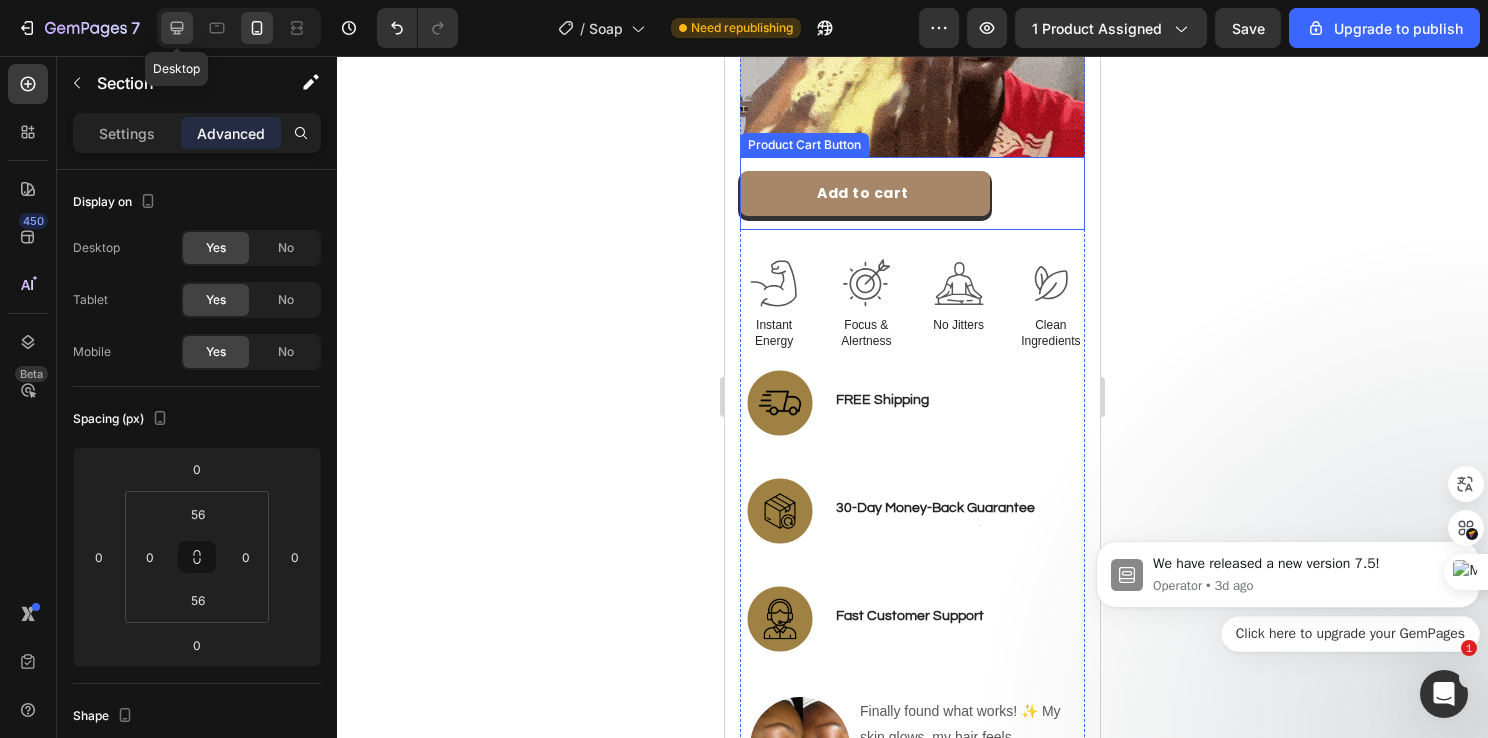 click 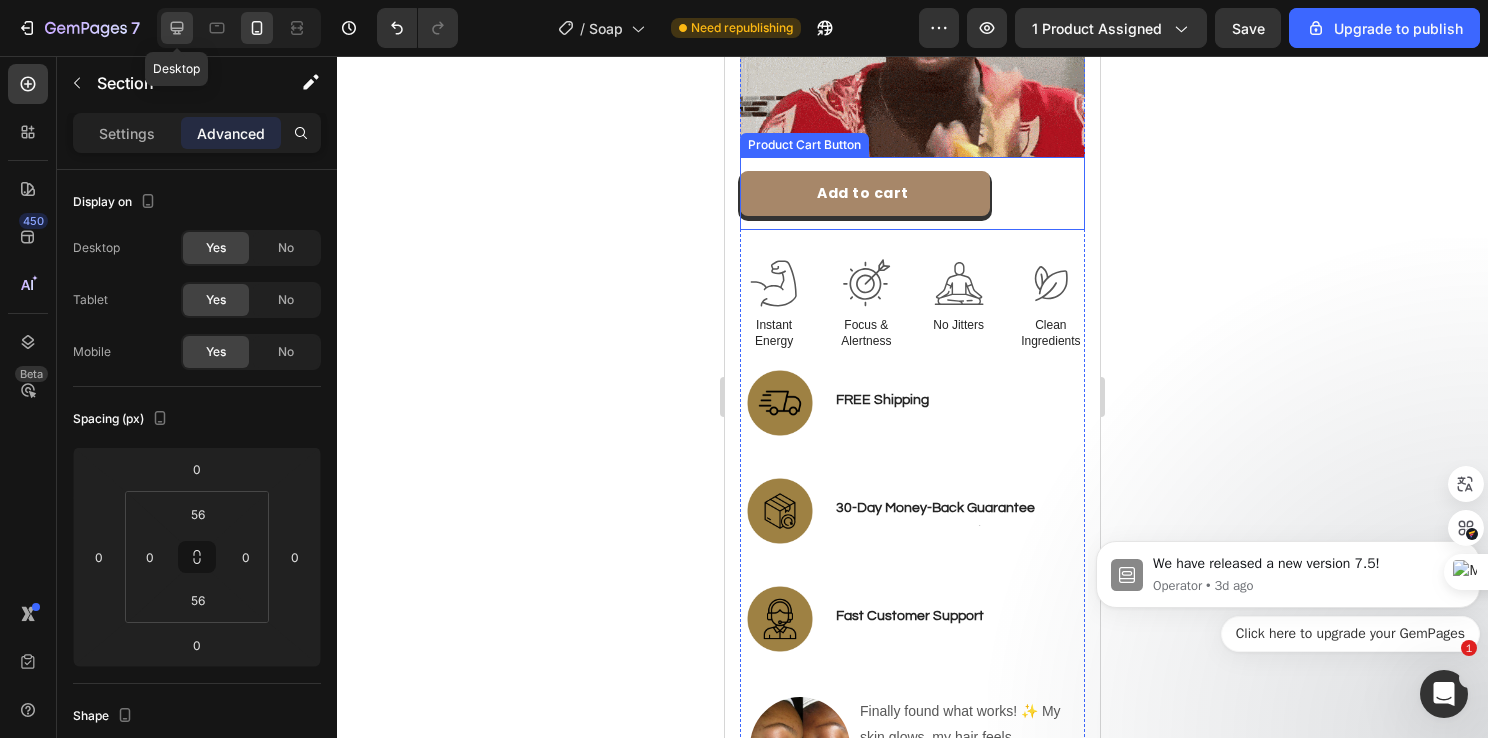 type on "30" 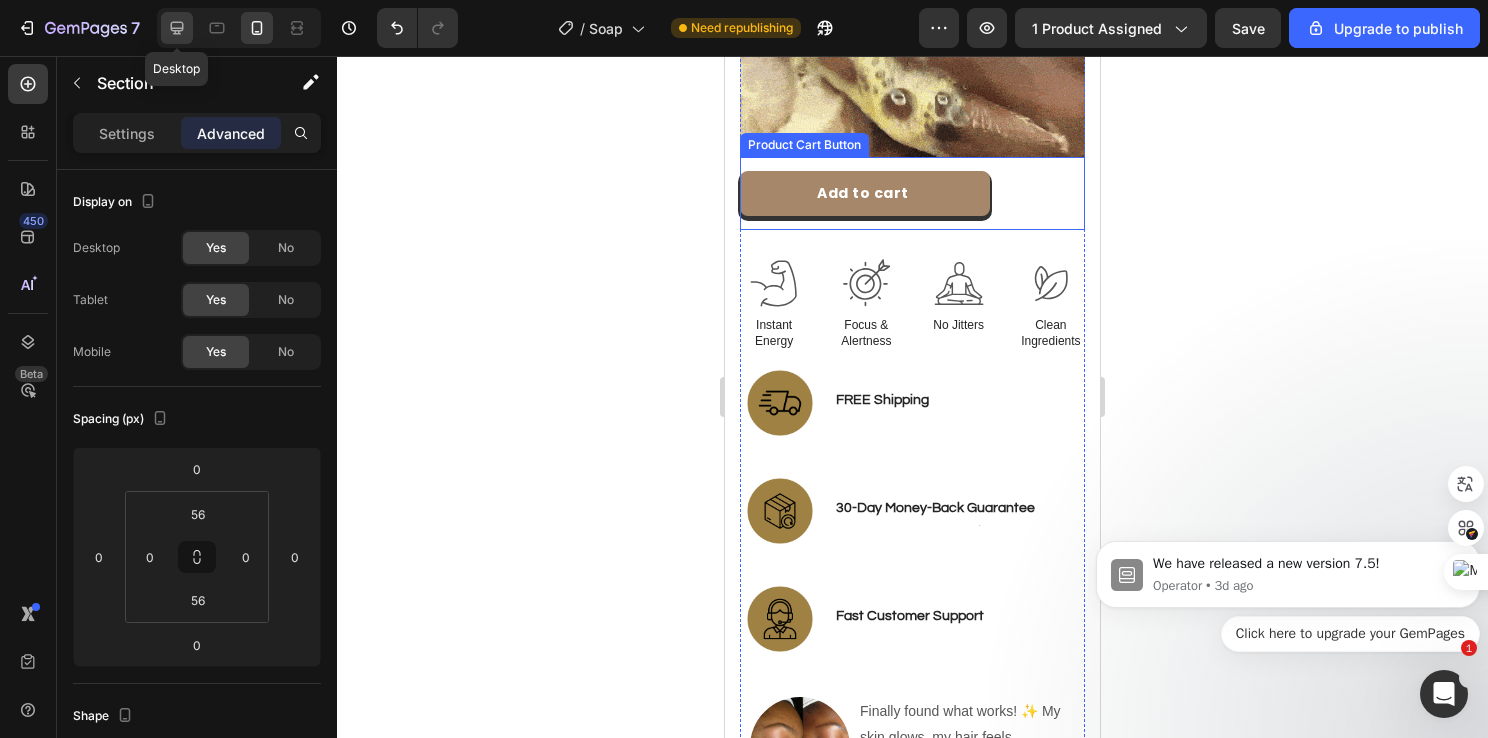 type on "80" 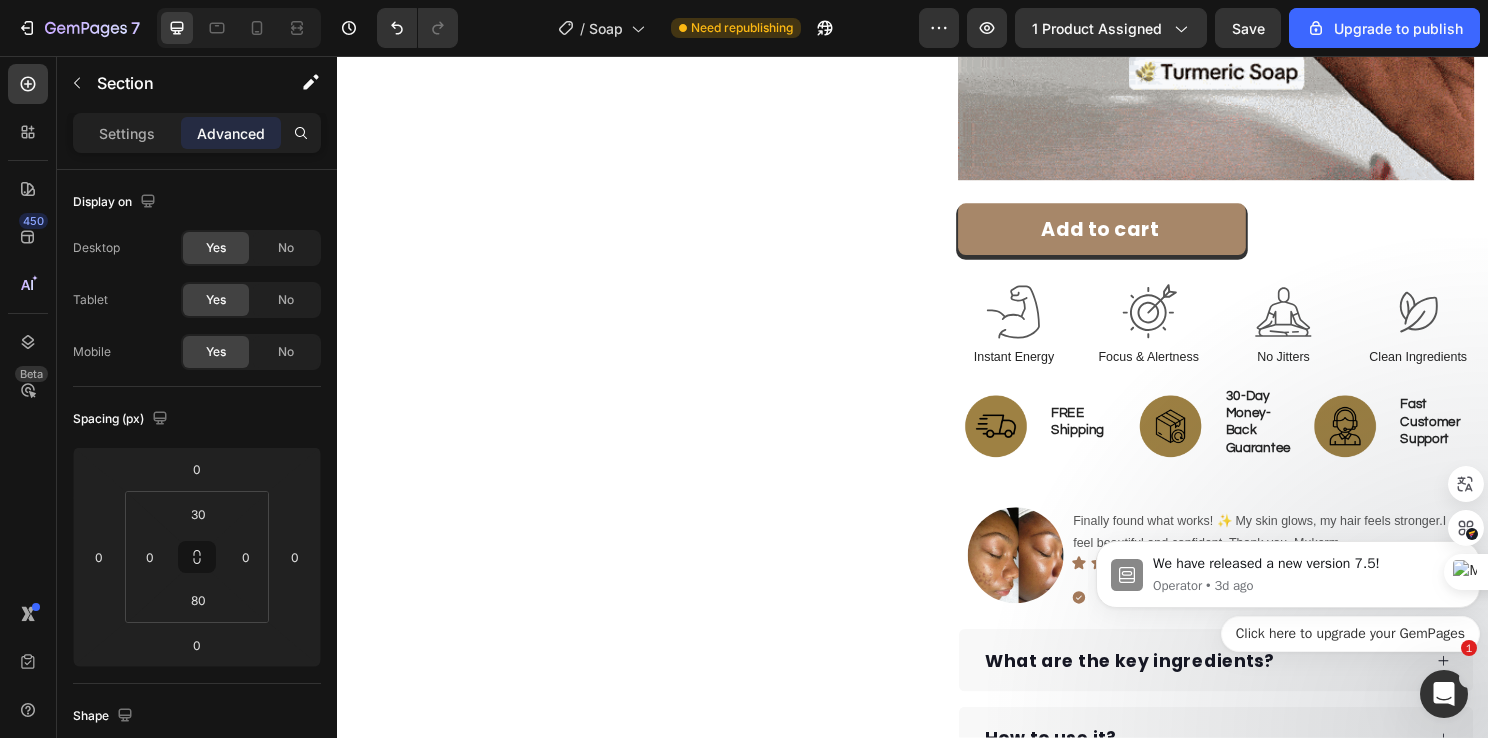 scroll, scrollTop: 878, scrollLeft: 0, axis: vertical 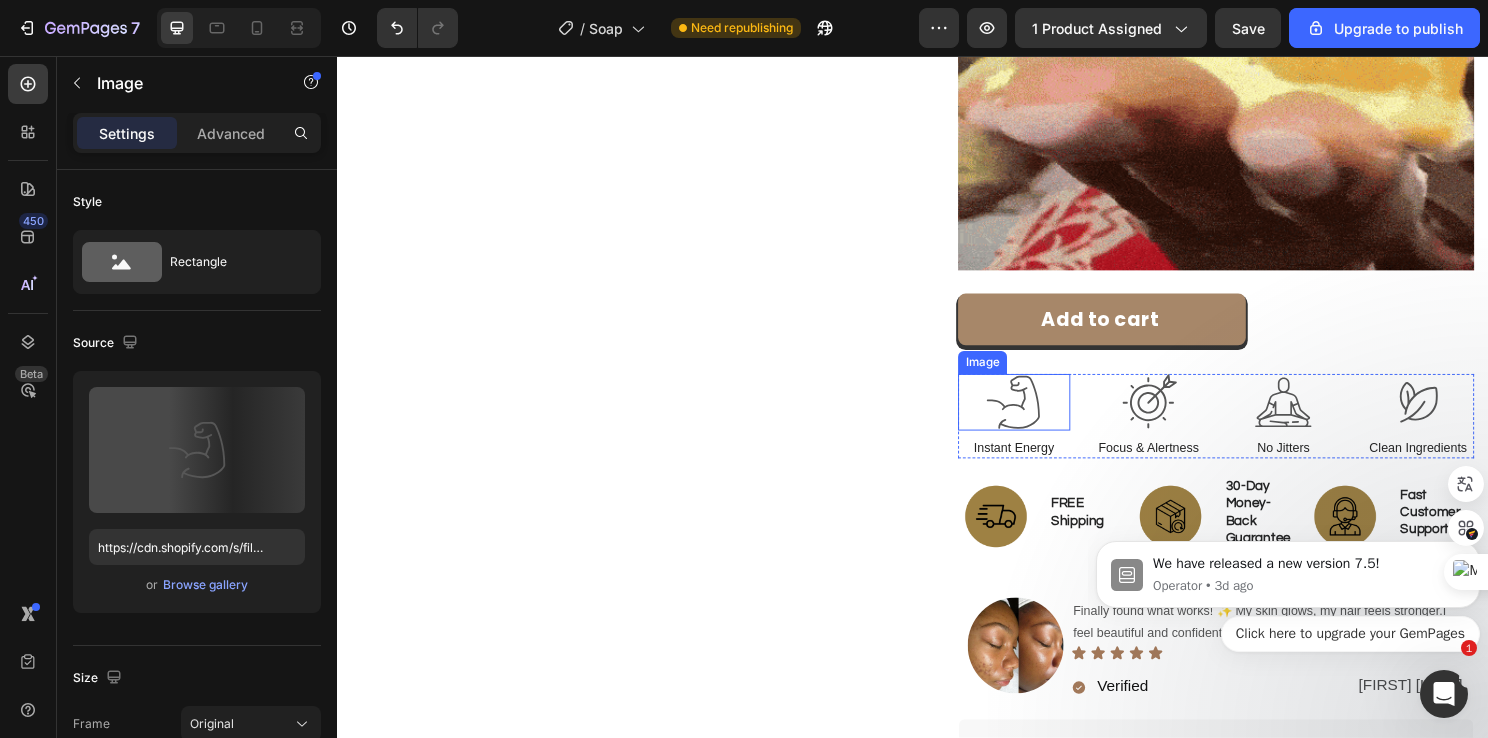 click at bounding box center (1042, 417) 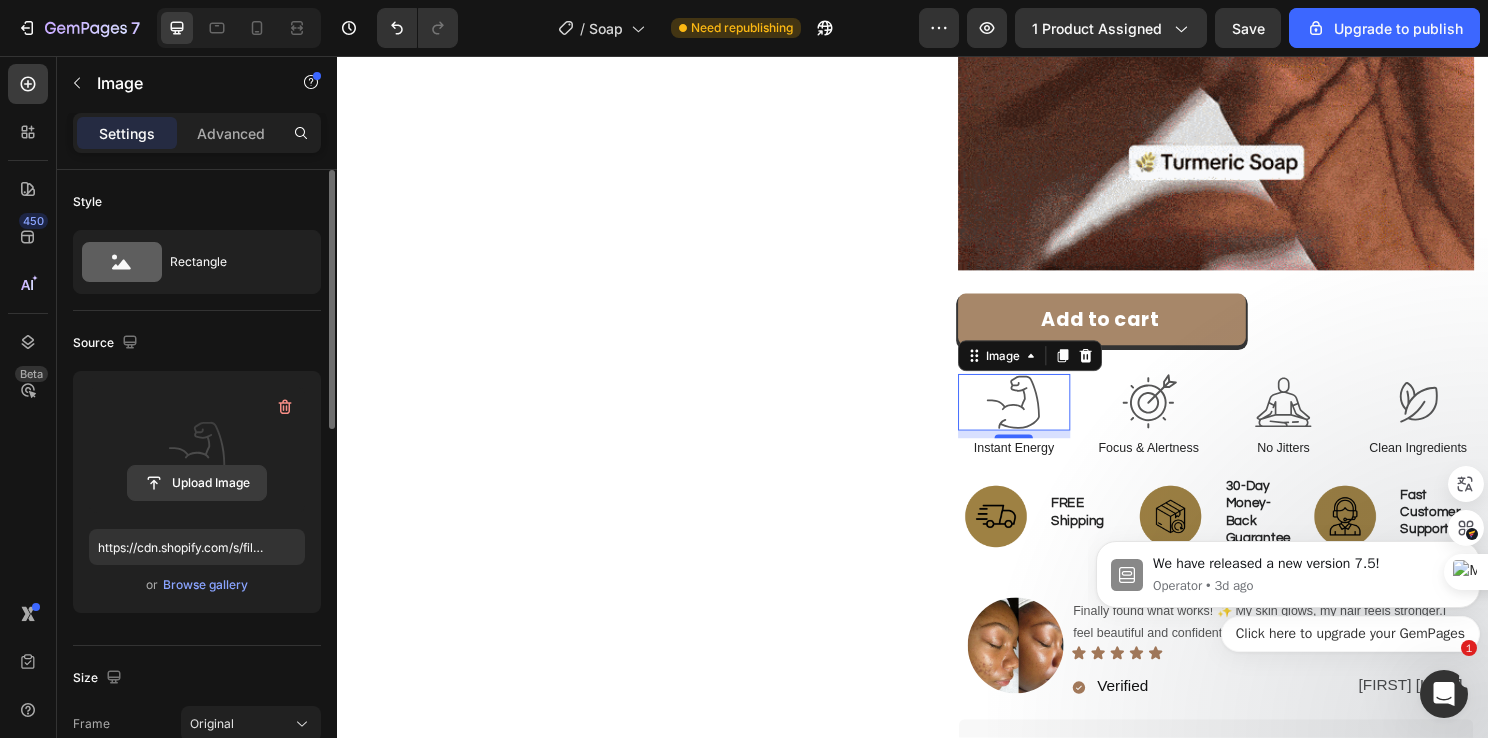 click 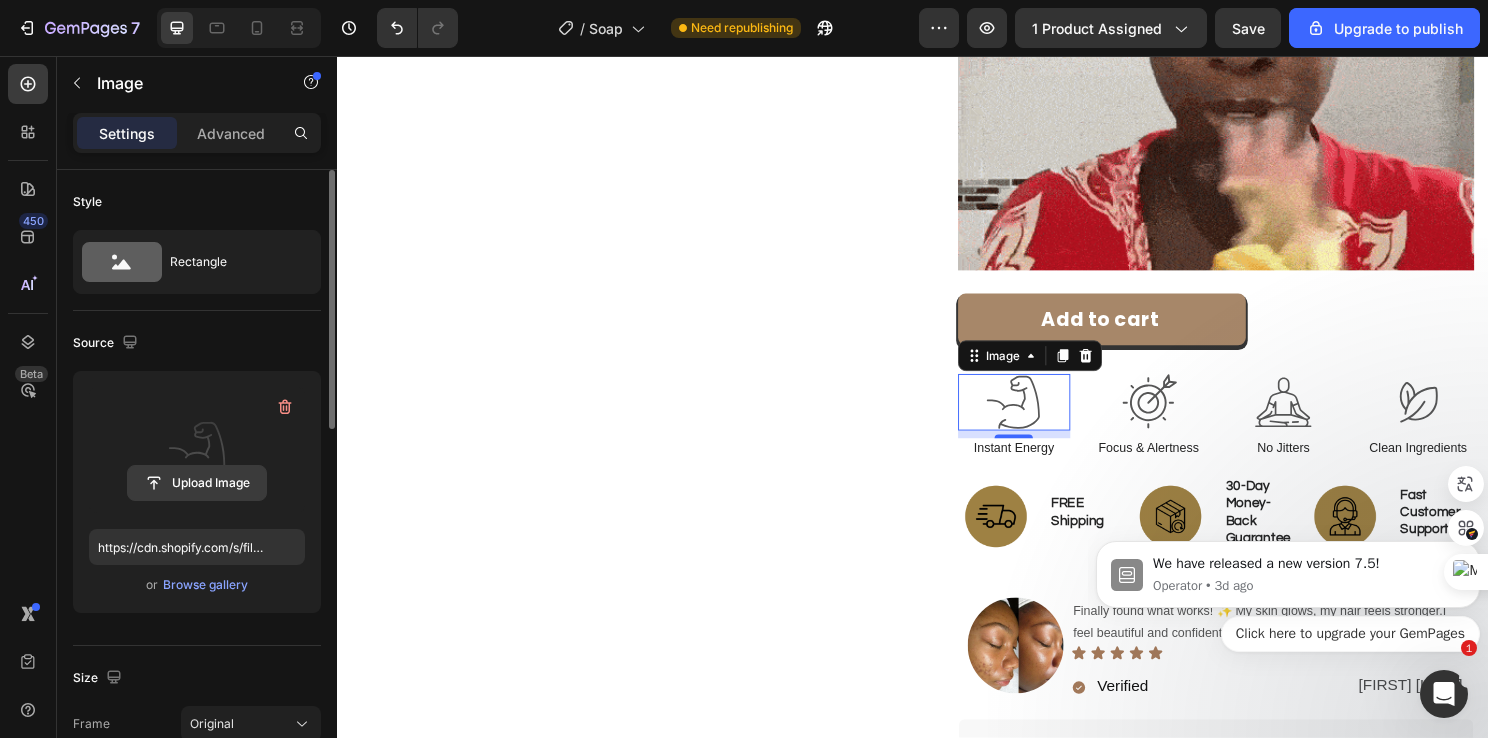 click 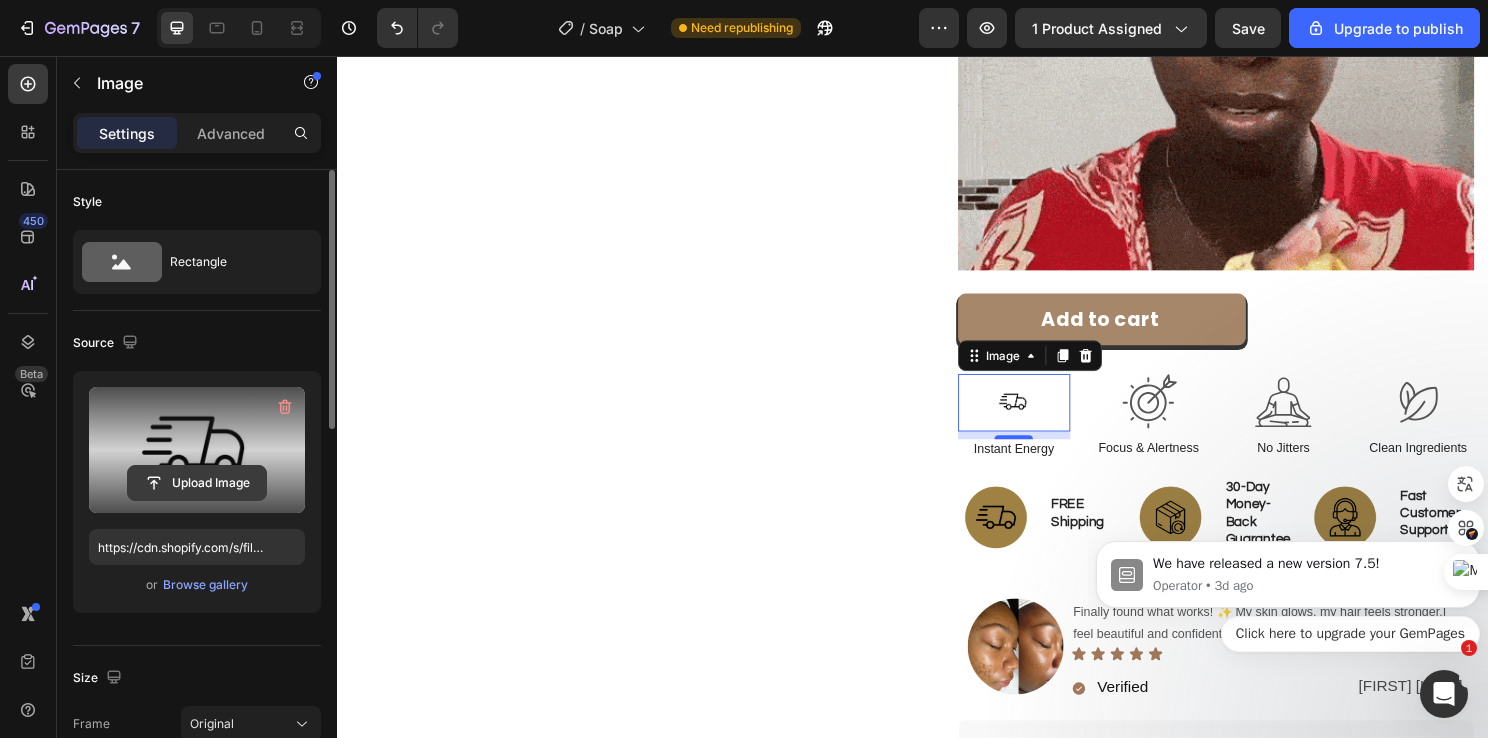 click 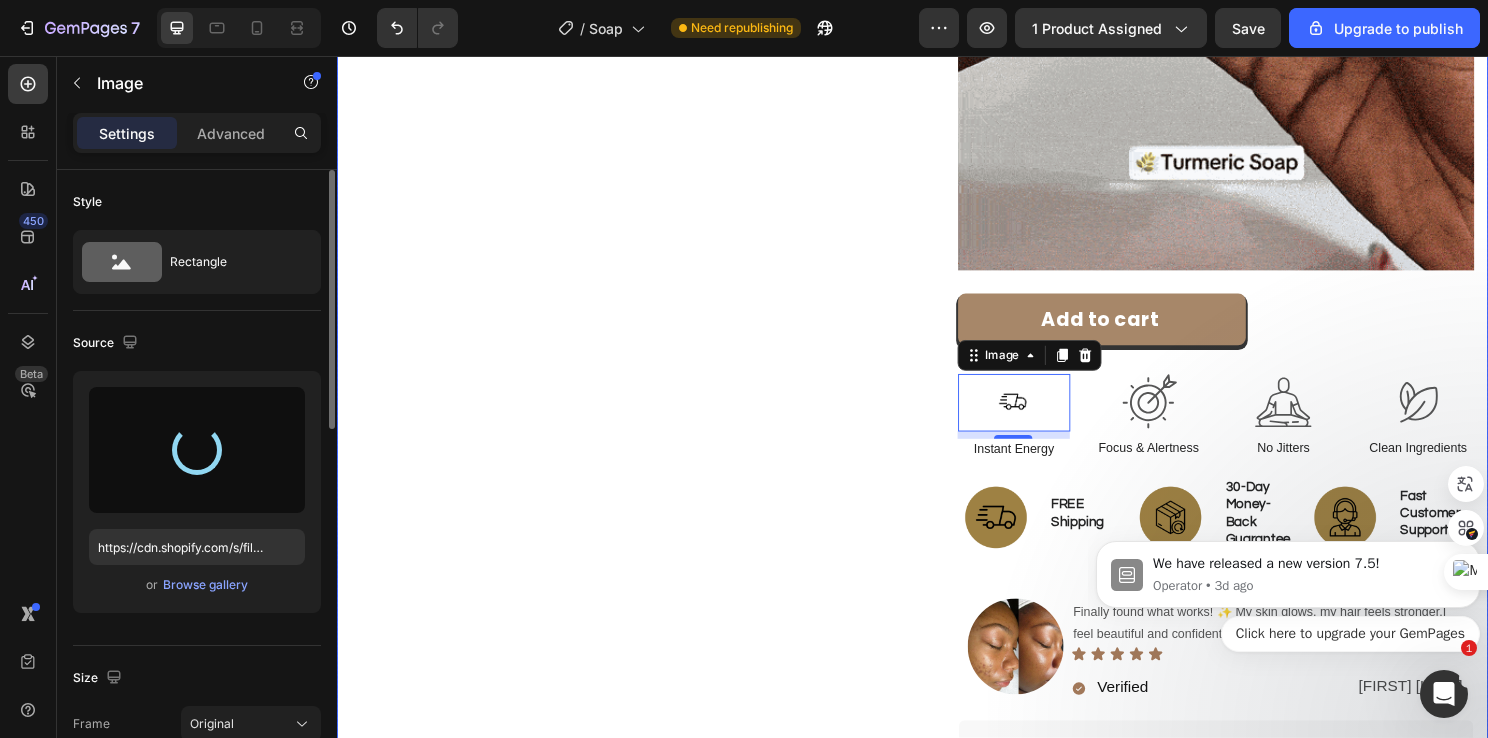 type on "https://cdn.shopify.com/s/files/1/0931/3268/5608/files/gempages_563449394565743411-6f48a35a-5e93-4b4f-b92a-ccaaf9e7bc52.png" 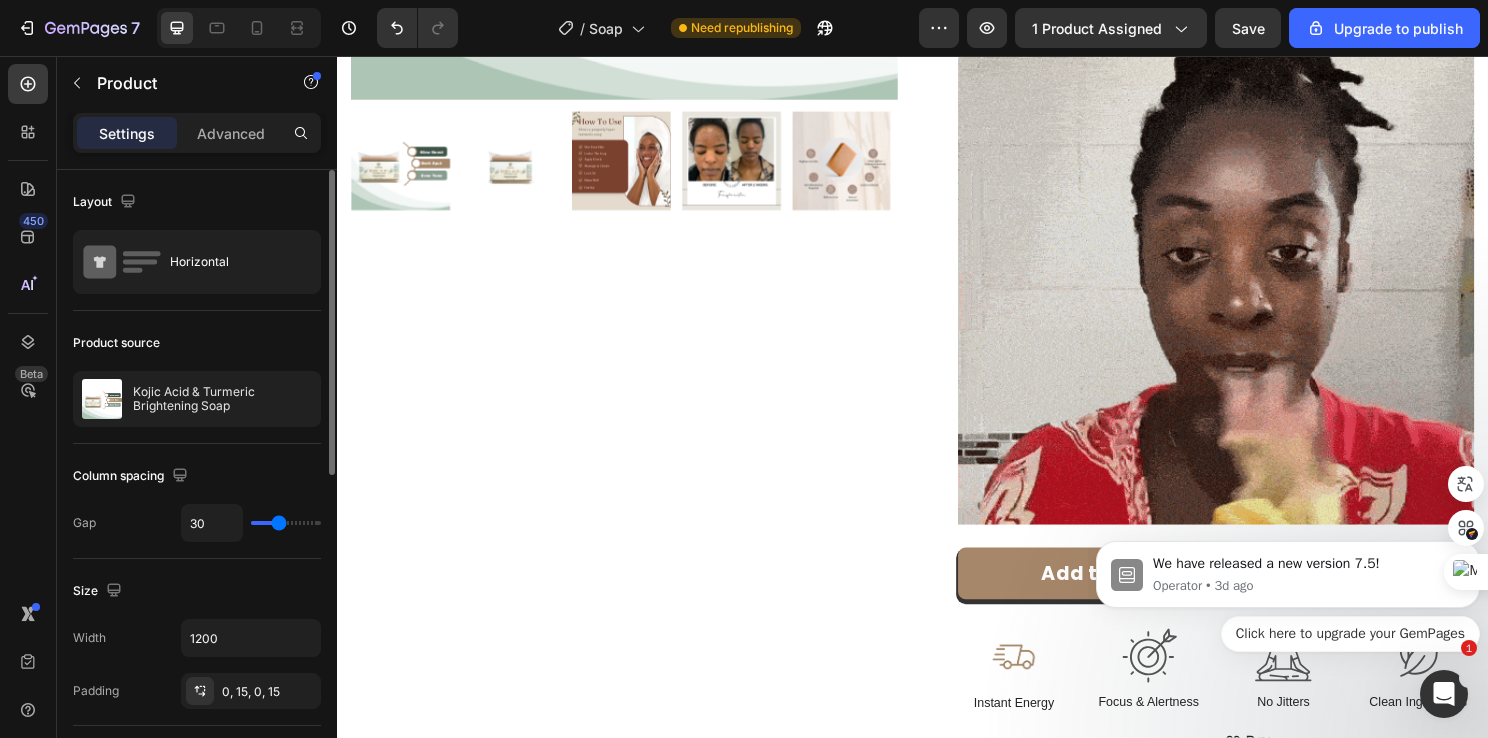 scroll, scrollTop: 578, scrollLeft: 0, axis: vertical 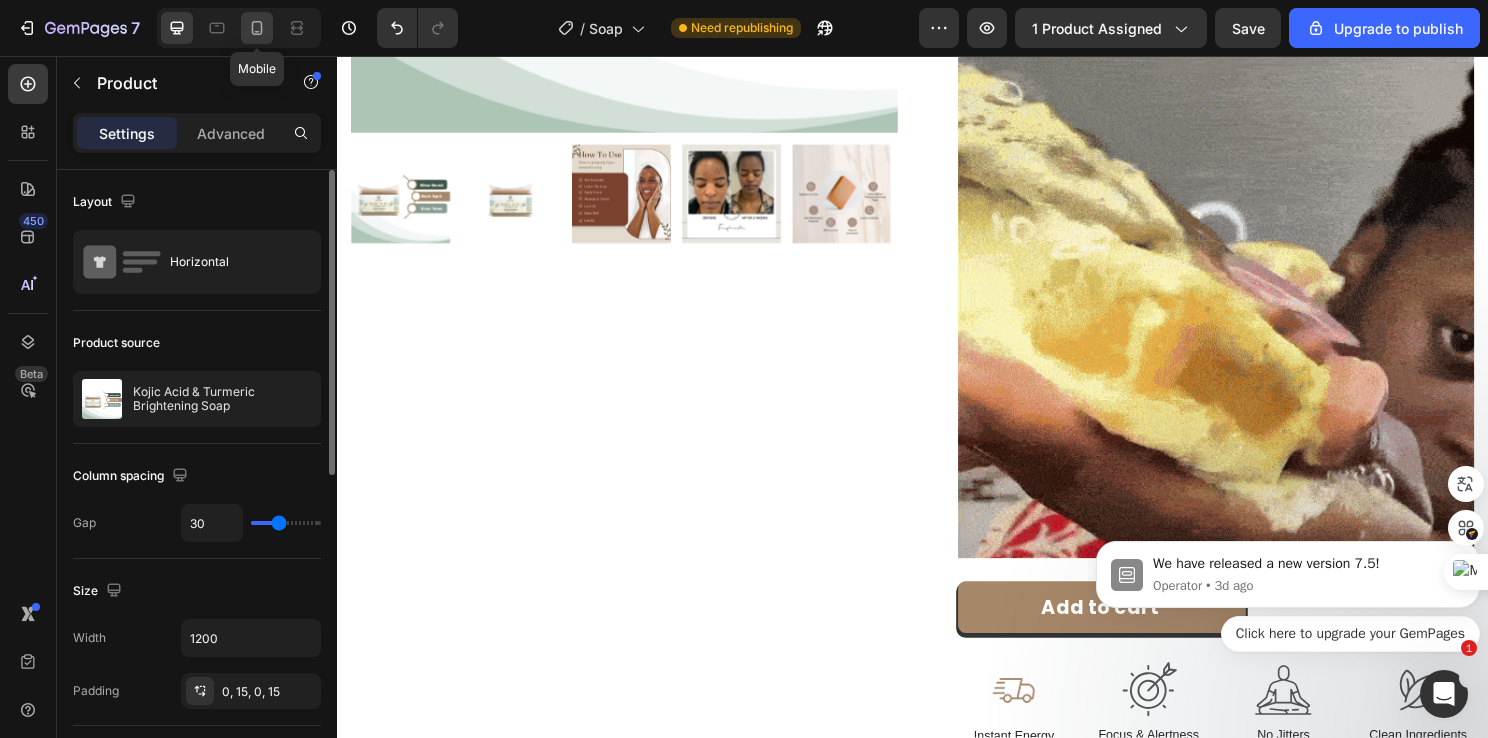 click 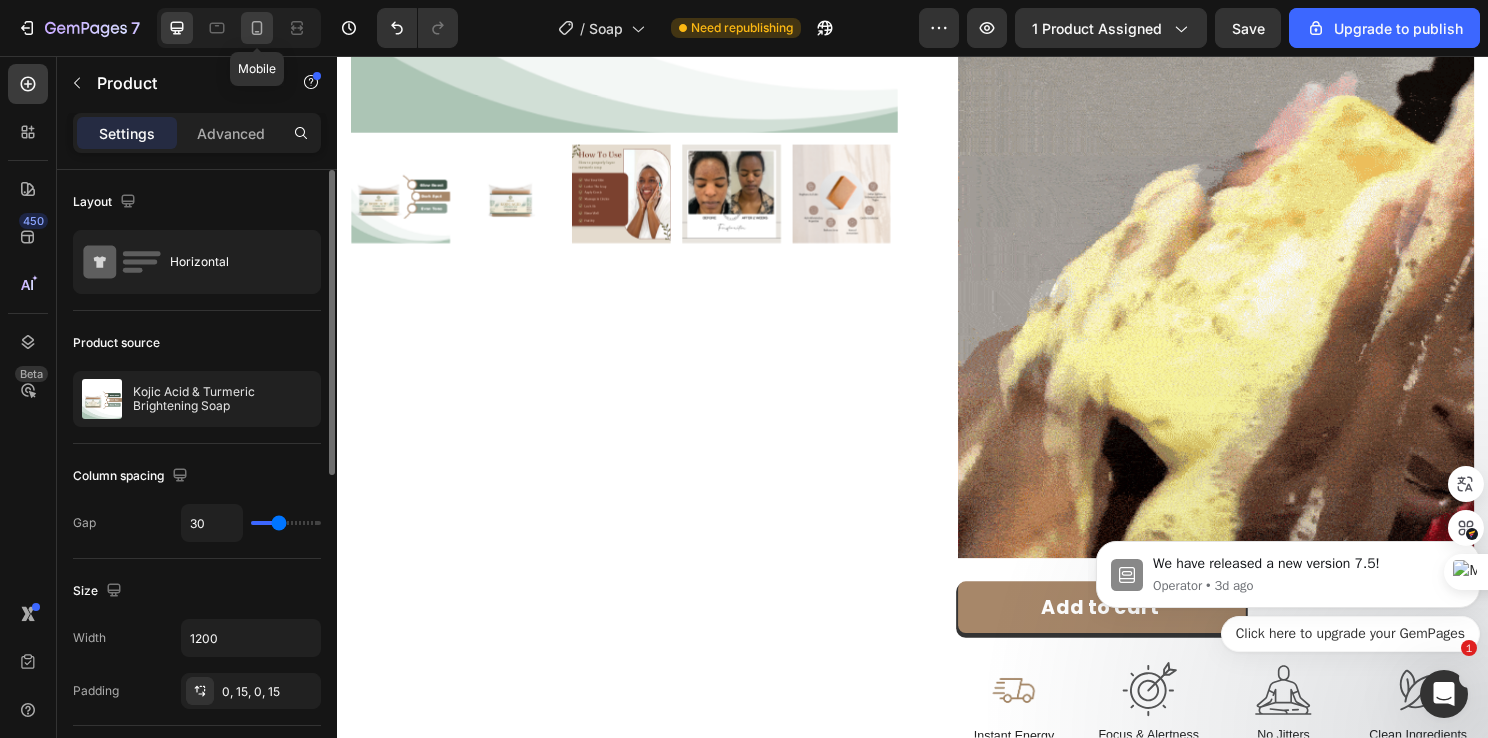 type on "0" 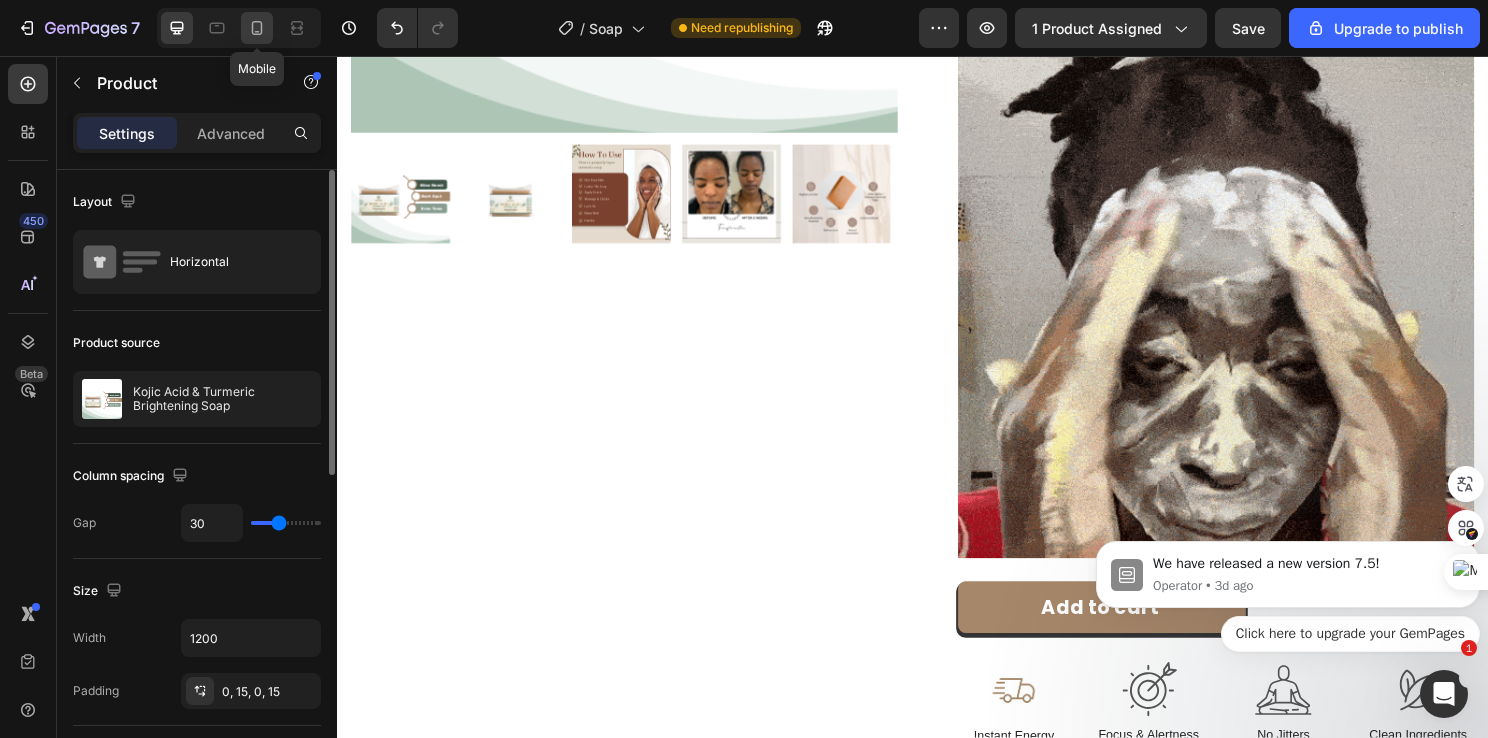 type on "0" 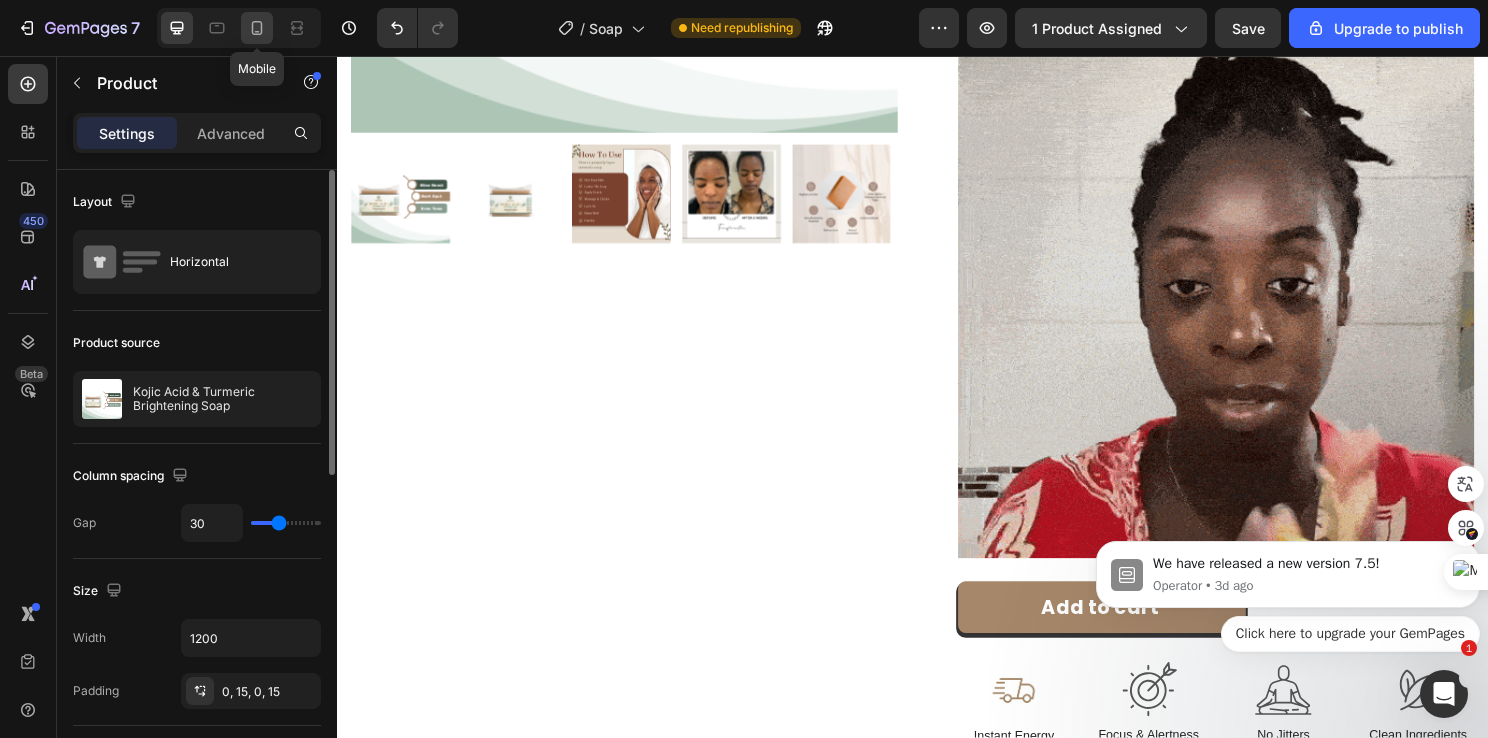 type on "100%" 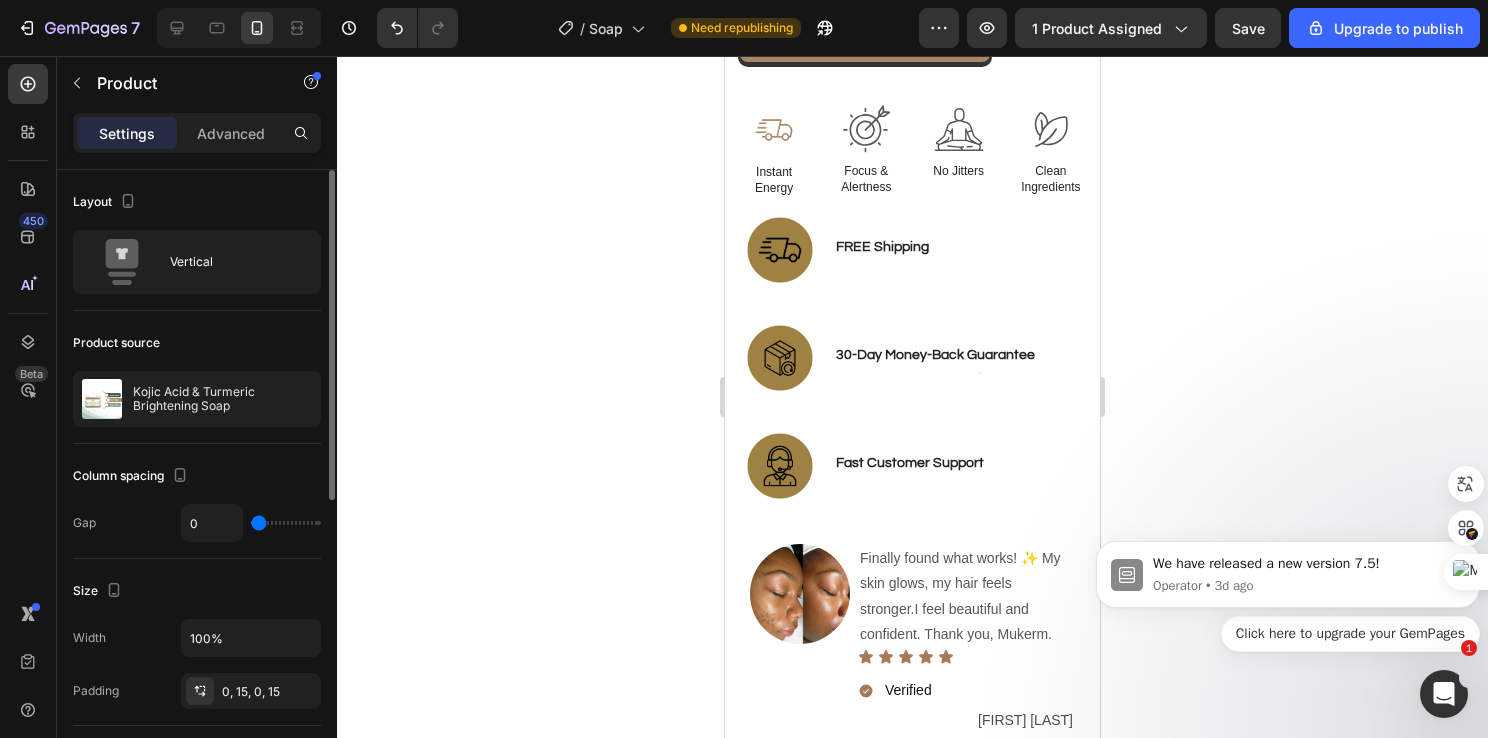 scroll, scrollTop: 1058, scrollLeft: 0, axis: vertical 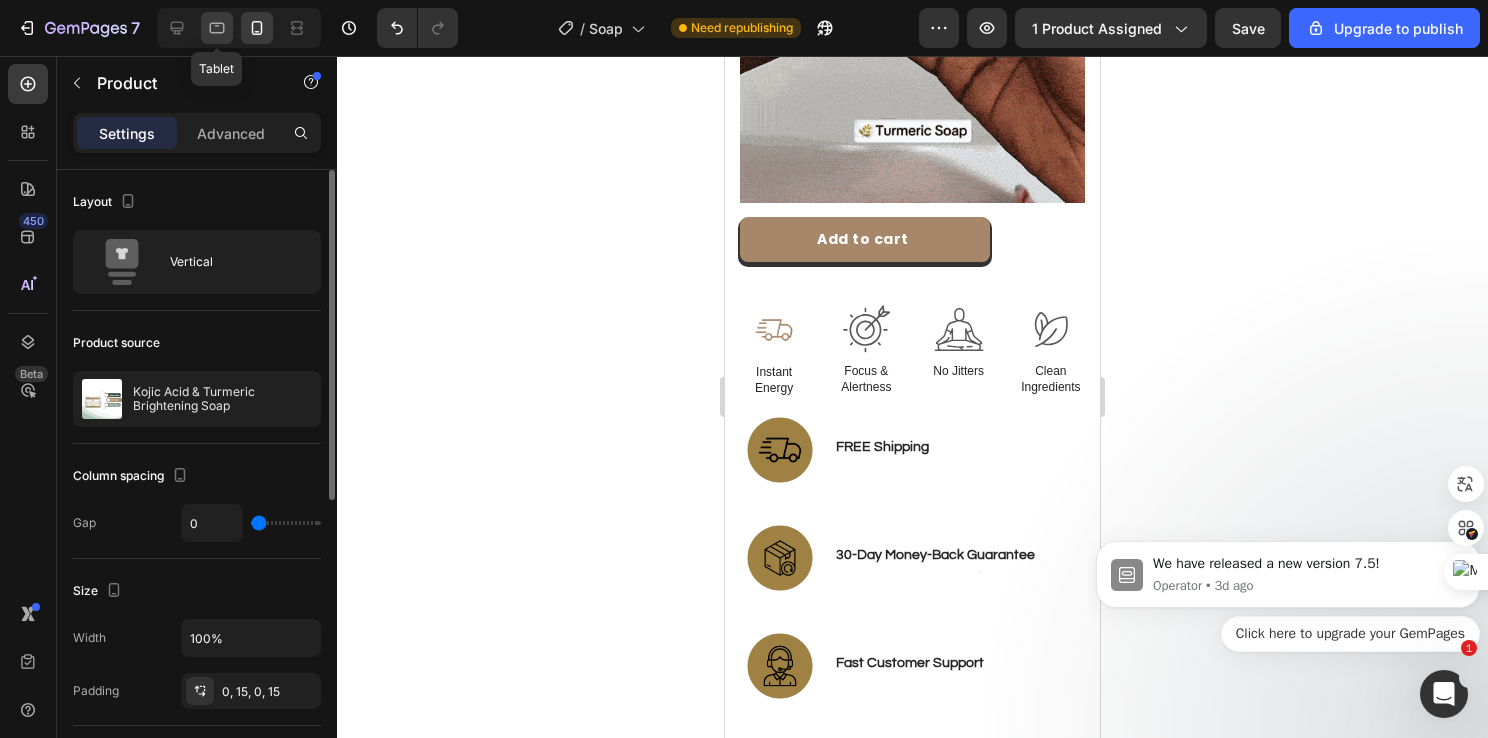 click 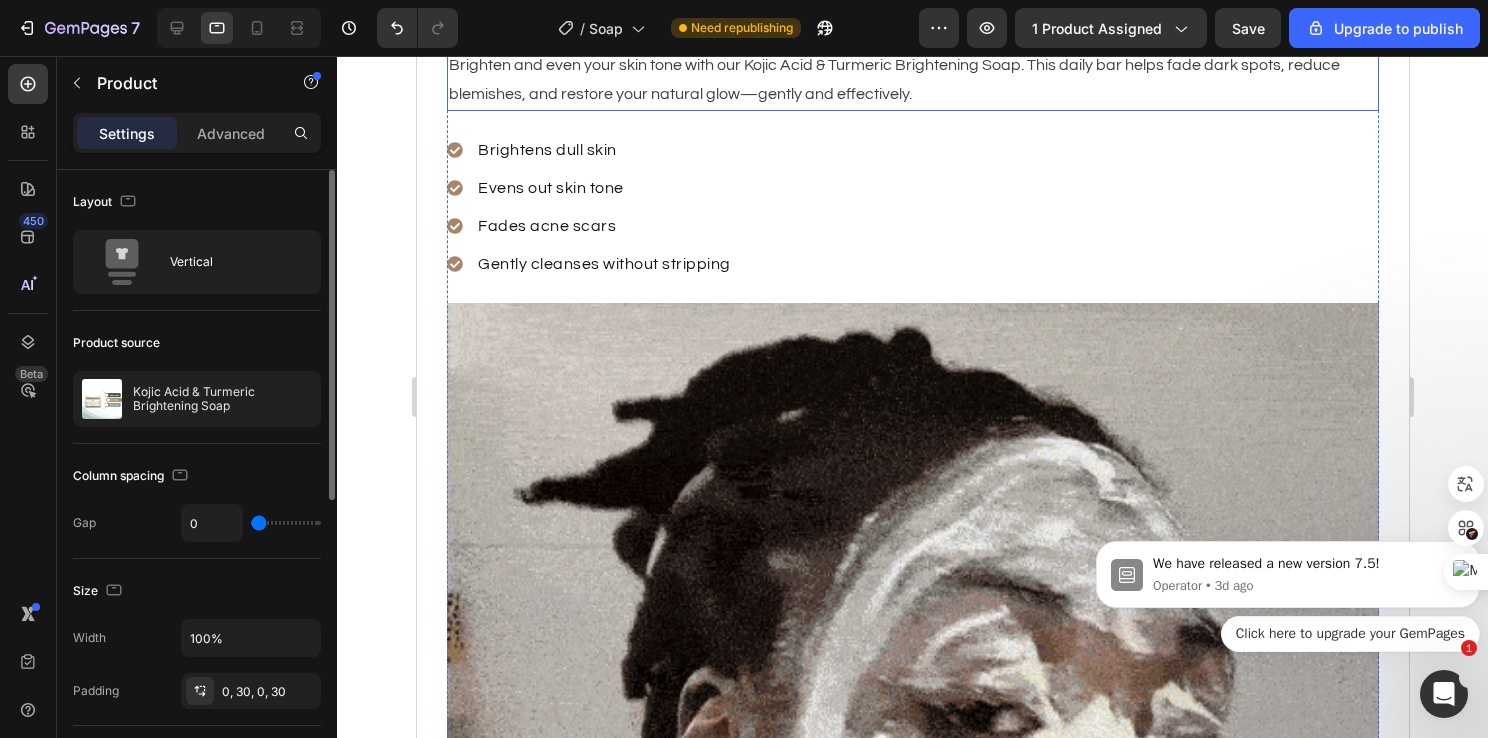 scroll, scrollTop: 1458, scrollLeft: 0, axis: vertical 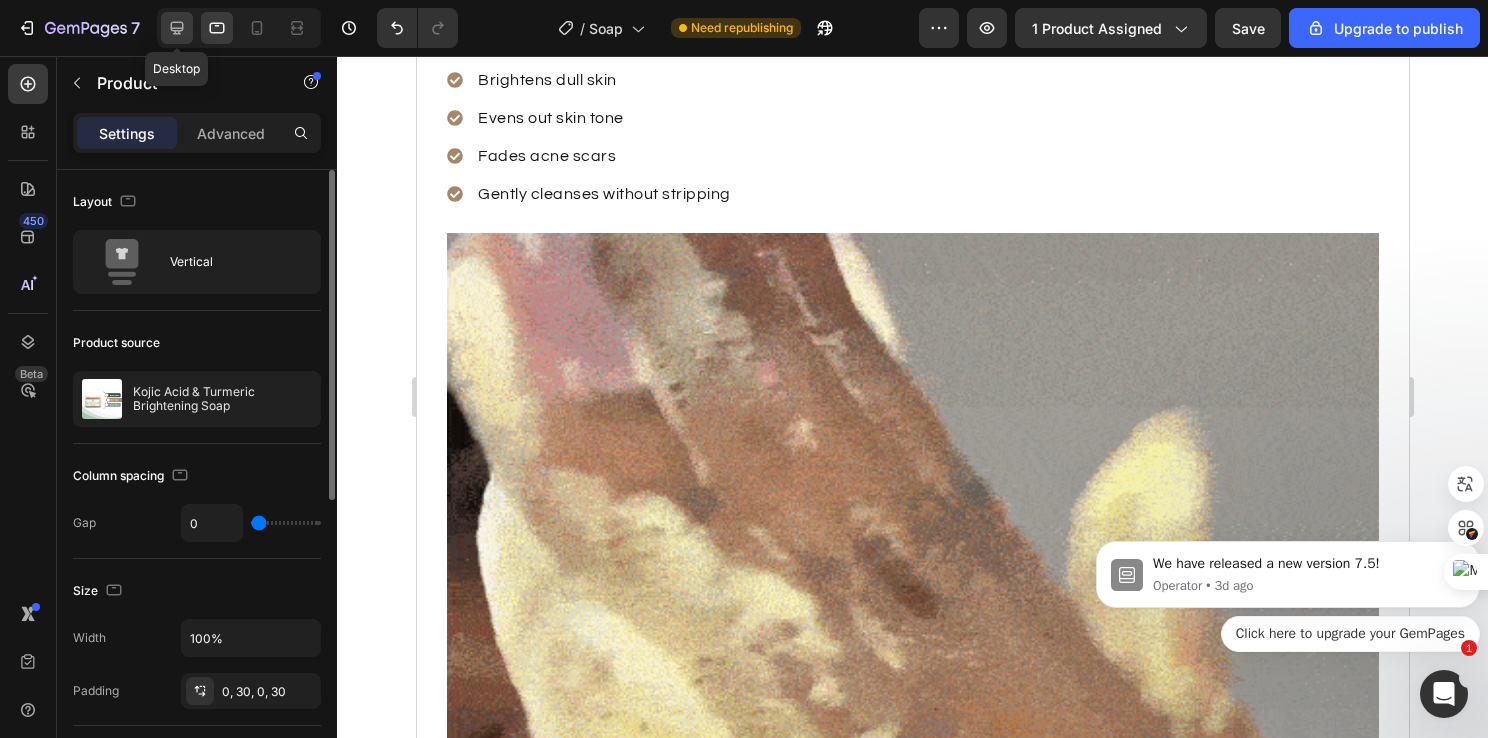 click 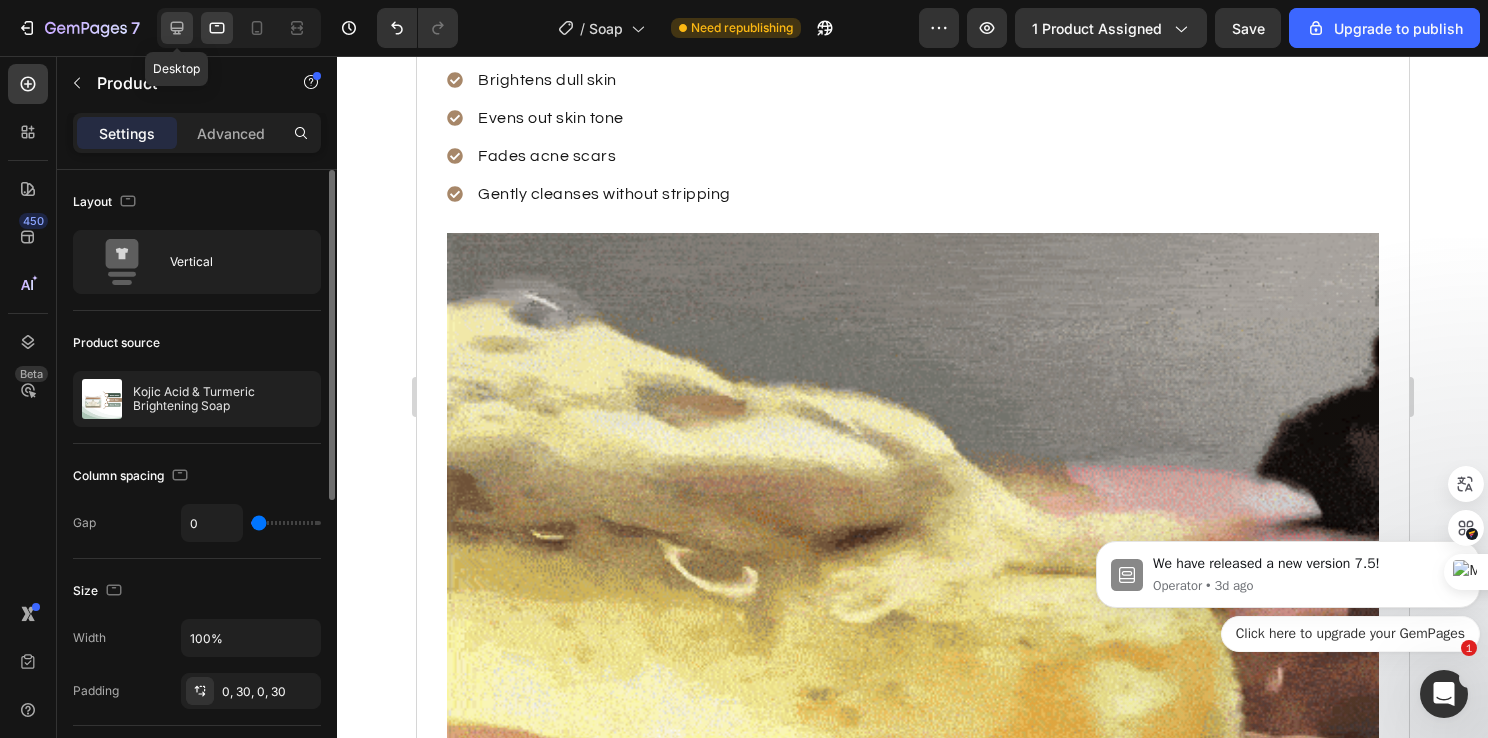 type on "30" 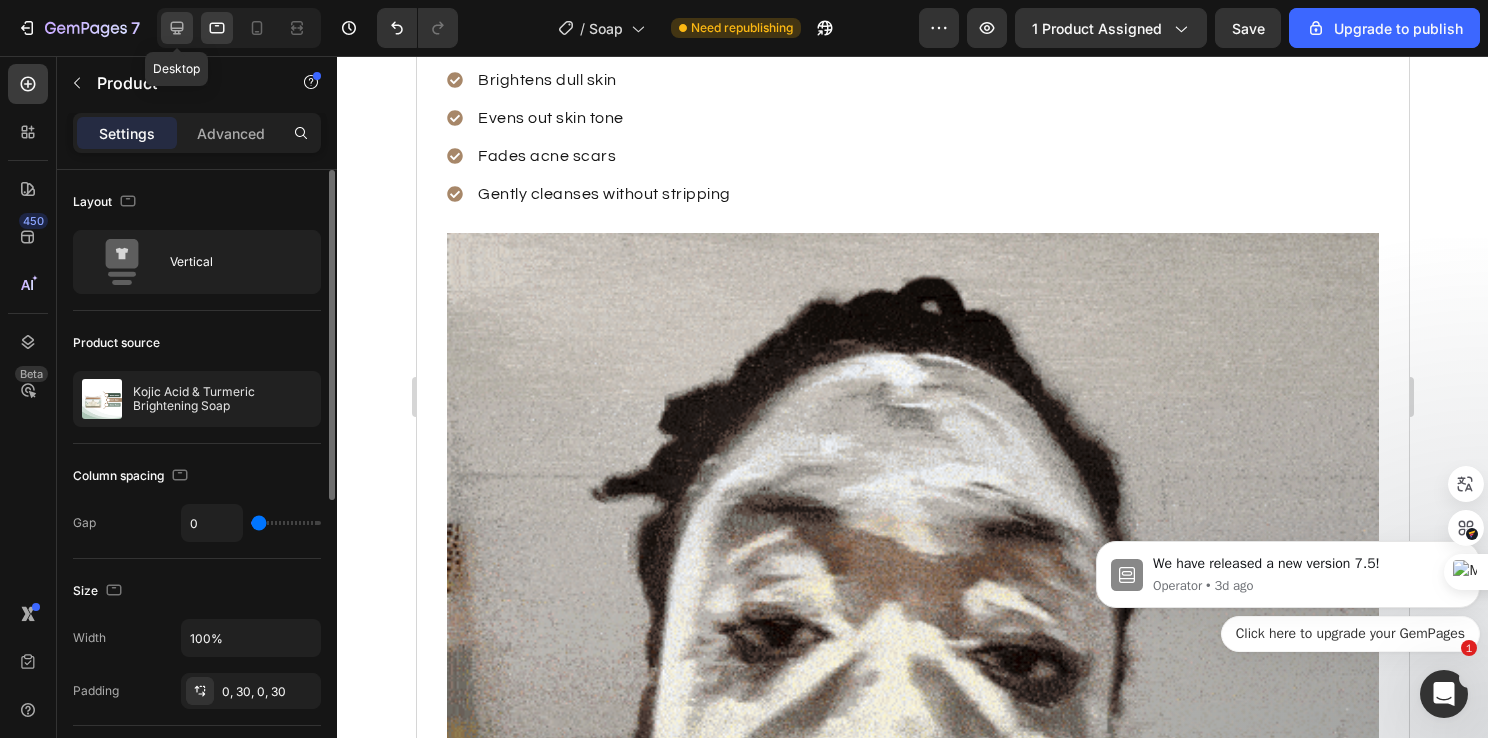 type on "30" 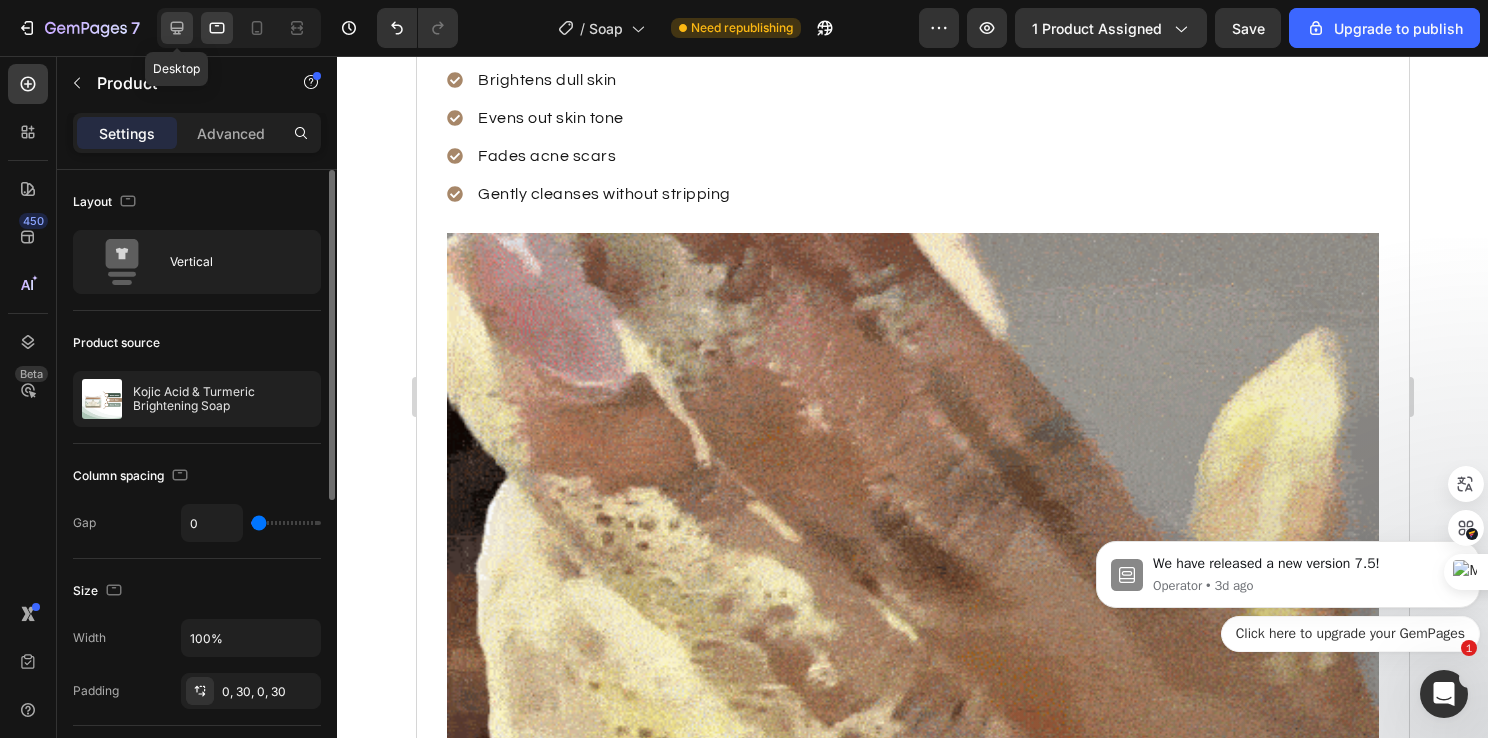 type on "1200" 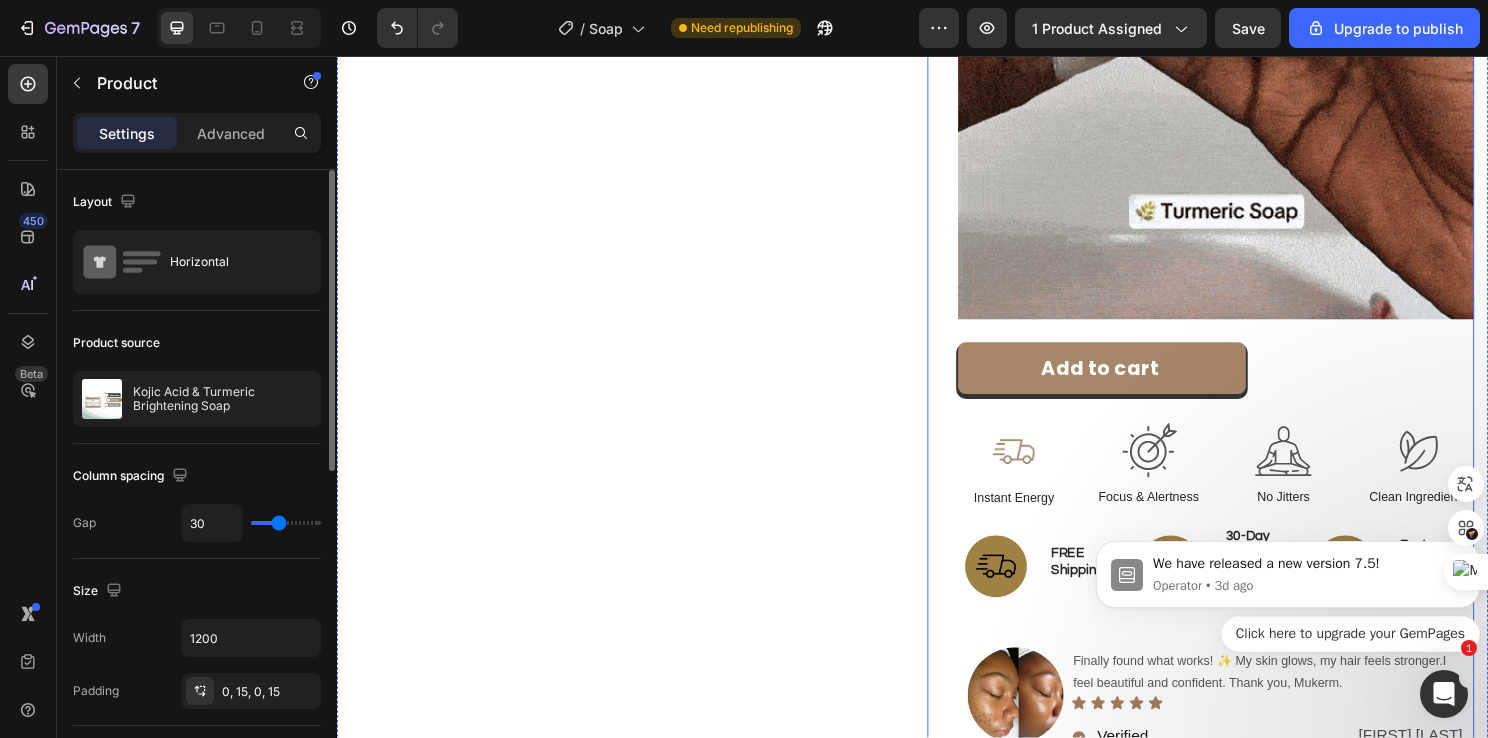 scroll, scrollTop: 919, scrollLeft: 0, axis: vertical 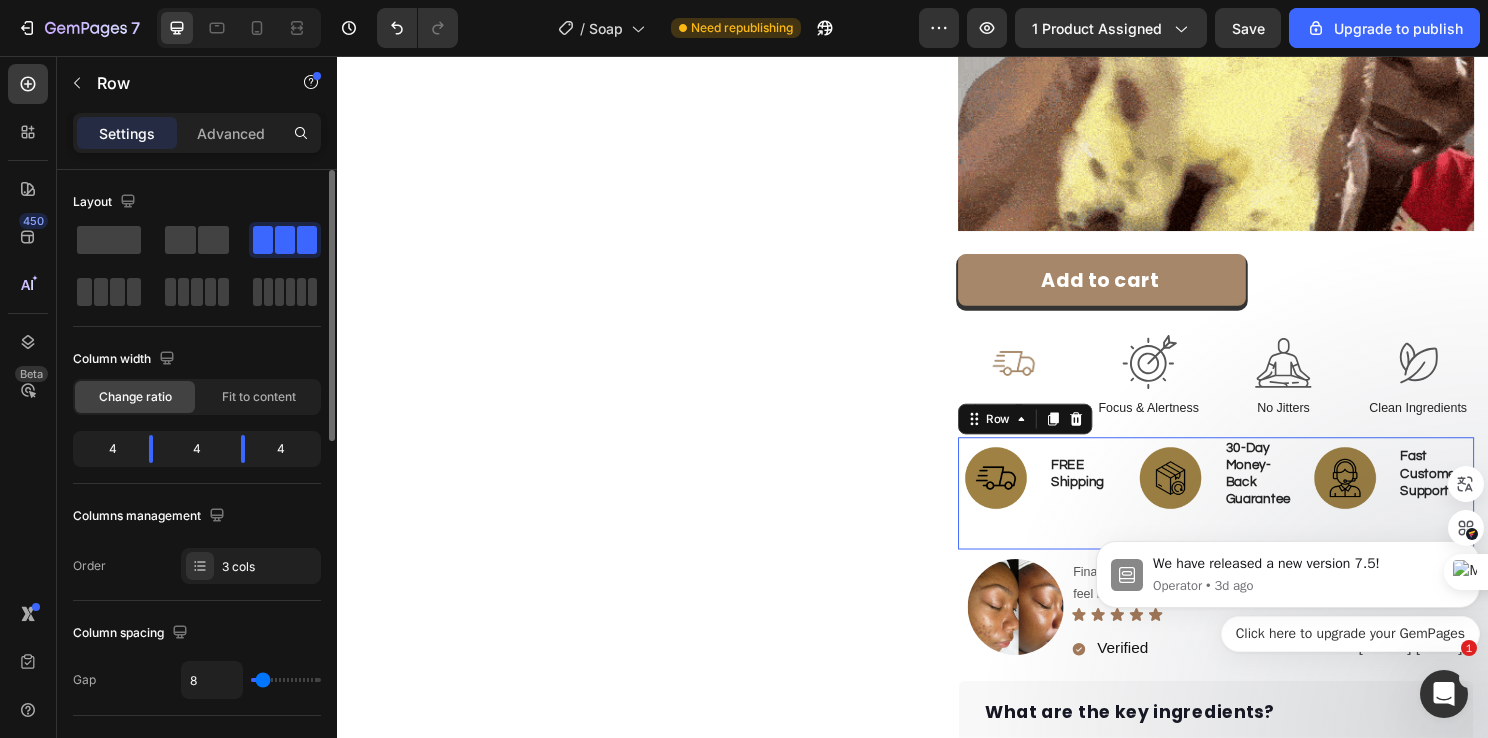 click on "Image FREE Shipping  Text Block Text Block Row" at bounding box center (1071, 512) 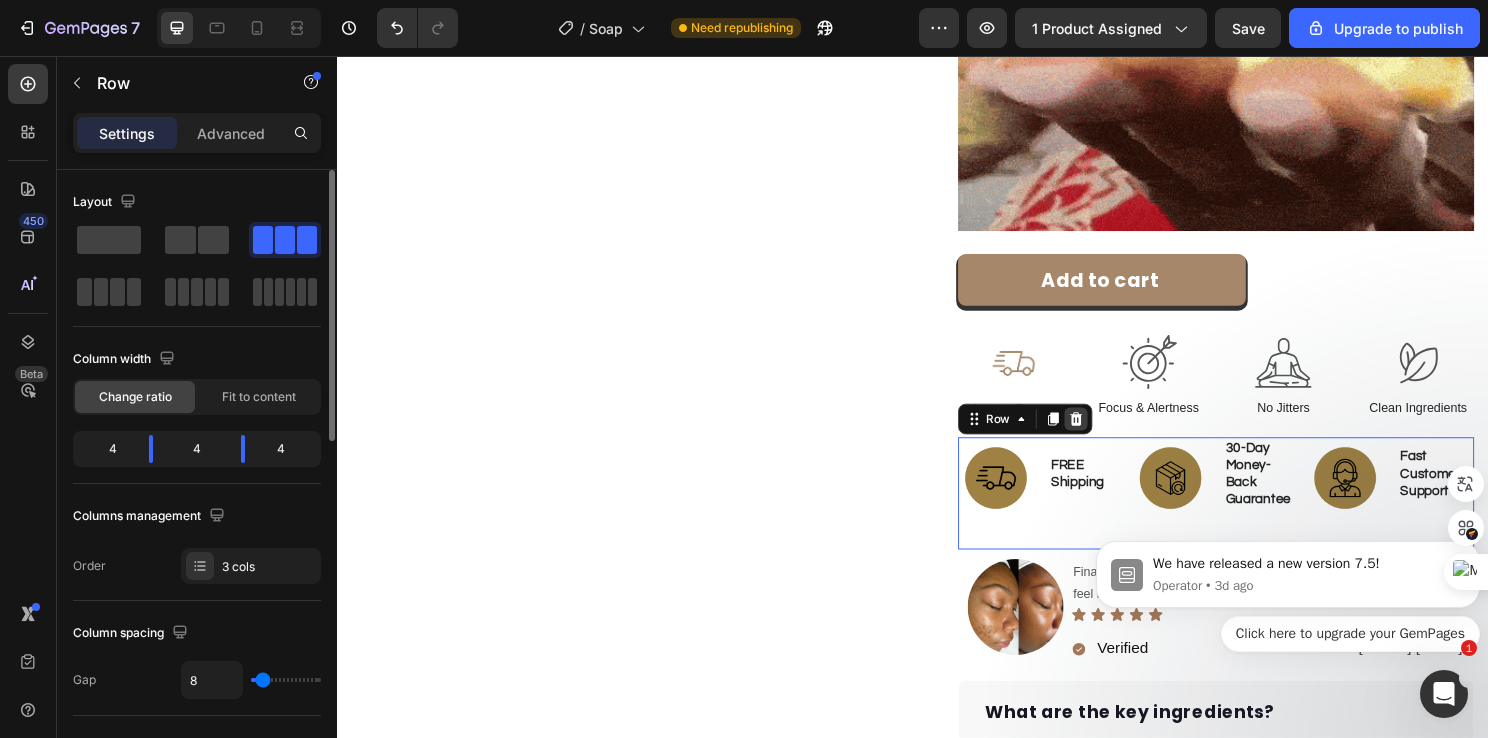 click 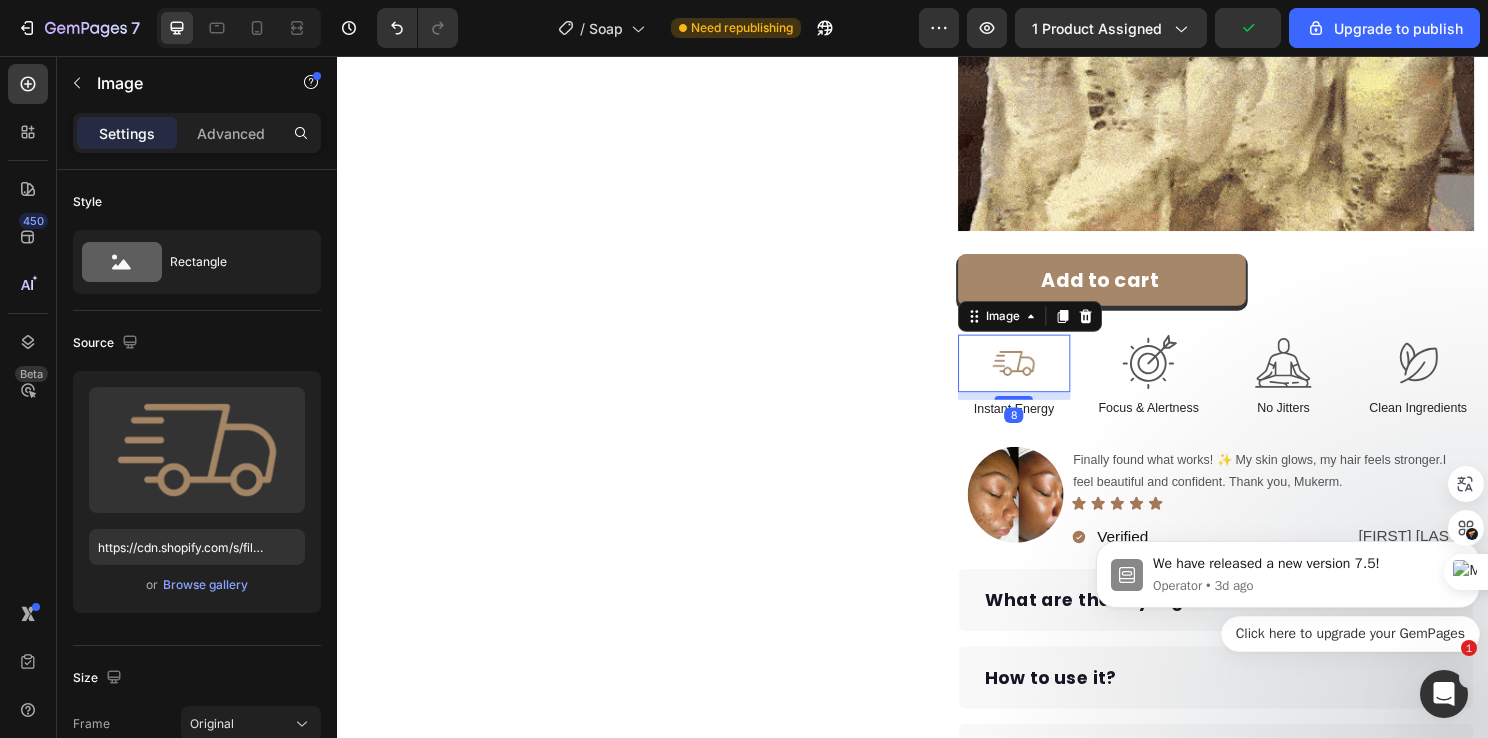 click at bounding box center [1042, 377] 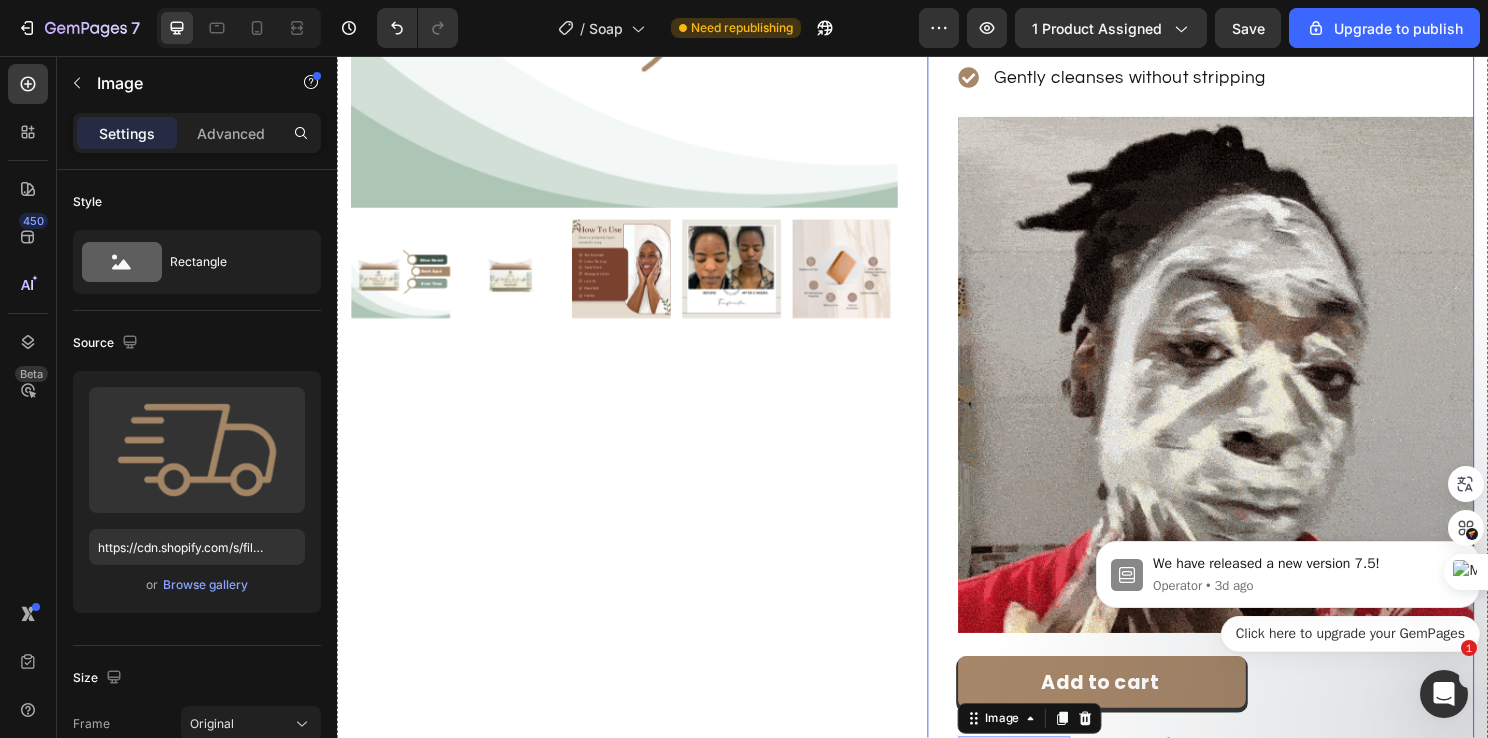 scroll, scrollTop: 900, scrollLeft: 0, axis: vertical 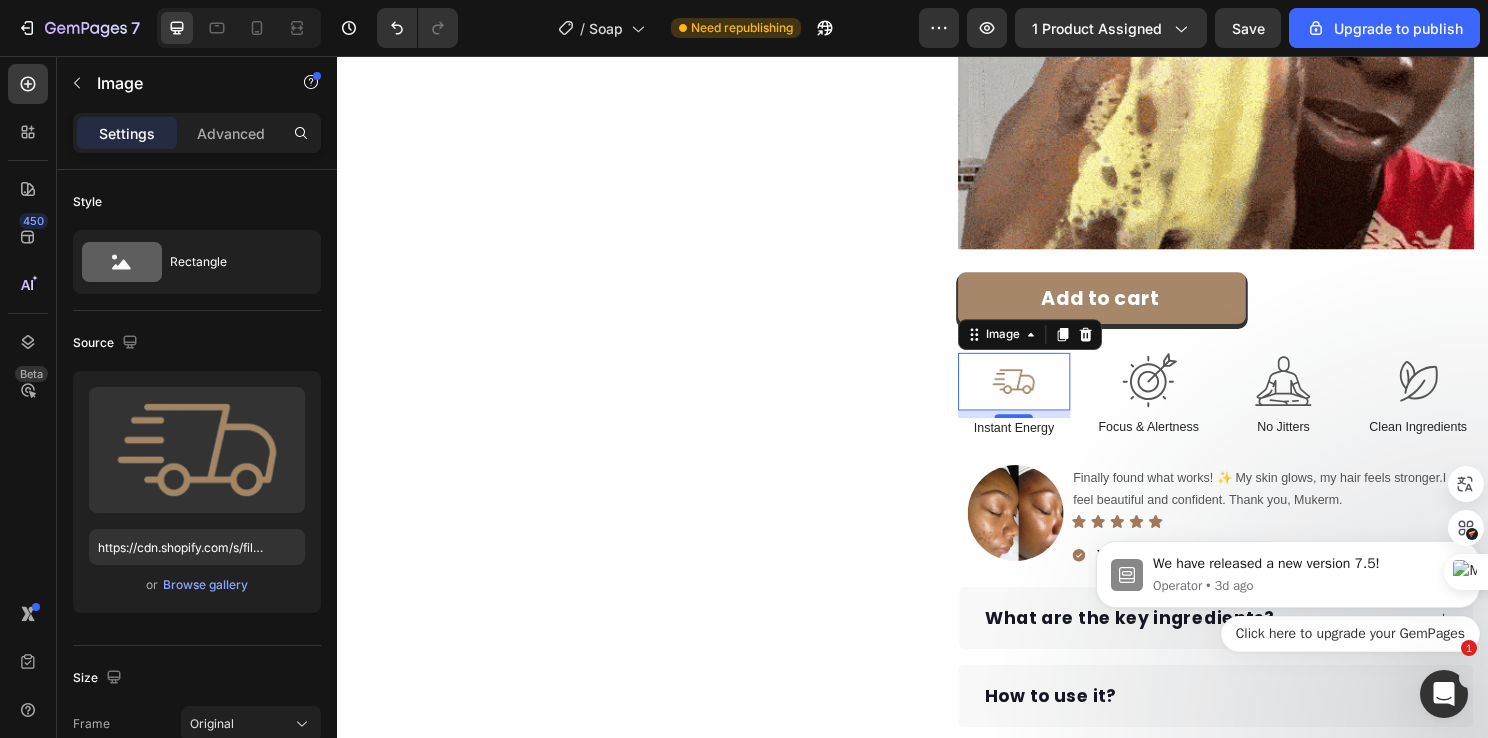 click at bounding box center (1042, 396) 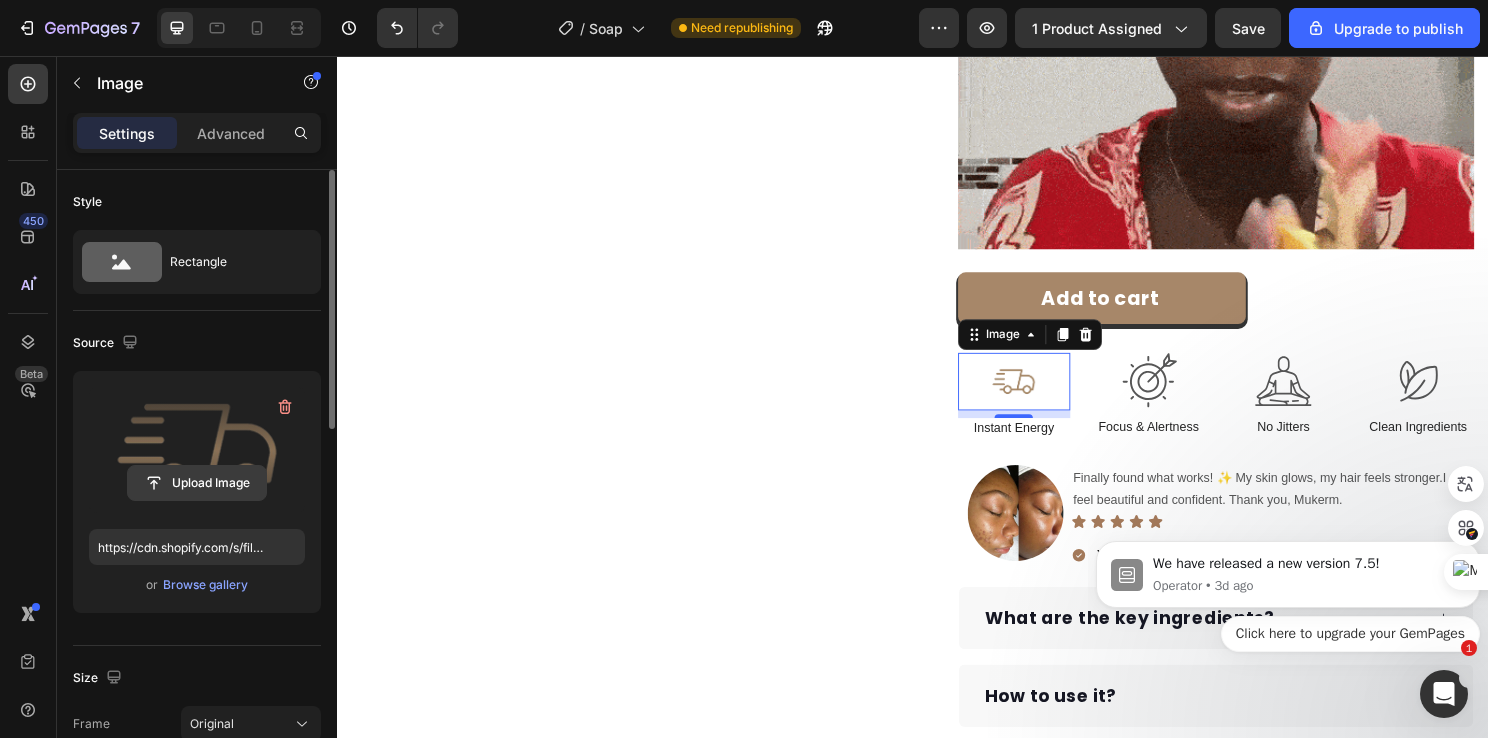 click 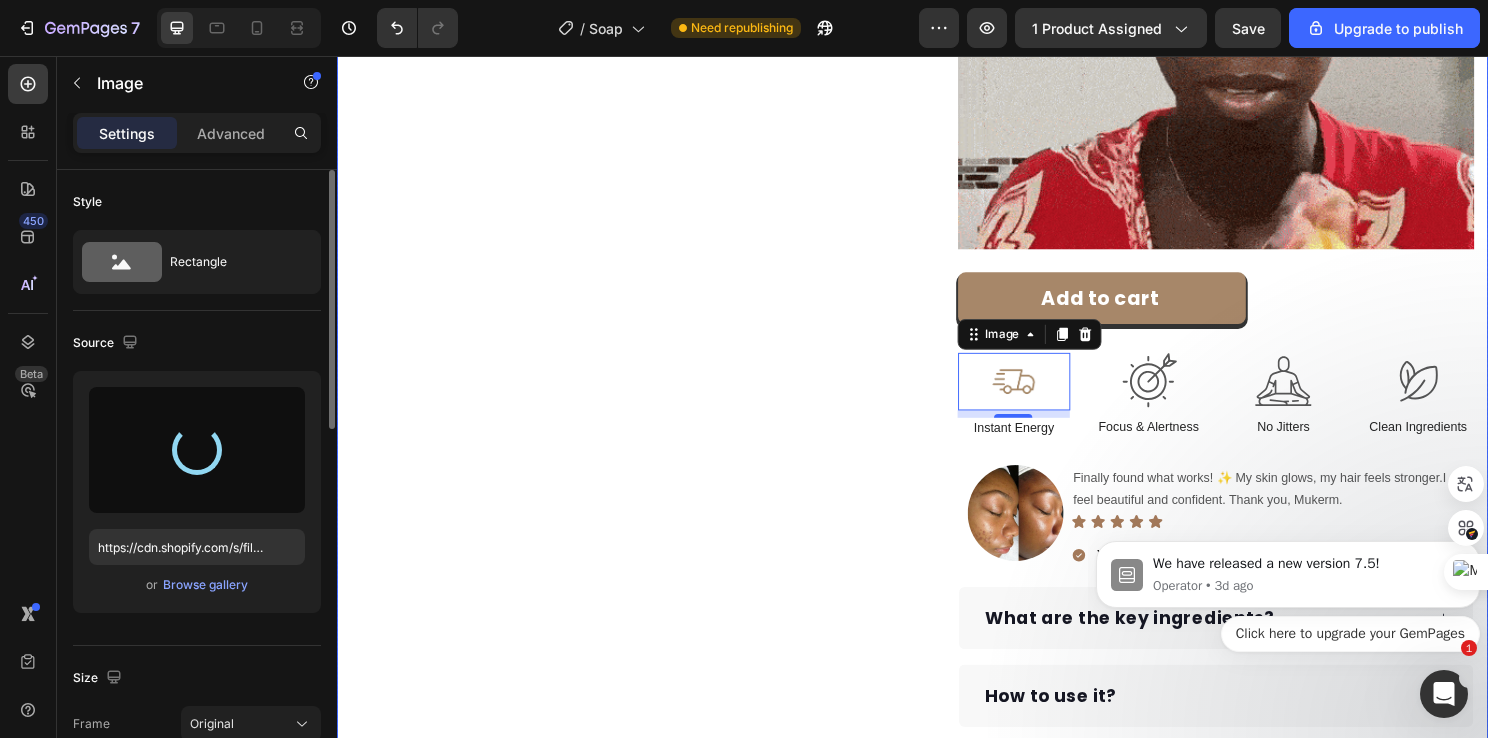 type on "https://cdn.shopify.com/s/files/1/0931/3268/5608/files/gempages_563449394565743411-28d8eb69-ec89-43a4-89b5-17e9435f4847.png" 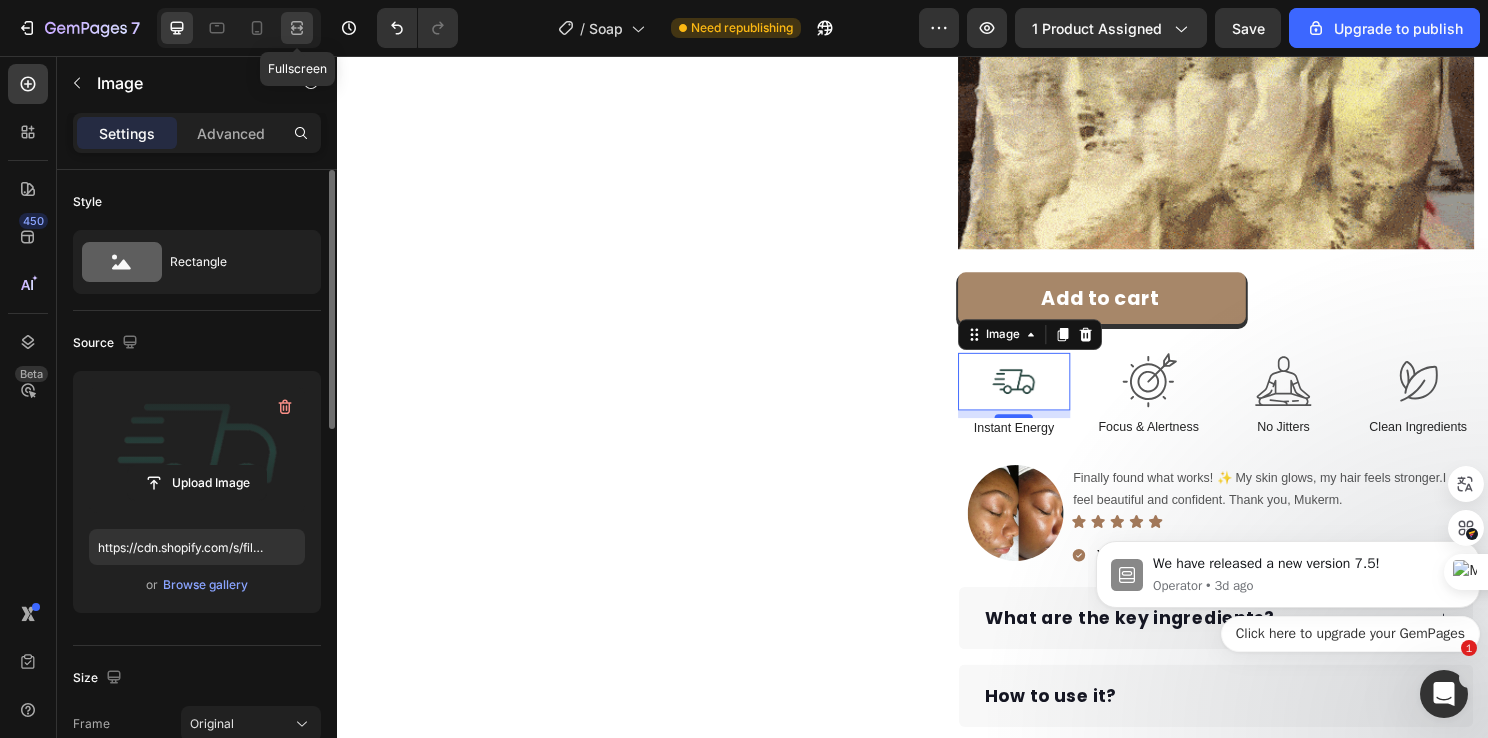 click 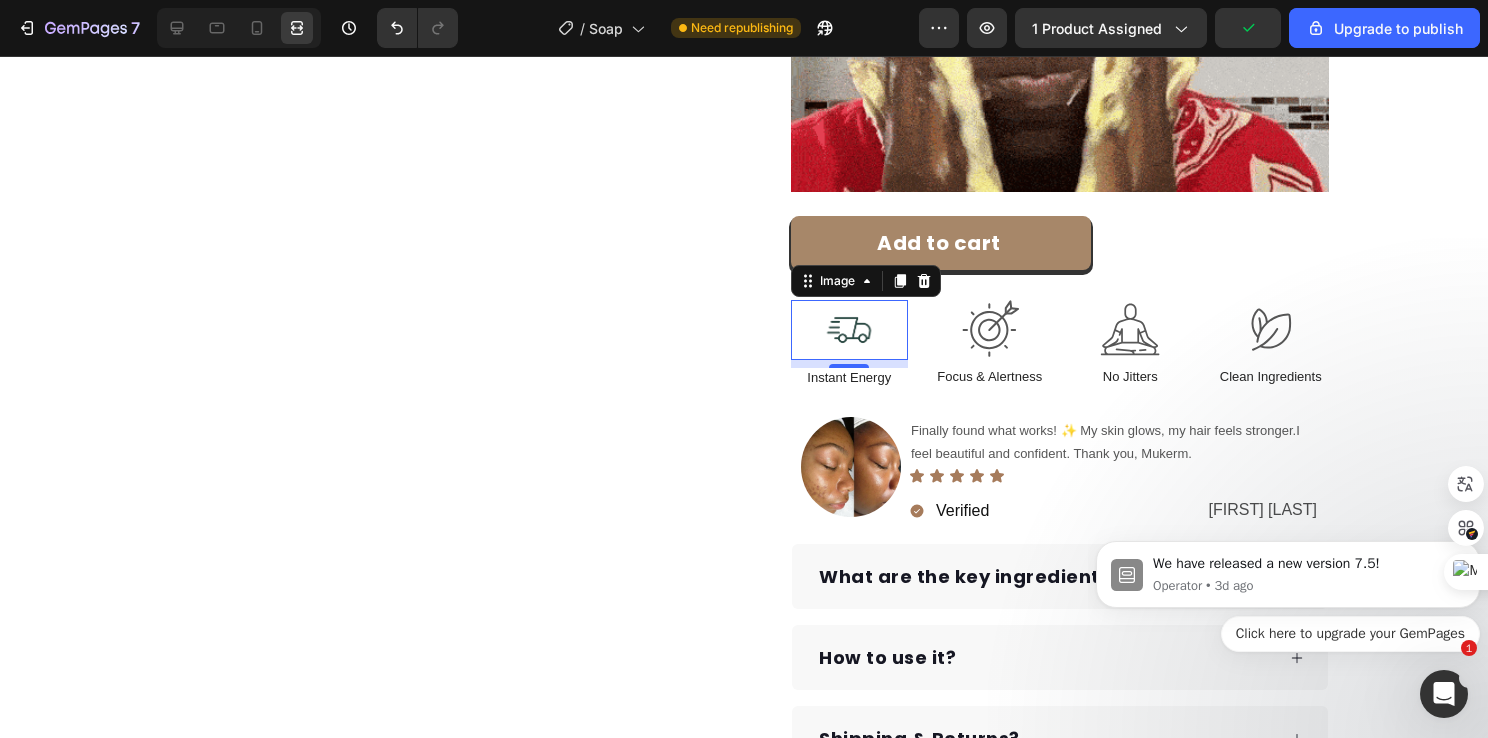 scroll, scrollTop: 1000, scrollLeft: 0, axis: vertical 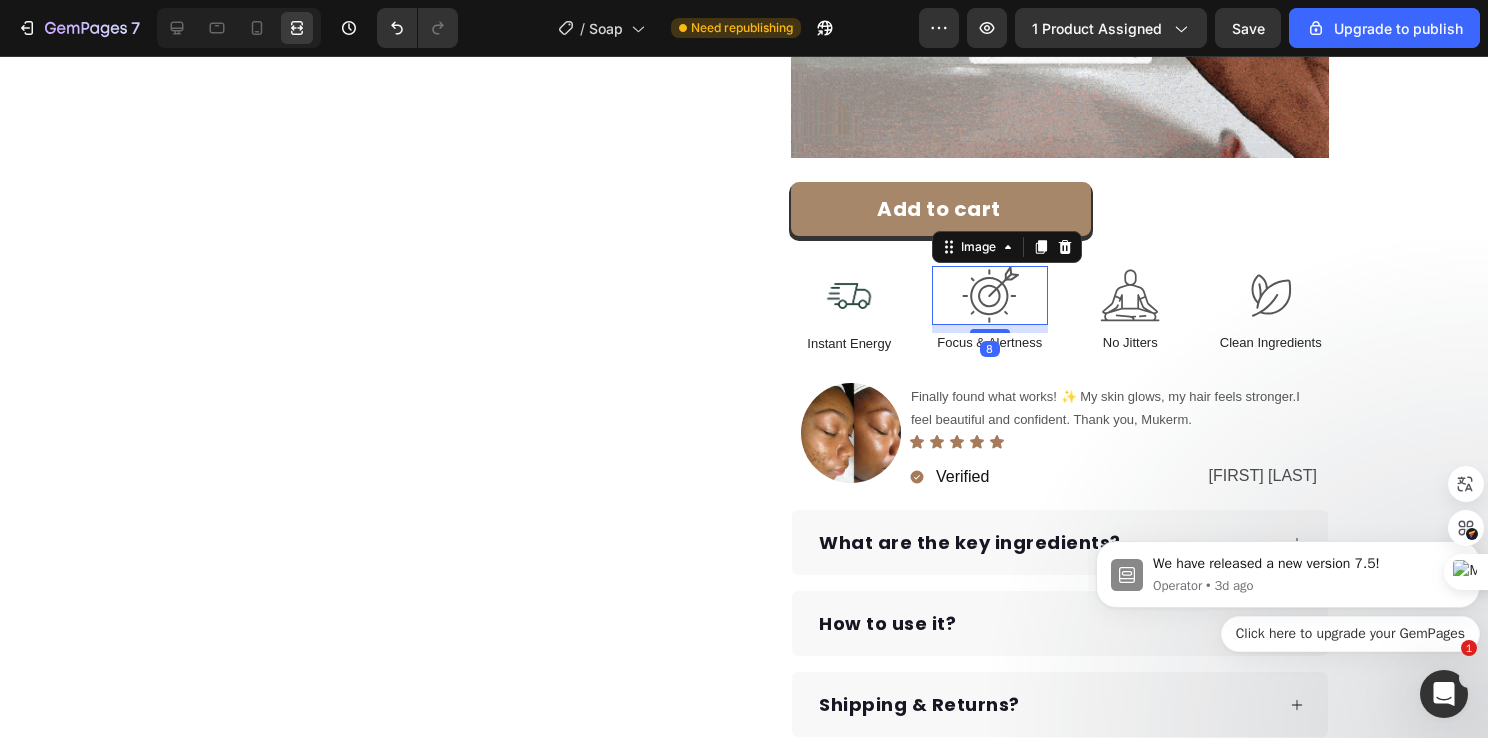 click at bounding box center (990, 295) 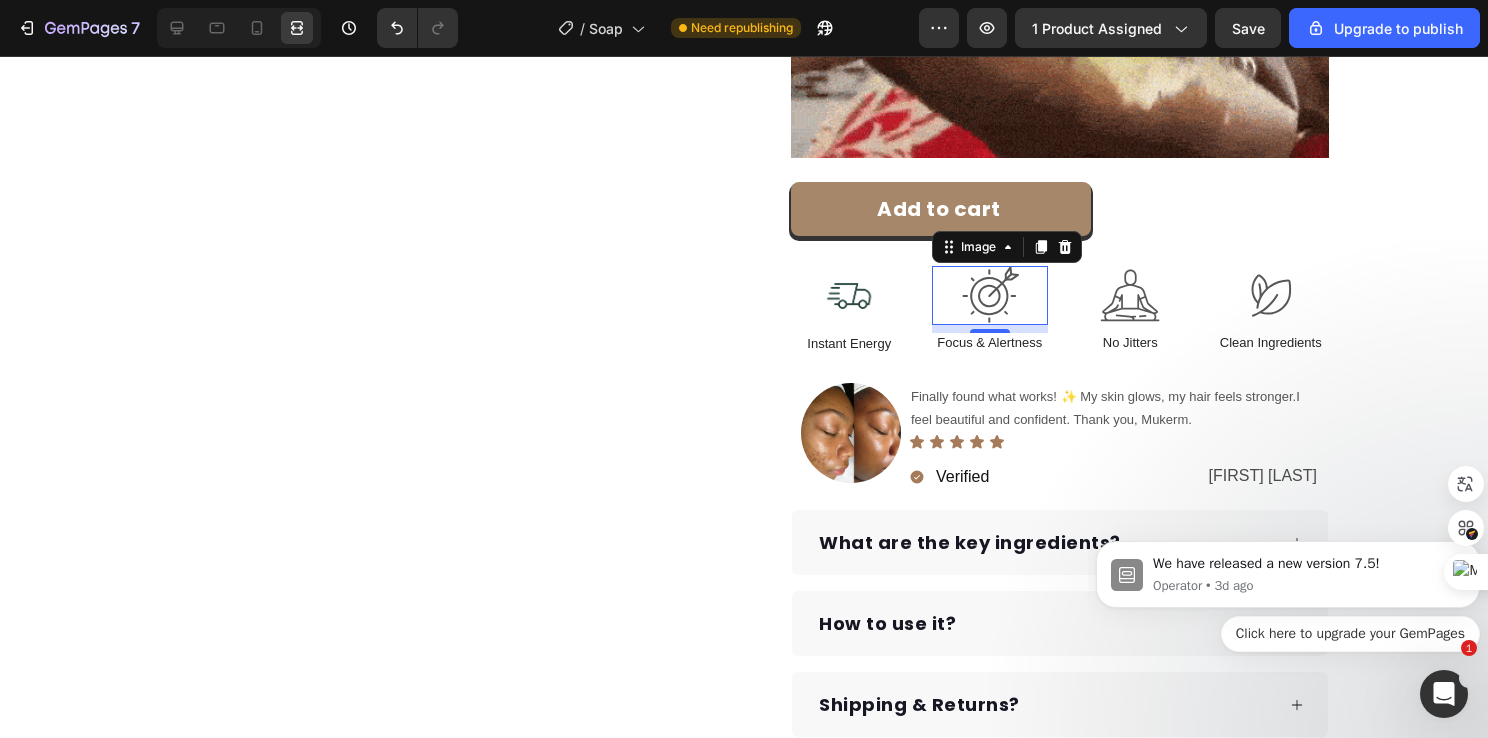 click at bounding box center (990, 295) 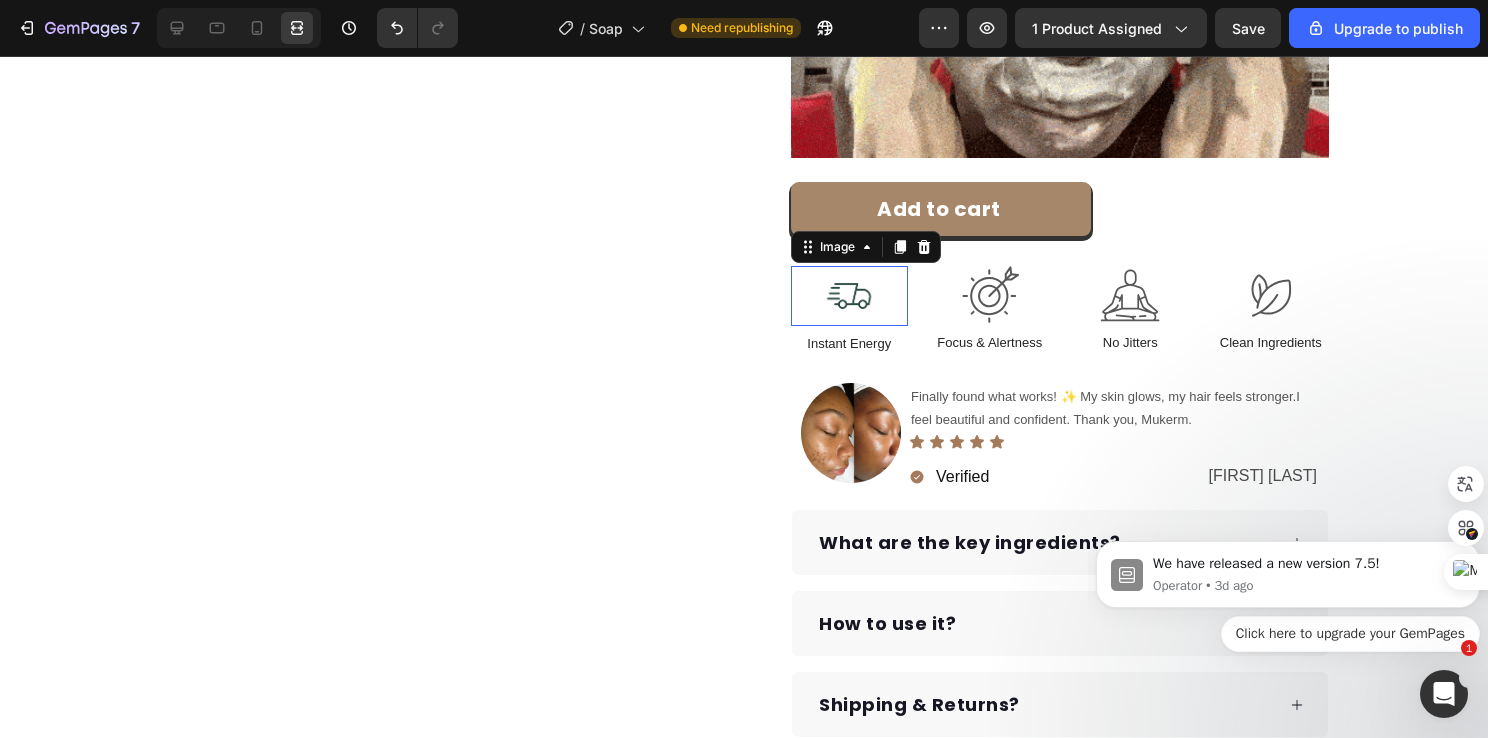 click at bounding box center [849, 296] 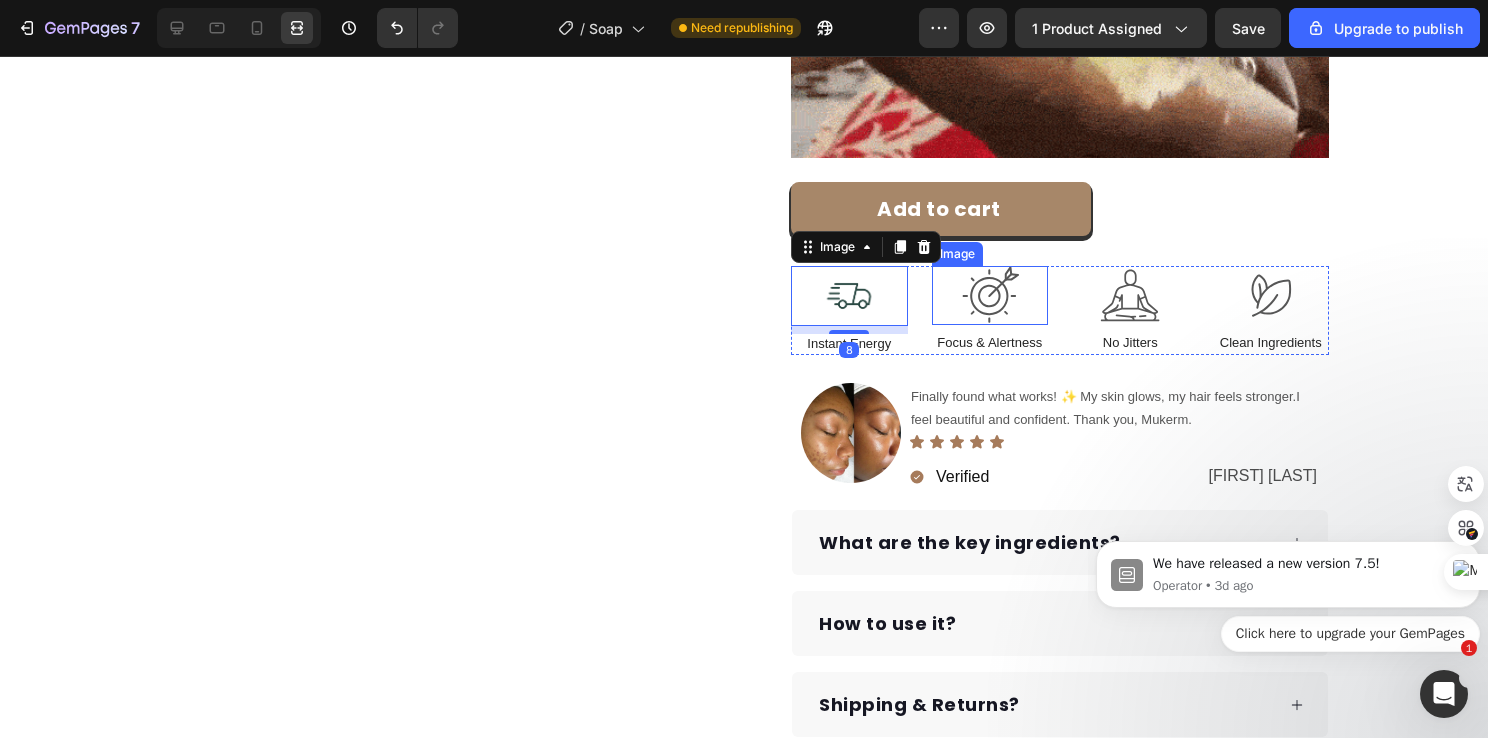 click at bounding box center (990, 295) 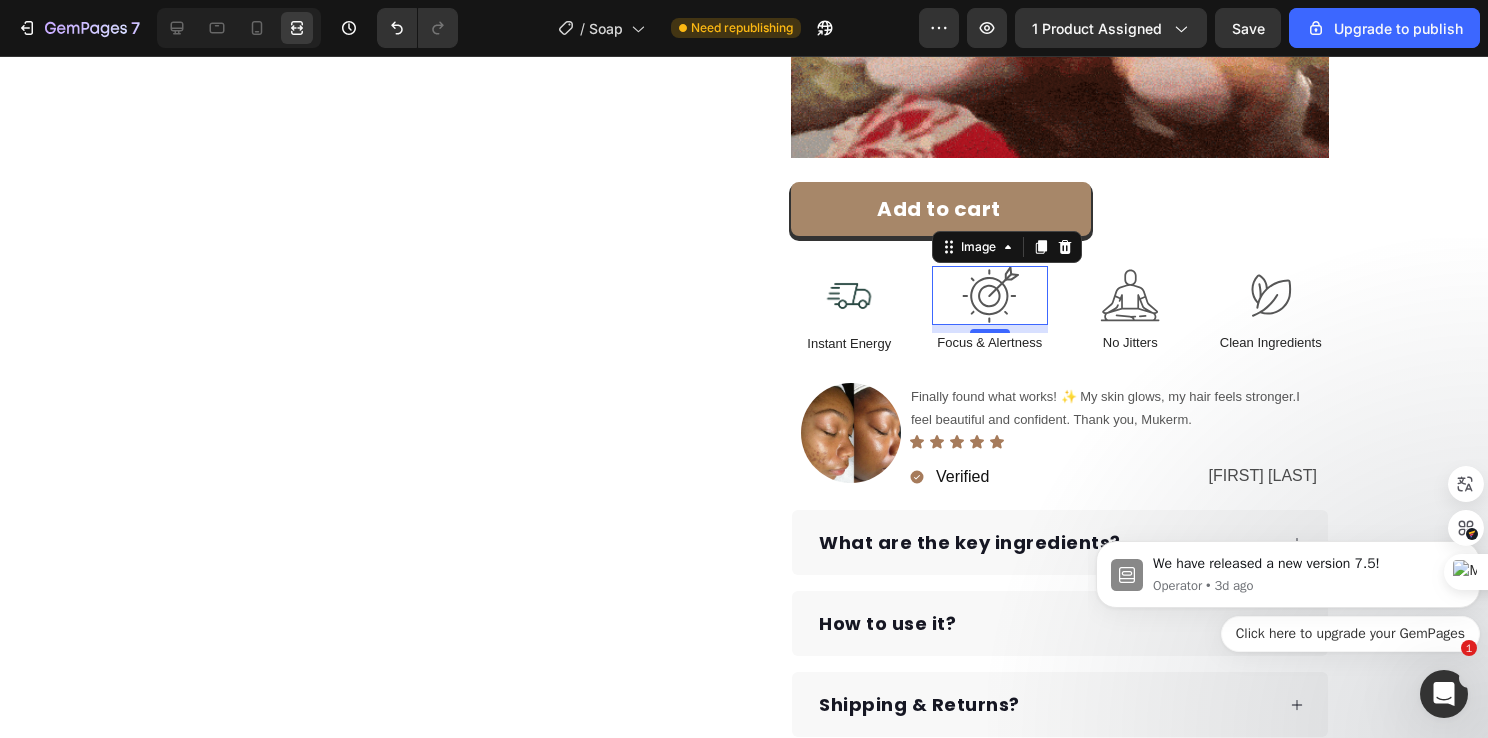 click on "Product Images Row Icon Icon Icon Icon Icon Icon List Hoz Rated 4.8/5 Based on 1500+ Reviews Text block Row Kojic Acid & Turmeric Brightening Soap Product Title $21.99 Product Price Product Price Brighten and even your skin tone with our Kojic Acid & Turmeric Brightening Soap. This daily bar helps fade dark spots, reduce blemishes, and restore your natural glow—gently and effectively. Text Block Brightens dull skin Evens out skin tone Fades acne scars Gently cleanses without stripping Item list Image Row Add to cart Product Cart Button Image Instant Energy Text Block Image   8 Focus & Alertness Text Block Image No Jitters Text Block Image Clean Ingredients Text Block Row Image Finally found what works! ✨ My skin glows, my hair feels stronger.I feel beautiful and confident. Thank you, Mukerm. Text block Icon Icon Icon Icon
Icon Icon List Verified Item List Chloe Jasmine Text Block Row Row
What are the key ingredients?
How to use it?
Accordion Row" at bounding box center (744, 2102) 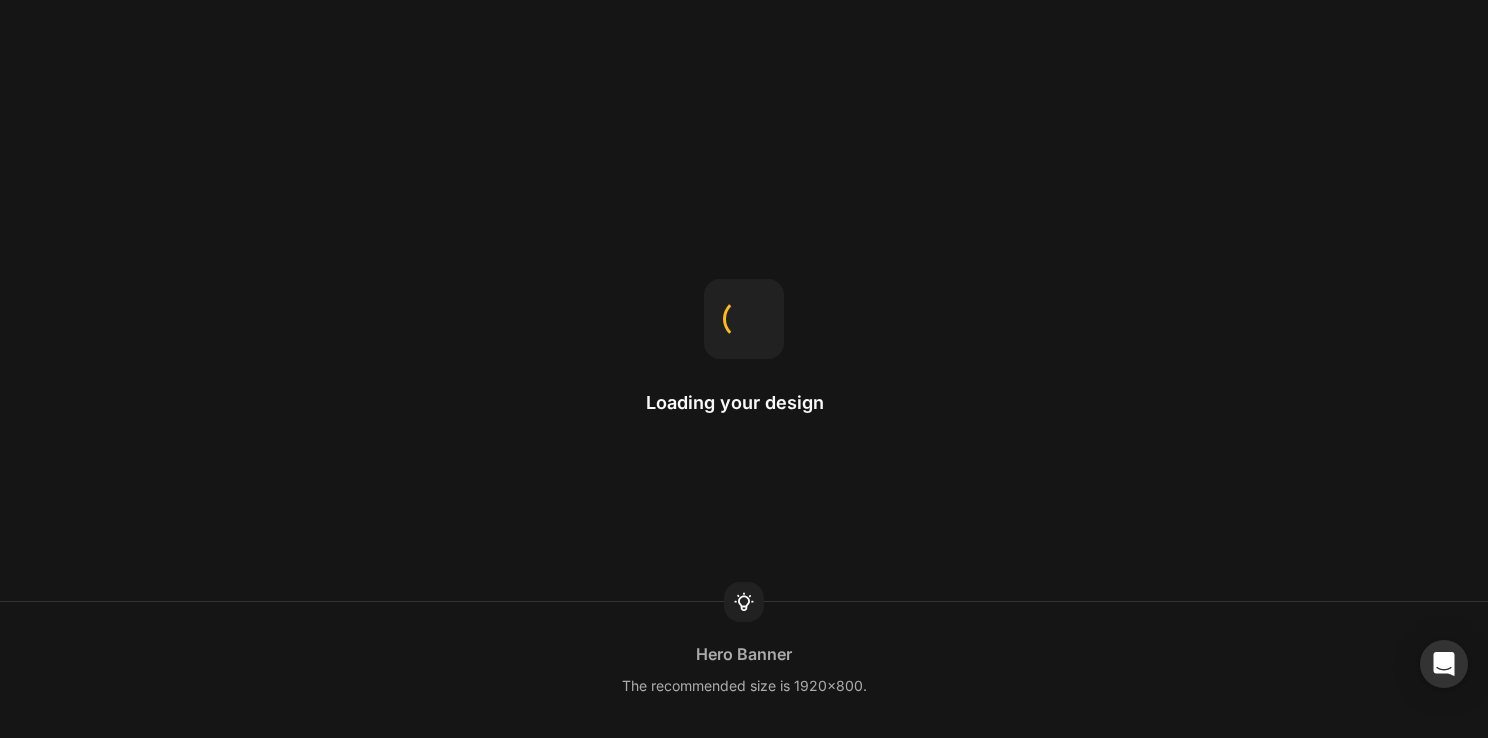 scroll, scrollTop: 0, scrollLeft: 0, axis: both 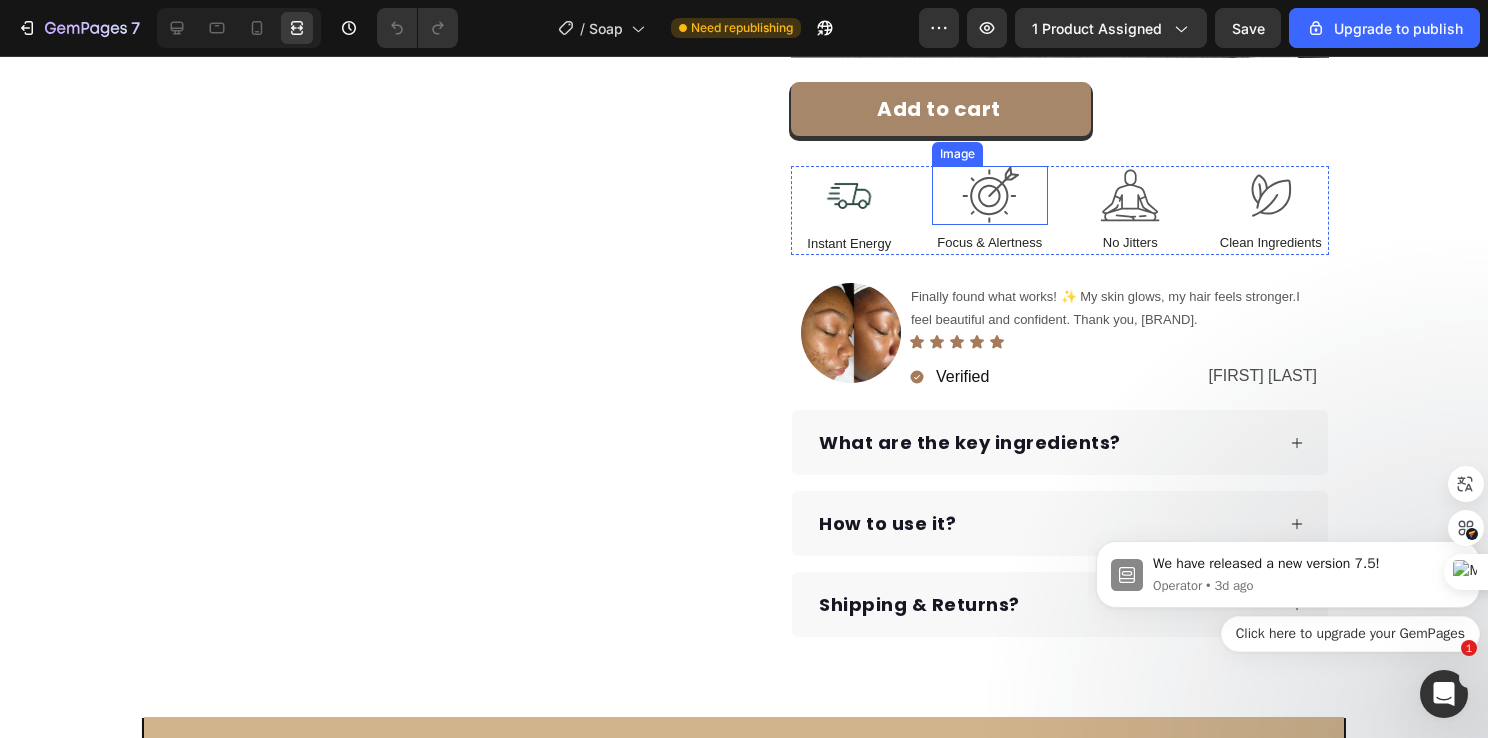 click at bounding box center (990, 195) 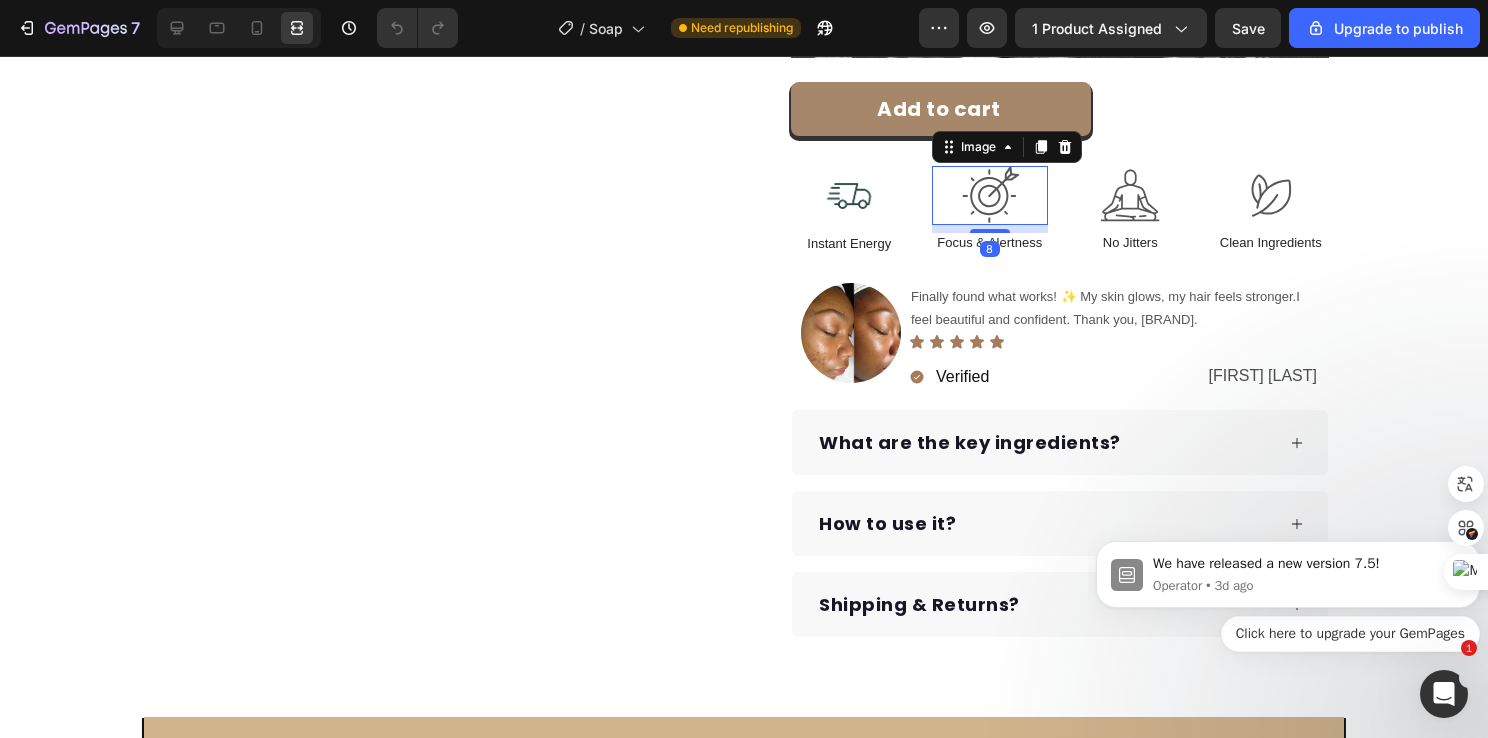 click at bounding box center (990, 195) 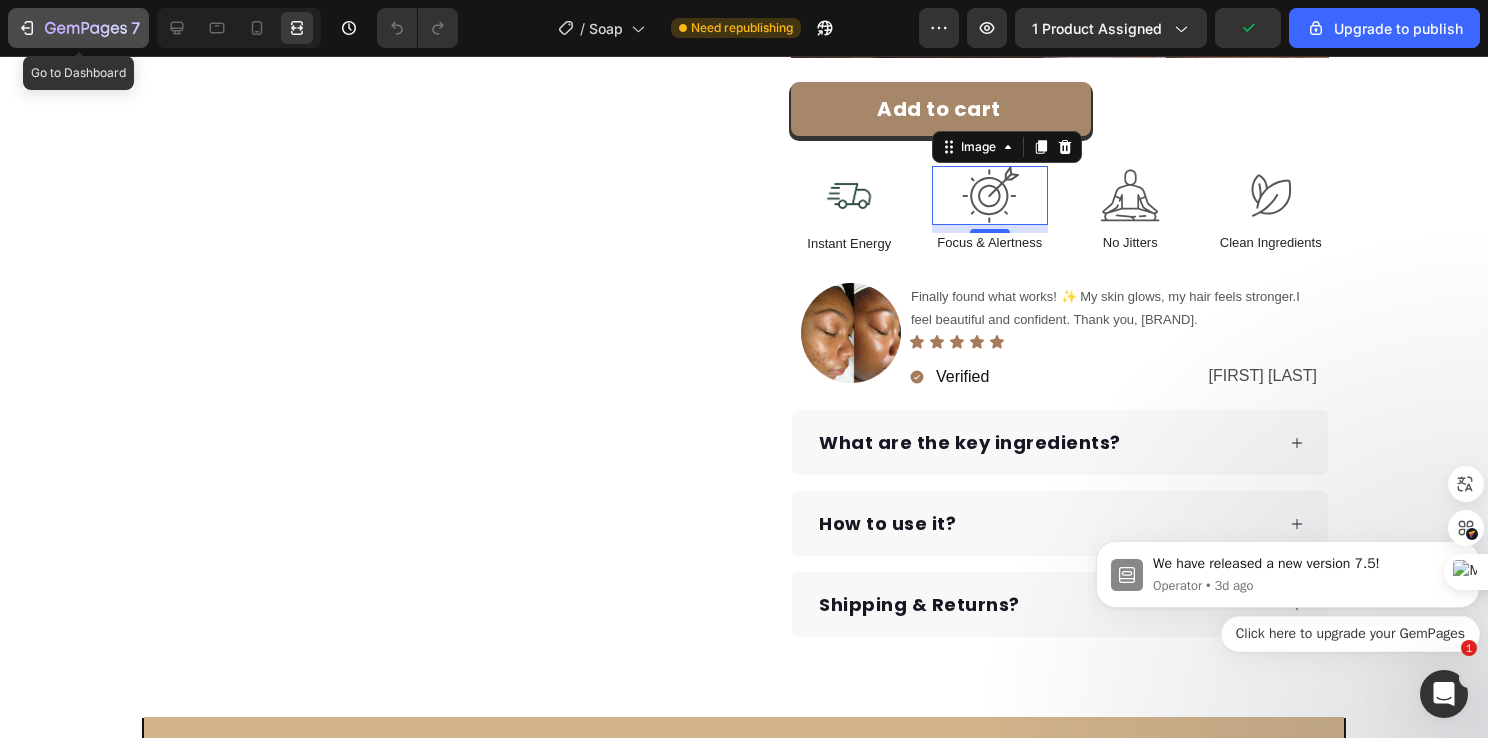 click 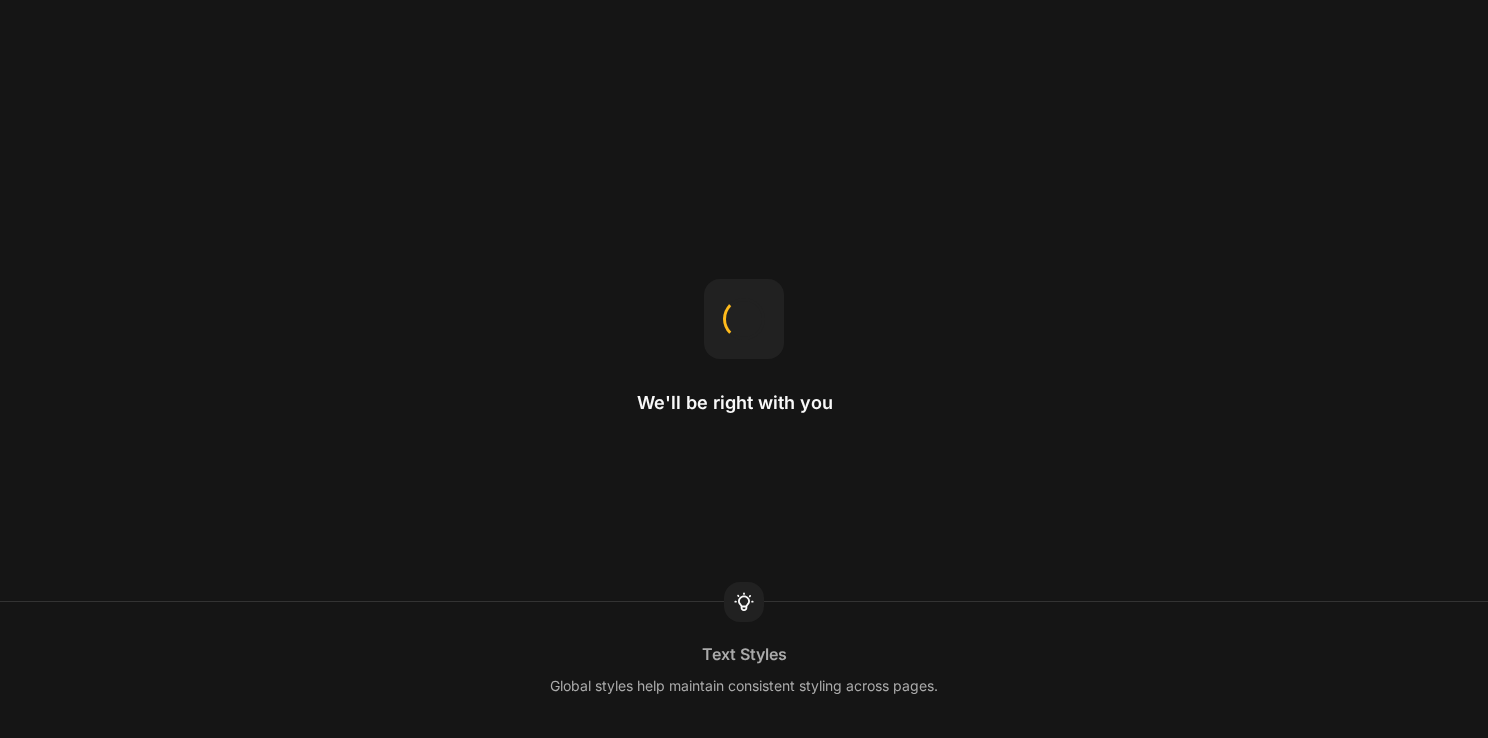 scroll, scrollTop: 0, scrollLeft: 0, axis: both 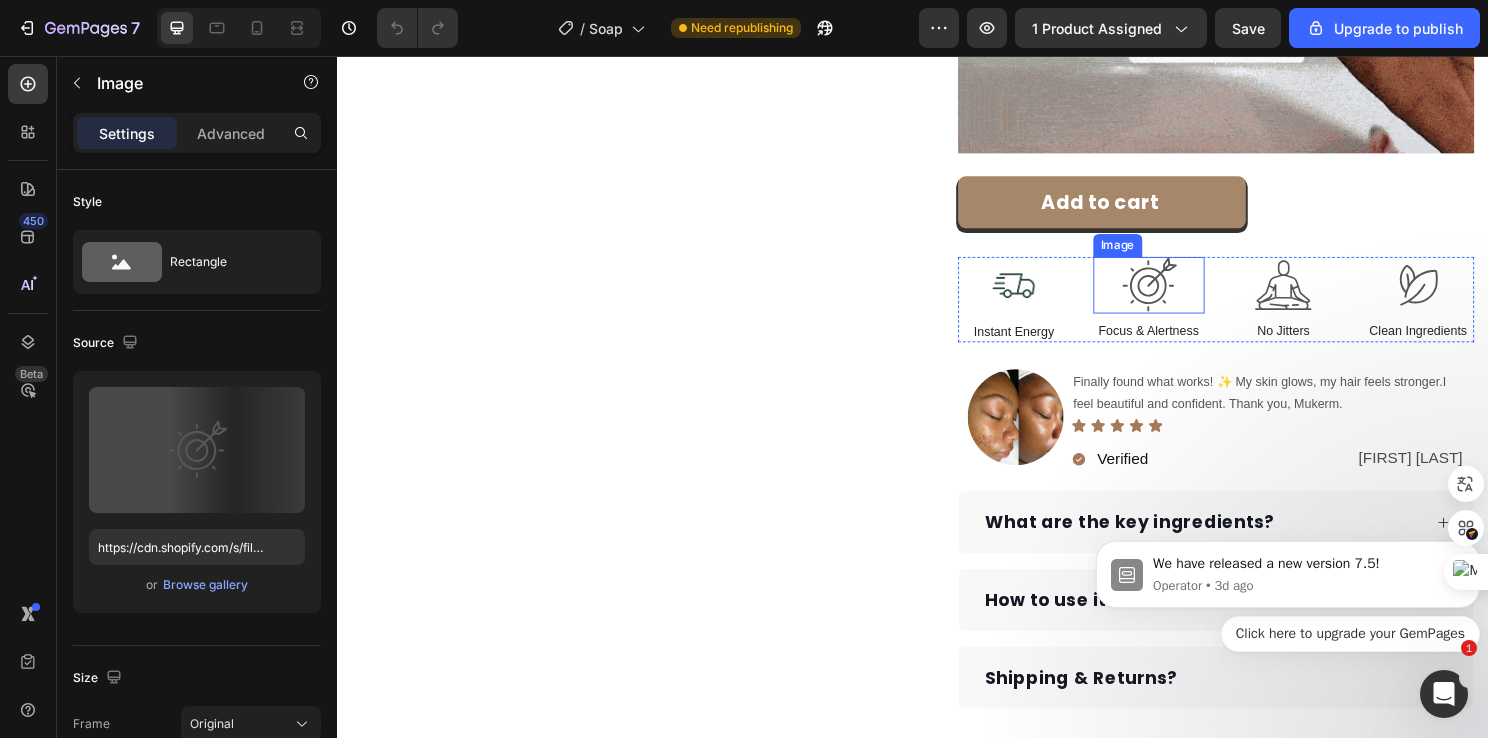 click at bounding box center (1183, 295) 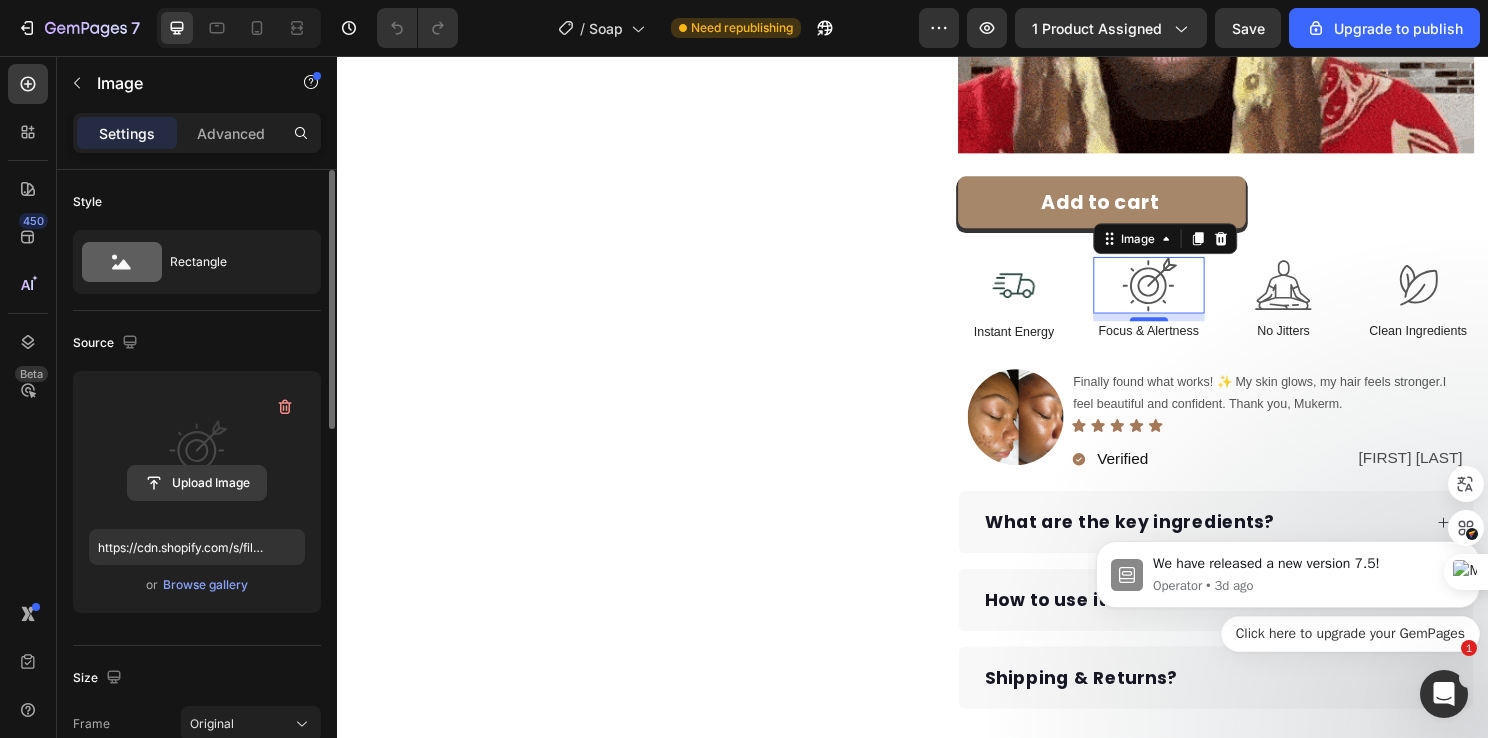 click 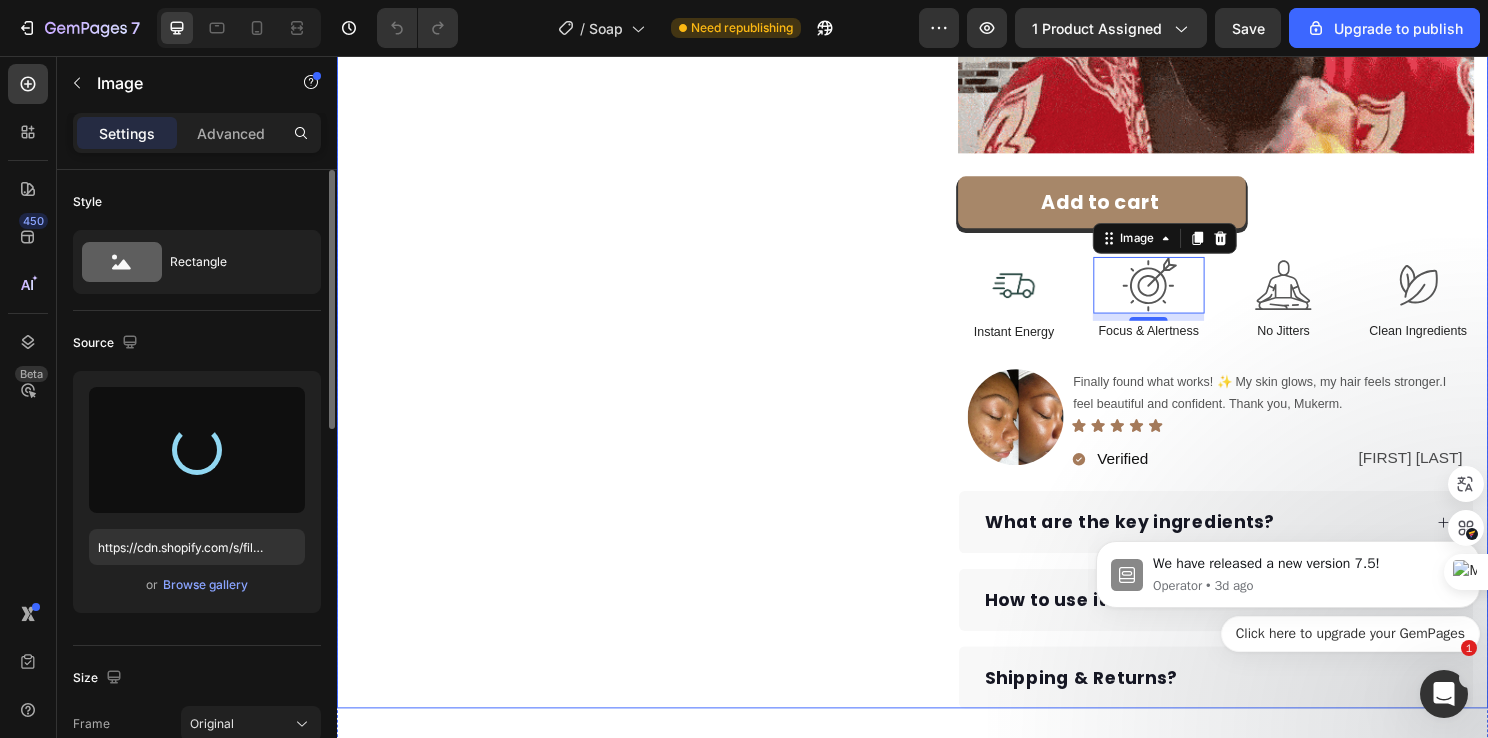 type on "https://cdn.shopify.com/s/files/1/0931/3268/5608/files/gempages_563449394565743411-118ed93a-5b0c-47c4-bdec-537d73e8e349.png" 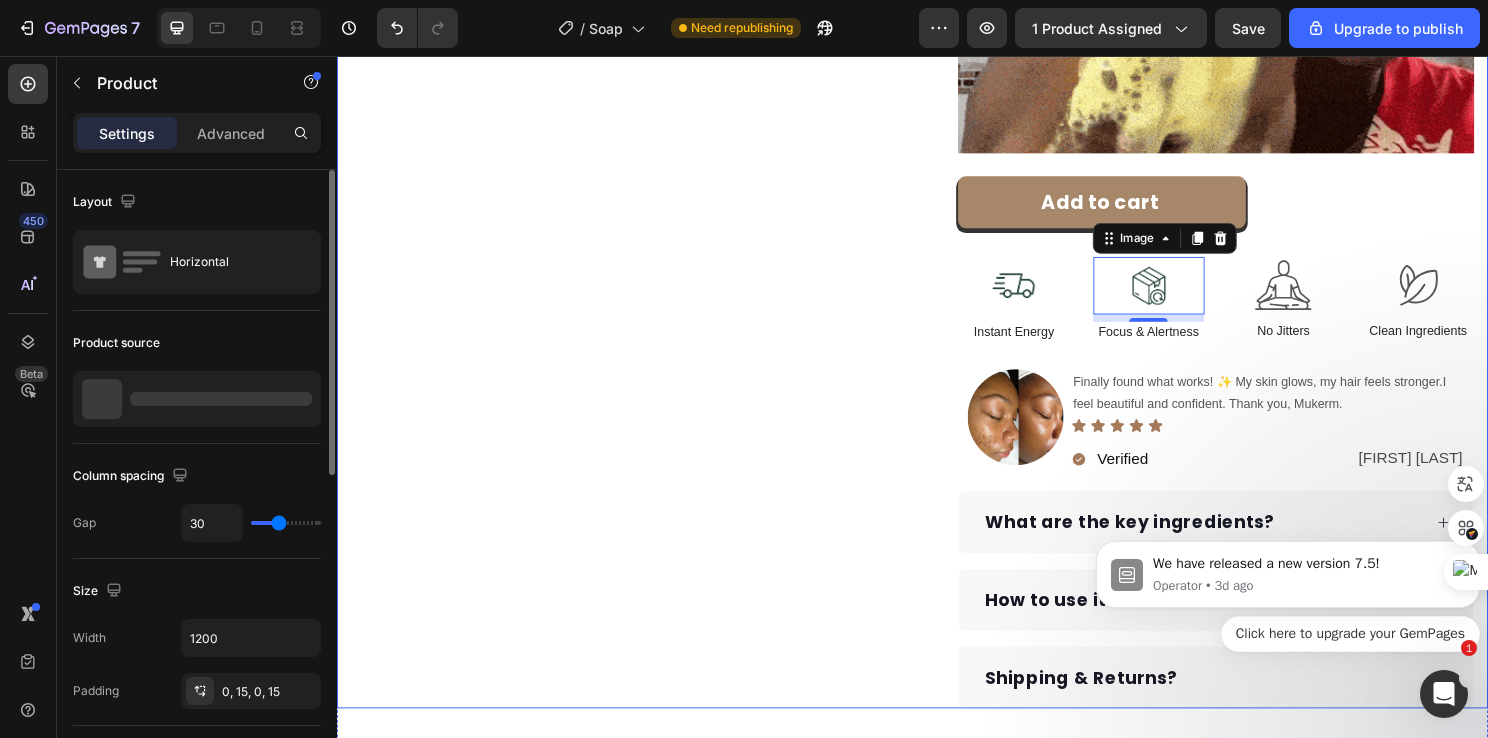 click on "Product Images Row" at bounding box center (637, -59) 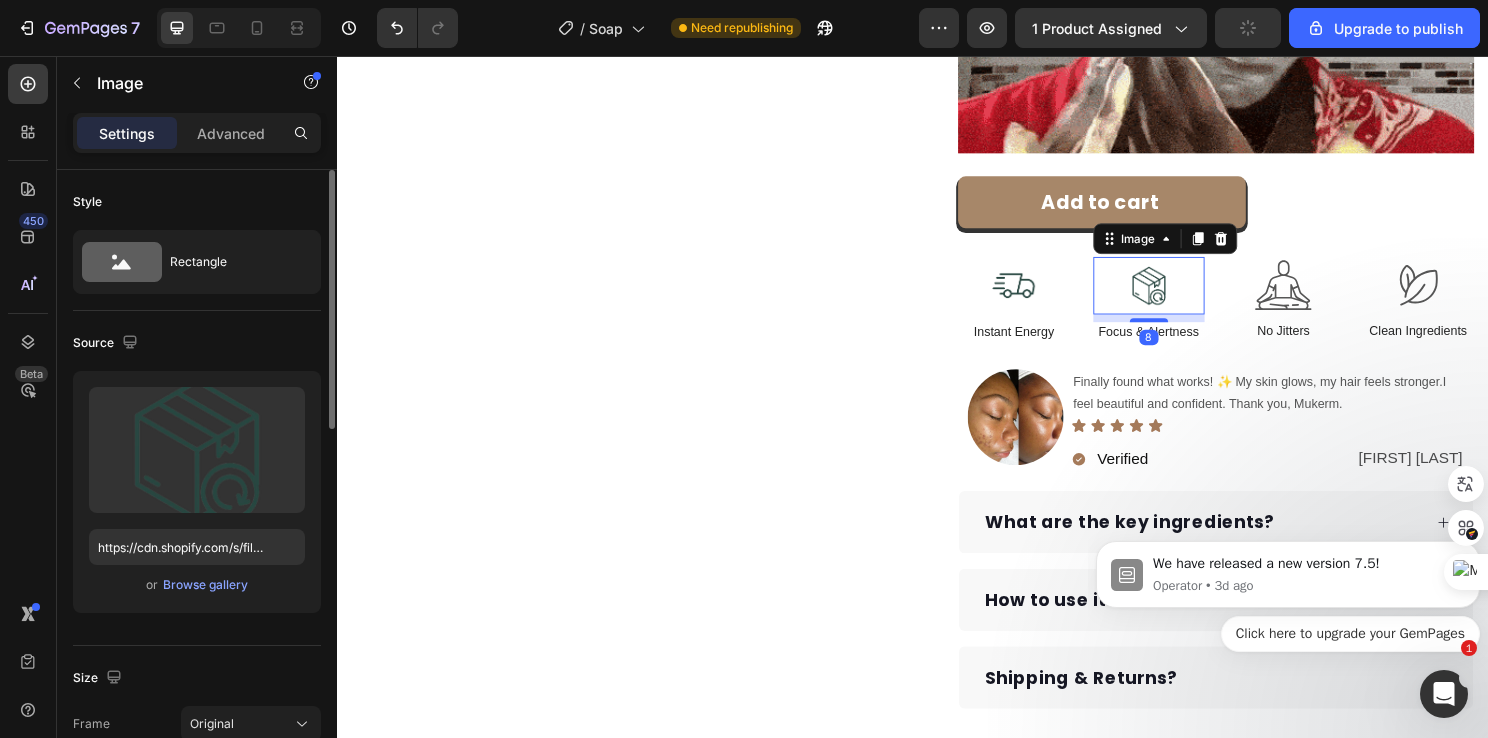 click at bounding box center [1183, 296] 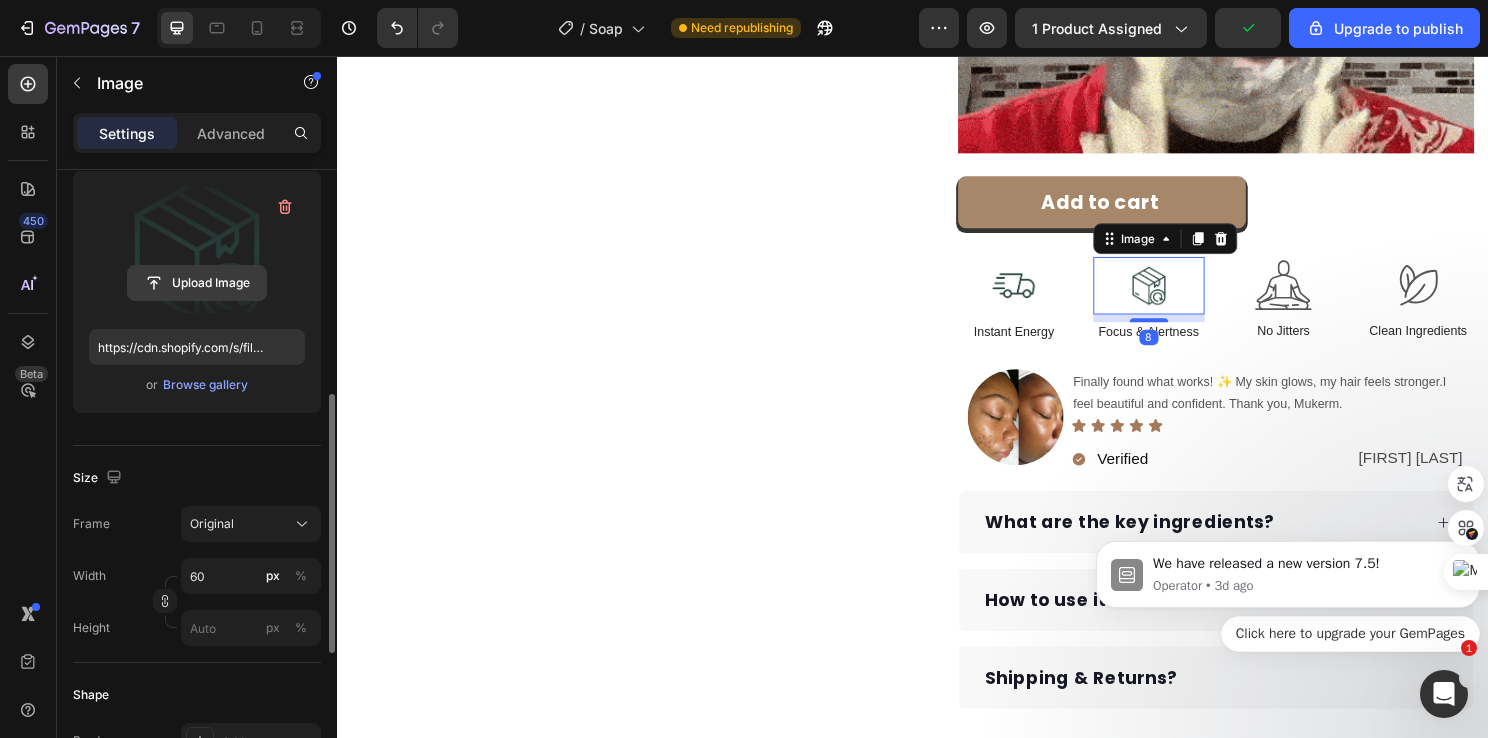 scroll, scrollTop: 300, scrollLeft: 0, axis: vertical 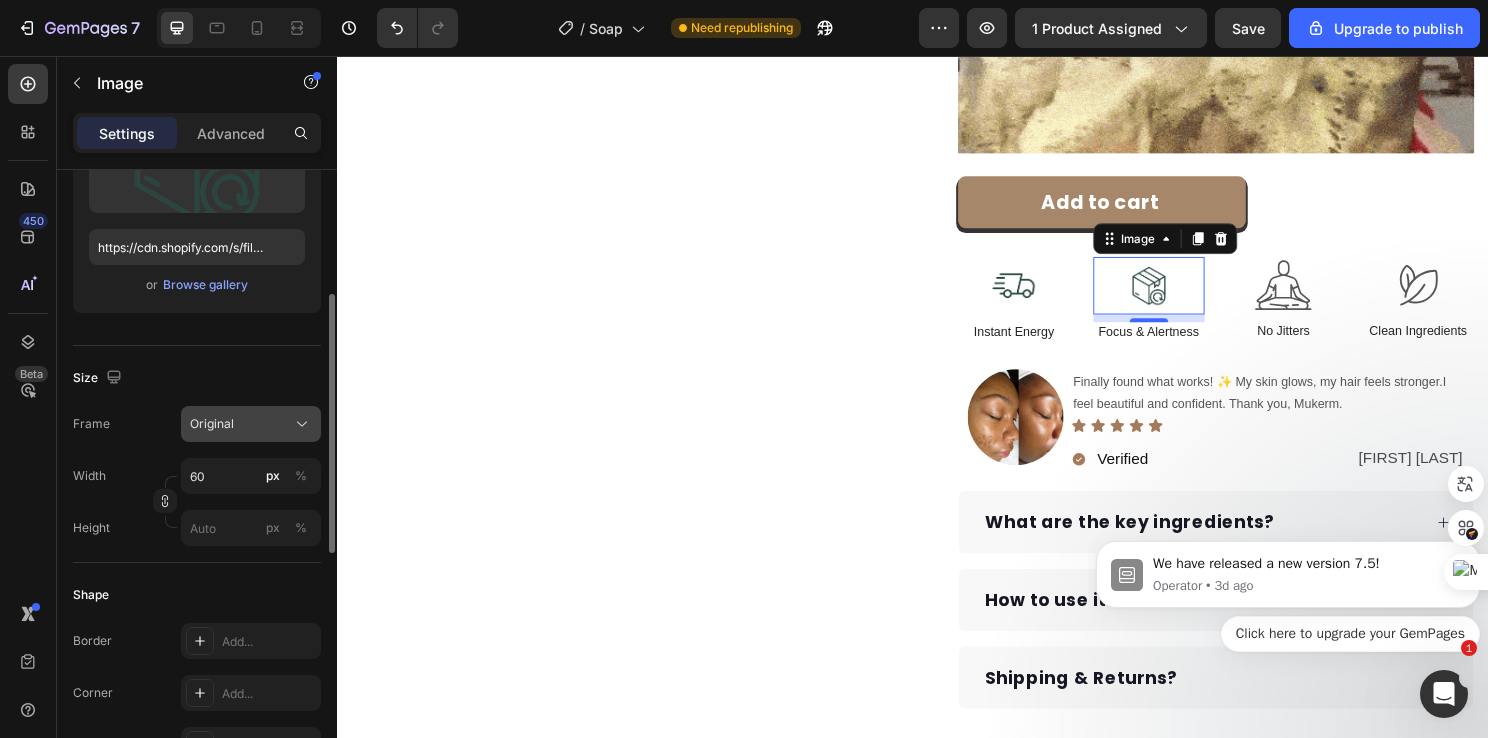 click 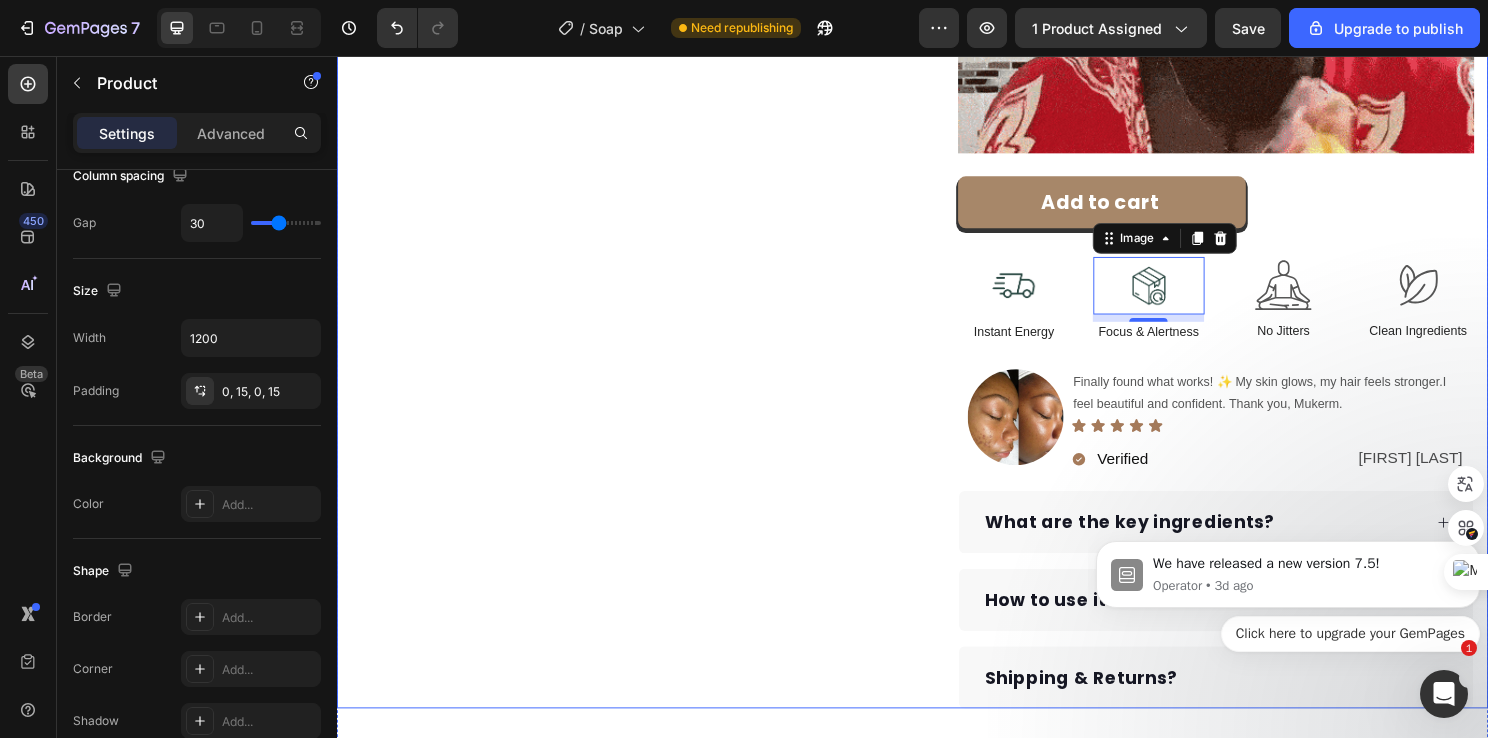 click on "Product Images Row" at bounding box center (637, -59) 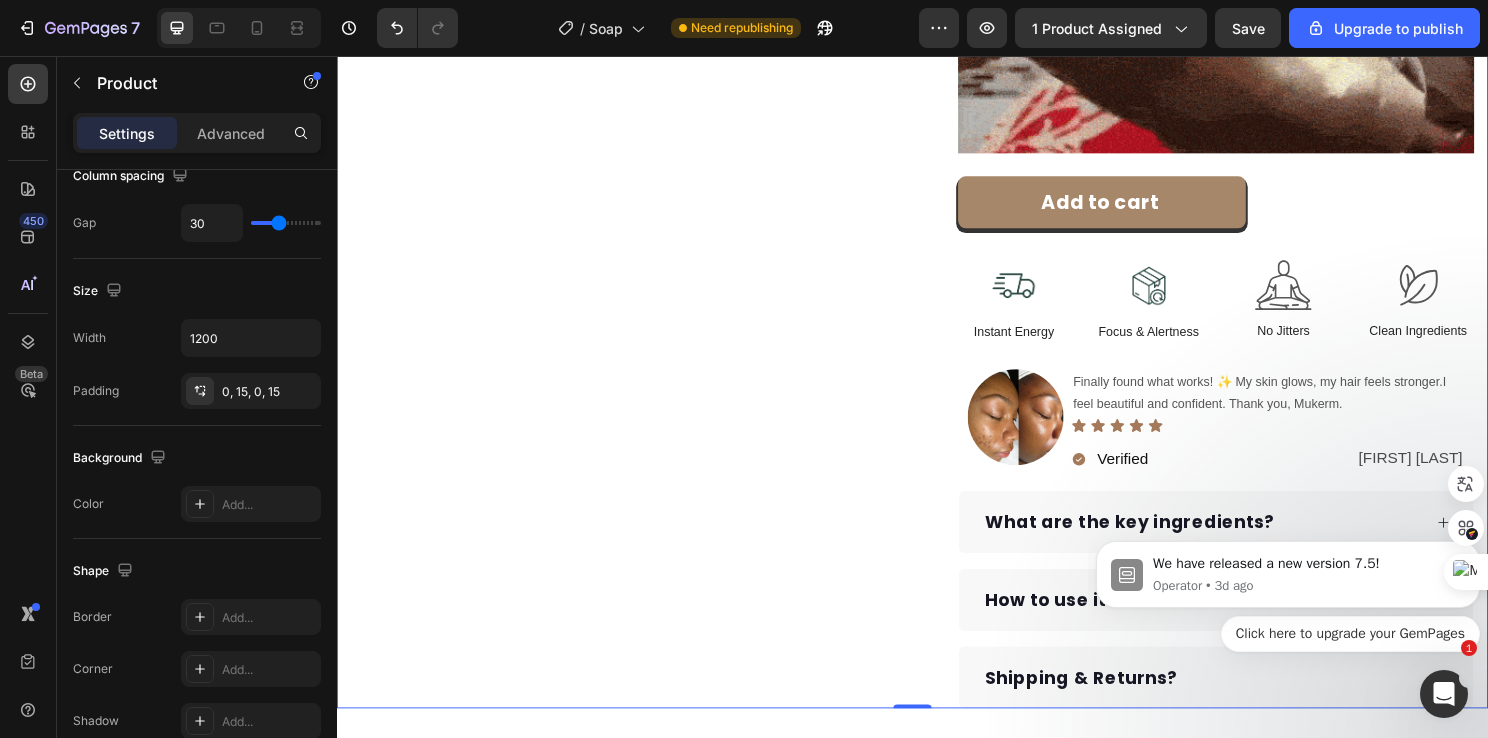 scroll, scrollTop: 0, scrollLeft: 0, axis: both 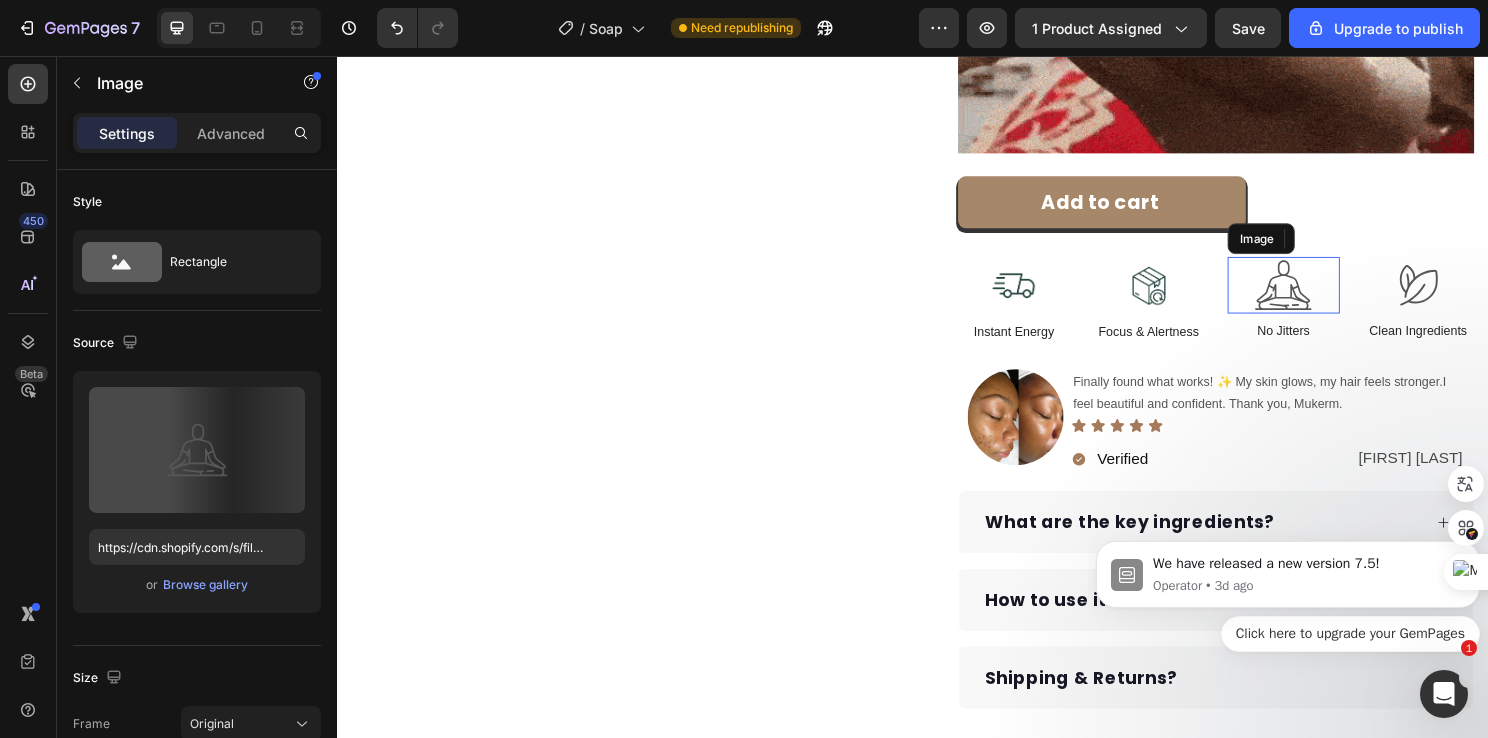 click at bounding box center [1323, 295] 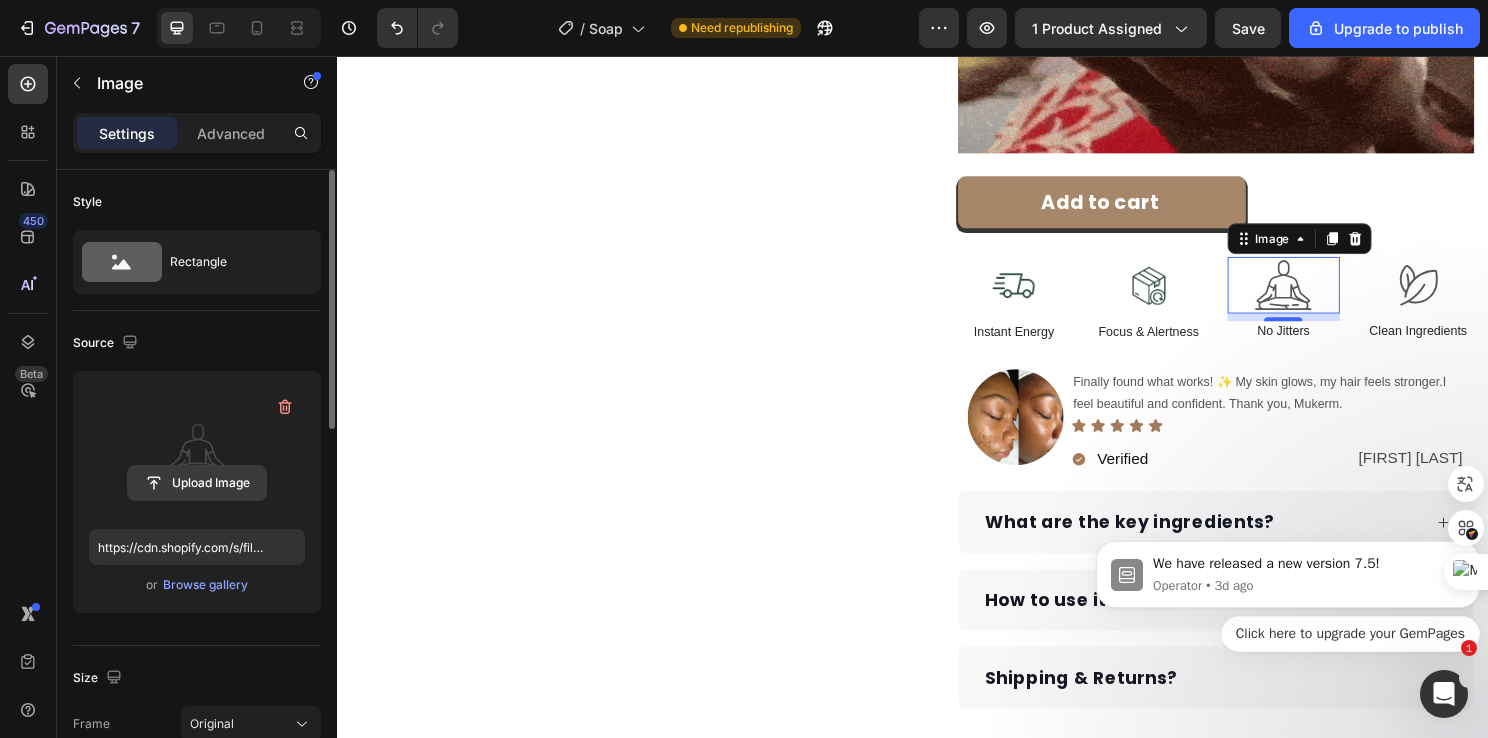 click 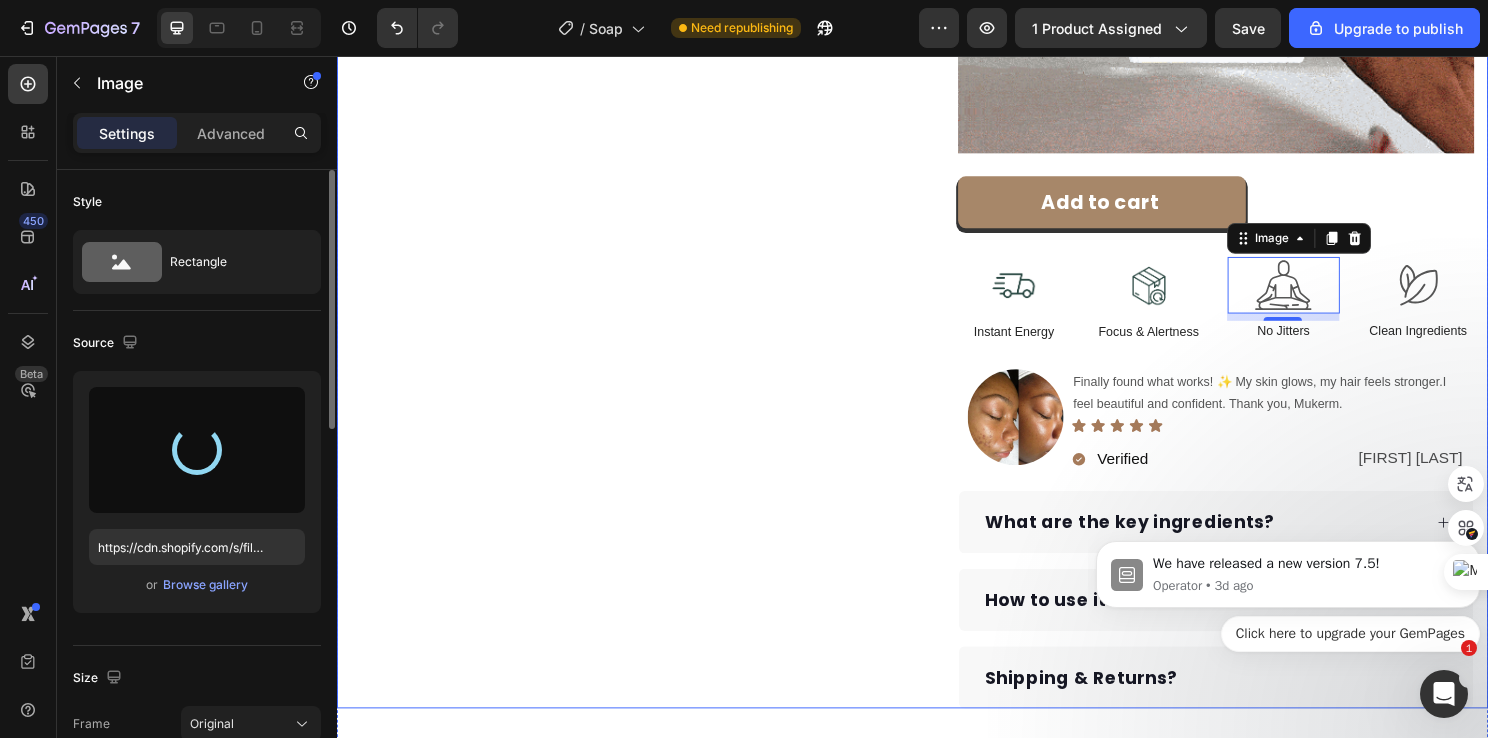 type on "https://cdn.shopify.com/s/files/1/0931/3268/5608/files/gempages_563449394565743411-a53ac96c-5720-4327-a852-d6e04bcc77d8.png" 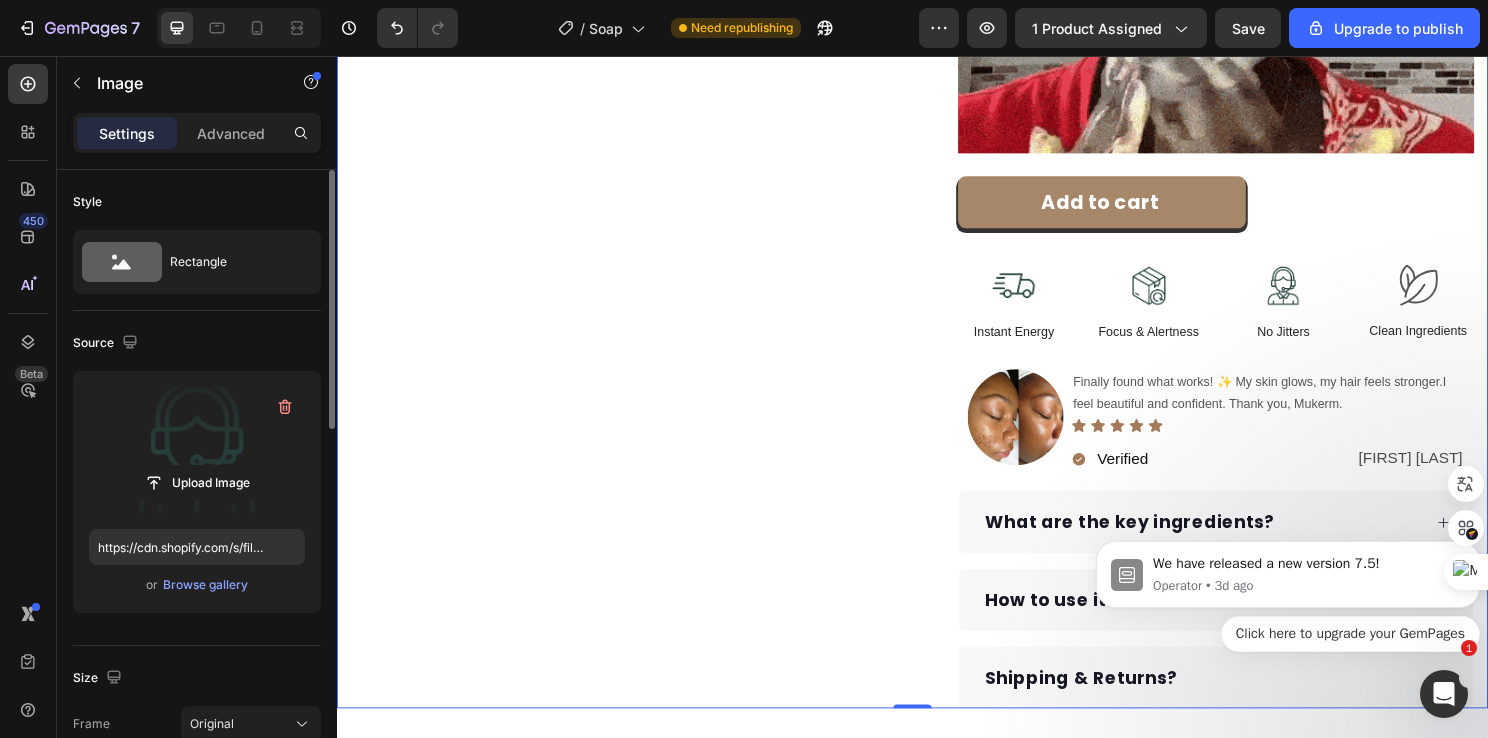 click on "Product Images Row" at bounding box center (637, -59) 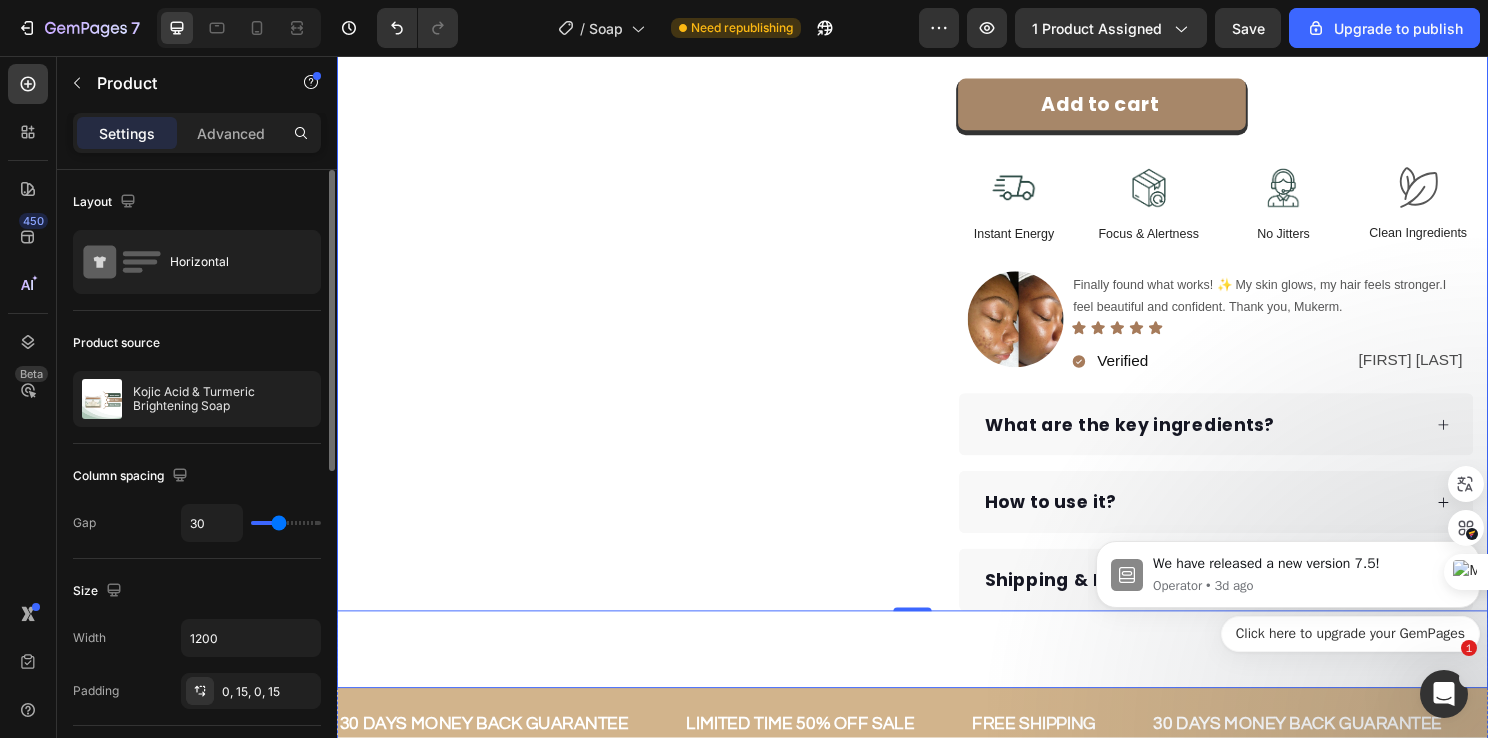 scroll, scrollTop: 1100, scrollLeft: 0, axis: vertical 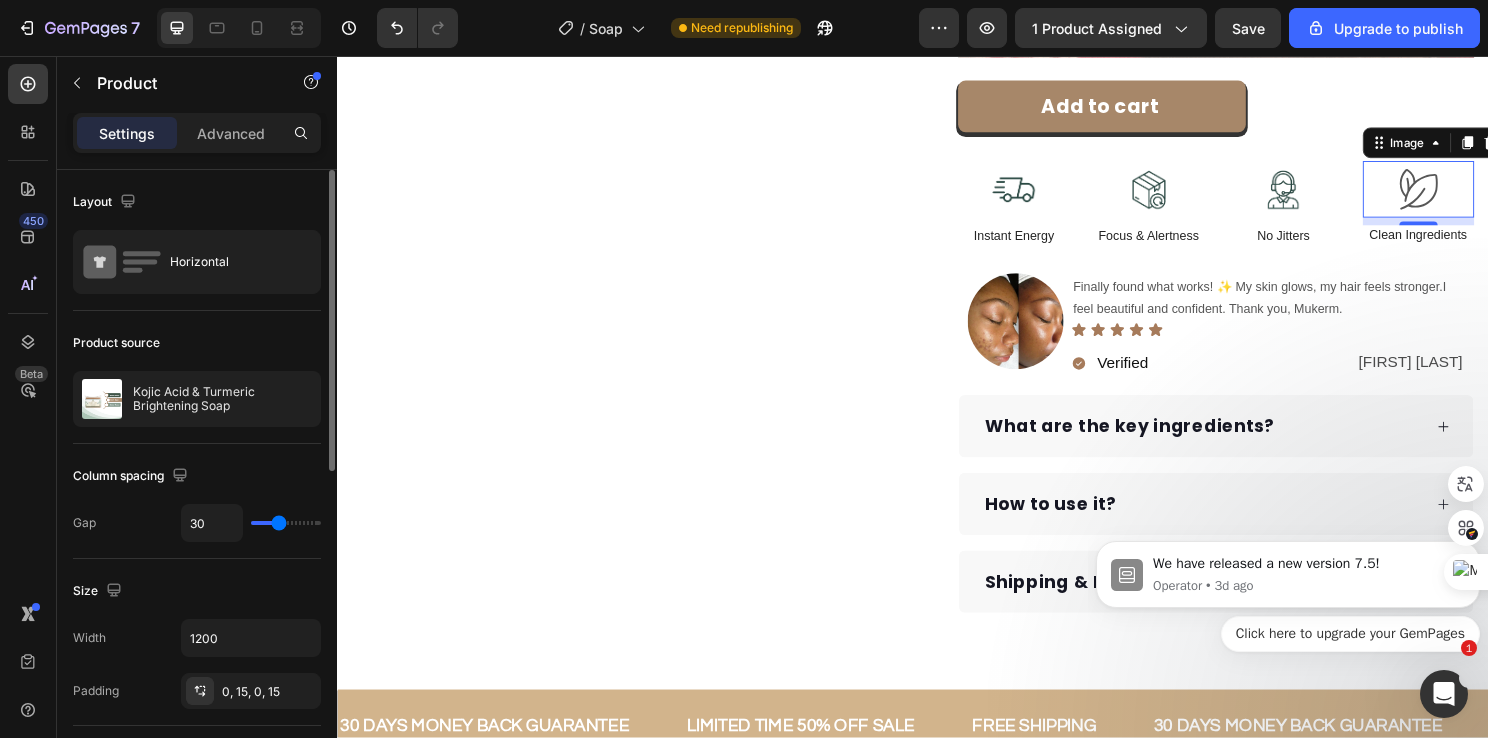 click at bounding box center [1464, 195] 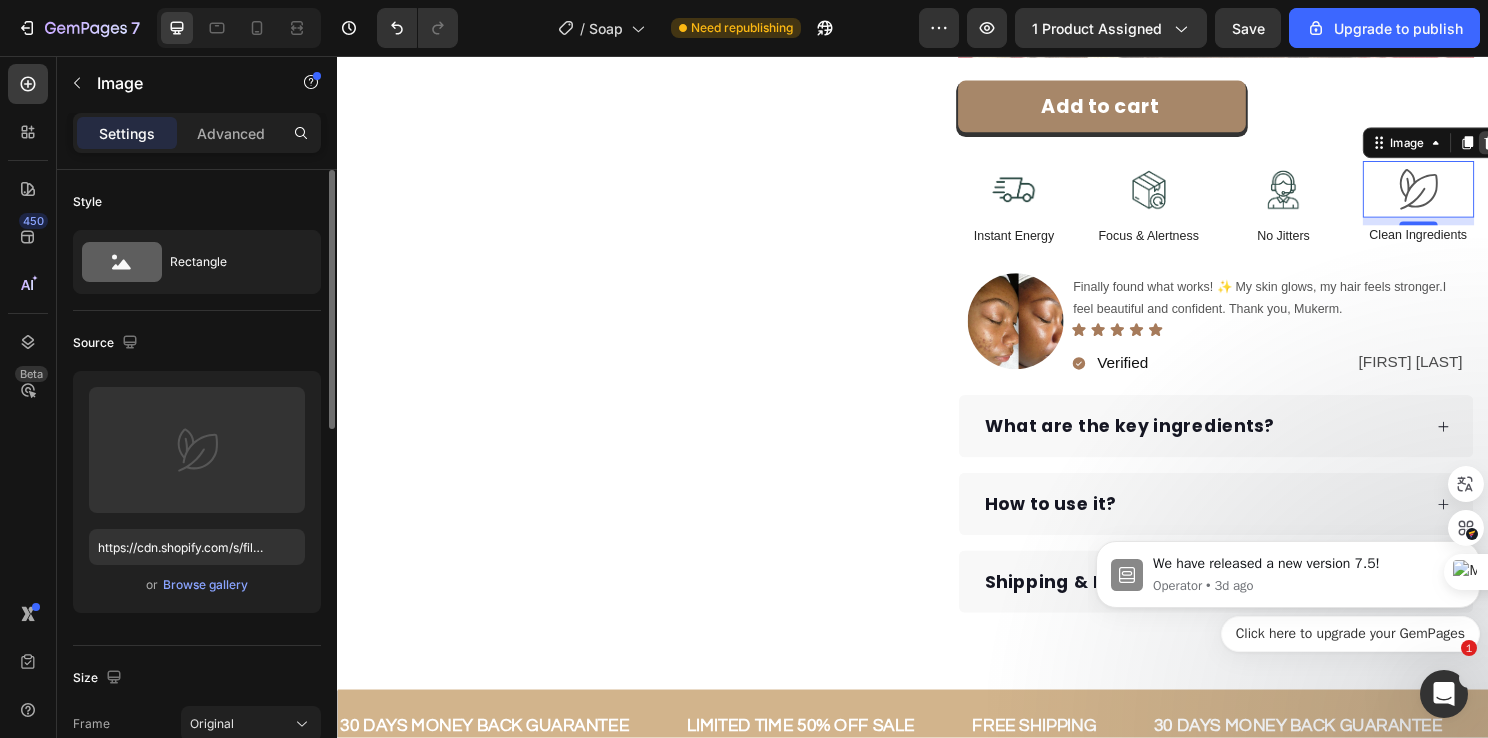 click 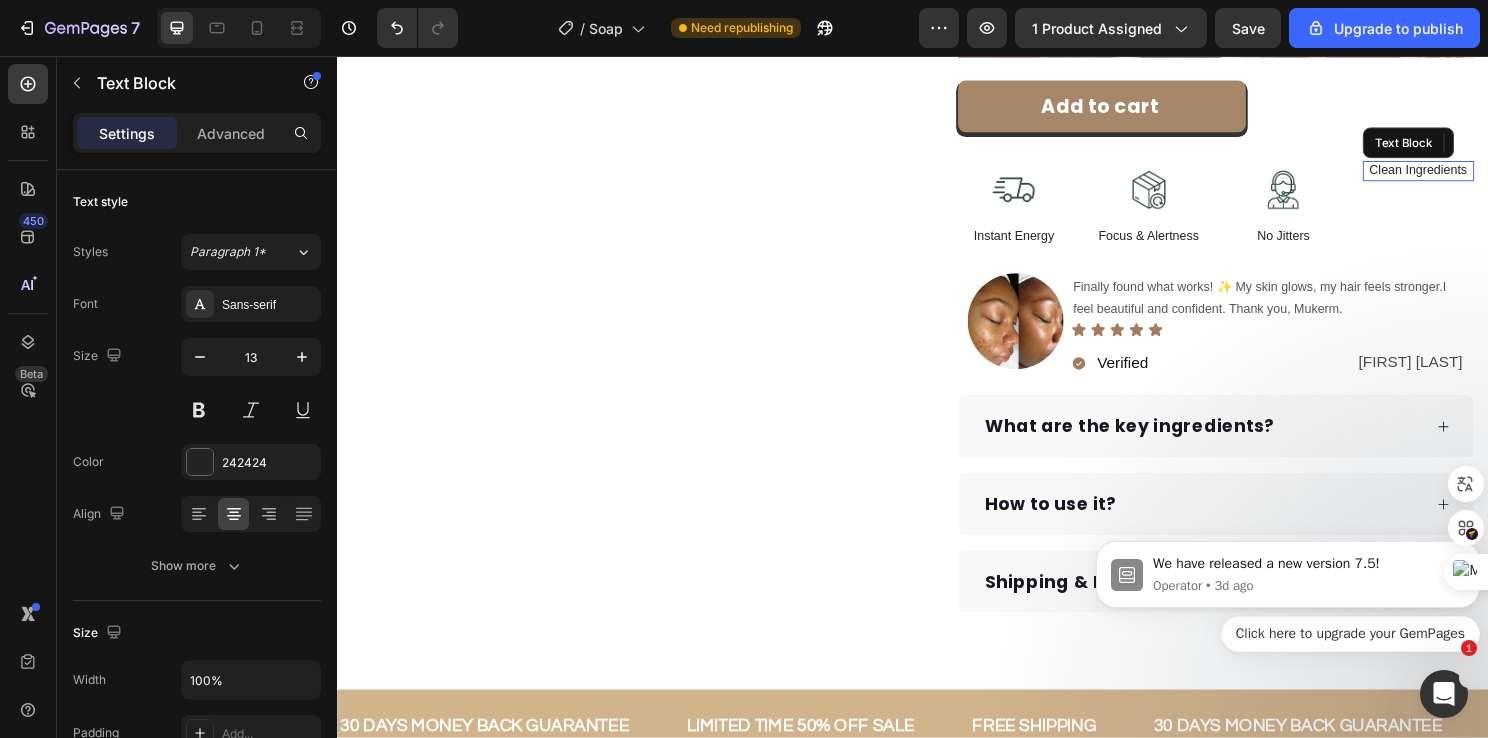 click on "Clean Ingredients" at bounding box center [1464, 176] 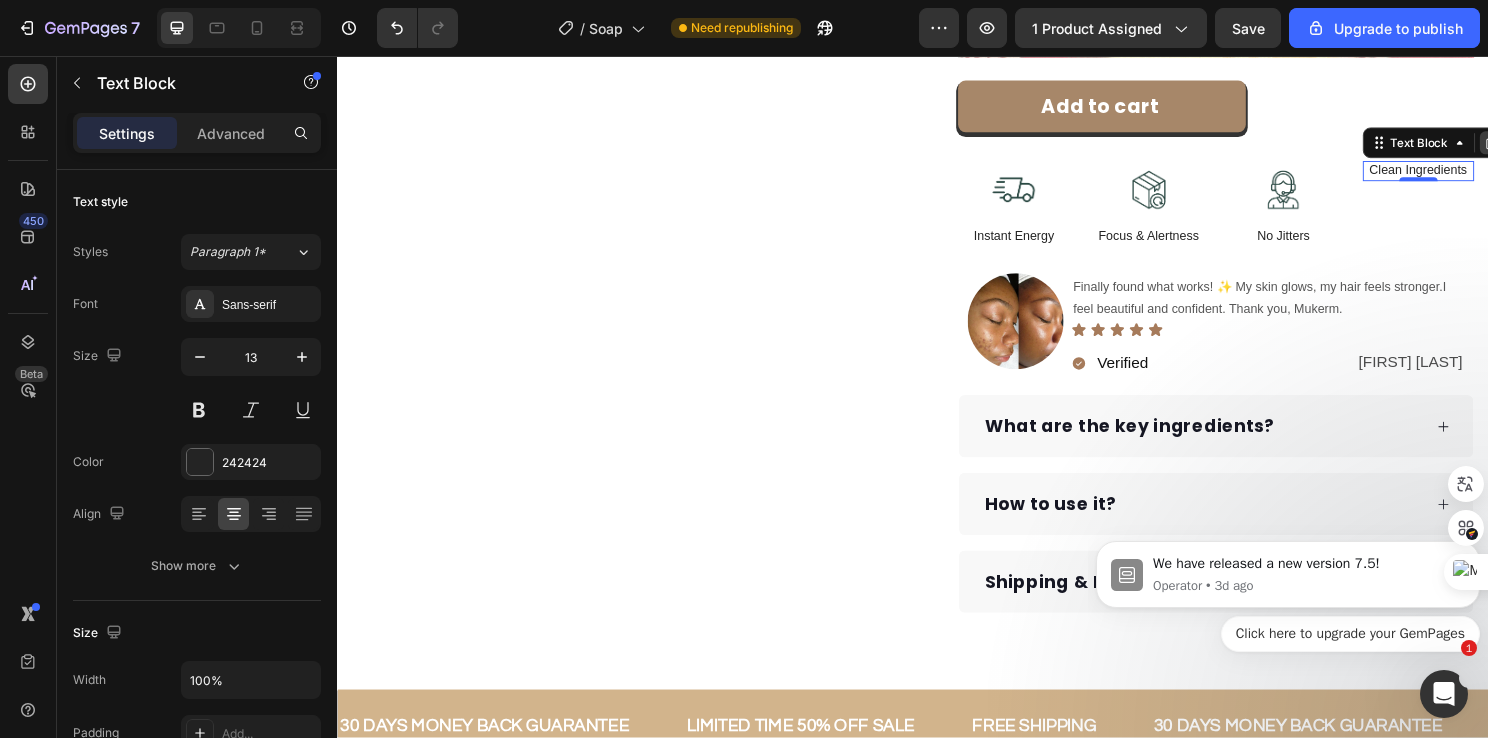 click 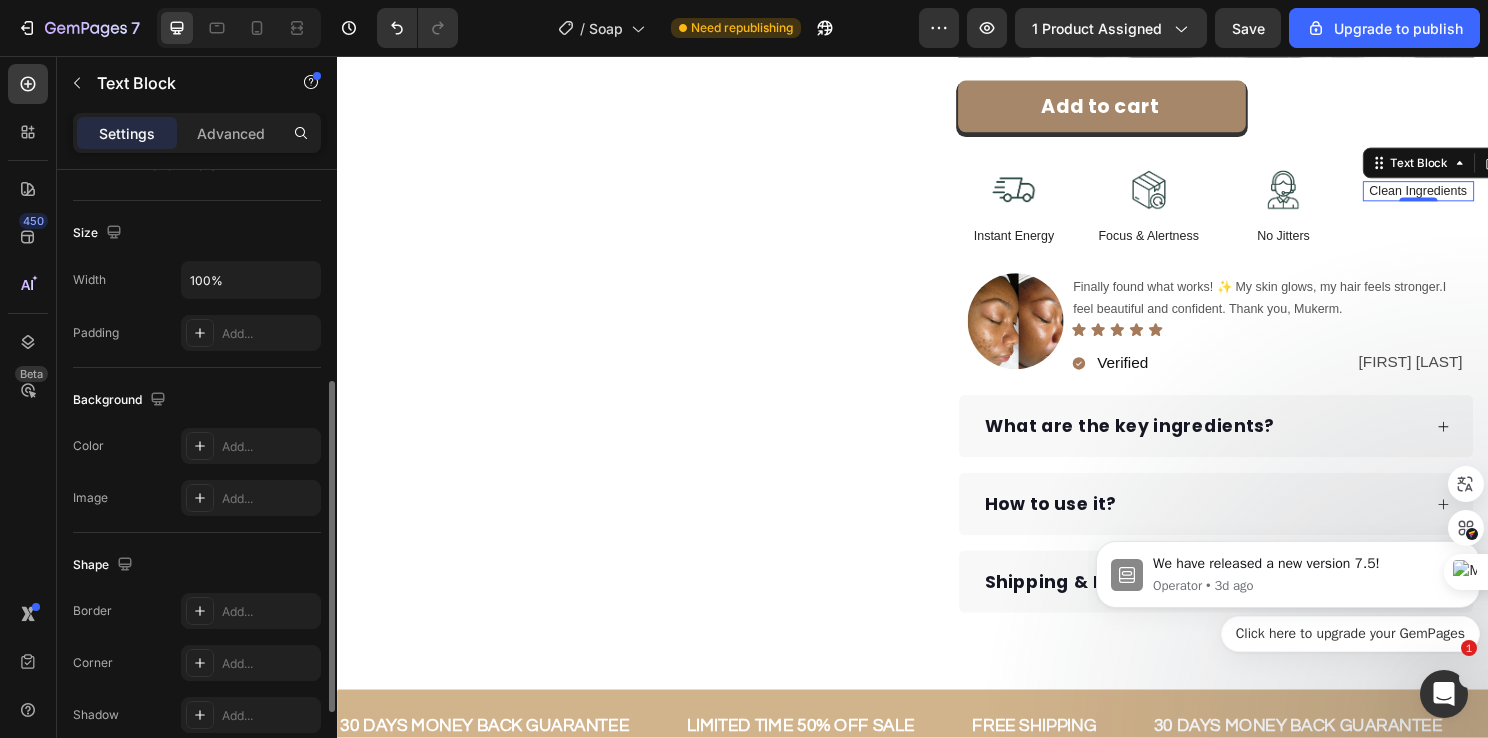 scroll, scrollTop: 557, scrollLeft: 0, axis: vertical 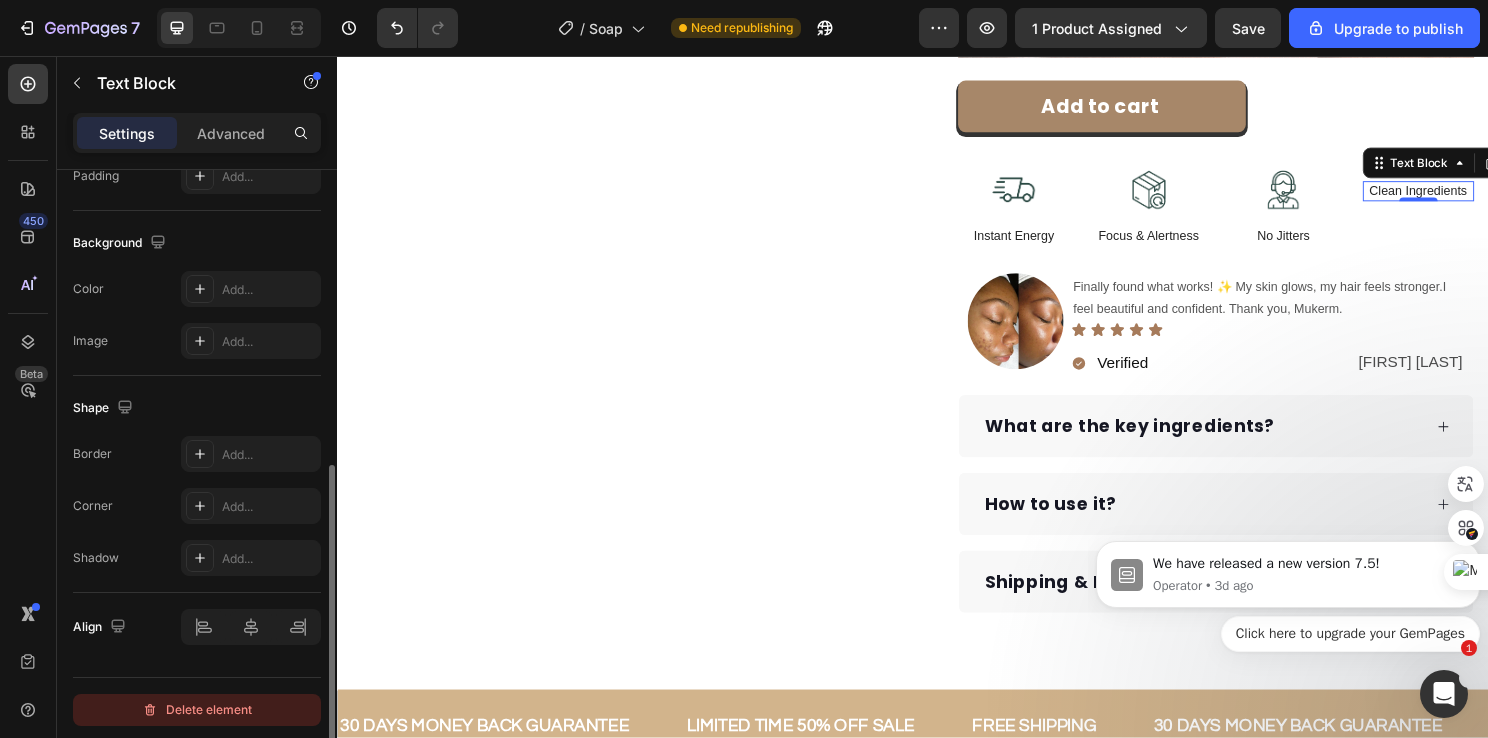 click on "Delete element" at bounding box center (197, 710) 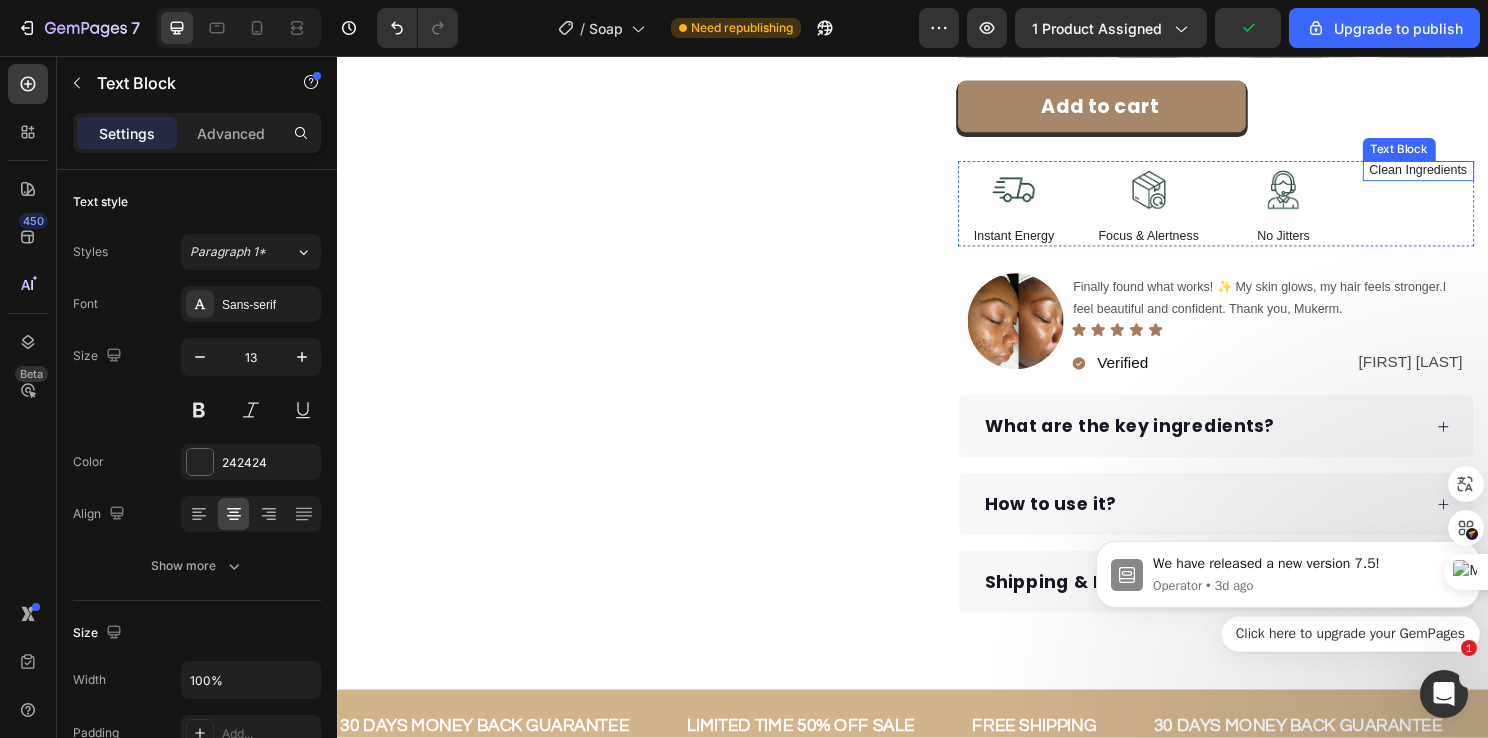click on "Clean Ingredients" at bounding box center [1464, 176] 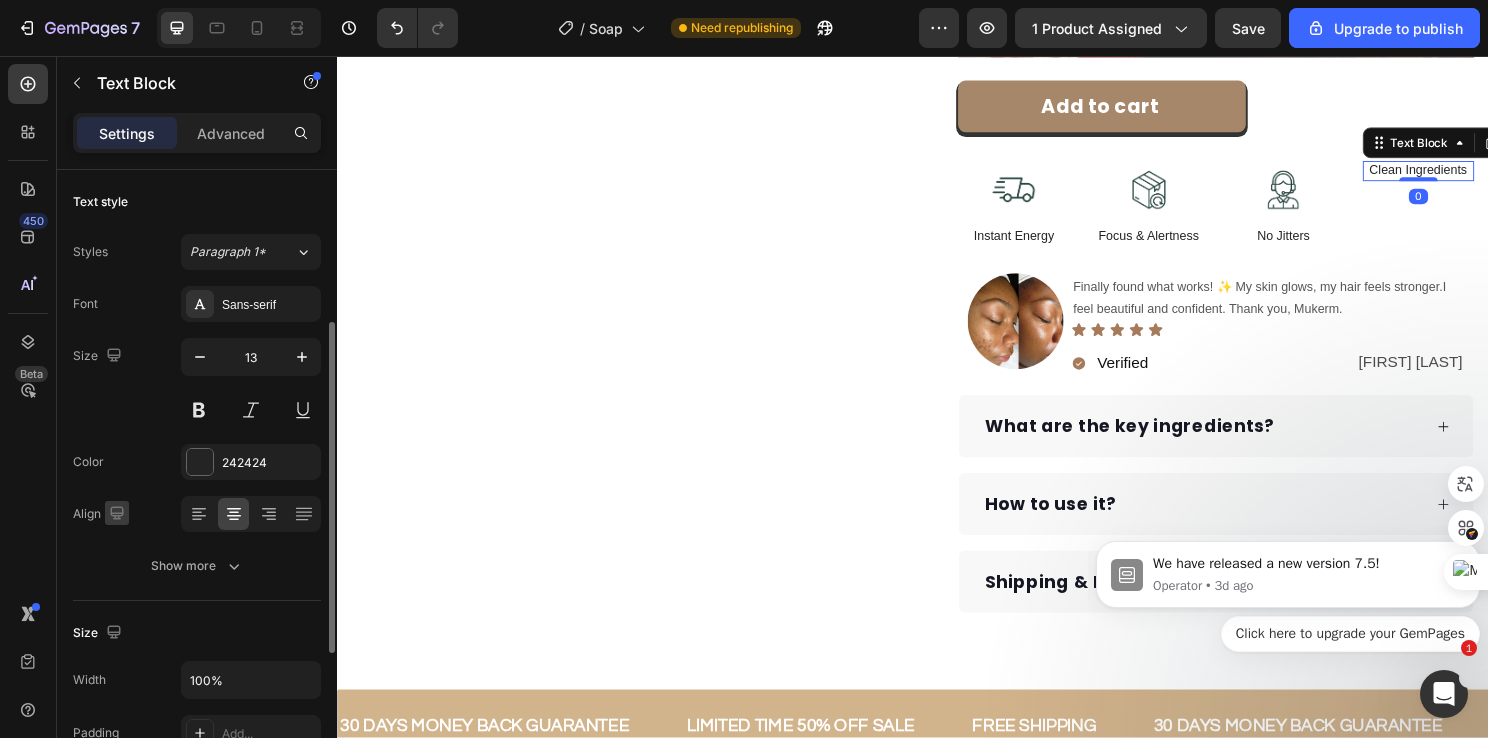 scroll, scrollTop: 557, scrollLeft: 0, axis: vertical 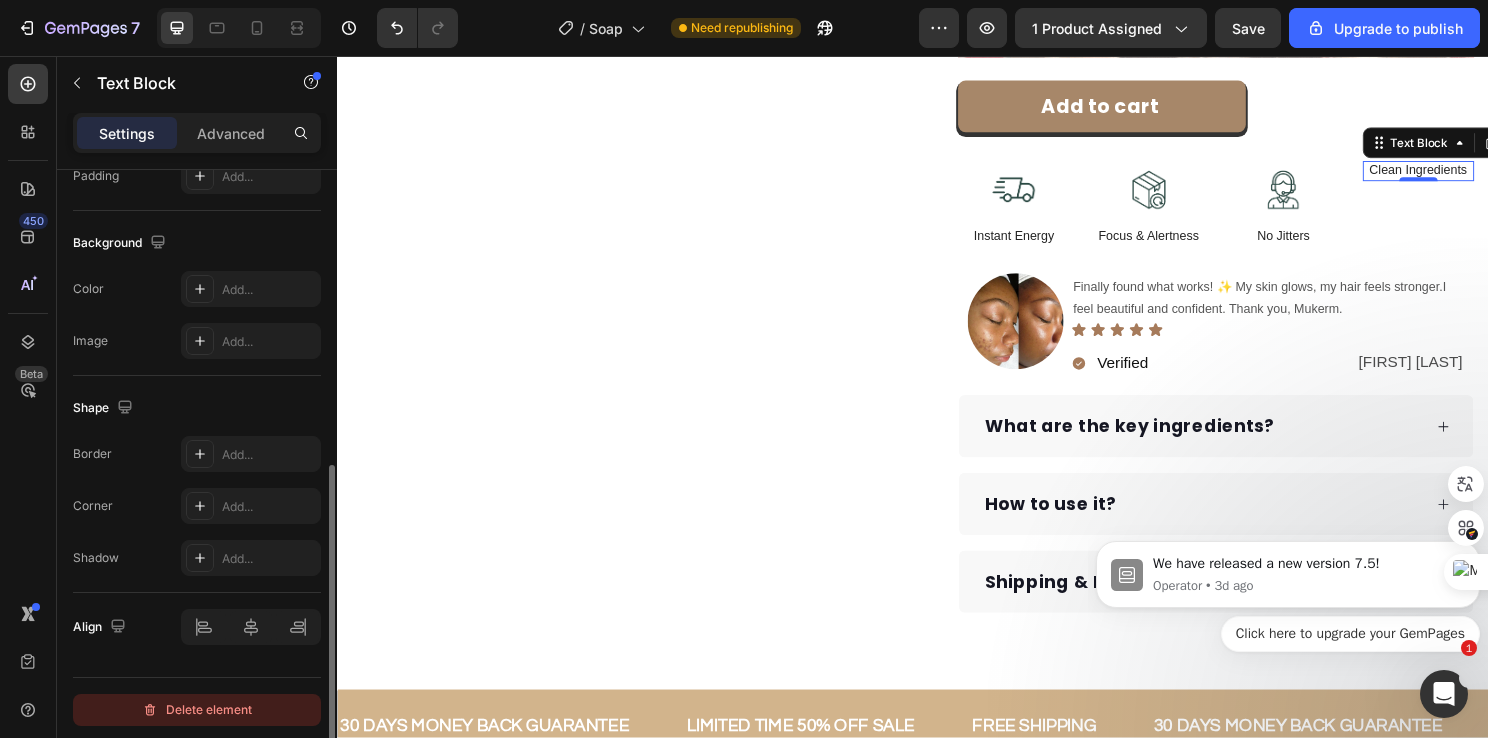 click on "Delete element" at bounding box center (197, 710) 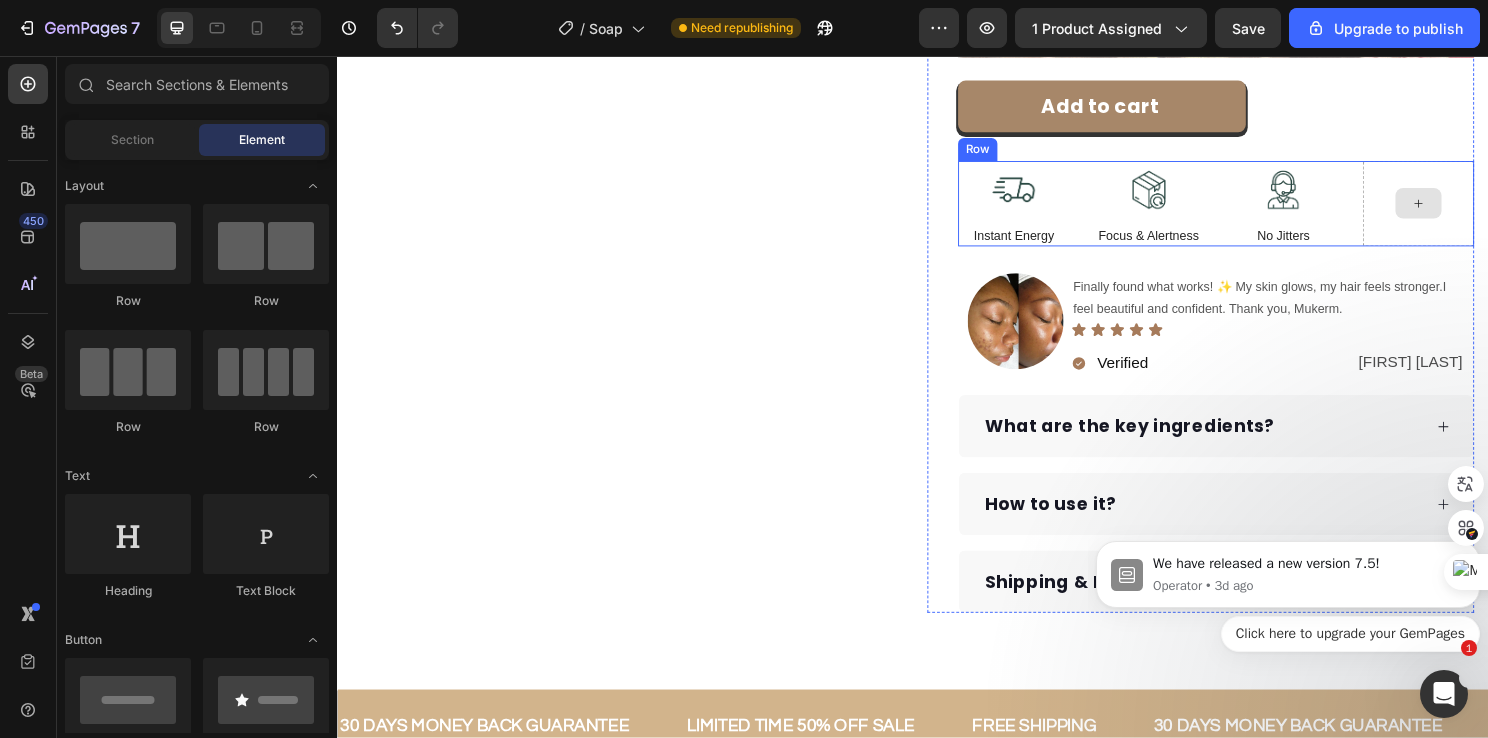 click 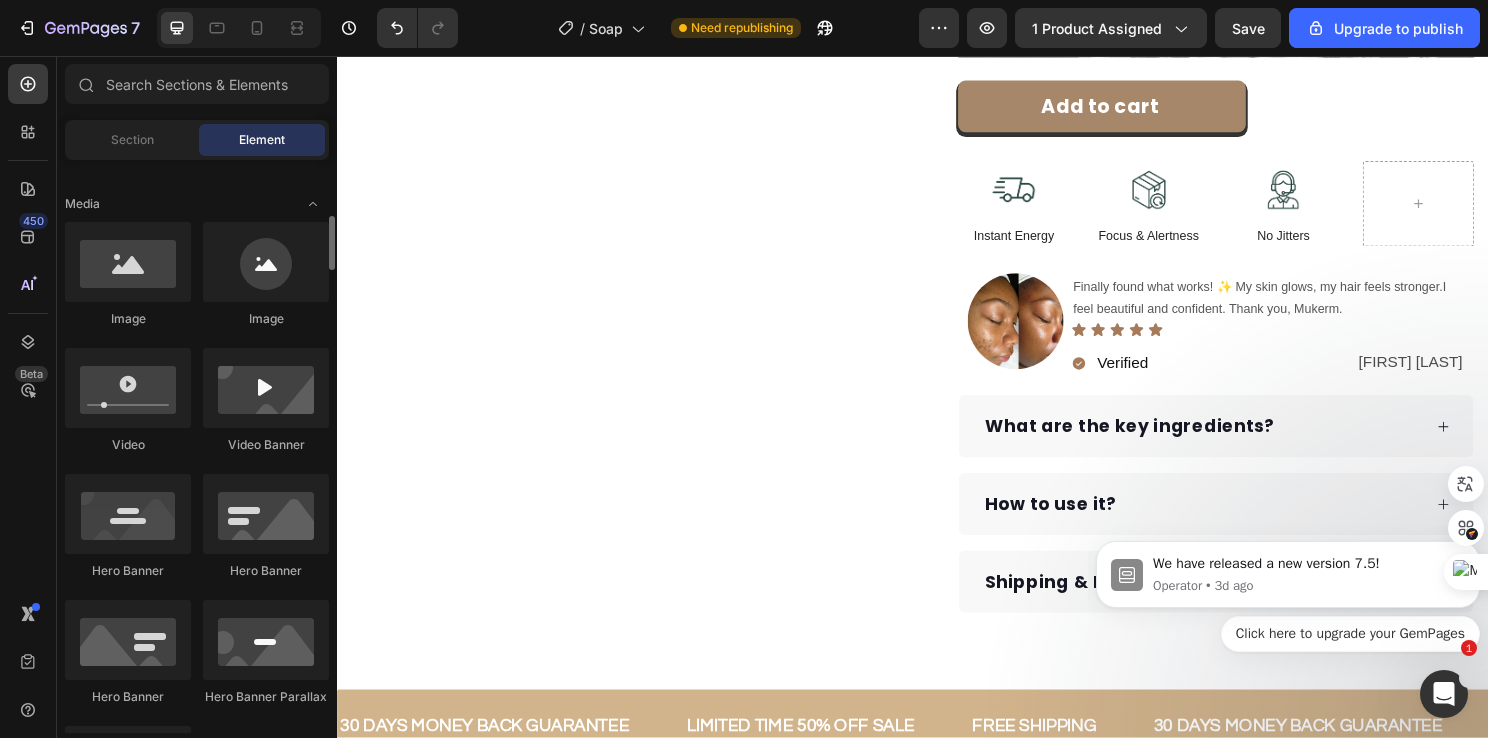 scroll, scrollTop: 0, scrollLeft: 0, axis: both 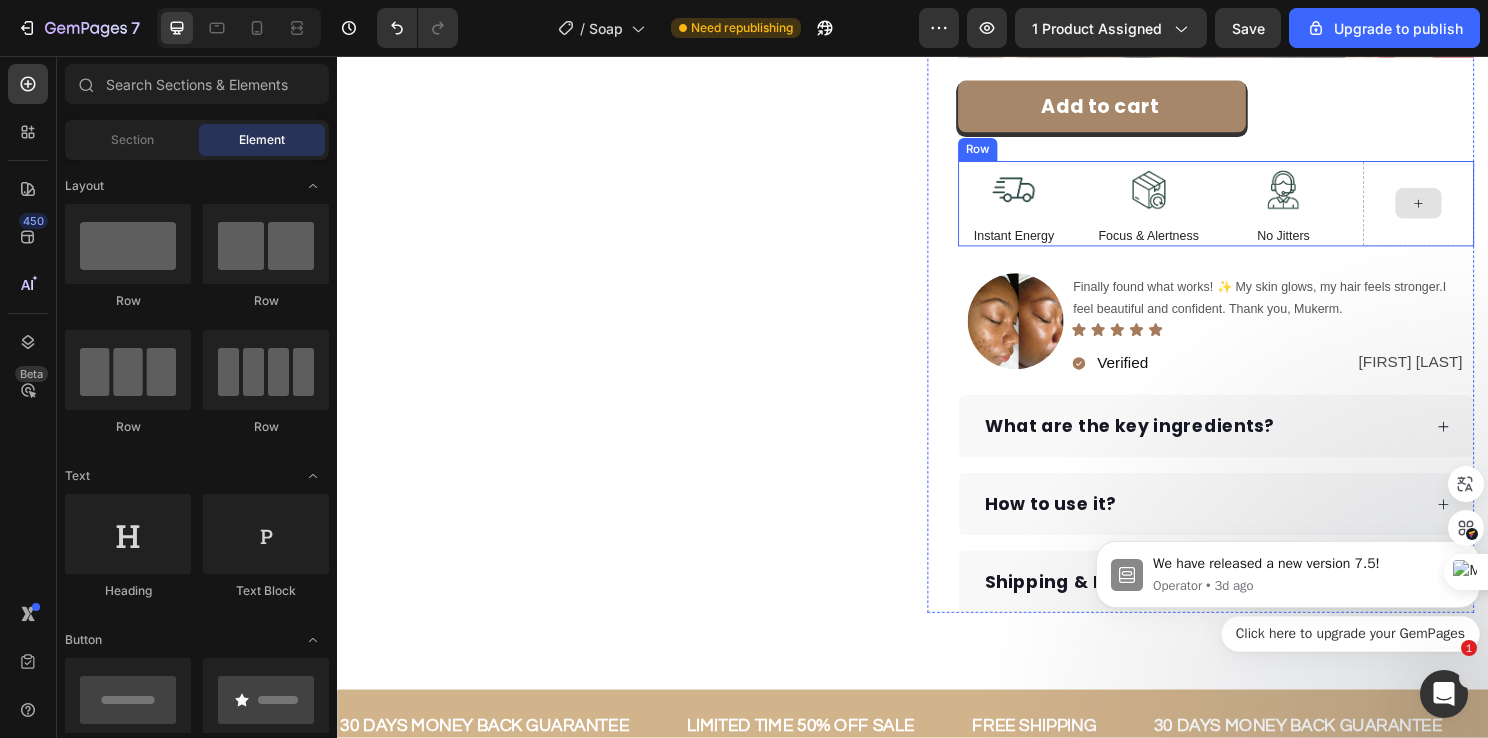click 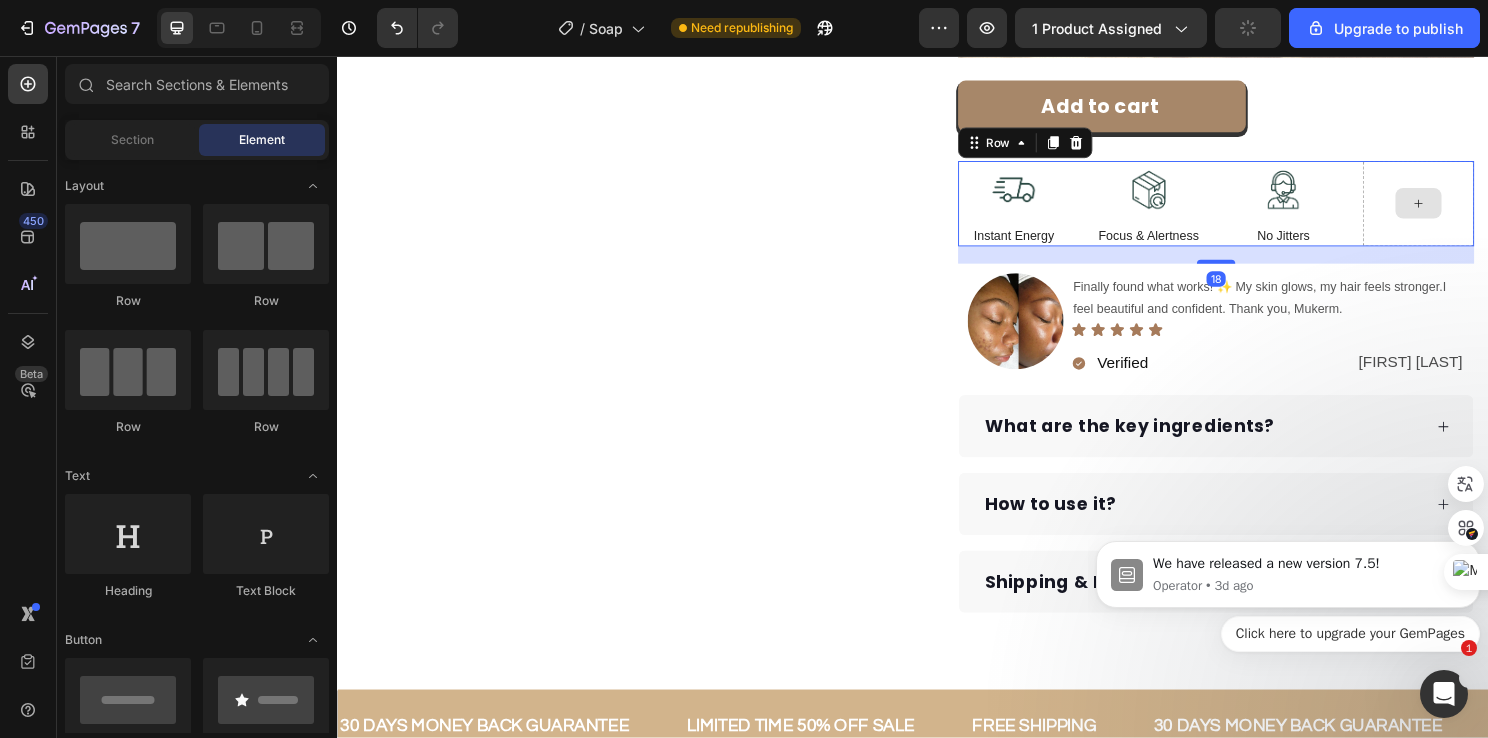 click at bounding box center [1464, 210] 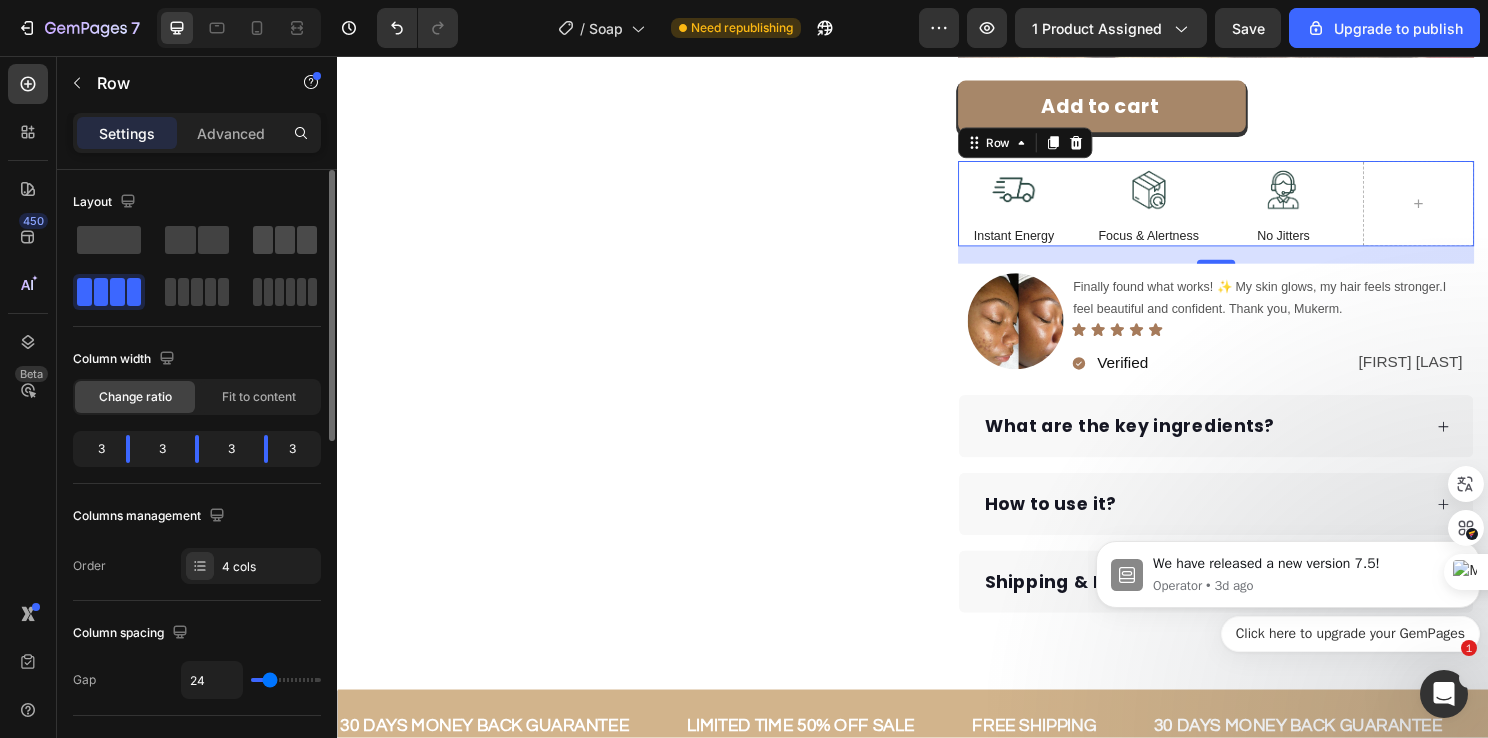 click 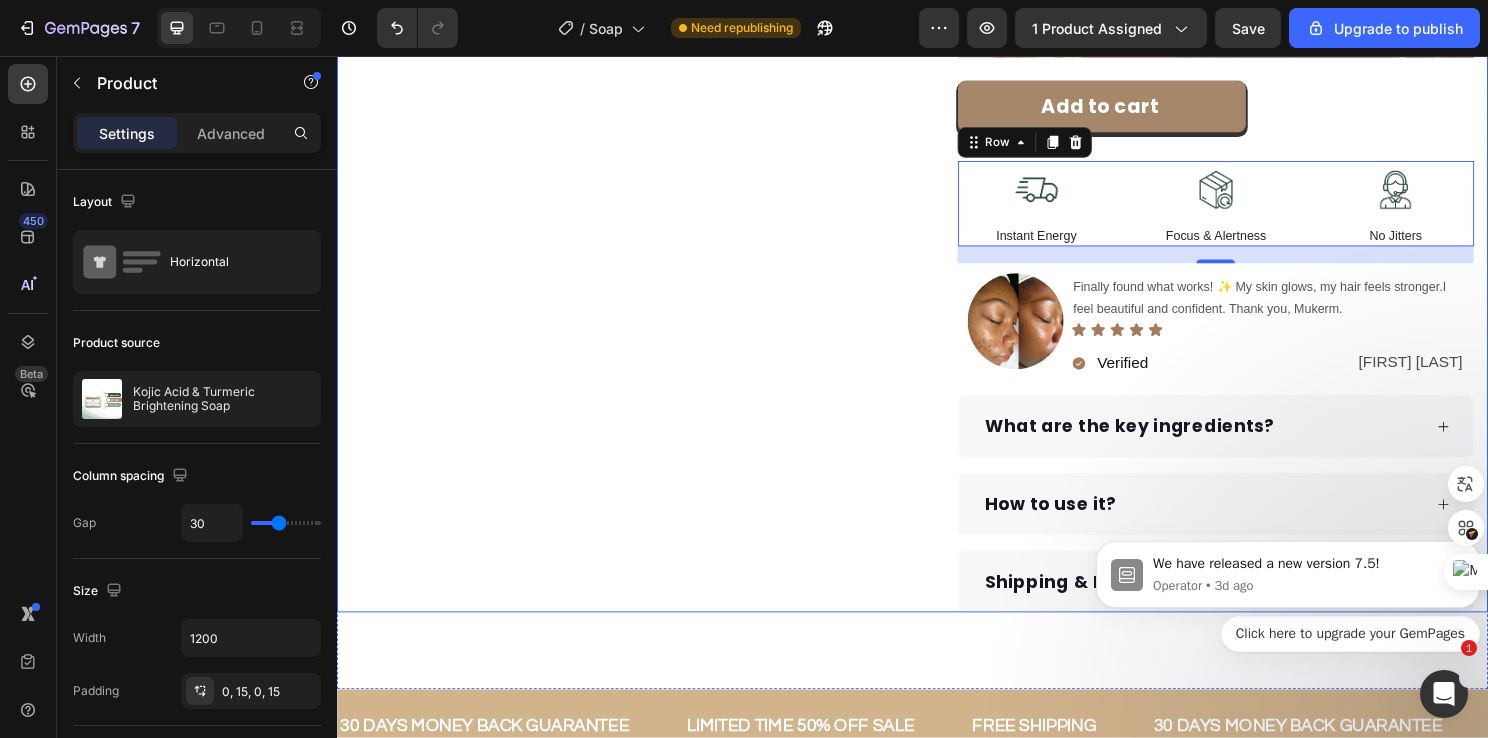 click on "Product Images Row" at bounding box center (637, -159) 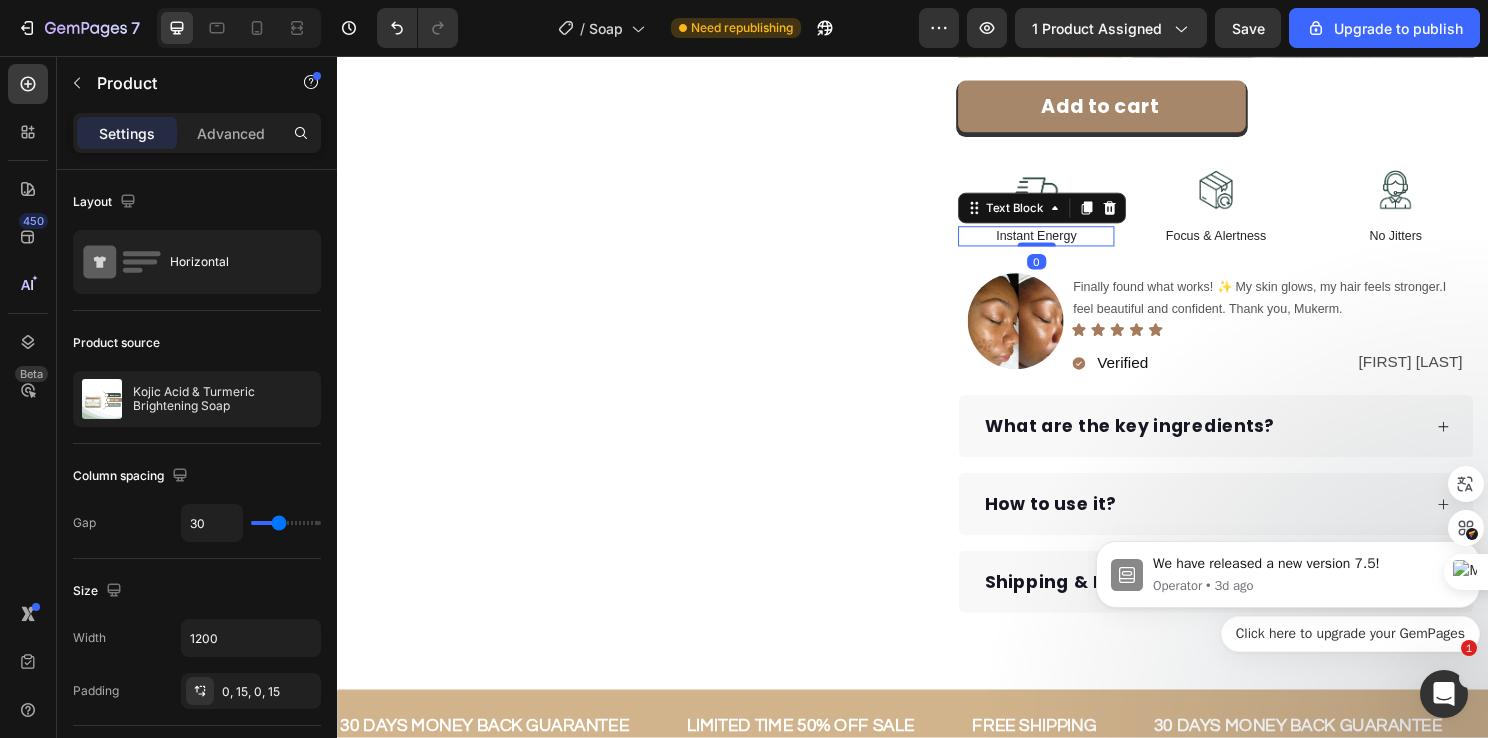 click on "Instant Energy" at bounding box center (1065, 244) 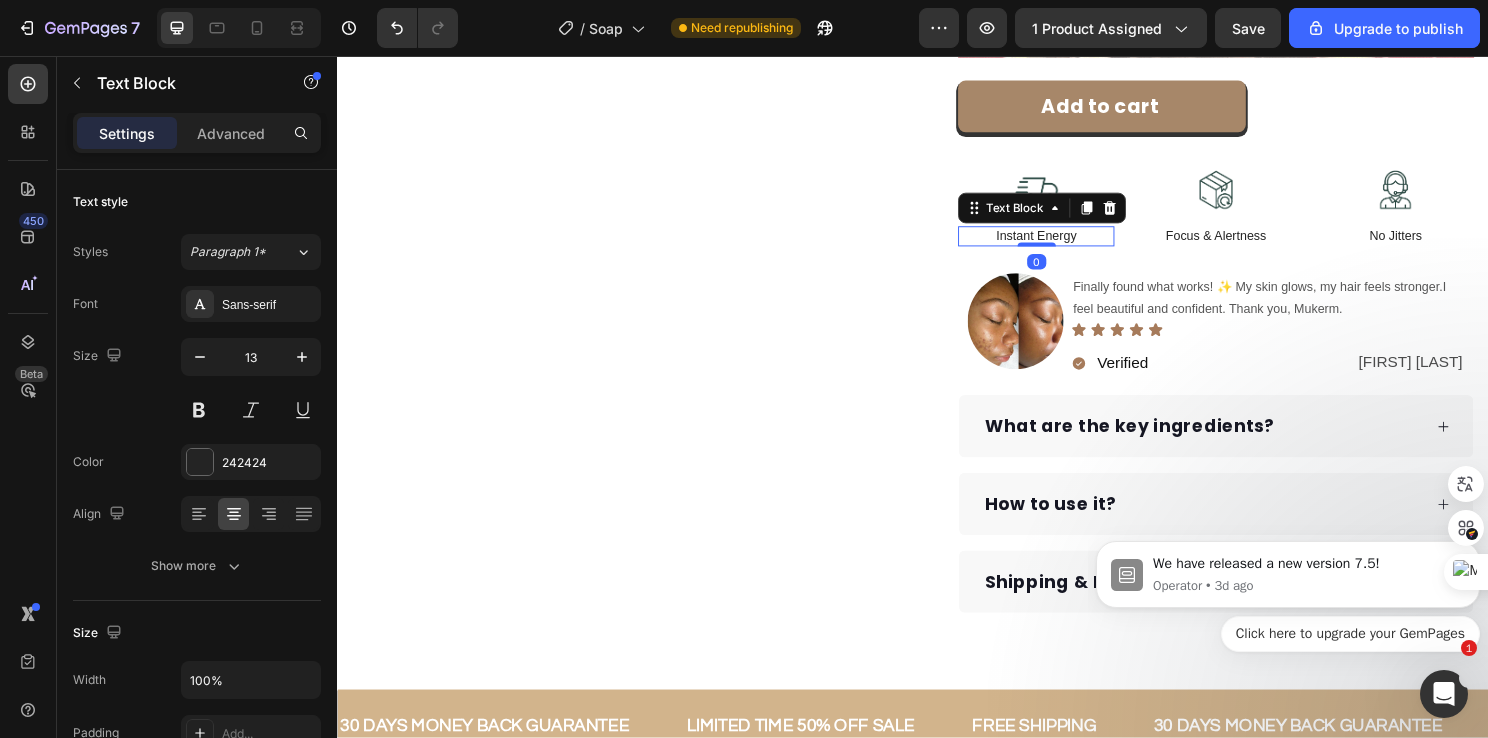 click on "Instant Energy" at bounding box center [1065, 244] 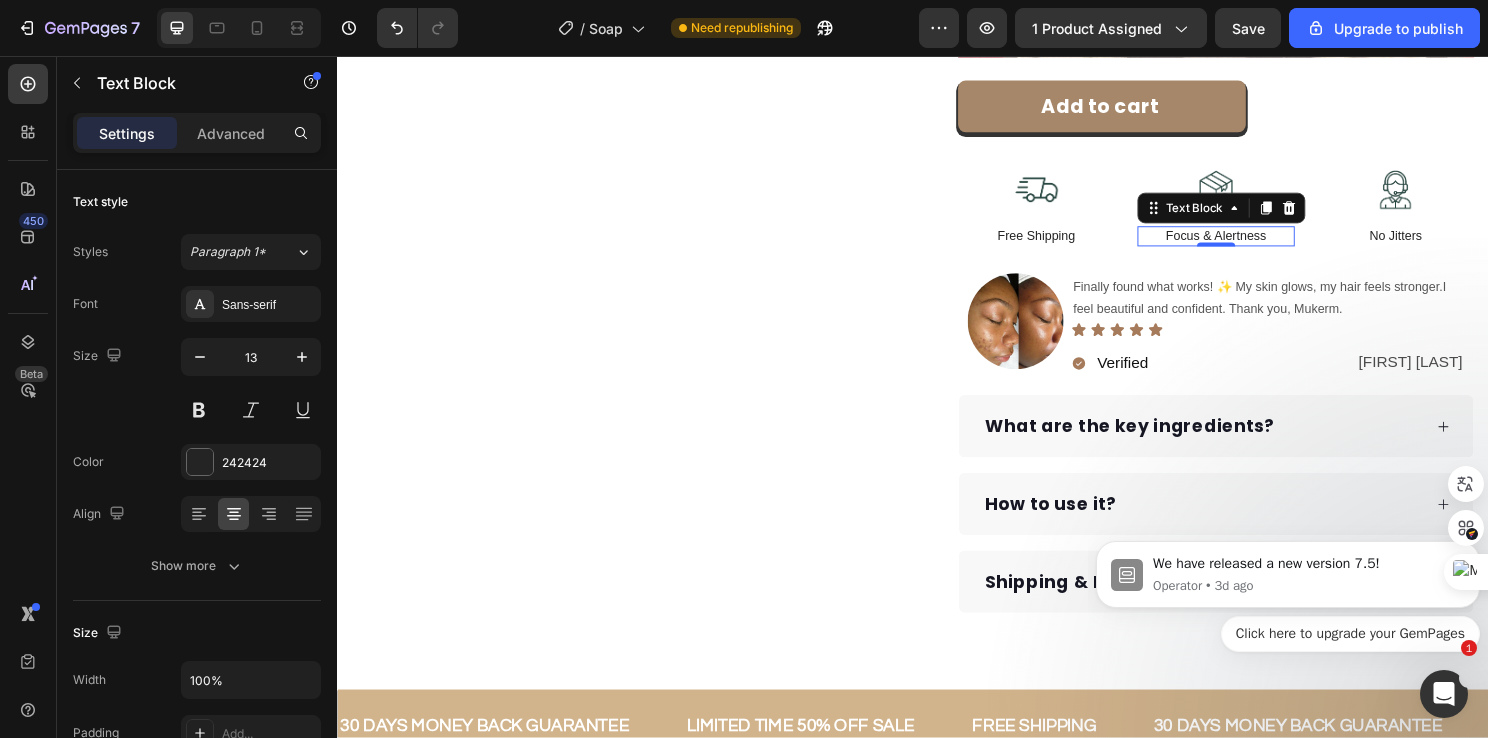 click on "Focus & Alertness" at bounding box center (1252, 244) 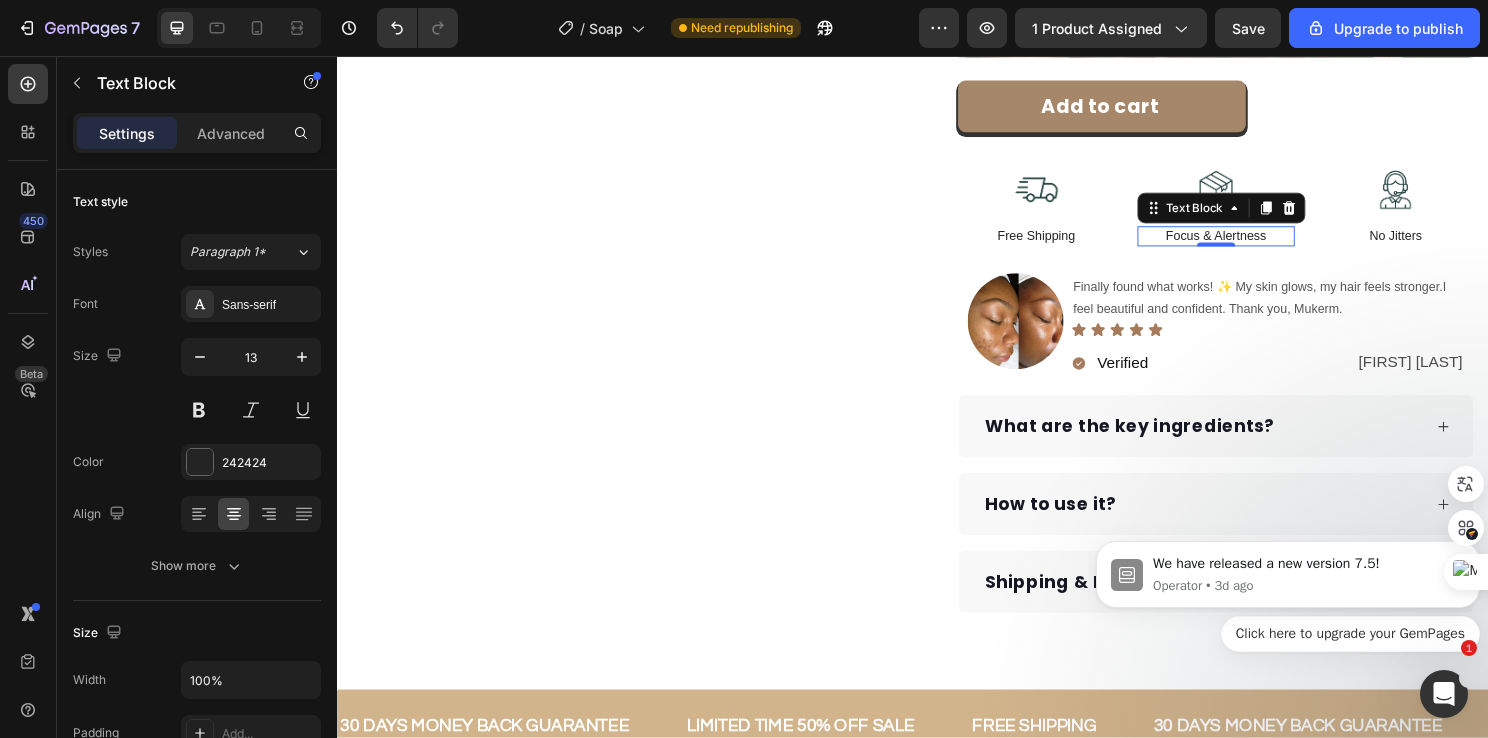 scroll, scrollTop: 556, scrollLeft: 0, axis: vertical 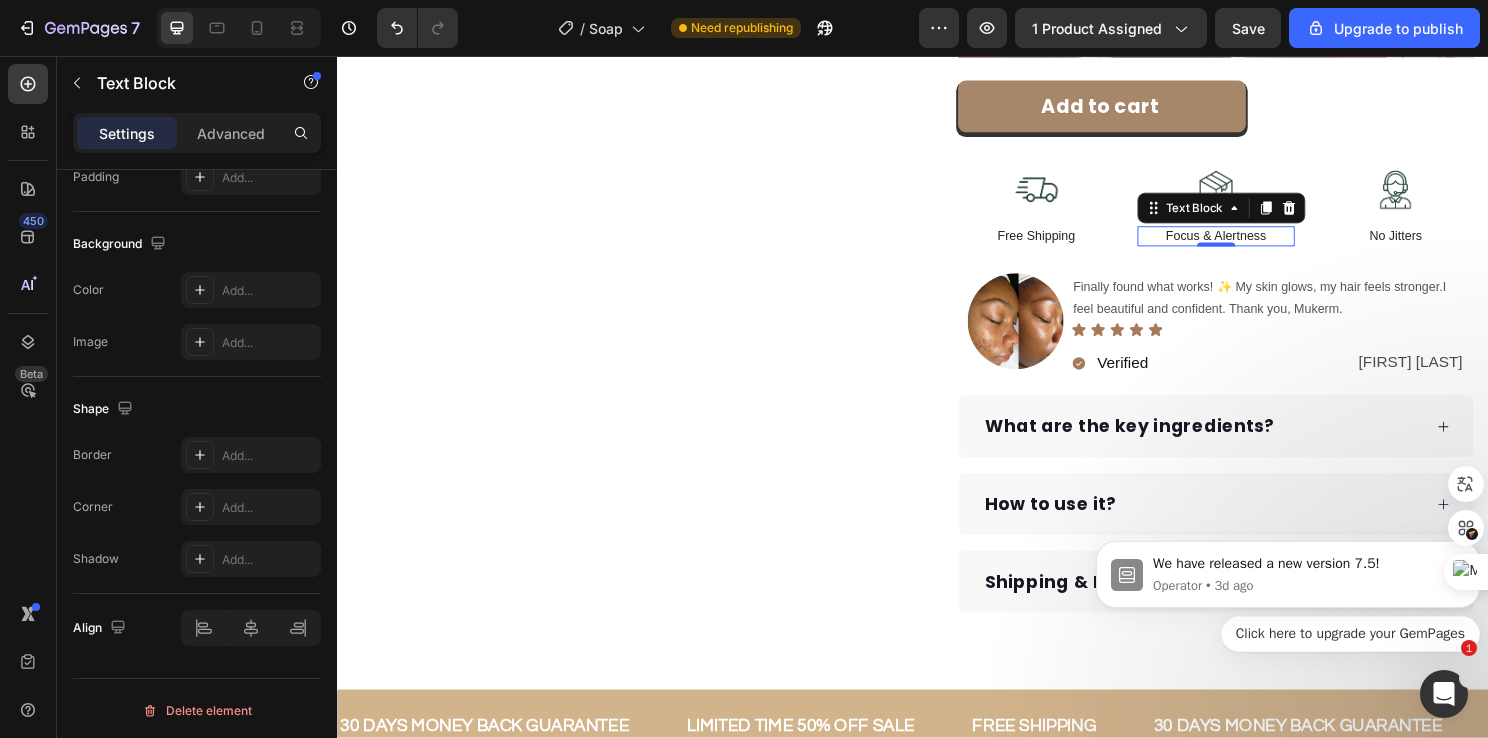 click on "Focus & Alertness" at bounding box center (1252, 244) 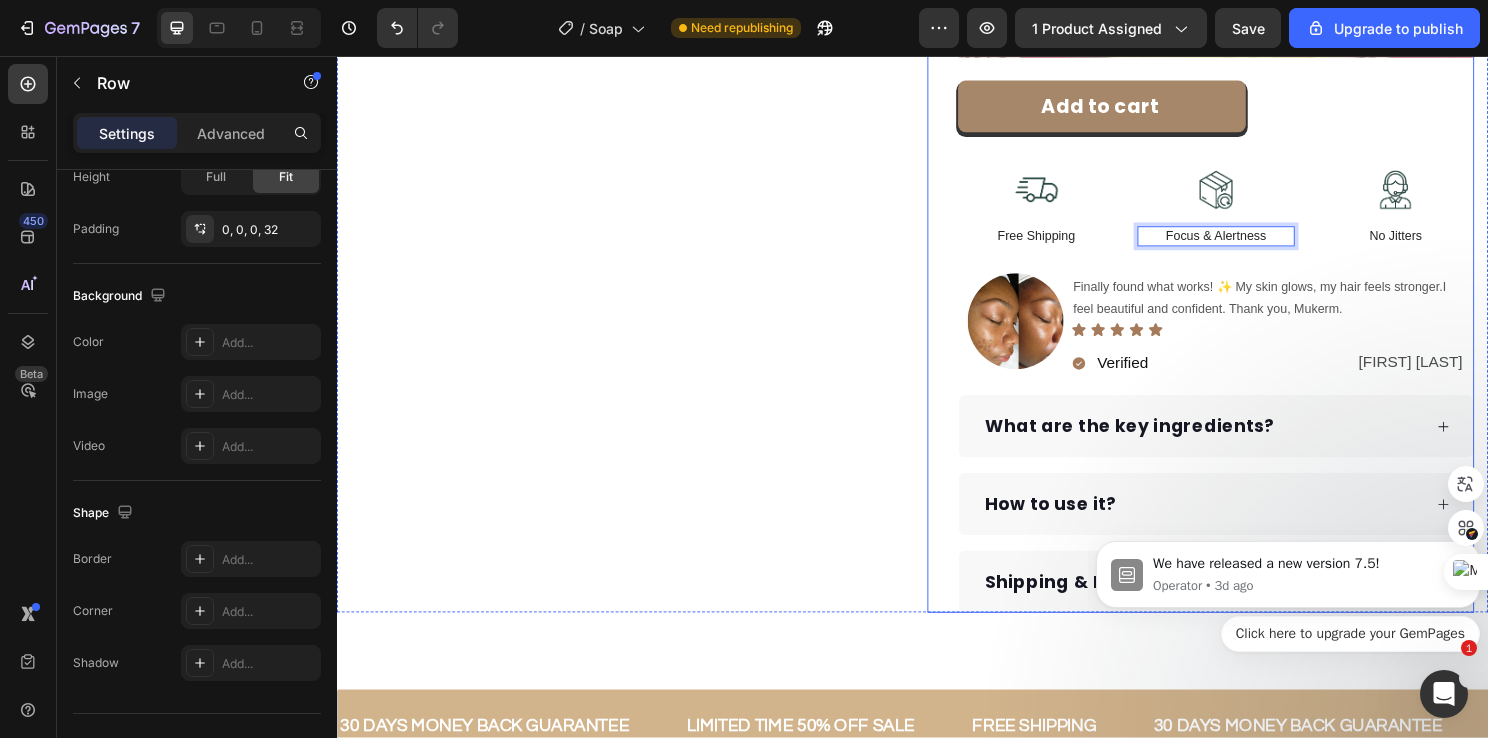 click on "Icon Icon Icon Icon Icon Icon List Hoz Rated 4.8/5 Based on 1500+ Reviews Text block Row Kojic Acid & Turmeric Brightening Soap Product Title $21.99 Product Price Product Price Brighten and even your skin tone with our Kojic Acid & Turmeric Brightening Soap. This daily bar helps fade dark spots, reduce blemishes, and restore your natural glow—gently and effectively. Text Block Brightens dull skin Evens out skin tone Fades acne scars Gently cleanses without stripping Item list Image Row Add to cart Product Cart Button Image Free Shipping Text Block Image Focus & Alertness Text Block   0 Image No Jitters Text Block Row Image Finally found what works! ✨ My skin glows, my hair feels stronger.I feel beautiful and confident. Thank you, Mukerm. Text block Icon Icon Icon Icon
Icon Icon List Verified Item List Chloe Jasmine Text Block Row Row
What are the key ingredients?
How to use it?
Shipping & Returns? Accordion" at bounding box center [1253, -159] 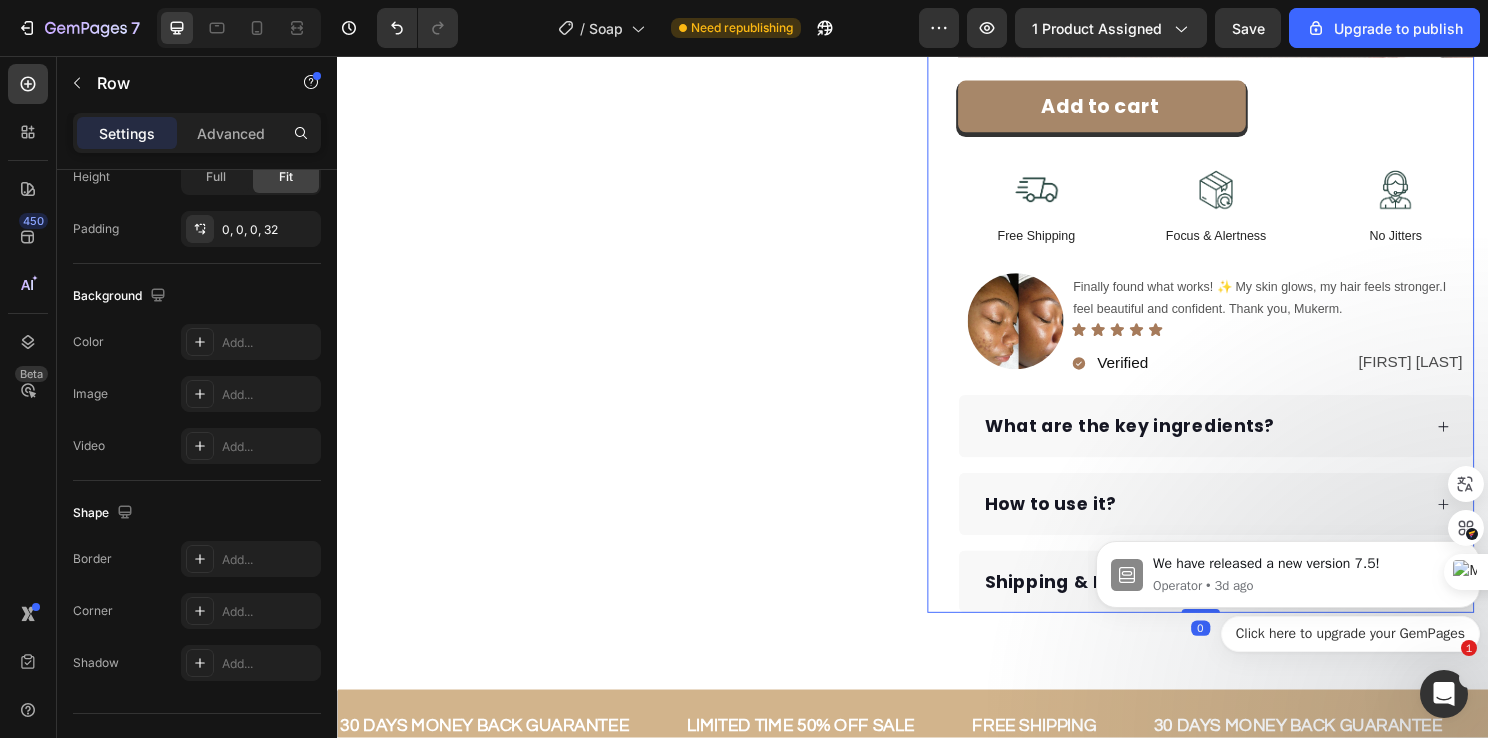 scroll, scrollTop: 0, scrollLeft: 0, axis: both 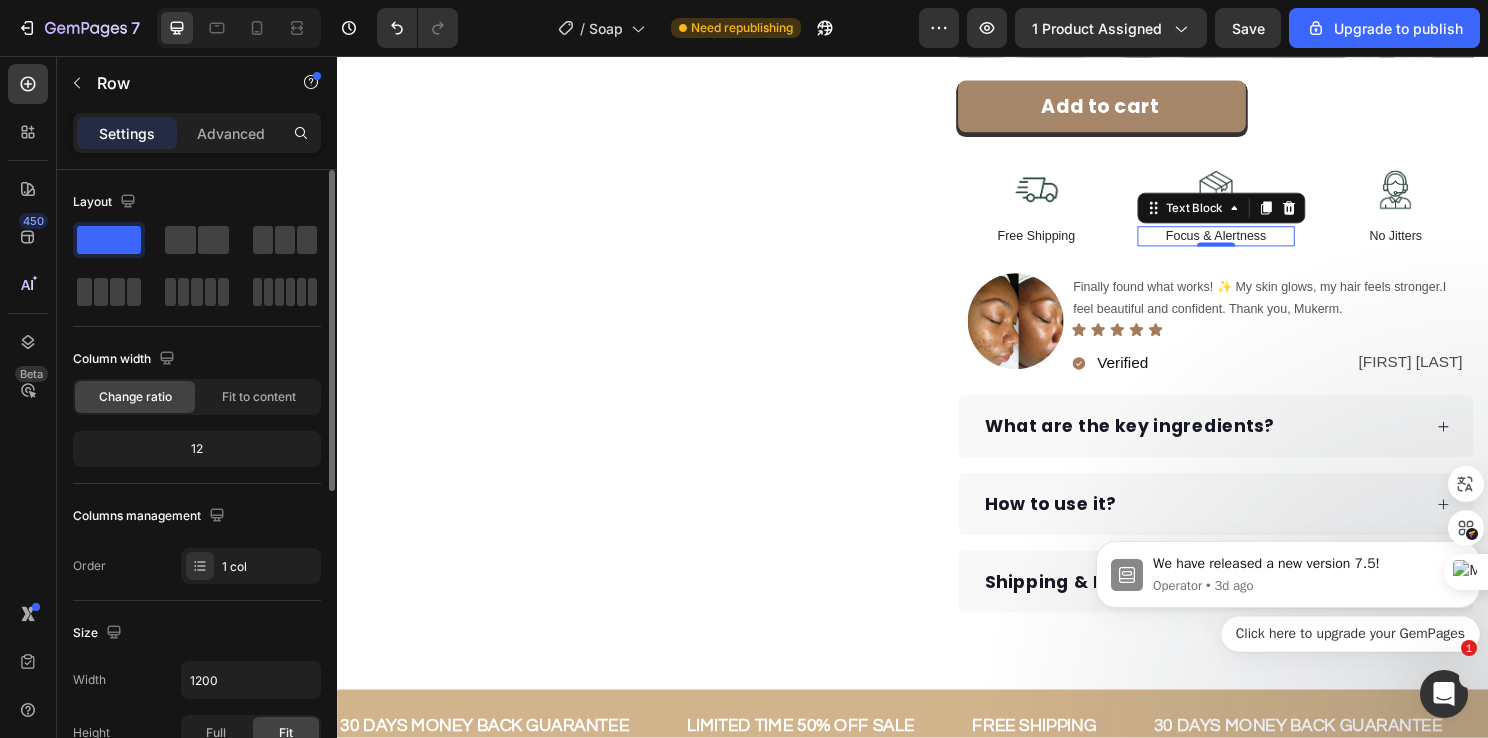 click on "Focus & Alertness" at bounding box center (1252, 244) 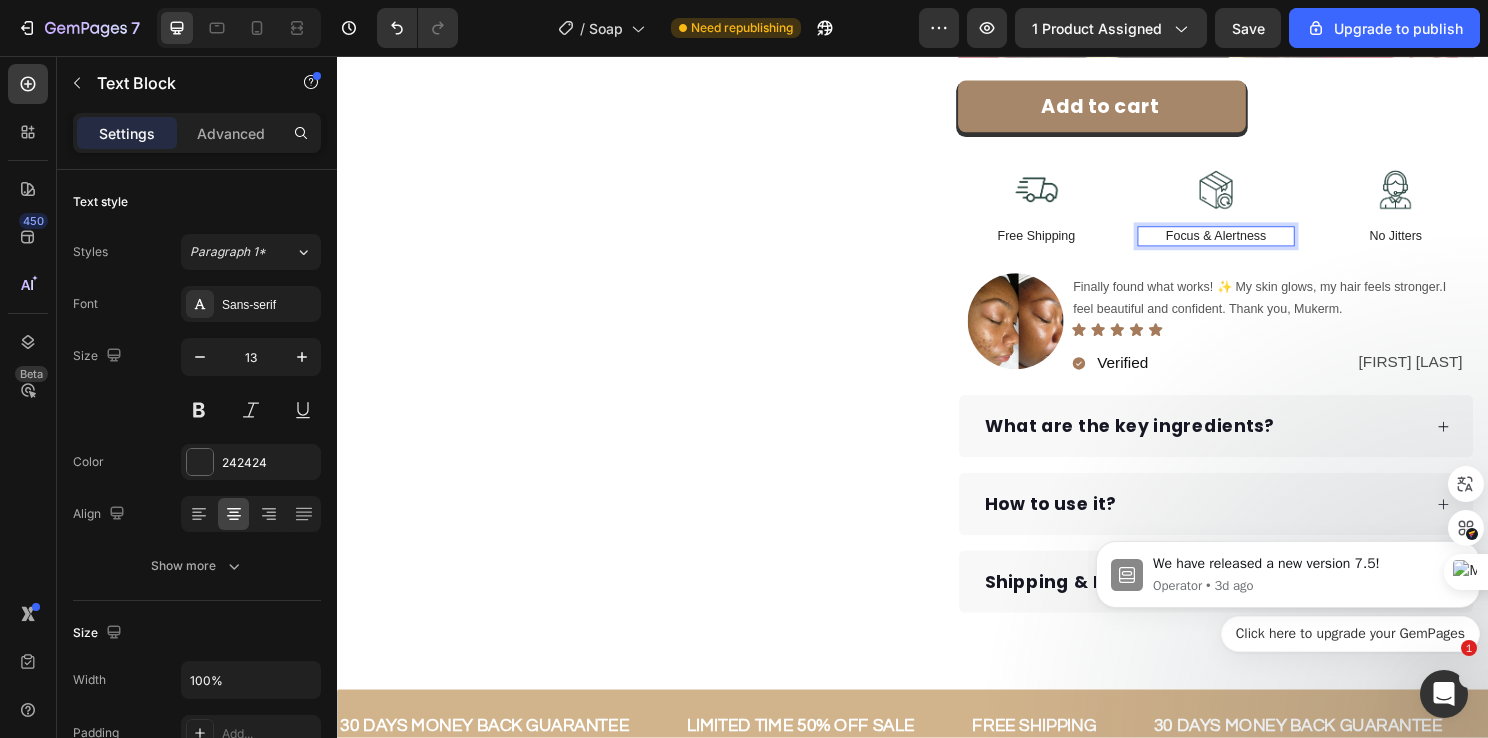 click on "Focus & Alertness" at bounding box center [1252, 244] 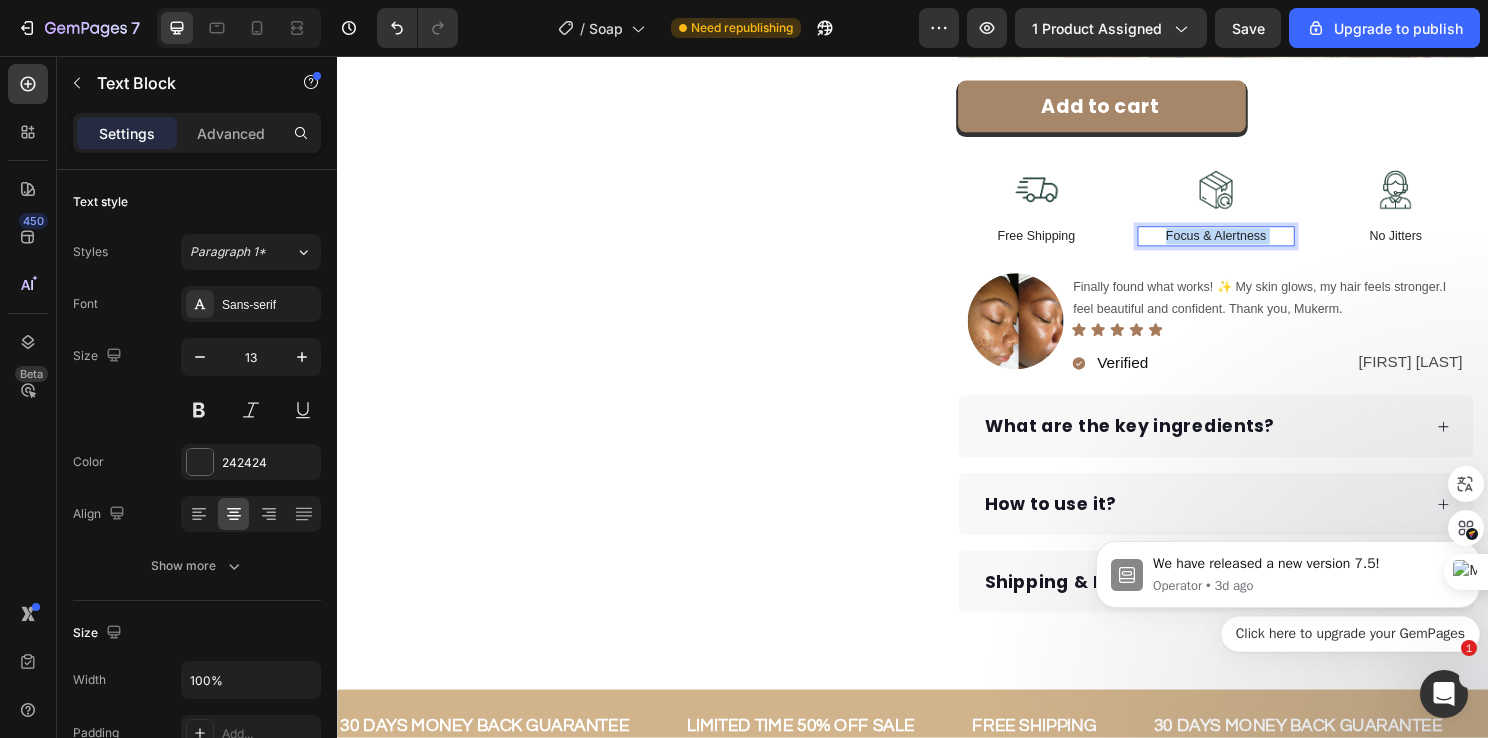 drag, startPoint x: 1292, startPoint y: 232, endPoint x: 1235, endPoint y: 232, distance: 57 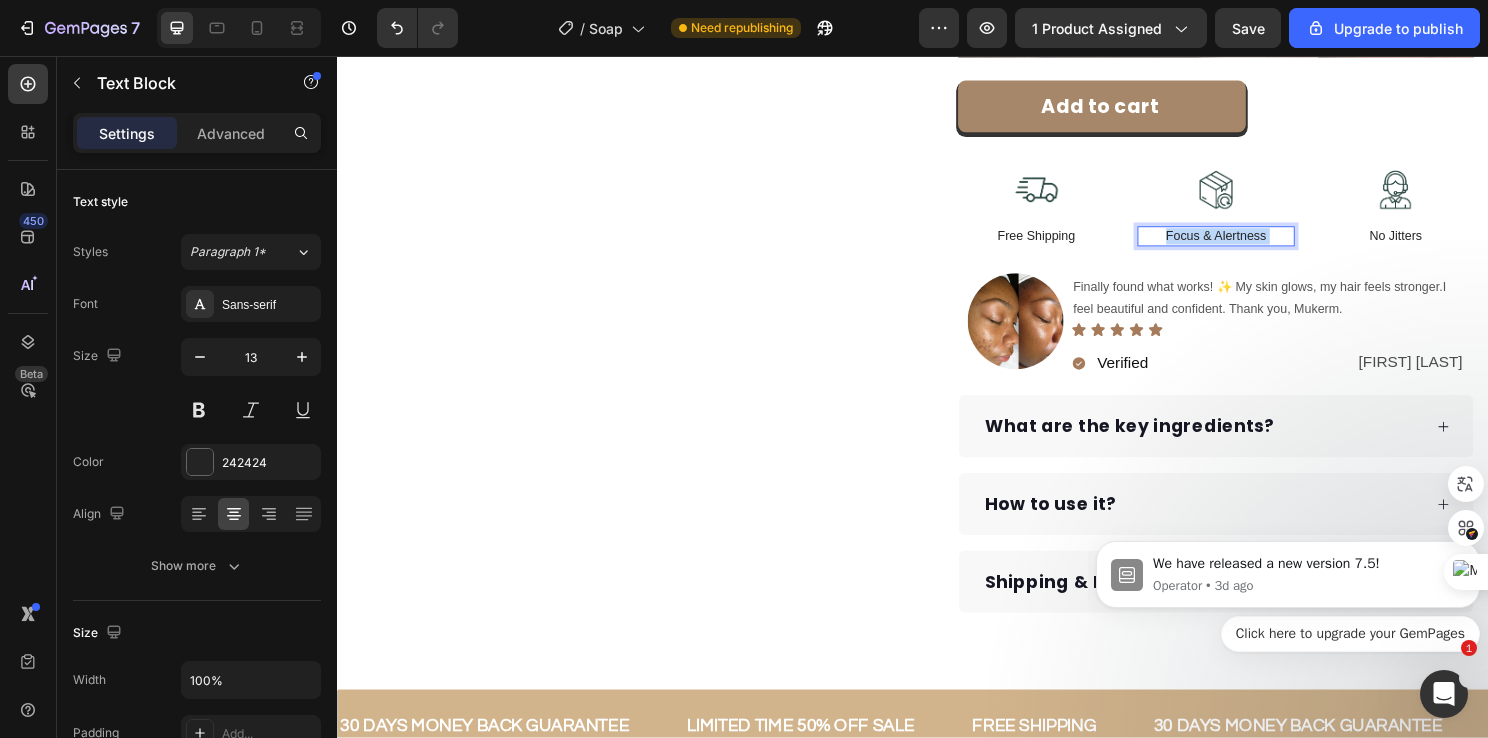 click on "Focus & Alertness" at bounding box center (1252, 244) 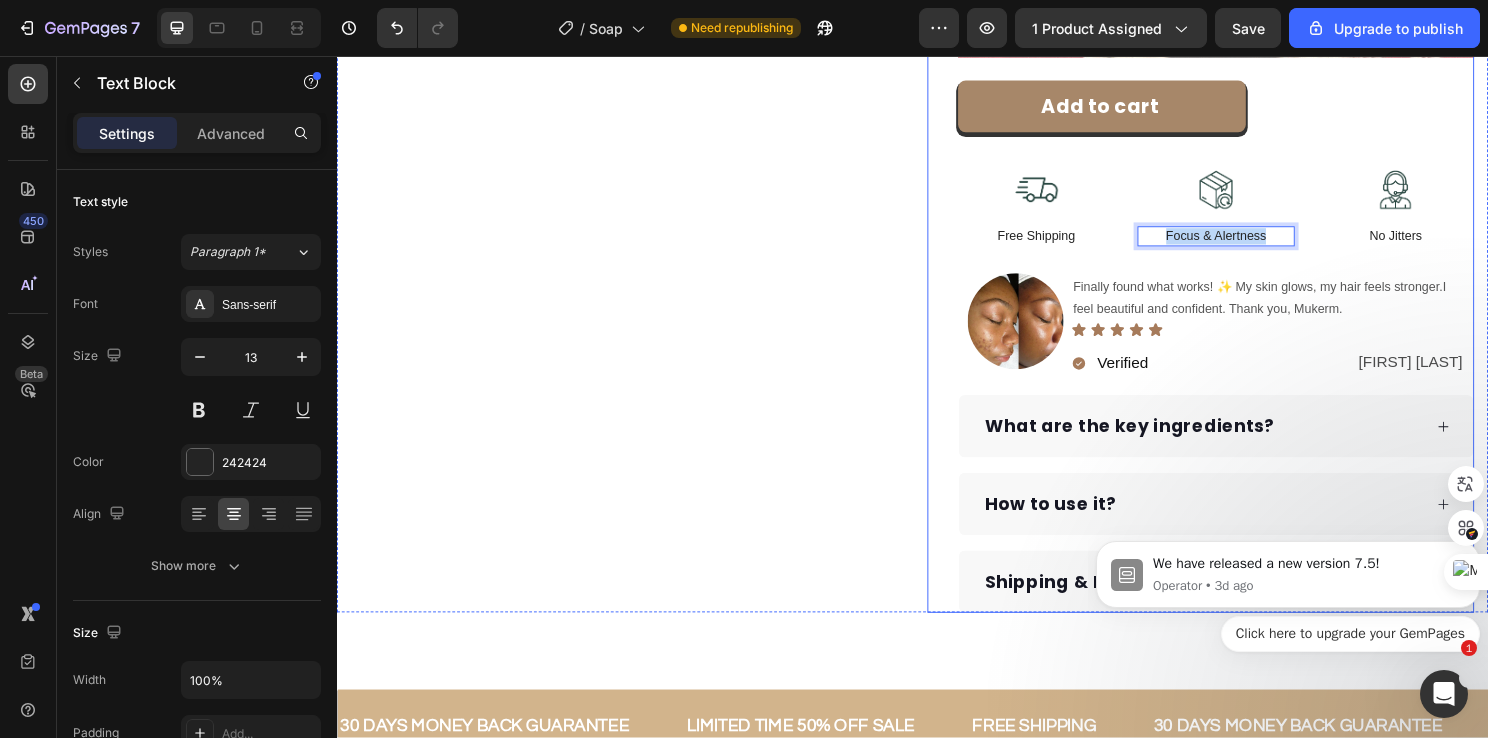 drag, startPoint x: 1293, startPoint y: 234, endPoint x: 1184, endPoint y: 245, distance: 109.55364 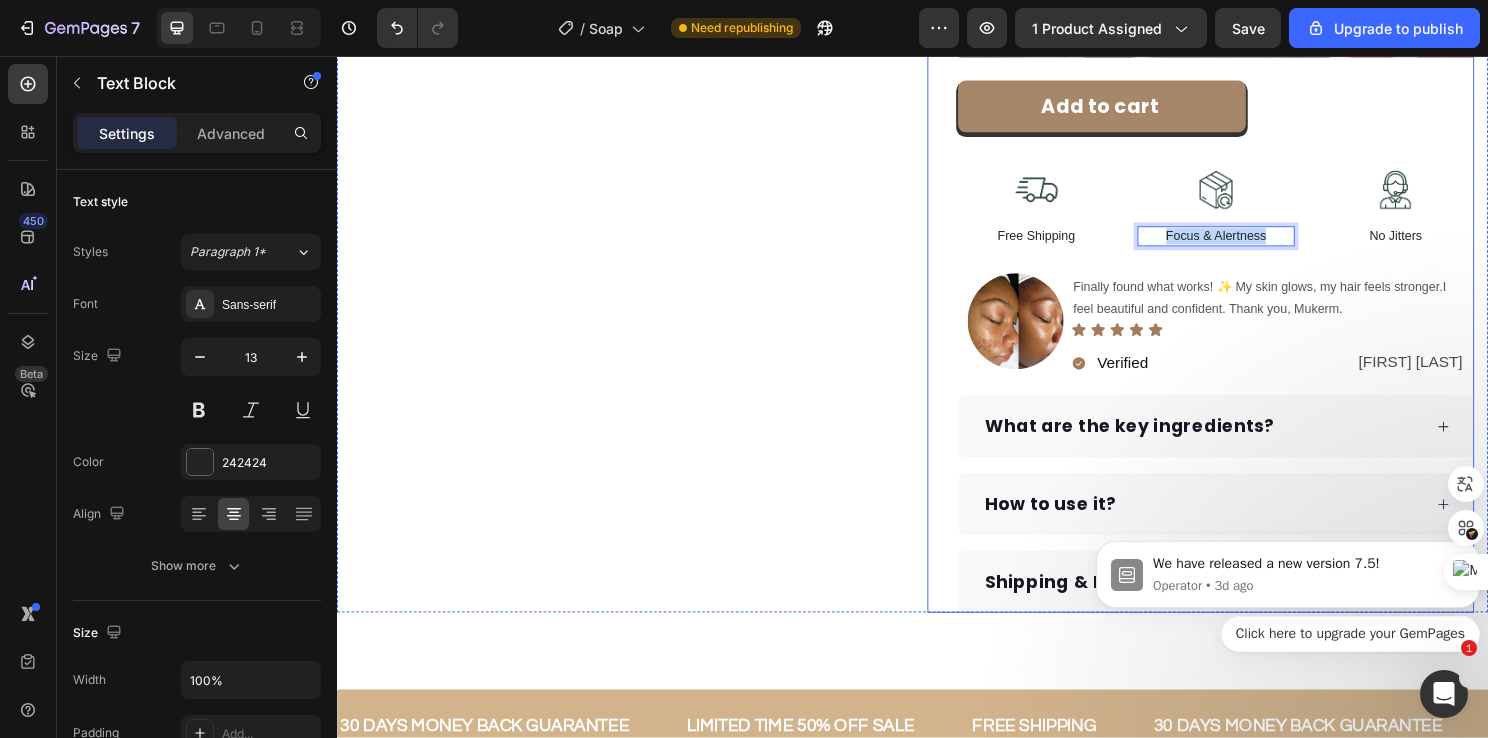 click on "Icon Icon Icon Icon Icon Icon List Hoz Rated 4.8/5 Based on 1500+ Reviews Text block Row Kojic Acid & Turmeric Brightening Soap Product Title $21.99 Product Price Product Price Brighten and even your skin tone with our Kojic Acid & Turmeric Brightening Soap. This daily bar helps fade dark spots, reduce blemishes, and restore your natural glow—gently and effectively. Text Block Brightens dull skin Evens out skin tone Fades acne scars Gently cleanses without stripping Item list Image Row Add to cart Product Cart Button Image Free Shipping Text Block Image Focus & Alertness Text Block   0 Image No Jitters Text Block Row Image Finally found what works! ✨ My skin glows, my hair feels stronger.I feel beautiful and confident. Thank you, Mukerm. Text block Icon Icon Icon Icon
Icon Icon List Verified Item List Chloe Jasmine Text Block Row Row
What are the key ingredients?
How to use it?
Shipping & Returns? Accordion" at bounding box center (1253, -159) 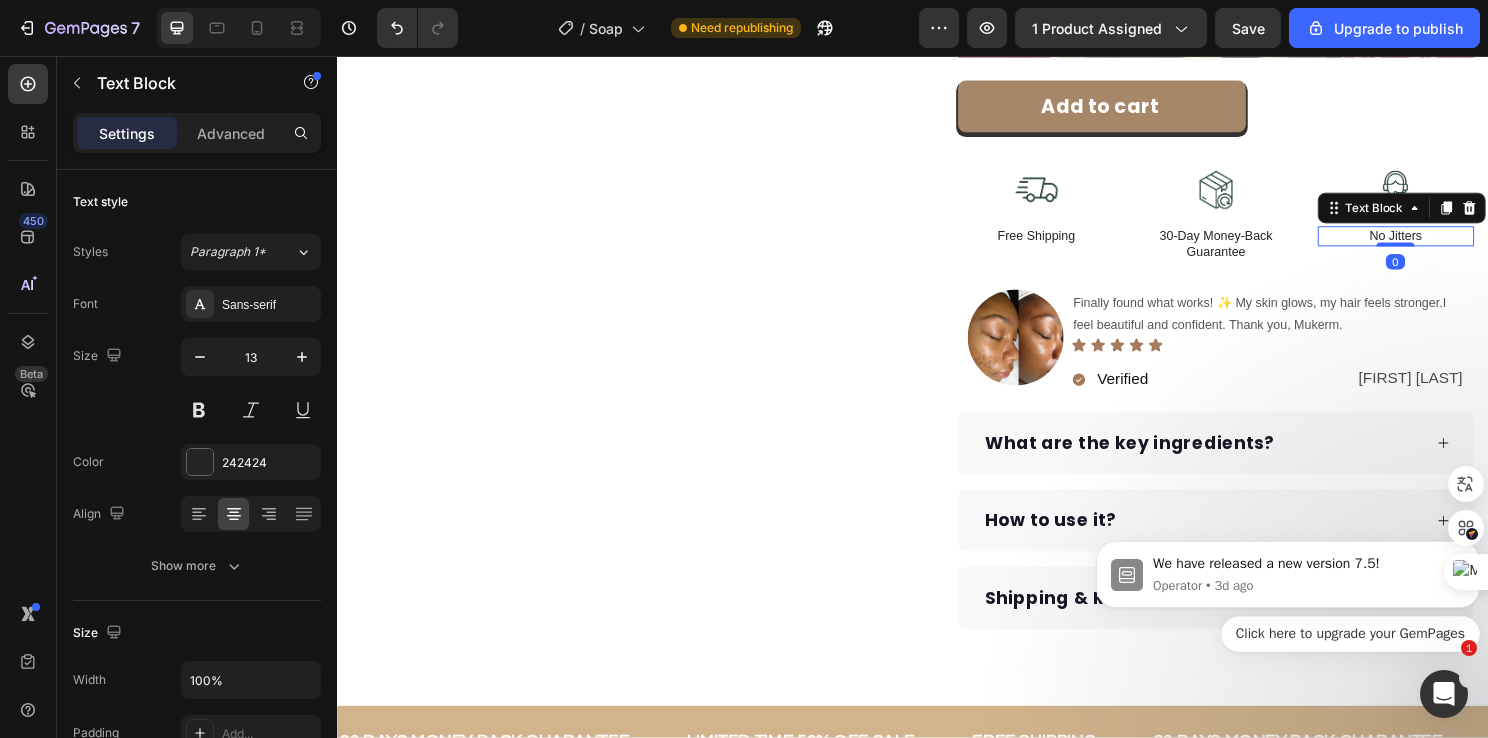 click on "No Jitters" at bounding box center [1440, 244] 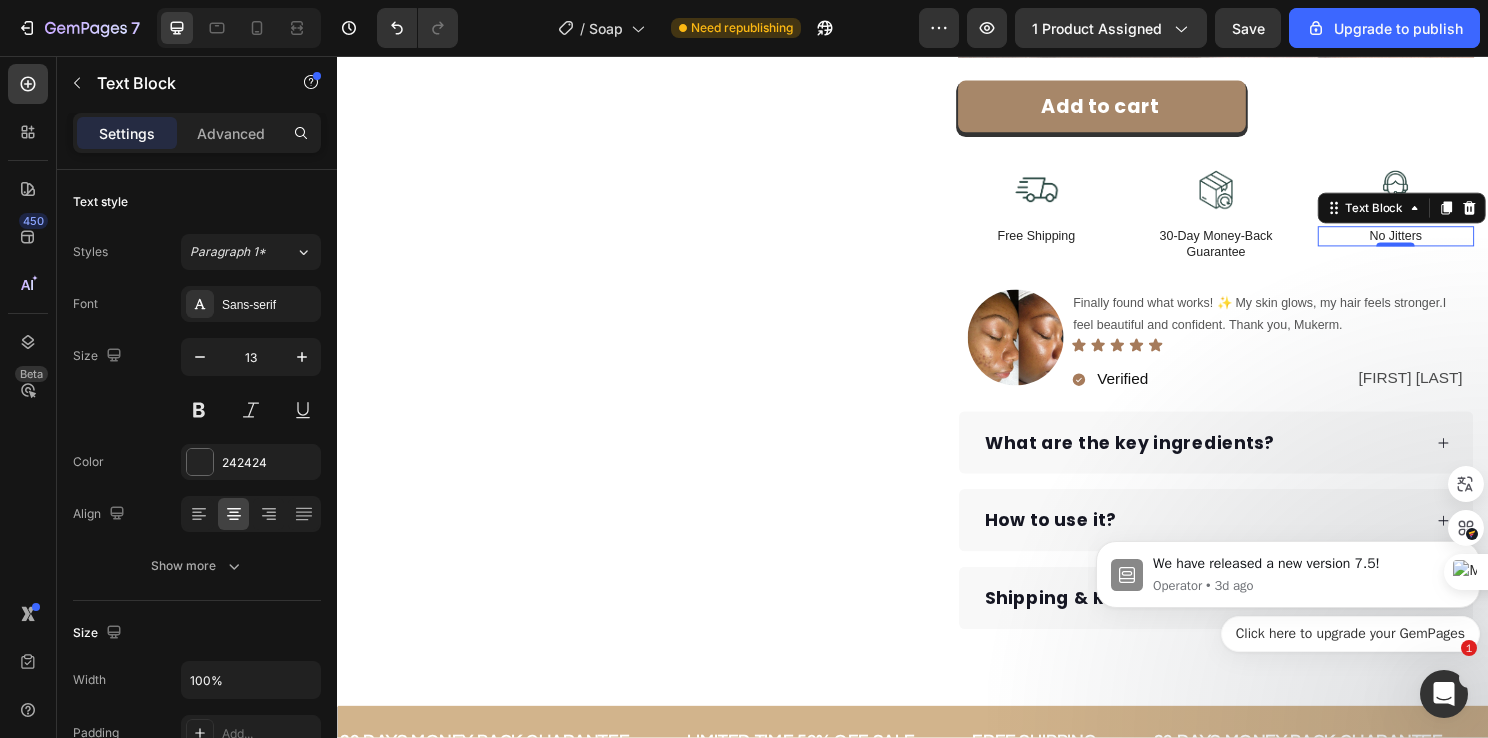 click on "No Jitters" at bounding box center [1440, 244] 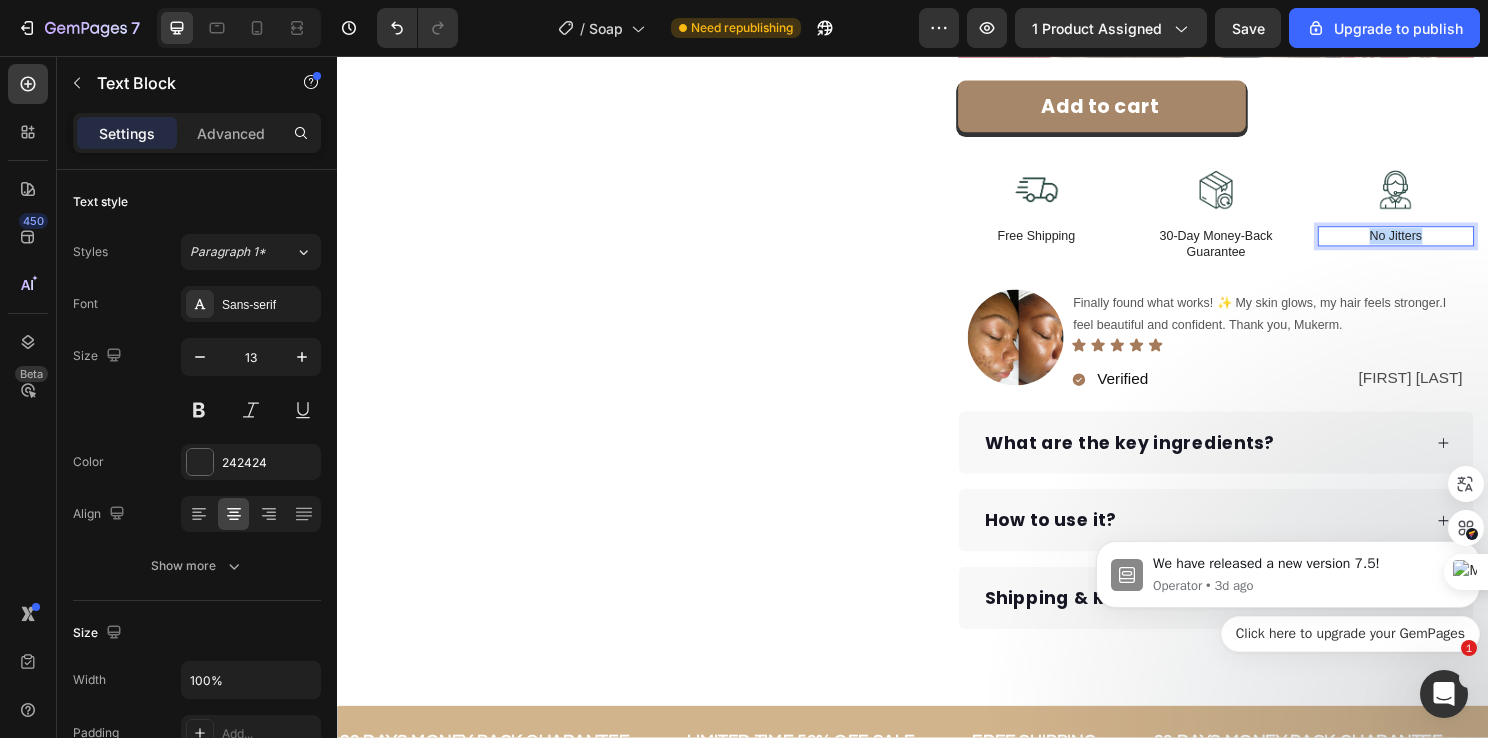 drag, startPoint x: 1455, startPoint y: 233, endPoint x: 1396, endPoint y: 238, distance: 59.211487 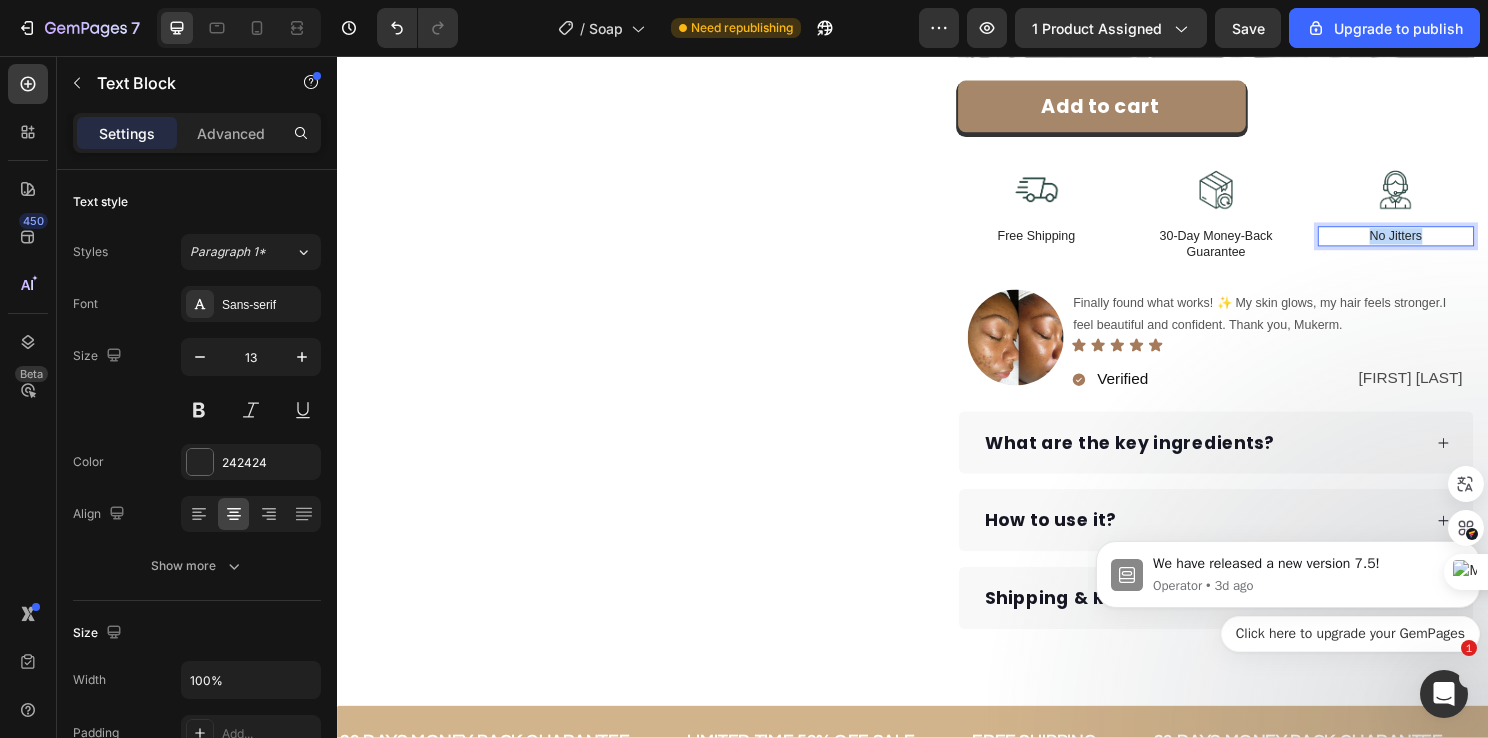 click on "No Jitters" at bounding box center [1440, 244] 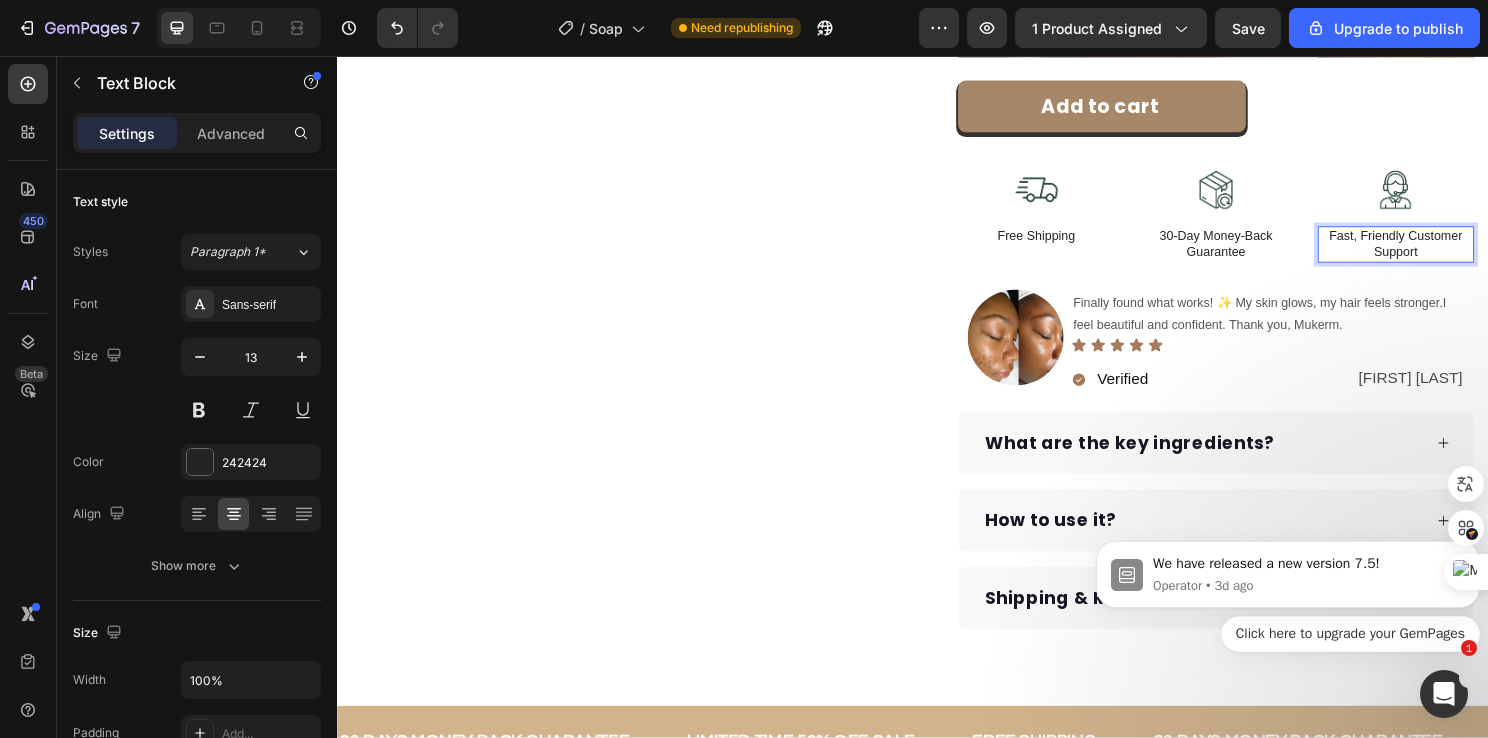 click on "Fast, Friendly Customer Support" at bounding box center [1440, 253] 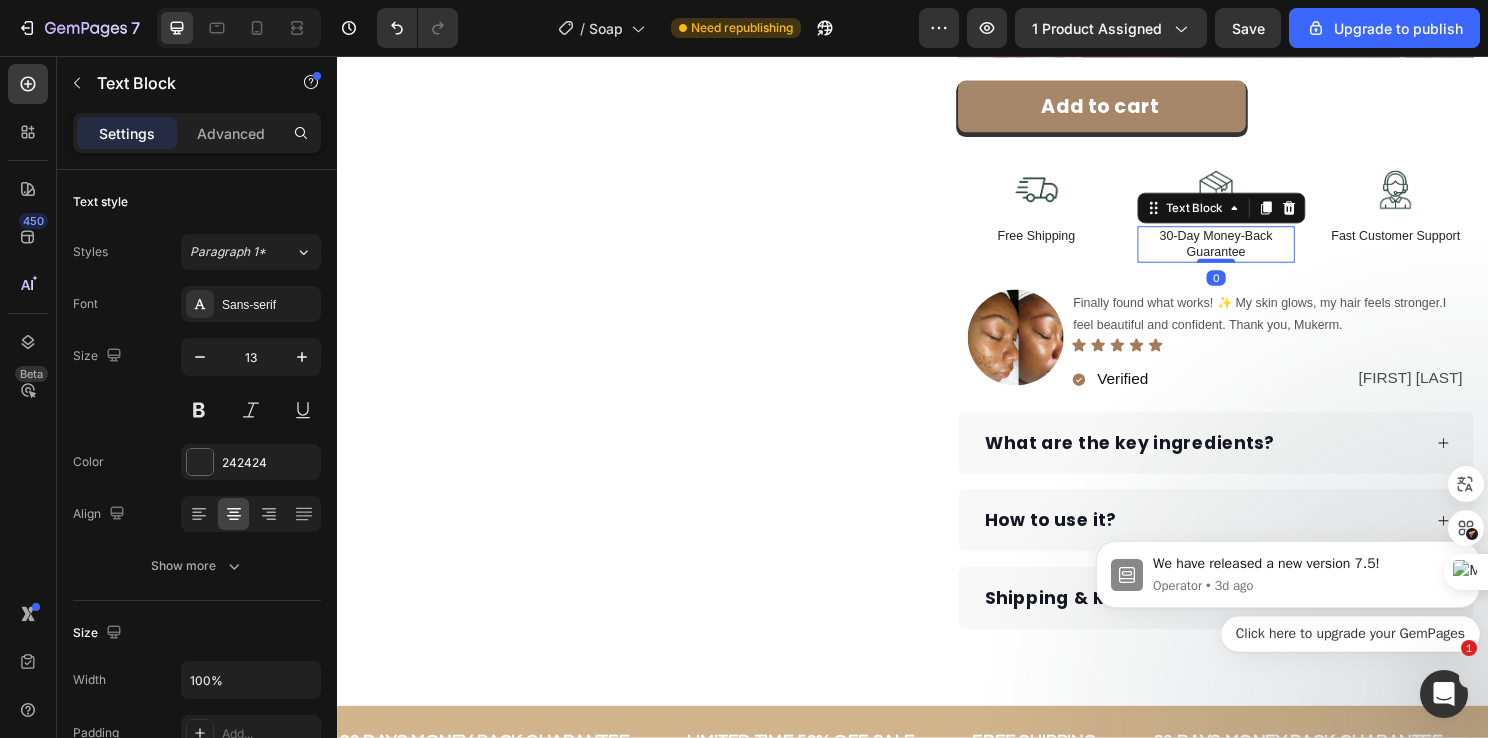 click on "30-Day Money-Back Guarantee" at bounding box center [1252, 253] 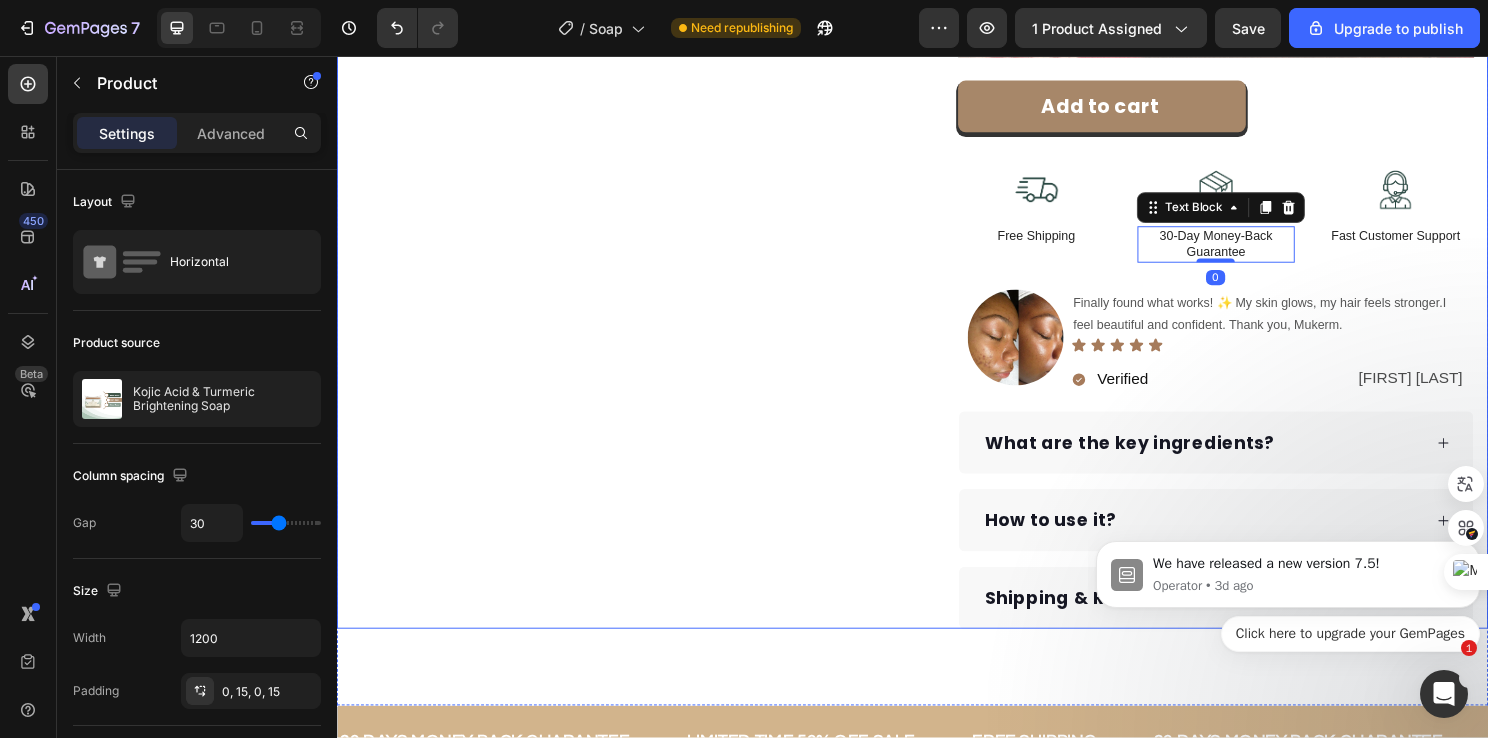 click on "Product Images Row" at bounding box center [637, -151] 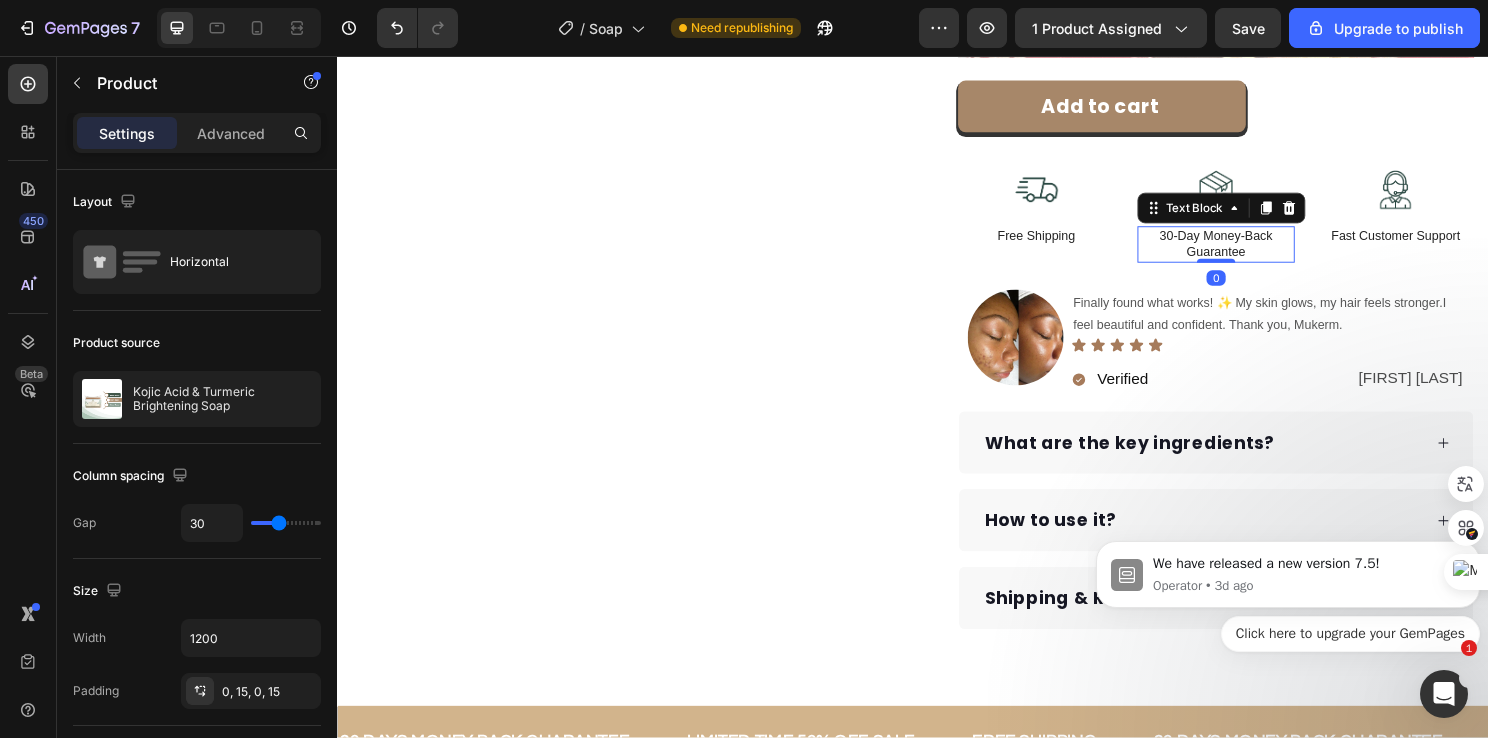 click on "30-Day Money-Back Guarantee" at bounding box center (1252, 253) 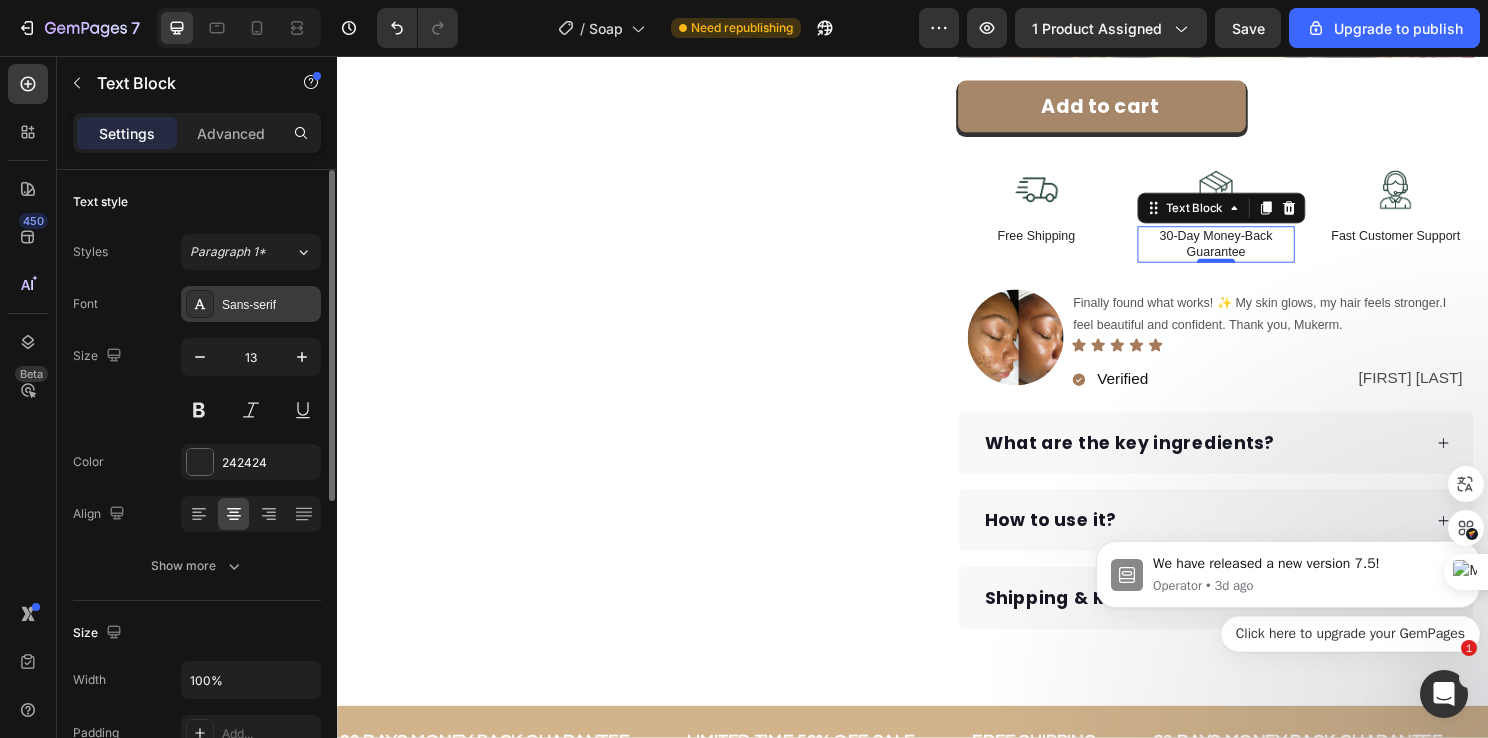 click on "Sans-serif" at bounding box center (251, 304) 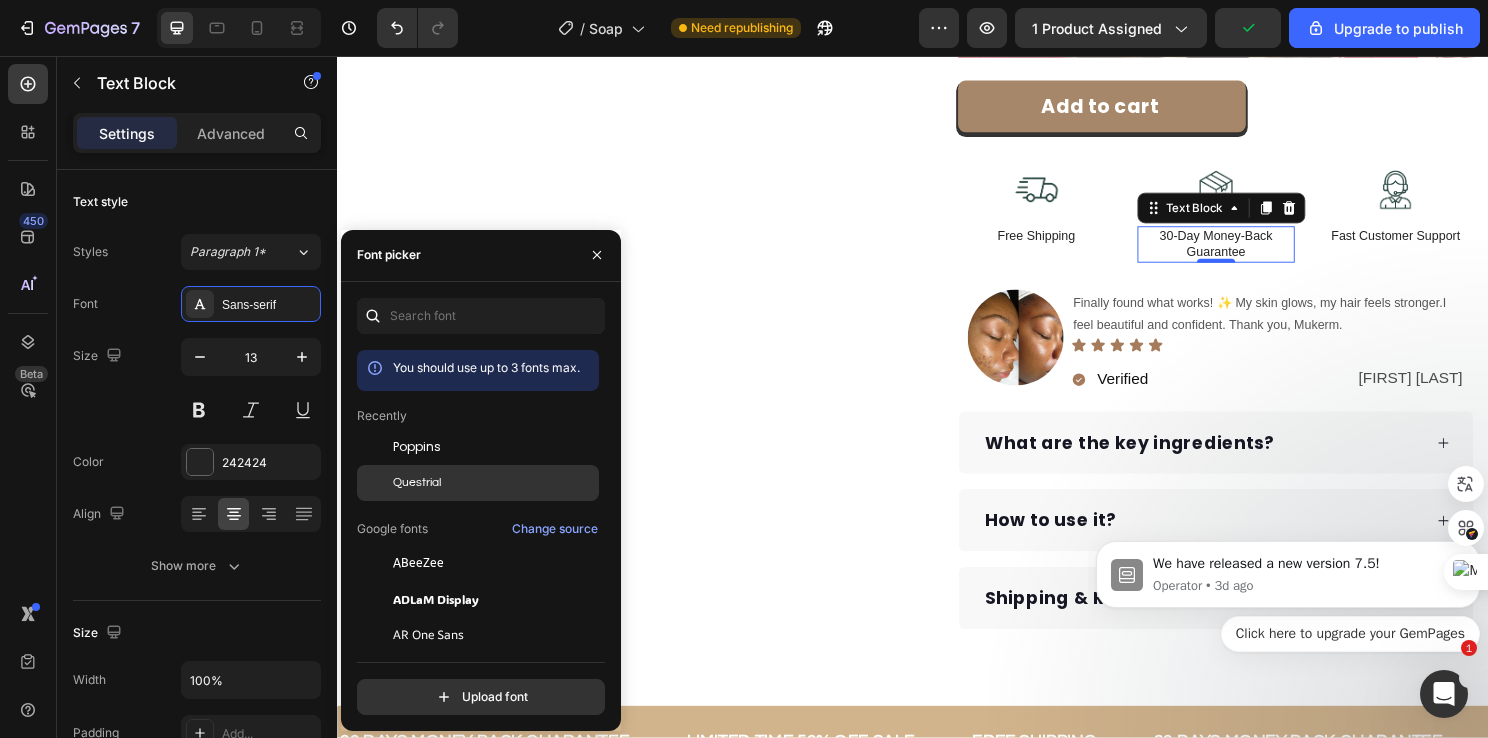 click on "Questrial" at bounding box center (417, 483) 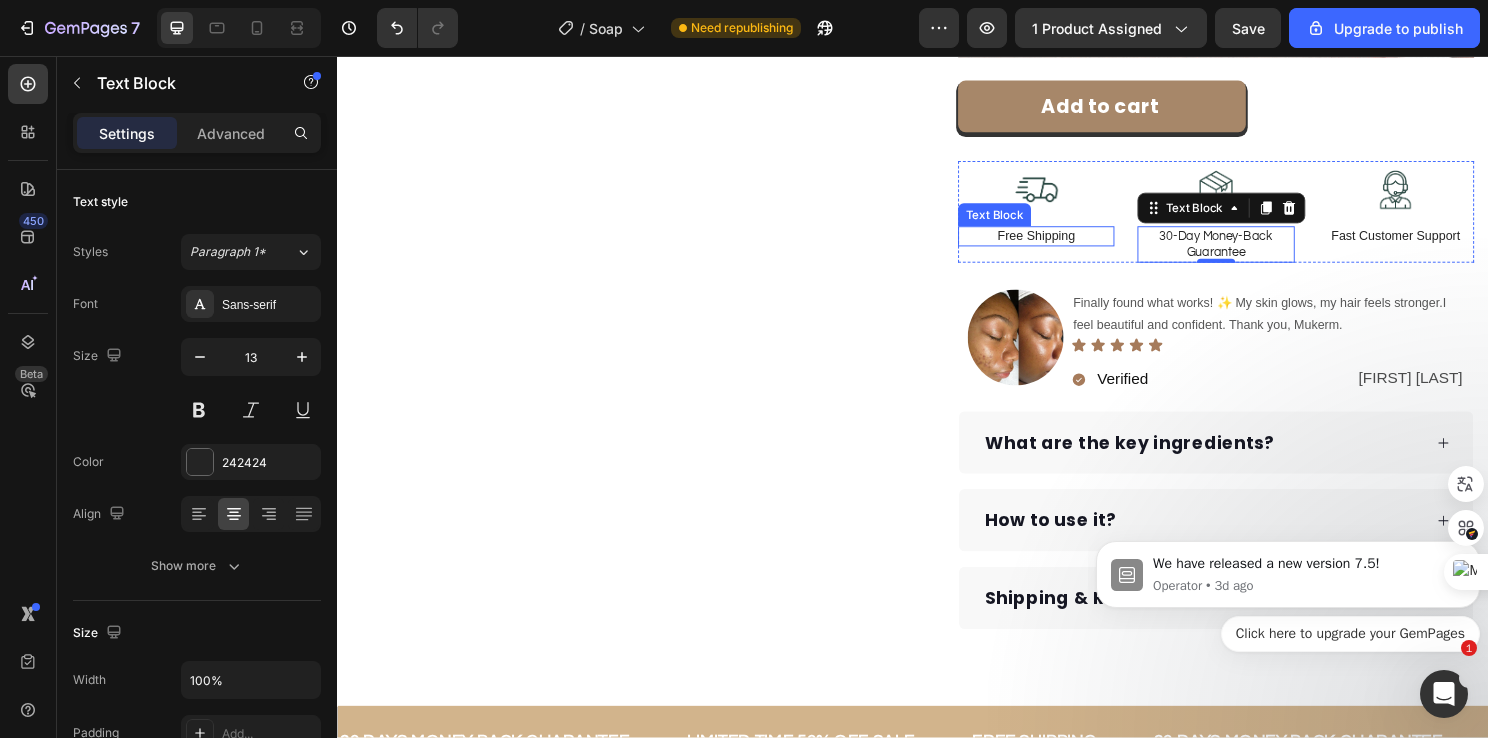 click on "Free Shipping" at bounding box center (1065, 244) 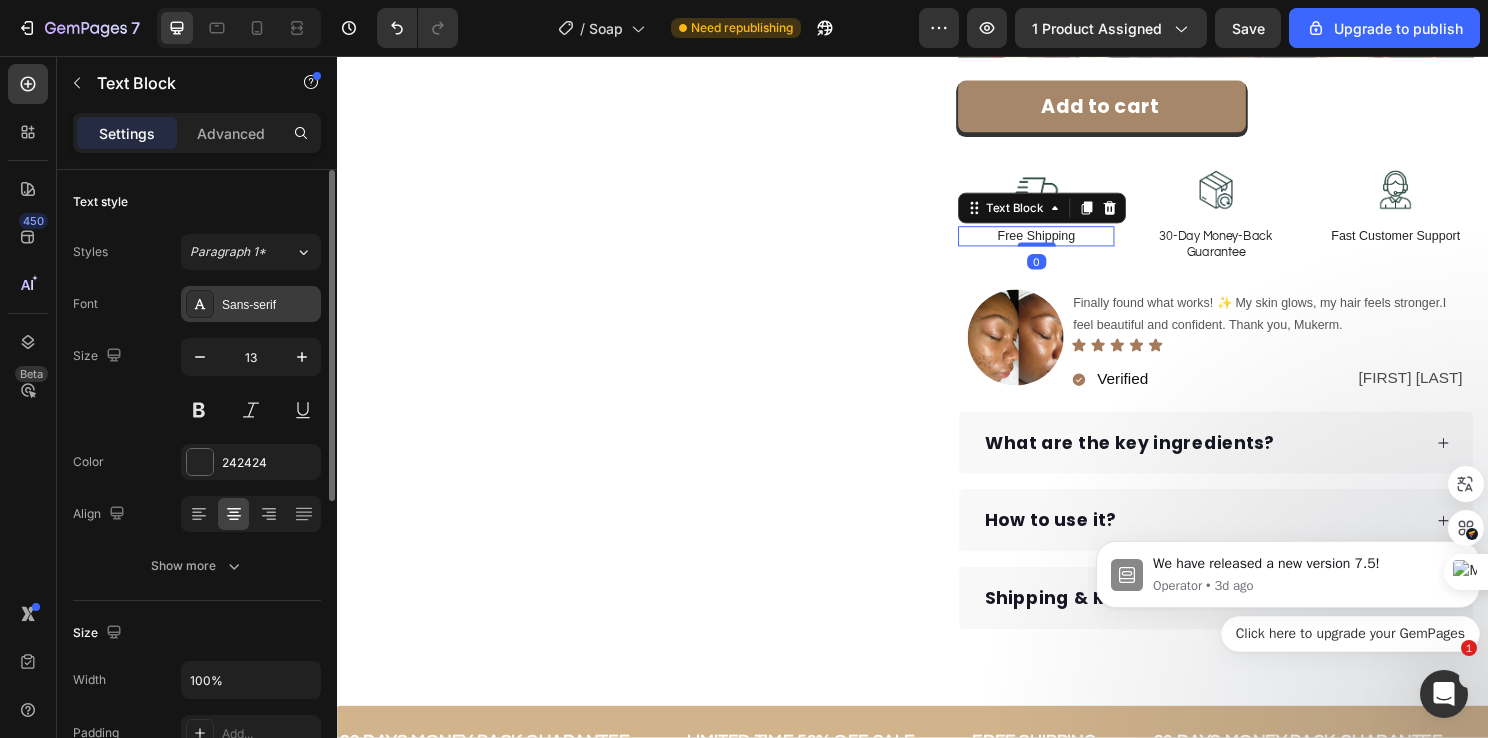 click on "Sans-serif" at bounding box center [251, 304] 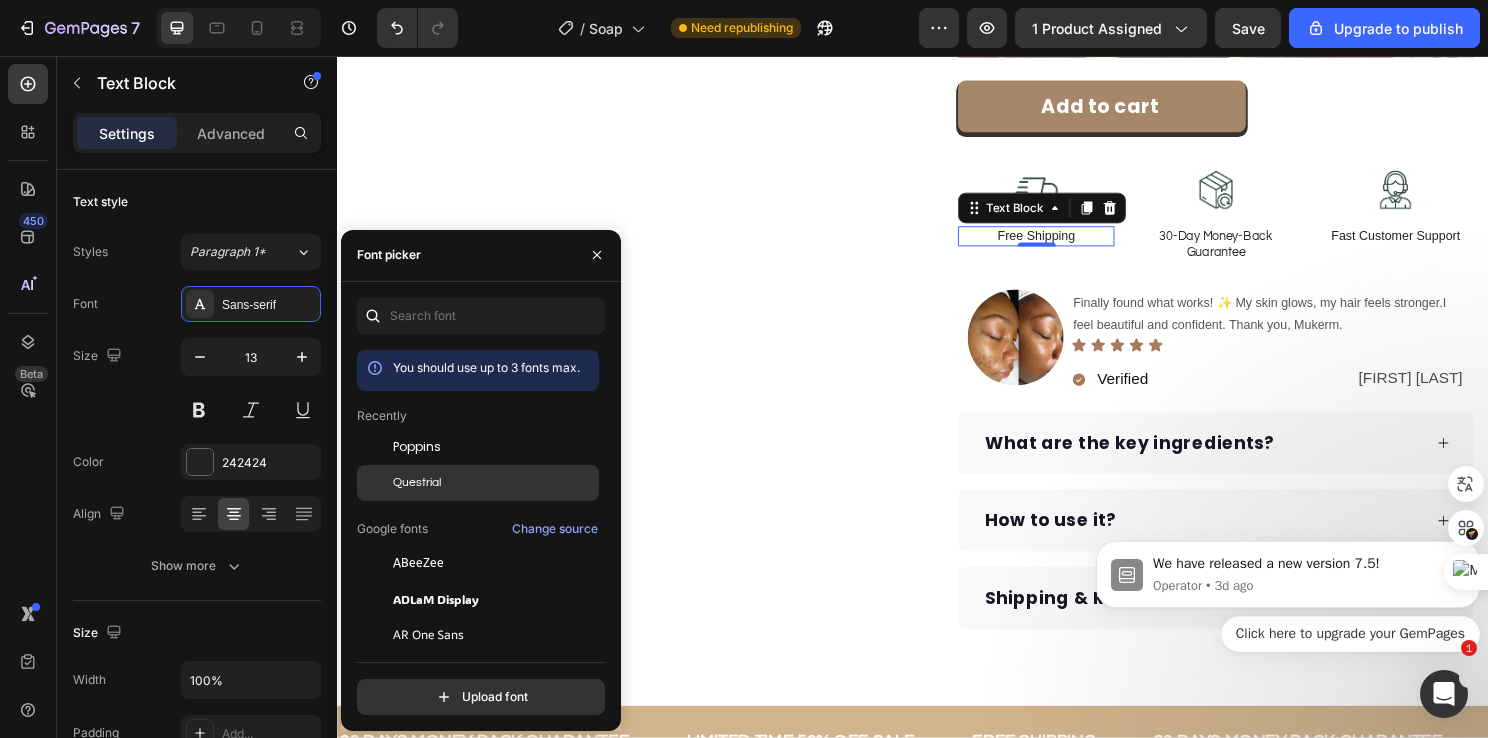 click on "Questrial" at bounding box center [417, 483] 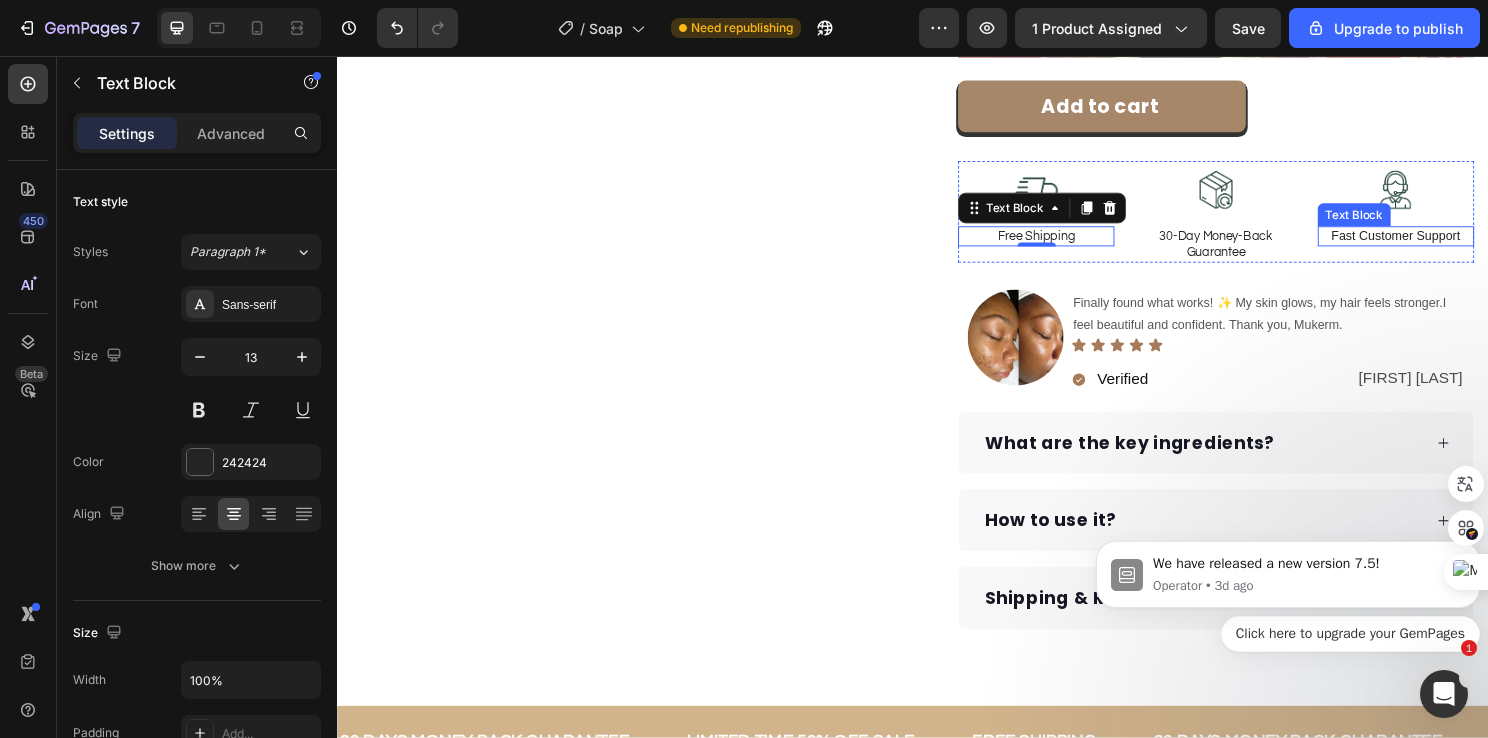 click on "Fast Customer Support" at bounding box center [1440, 244] 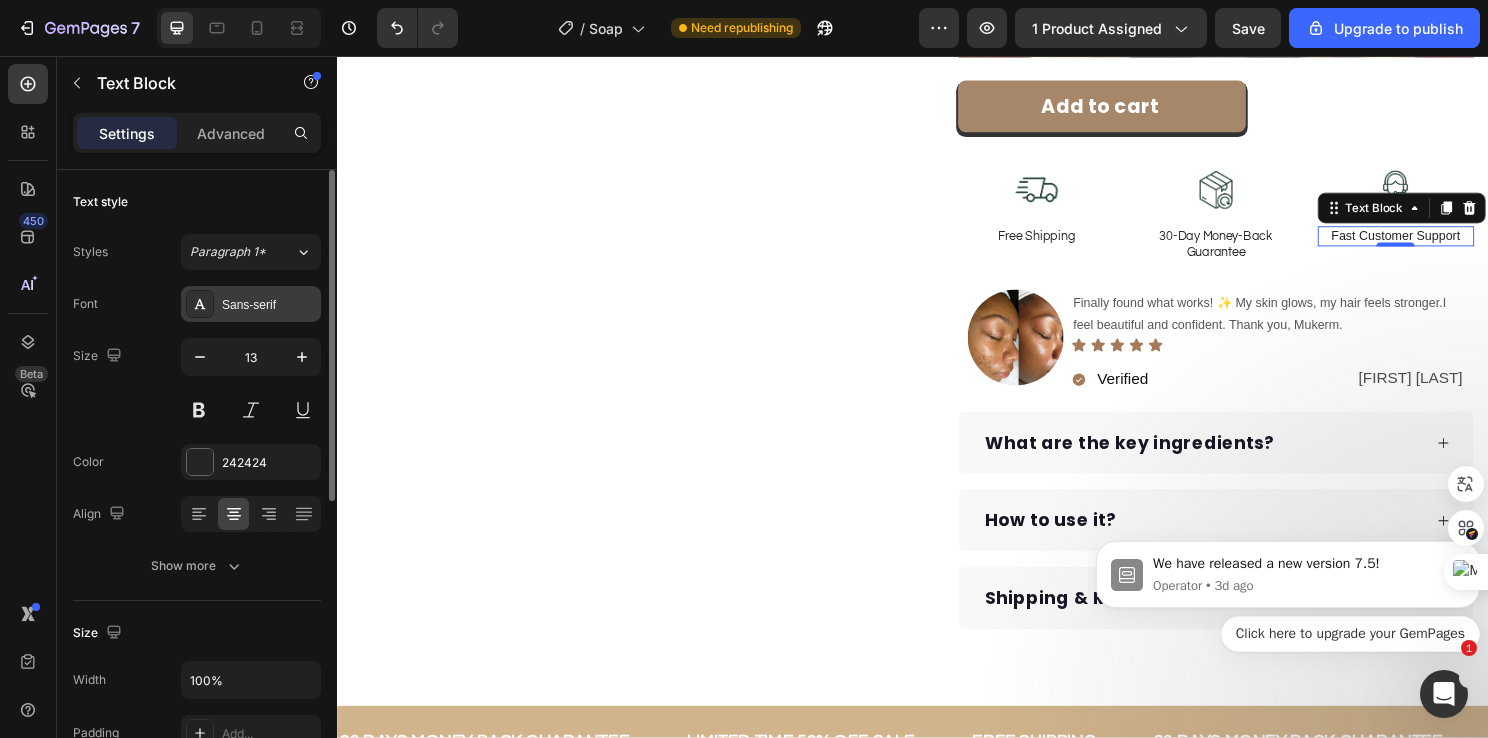 click on "Sans-serif" at bounding box center (251, 304) 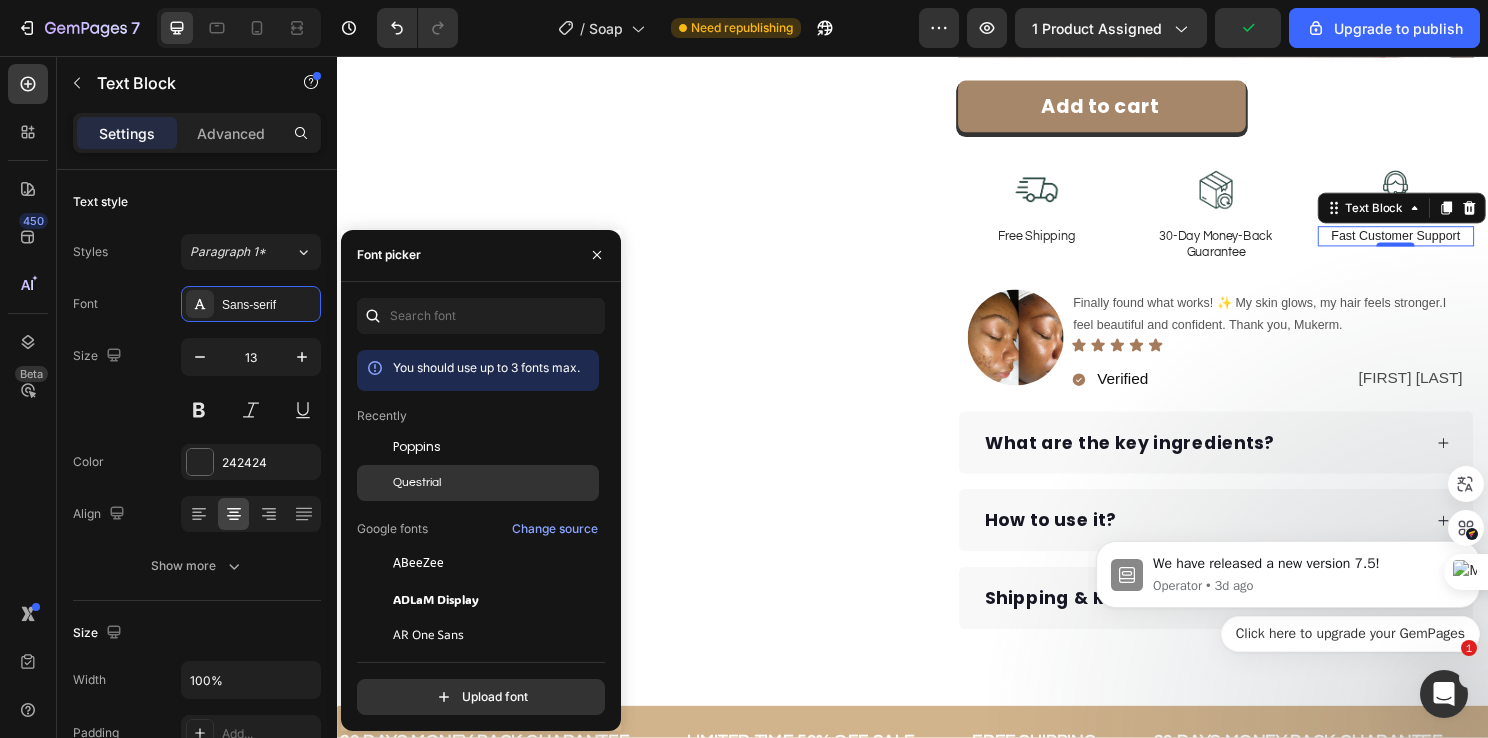 click on "Questrial" at bounding box center (417, 483) 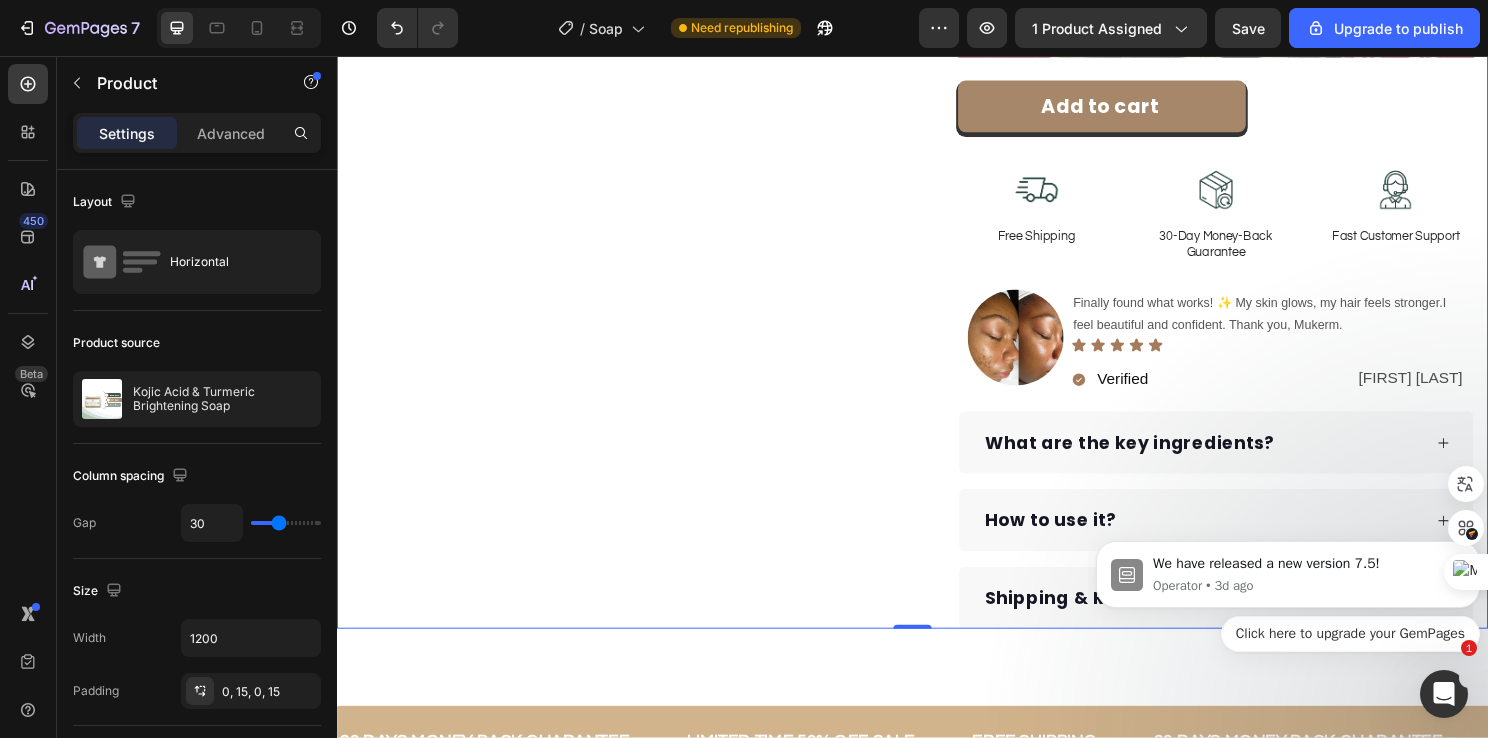 click on "Product Images Row" at bounding box center [637, -151] 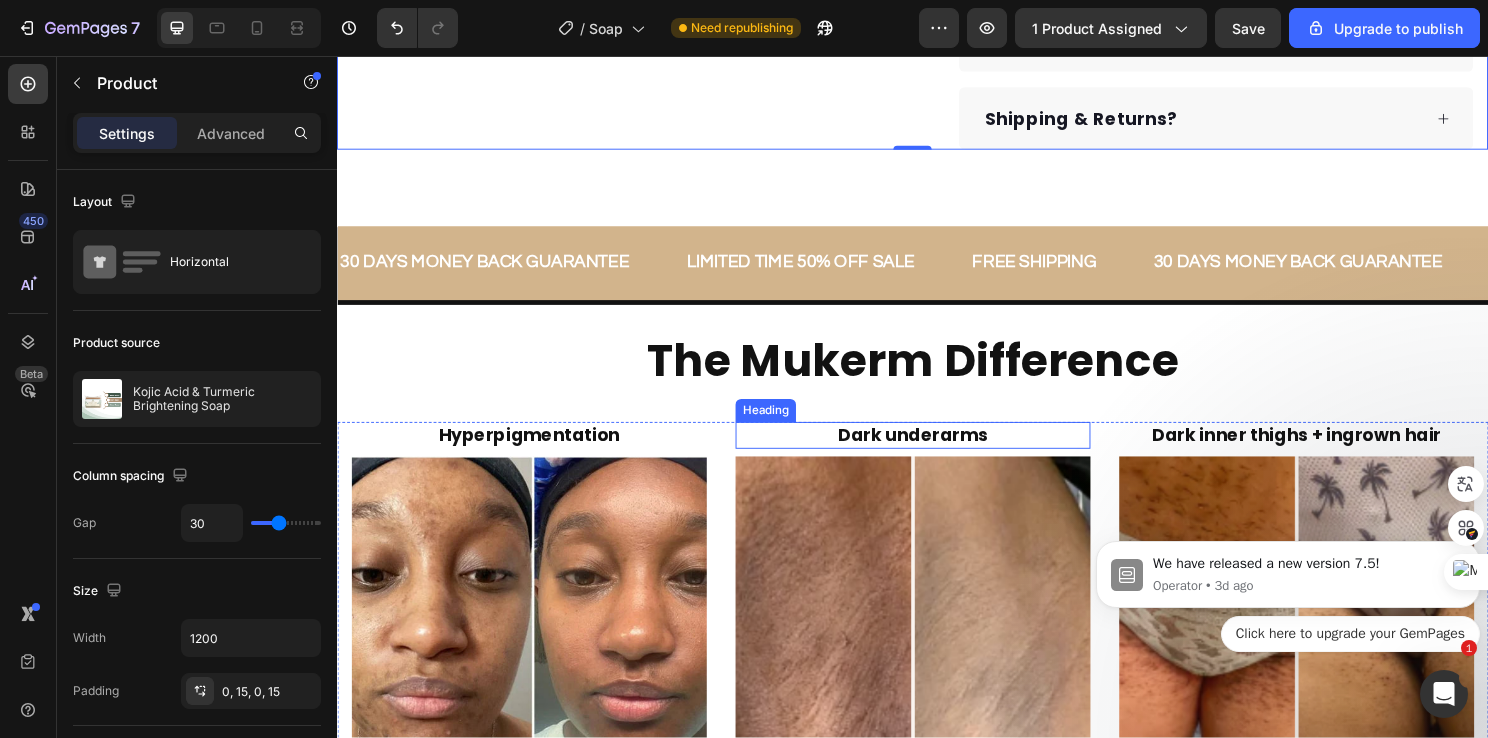 scroll, scrollTop: 2100, scrollLeft: 0, axis: vertical 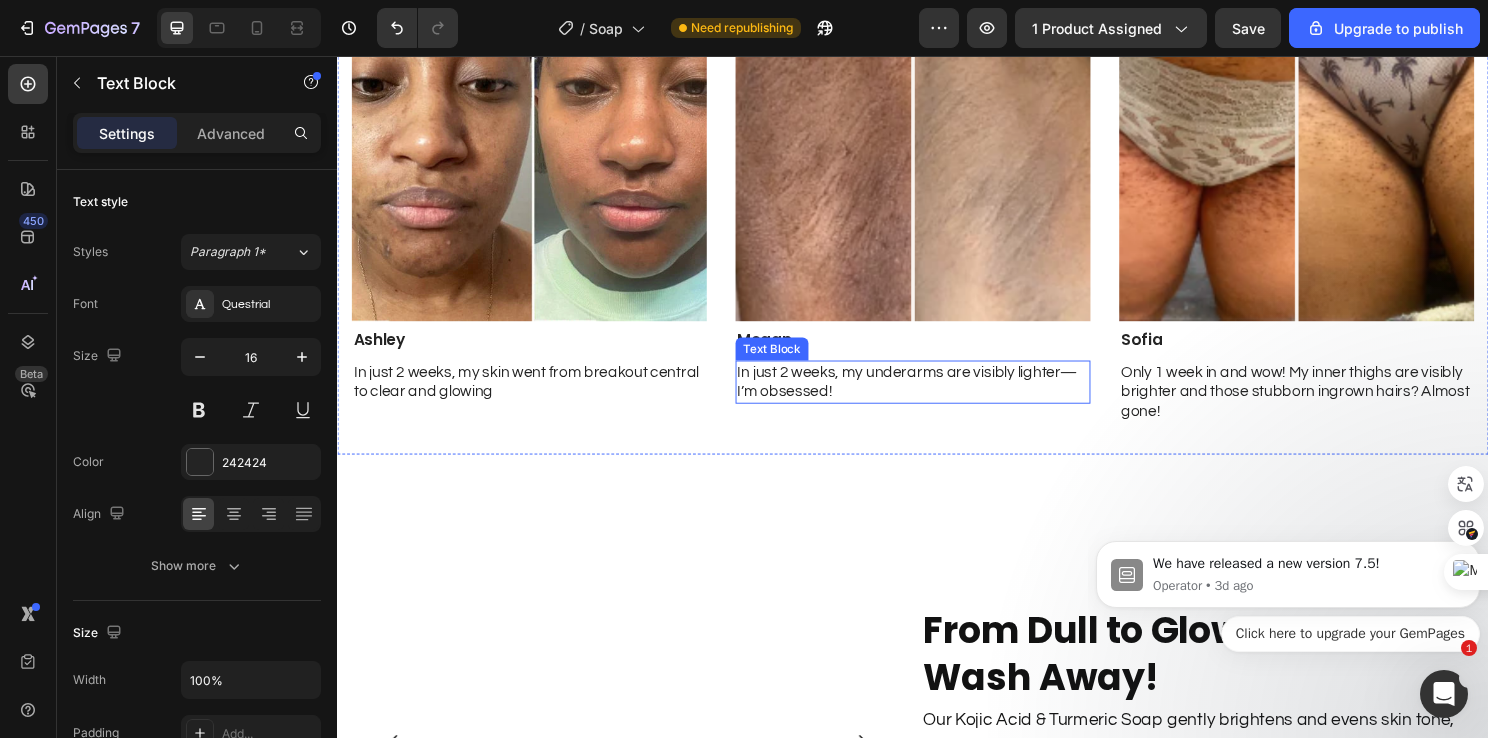 click on "In just 2 weeks, my underarms are visibly lighter—I’m obsessed!" at bounding box center (937, 397) 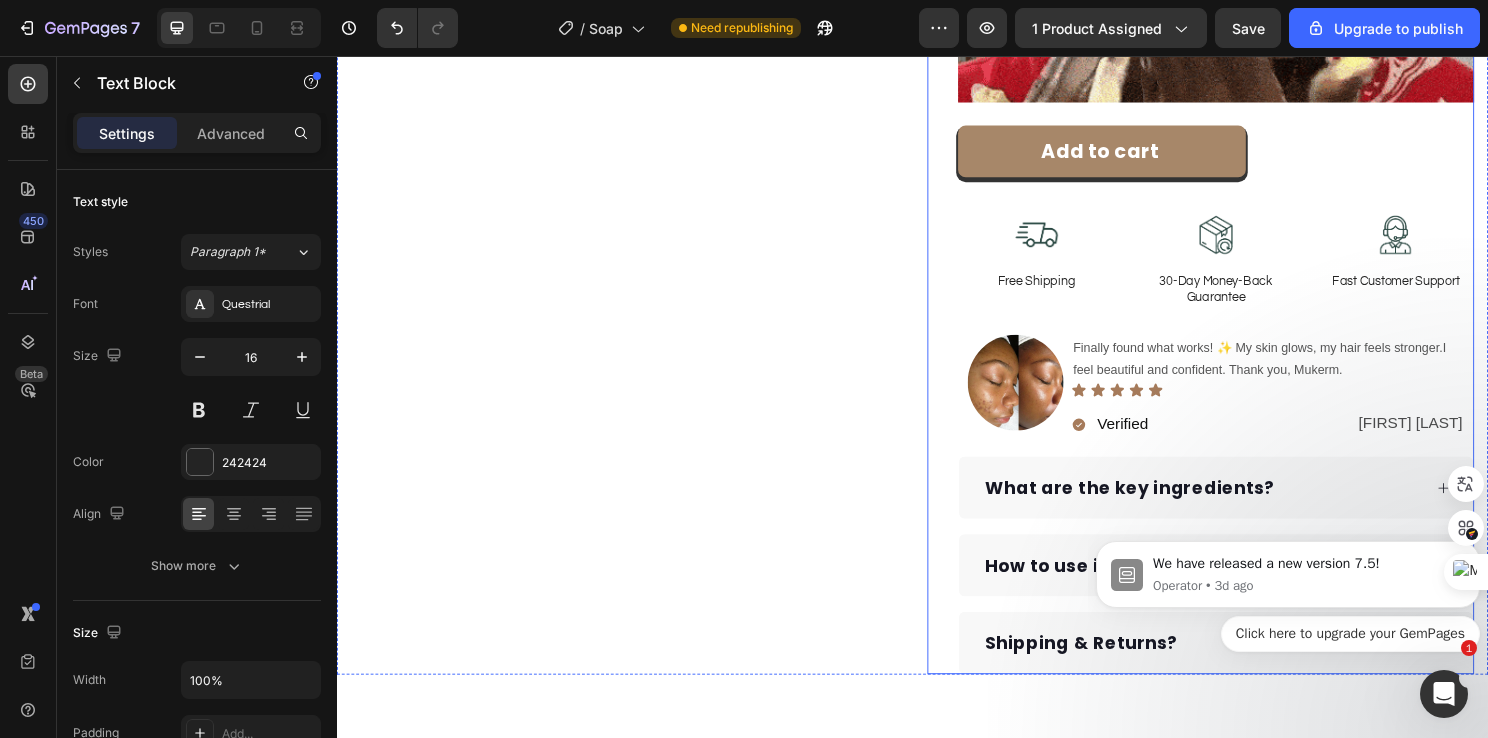 scroll, scrollTop: 1000, scrollLeft: 0, axis: vertical 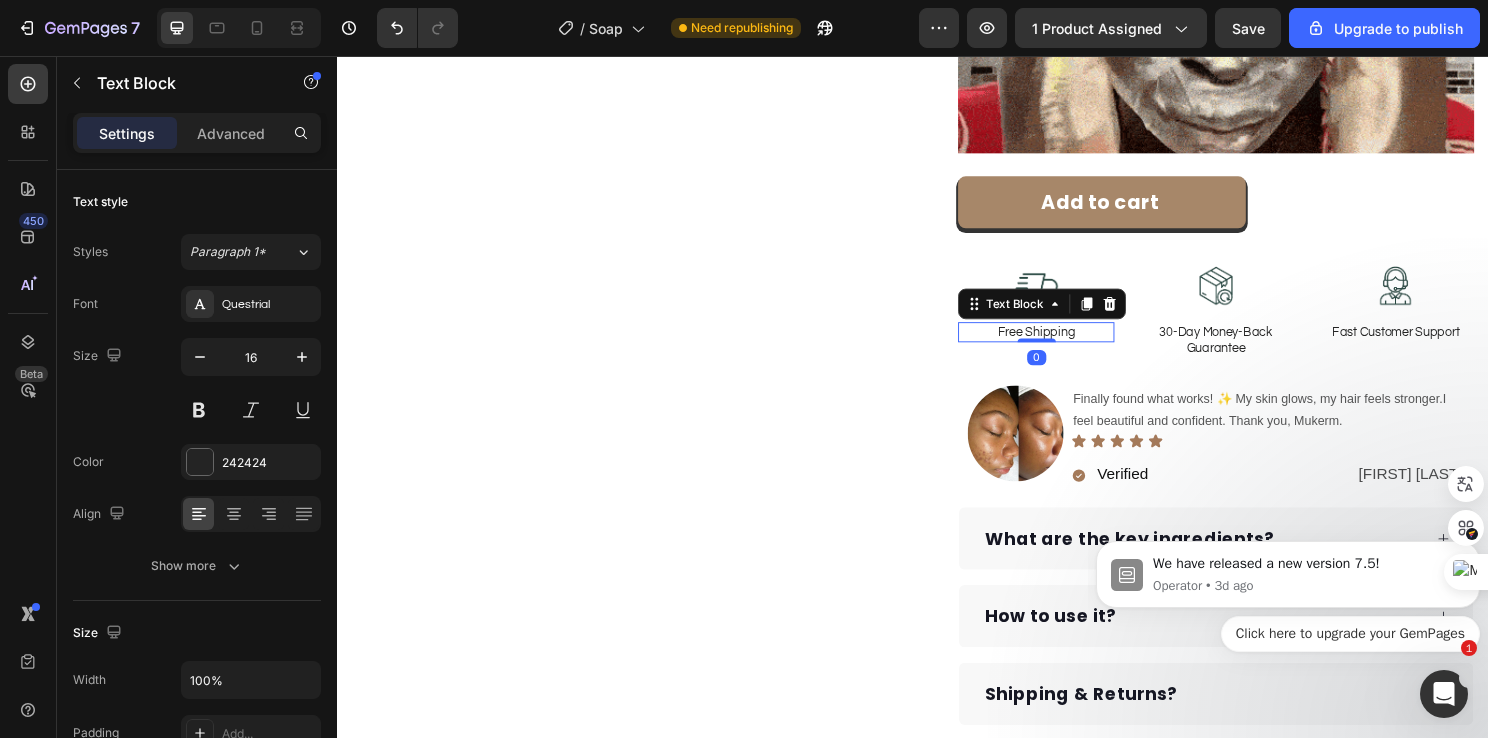click on "Free Shipping" at bounding box center [1065, 344] 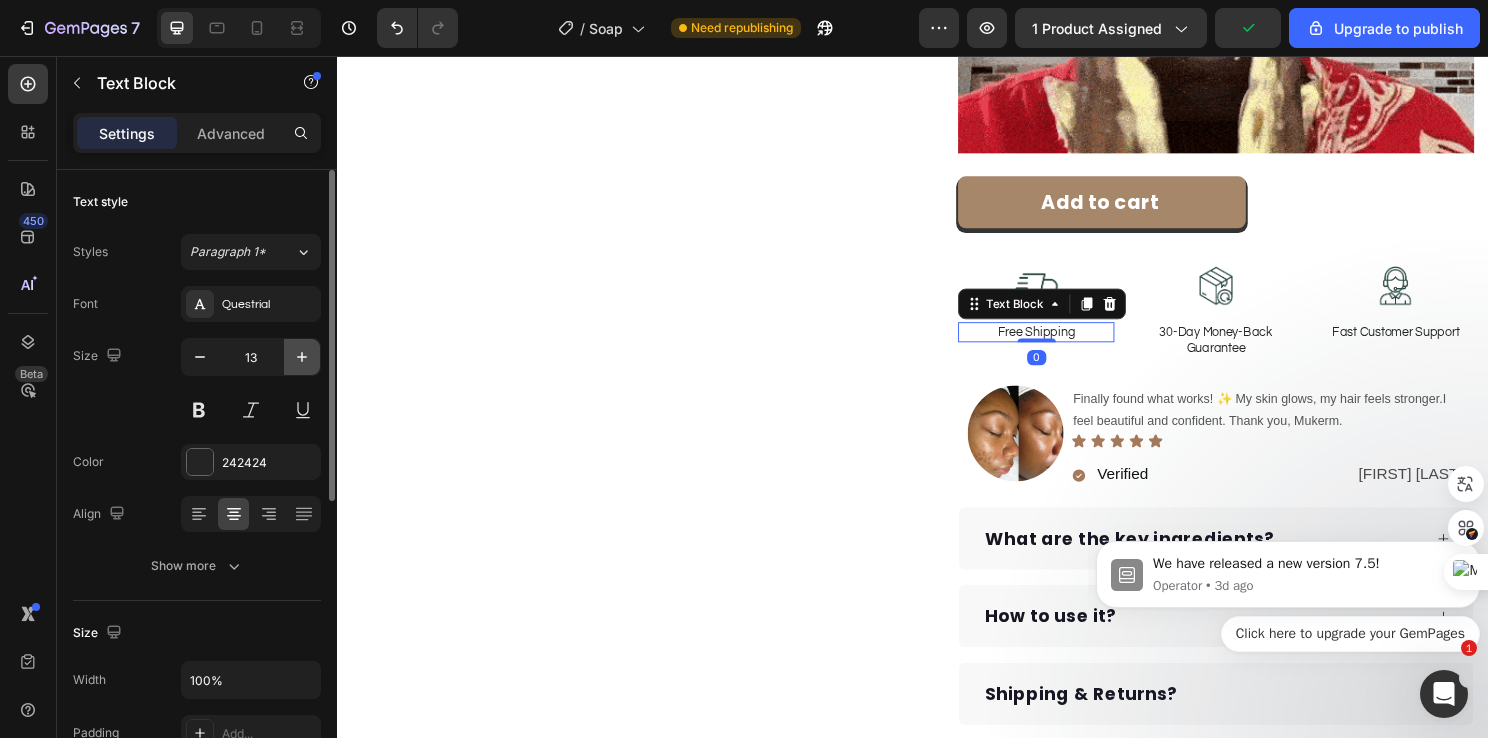 click 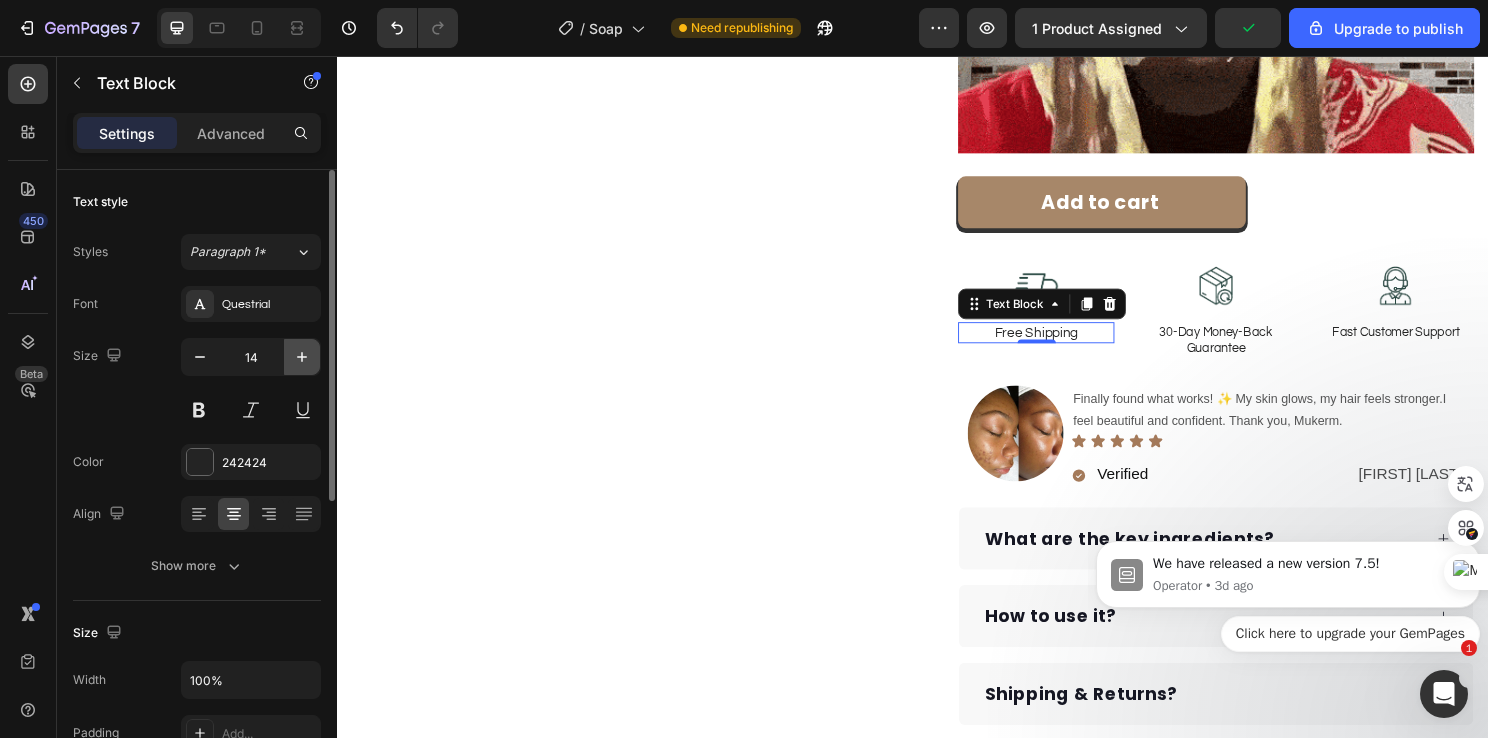 click 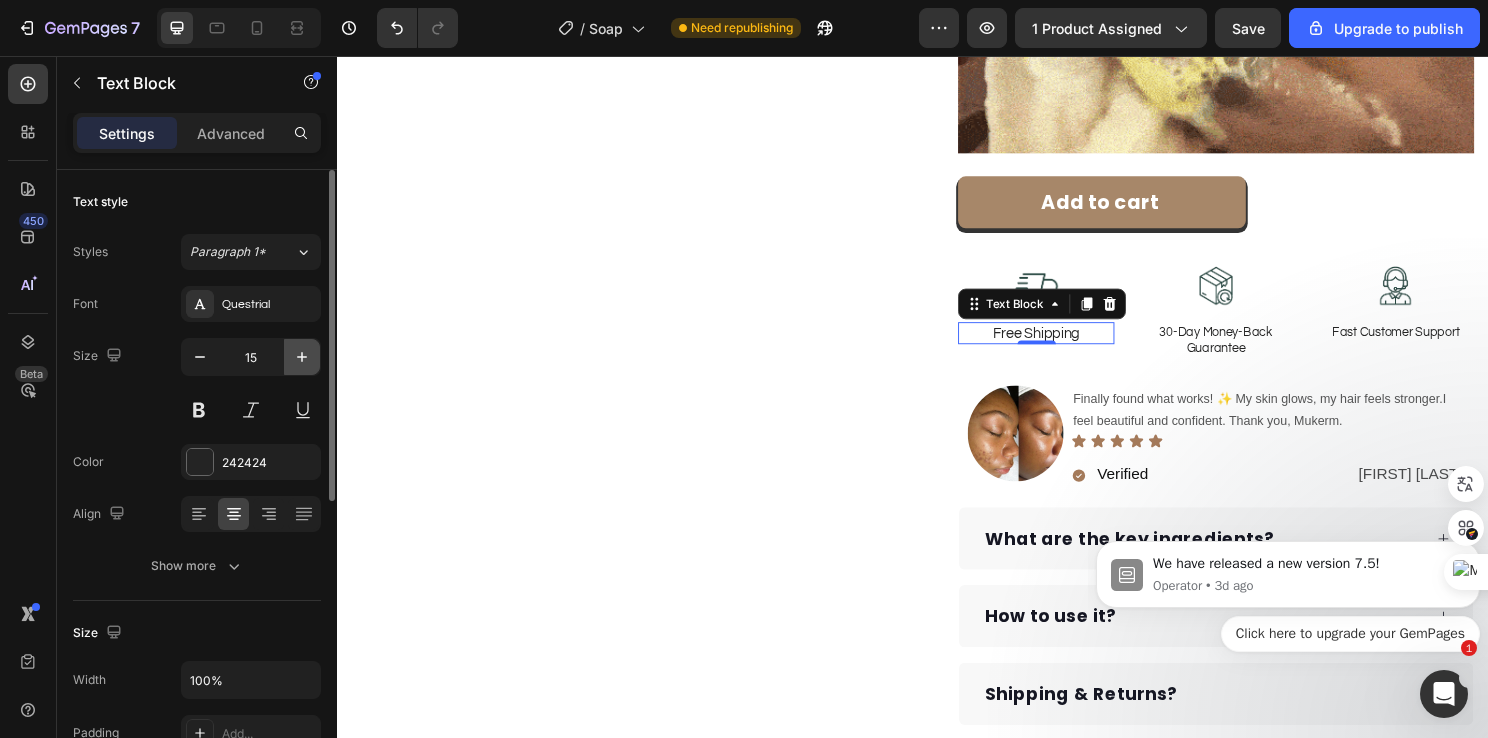 click 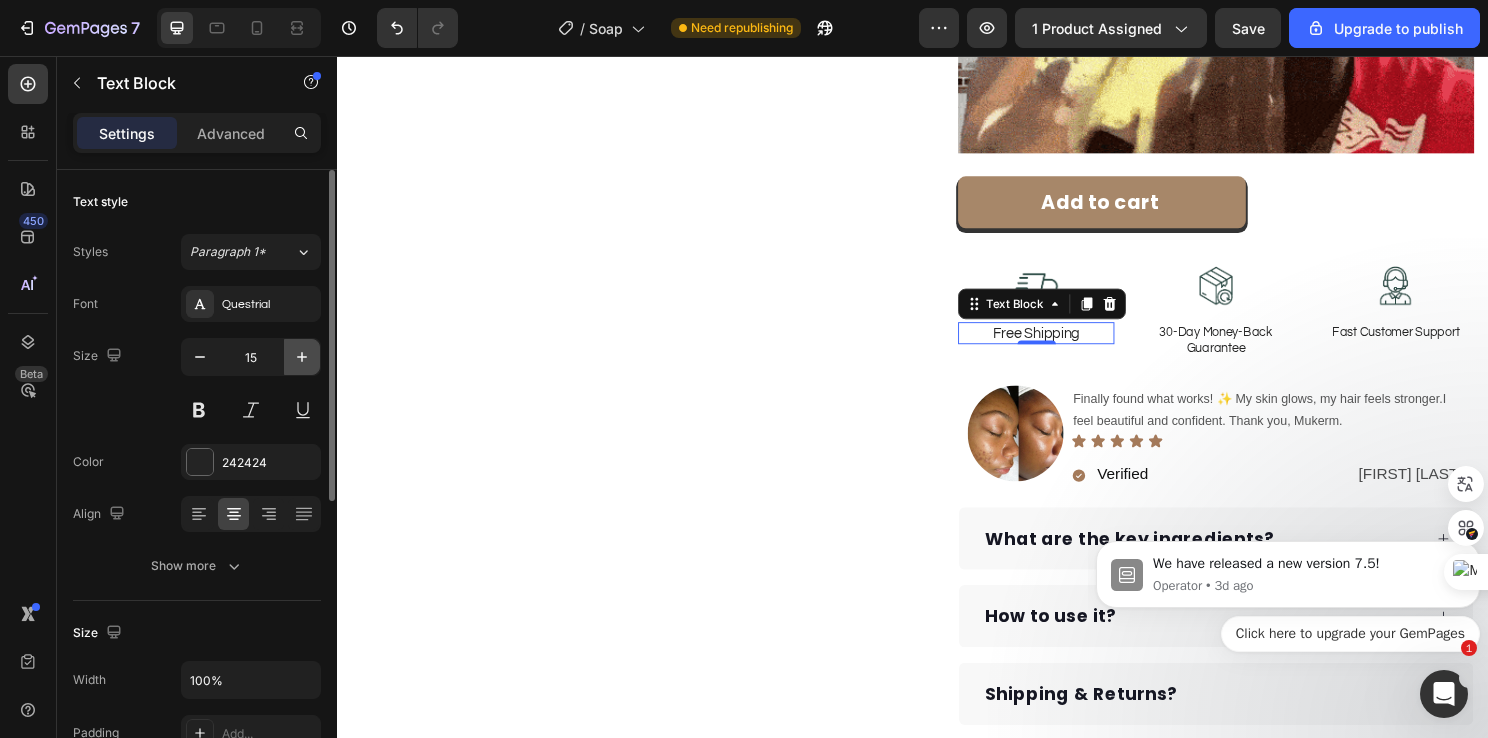 type on "16" 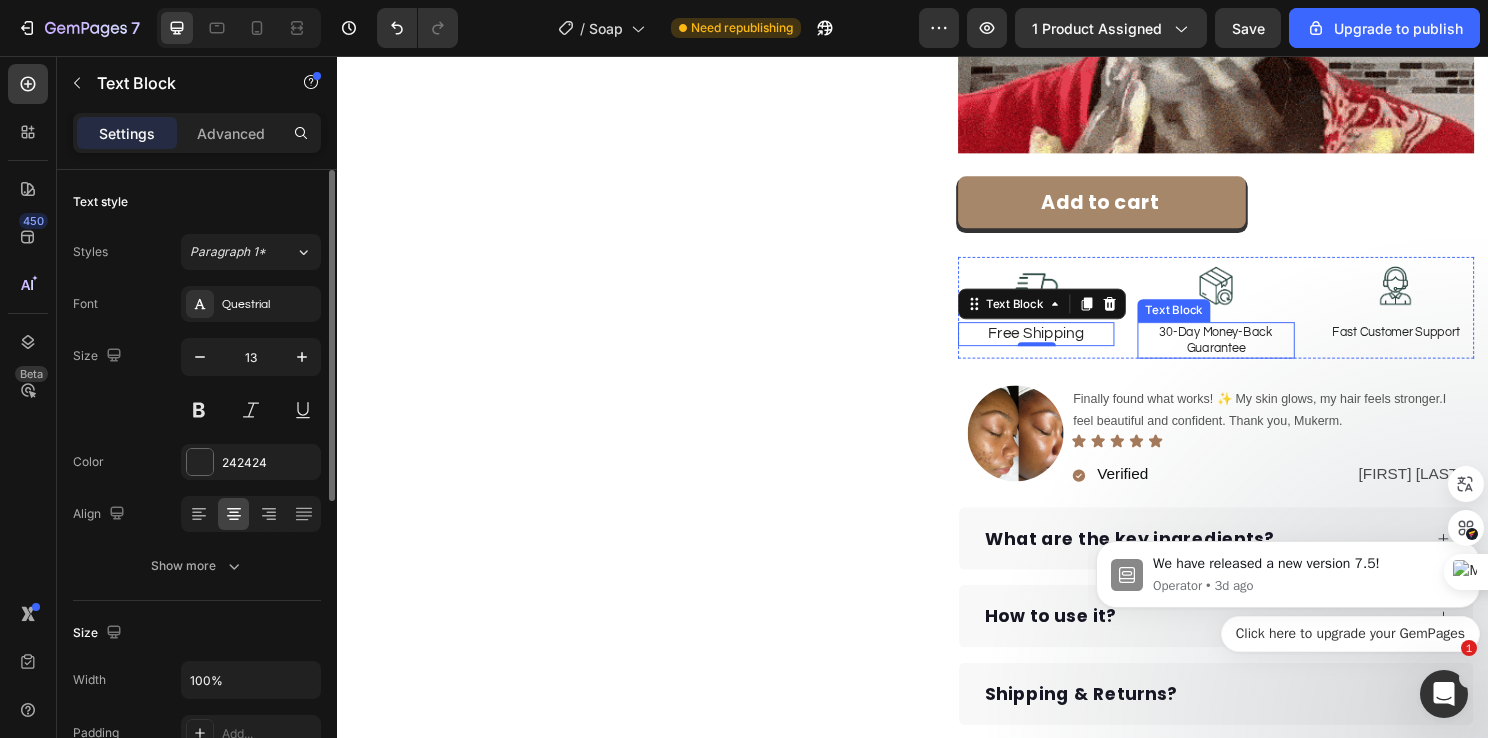 click on "30-Day Money-Back Guarantee" at bounding box center (1252, 353) 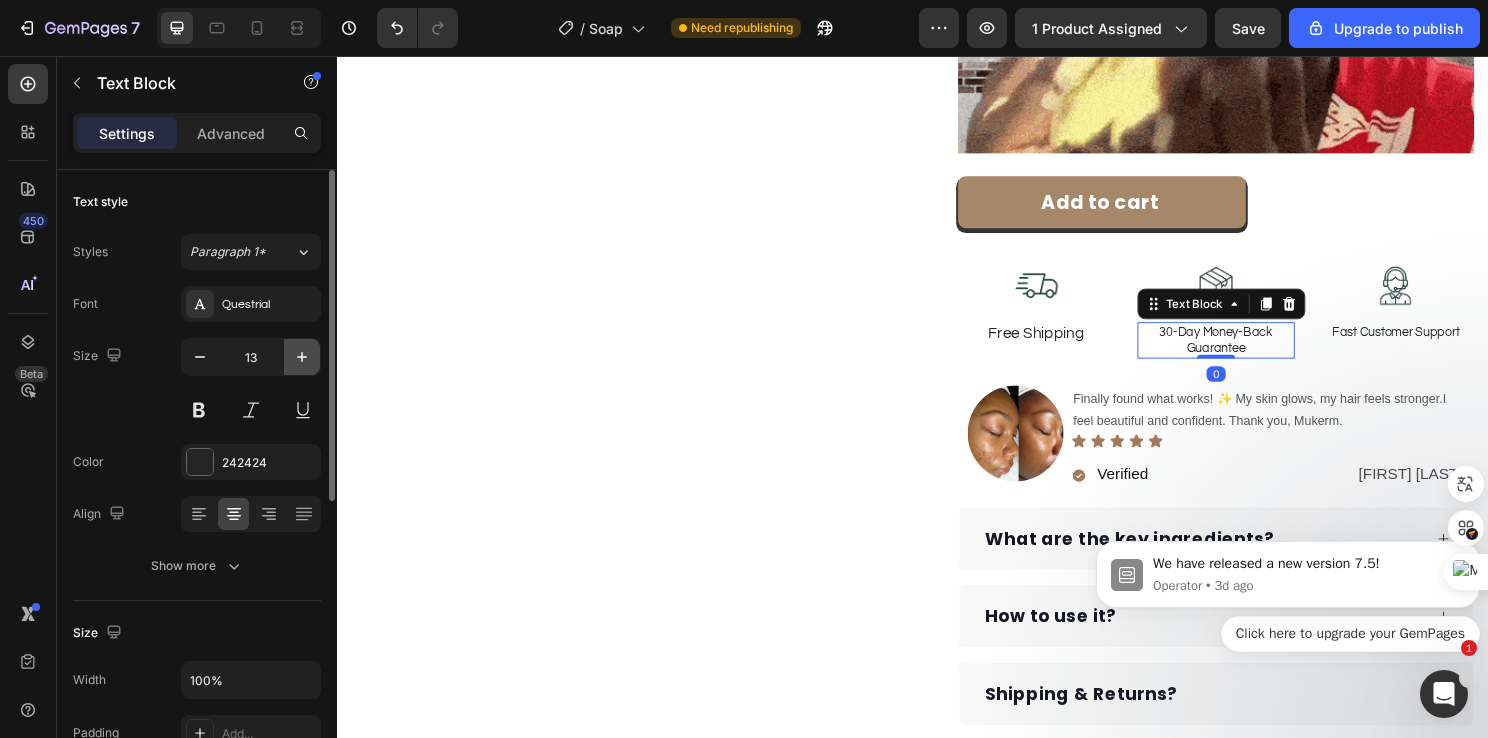 click at bounding box center (302, 357) 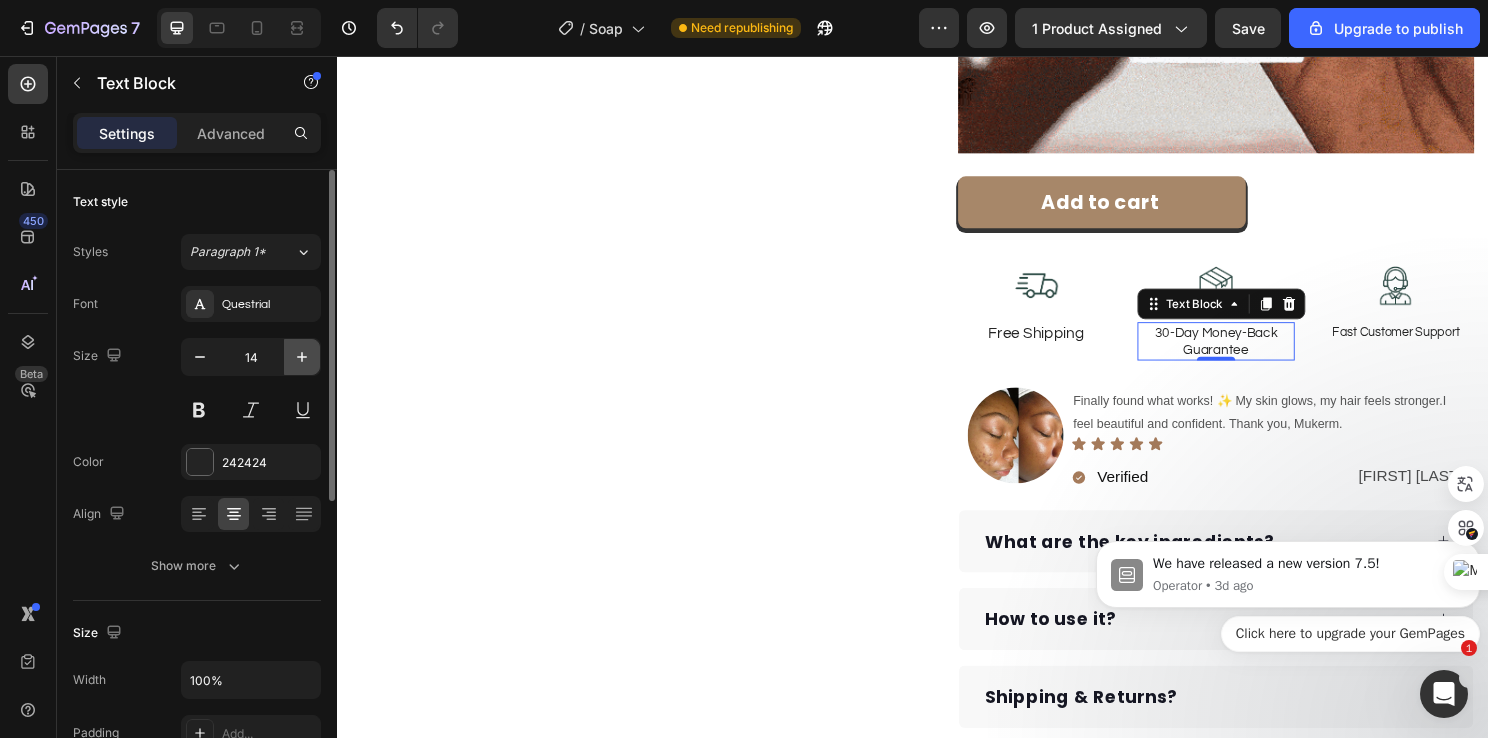 click at bounding box center (302, 357) 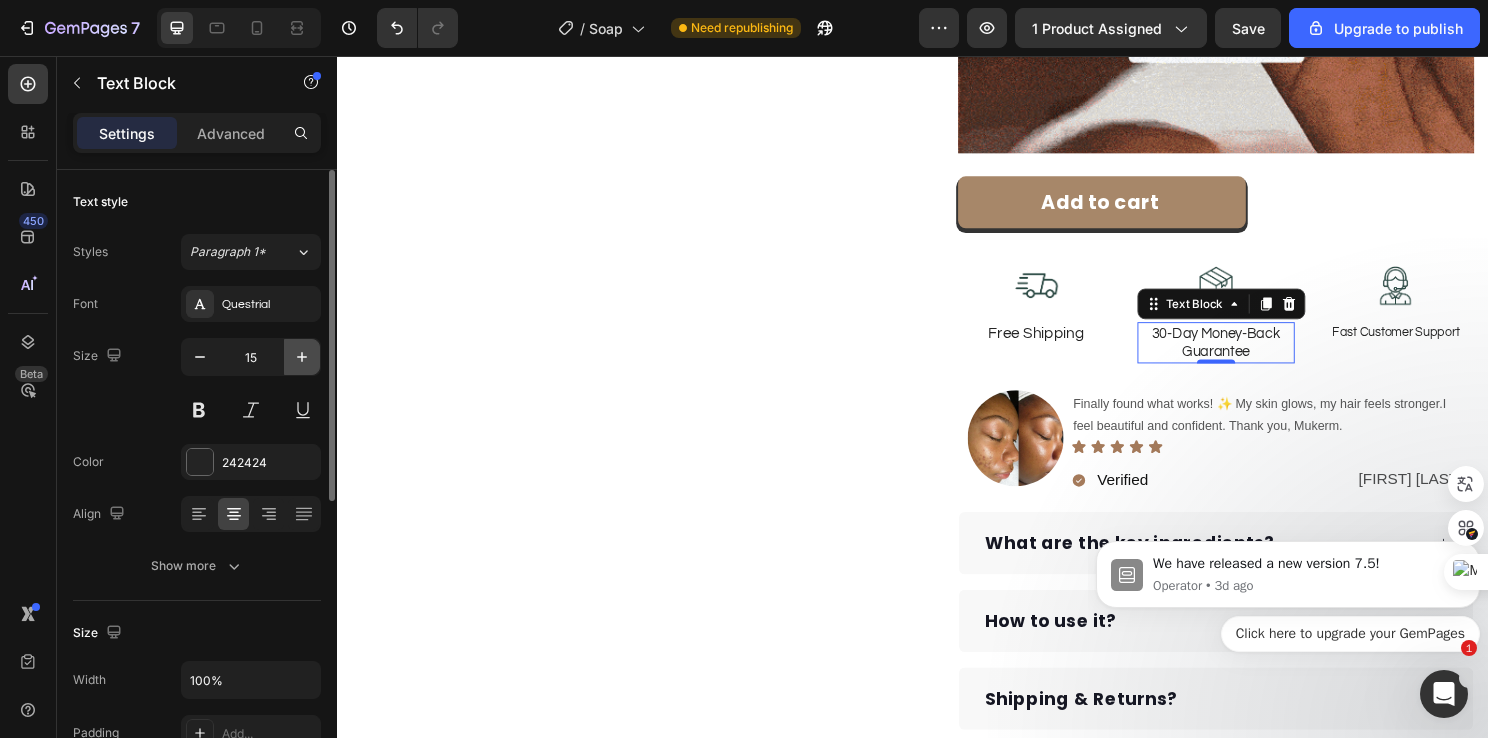 click 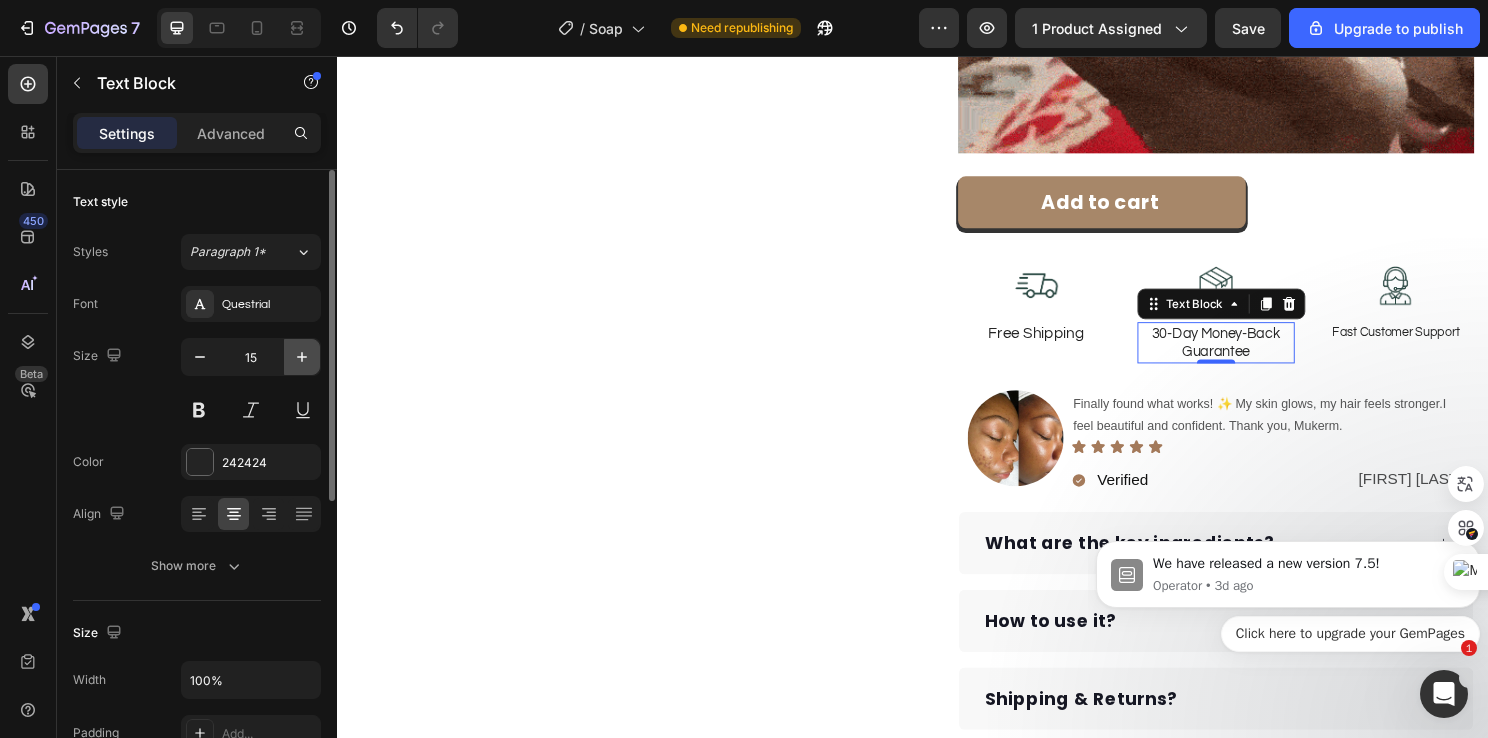 type on "16" 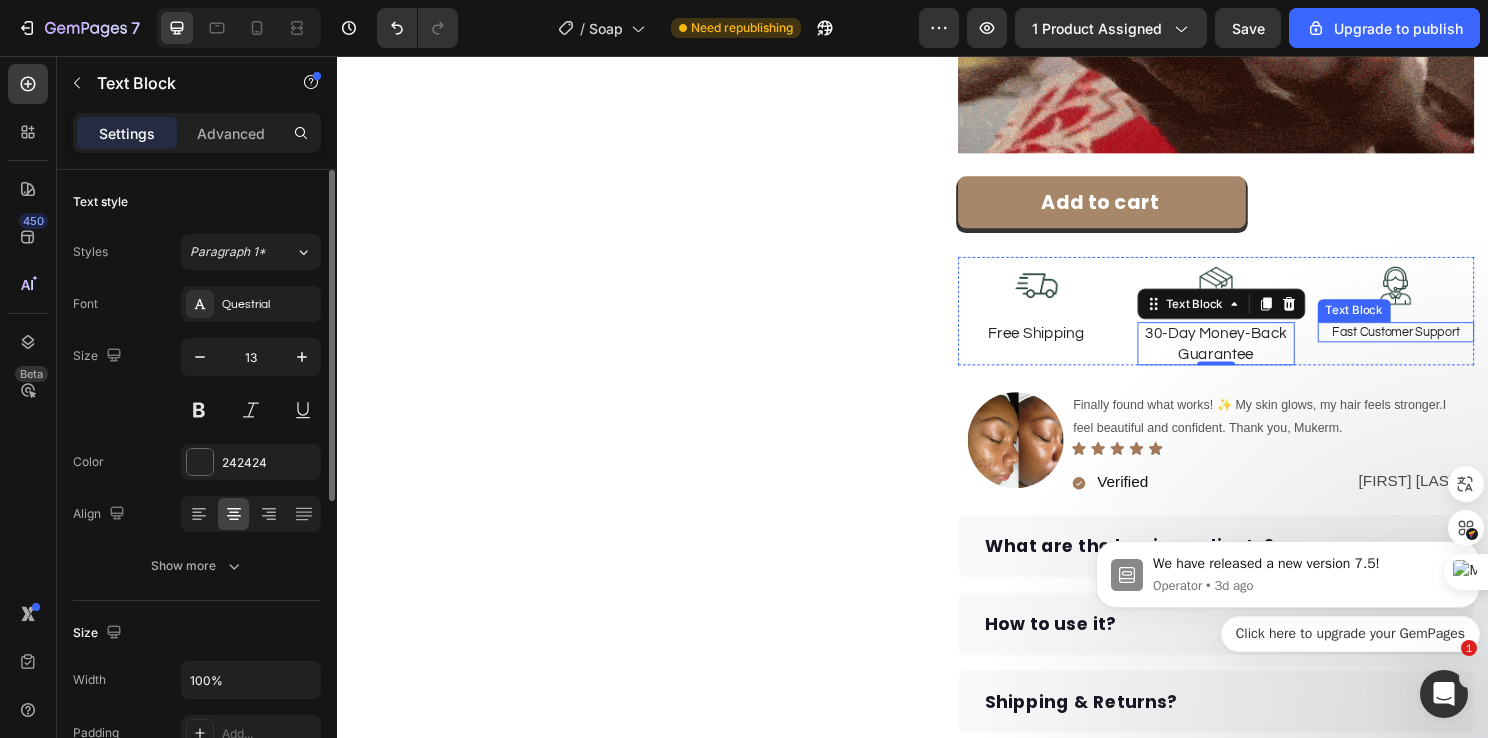 click on "Fast Customer Support Text Block" at bounding box center (1440, 344) 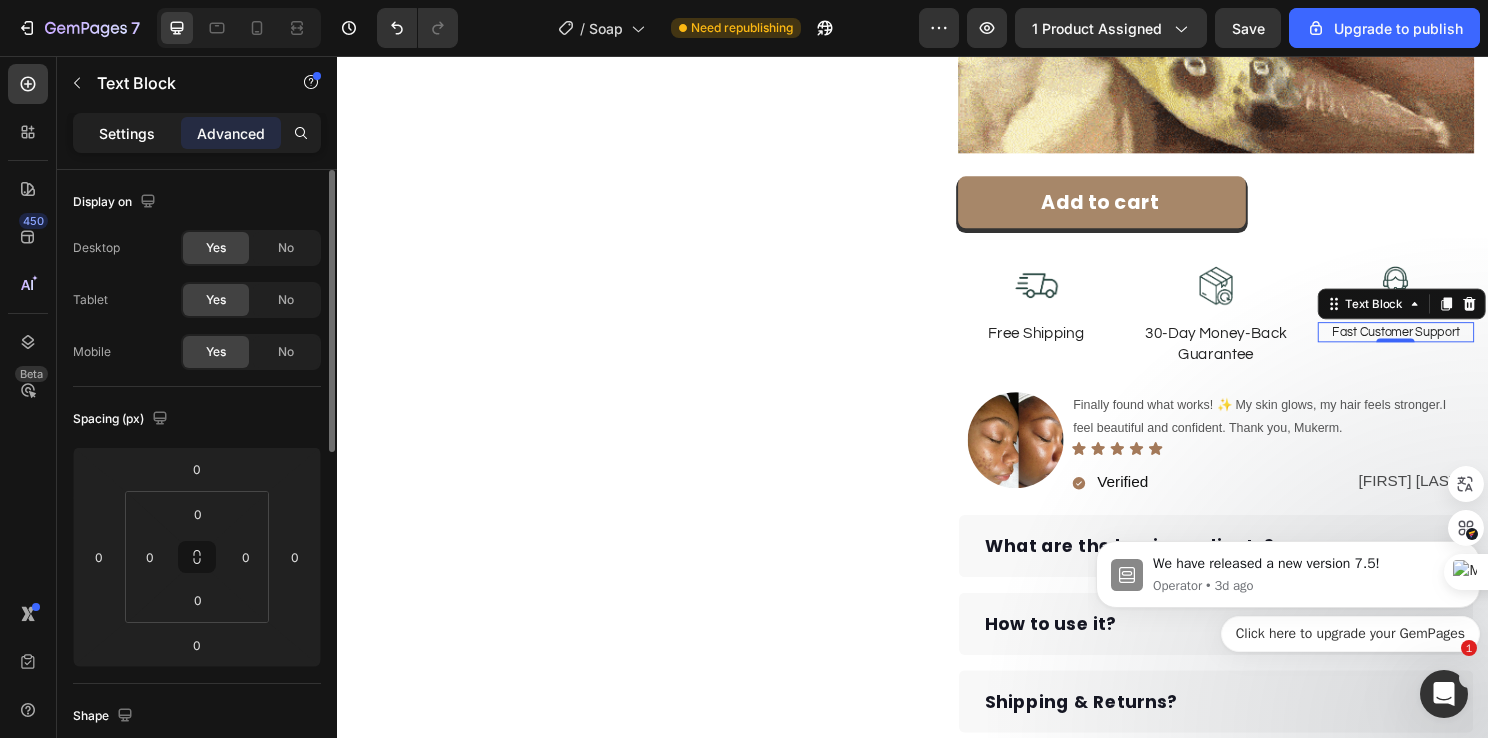 click on "Settings" at bounding box center (127, 133) 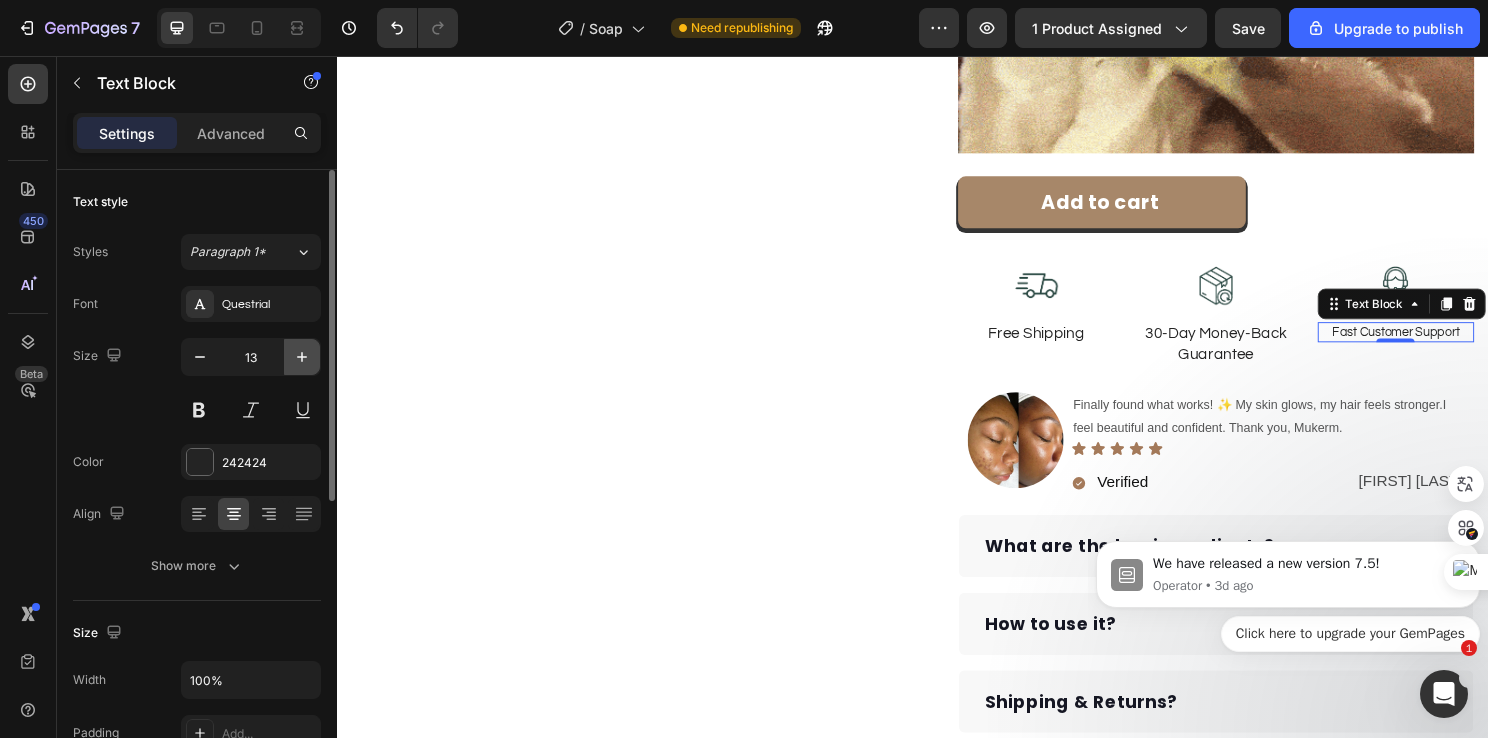 click 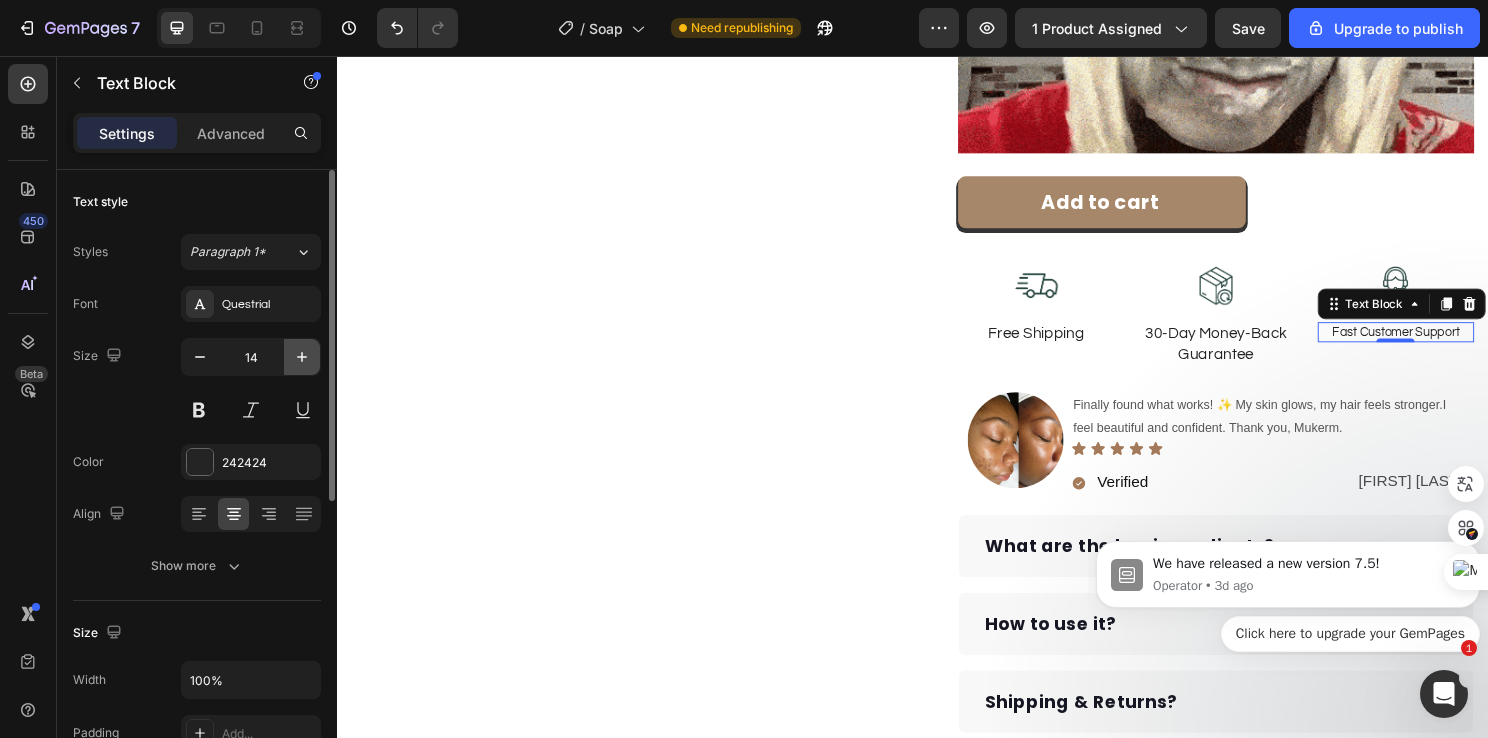 click 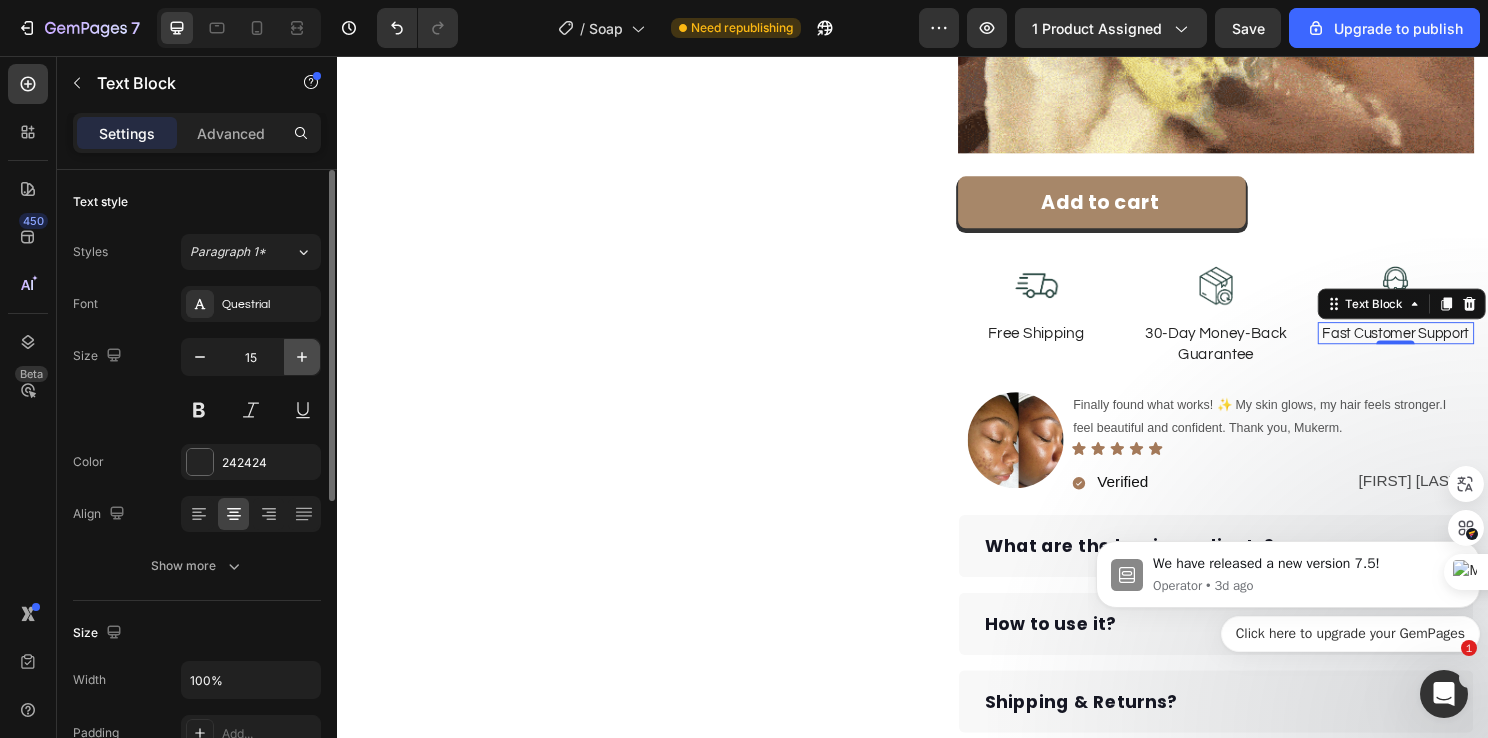 click 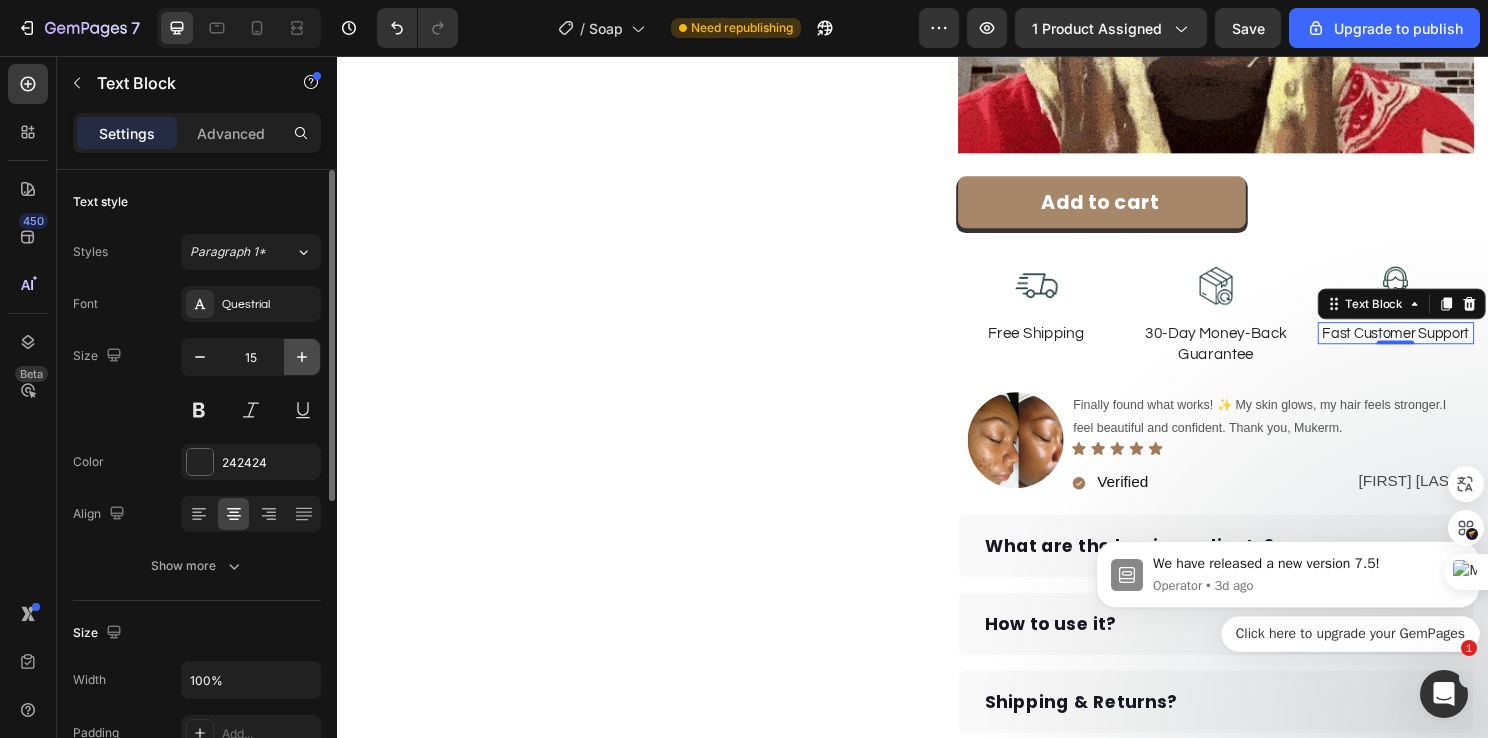 type on "16" 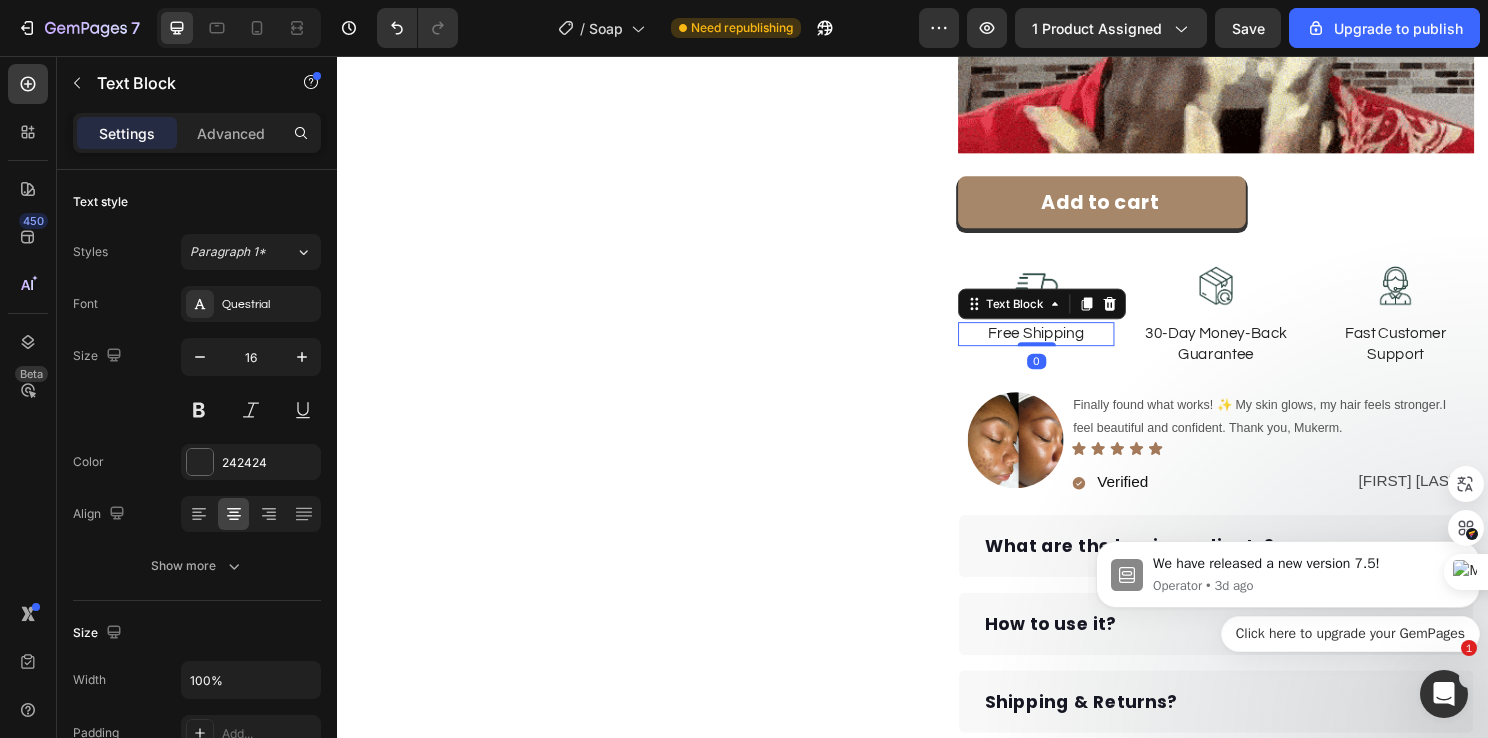 click on "Free Shipping" at bounding box center (1065, 346) 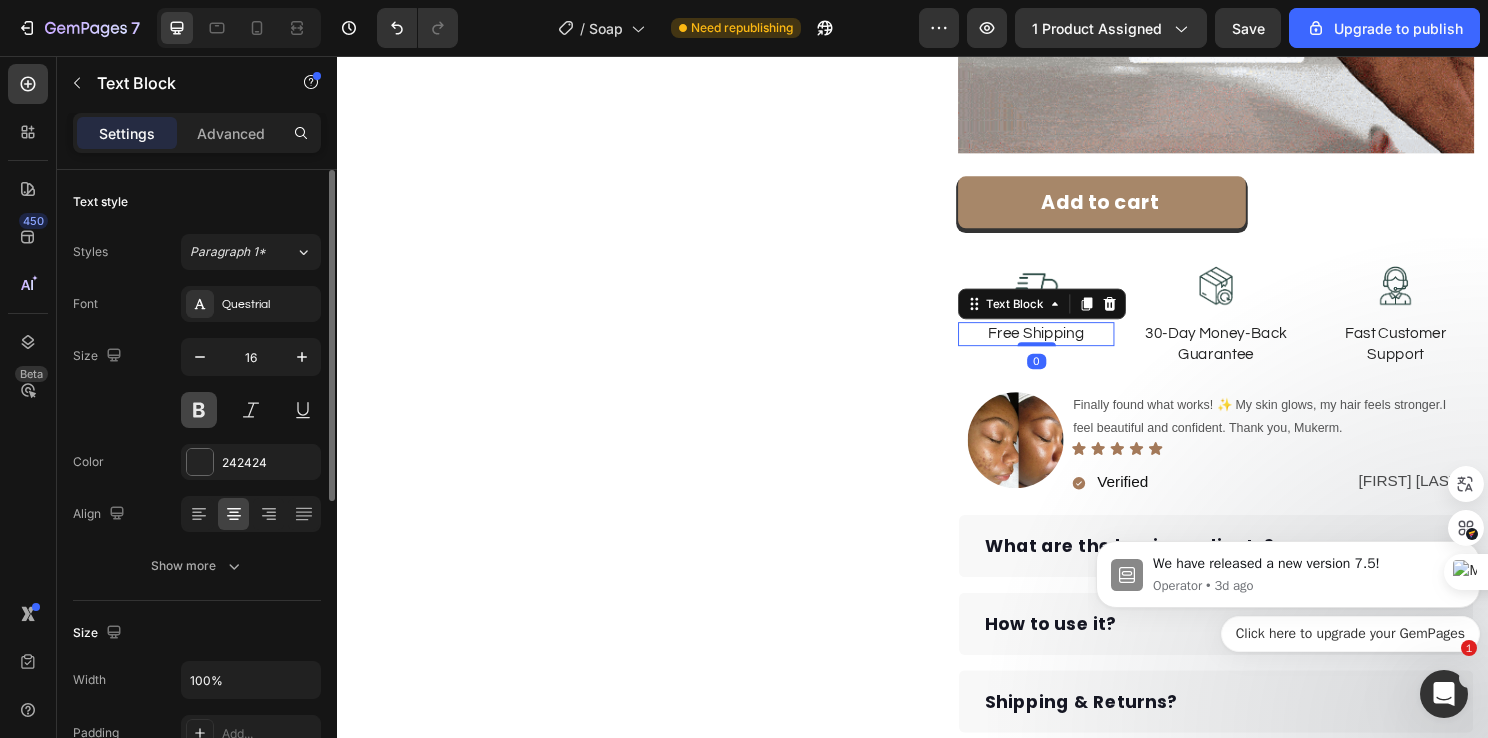 click at bounding box center (199, 410) 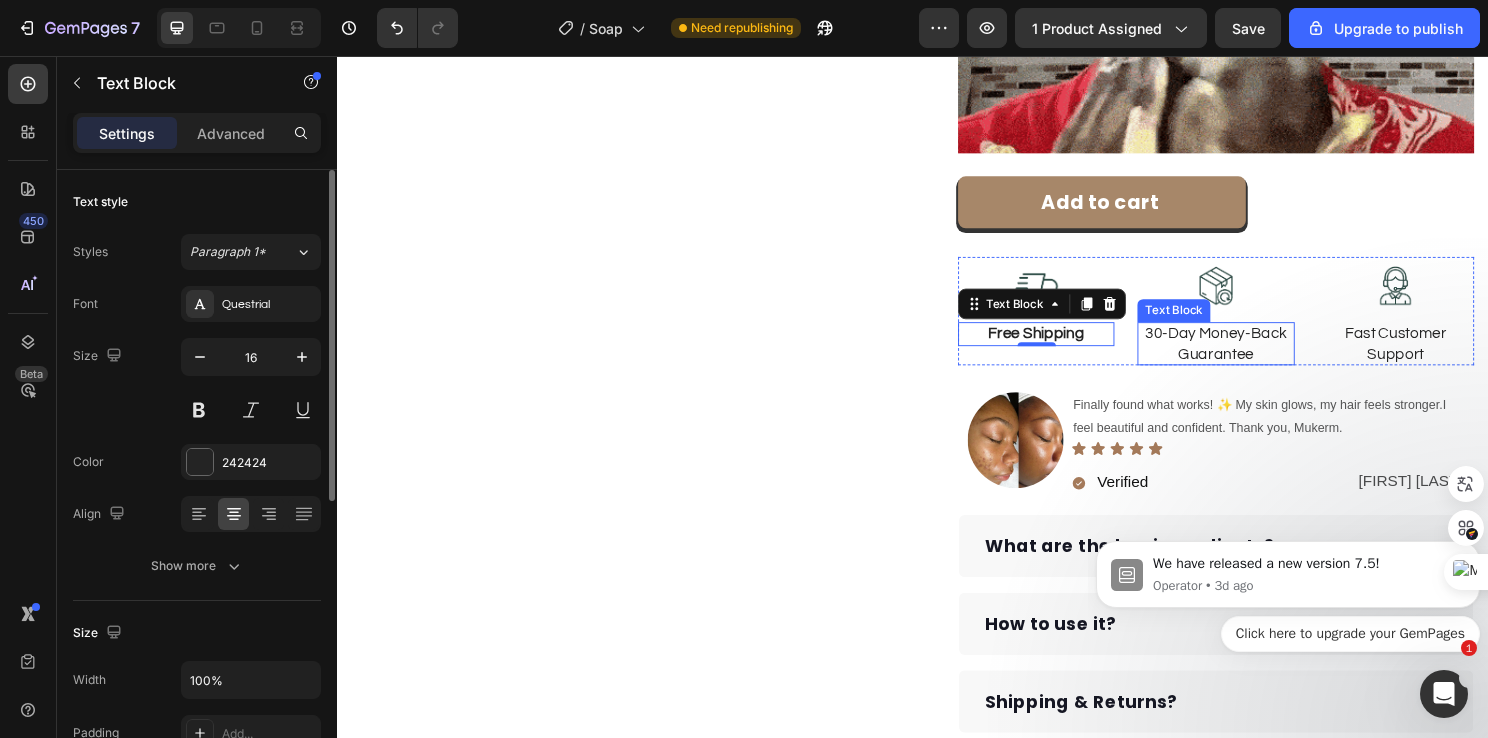 click on "30-Day Money-Back Guarantee" at bounding box center [1252, 357] 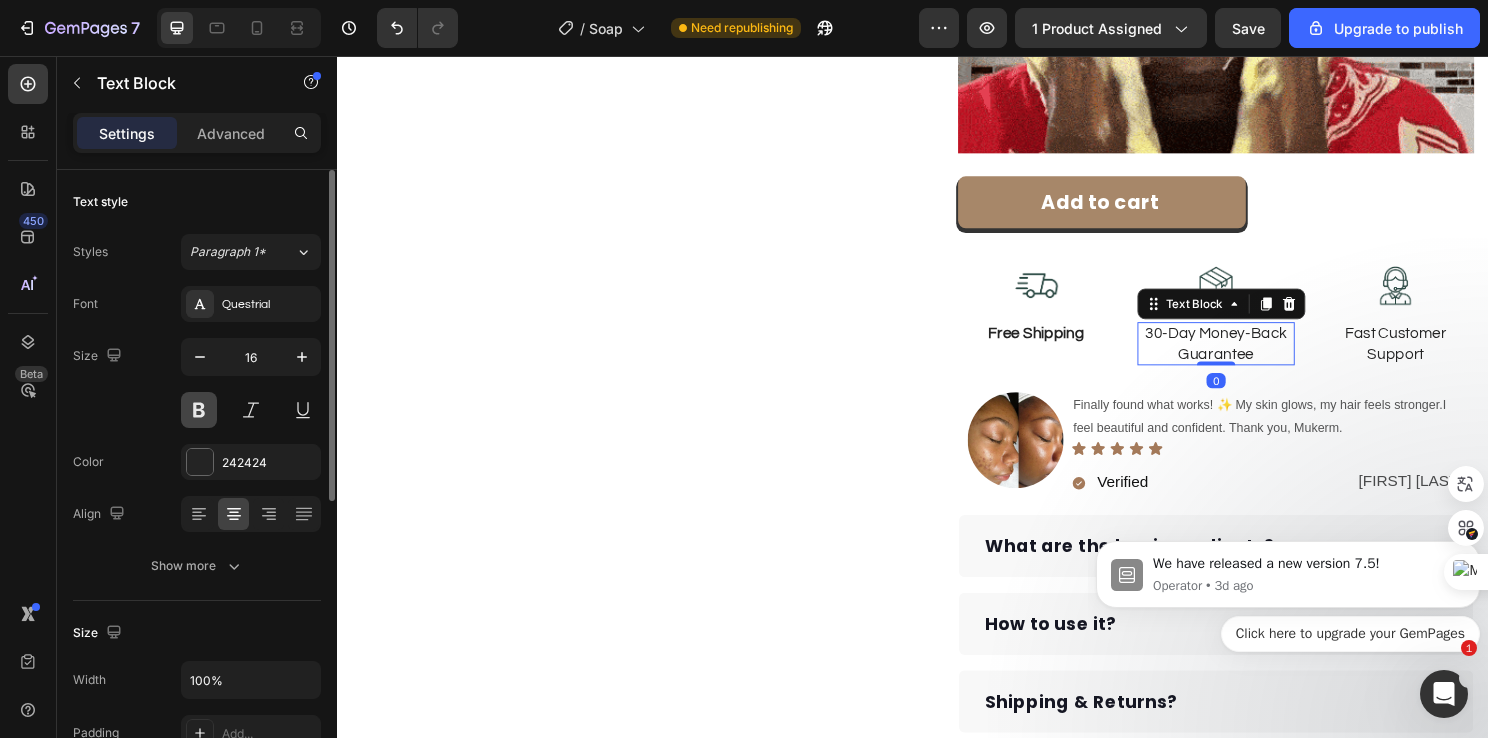 click at bounding box center (199, 410) 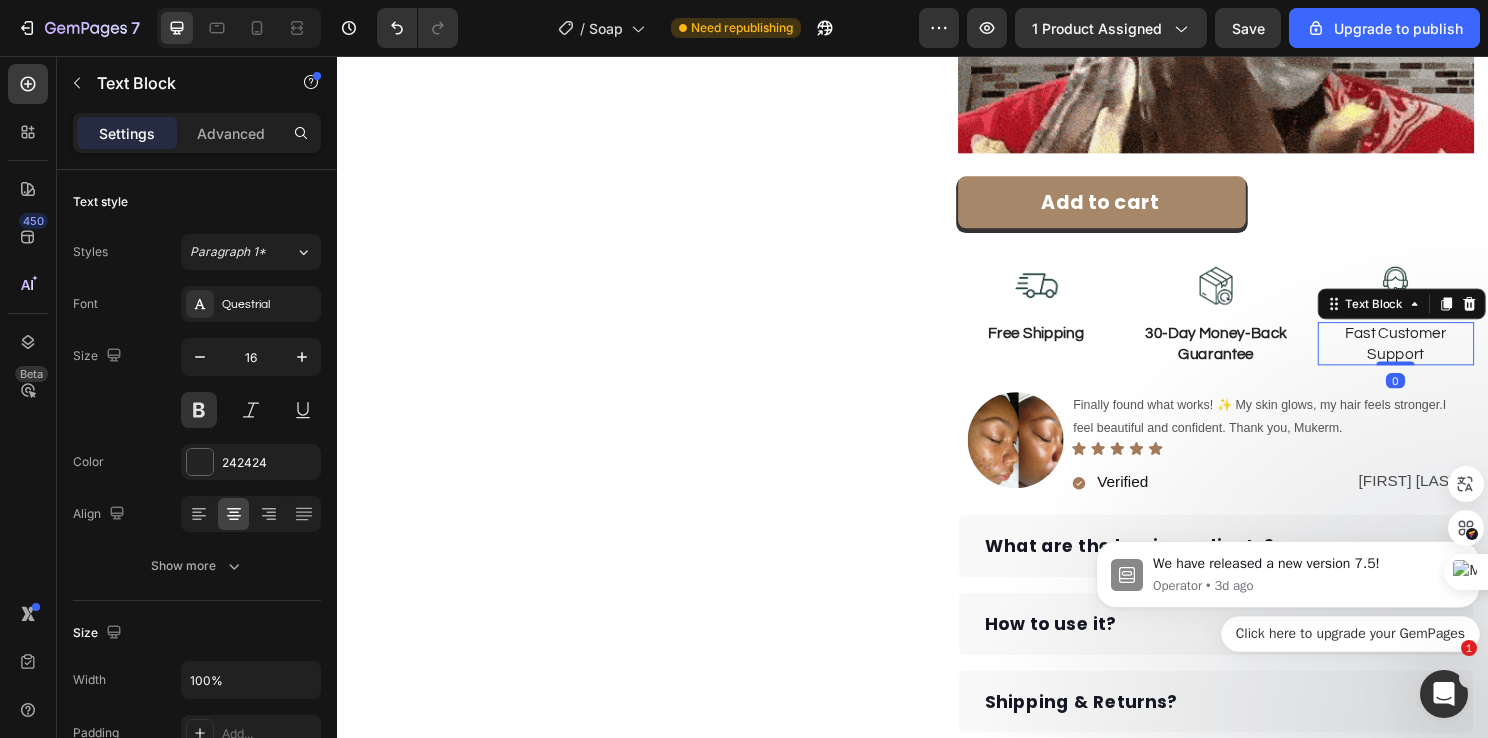 click on "Fast Customer Support" at bounding box center [1440, 357] 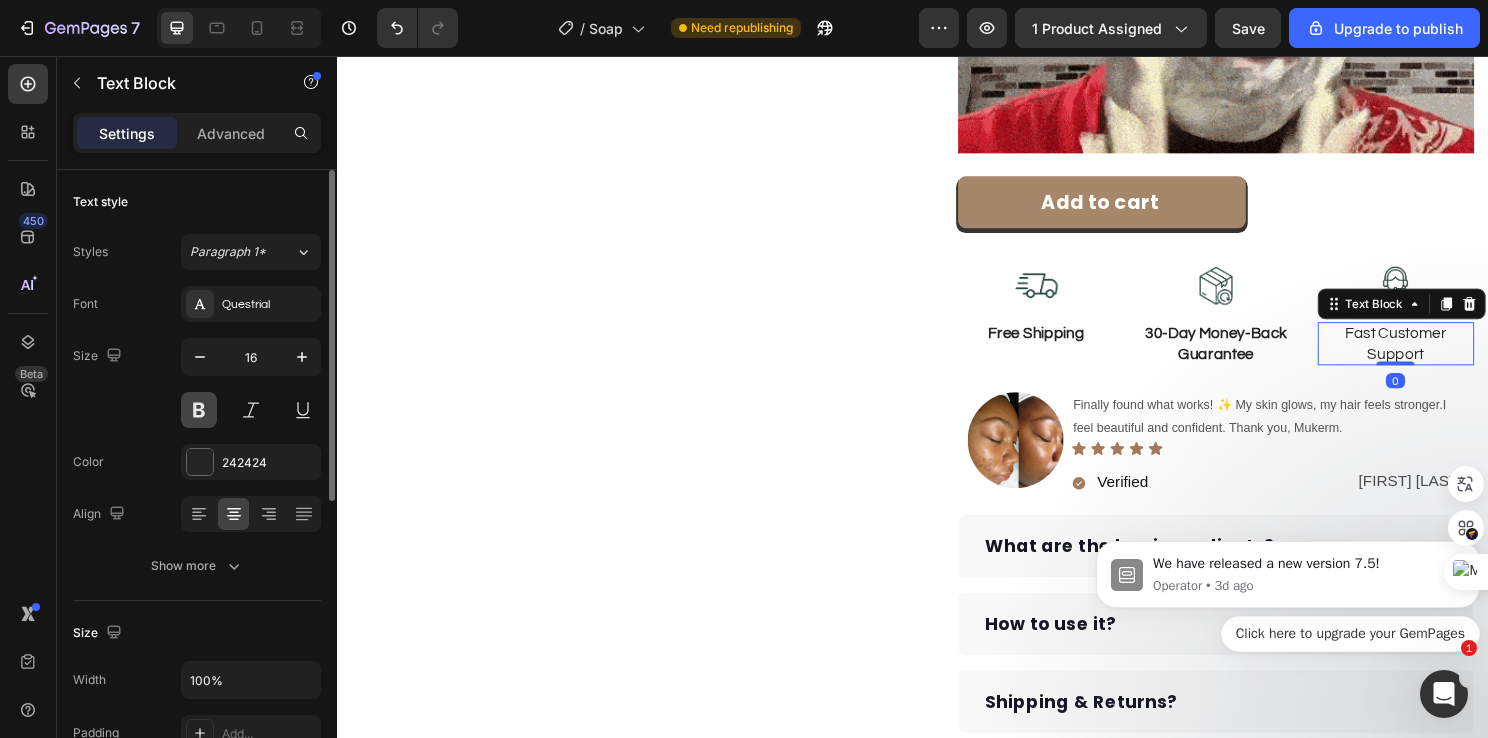 click at bounding box center (199, 410) 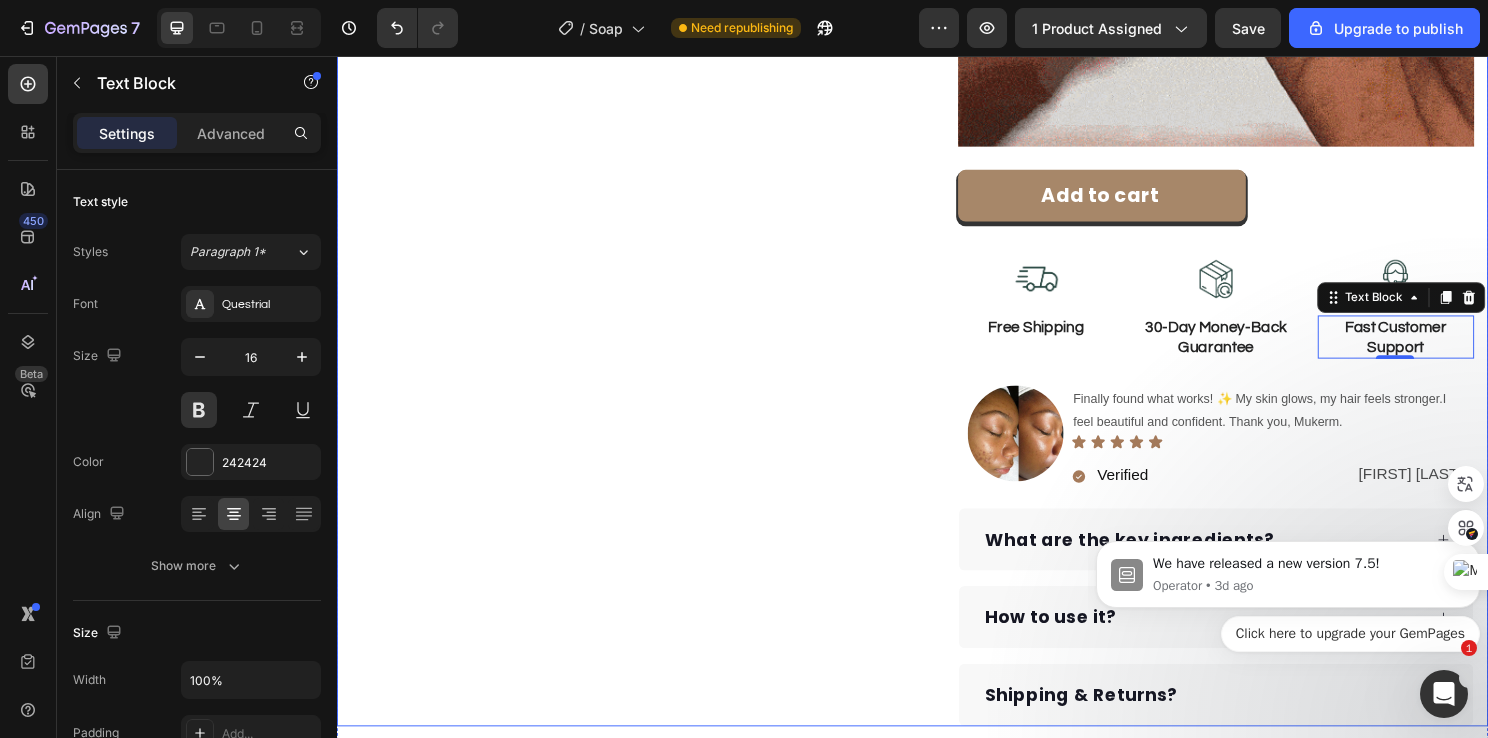scroll, scrollTop: 1100, scrollLeft: 0, axis: vertical 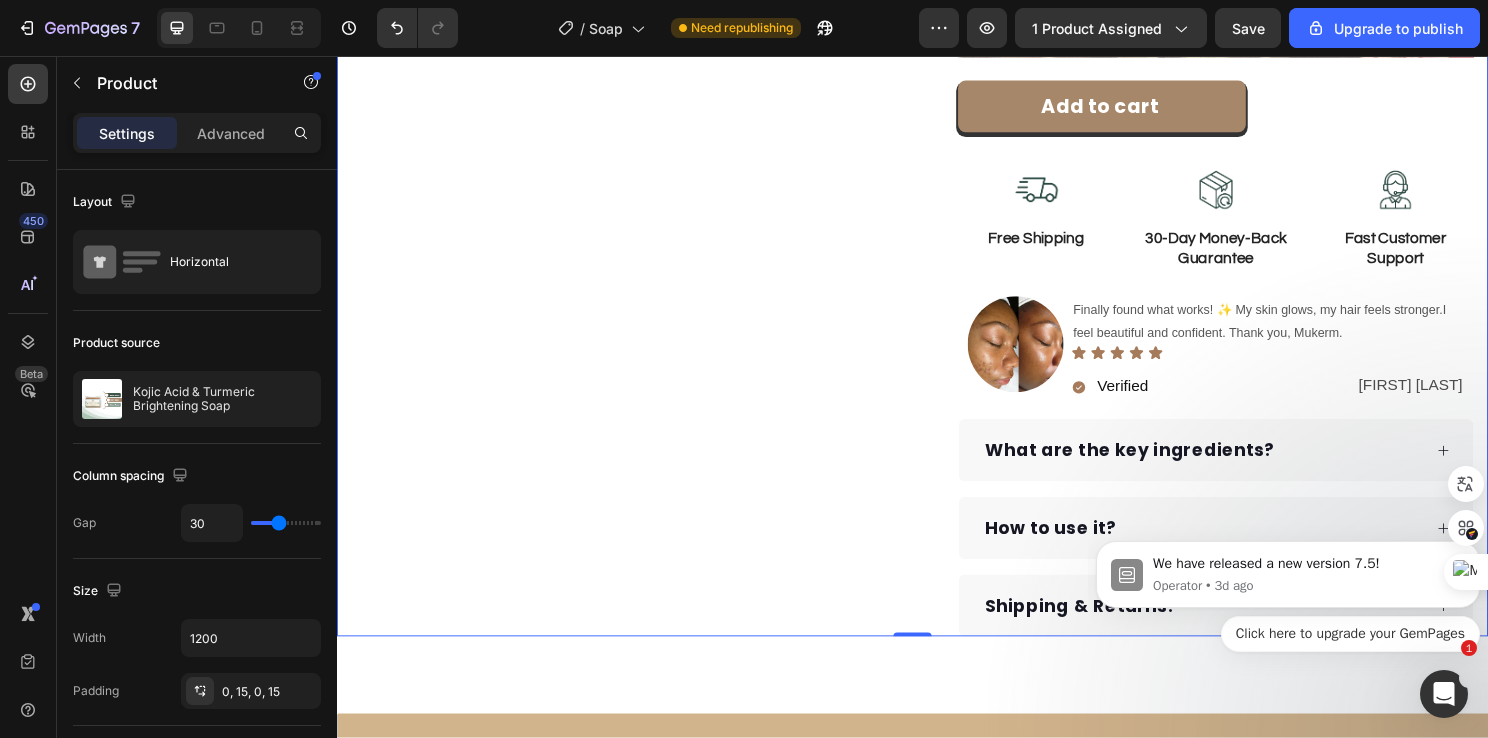 click on "Product Images Row" at bounding box center [637, -147] 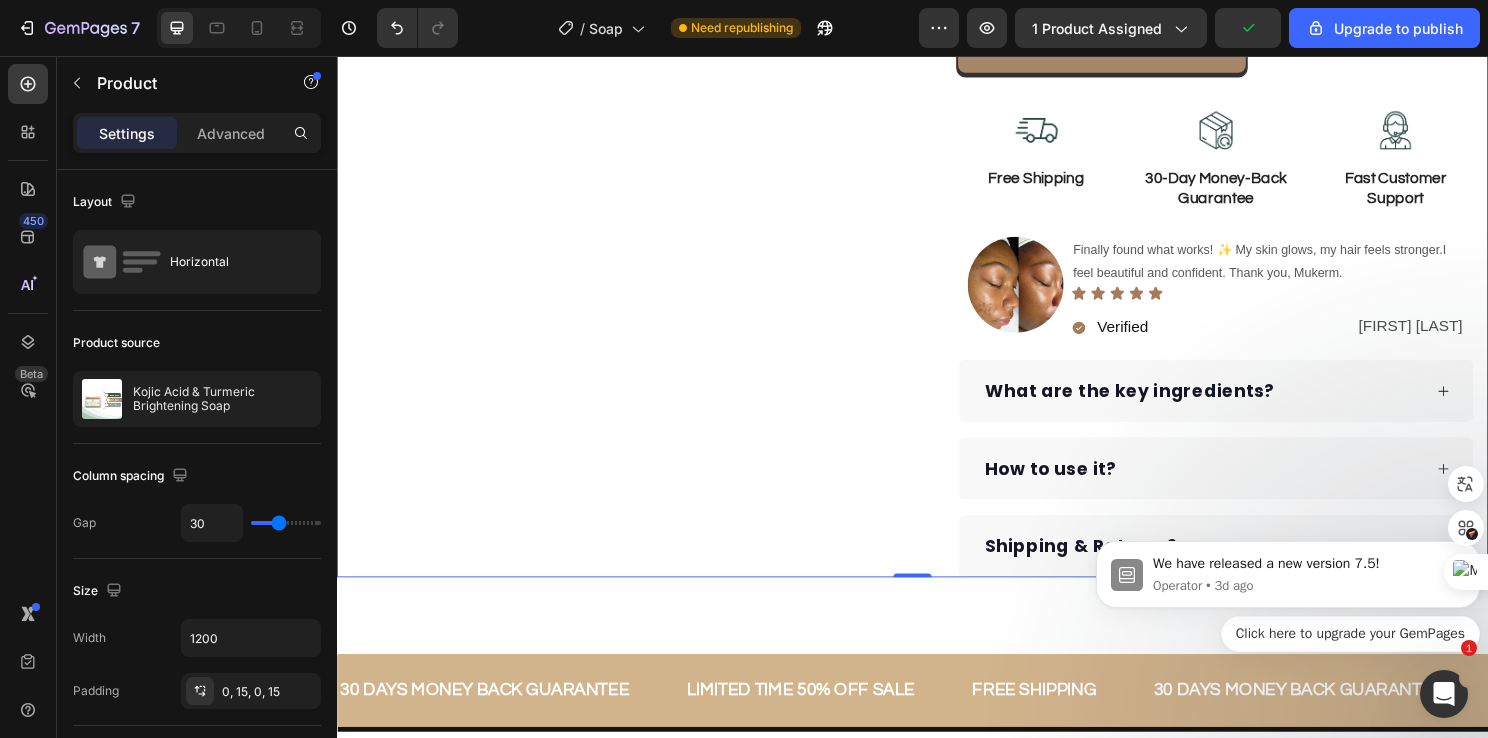 scroll, scrollTop: 1000, scrollLeft: 0, axis: vertical 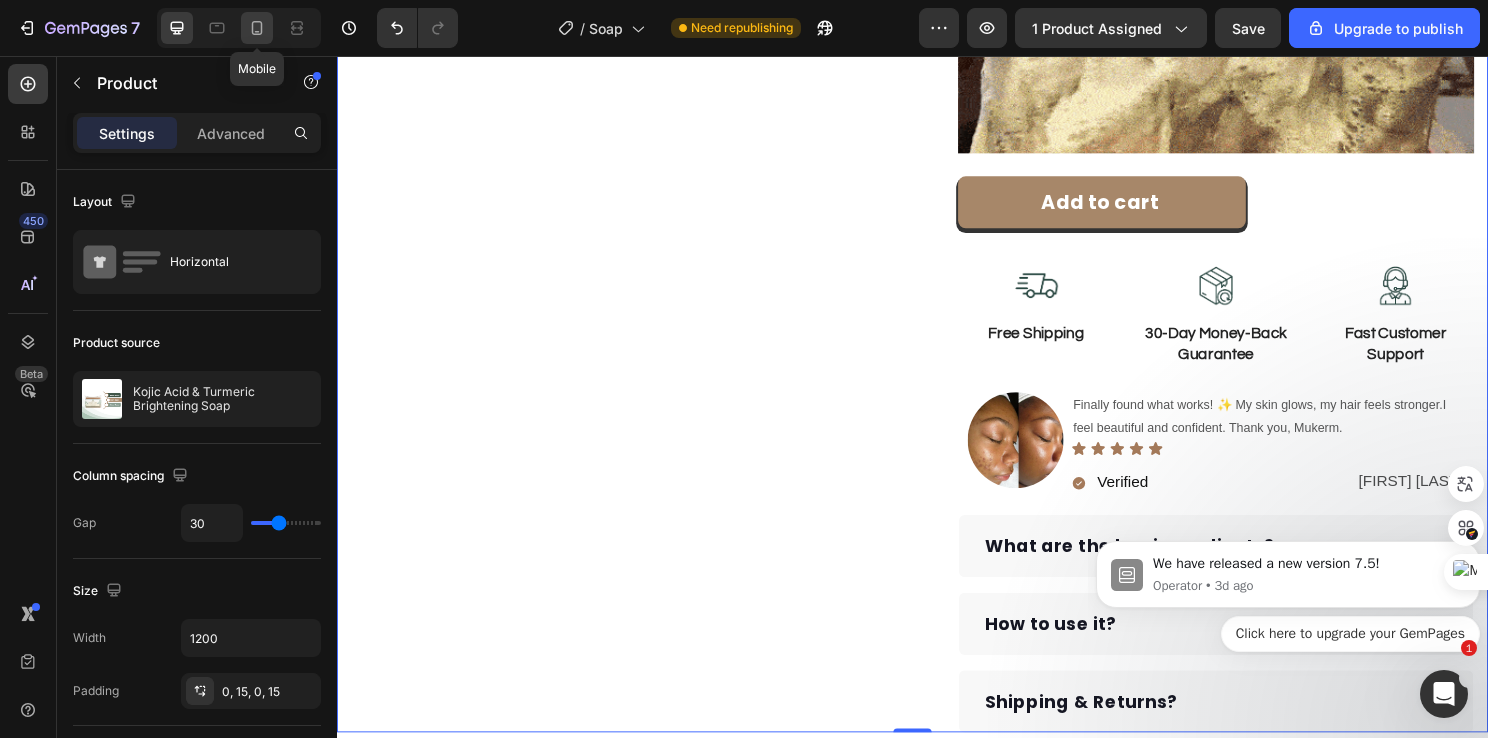click 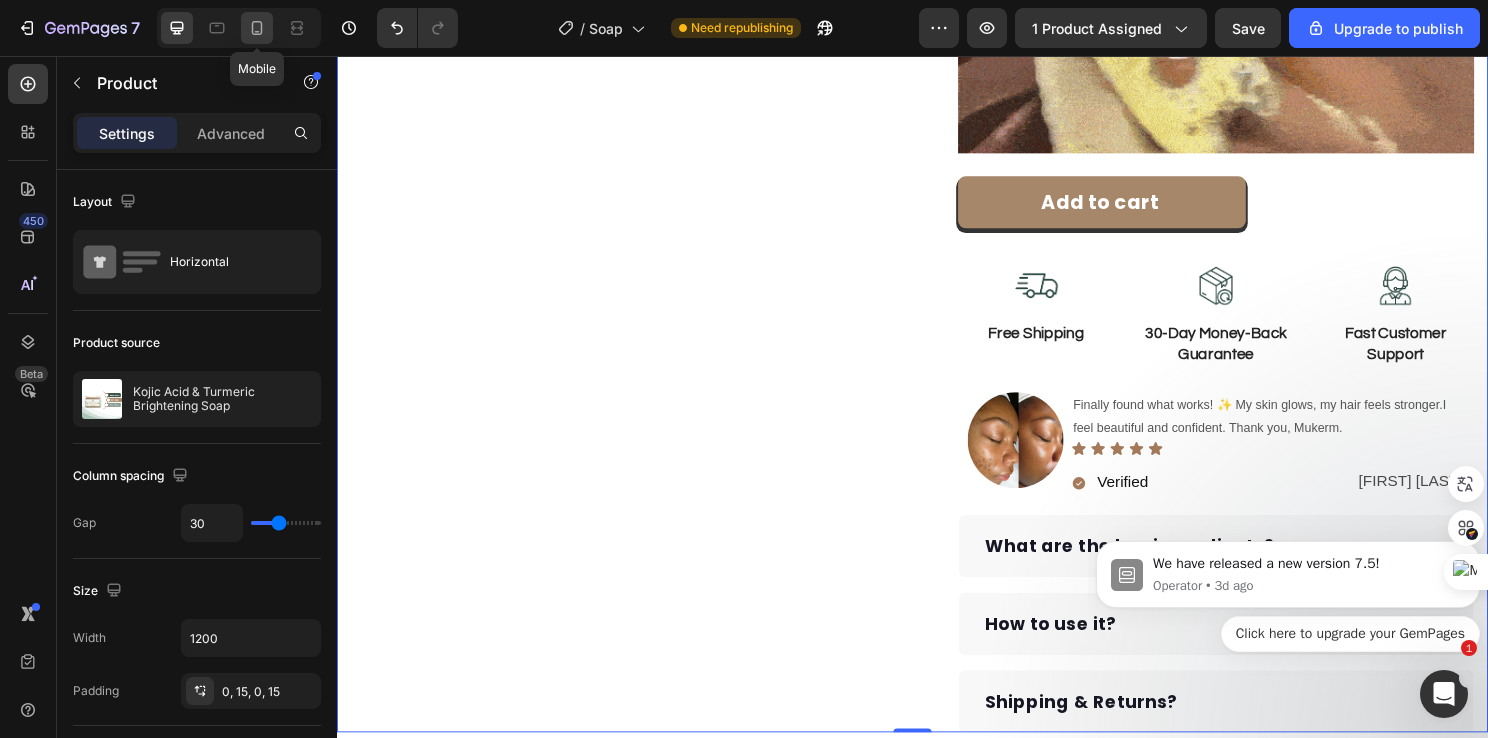 type on "0" 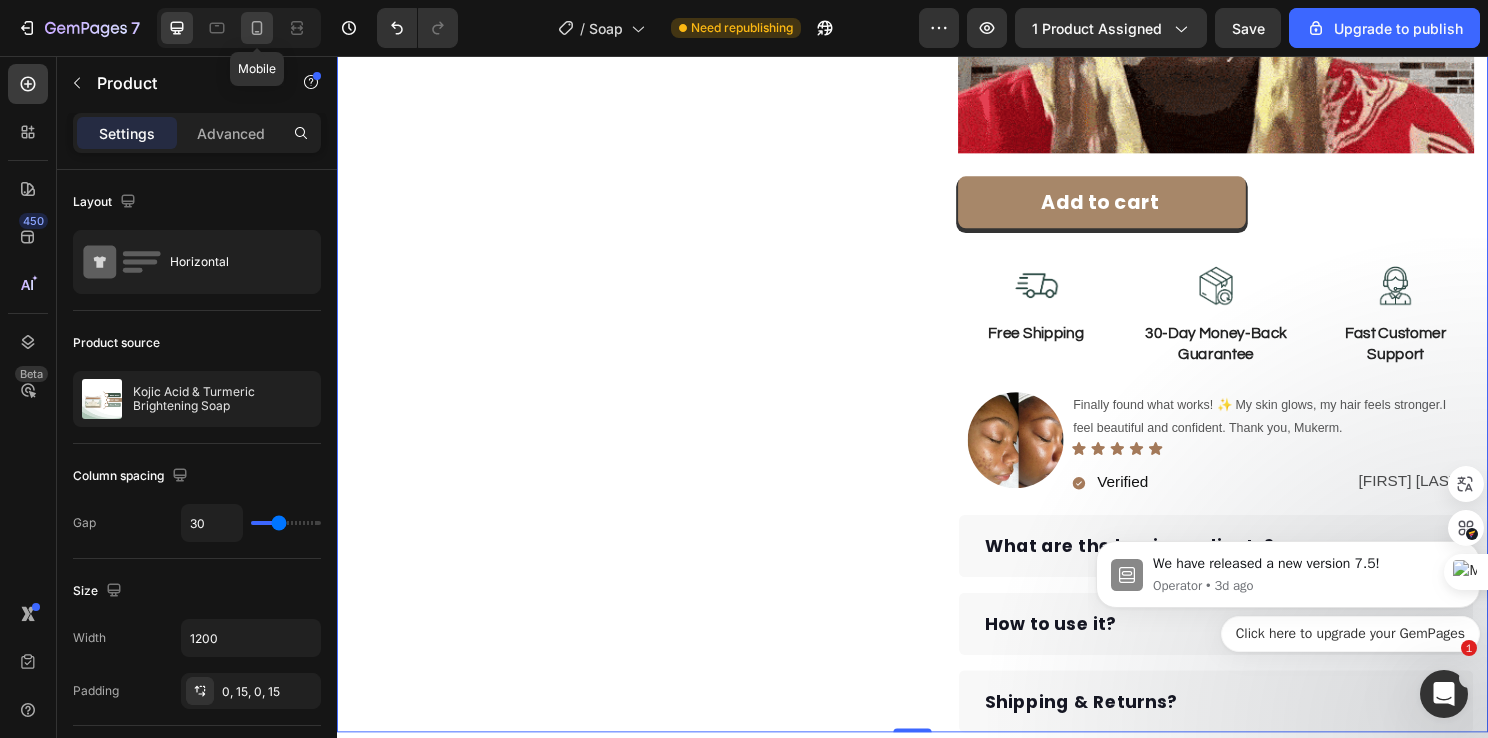 type on "0" 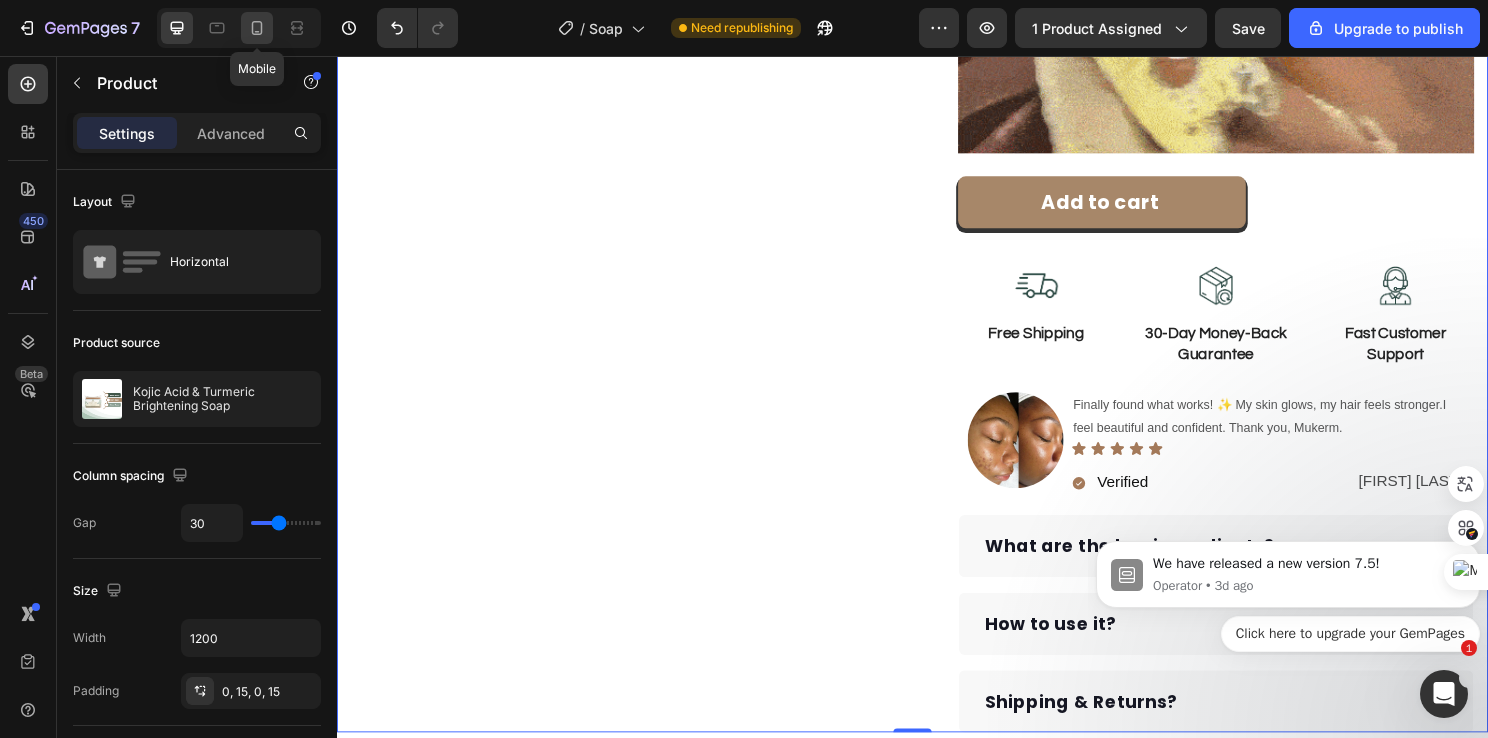 type on "100%" 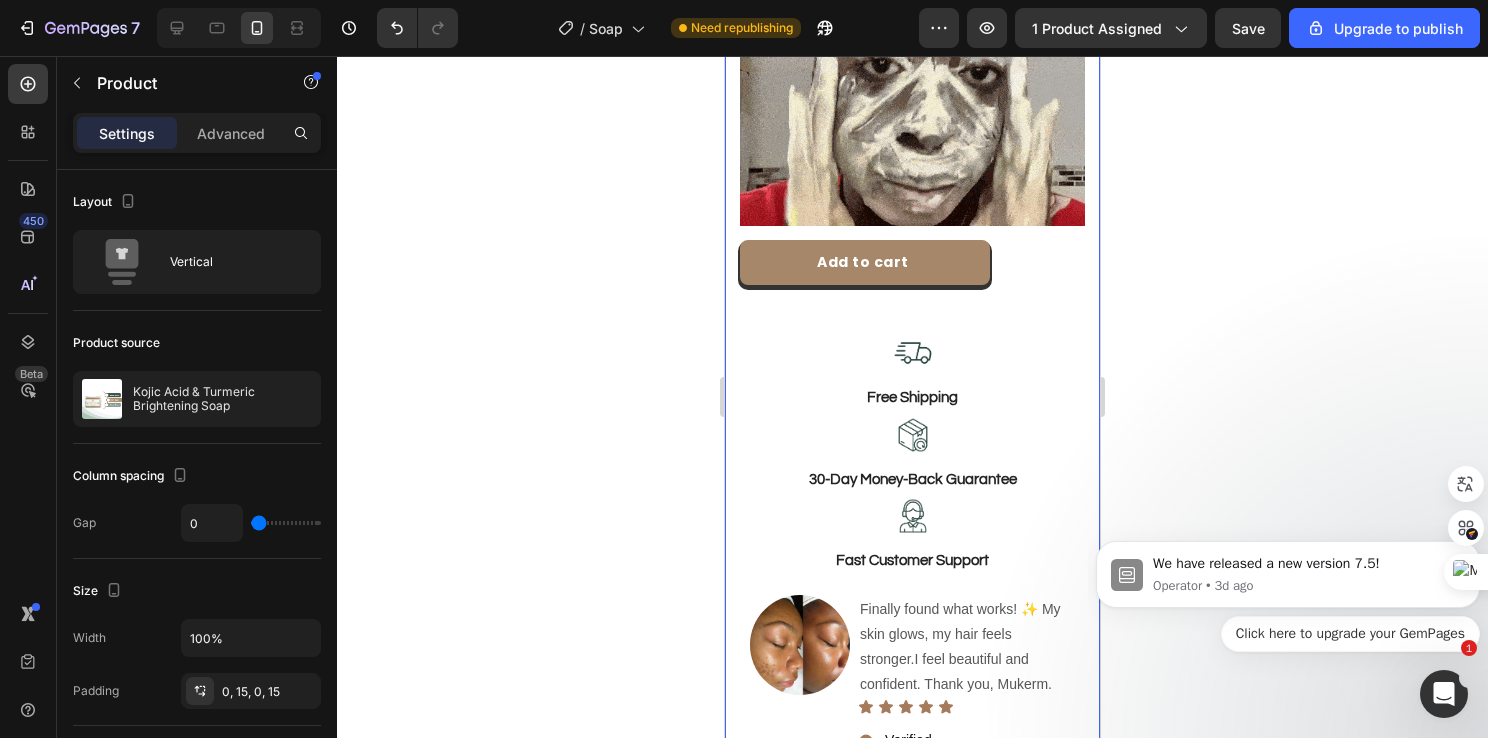 scroll, scrollTop: 1000, scrollLeft: 0, axis: vertical 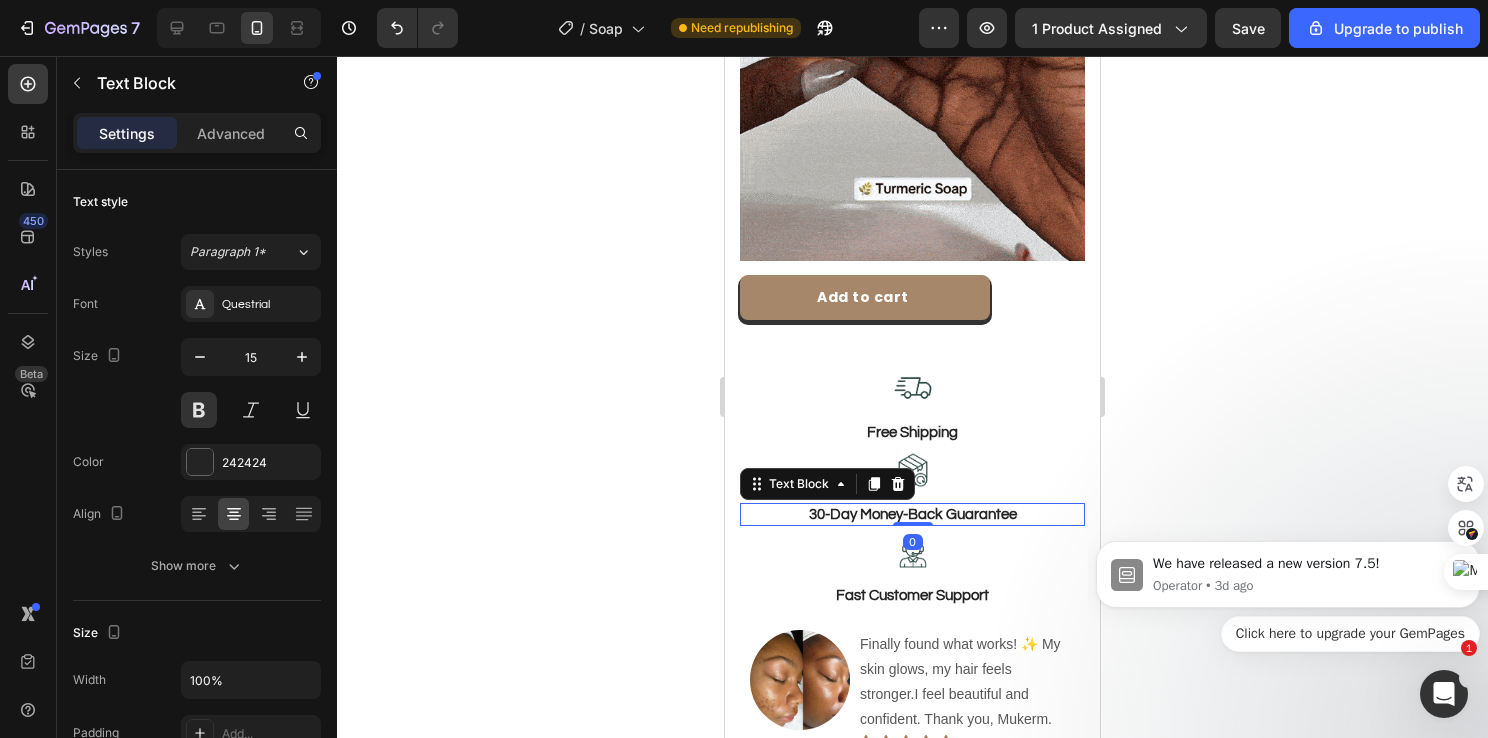 click on "30-Day Money-Back Guarantee" at bounding box center [912, 515] 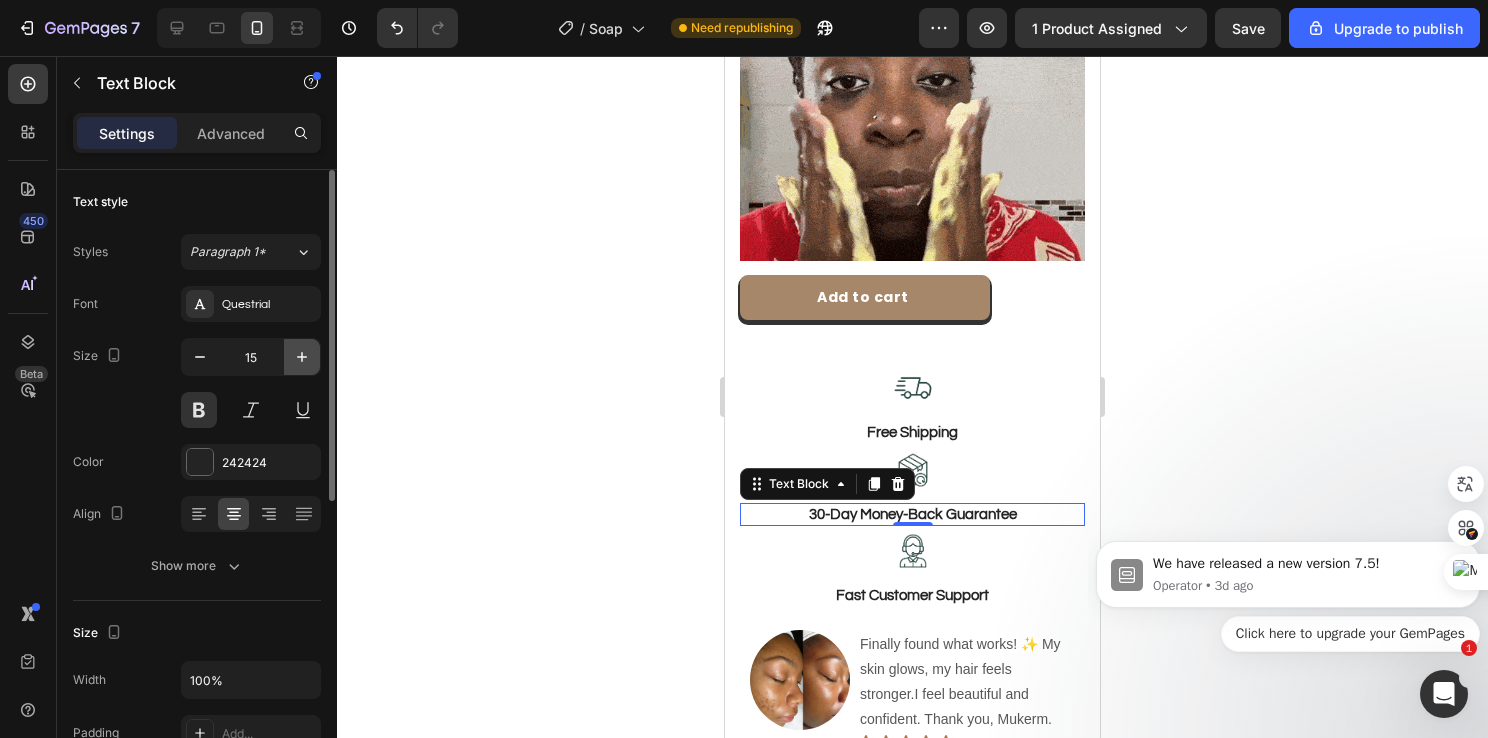 click 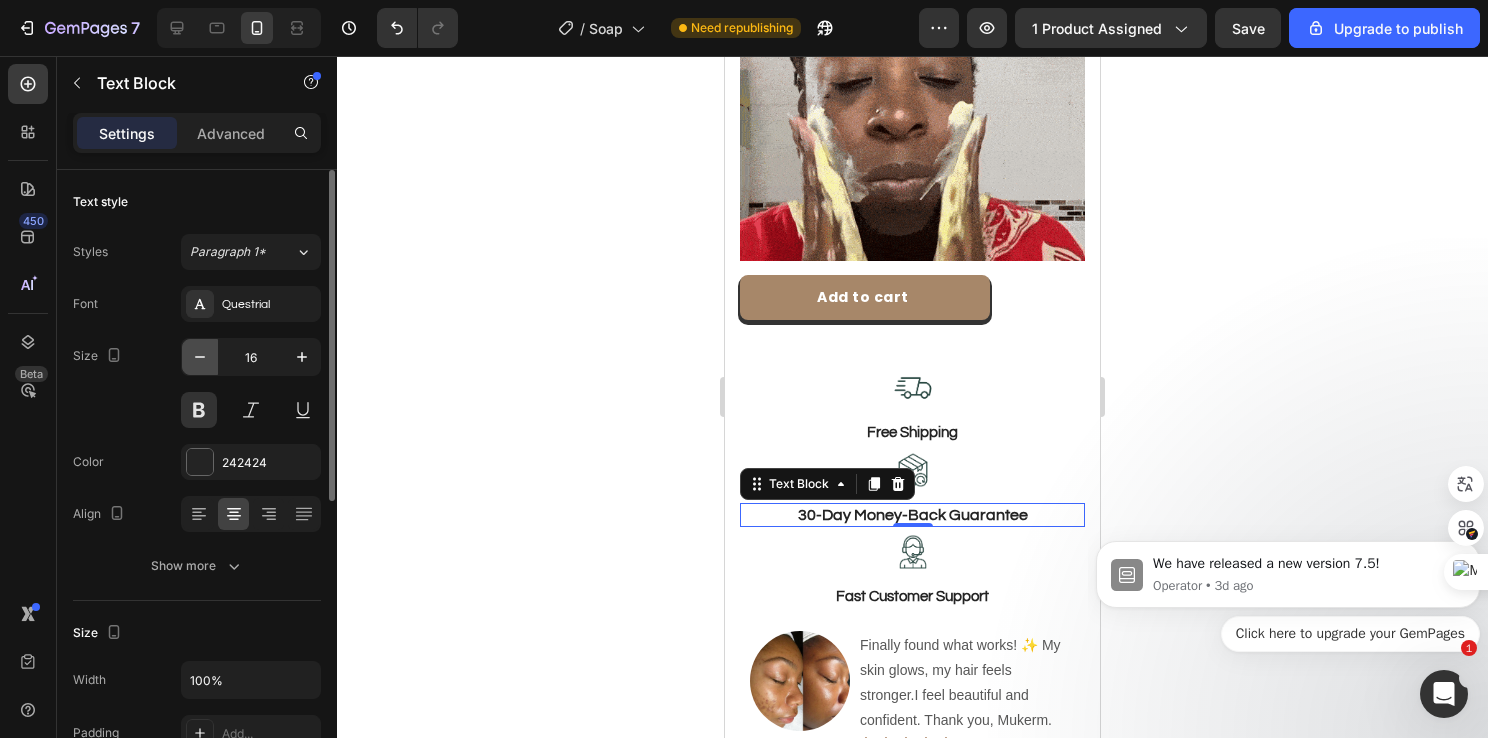 click at bounding box center [200, 357] 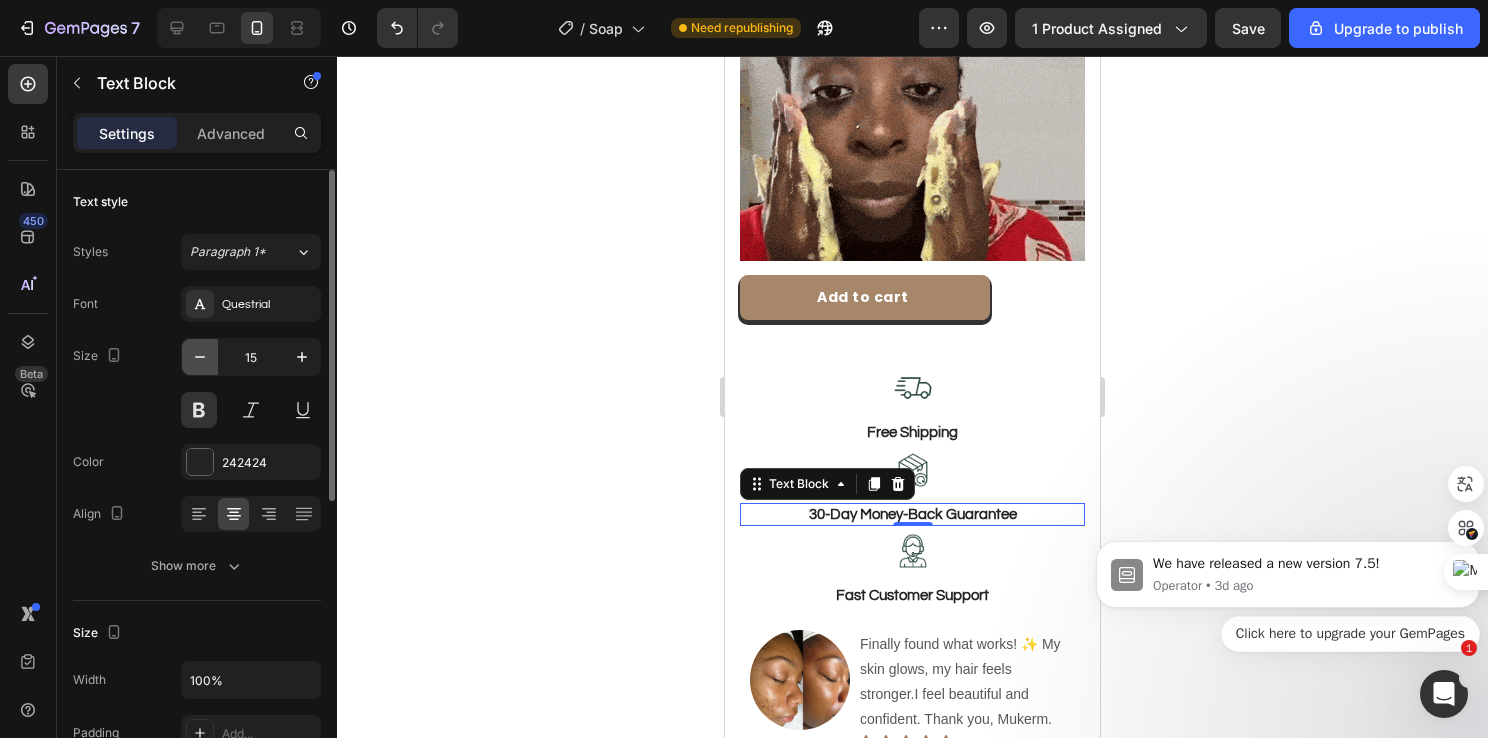 click at bounding box center (200, 357) 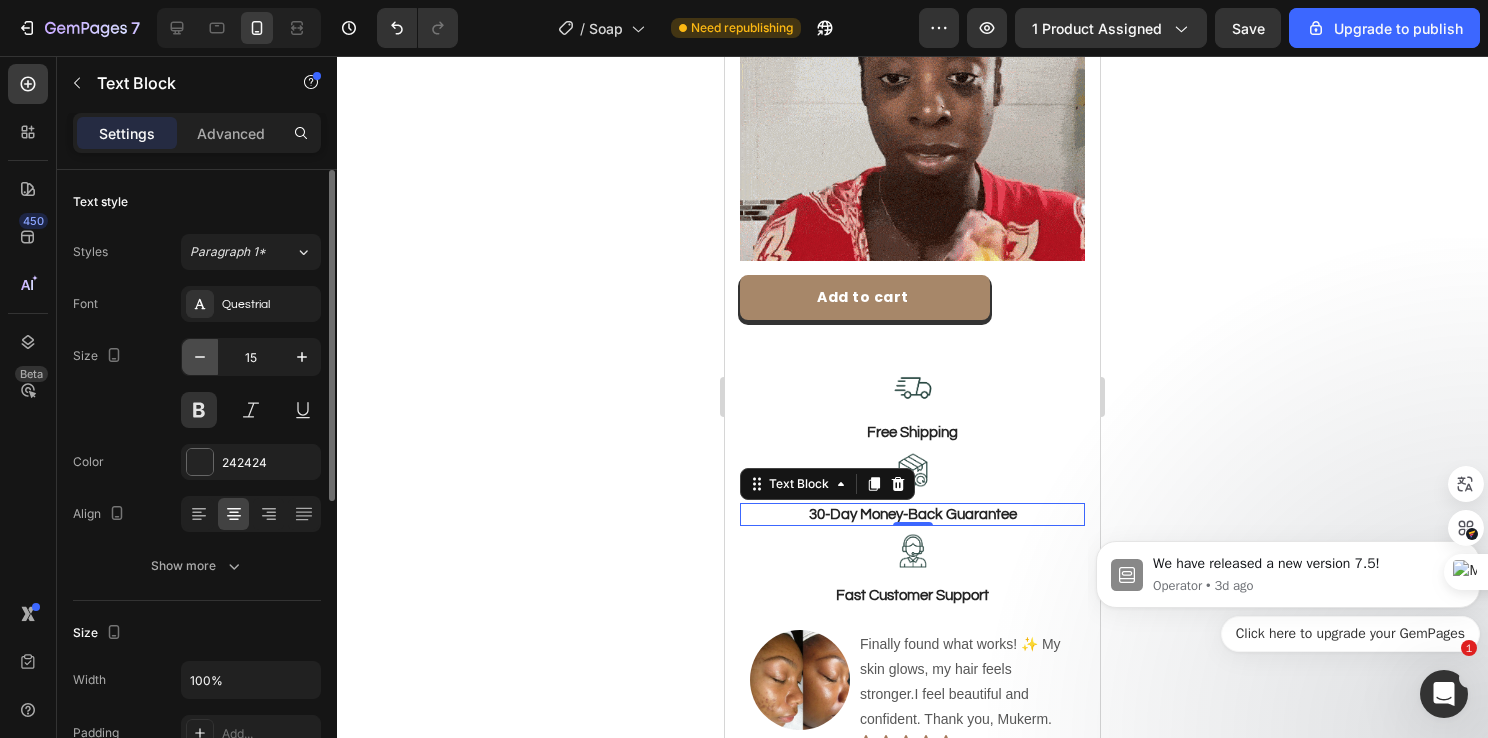 type on "14" 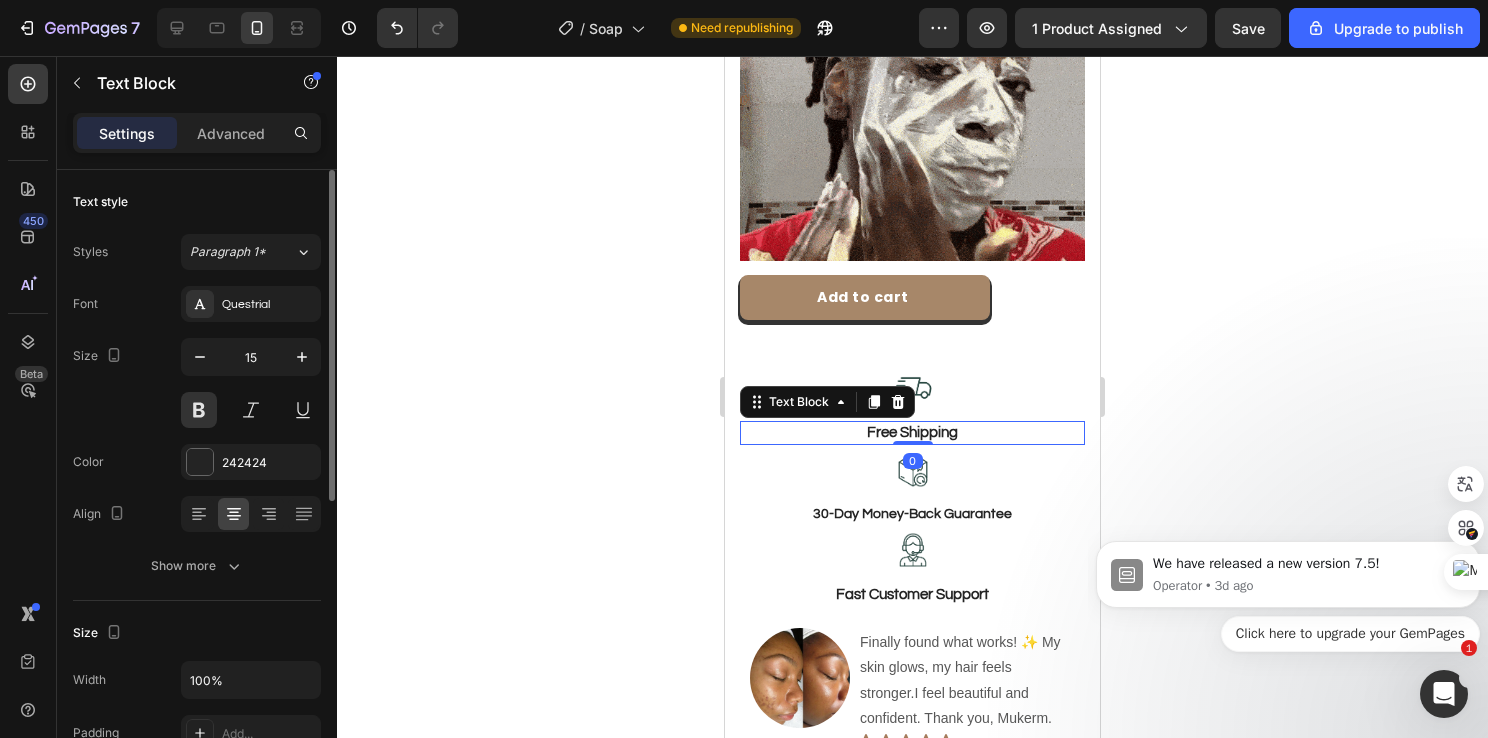 click on "Free Shipping" at bounding box center (912, 433) 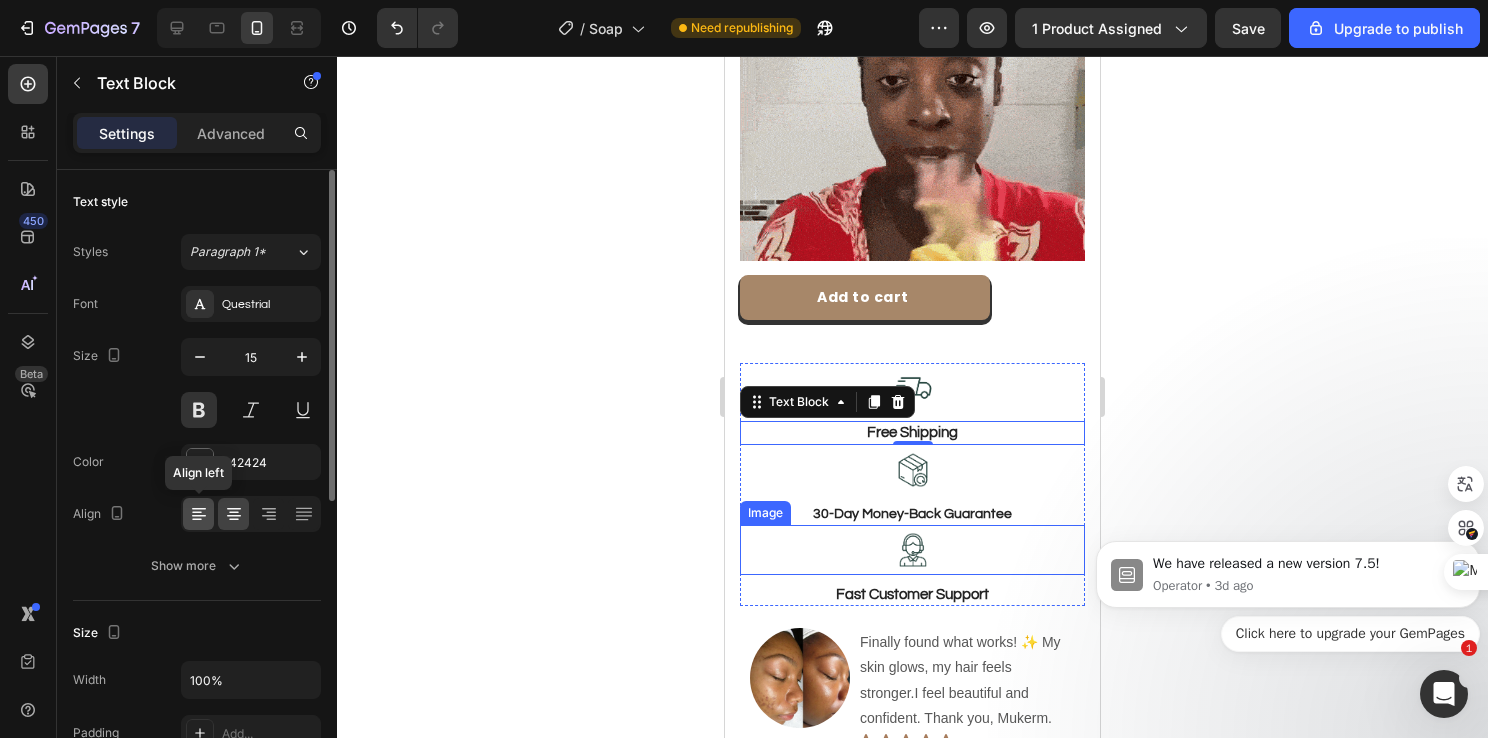 click 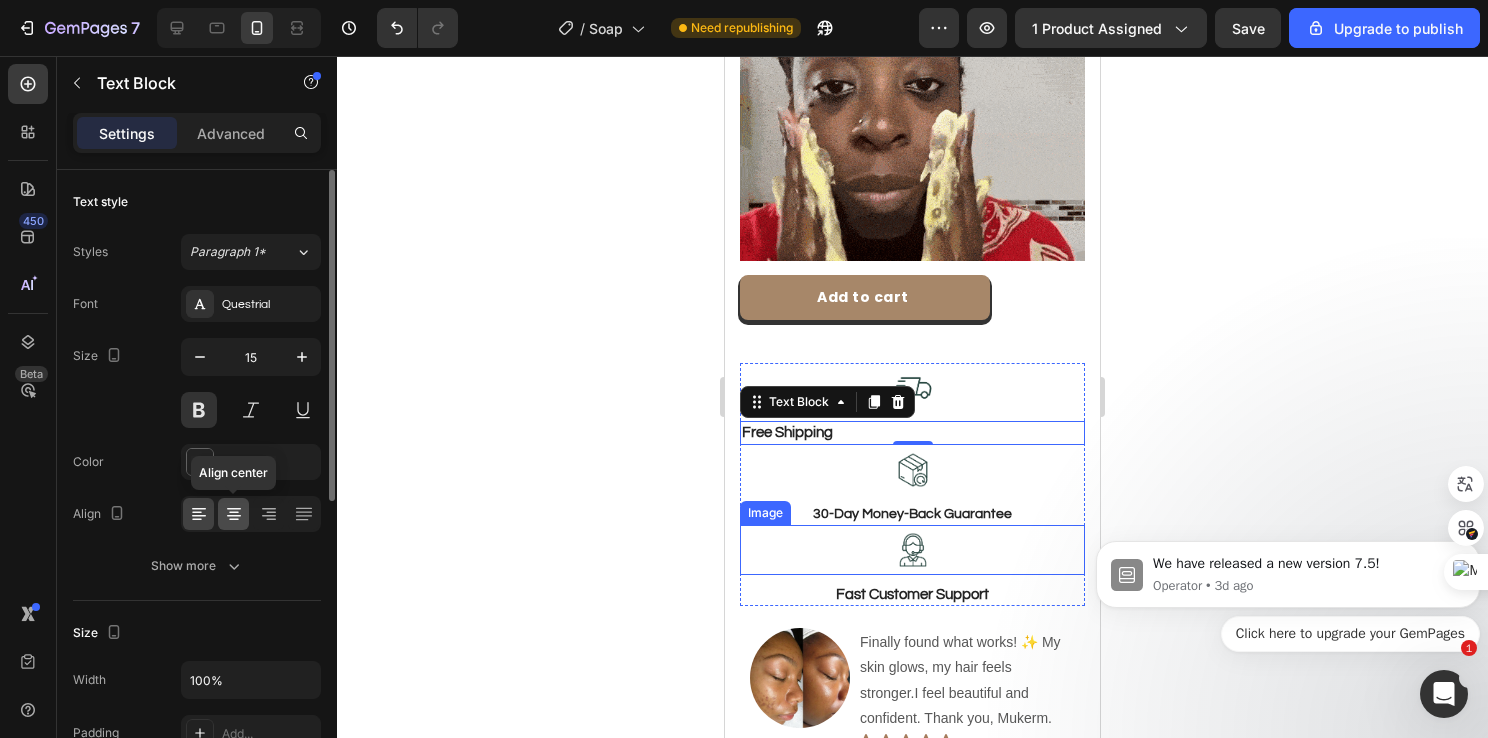 click 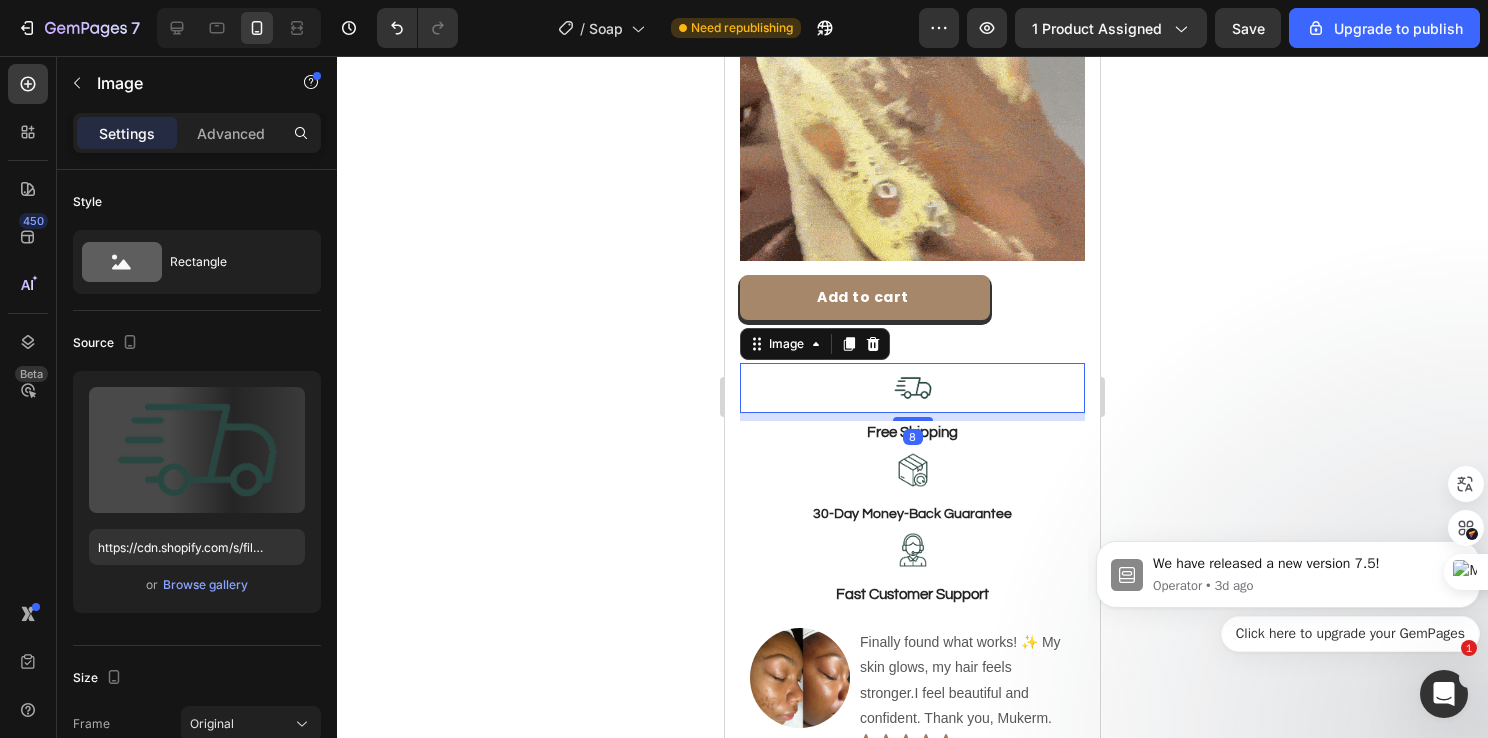 click on "Image" at bounding box center (815, 344) 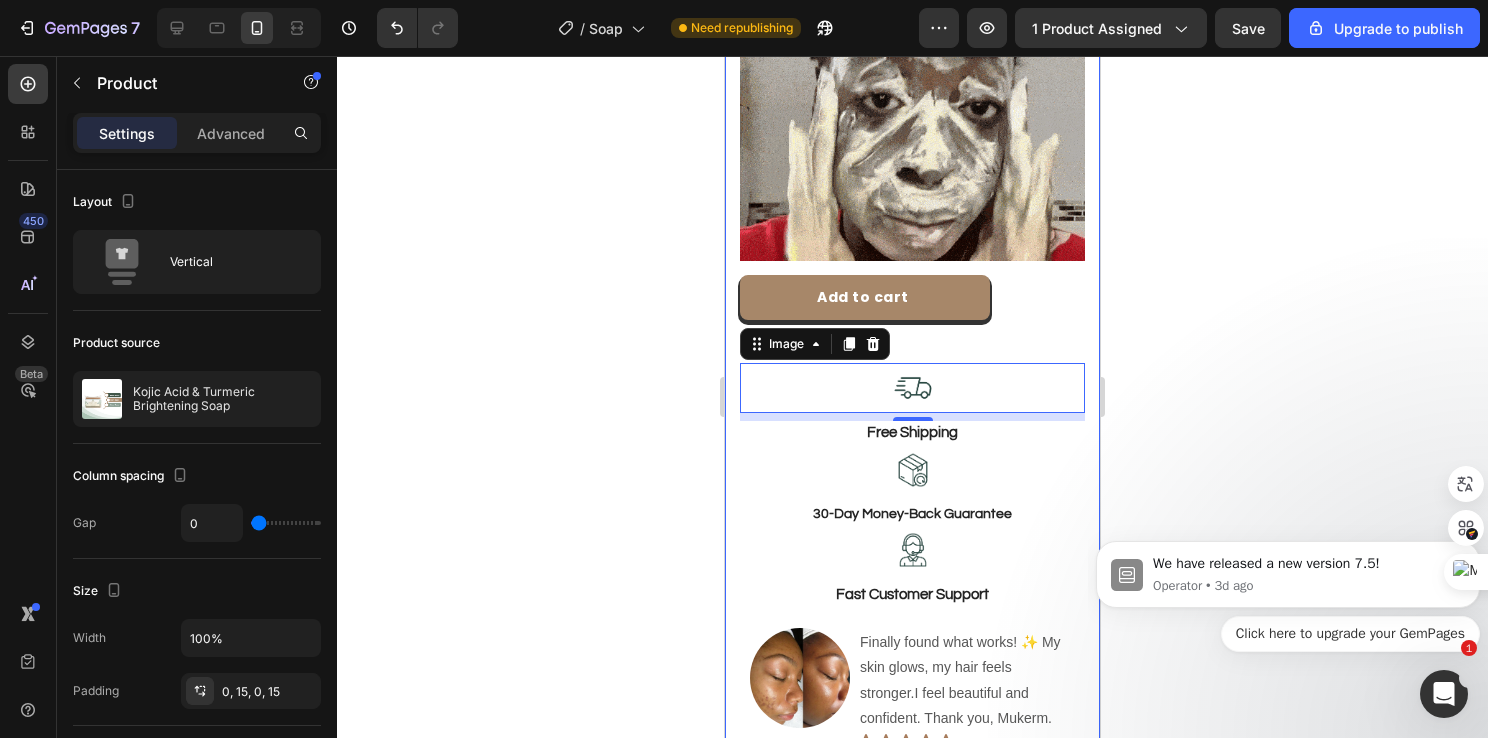 click on "Product Images Row Icon Icon Icon Icon Icon Icon List Hoz Rated 4.8/5 Based on 1500+ Reviews Text block Row Kojic Acid & Turmeric Brightening Soap Product Title $21.99 Product Price Product Price Brighten and even your skin tone with our Kojic Acid & Turmeric Brightening Soap. This daily bar helps fade dark spots, reduce blemishes, and restore your natural glow—gently and effectively. Text Block Brightens dull skin Evens out skin tone Fades acne scars Gently cleanses without stripping Item list Image Row Add to cart Product Cart Button Image   8 Free Shipping Text Block Image 30-Day Money-Back Guarantee Text Block Image Fast Customer Support Text Block Row Image Finally found what works! ✨ My skin glows, my hair feels stronger.I feel beautiful and confident. Thank you, Mukerm. Text block Icon Icon Icon Icon
Icon Icon List Verified Item List Chloe Jasmine Text Block Row Row
What are the key ingredients?
How to use it?
Accordion Row" at bounding box center (912, 68) 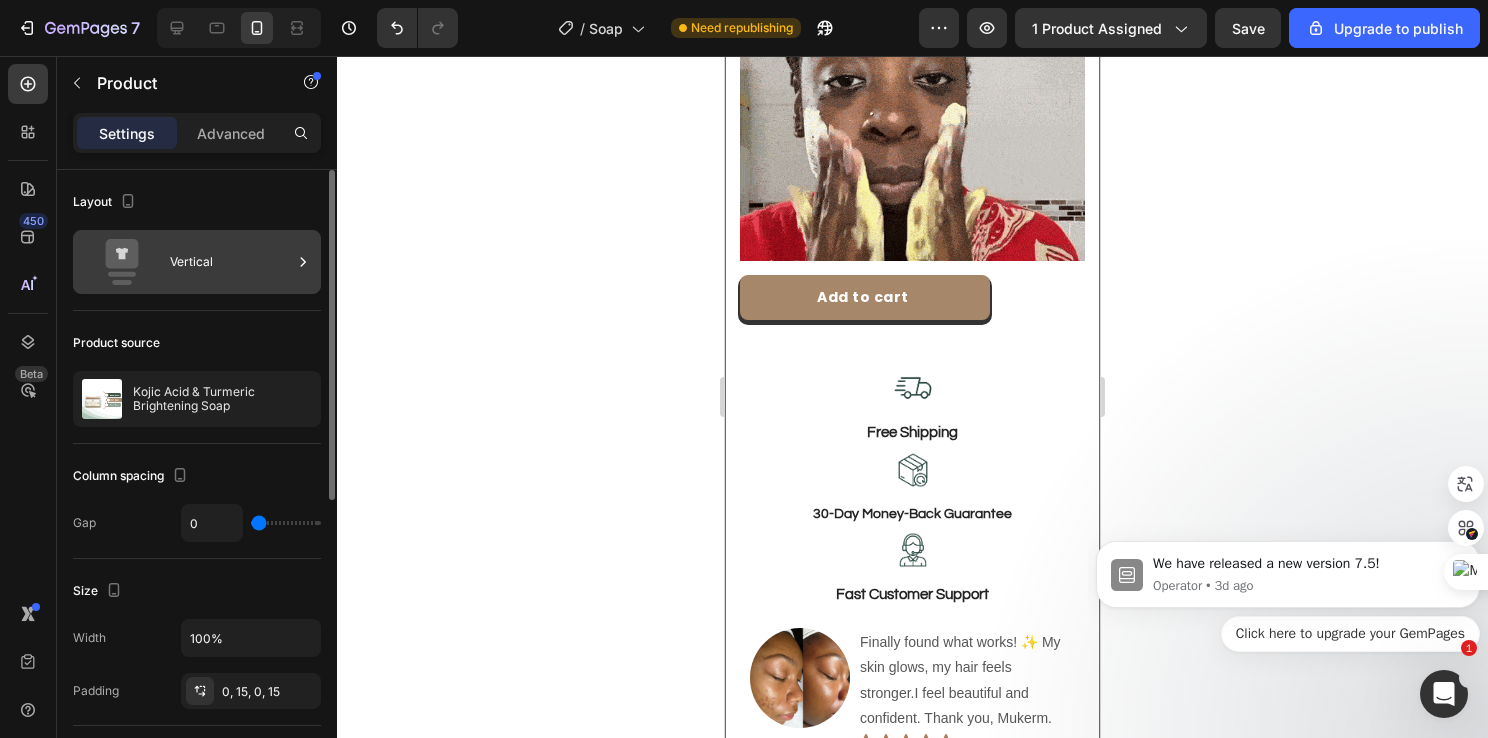click on "Vertical" at bounding box center [231, 262] 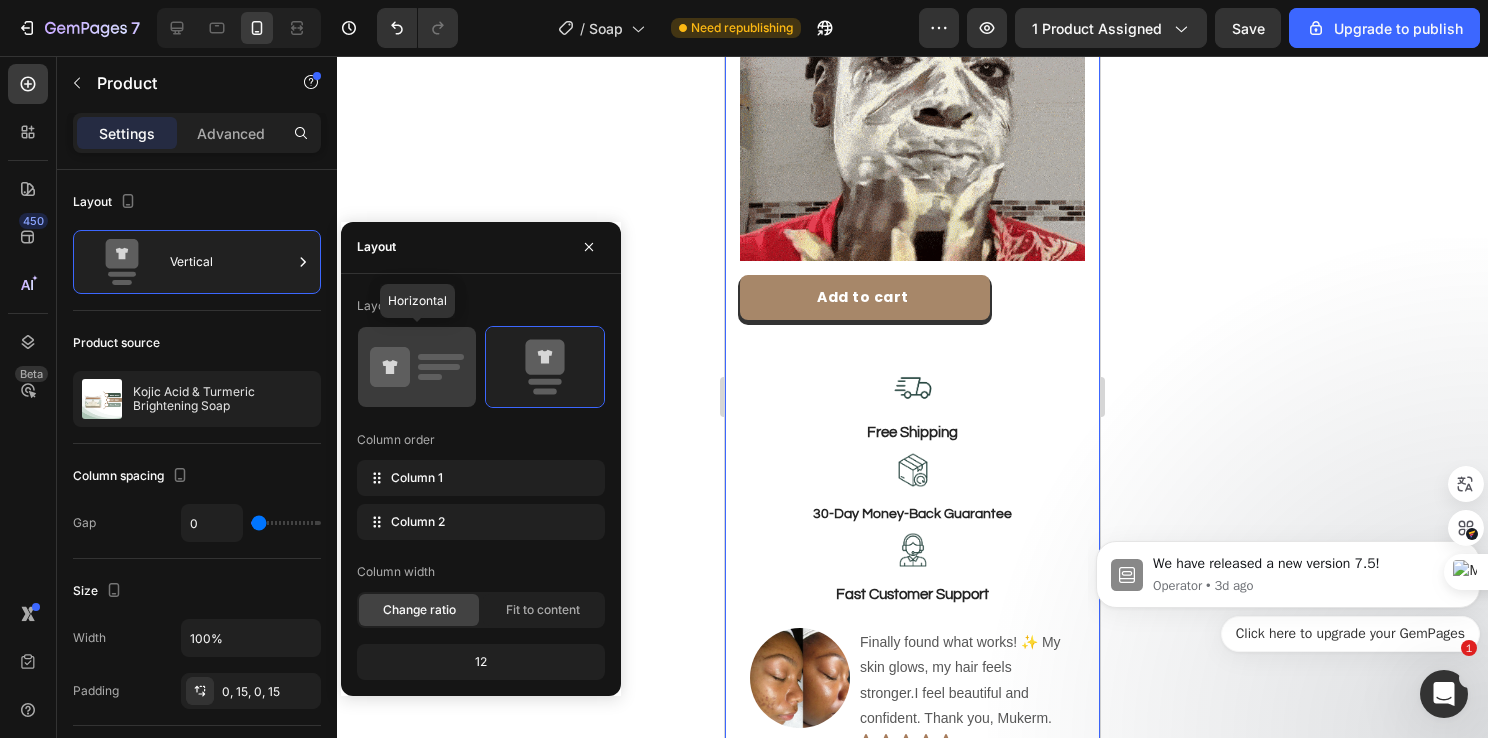 click 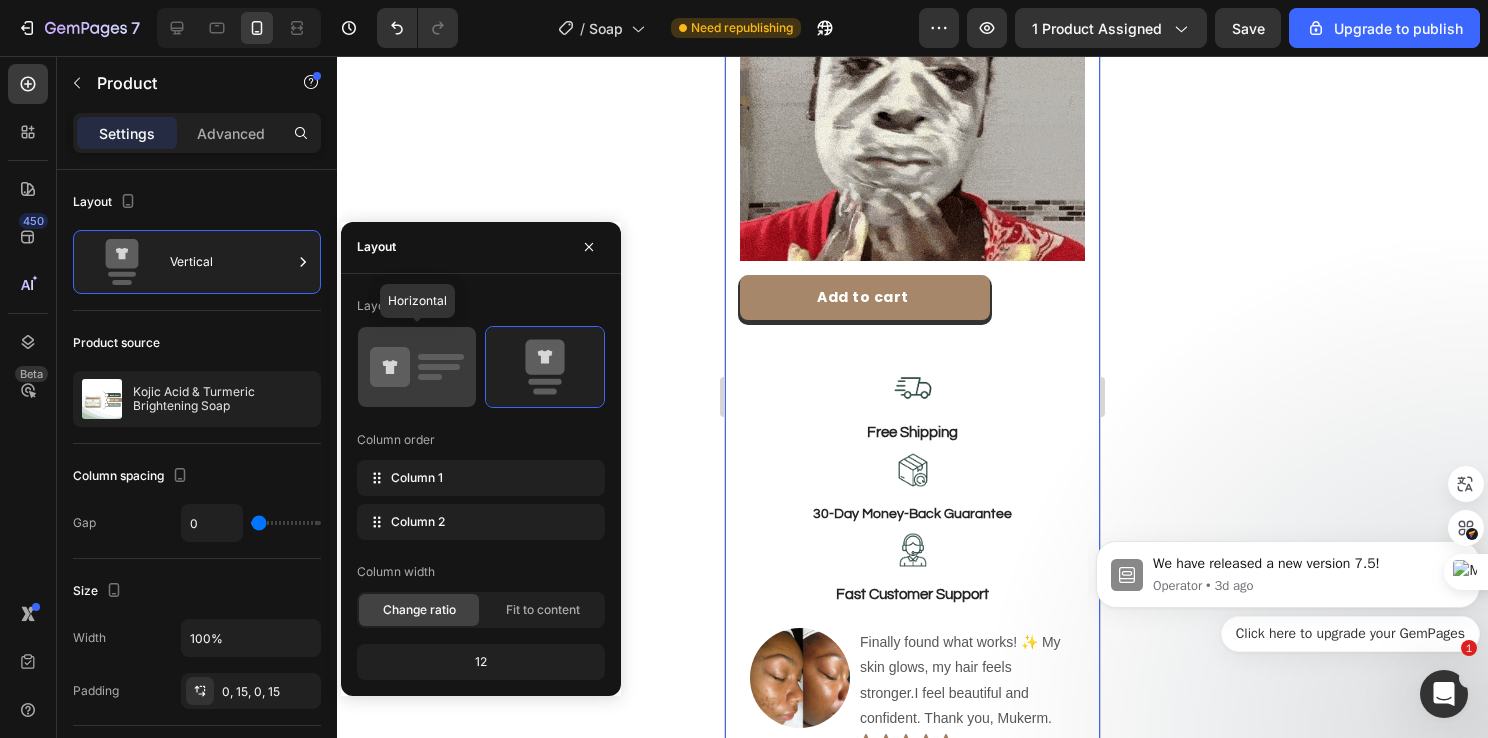 type on "30" 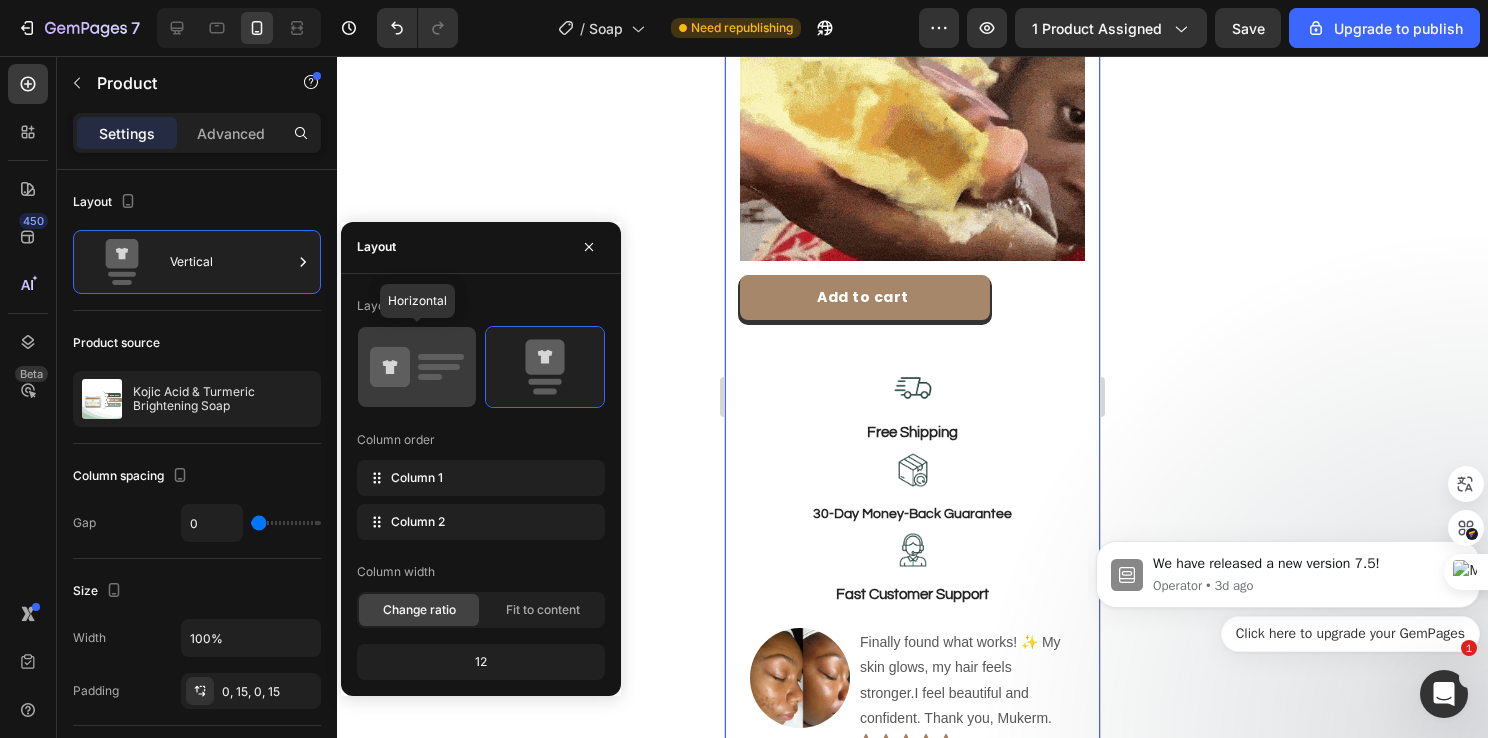 type on "30" 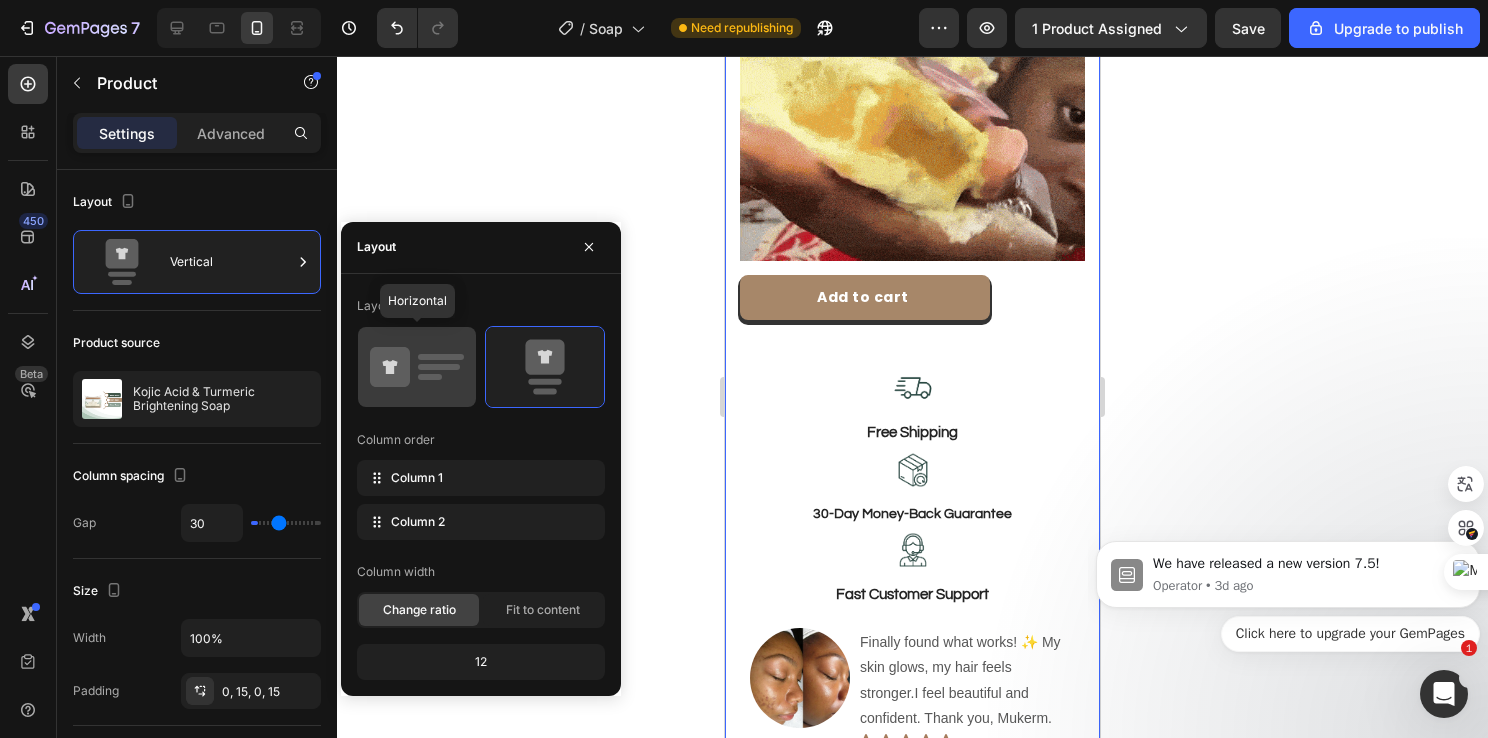 scroll, scrollTop: 1117, scrollLeft: 0, axis: vertical 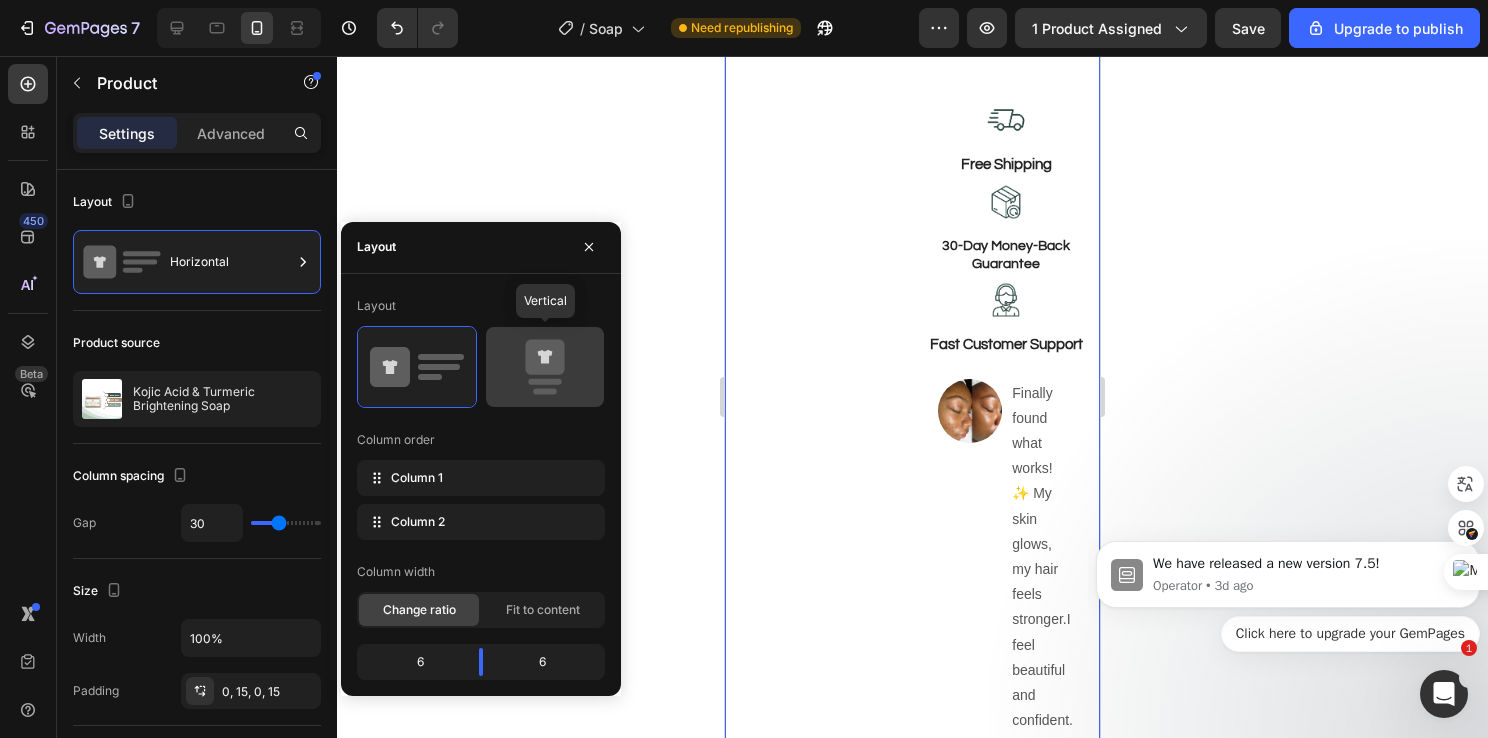 click 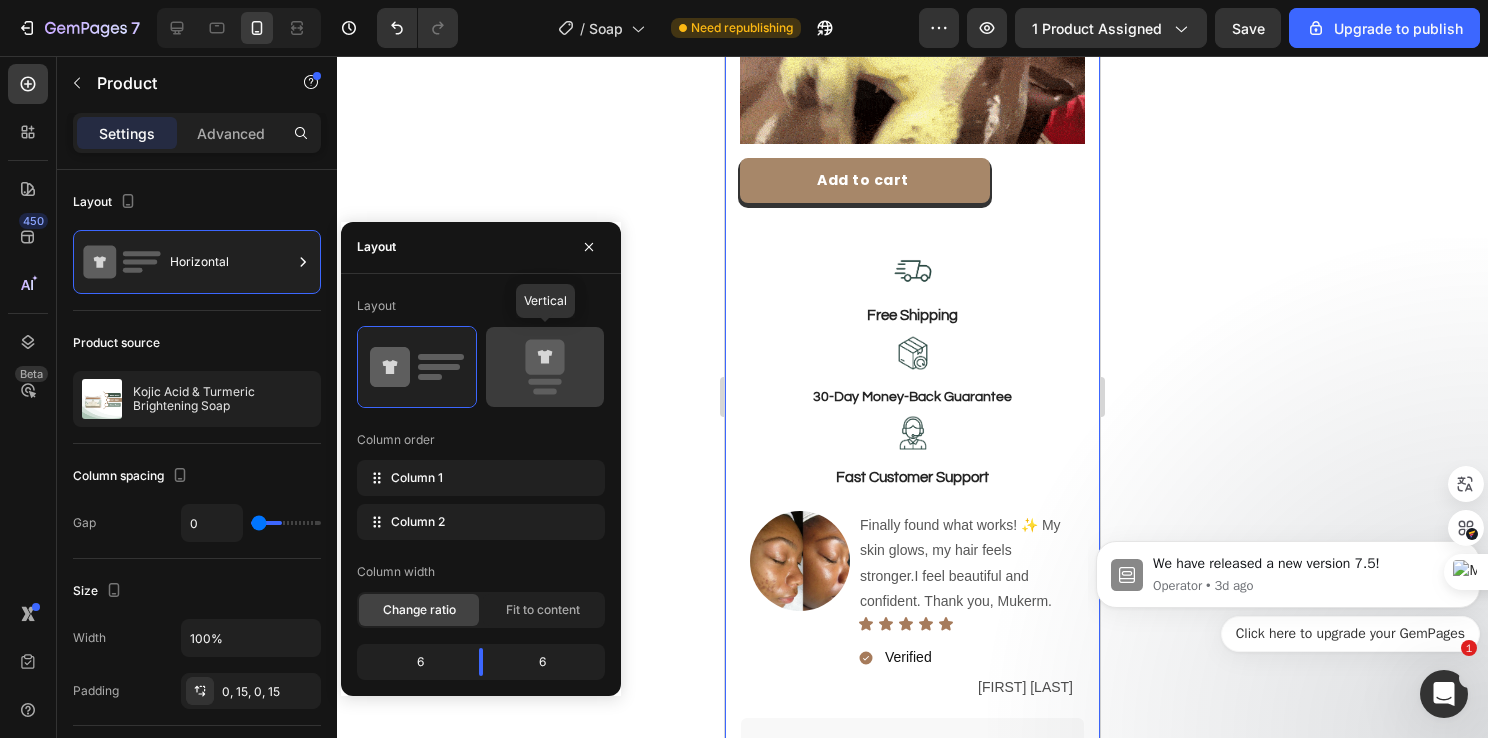 scroll, scrollTop: 1000, scrollLeft: 0, axis: vertical 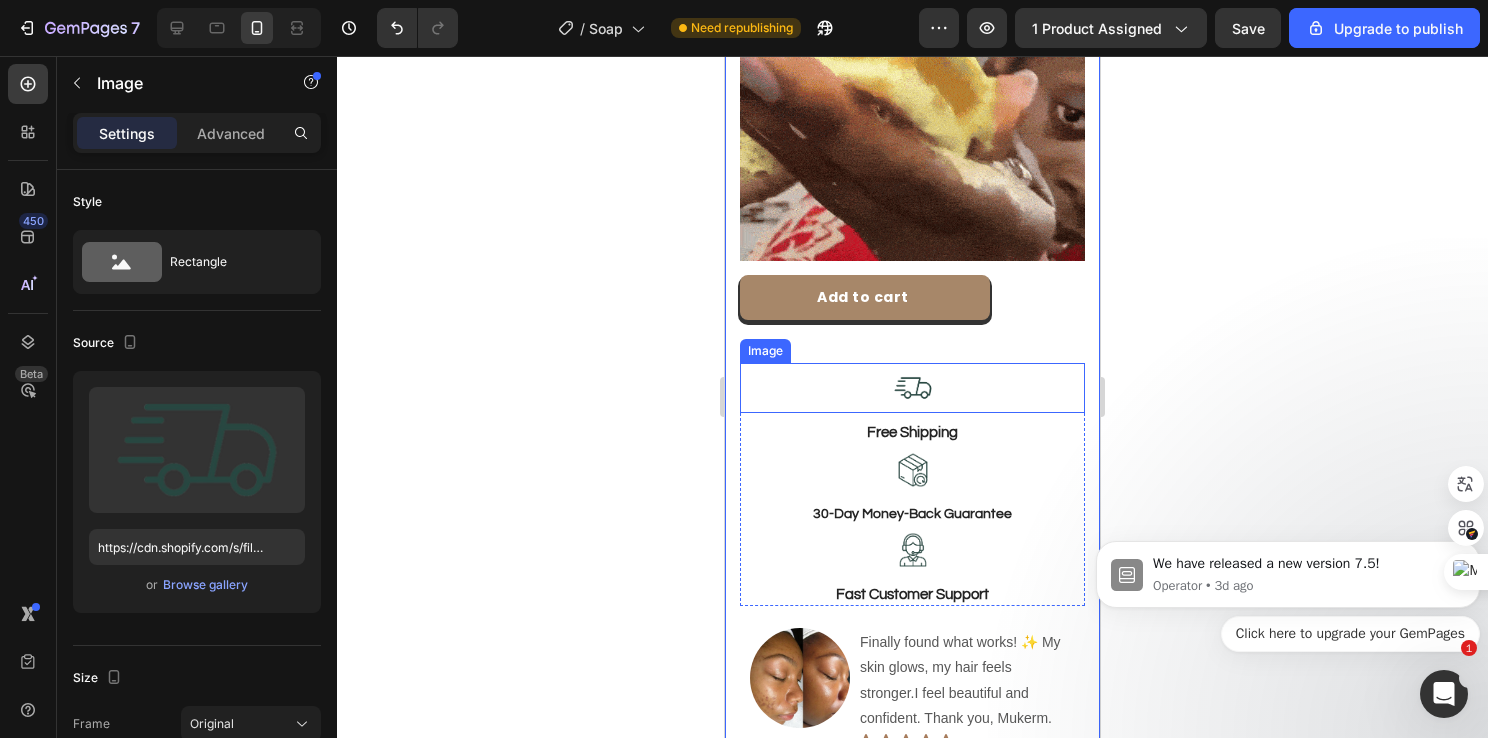 click at bounding box center [912, 388] 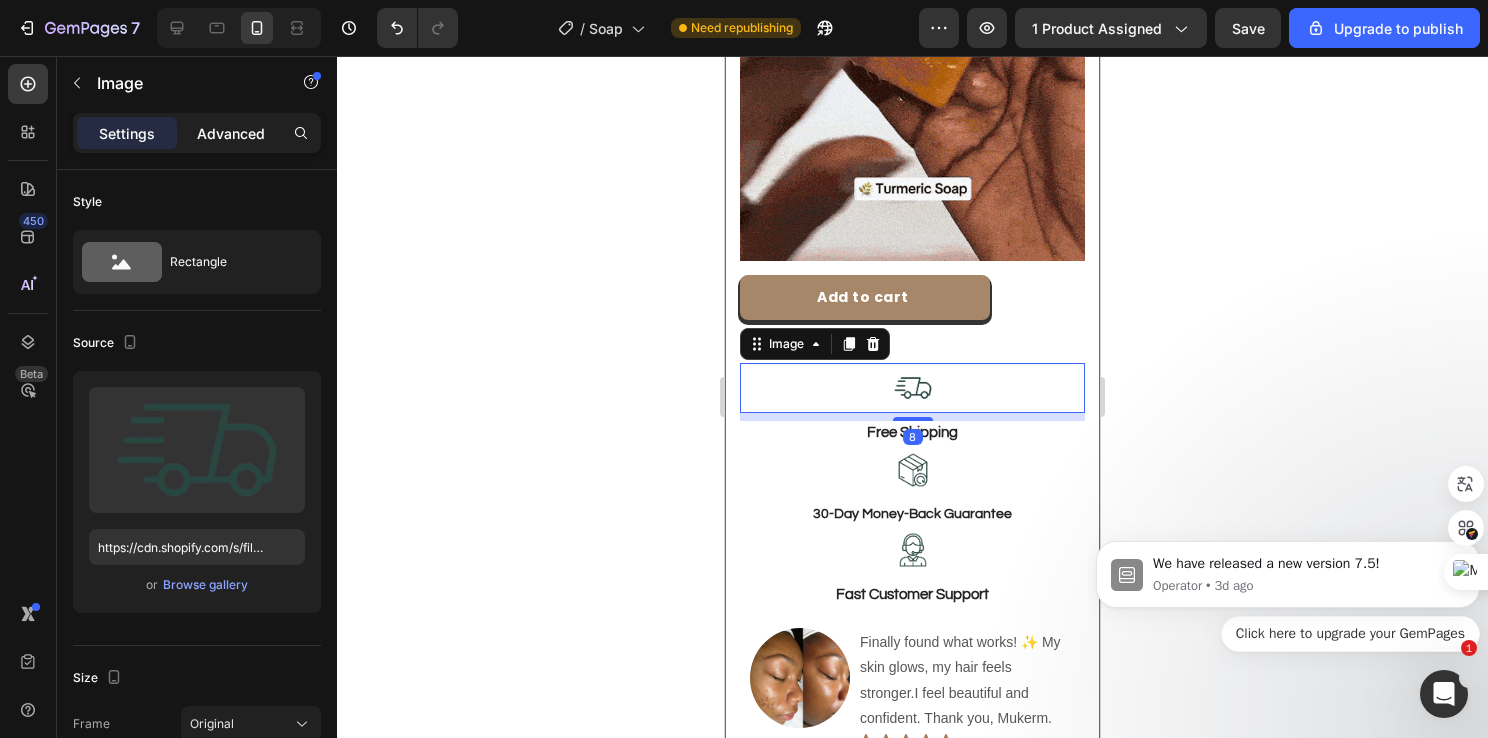 click on "Advanced" at bounding box center (231, 133) 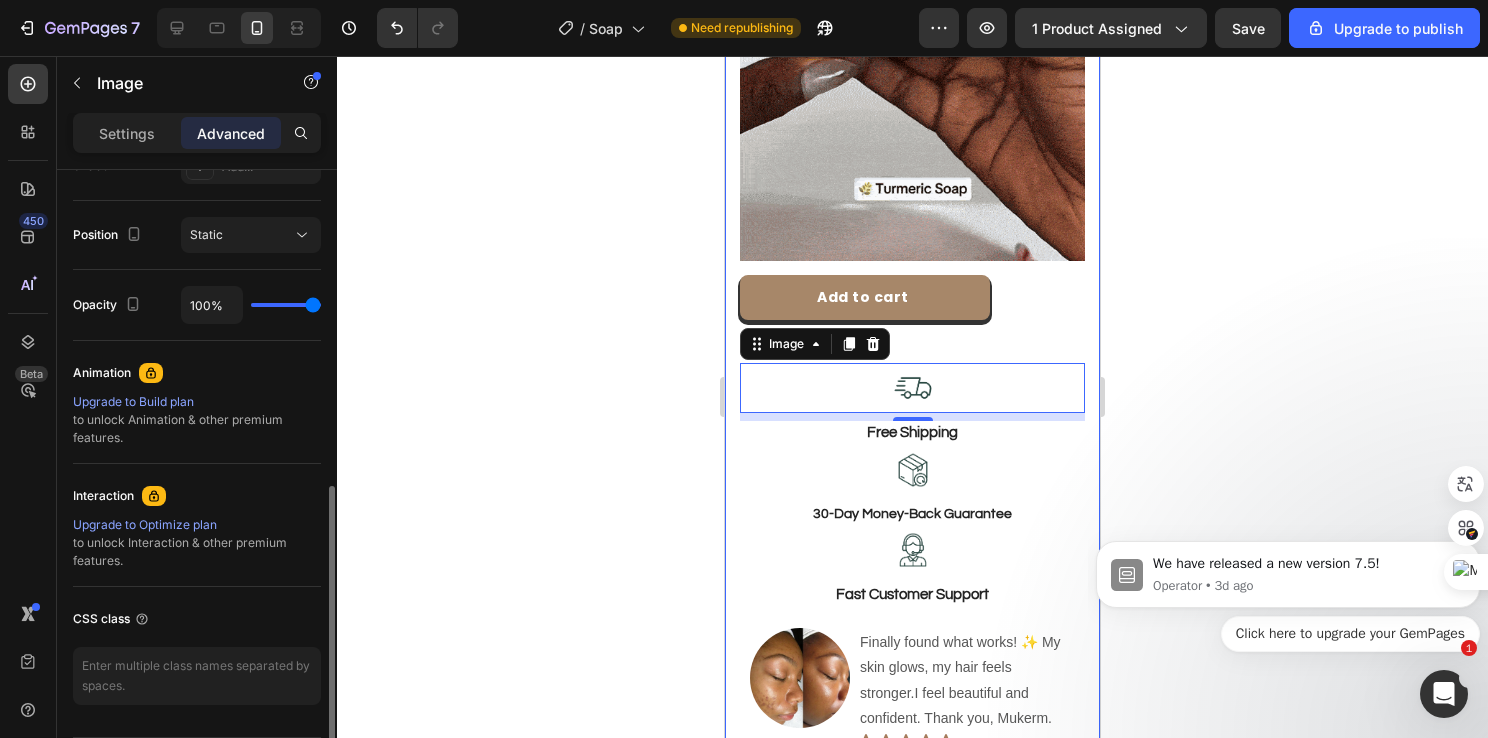 scroll, scrollTop: 760, scrollLeft: 0, axis: vertical 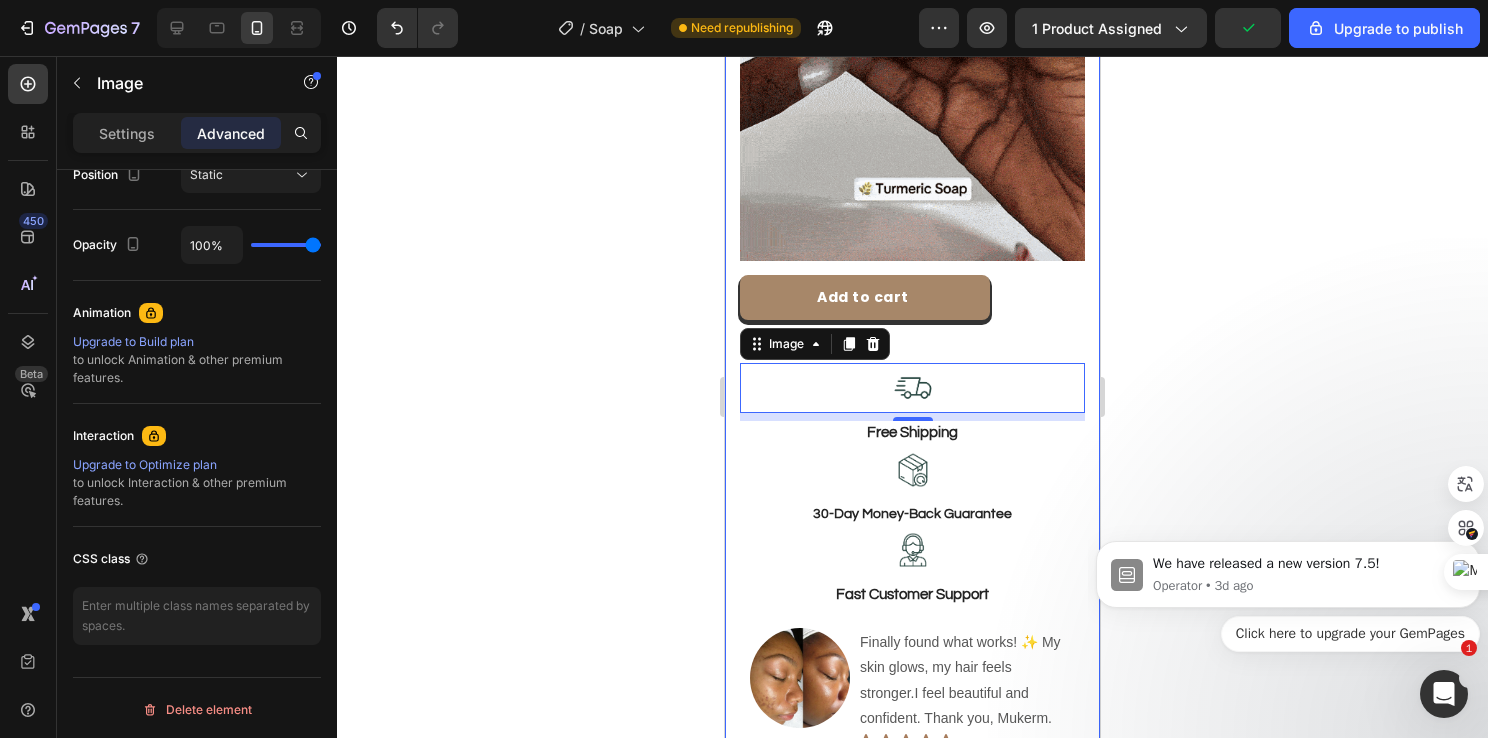 click 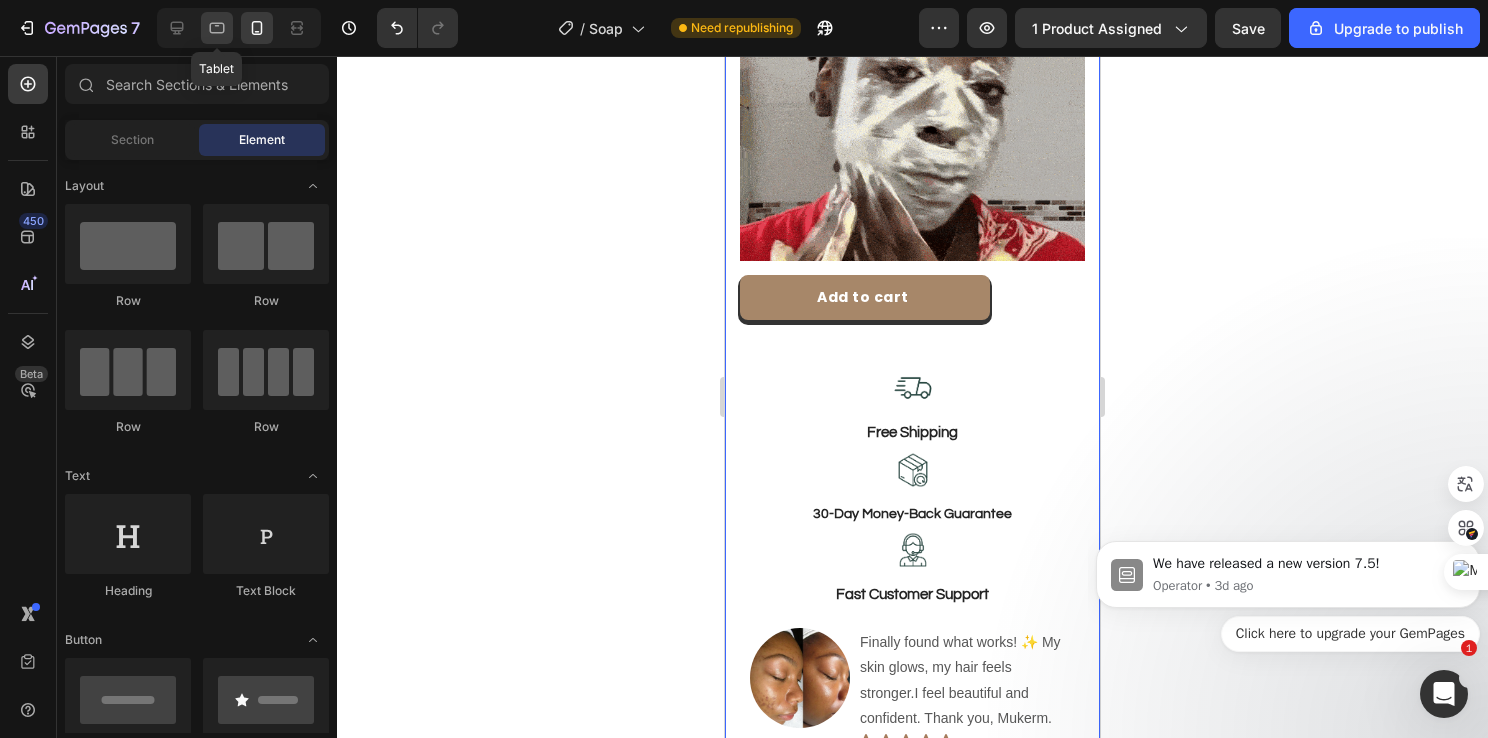 click 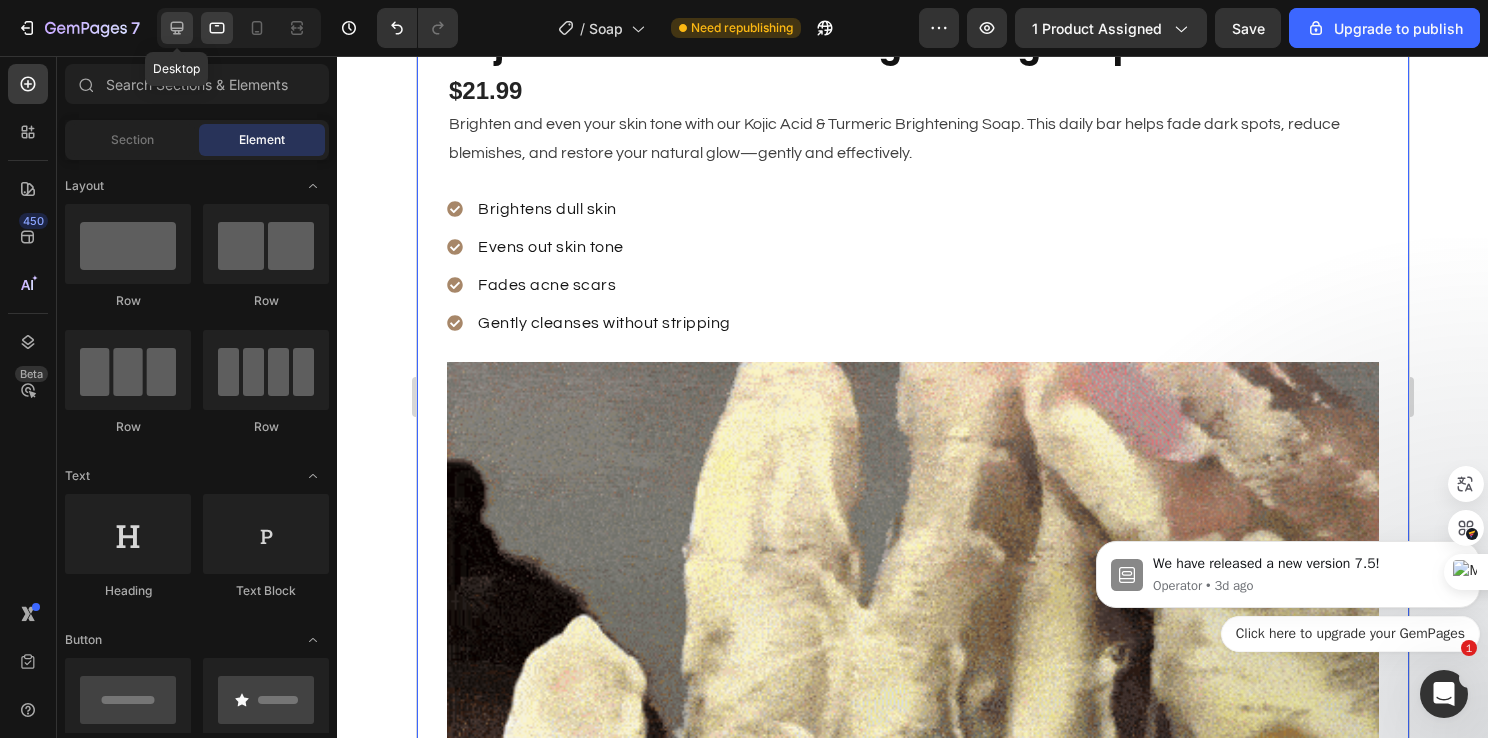 click 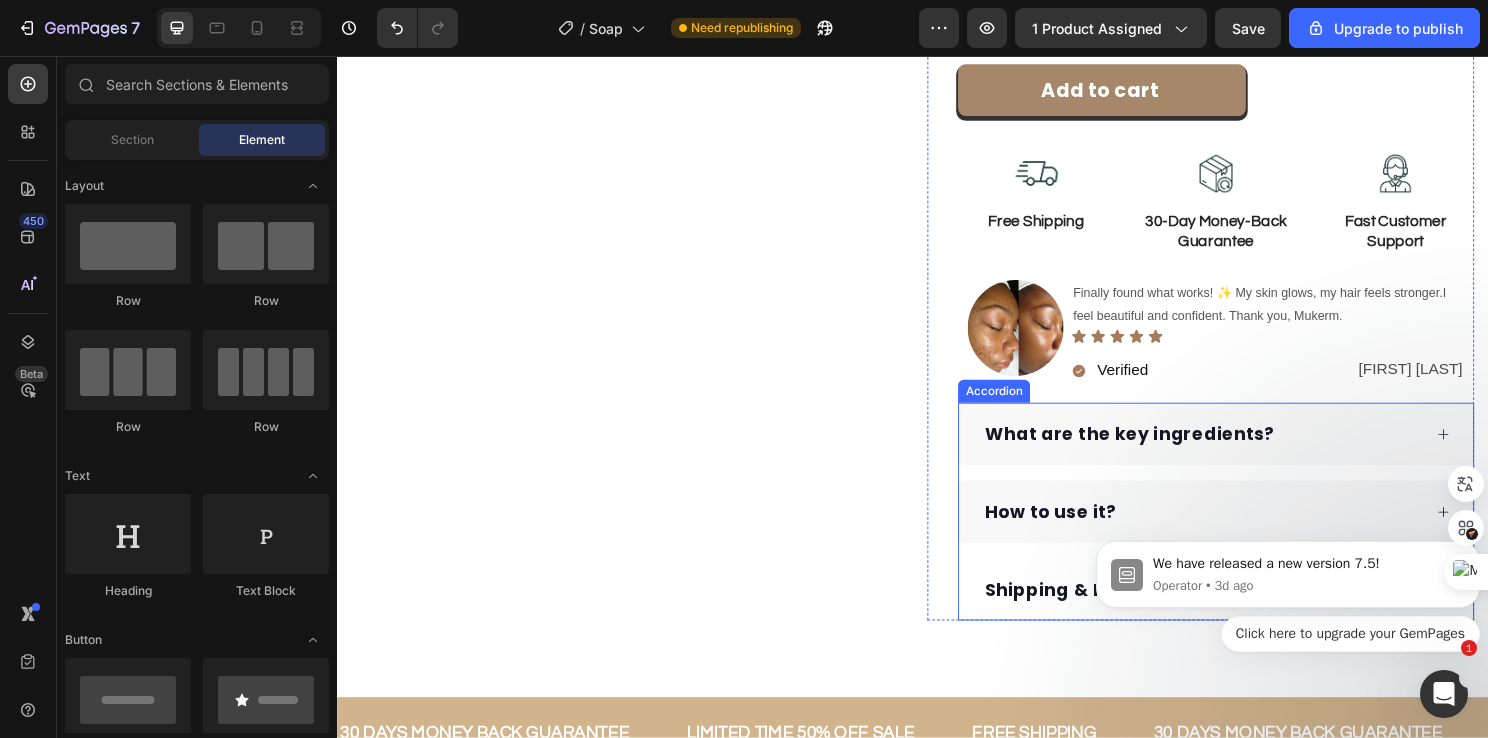 scroll, scrollTop: 943, scrollLeft: 0, axis: vertical 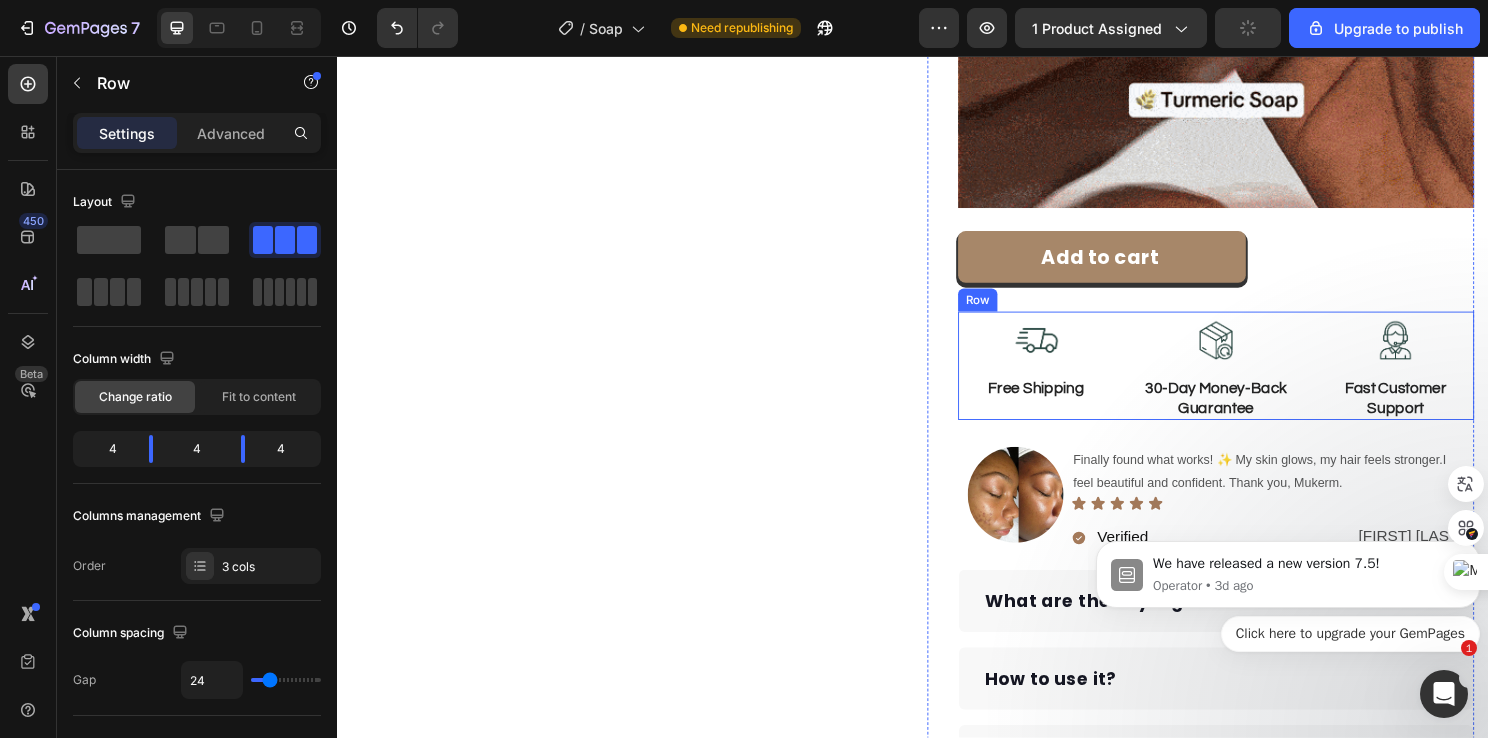 click on "Image Free Shipping Text Block" at bounding box center (1065, 380) 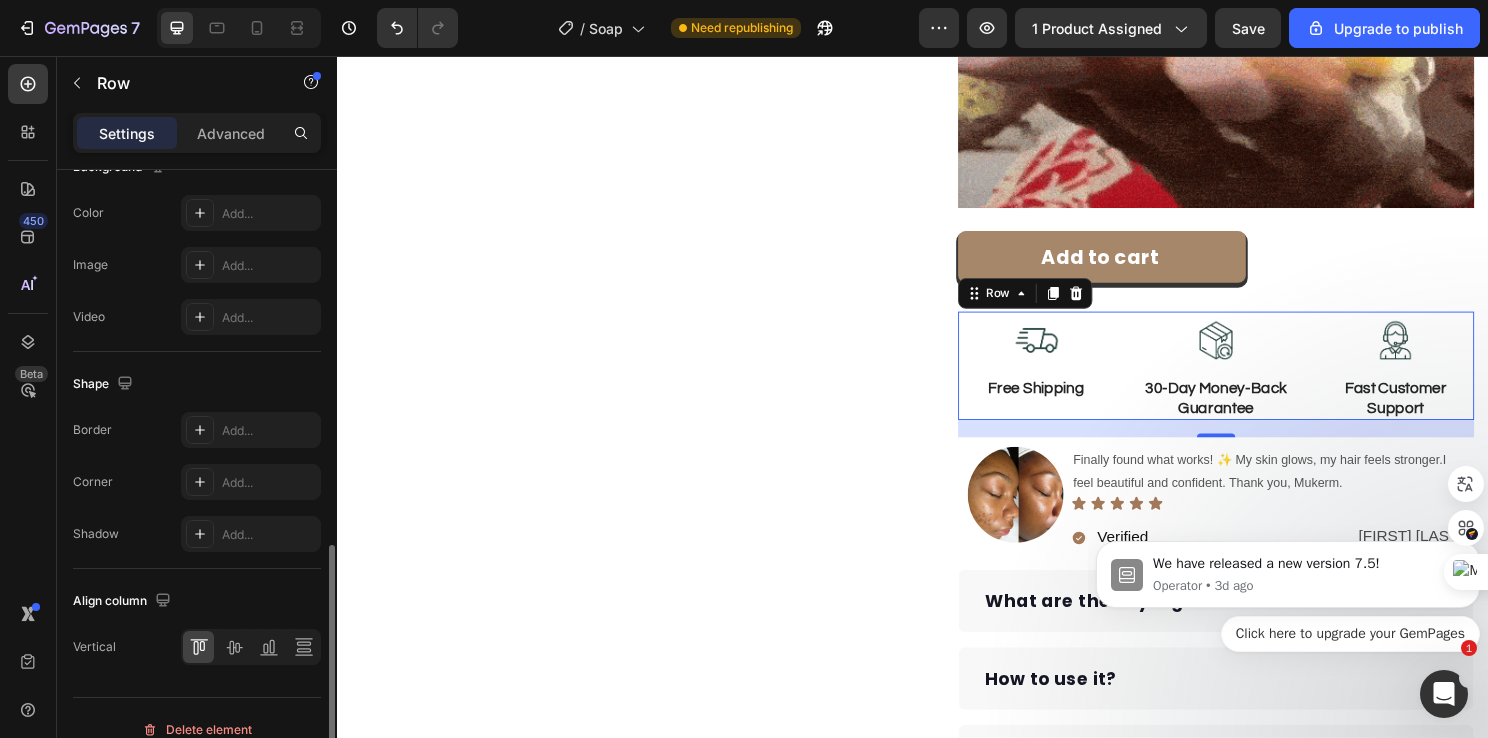 scroll, scrollTop: 820, scrollLeft: 0, axis: vertical 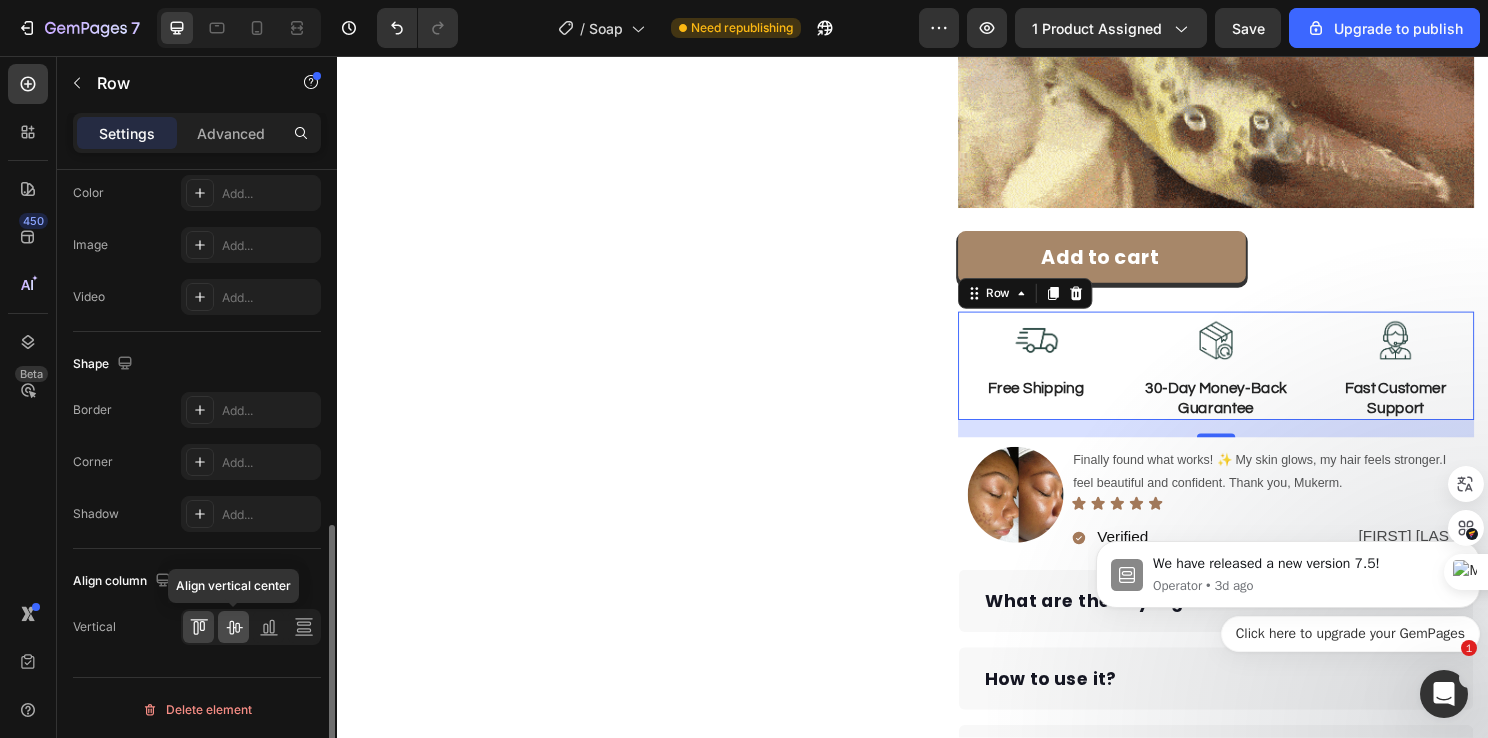 click 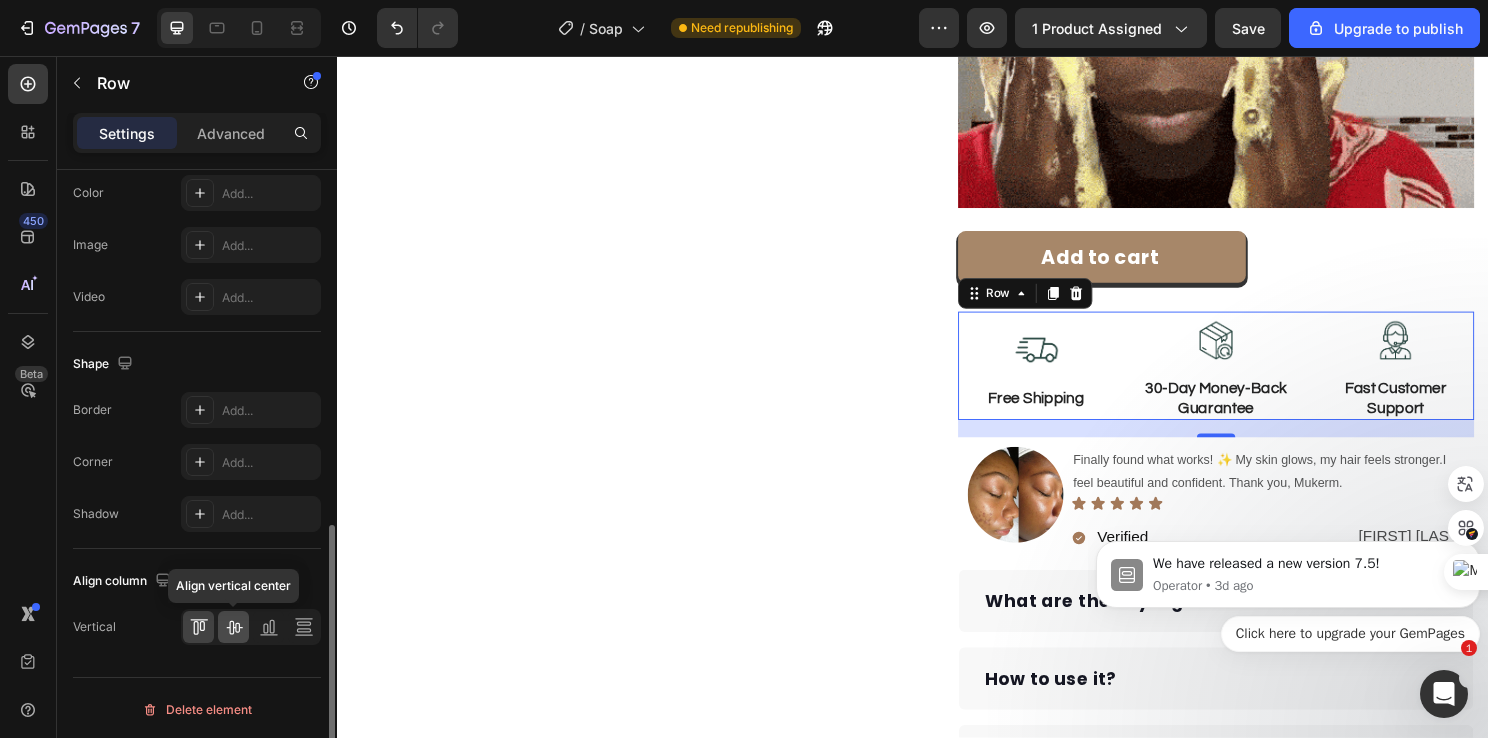 scroll, scrollTop: 820, scrollLeft: 0, axis: vertical 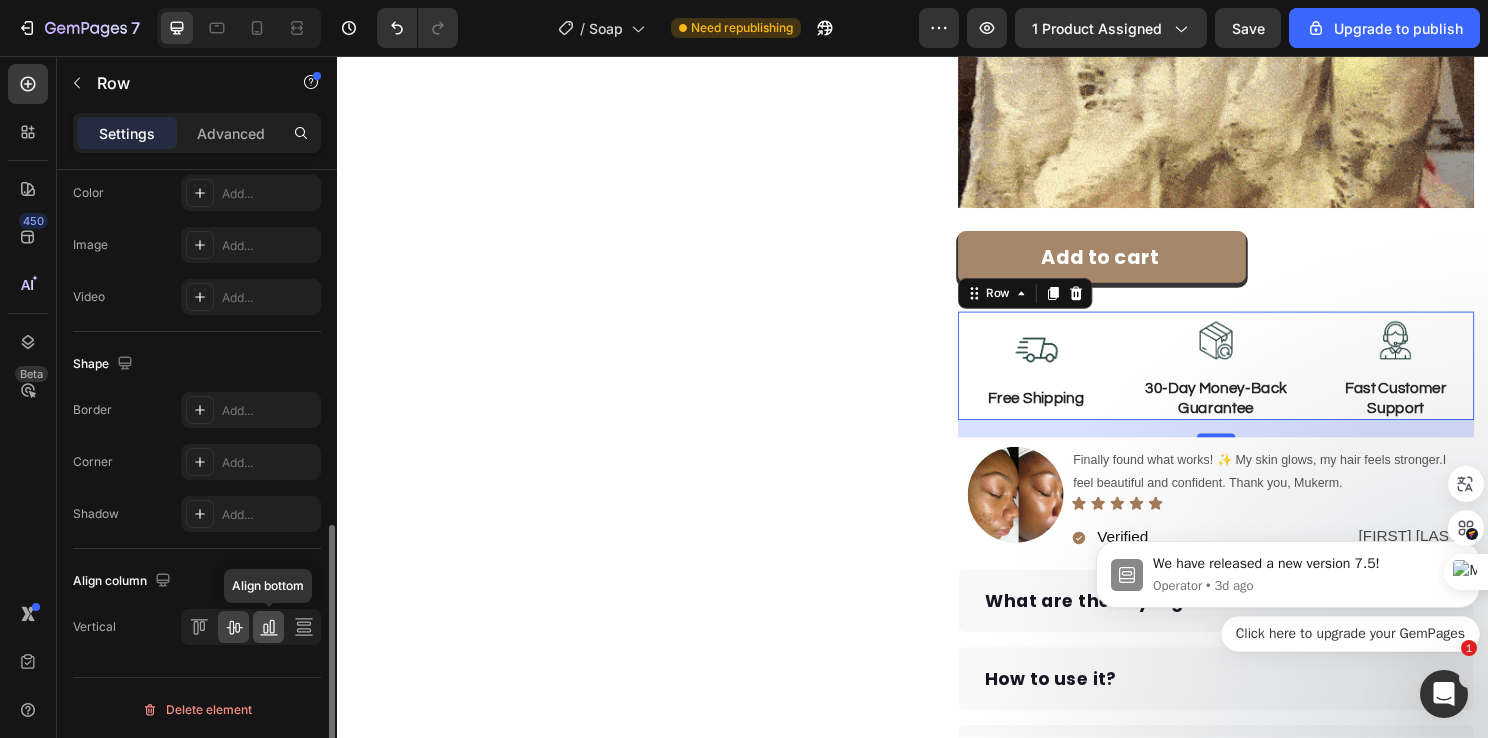 click 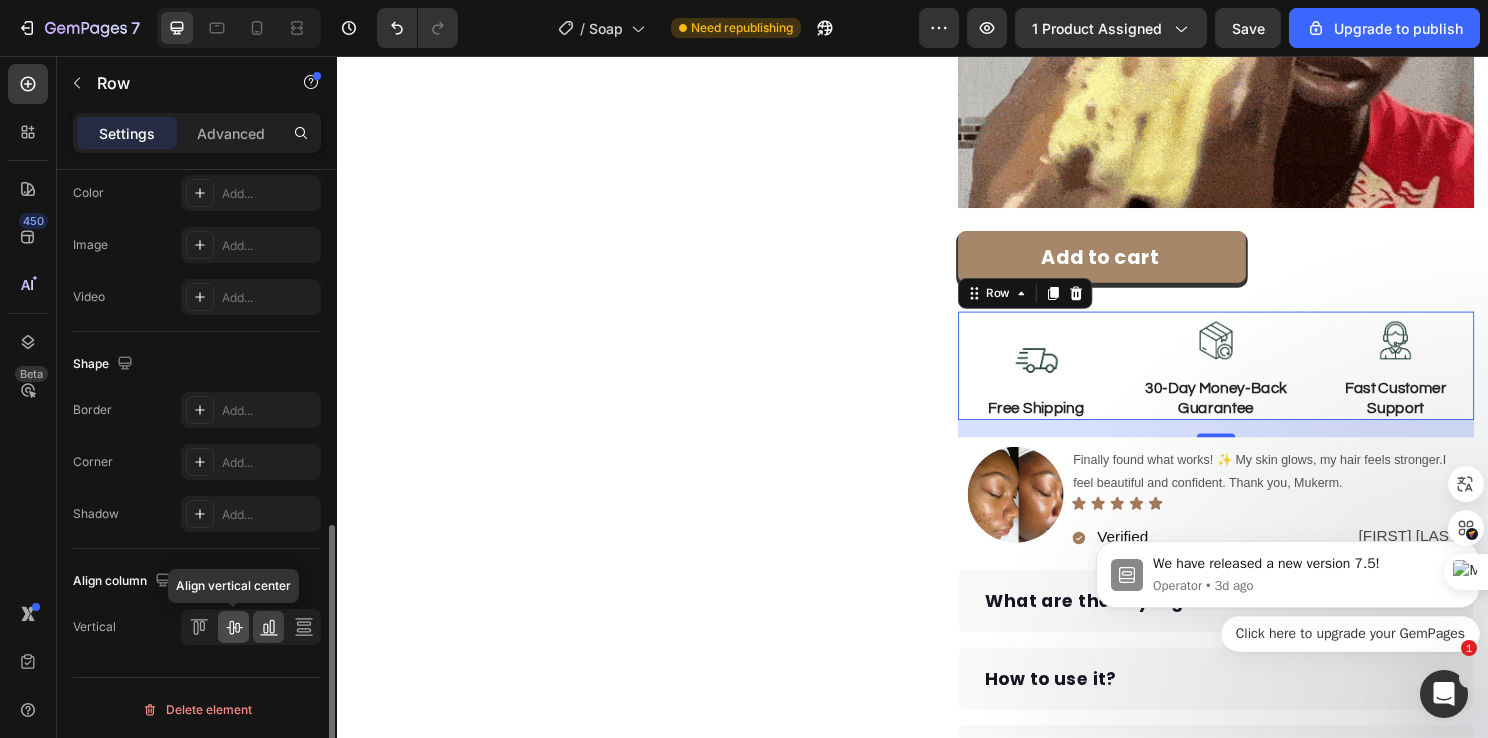 click 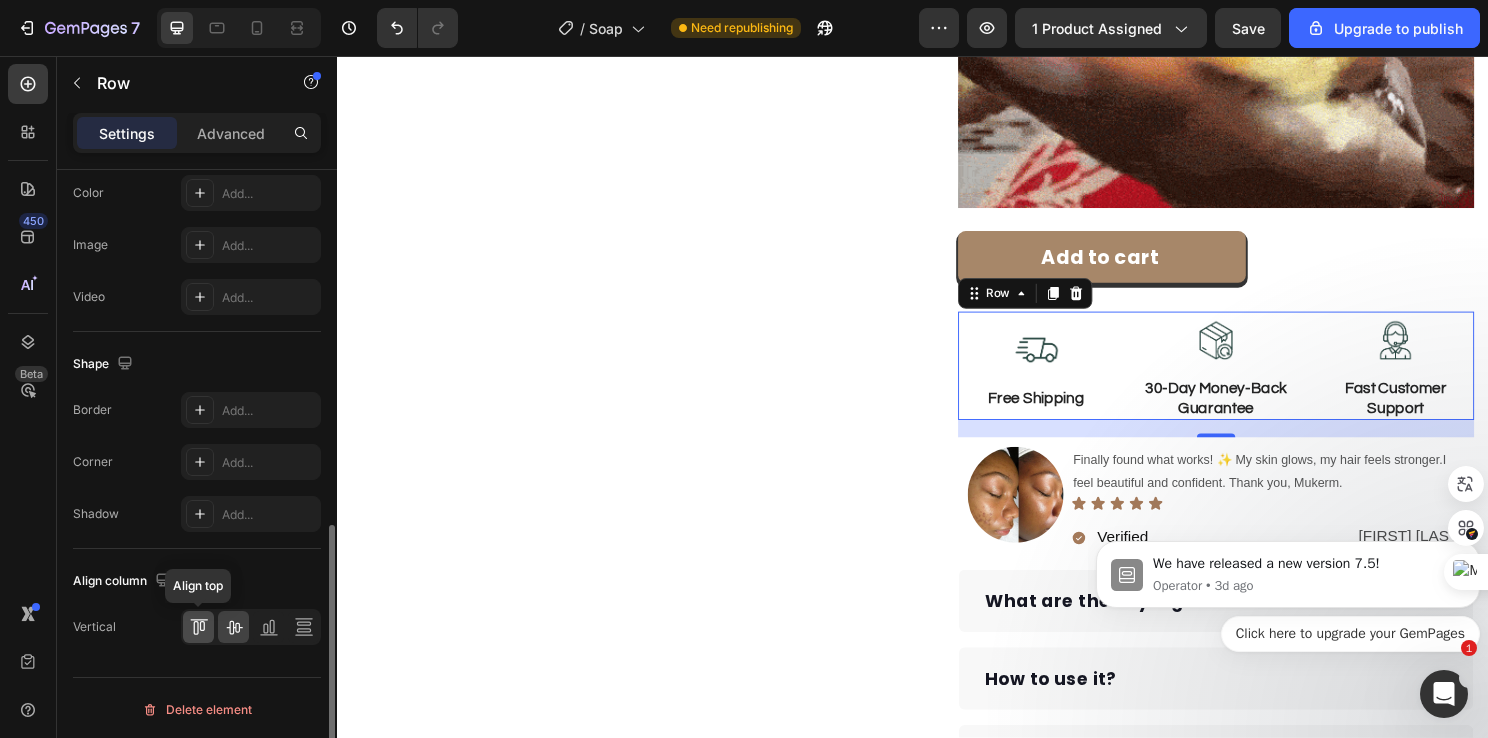 click 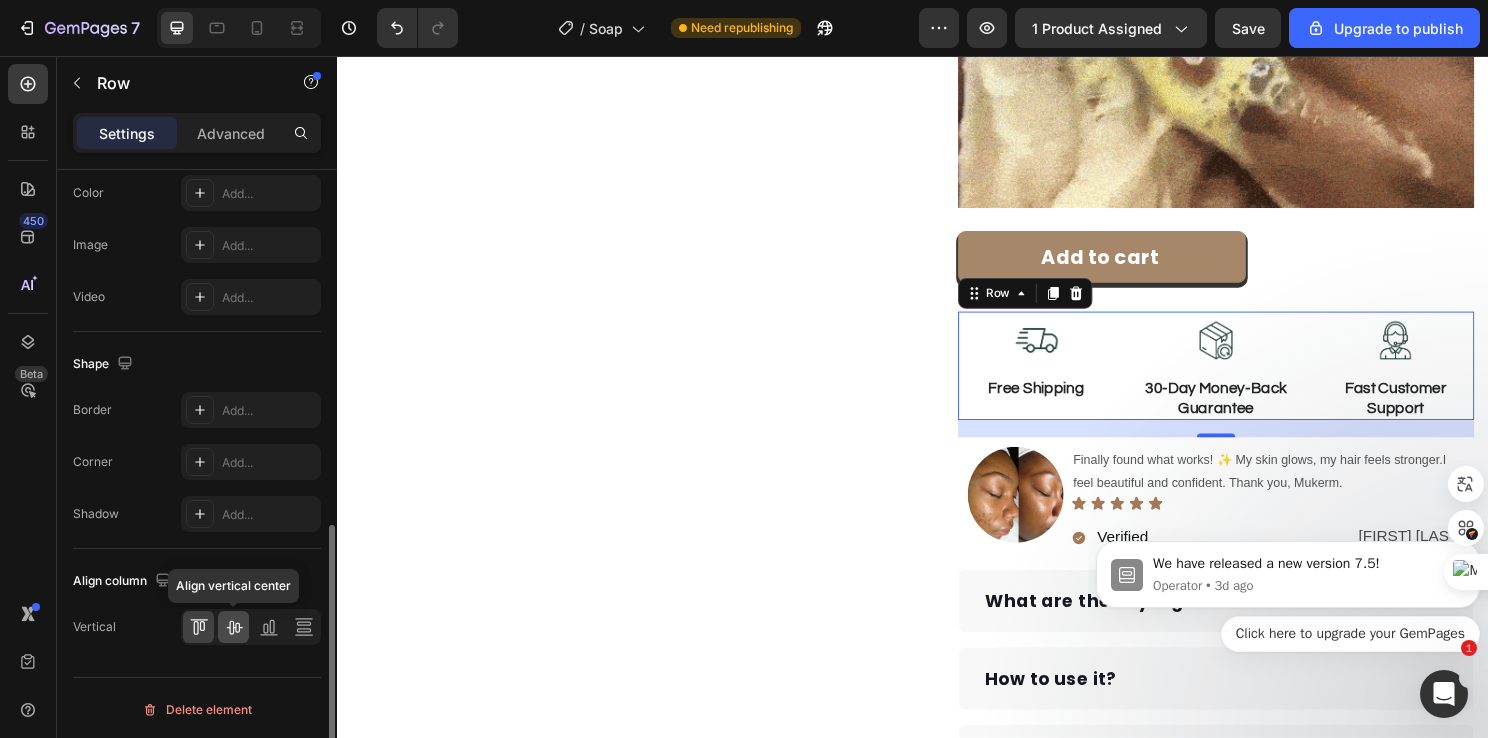 click 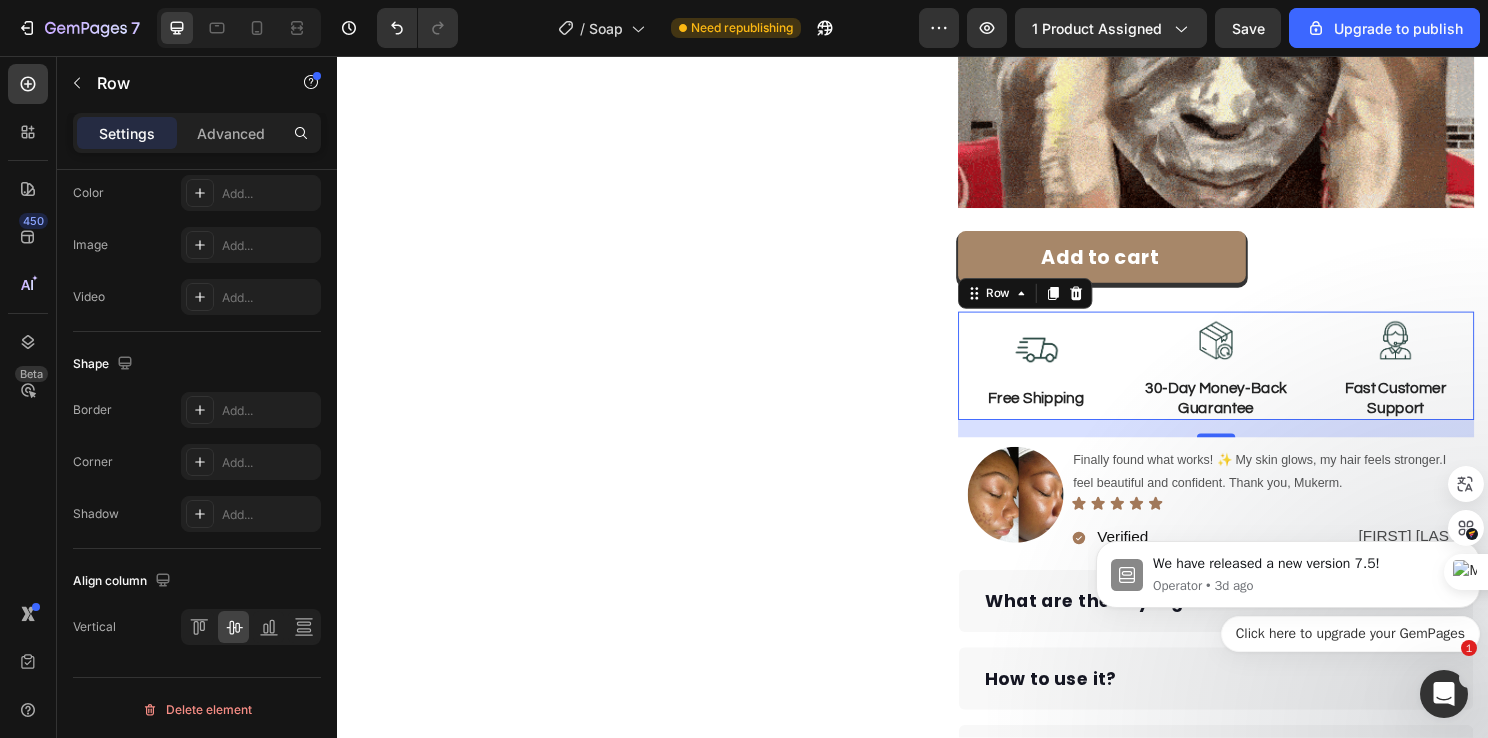 click on "Image Free Shipping Text Block Image 30-Day Money-Back Guarantee Text Block Image Fast Customer Support Text Block Row   18" at bounding box center (1253, 380) 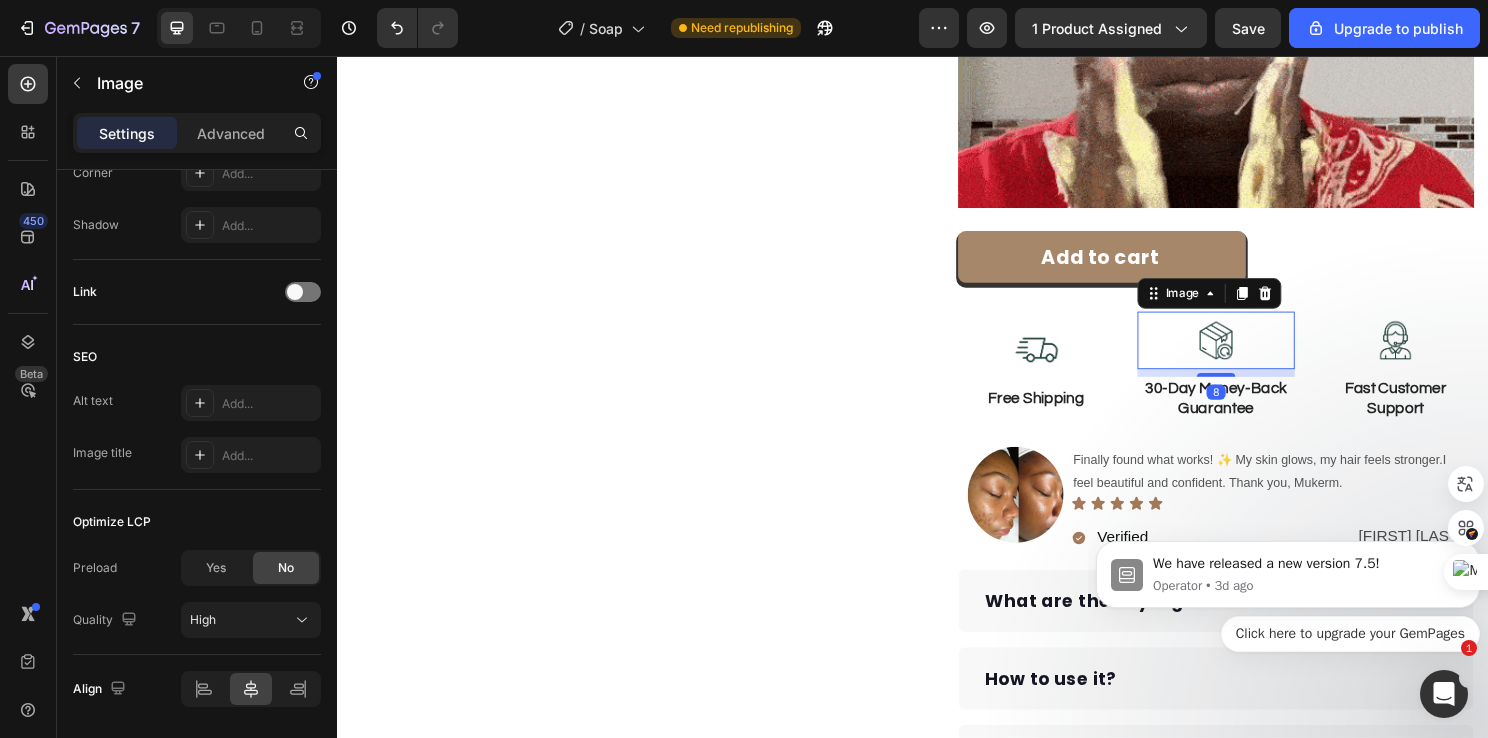 click at bounding box center [1252, 353] 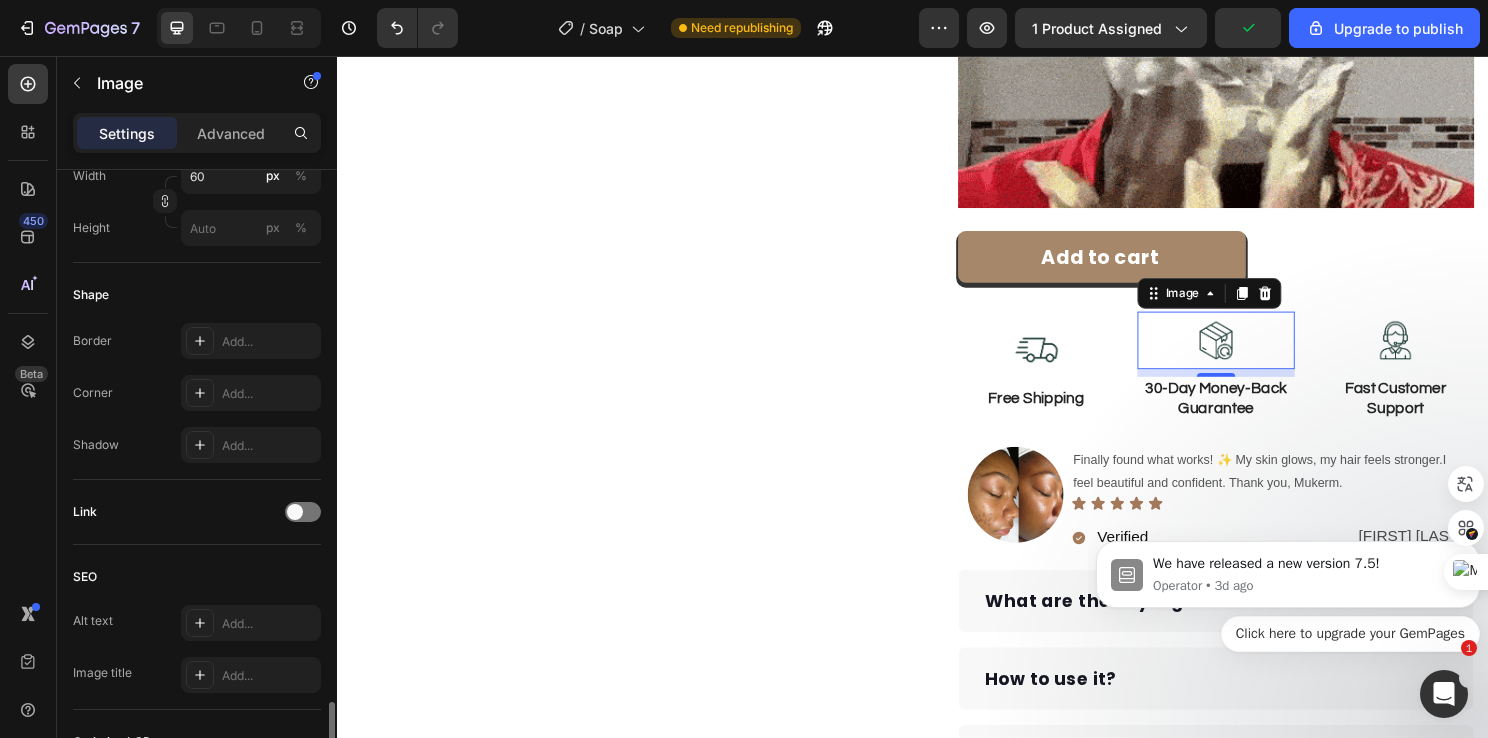 scroll, scrollTop: 883, scrollLeft: 0, axis: vertical 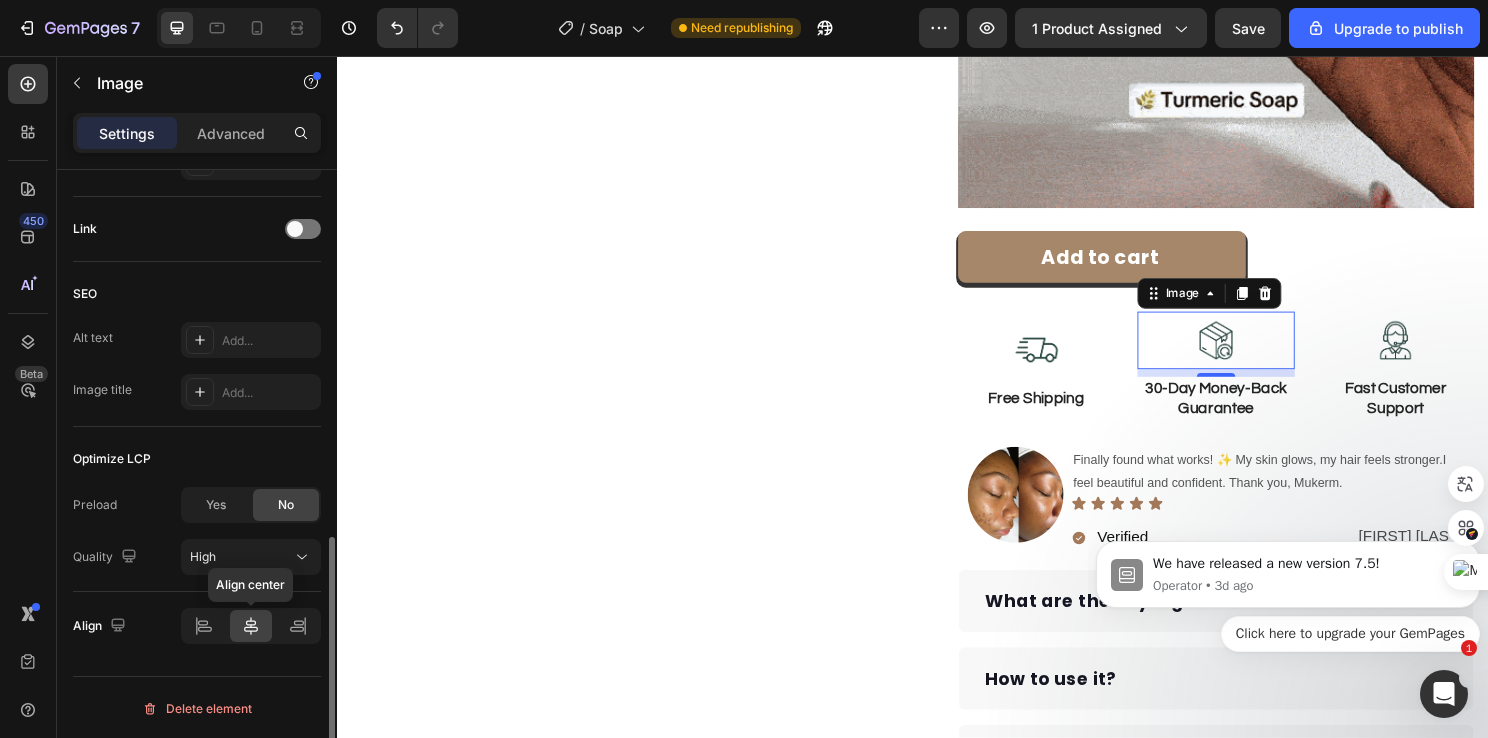click 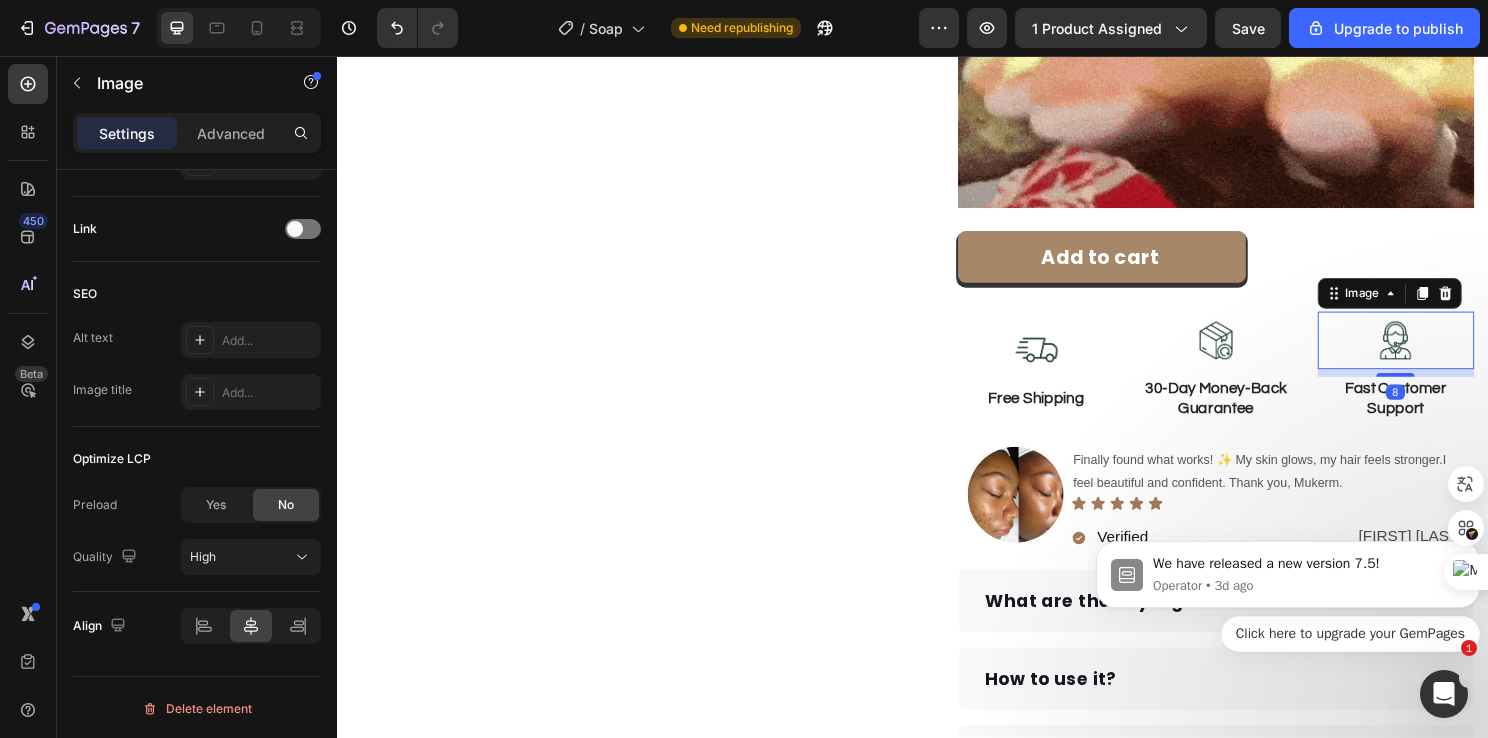 click at bounding box center [1440, 353] 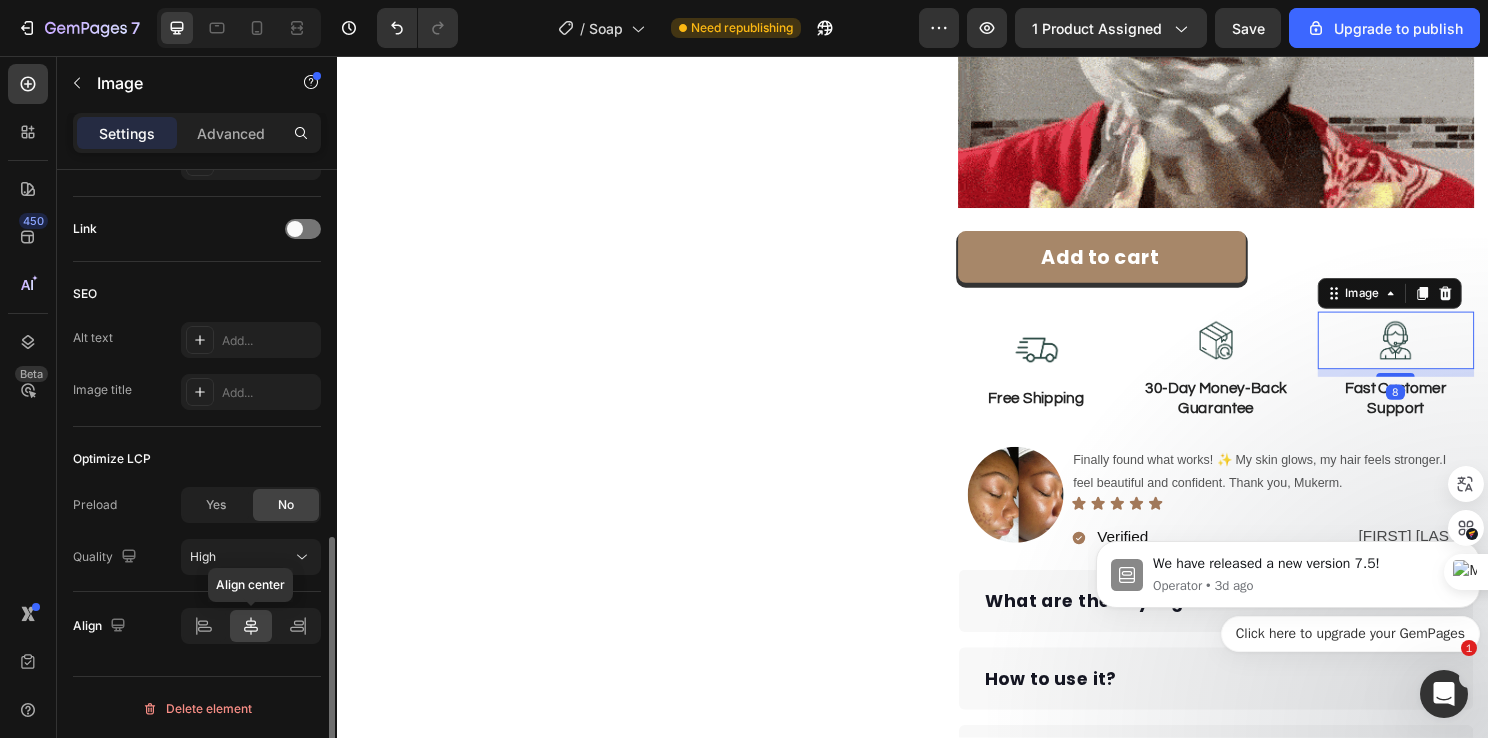 click 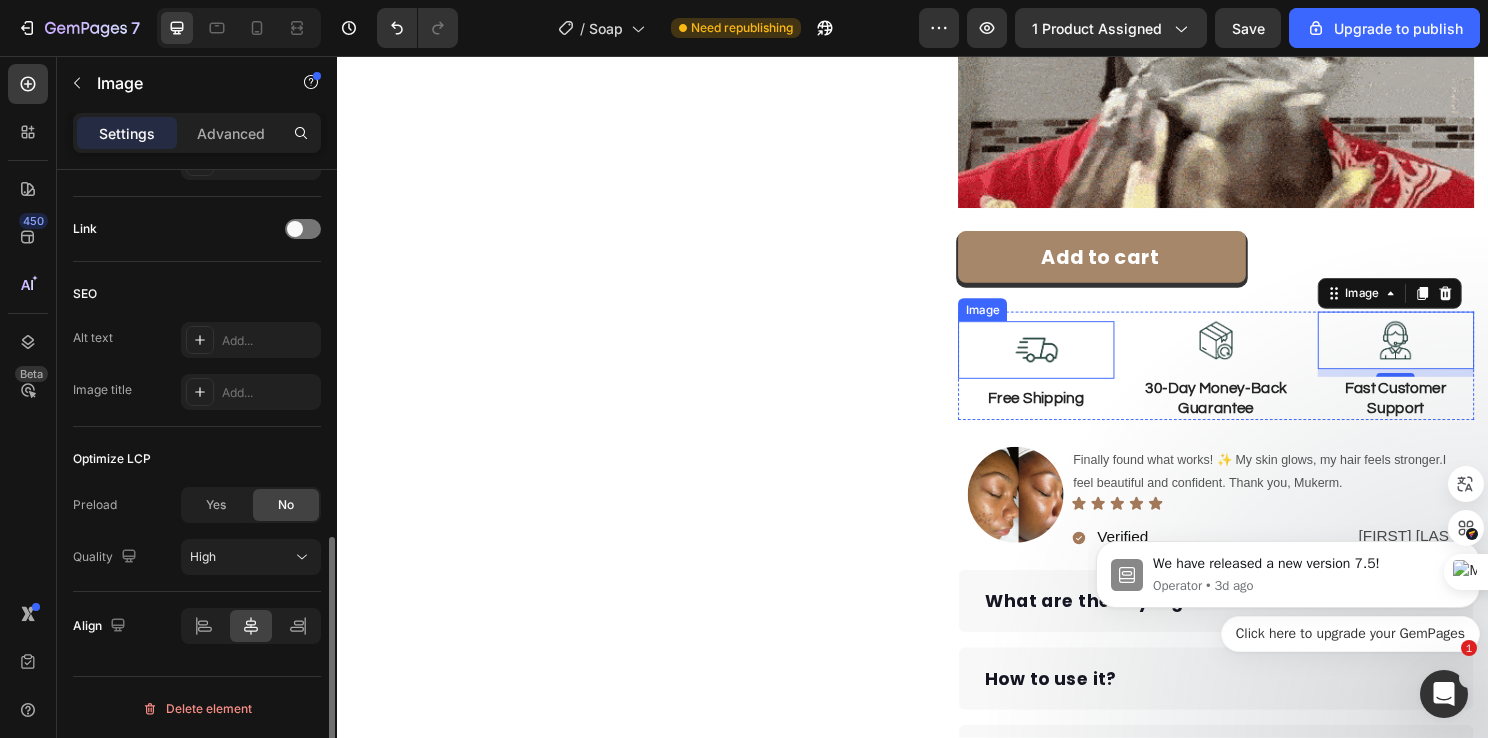 click at bounding box center [1066, 363] 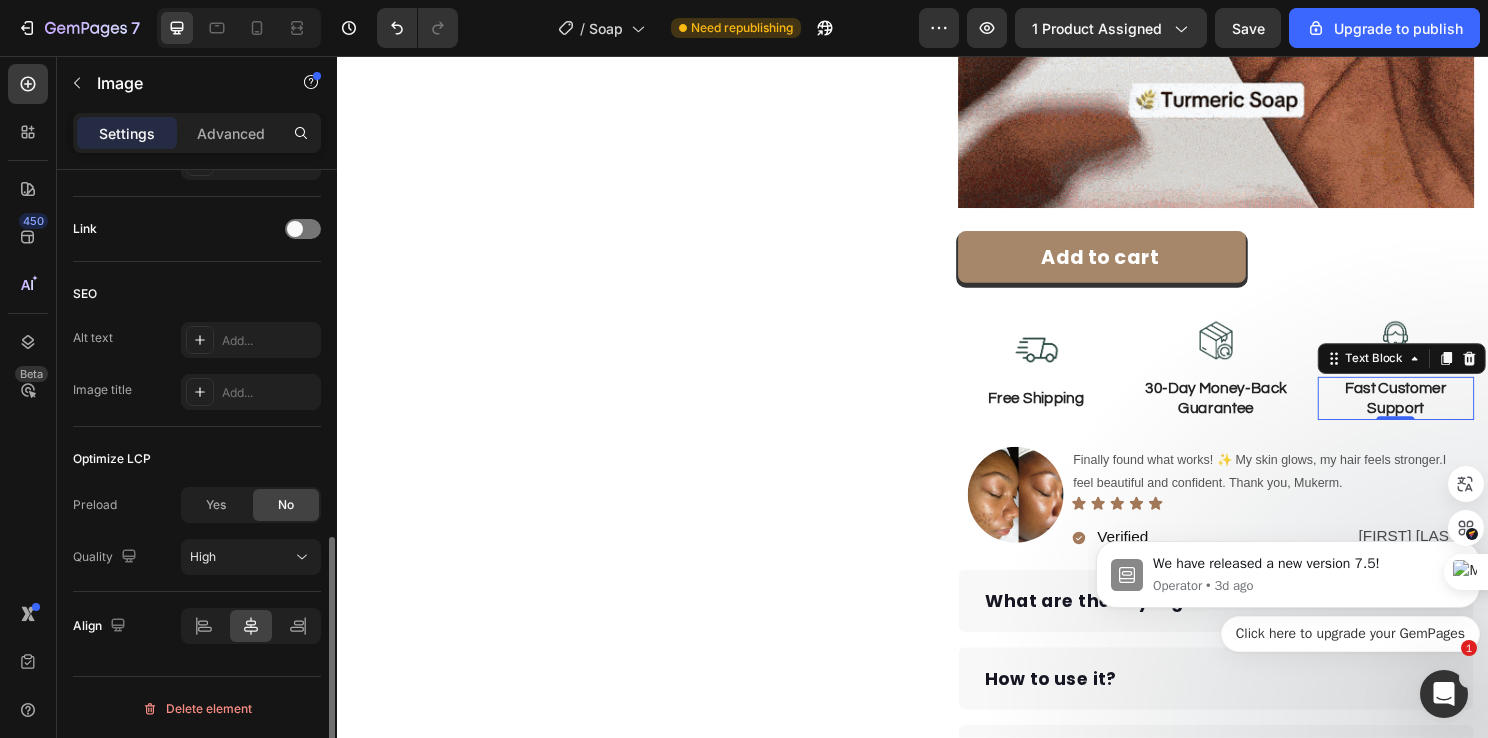 scroll, scrollTop: 0, scrollLeft: 0, axis: both 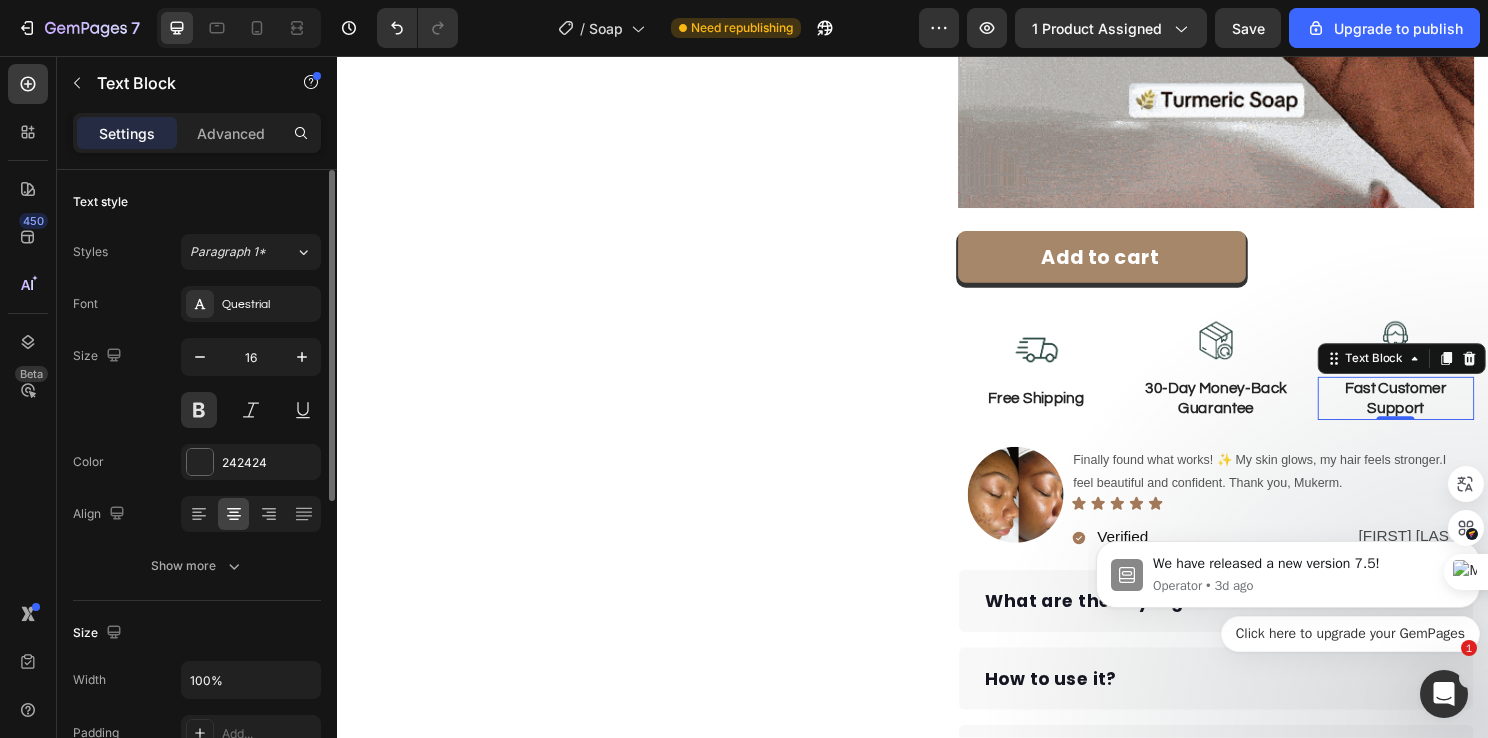 click on "Fast Customer Support" at bounding box center [1440, 414] 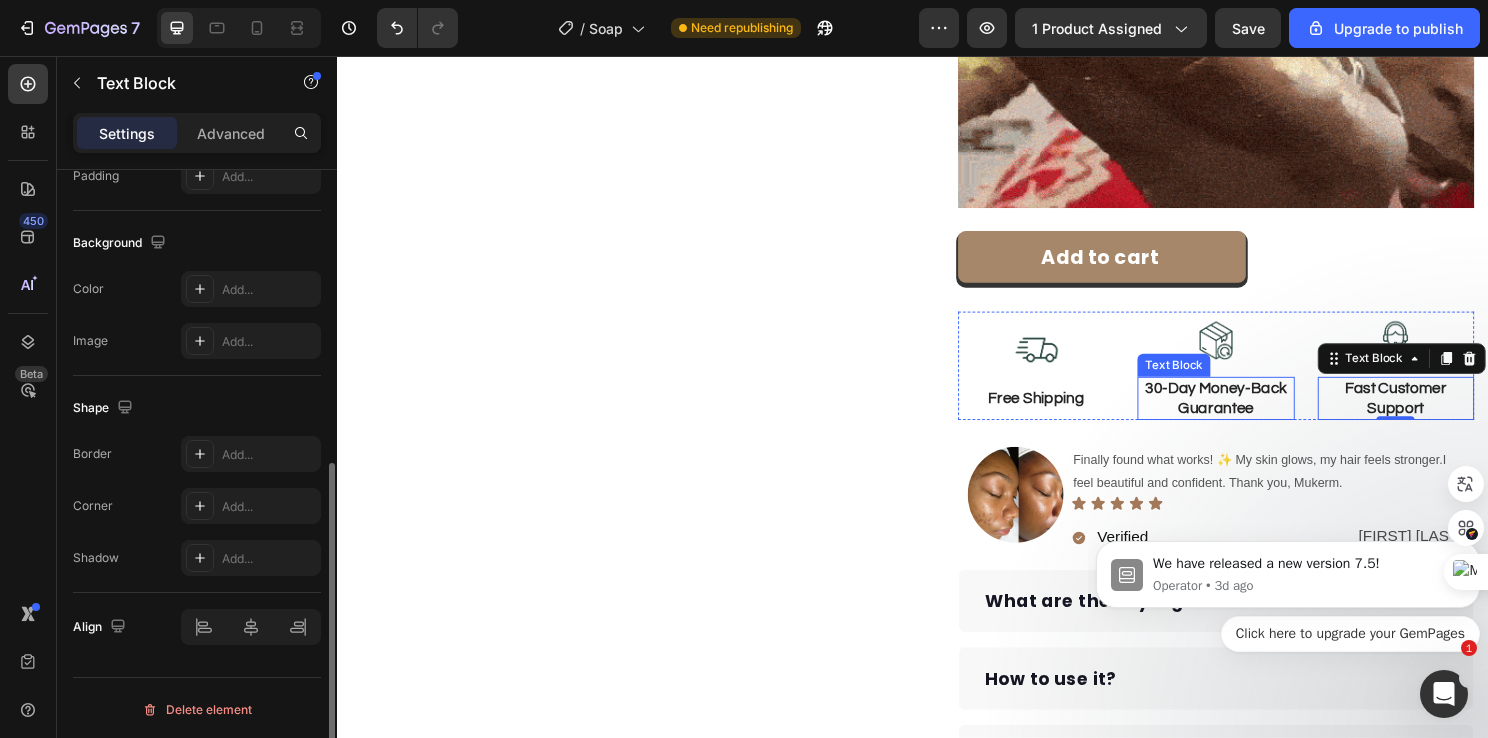 scroll, scrollTop: 556, scrollLeft: 0, axis: vertical 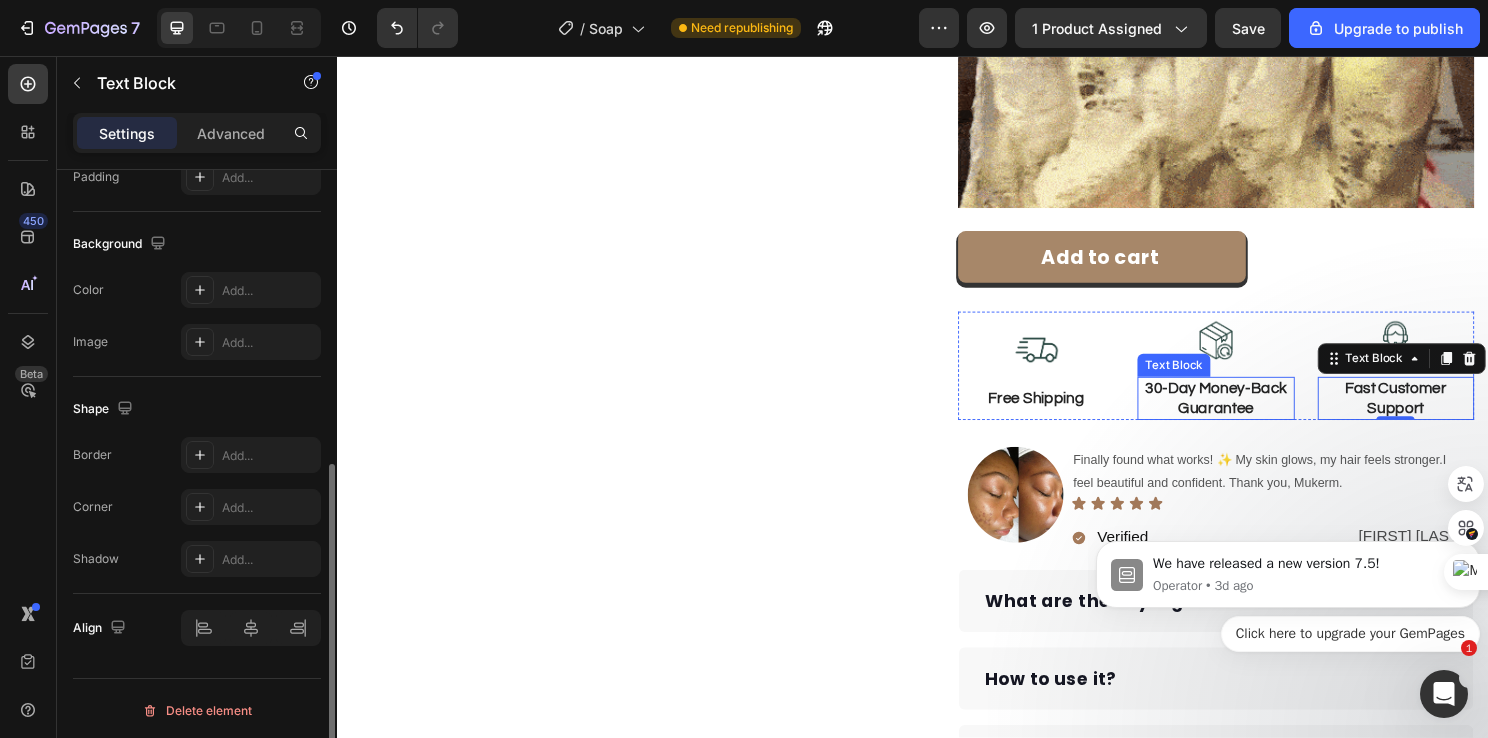click on "30-Day Money-Back Guarantee" at bounding box center [1252, 414] 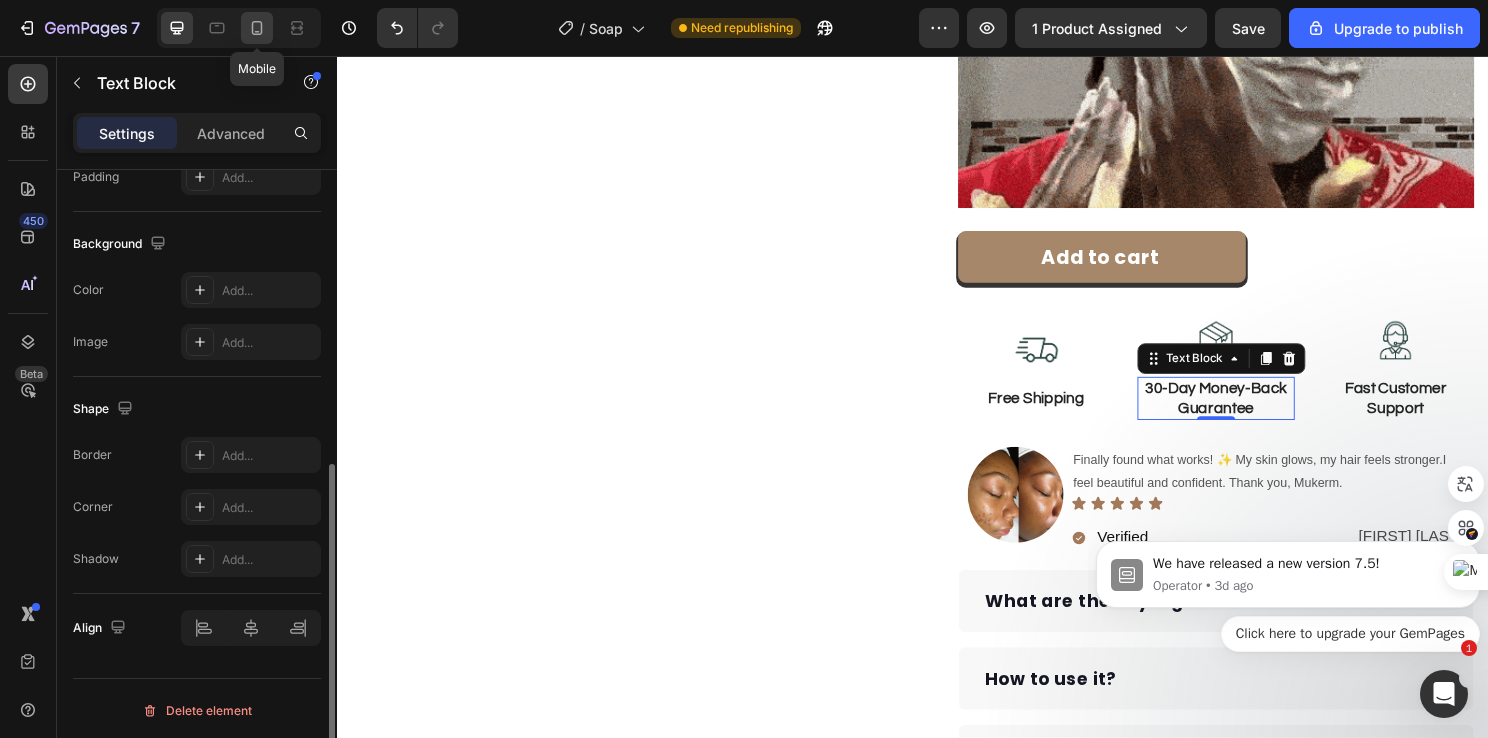click 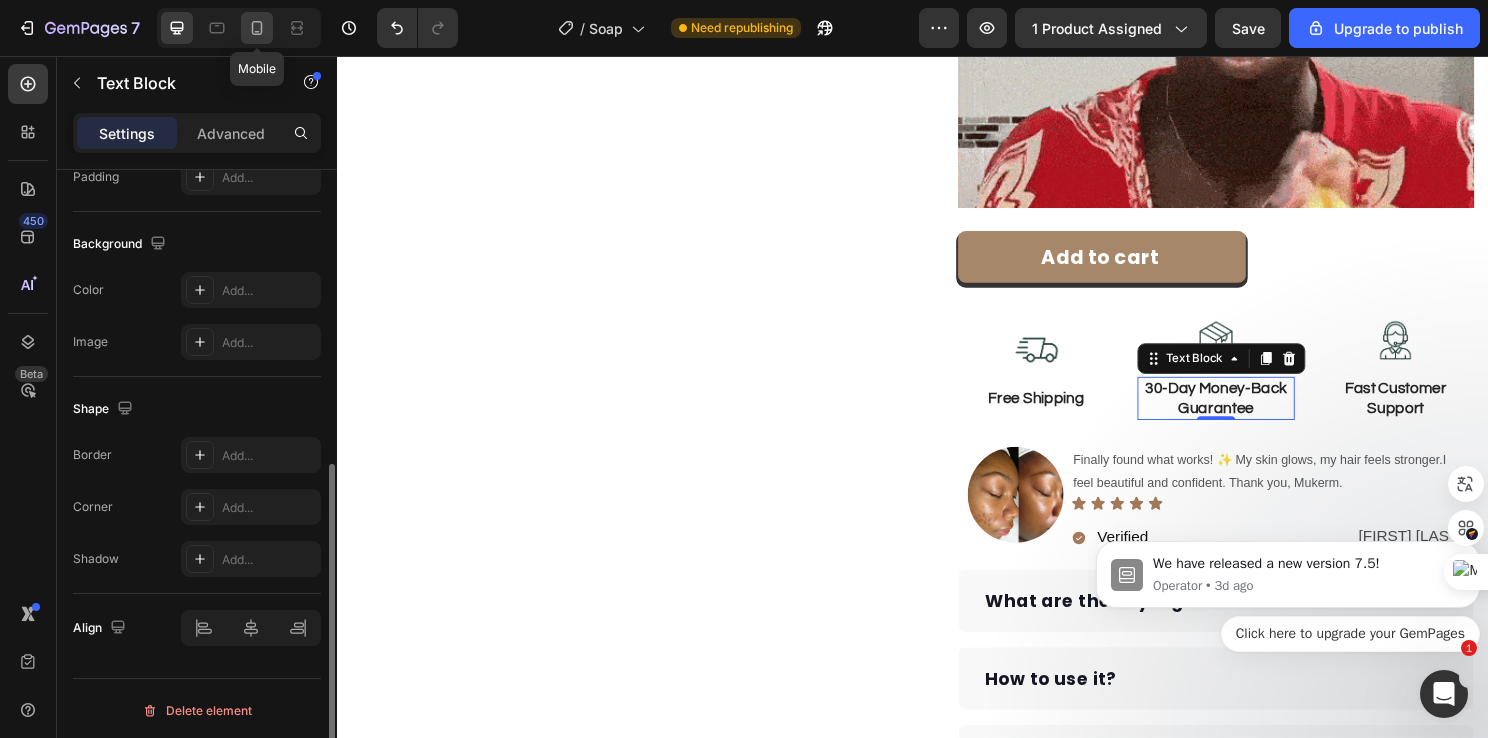 type on "14" 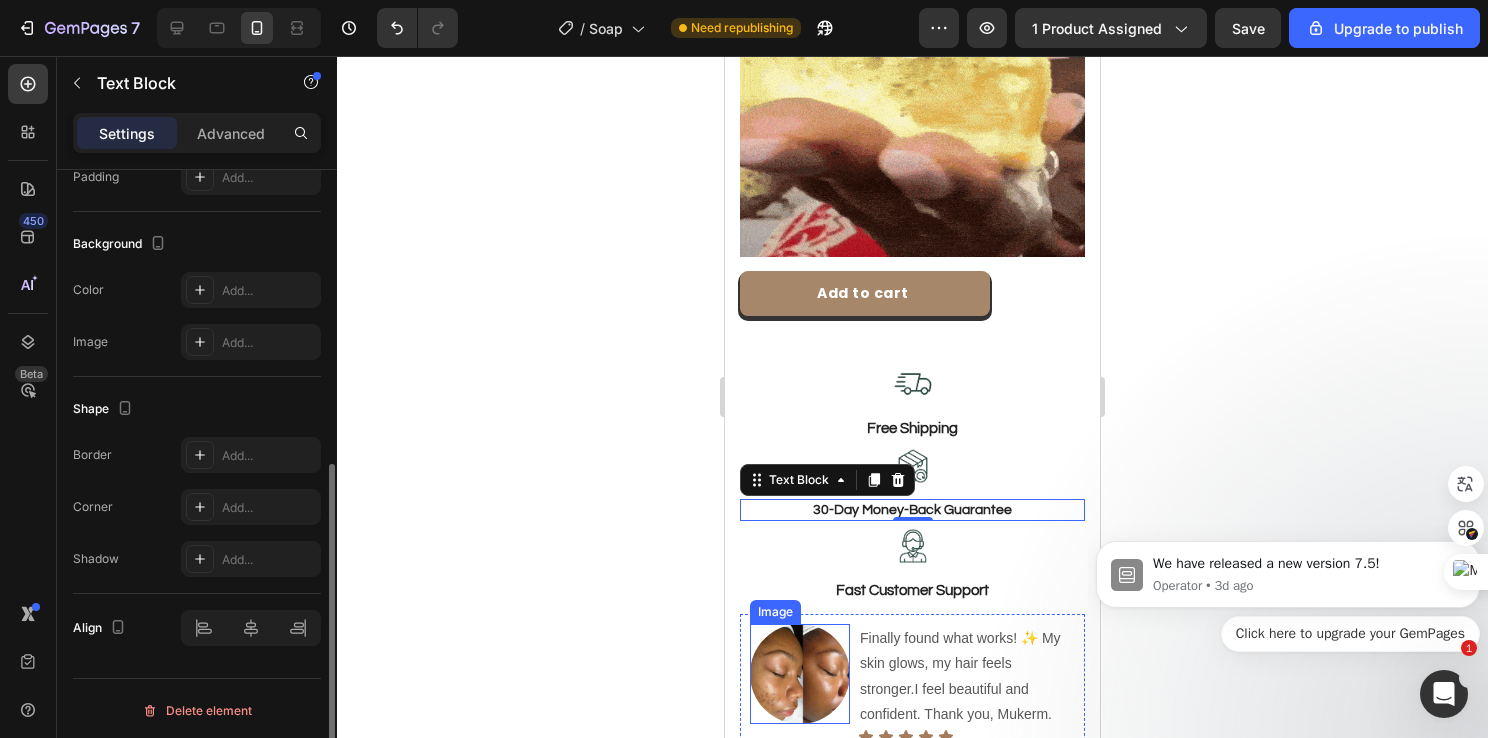 scroll, scrollTop: 1081, scrollLeft: 0, axis: vertical 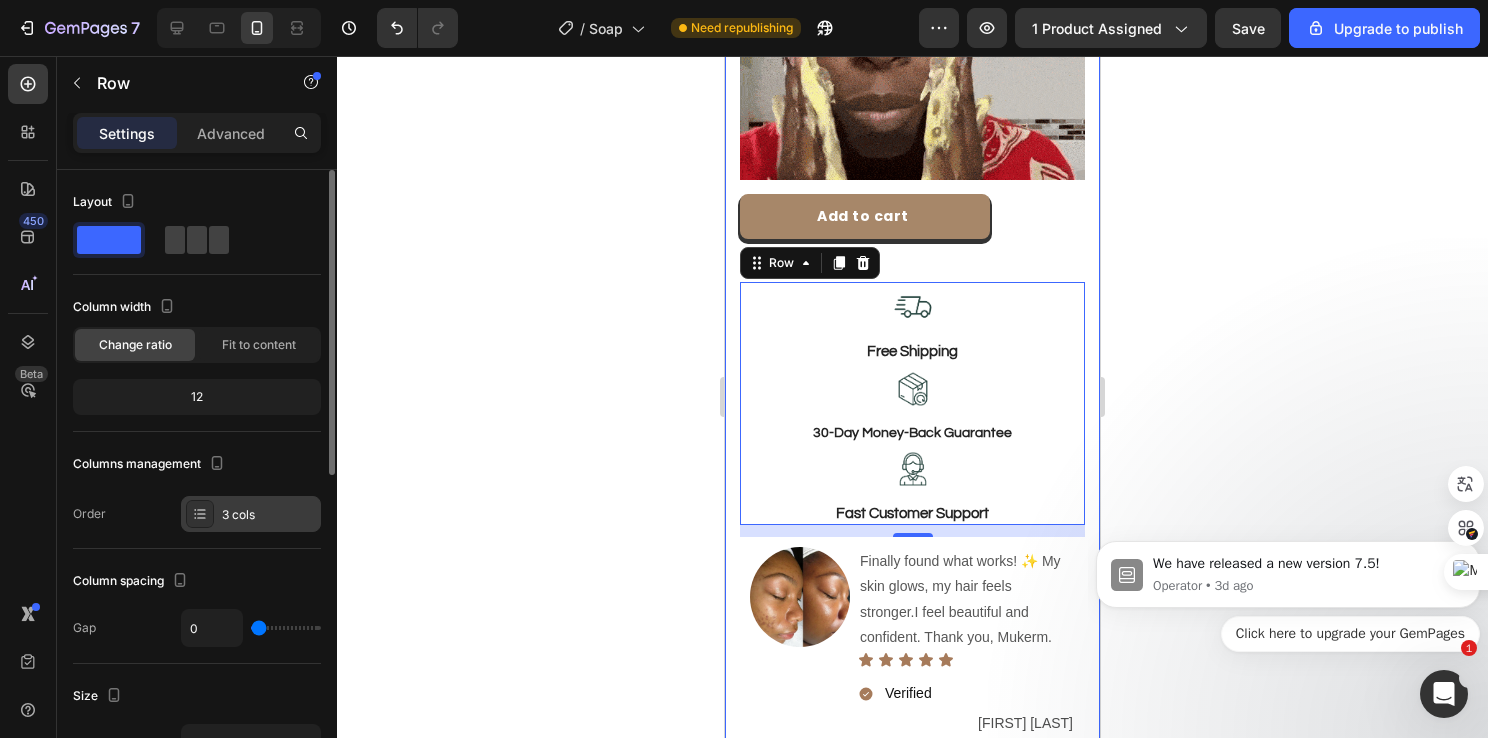 click on "3 cols" at bounding box center [269, 515] 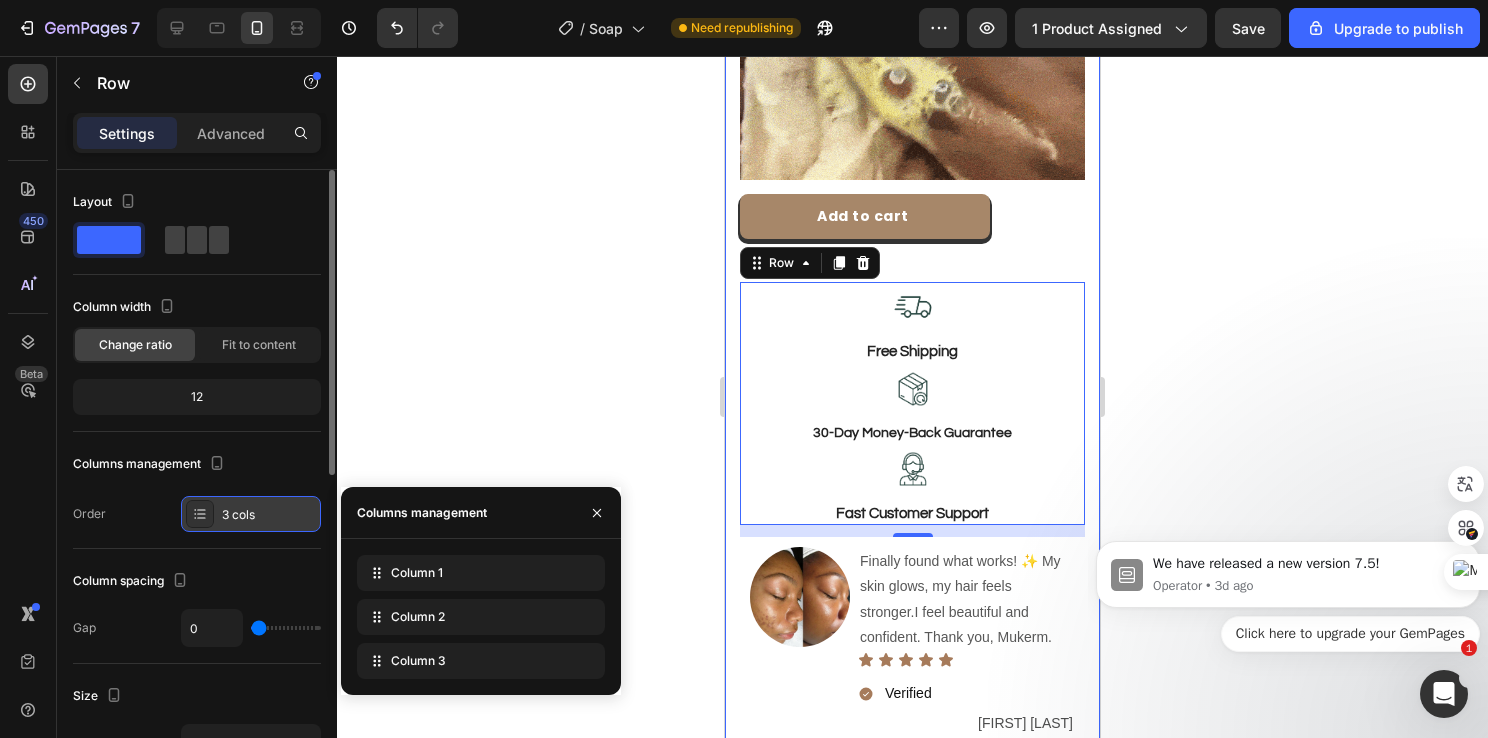 click on "3 cols" at bounding box center (269, 515) 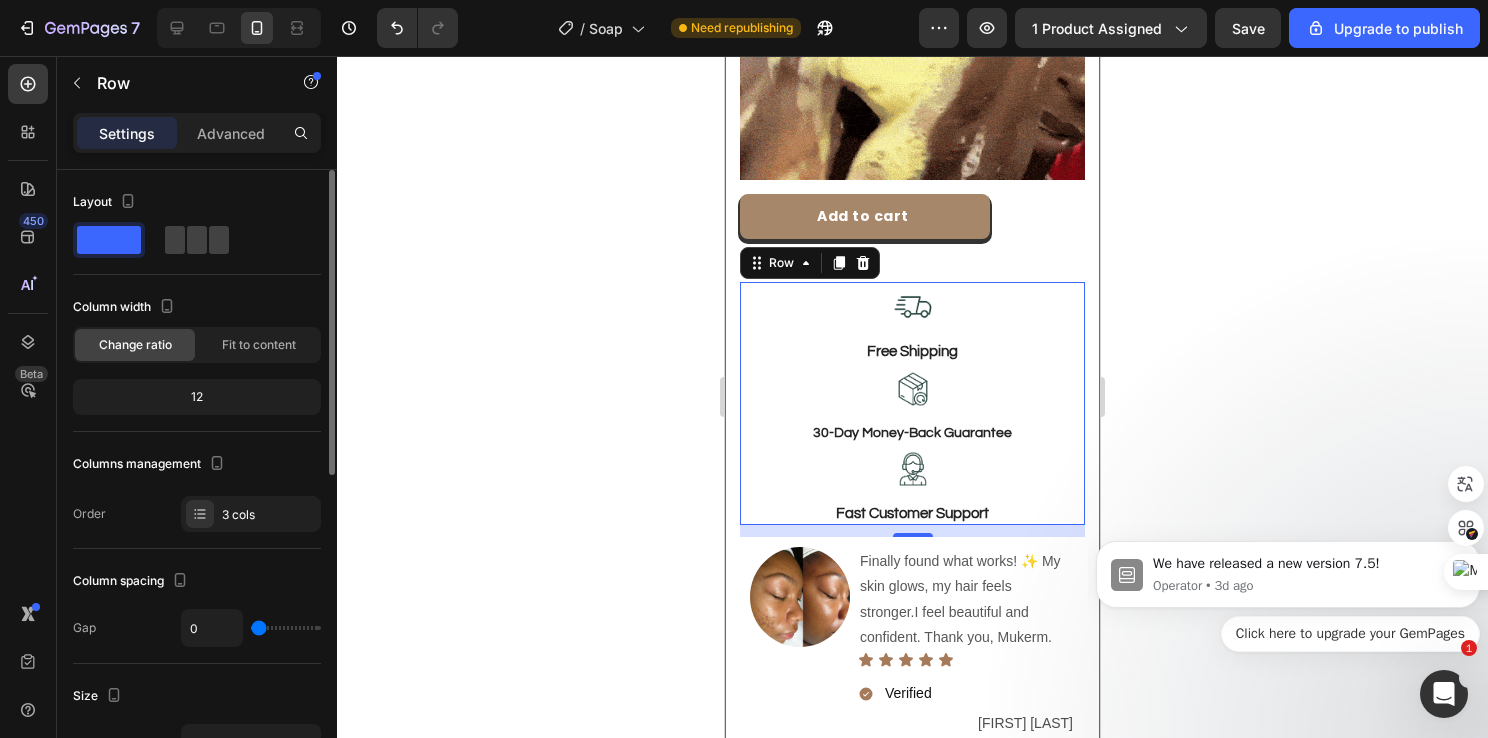 type on "16" 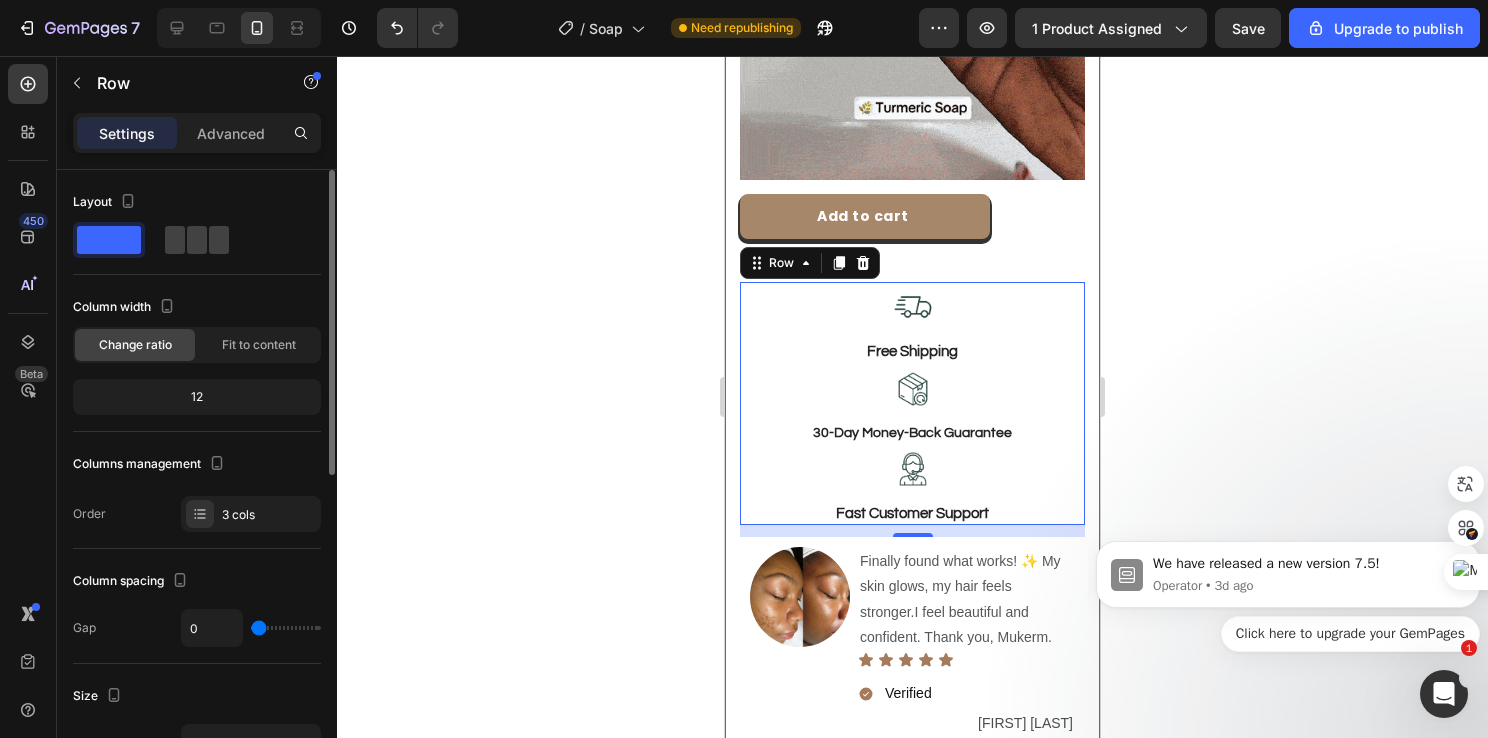 type on "16" 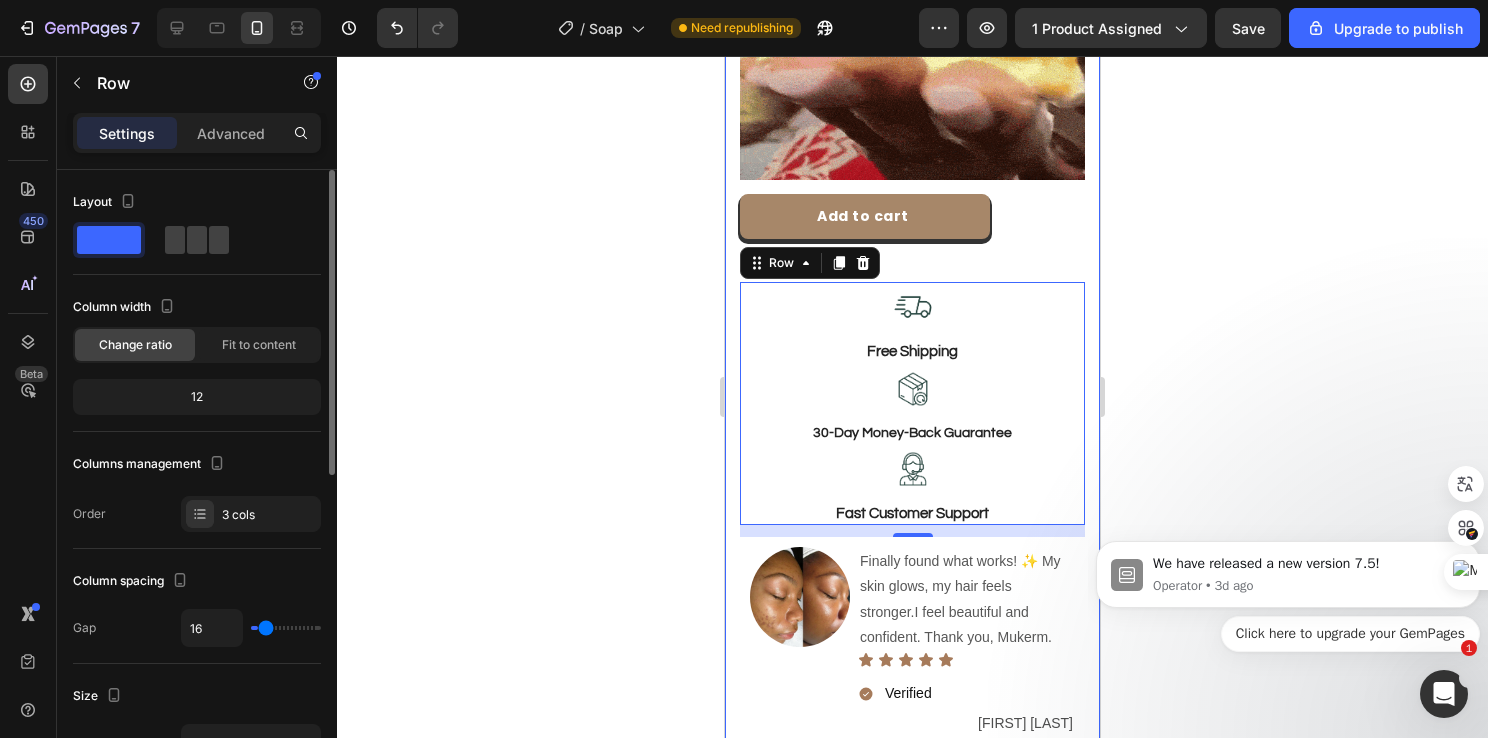 type on "27" 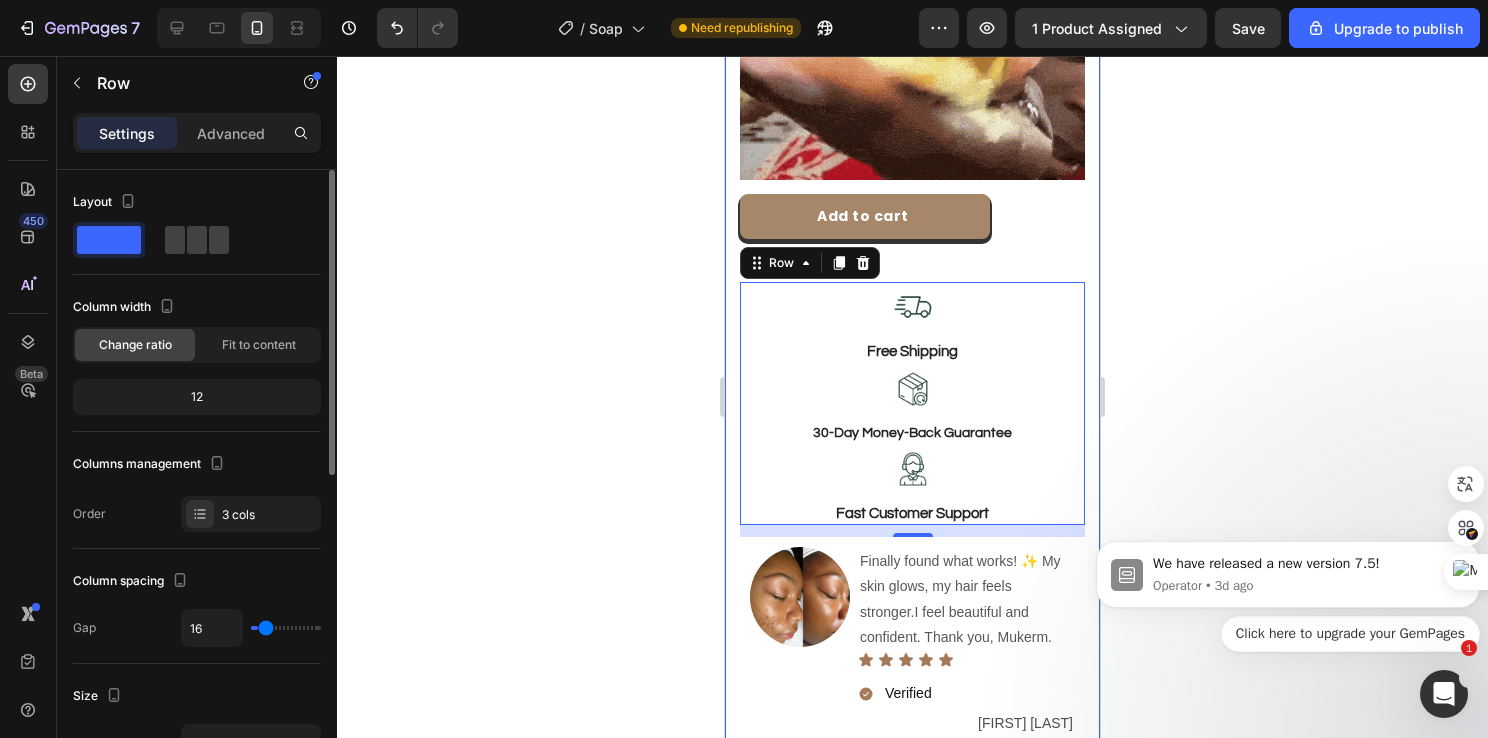 type on "27" 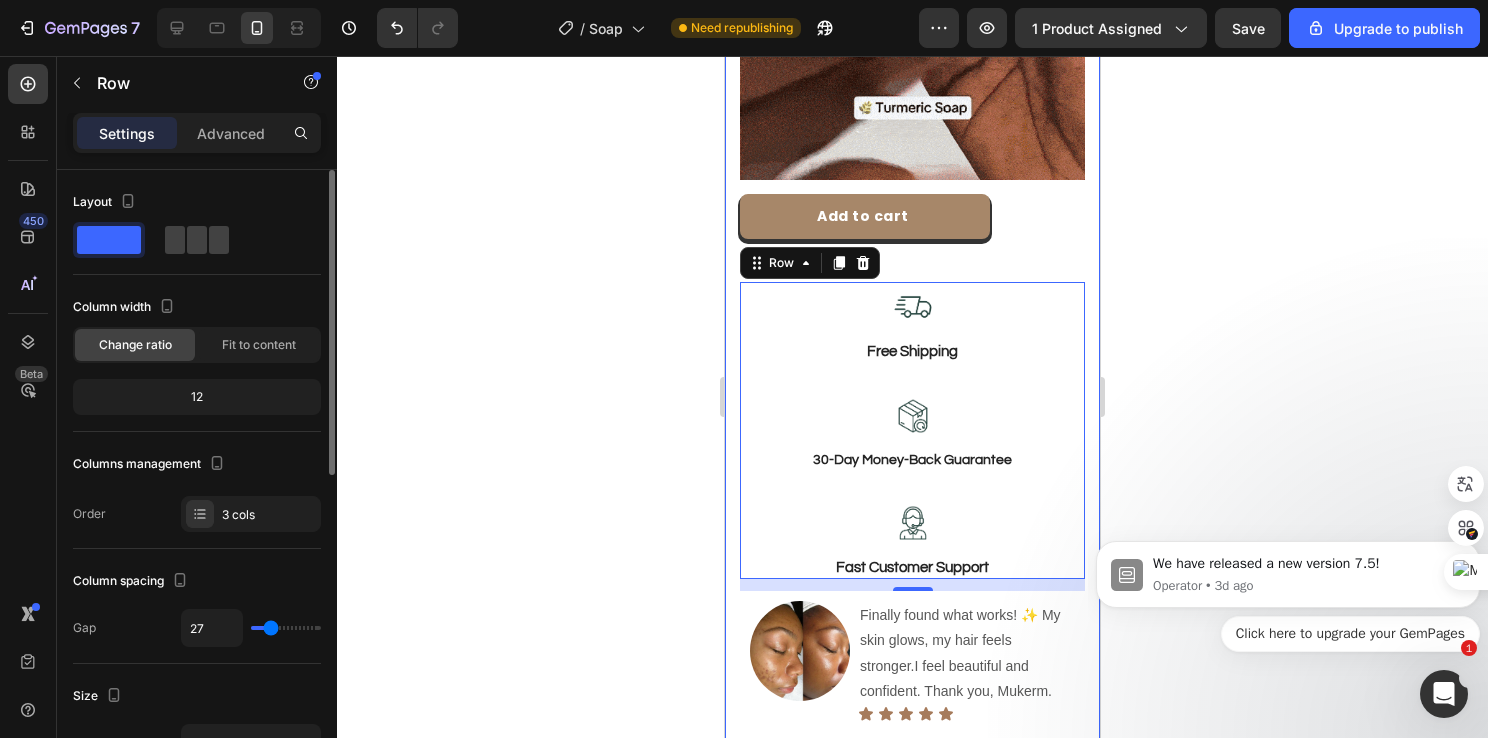 type on "32" 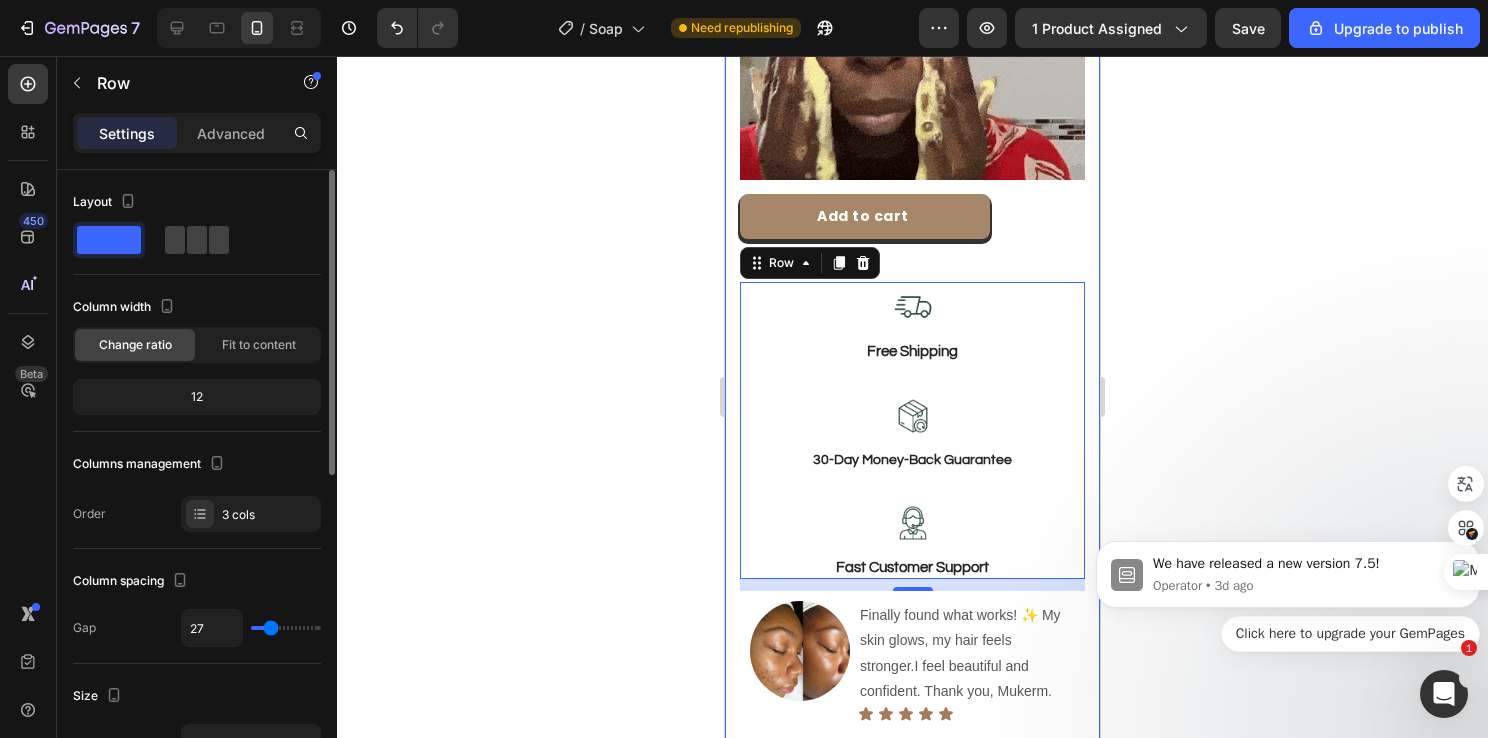 type on "32" 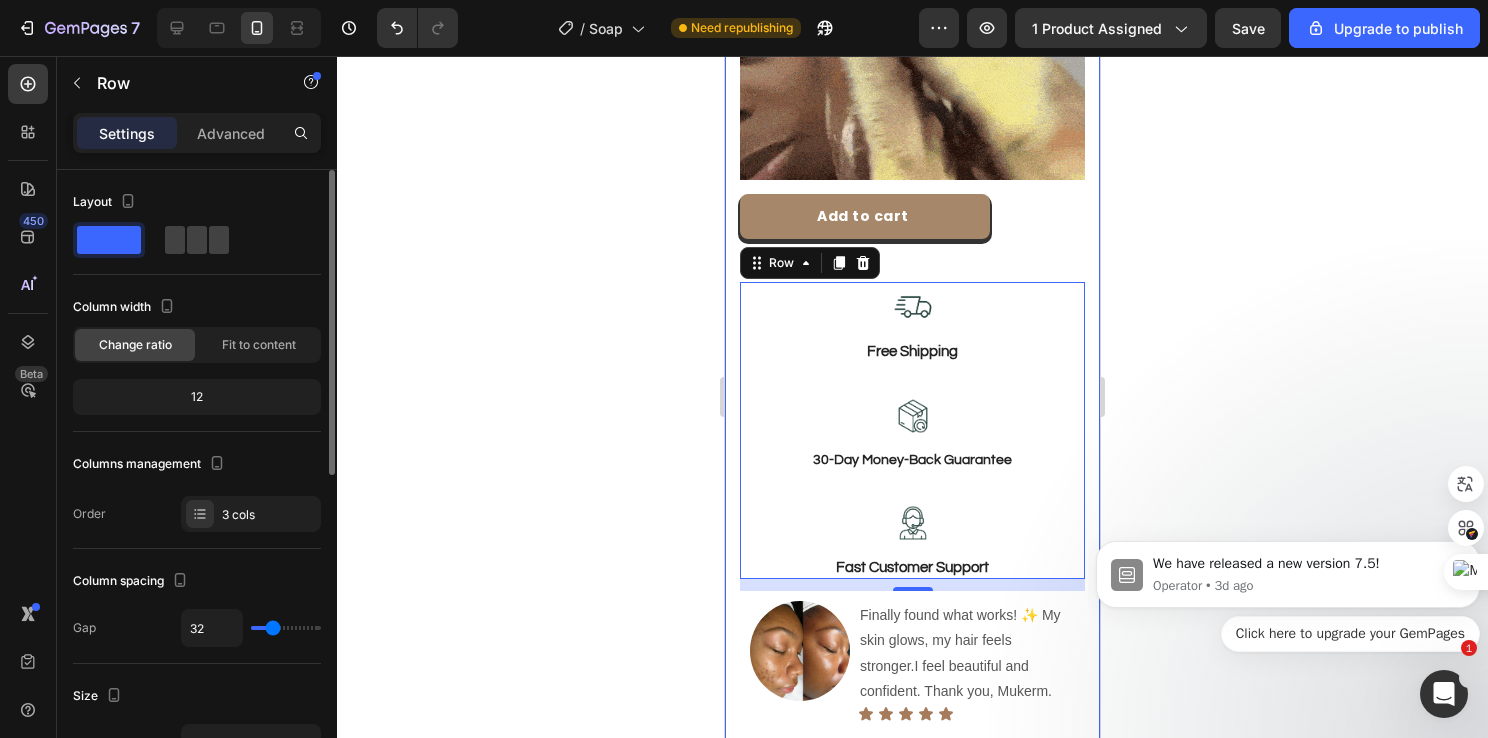 type on "50" 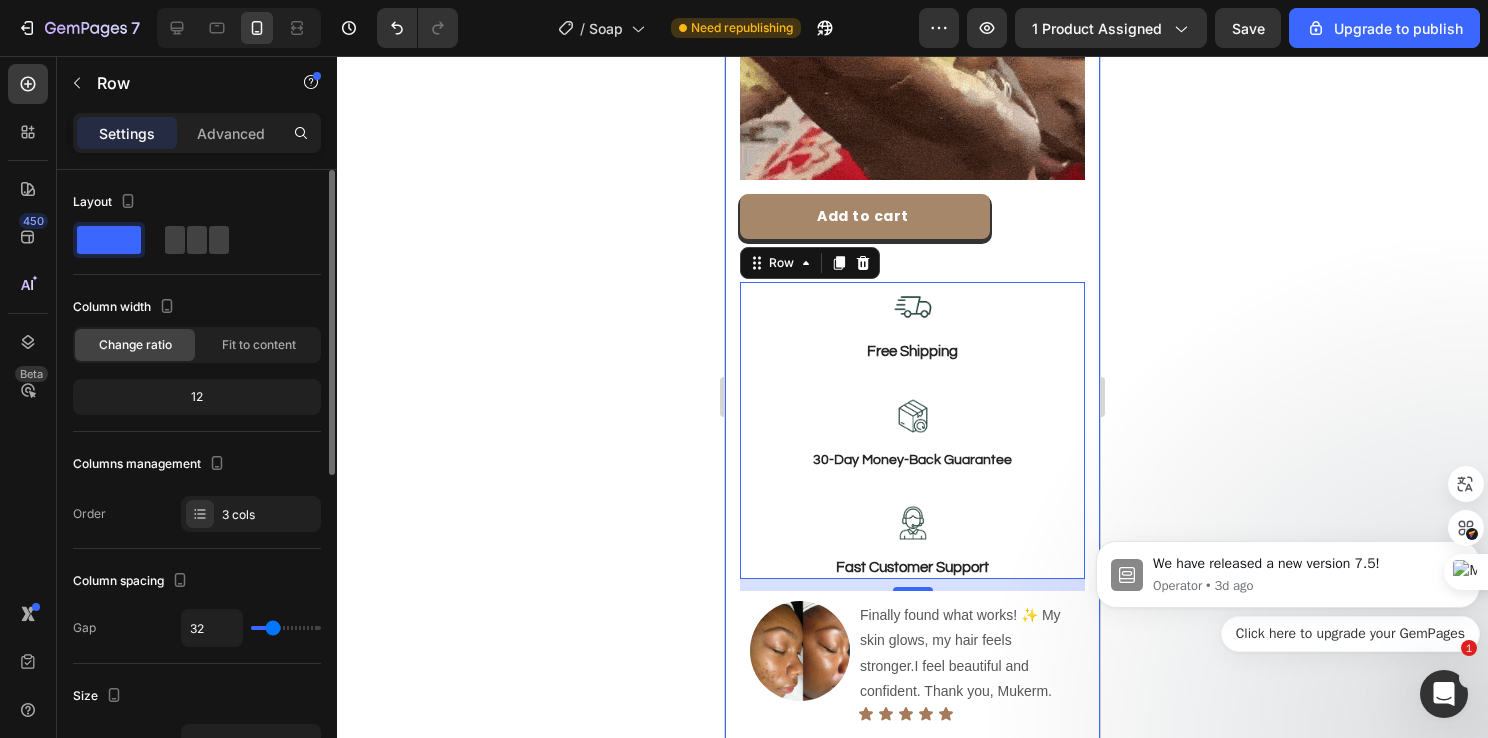 type on "50" 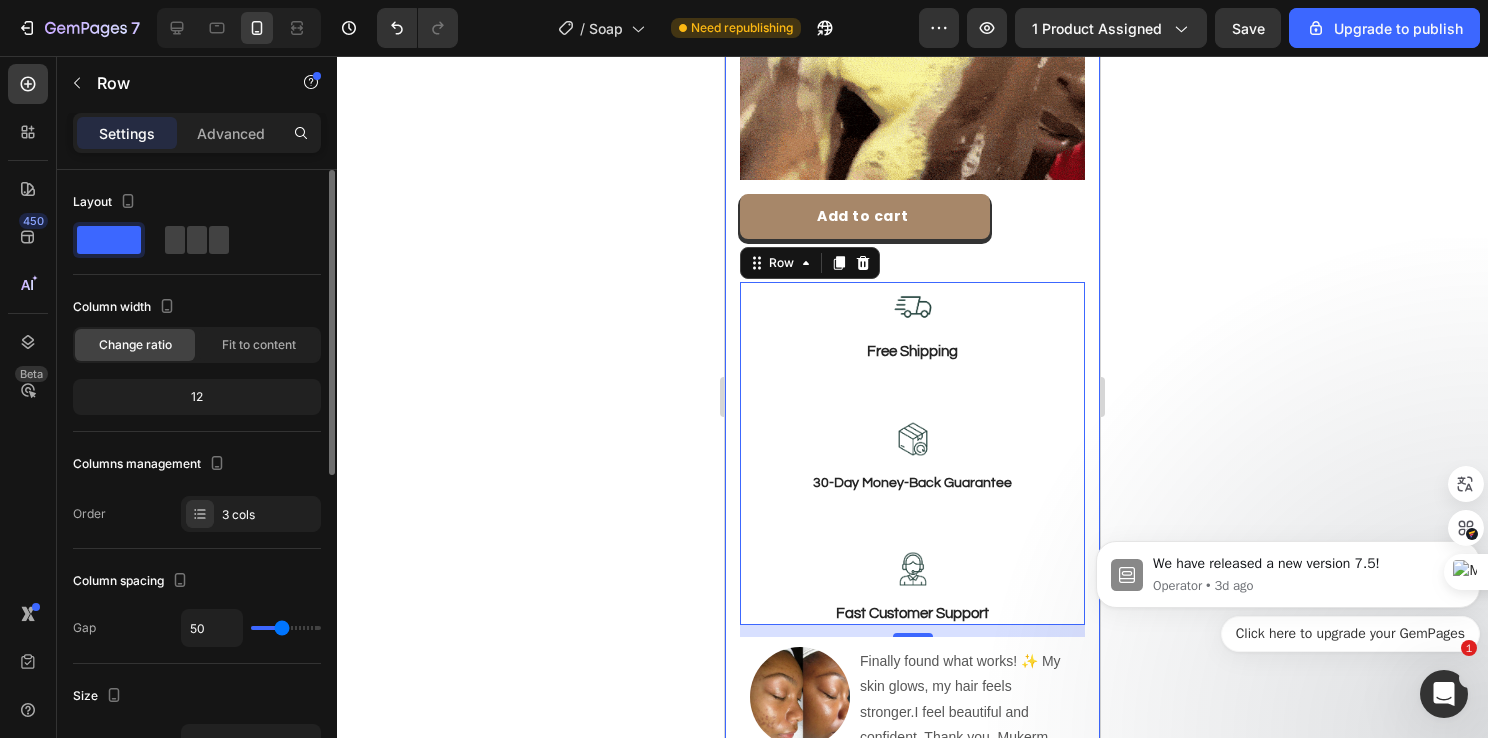 type on "68" 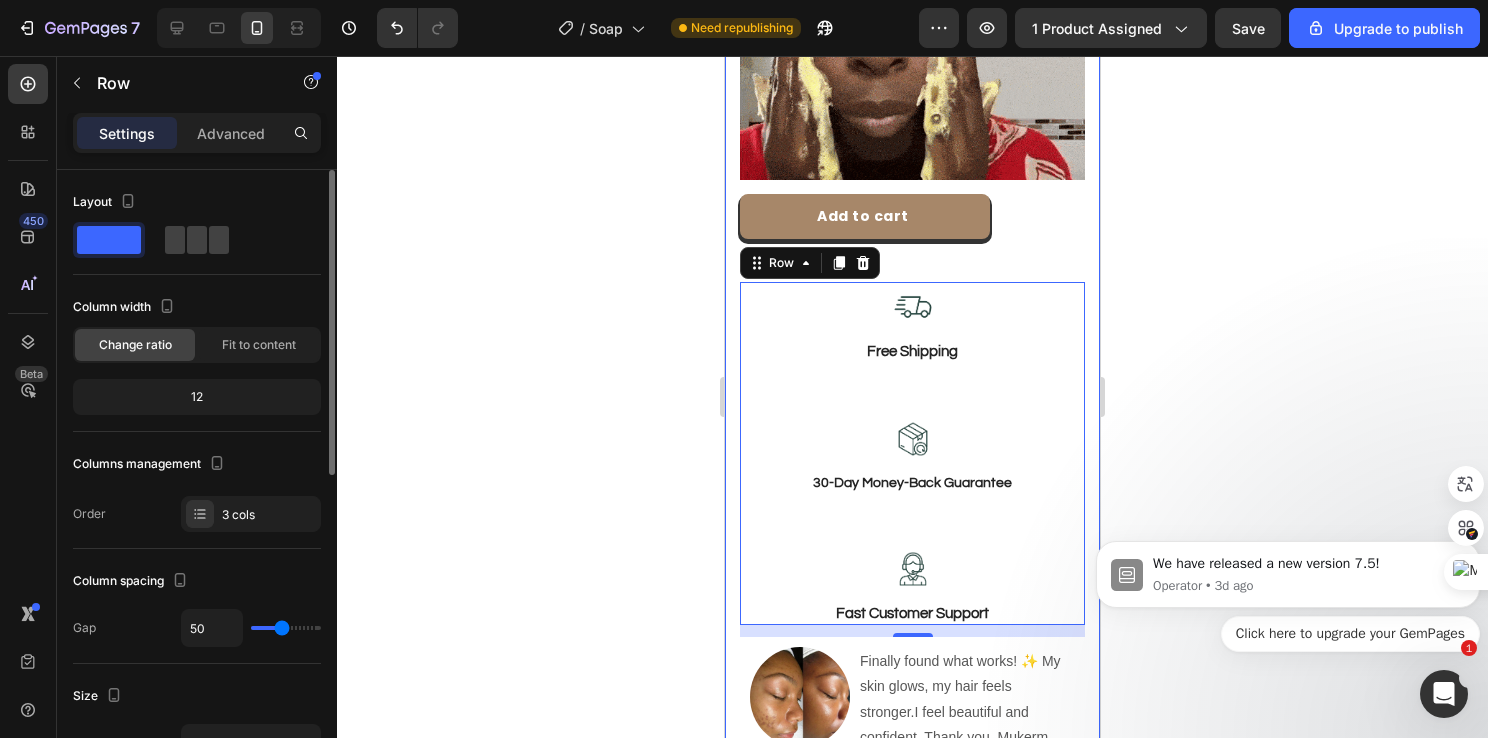 type on "68" 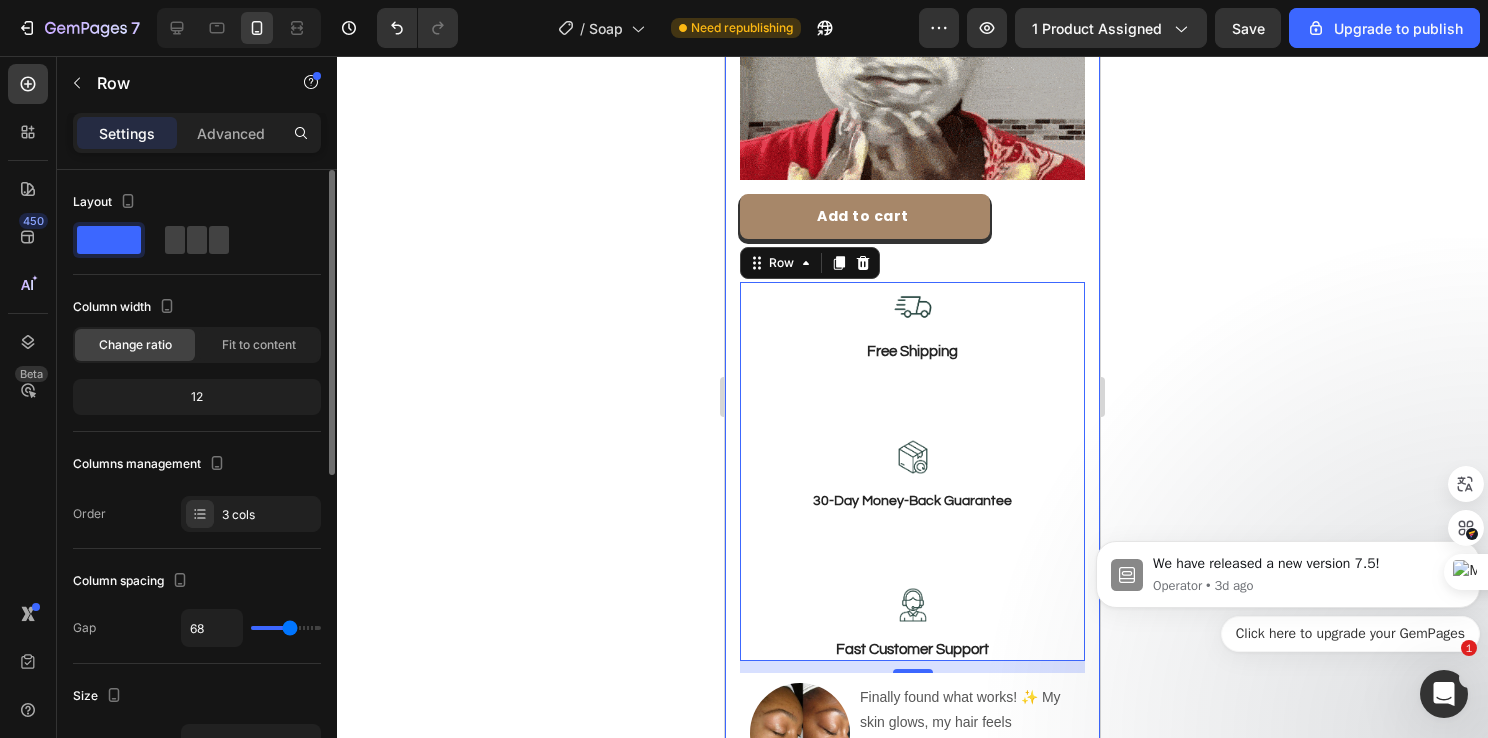 type on "57" 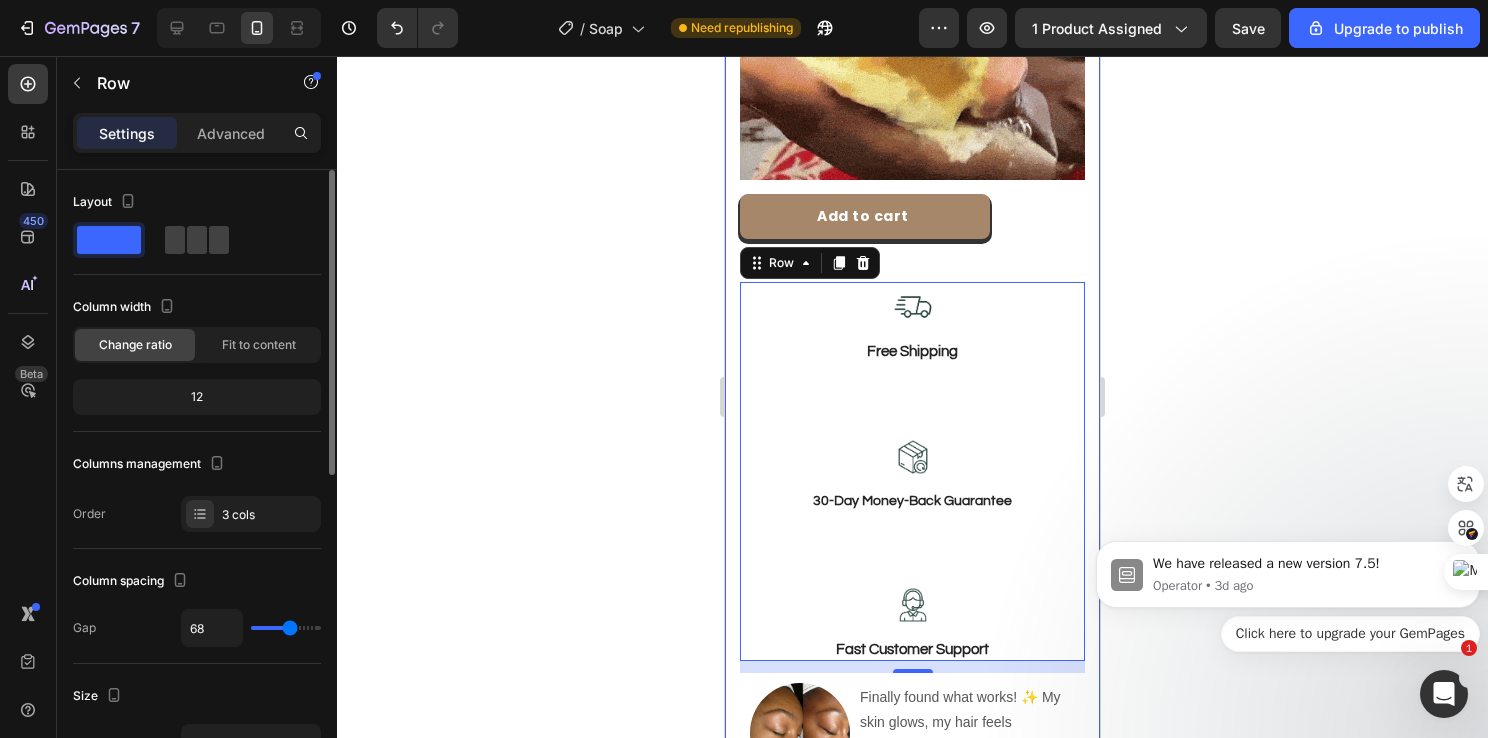 type on "57" 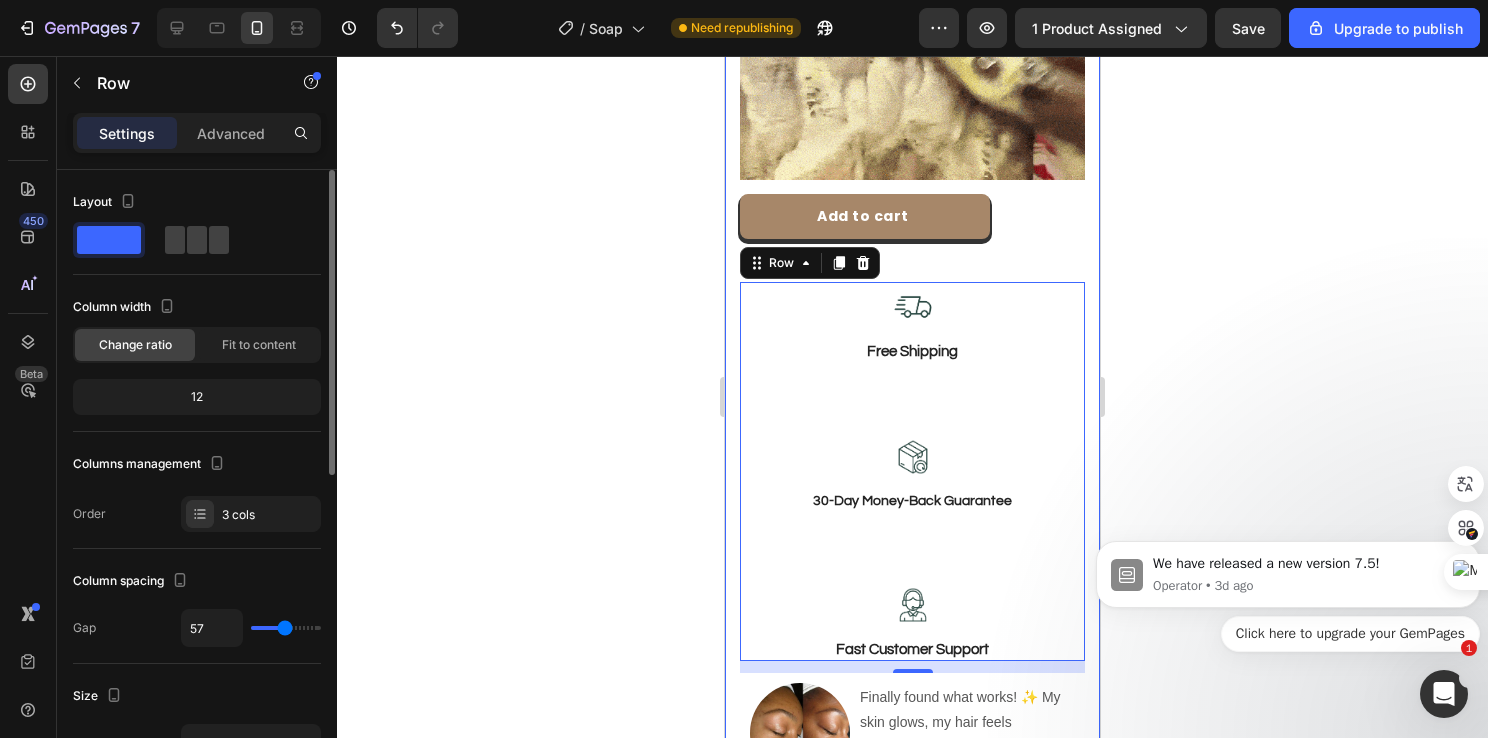 type on "47" 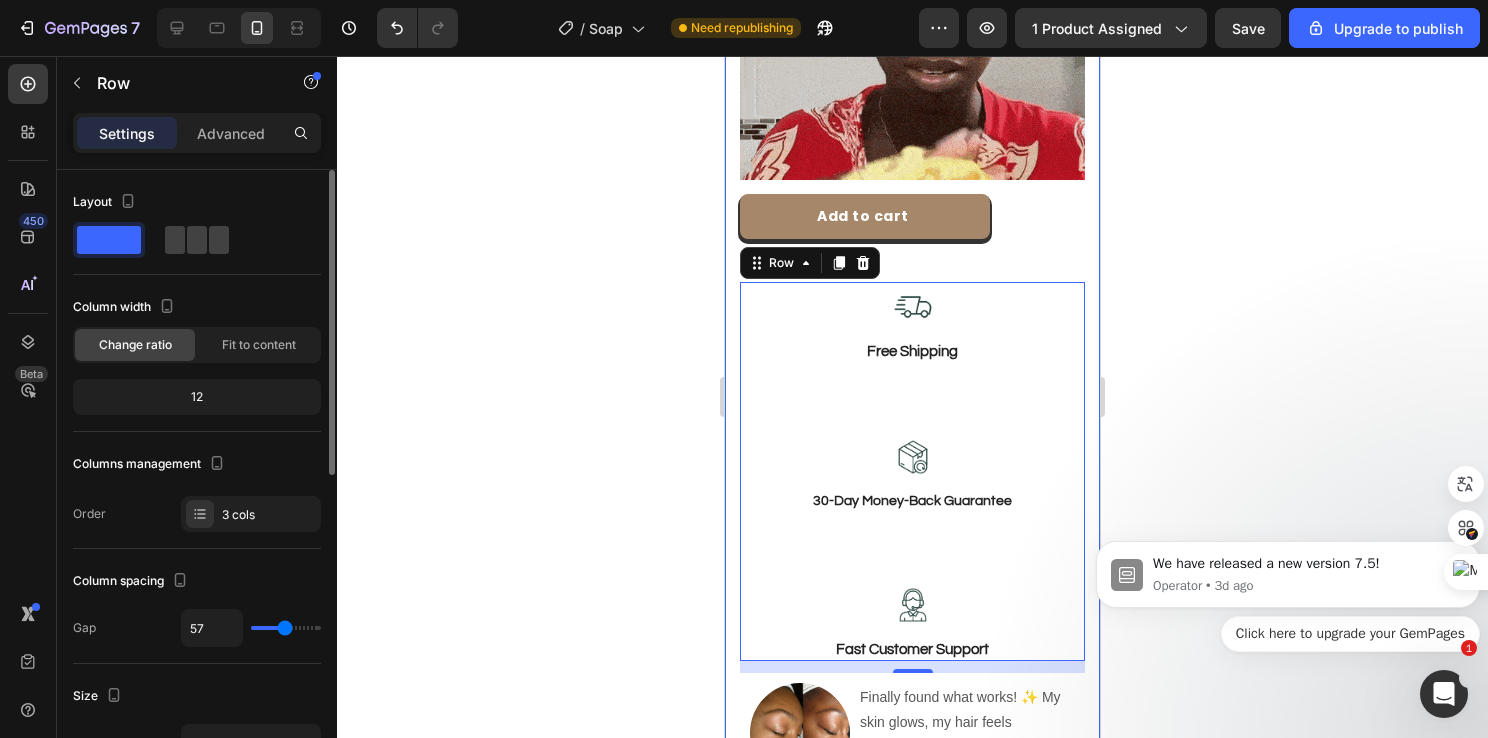 type on "47" 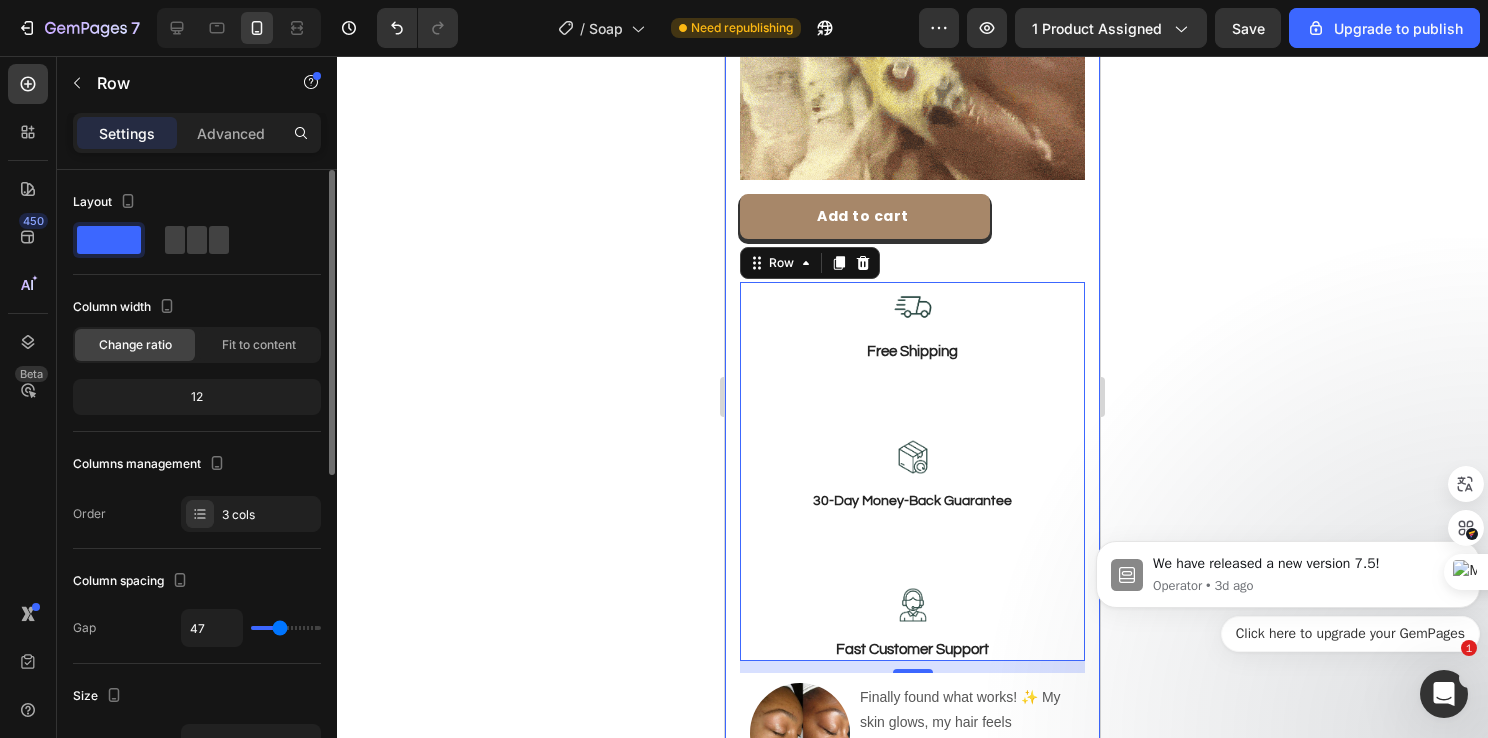 type on "36" 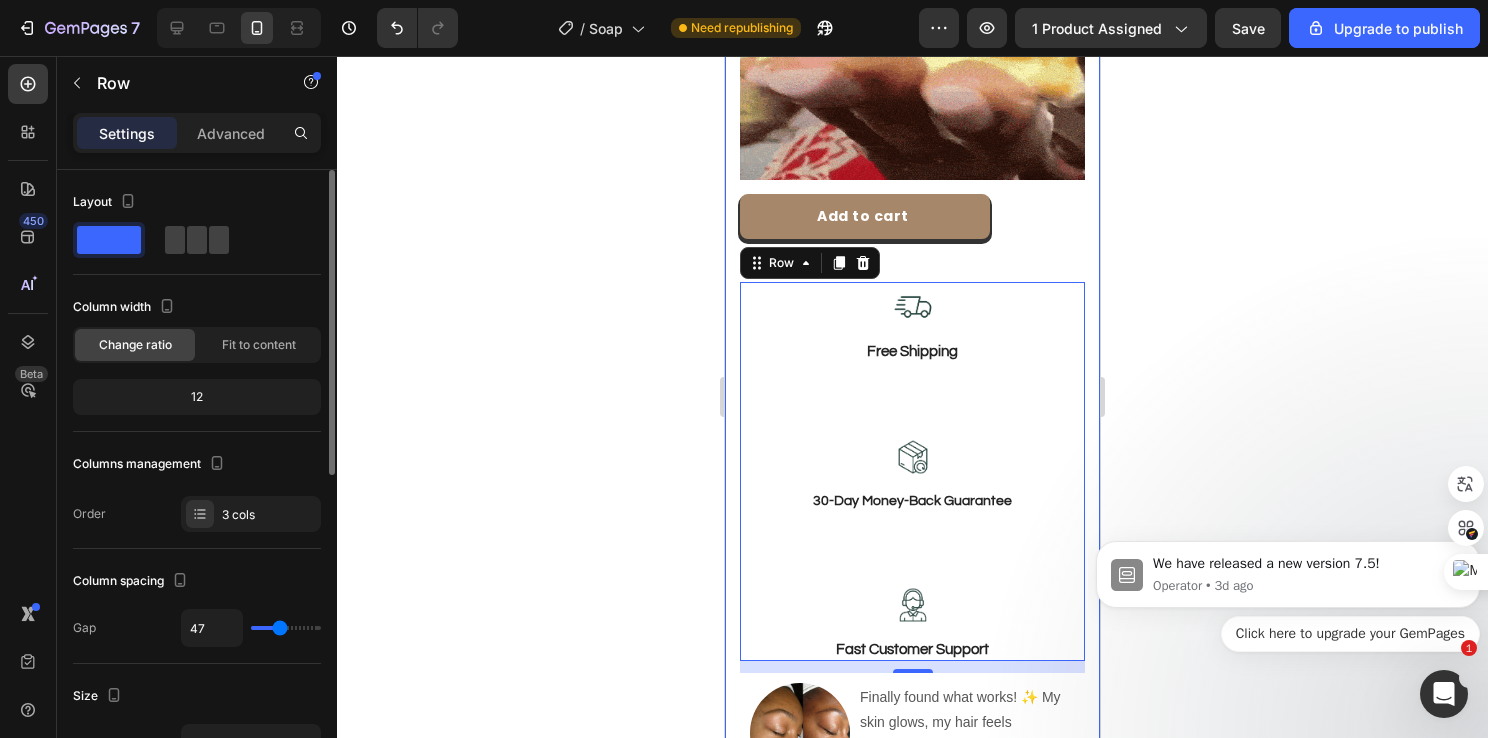 type on "36" 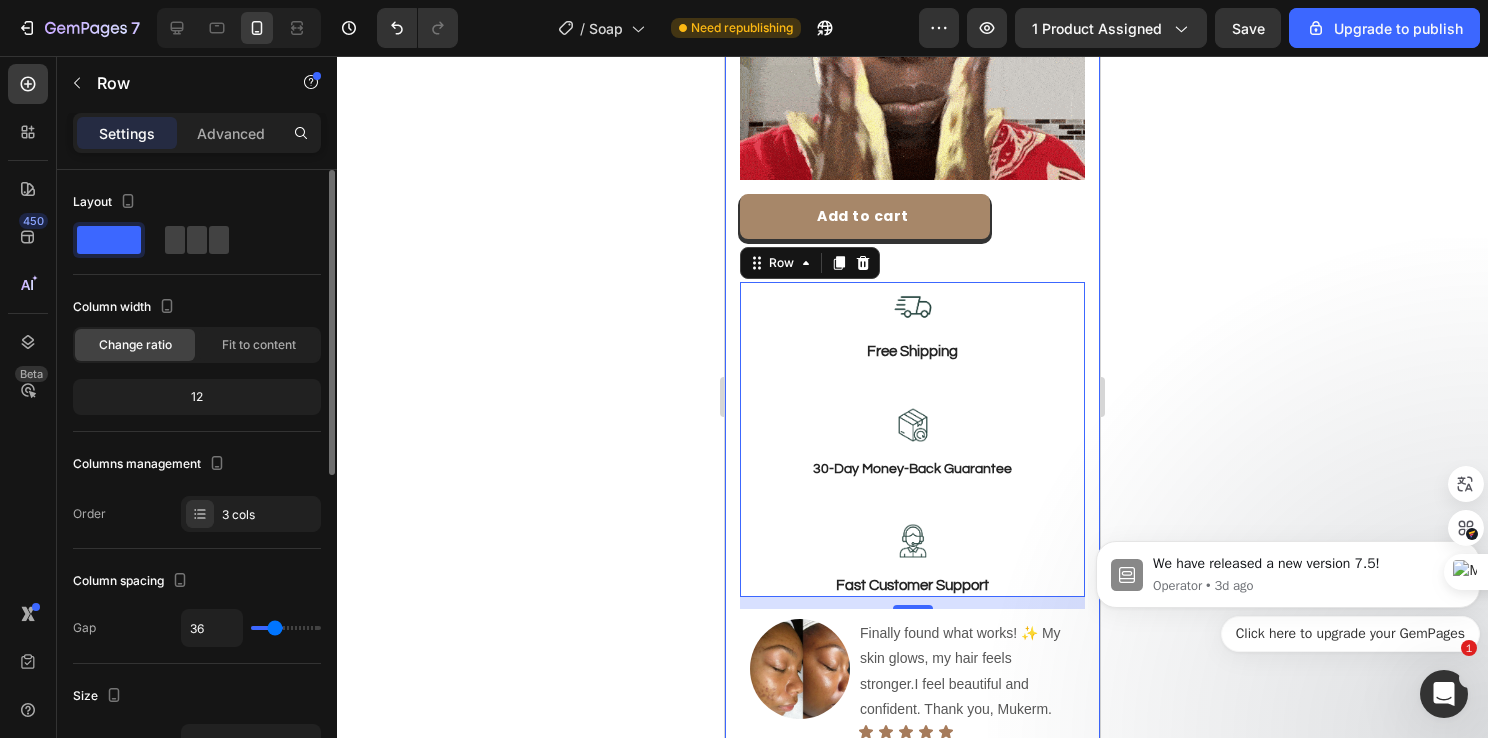 type on "31" 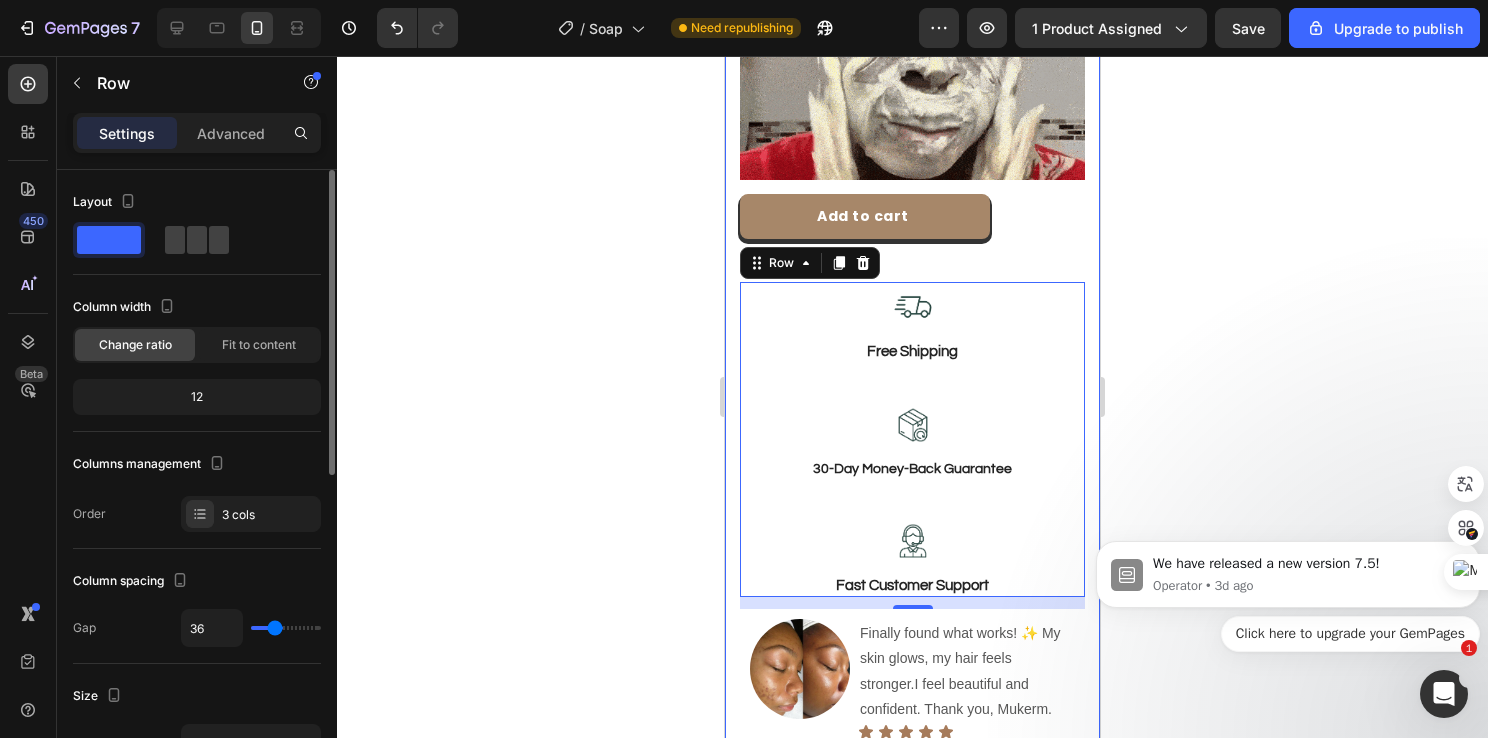 type on "31" 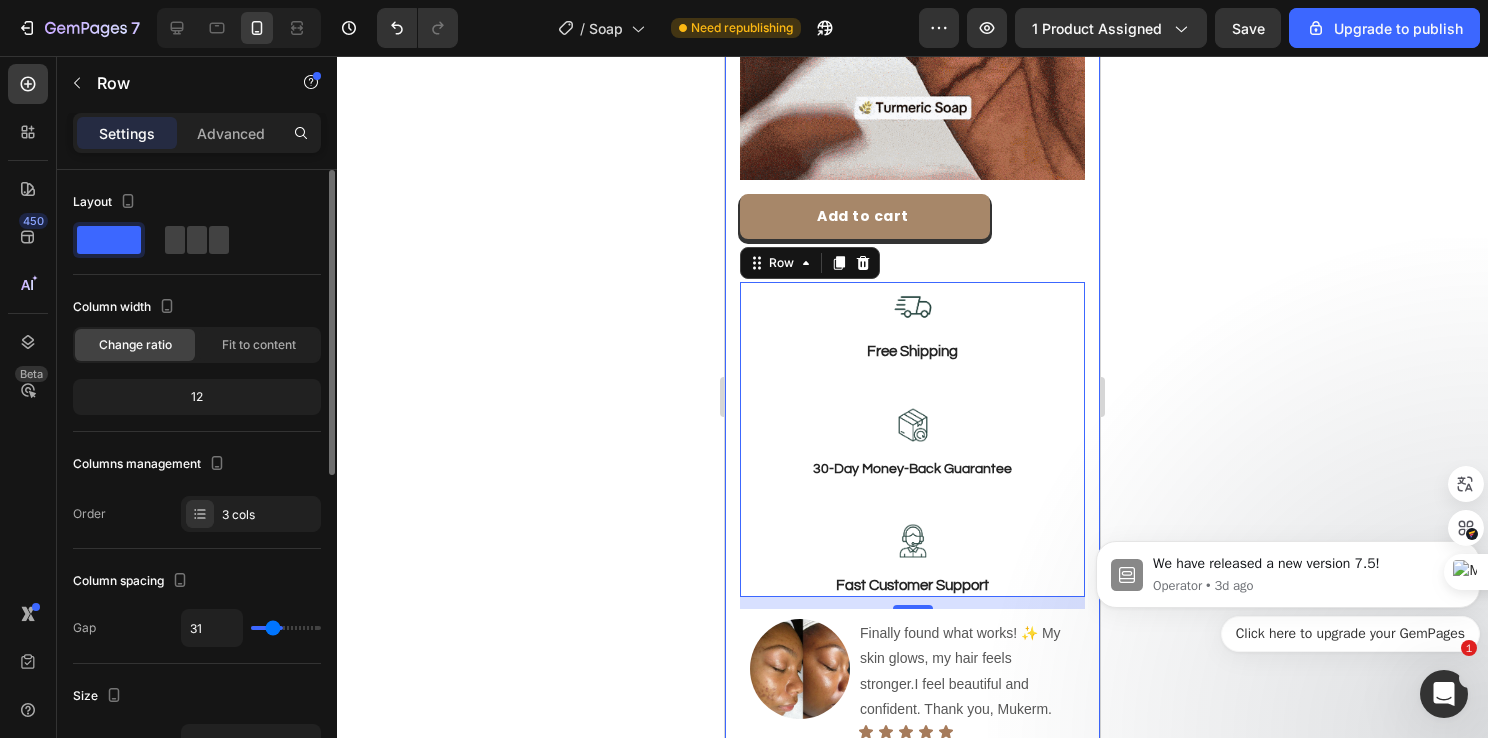 type on "25" 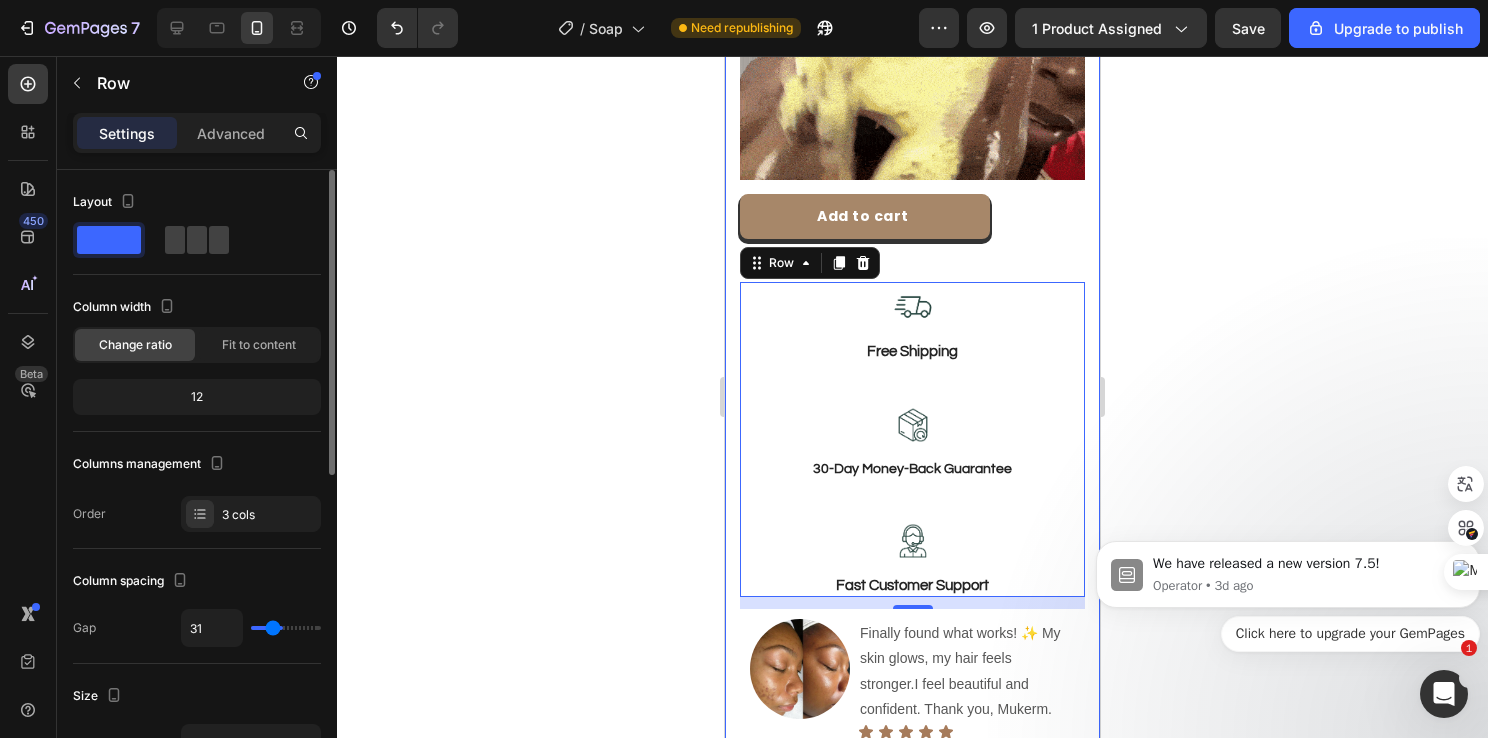 type on "25" 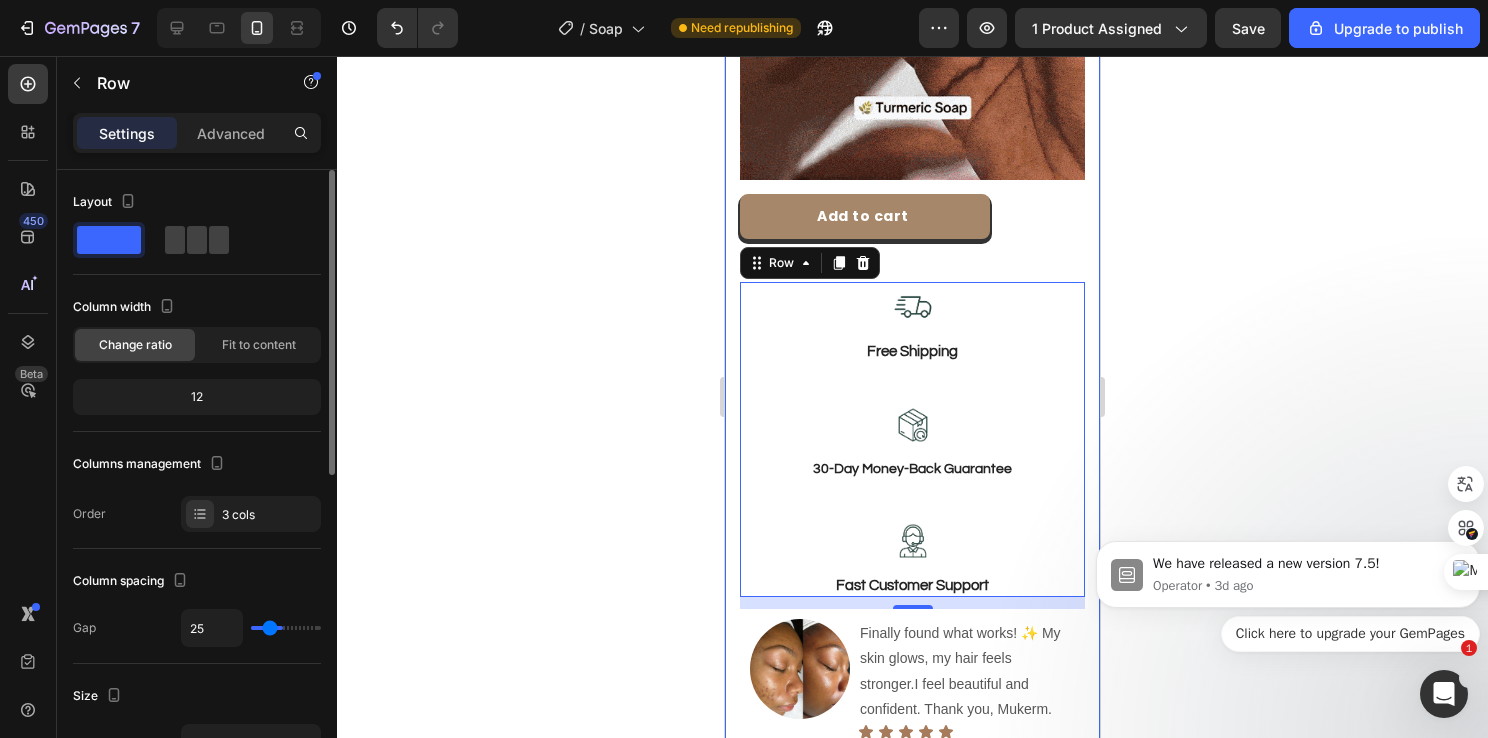 type on "20" 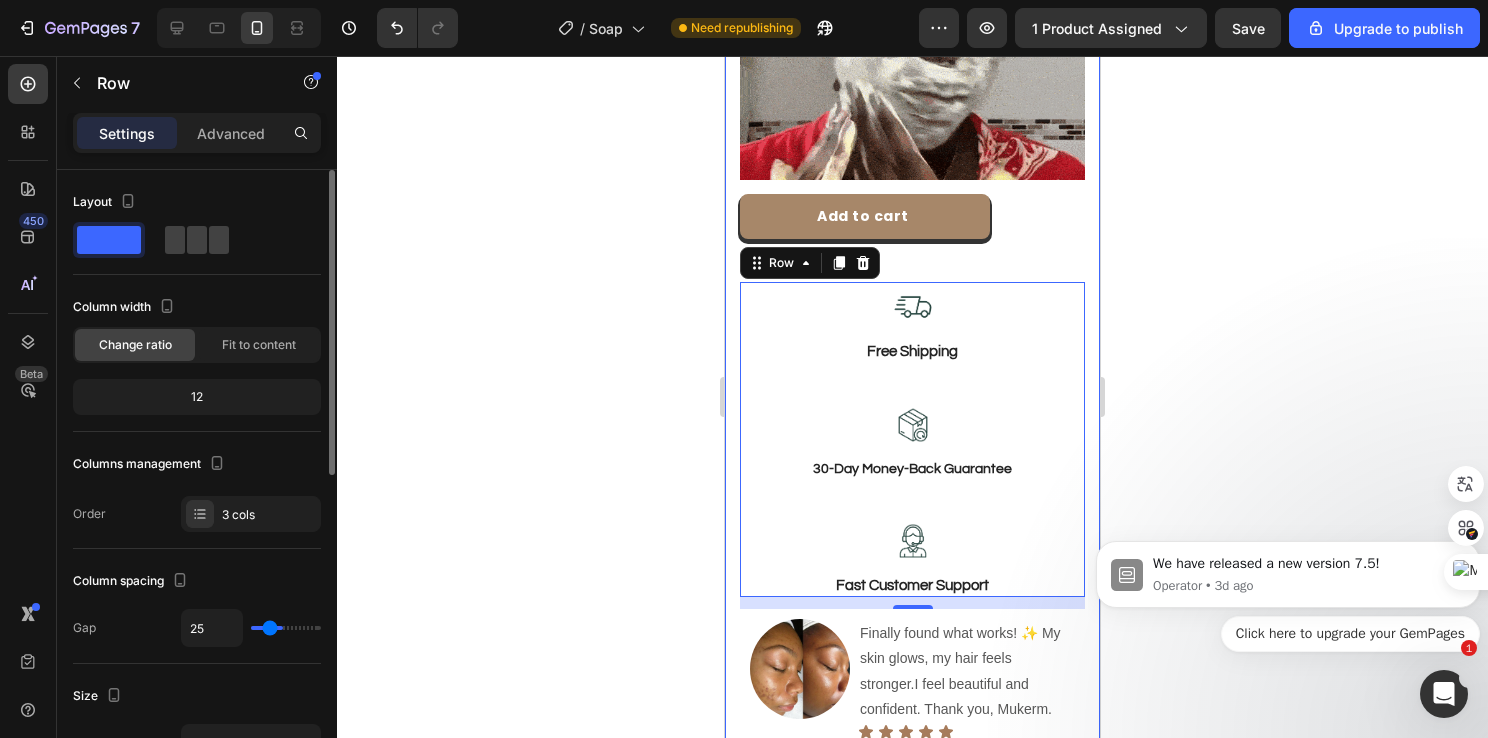 type on "20" 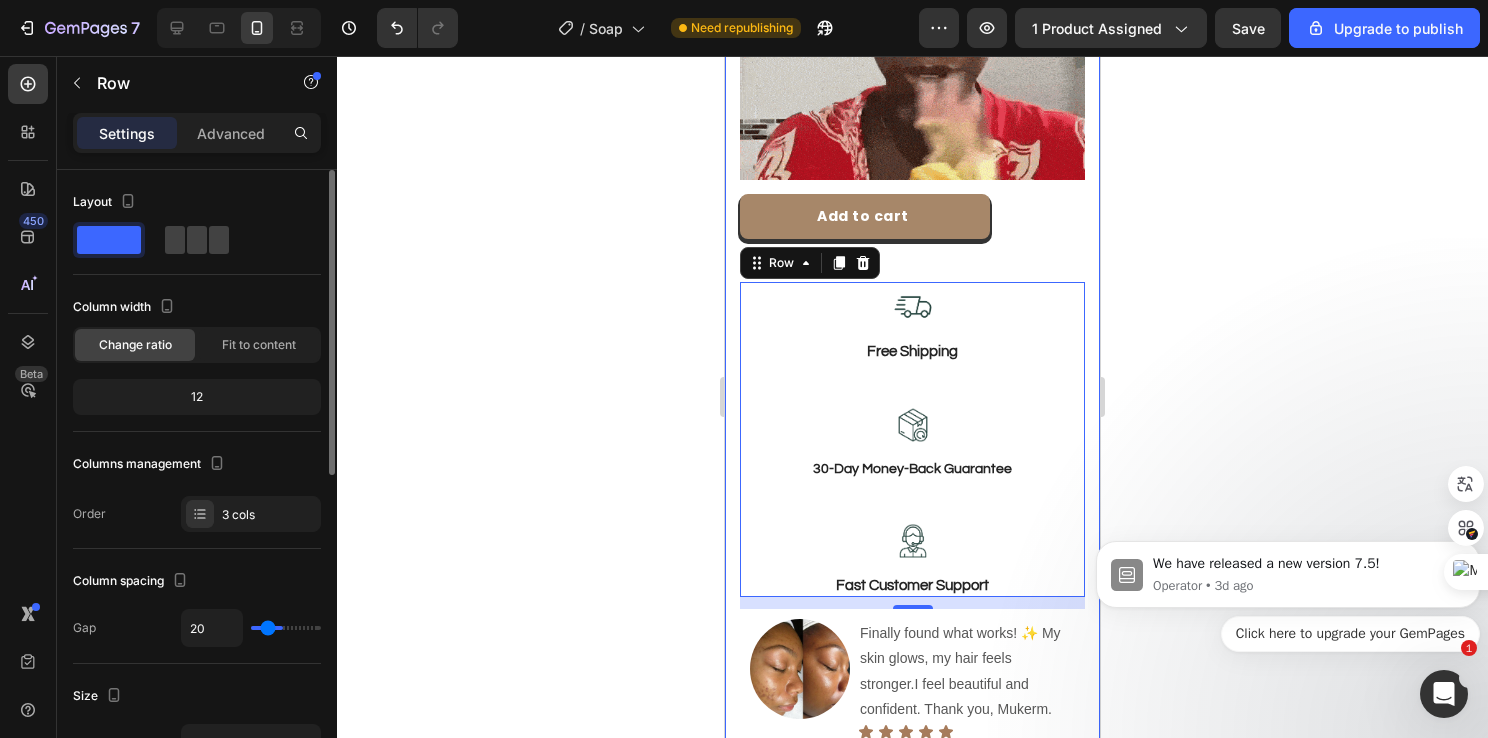 type on "0" 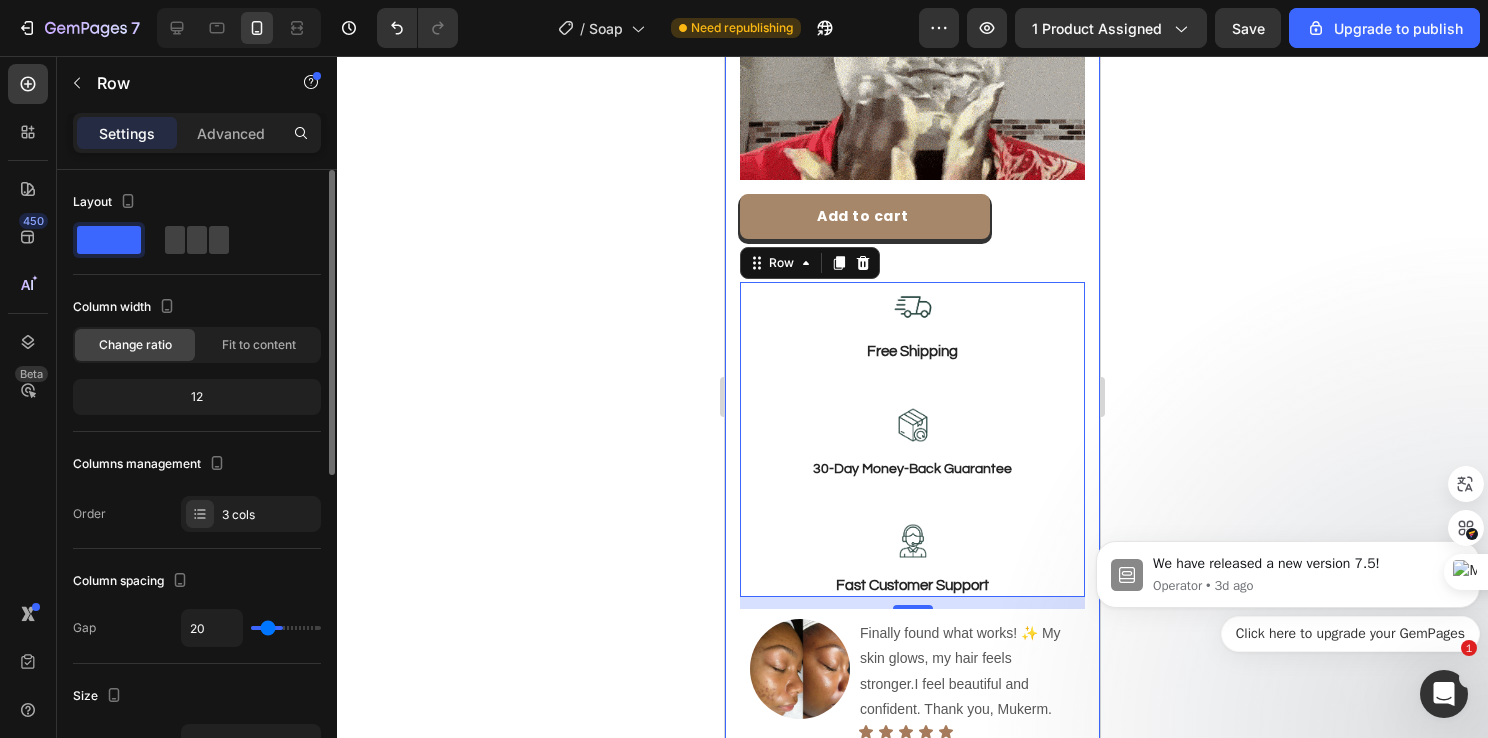 type on "0" 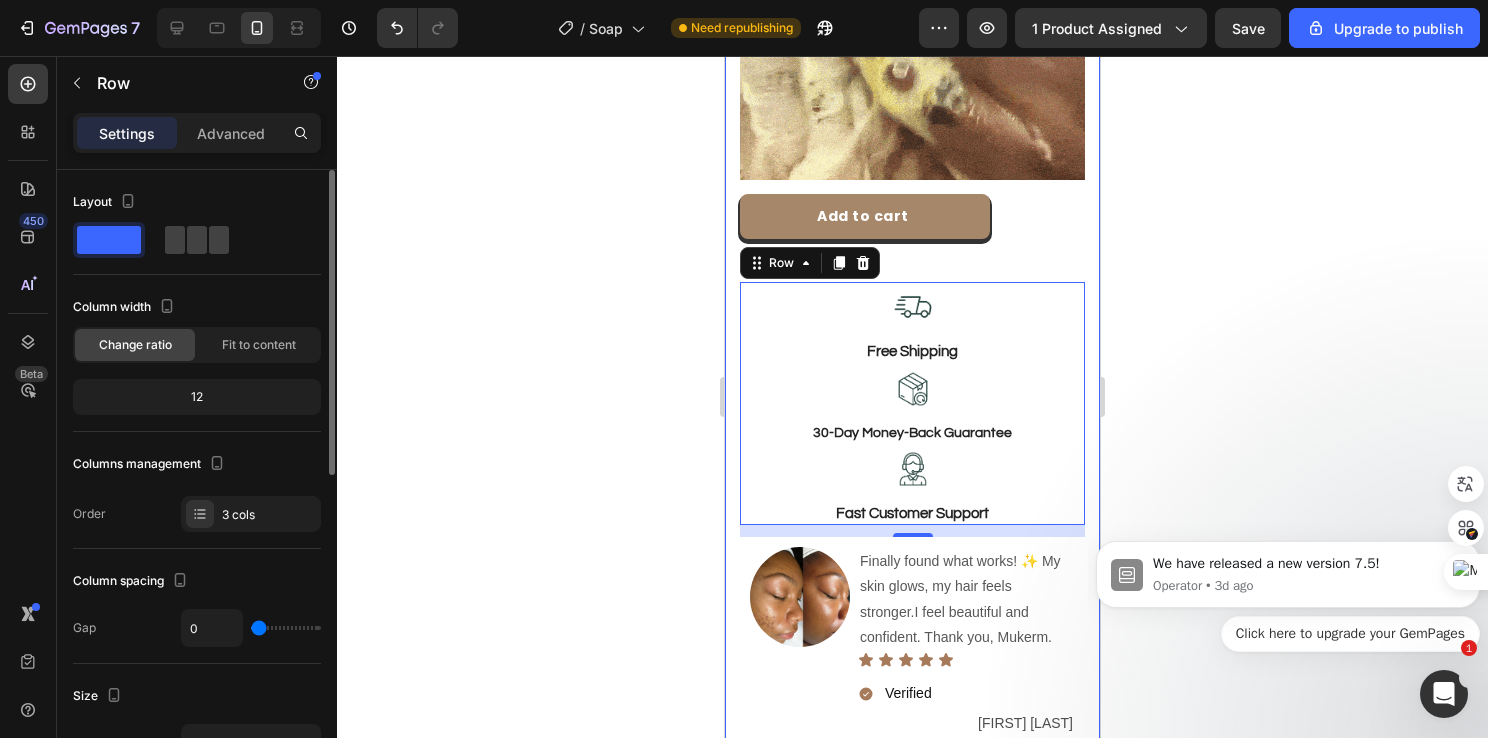 drag, startPoint x: 258, startPoint y: 622, endPoint x: 179, endPoint y: 638, distance: 80.60397 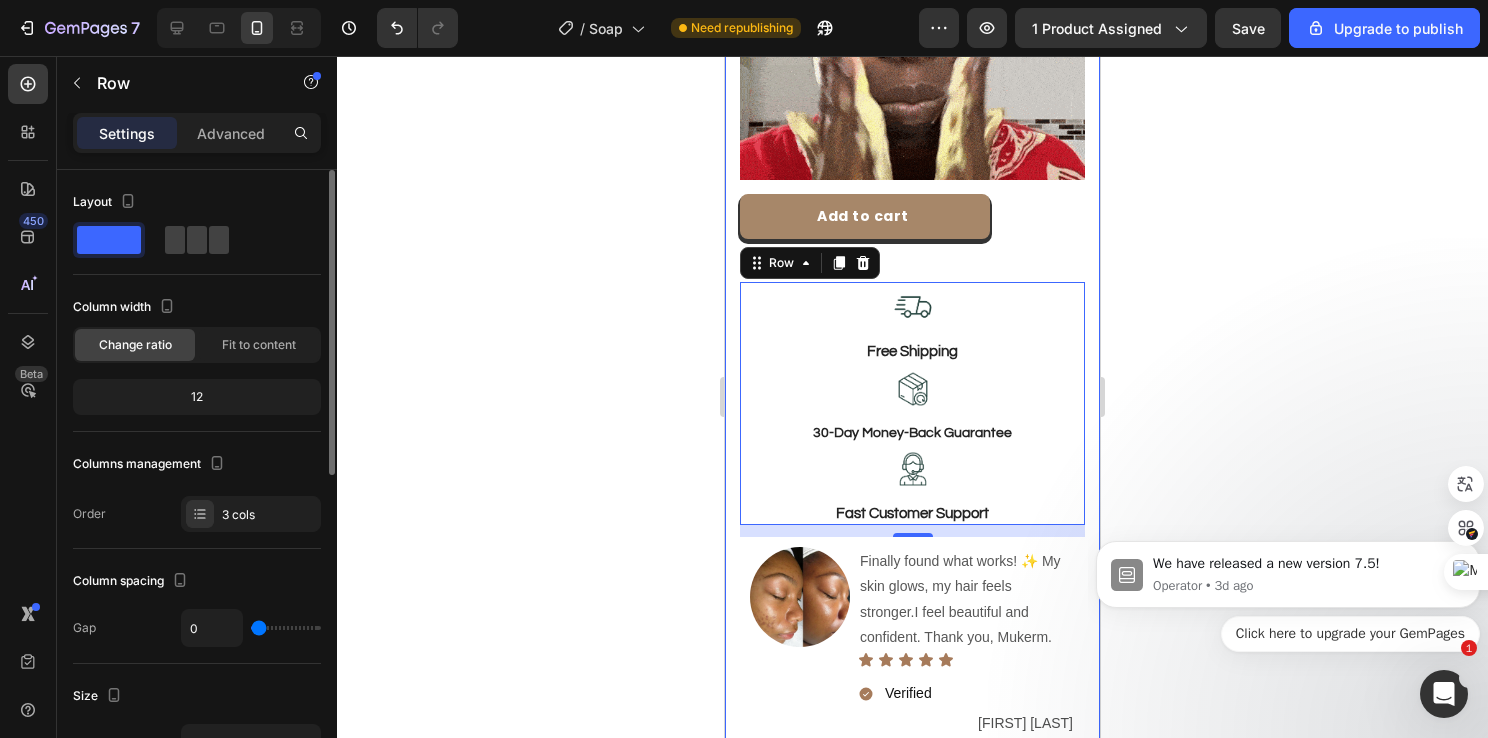 click at bounding box center (286, 628) 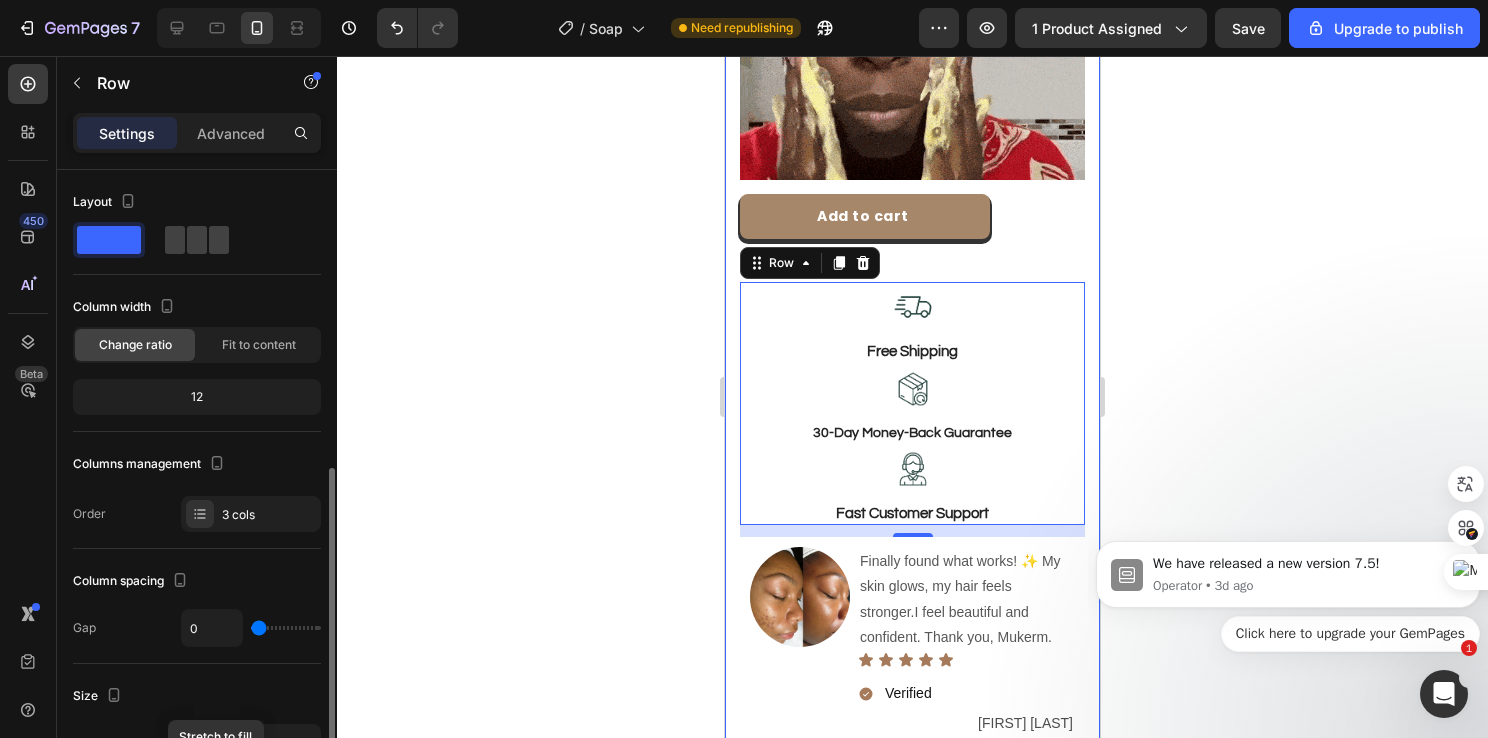 scroll, scrollTop: 200, scrollLeft: 0, axis: vertical 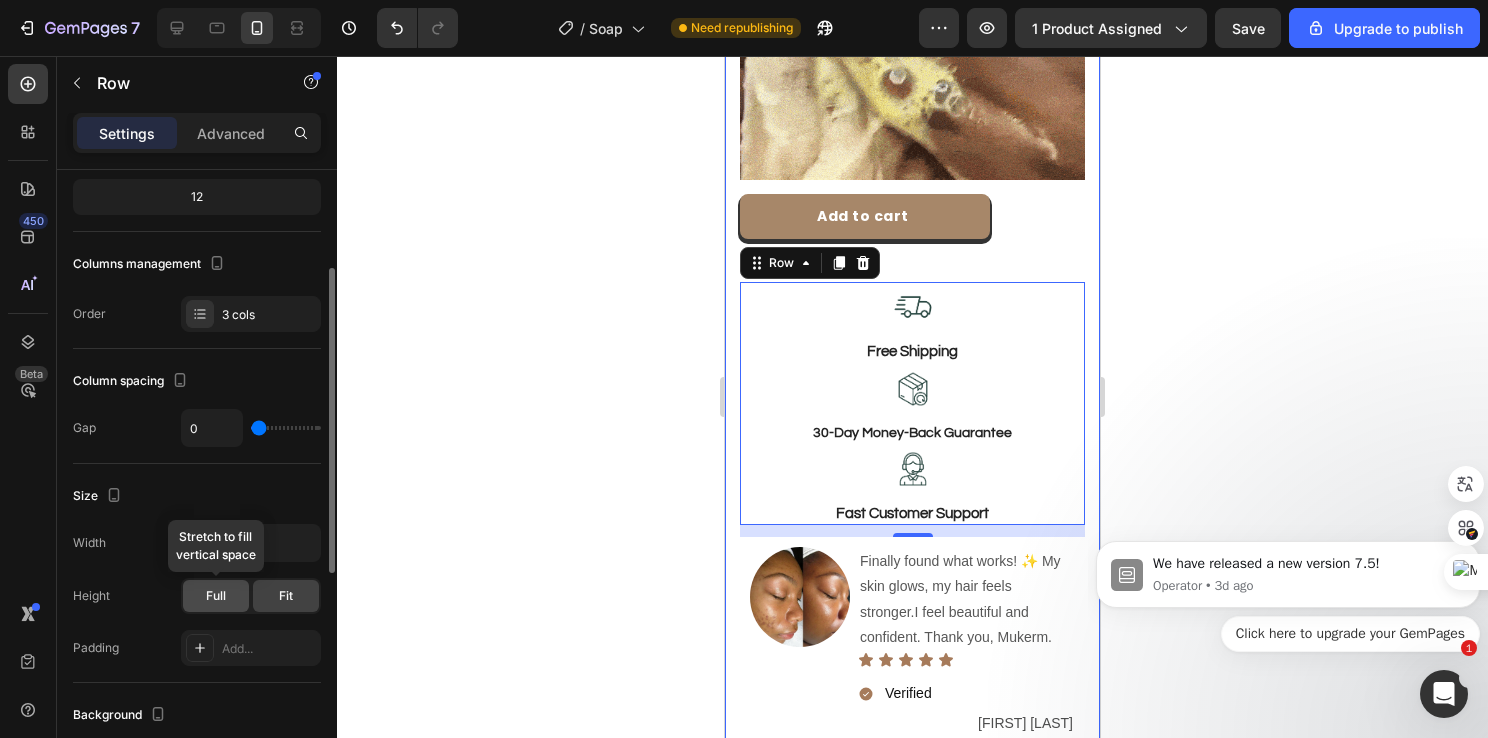 click on "Full" 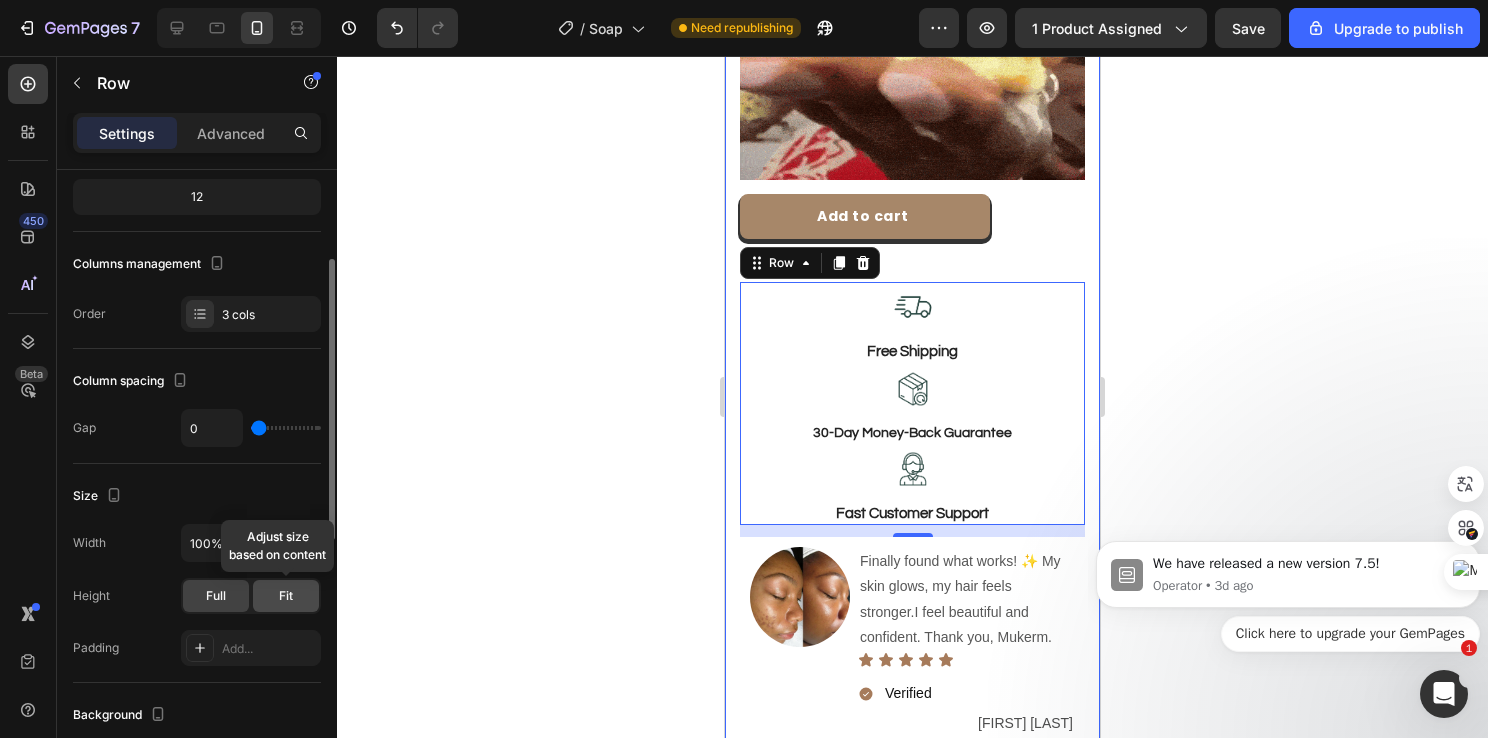 click on "Fit" 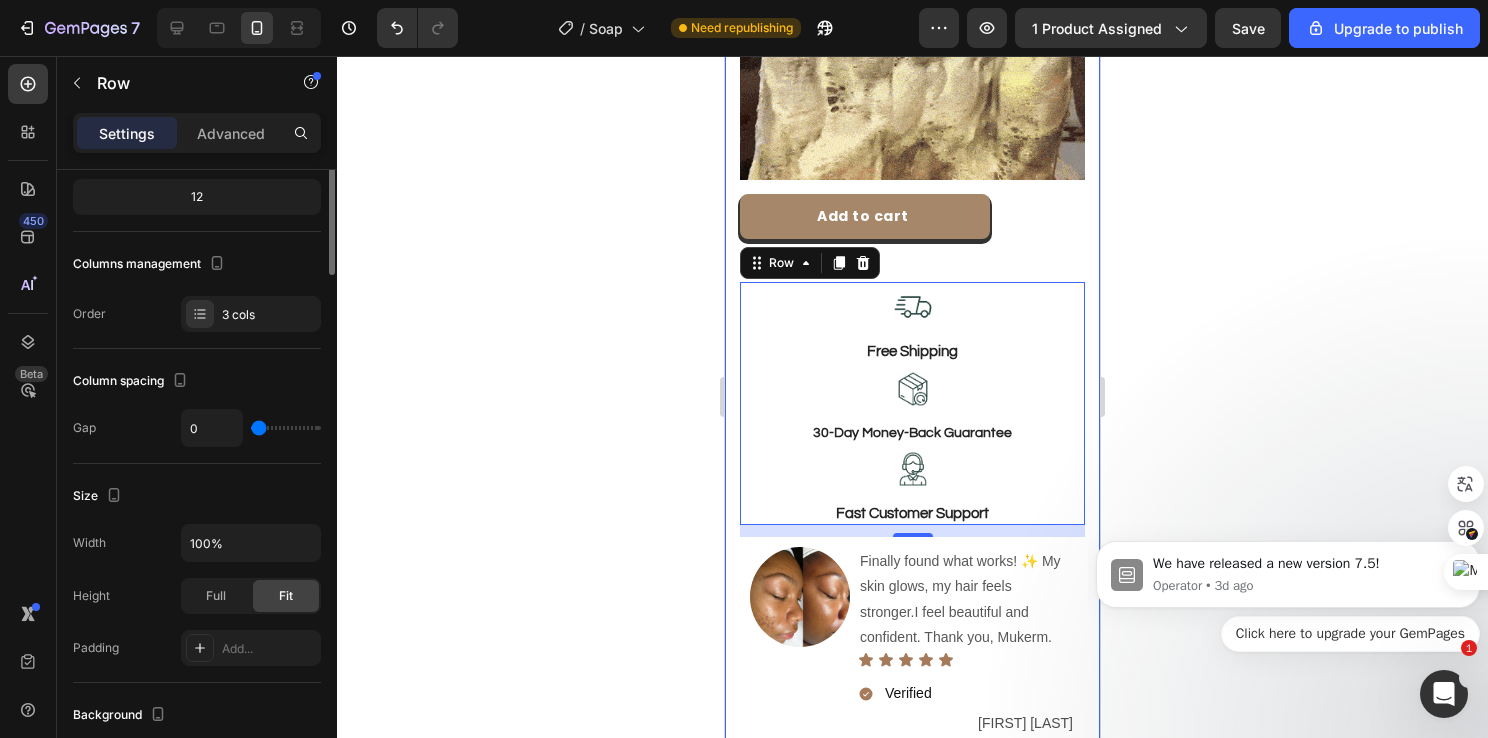 scroll, scrollTop: 0, scrollLeft: 0, axis: both 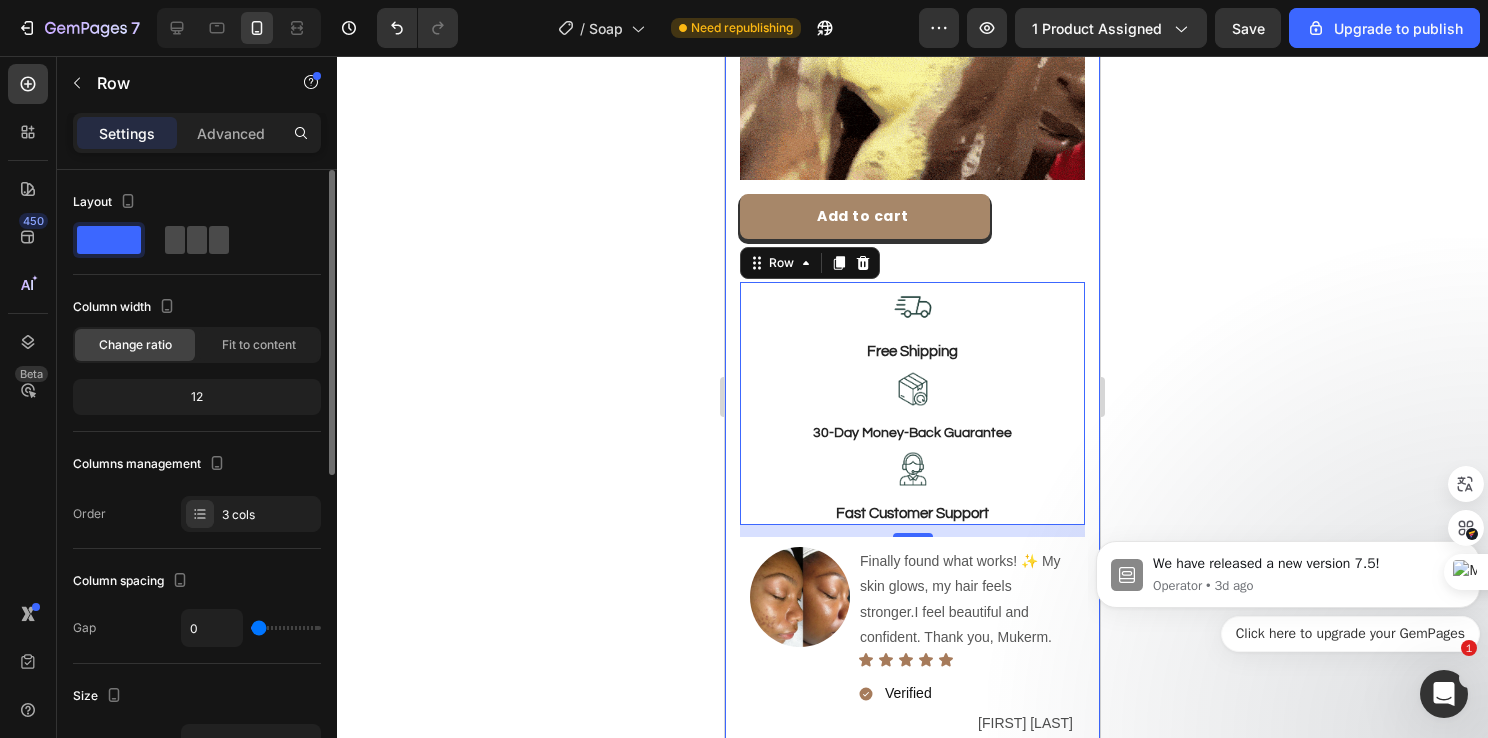 click 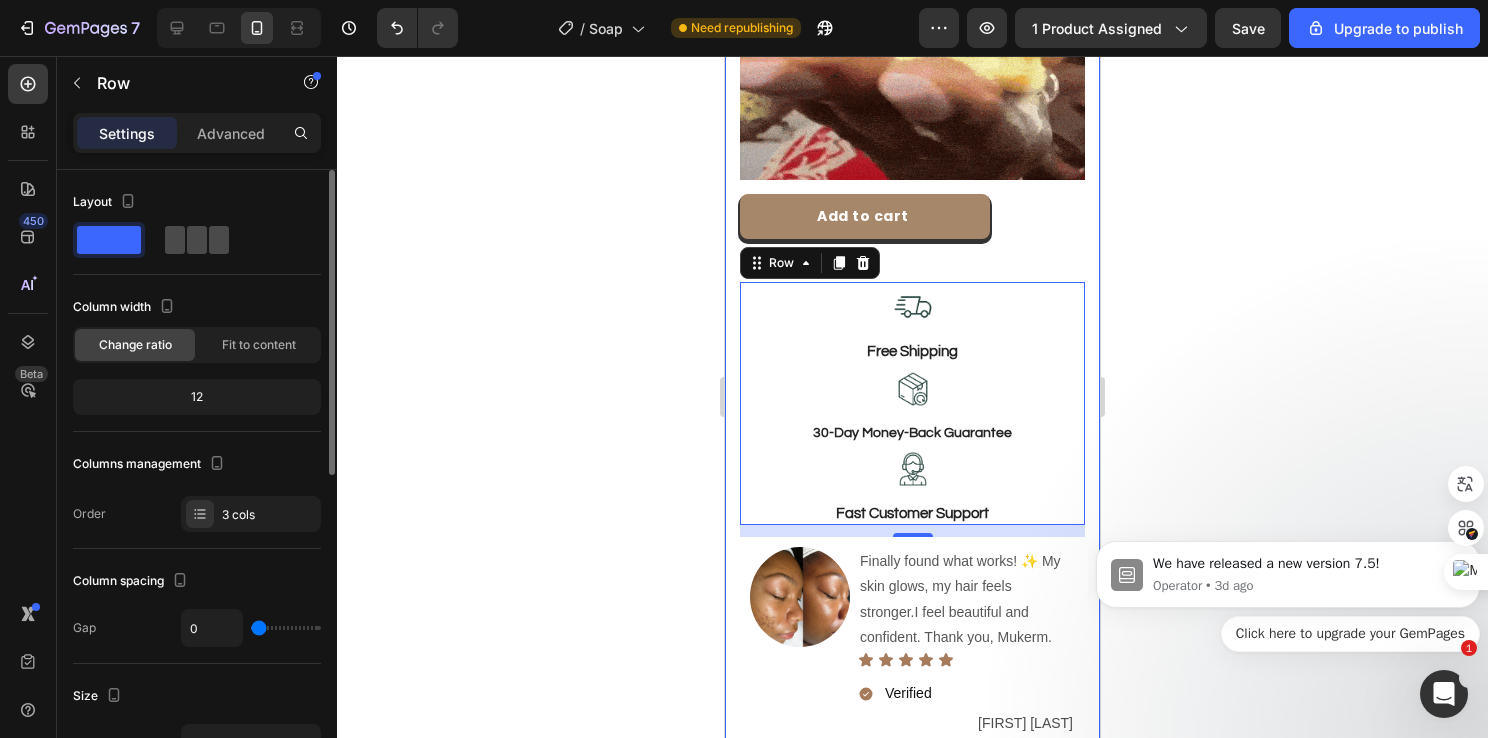 type on "24" 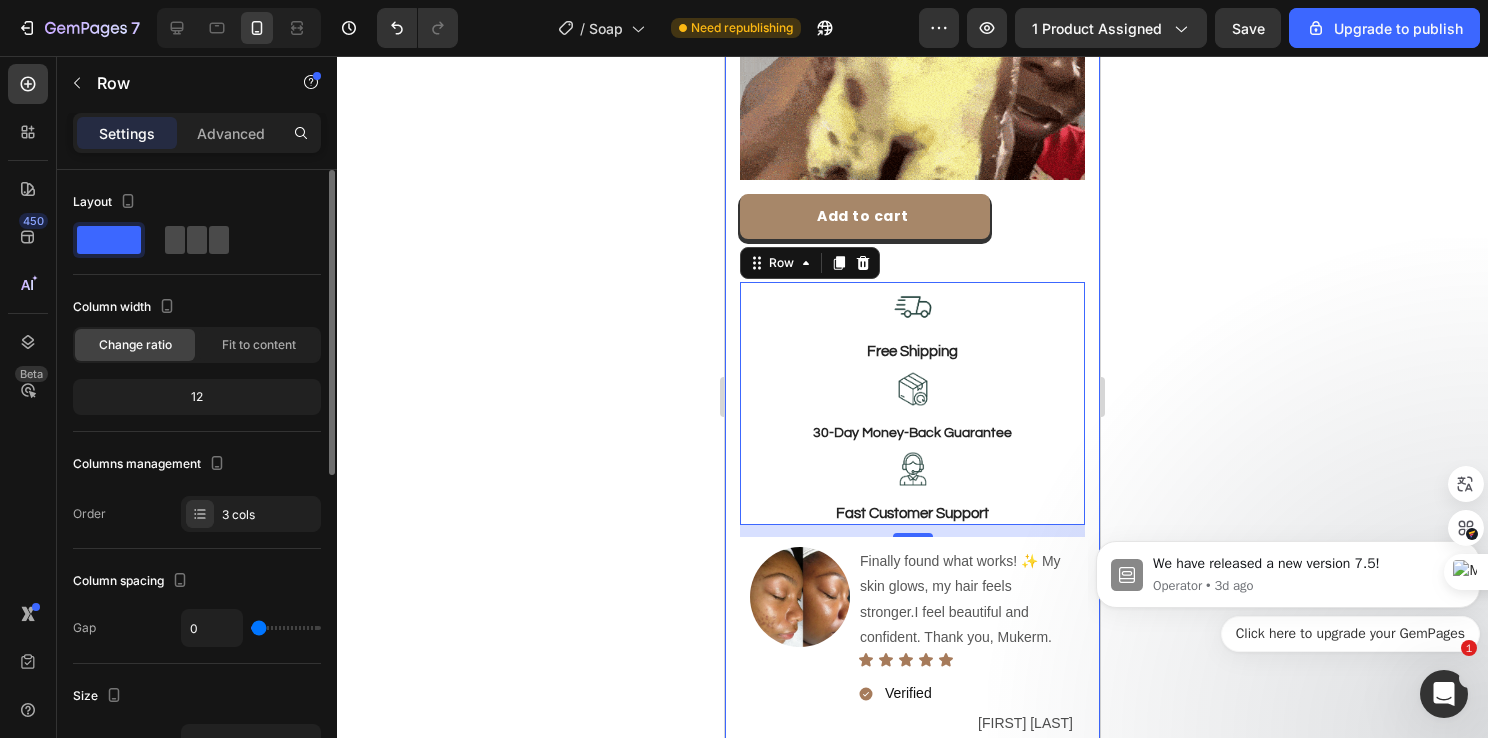 type on "24" 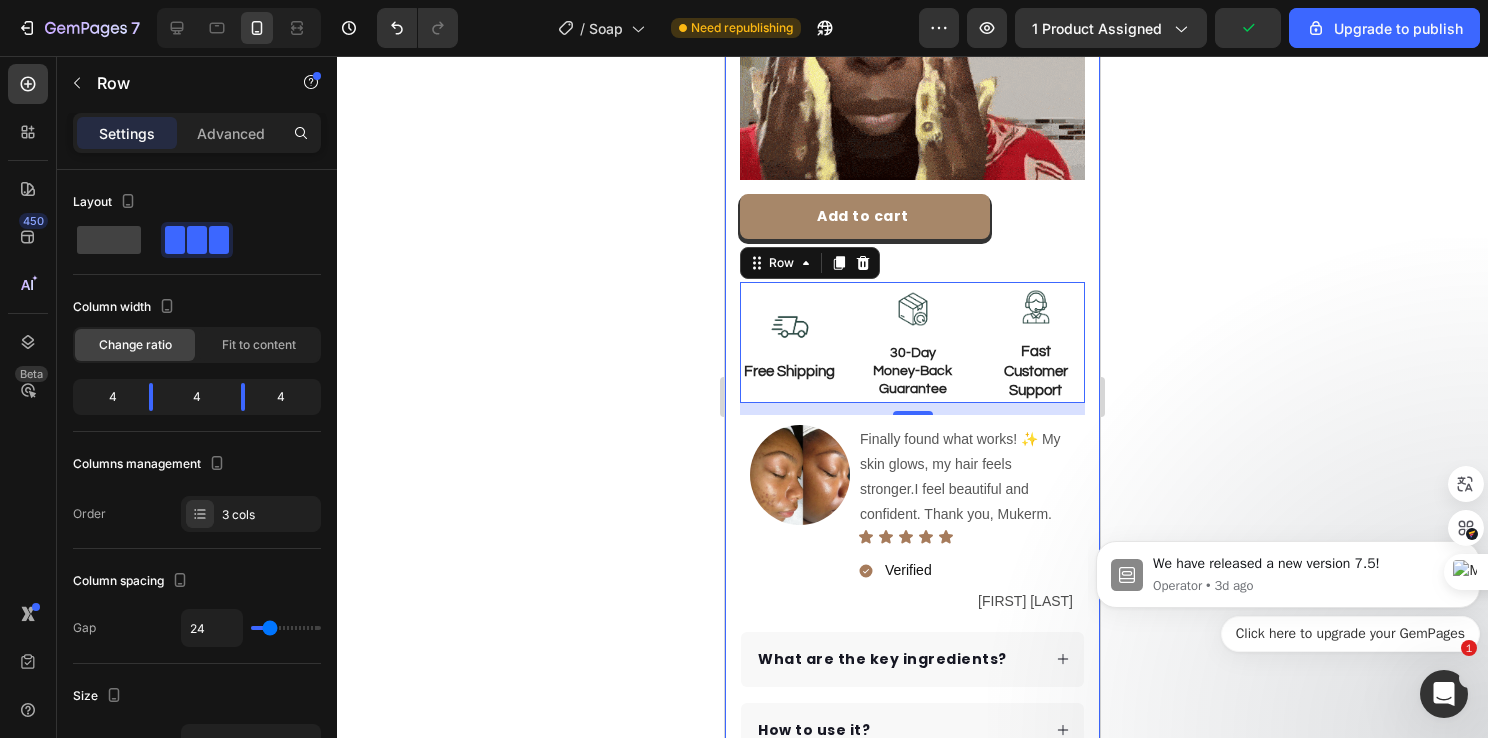 click 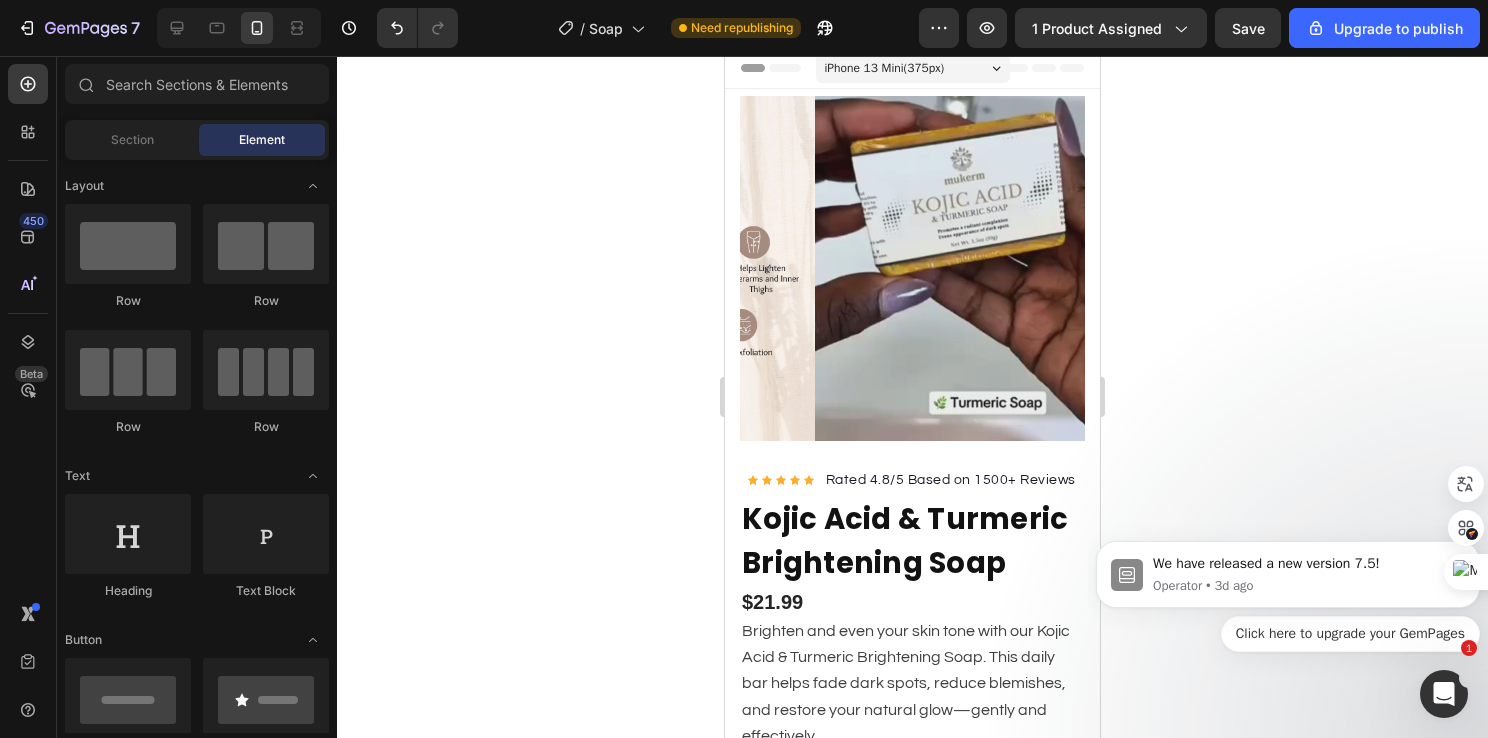 scroll, scrollTop: 0, scrollLeft: 0, axis: both 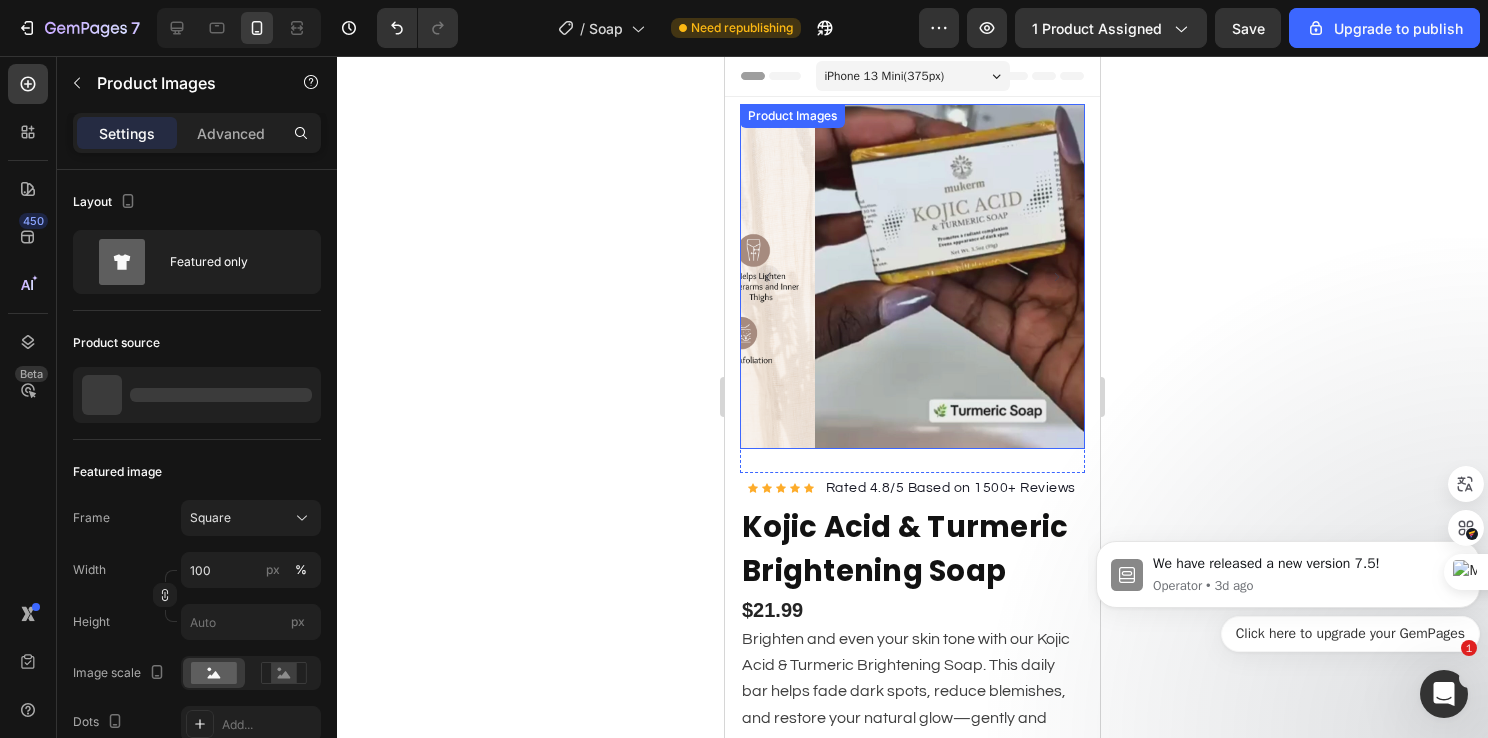 click 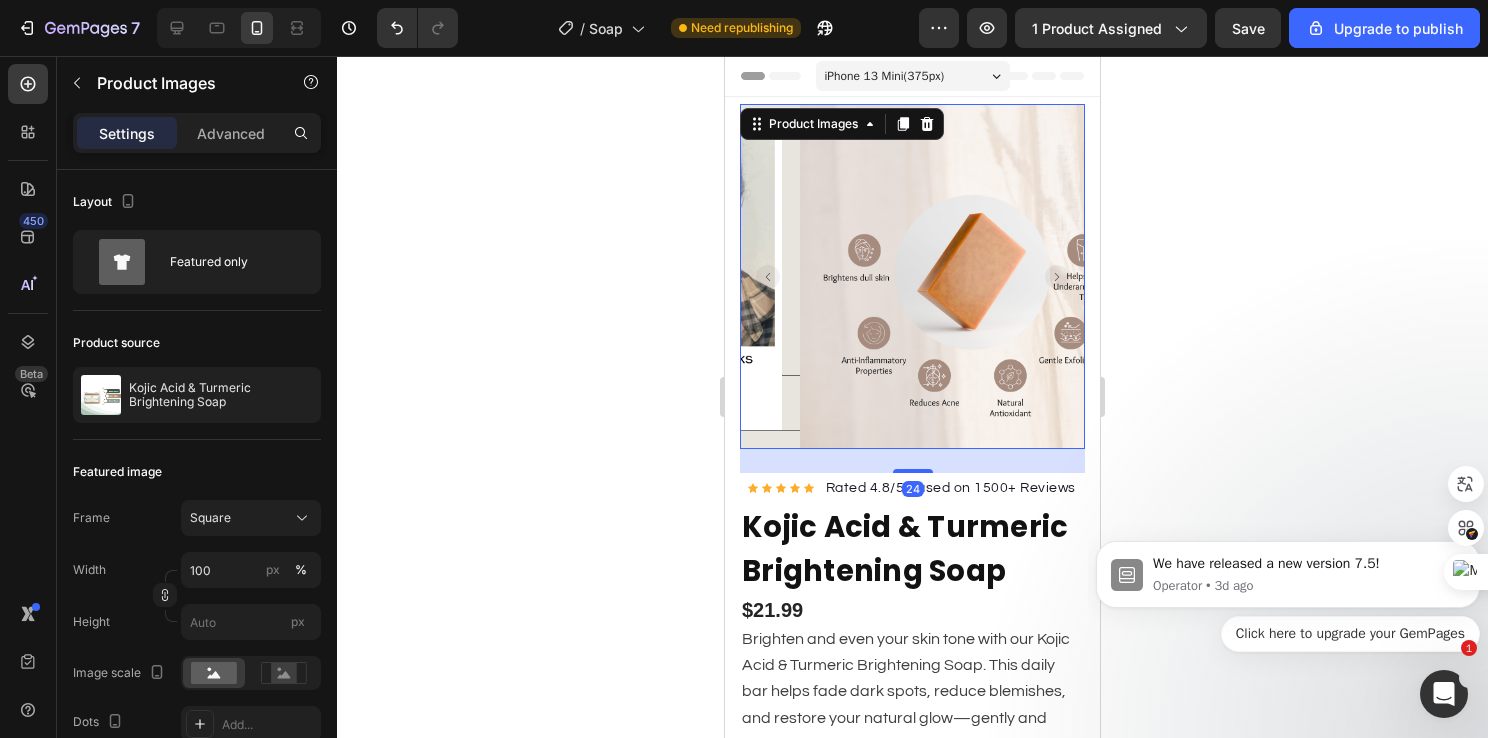 click 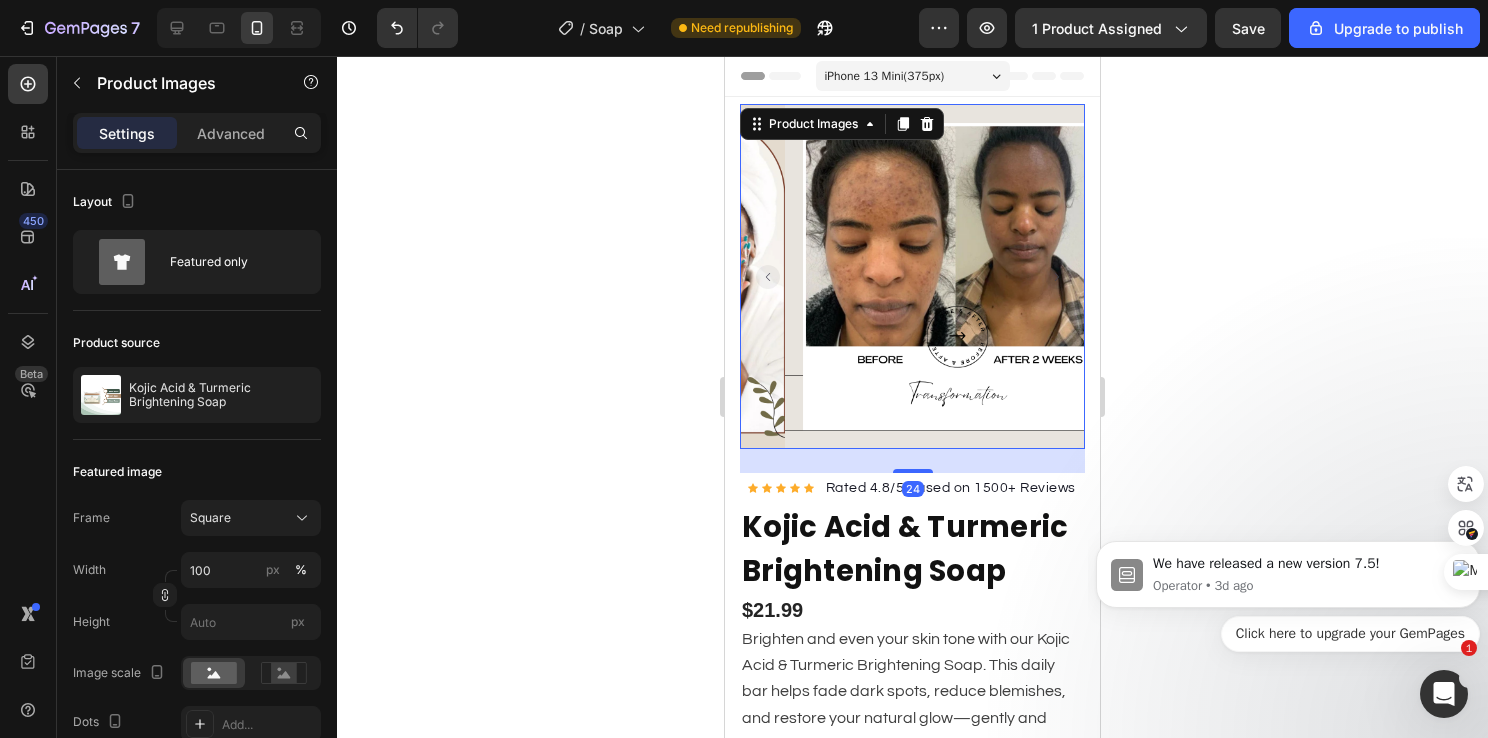 click 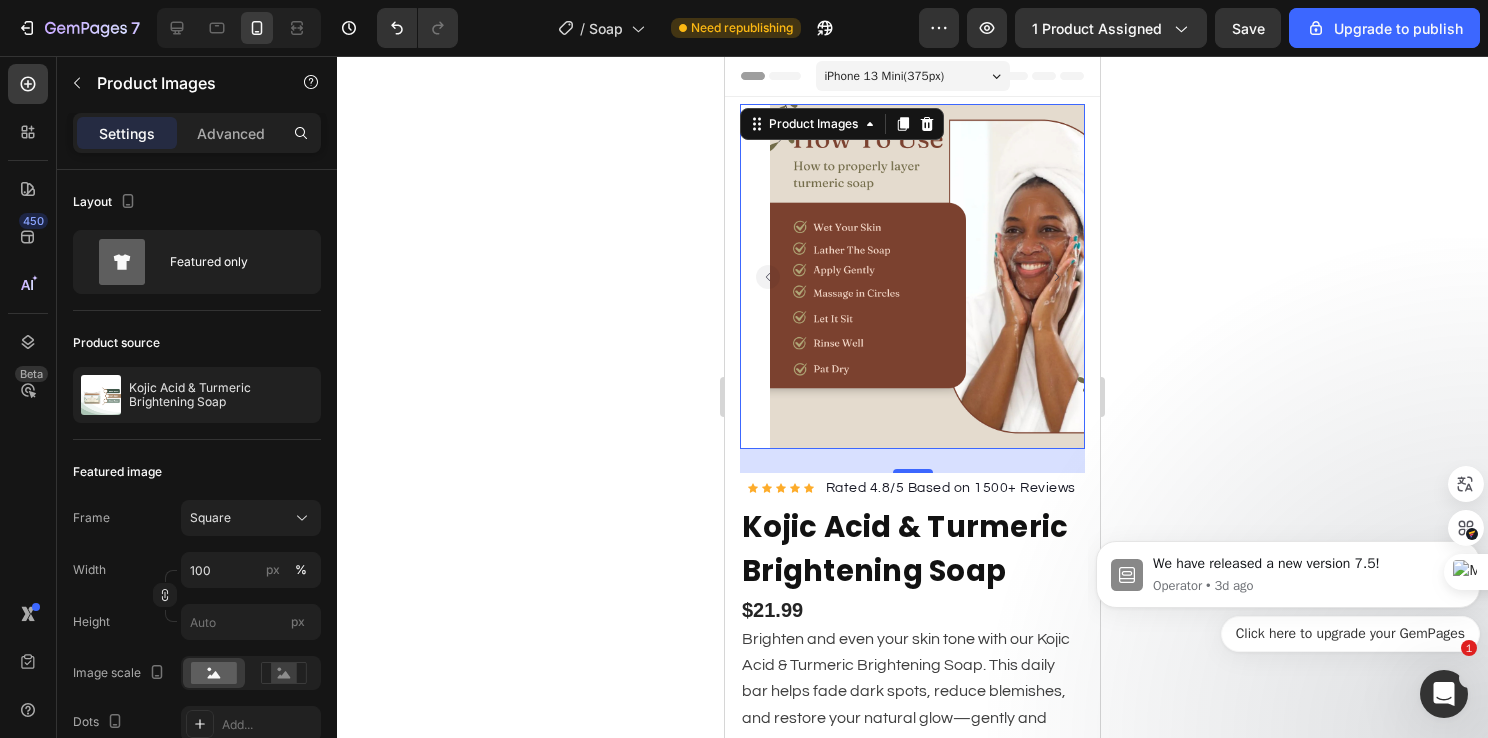 click 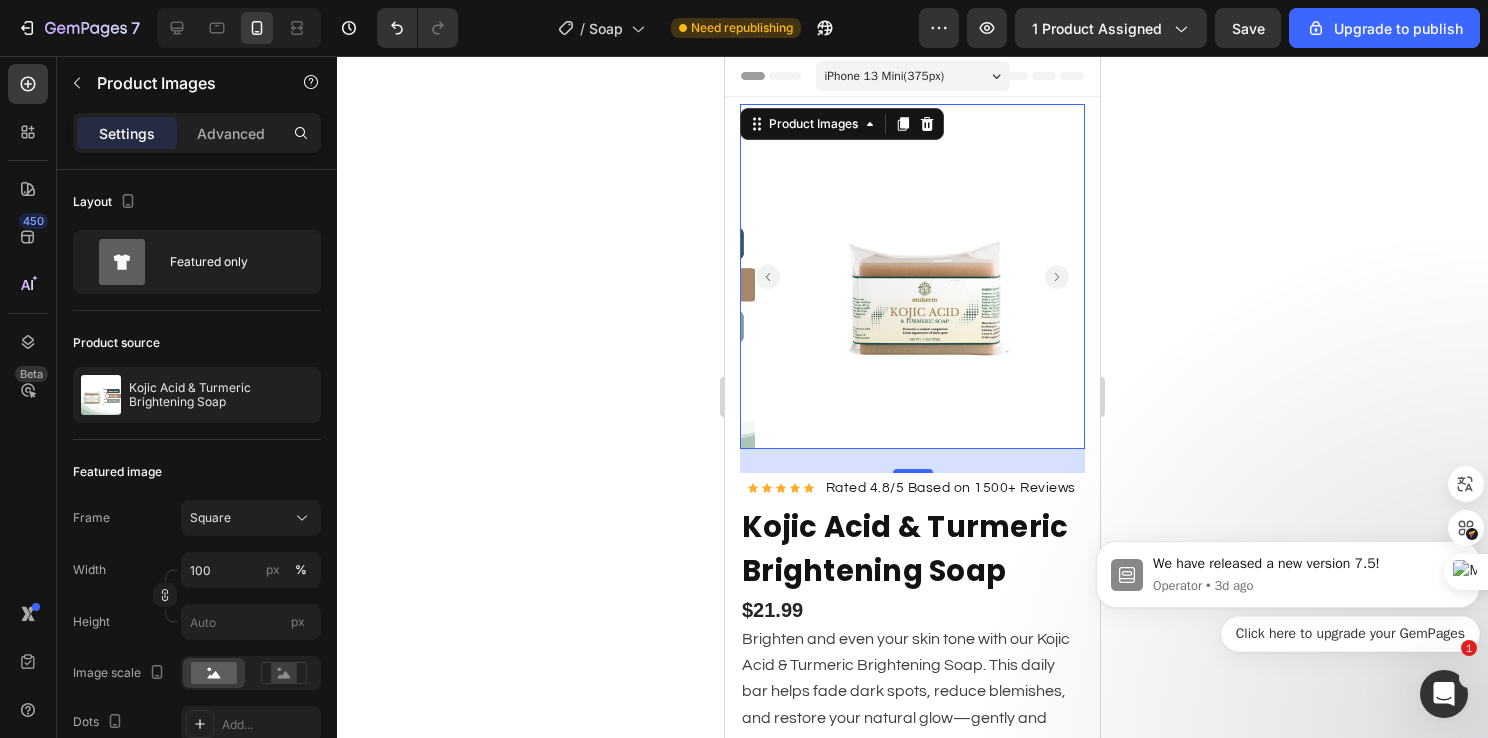click 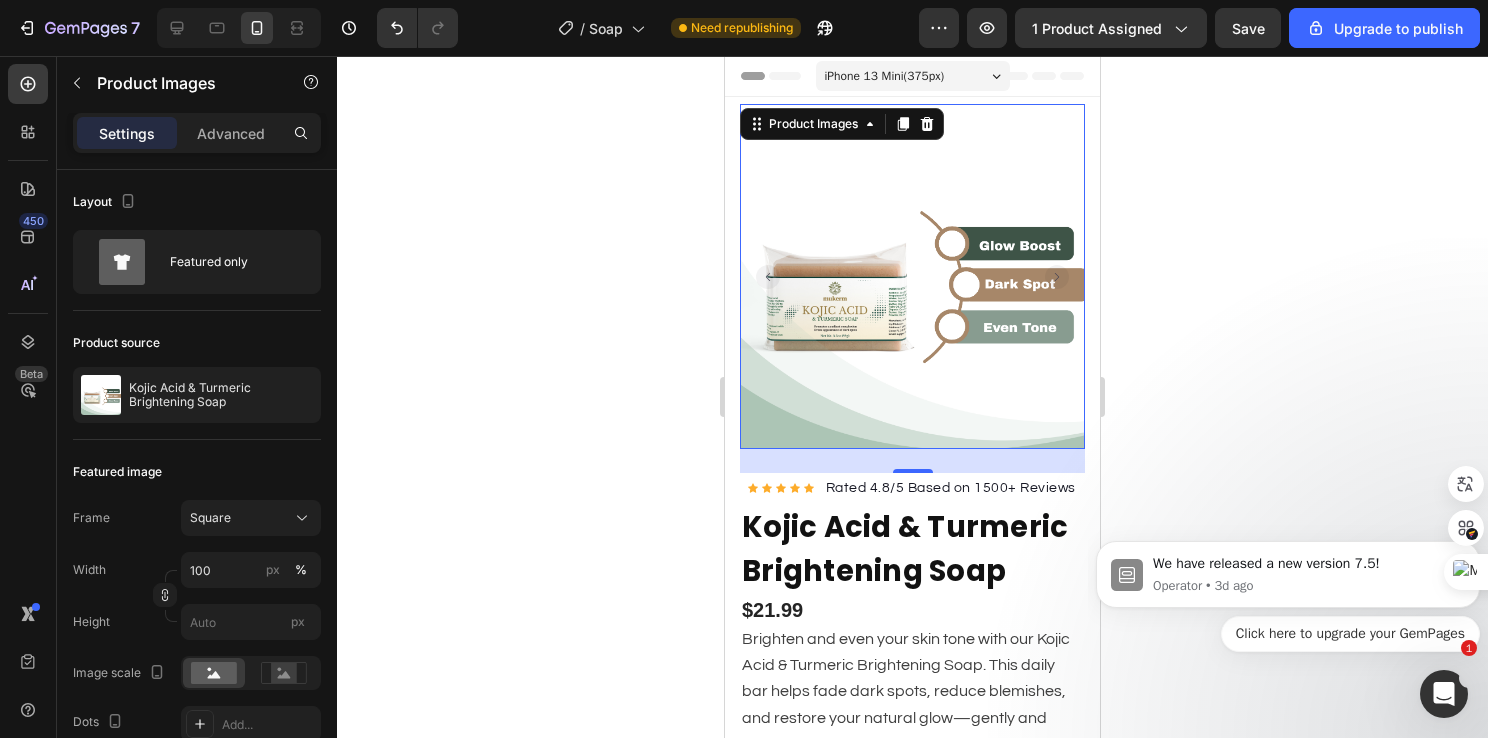 click 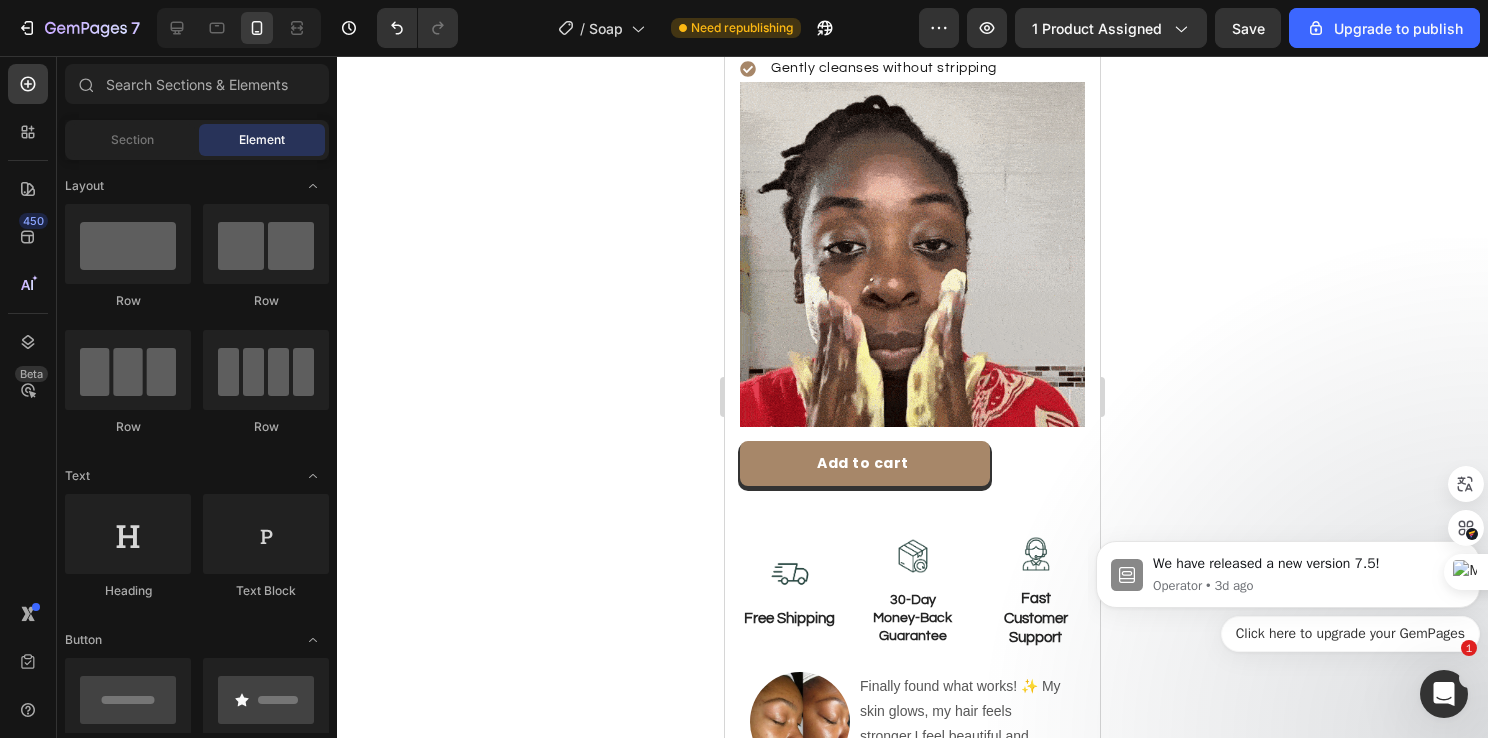 scroll, scrollTop: 800, scrollLeft: 0, axis: vertical 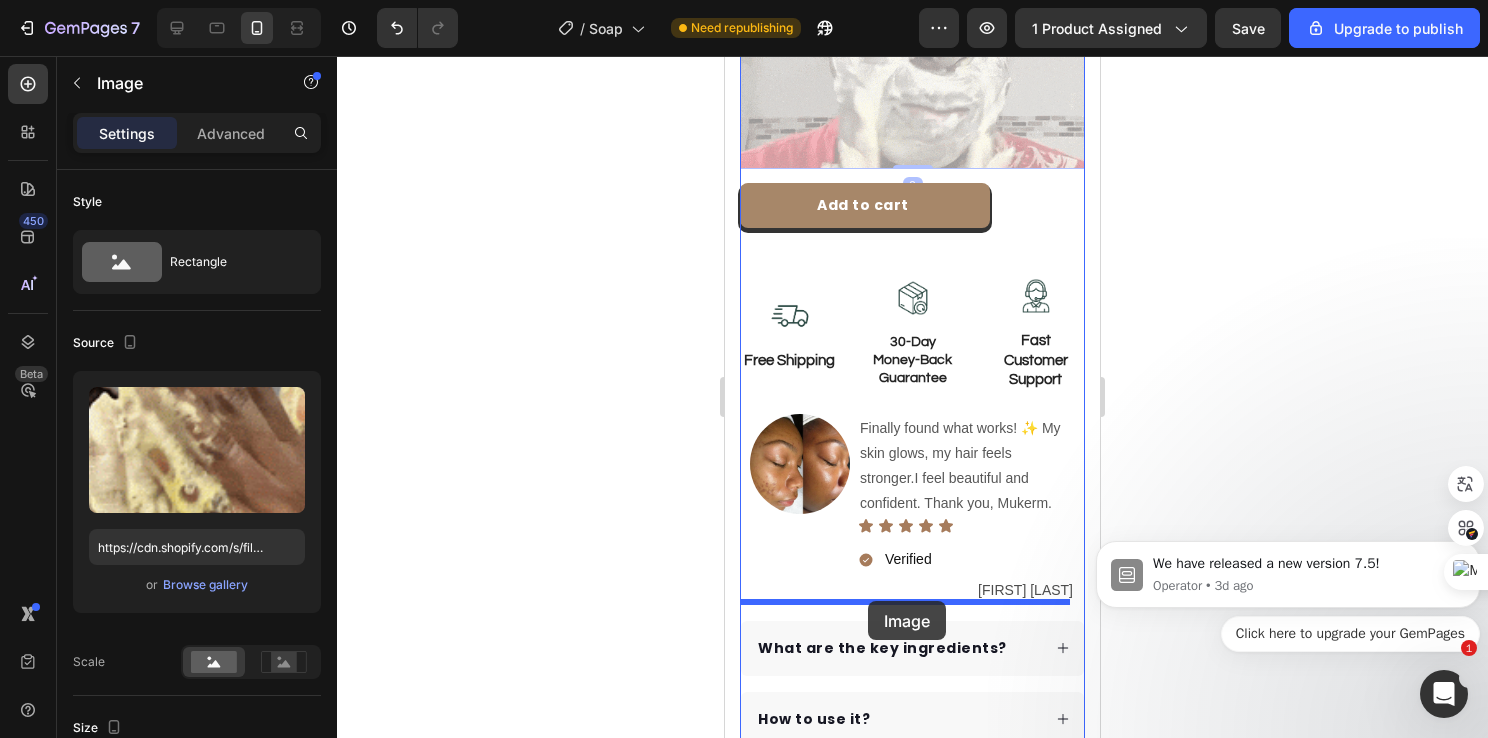 drag, startPoint x: 867, startPoint y: 174, endPoint x: 868, endPoint y: 601, distance: 427.00116 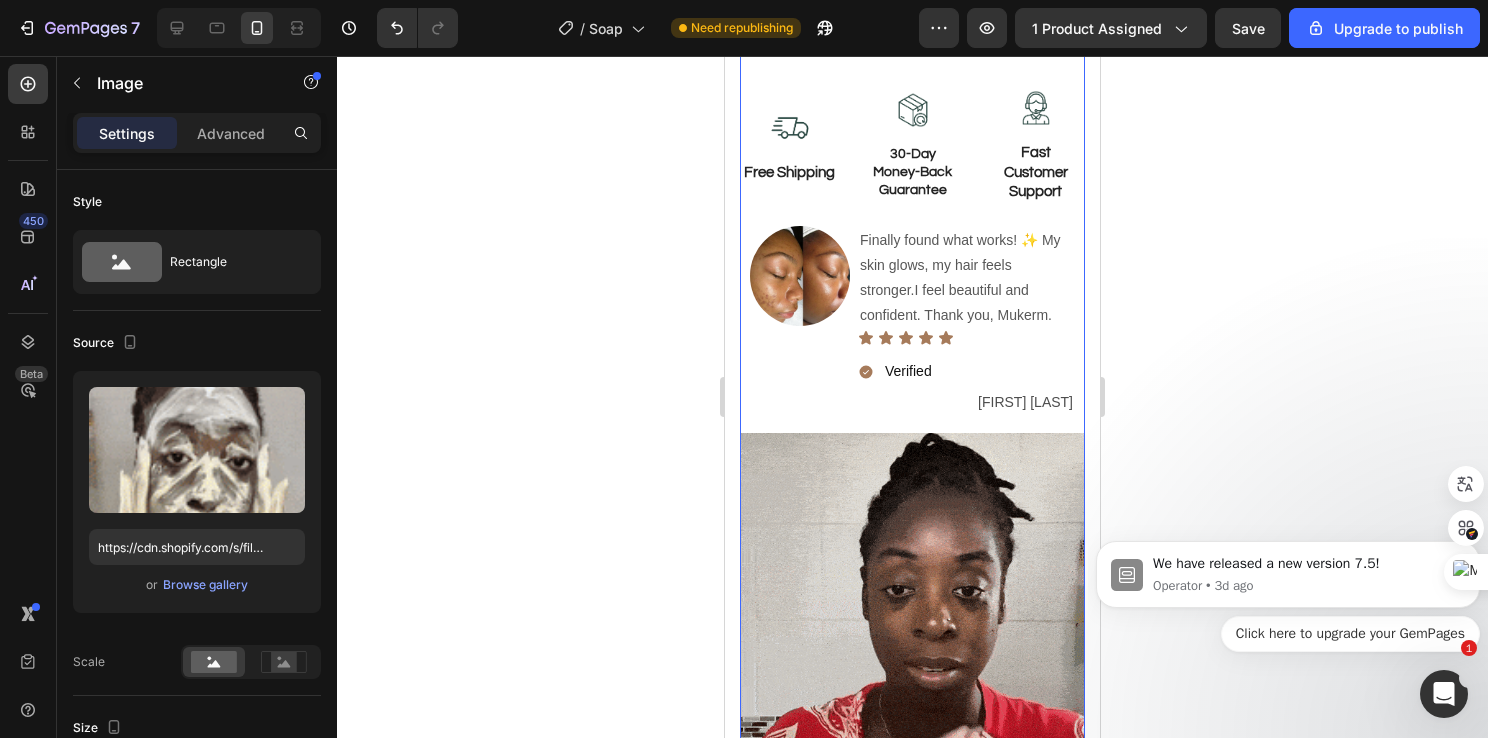 scroll, scrollTop: 1177, scrollLeft: 0, axis: vertical 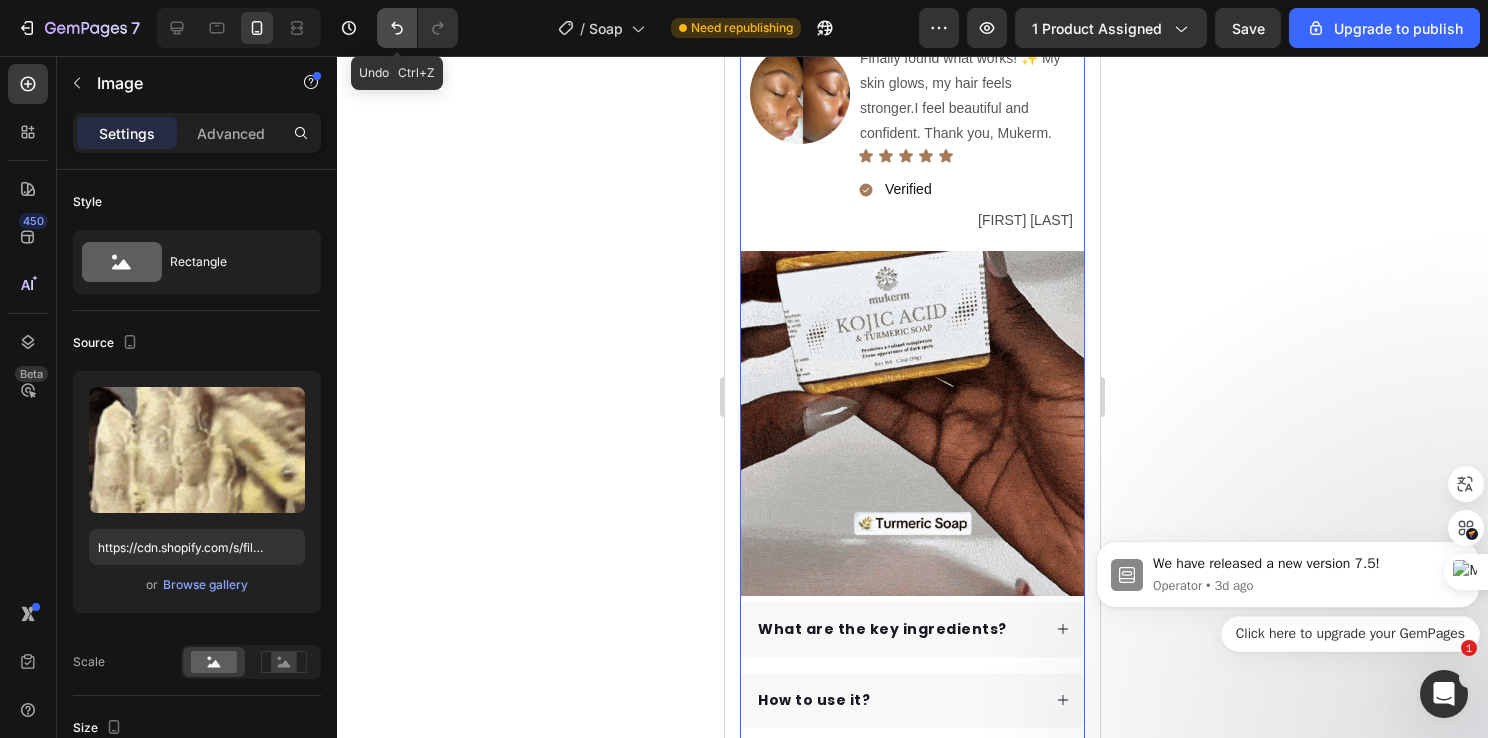 click 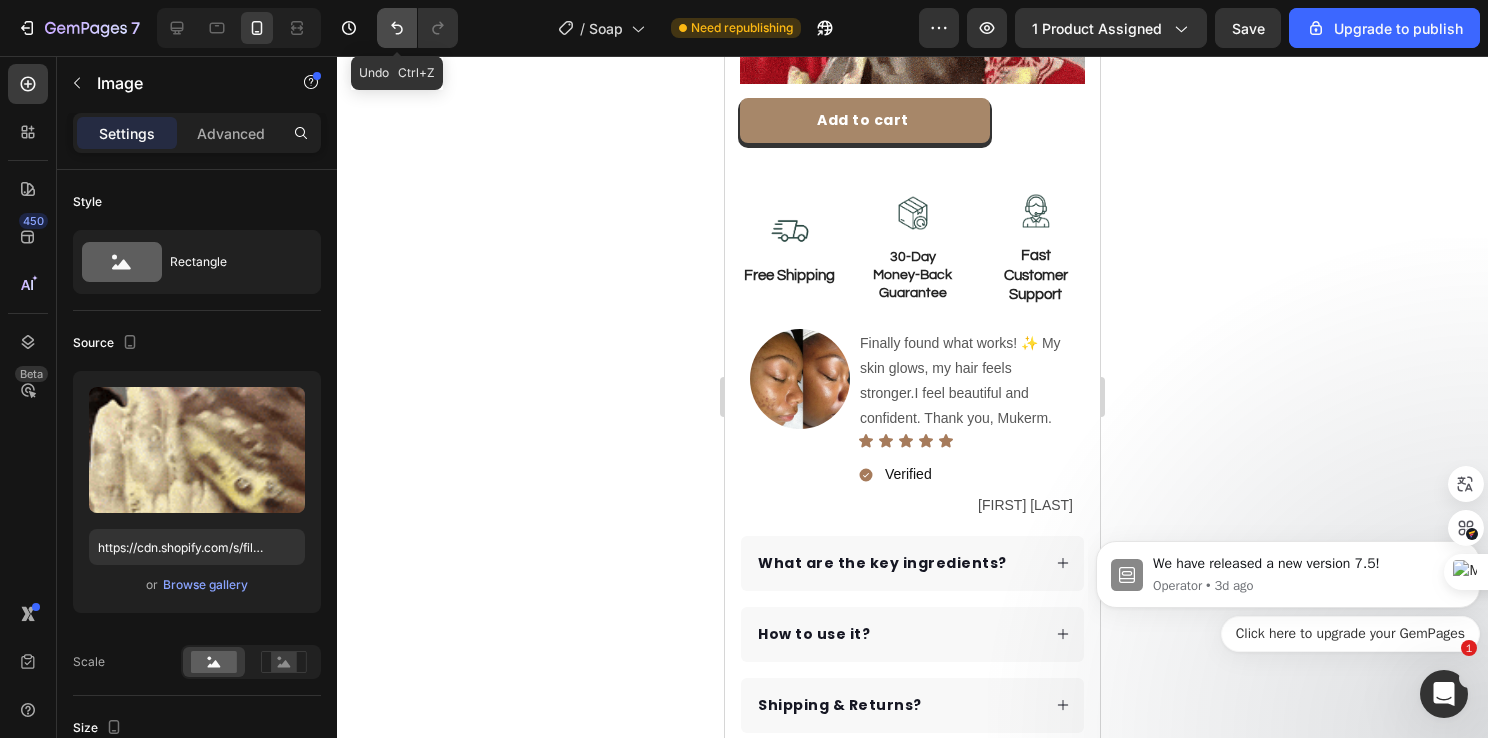 scroll, scrollTop: 1448, scrollLeft: 0, axis: vertical 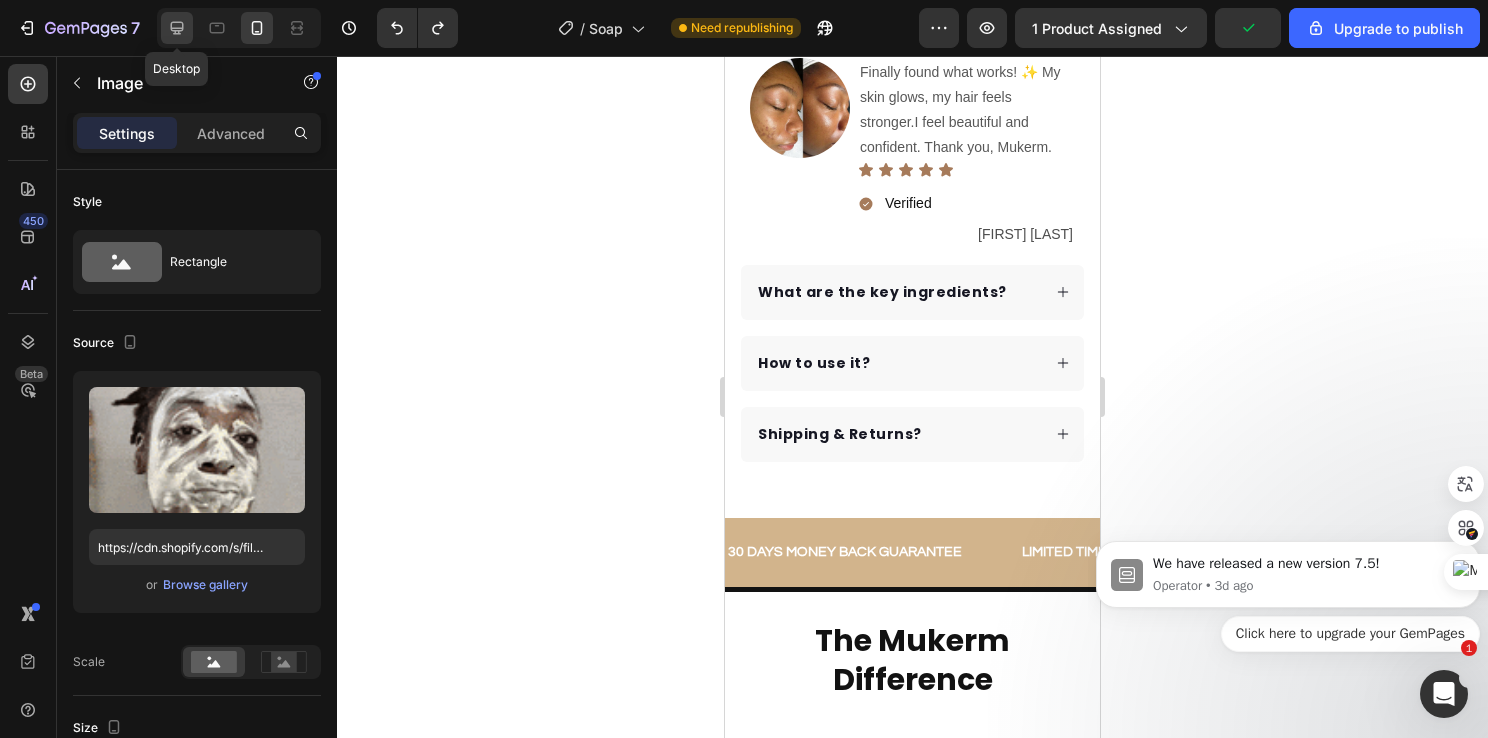 click 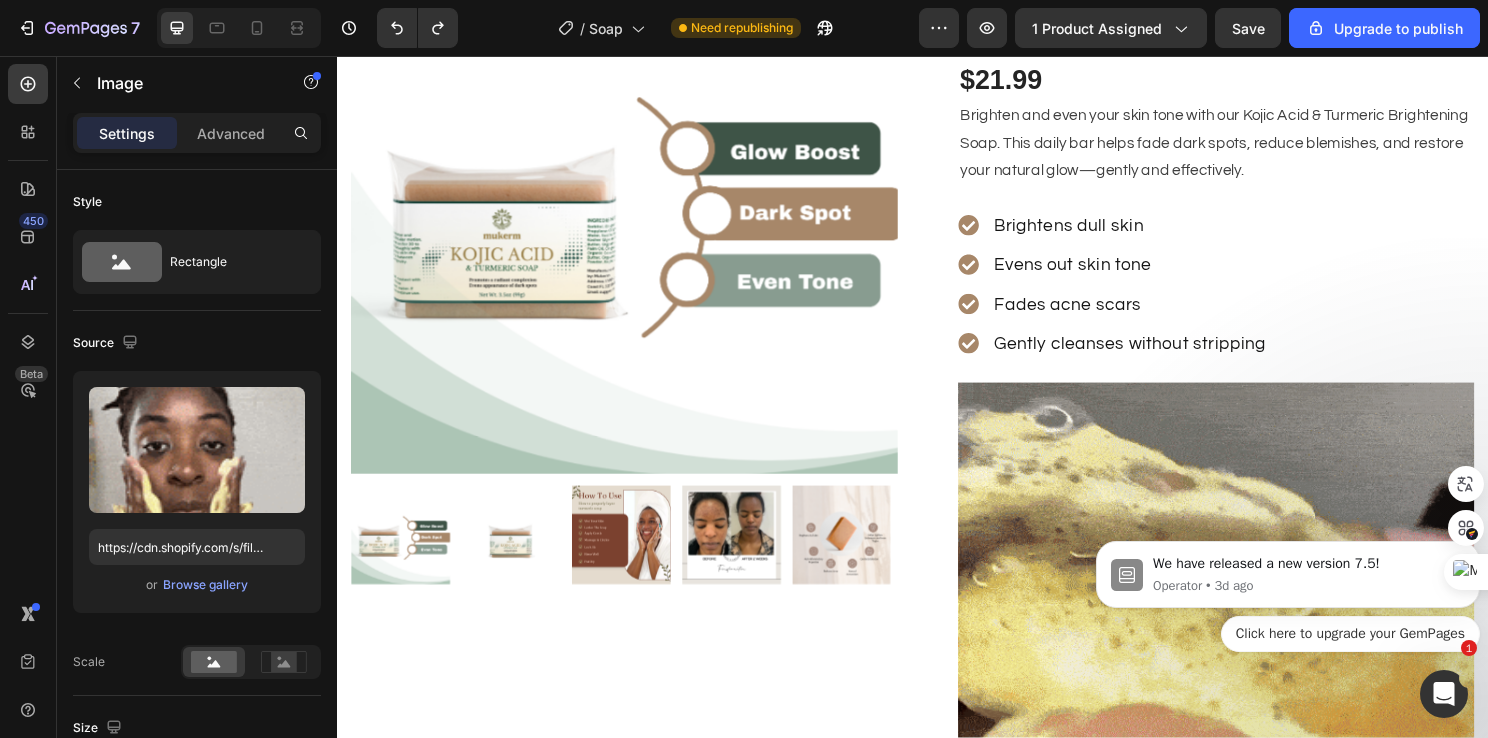 scroll, scrollTop: 194, scrollLeft: 0, axis: vertical 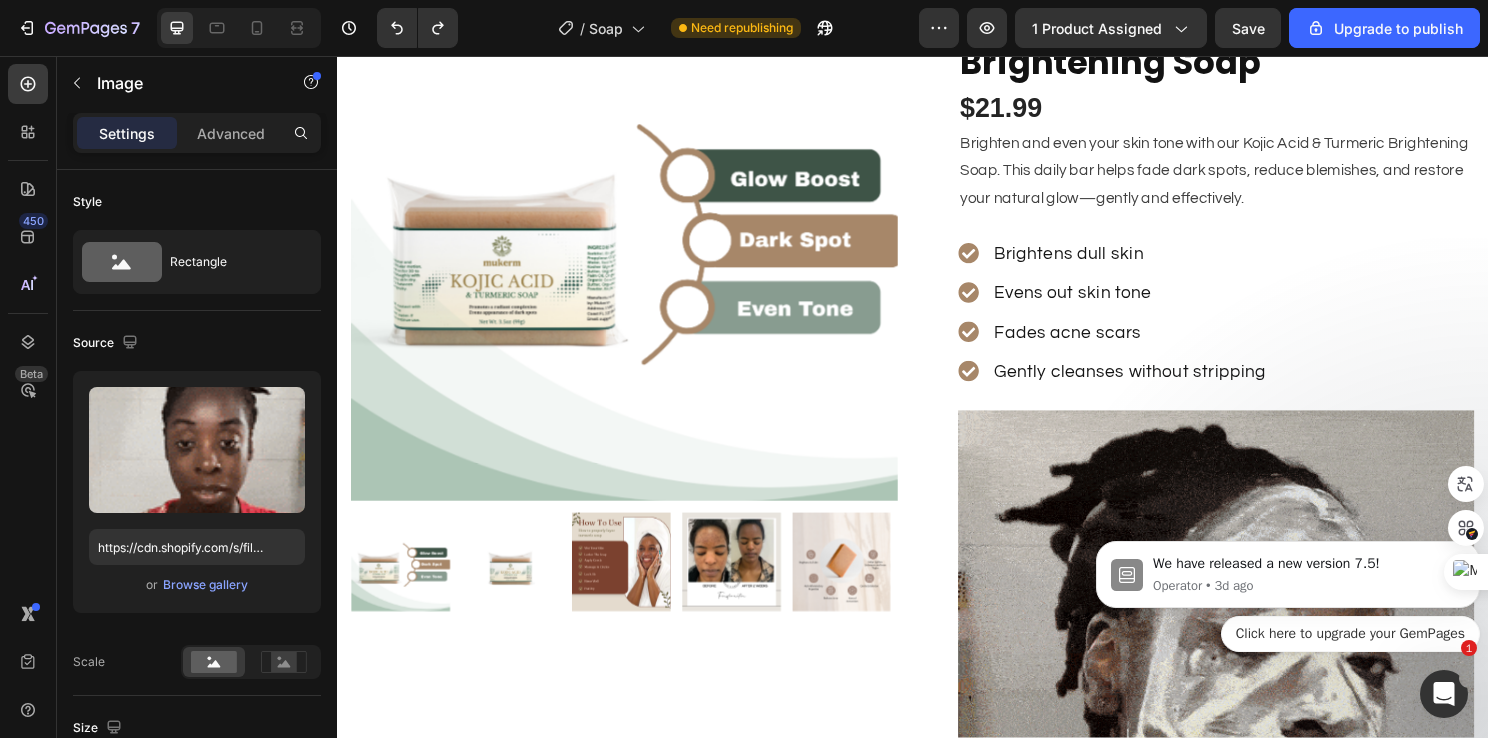 click at bounding box center [1253, 695] 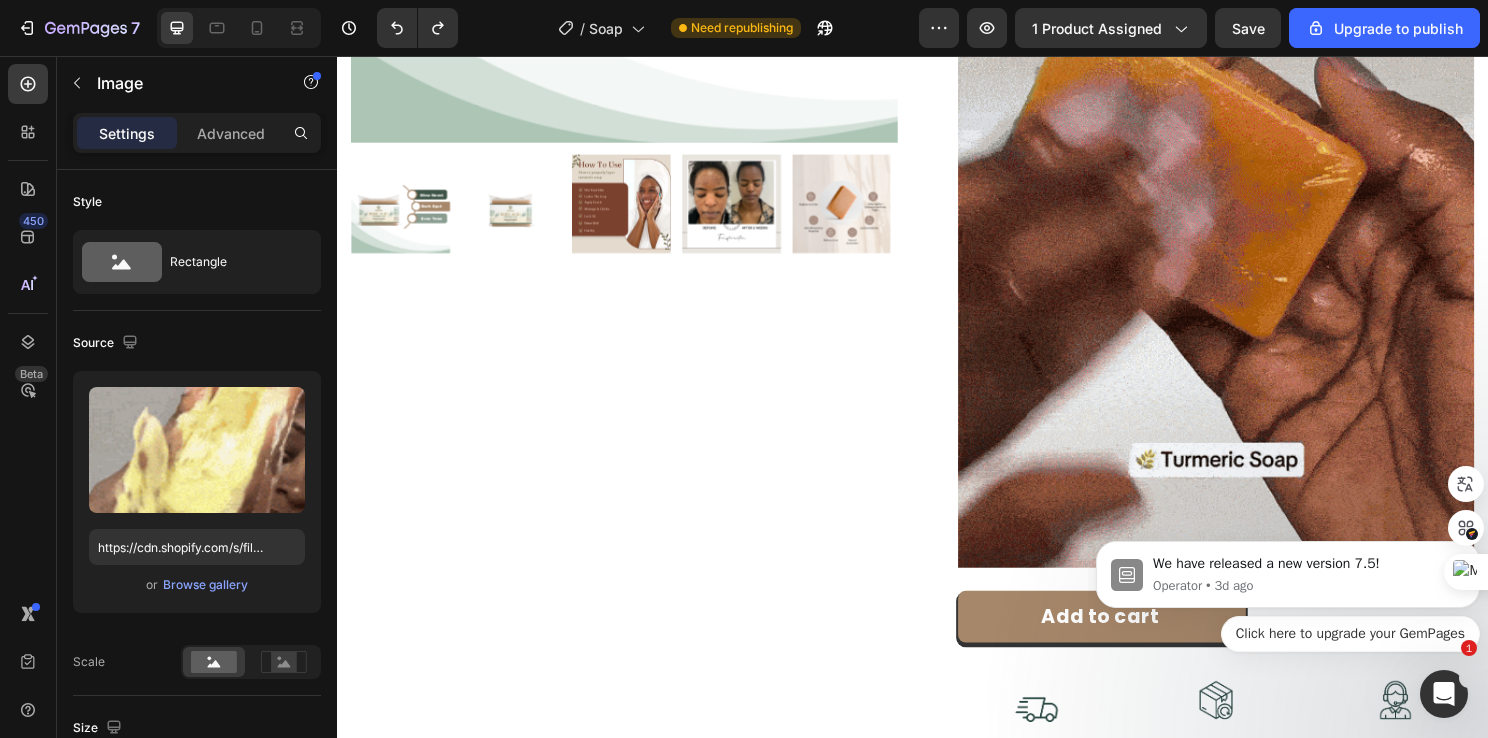 scroll, scrollTop: 594, scrollLeft: 0, axis: vertical 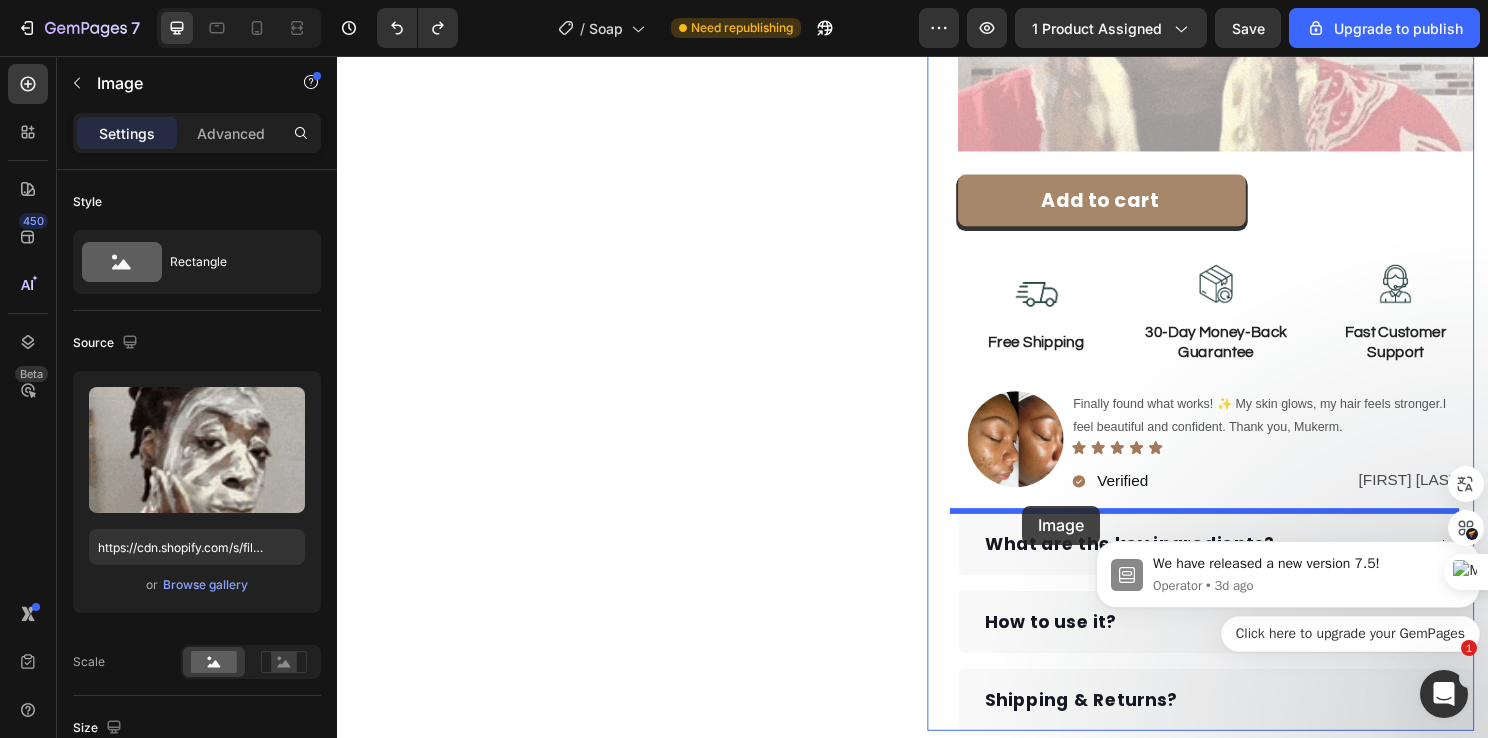 drag, startPoint x: 1049, startPoint y: 371, endPoint x: 1051, endPoint y: 525, distance: 154.01299 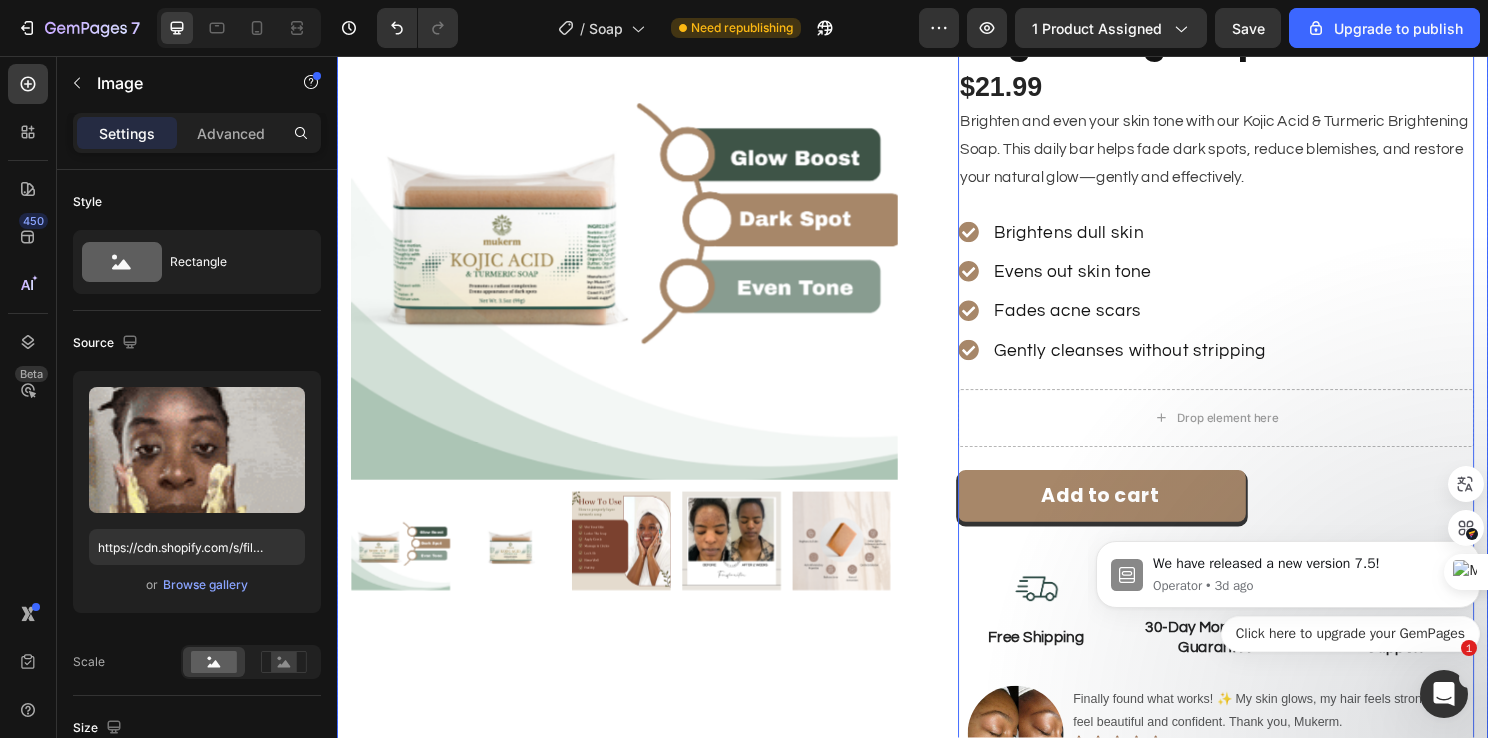 scroll, scrollTop: 194, scrollLeft: 0, axis: vertical 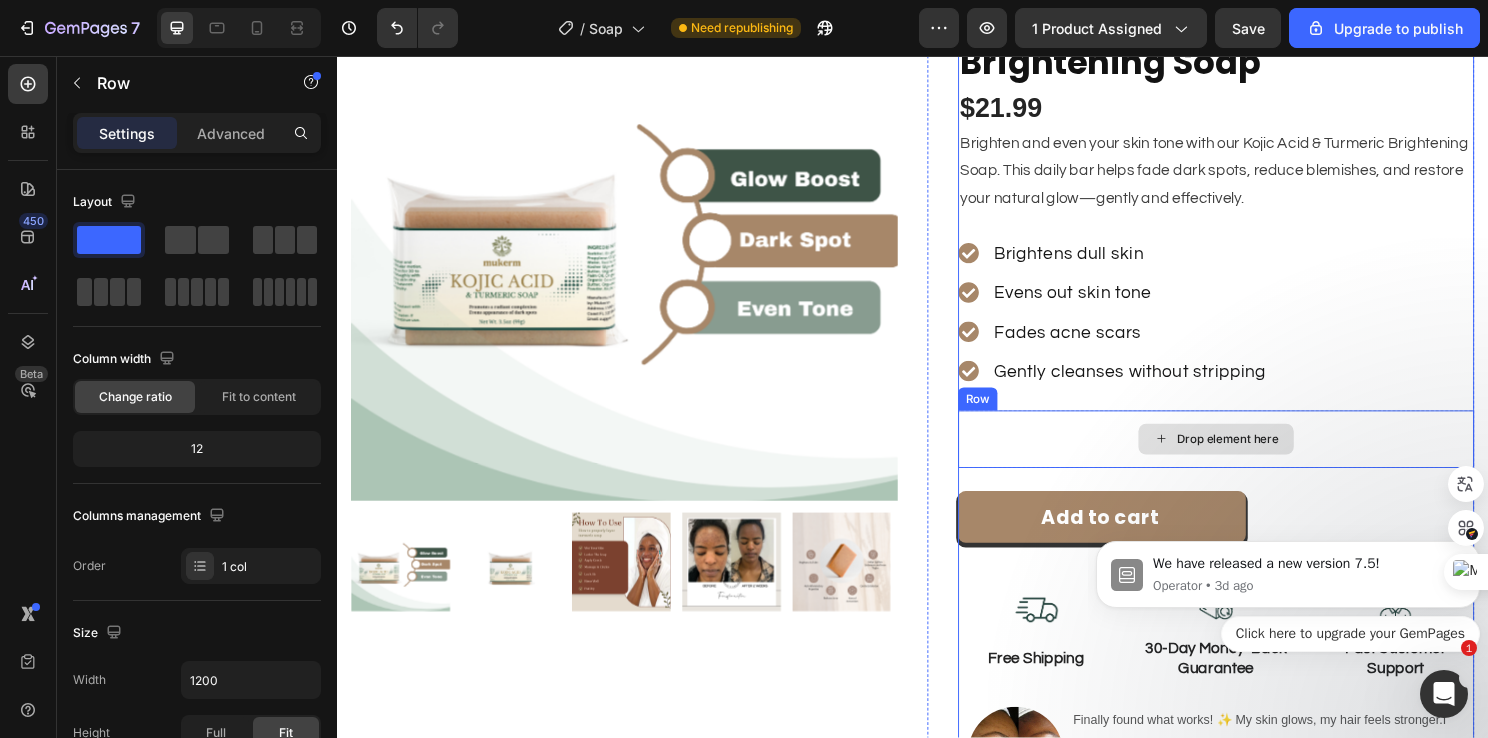 click on "Drop element here" at bounding box center [1253, 456] 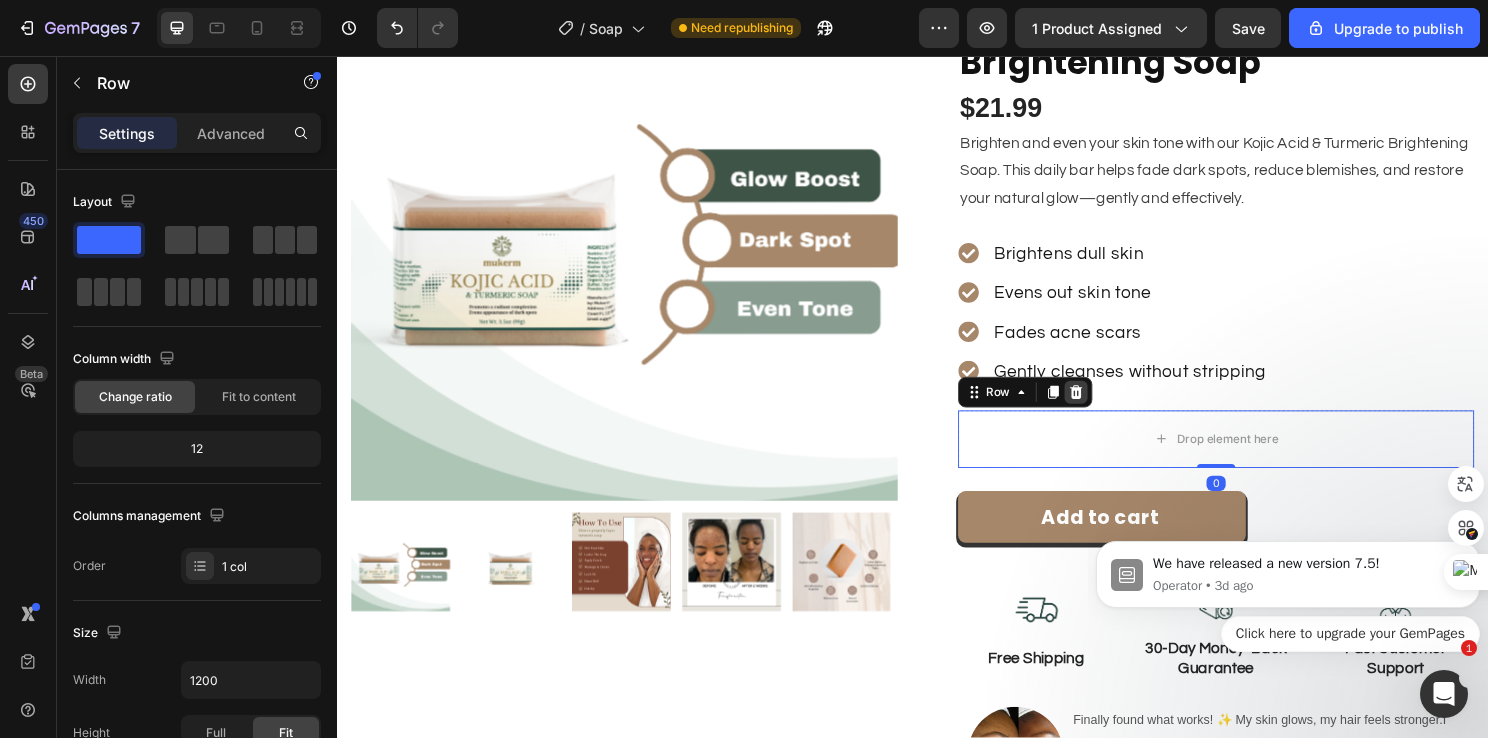 click 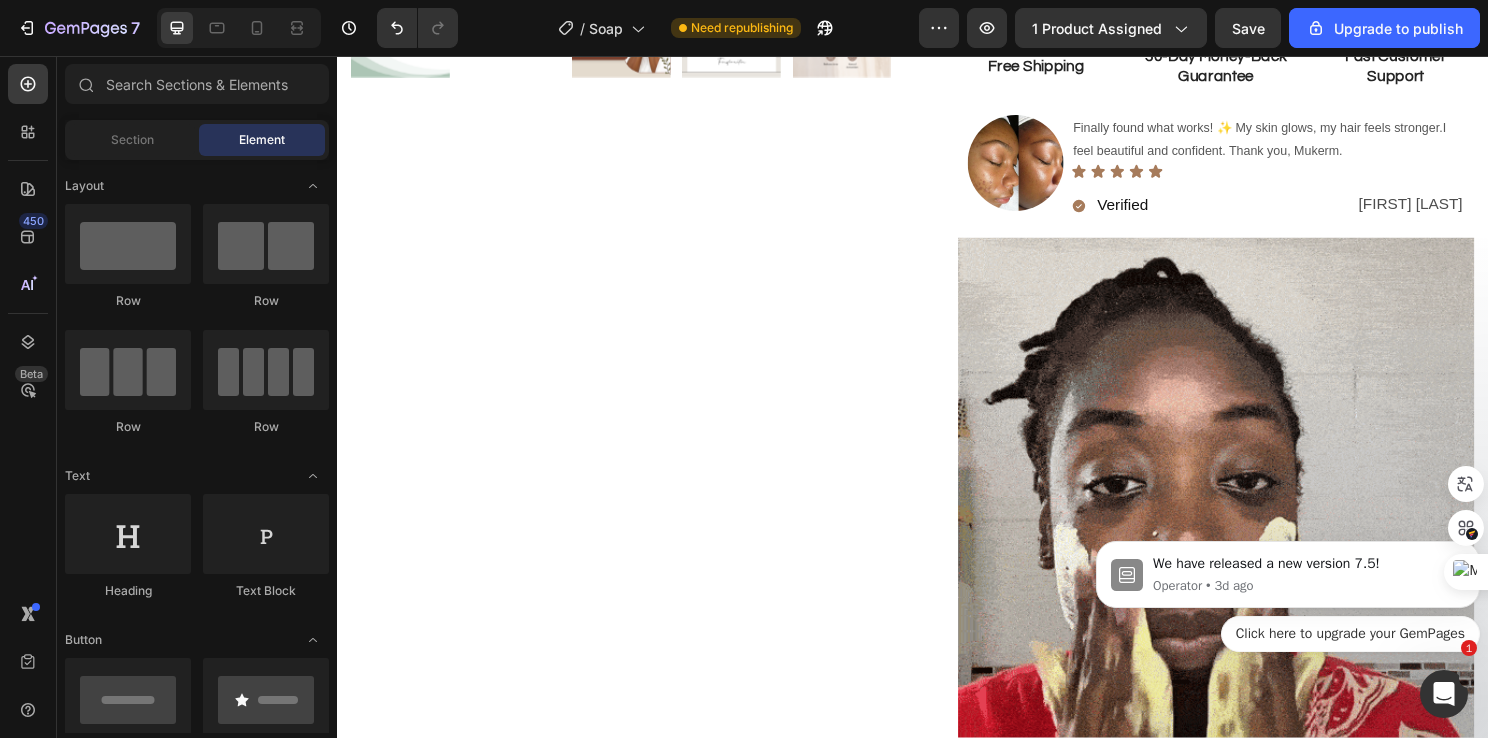 scroll, scrollTop: 794, scrollLeft: 0, axis: vertical 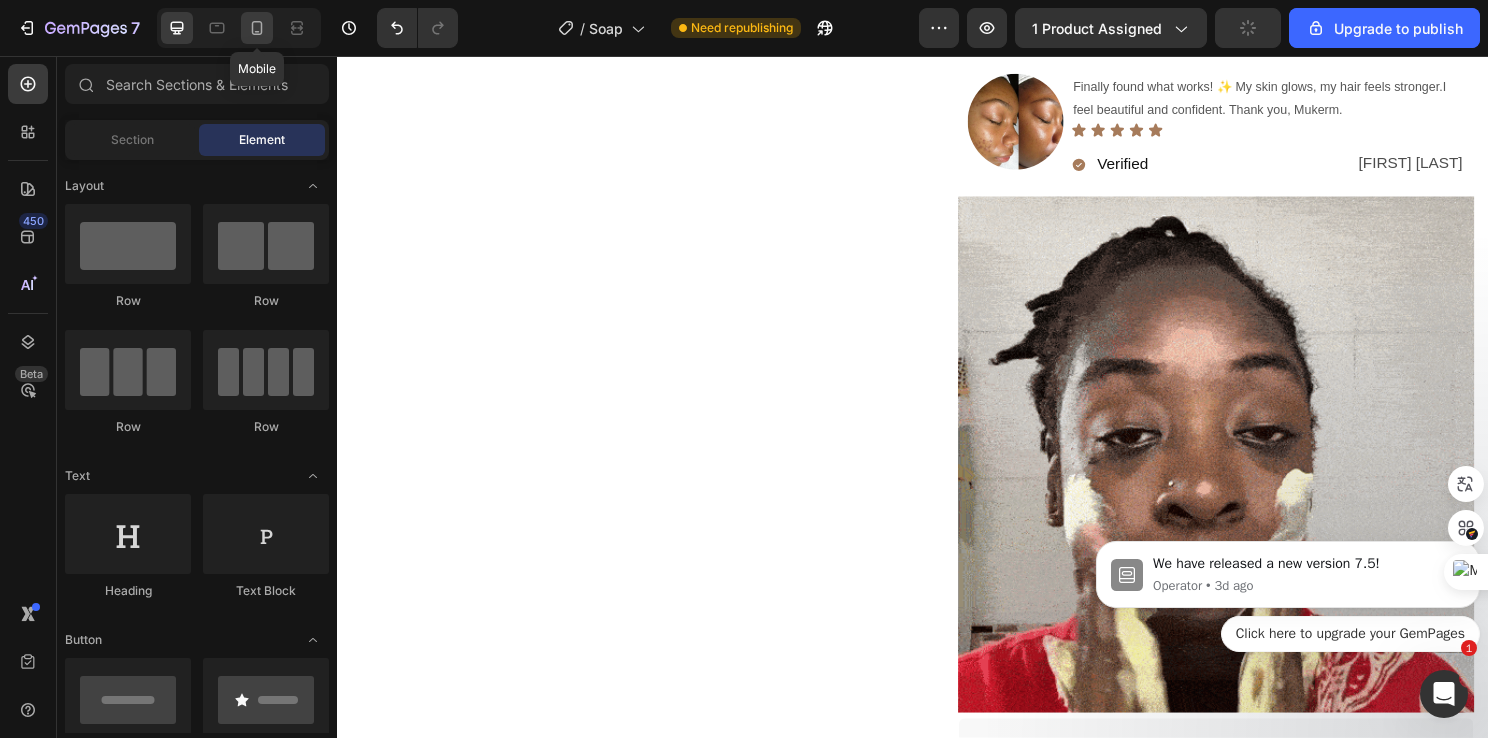 click 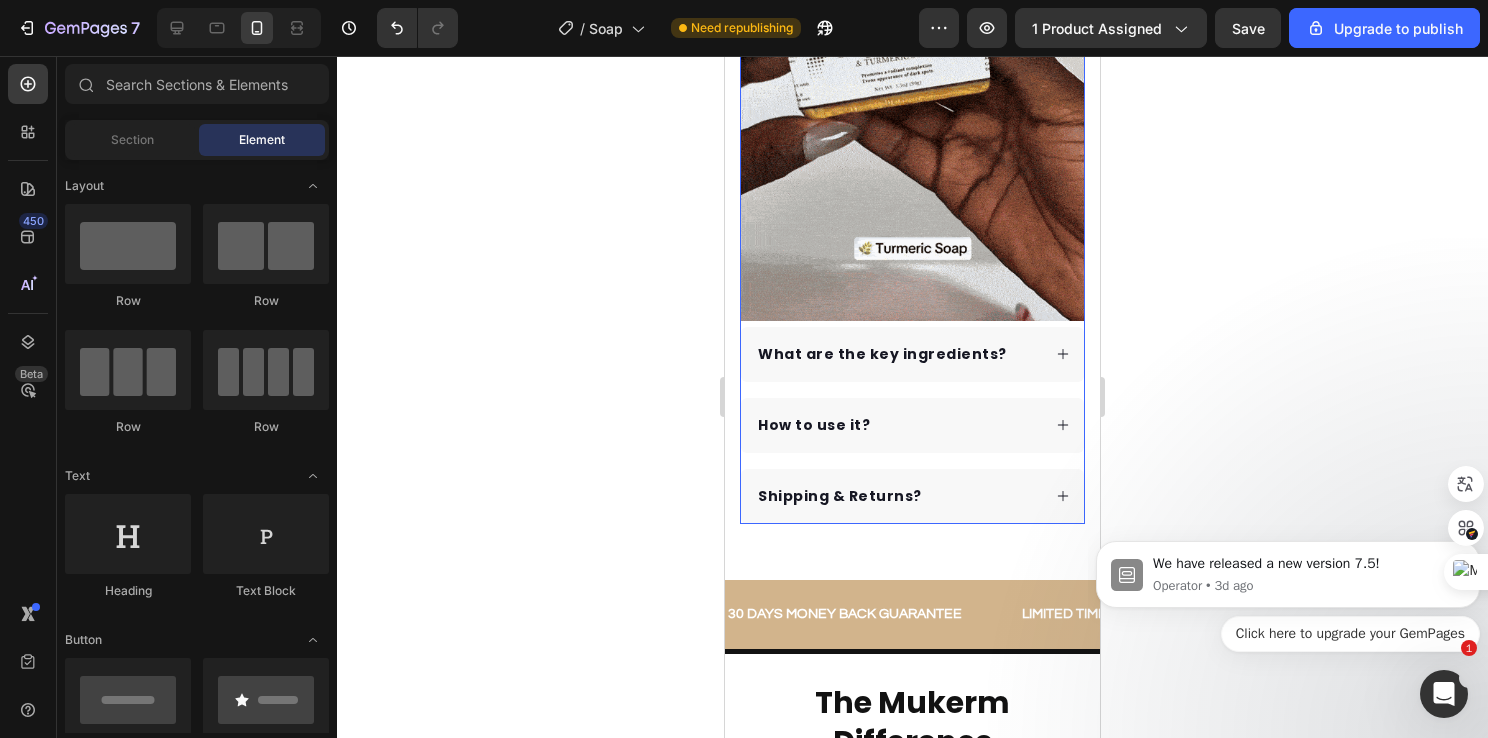 scroll, scrollTop: 1599, scrollLeft: 0, axis: vertical 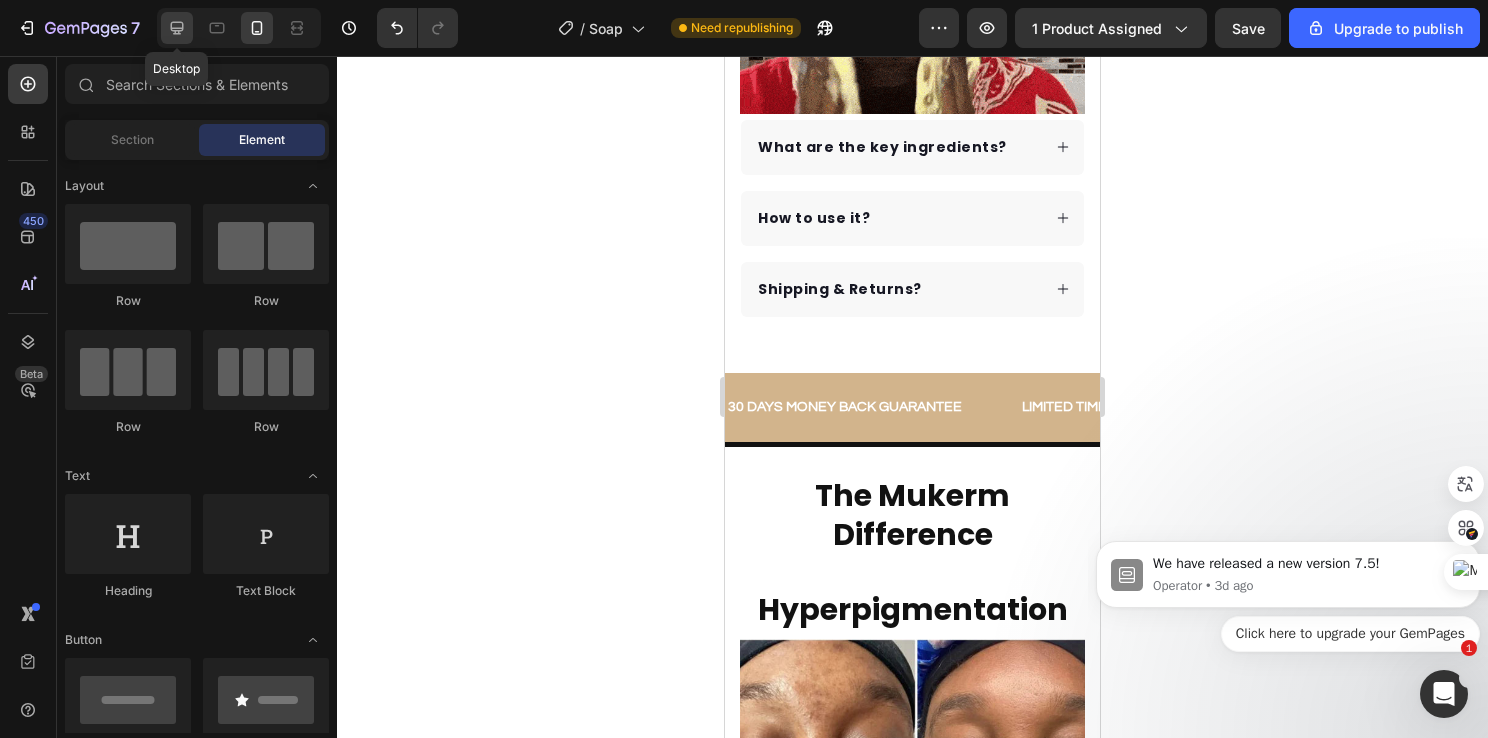 click 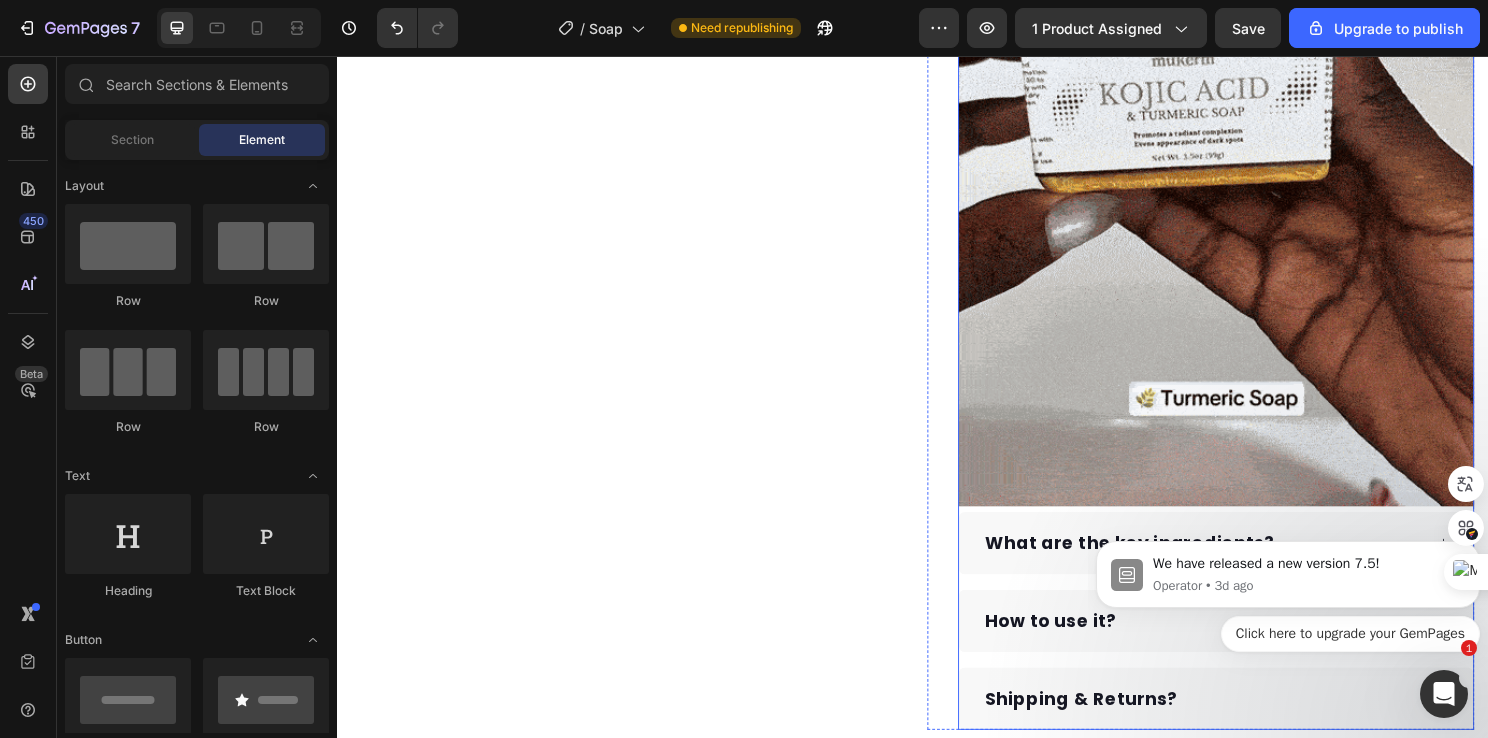 scroll, scrollTop: 1008, scrollLeft: 0, axis: vertical 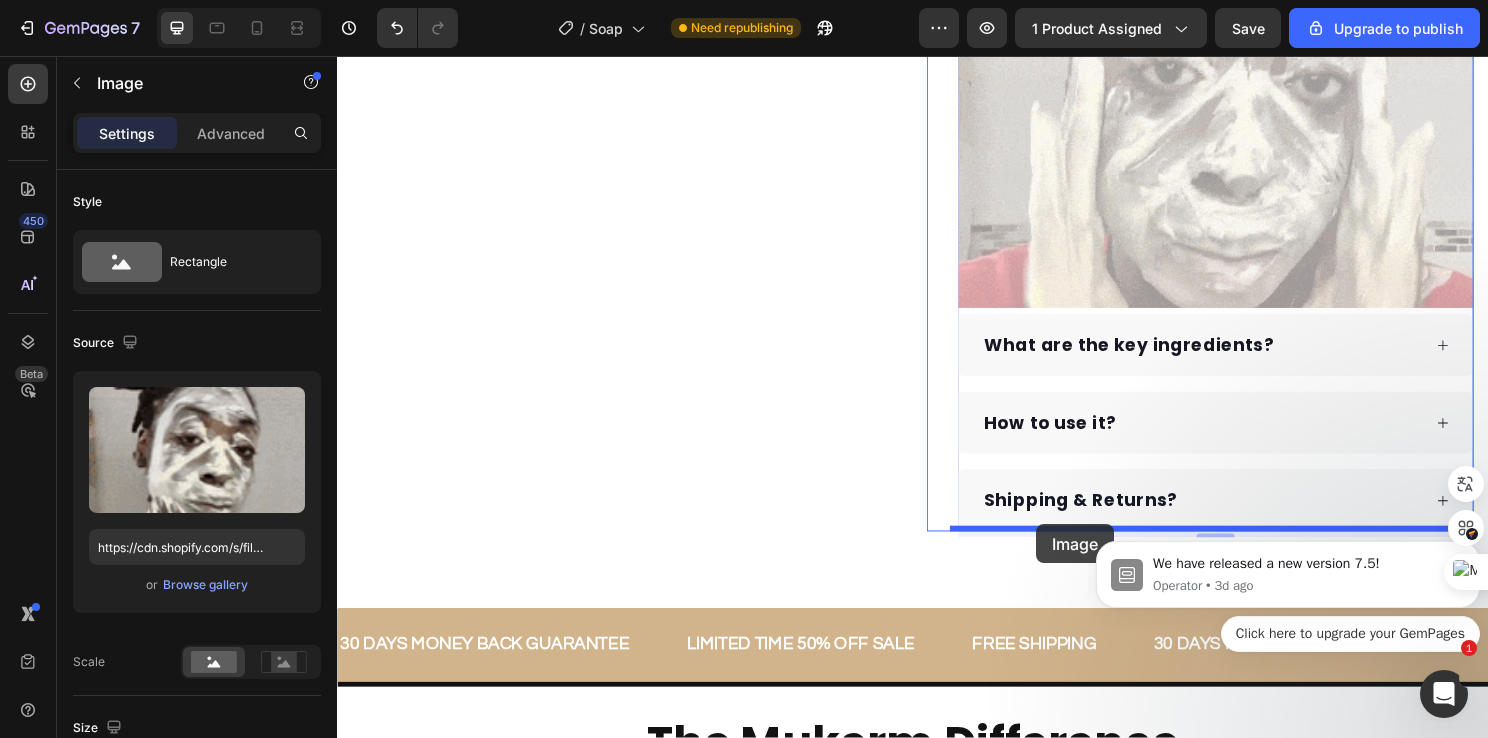 drag, startPoint x: 1064, startPoint y: 262, endPoint x: 1066, endPoint y: 544, distance: 282.00708 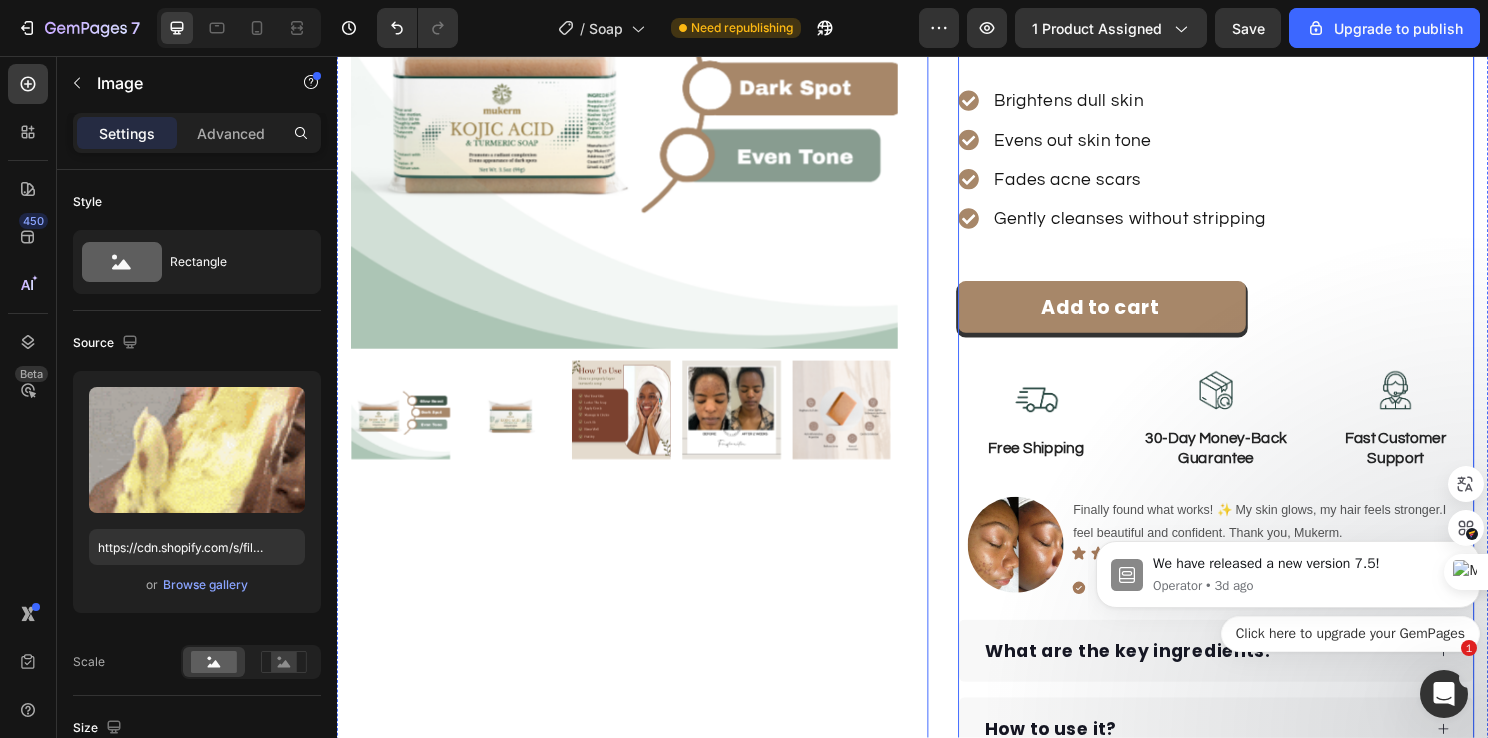 scroll, scrollTop: 308, scrollLeft: 0, axis: vertical 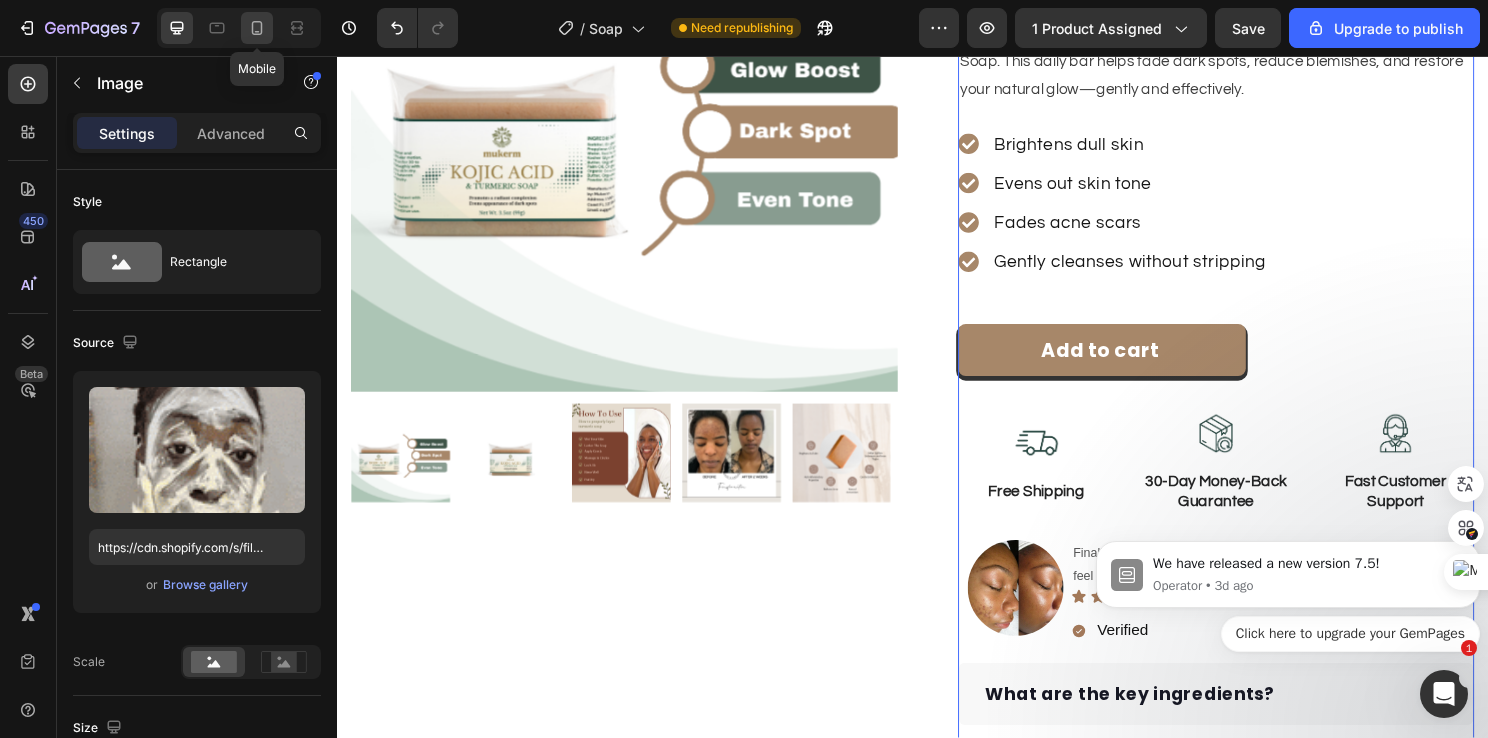 click 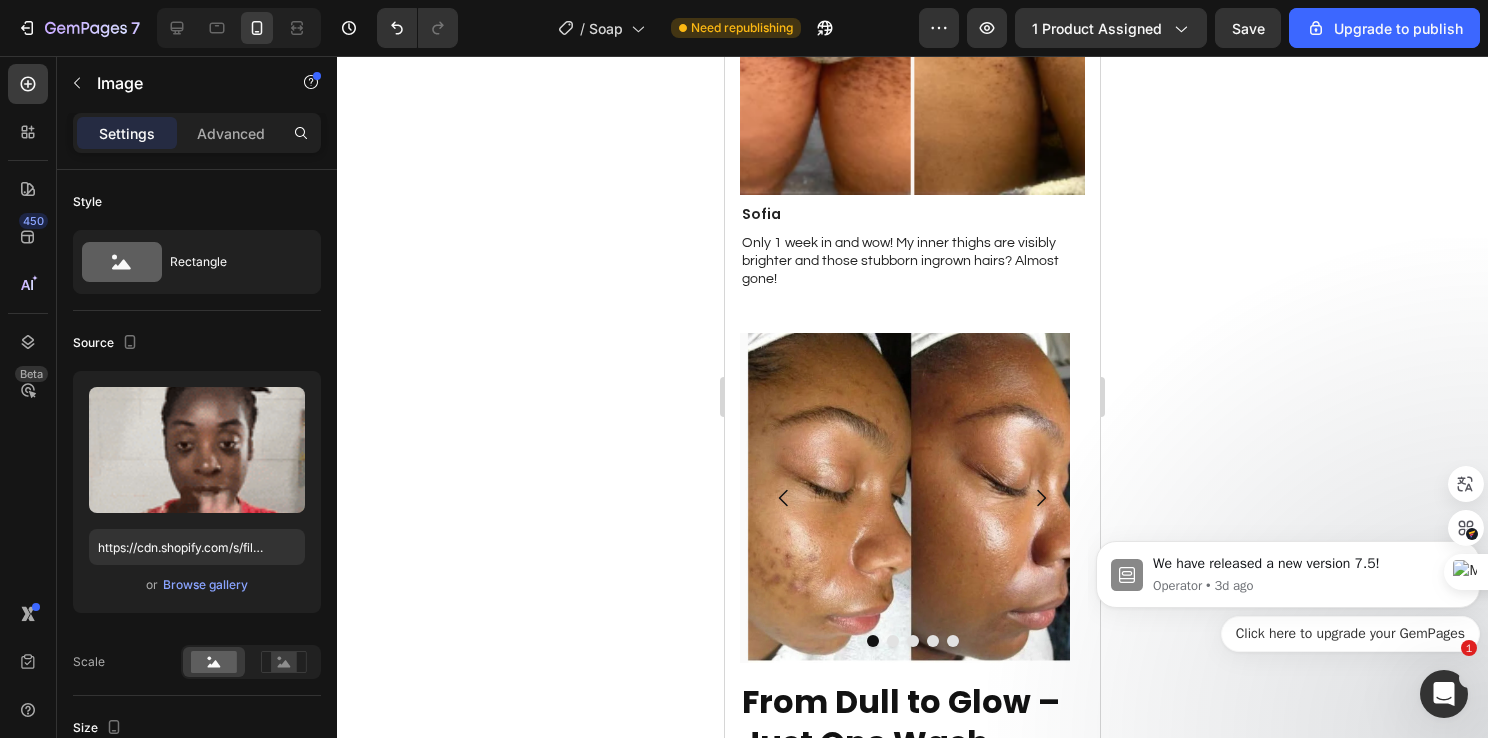 scroll, scrollTop: 3500, scrollLeft: 0, axis: vertical 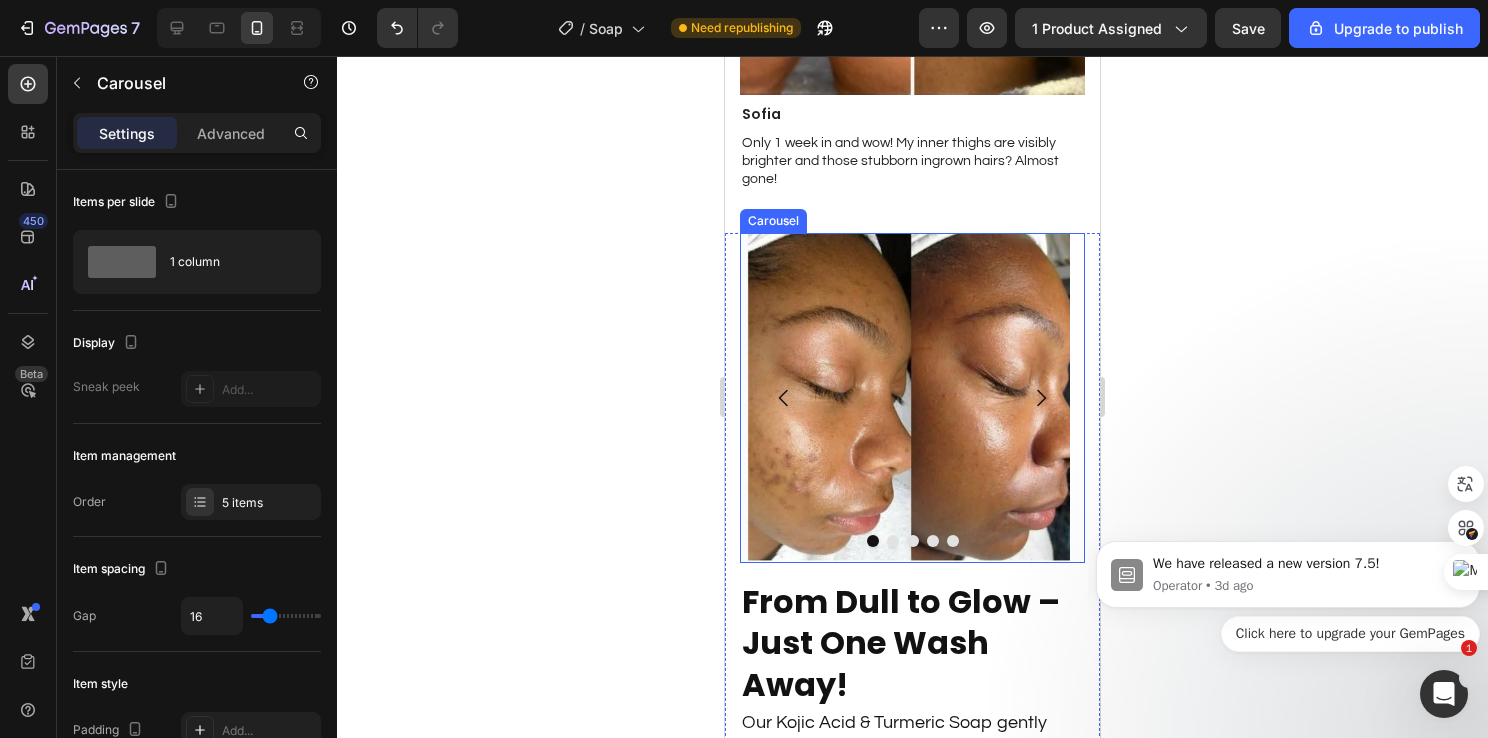 click 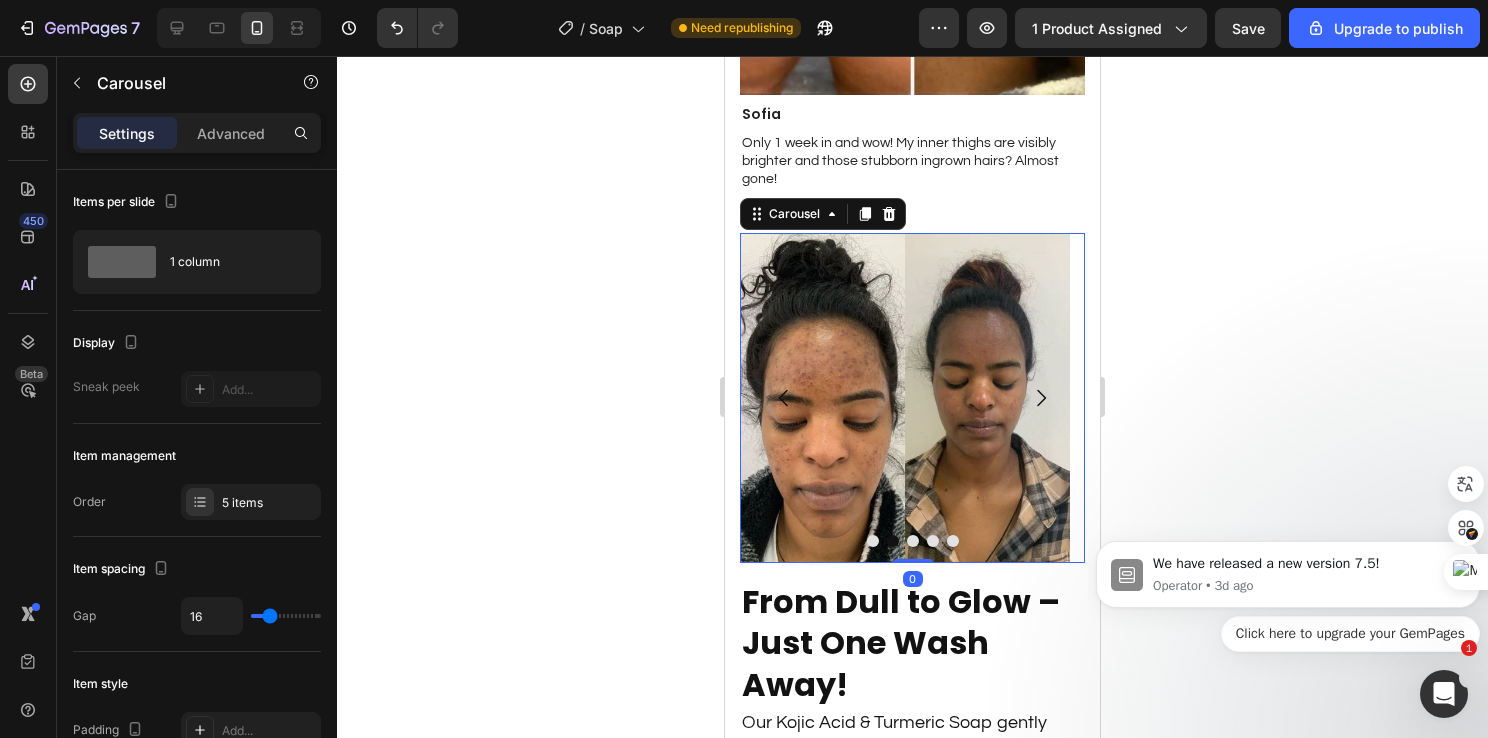 click 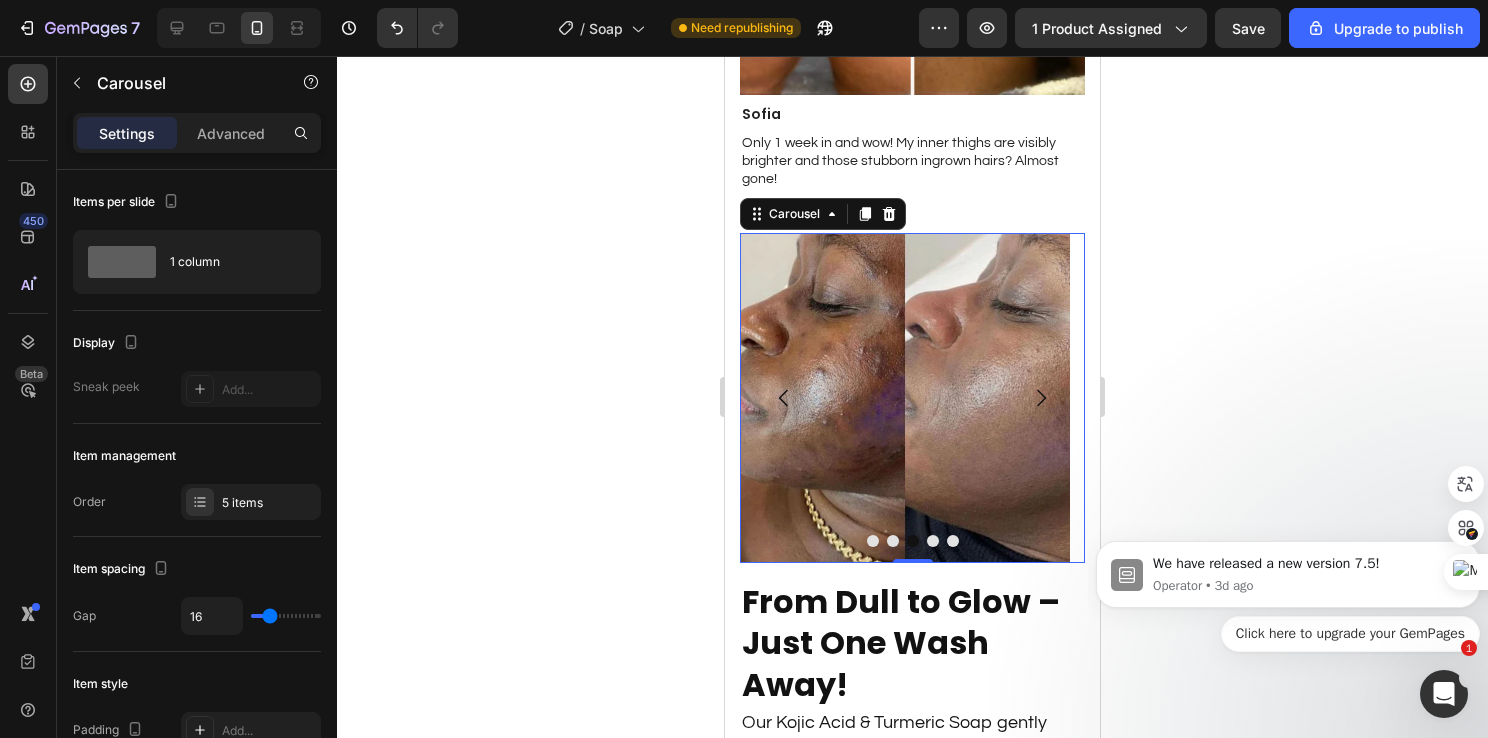 click 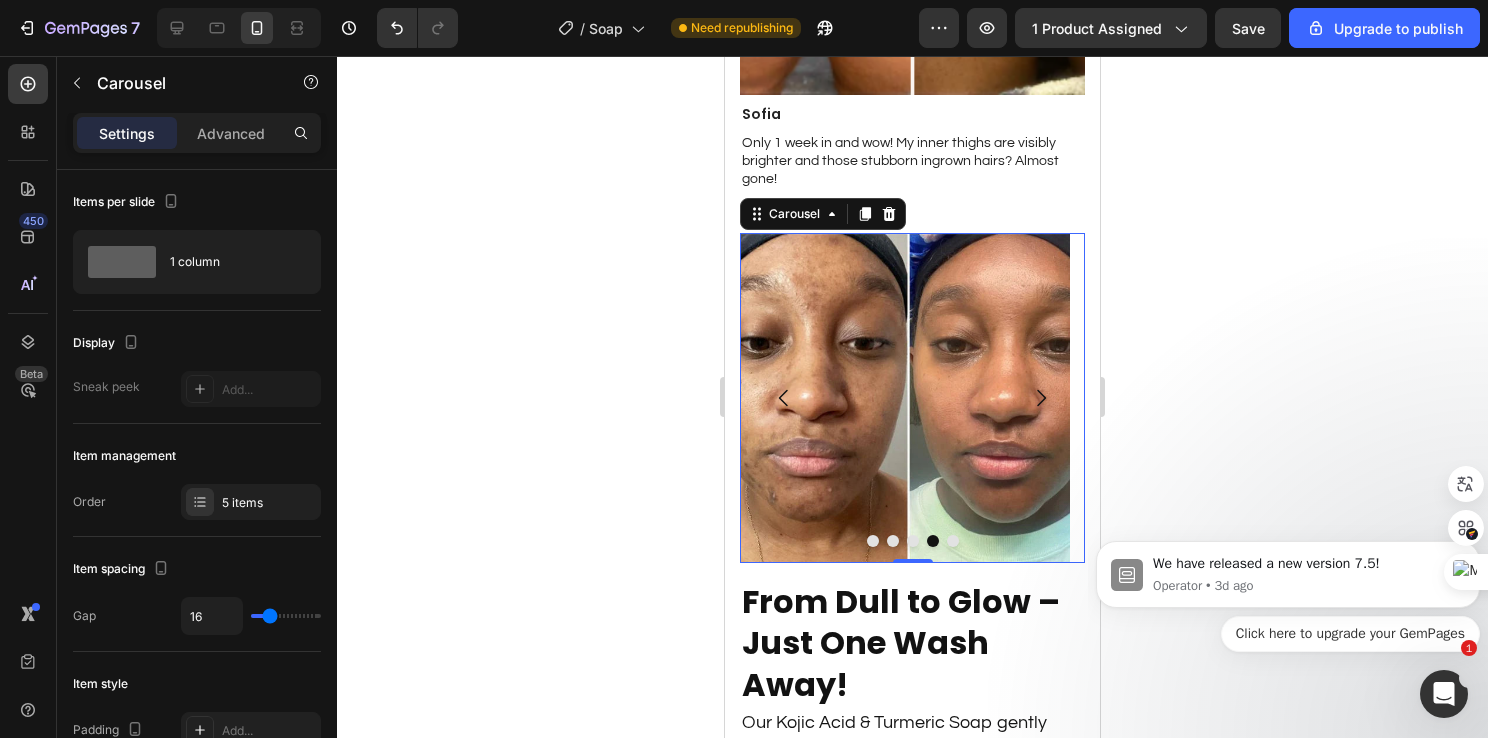 click 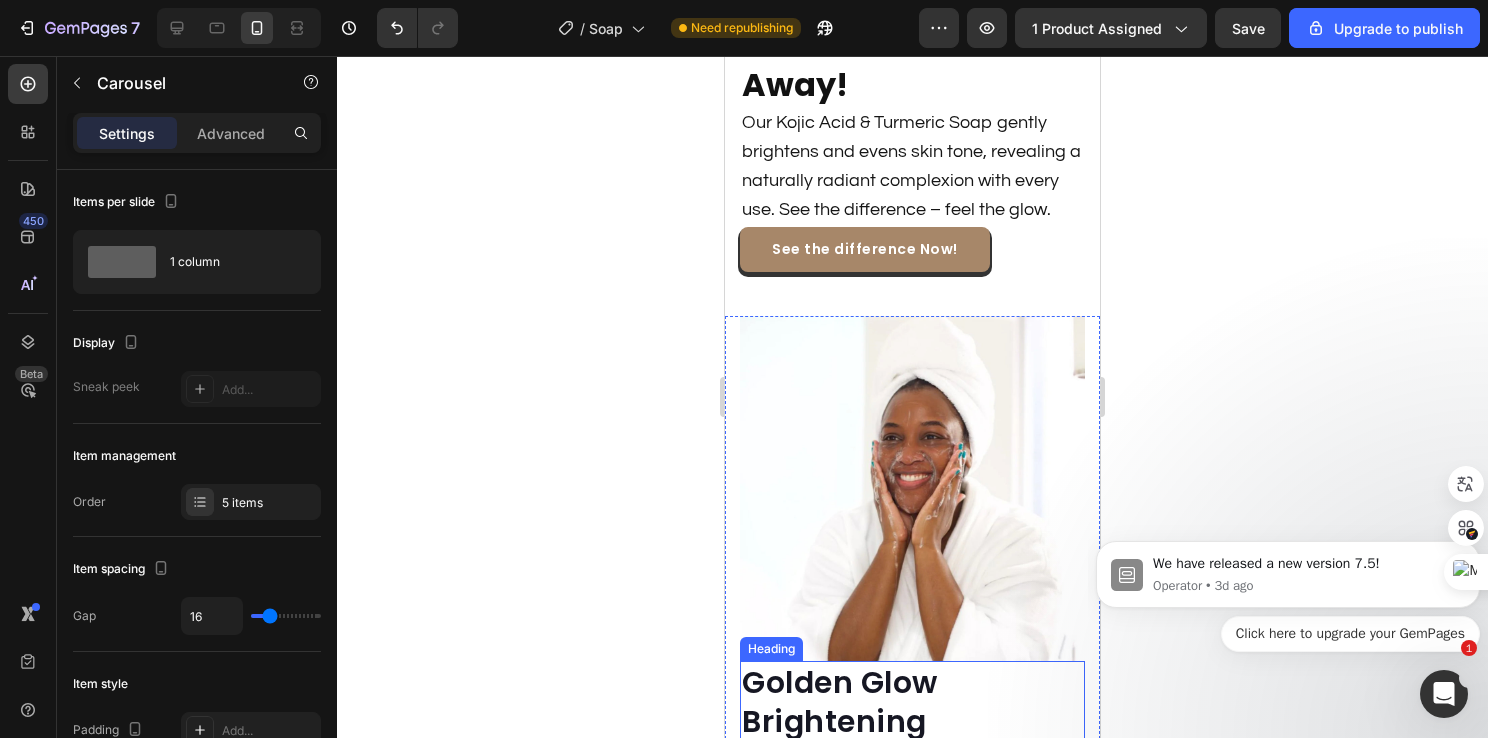 scroll, scrollTop: 4300, scrollLeft: 0, axis: vertical 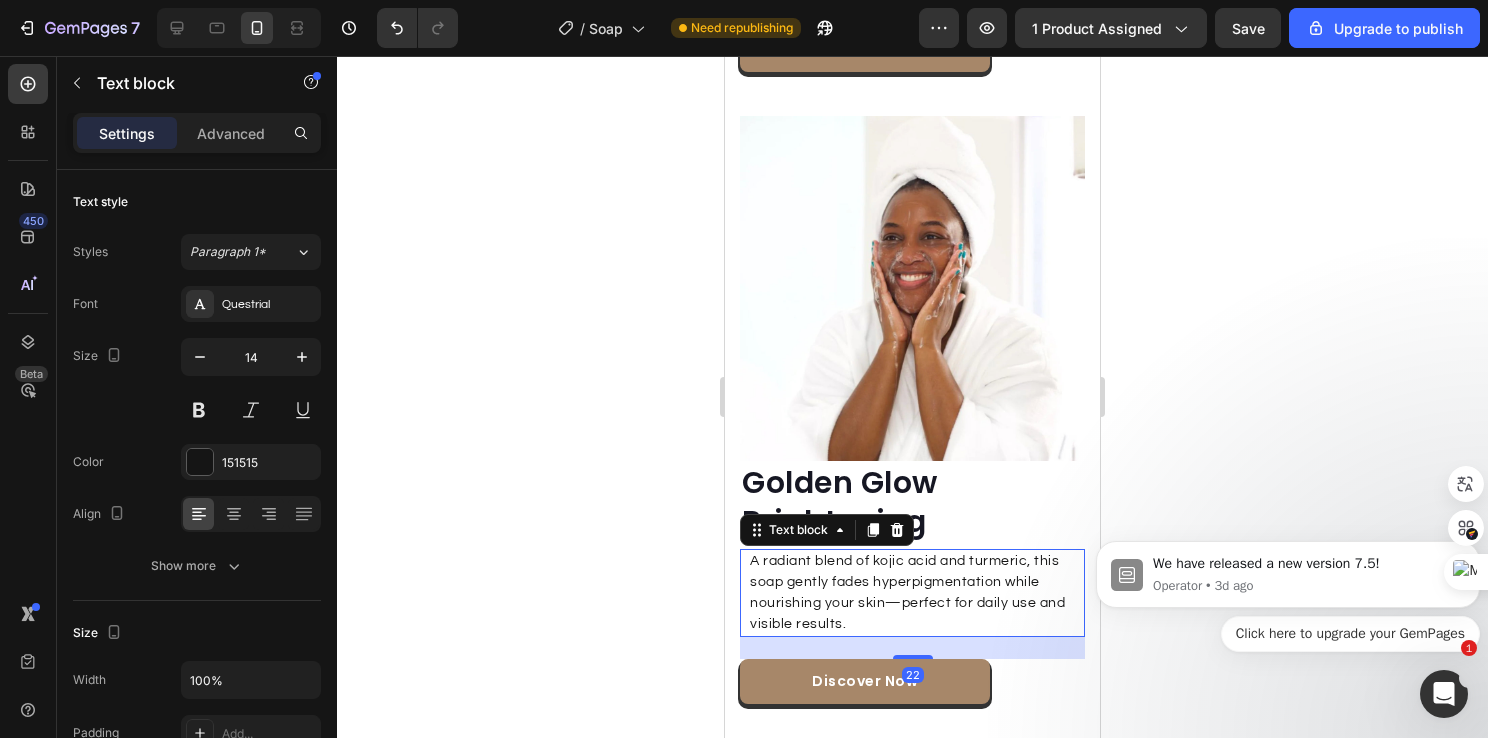 click on "A radiant blend of kojic acid and turmeric, this soap gently fades hyperpigmentation while nourishing your skin—perfect for daily use and visible results." at bounding box center (916, 593) 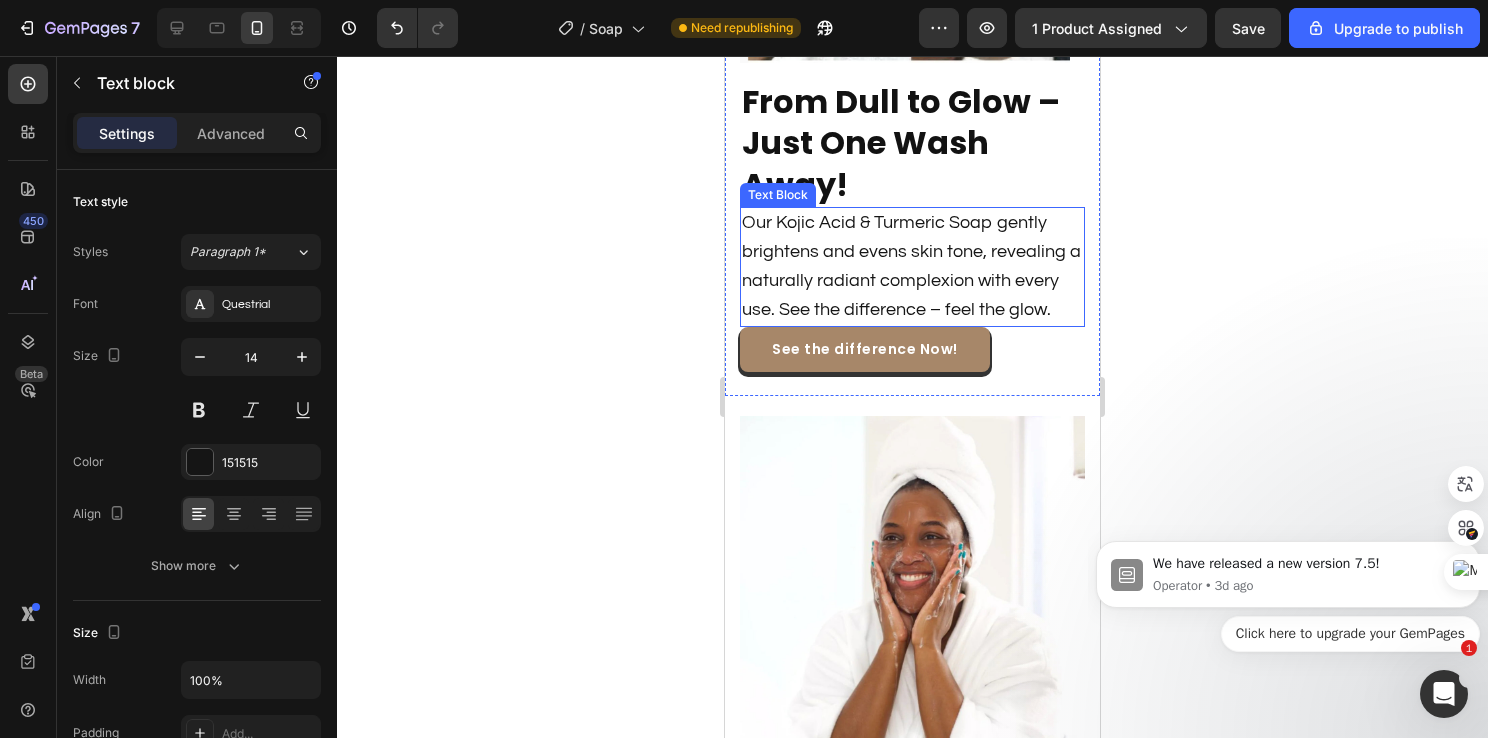 scroll, scrollTop: 3800, scrollLeft: 0, axis: vertical 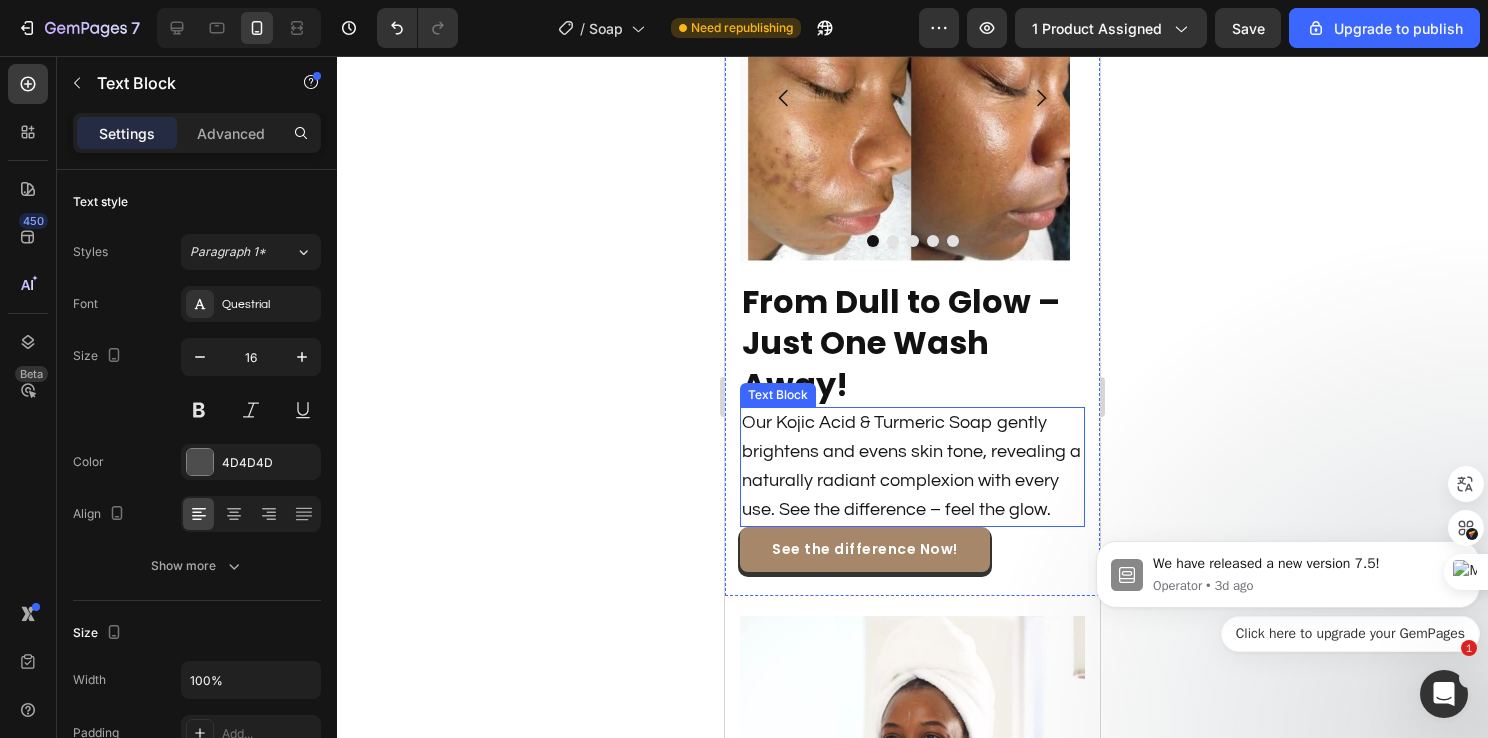 click on "Our Kojic Acid & Turmeric Soap gently brightens and evens skin tone, revealing a naturally radiant complexion with every use. See the difference – feel the glow." at bounding box center (912, 466) 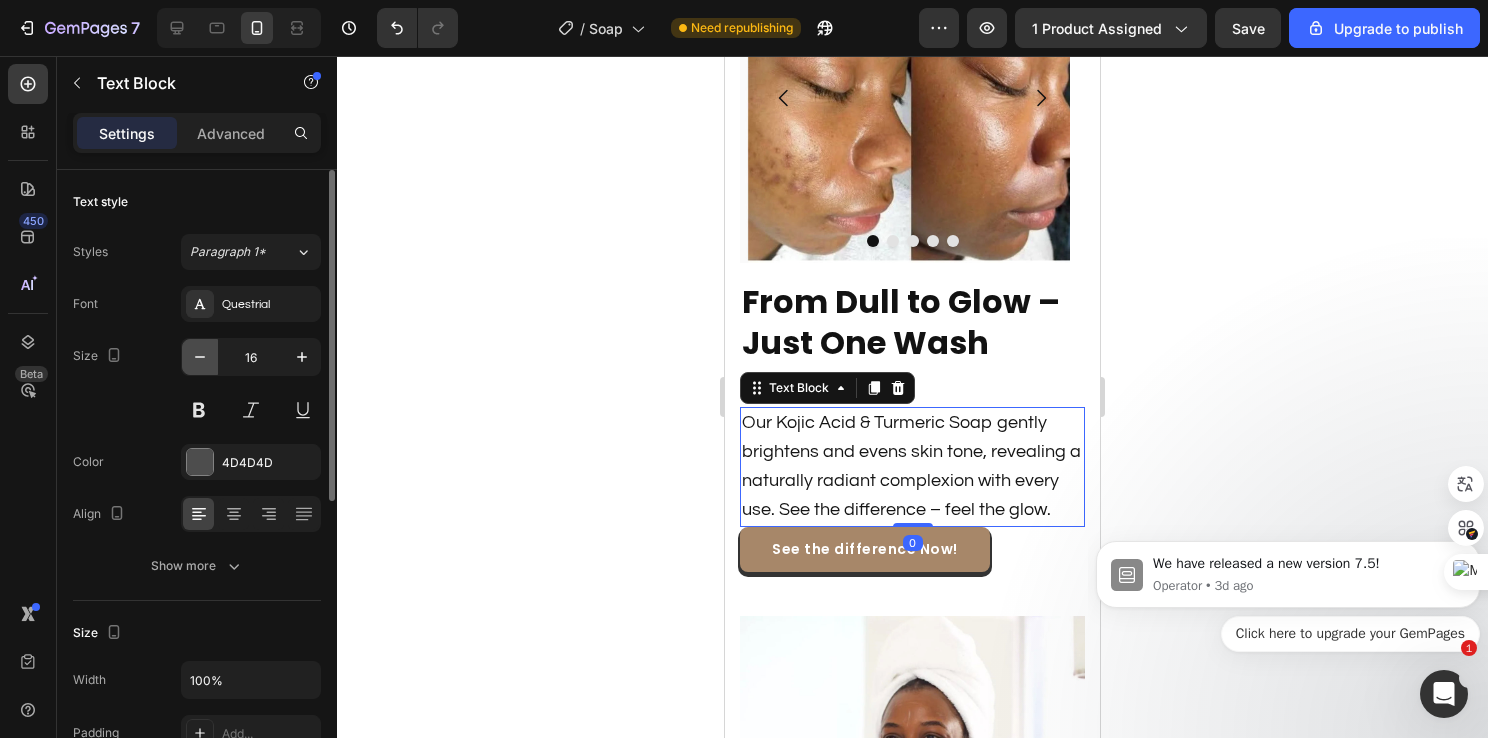 click 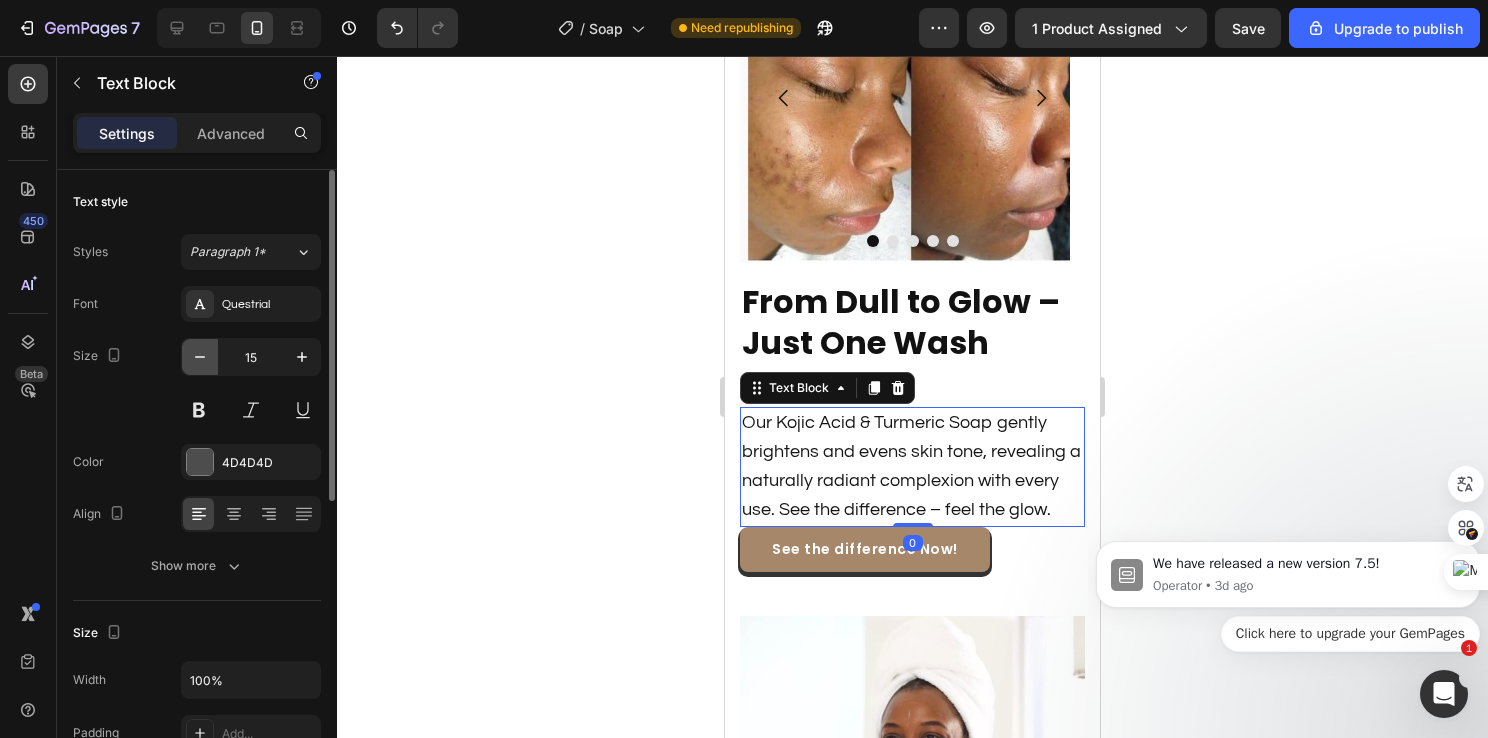 click 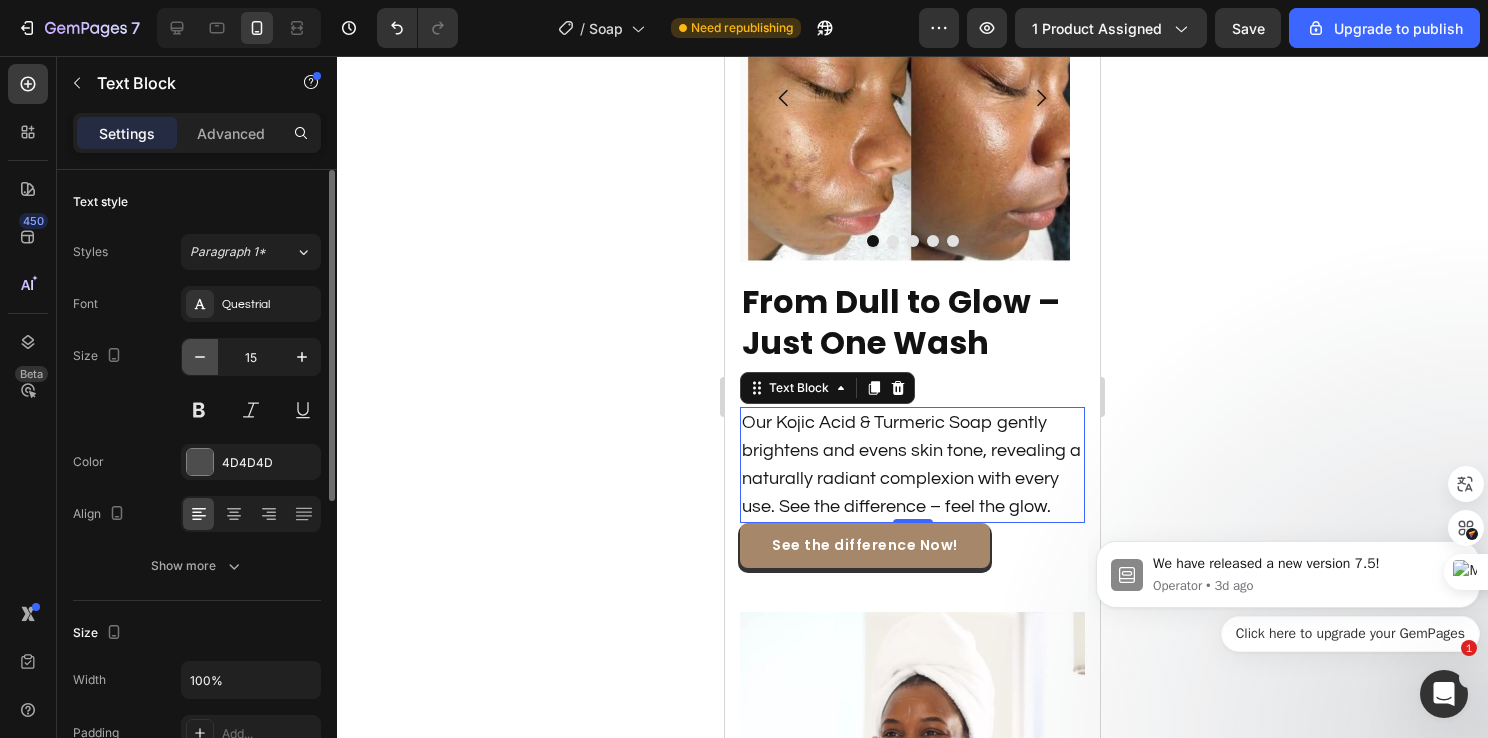 type on "14" 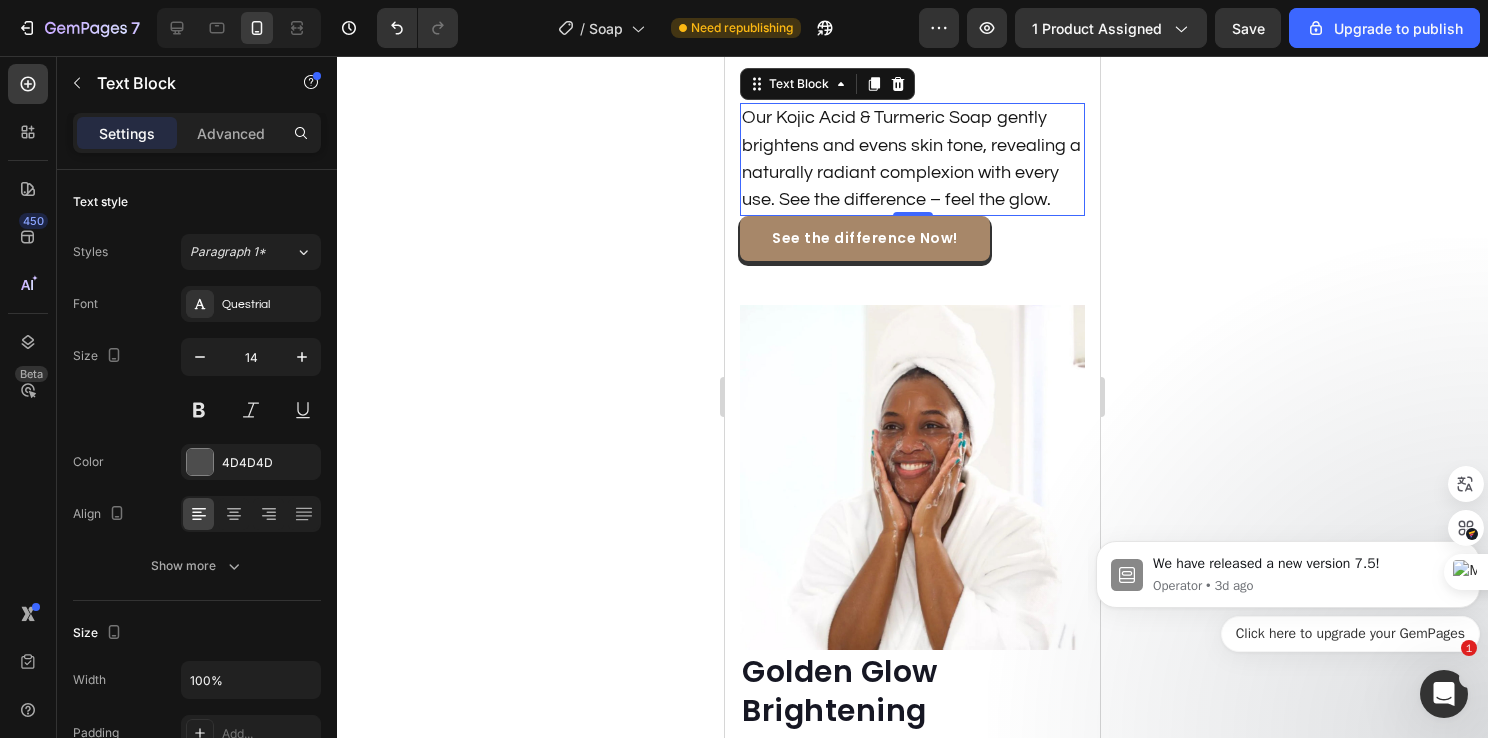 scroll, scrollTop: 4200, scrollLeft: 0, axis: vertical 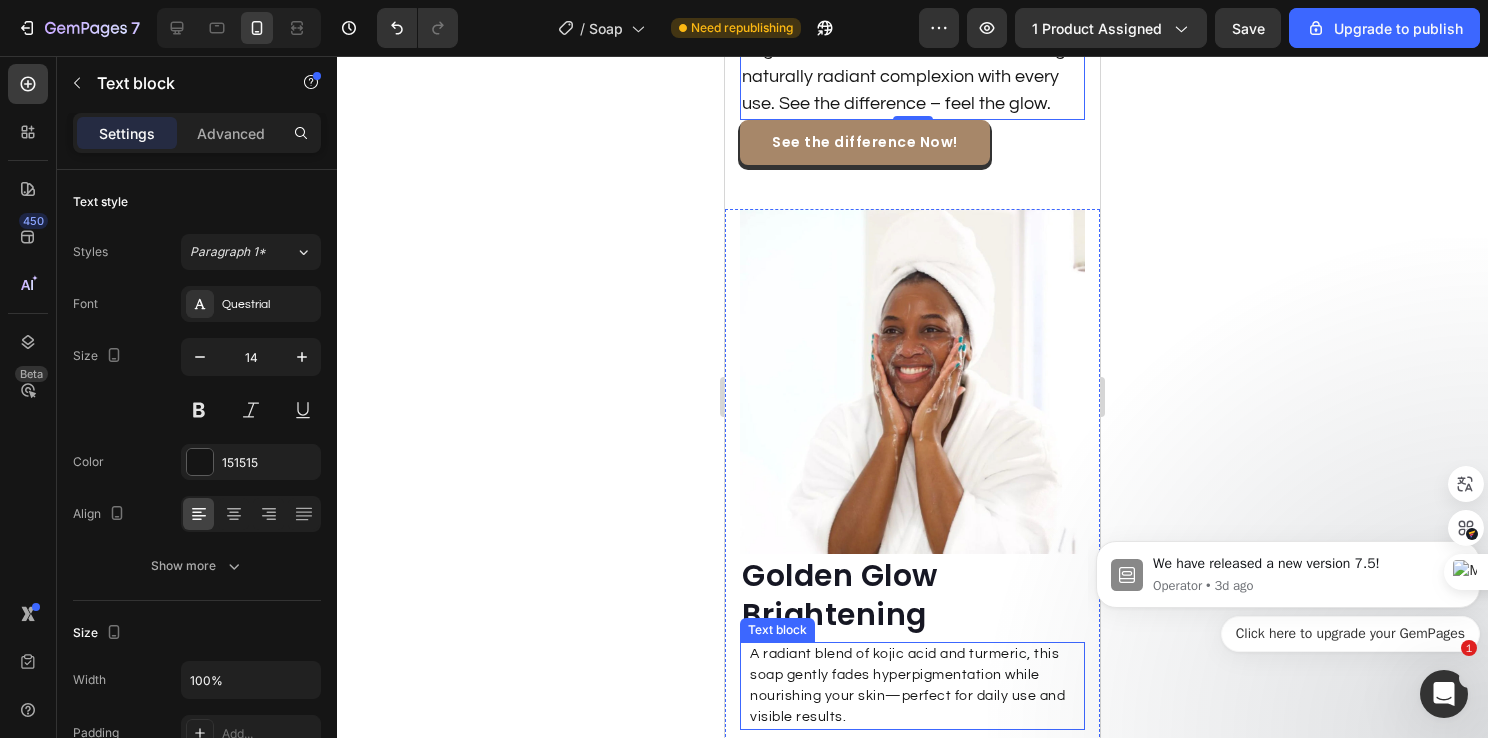 click on "A radiant blend of kojic acid and turmeric, this soap gently fades hyperpigmentation while nourishing your skin—perfect for daily use and visible results." at bounding box center (916, 686) 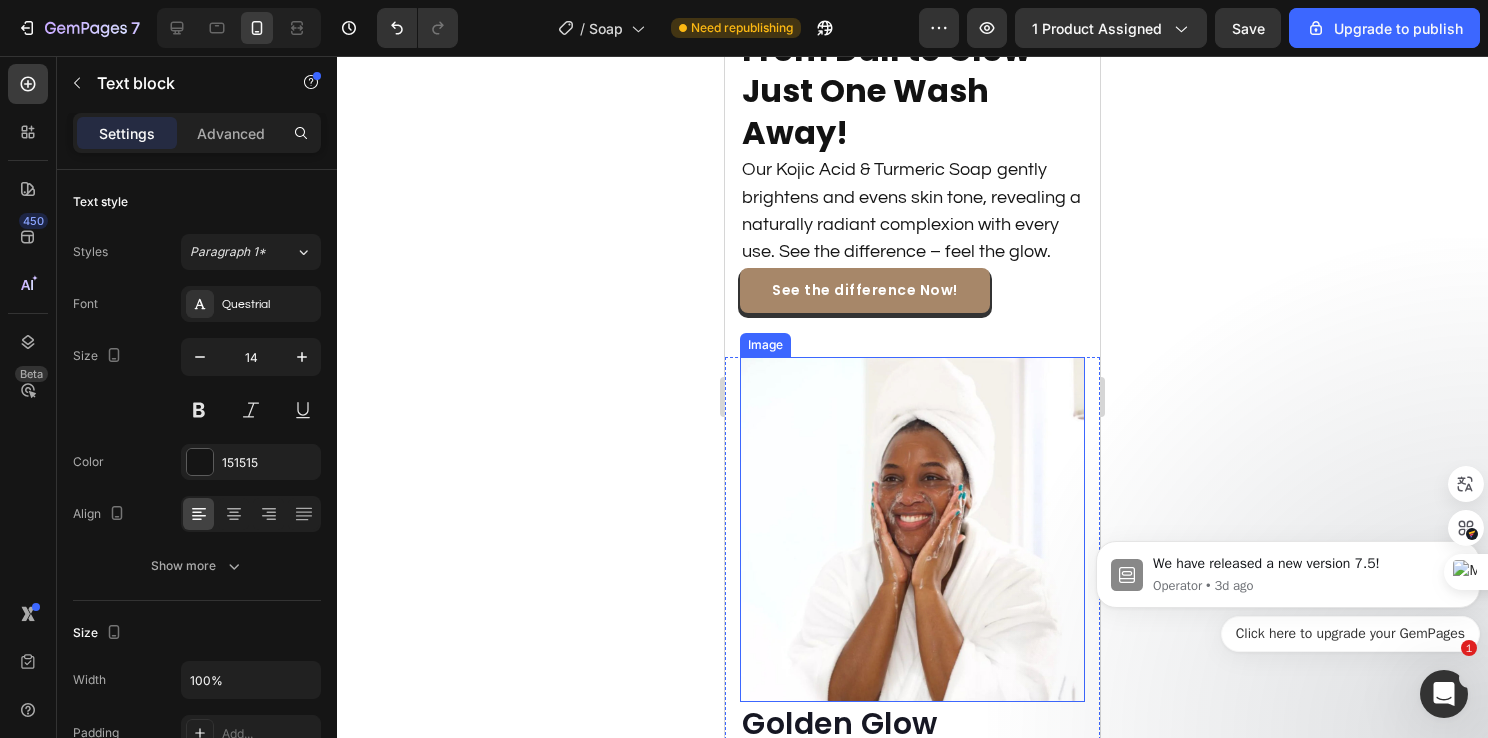 scroll, scrollTop: 3900, scrollLeft: 0, axis: vertical 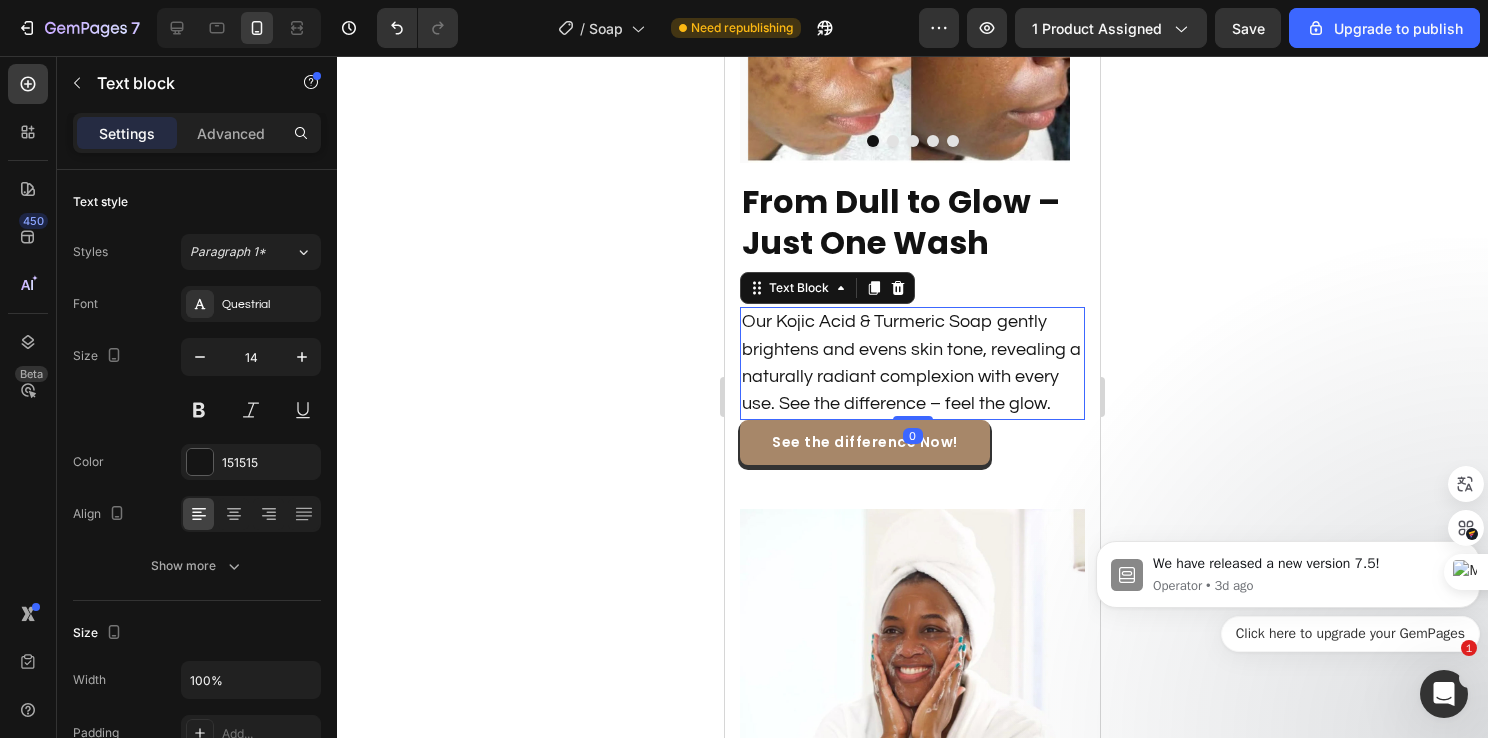 click on "Our Kojic Acid & Turmeric Soap gently brightens and evens skin tone, revealing a naturally radiant complexion with every use. See the difference – feel the glow." at bounding box center (911, 362) 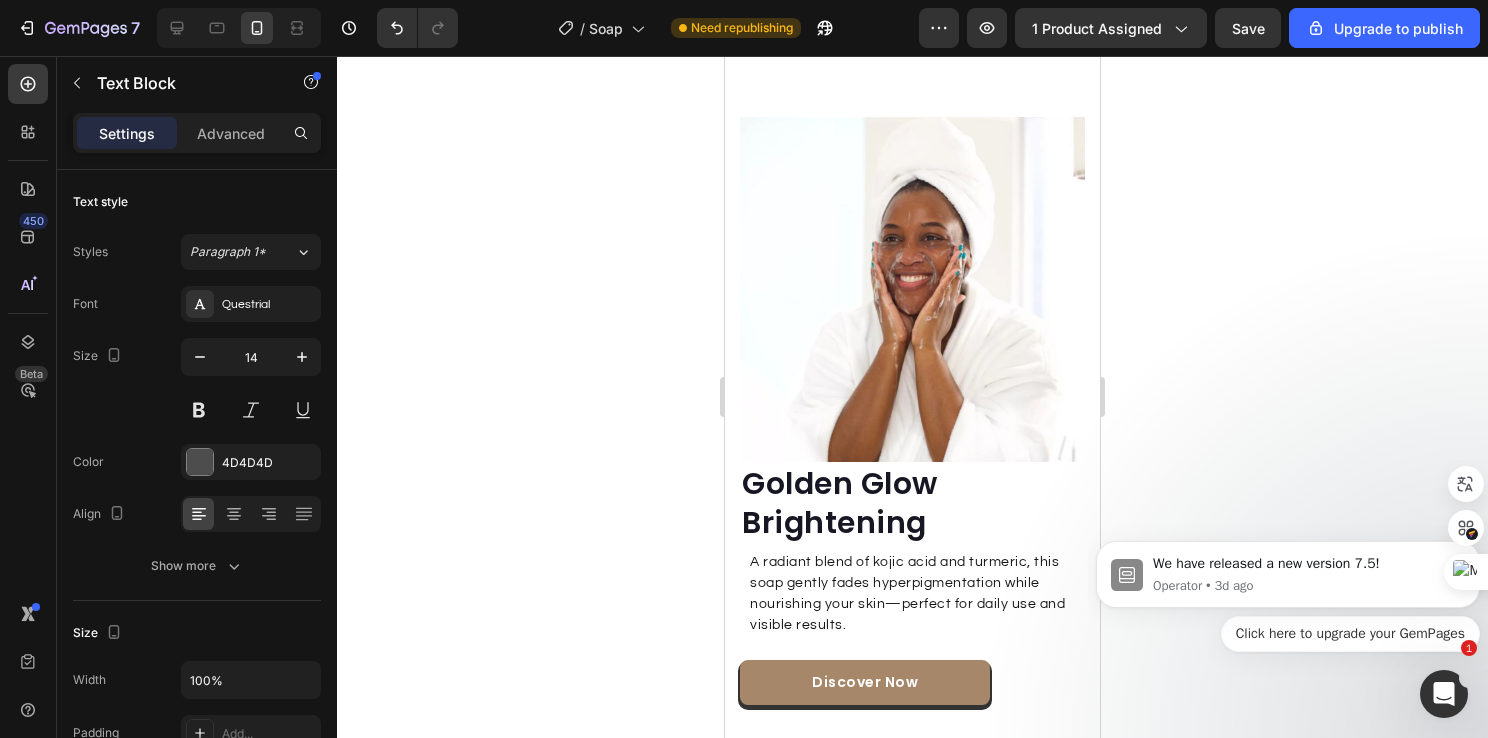 scroll, scrollTop: 4400, scrollLeft: 0, axis: vertical 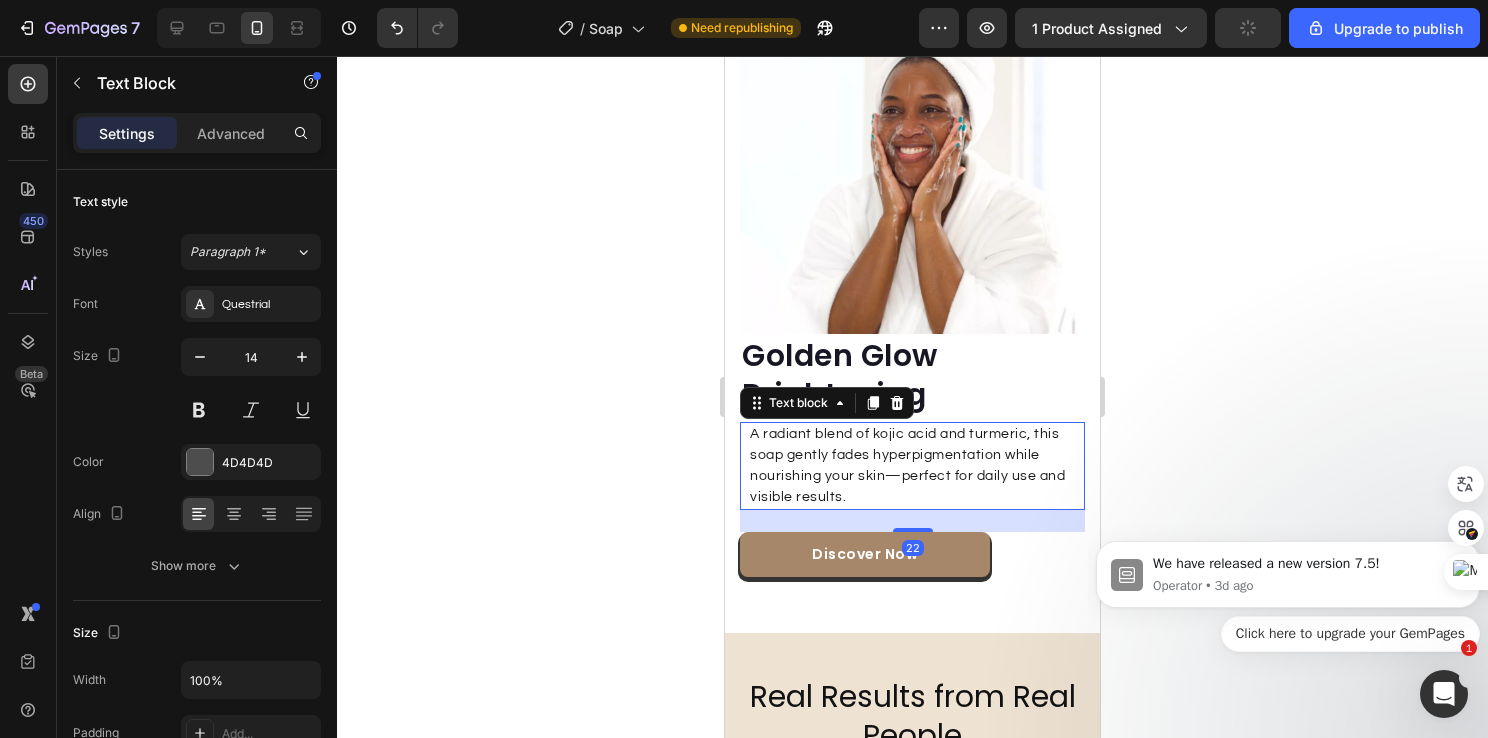 click on "A radiant blend of kojic acid and turmeric, this soap gently fades hyperpigmentation while nourishing your skin—perfect for daily use and visible results." at bounding box center [916, 466] 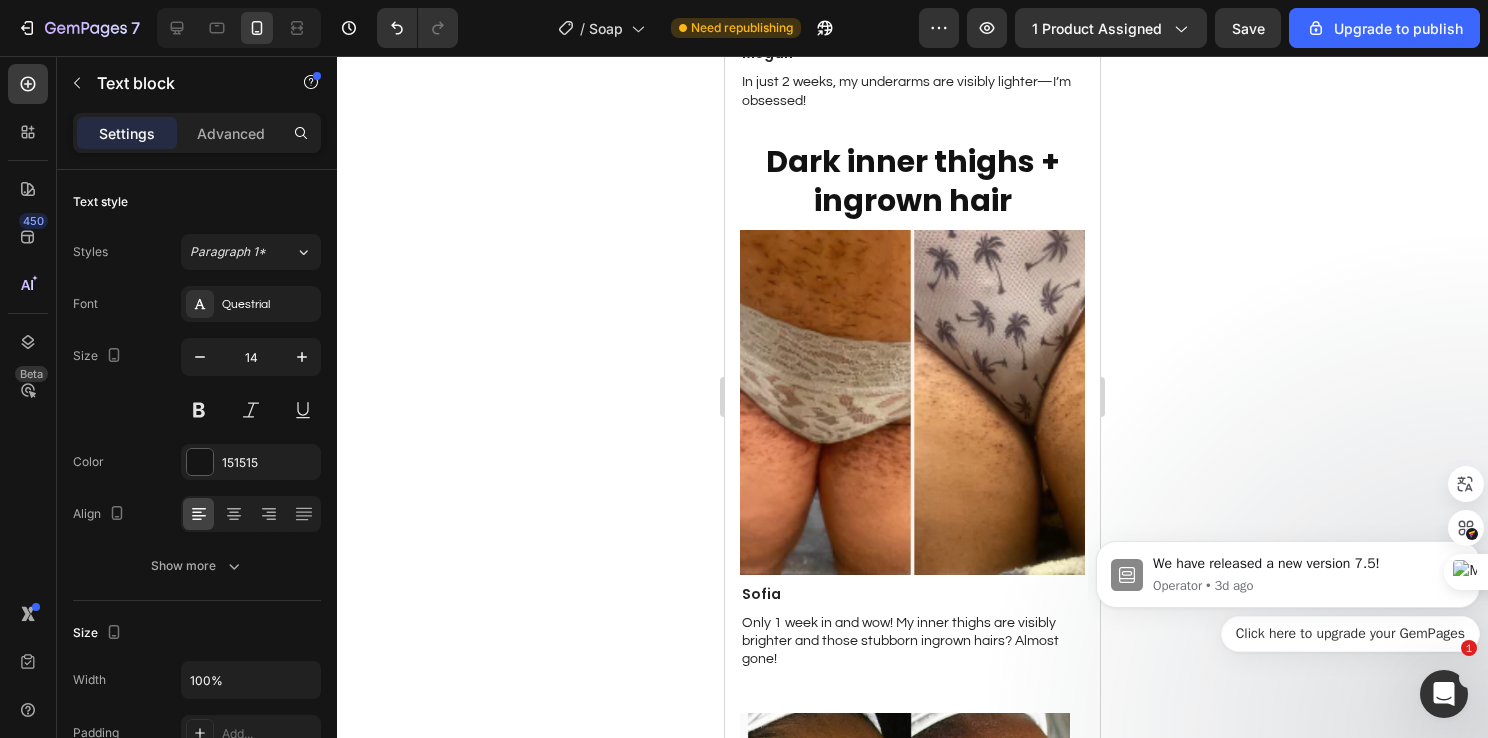 scroll, scrollTop: 4020, scrollLeft: 0, axis: vertical 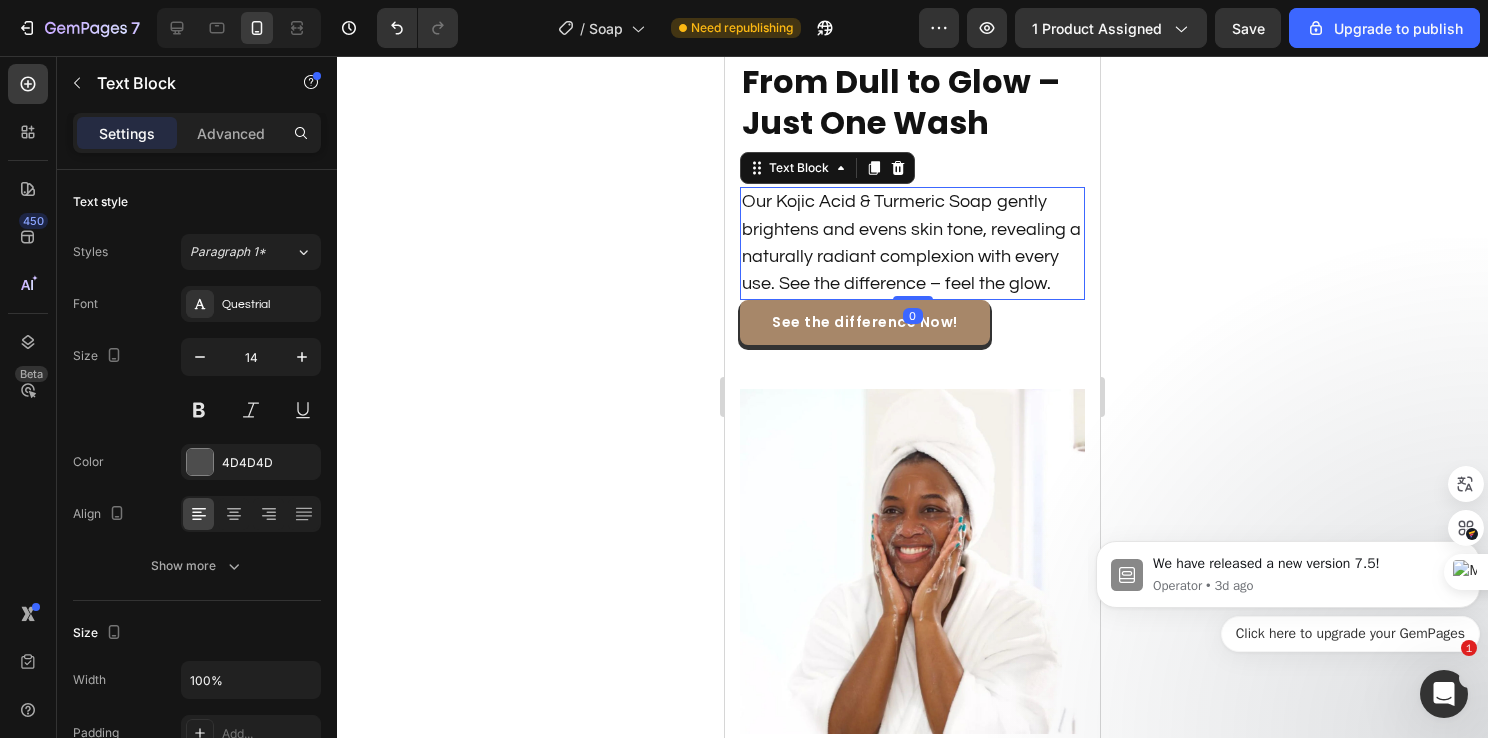 click on "Our Kojic Acid & Turmeric Soap gently brightens and evens skin tone, revealing a naturally radiant complexion with every use. See the difference – feel the glow." at bounding box center (911, 242) 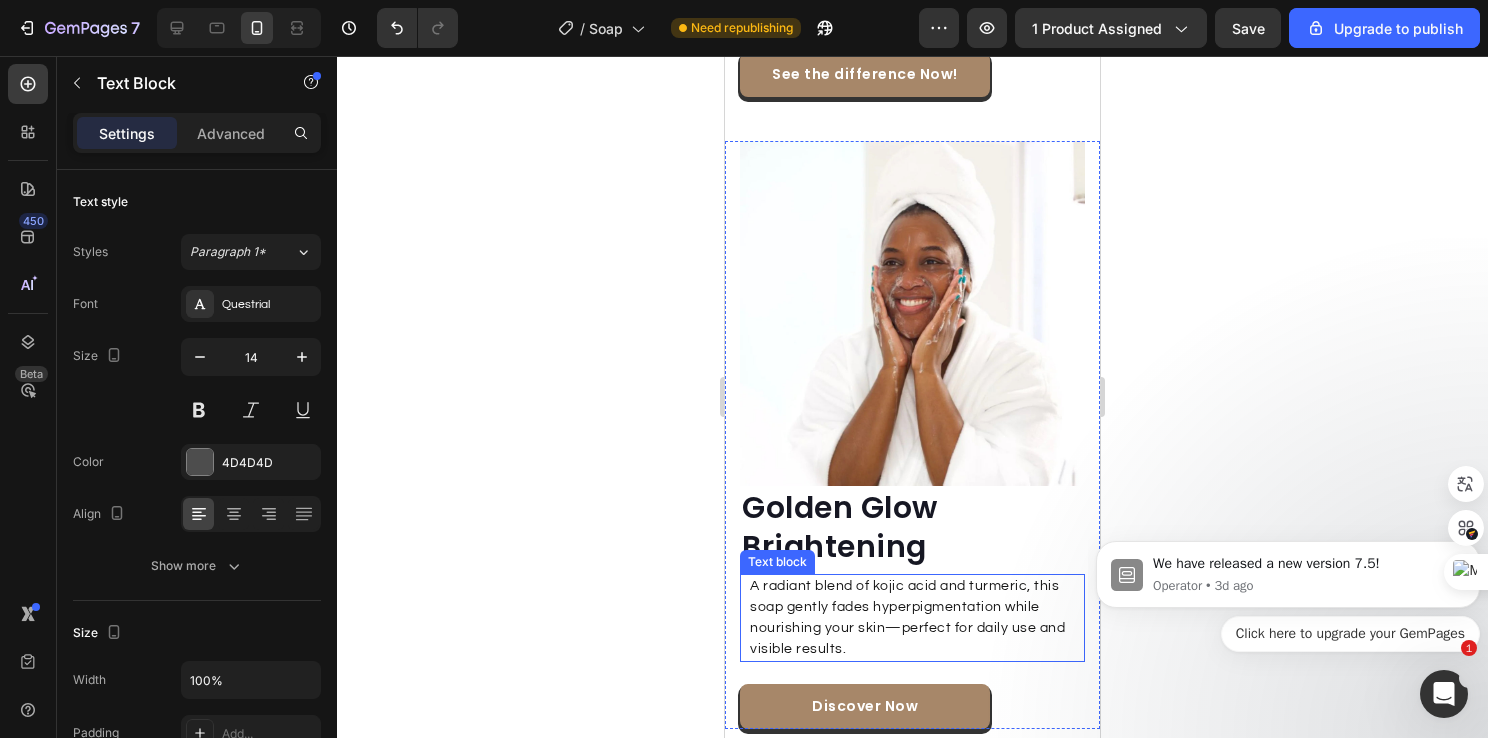 scroll, scrollTop: 4320, scrollLeft: 0, axis: vertical 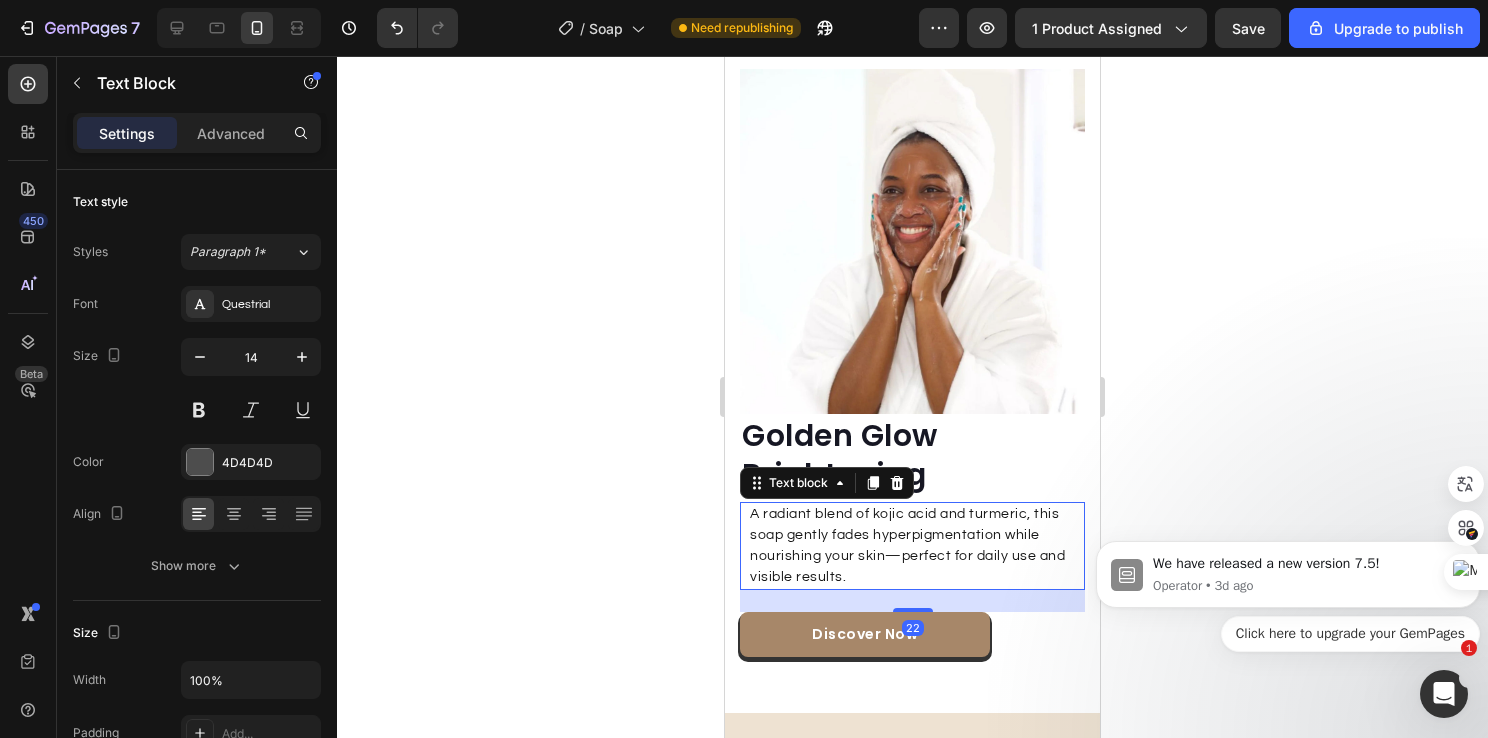click on "A radiant blend of kojic acid and turmeric, this soap gently fades hyperpigmentation while nourishing your skin—perfect for daily use and visible results." at bounding box center [916, 546] 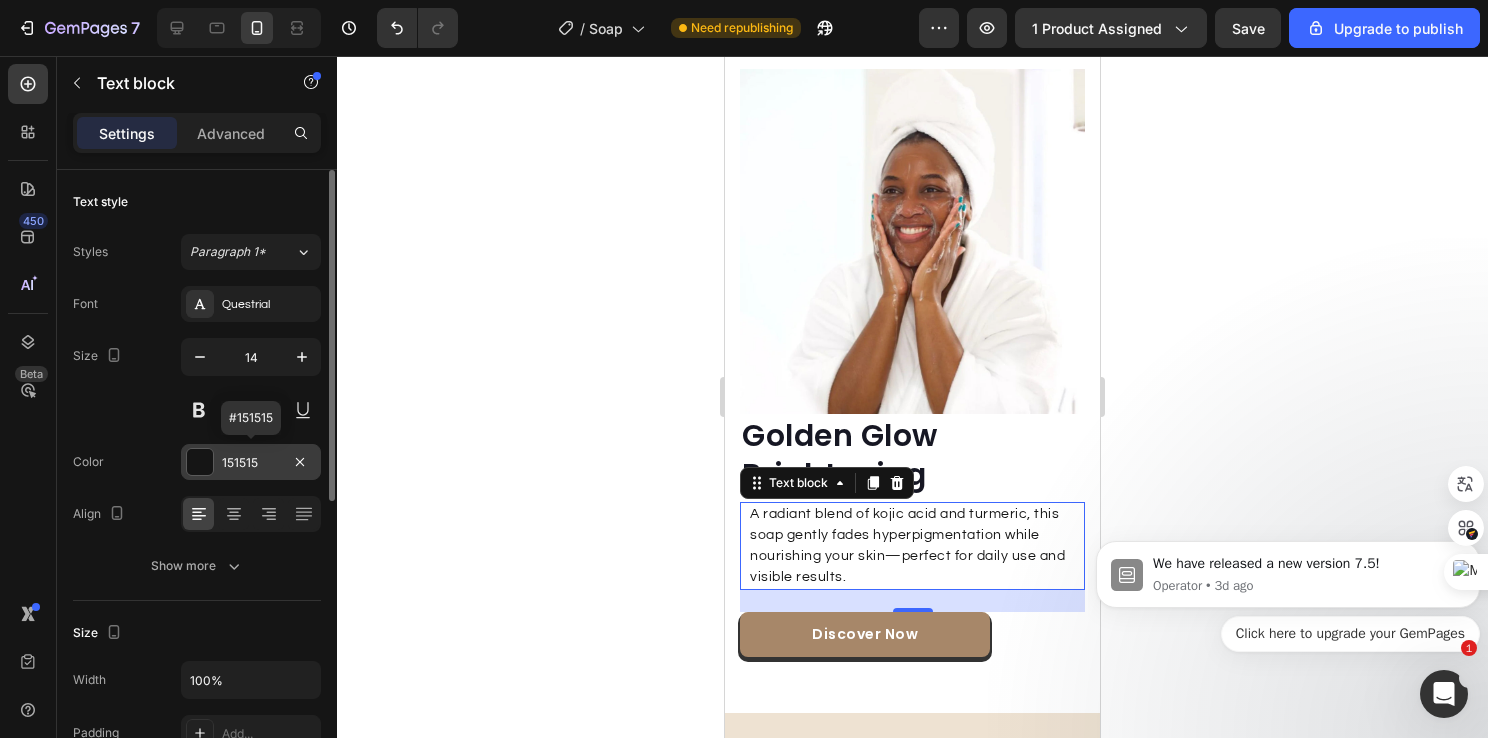 drag, startPoint x: 272, startPoint y: 454, endPoint x: 233, endPoint y: 462, distance: 39.812057 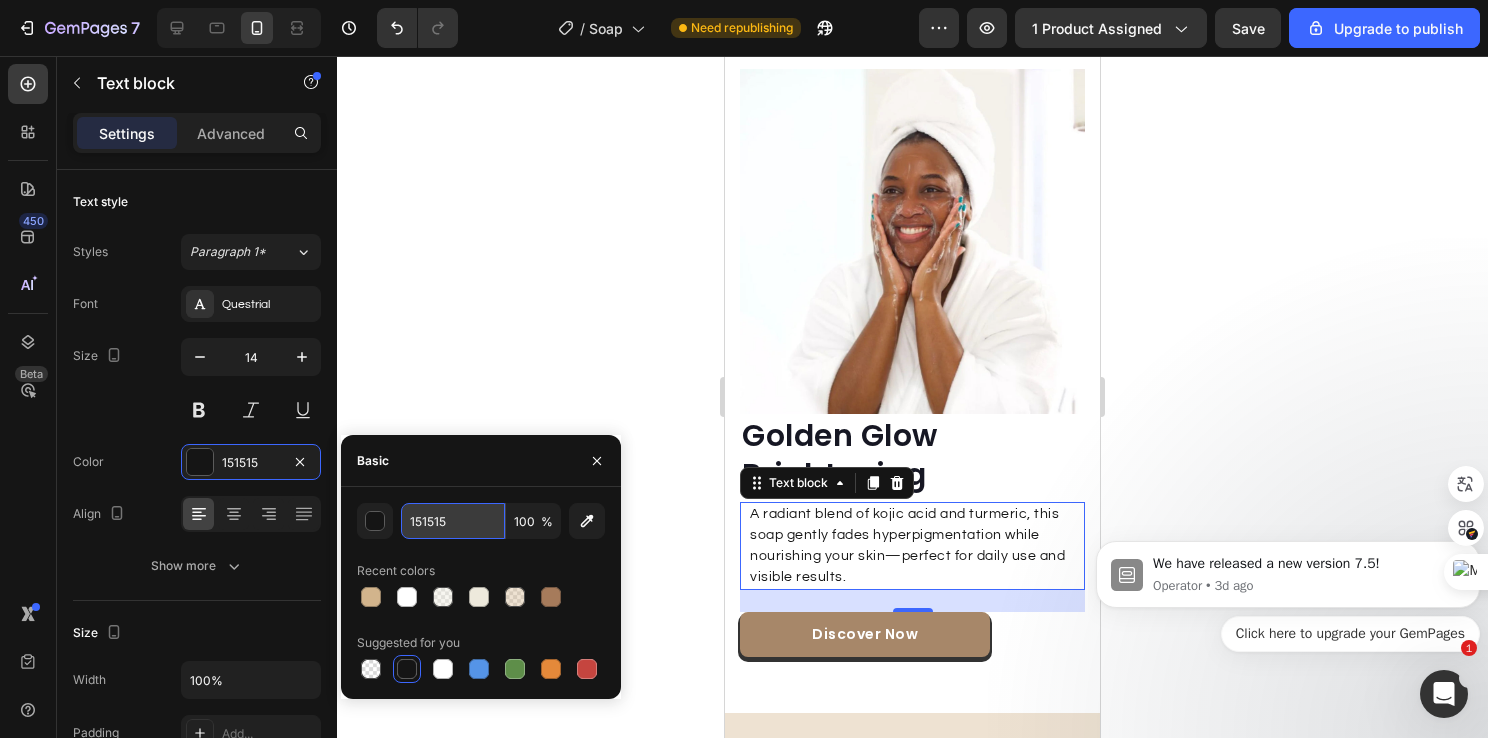 click on "151515" at bounding box center (453, 521) 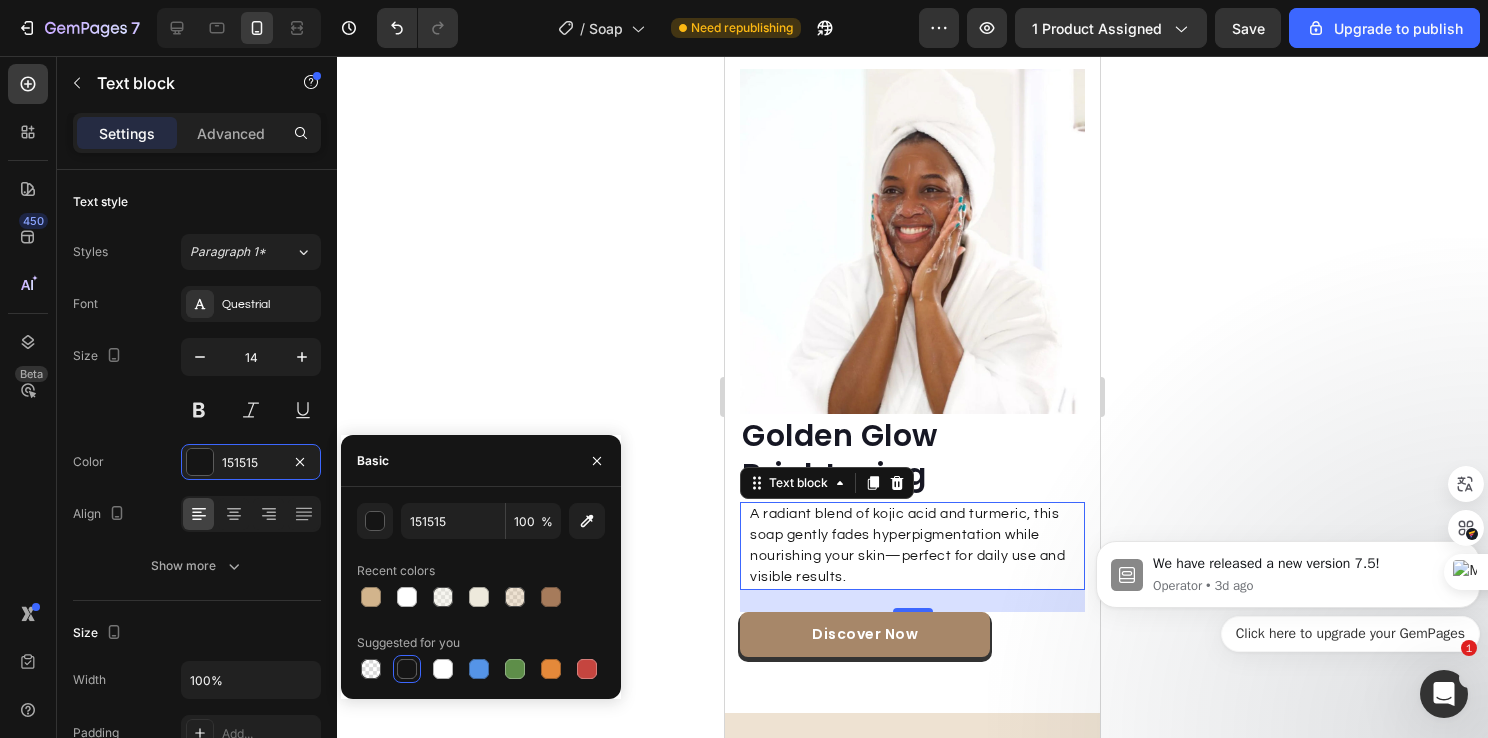 click 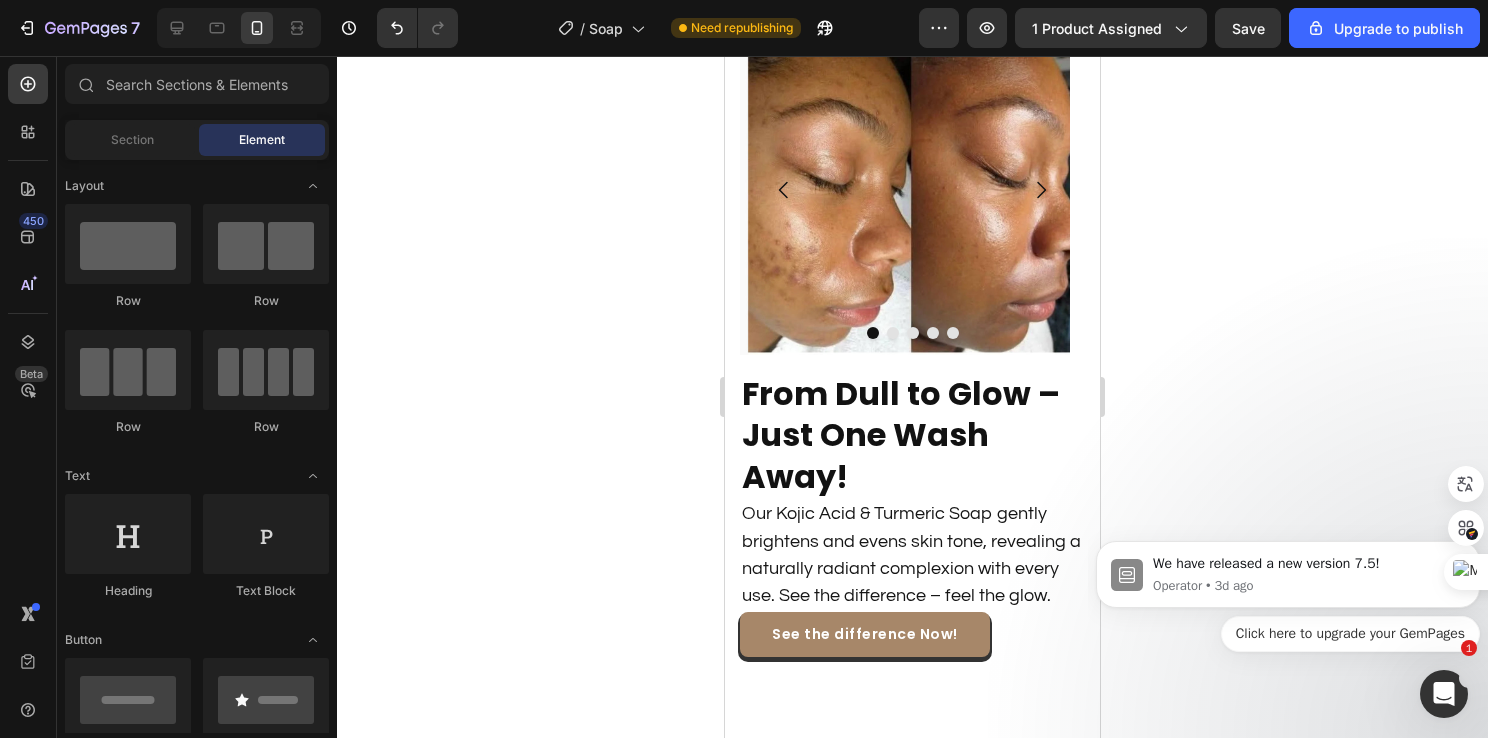 scroll, scrollTop: 3740, scrollLeft: 0, axis: vertical 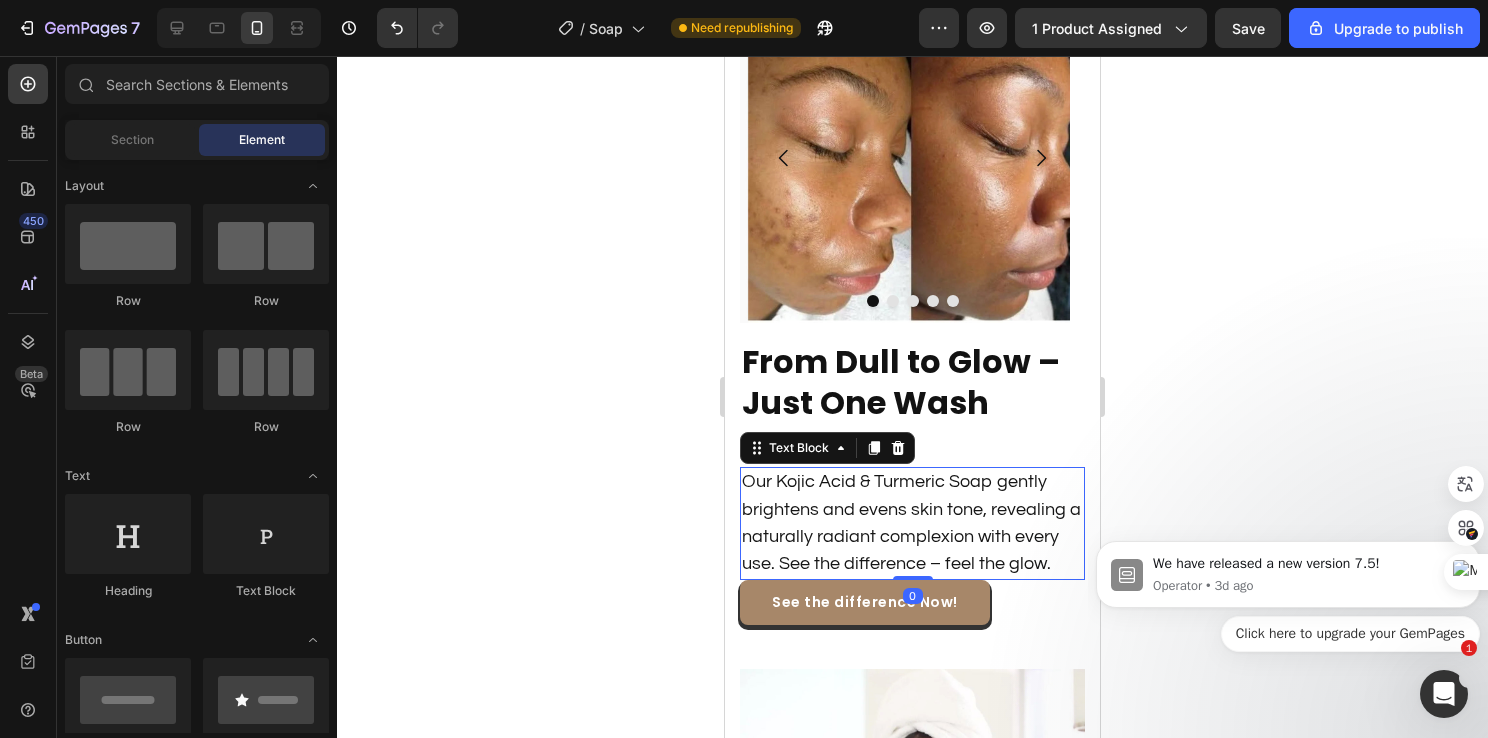click on "Our Kojic Acid & Turmeric Soap gently brightens and evens skin tone, revealing a naturally radiant complexion with every use. See the difference – feel the glow." at bounding box center [912, 523] 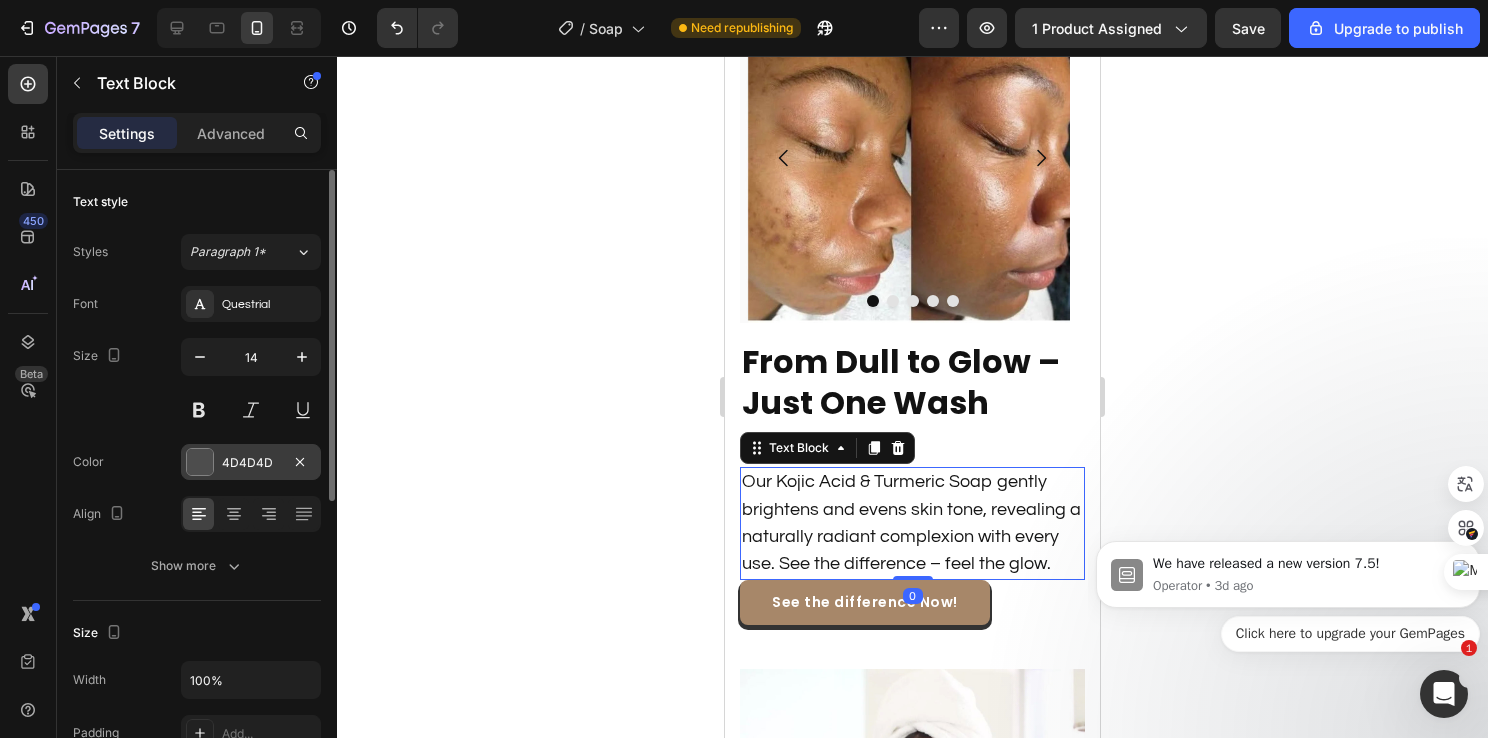 click on "4D4D4D" at bounding box center [251, 463] 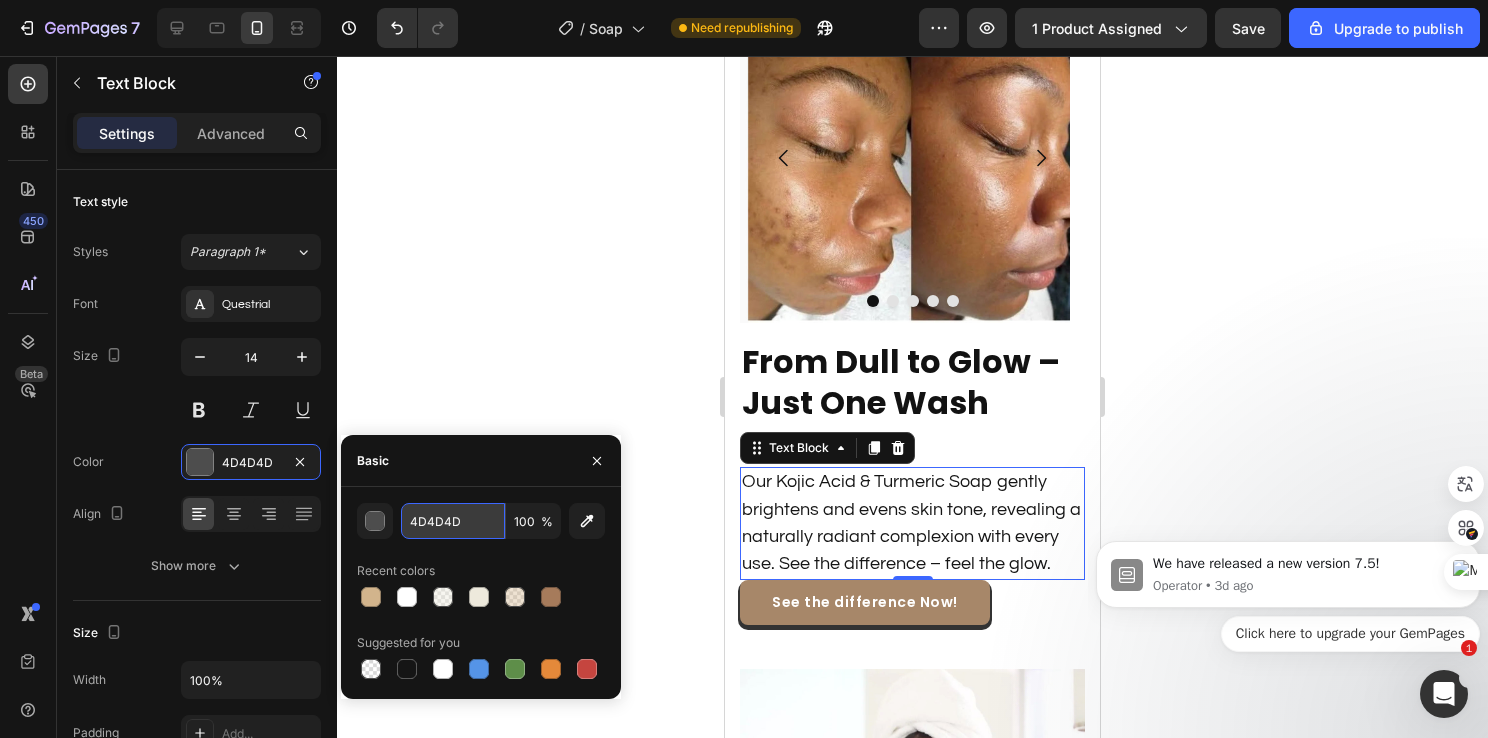 click on "4D4D4D" at bounding box center (453, 521) 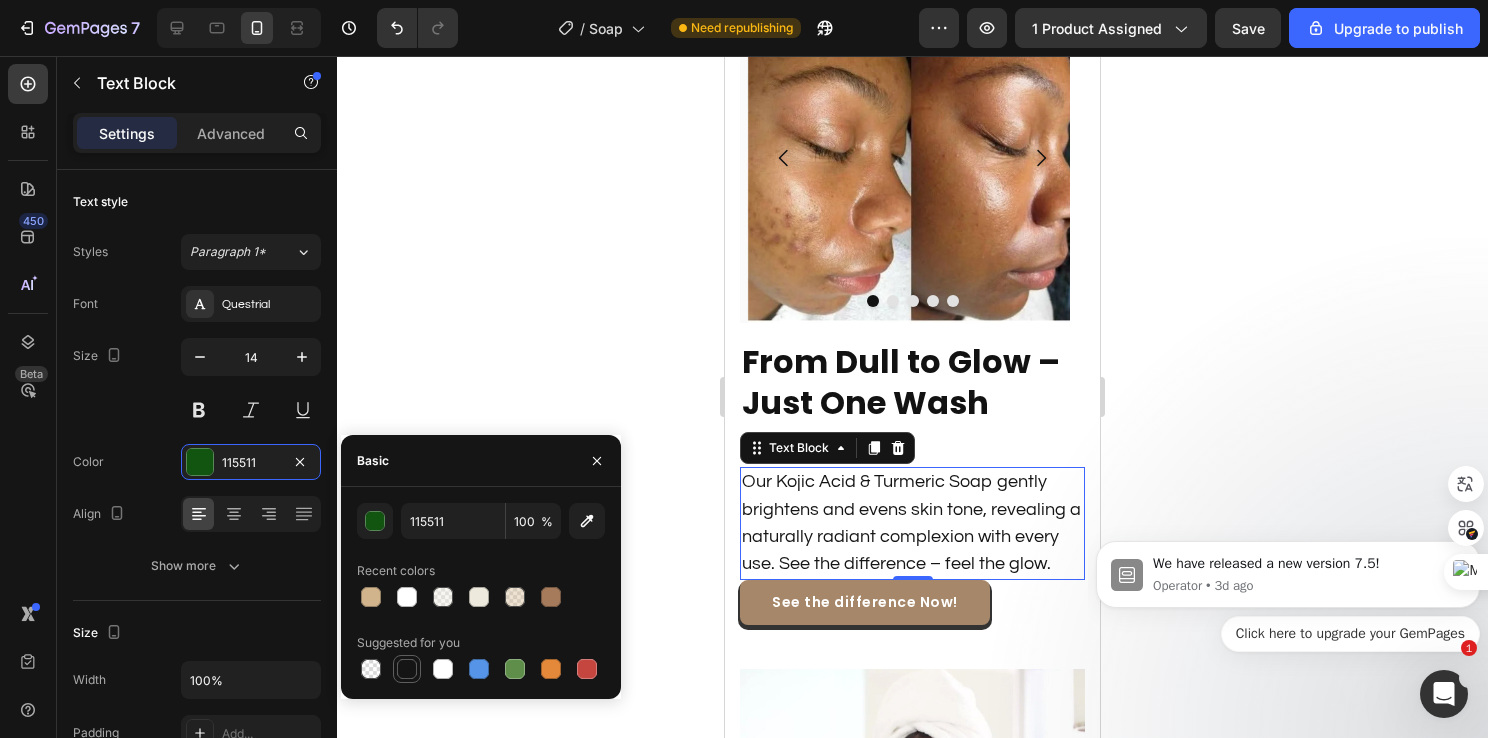 click at bounding box center [407, 669] 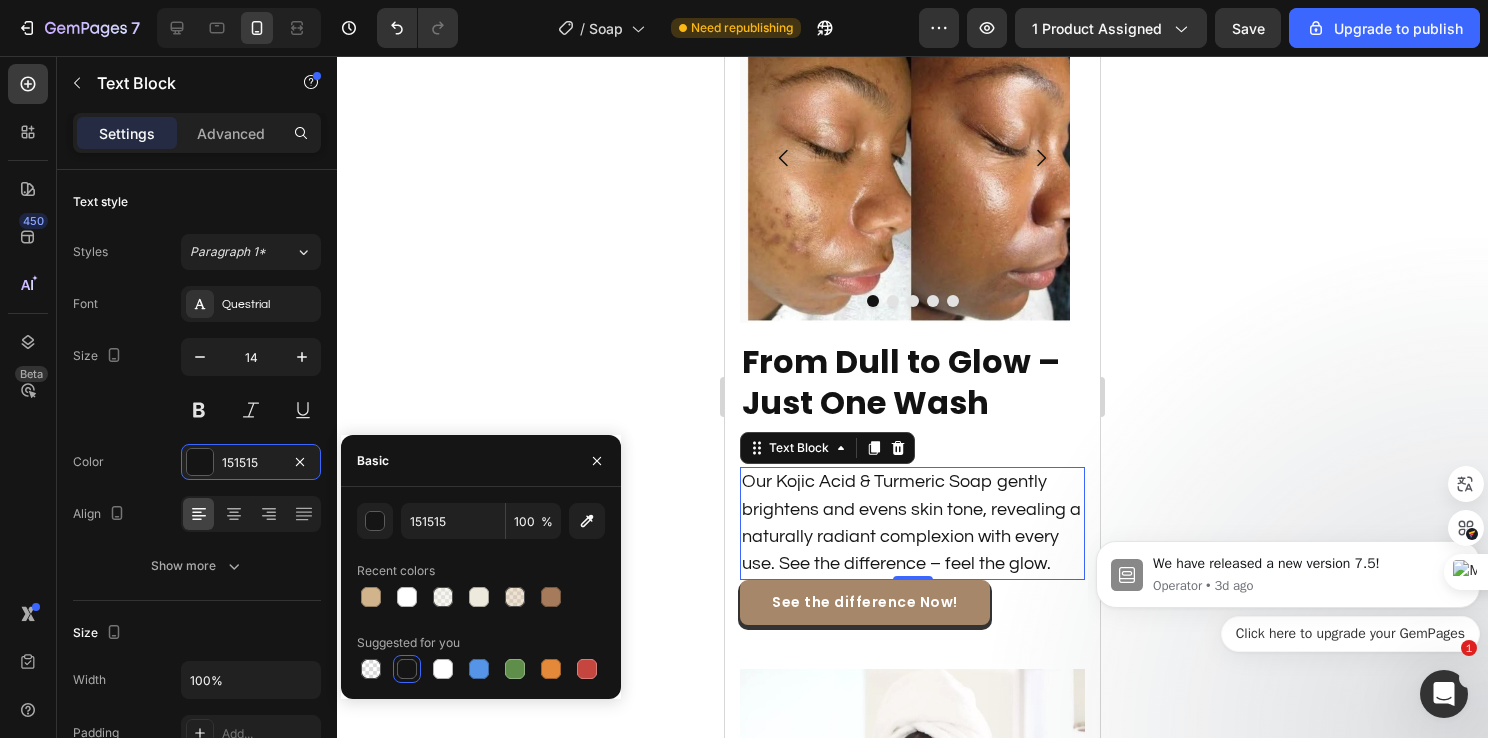 click 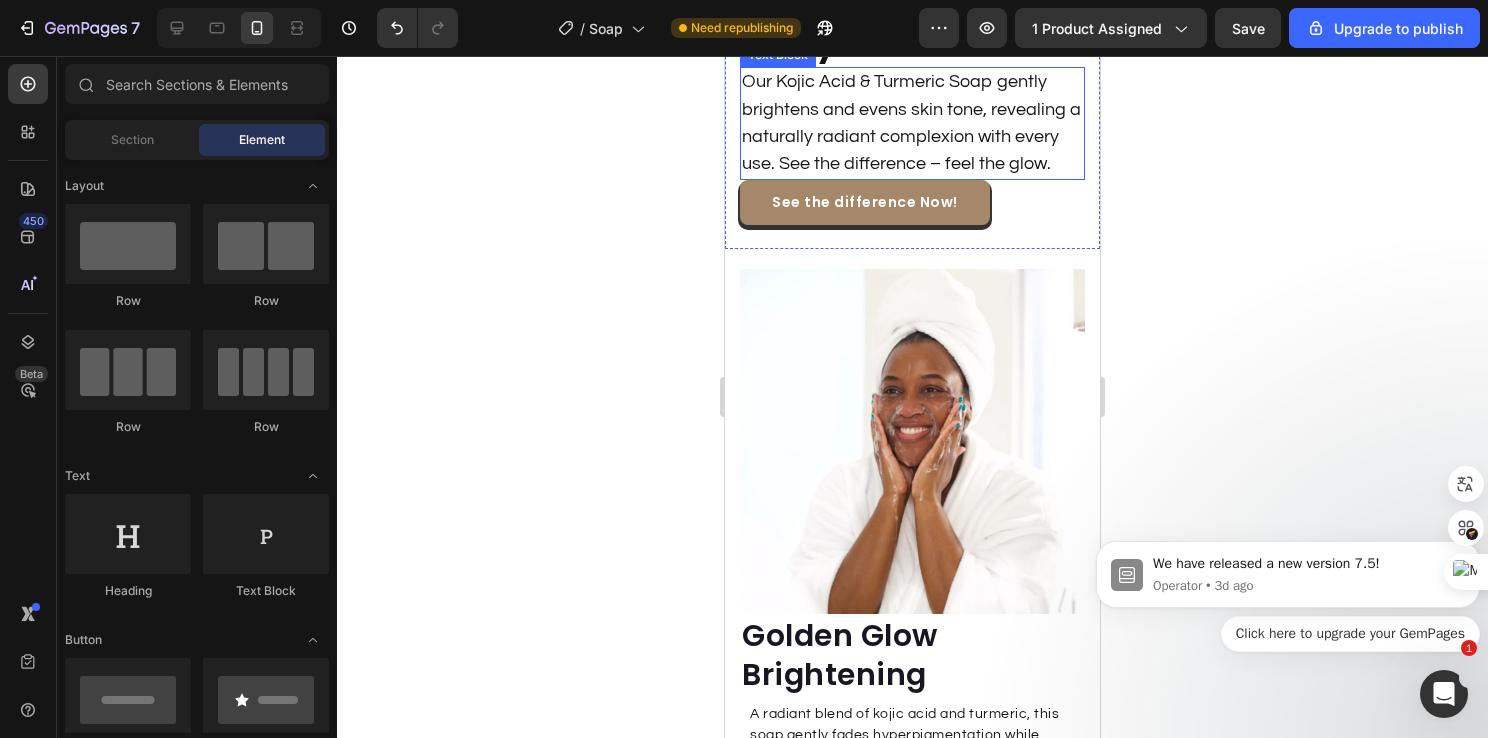 scroll, scrollTop: 4240, scrollLeft: 0, axis: vertical 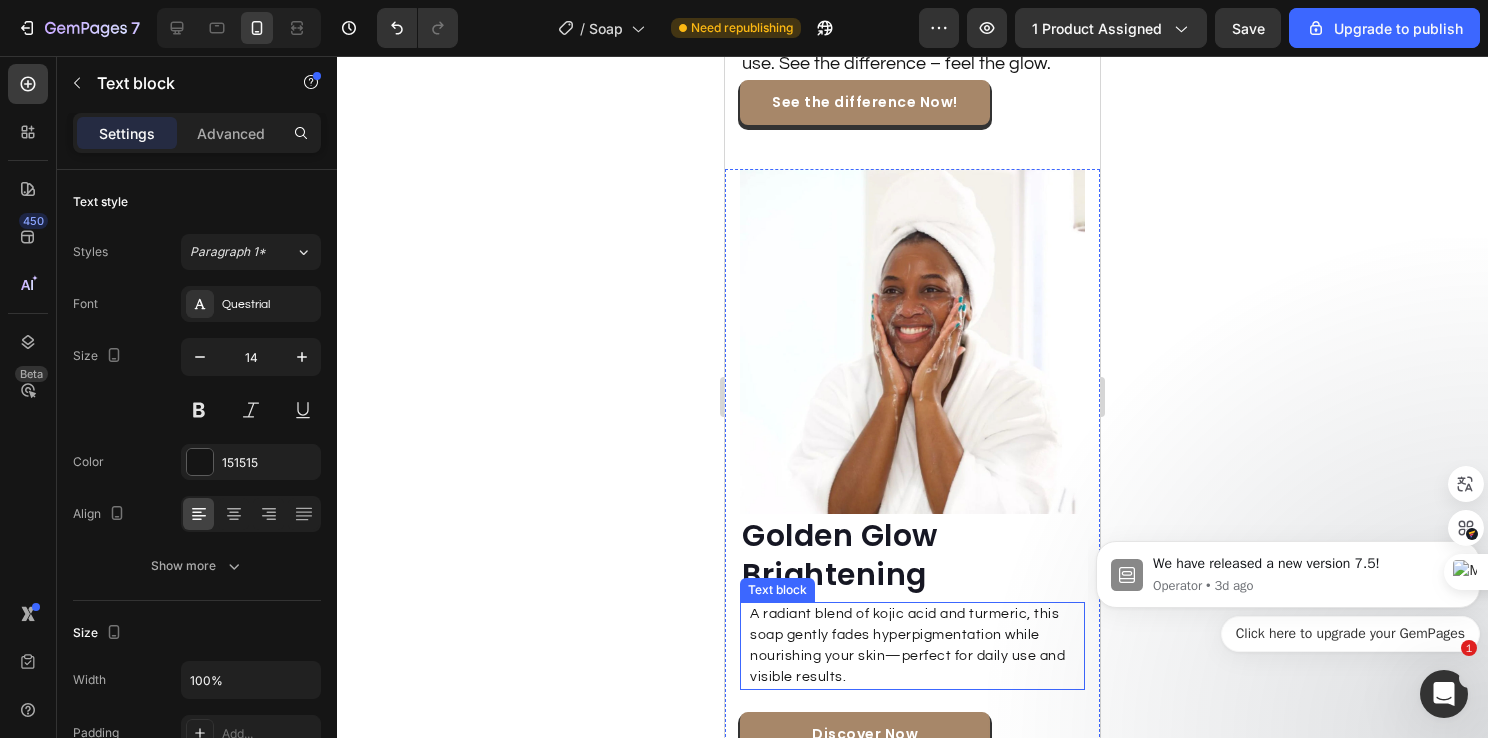 click on "A radiant blend of kojic acid and turmeric, this soap gently fades hyperpigmentation while nourishing your skin—perfect for daily use and visible results." at bounding box center (916, 646) 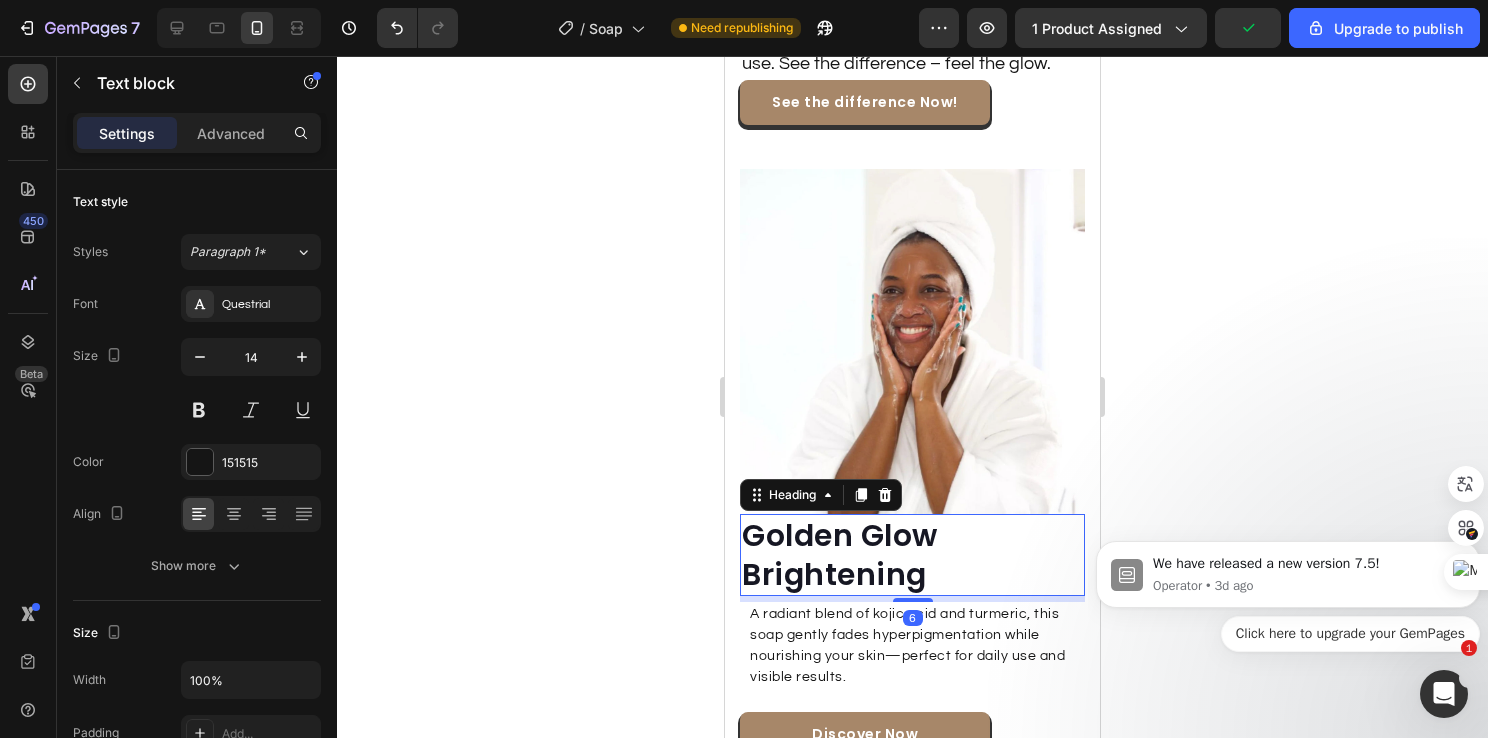 click on "Golden Glow Brightening" at bounding box center (912, 555) 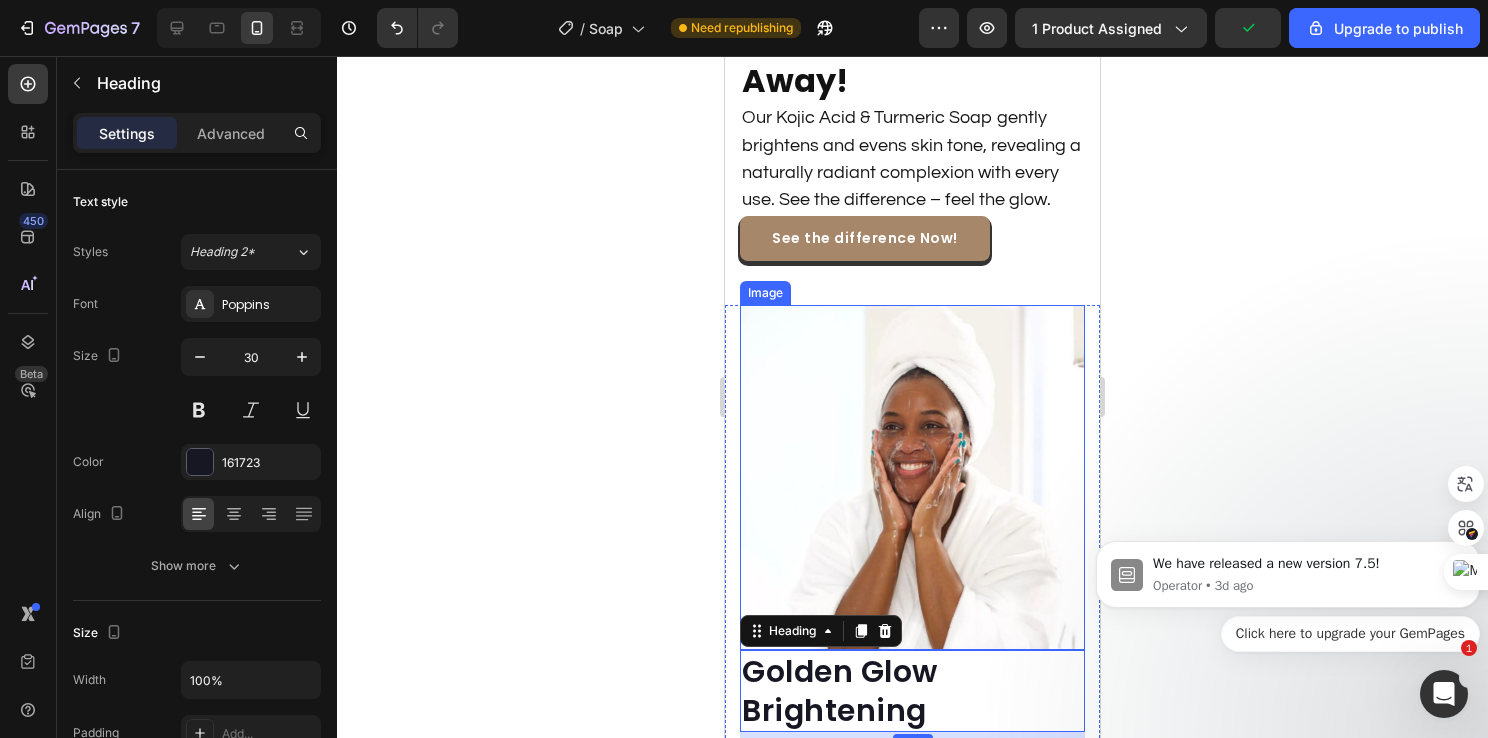 scroll, scrollTop: 3940, scrollLeft: 0, axis: vertical 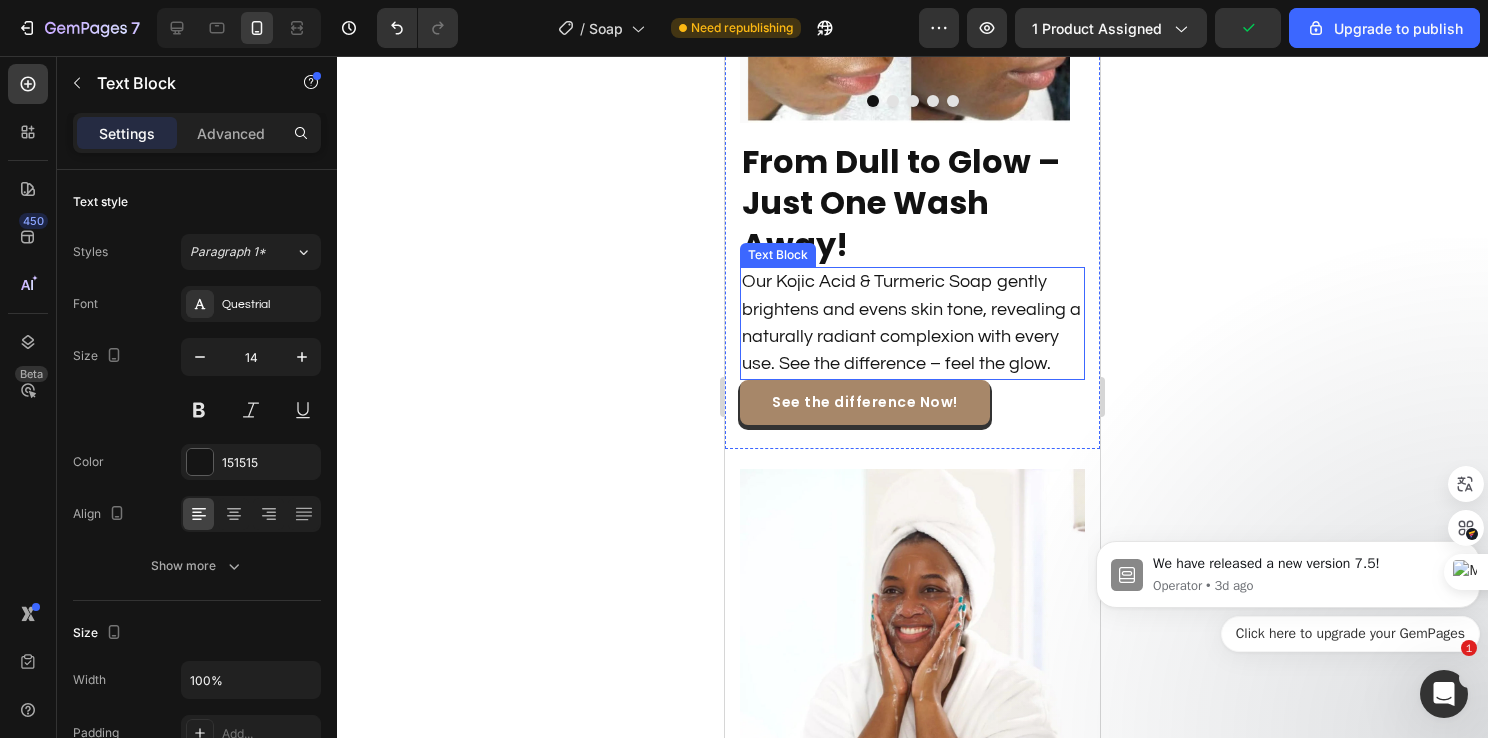 click on "Our Kojic Acid & Turmeric Soap gently brightens and evens skin tone, revealing a naturally radiant complexion with every use. See the difference – feel the glow." at bounding box center (911, 322) 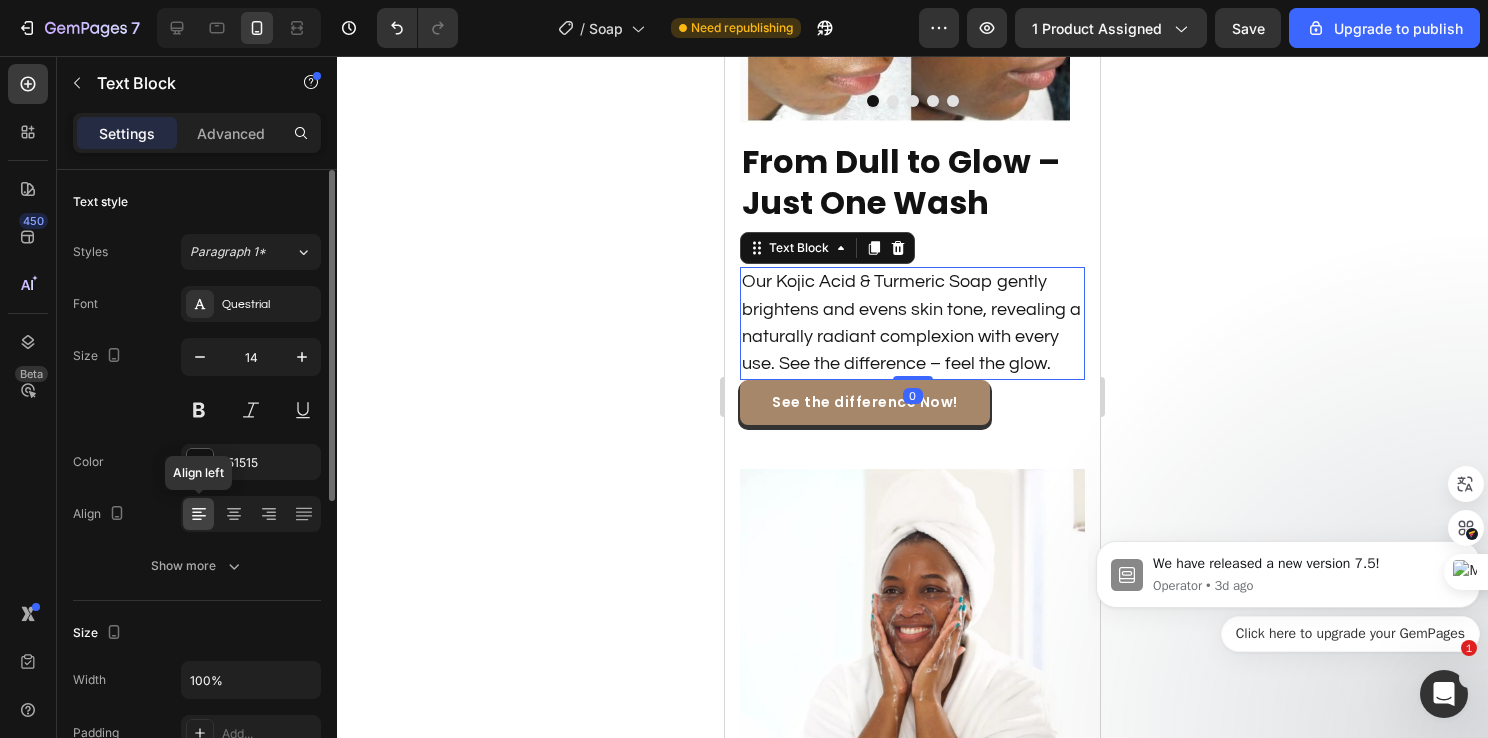 click 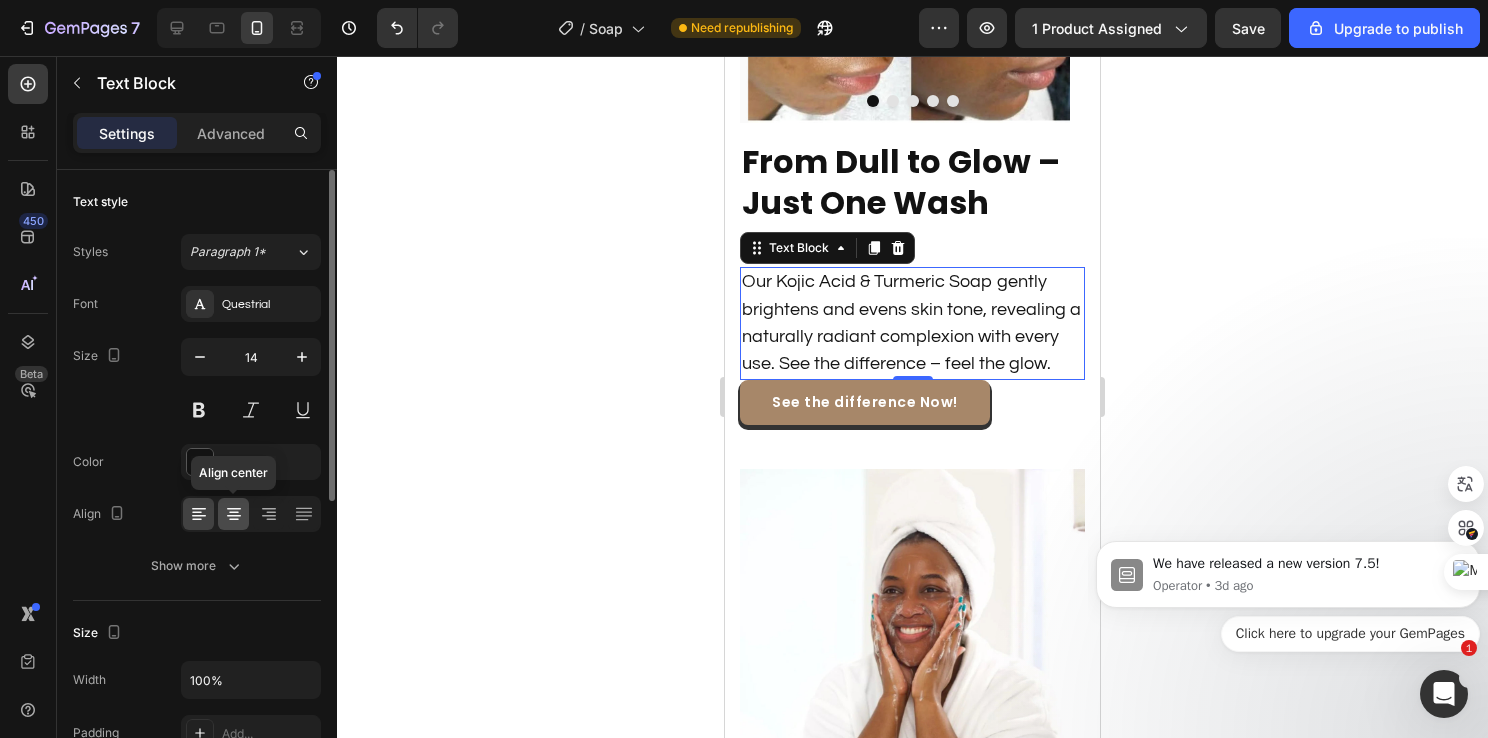 click 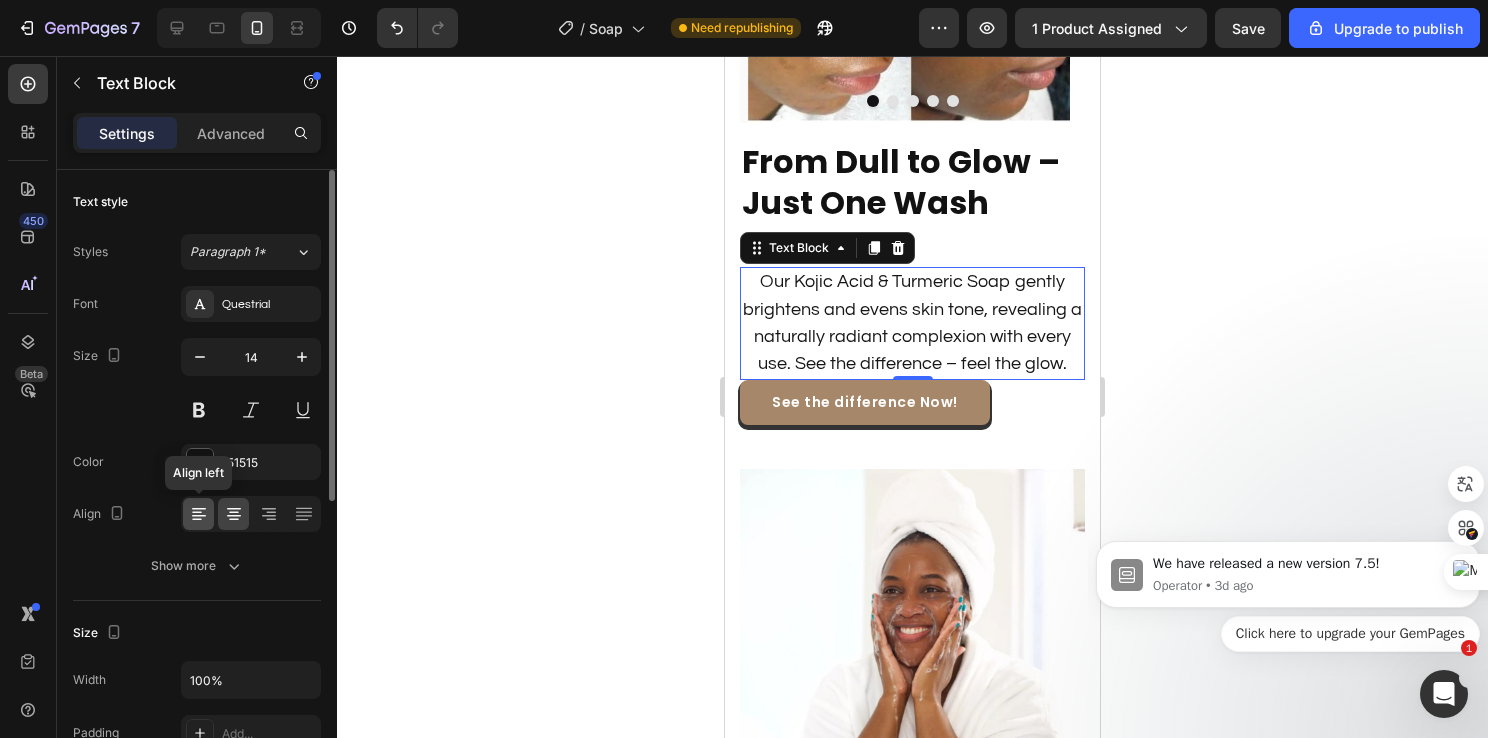 click 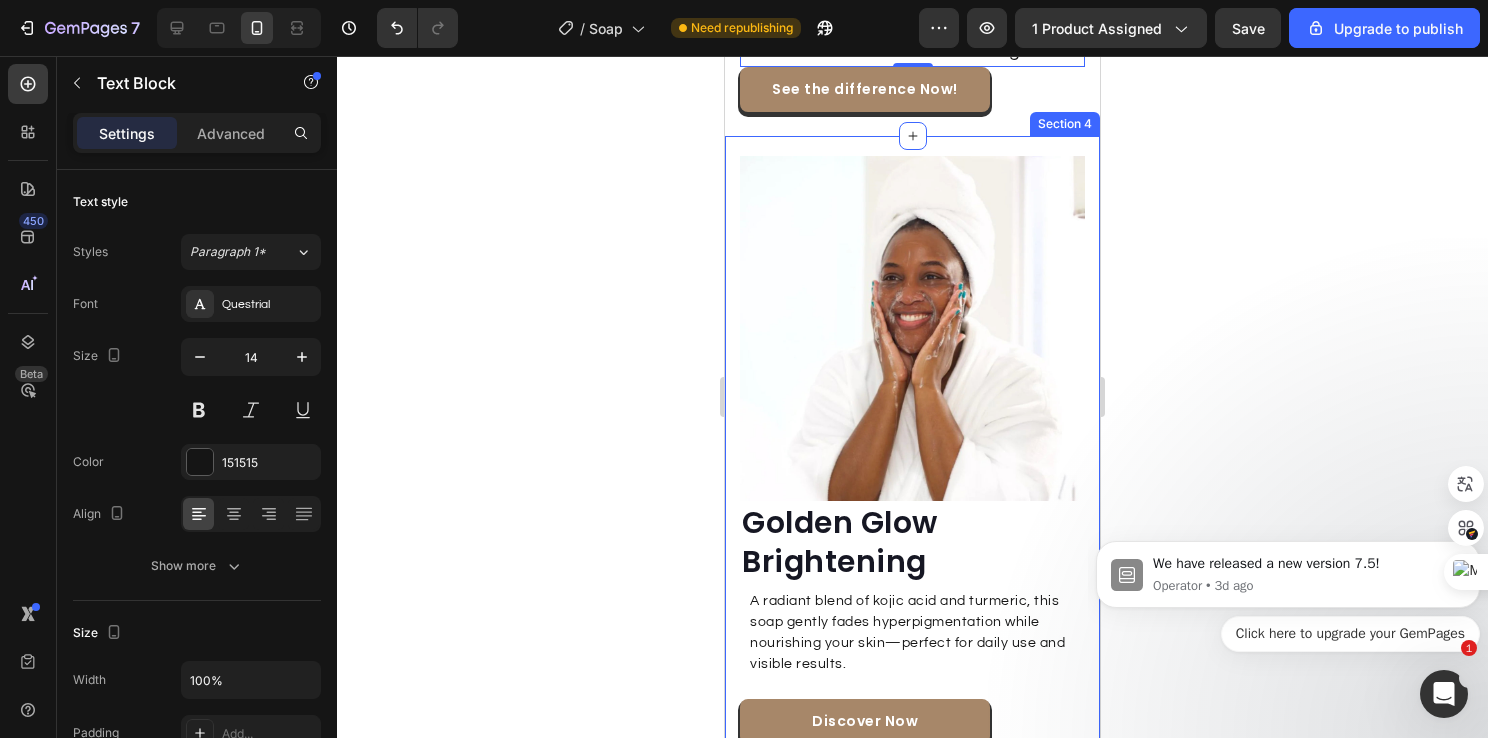 scroll, scrollTop: 4440, scrollLeft: 0, axis: vertical 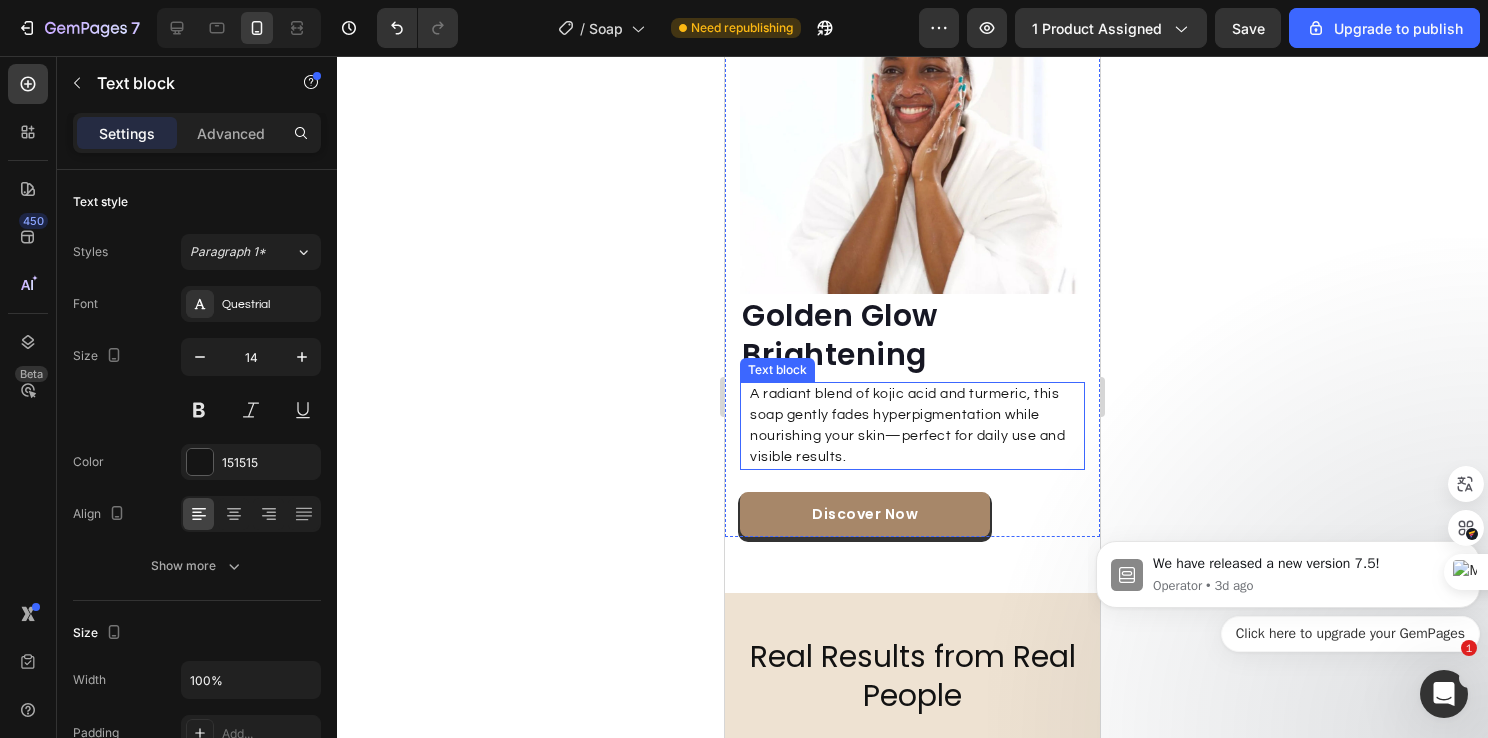 click on "A radiant blend of kojic acid and turmeric, this soap gently fades hyperpigmentation while nourishing your skin—perfect for daily use and visible results." at bounding box center [916, 426] 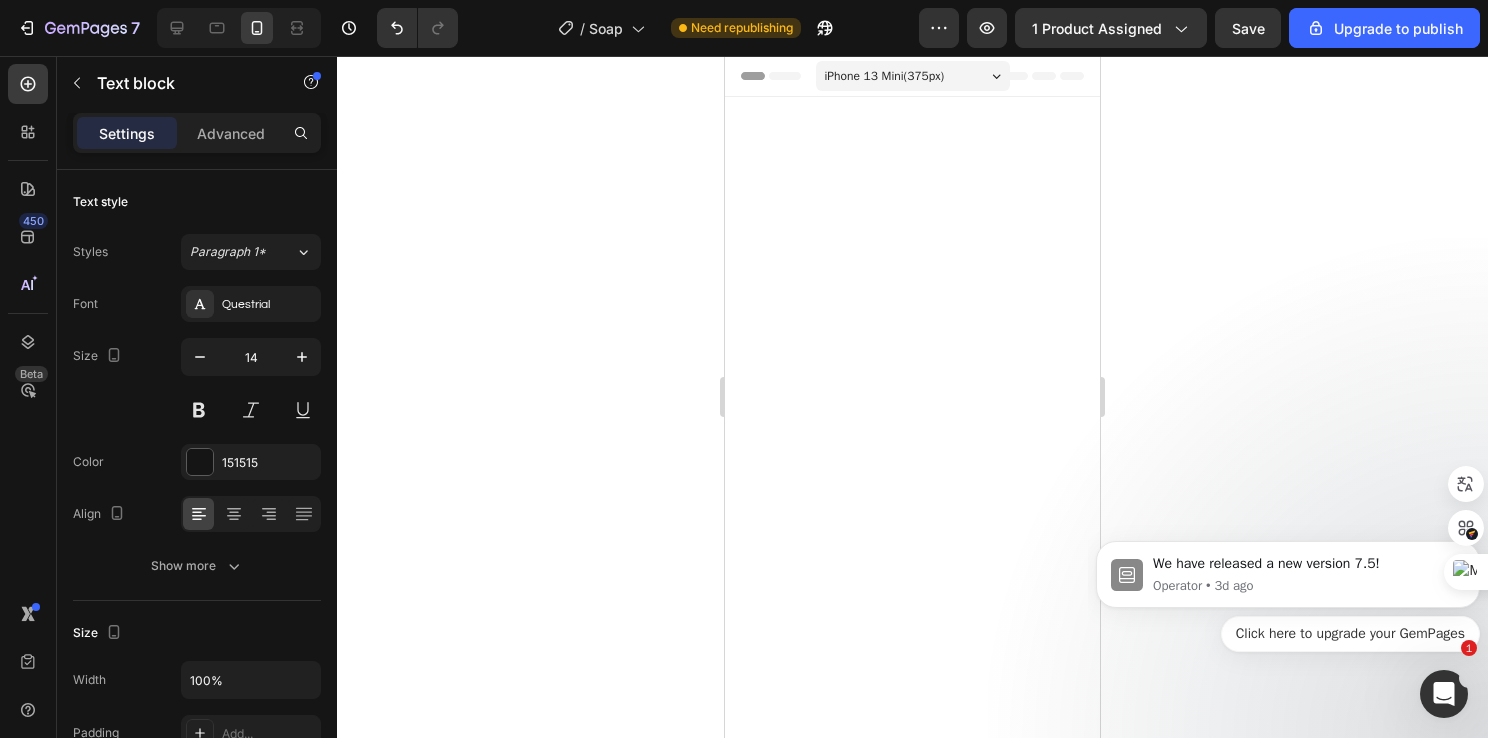 scroll, scrollTop: 3940, scrollLeft: 0, axis: vertical 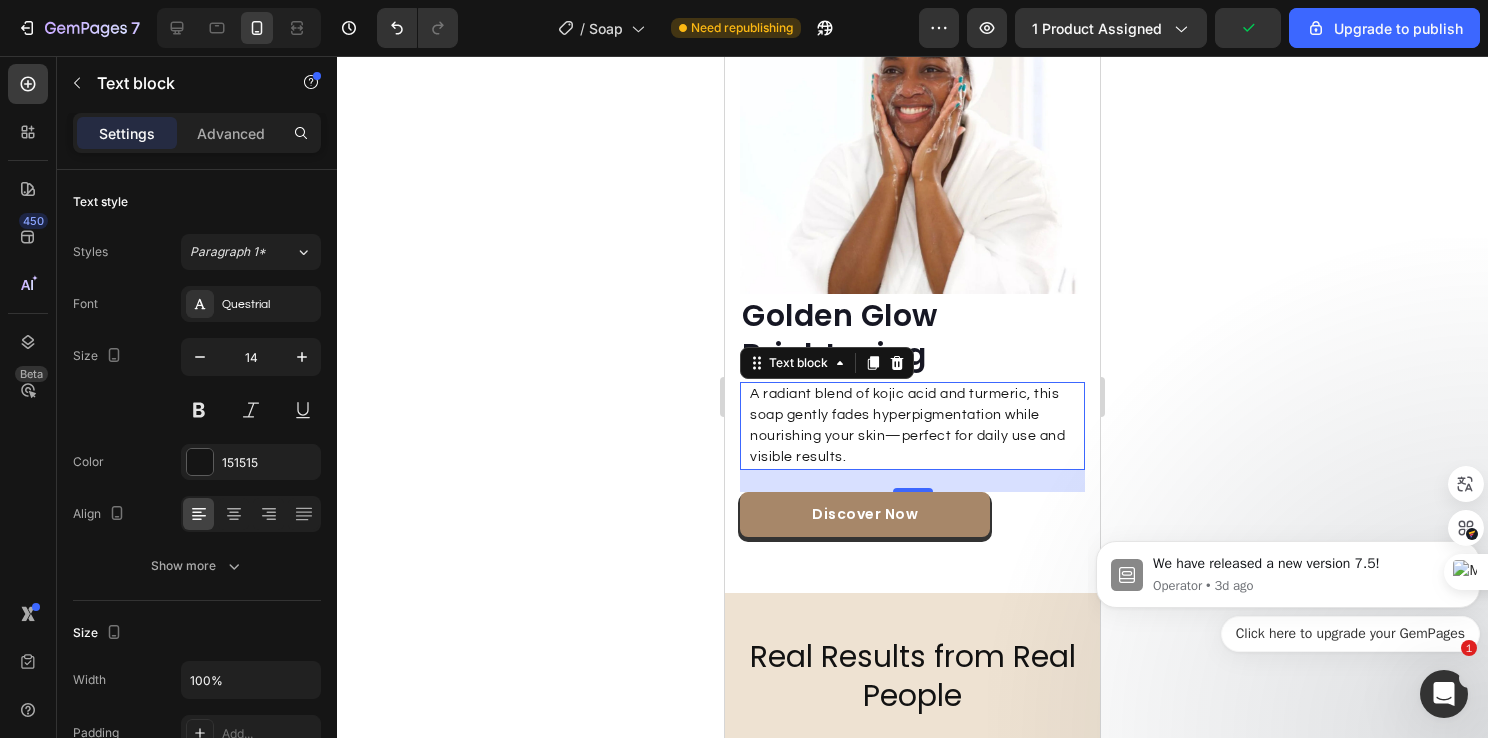 click on "A radiant blend of kojic acid and turmeric, this soap gently fades hyperpigmentation while nourishing your skin—perfect for daily use and visible results." at bounding box center (916, 426) 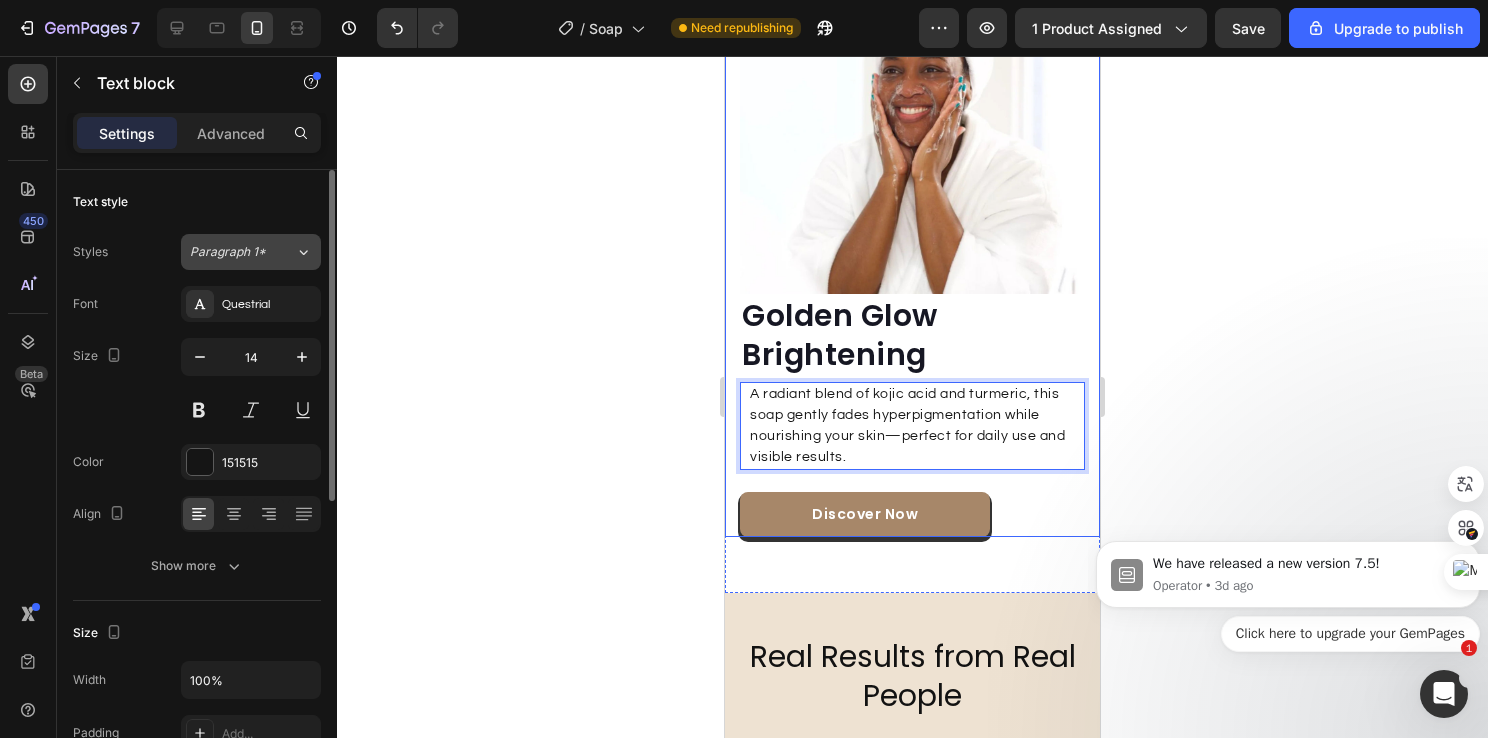 click on "Paragraph 1*" at bounding box center (242, 252) 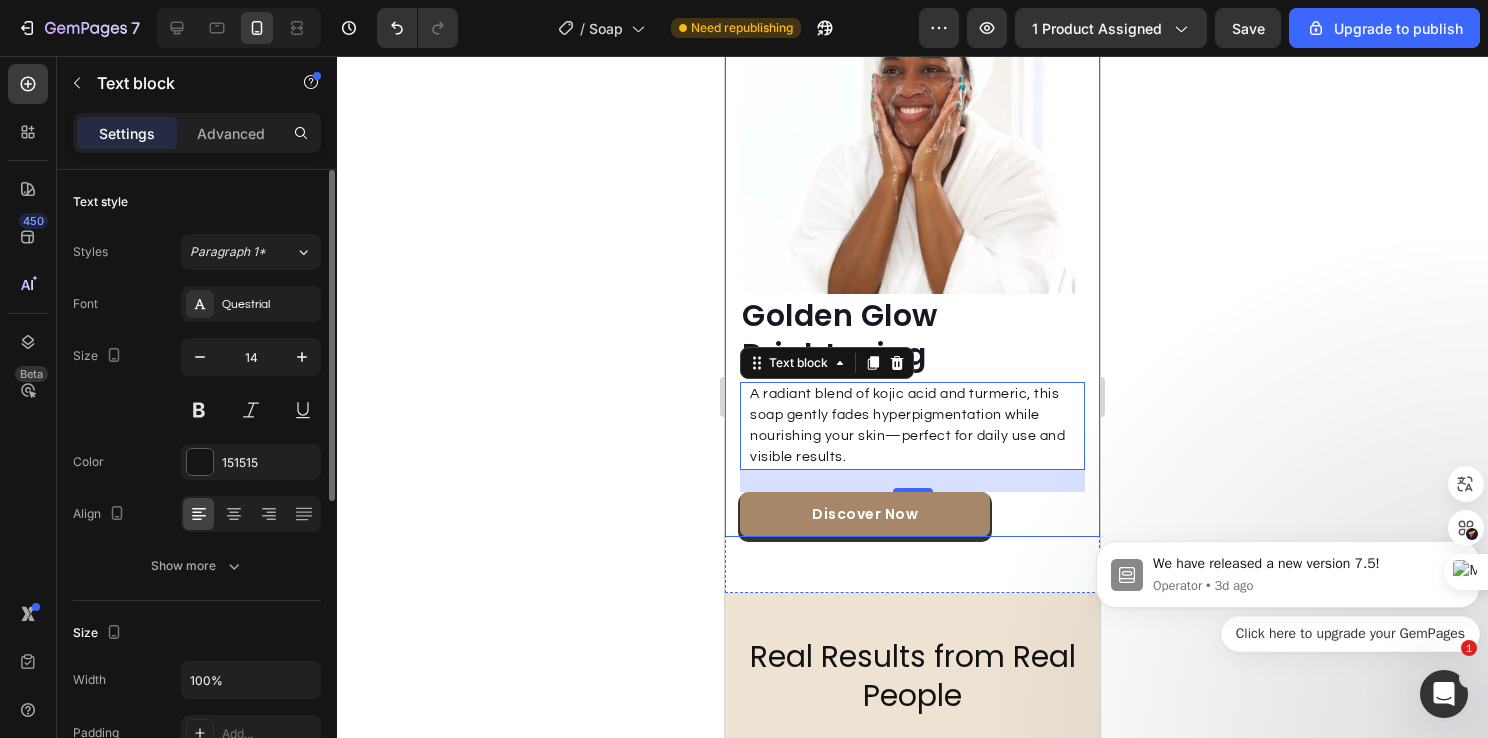 click on "Text style" at bounding box center [197, 202] 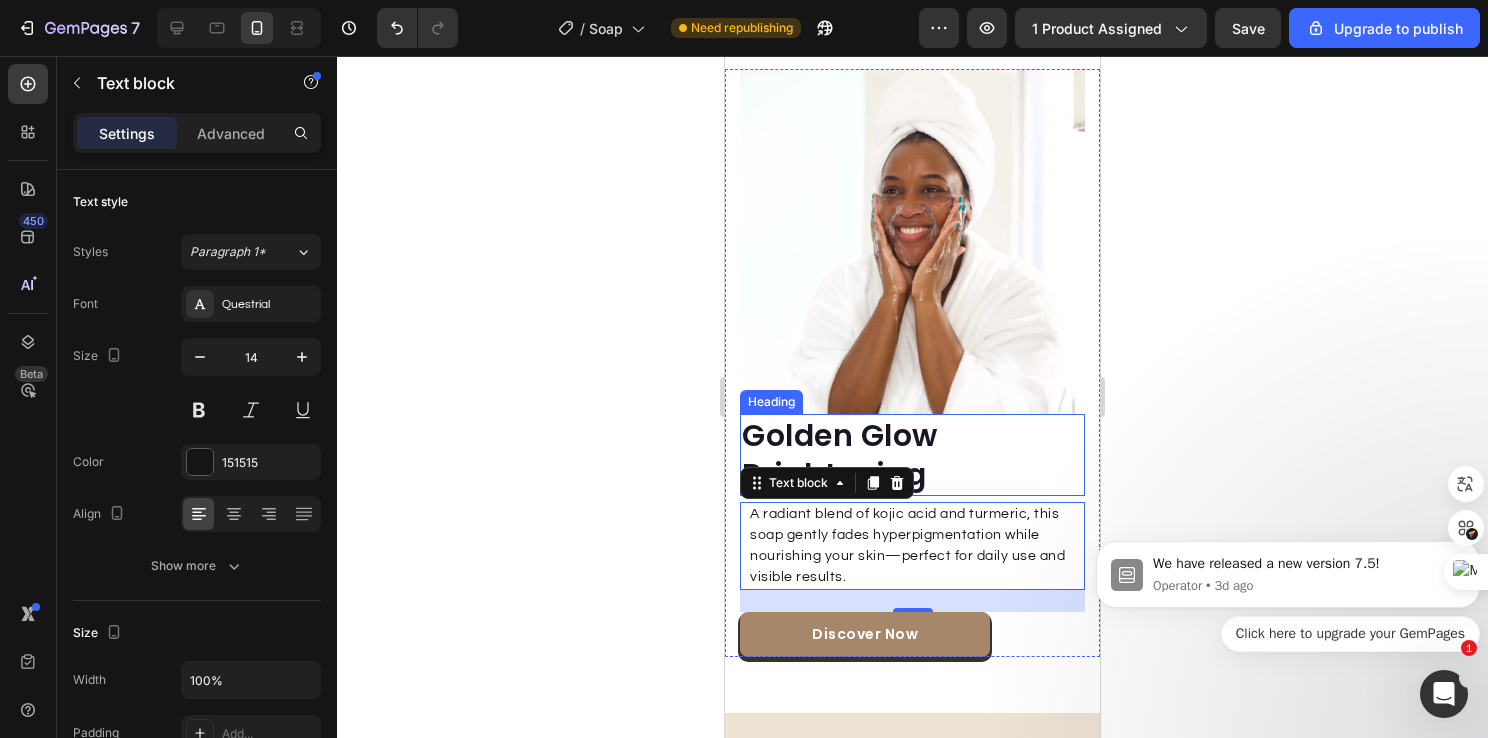 scroll, scrollTop: 3940, scrollLeft: 0, axis: vertical 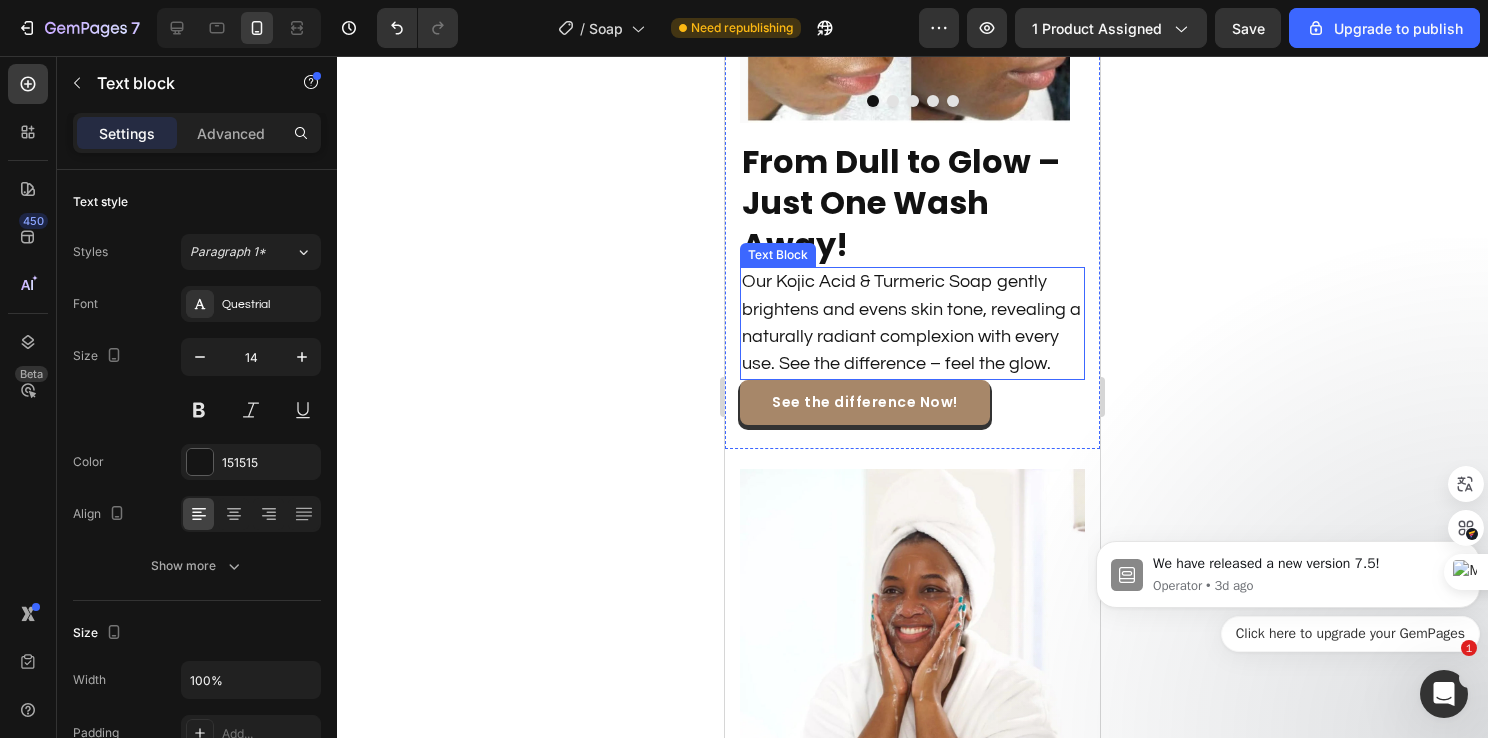 click on "Our Kojic Acid & Turmeric Soap gently brightens and evens skin tone, revealing a naturally radiant complexion with every use. See the difference – feel the glow." at bounding box center [911, 322] 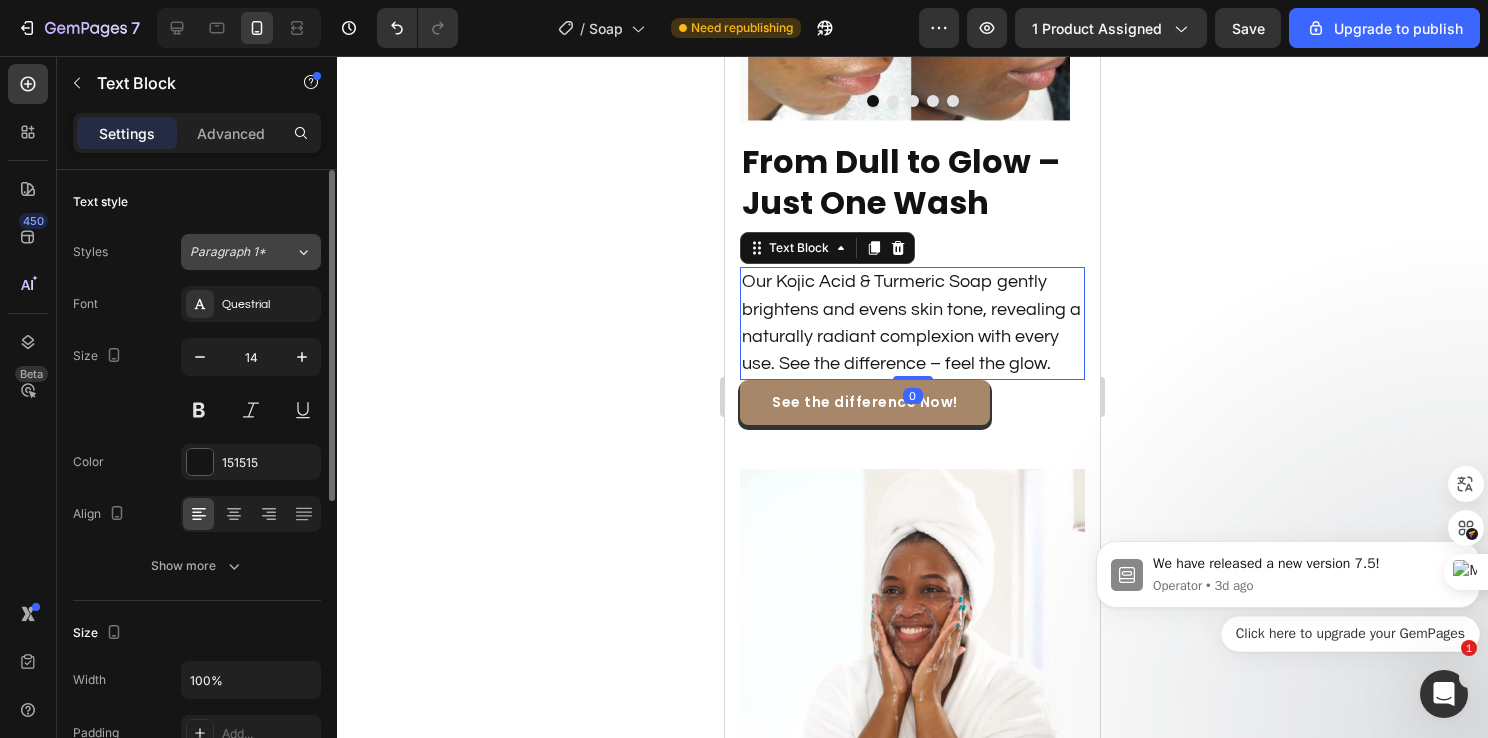 click 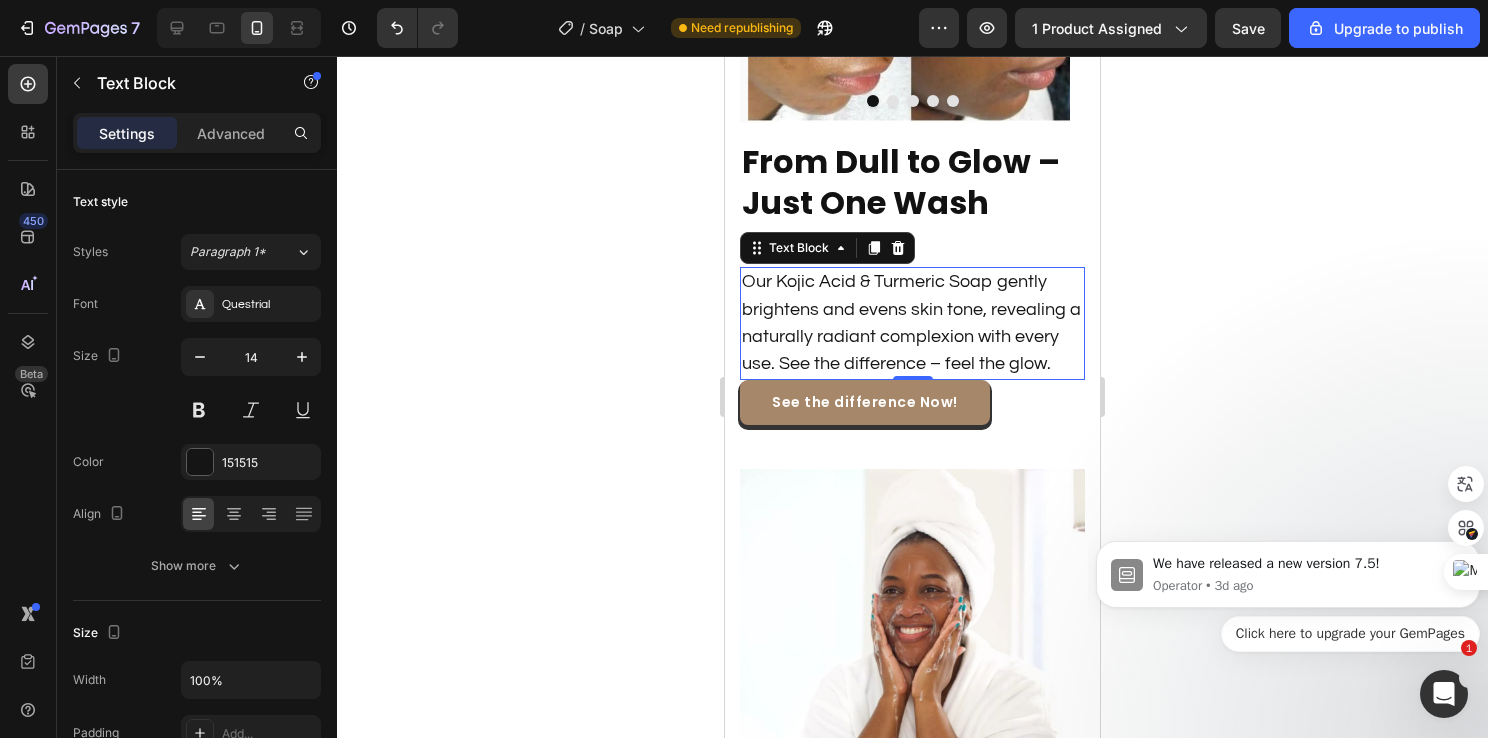 click 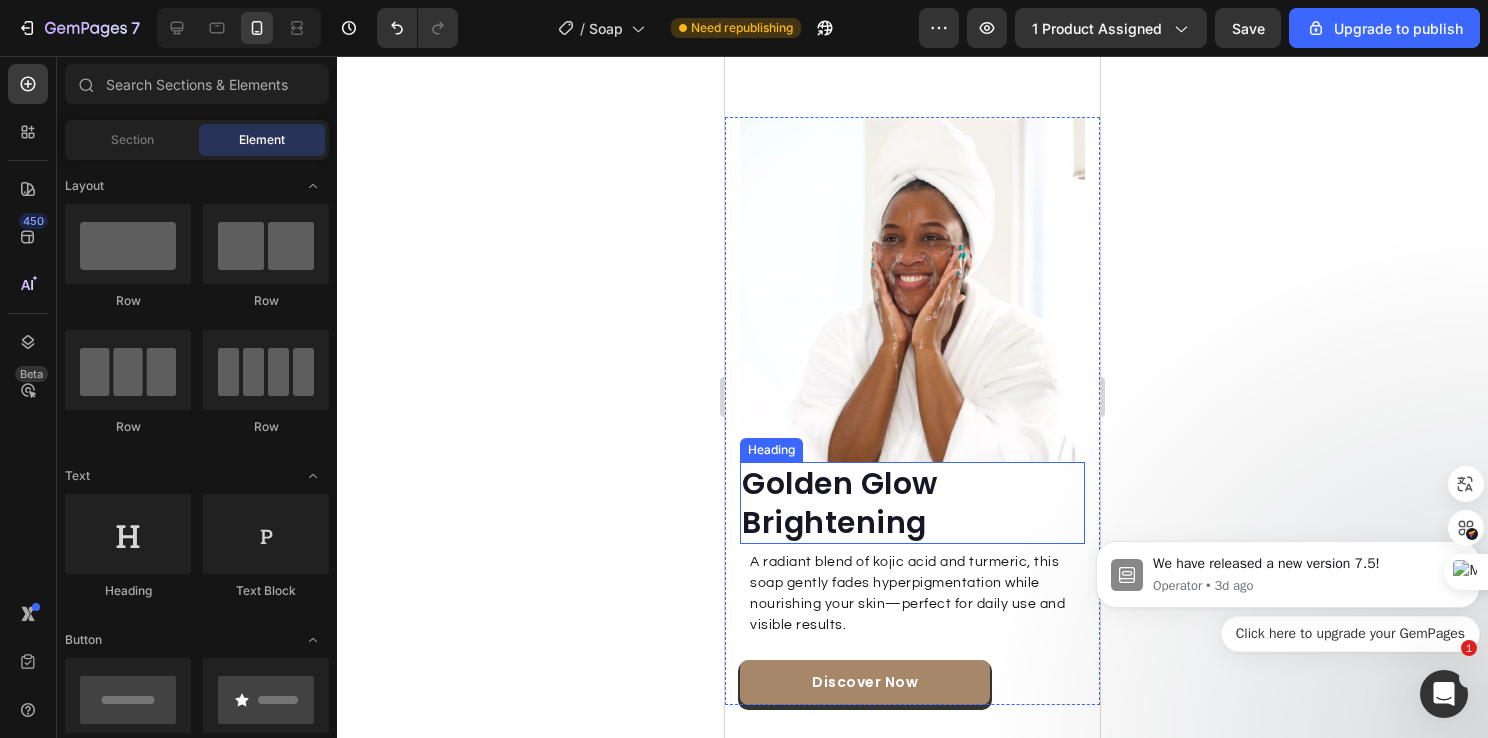scroll, scrollTop: 4340, scrollLeft: 0, axis: vertical 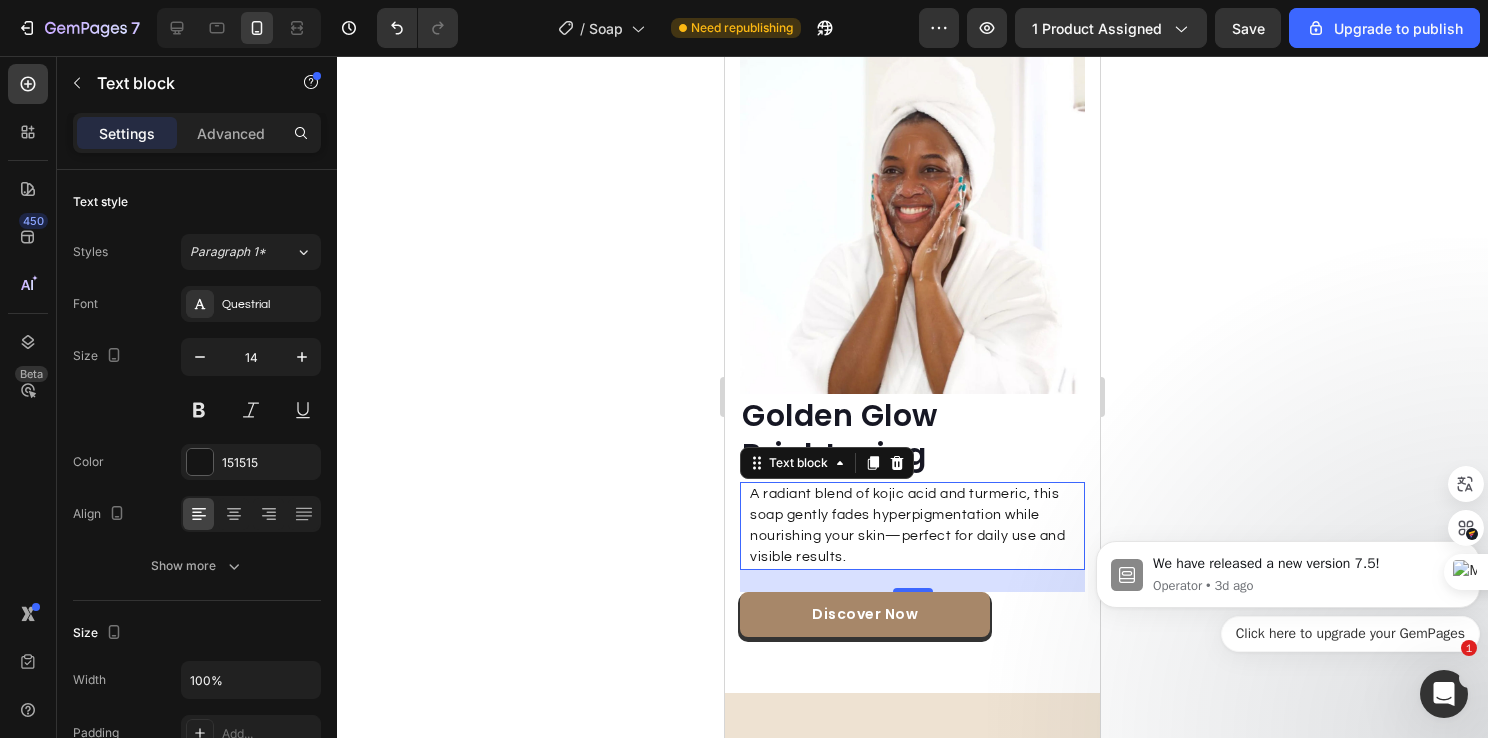 click on "A radiant blend of kojic acid and turmeric, this soap gently fades hyperpigmentation while nourishing your skin—perfect for daily use and visible results." at bounding box center (916, 526) 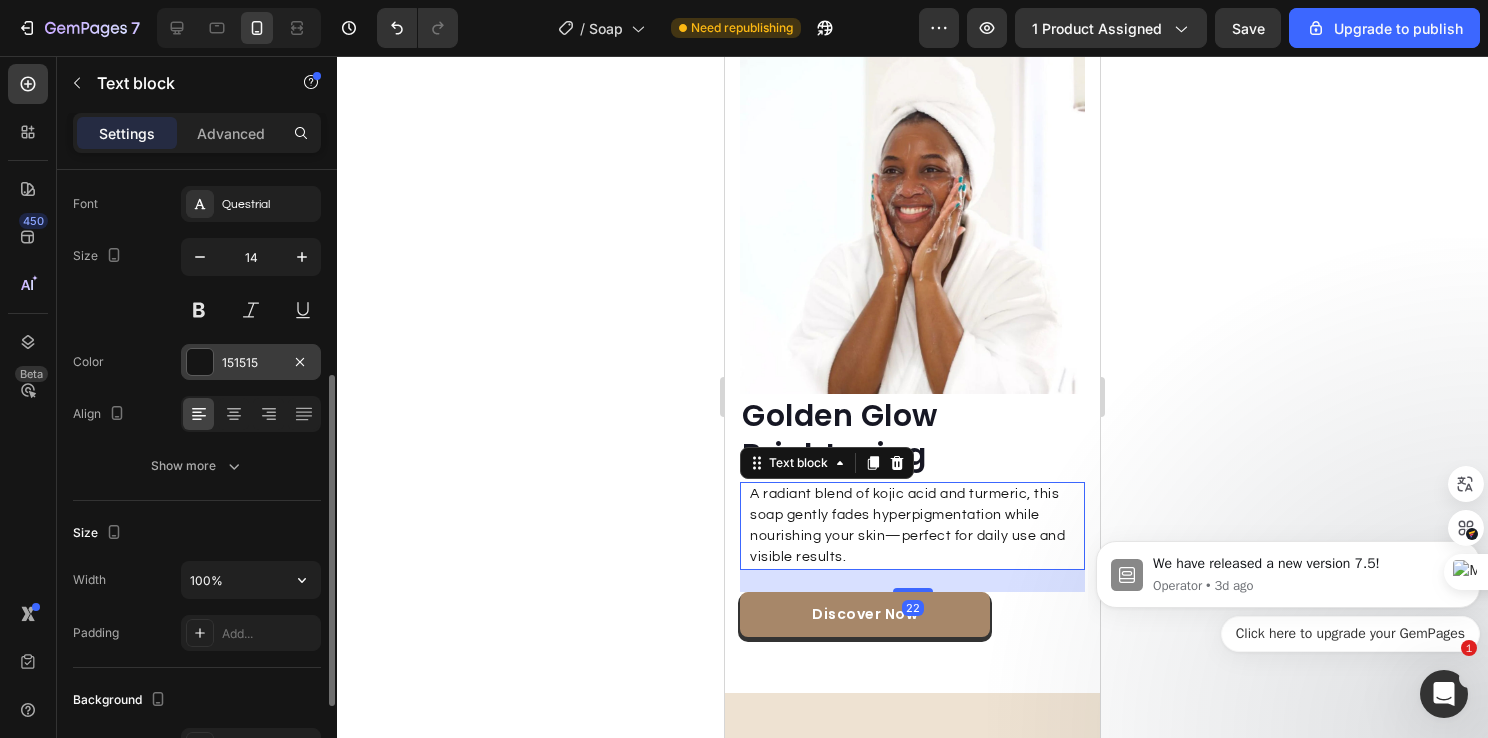 scroll, scrollTop: 200, scrollLeft: 0, axis: vertical 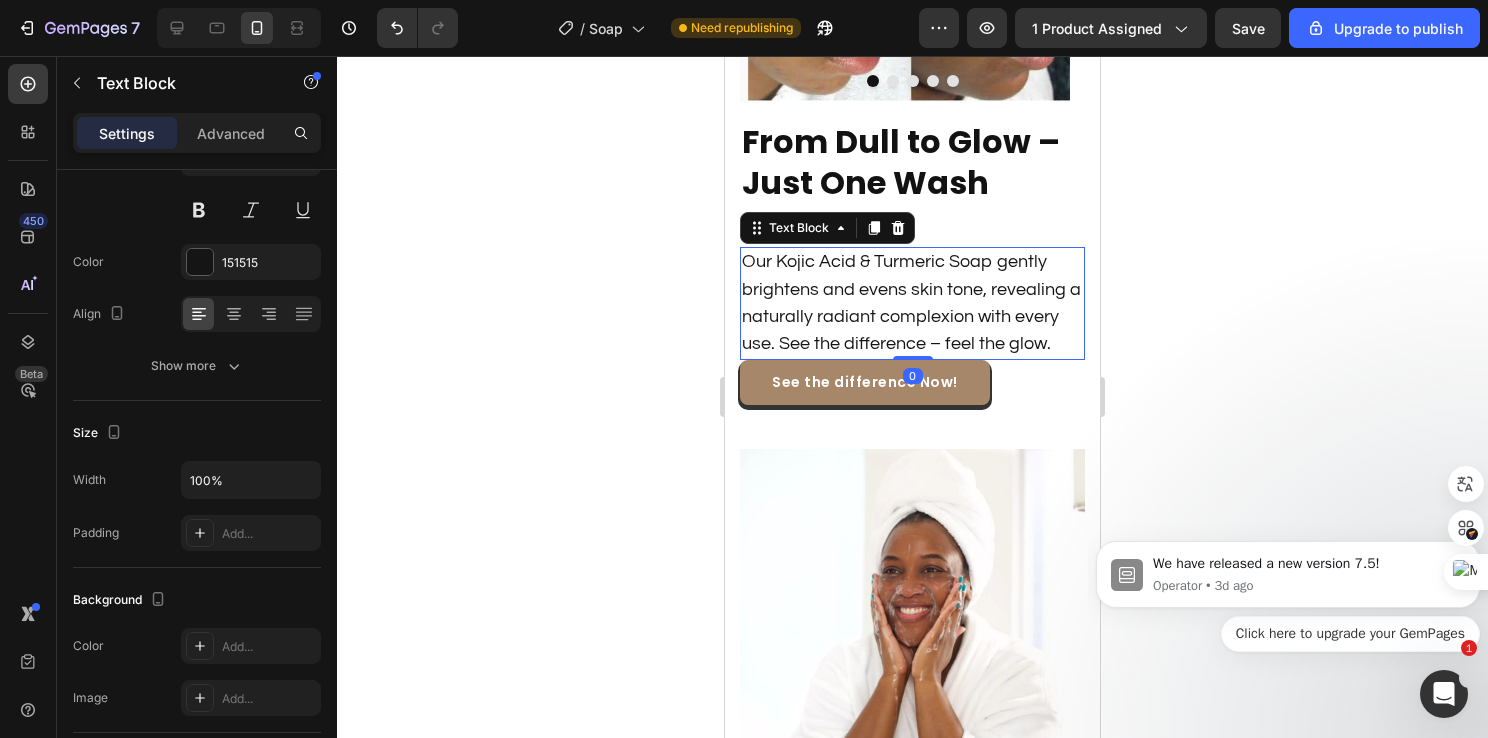 click on "Our Kojic Acid & Turmeric Soap gently brightens and evens skin tone, revealing a naturally radiant complexion with every use. See the difference – feel the glow." at bounding box center (911, 302) 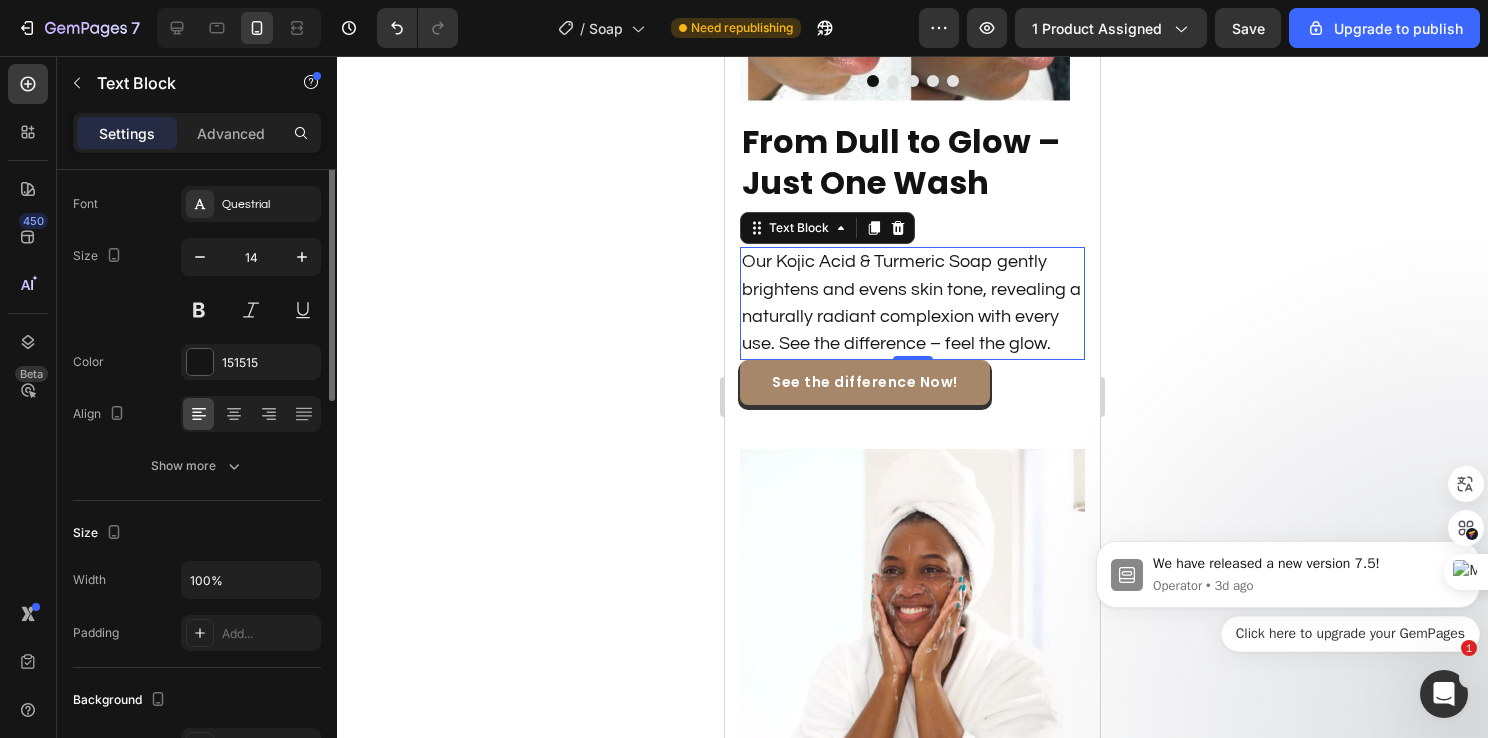 scroll, scrollTop: 0, scrollLeft: 0, axis: both 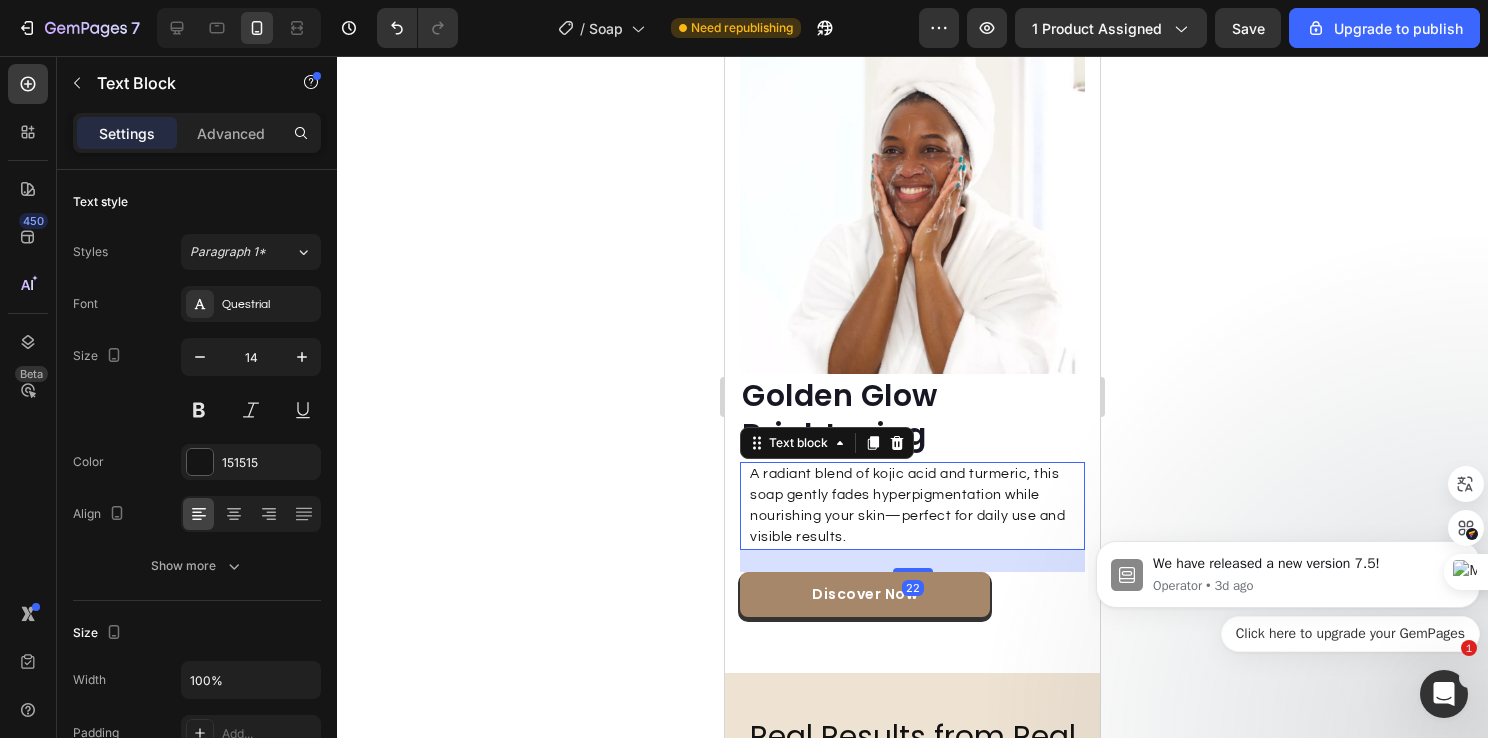 click on "A radiant blend of kojic acid and turmeric, this soap gently fades hyperpigmentation while nourishing your skin—perfect for daily use and visible results." at bounding box center (916, 506) 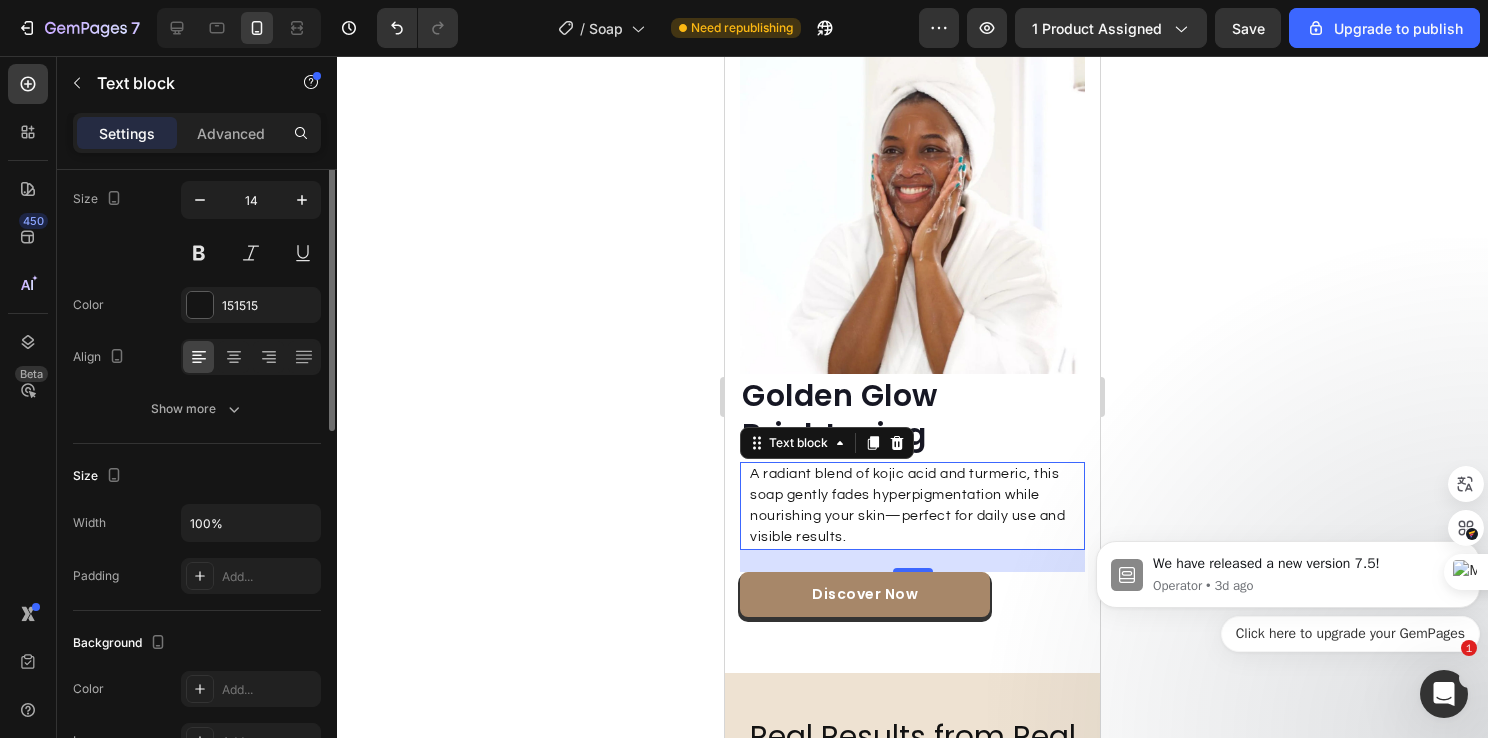 scroll, scrollTop: 57, scrollLeft: 0, axis: vertical 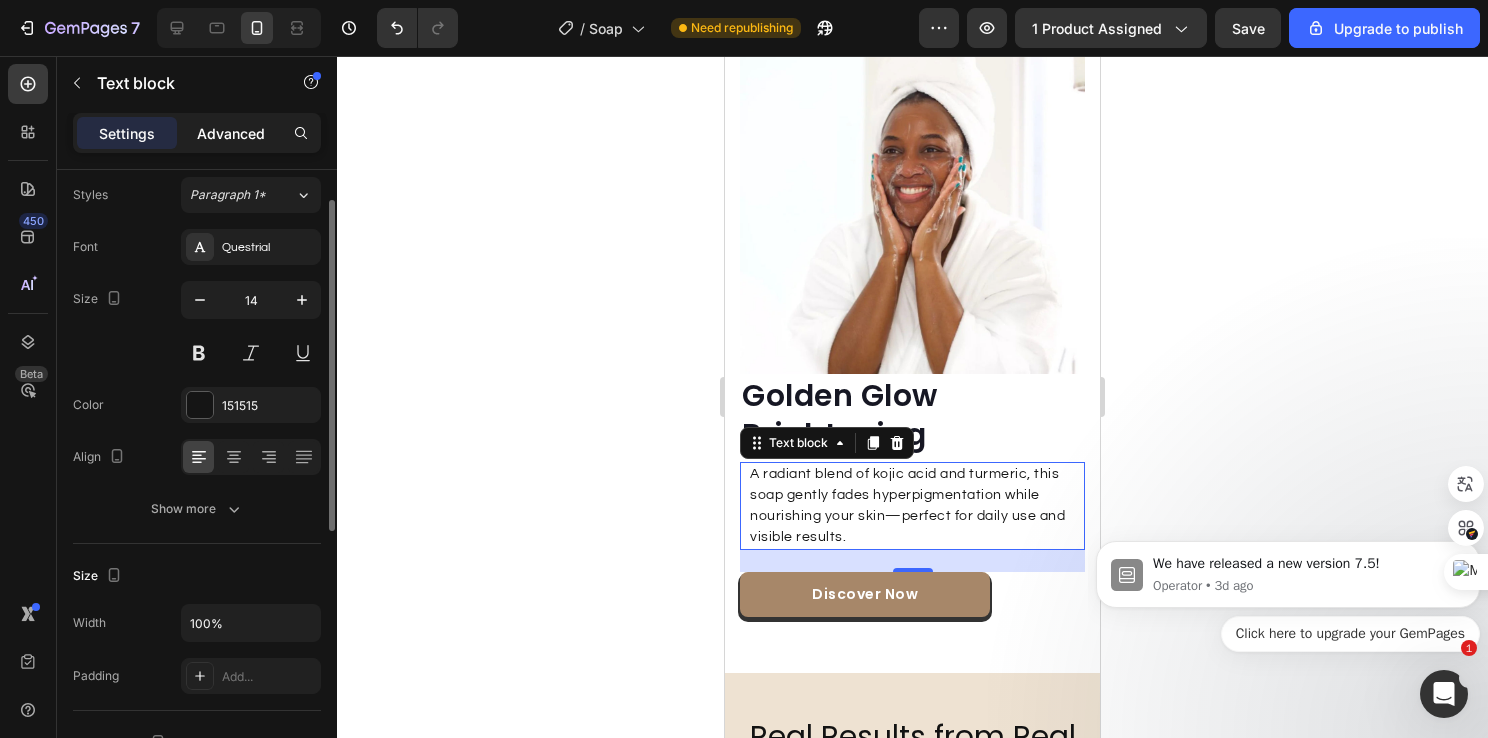 click on "Advanced" at bounding box center [231, 133] 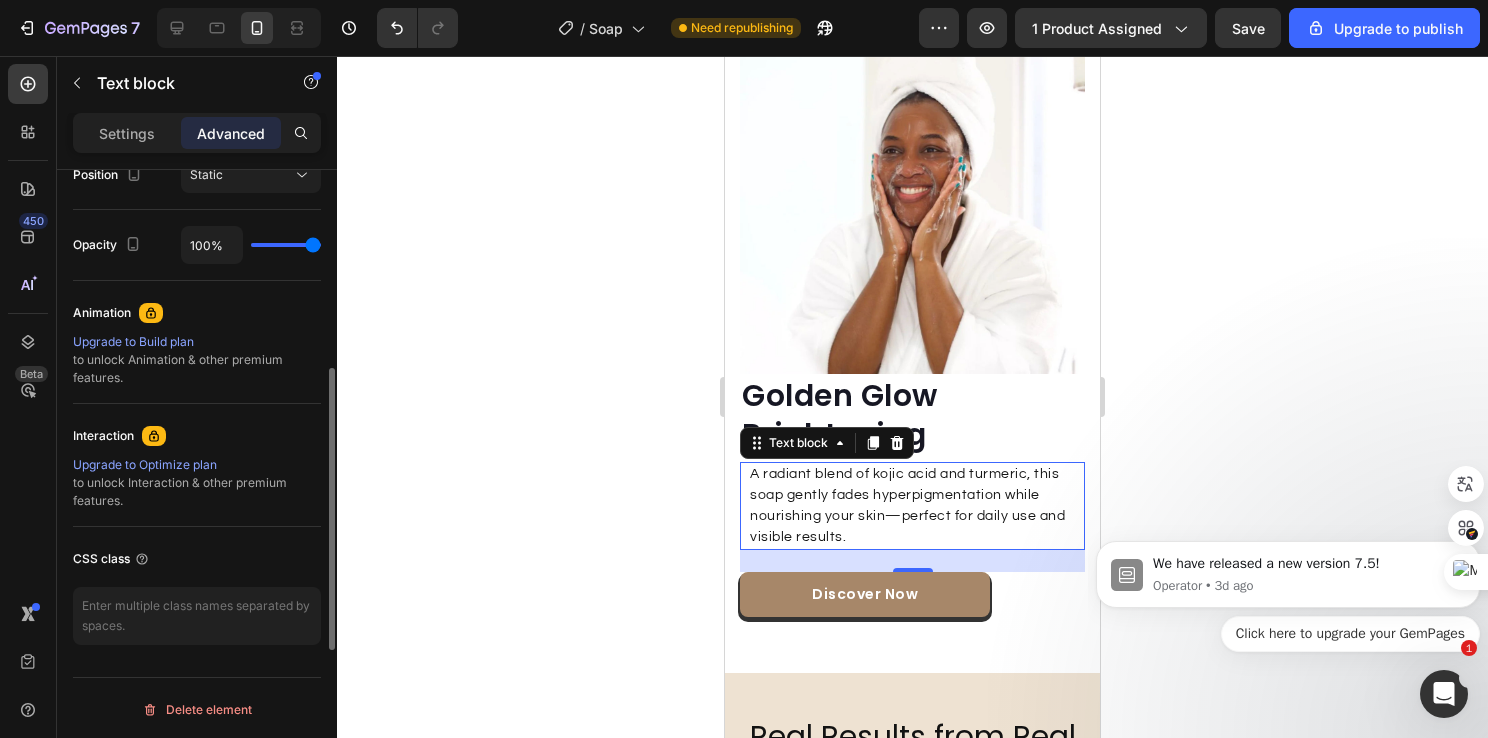 scroll, scrollTop: 560, scrollLeft: 0, axis: vertical 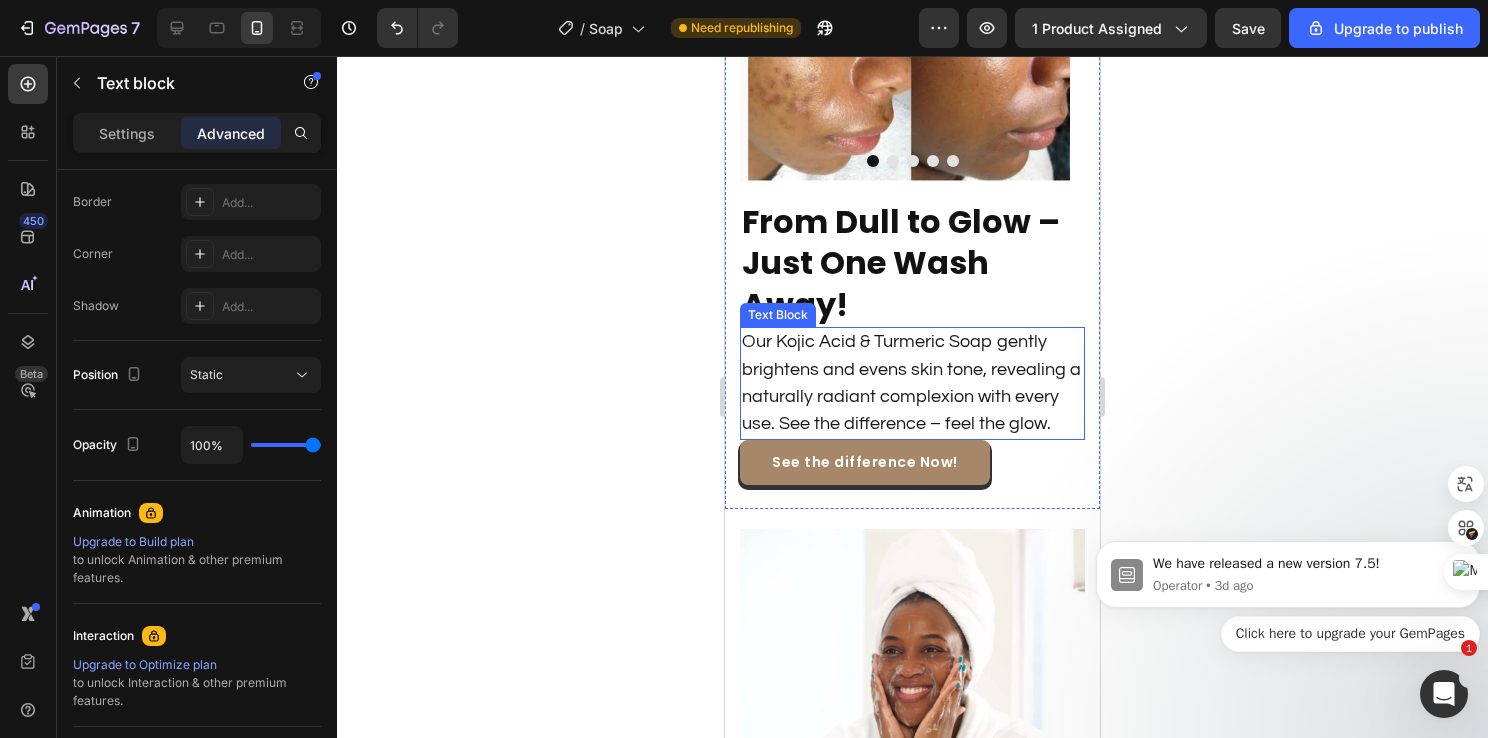 click on "Our Kojic Acid & Turmeric Soap gently brightens and evens skin tone, revealing a naturally radiant complexion with every use. See the difference – feel the glow." at bounding box center (911, 382) 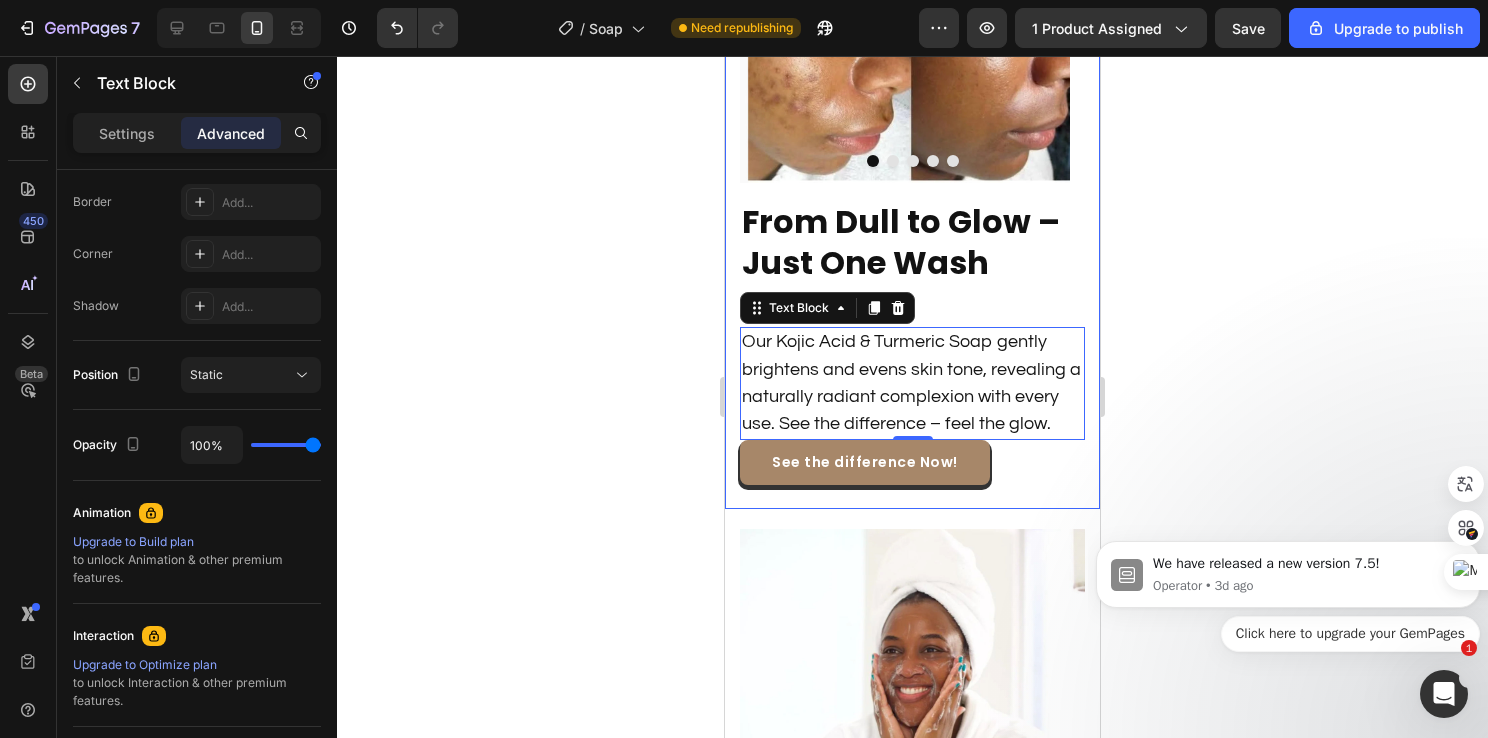 click on "Advanced" at bounding box center (231, 133) 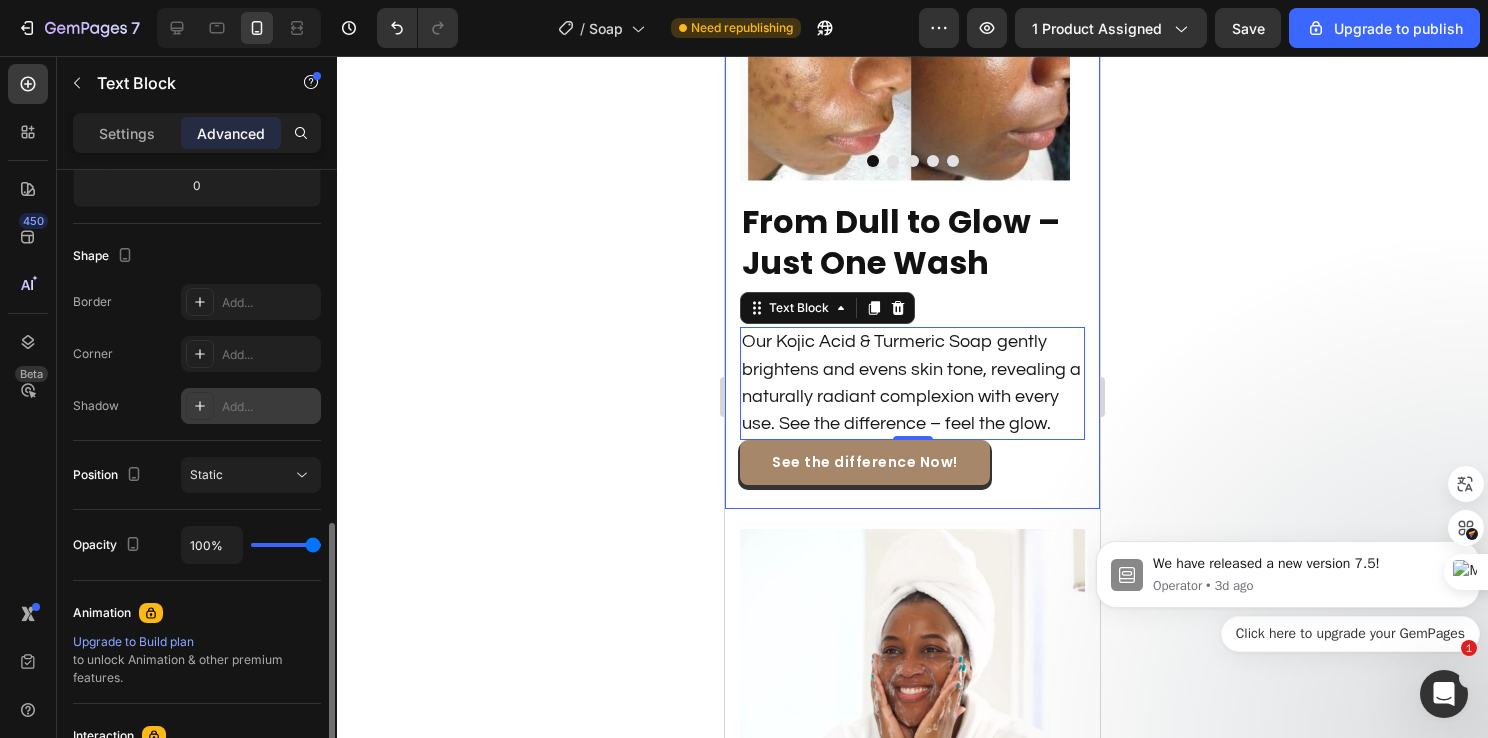 scroll, scrollTop: 360, scrollLeft: 0, axis: vertical 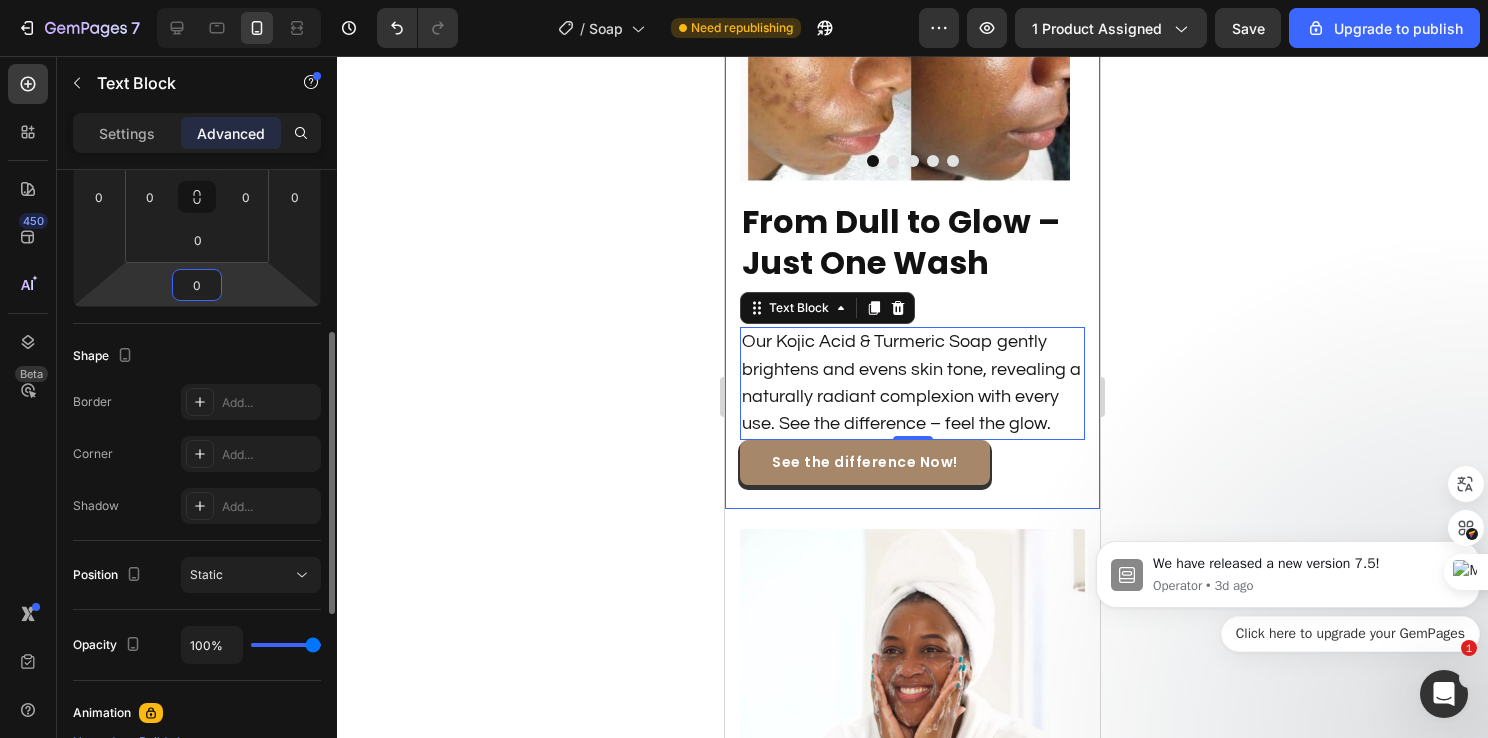 click on "0" at bounding box center (197, 285) 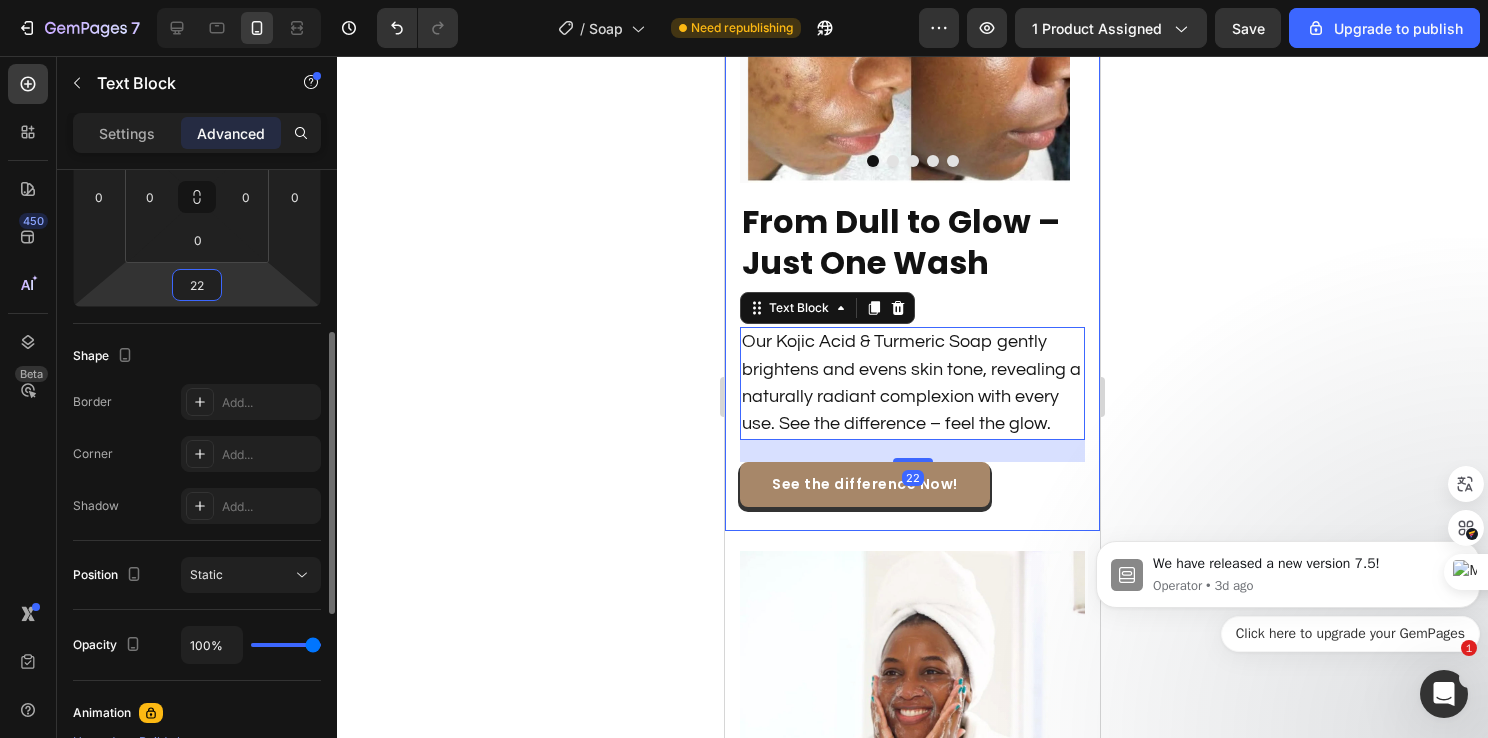 type on "22" 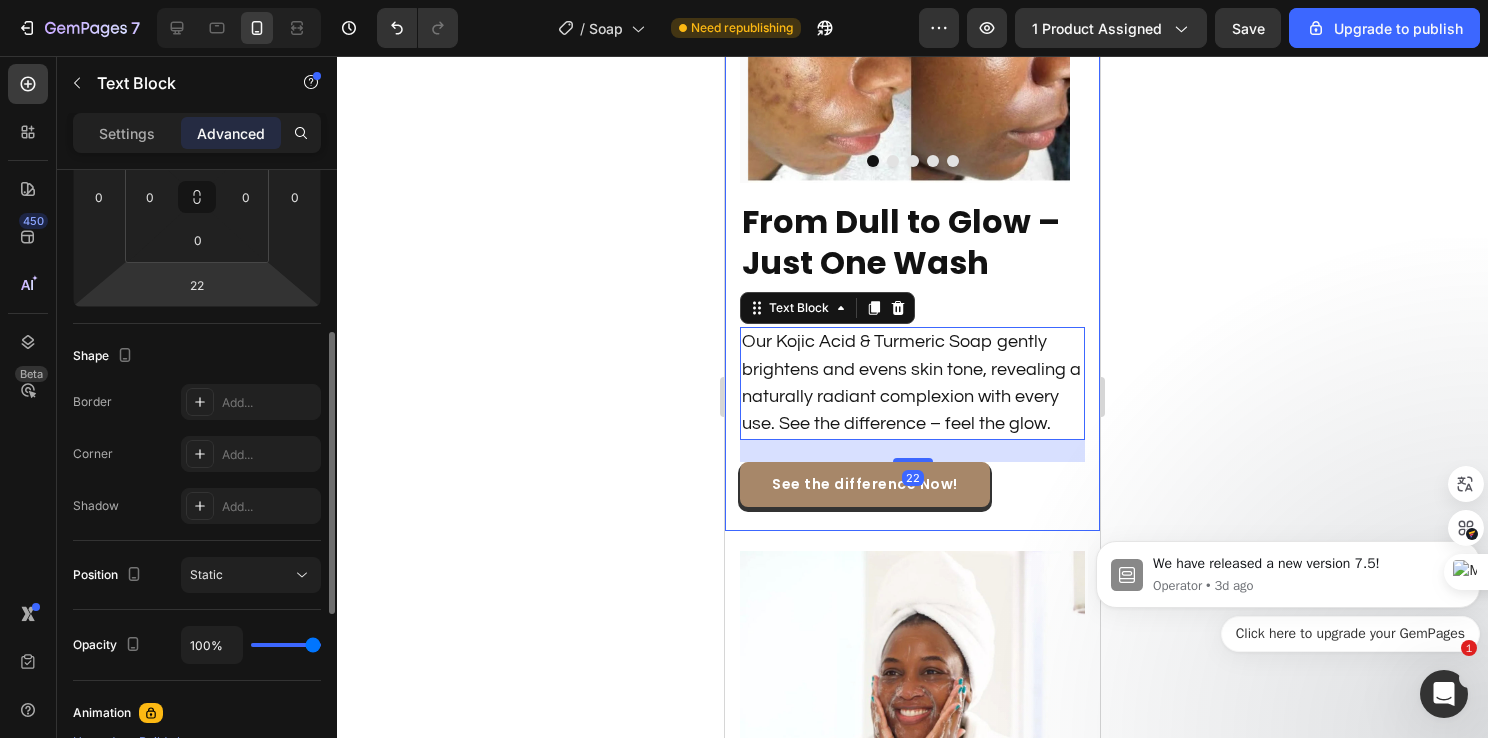 click on "Shape Border Add... Corner Add... Shadow Add..." 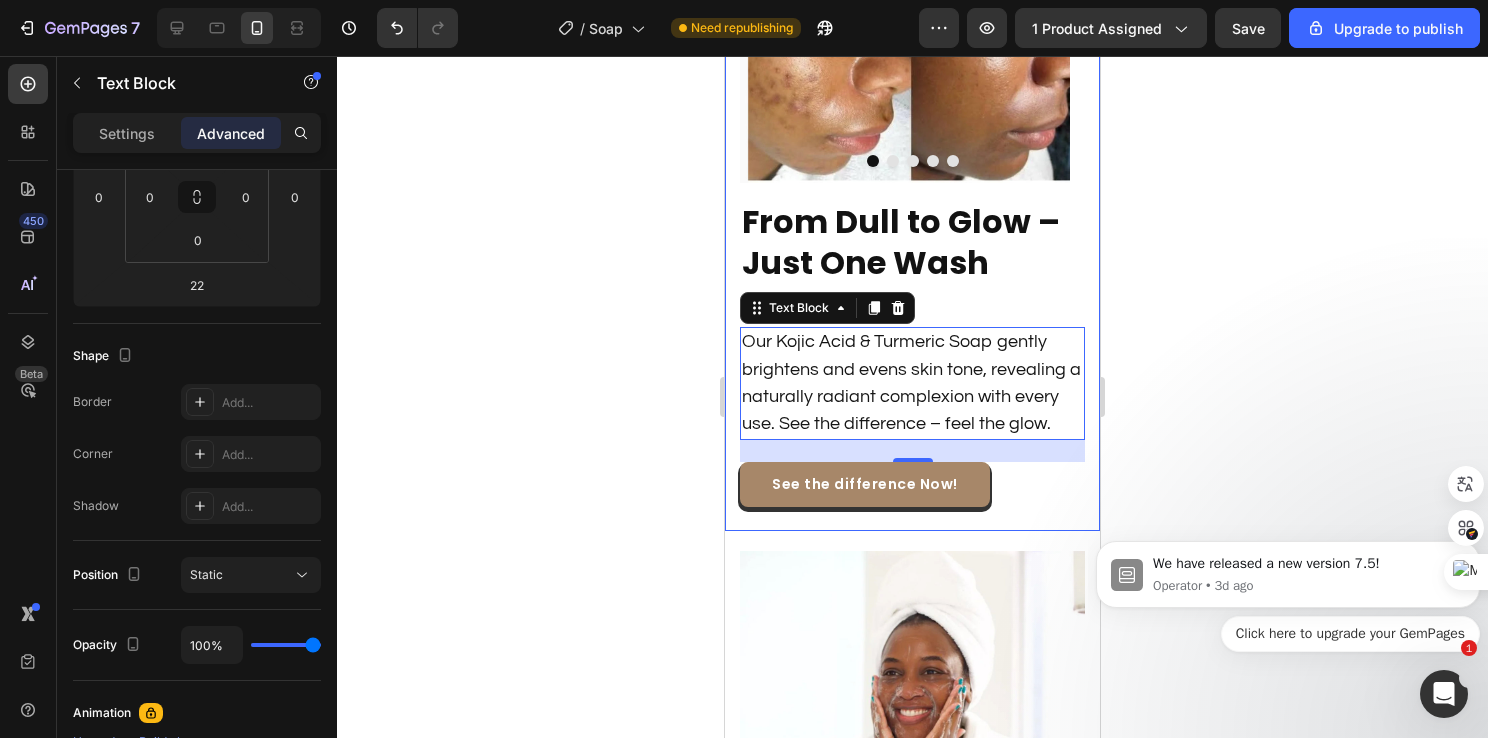 click 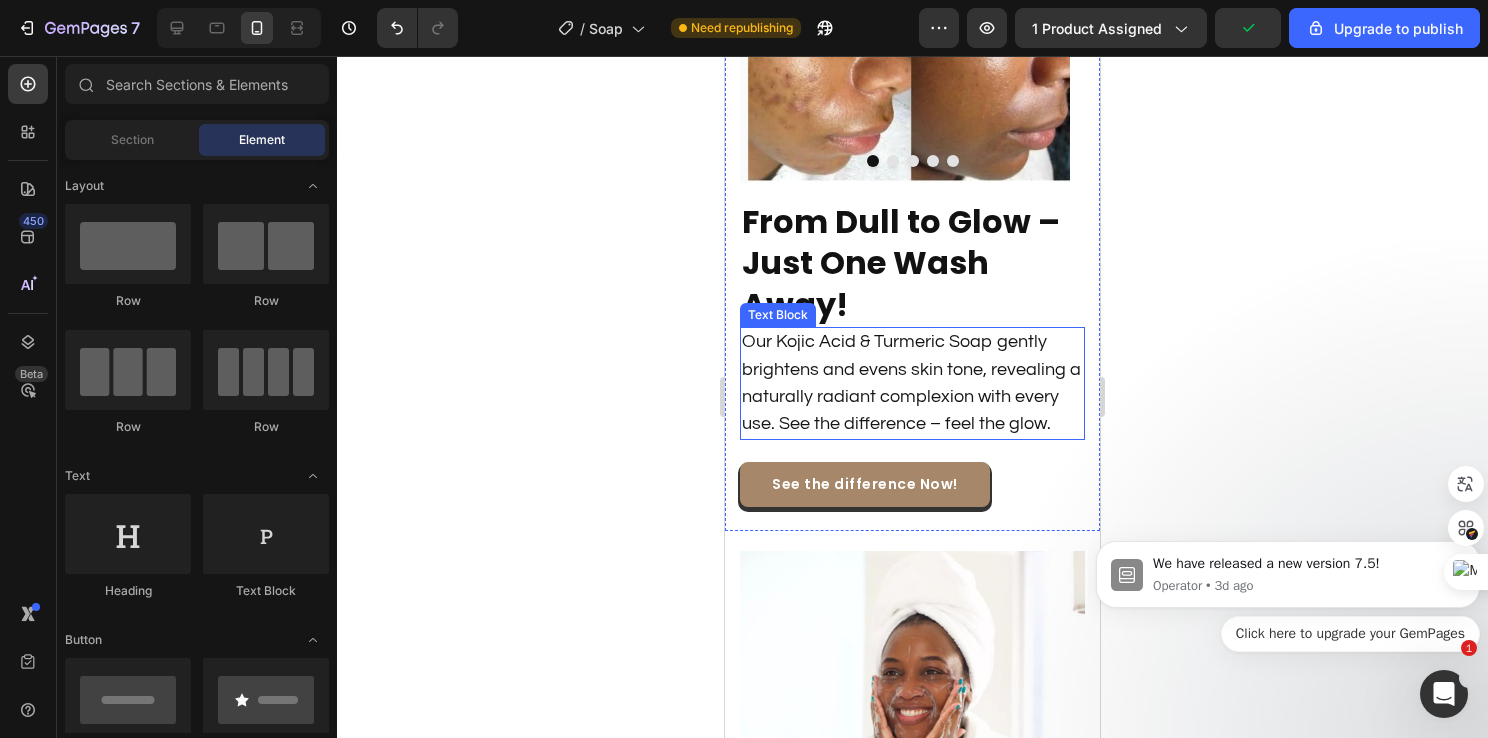 click on "Our Kojic Acid & Turmeric Soap gently brightens and evens skin tone, revealing a naturally radiant complexion with every use. See the difference – feel the glow." at bounding box center (911, 382) 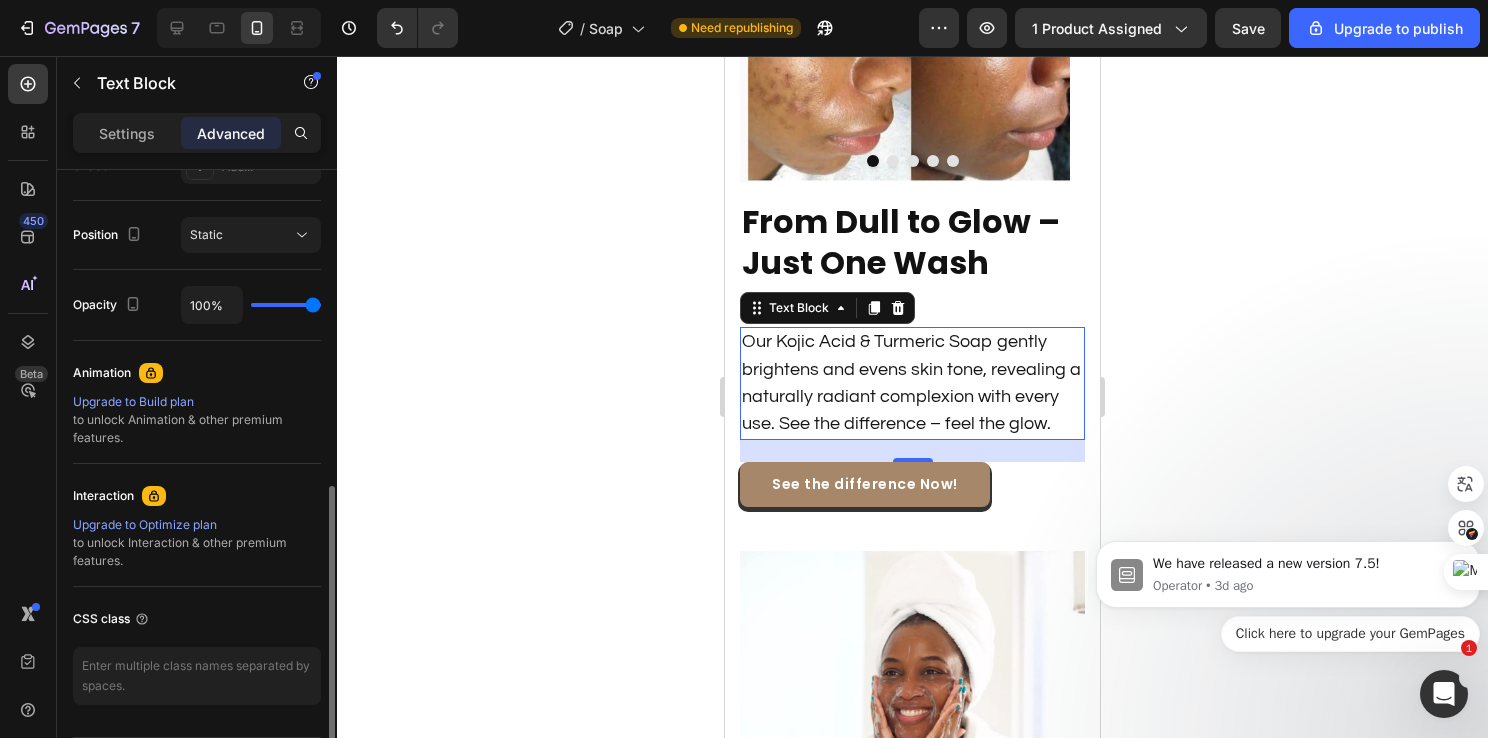 scroll, scrollTop: 760, scrollLeft: 0, axis: vertical 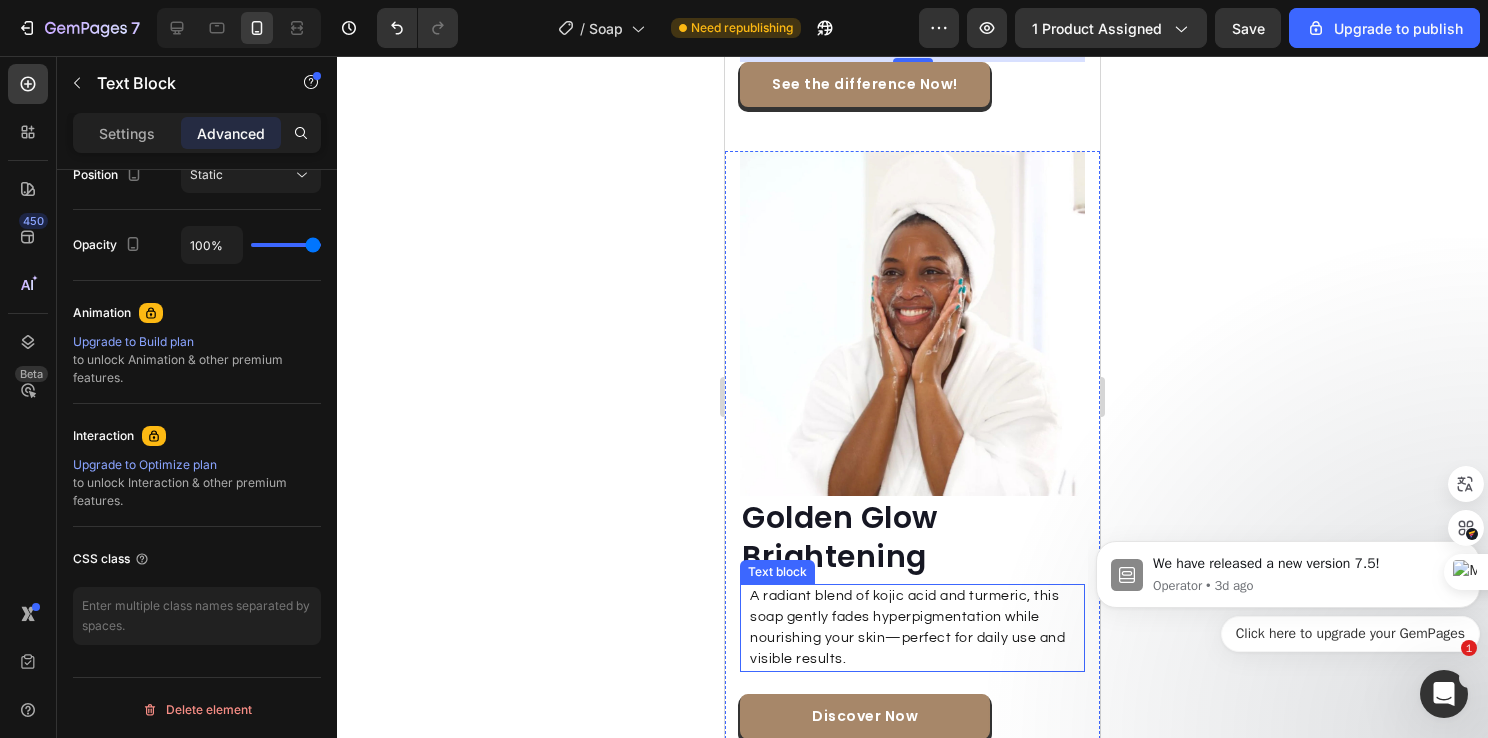 click on "A radiant blend of kojic acid and turmeric, this soap gently fades hyperpigmentation while nourishing your skin—perfect for daily use and visible results." at bounding box center (916, 628) 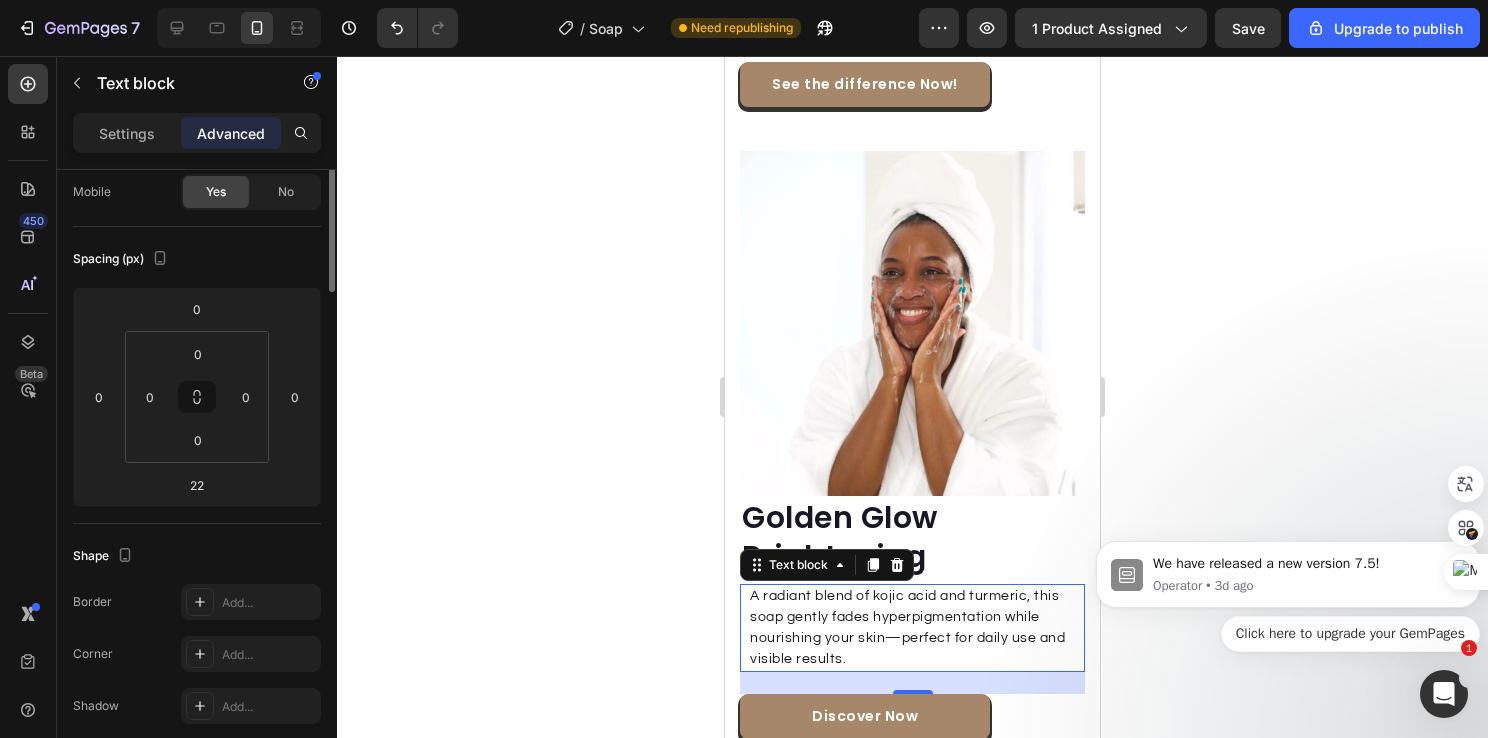 scroll, scrollTop: 0, scrollLeft: 0, axis: both 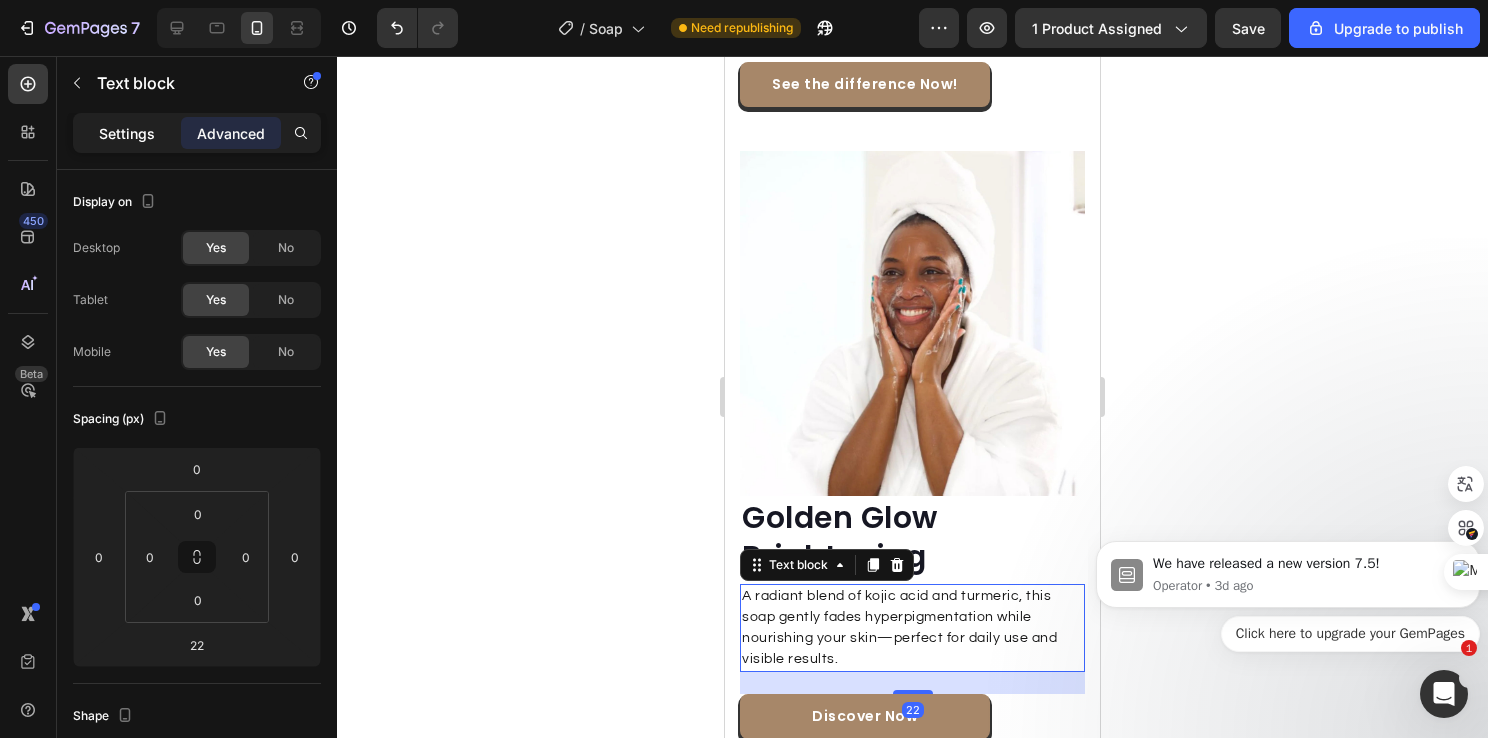 click on "Settings" at bounding box center (127, 133) 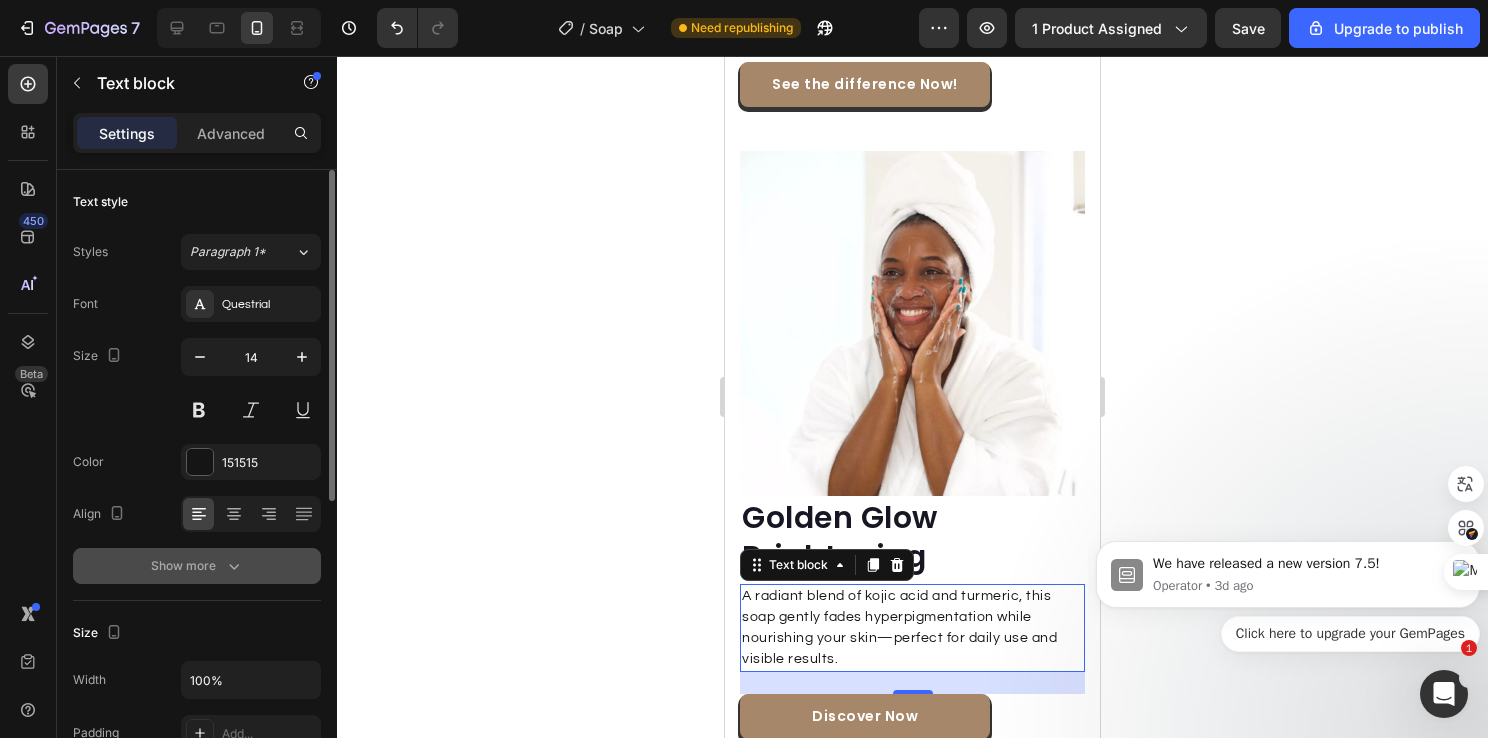 click 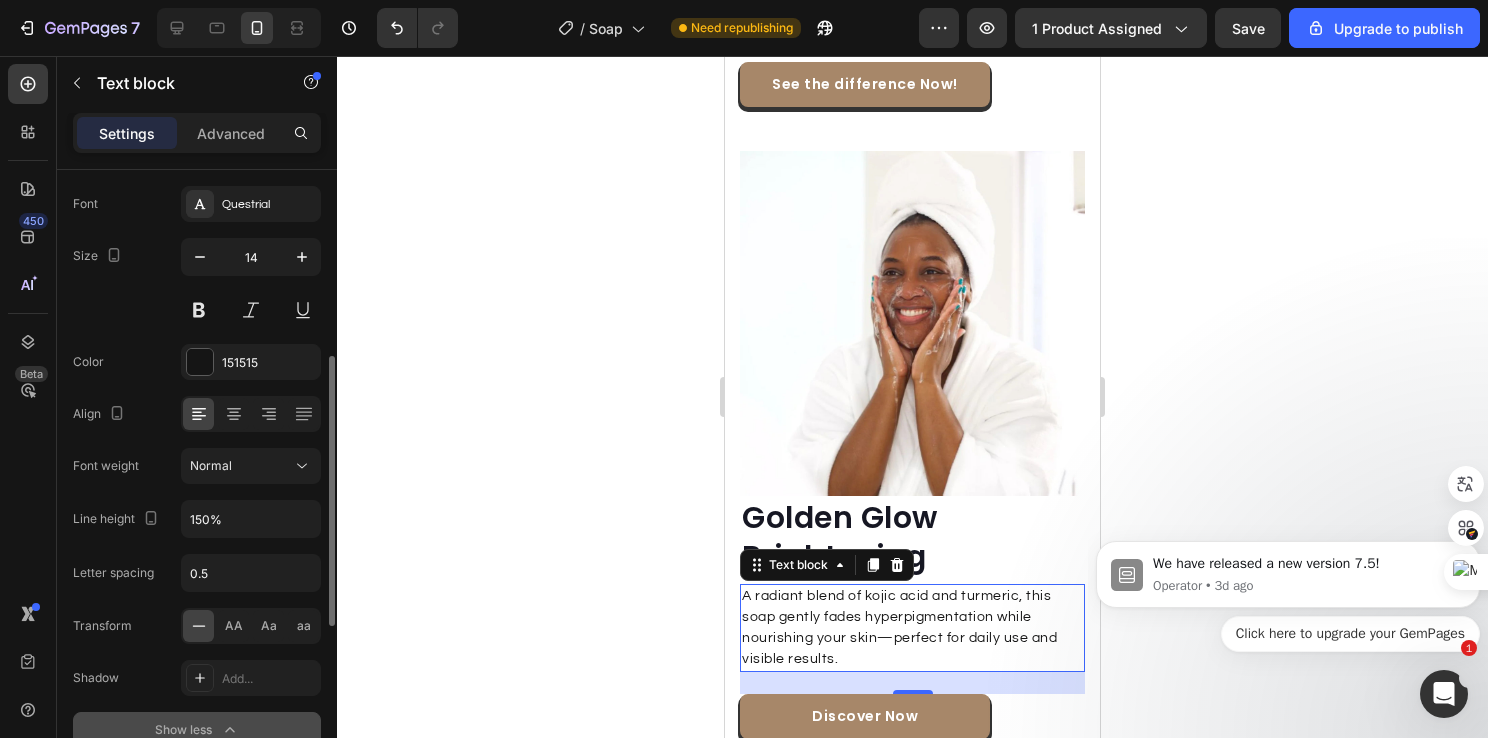 scroll, scrollTop: 200, scrollLeft: 0, axis: vertical 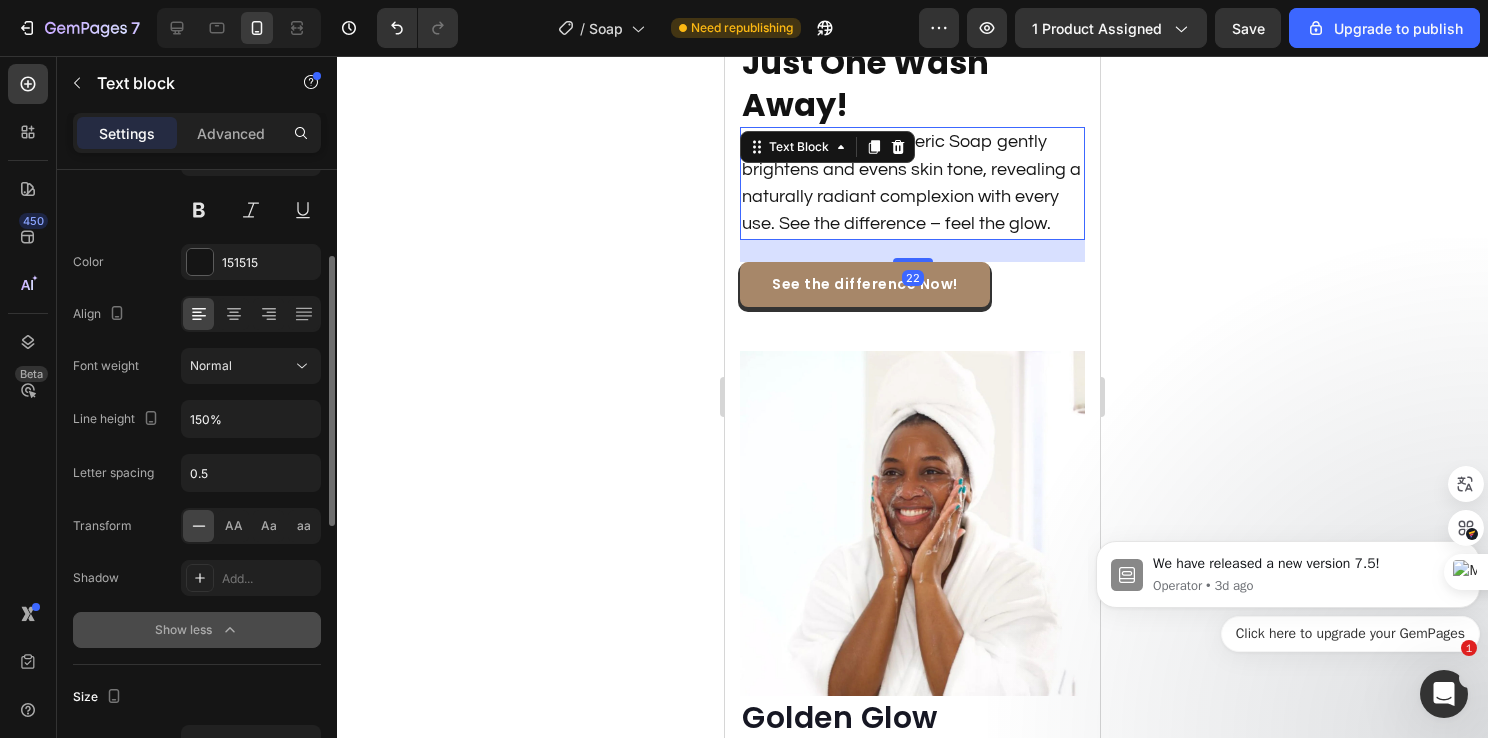 click on "Our Kojic Acid & Turmeric Soap gently brightens and evens skin tone, revealing a naturally radiant complexion with every use. See the difference – feel the glow." at bounding box center [911, 182] 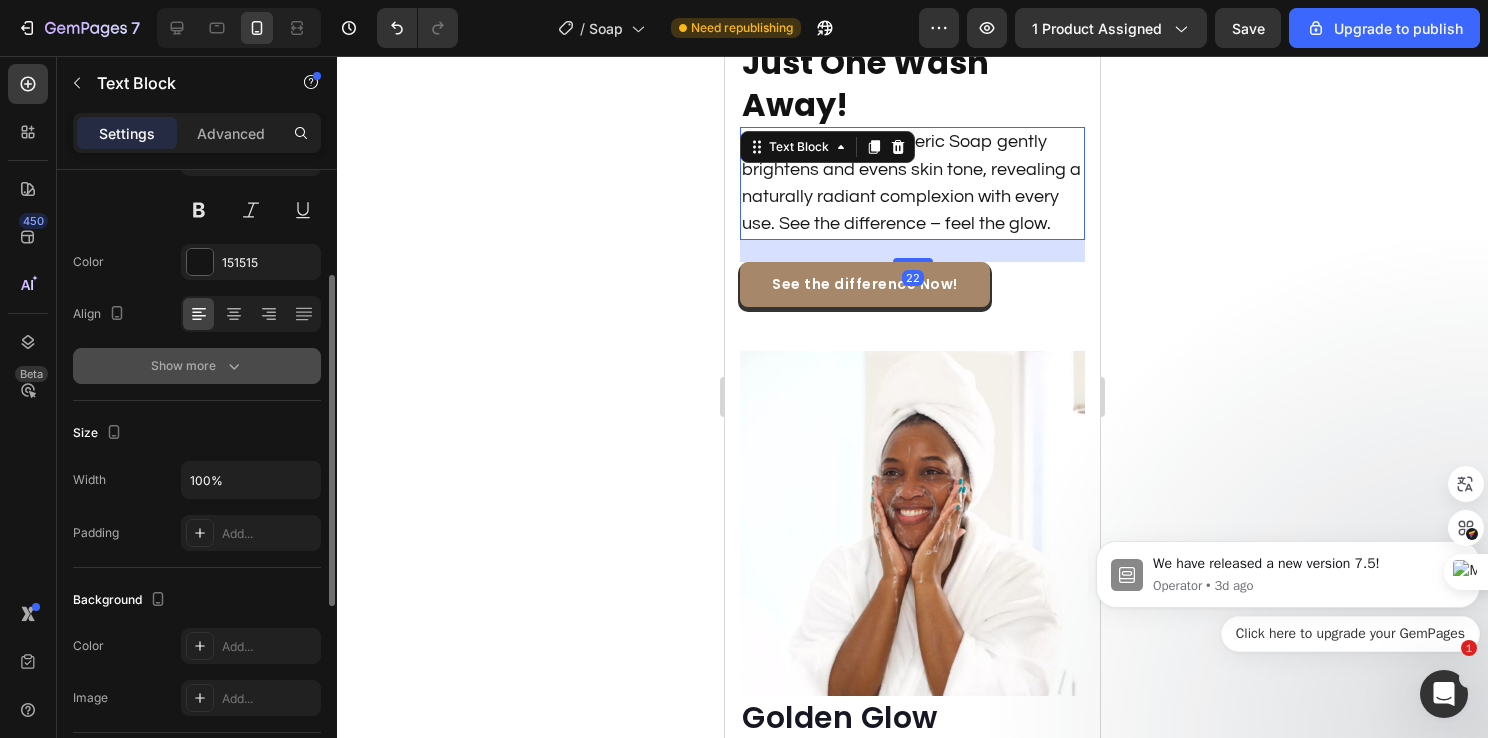 click on "Show more" at bounding box center [197, 366] 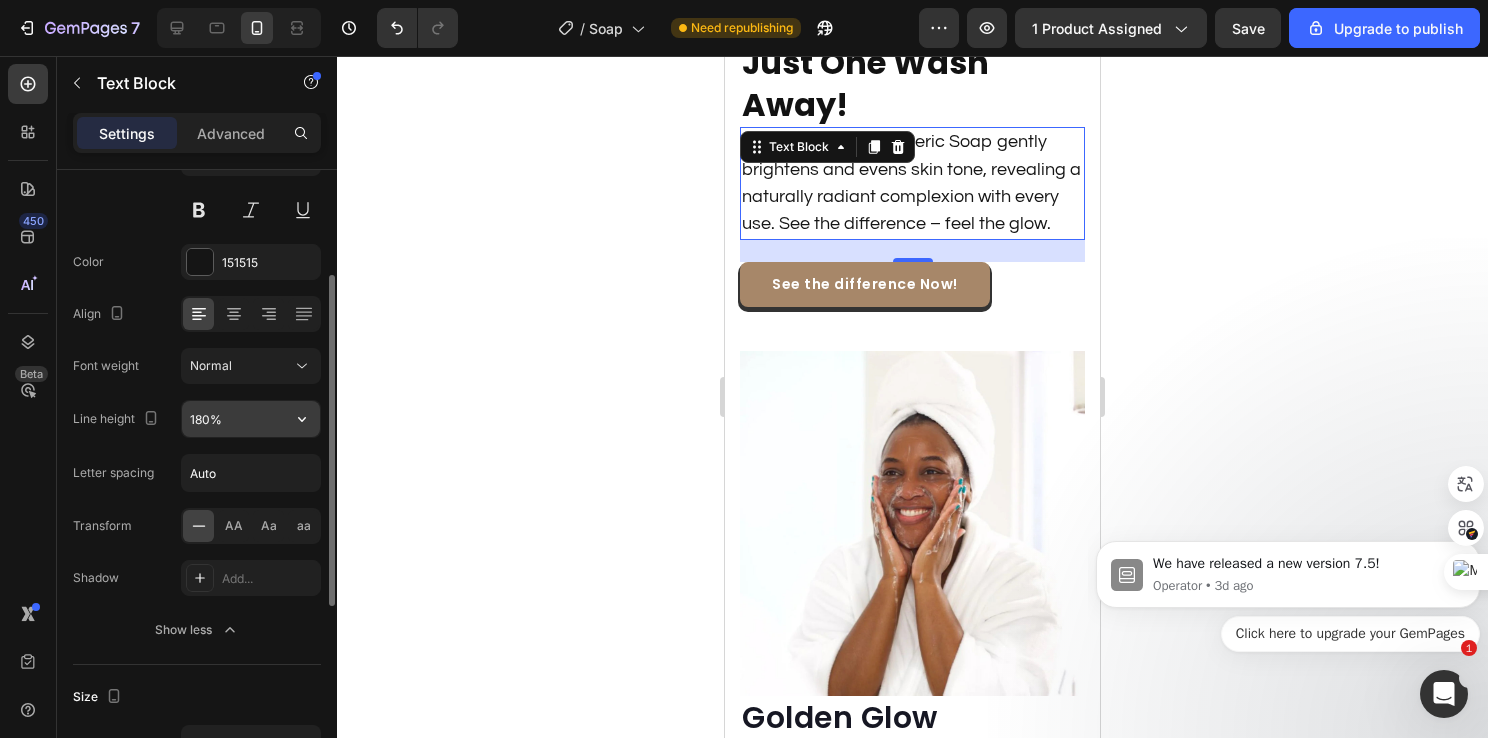 click on "180%" at bounding box center (251, 419) 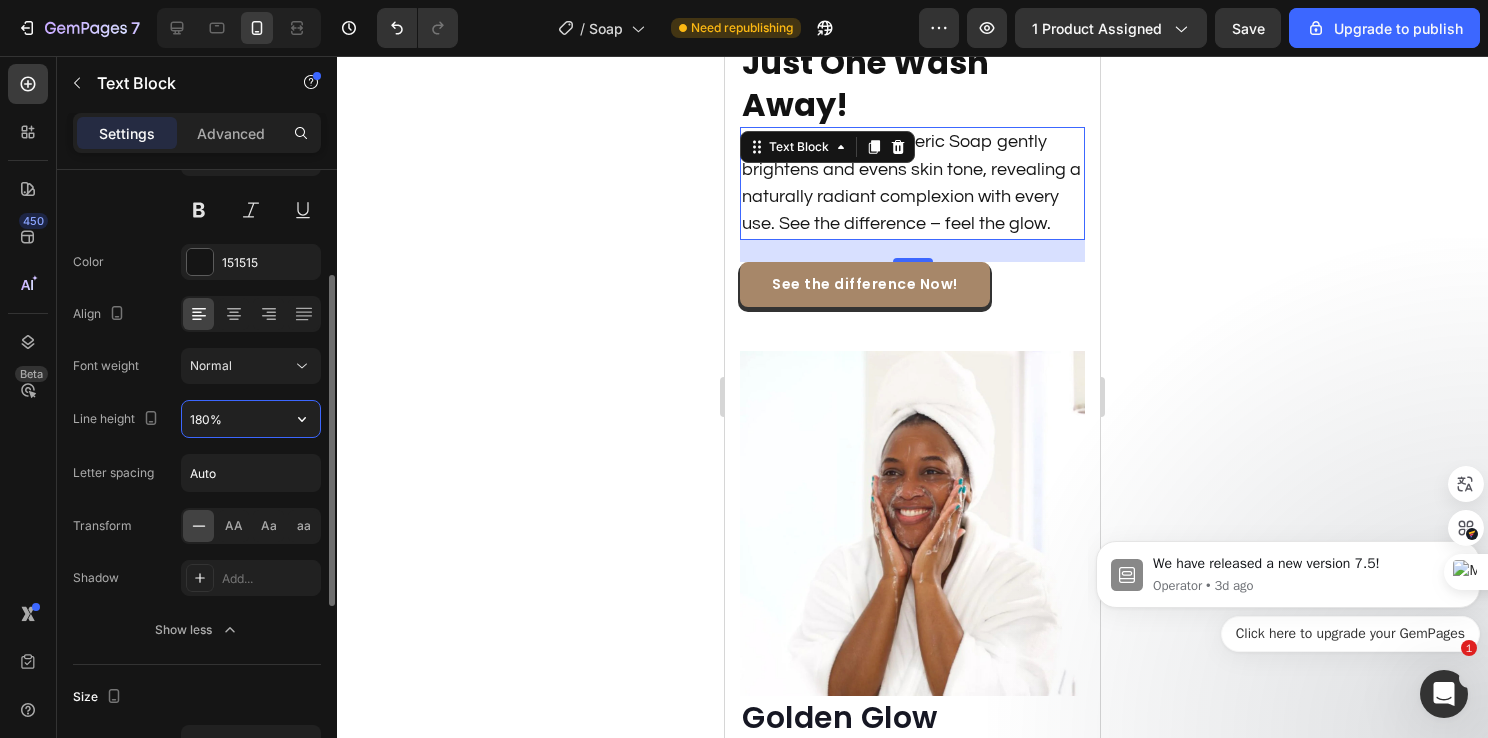 click on "180%" at bounding box center (251, 419) 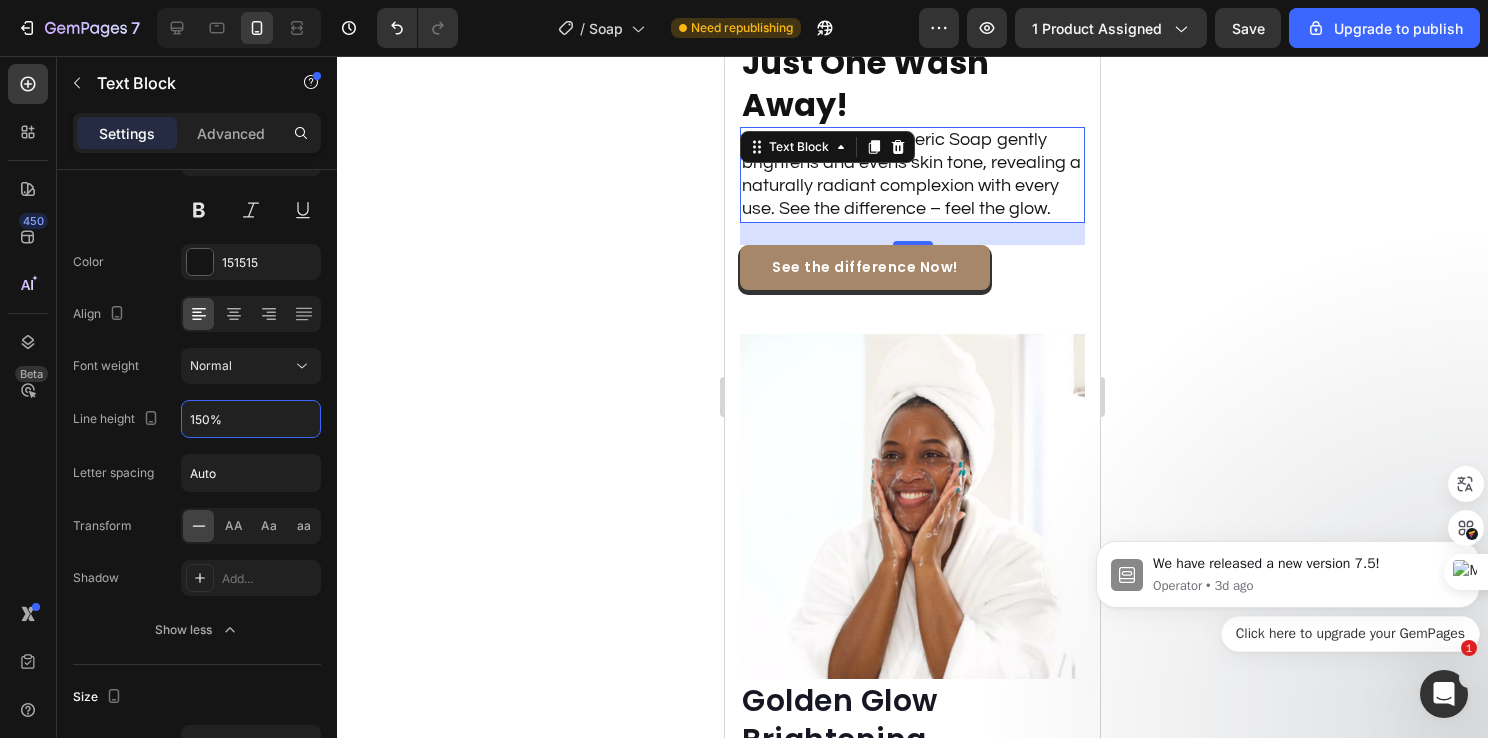 type on "150%" 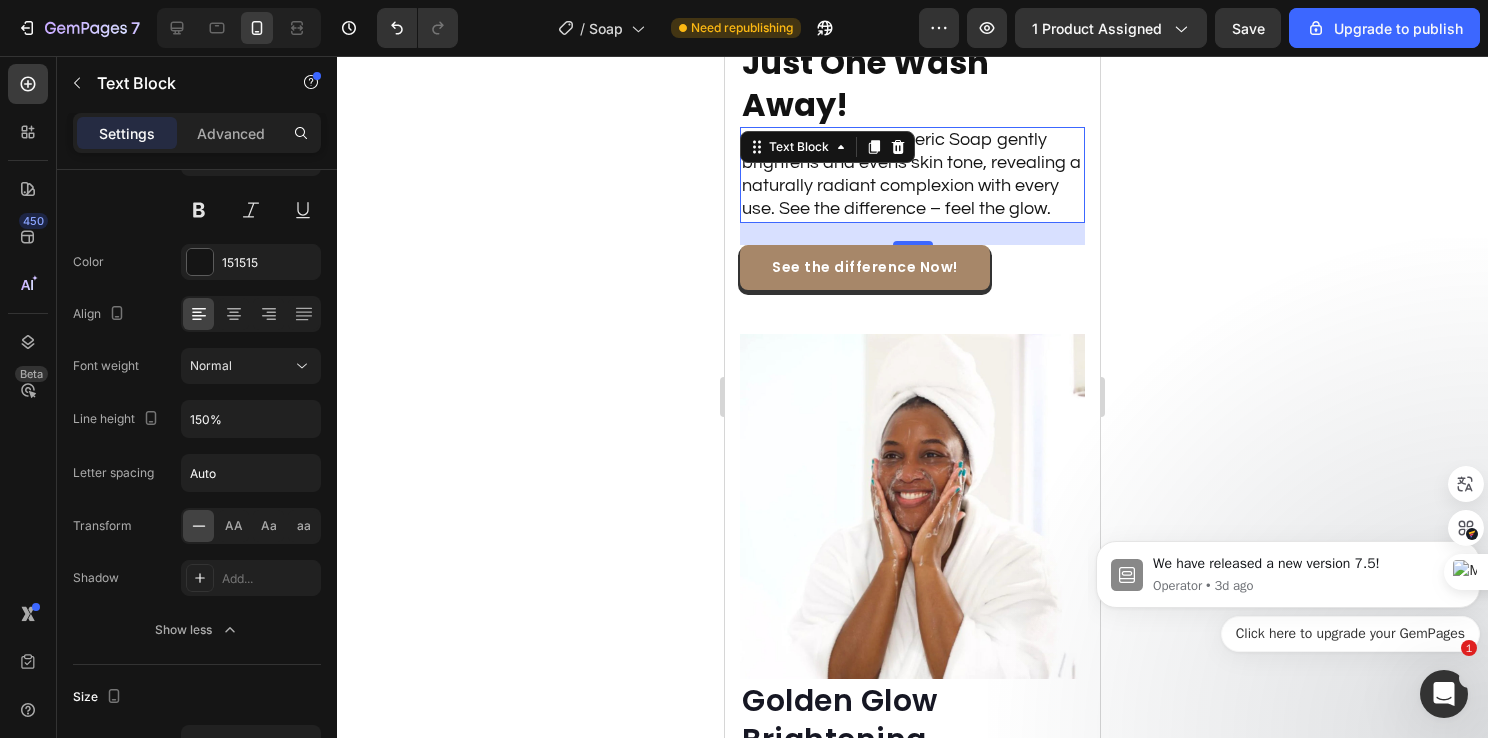 click 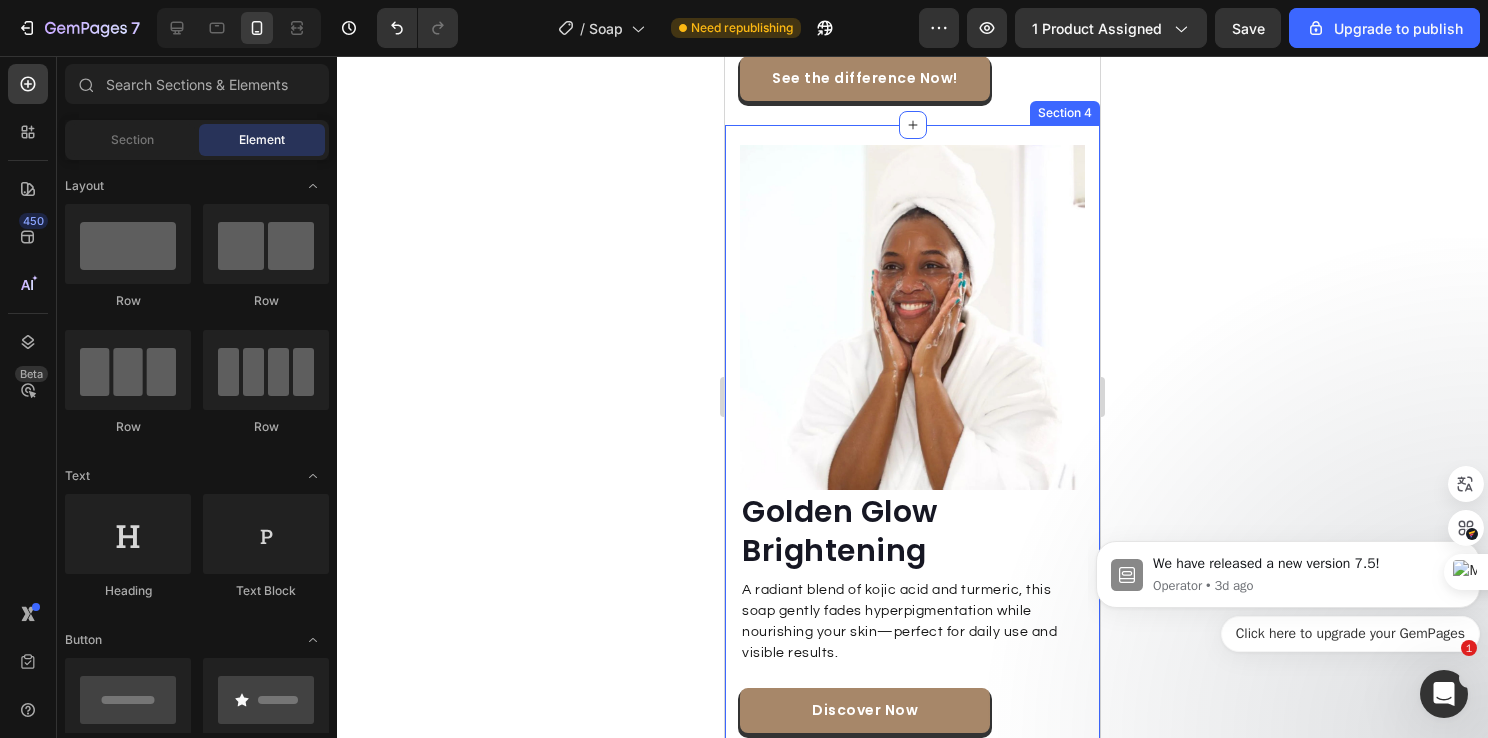 scroll, scrollTop: 4480, scrollLeft: 0, axis: vertical 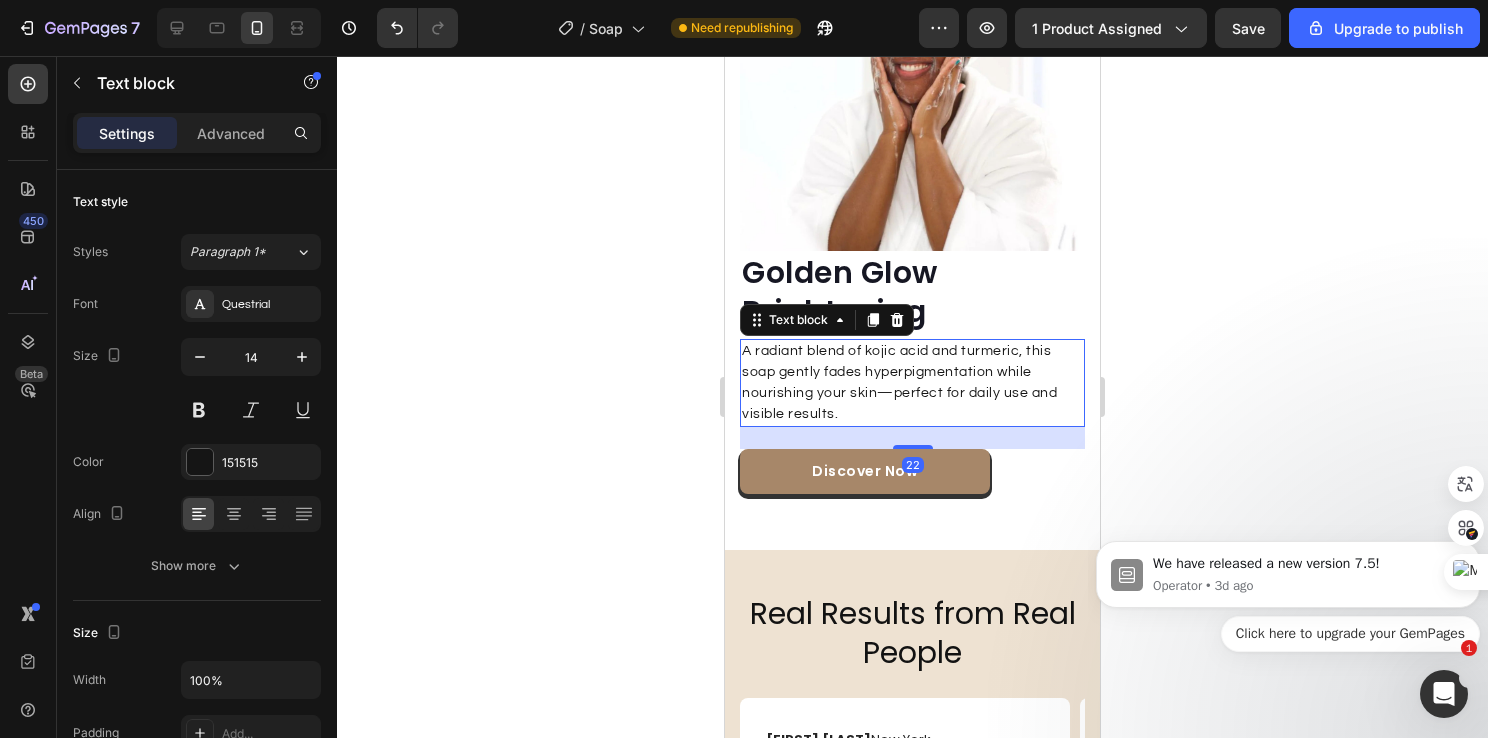 click on "A radiant blend of kojic acid and turmeric, this soap gently fades hyperpigmentation while nourishing your skin—perfect for daily use and visible results." at bounding box center (912, 383) 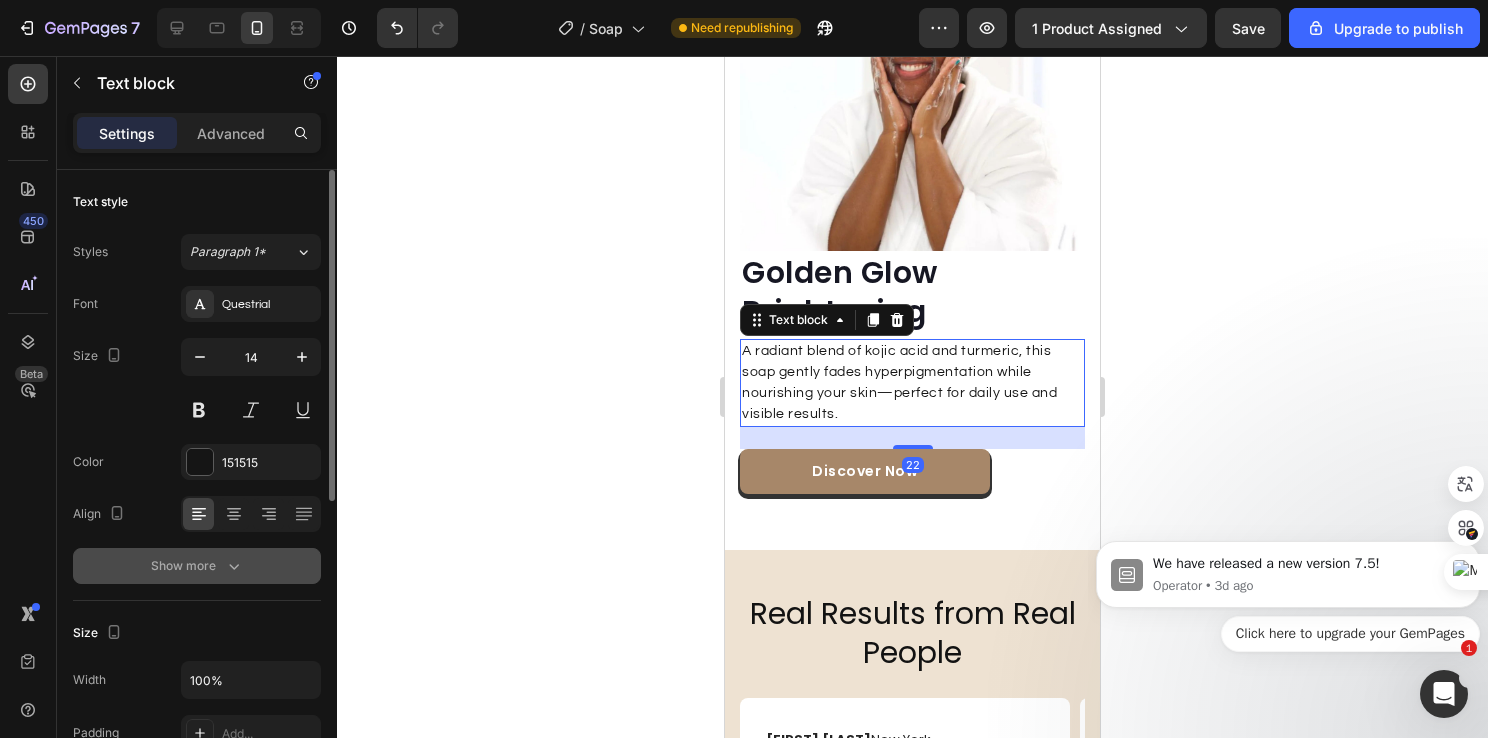 click 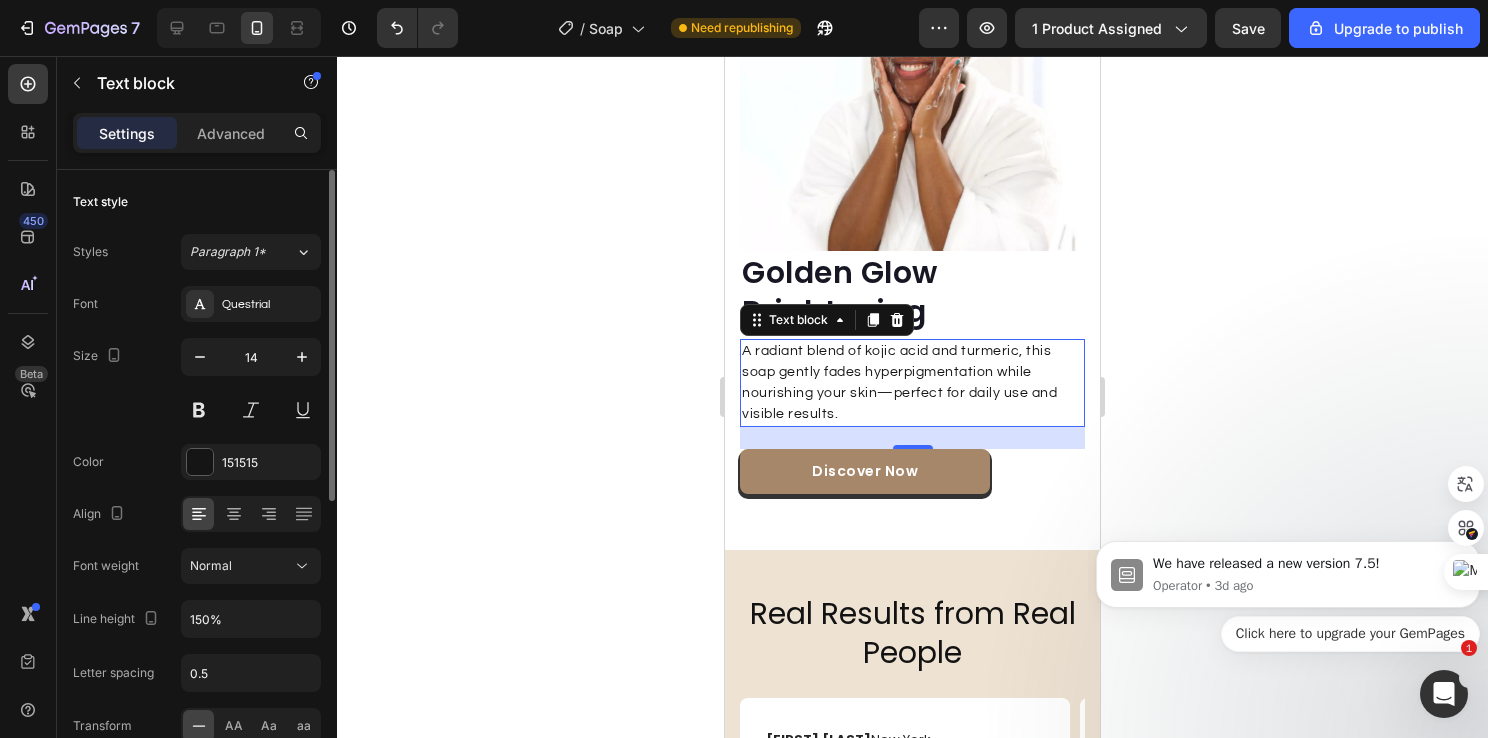 scroll, scrollTop: 100, scrollLeft: 0, axis: vertical 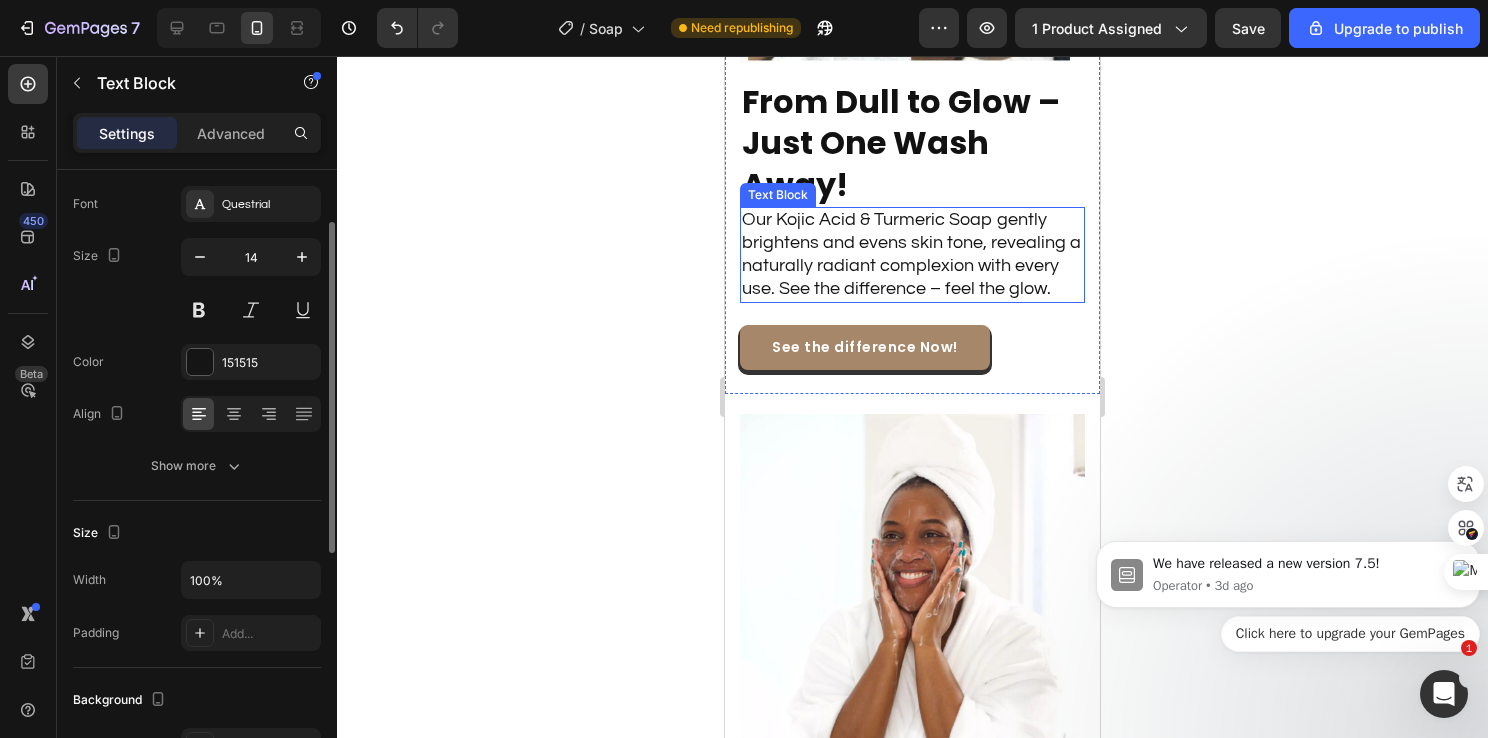 click on "Our Kojic Acid & Turmeric Soap gently brightens and evens skin tone, revealing a naturally radiant complexion with every use. See the difference – feel the glow." at bounding box center [911, 254] 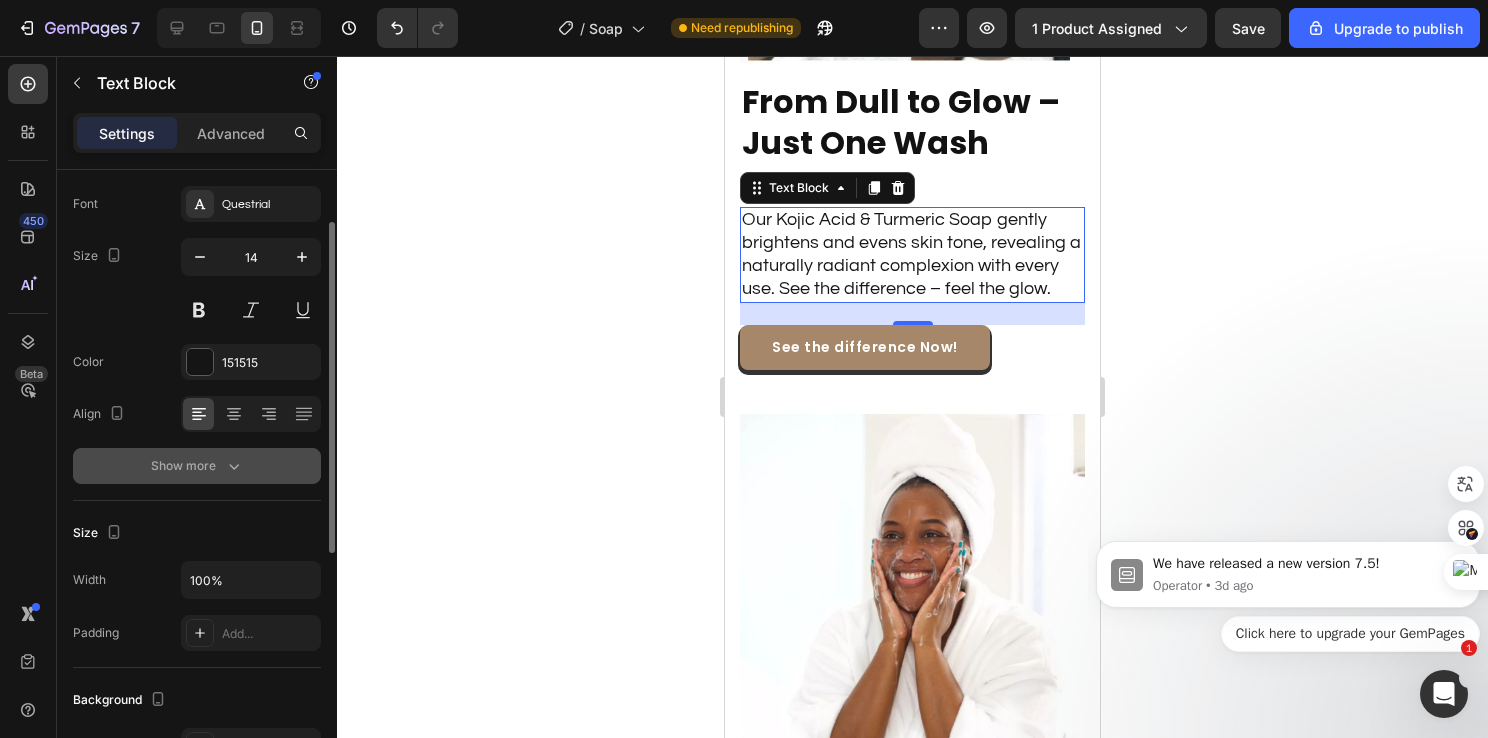 click on "Show more" at bounding box center [197, 466] 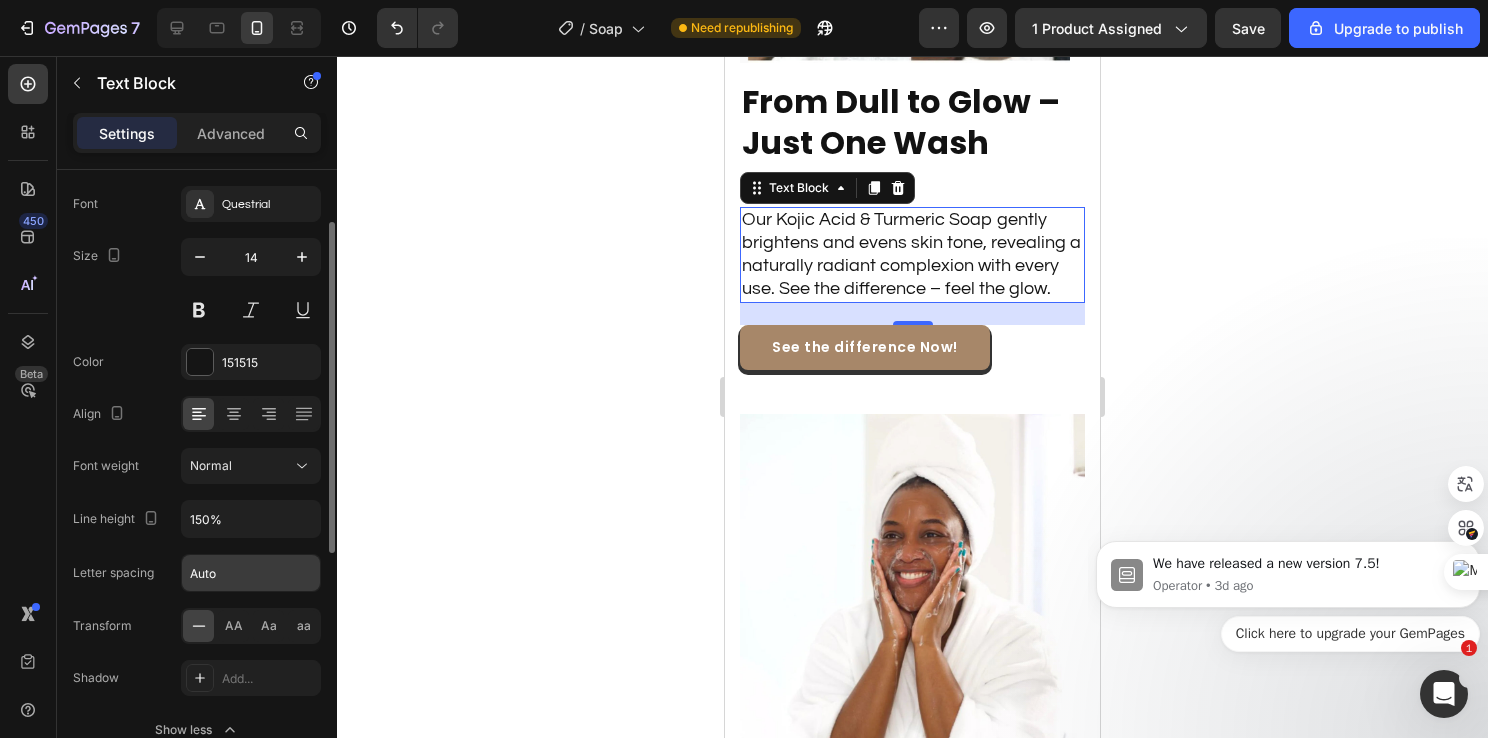 click on "Auto" at bounding box center (251, 573) 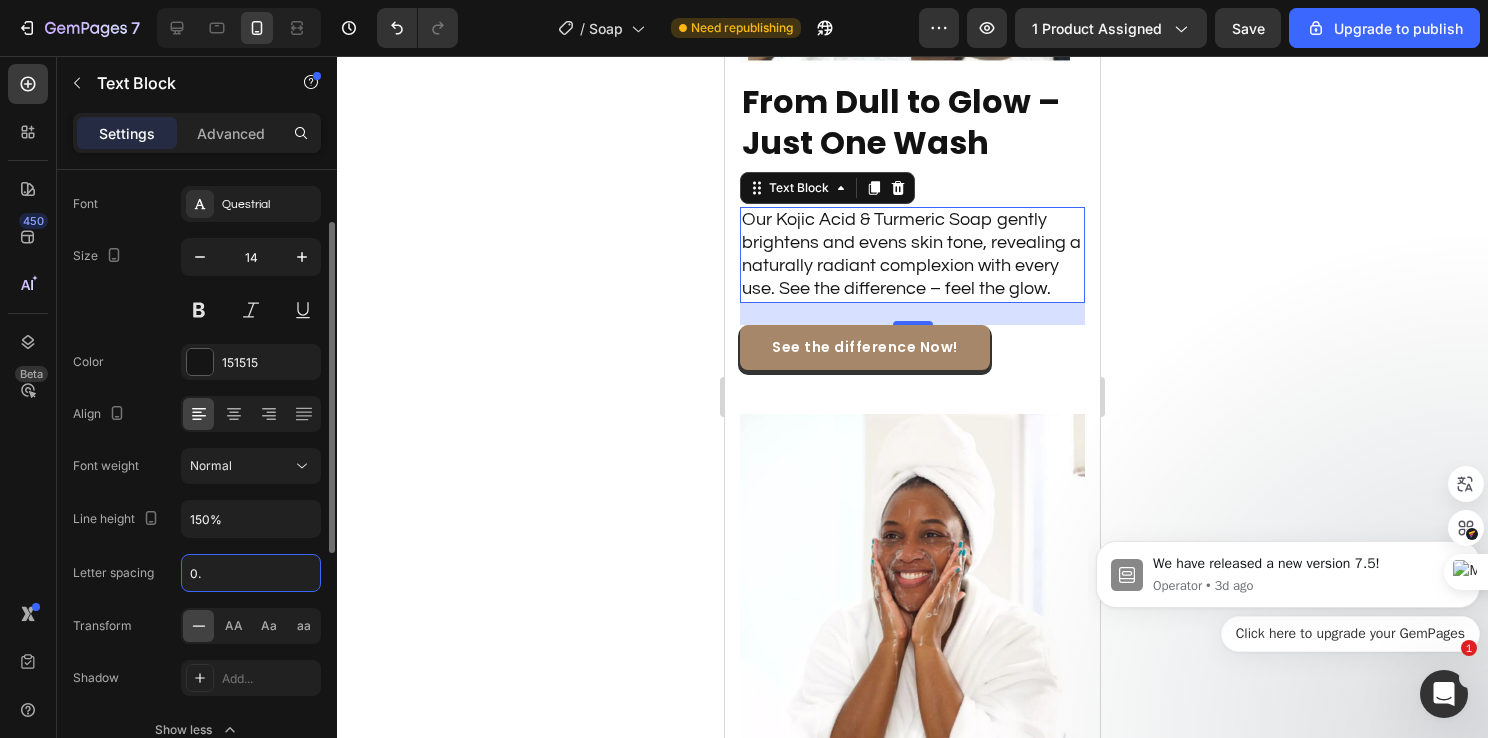 type on "0.5" 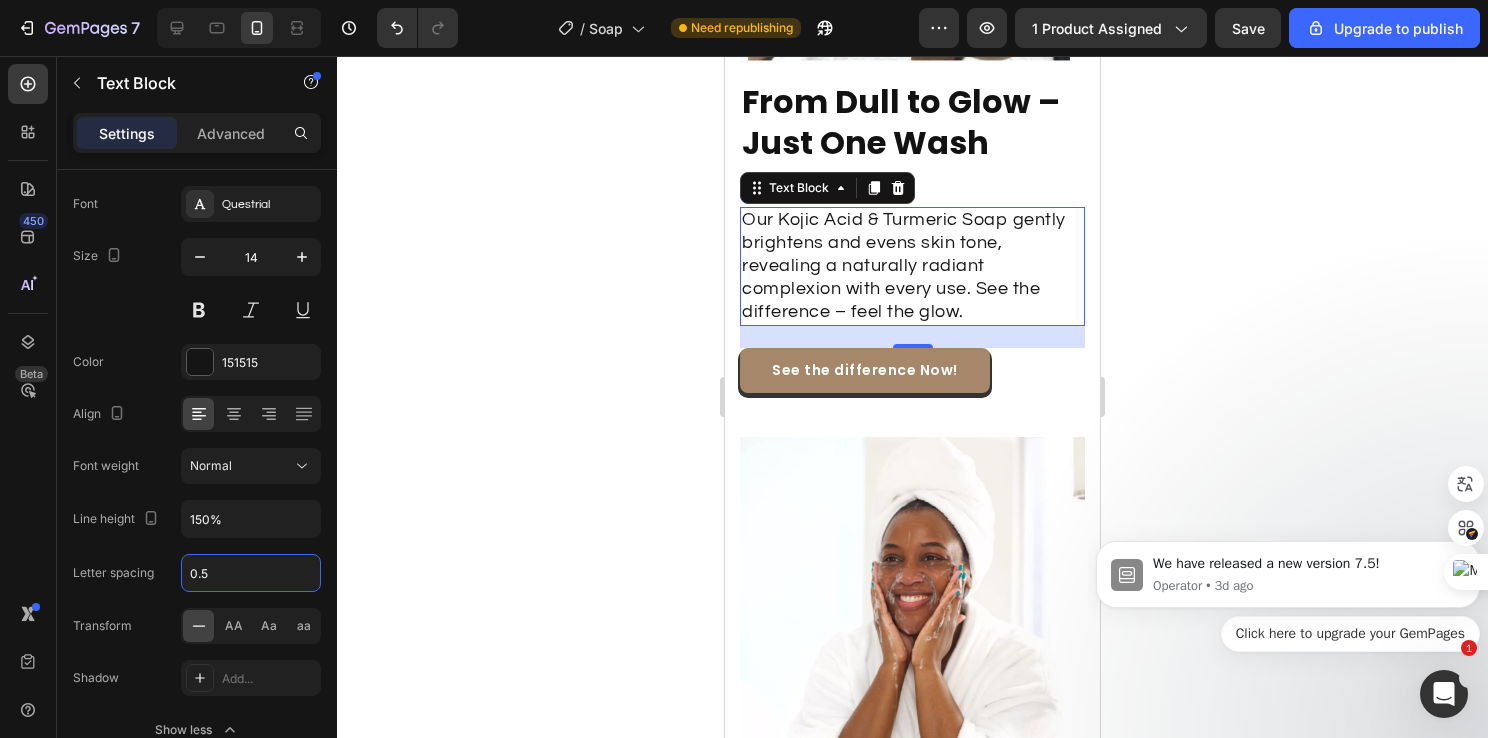 click 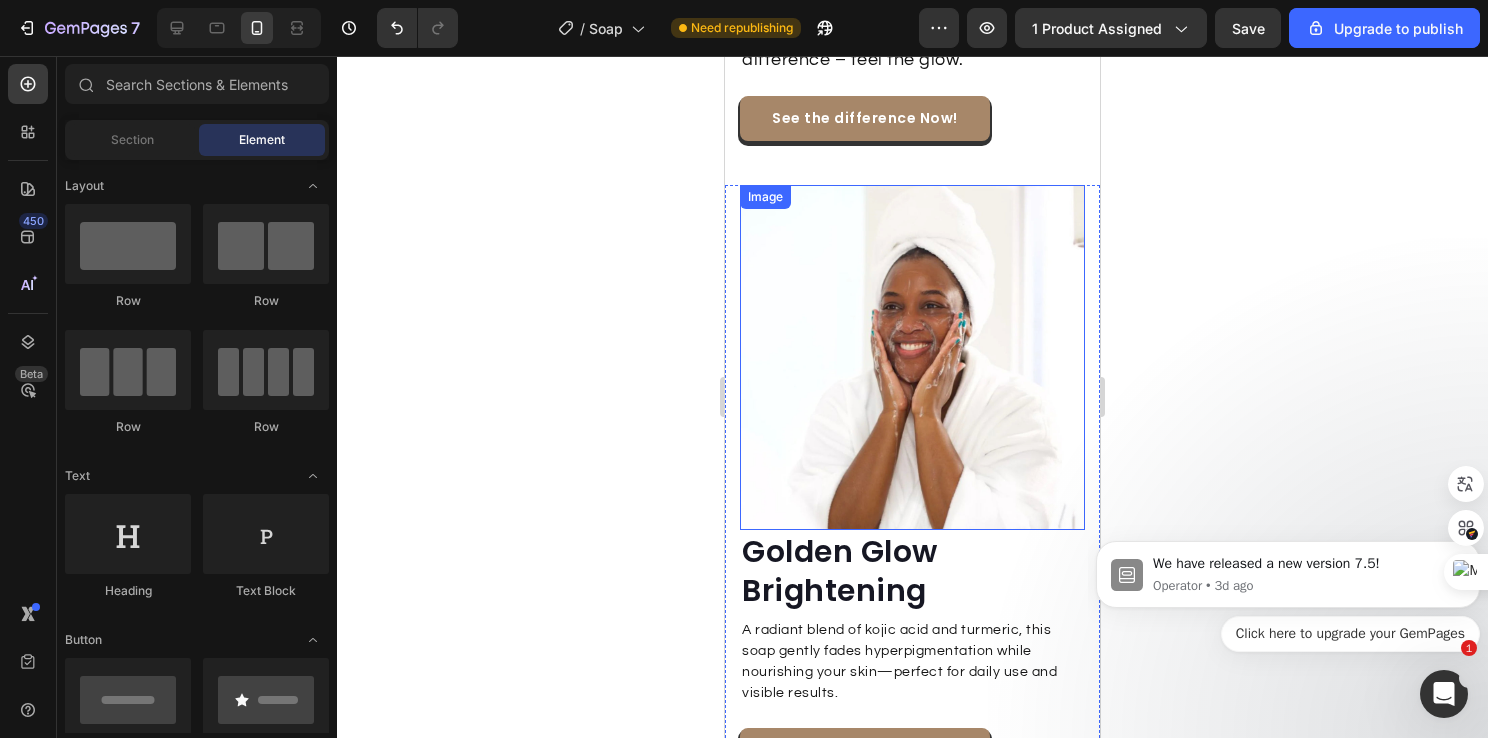 scroll, scrollTop: 4300, scrollLeft: 0, axis: vertical 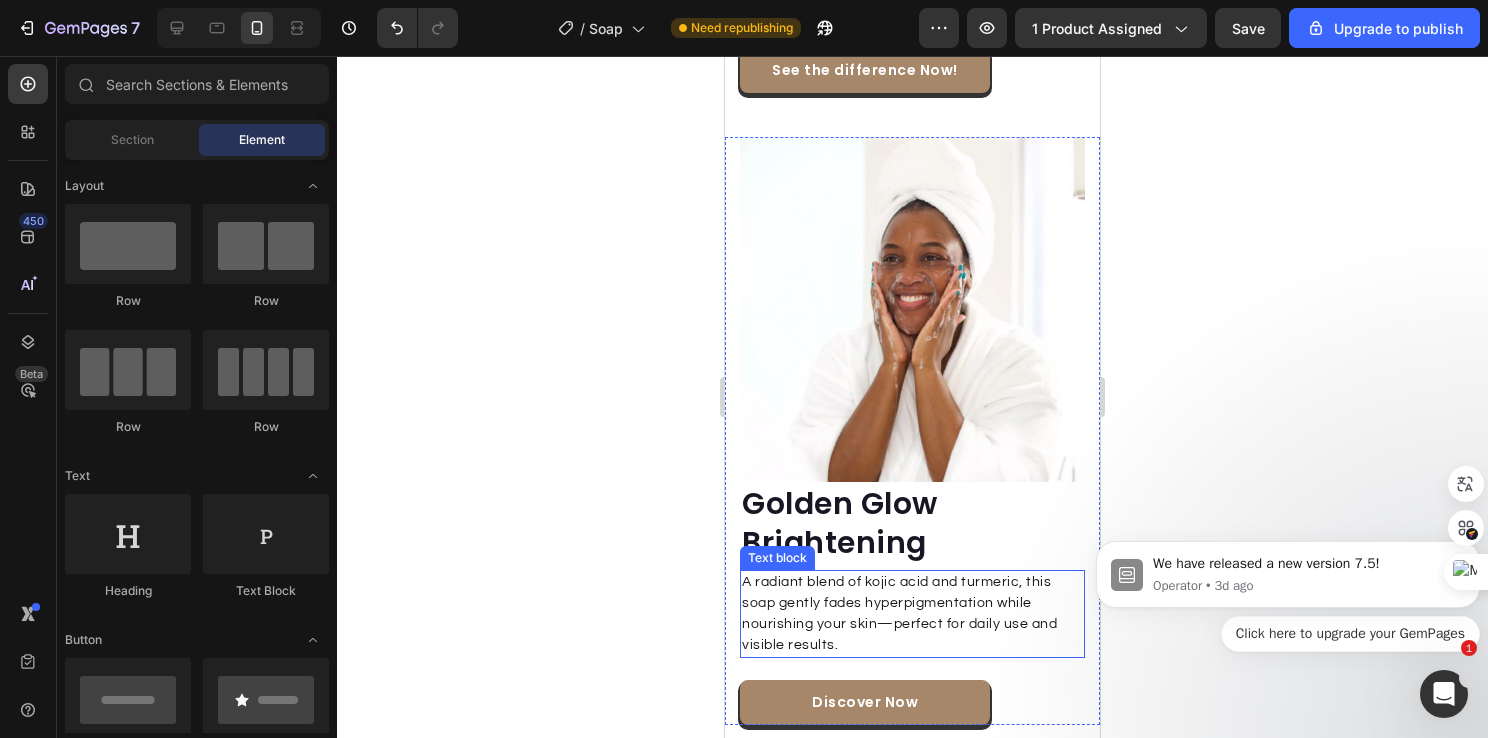 click on "A radiant blend of kojic acid and turmeric, this soap gently fades hyperpigmentation while nourishing your skin—perfect for daily use and visible results." at bounding box center [912, 614] 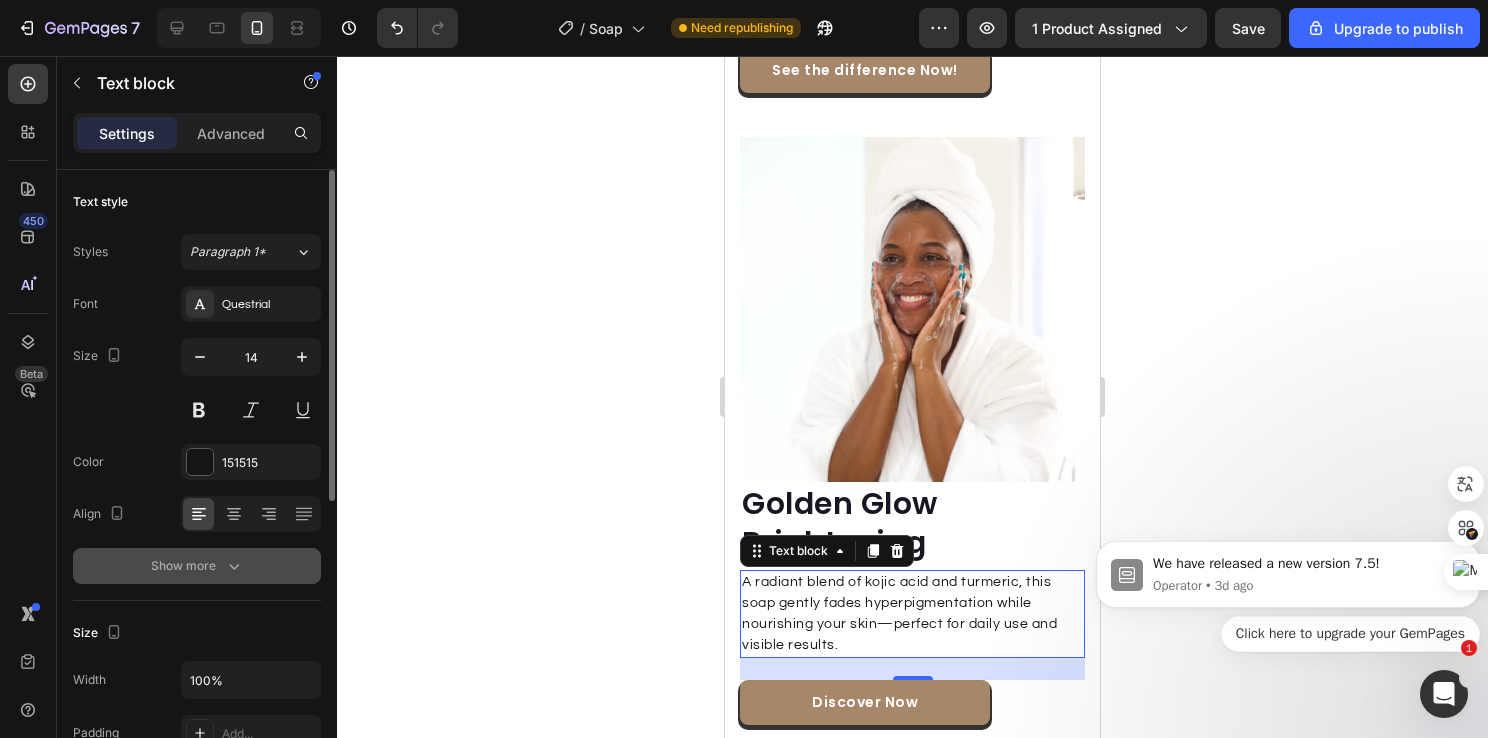 click on "Show more" at bounding box center (197, 566) 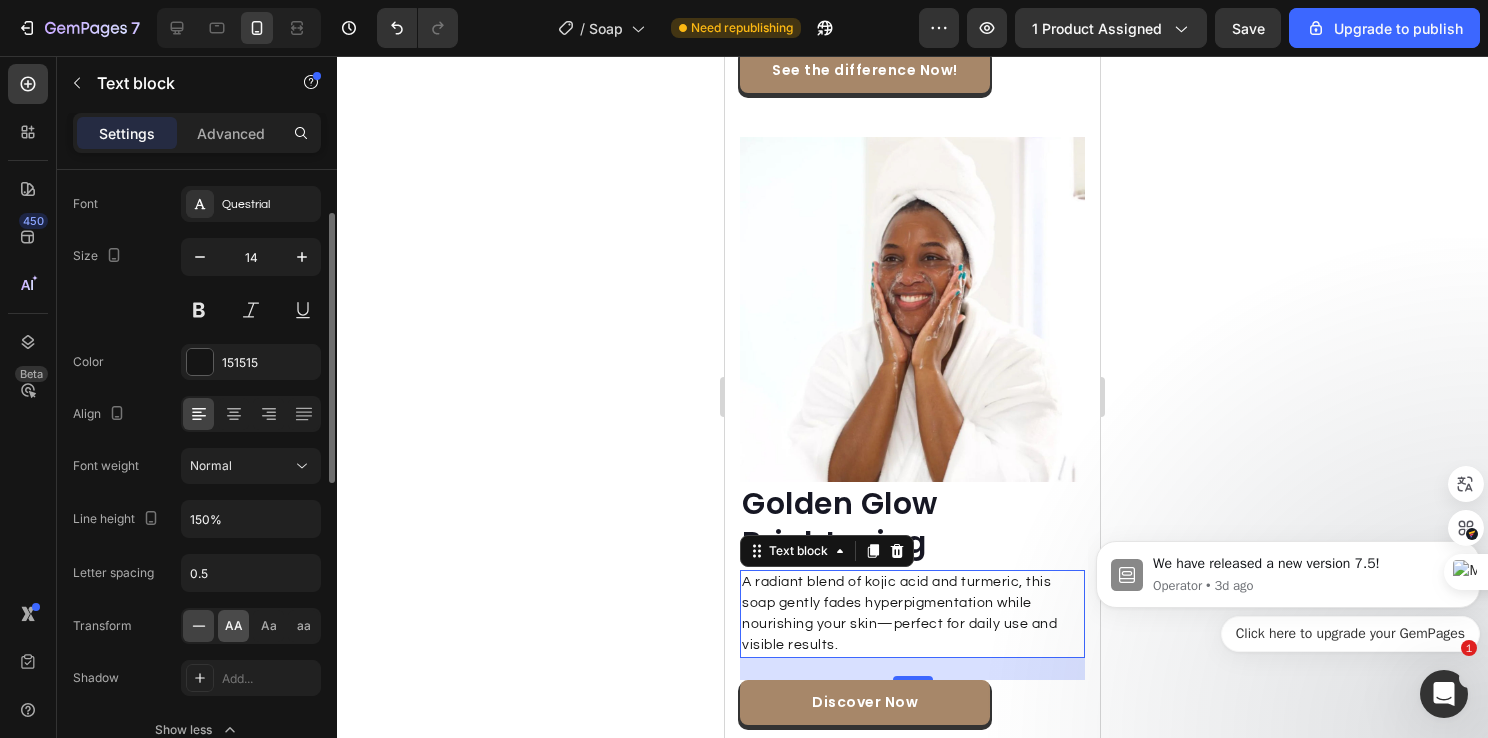 scroll, scrollTop: 200, scrollLeft: 0, axis: vertical 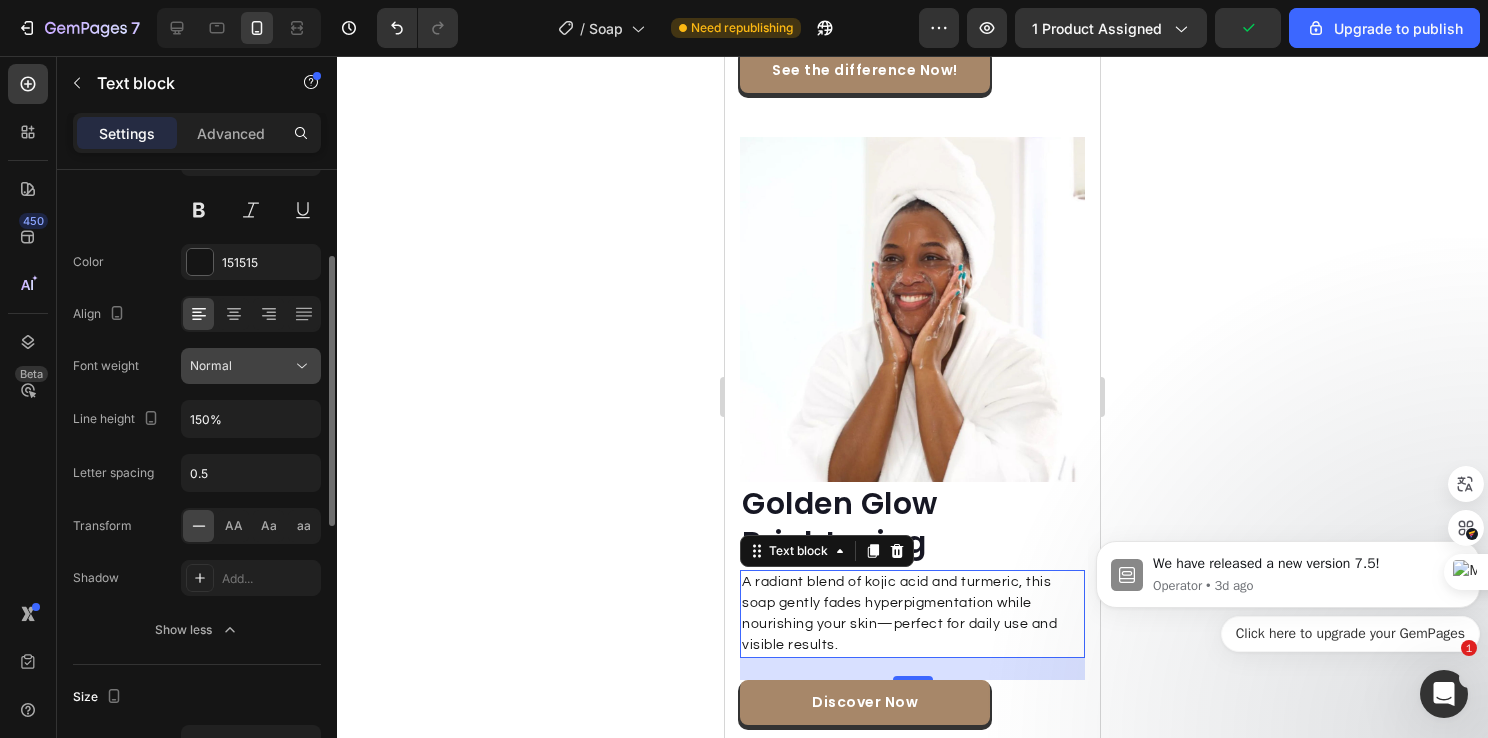 click on "Normal" at bounding box center (241, 366) 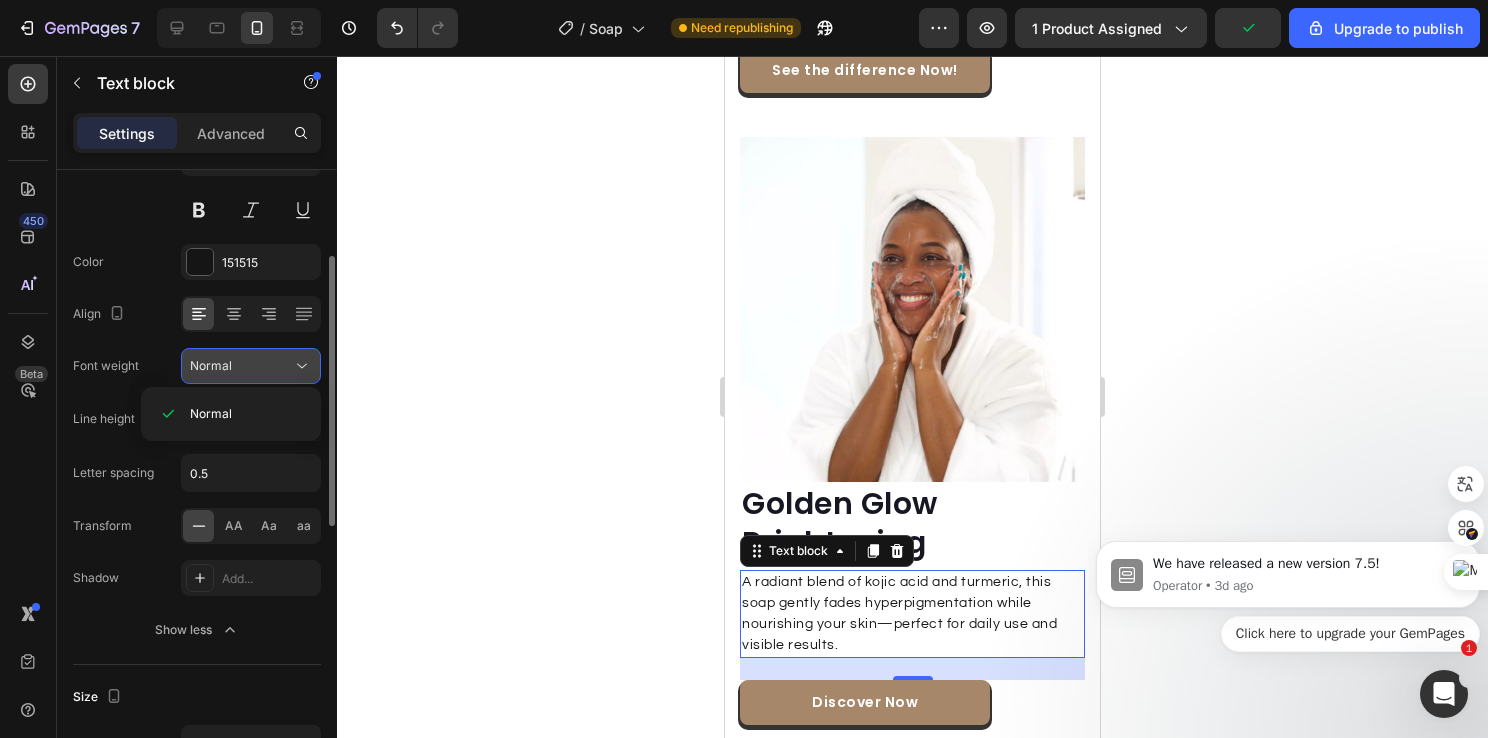 click on "Normal" at bounding box center [241, 366] 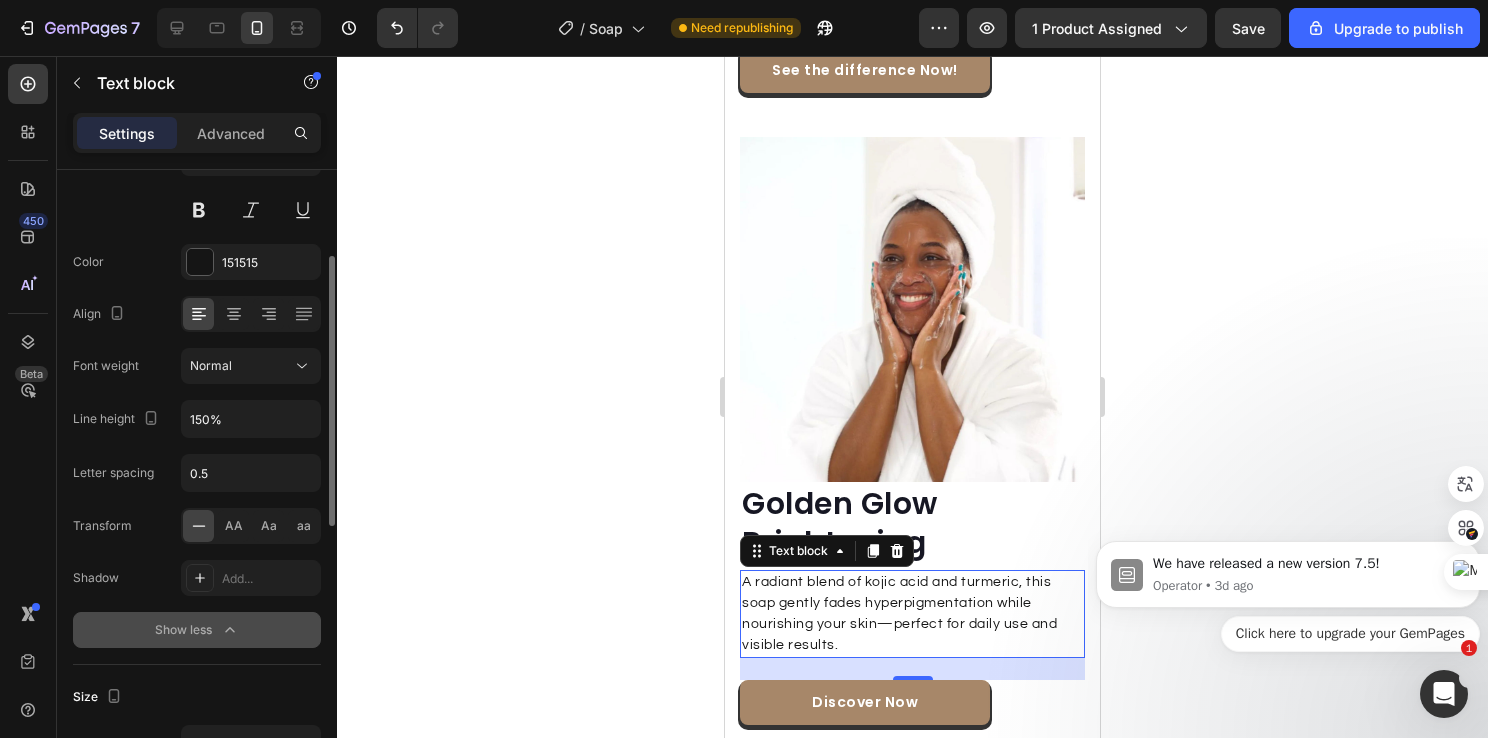 click on "Show less" 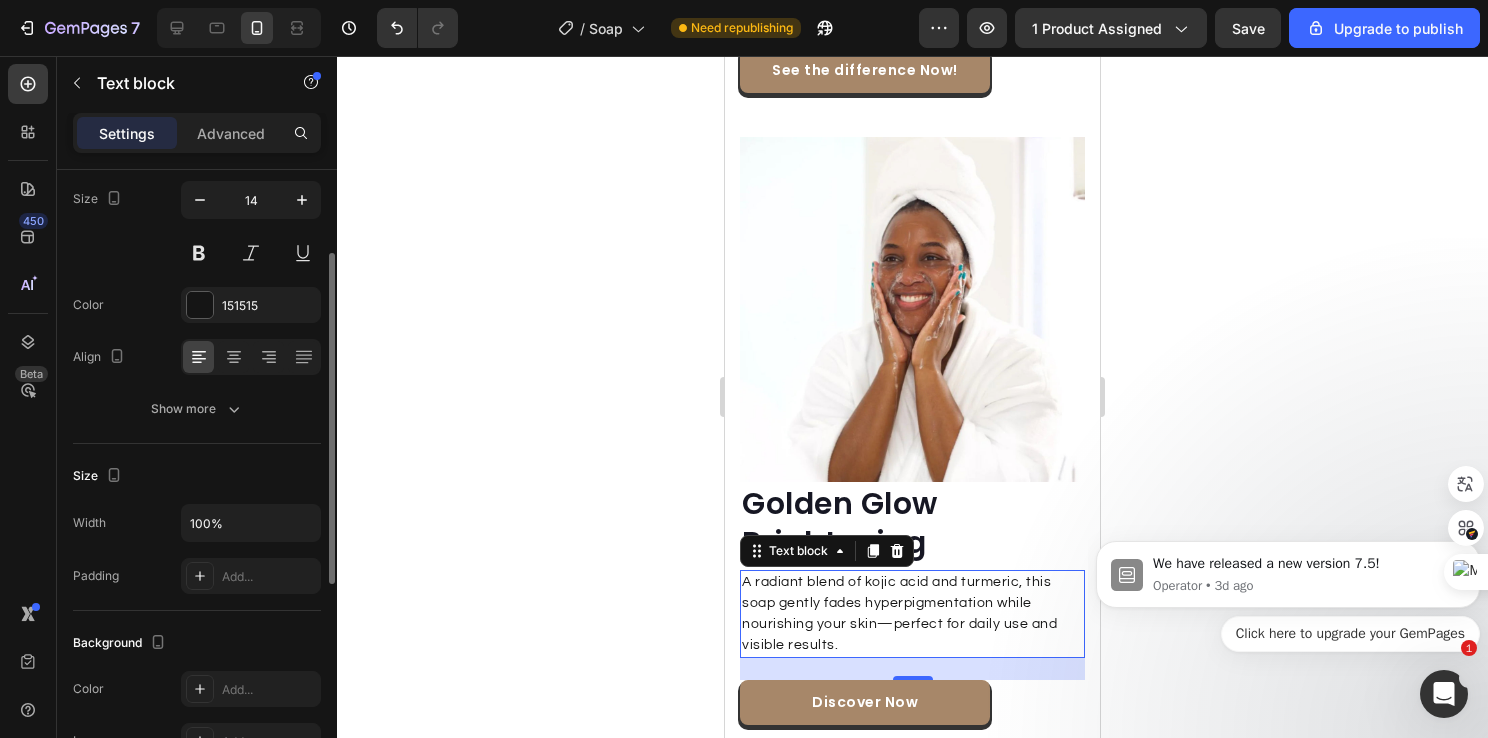 scroll, scrollTop: 0, scrollLeft: 0, axis: both 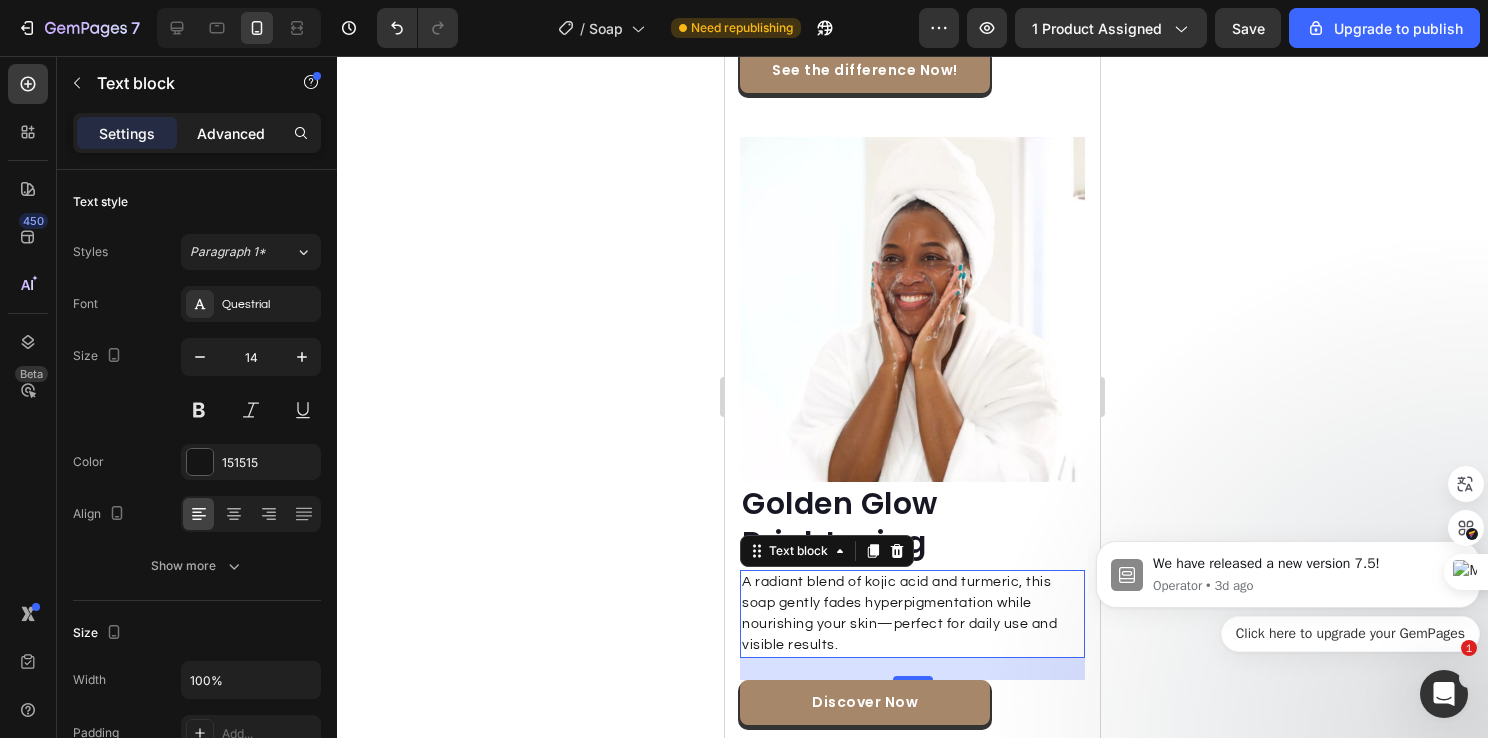click on "Advanced" at bounding box center [231, 133] 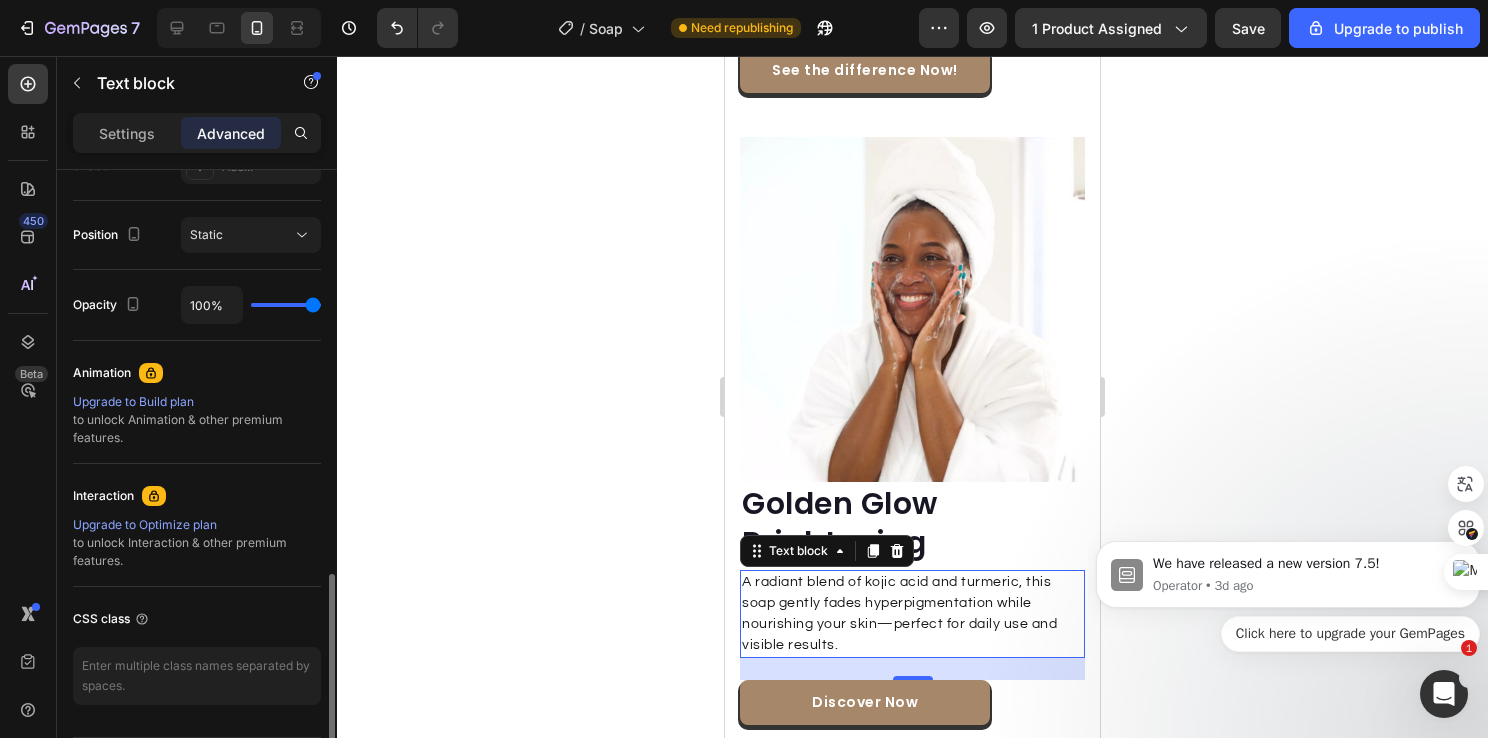 scroll, scrollTop: 760, scrollLeft: 0, axis: vertical 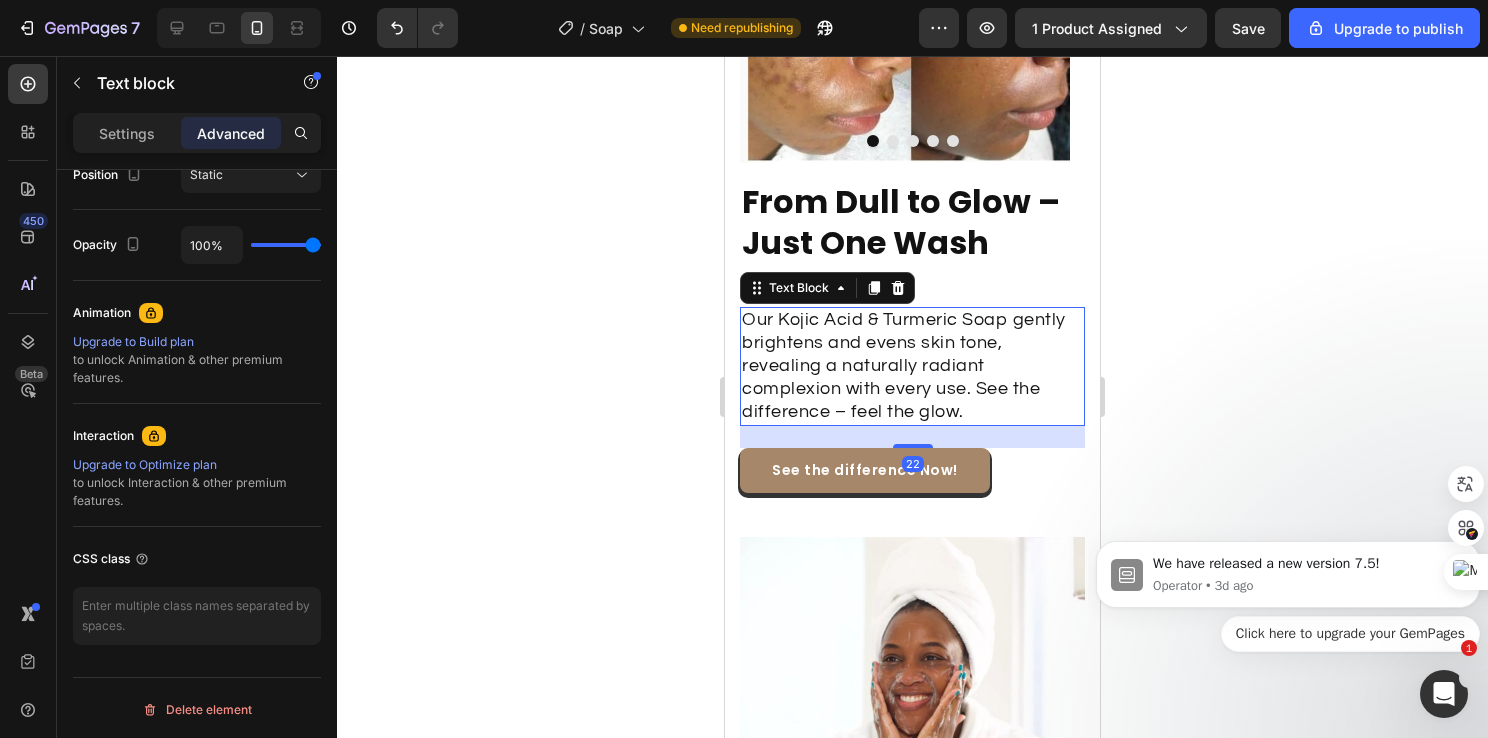 click on "Our Kojic Acid & Turmeric Soap gently brightens and evens skin tone, revealing a naturally radiant complexion with every use. See the difference – feel the glow." at bounding box center (904, 365) 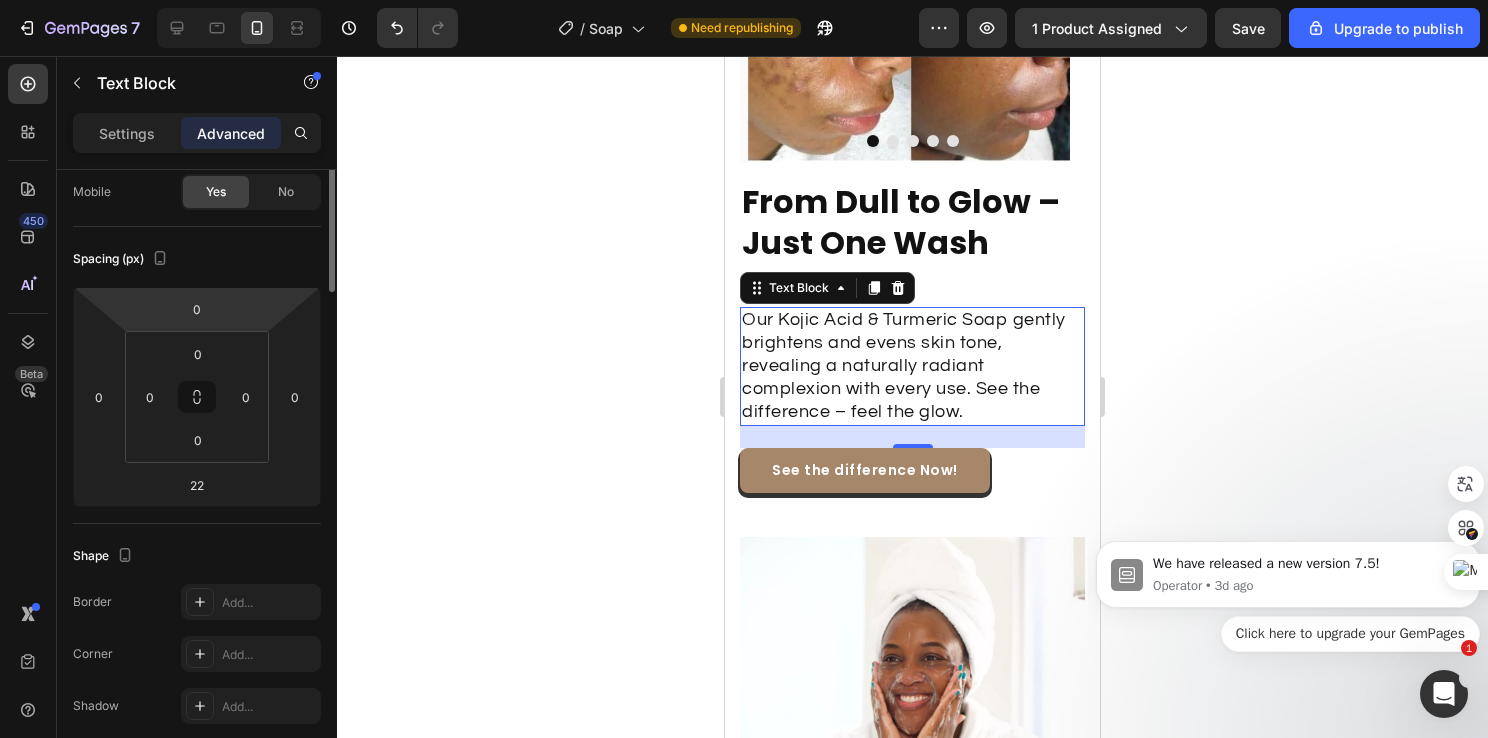 scroll, scrollTop: 0, scrollLeft: 0, axis: both 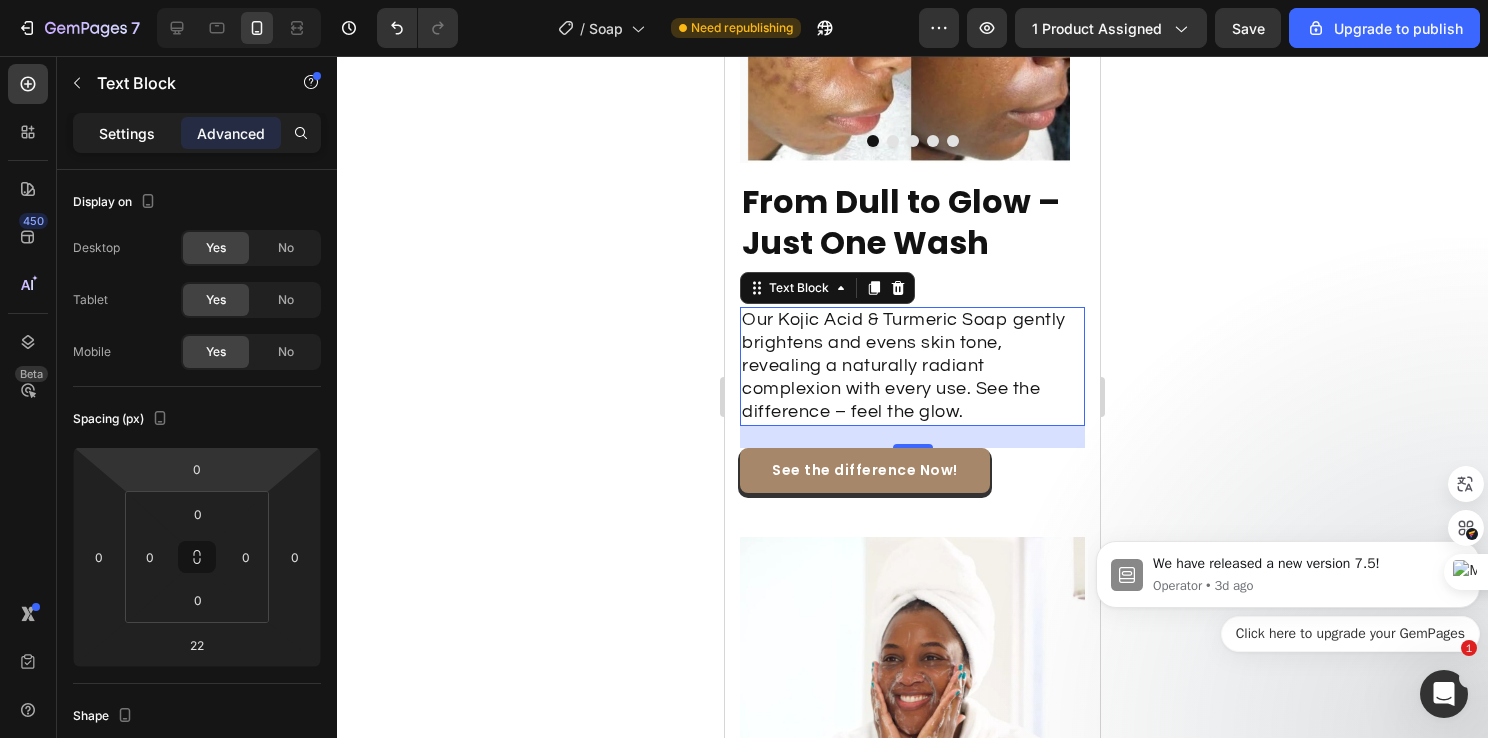 click on "Settings" at bounding box center (127, 133) 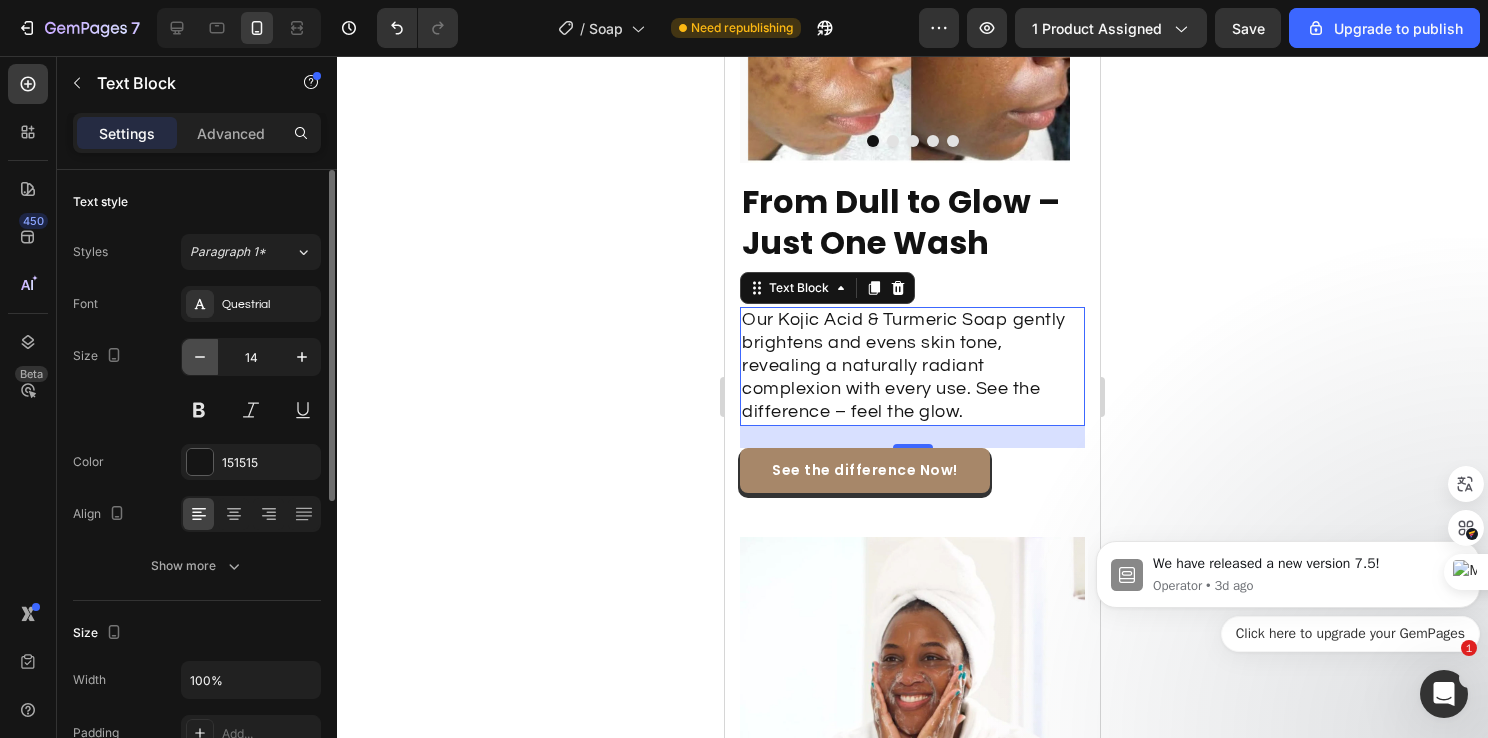 click 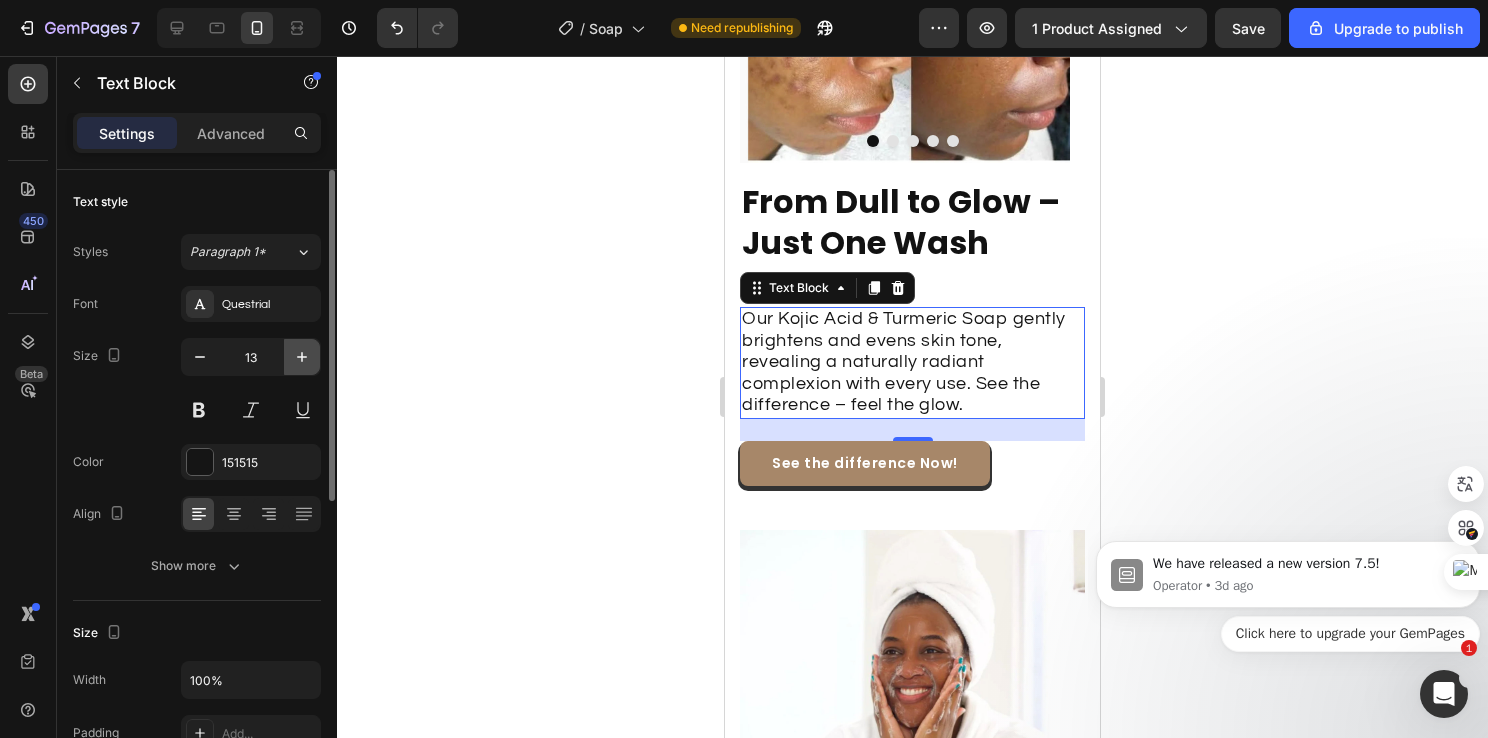 click 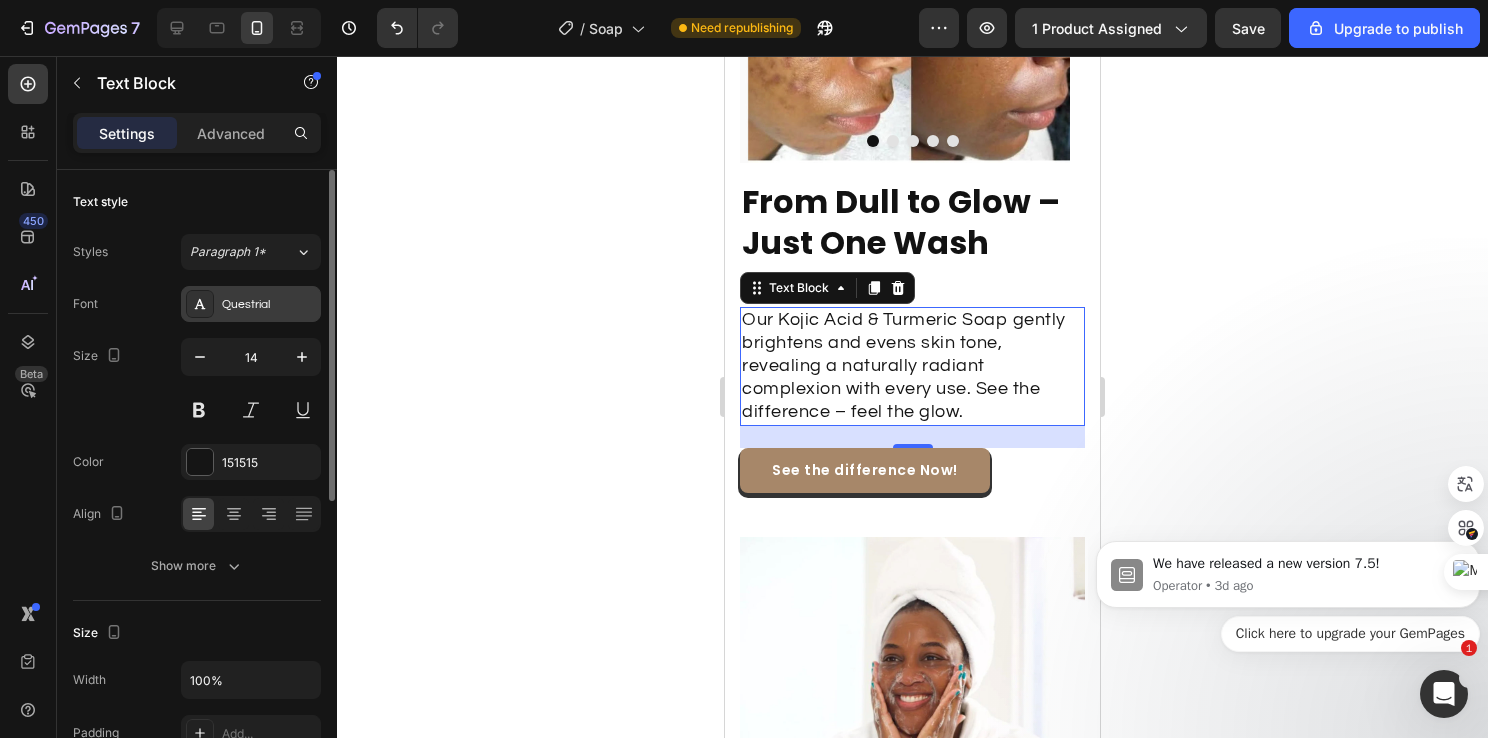 click on "Questrial" at bounding box center (269, 305) 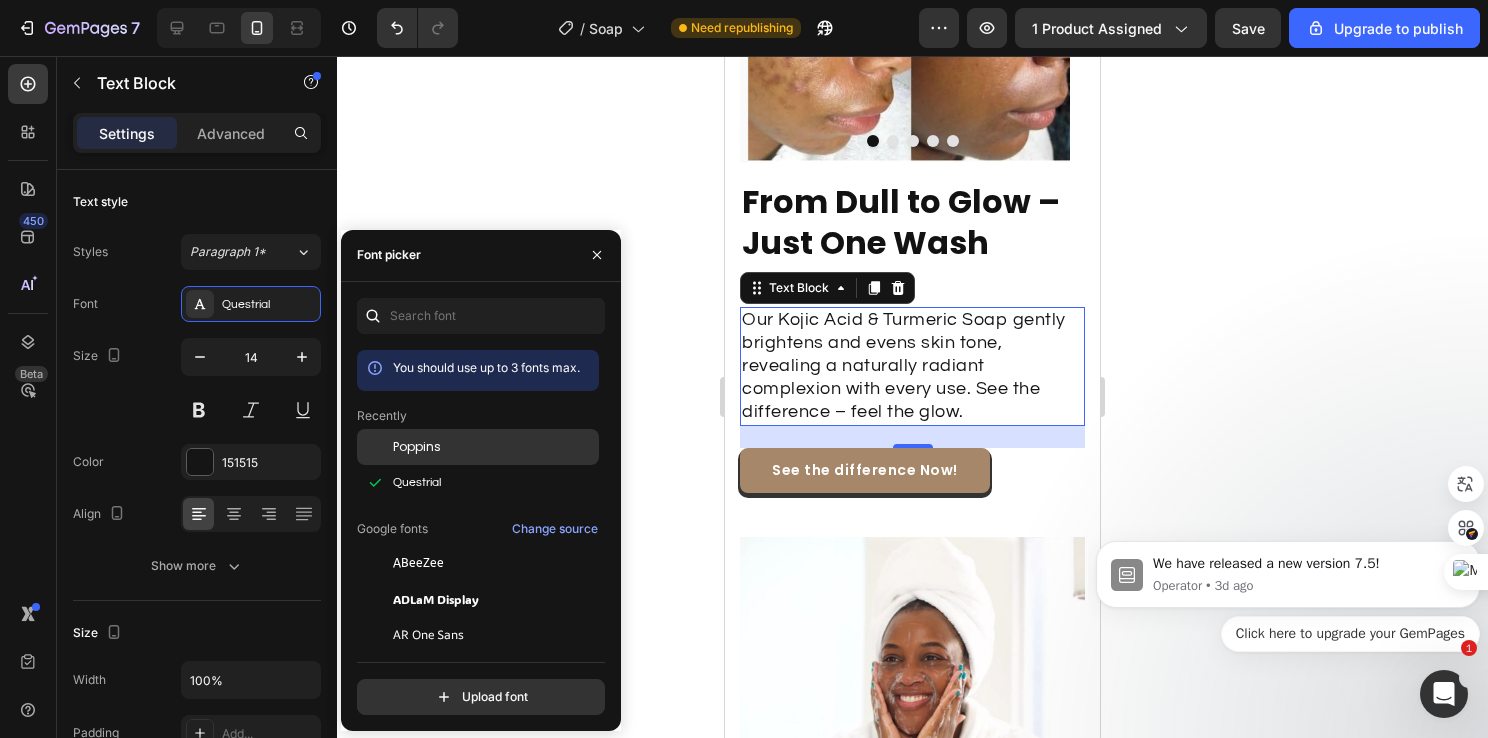 click on "Poppins" 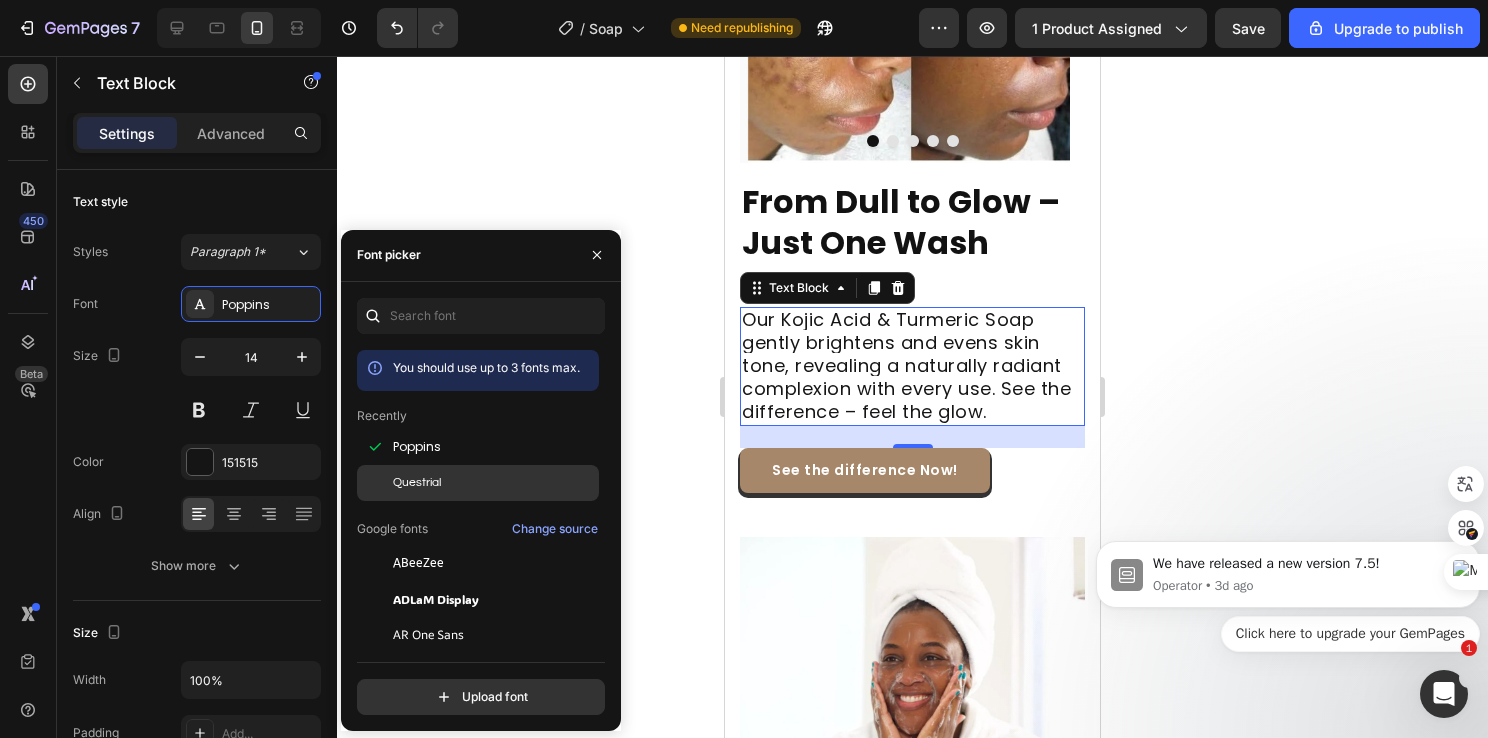 click on "Questrial" 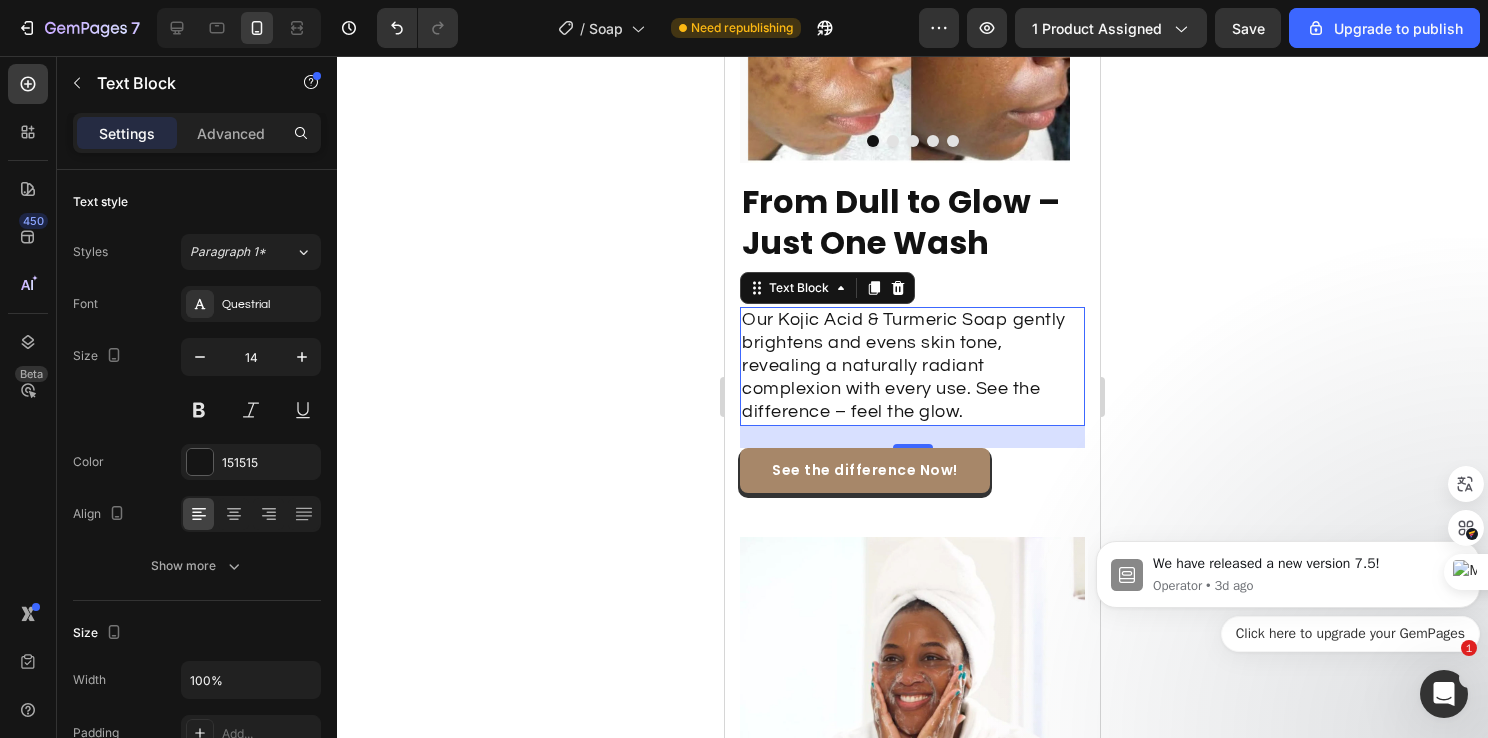 click 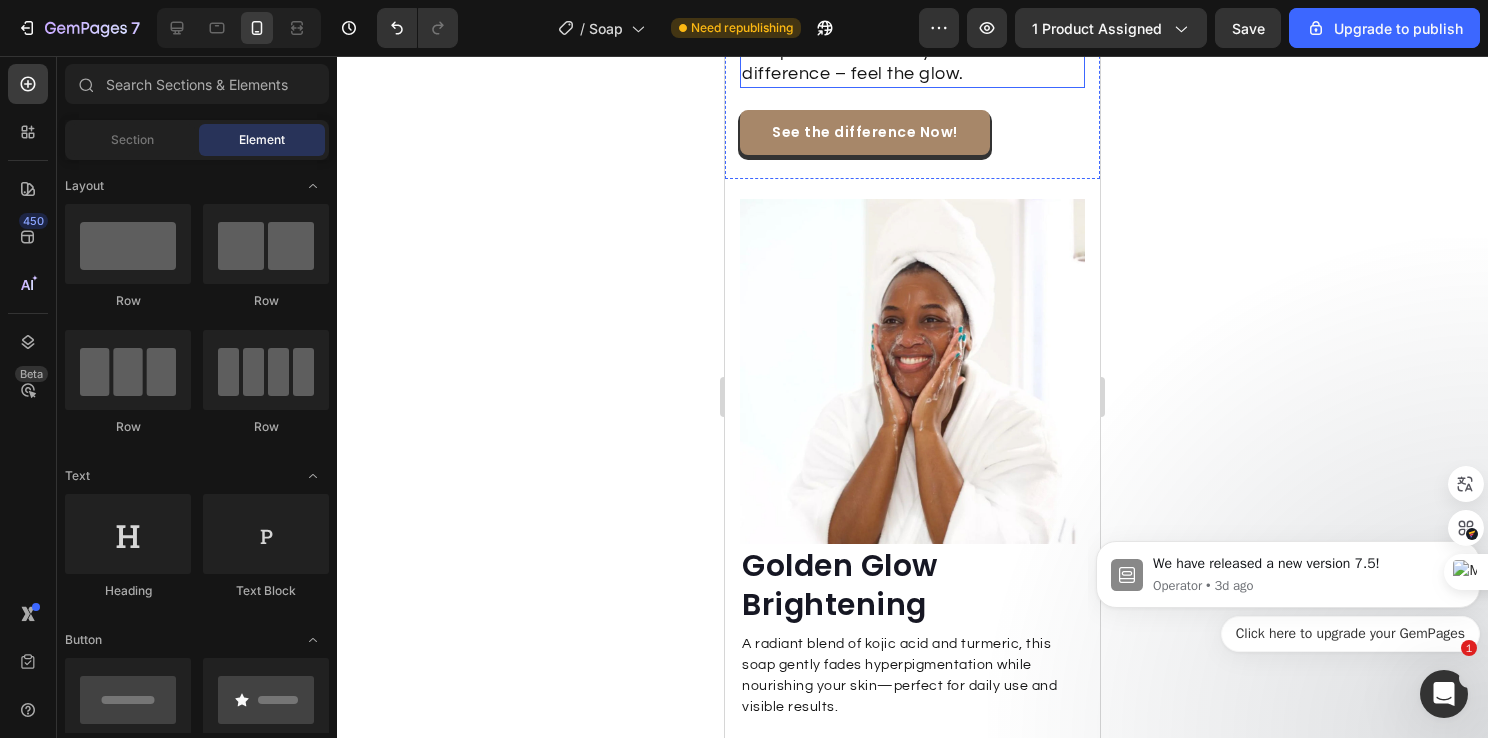 scroll, scrollTop: 4300, scrollLeft: 0, axis: vertical 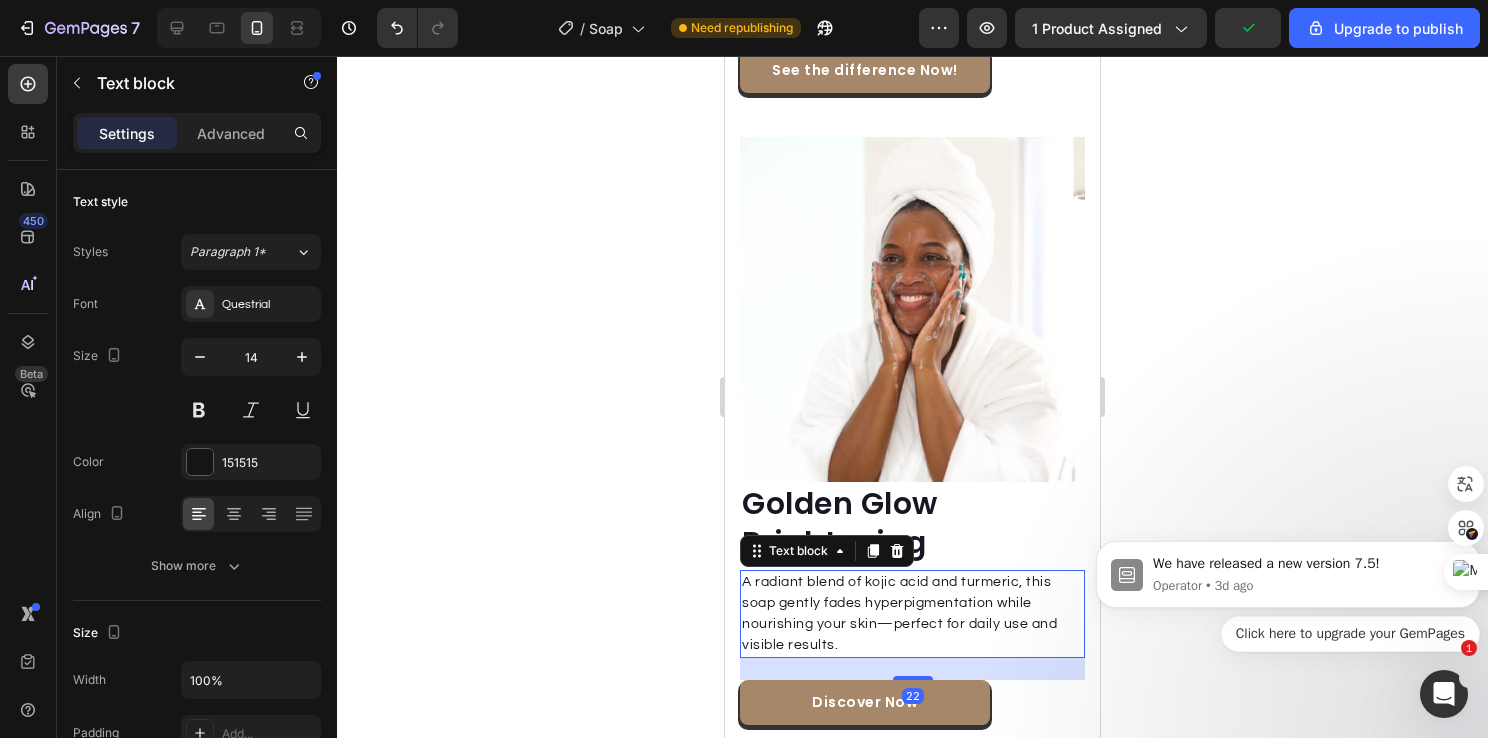 click on "A radiant blend of kojic acid and turmeric, this soap gently fades hyperpigmentation while nourishing your skin—perfect for daily use and visible results." at bounding box center [912, 614] 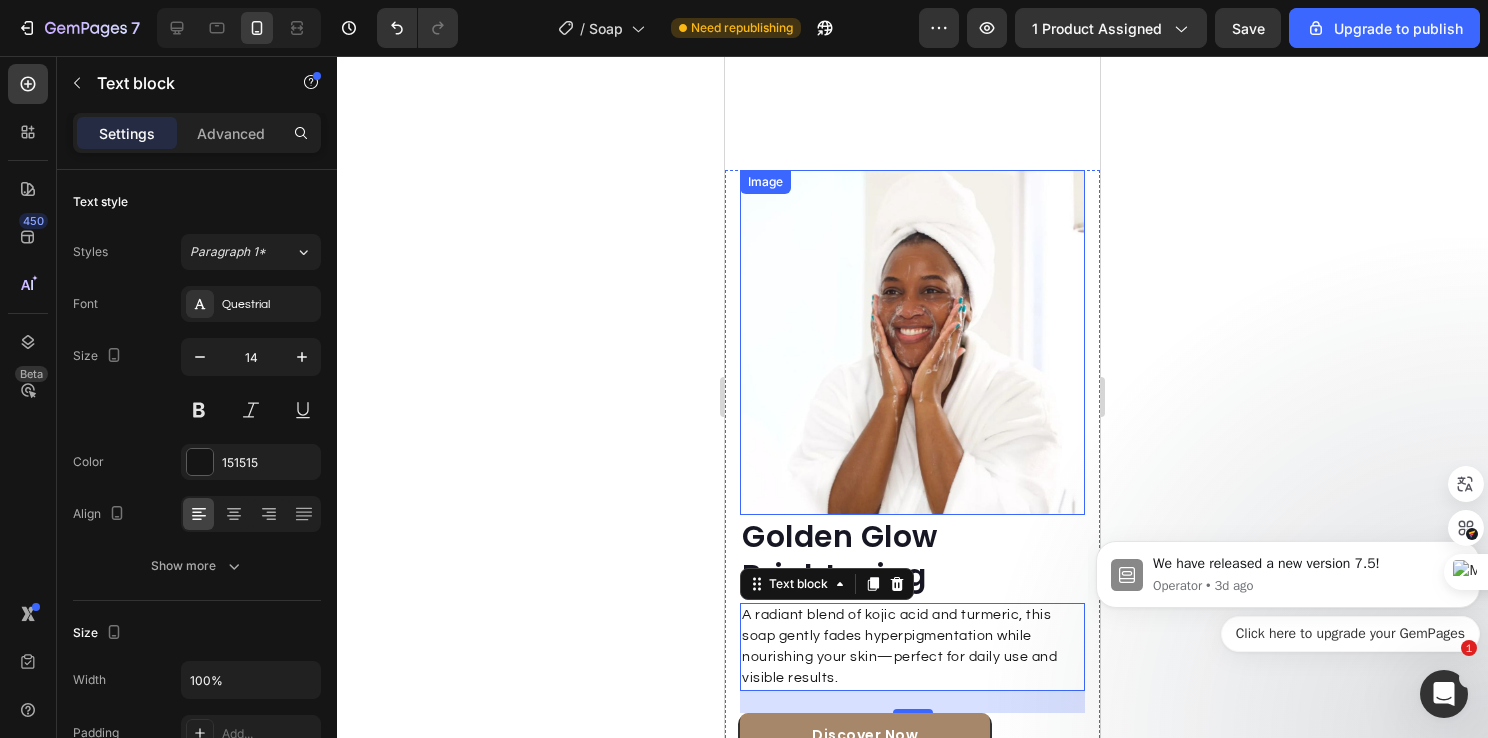 scroll, scrollTop: 4400, scrollLeft: 0, axis: vertical 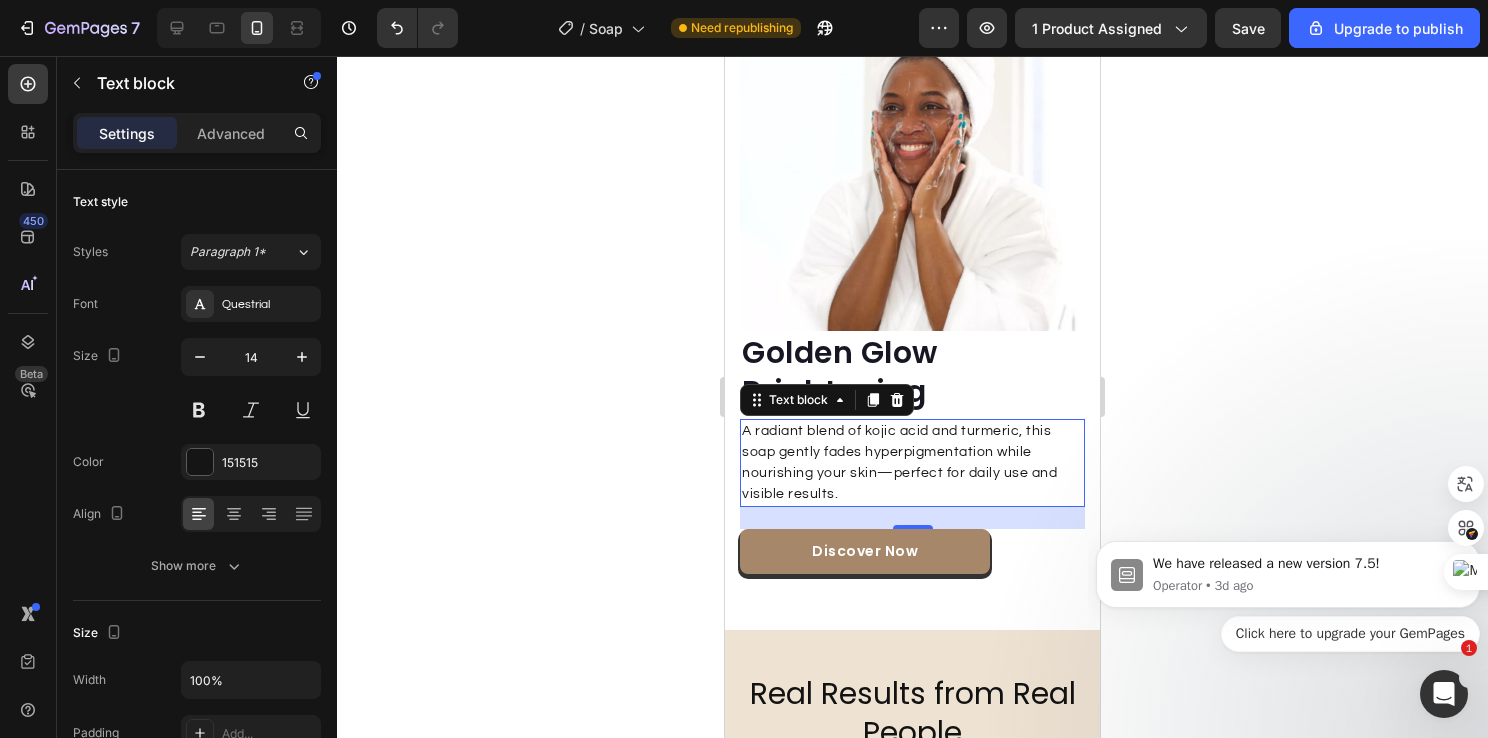 click on "A radiant blend of kojic acid and turmeric, this soap gently fades hyperpigmentation while nourishing your skin—perfect for daily use and visible results." at bounding box center (912, 463) 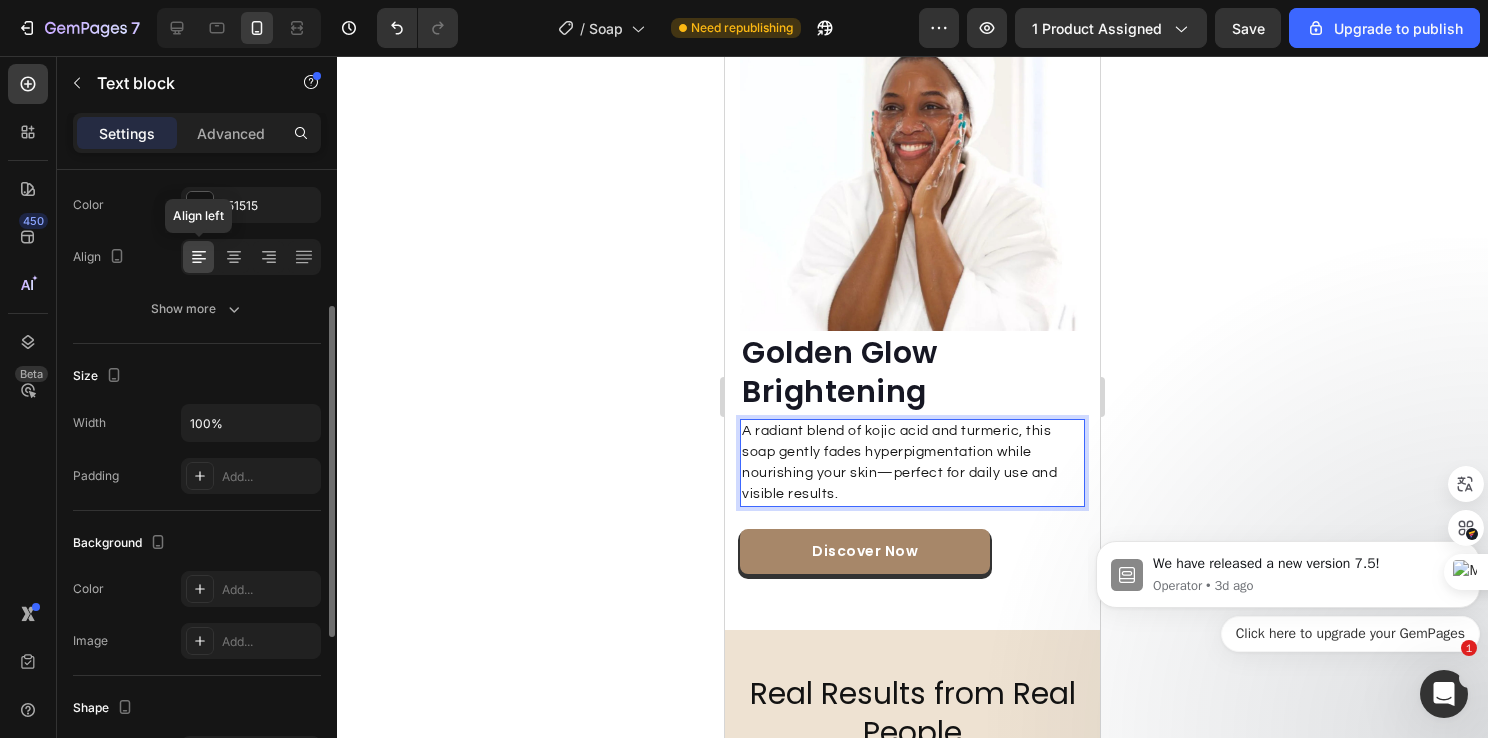 scroll, scrollTop: 0, scrollLeft: 0, axis: both 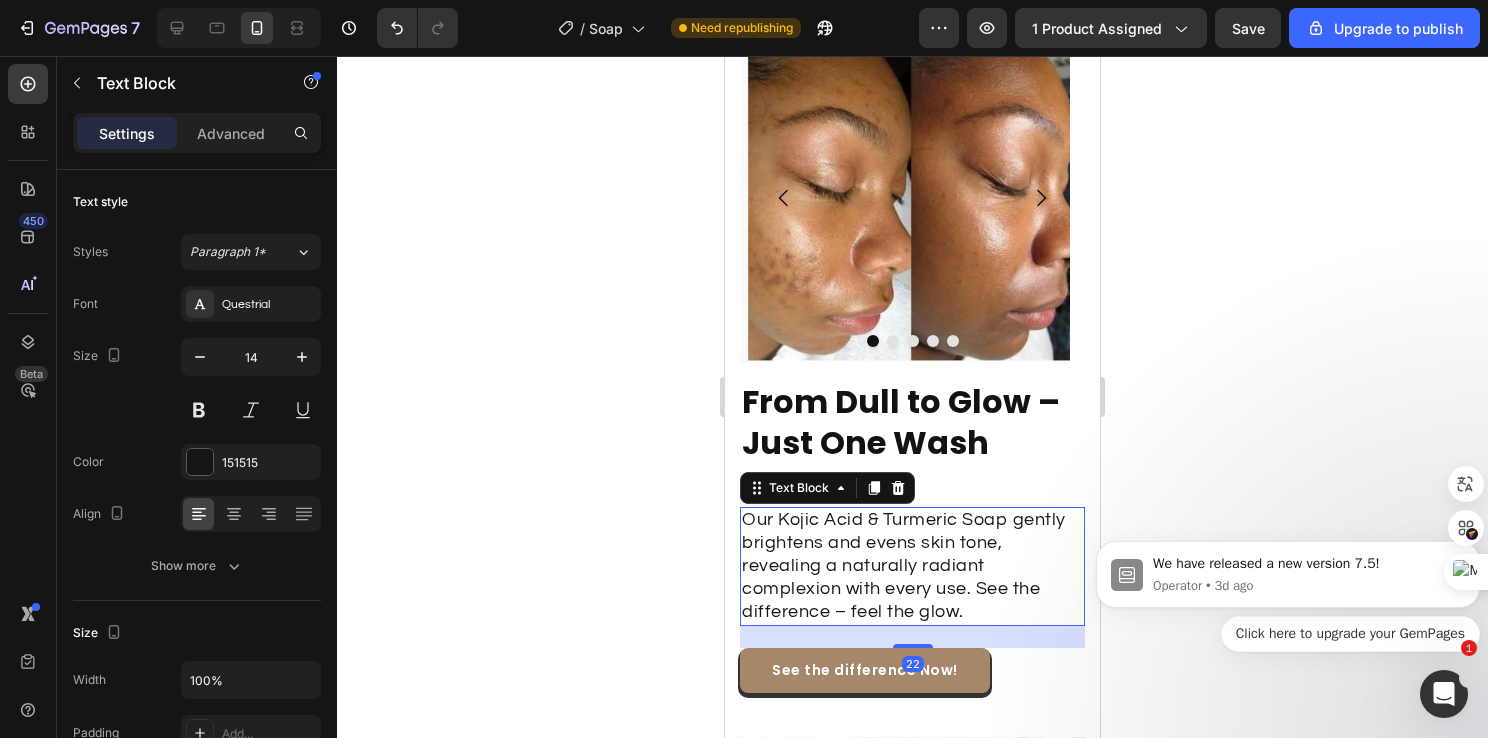 click on "Our Kojic Acid & Turmeric Soap gently brightens and evens skin tone, revealing a naturally radiant complexion with every use. See the difference – feel the glow." at bounding box center [904, 565] 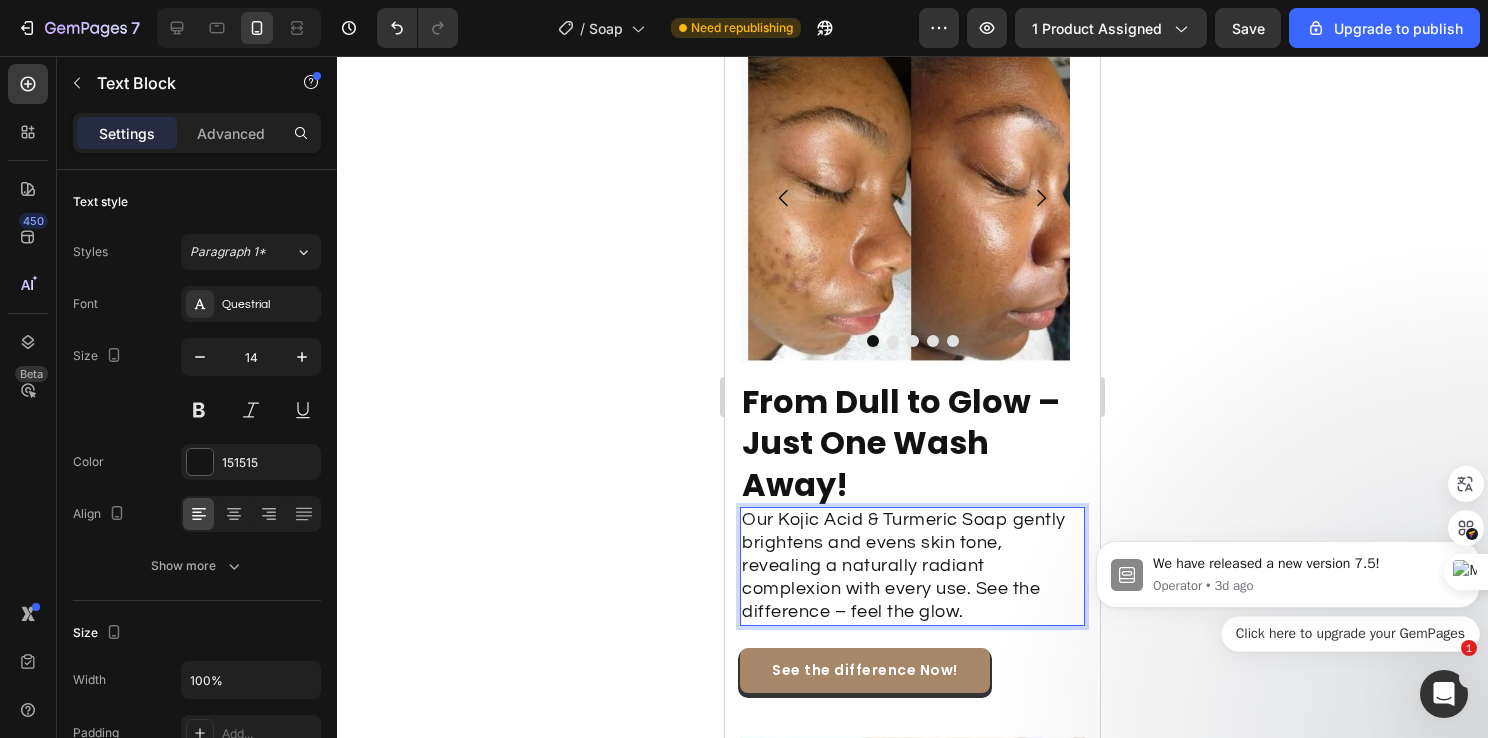 click on "Our Kojic Acid & Turmeric Soap gently brightens and evens skin tone, revealing a naturally radiant complexion with every use. See the difference – feel the glow." at bounding box center (904, 565) 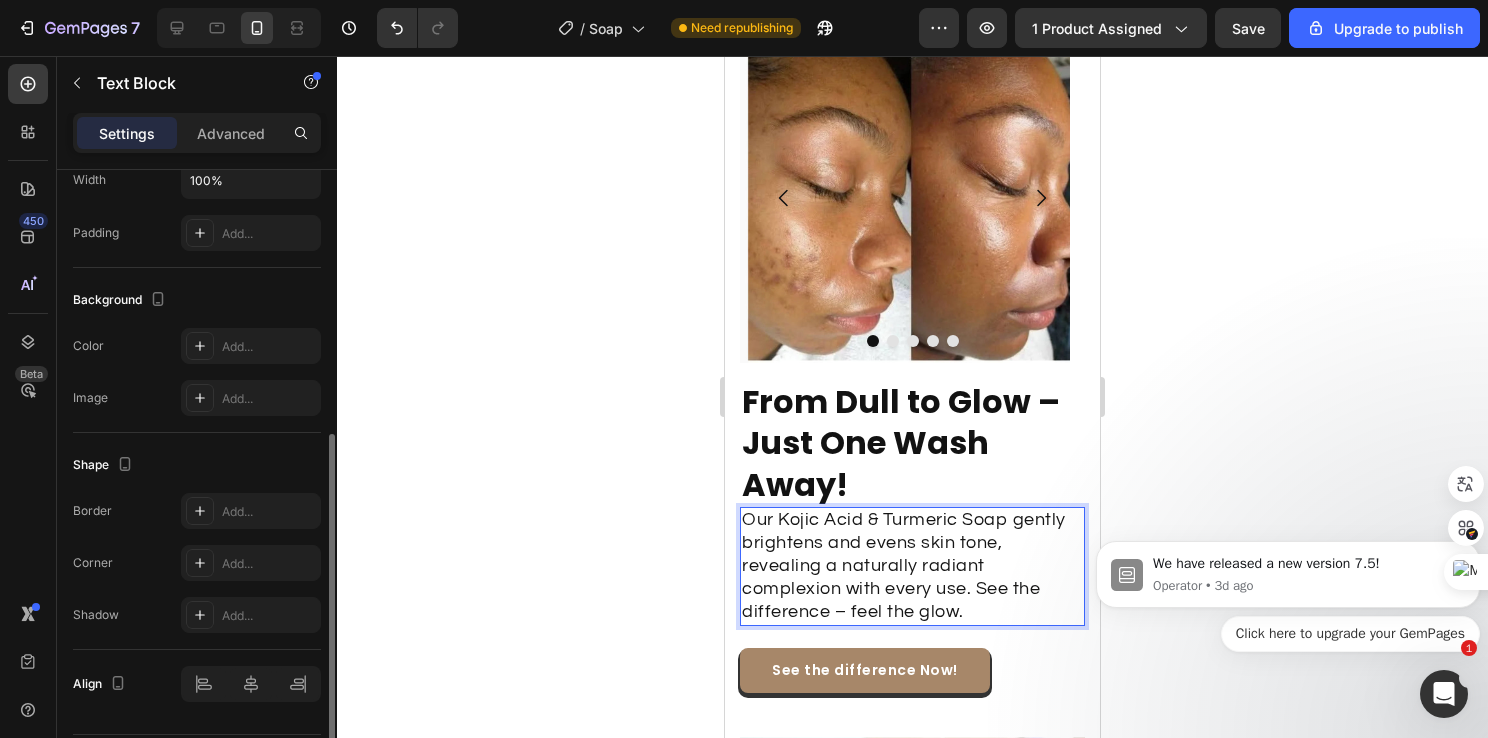 scroll, scrollTop: 557, scrollLeft: 0, axis: vertical 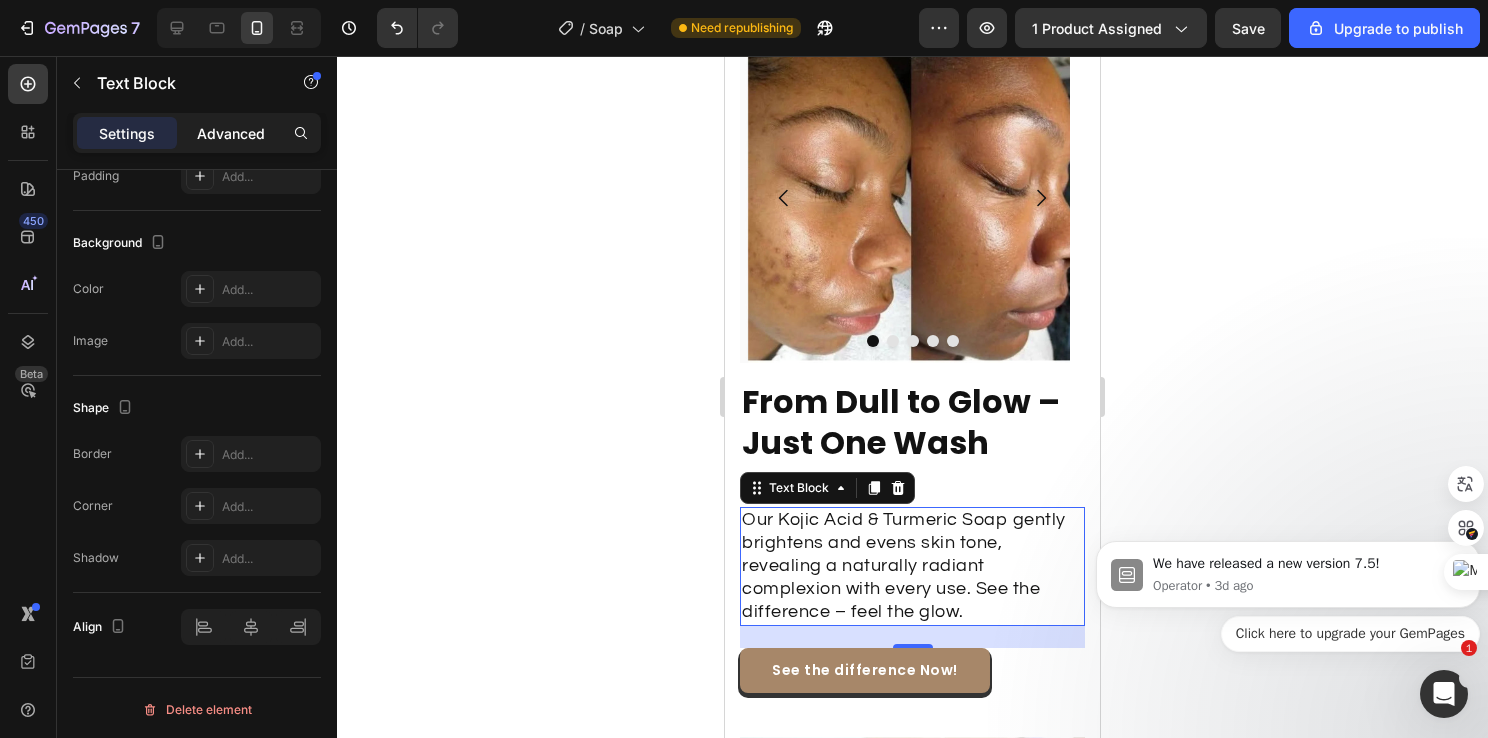 click on "Advanced" at bounding box center (231, 133) 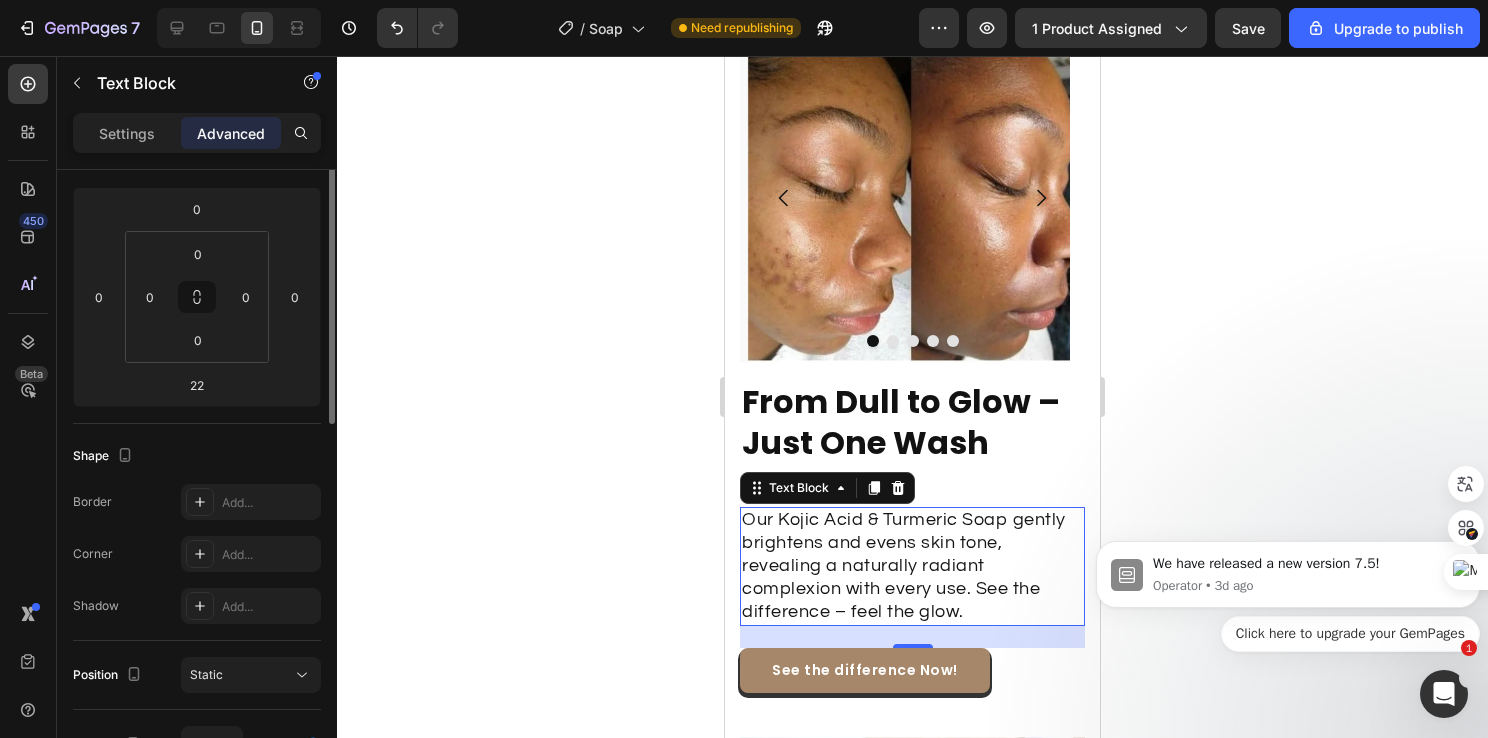scroll, scrollTop: 0, scrollLeft: 0, axis: both 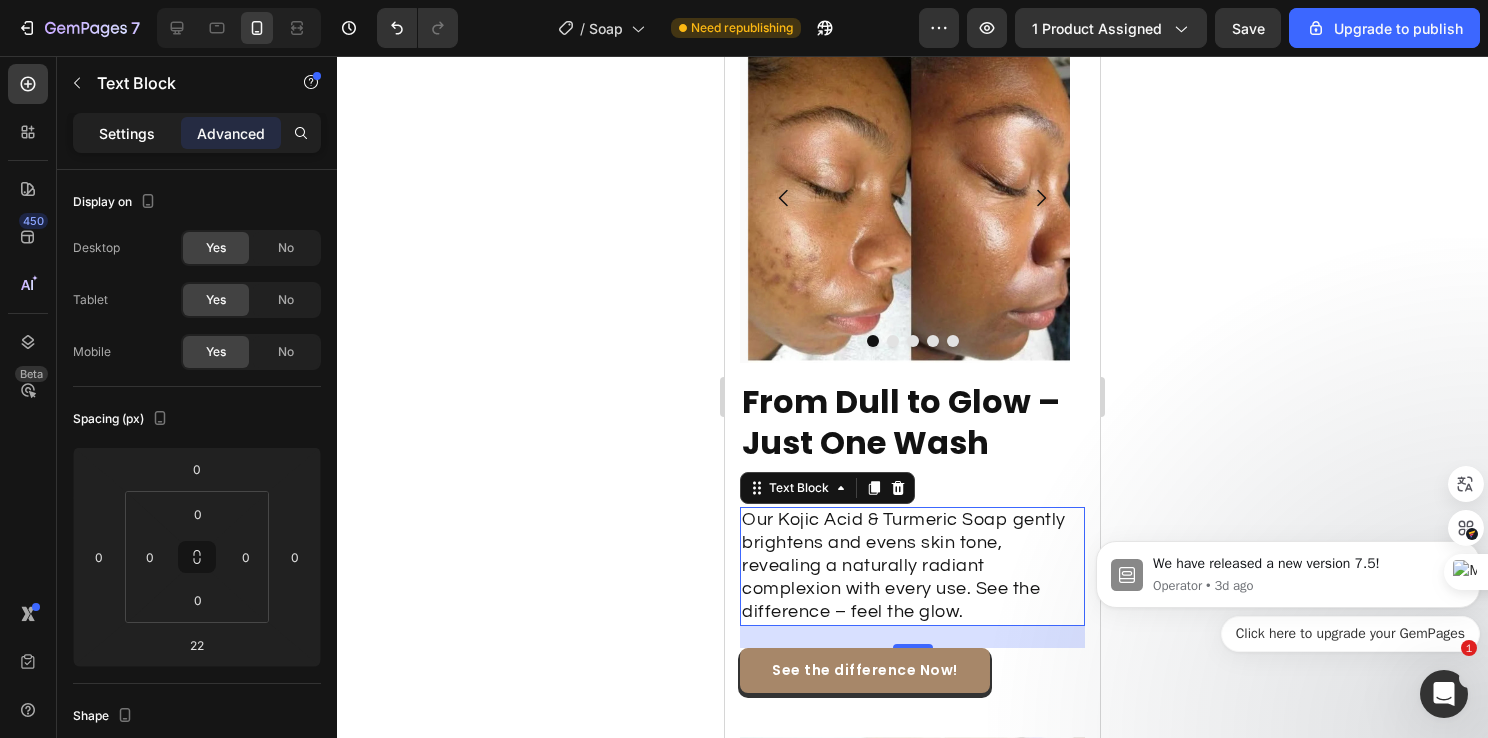 click on "Settings" at bounding box center (127, 133) 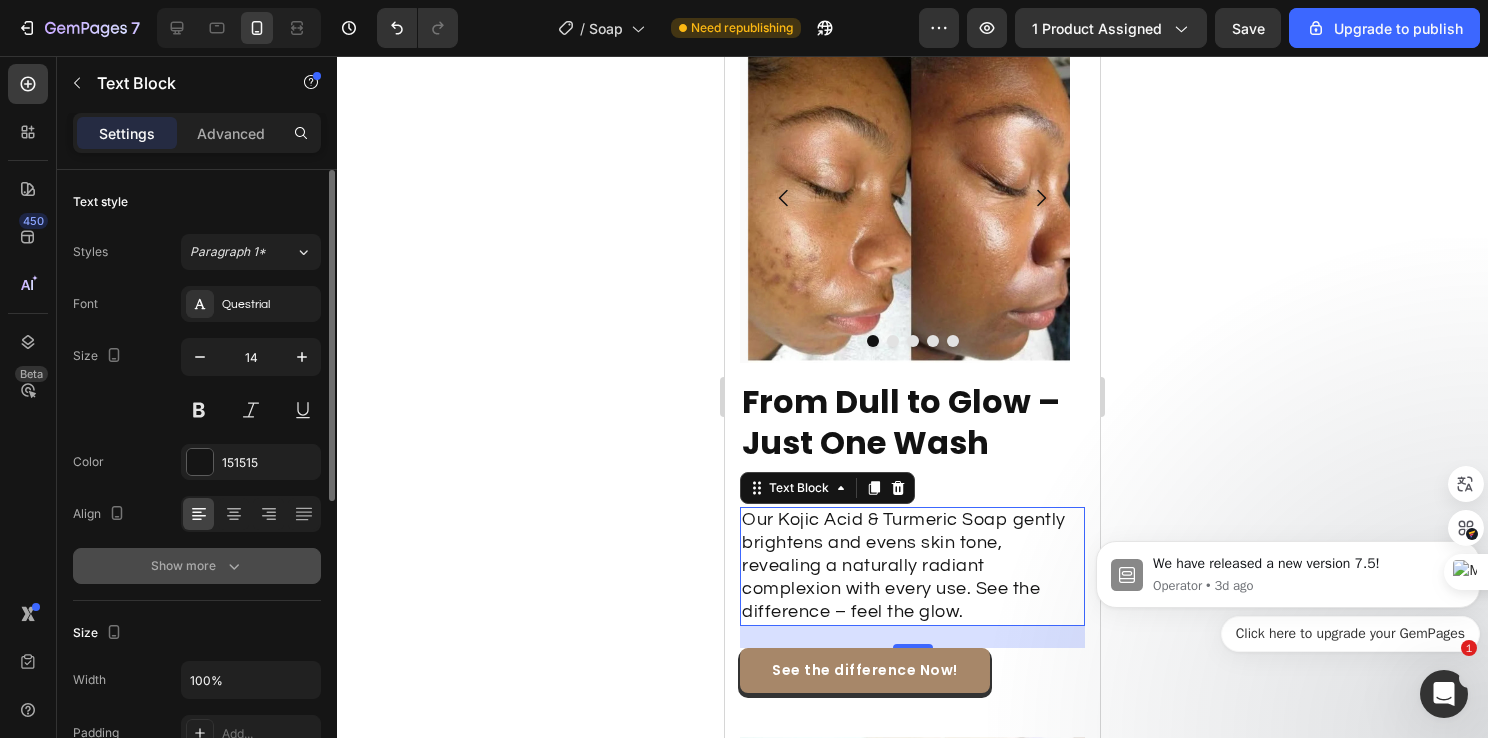 click on "Show more" at bounding box center [197, 566] 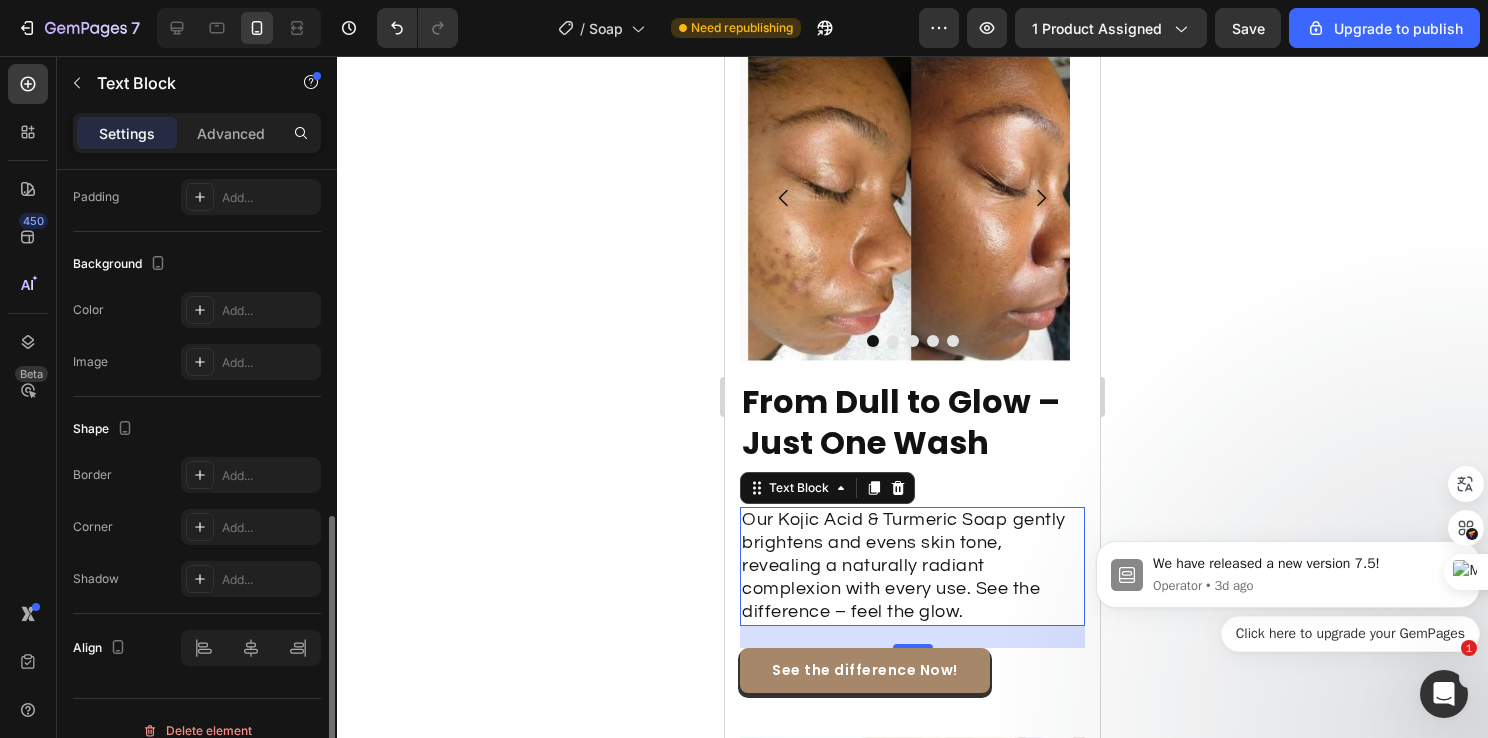 scroll, scrollTop: 820, scrollLeft: 0, axis: vertical 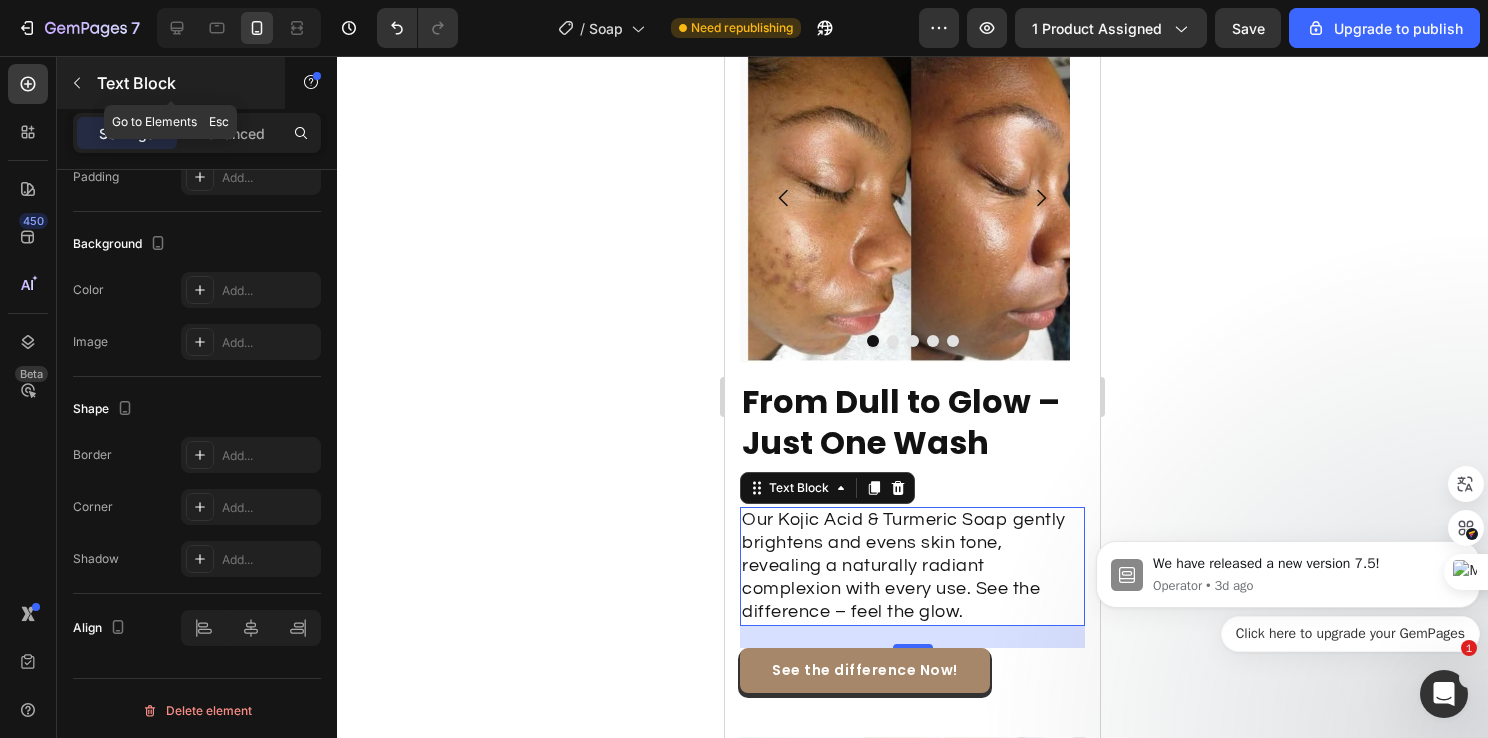 click at bounding box center (77, 83) 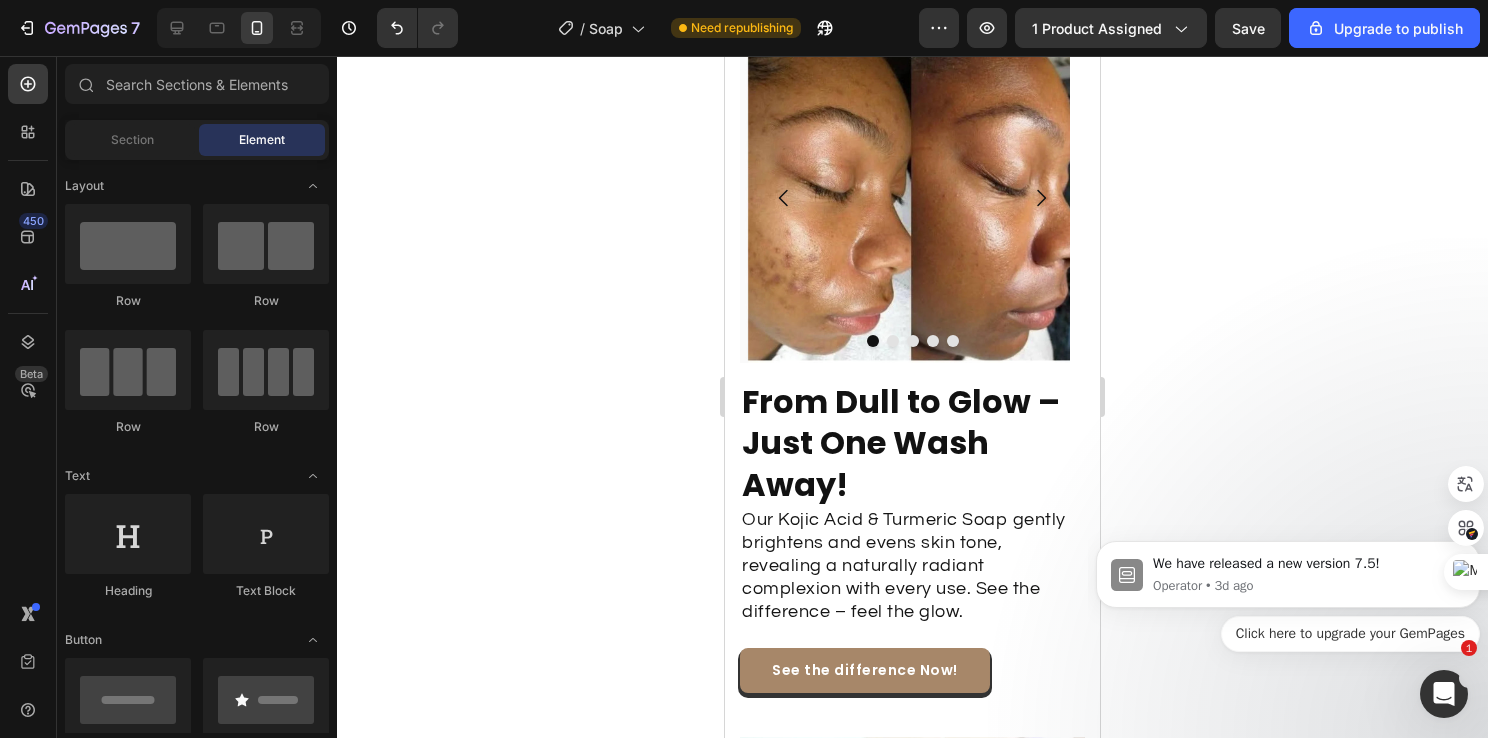 scroll, scrollTop: 200, scrollLeft: 0, axis: vertical 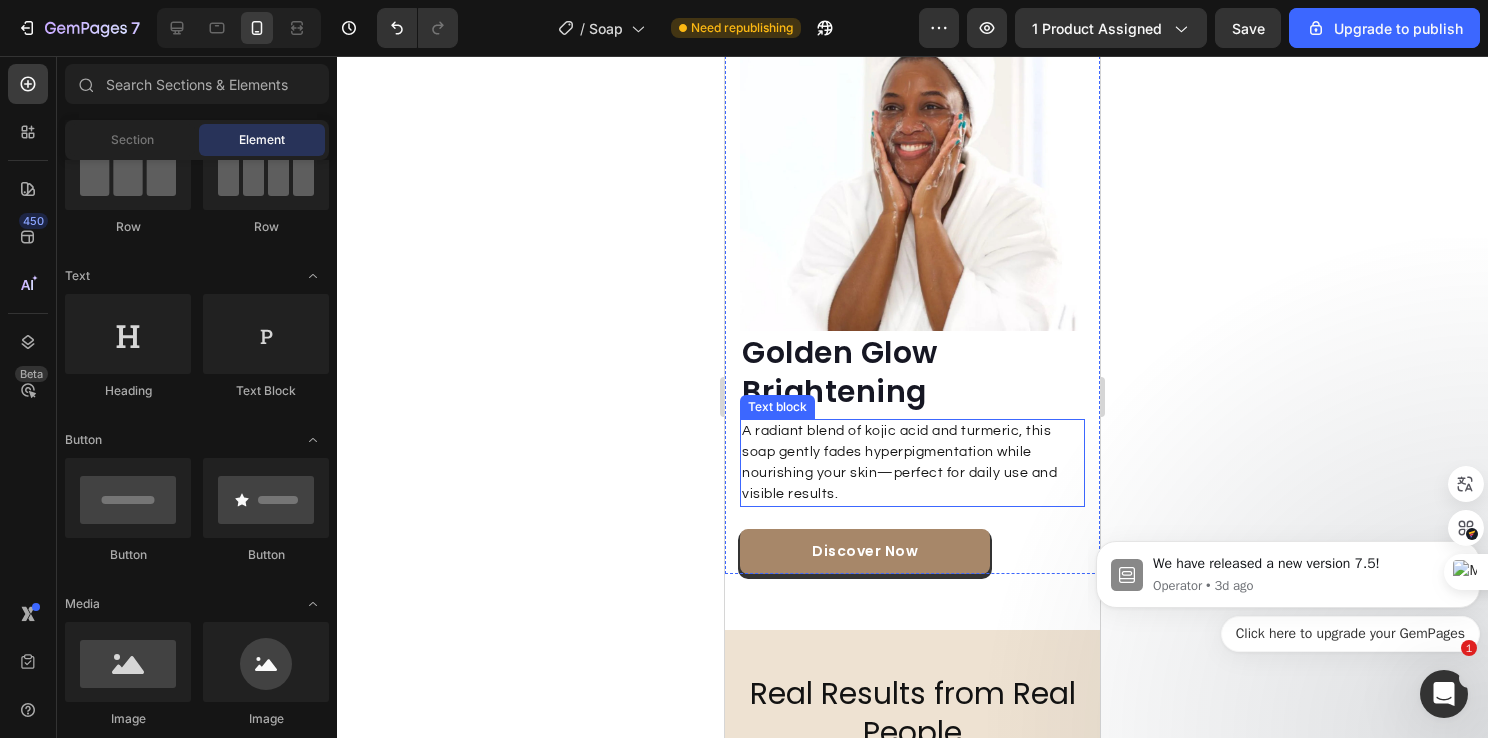 click on "A radiant blend of kojic acid and turmeric, this soap gently fades hyperpigmentation while nourishing your skin—perfect for daily use and visible results." at bounding box center (912, 463) 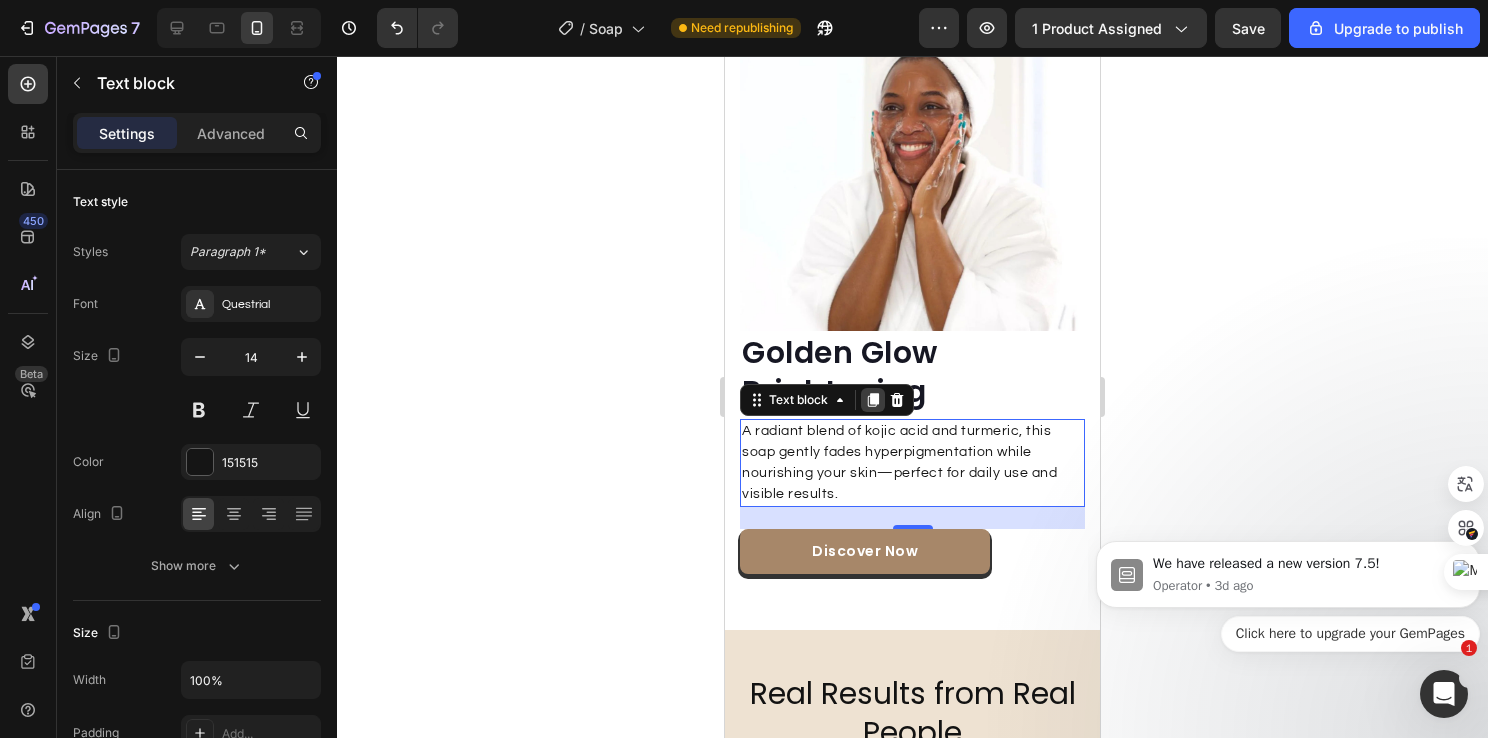 click 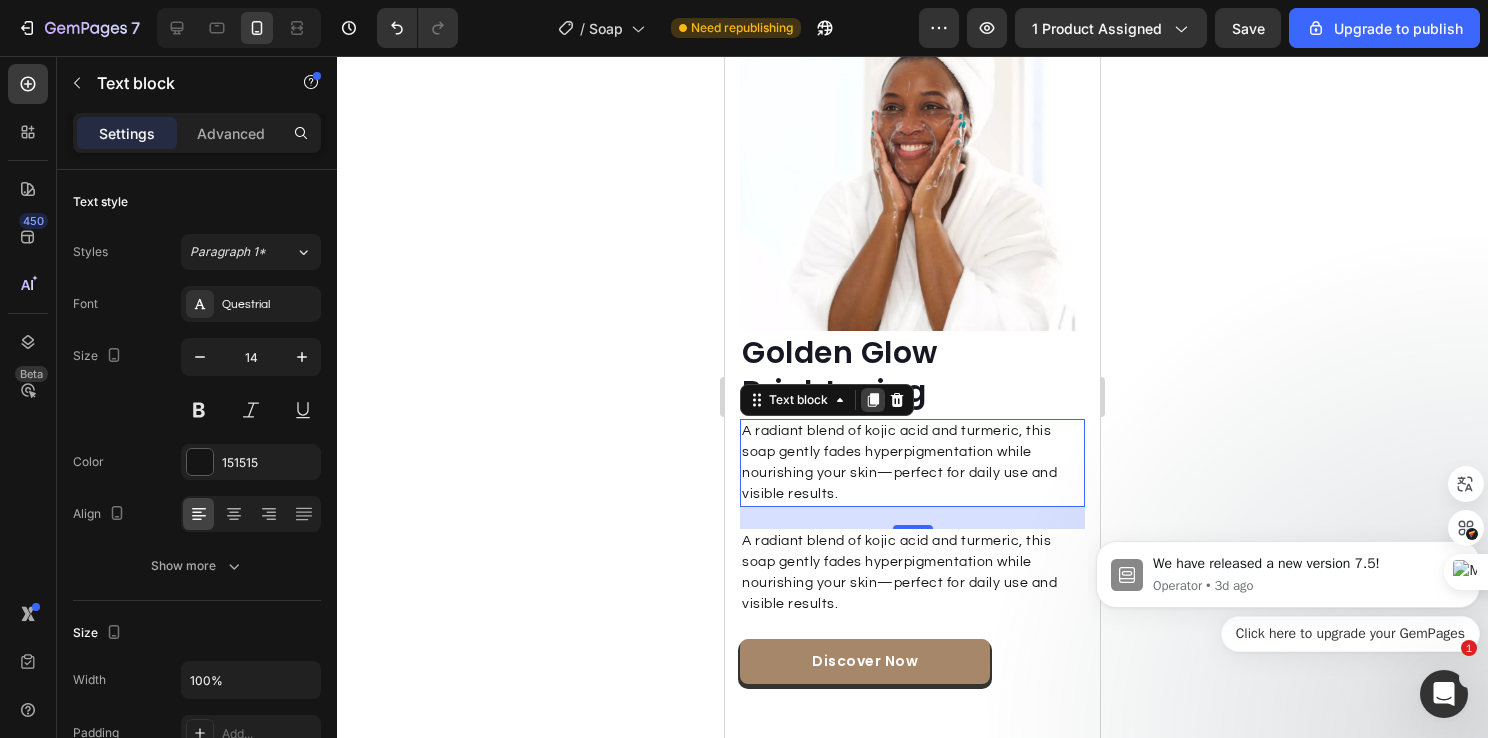 scroll, scrollTop: 557, scrollLeft: 0, axis: vertical 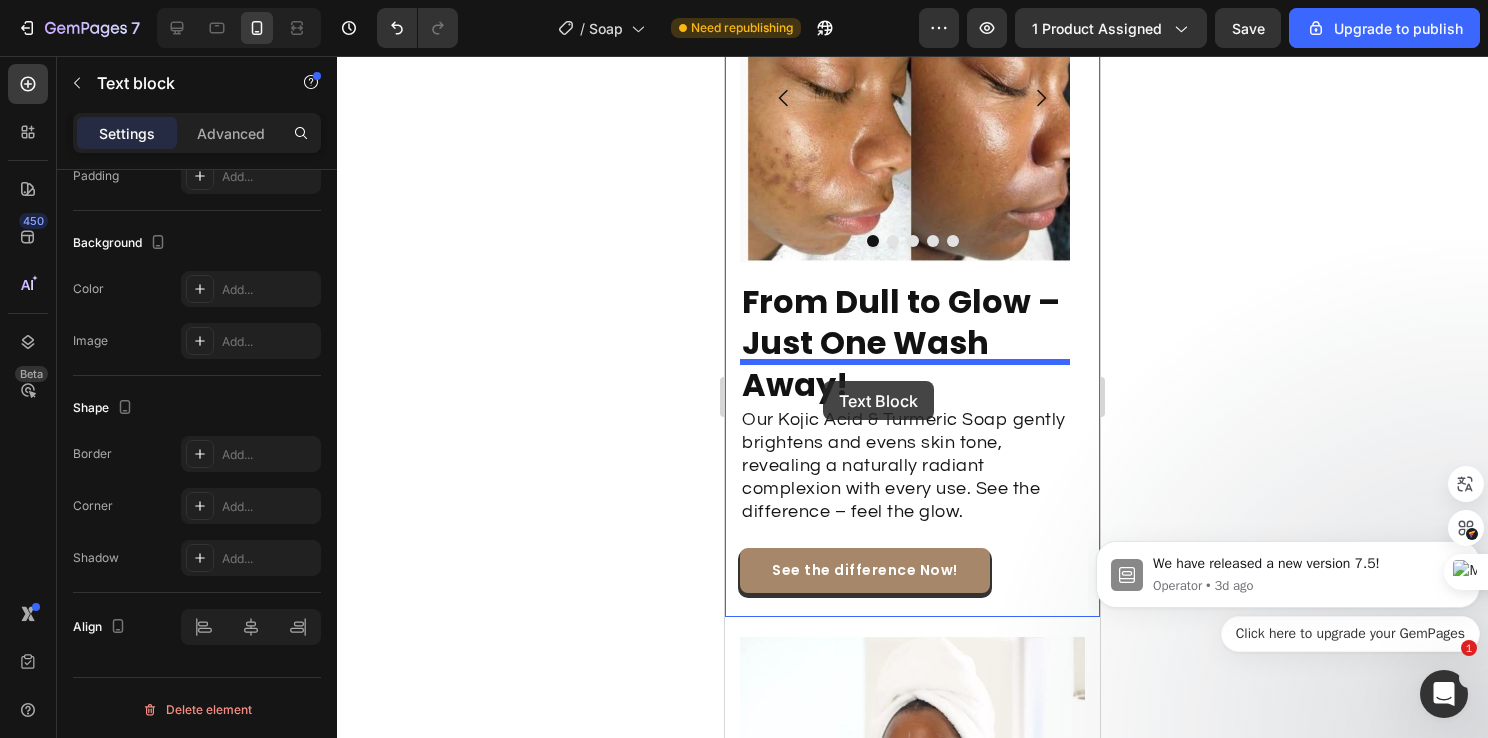 drag, startPoint x: 832, startPoint y: 561, endPoint x: 823, endPoint y: 381, distance: 180.22485 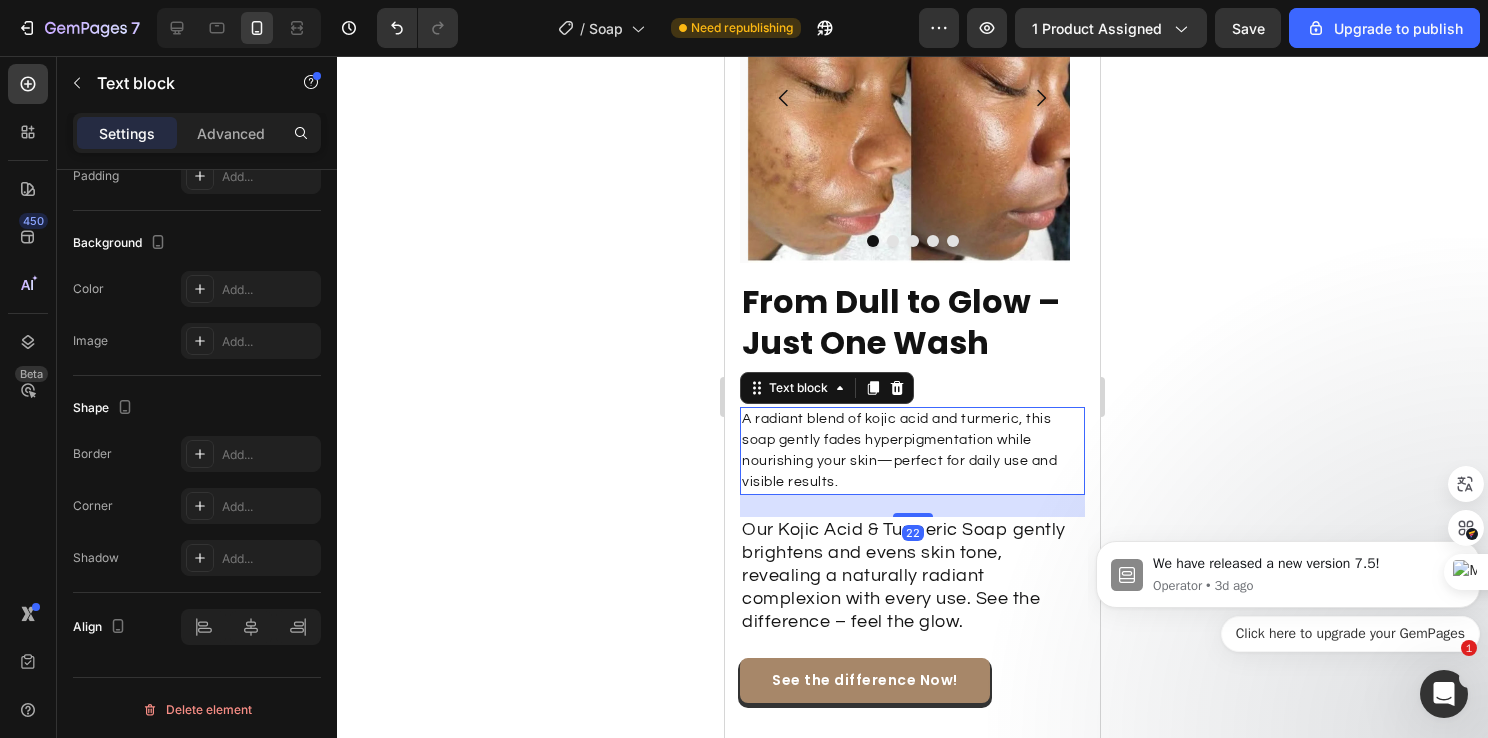 click on "A radiant blend of kojic acid and turmeric, this soap gently fades hyperpigmentation while nourishing your skin—perfect for daily use and visible results." at bounding box center [912, 451] 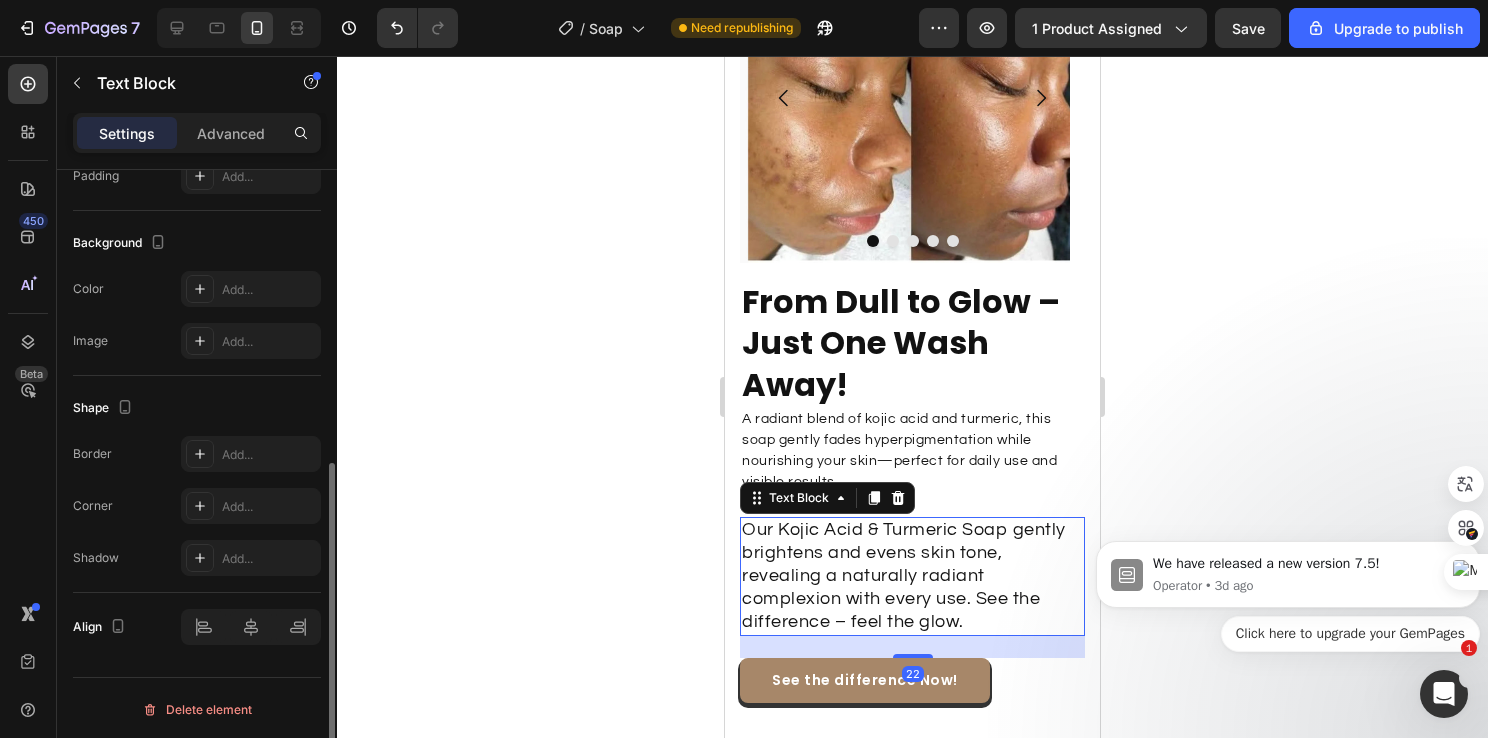 scroll, scrollTop: 556, scrollLeft: 0, axis: vertical 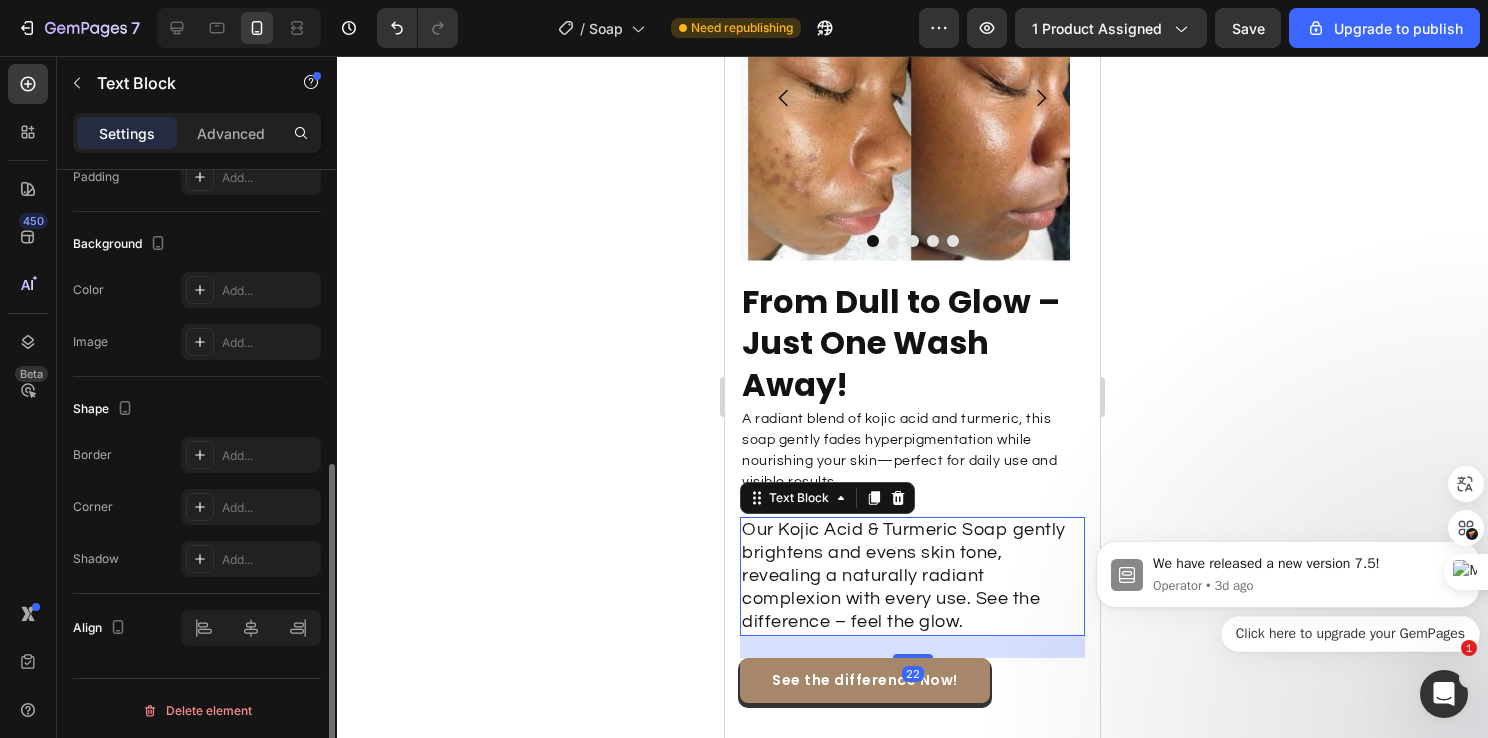 click on "Our Kojic Acid & Turmeric Soap gently brightens and evens skin tone, revealing a naturally radiant complexion with every use. See the difference – feel the glow." at bounding box center (912, 576) 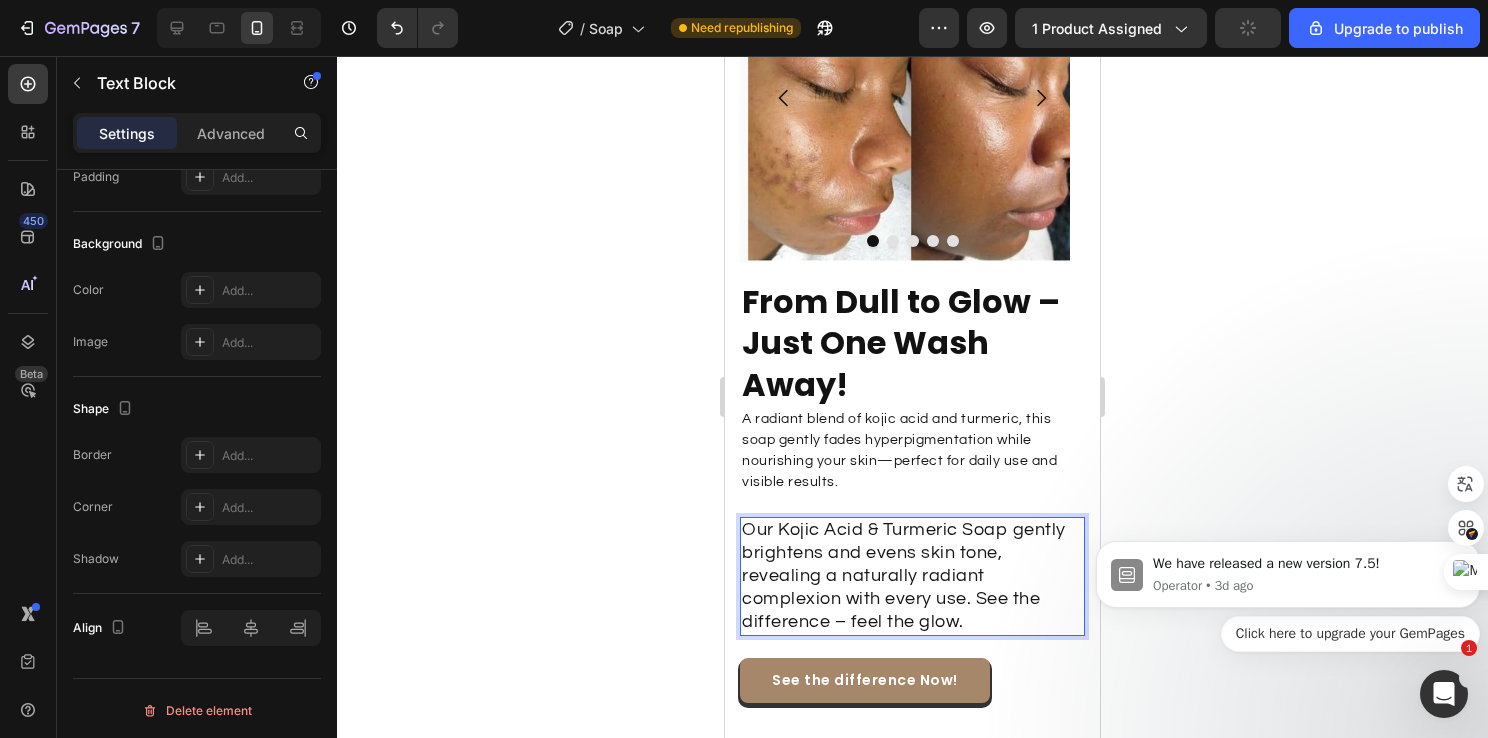 click on "Our Kojic Acid & Turmeric Soap gently brightens and evens skin tone, revealing a naturally radiant complexion with every use. See the difference – feel the glow." at bounding box center [904, 575] 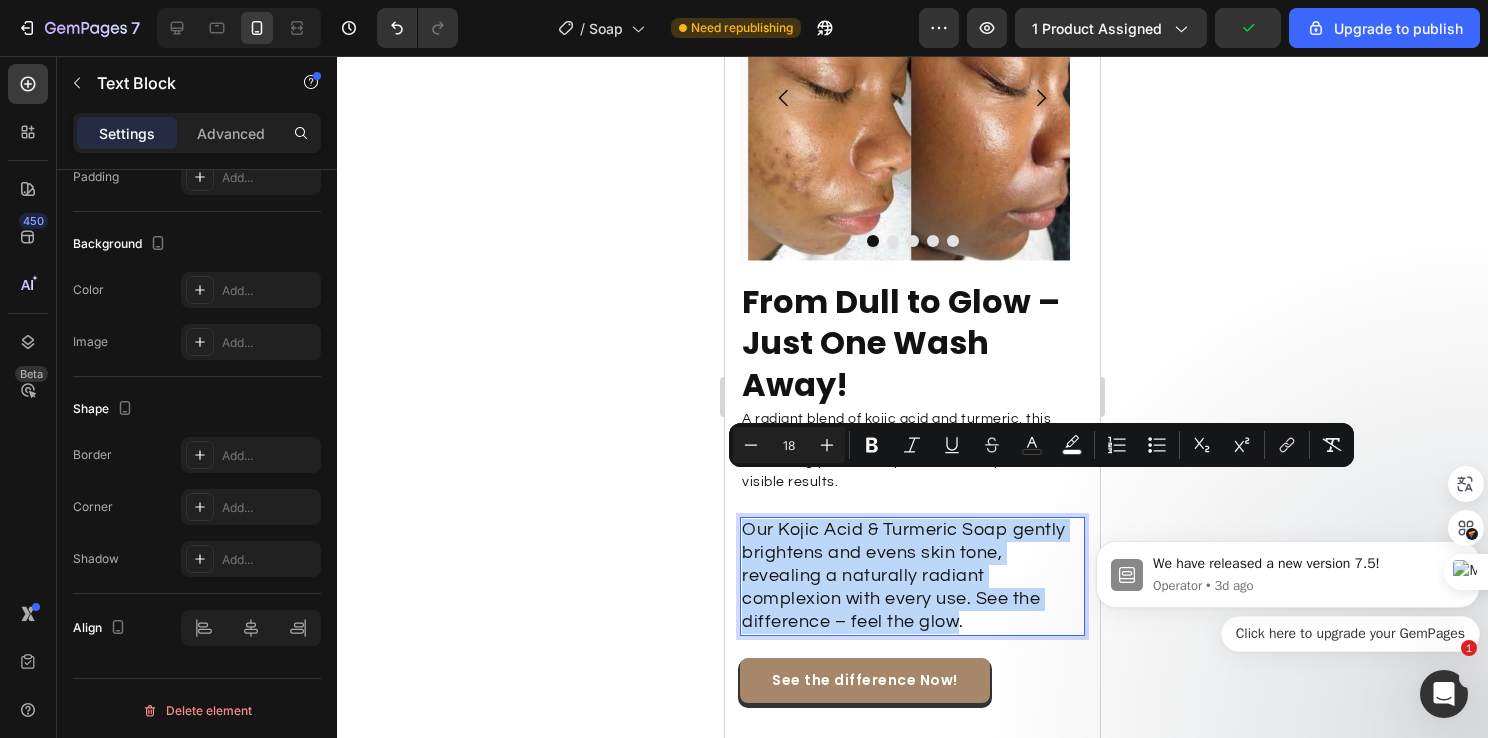 drag, startPoint x: 954, startPoint y: 571, endPoint x: 744, endPoint y: 478, distance: 229.67151 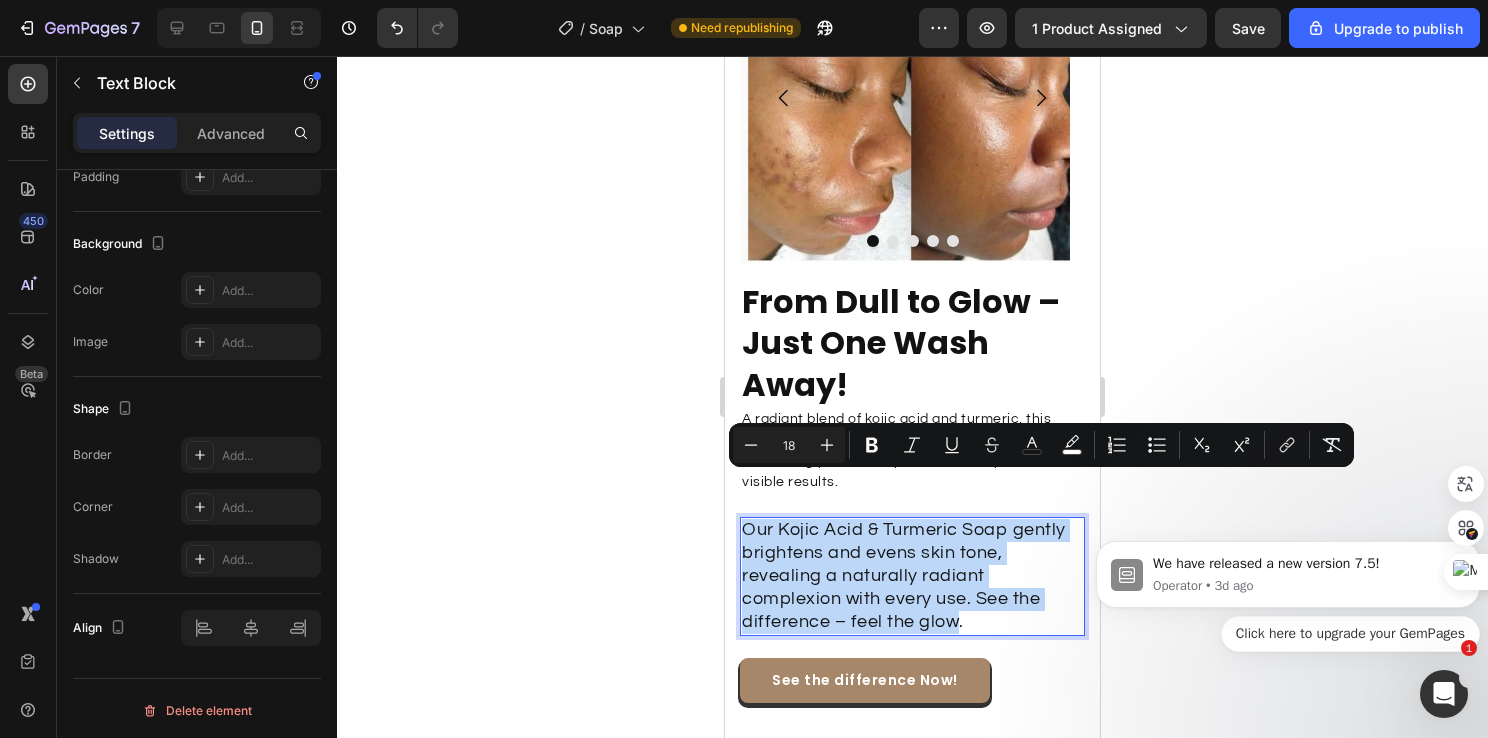 copy on "Our Kojic Acid & Turmeric Soap gently brightens and evens skin tone, revealing a naturally radiant complexion with every use. See the difference – feel the glow" 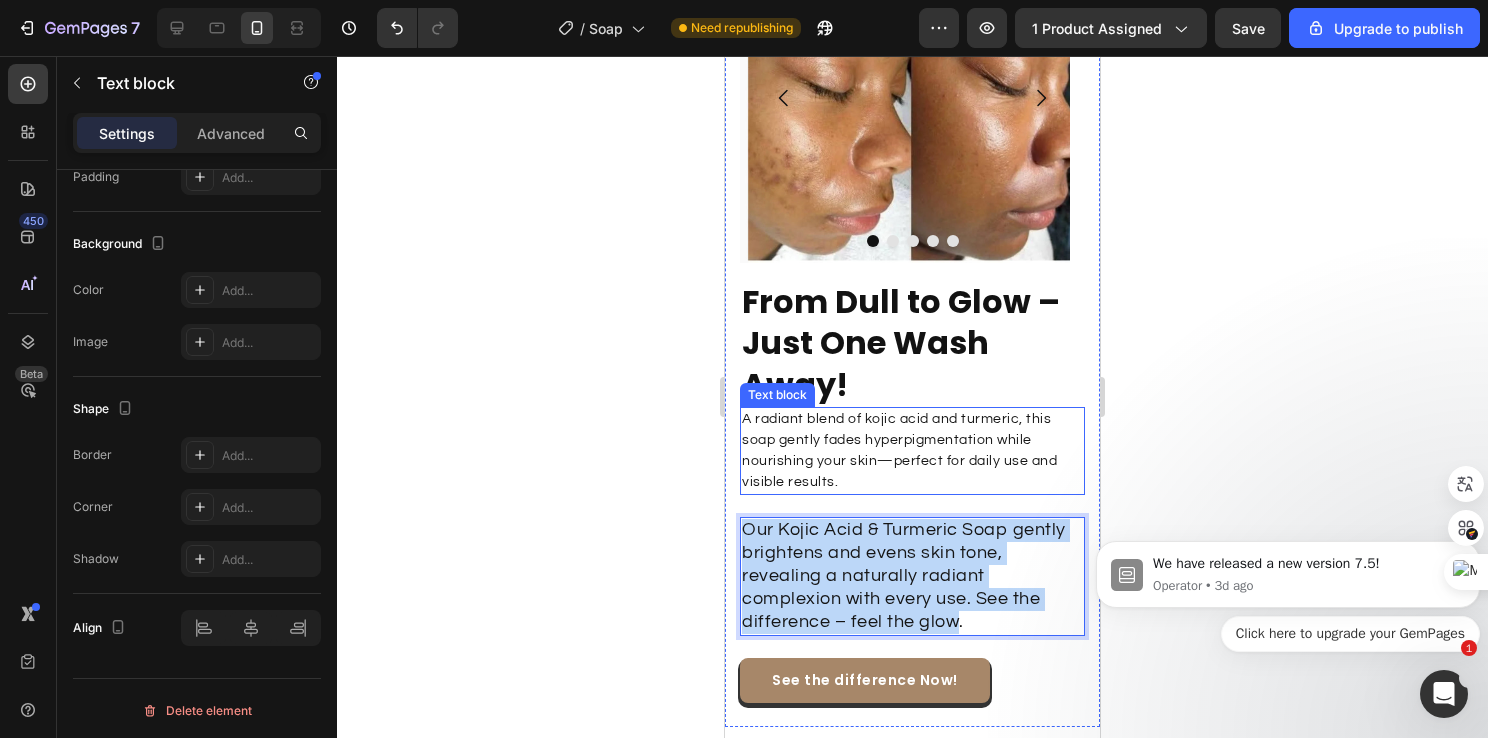 click on "A radiant blend of kojic acid and turmeric, this soap gently fades hyperpigmentation while nourishing your skin—perfect for daily use and visible results." at bounding box center (912, 451) 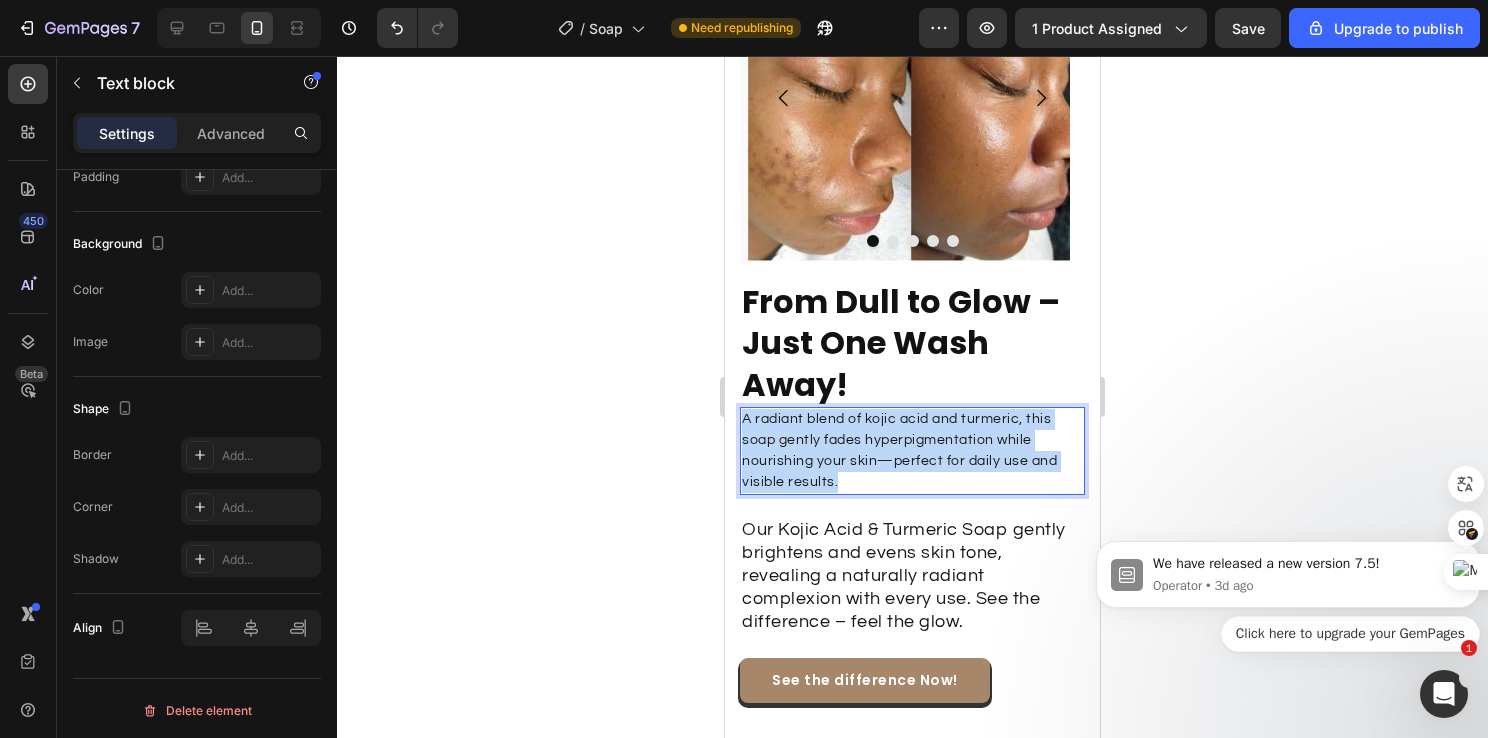 drag, startPoint x: 837, startPoint y: 435, endPoint x: 746, endPoint y: 365, distance: 114.80853 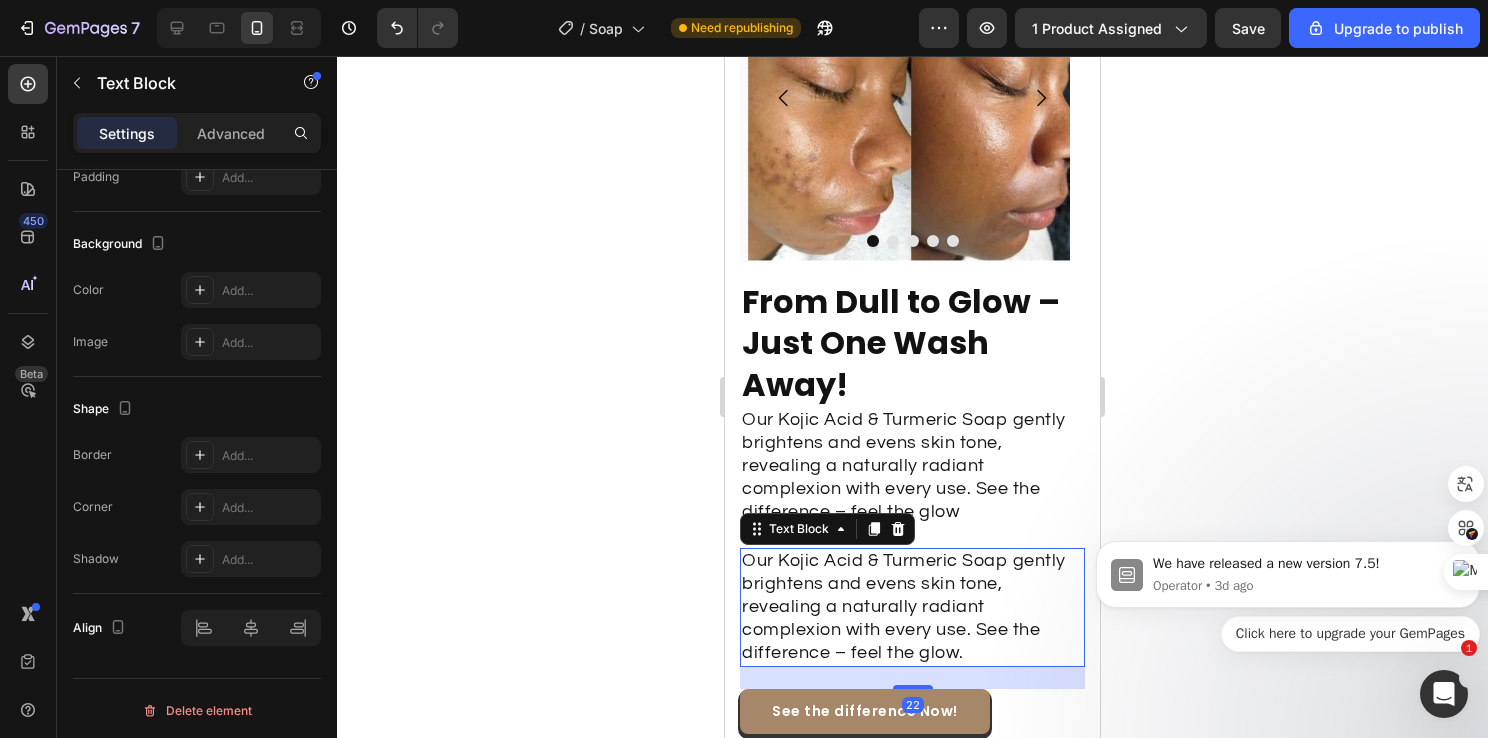 click on "Our Kojic Acid & Turmeric Soap gently brightens and evens skin tone, revealing a naturally radiant complexion with every use. See the difference – feel the glow." at bounding box center (912, 607) 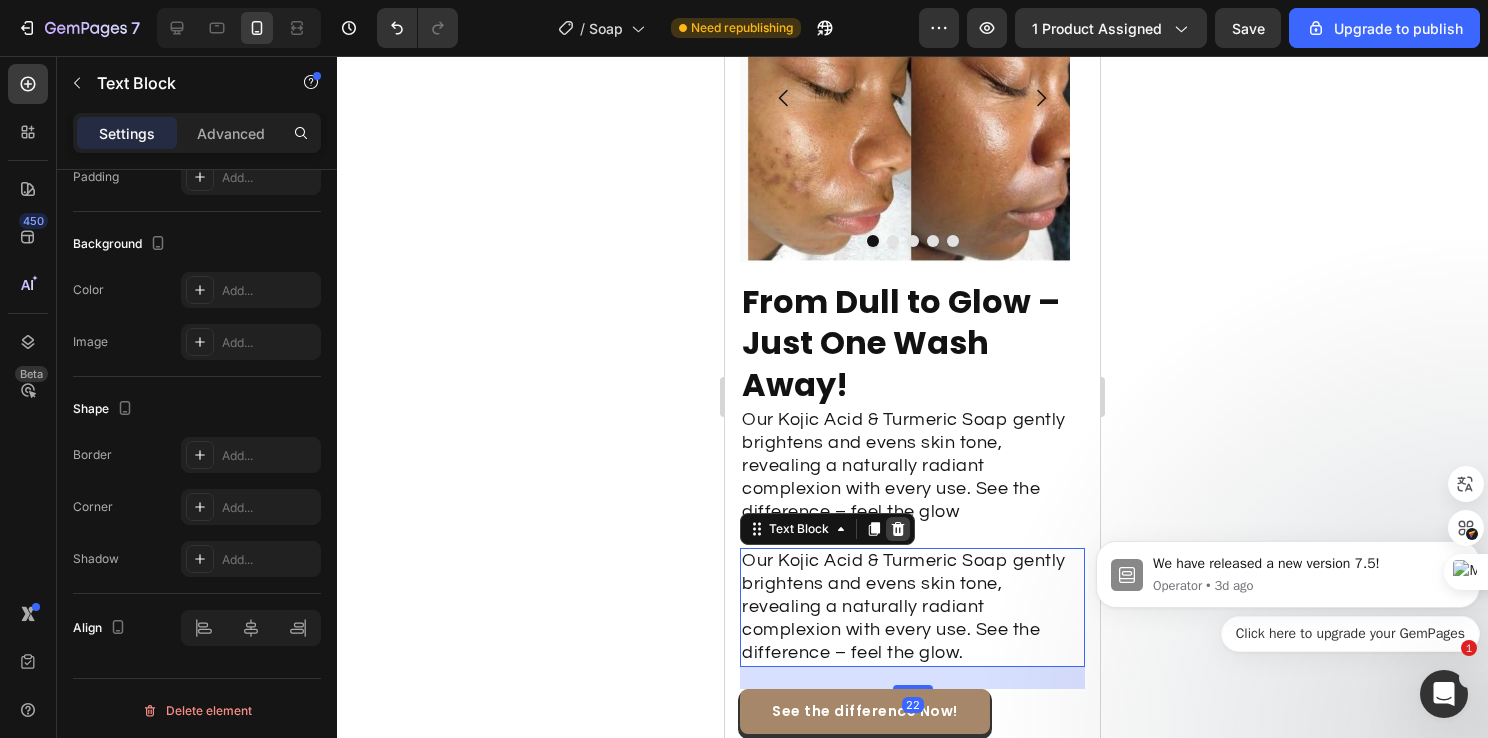 click 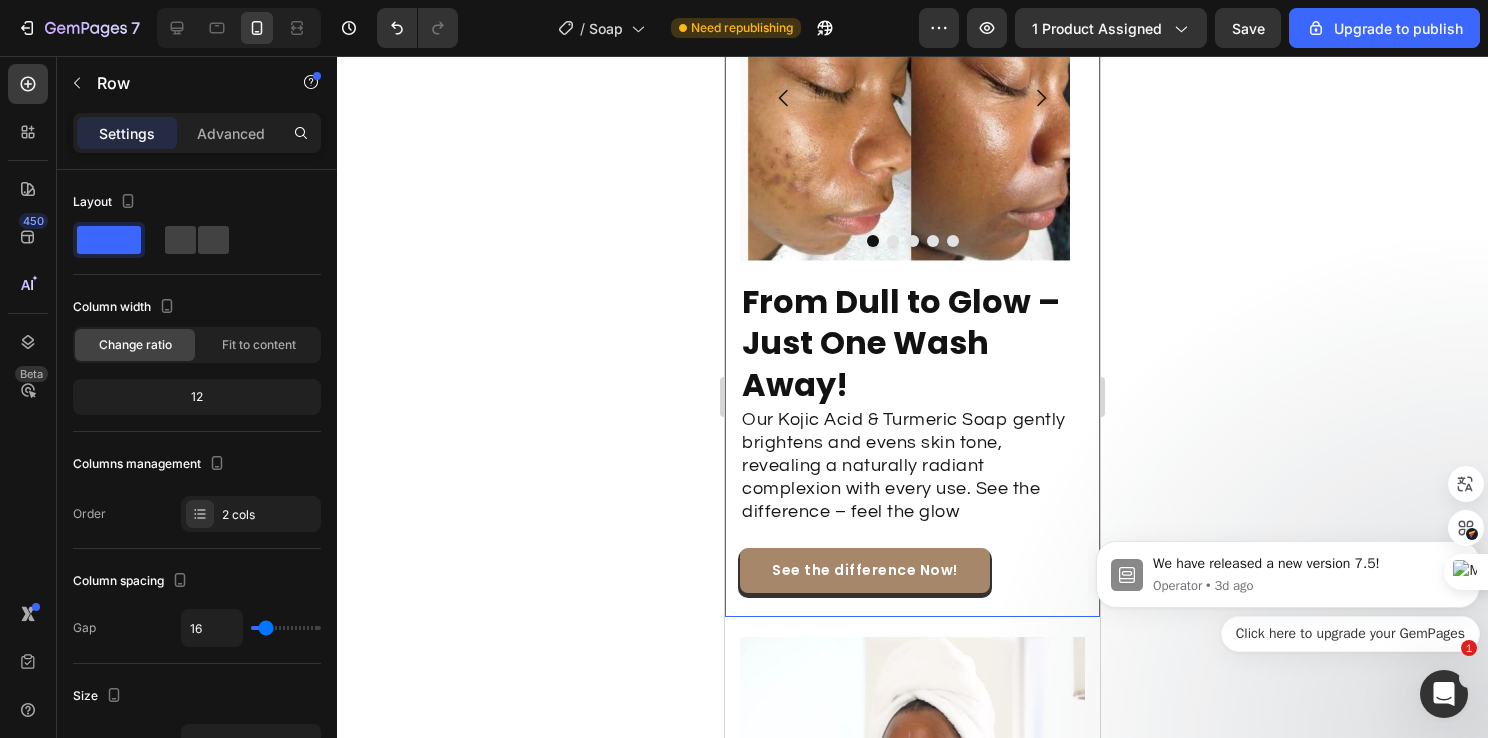 click on "From Dull to Glow – Just One Wash Away! Heading Our Kojic Acid & Turmeric Soap gently brightens and evens skin tone, revealing a naturally radiant complexion with every use. See the difference – feel the glow Text block See the difference Now! Button" at bounding box center (912, 436) 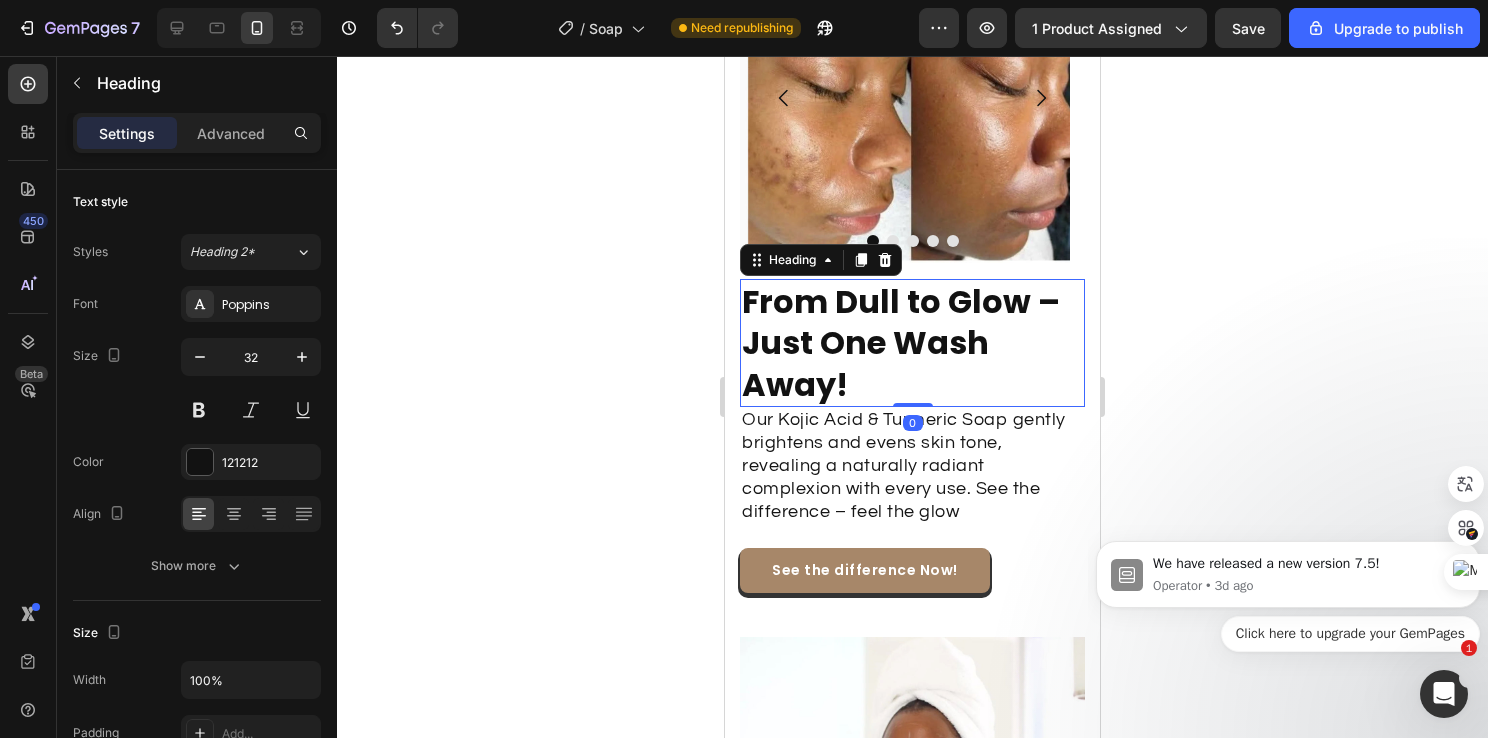 click on "From Dull to Glow – Just One Wash Away!" at bounding box center [901, 343] 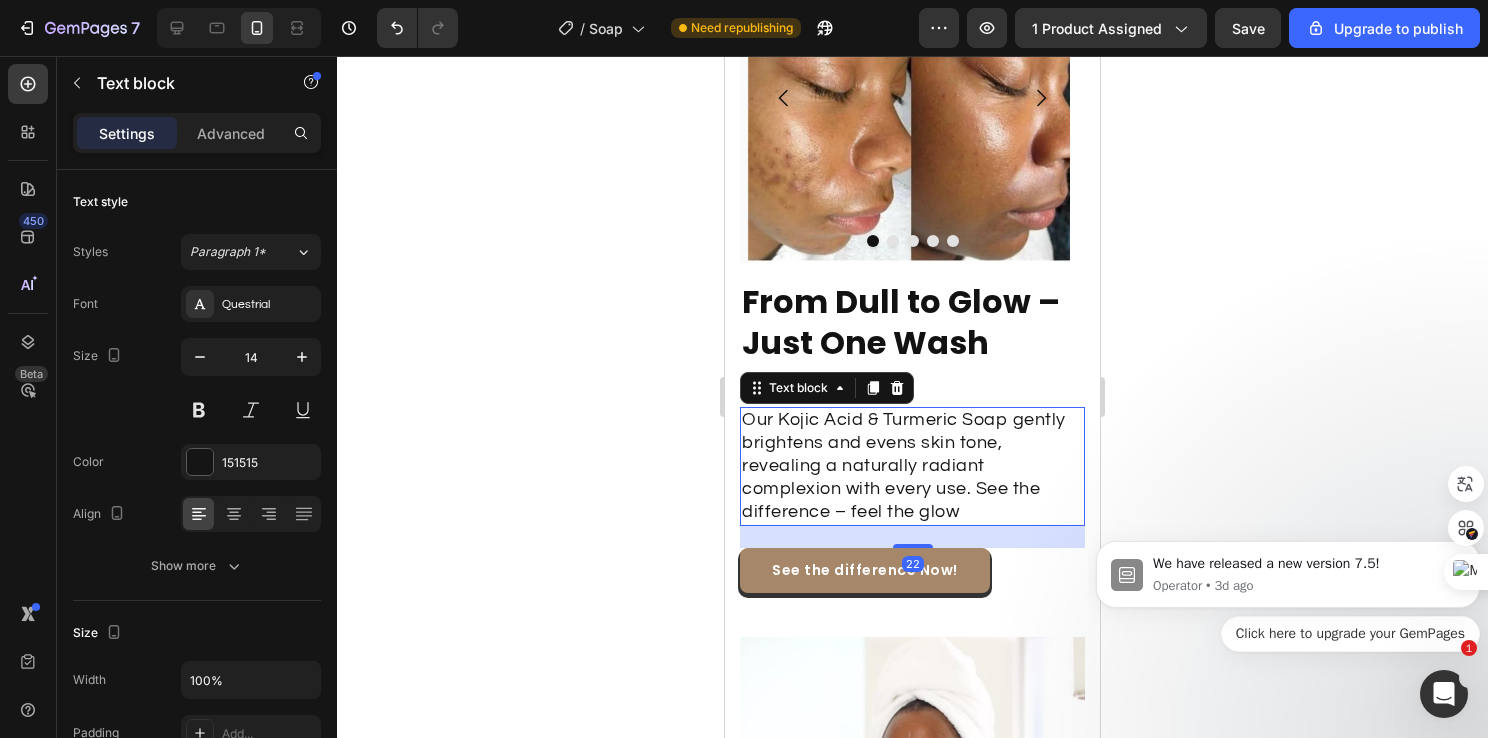 click on "Our Kojic Acid & Turmeric Soap gently brightens and evens skin tone, revealing a naturally radiant complexion with every use. See the difference – feel the glow" at bounding box center [904, 465] 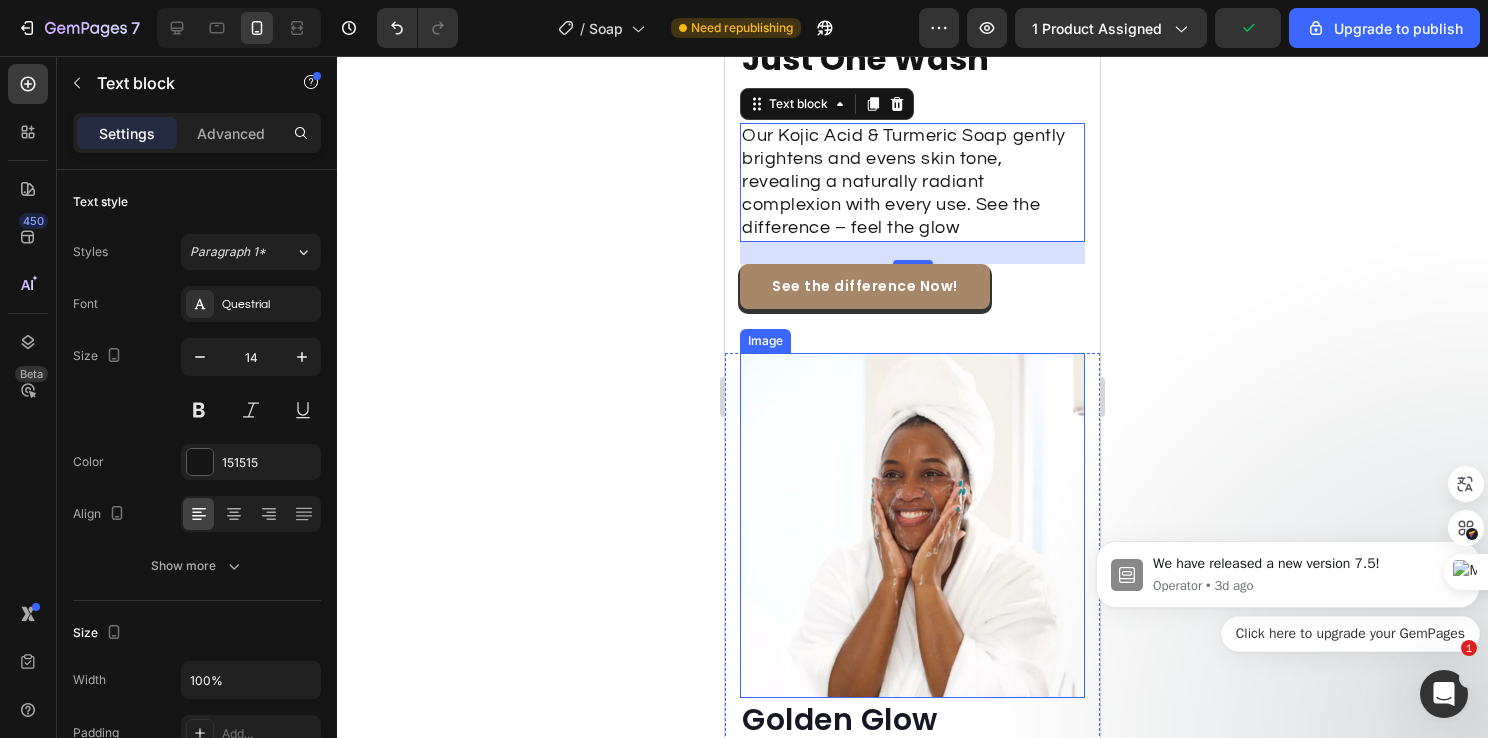scroll, scrollTop: 4000, scrollLeft: 0, axis: vertical 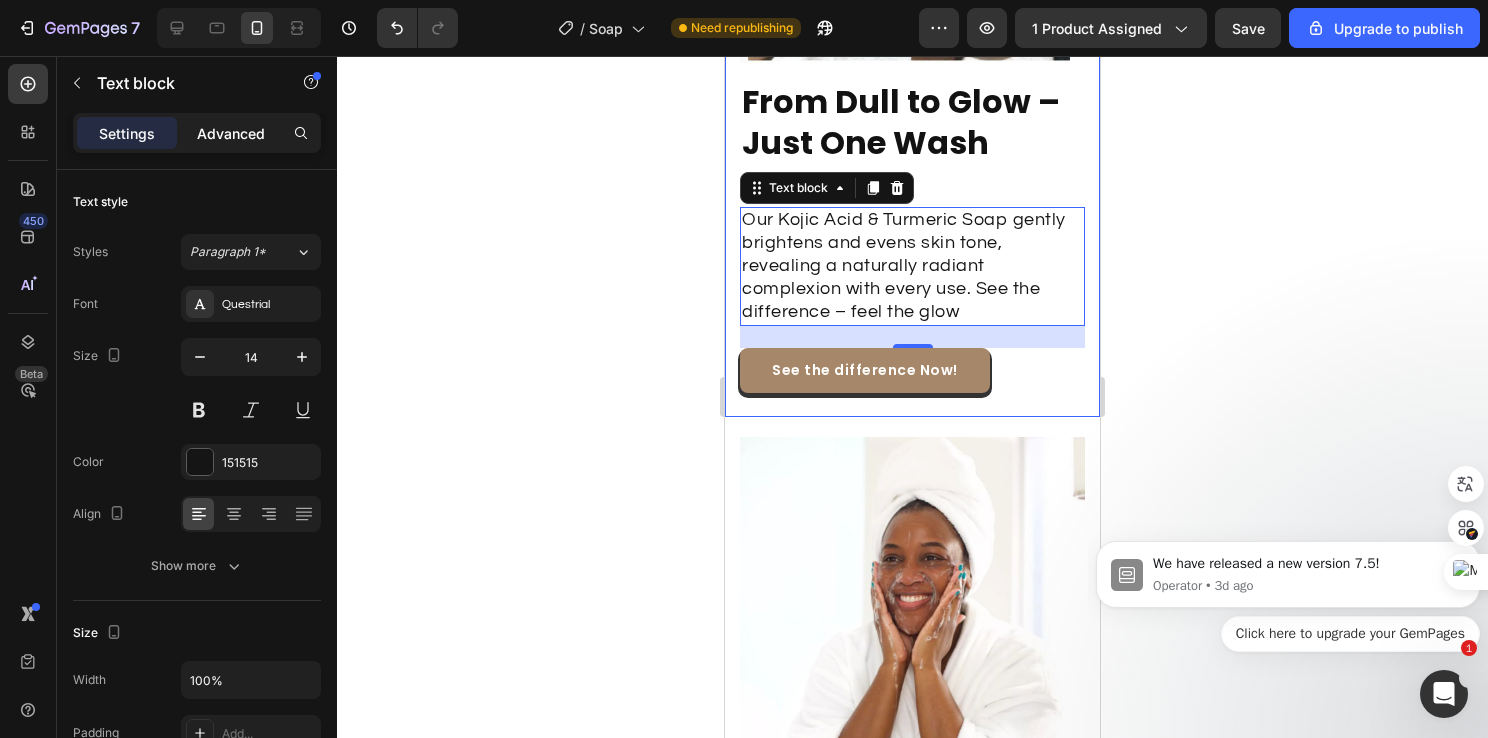 click on "Advanced" at bounding box center (231, 133) 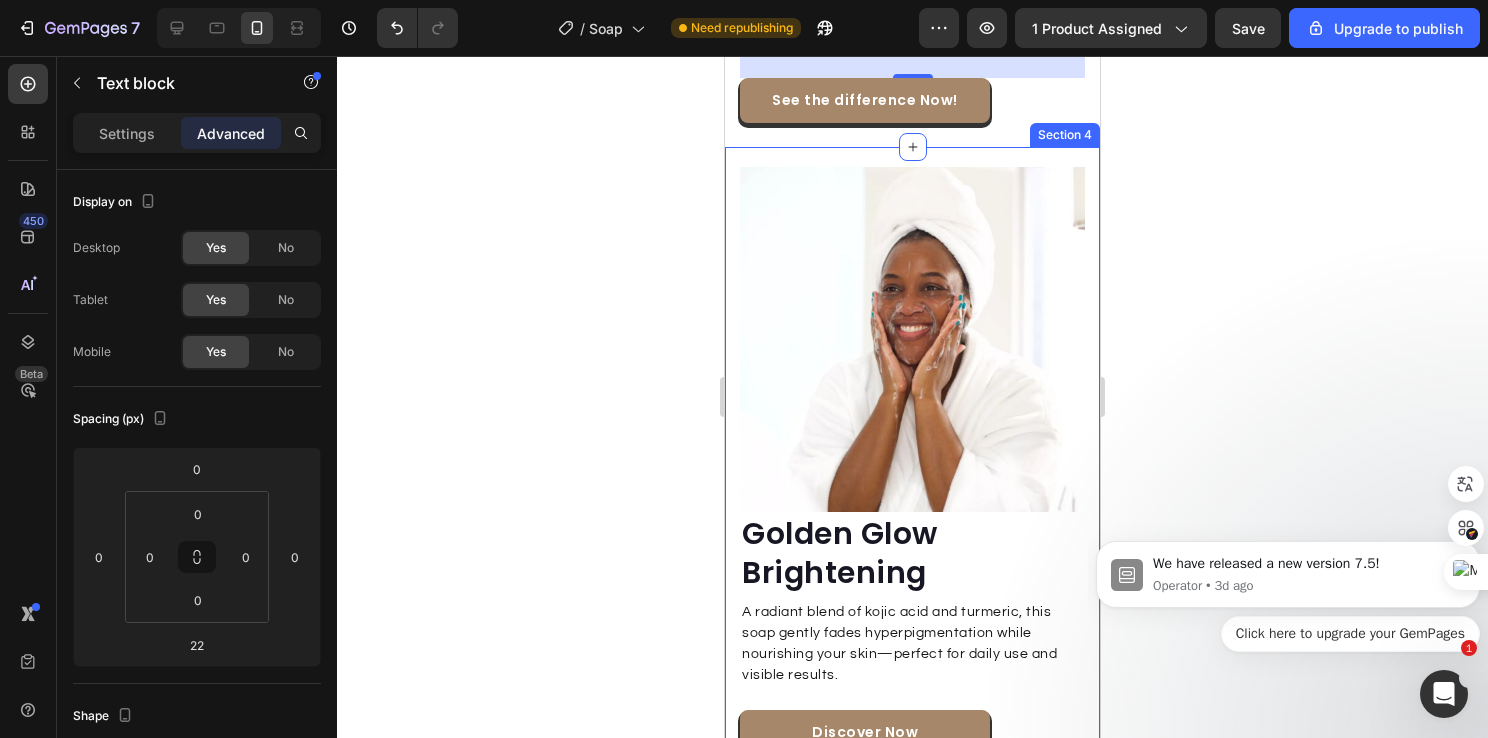 scroll, scrollTop: 4400, scrollLeft: 0, axis: vertical 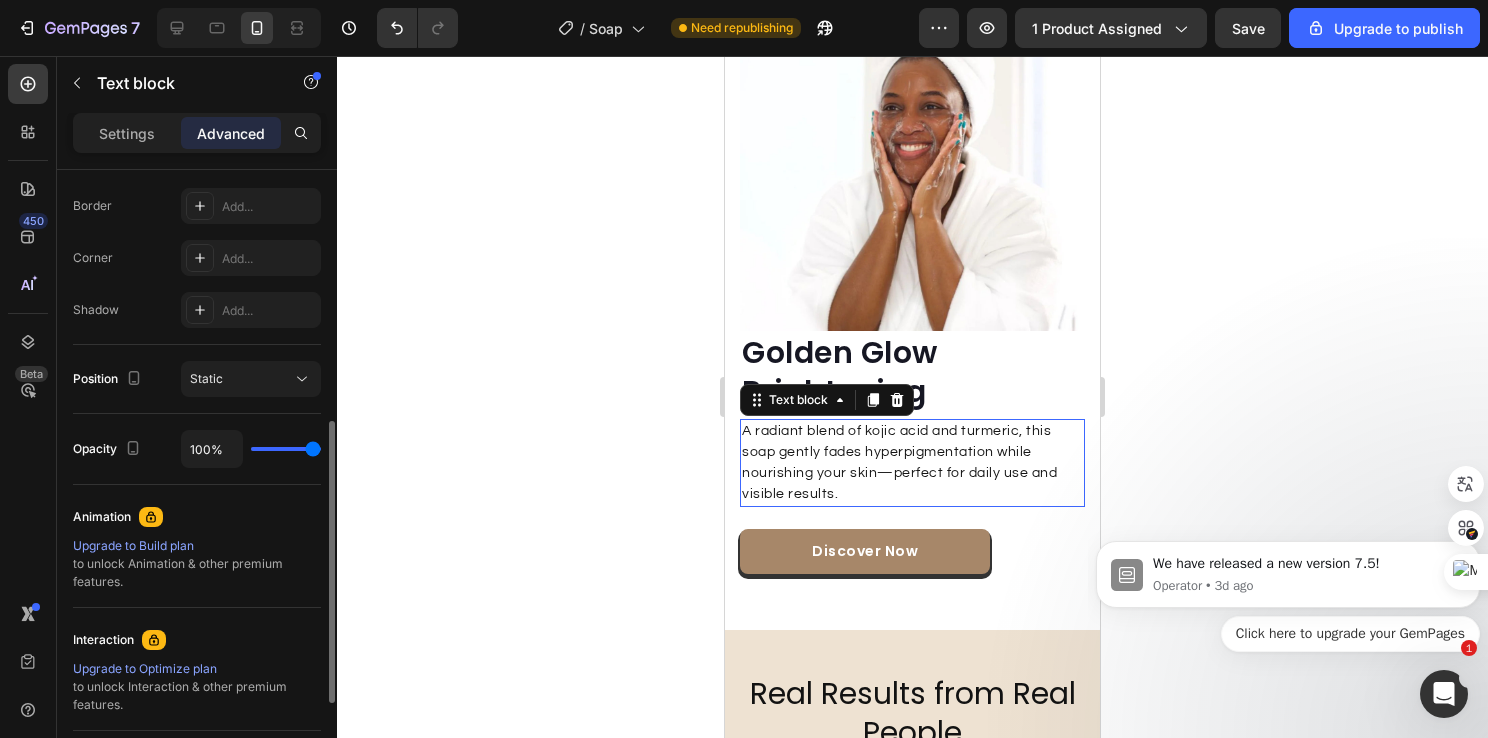 click on "A radiant blend of kojic acid and turmeric, this soap gently fades hyperpigmentation while nourishing your skin—perfect for daily use and visible results." at bounding box center (912, 463) 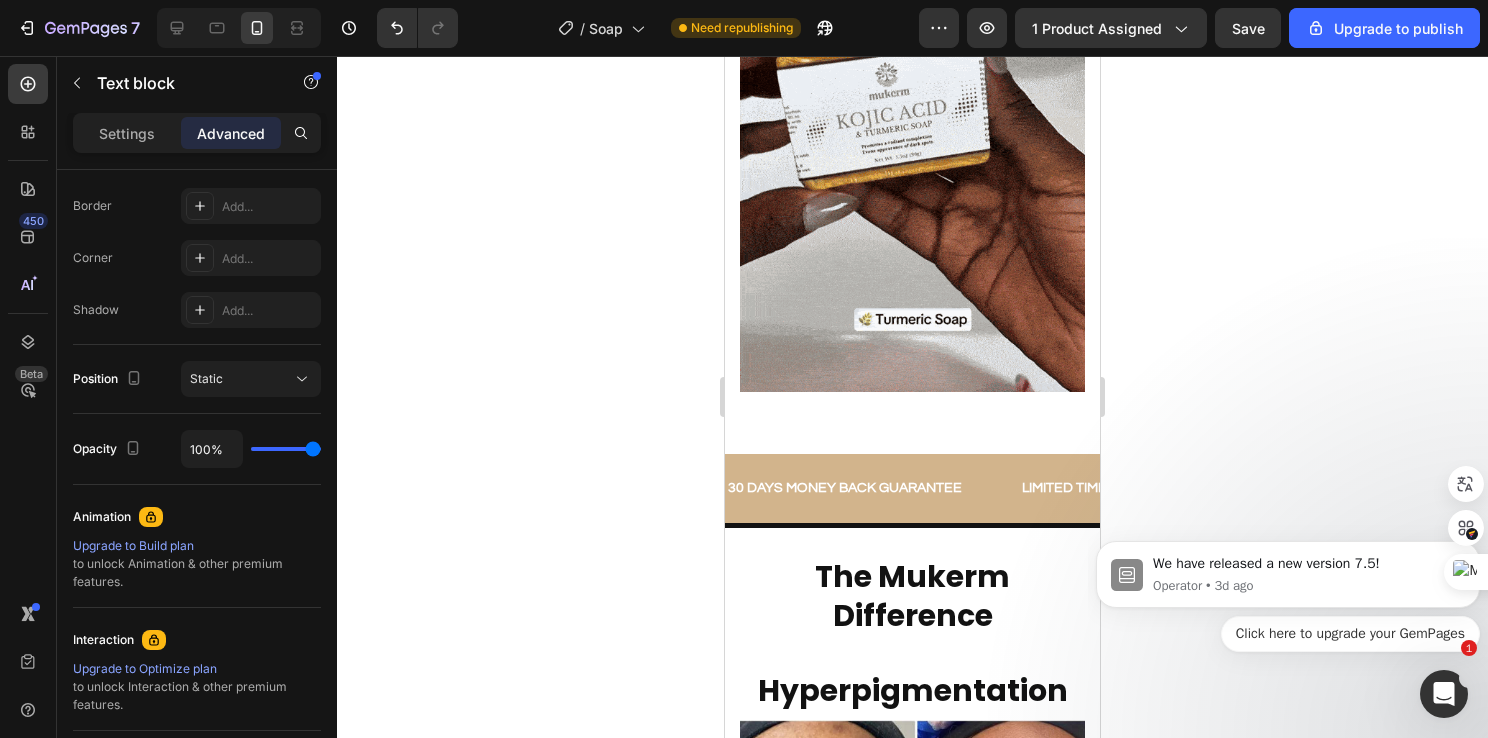 scroll, scrollTop: 1800, scrollLeft: 0, axis: vertical 